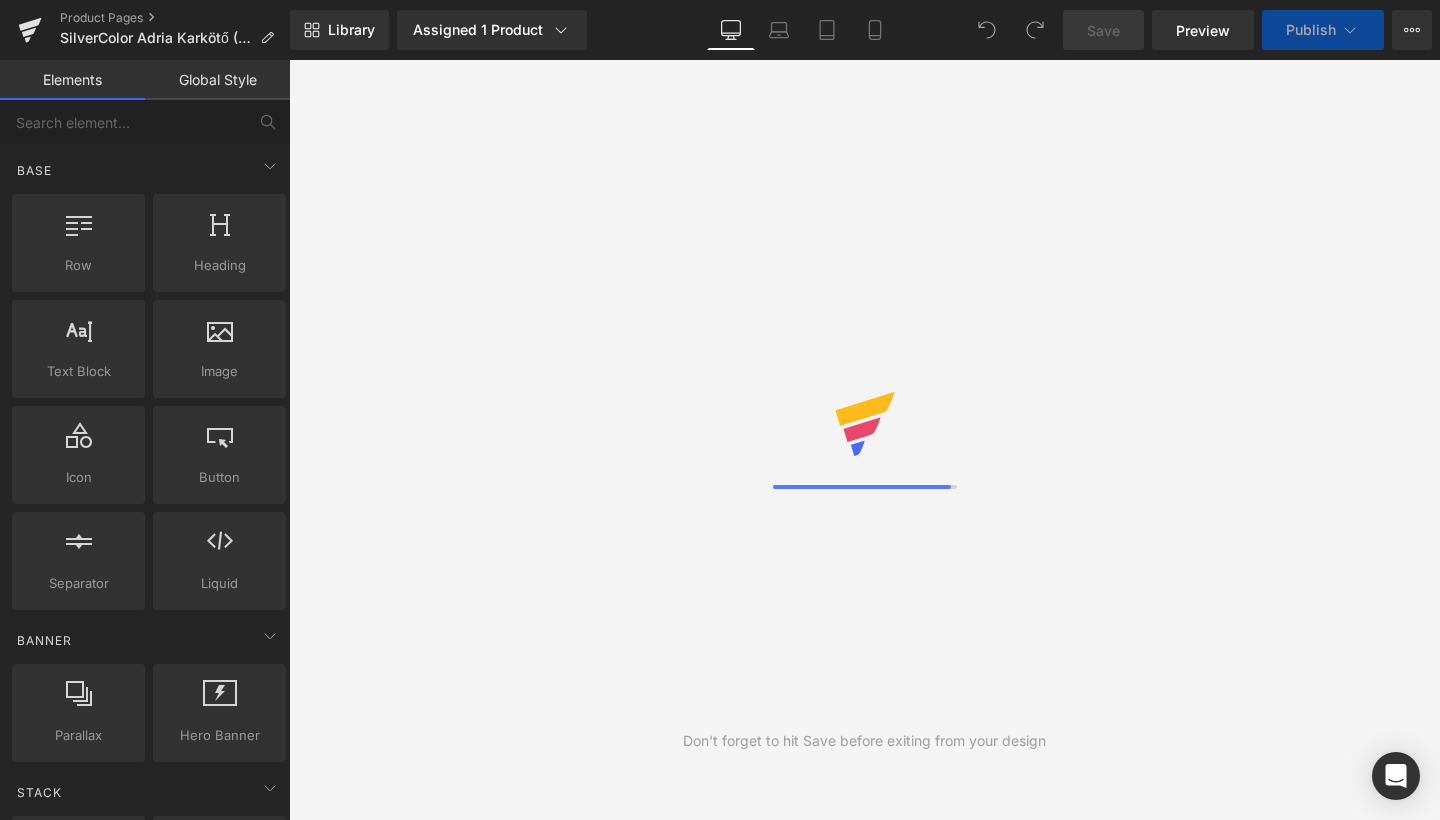 scroll, scrollTop: 0, scrollLeft: 0, axis: both 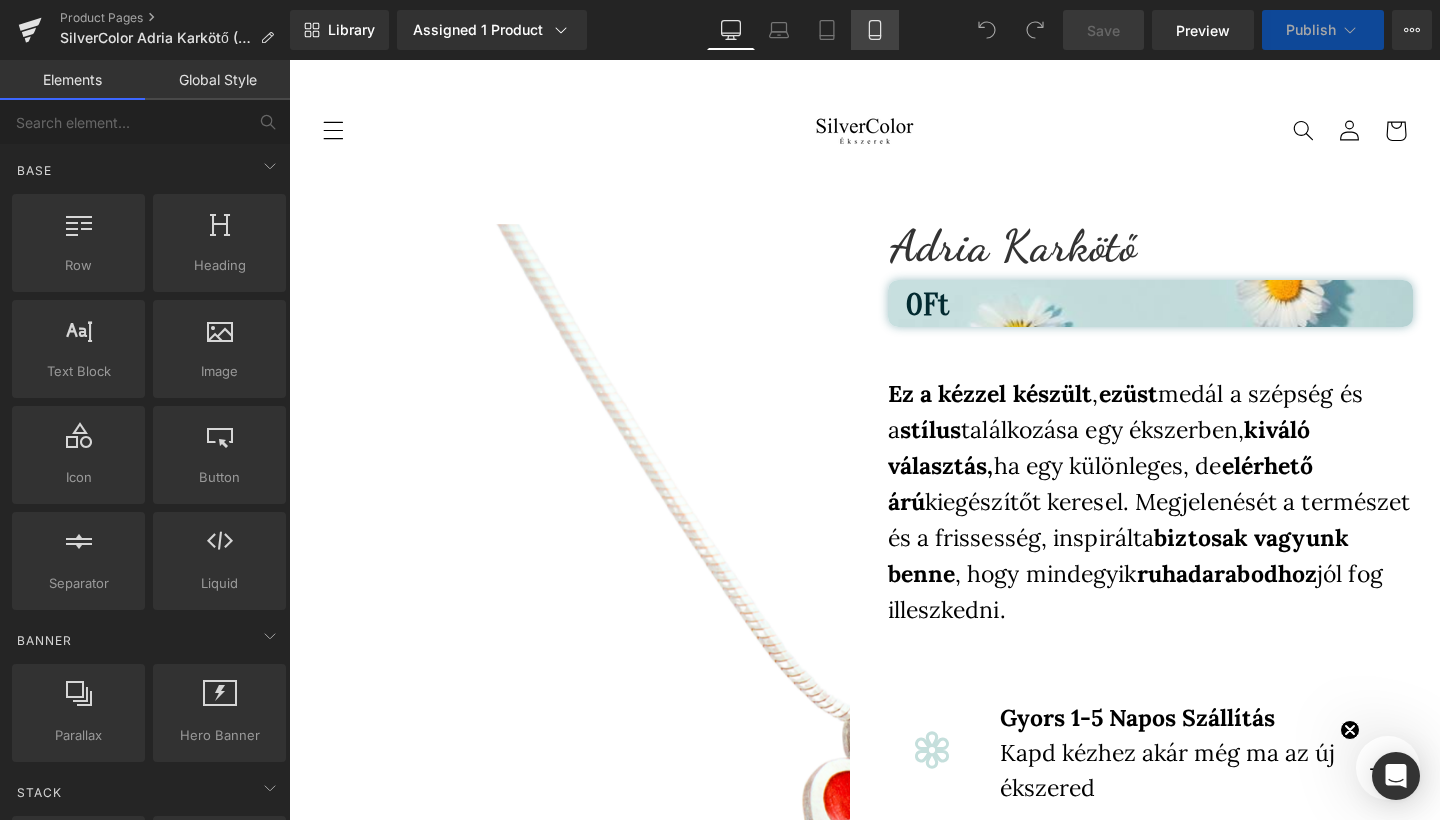 click 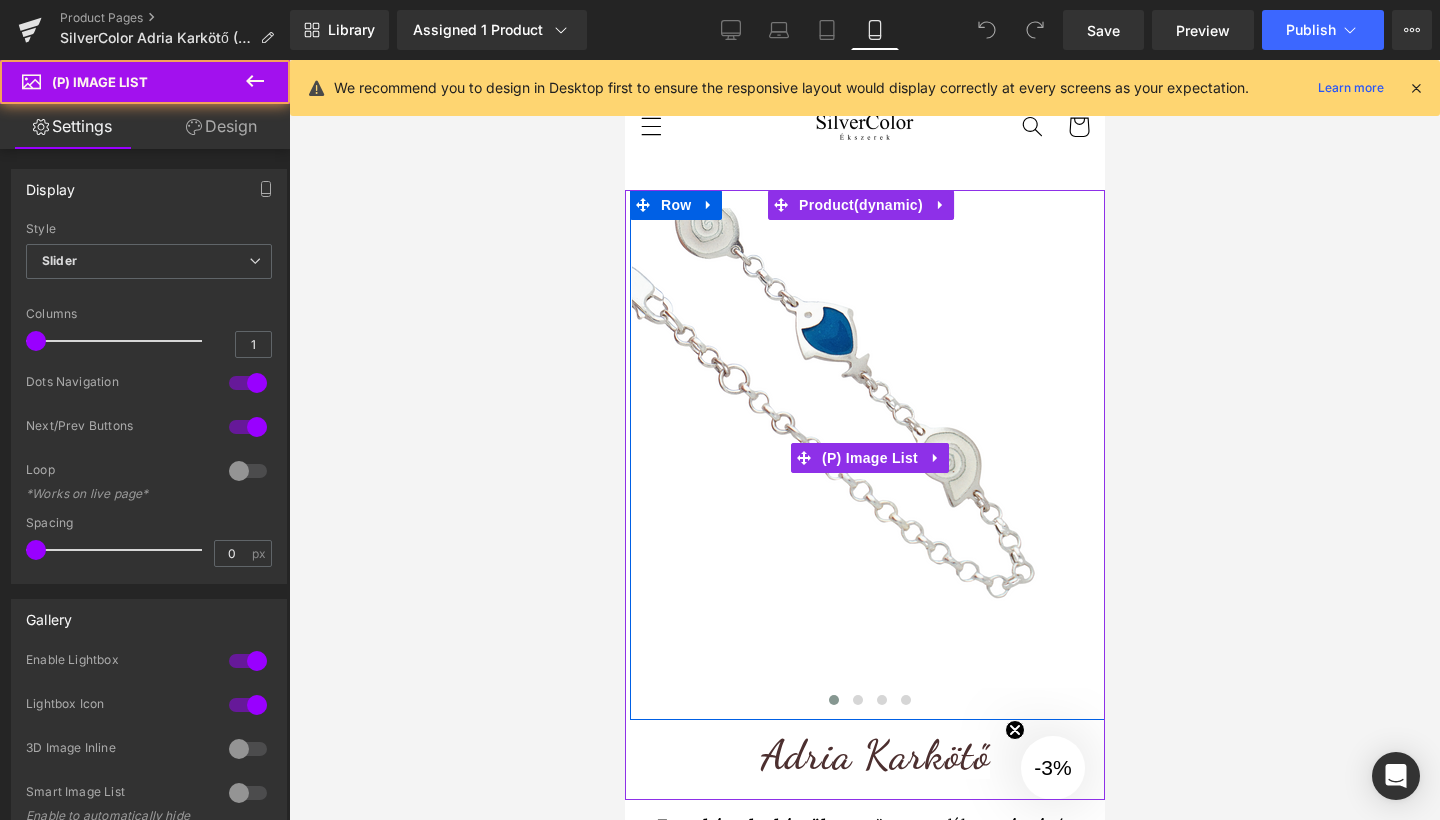 click at bounding box center [871, 448] 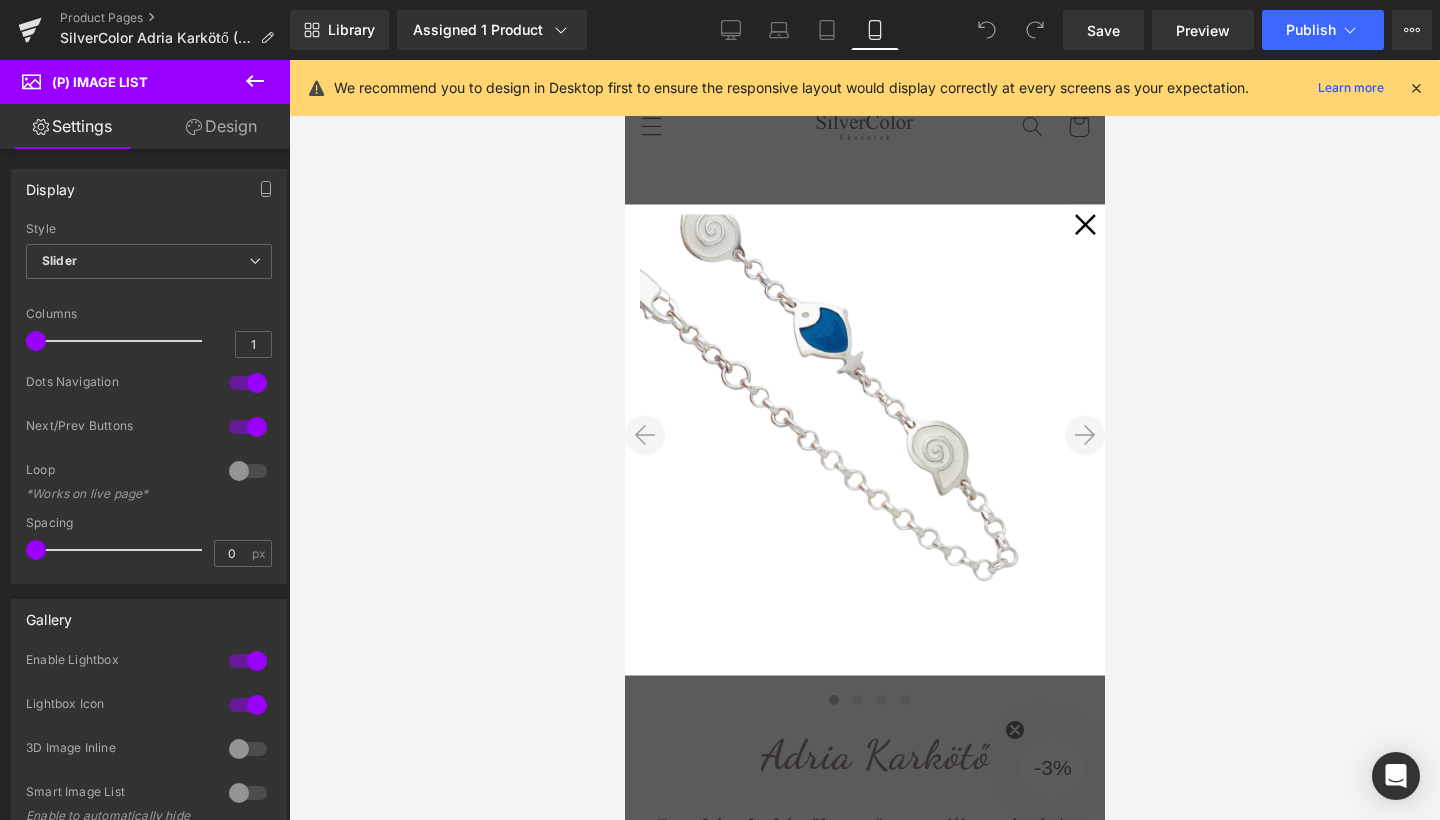click 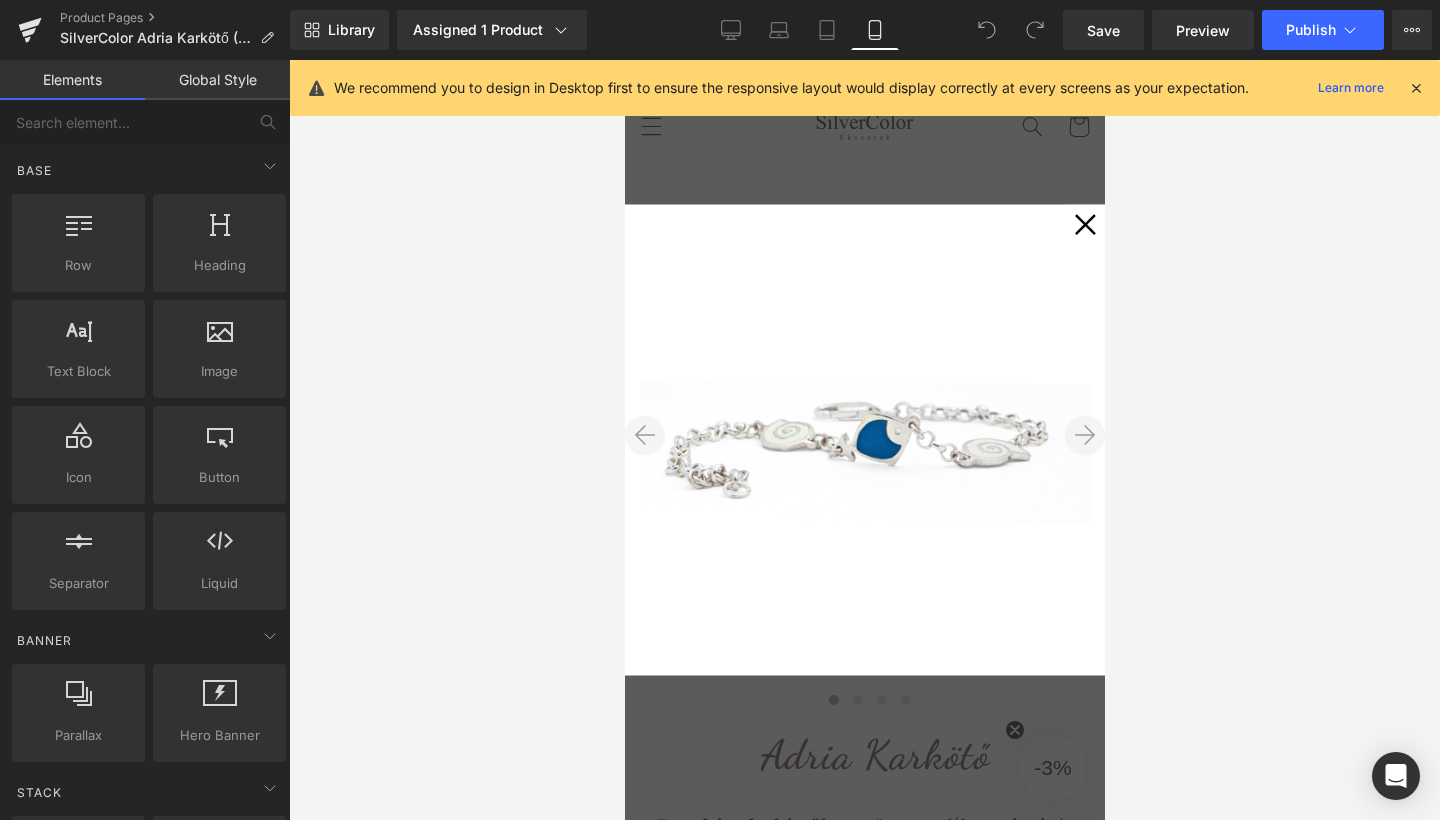 click on "✕" at bounding box center [1084, 225] 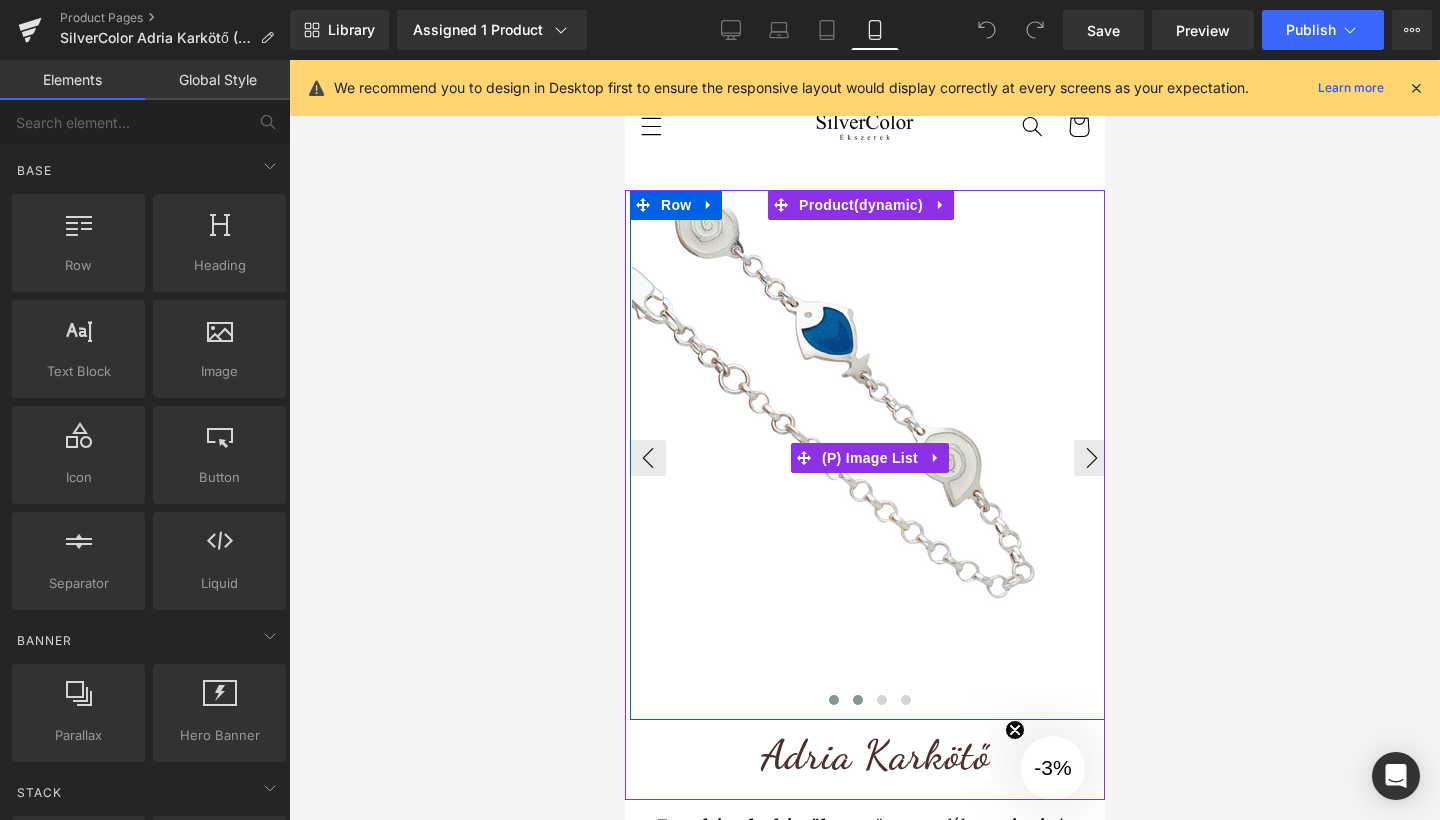 click at bounding box center [857, 700] 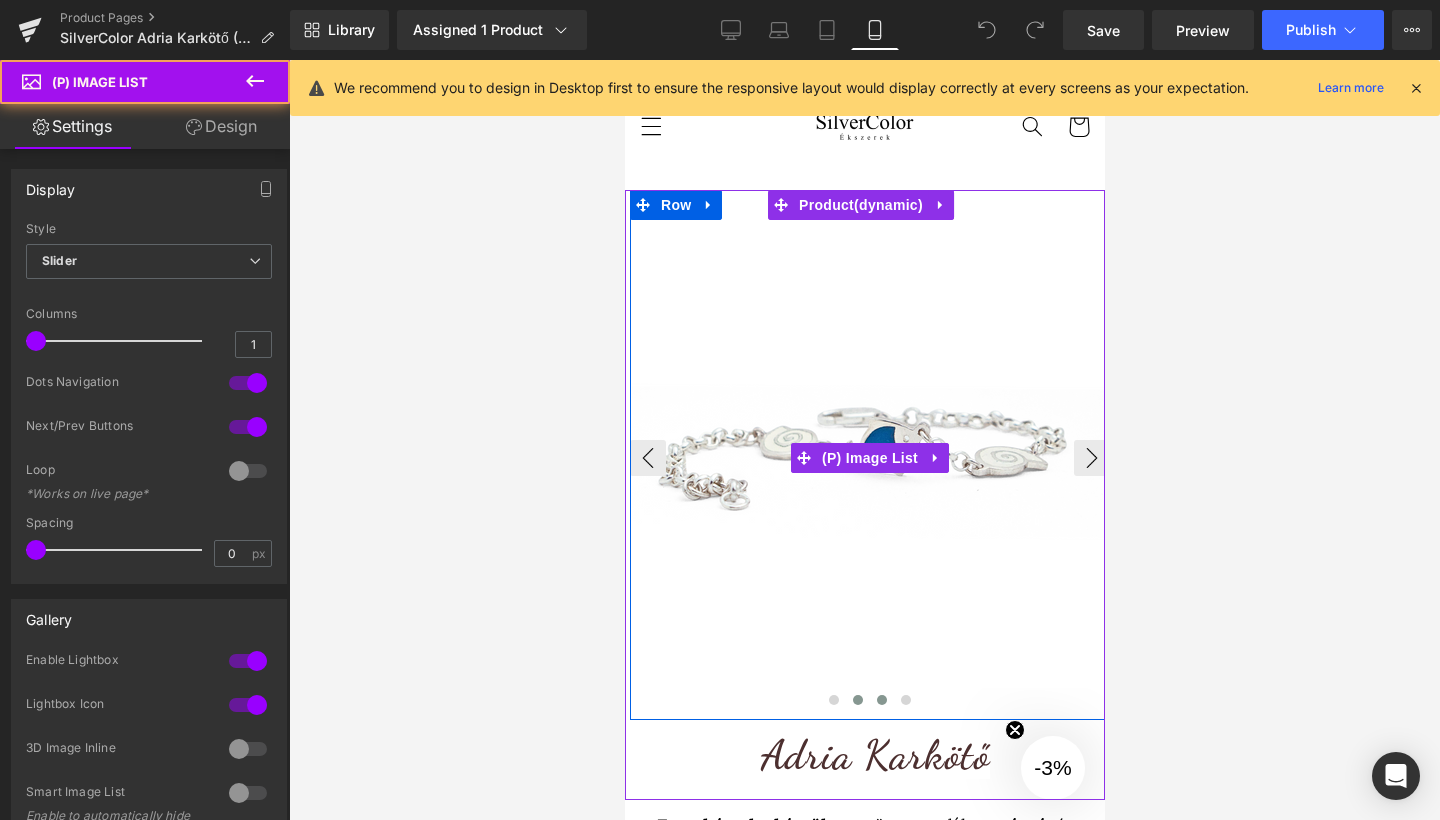 click at bounding box center [881, 700] 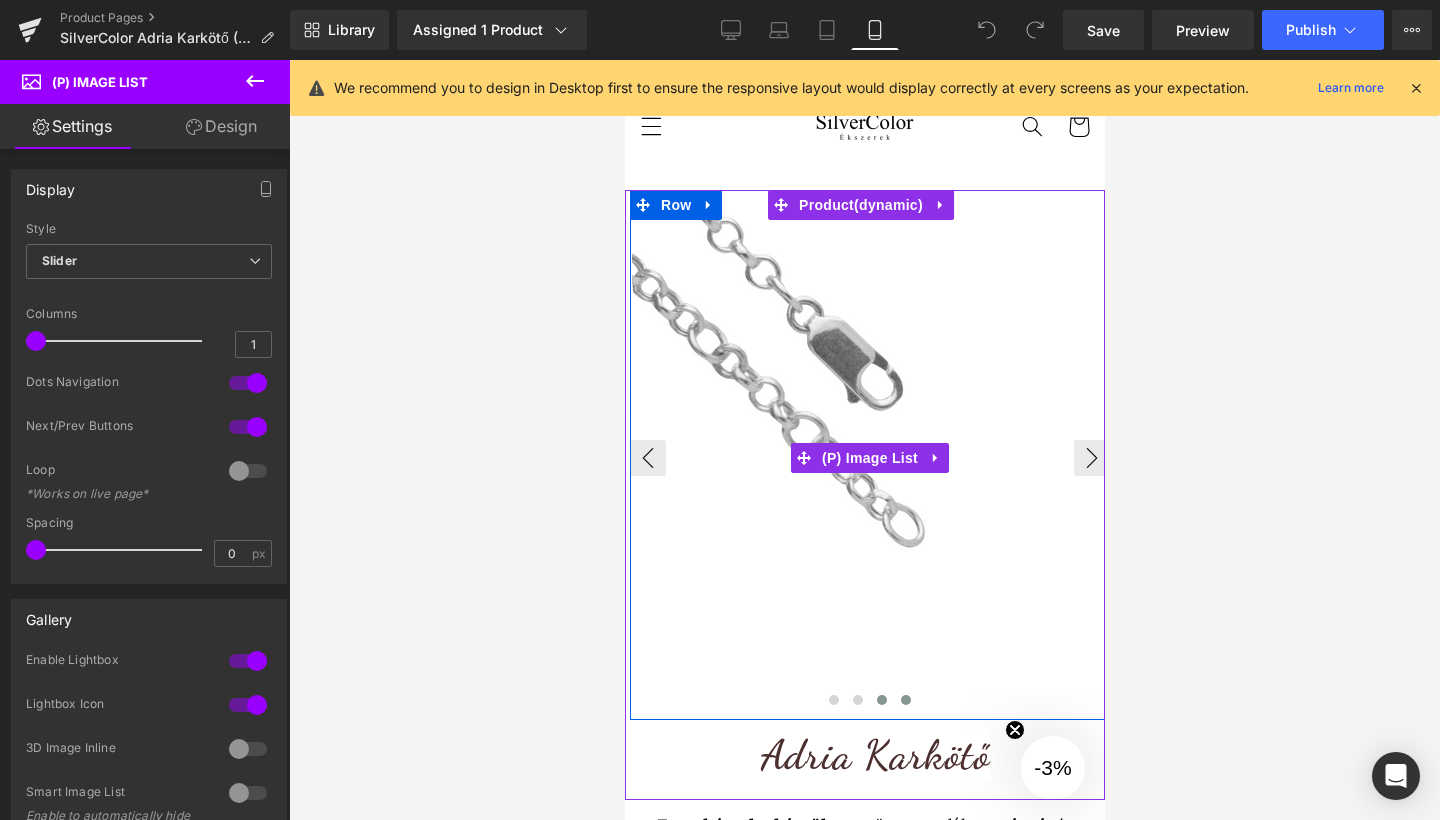 click at bounding box center (905, 700) 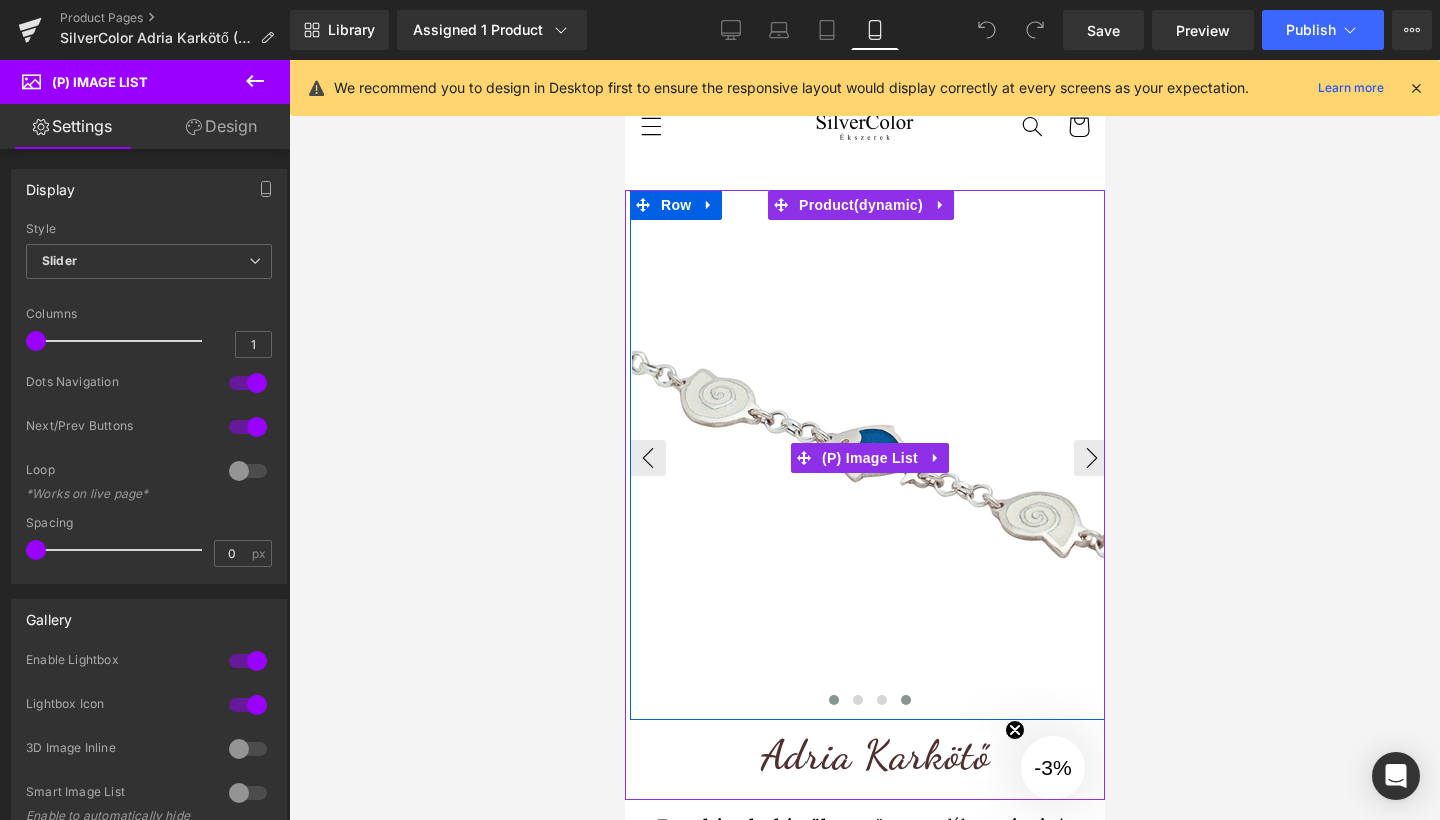 click at bounding box center [833, 700] 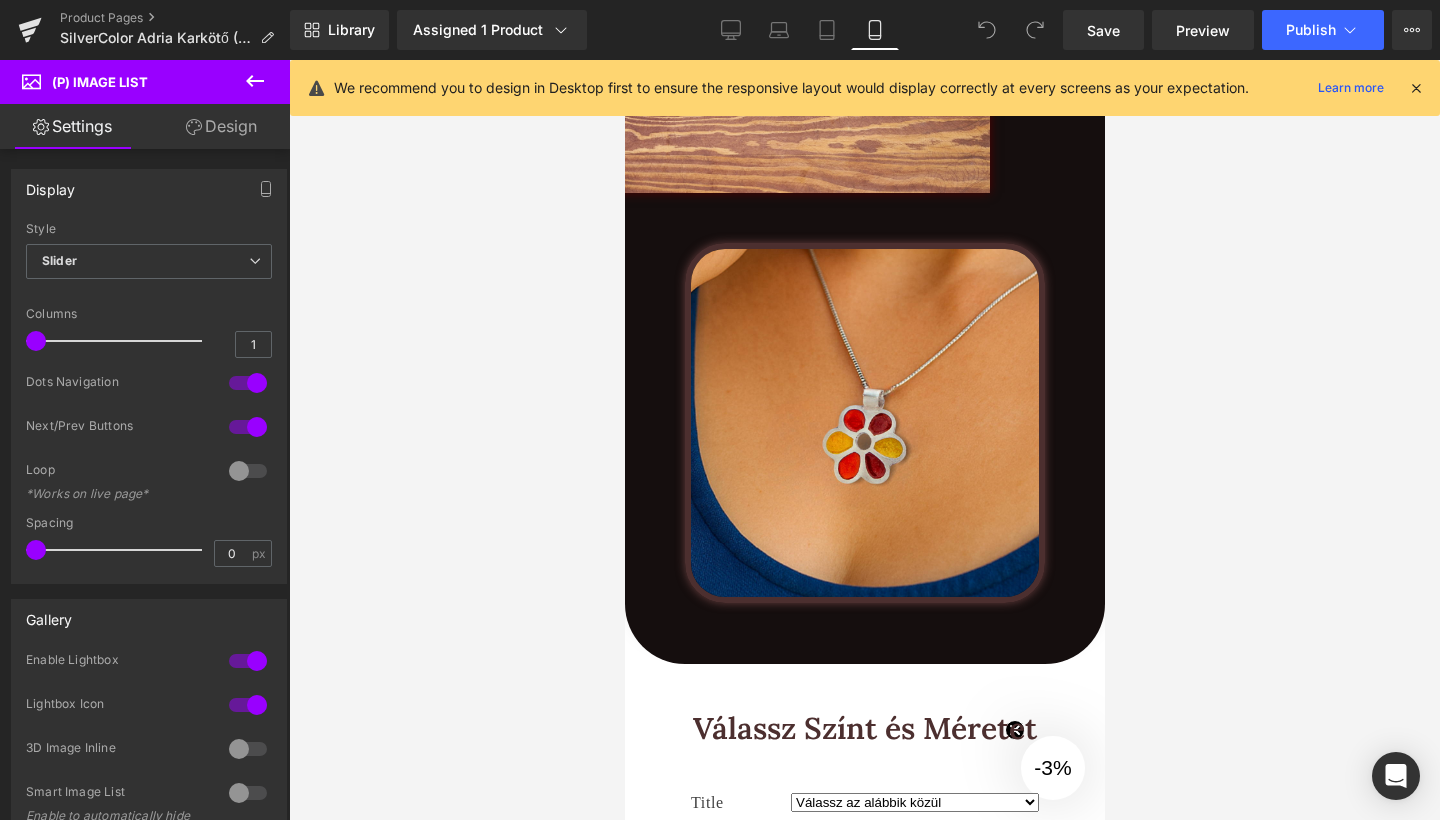 scroll, scrollTop: 3901, scrollLeft: 0, axis: vertical 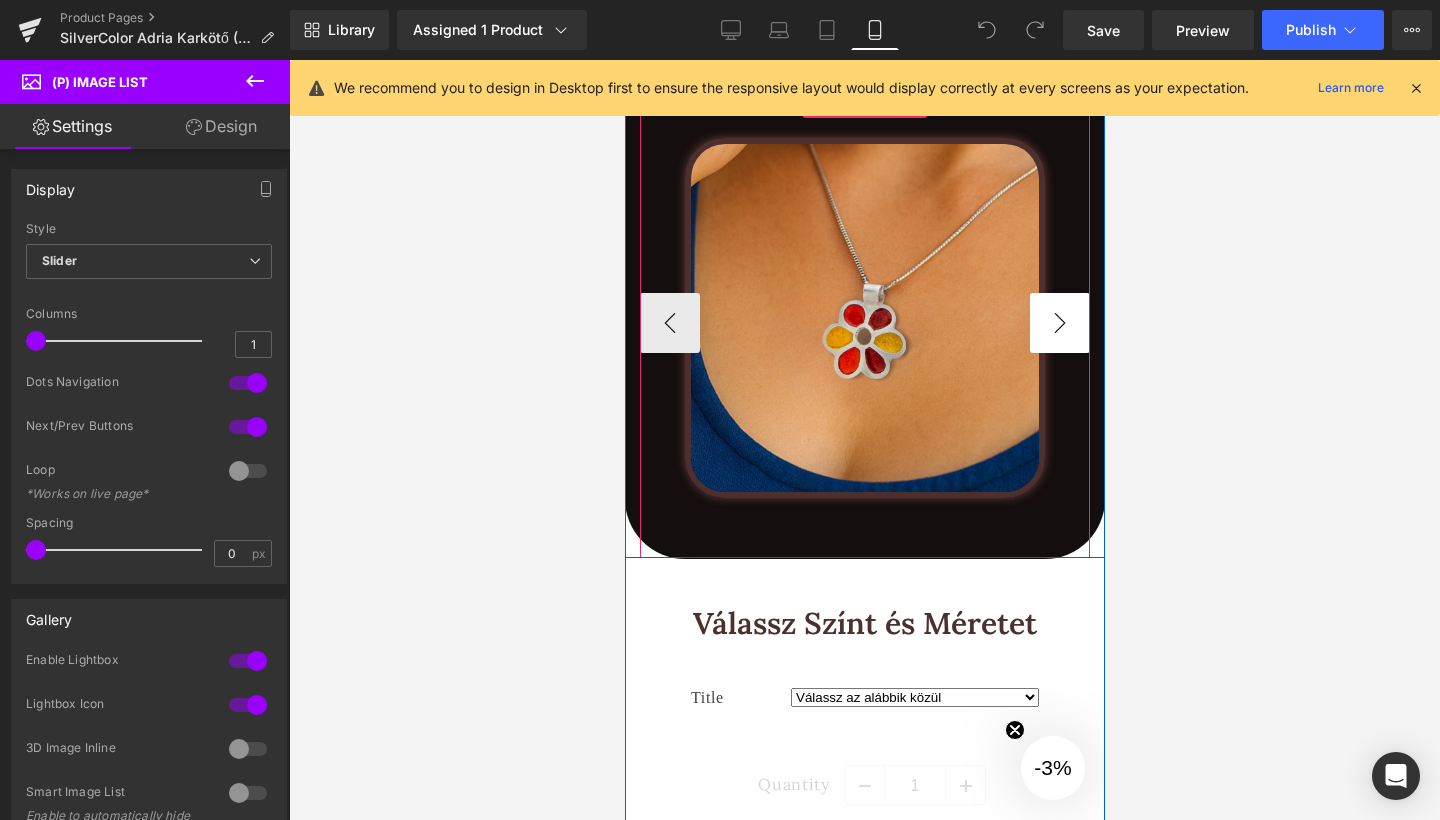 click on "›" at bounding box center [1059, 323] 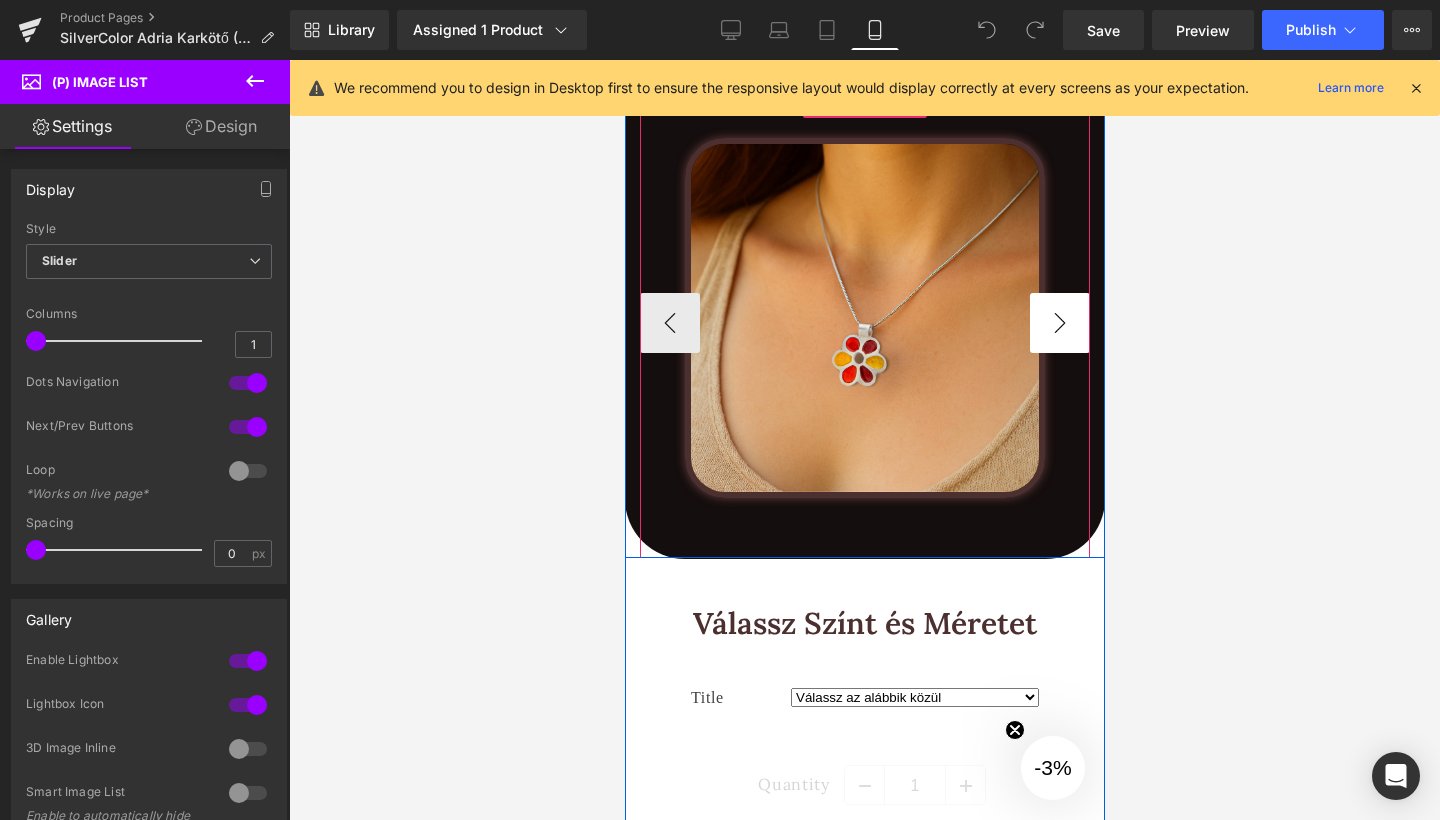 click on "›" at bounding box center (1059, 323) 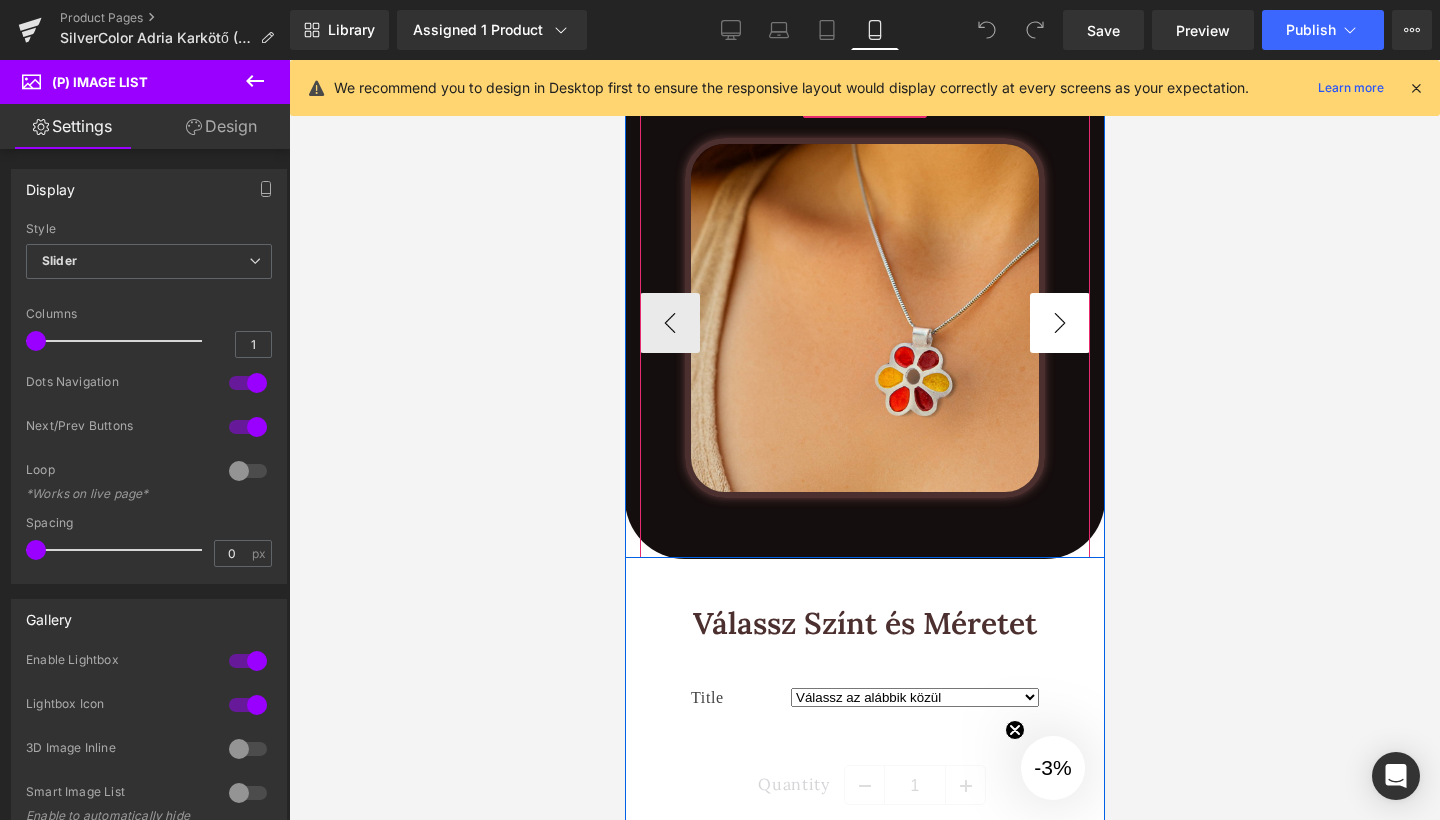 click on "›" at bounding box center (1059, 323) 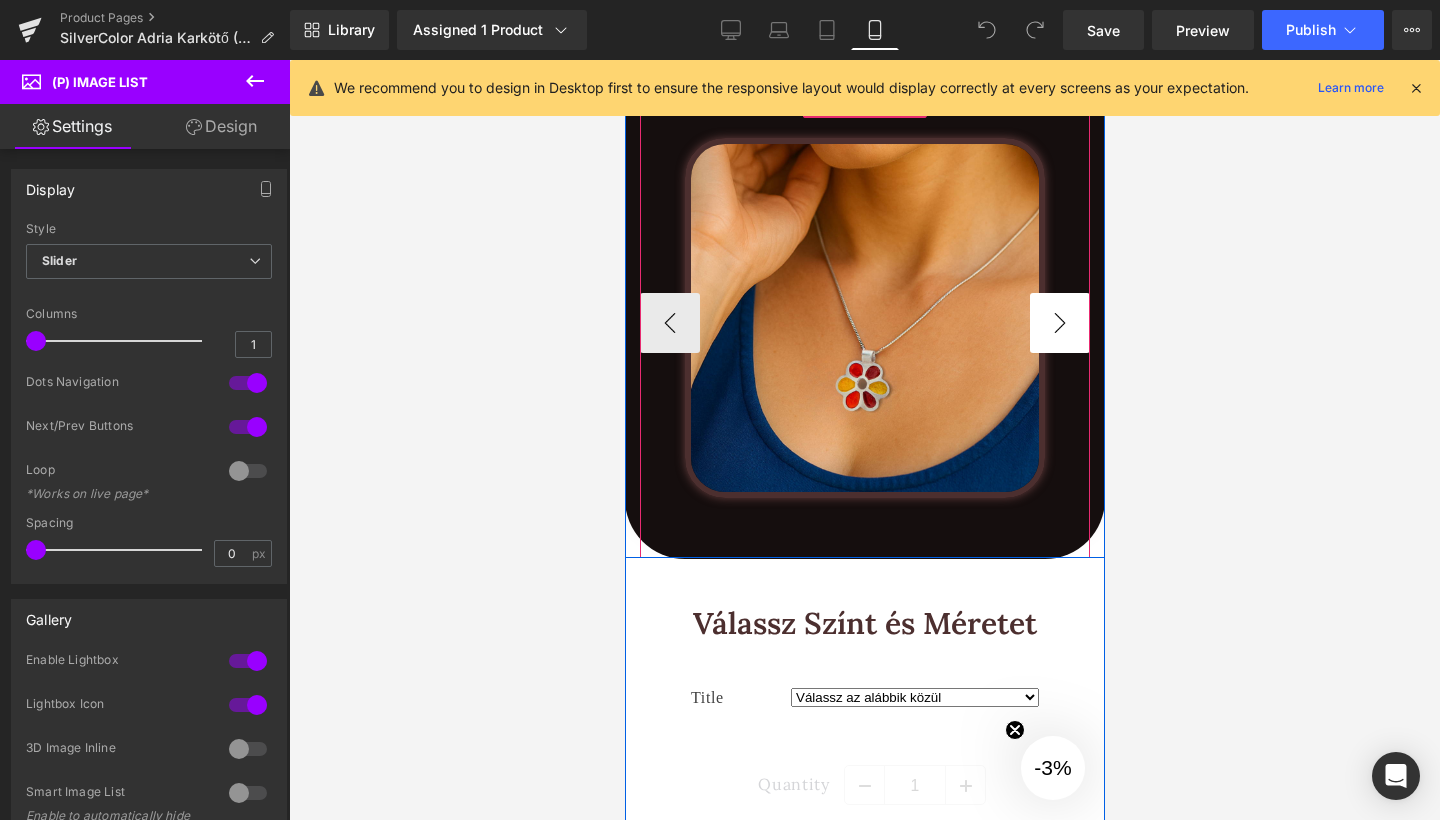 click on "›" at bounding box center (1059, 323) 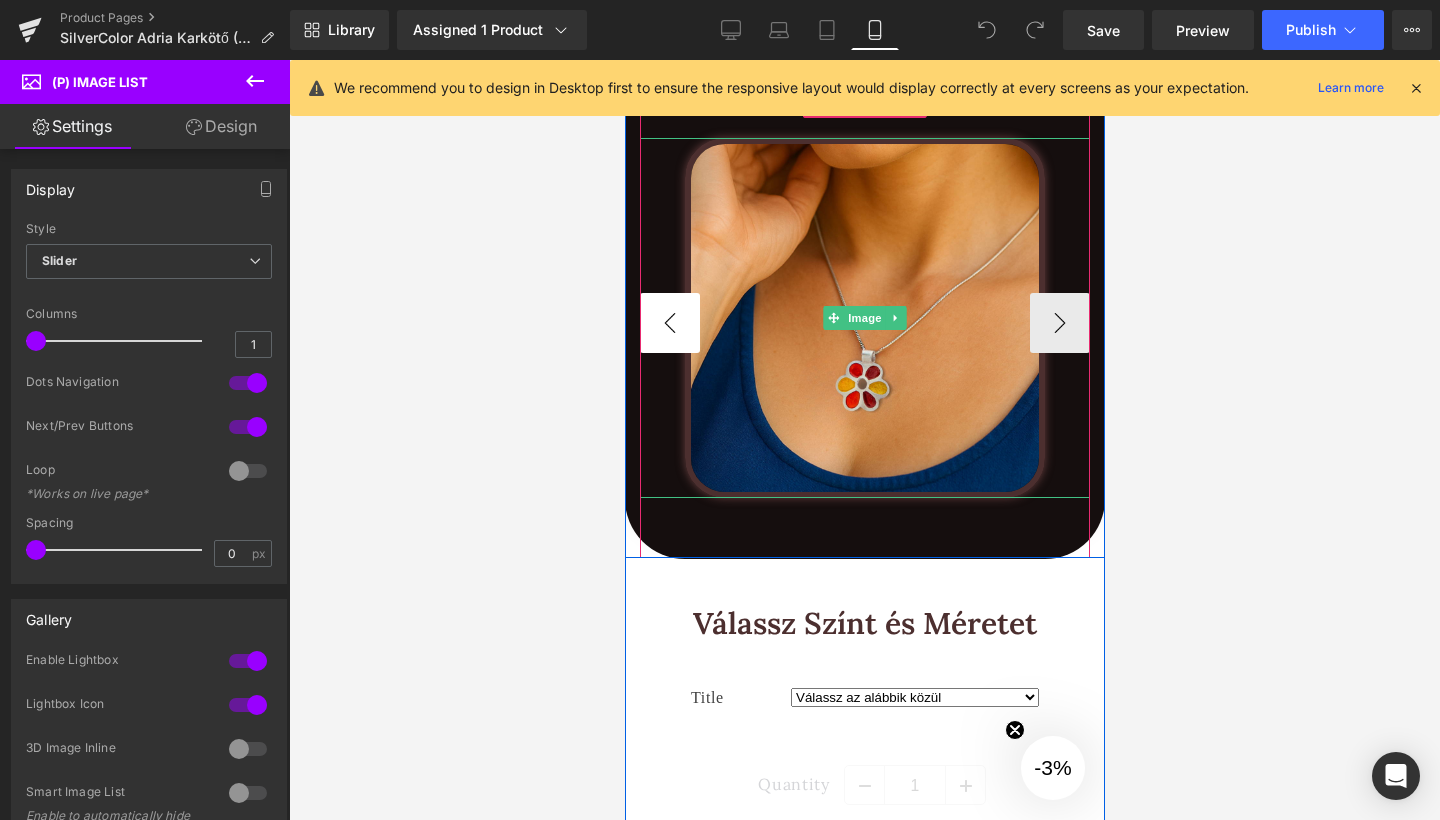 click on "‹" at bounding box center [669, 323] 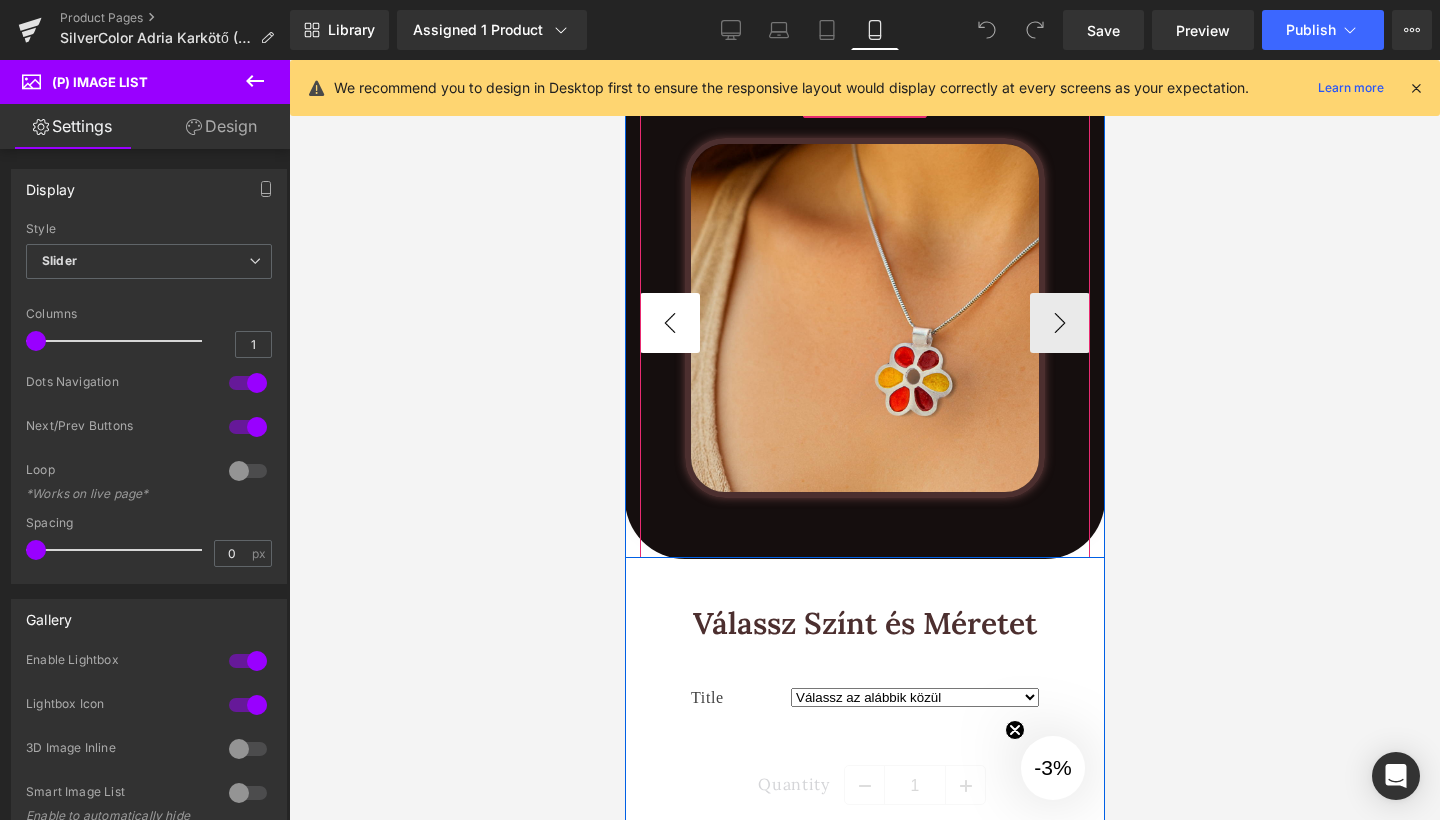 click on "‹" at bounding box center (669, 323) 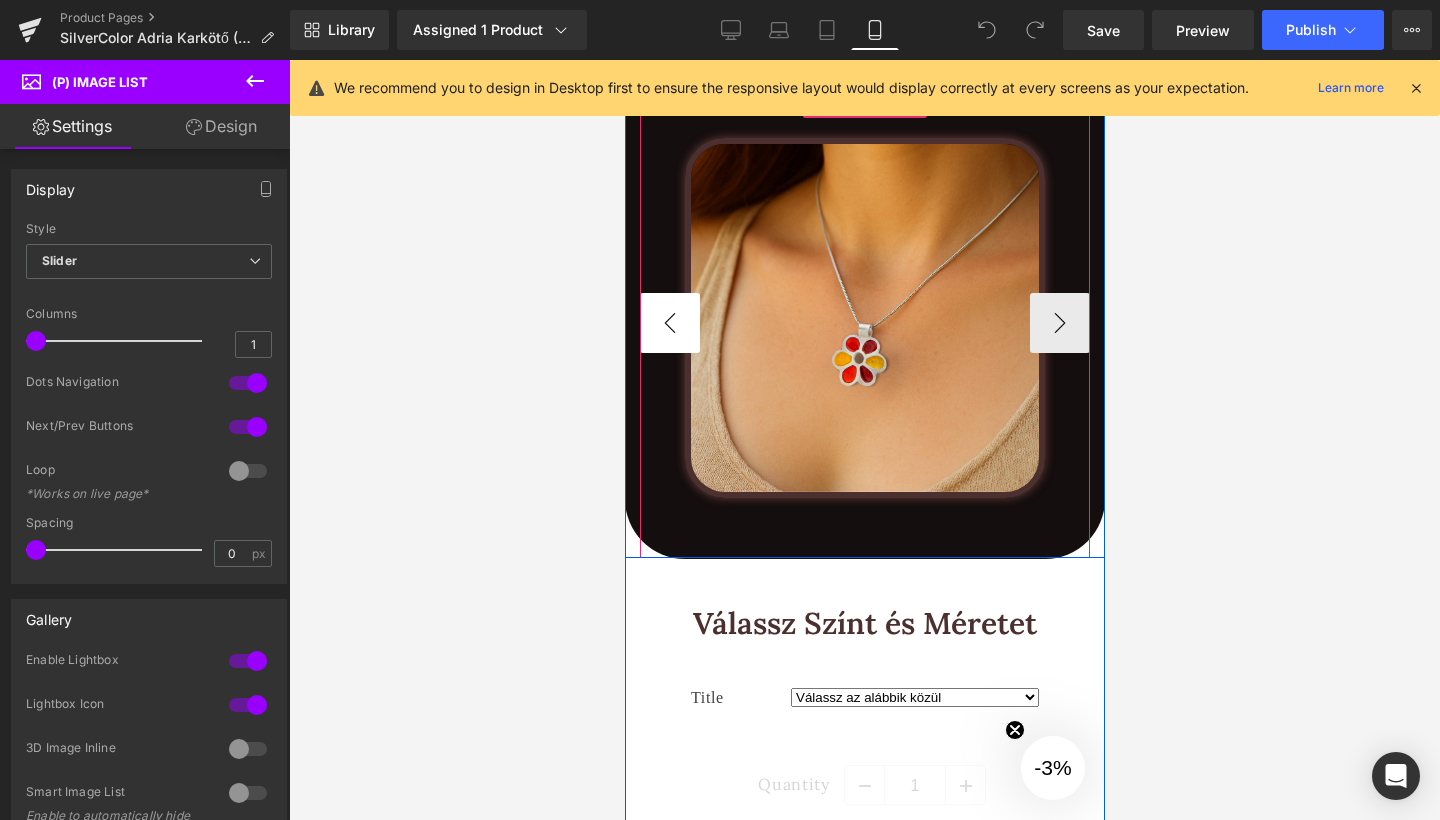 click on "‹" at bounding box center [669, 323] 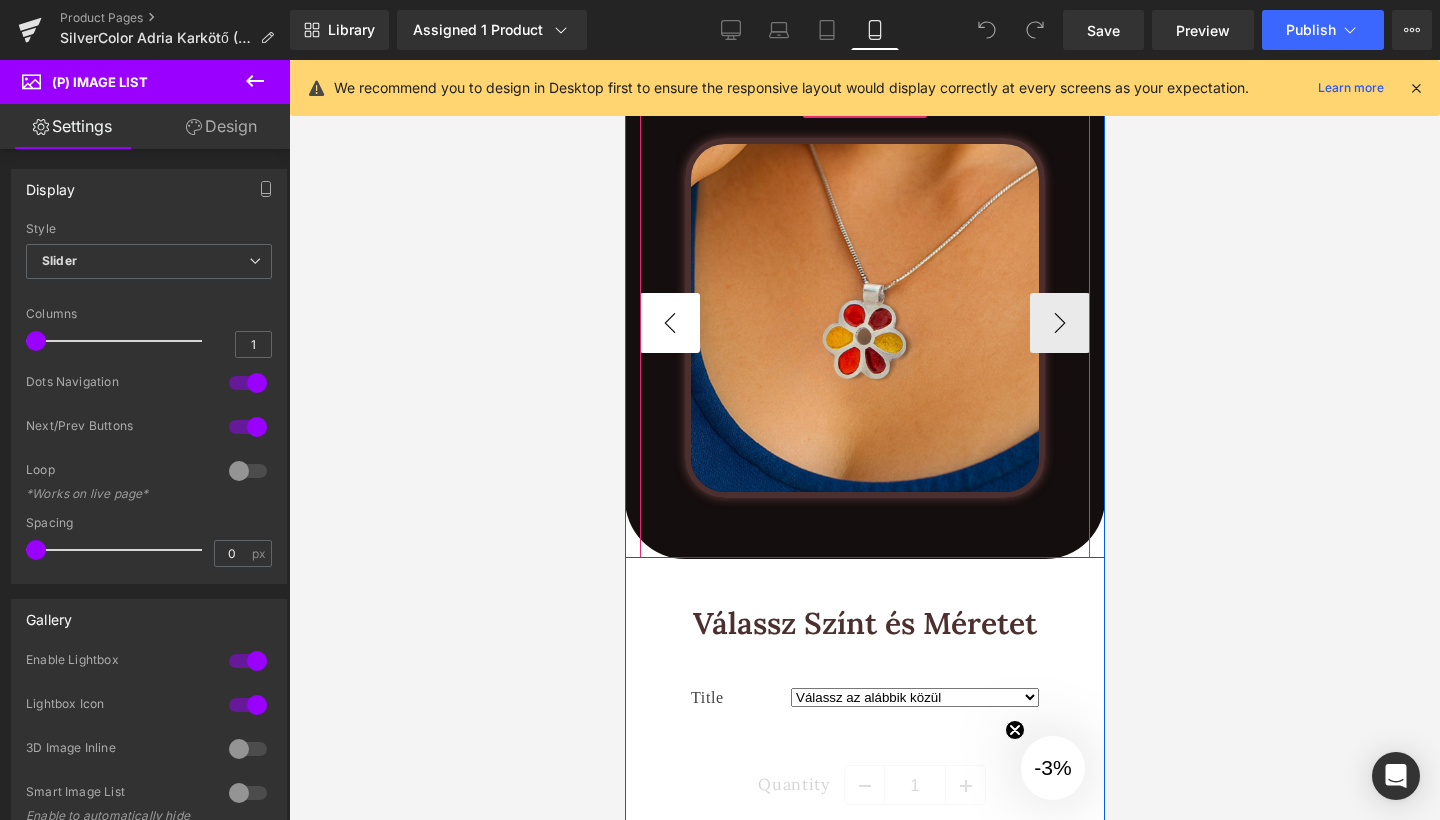 click on "‹" at bounding box center (669, 323) 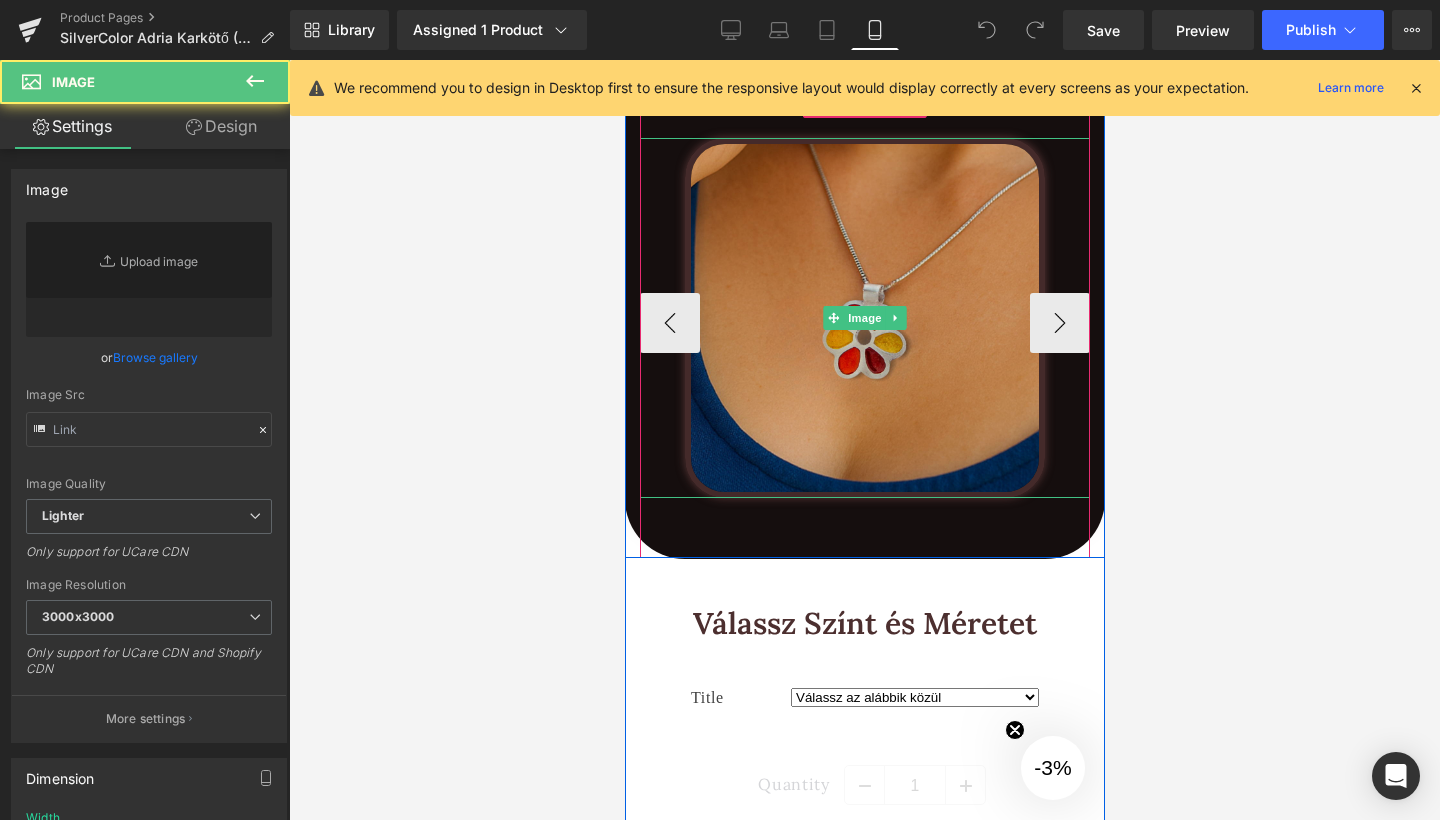 click at bounding box center (864, 318) 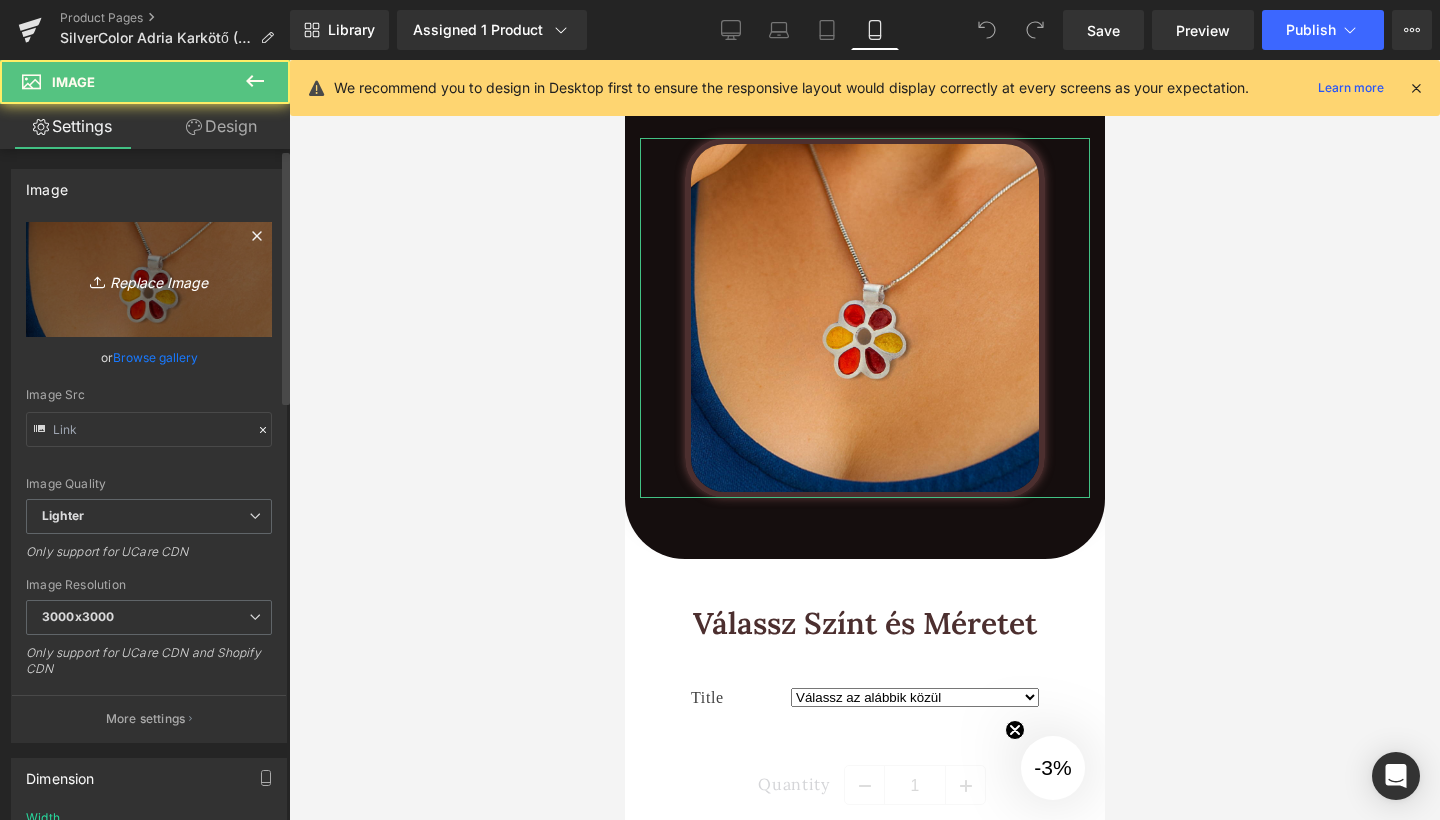 click on "Replace Image" at bounding box center [149, 279] 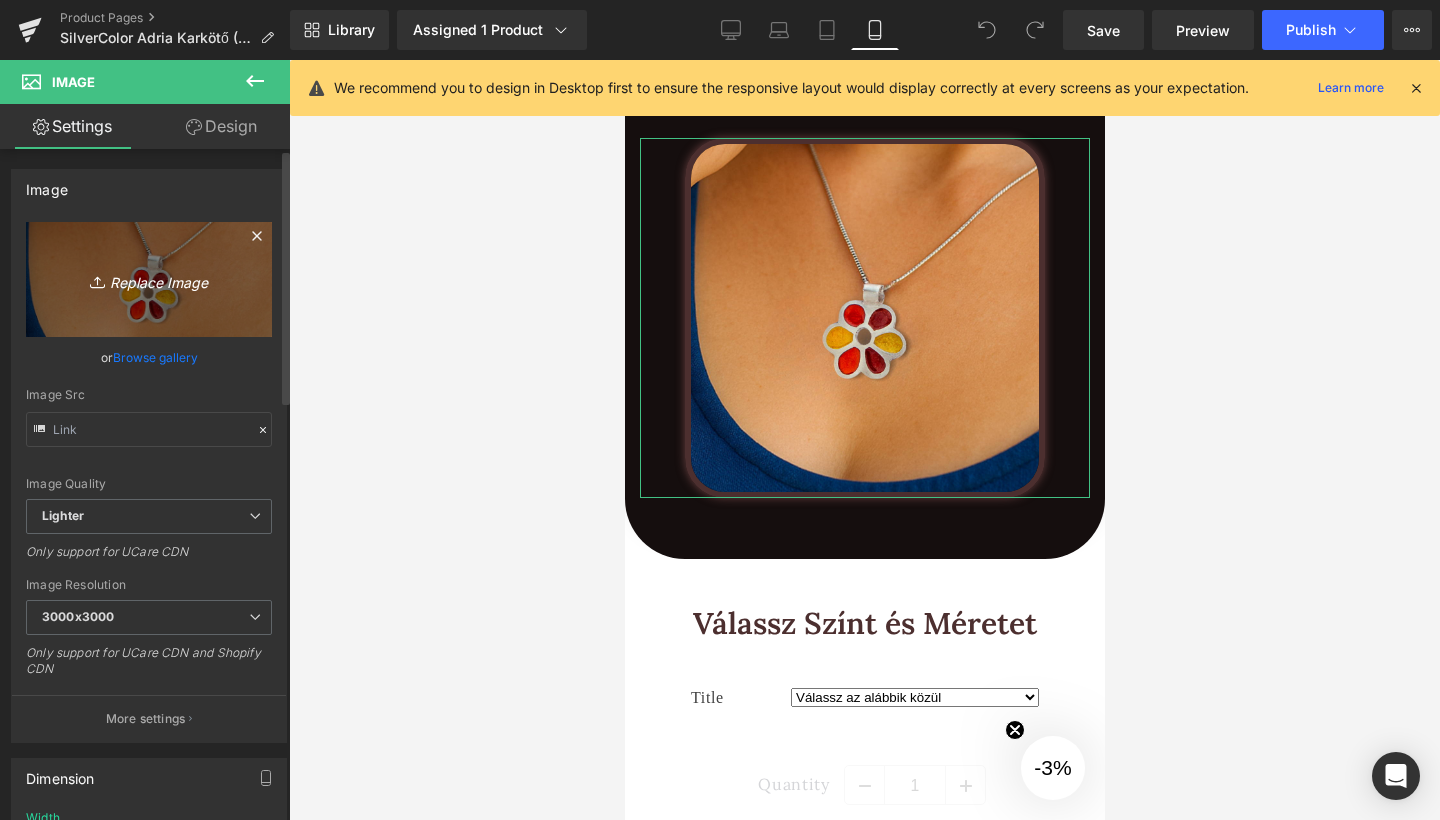 type on "C:\fakepath\4.png" 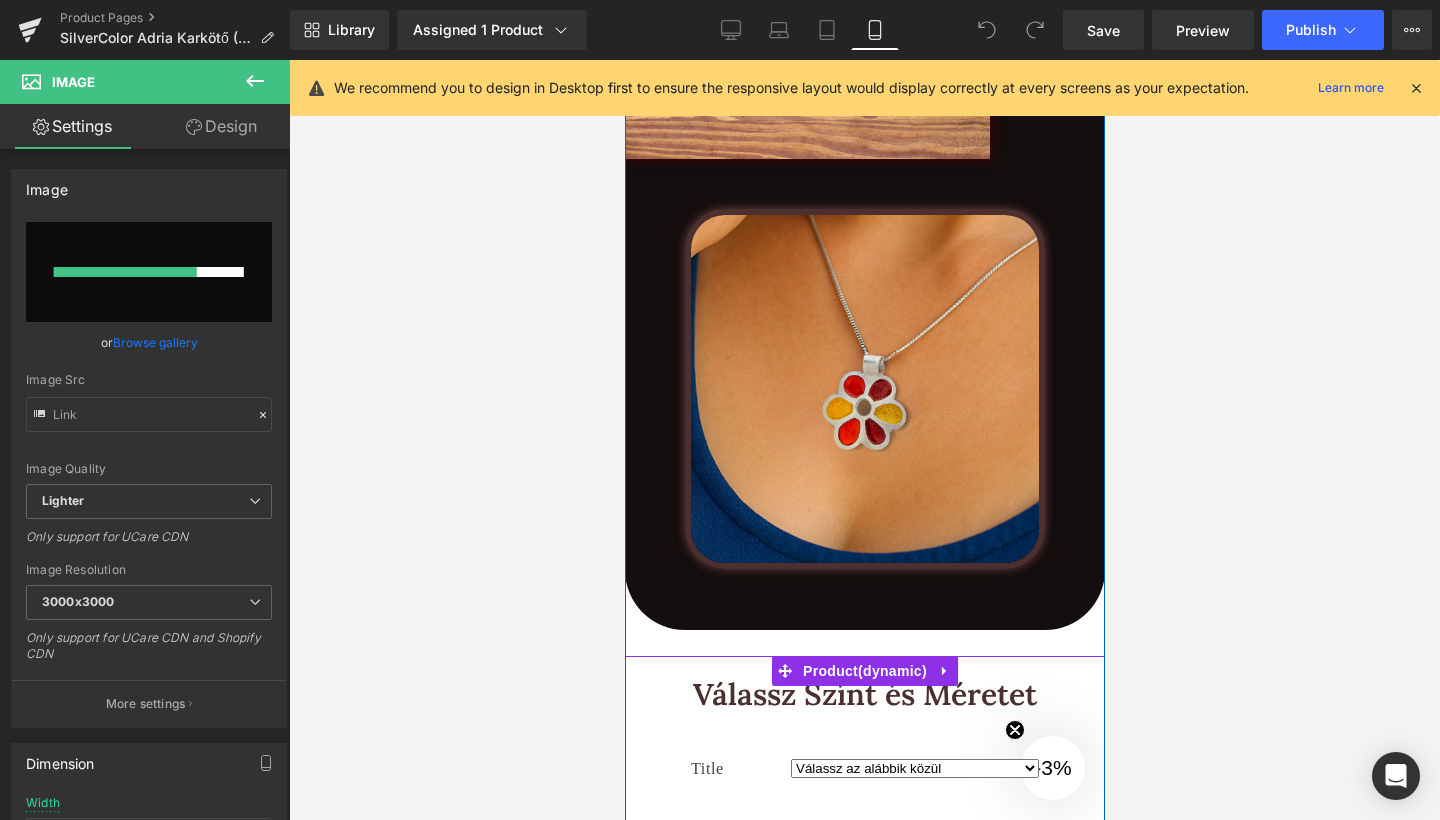 scroll, scrollTop: 3810, scrollLeft: 0, axis: vertical 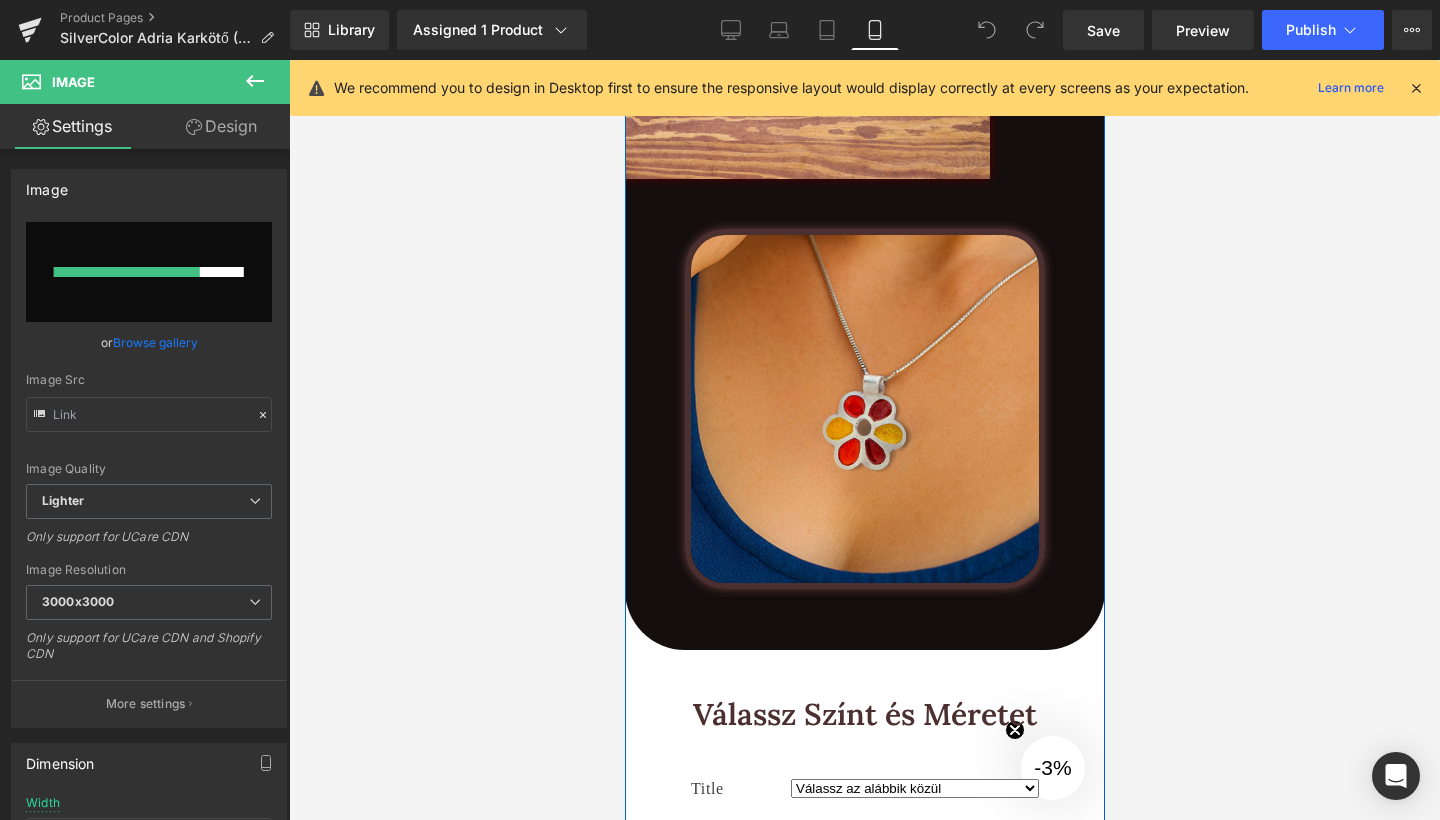 click on "We recommend you to design in Desktop first to ensure the responsive layout would display correctly at every screens as your expectation. Learn more" at bounding box center (865, 88) 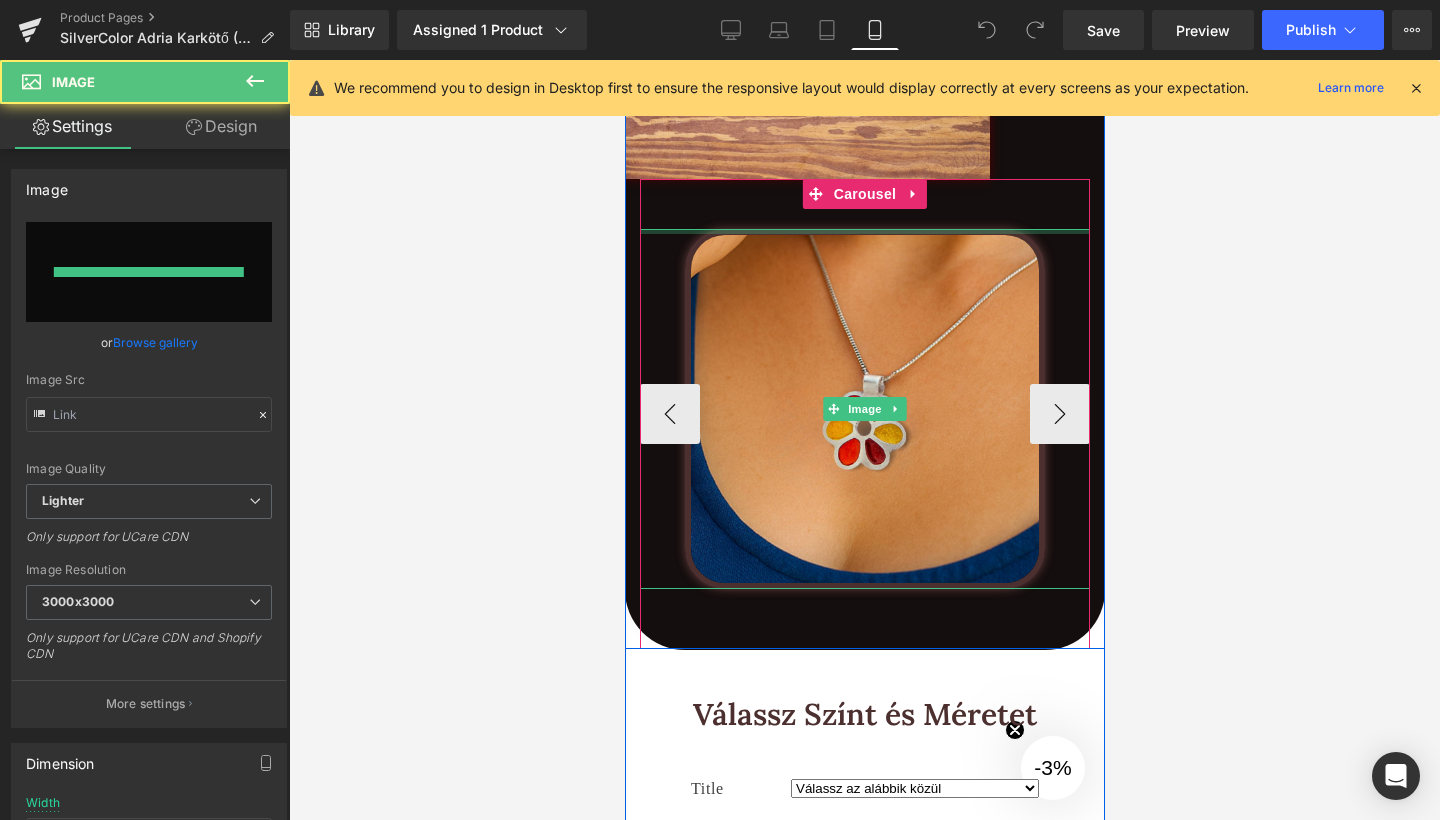 click on "Image" at bounding box center (864, 409) 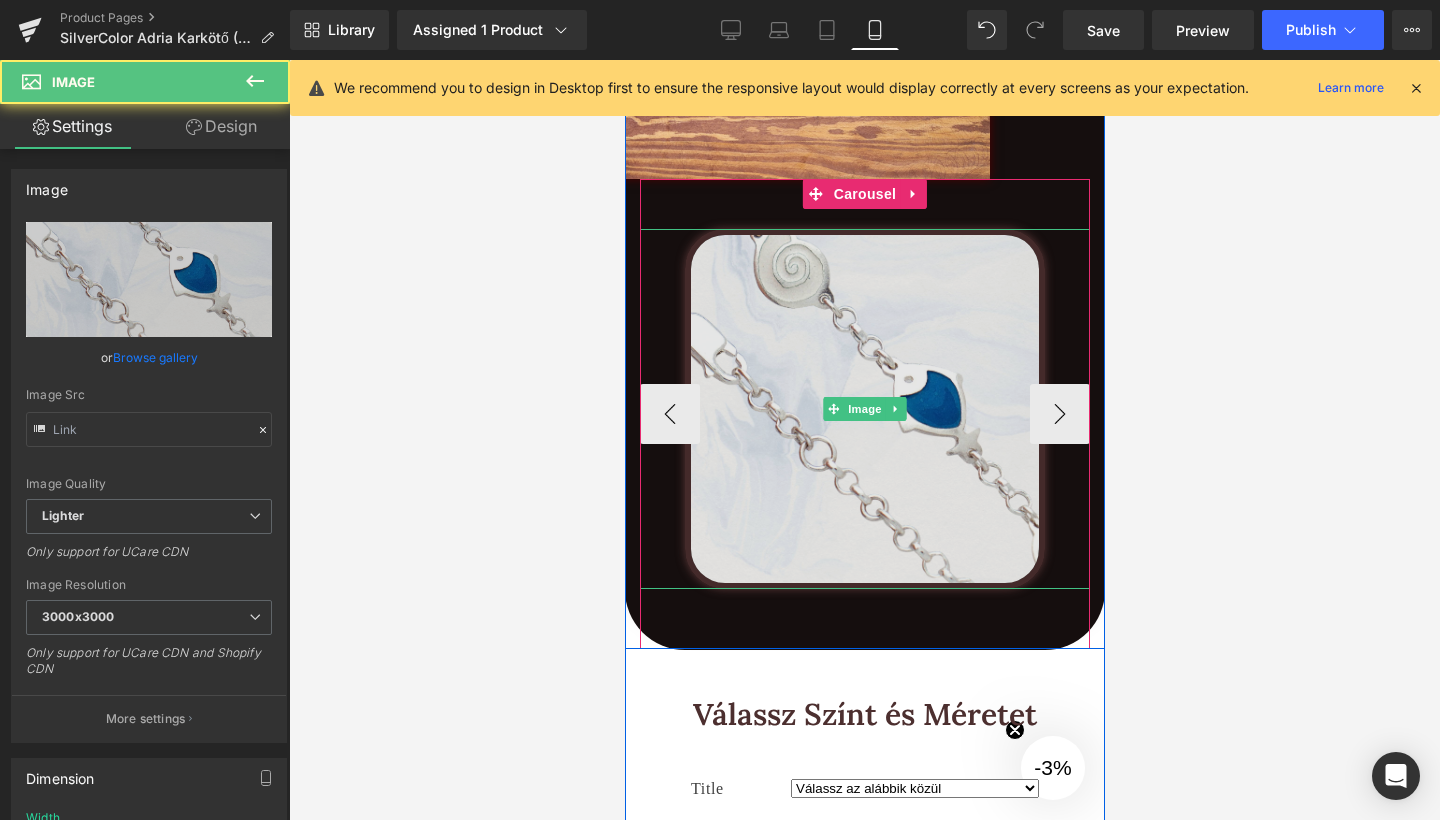 click at bounding box center [864, 409] 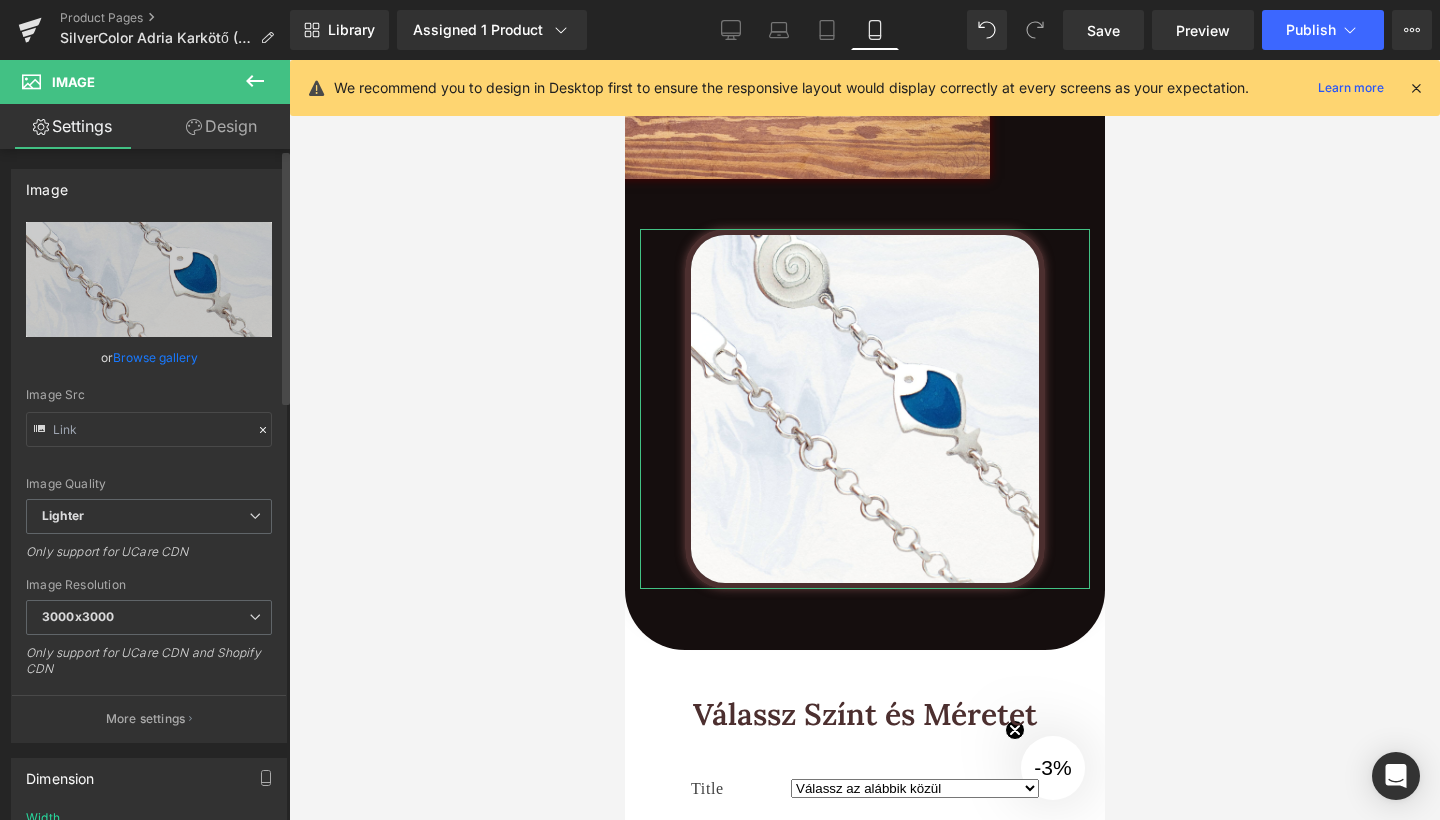 click on "or  Browse gallery" at bounding box center [149, 357] 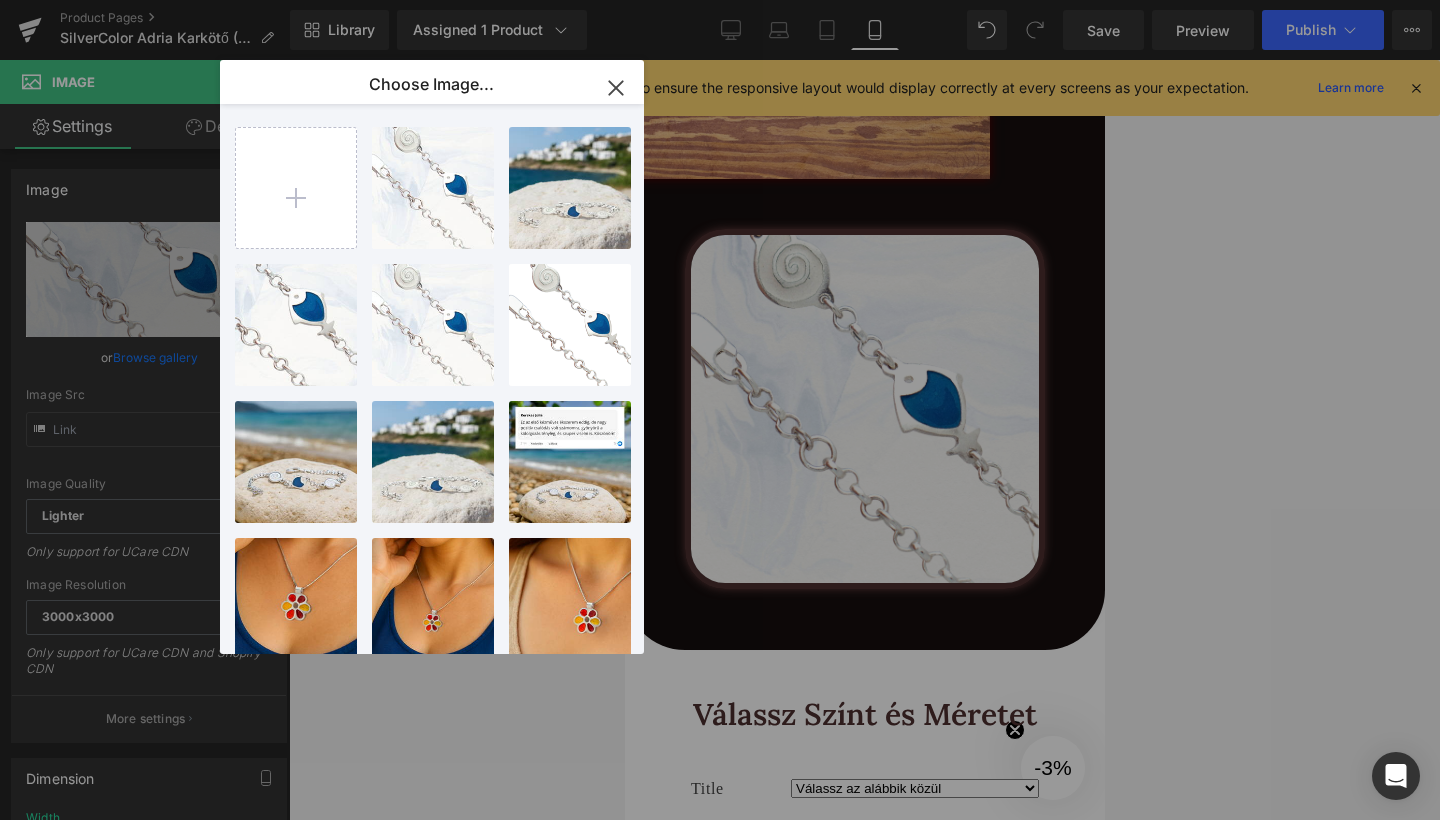 click 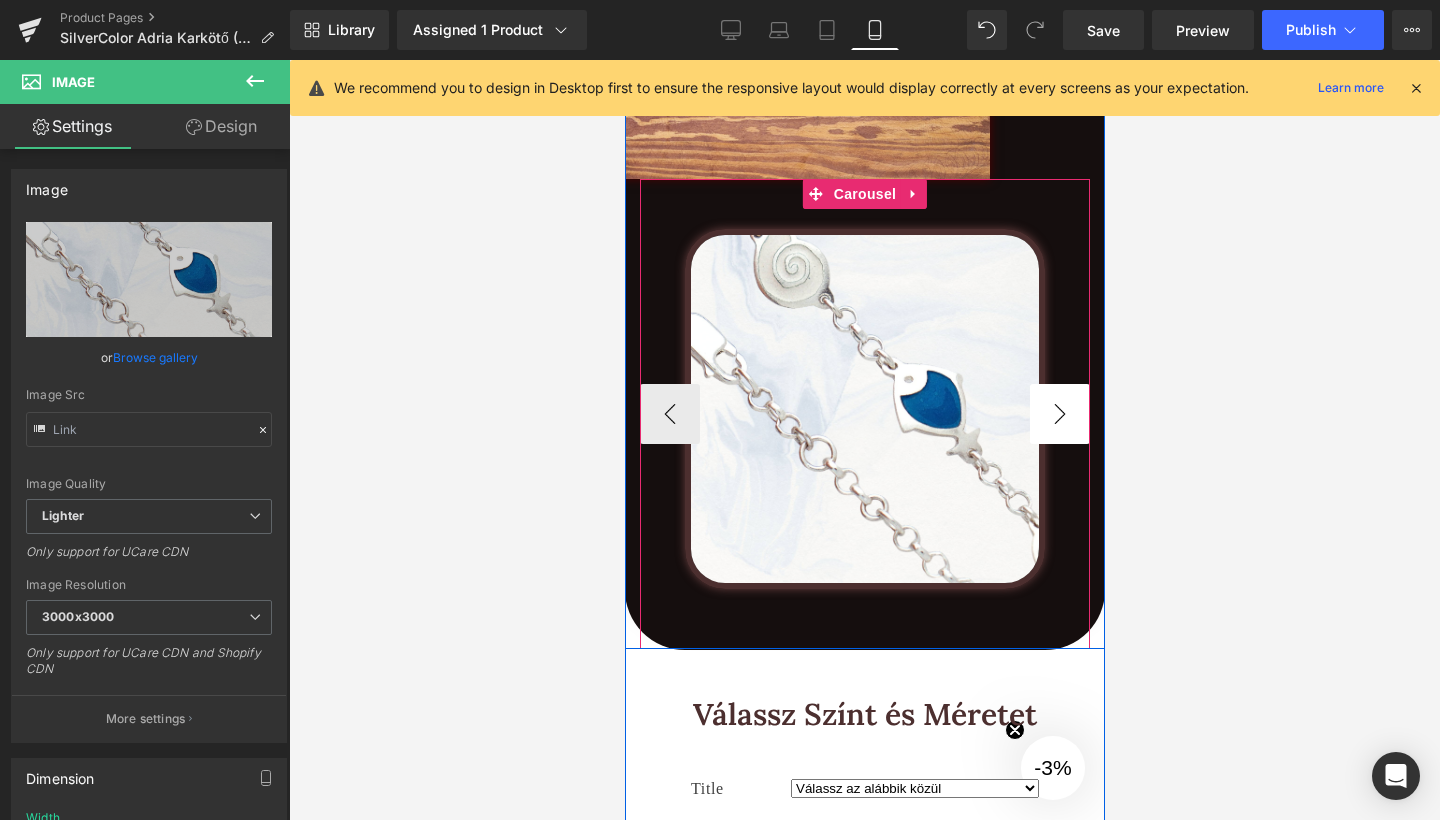 click on "›" at bounding box center (1059, 414) 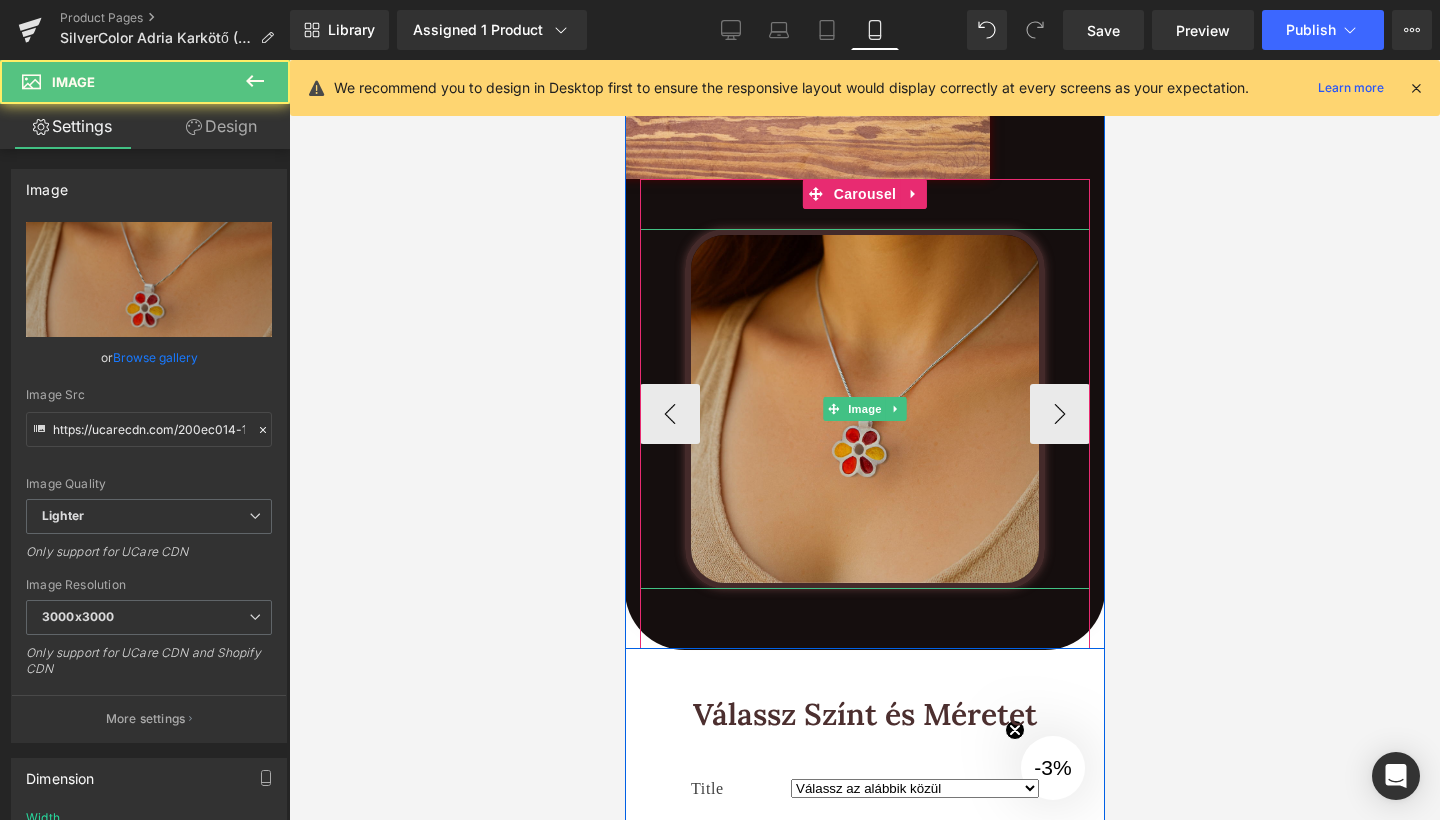 click at bounding box center [864, 409] 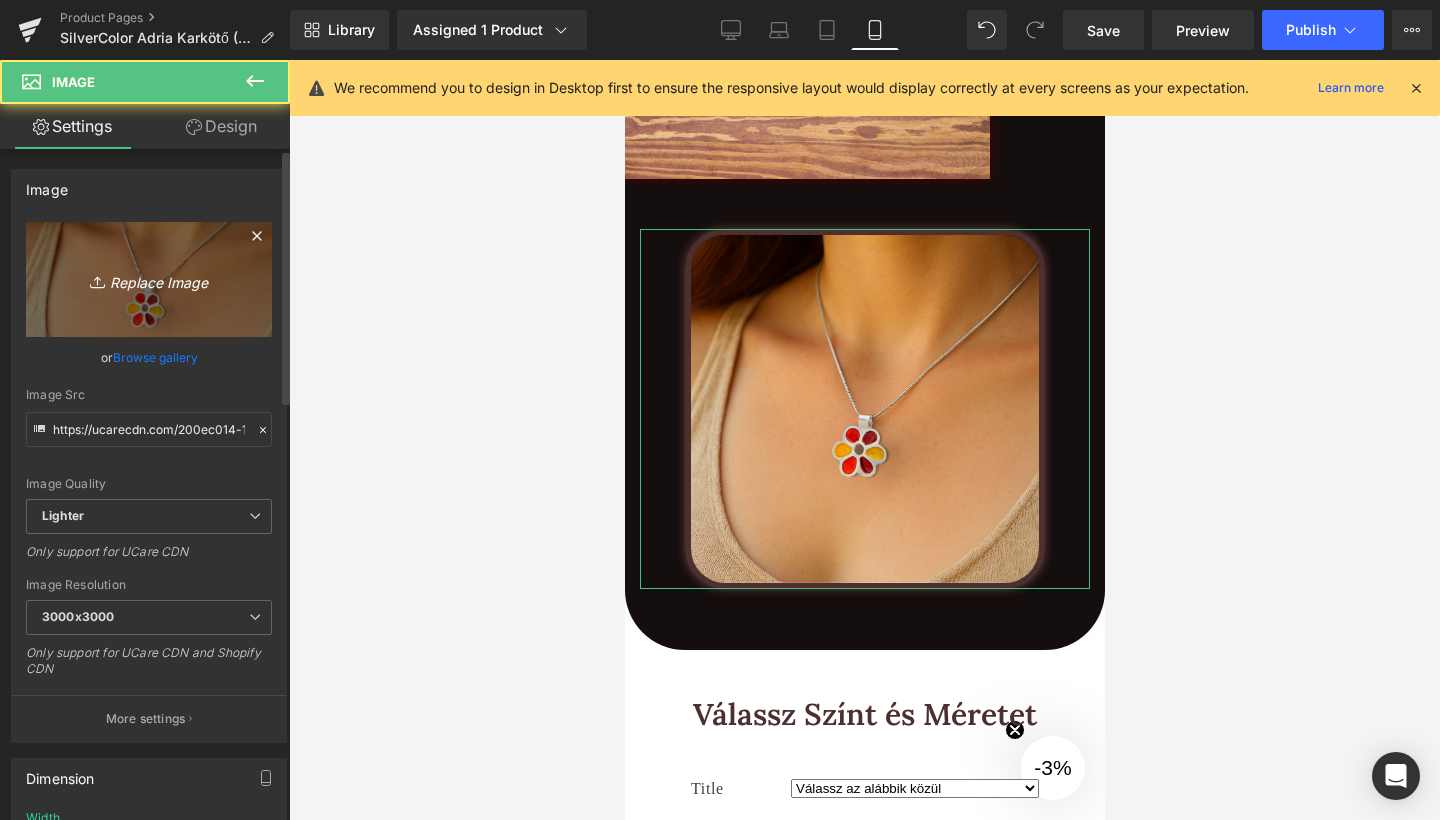 click on "Replace Image" at bounding box center [149, 279] 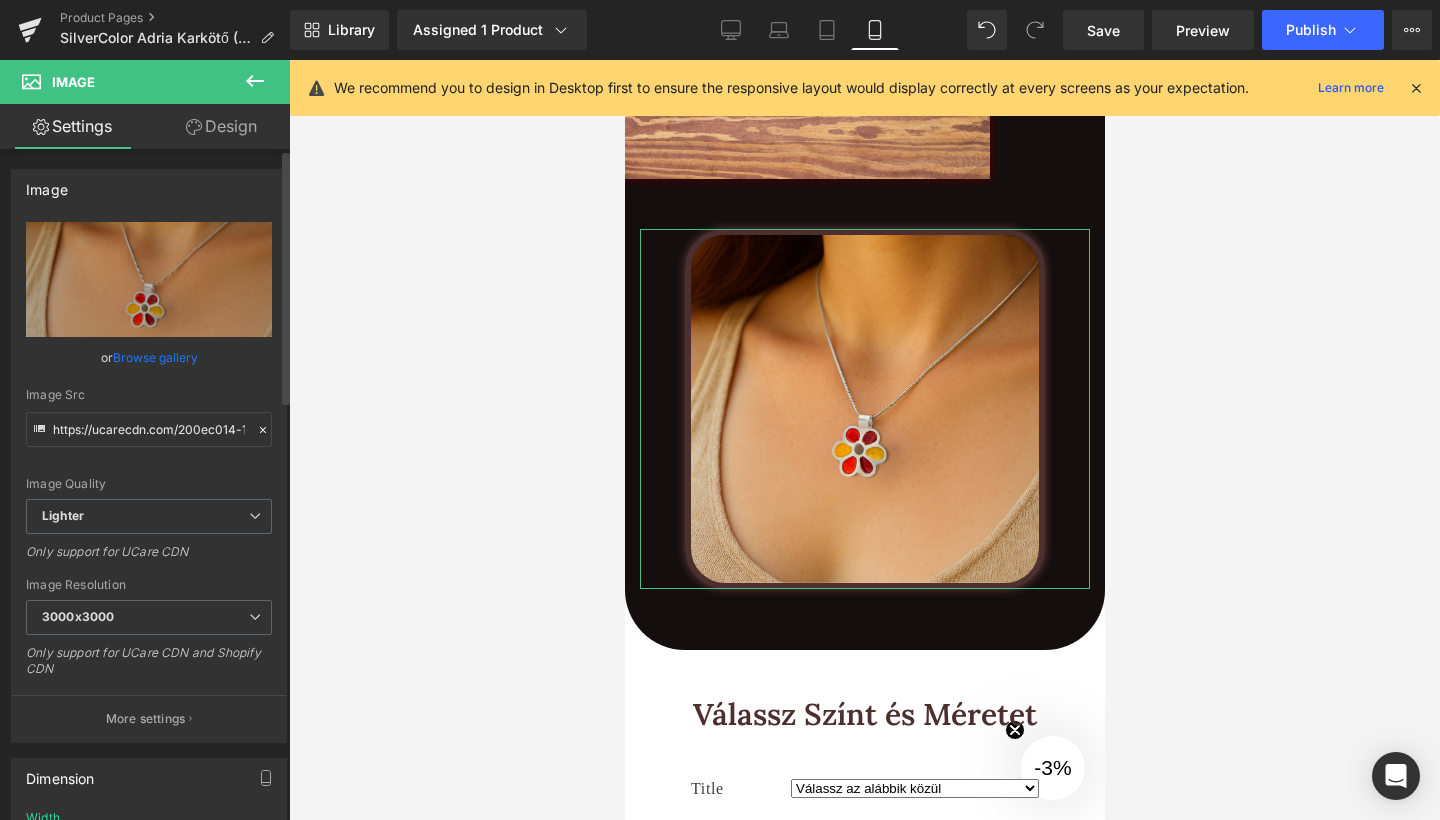 click on "Image Quality Lighter Lightest
Lighter
Lighter Lightest Only support for UCare CDN" at bounding box center [149, 360] 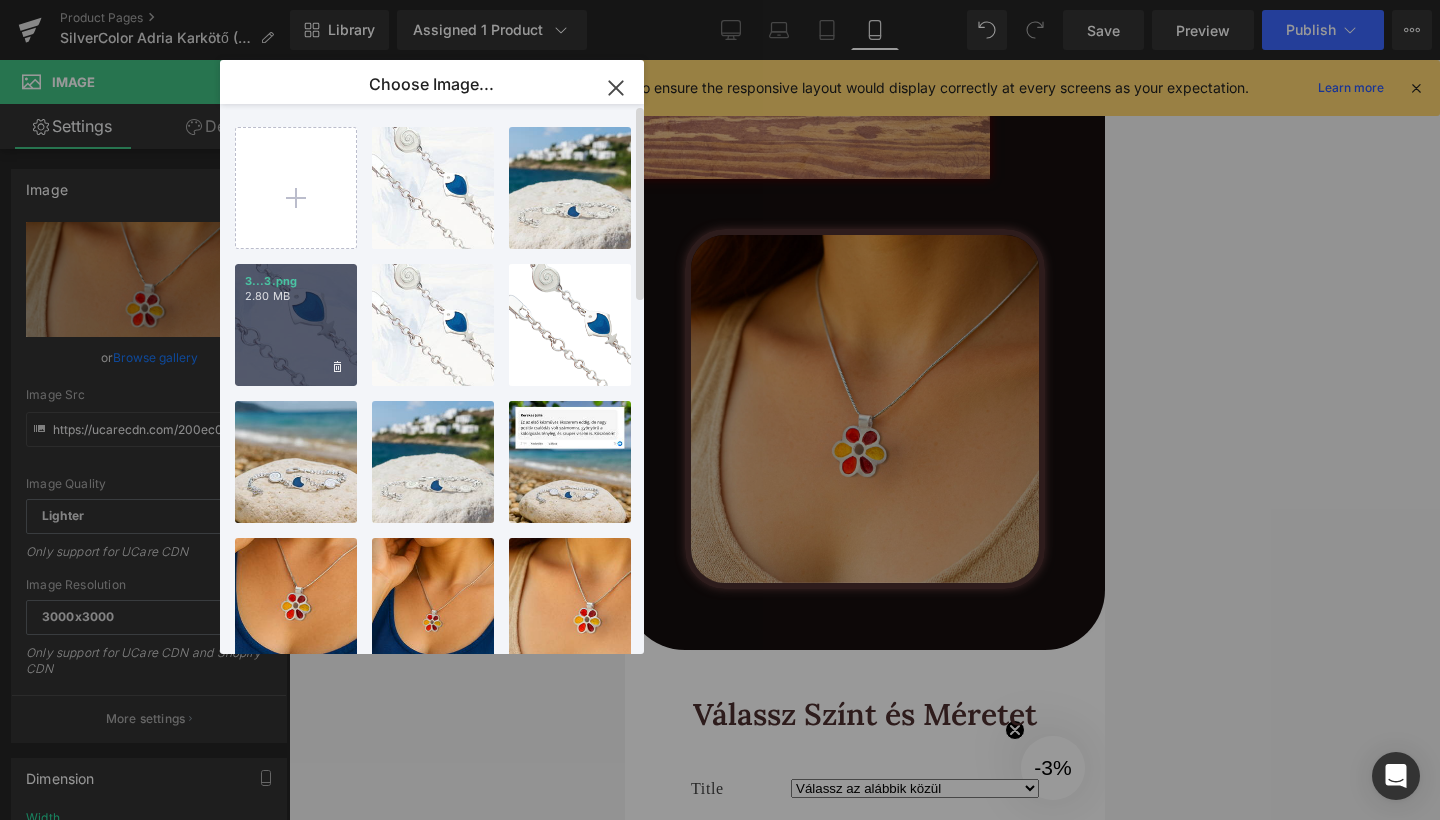 click on "3...3.png 2.80 MB" at bounding box center [296, 325] 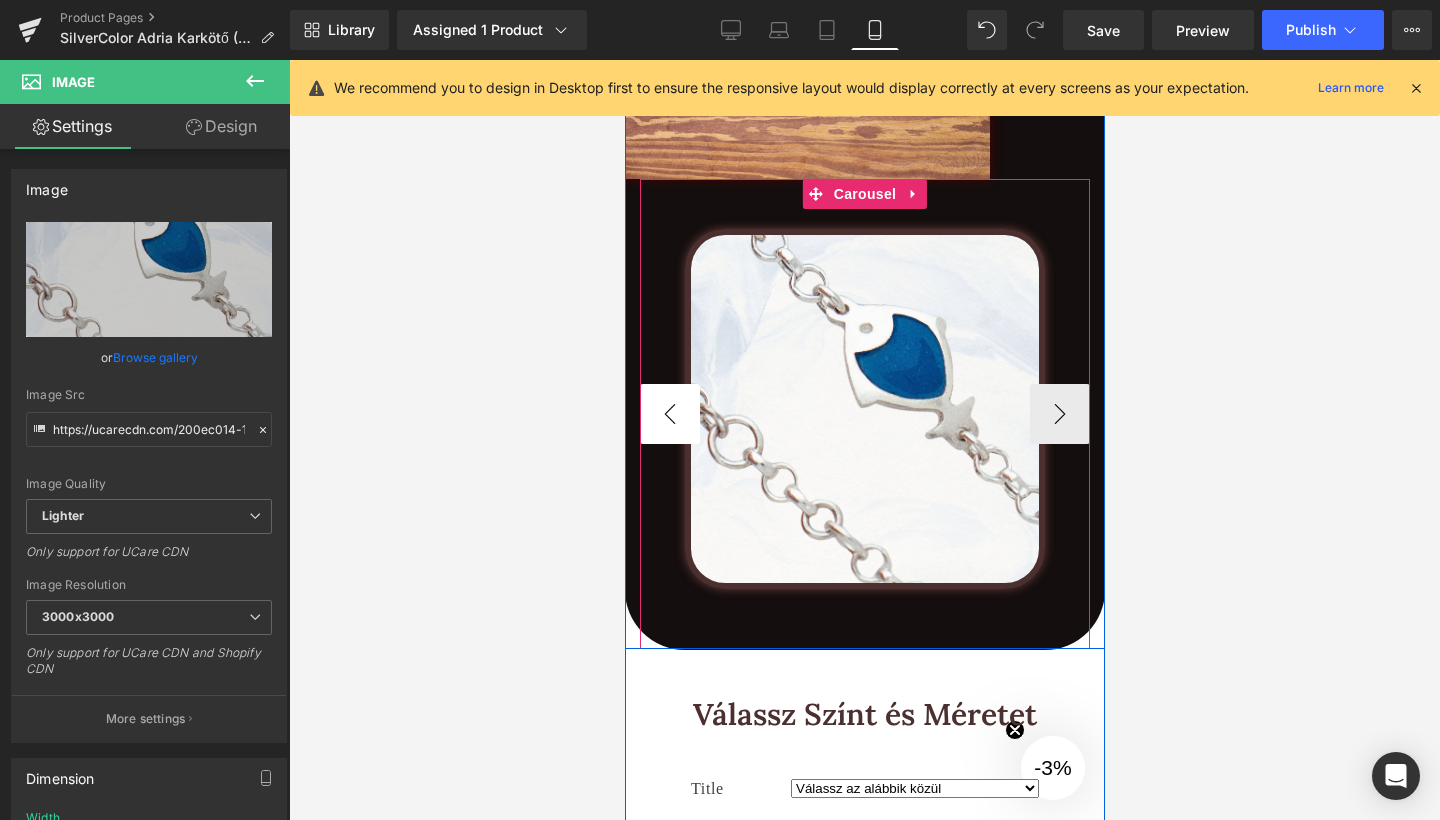 click on "‹" at bounding box center (669, 414) 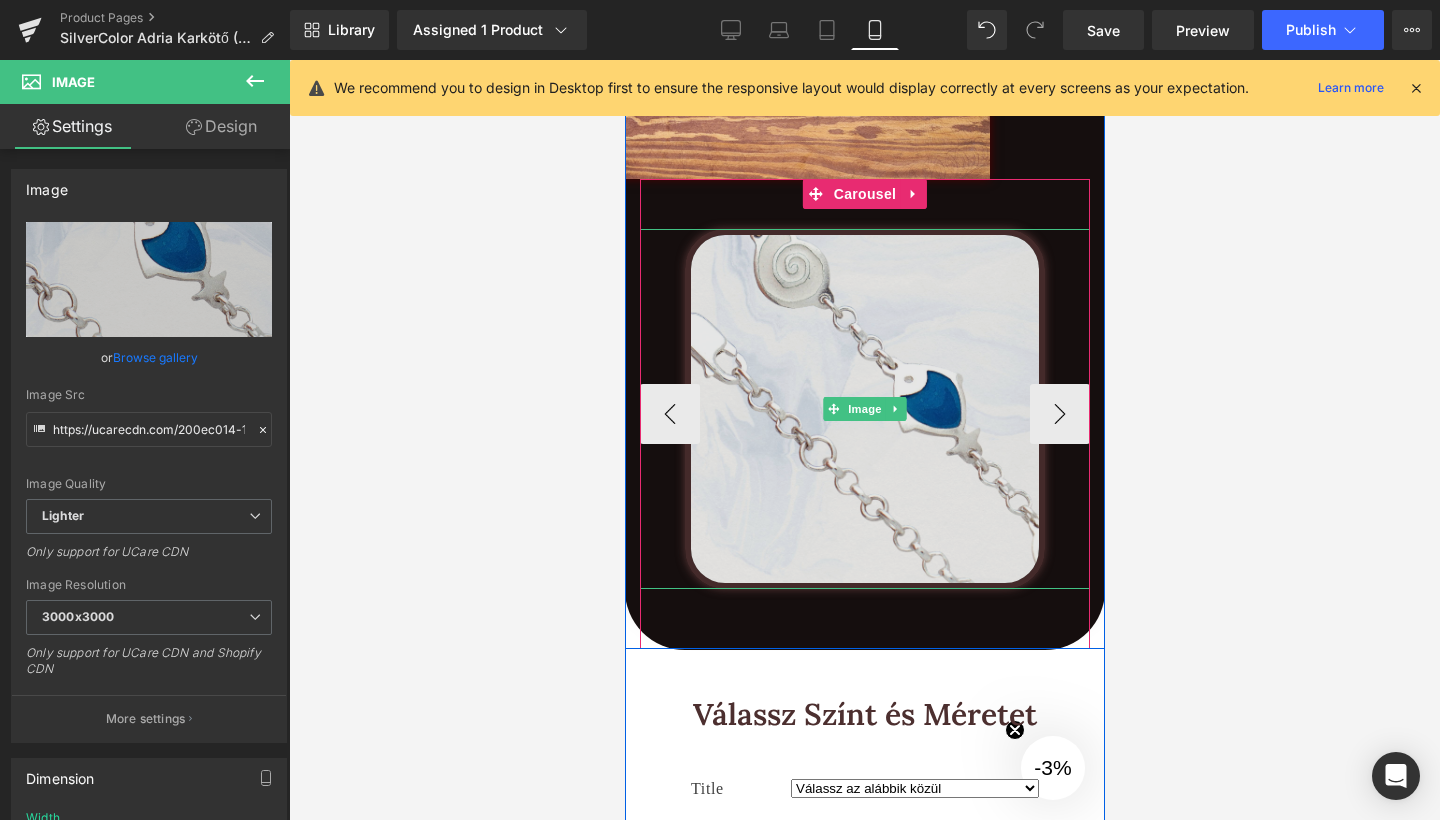 click at bounding box center [864, 409] 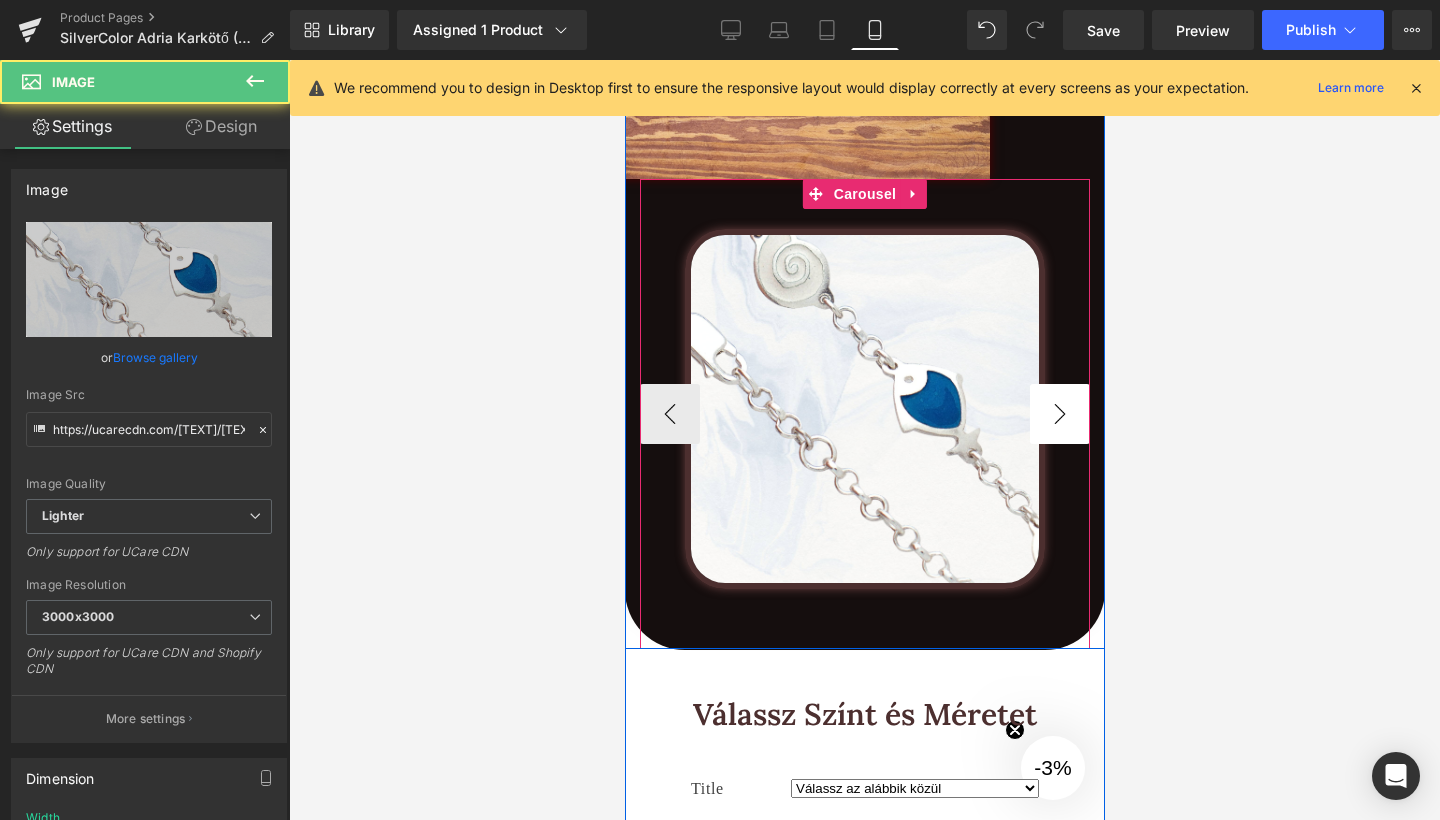 click on "›" at bounding box center [1059, 414] 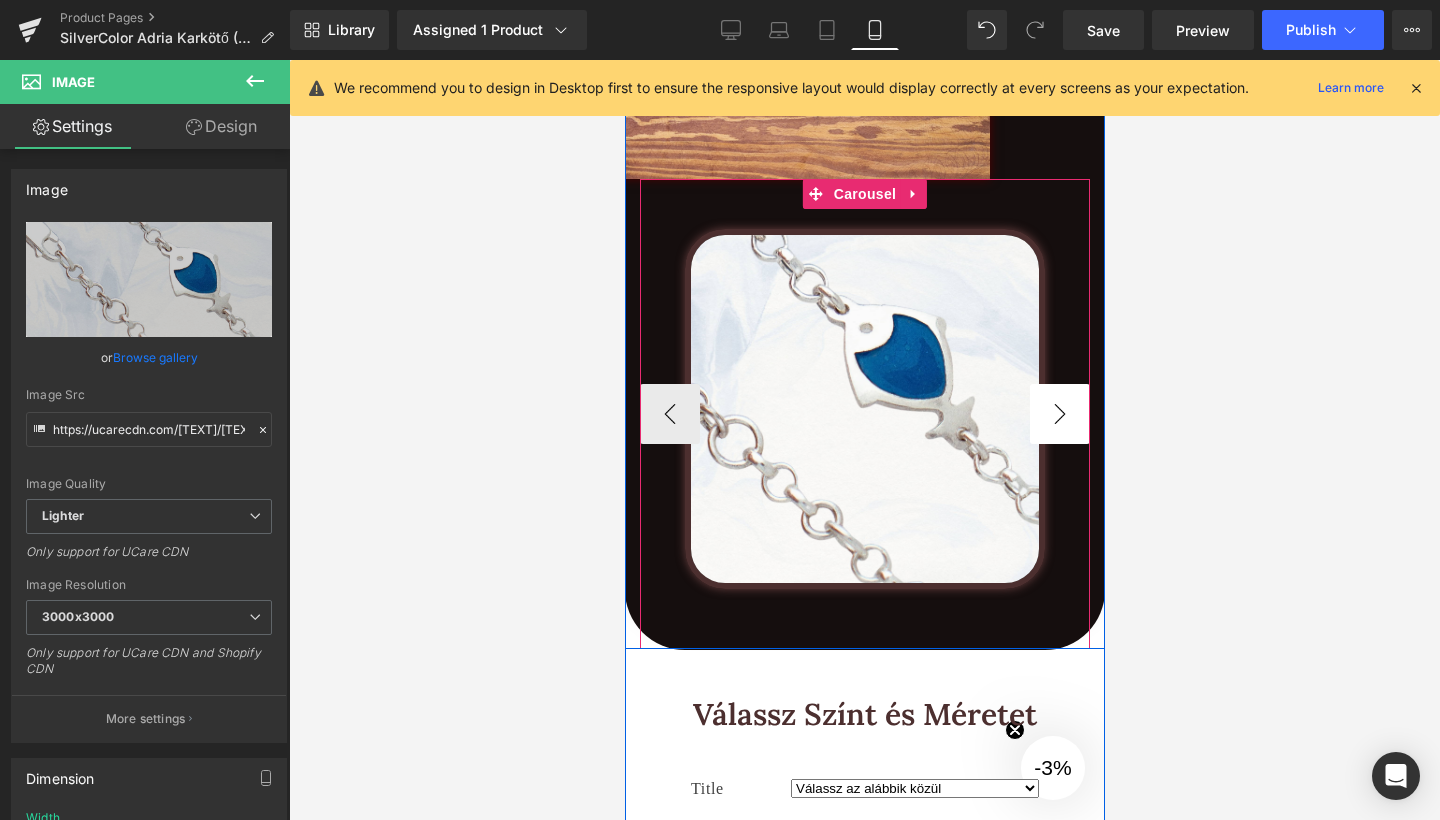 click on "›" at bounding box center (1059, 414) 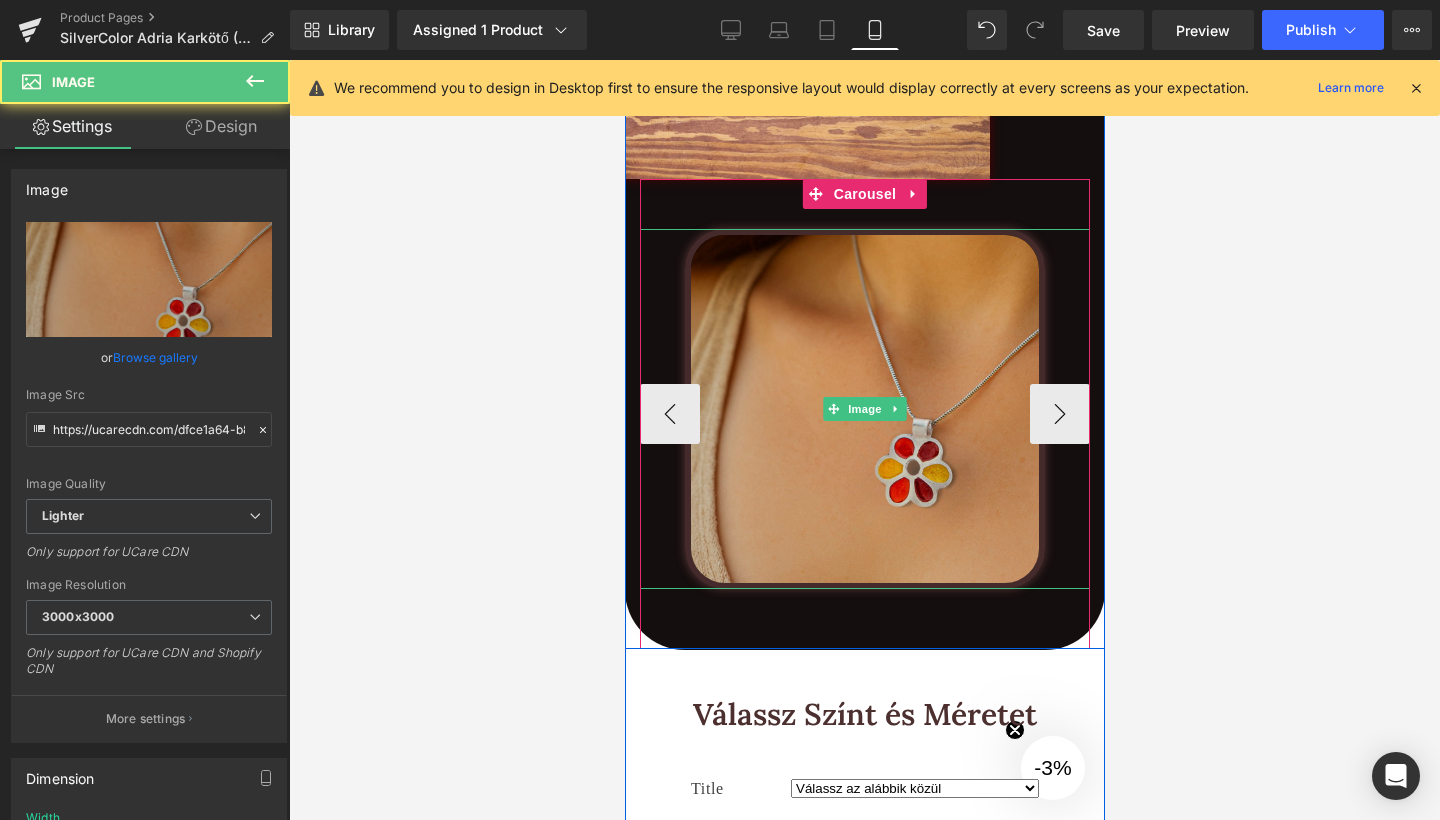 click at bounding box center (864, 409) 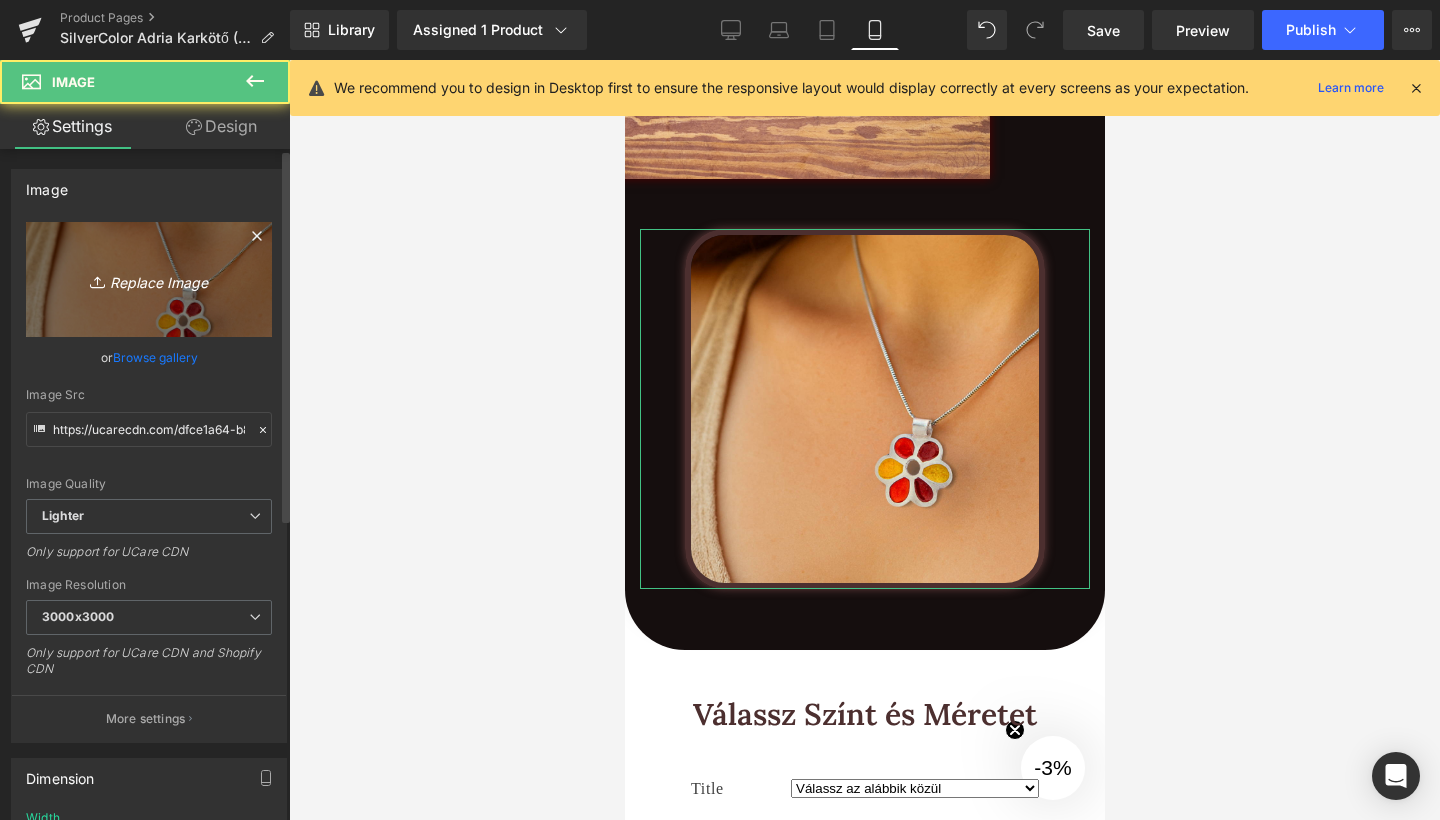 click on "Replace Image" at bounding box center (149, 279) 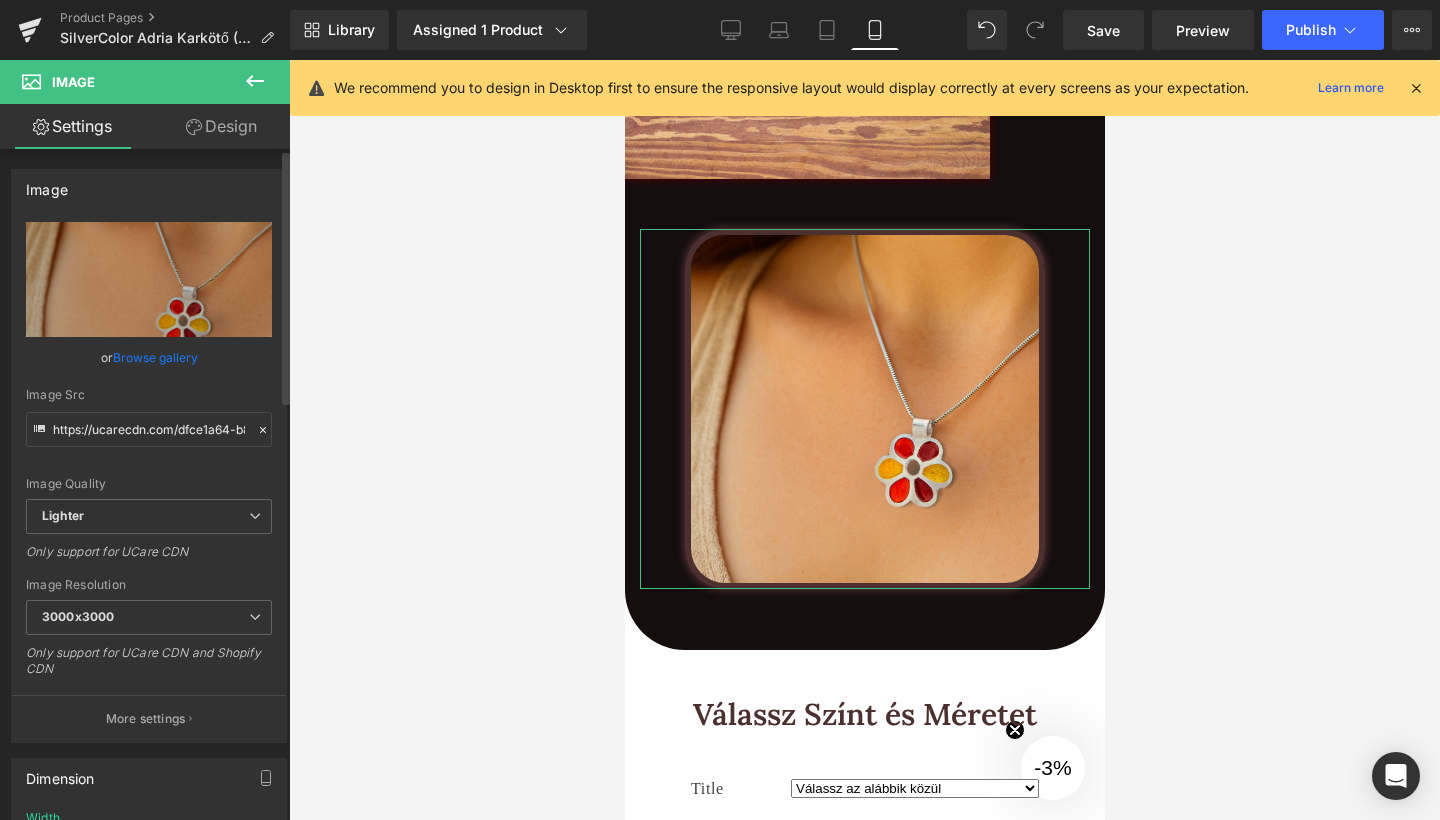 click on "Browse gallery" at bounding box center (155, 357) 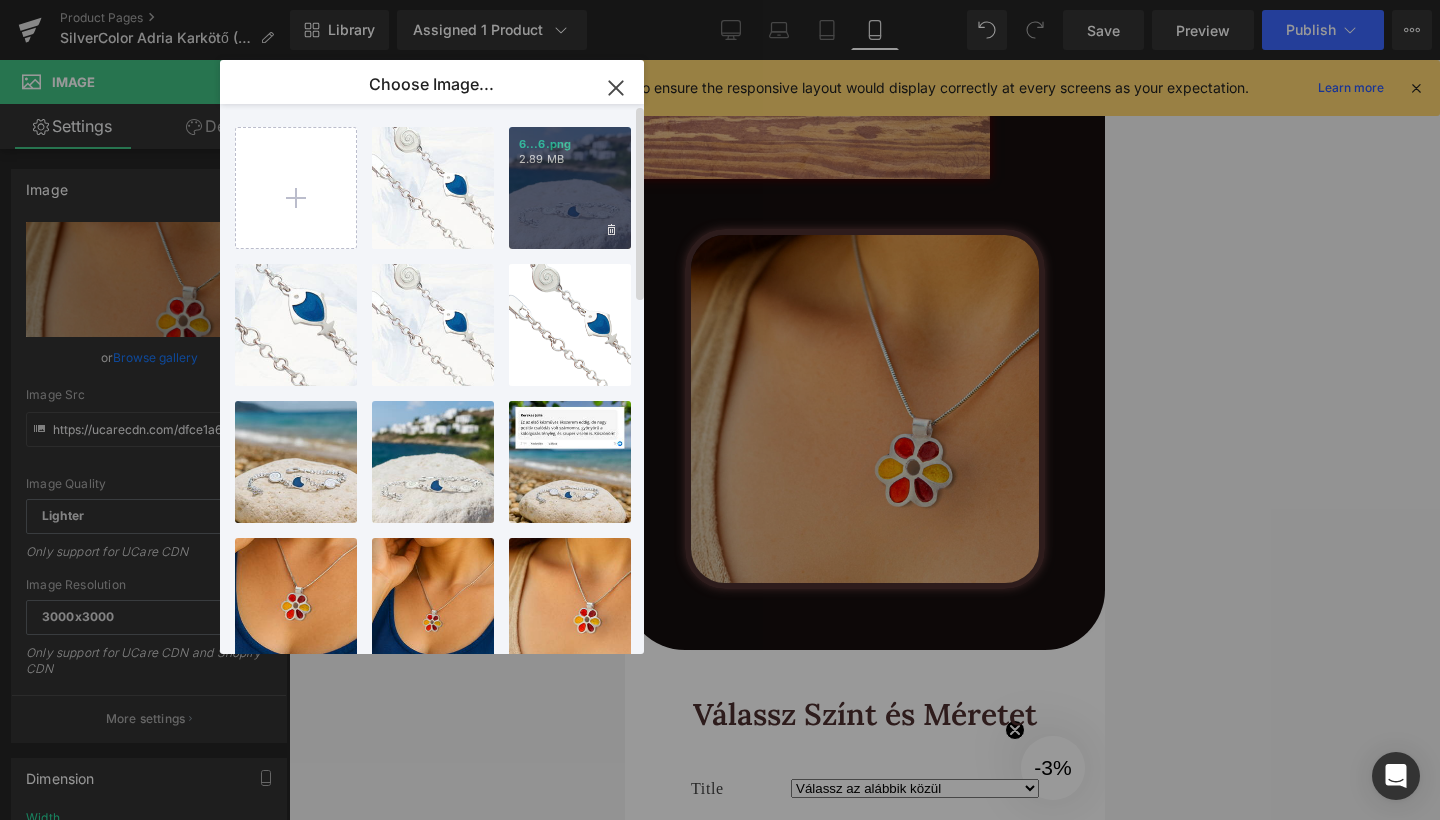 click on "2.89 MB" at bounding box center (570, 159) 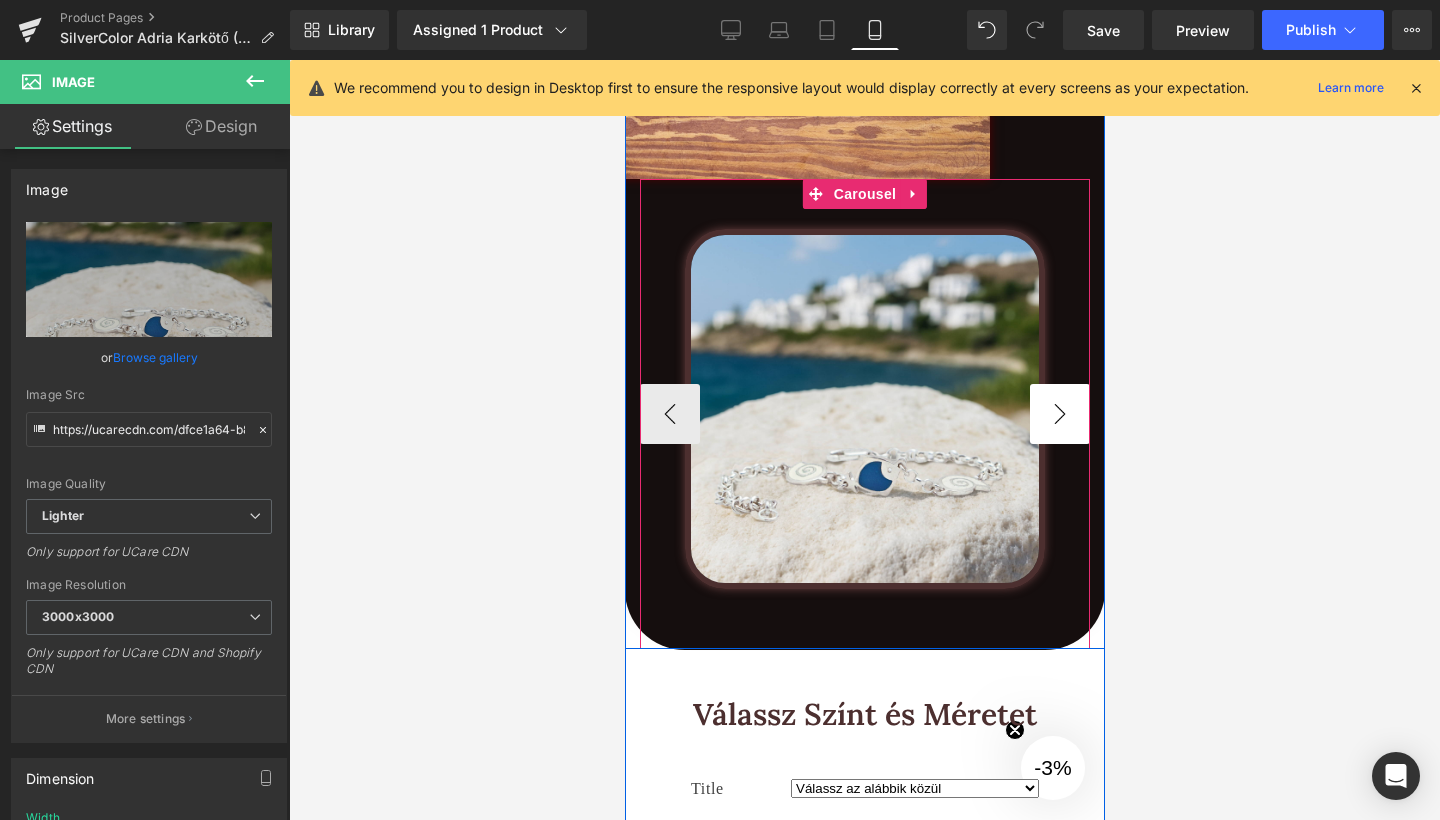 click on "›" at bounding box center [1059, 414] 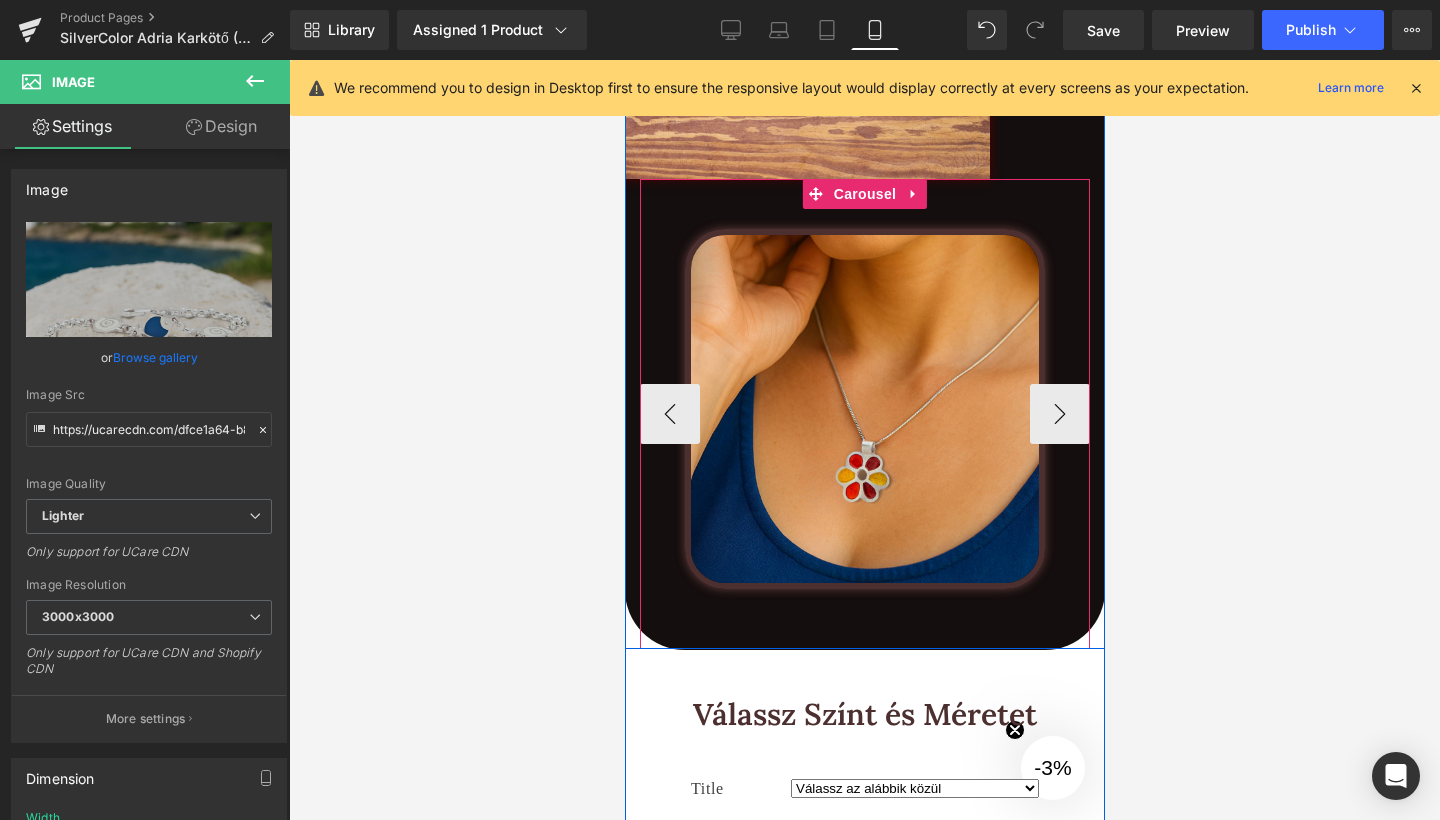 click on "Image" at bounding box center (864, 414) 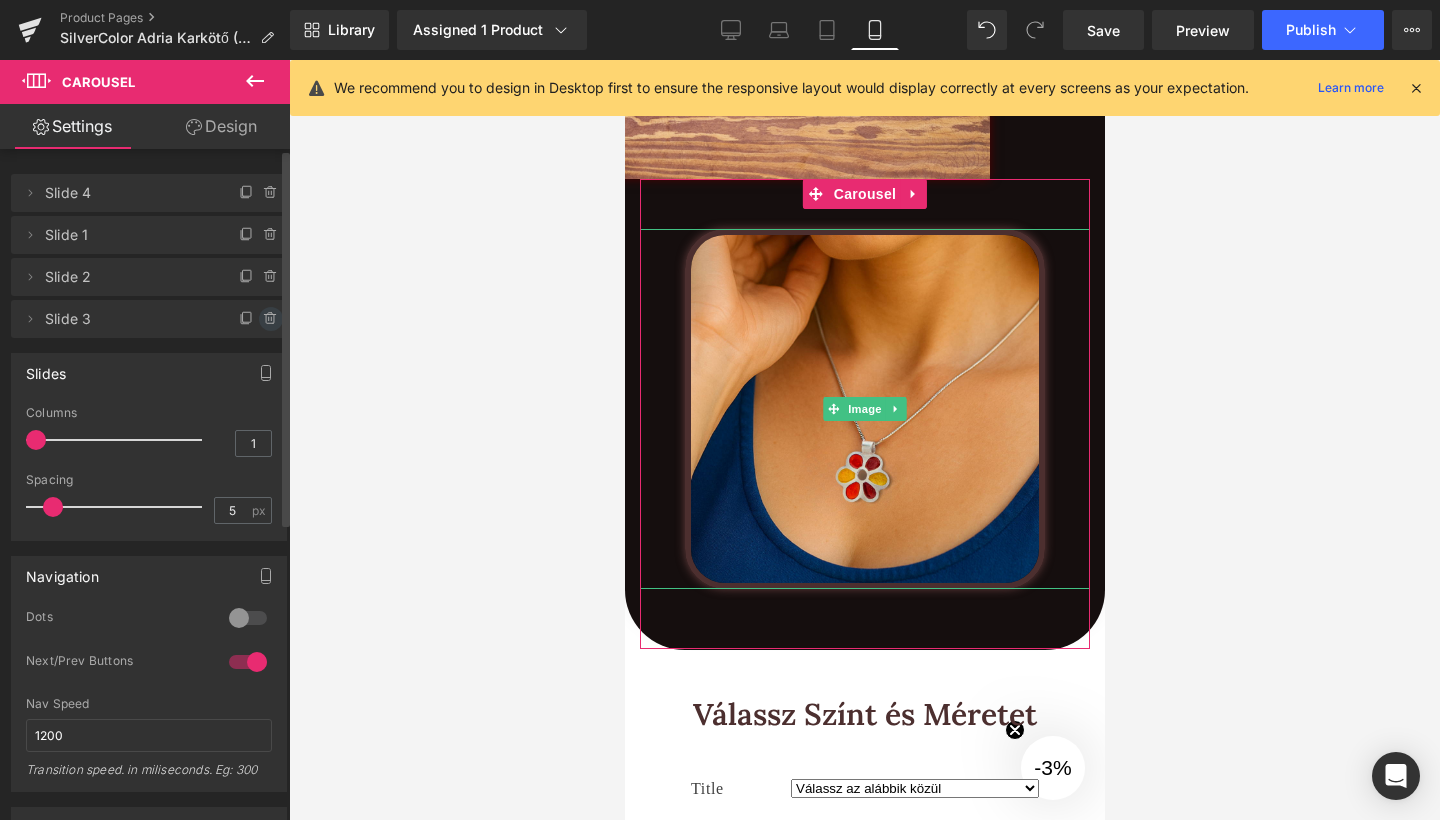 click at bounding box center (271, 319) 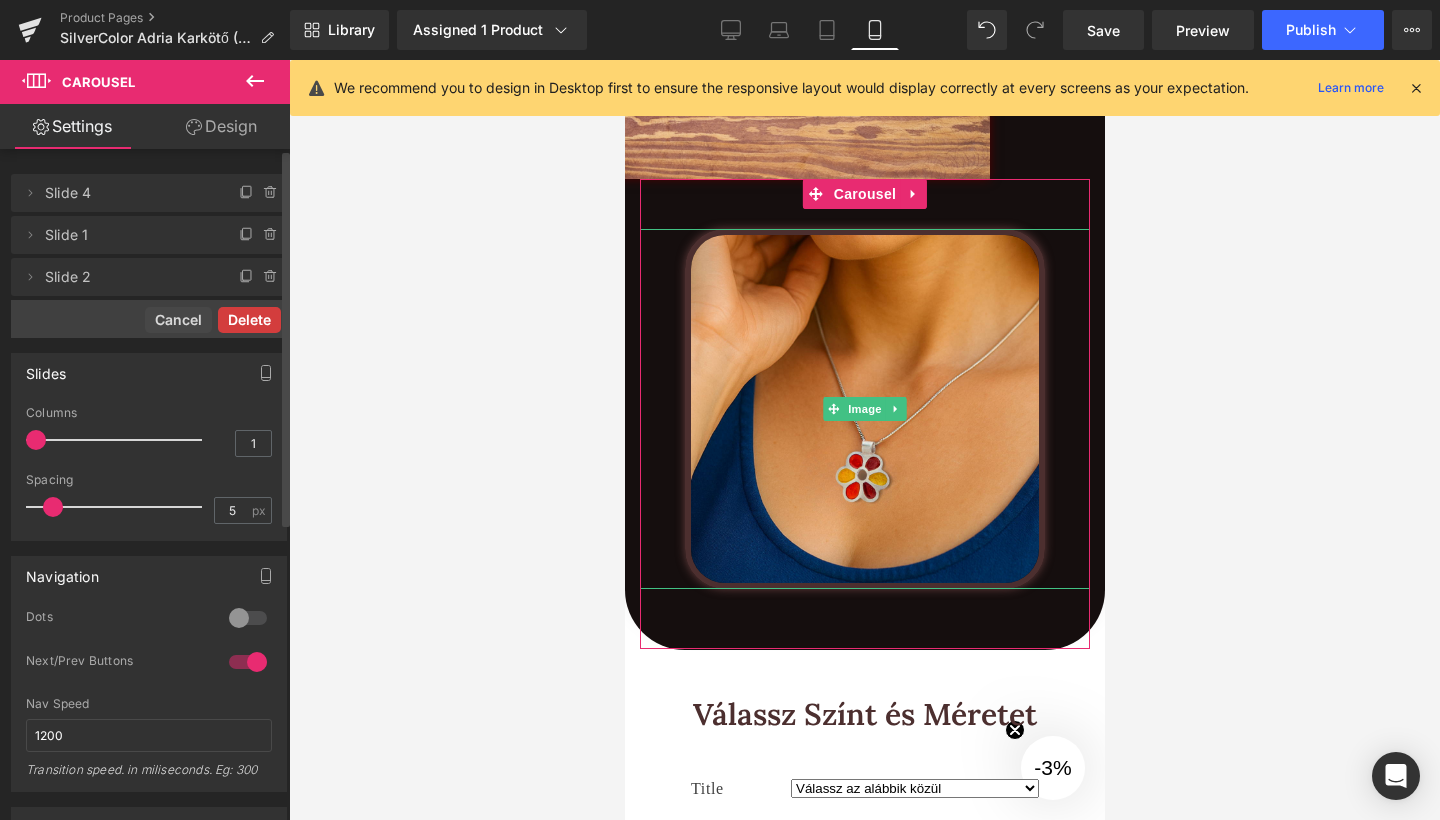 click on "Delete" at bounding box center [249, 320] 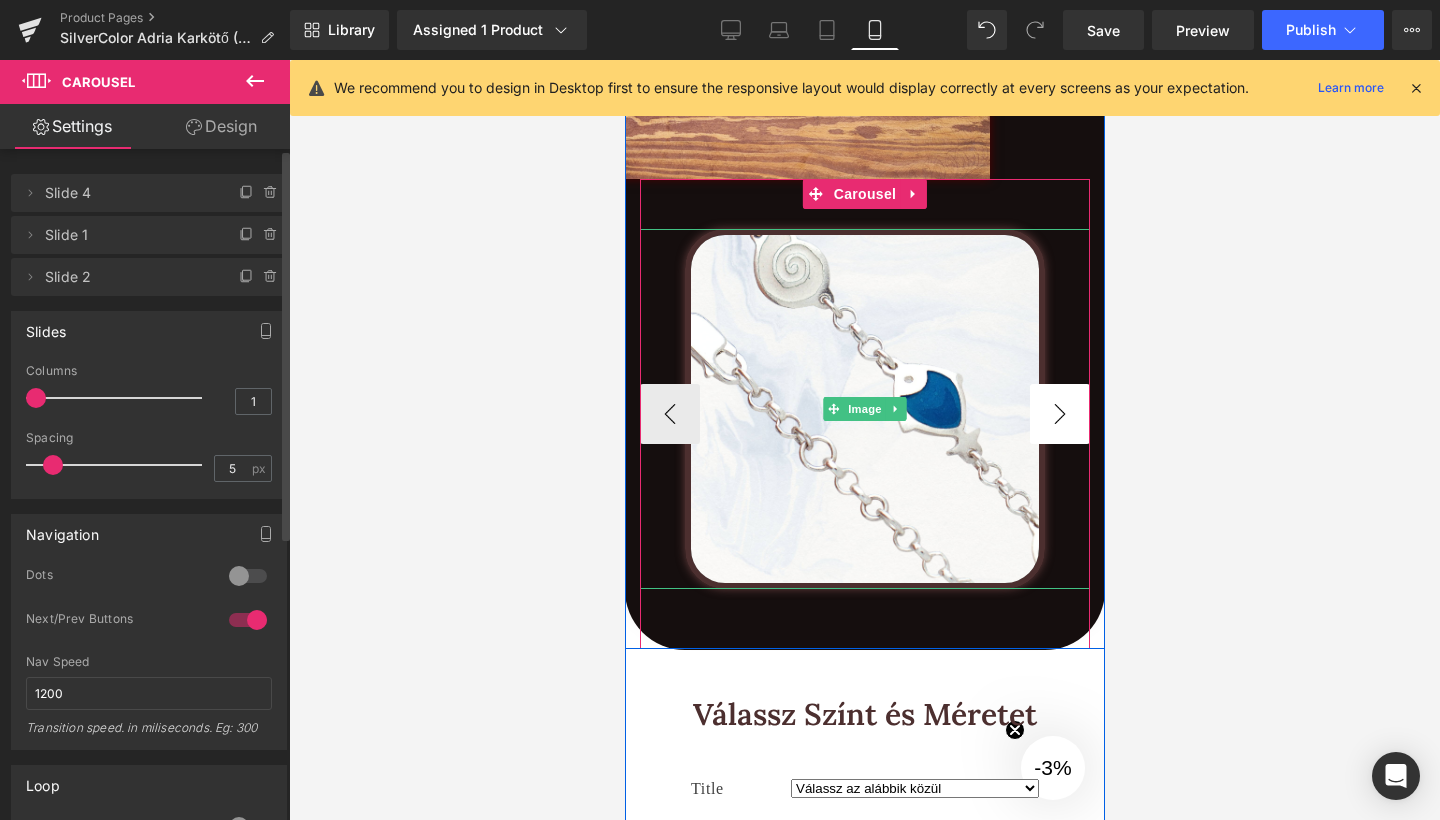 click on "›" at bounding box center [1059, 414] 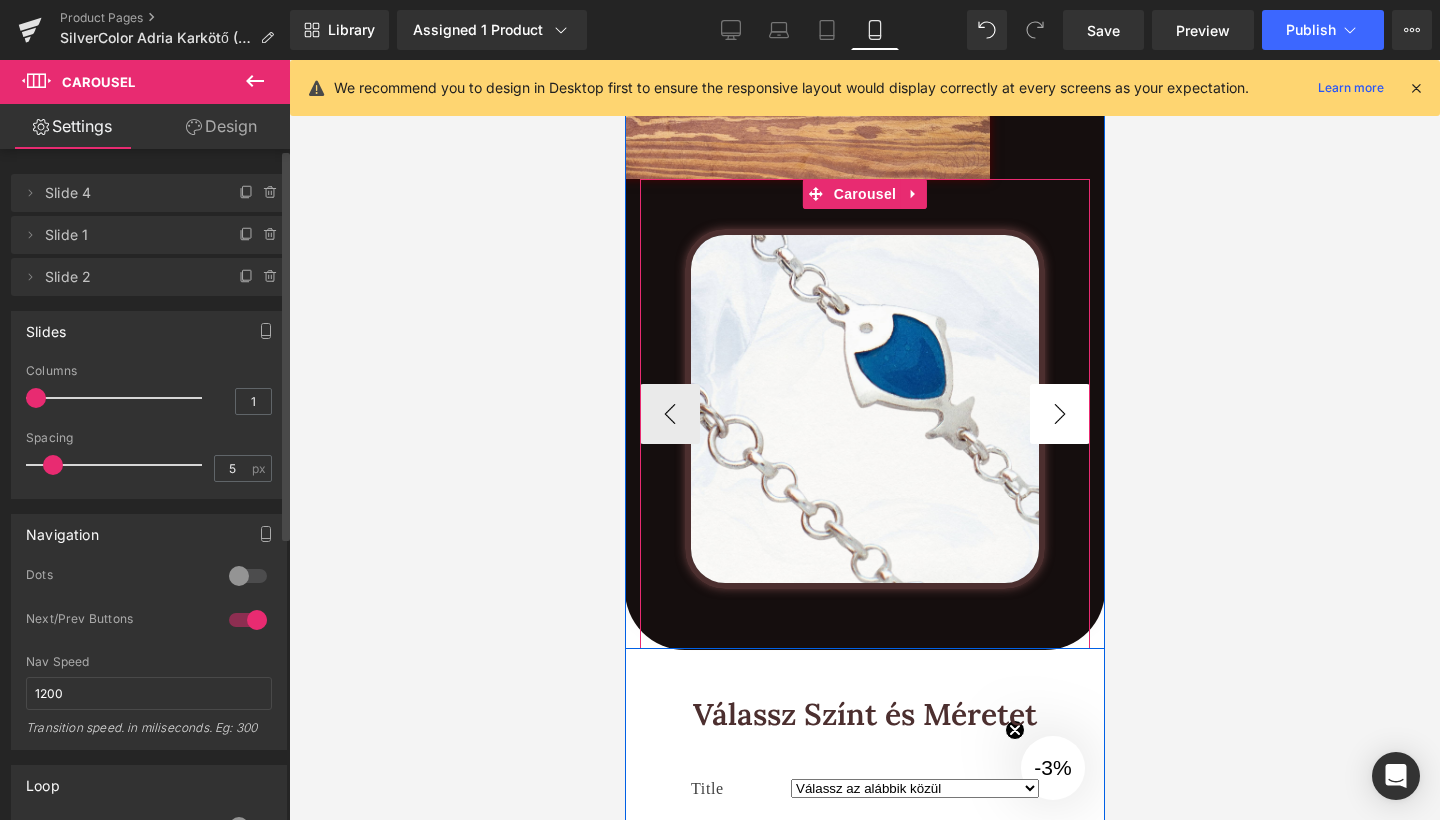 click on "›" at bounding box center [1059, 414] 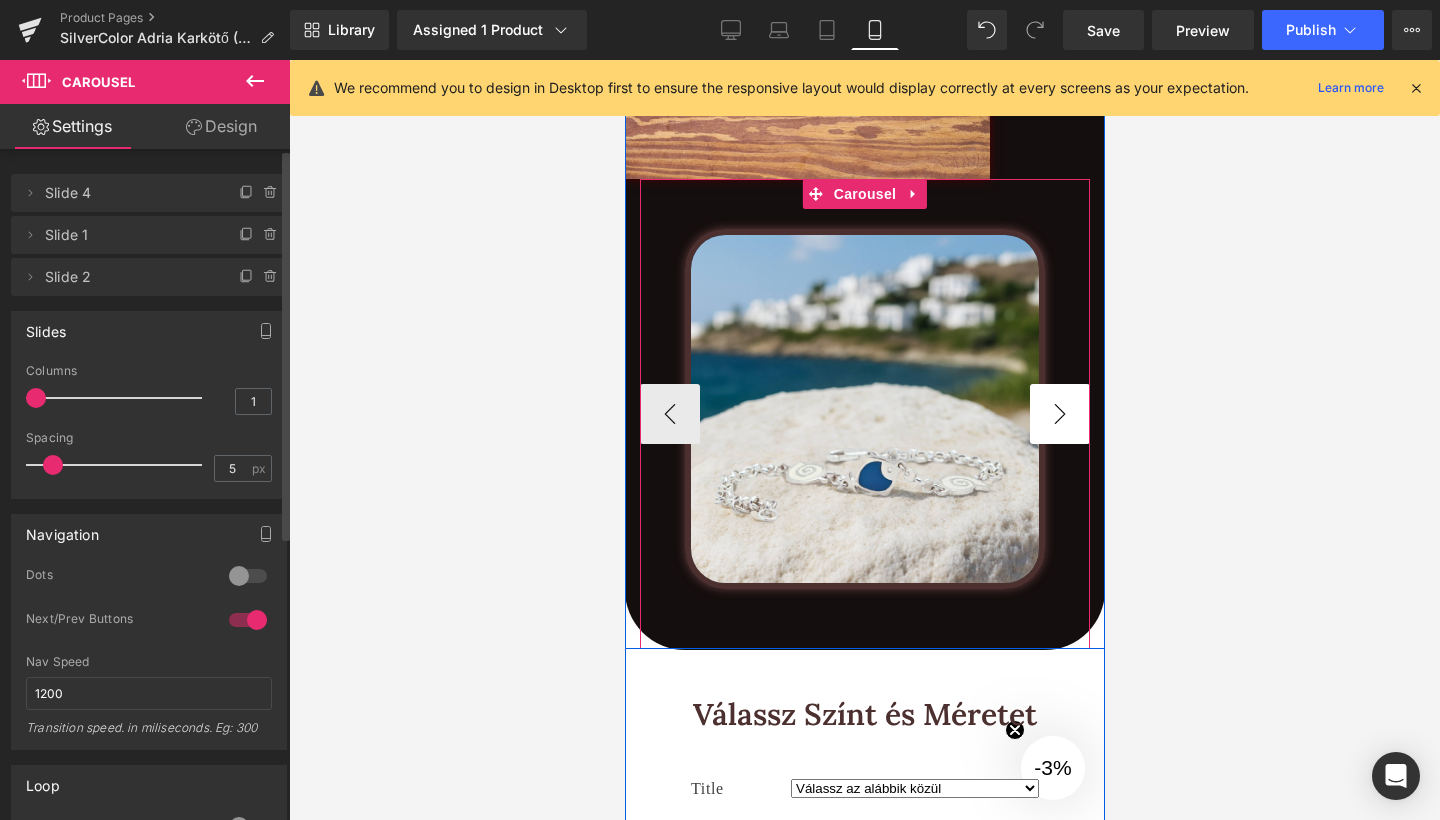 click on "›" at bounding box center [1059, 414] 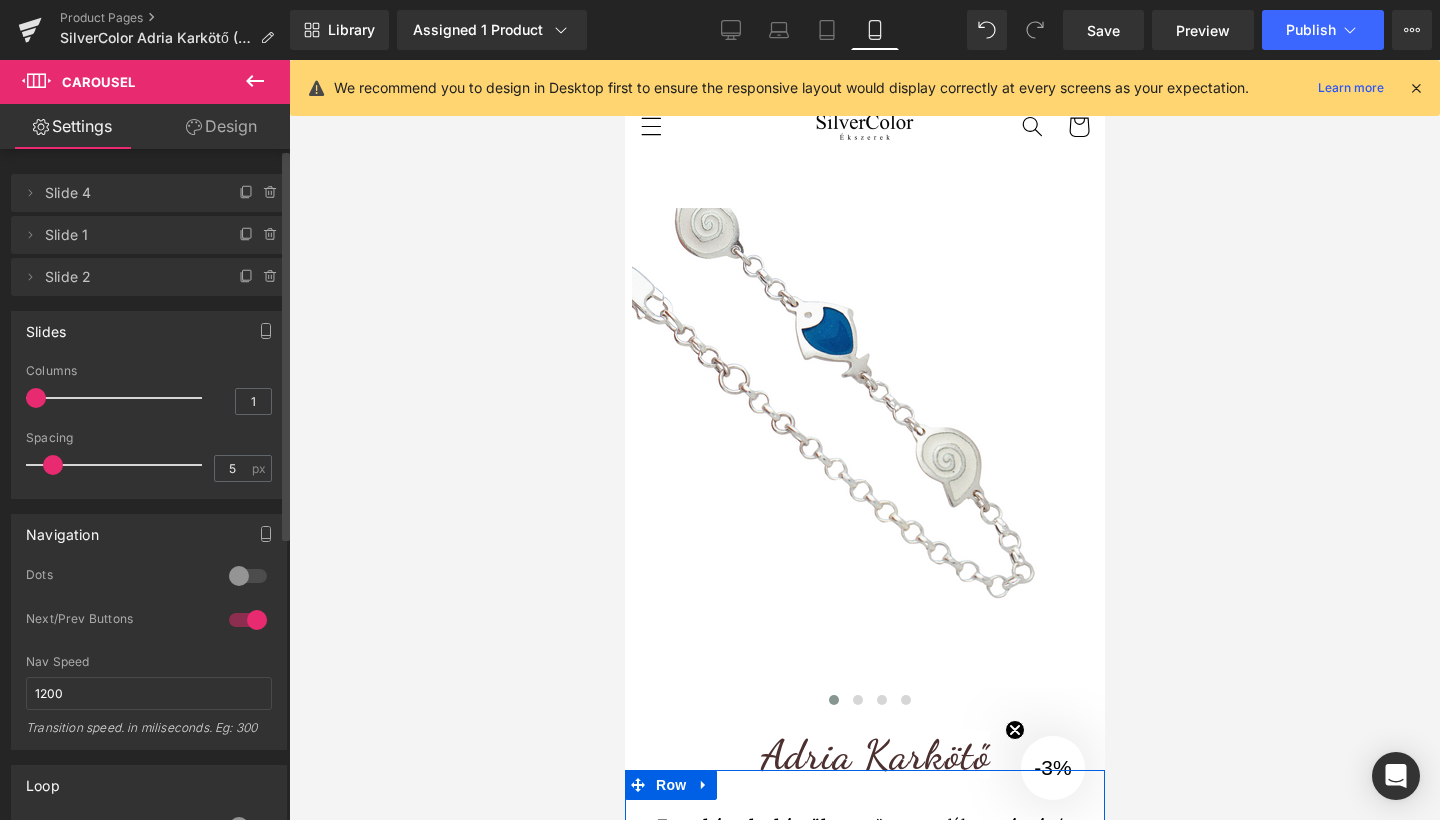 scroll, scrollTop: 0, scrollLeft: 0, axis: both 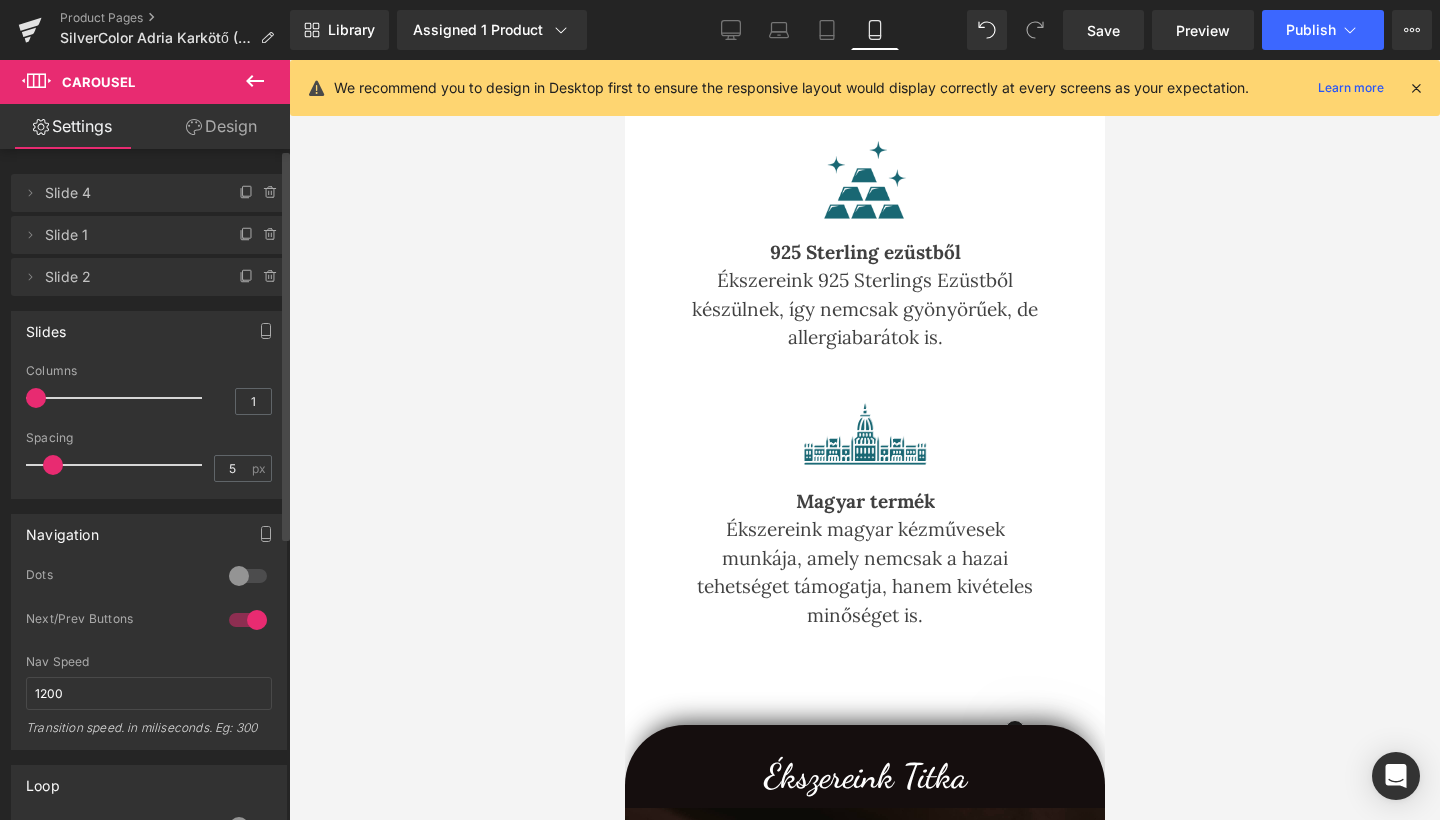 click at bounding box center [1416, 88] 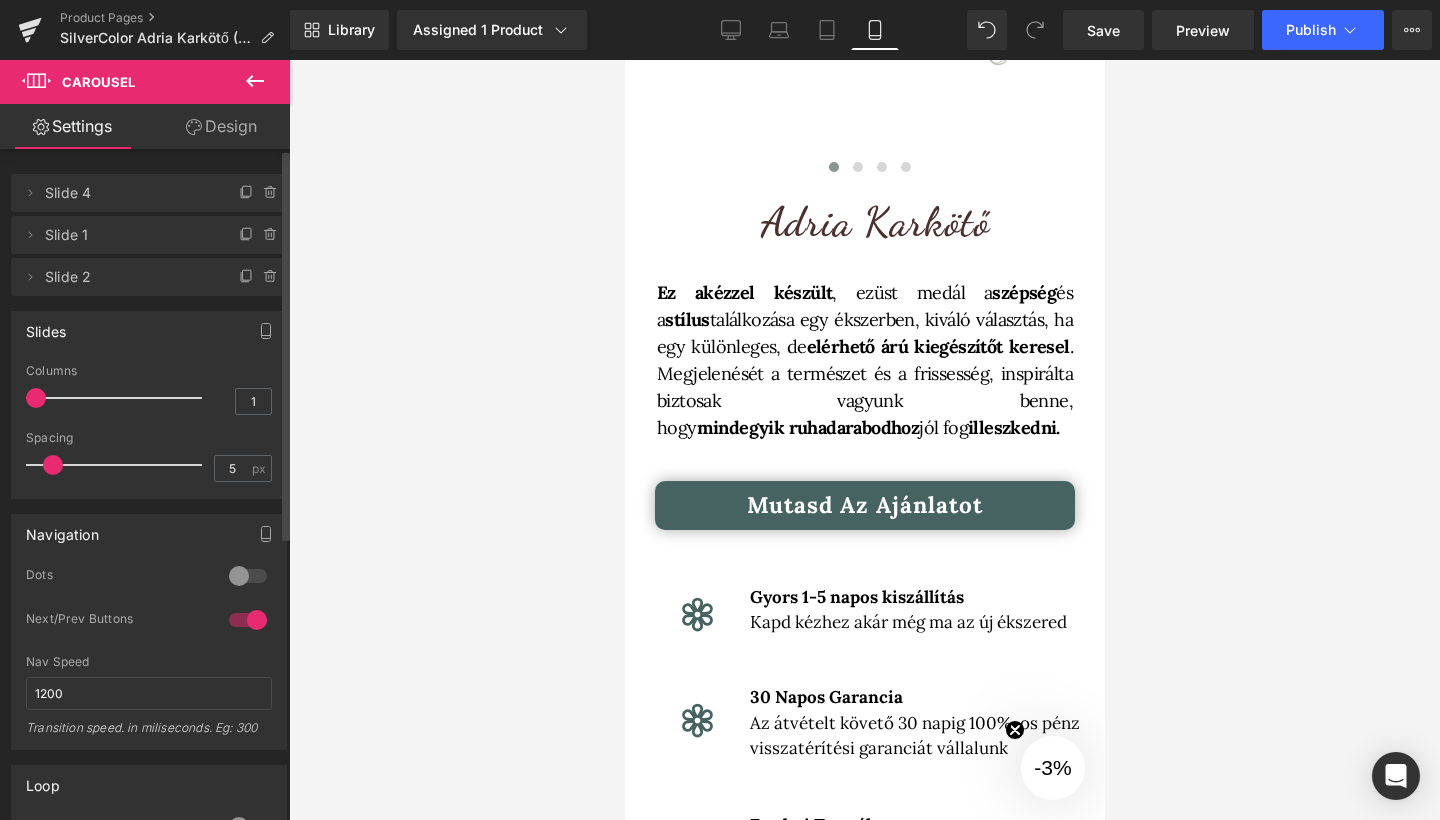 scroll, scrollTop: 538, scrollLeft: 0, axis: vertical 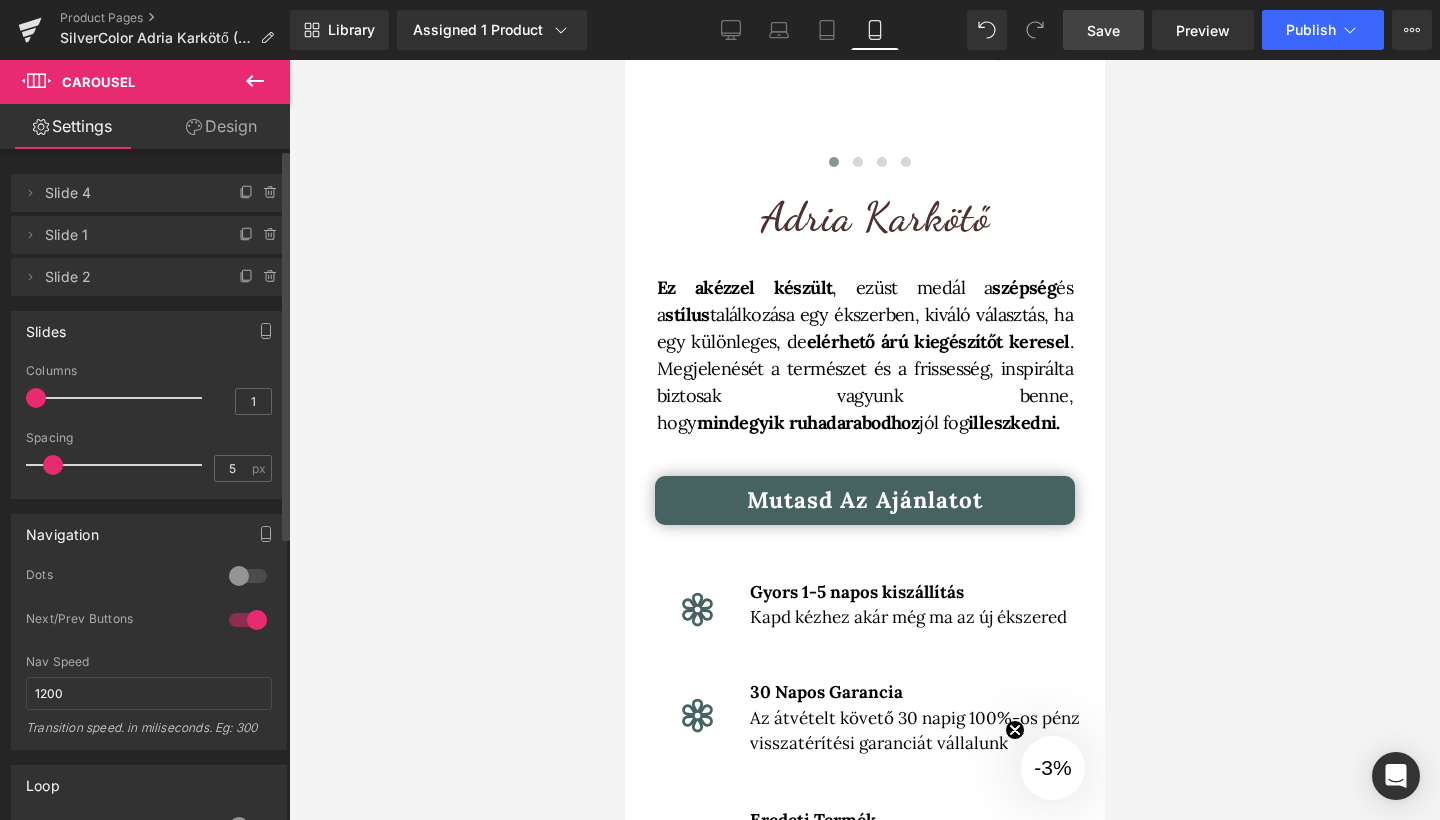 click on "Save" at bounding box center (1103, 30) 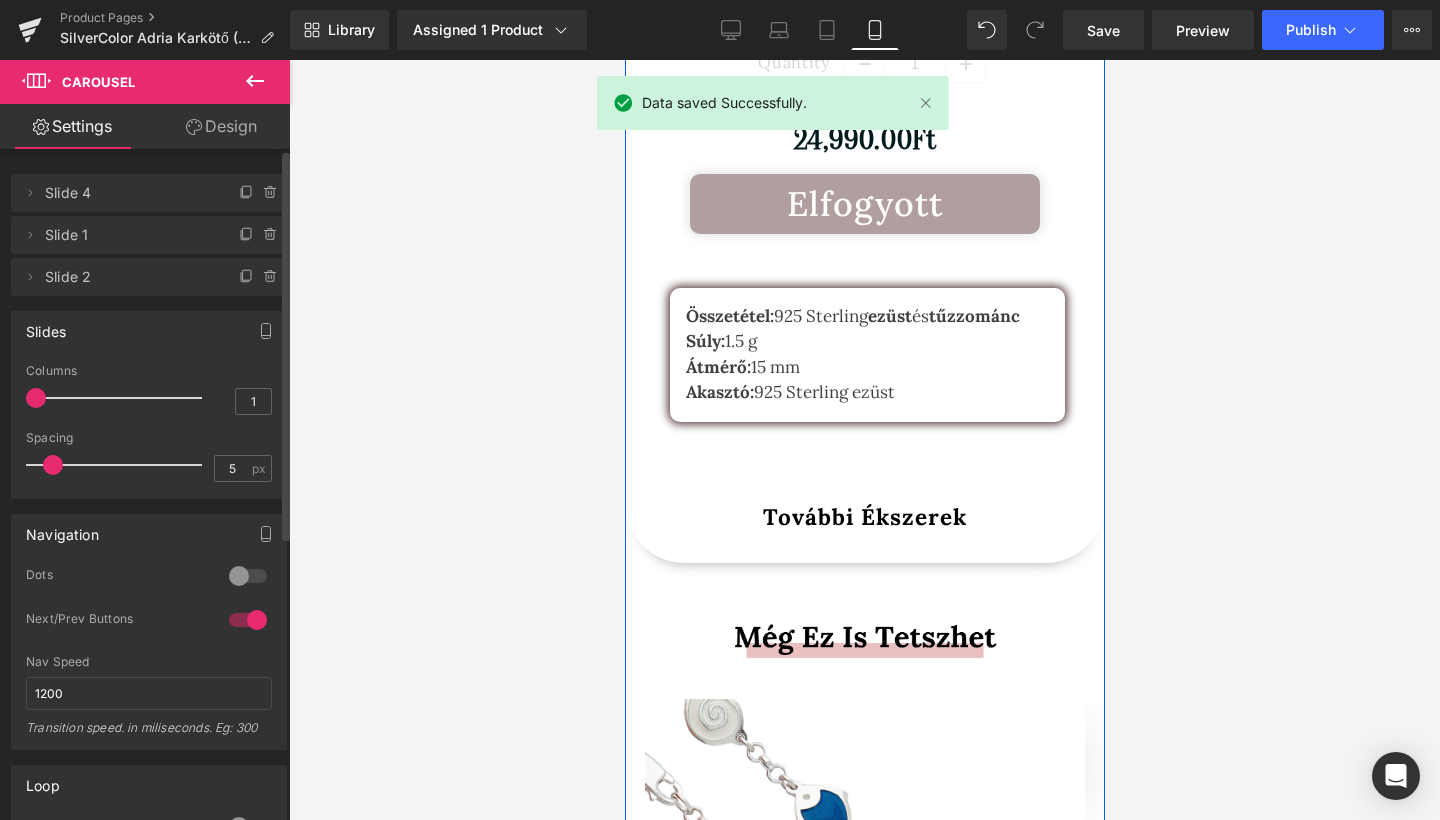 scroll, scrollTop: 4625, scrollLeft: 0, axis: vertical 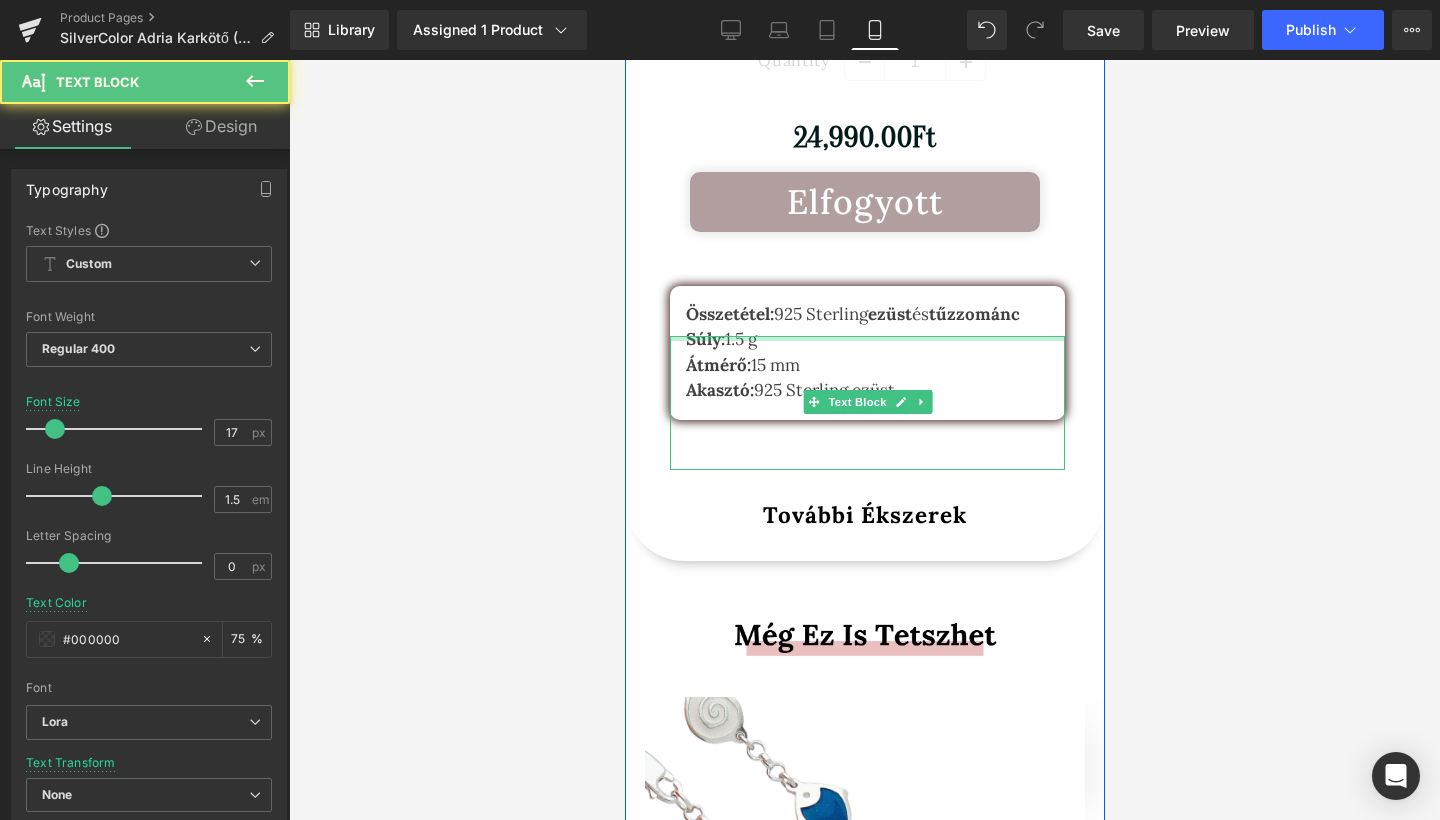 click at bounding box center (866, 338) 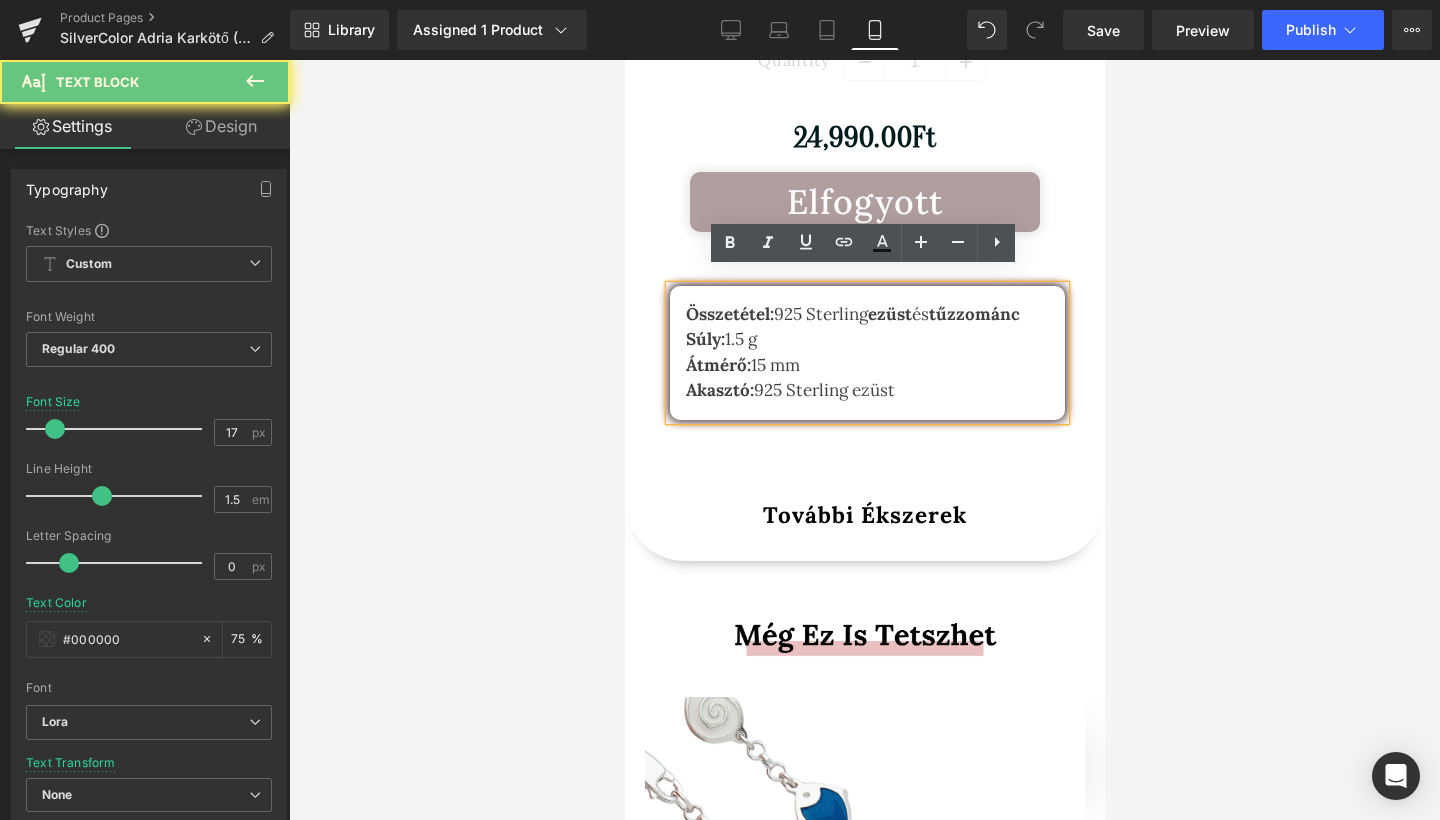 click on "1.5 g" at bounding box center (740, 339) 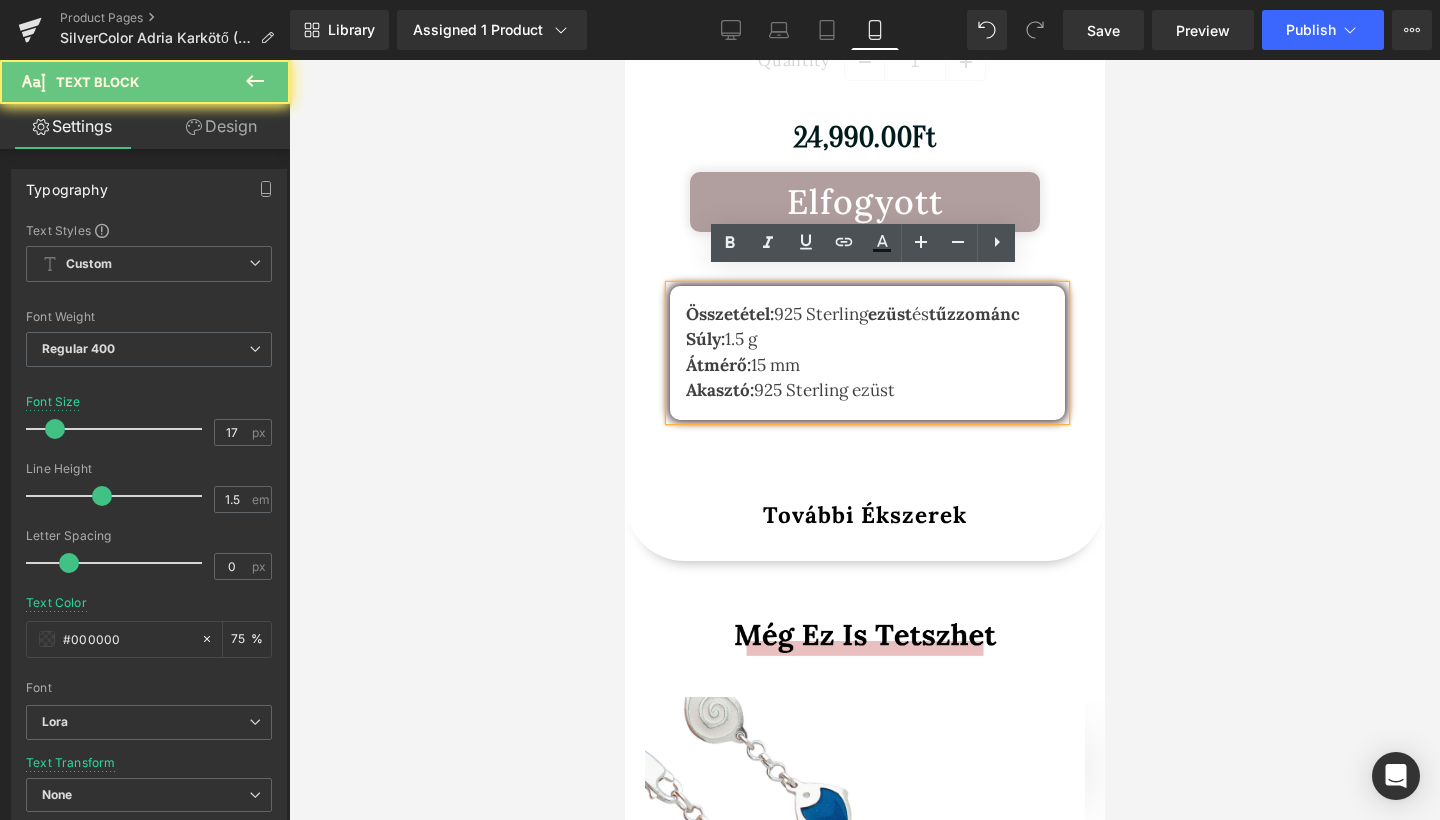 click on "1.5 g" at bounding box center [740, 339] 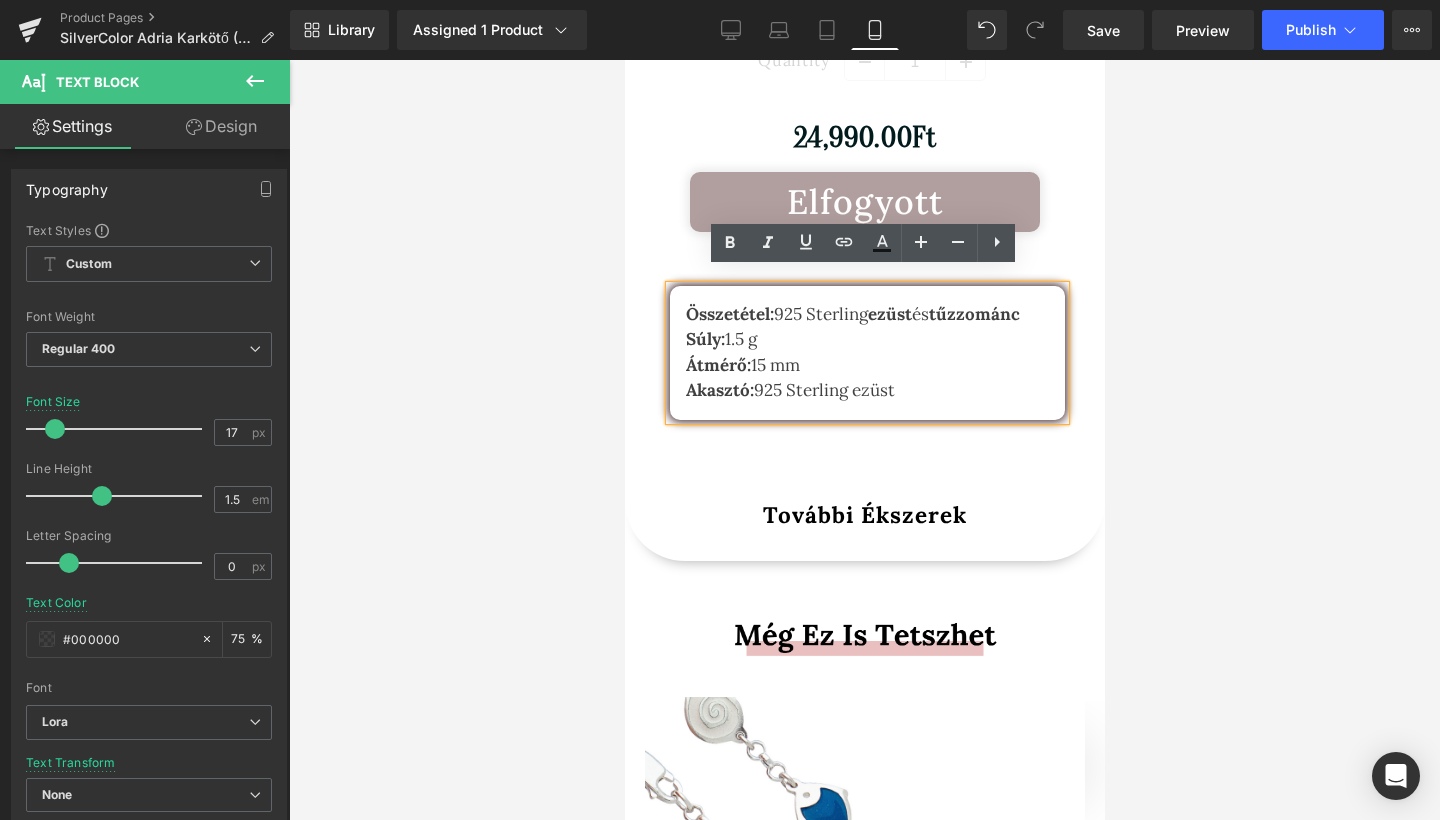 type 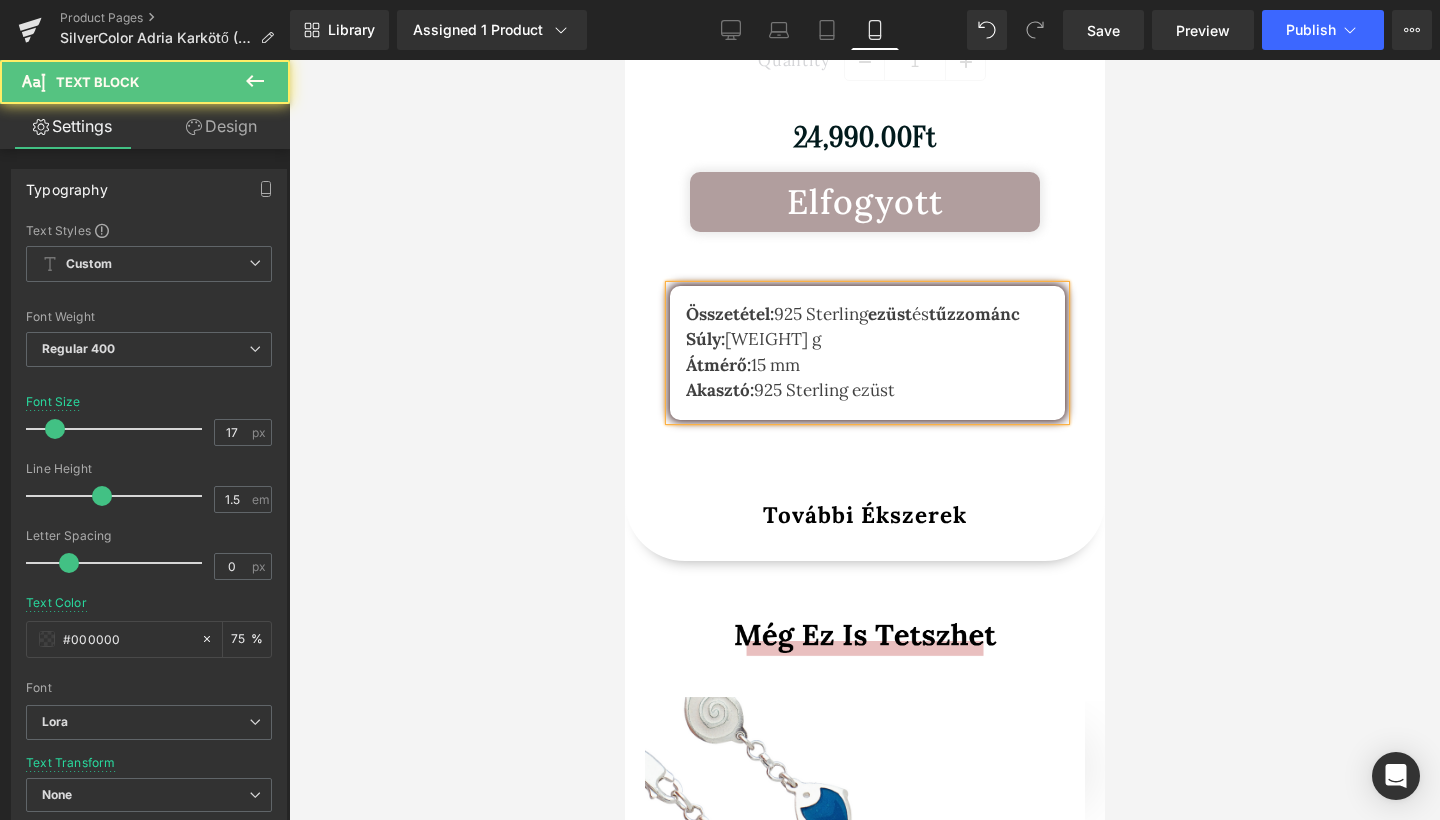 click on "Akasztó:" at bounding box center [719, 390] 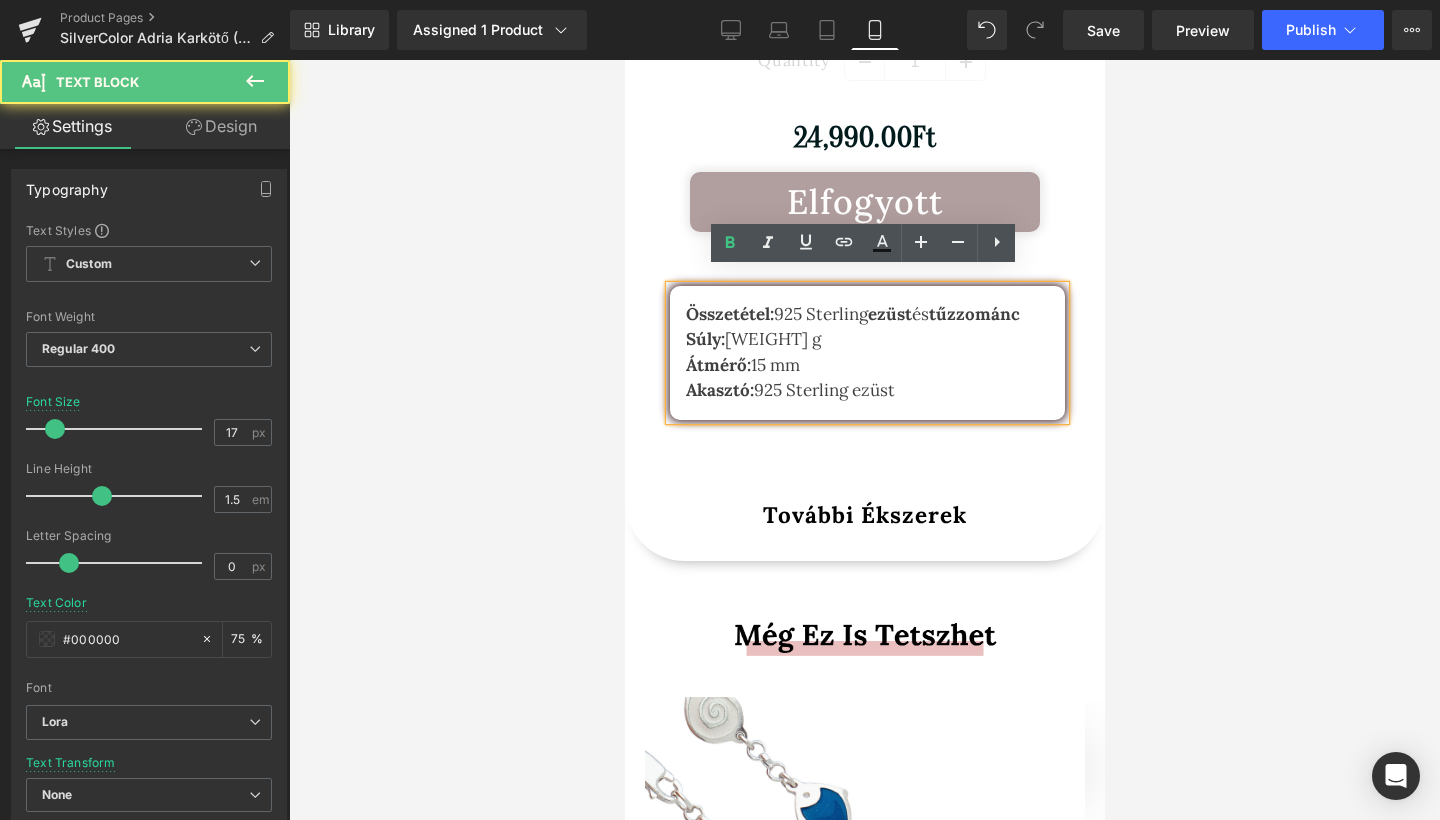 click on "Akasztó:" at bounding box center [719, 390] 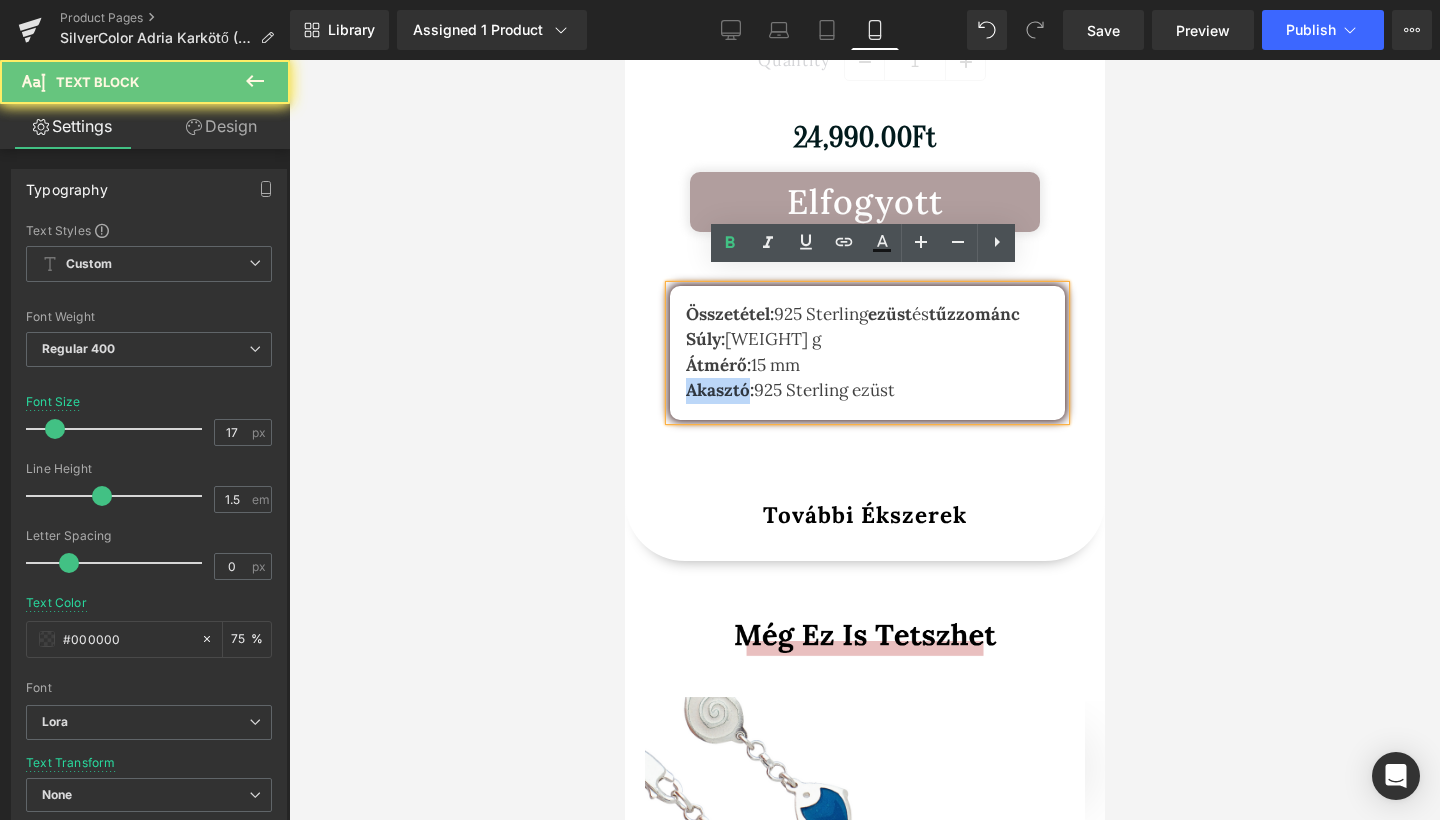 click on "Akasztó:" at bounding box center [719, 390] 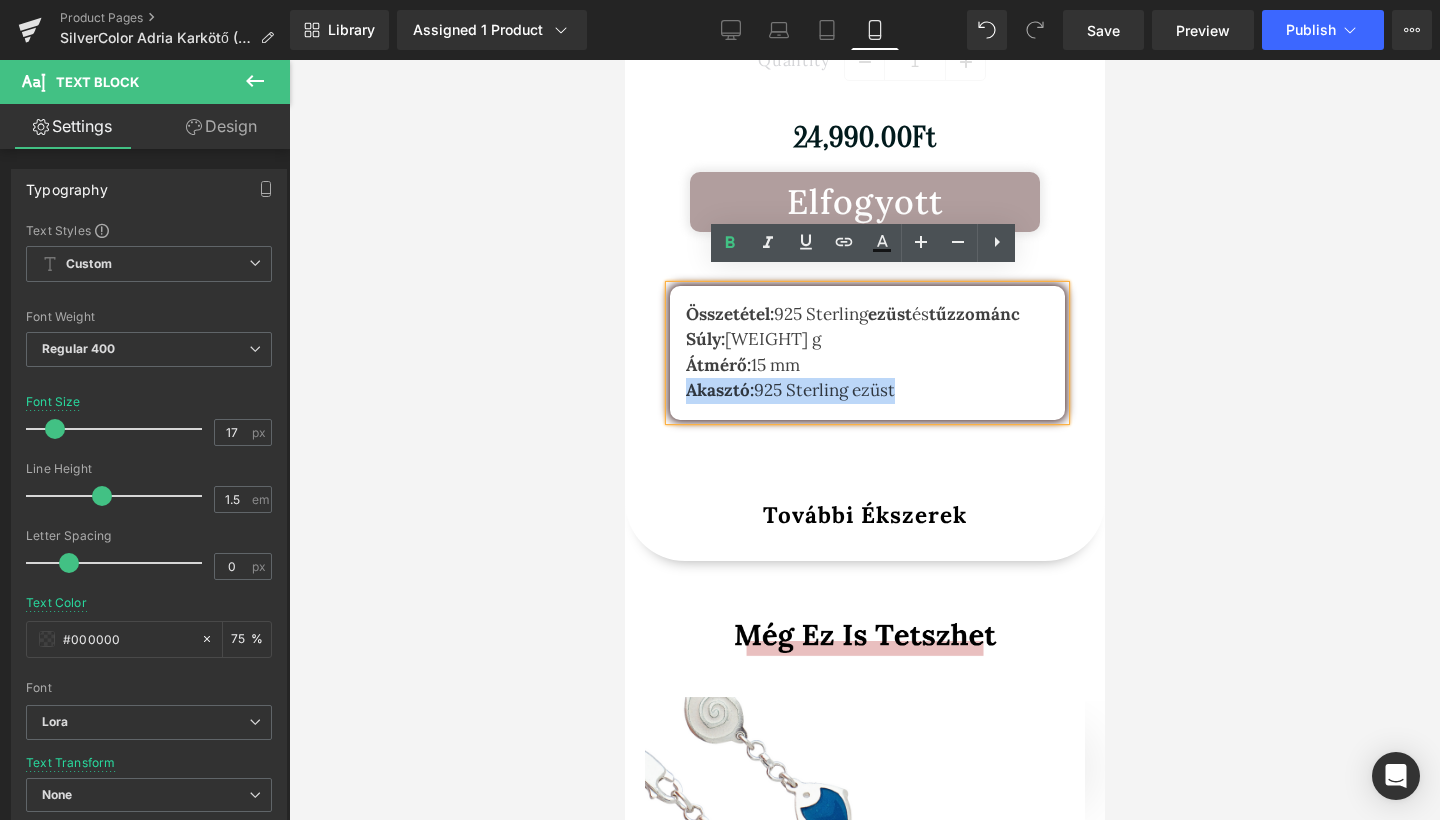 drag, startPoint x: 944, startPoint y: 373, endPoint x: 665, endPoint y: 356, distance: 279.51746 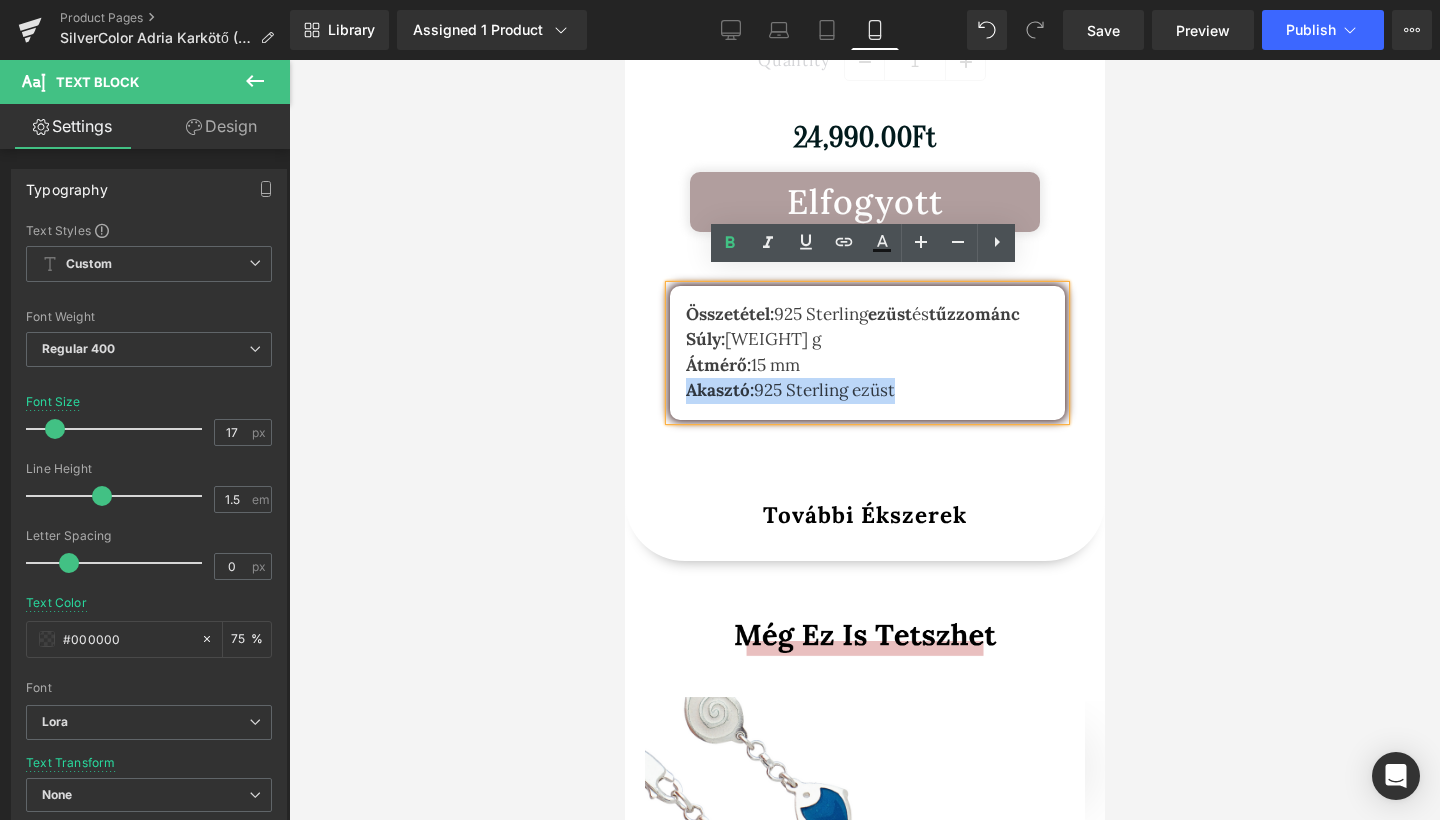 click on "Összetétel:  [NUMBER] Sterling  ez üst  és  tűzzománc Súly:  [NUMBER] g  Átmérő:  [NUMBER] mm Akasztó:  [NUMBER] Sterling ezüst" at bounding box center (866, 353) 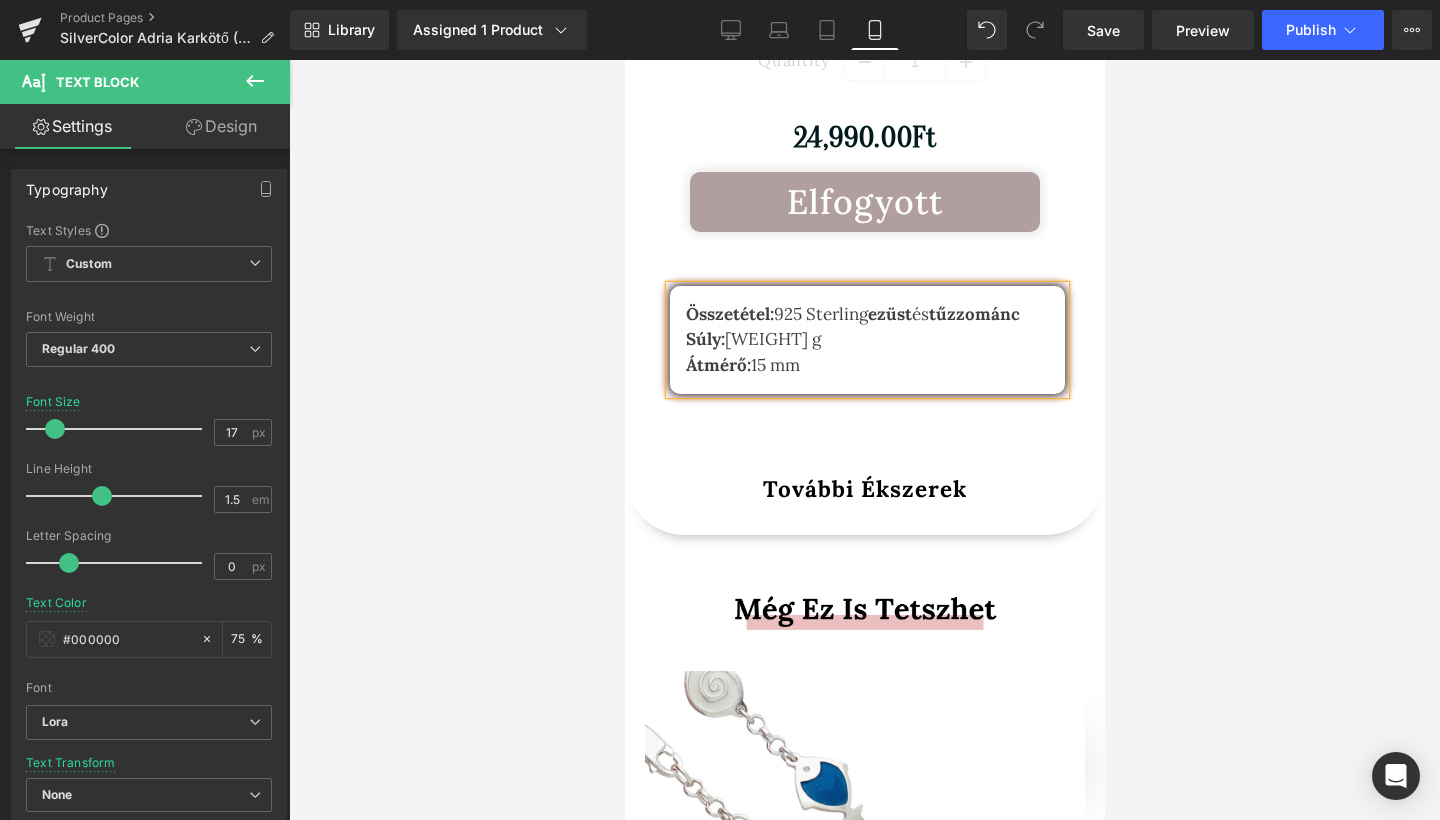 click on "Átmérő:" at bounding box center [717, 365] 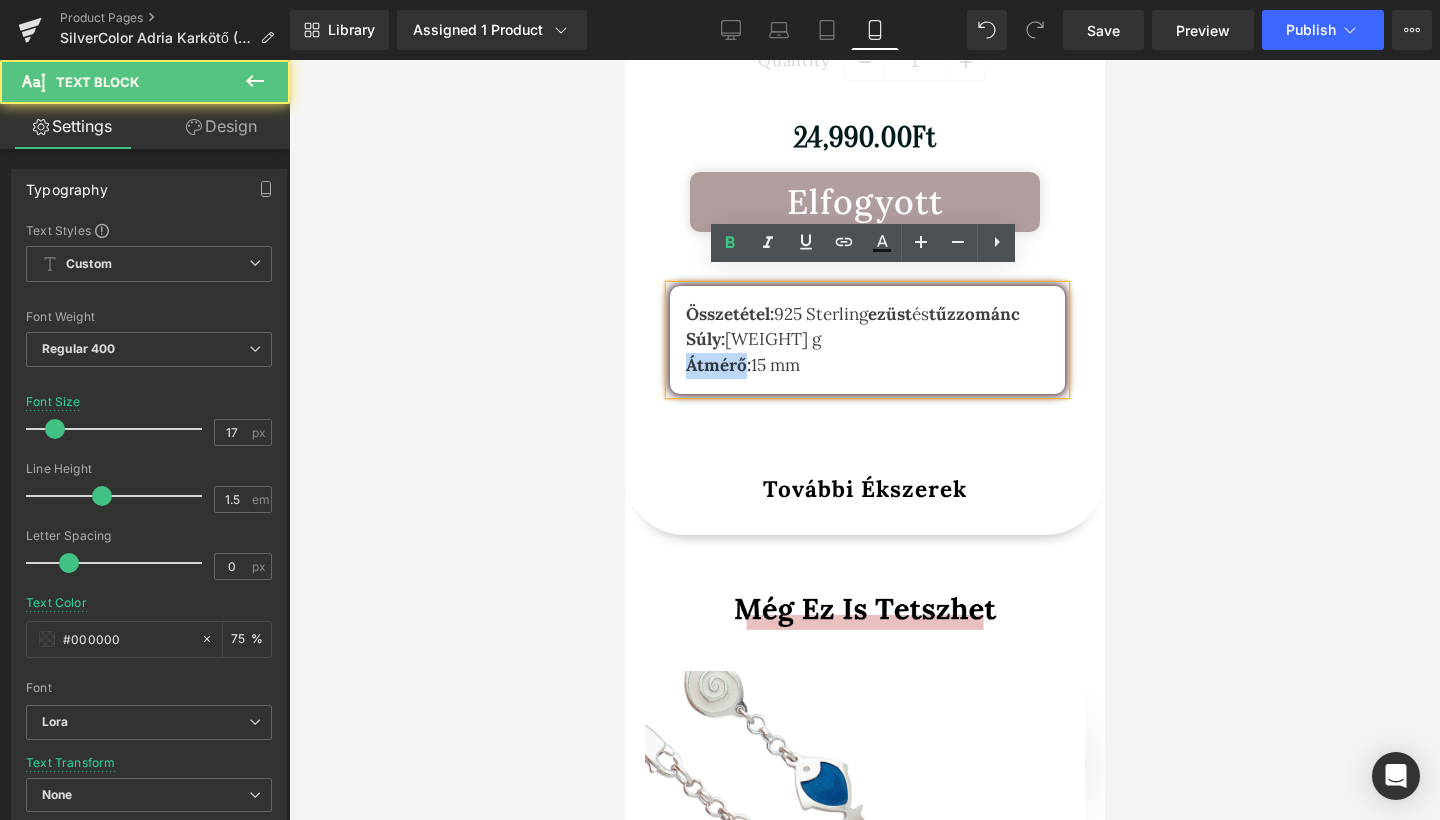 click on "Átmérő:" at bounding box center (717, 365) 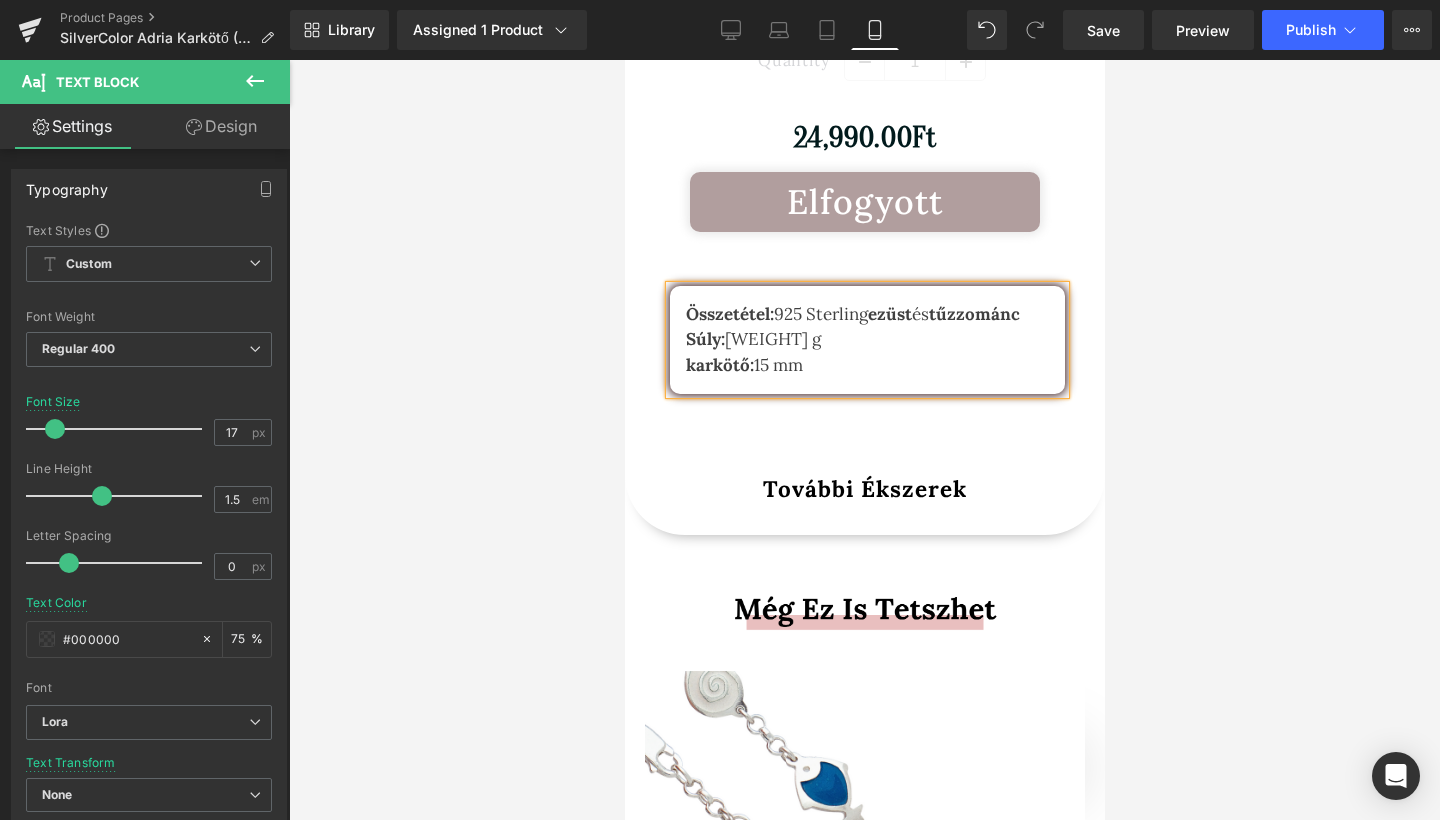 click on "15 mm" at bounding box center [777, 365] 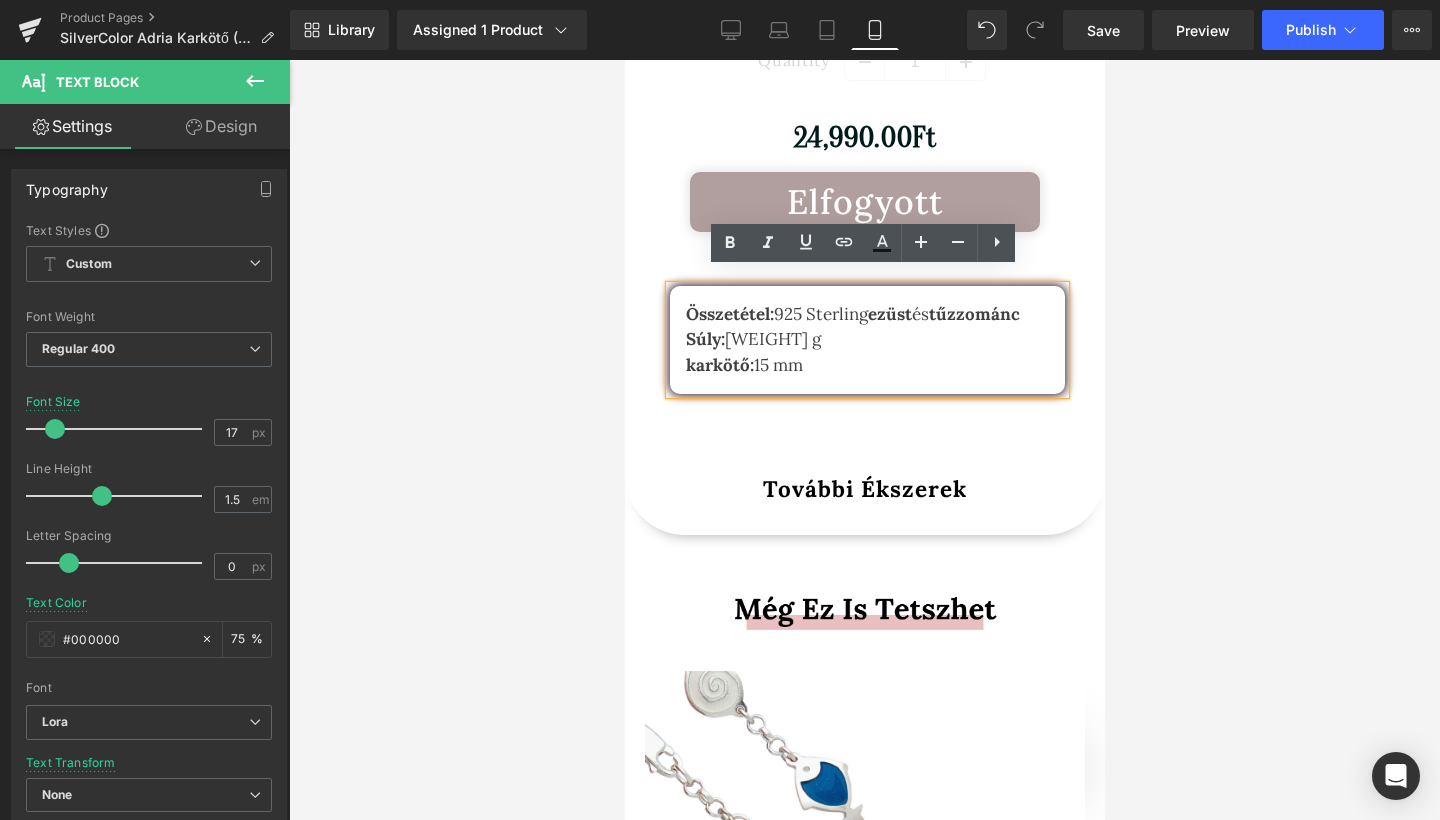 click on "Összetétel: [METAL] Sterling ez üst és tűzzománc Súly: [WEIGHT] g karkötő: [SIZE] mm" at bounding box center [866, 340] 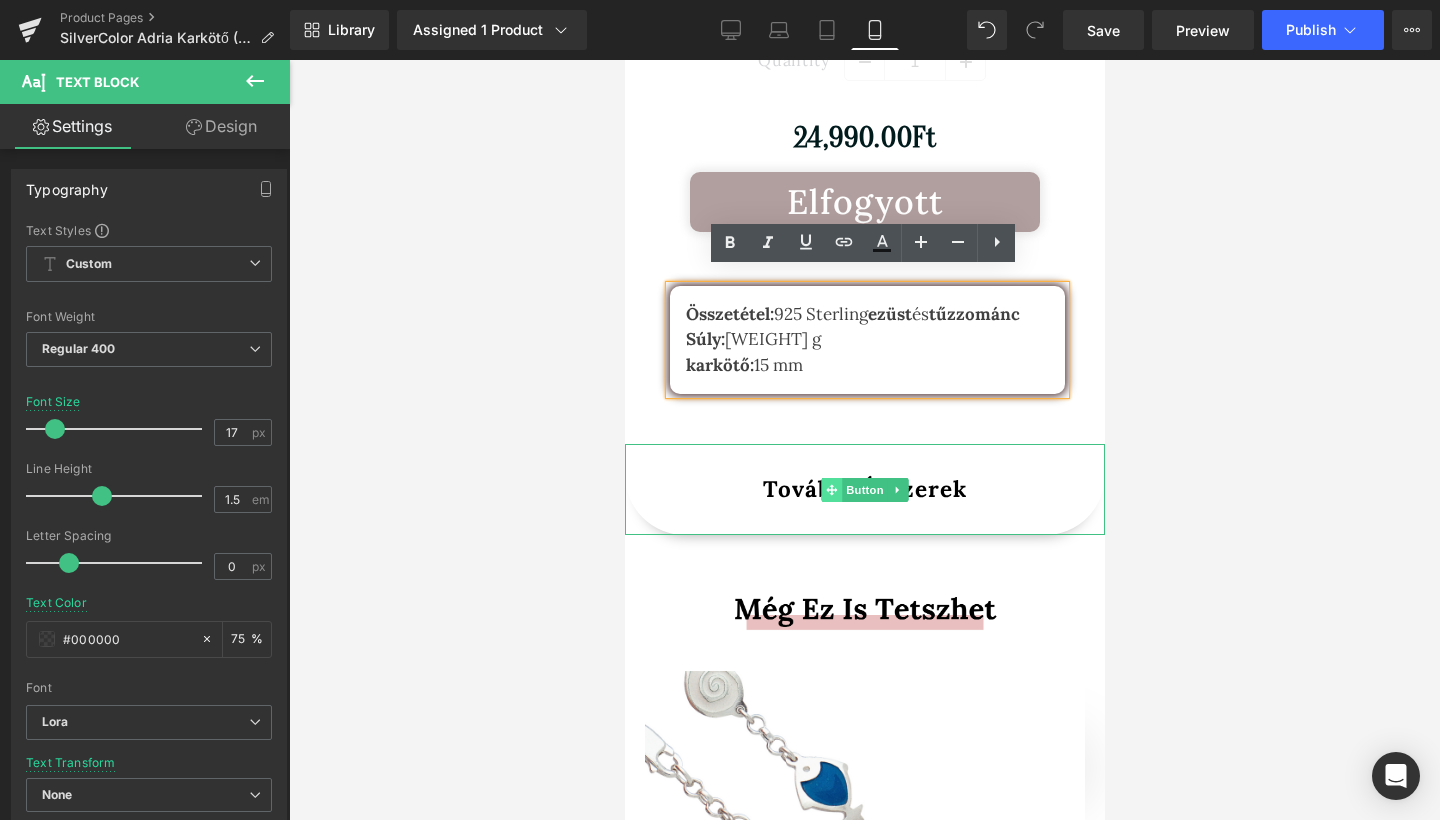 click at bounding box center [830, 490] 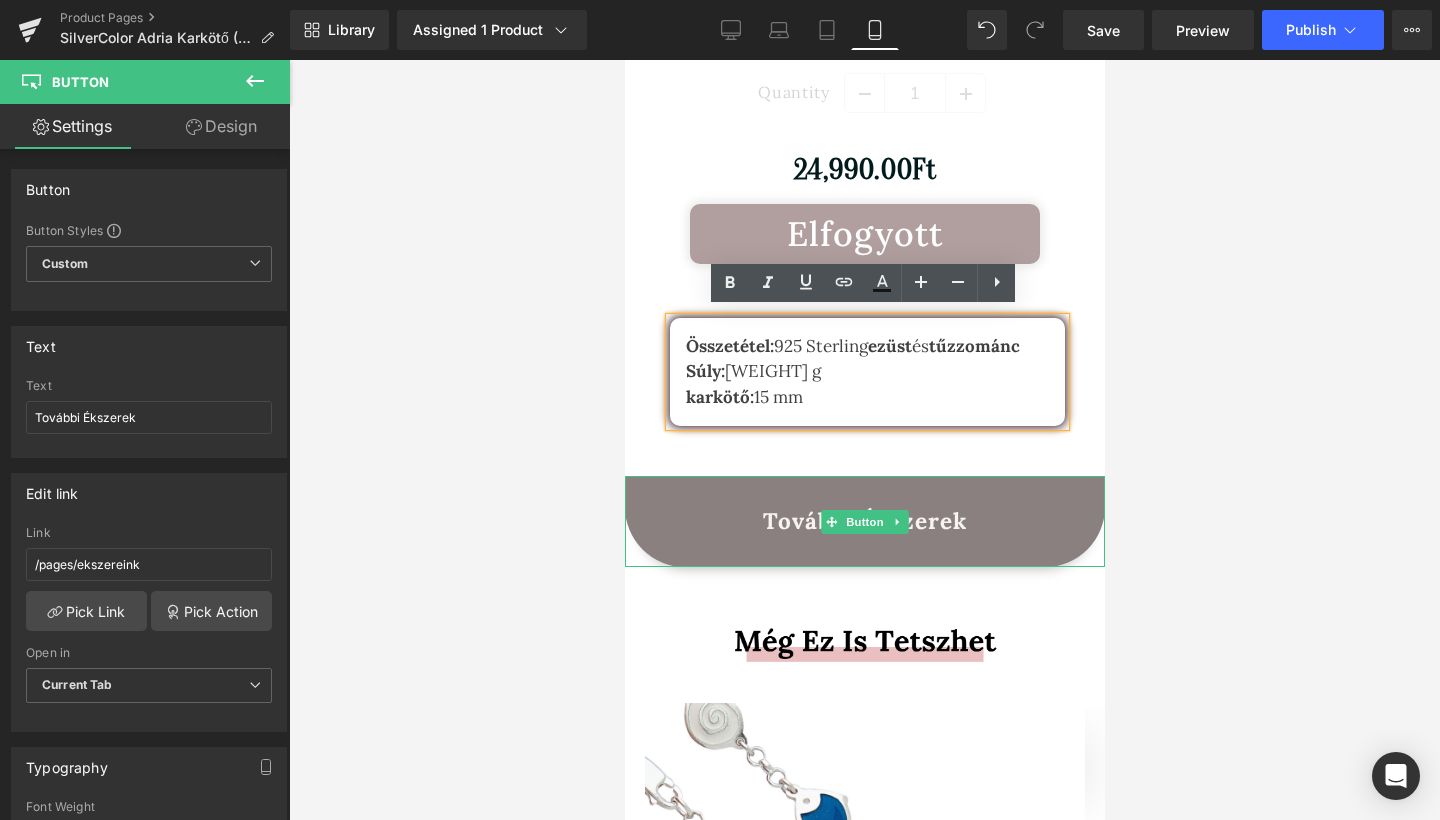 scroll, scrollTop: 4579, scrollLeft: 0, axis: vertical 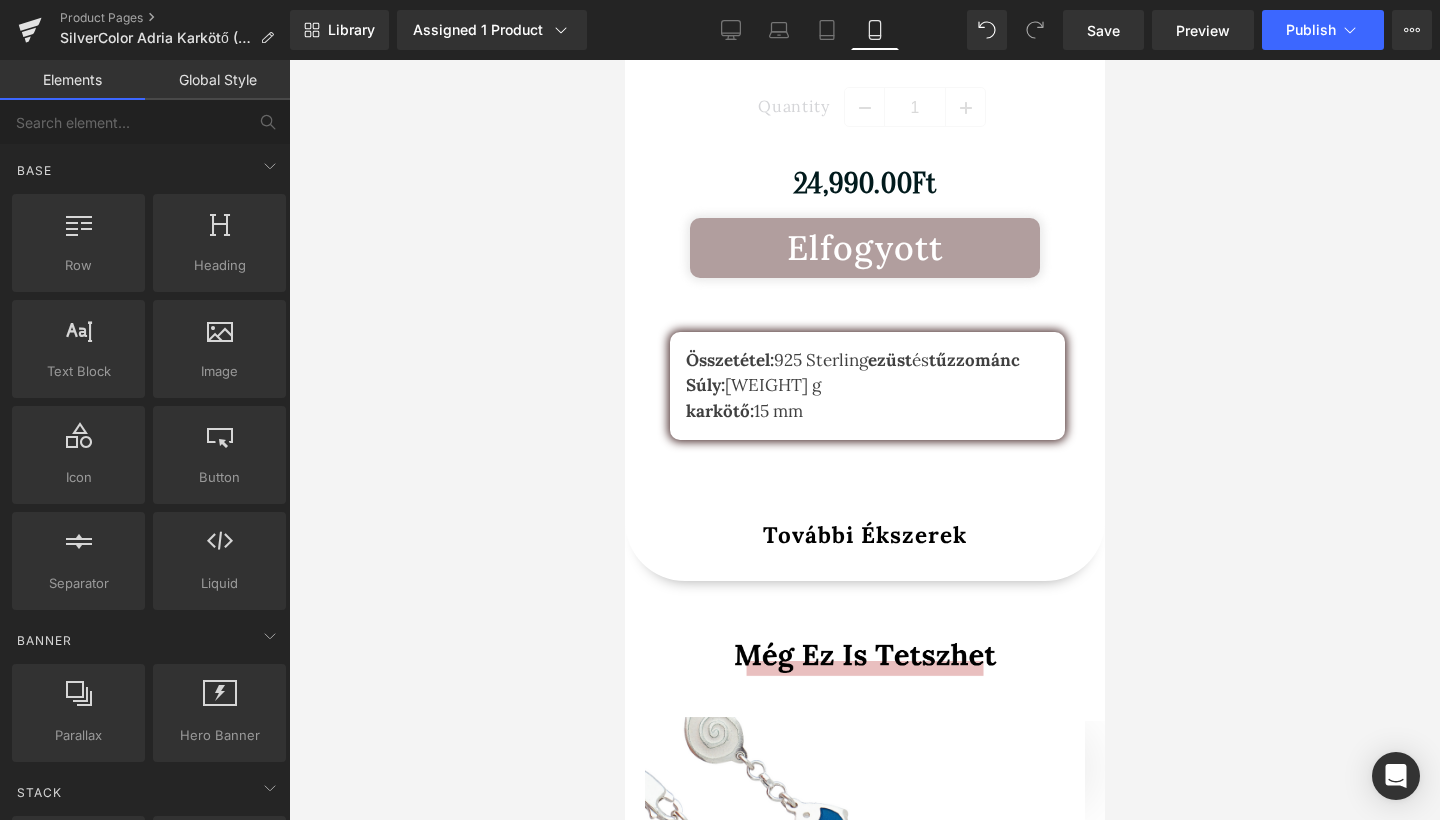 click at bounding box center [864, 440] 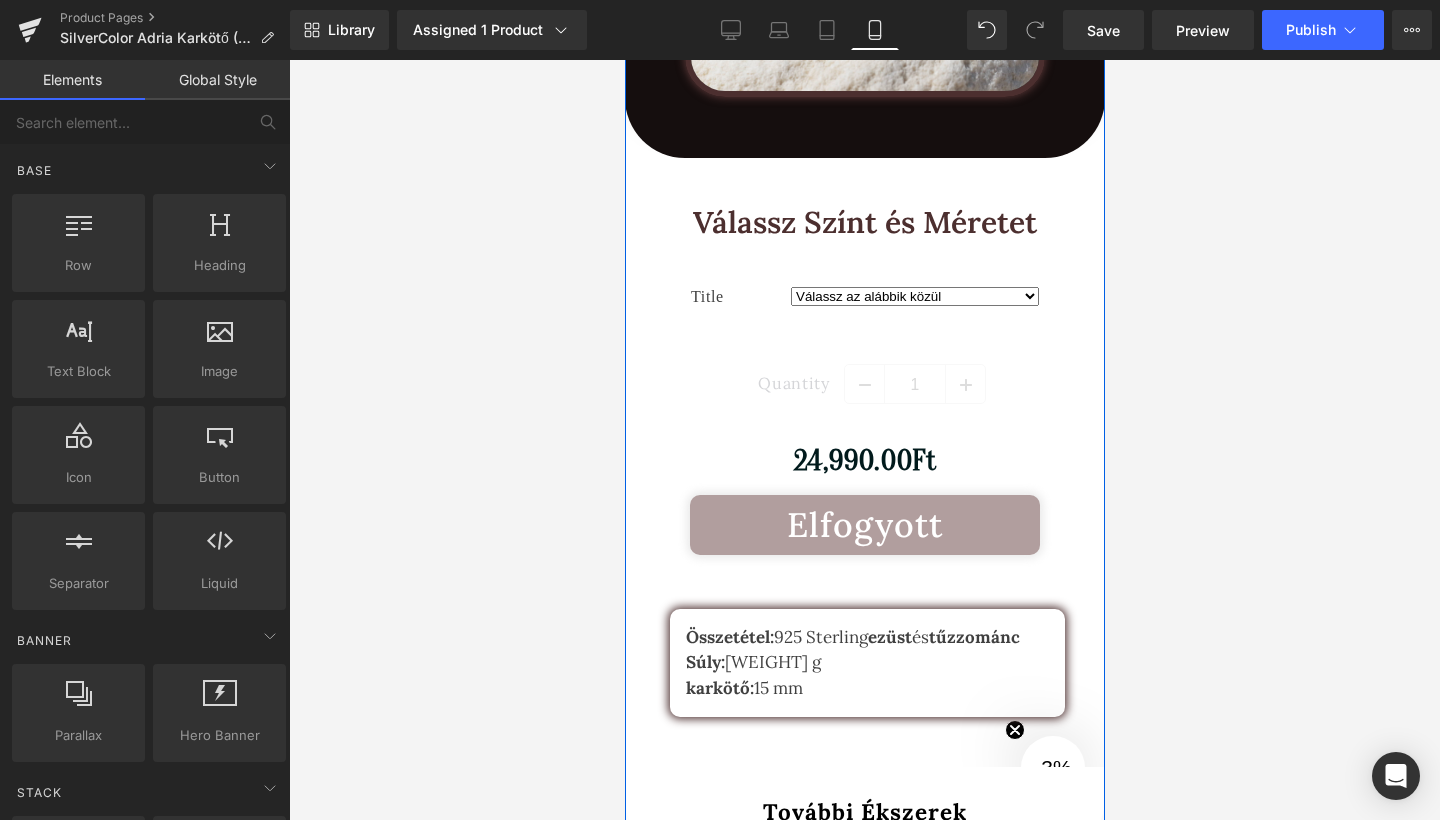 scroll, scrollTop: 4280, scrollLeft: 0, axis: vertical 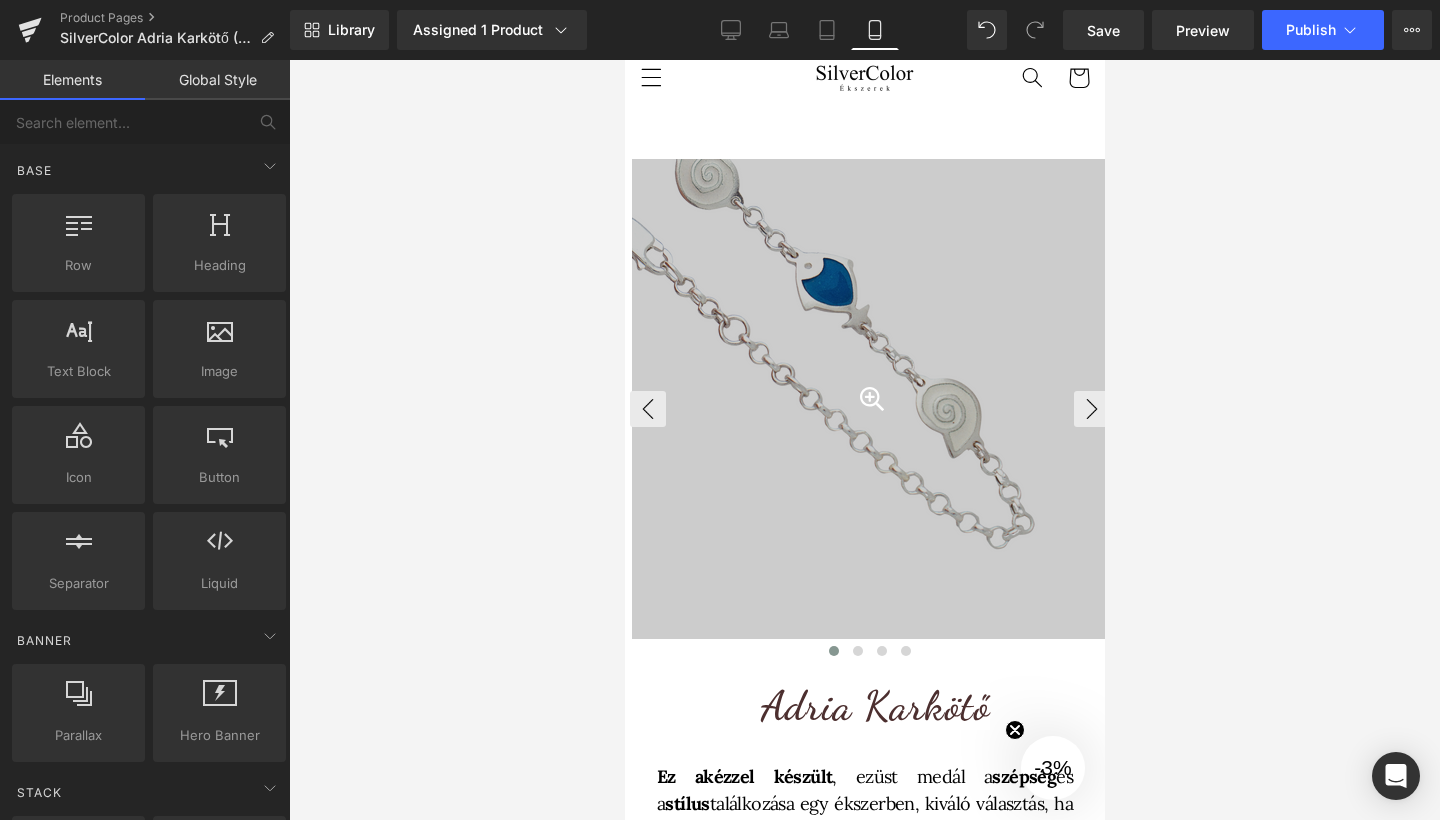 click at bounding box center [871, 399] 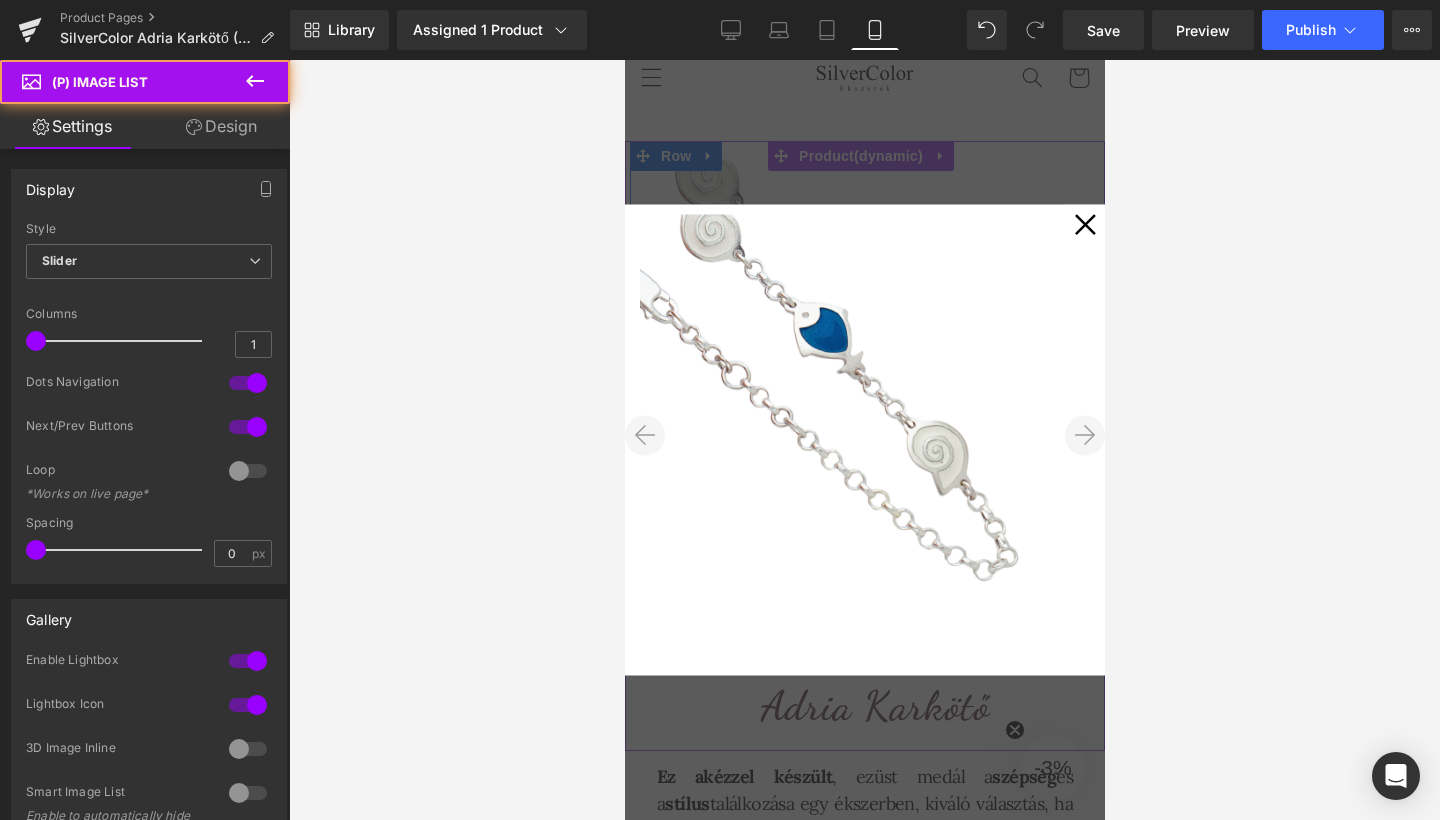 click at bounding box center (1084, 435) 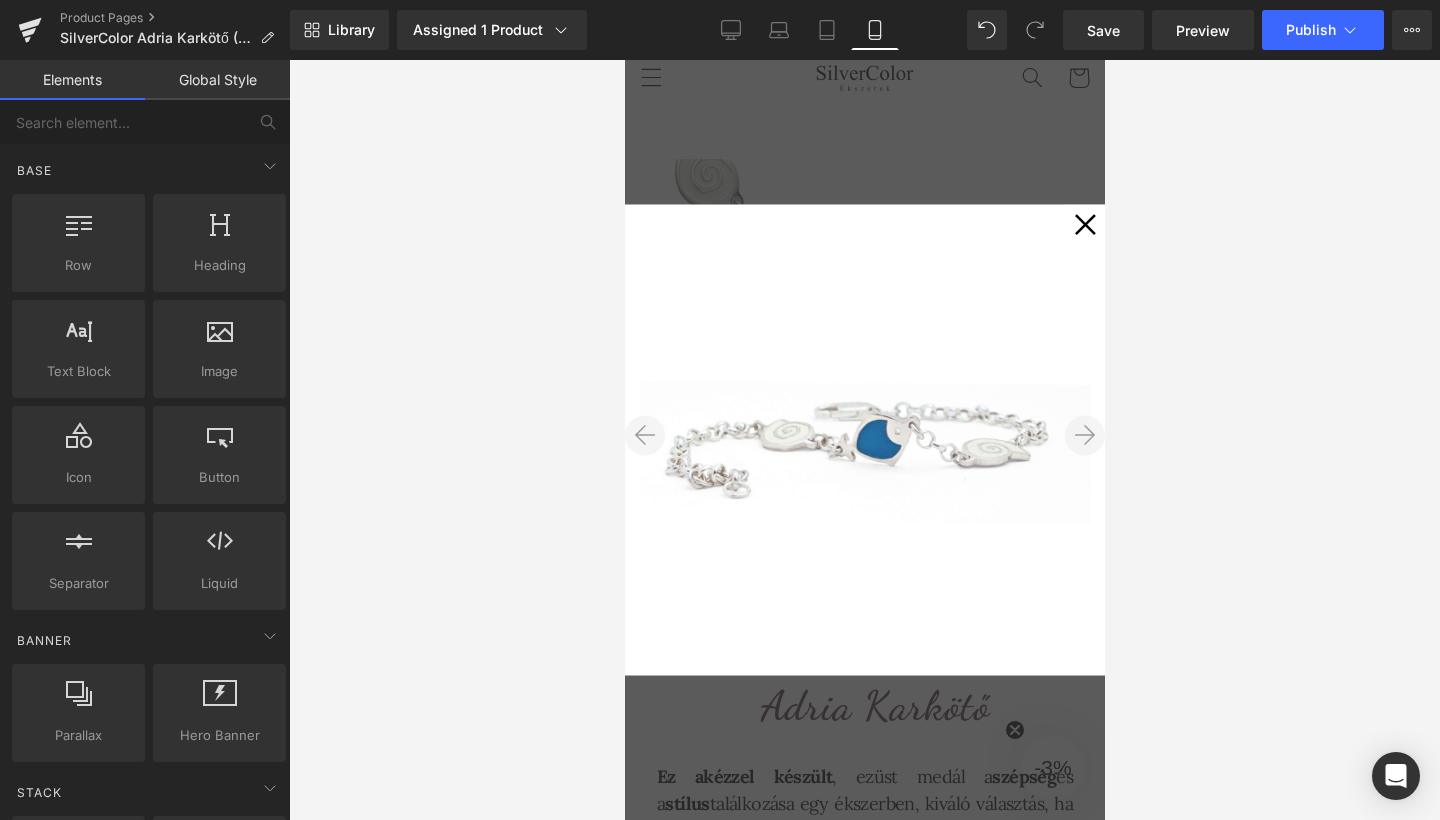 click 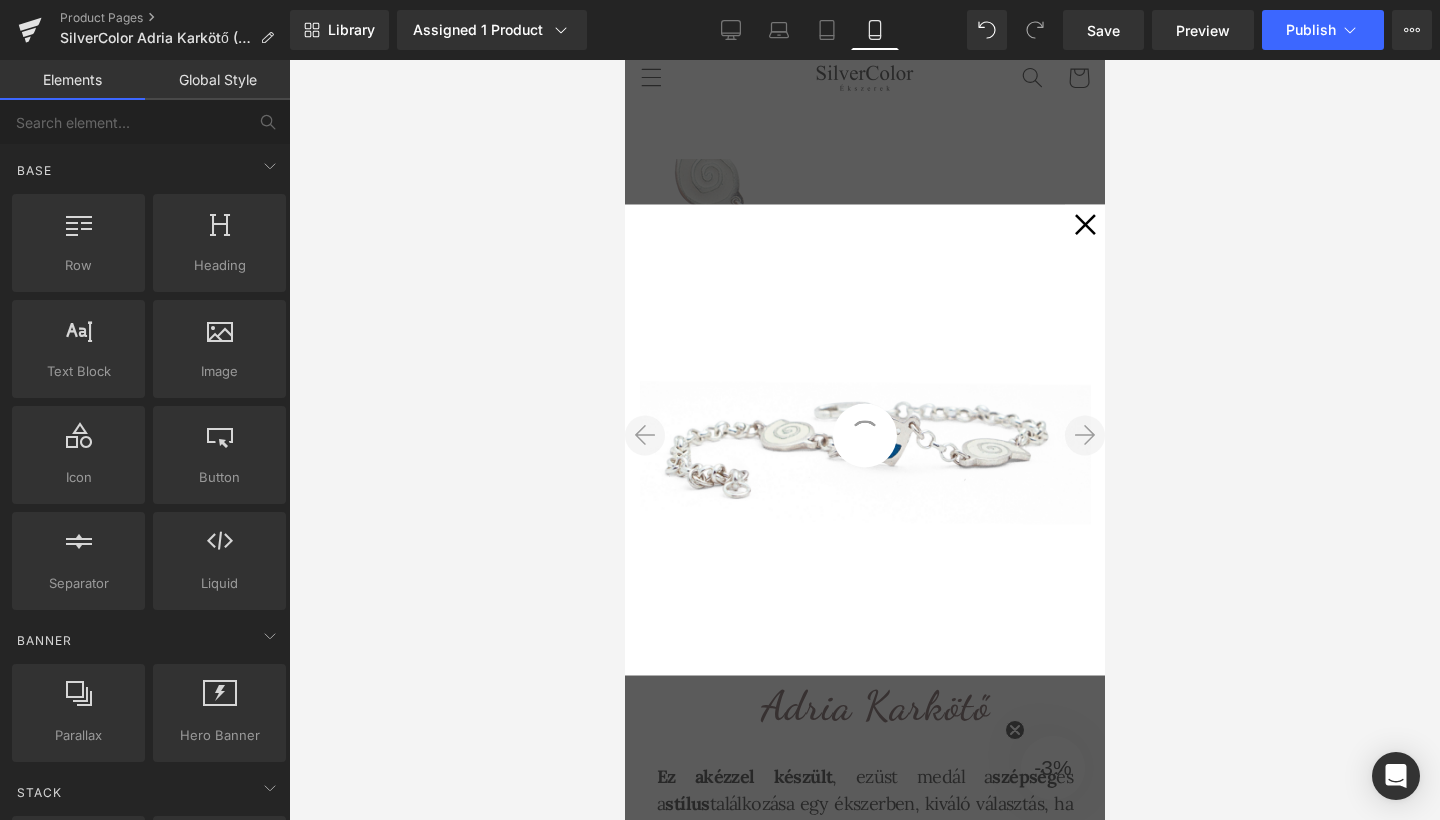 click 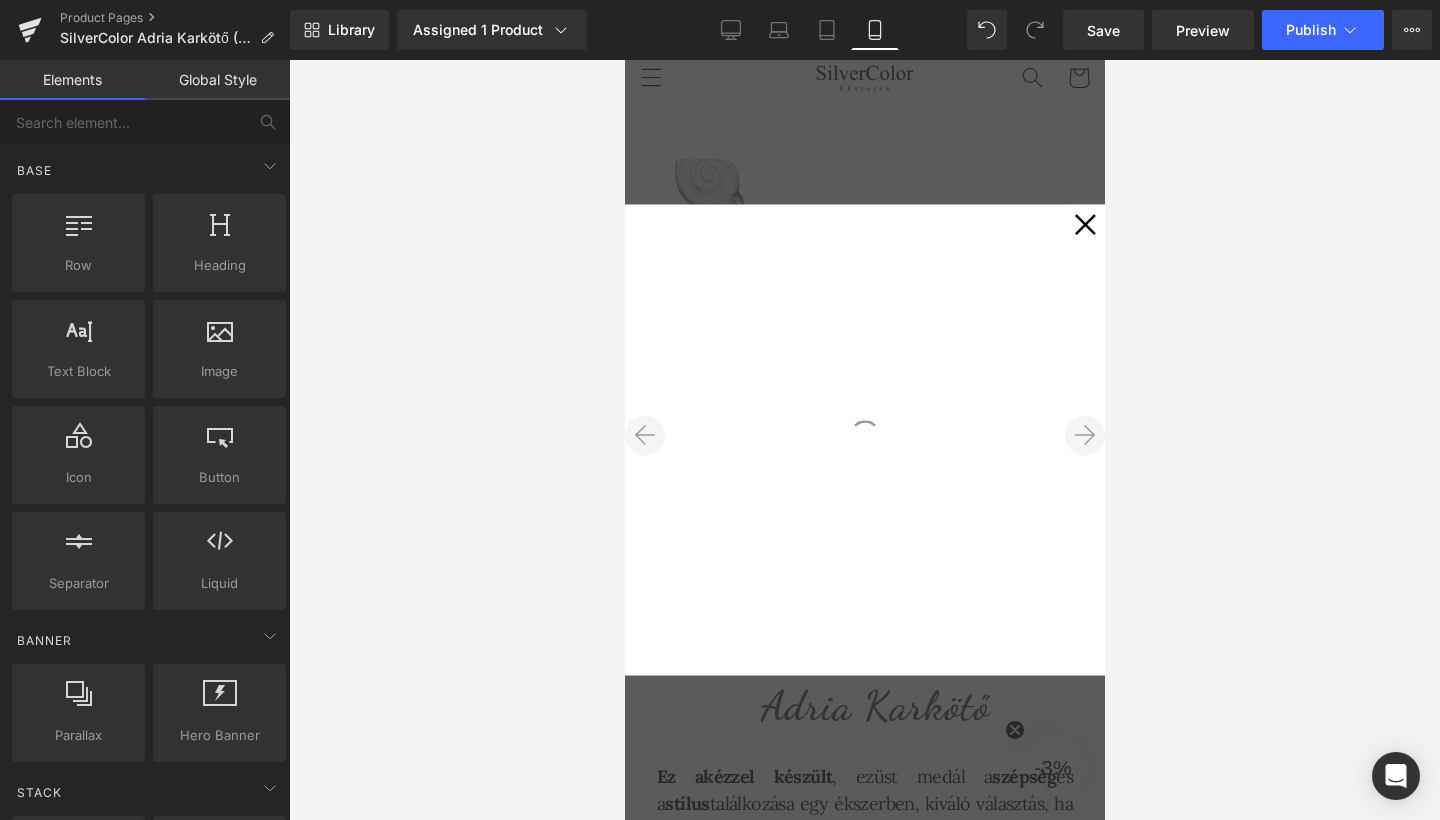 click 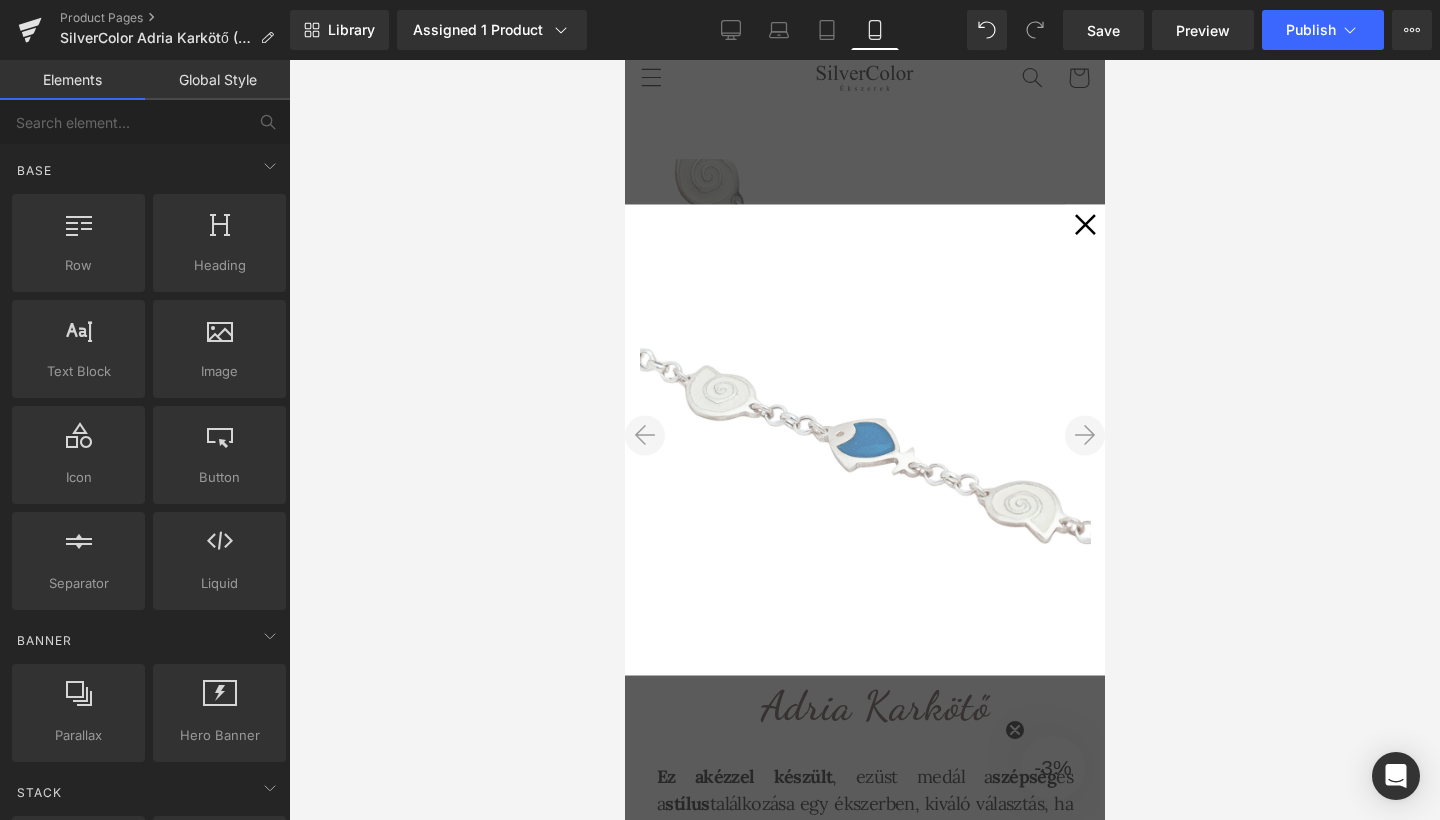 click on "✕" at bounding box center (1084, 225) 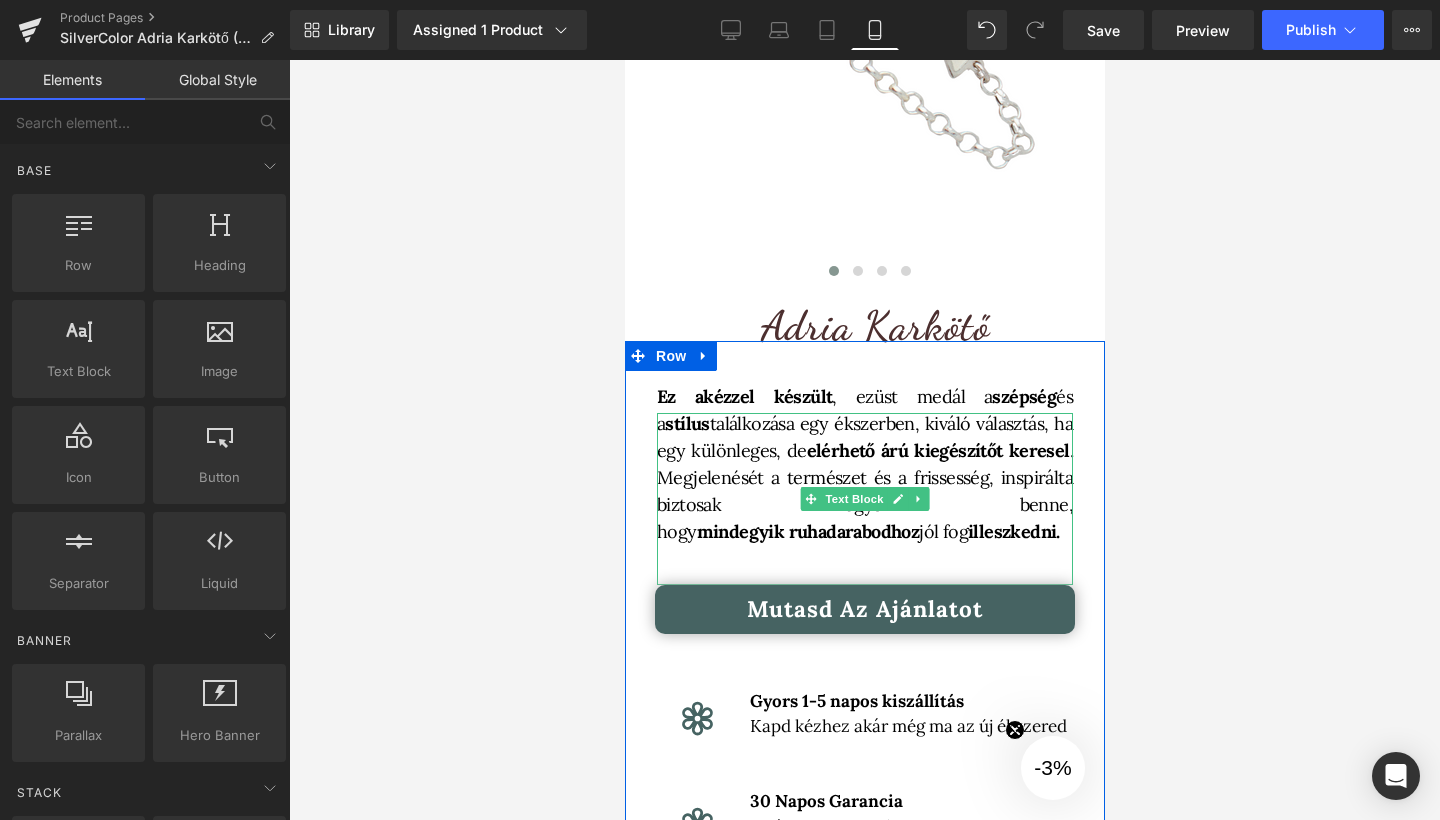 scroll, scrollTop: 321, scrollLeft: 0, axis: vertical 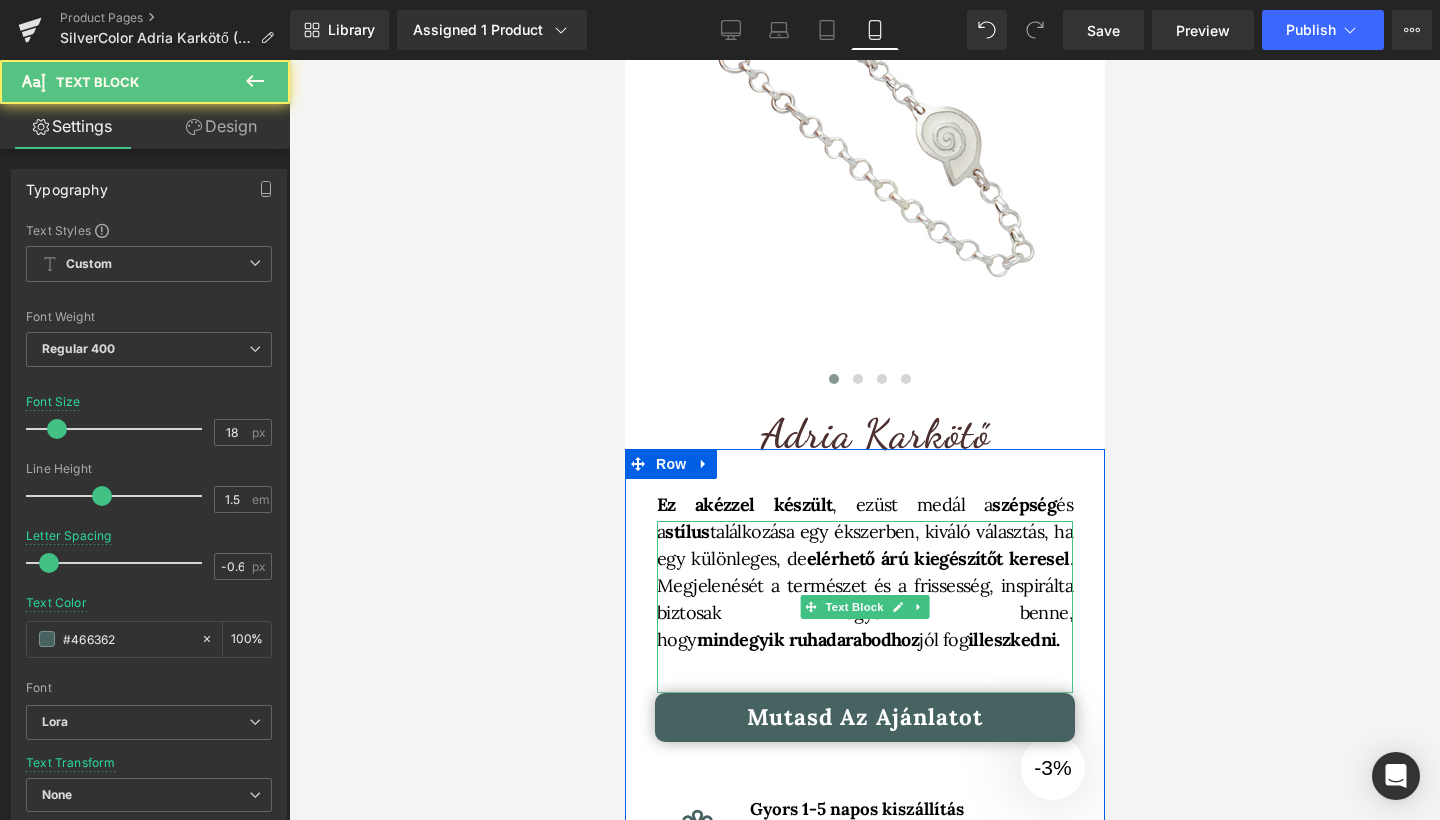 click on "Ez a  kézzel készült , ezüst medál a  szépség  és a  stílus  találkozása egy ékszerben, kiváló választás, ha egy különleges, de  elérhető árú kiegészítőt keresel . Megjelenését a természet és a frissesség, inspirálta biztosak vagyunk benne, hogy  mindegyik ruhadarabodhoz" at bounding box center (864, 572) 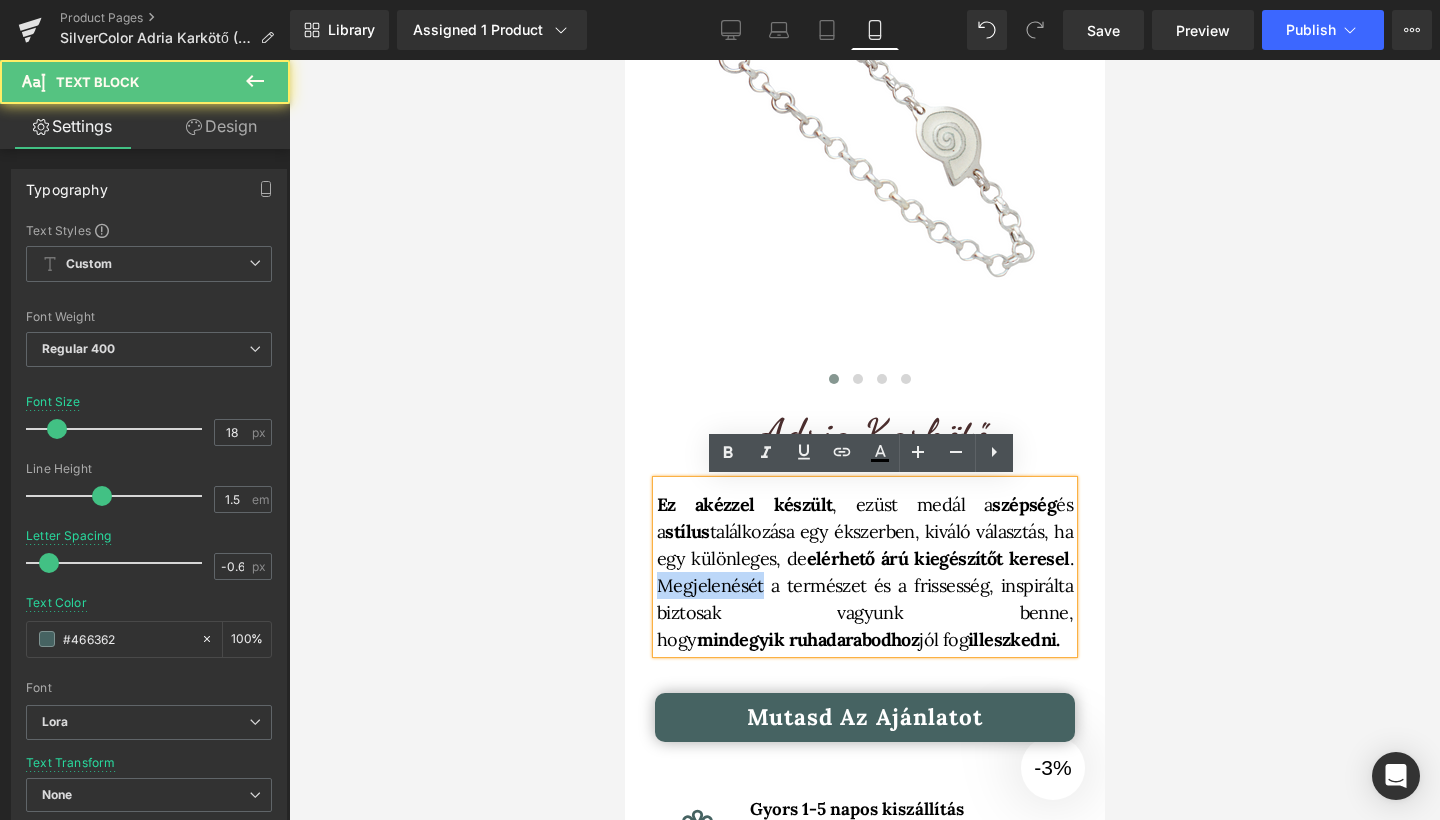 click on "Ez a  kézzel készült , ezüst medál a  szépség  és a  stílus  találkozása egy ékszerben, kiváló választás, ha egy különleges, de  elérhető árú kiegészítőt keresel . Megjelenését a természet és a frissesség, inspirálta biztosak vagyunk benne, hogy  mindegyik ruhadarabodhoz" at bounding box center [864, 572] 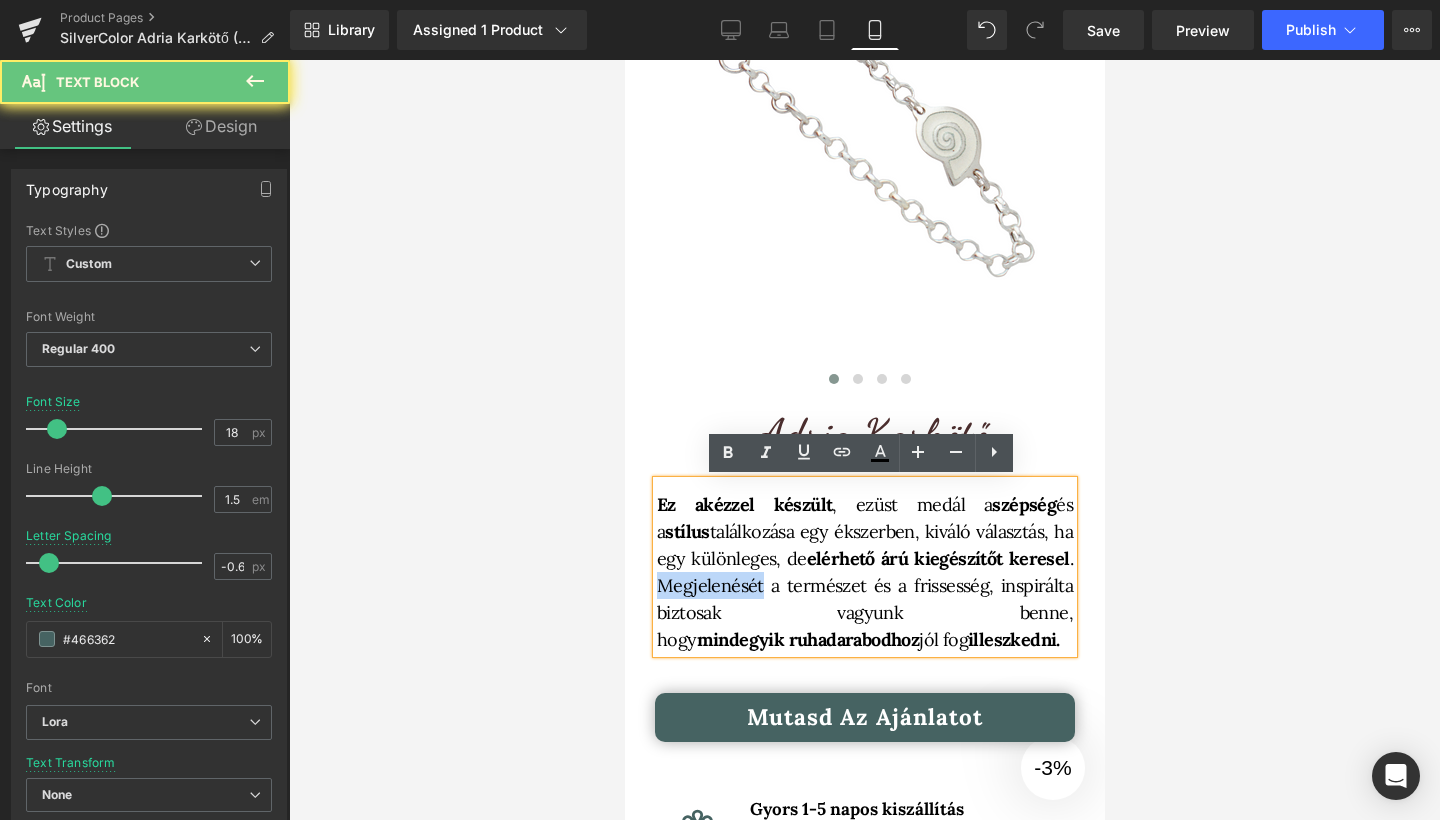 click on "Ez a  kézzel készült , ezüst medál a  szépség  és a  stílus  találkozása egy ékszerben, kiváló választás, ha egy különleges, de  elérhető árú kiegészítőt keresel . Megjelenését a természet és a frissesség, inspirálta biztosak vagyunk benne, hogy  mindegyik ruhadarabodhoz" at bounding box center [864, 572] 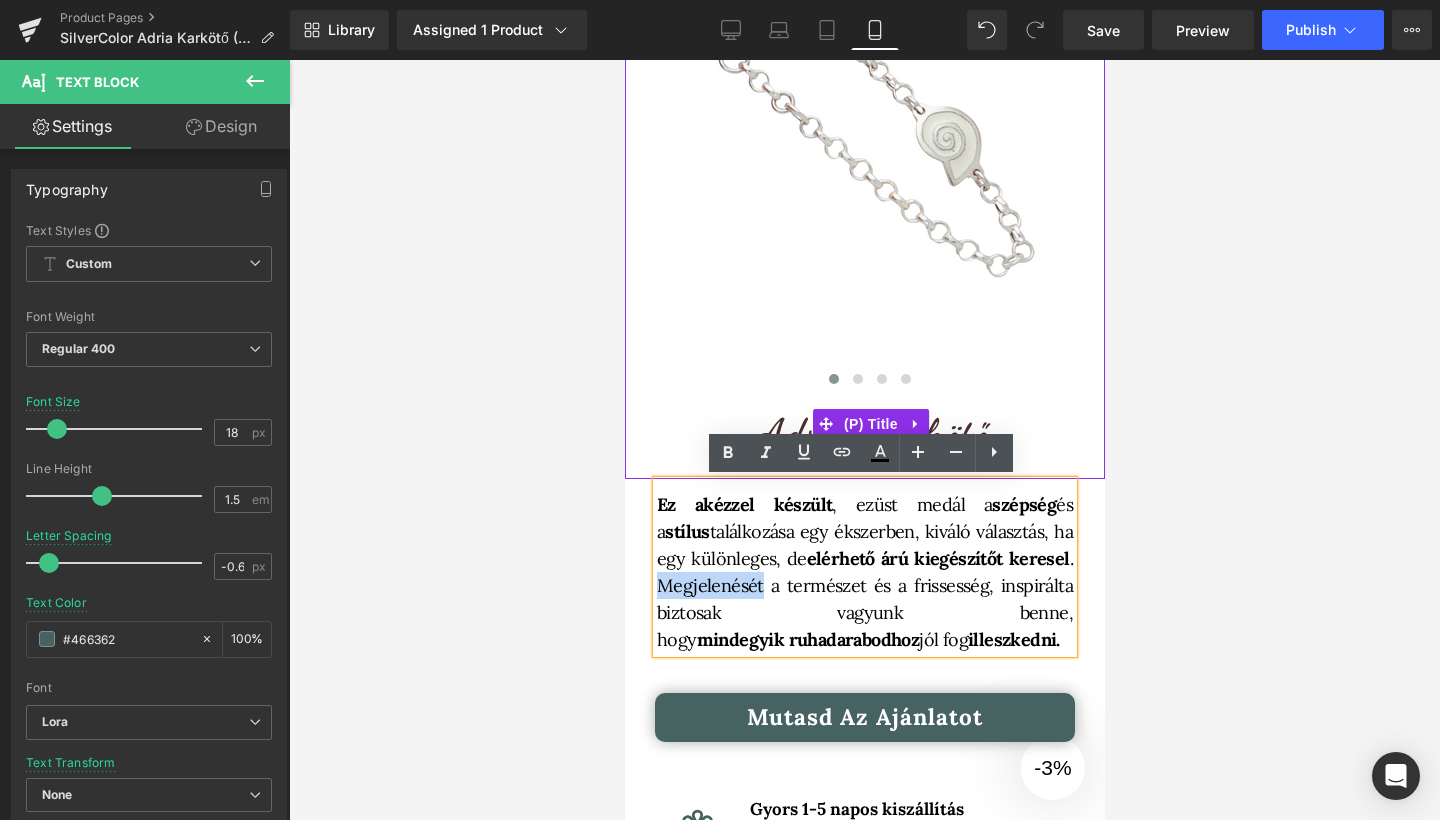 copy on "Ez a kézzel készült , ezüst medál a szépség és a stílus találkozása egy ékszerben, kiváló választás, ha egy különleges, de elérhető árú kiegészítőt keresel . Megjelenését a természet és a frissesség, inspirálta biztosak vagyunk benne, hogy mindegyik ruhadarabodhoz jól fog illeszkedni." 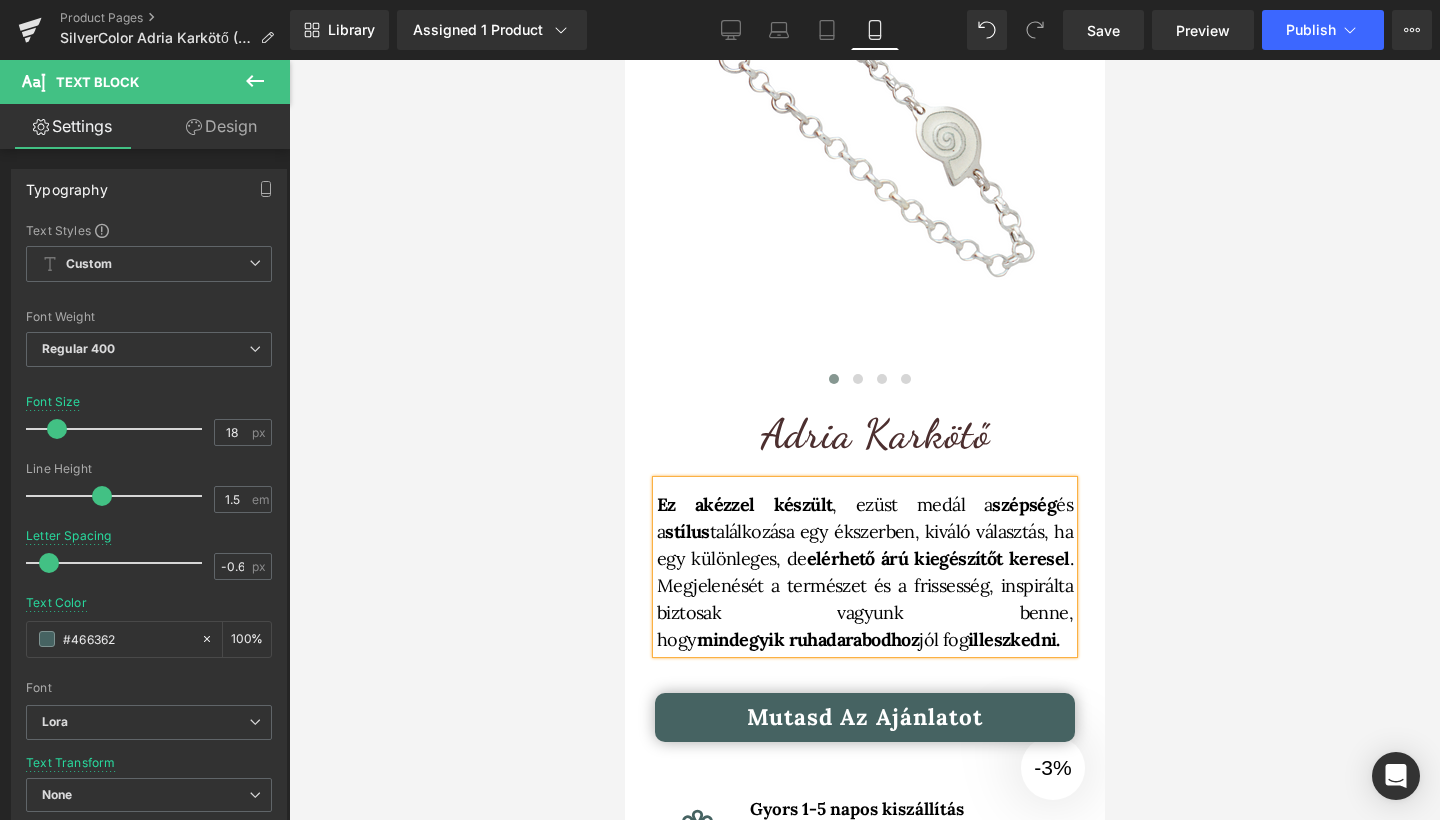 click on "Ez a  kézzel készült , ezüst medál a  szépség  és a  stílus  találkozása egy ékszerben, kiváló választás, ha egy különleges, de  elérhető árú kiegészítőt keresel . Megjelenését a természet és a frissesség, inspirálta biztosak vagyunk benne, hogy  mindegyik ruhadarabodhoz" at bounding box center [864, 572] 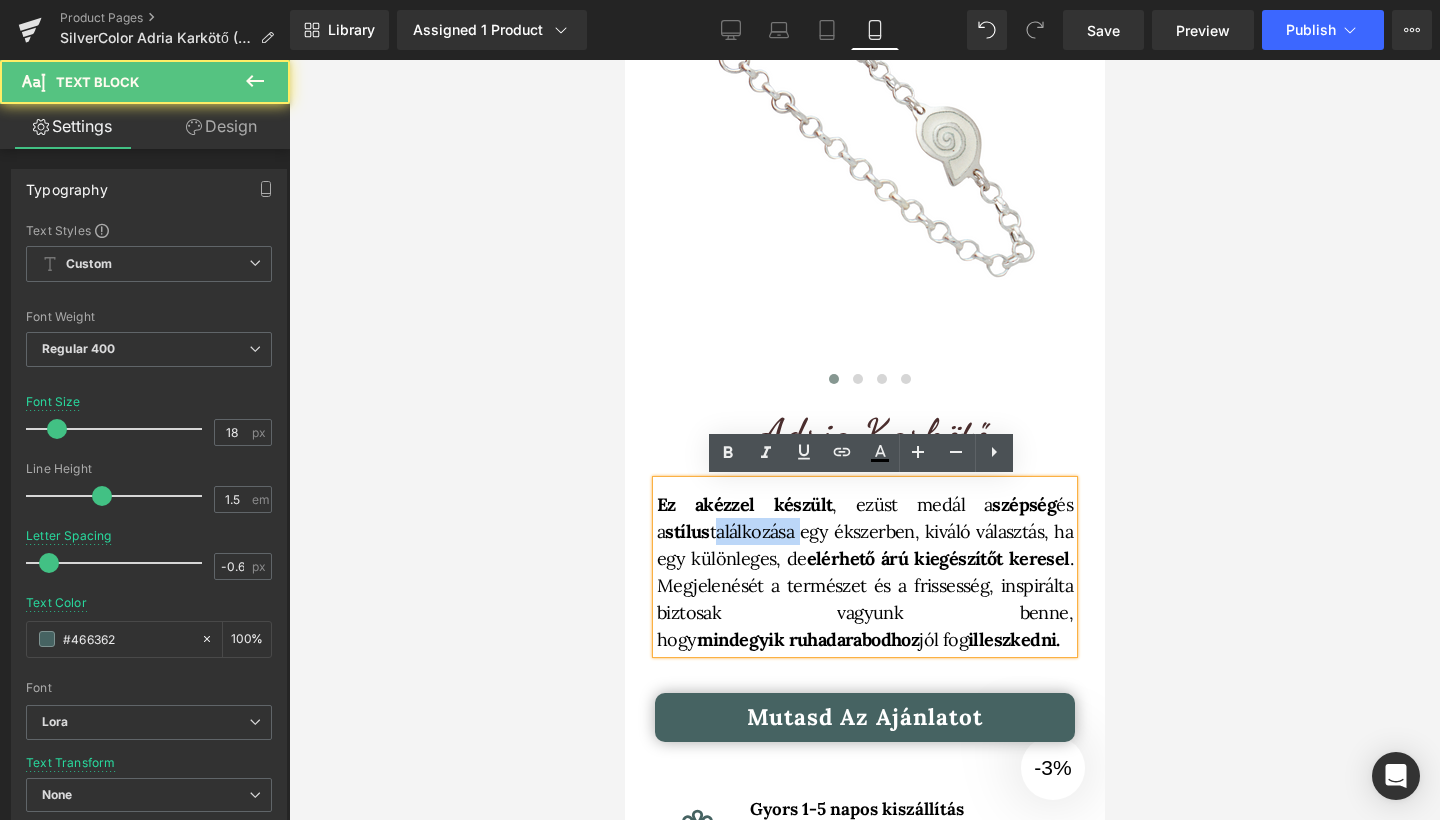 click on "Ez a  kézzel készült , ezüst medál a  szépség  és a  stílus  találkozása egy ékszerben, kiváló választás, ha egy különleges, de  elérhető árú kiegészítőt keresel . Megjelenését a természet és a frissesség, inspirálta biztosak vagyunk benne, hogy  mindegyik ruhadarabodhoz" at bounding box center [864, 572] 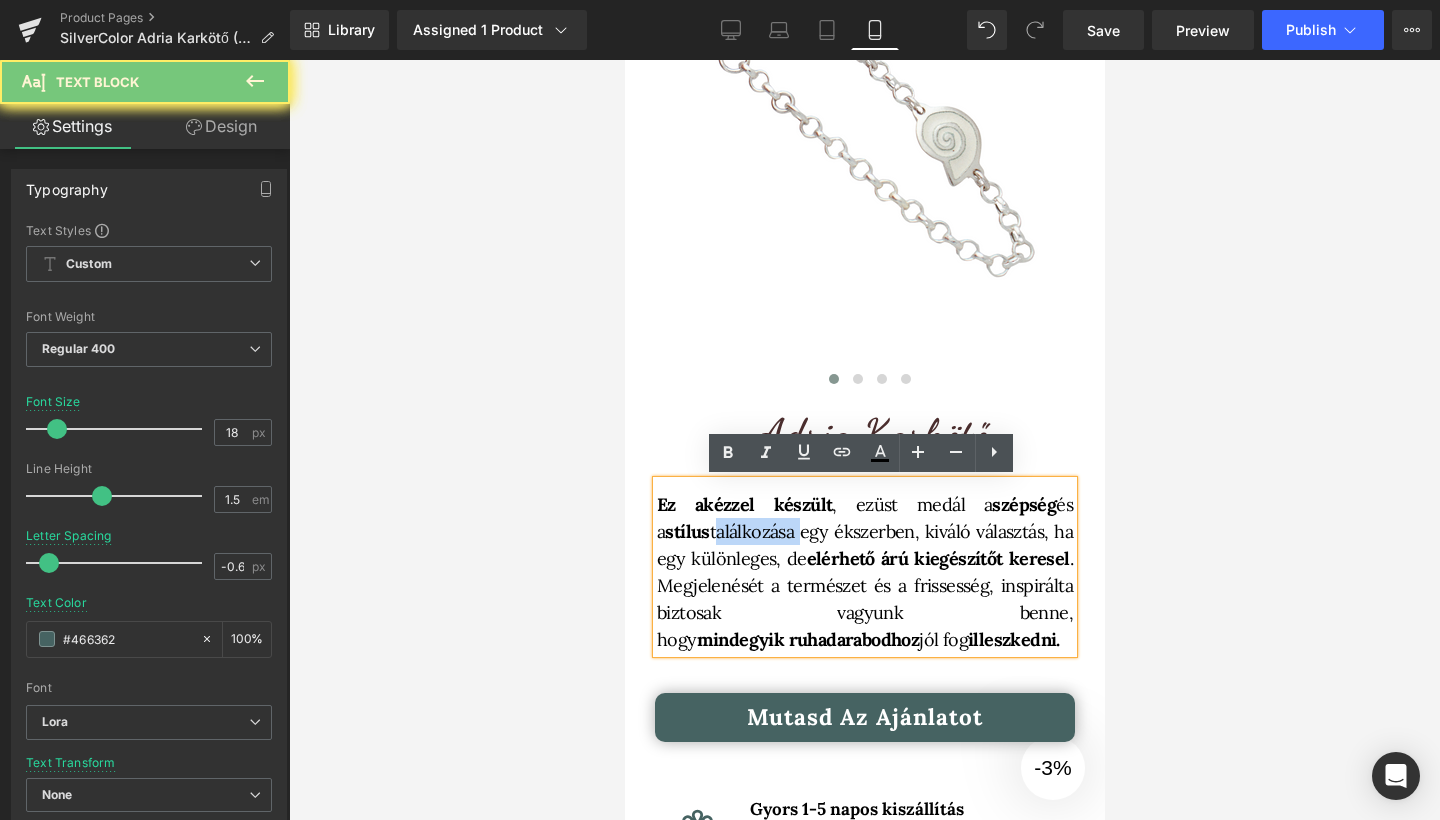 click on "Ez a  kézzel készült , ezüst medál a  szépség  és a  stílus  találkozása egy ékszerben, kiváló választás, ha egy különleges, de  elérhető árú kiegészítőt keresel . Megjelenését a természet és a frissesség, inspirálta biztosak vagyunk benne, hogy  mindegyik ruhadarabodhoz" at bounding box center (864, 572) 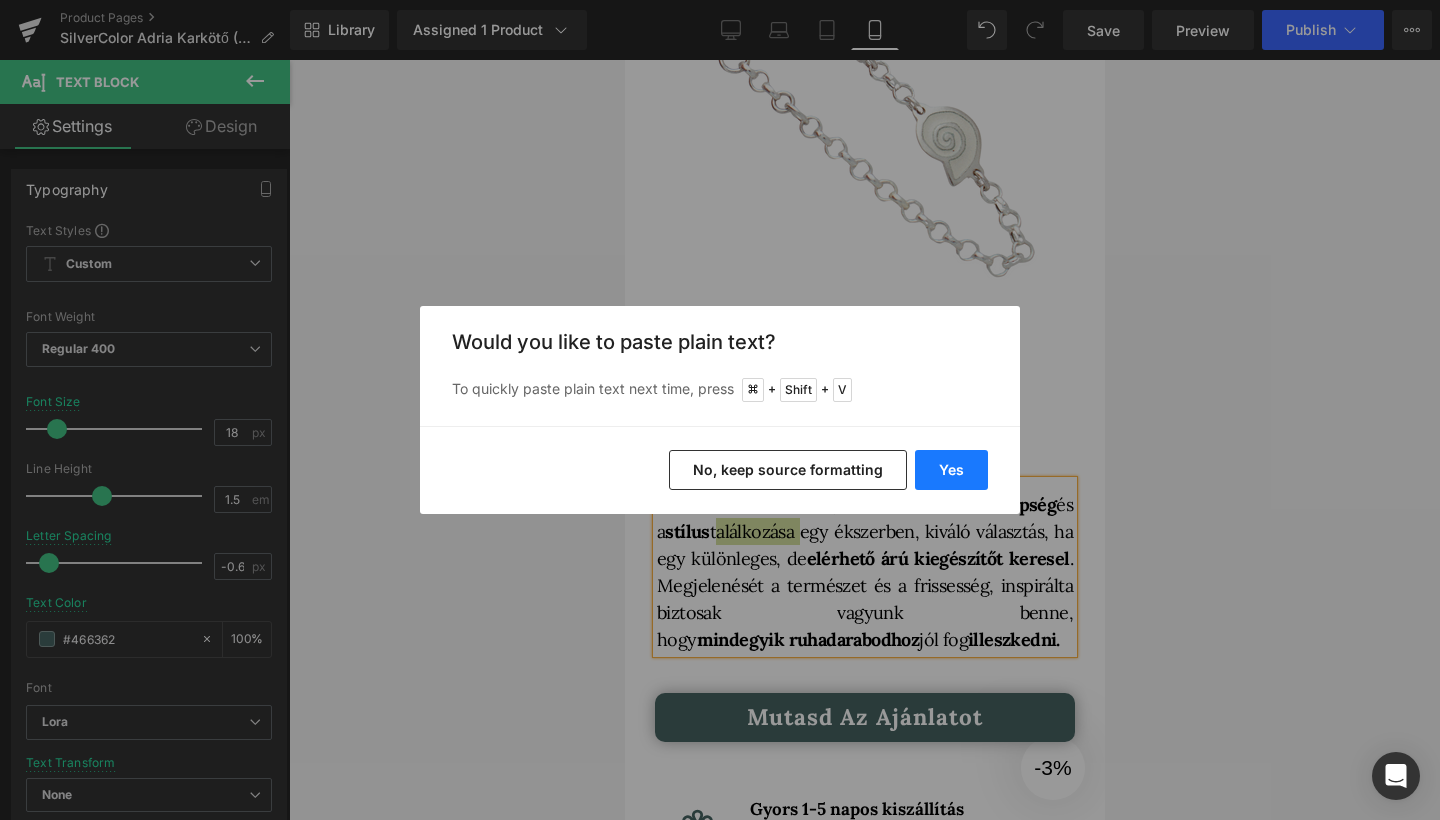 click on "Yes" at bounding box center [951, 470] 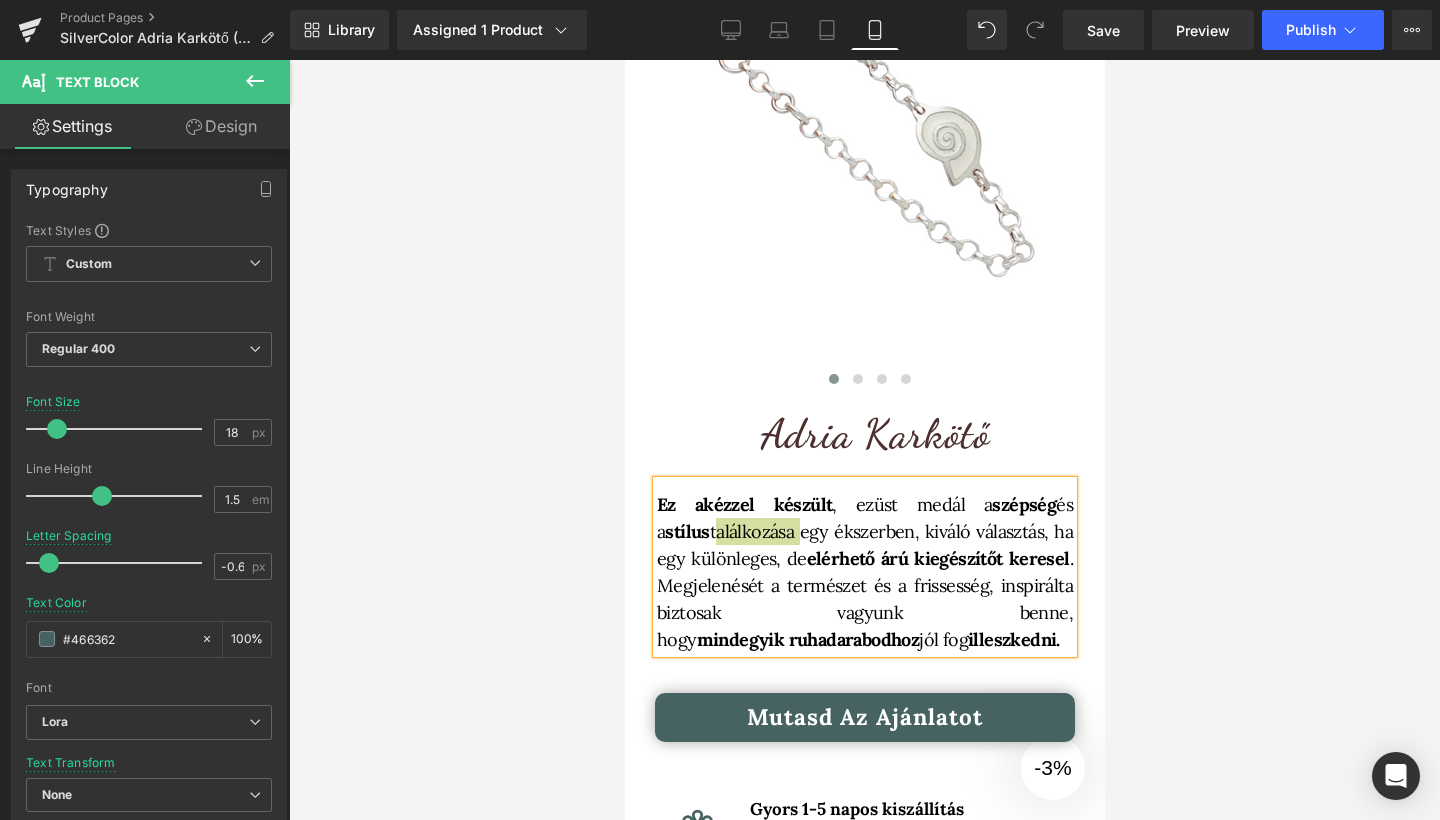 type 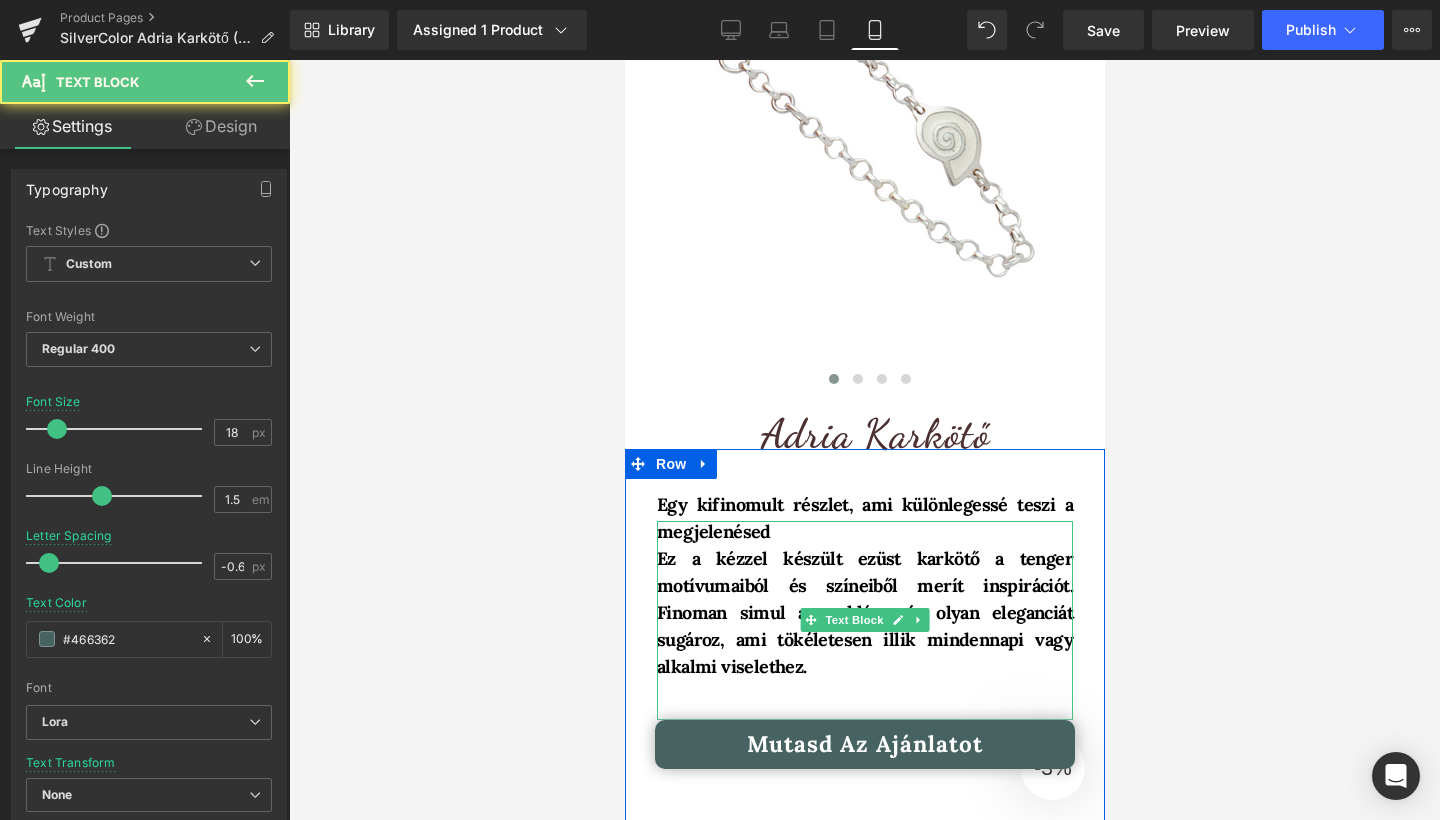 click on "Egy kifinomult részlet, ami különlegessé teszi a megjelenésed" at bounding box center (864, 518) 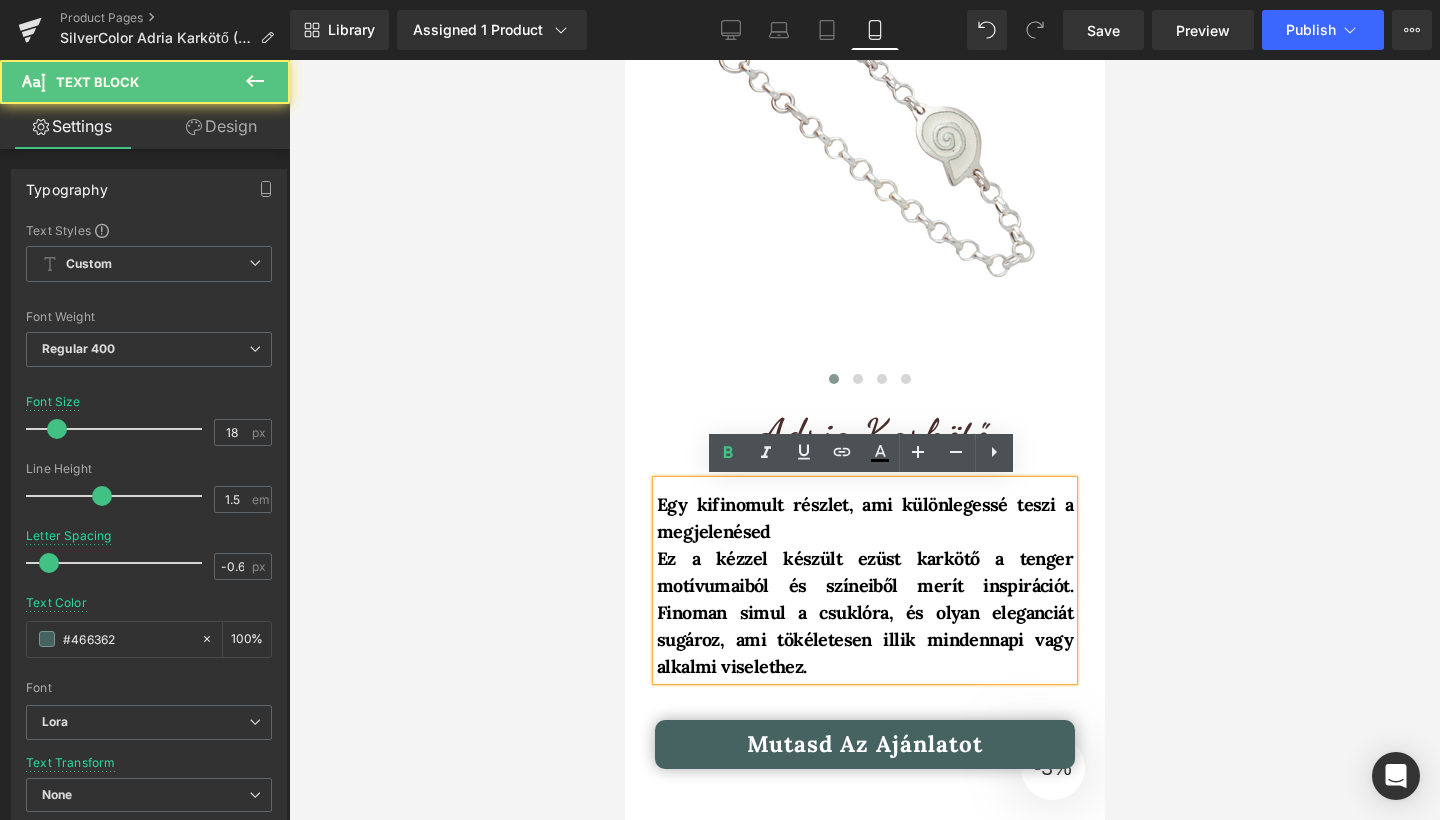 click on "Ez a kézzel készült ezüst karkötő a tenger motívumaiból és színeiből merít inspirációt. Finoman simul a csuklóra, és olyan eleganciát sugároz, ami tökéletesen illik mindennapi vagy alkalmi viselethez." at bounding box center [864, 612] 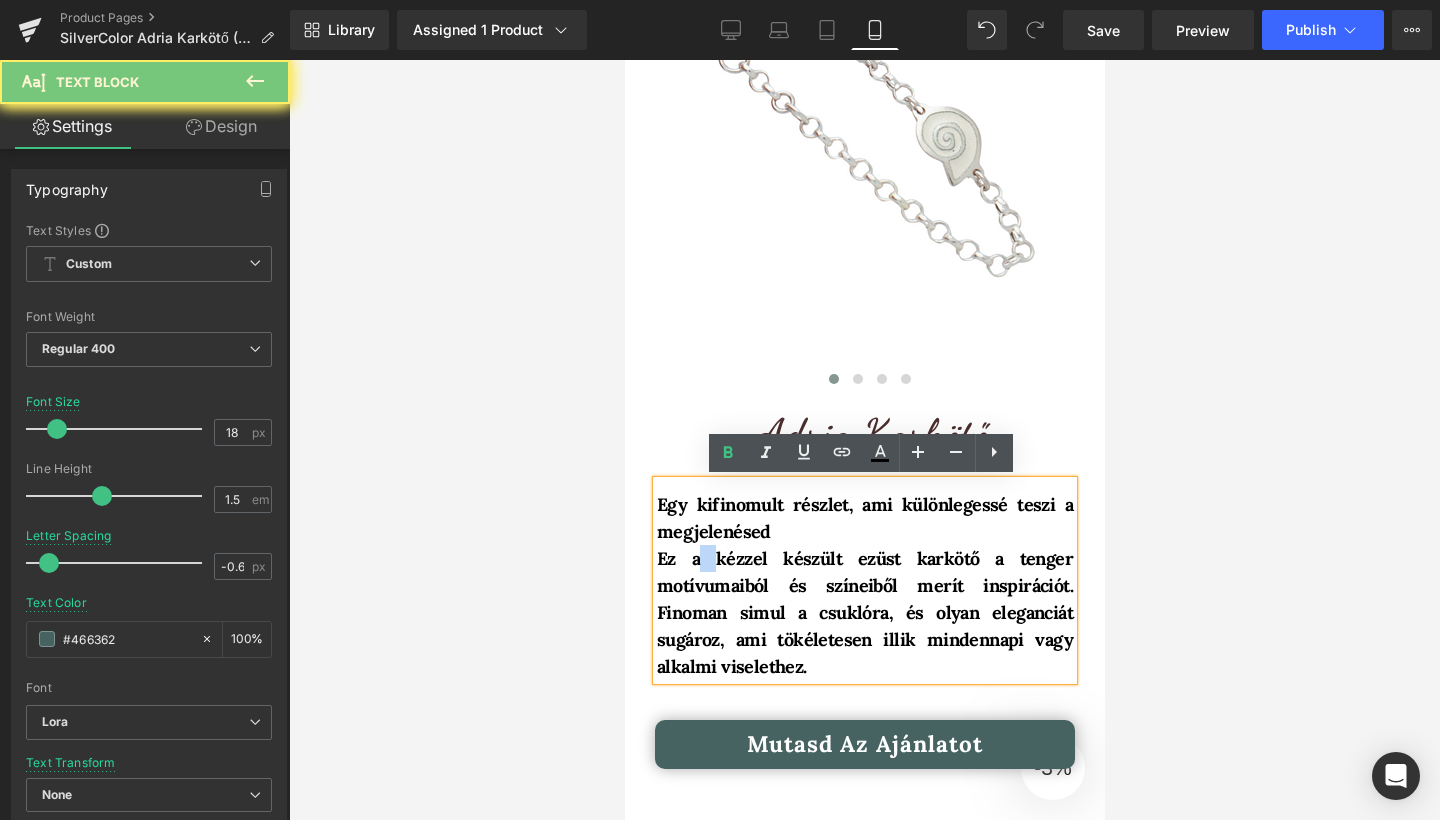 click on "Ez a kézzel készült ezüst karkötő a tenger motívumaiból és színeiből merít inspirációt. Finoman simul a csuklóra, és olyan eleganciát sugároz, ami tökéletesen illik mindennapi vagy alkalmi viselethez." at bounding box center [864, 612] 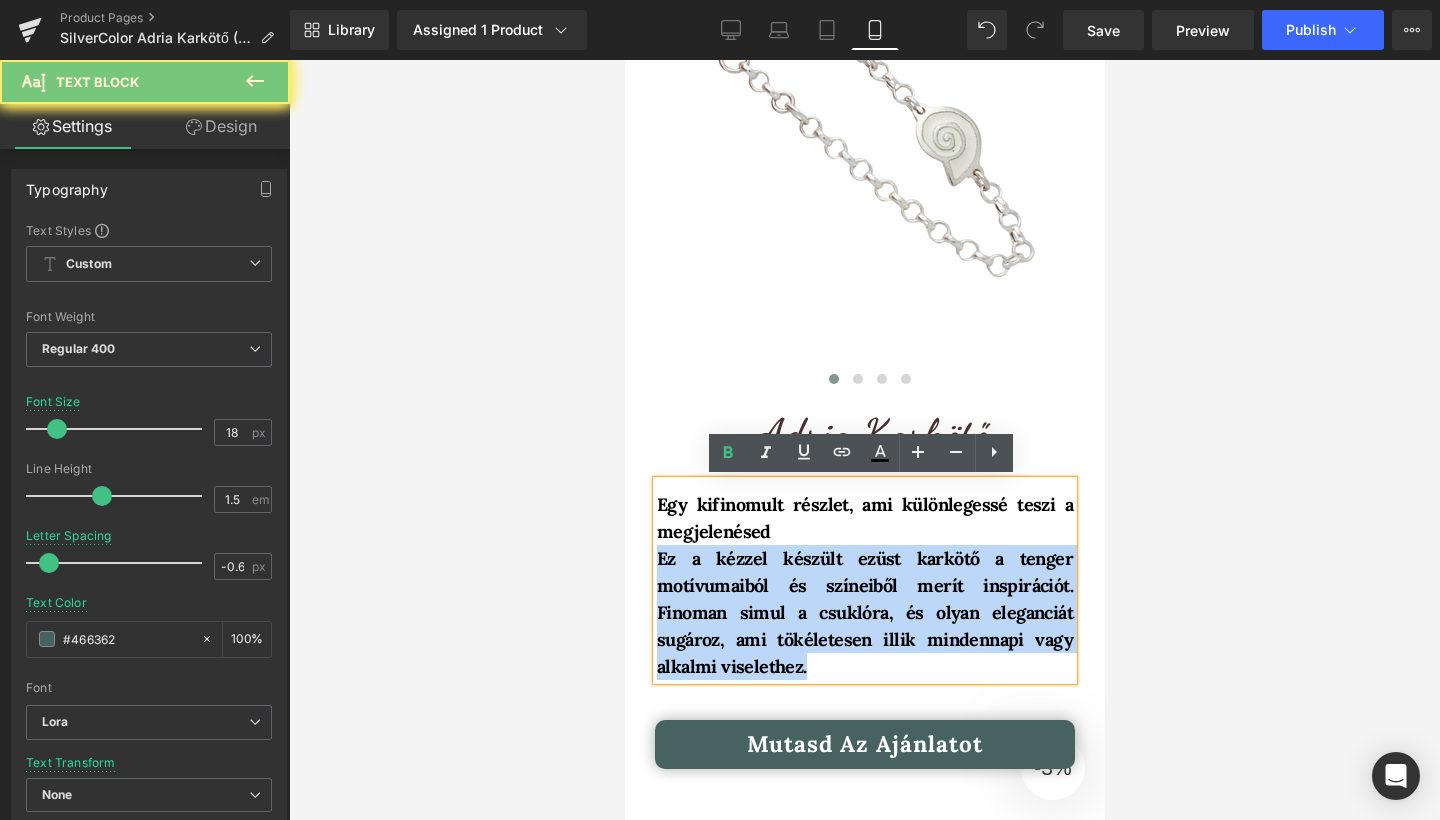 click on "Ez a kézzel készült ezüst karkötő a tenger motívumaiból és színeiből merít inspirációt. Finoman simul a csuklóra, és olyan eleganciát sugároz, ami tökéletesen illik mindennapi vagy alkalmi viselethez." at bounding box center (864, 612) 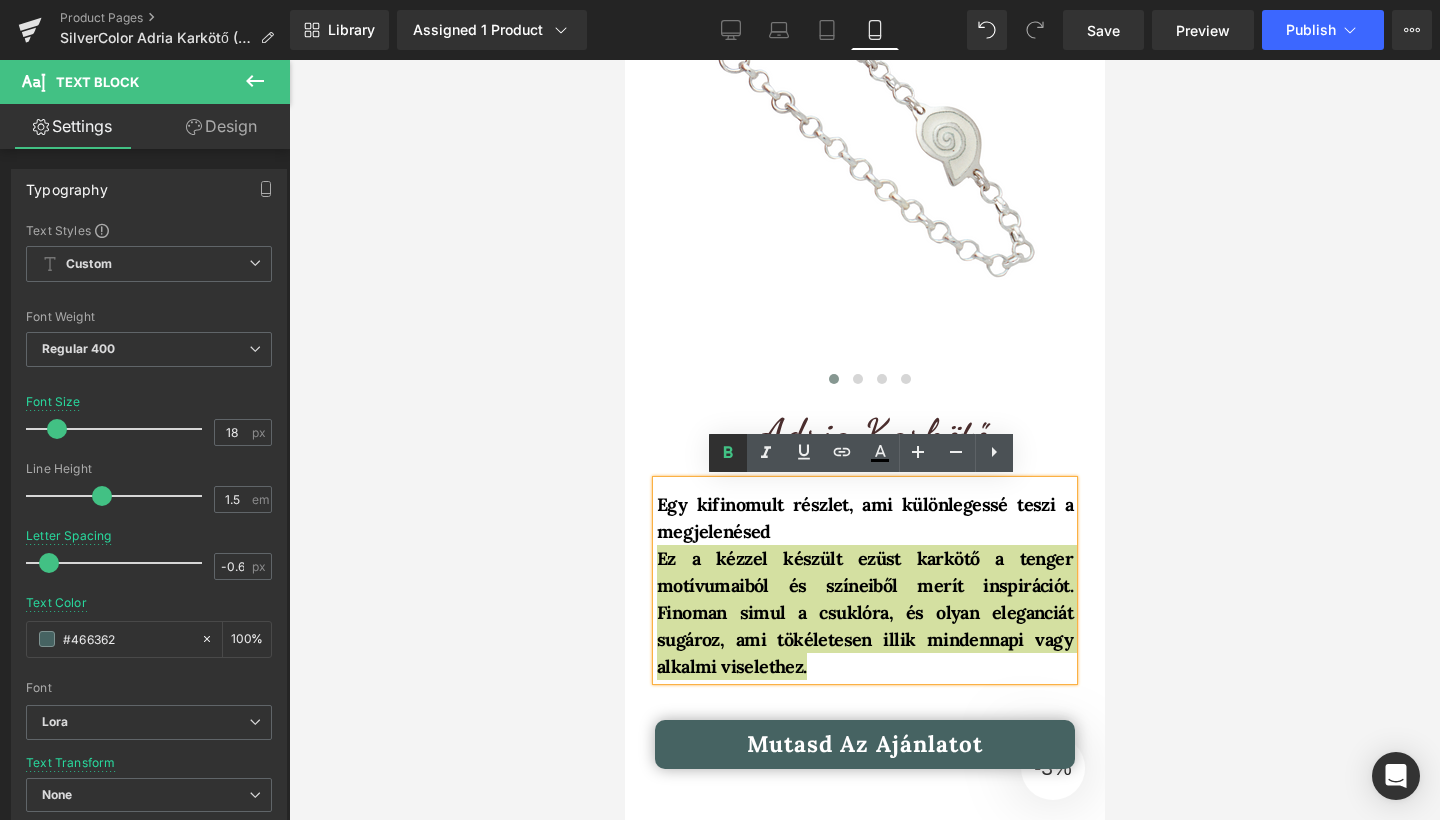 click 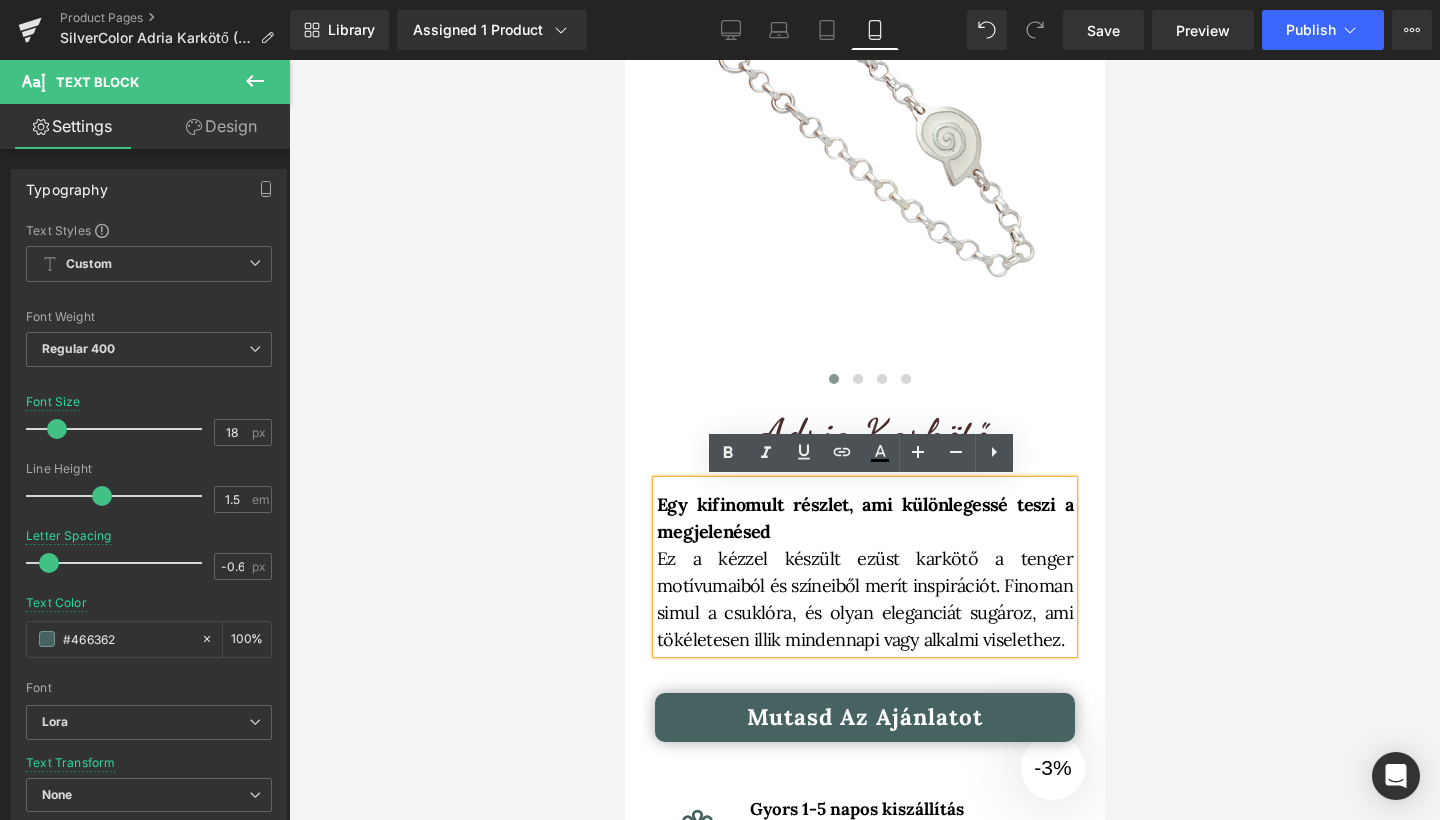click at bounding box center (864, 440) 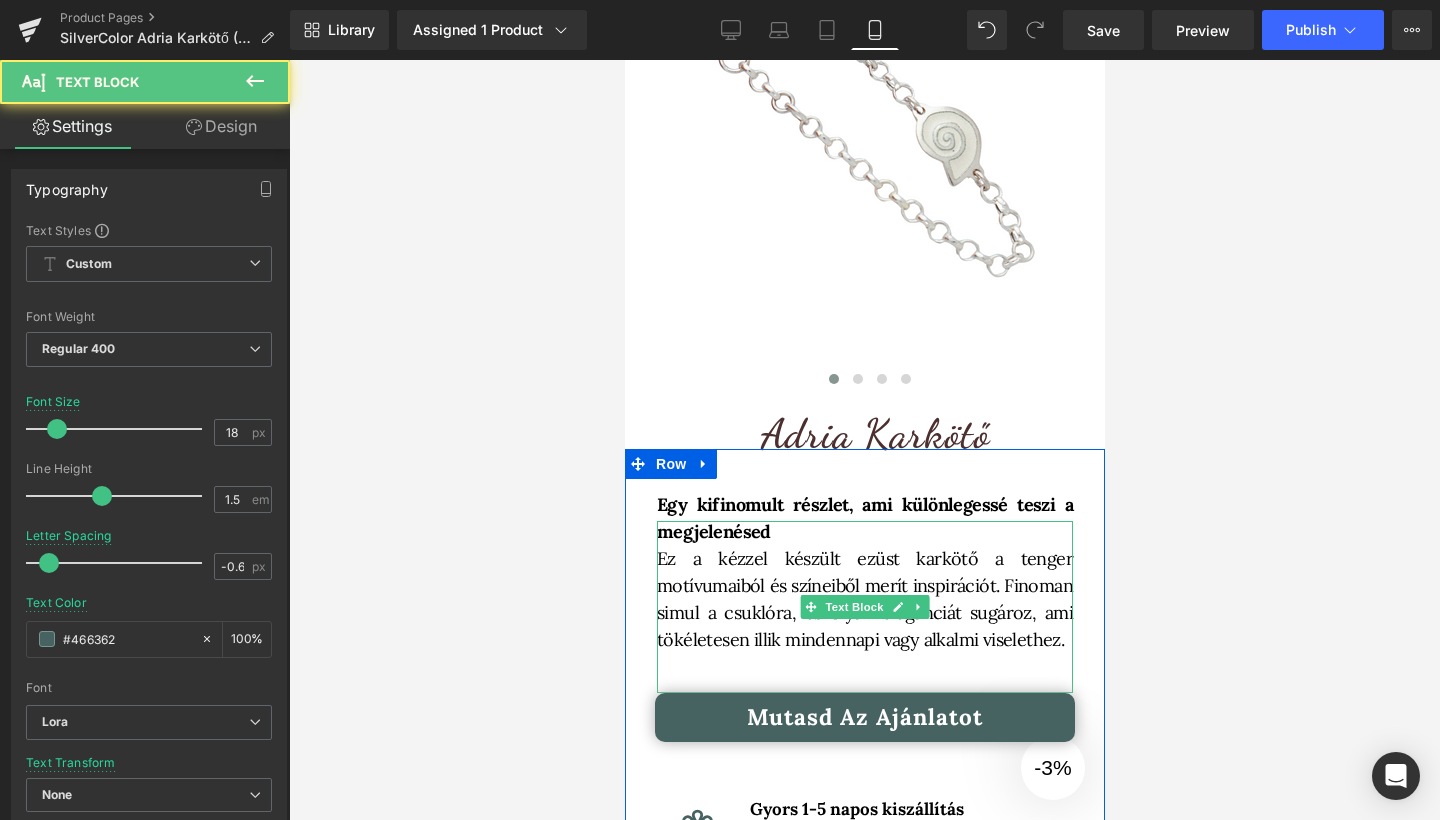 click on "Ez a kézzel készült ezüst karkötő a tenger motívumaiból és színeiből merít inspirációt. Finoman simul a csuklóra, és olyan eleganciát sugároz, ami tökéletesen illik mindennapi vagy alkalmi viselethez." at bounding box center (864, 599) 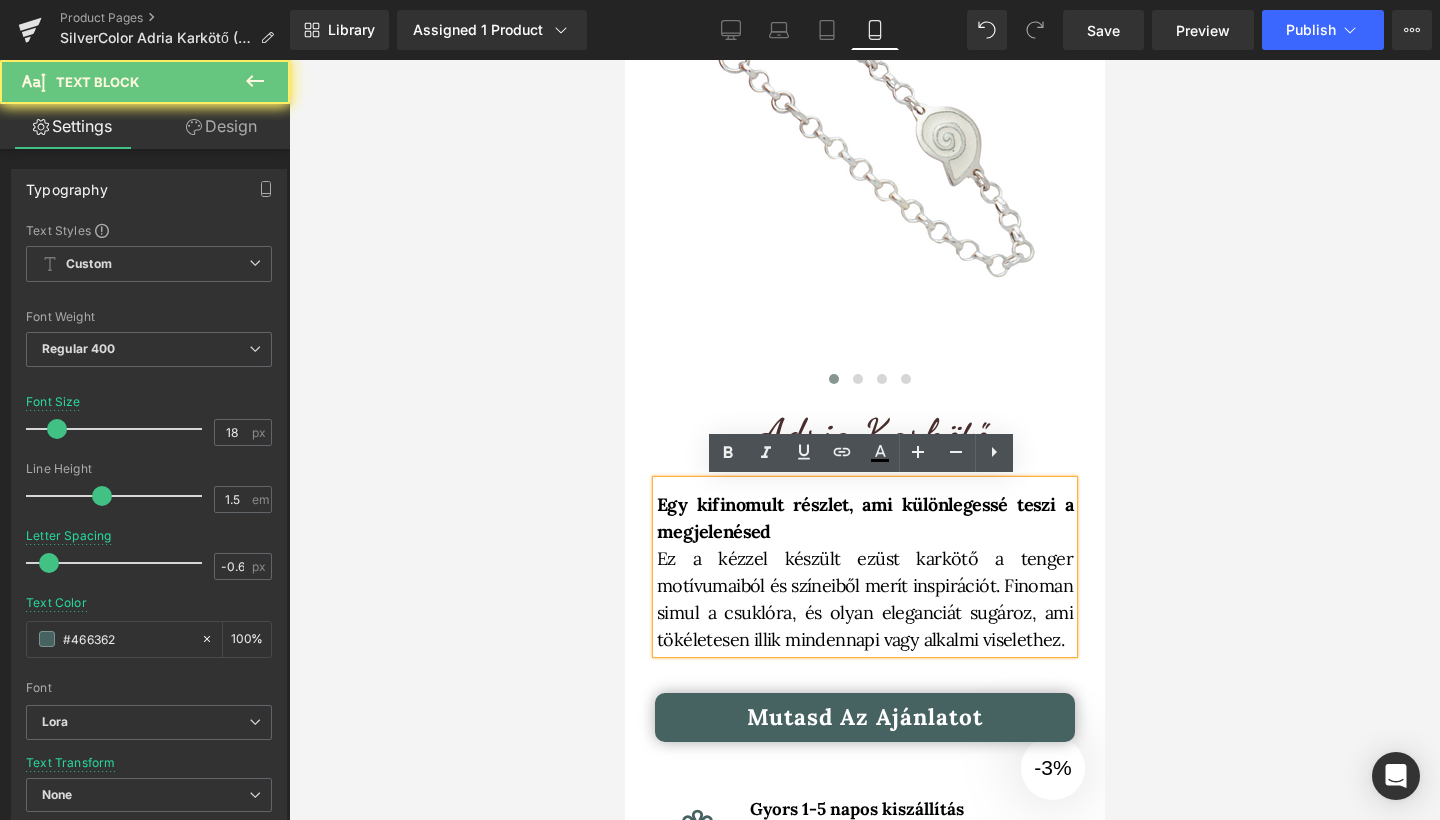 click on "Ez a kézzel készült ezüst karkötő a tenger motívumaiból és színeiből merít inspirációt. Finoman simul a csuklóra, és olyan eleganciát sugároz, ami tökéletesen illik mindennapi vagy alkalmi viselethez." at bounding box center (864, 599) 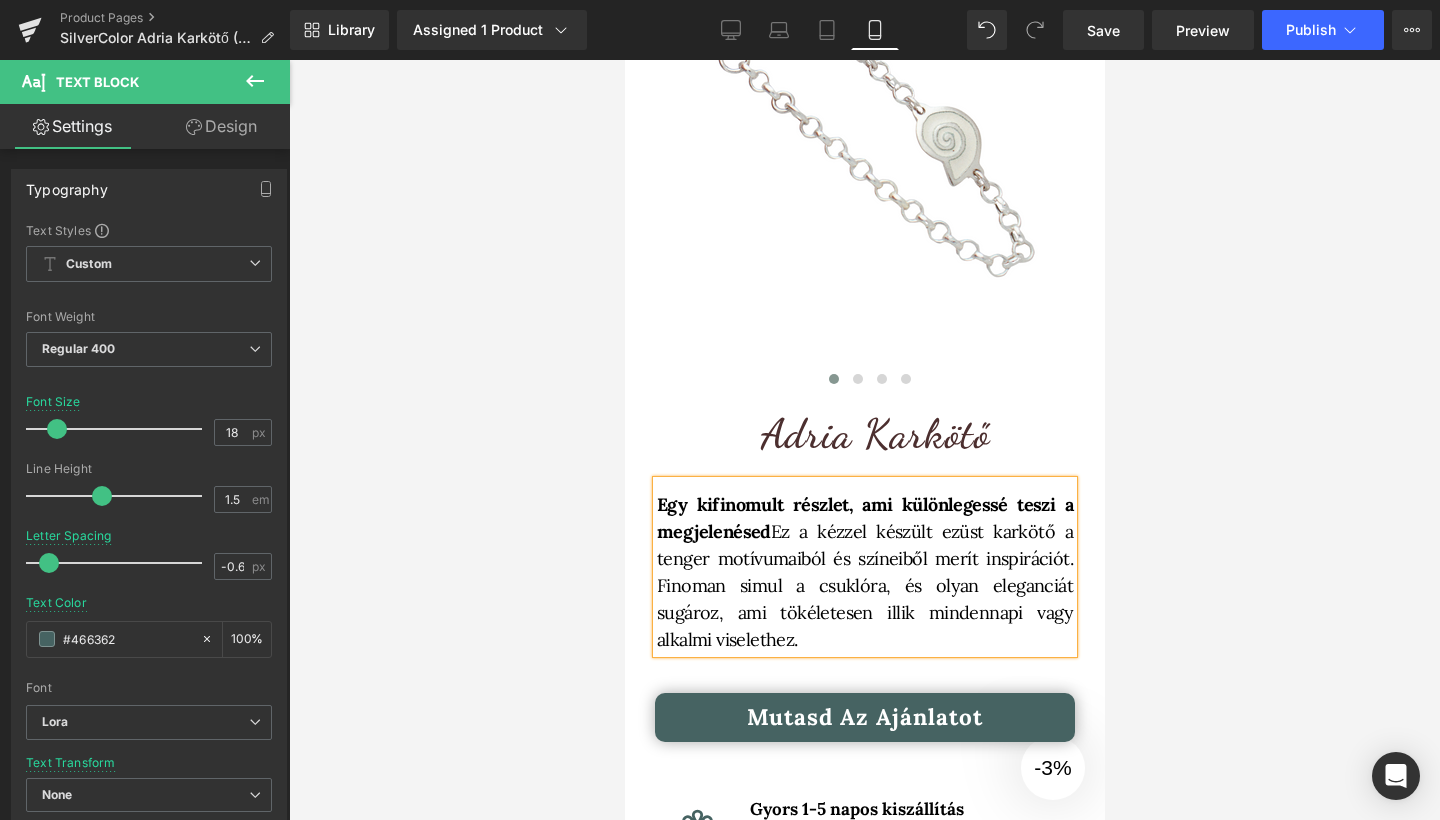 click at bounding box center [864, 440] 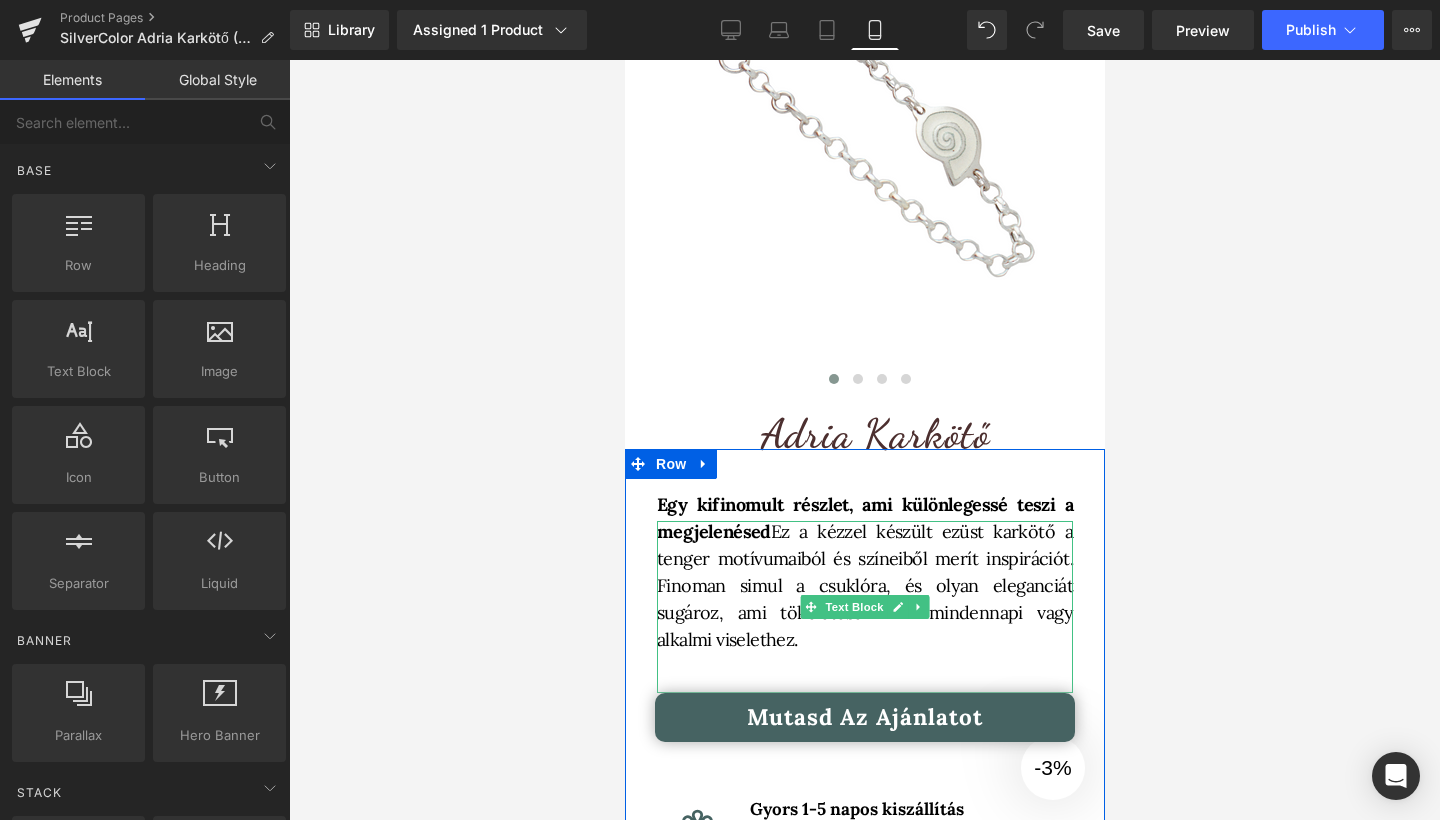 click on "Egy kifinomult részlet, ami különlegessé teszi a megjelenésed" at bounding box center (864, 518) 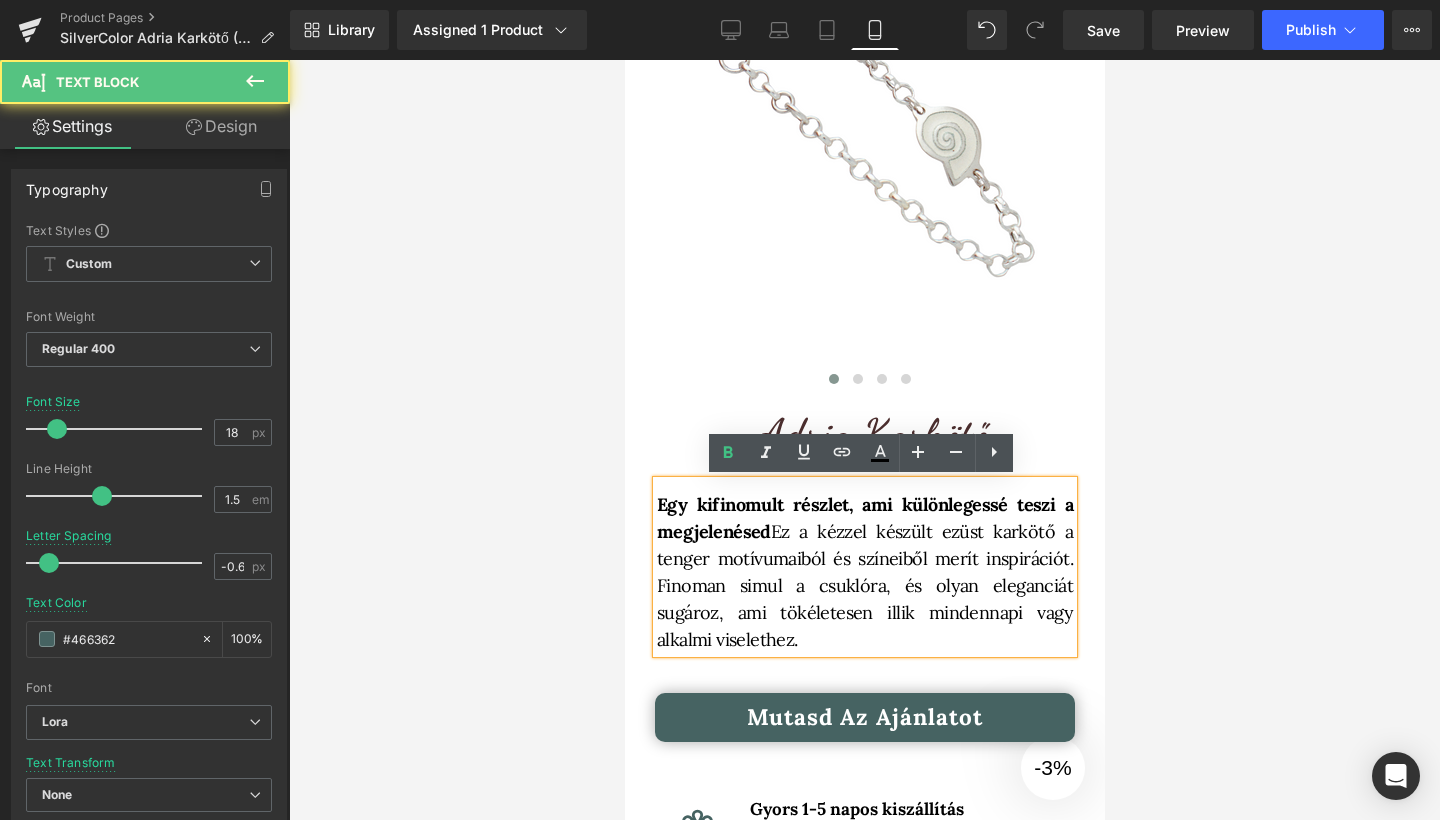 click on "Egy kifinomult részlet, ami különlegessé teszi a megjelenésed" at bounding box center (864, 518) 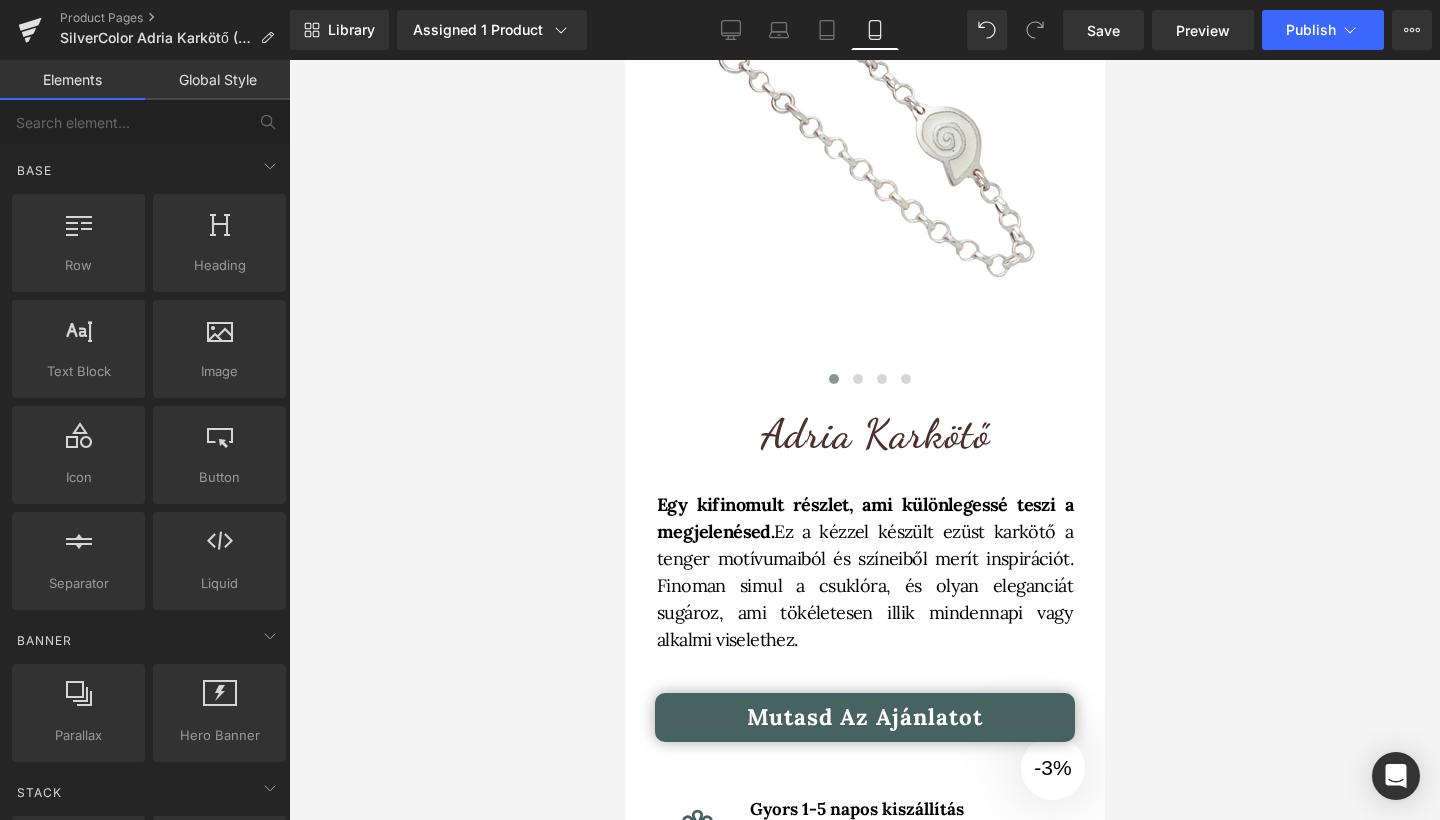 click at bounding box center (864, 440) 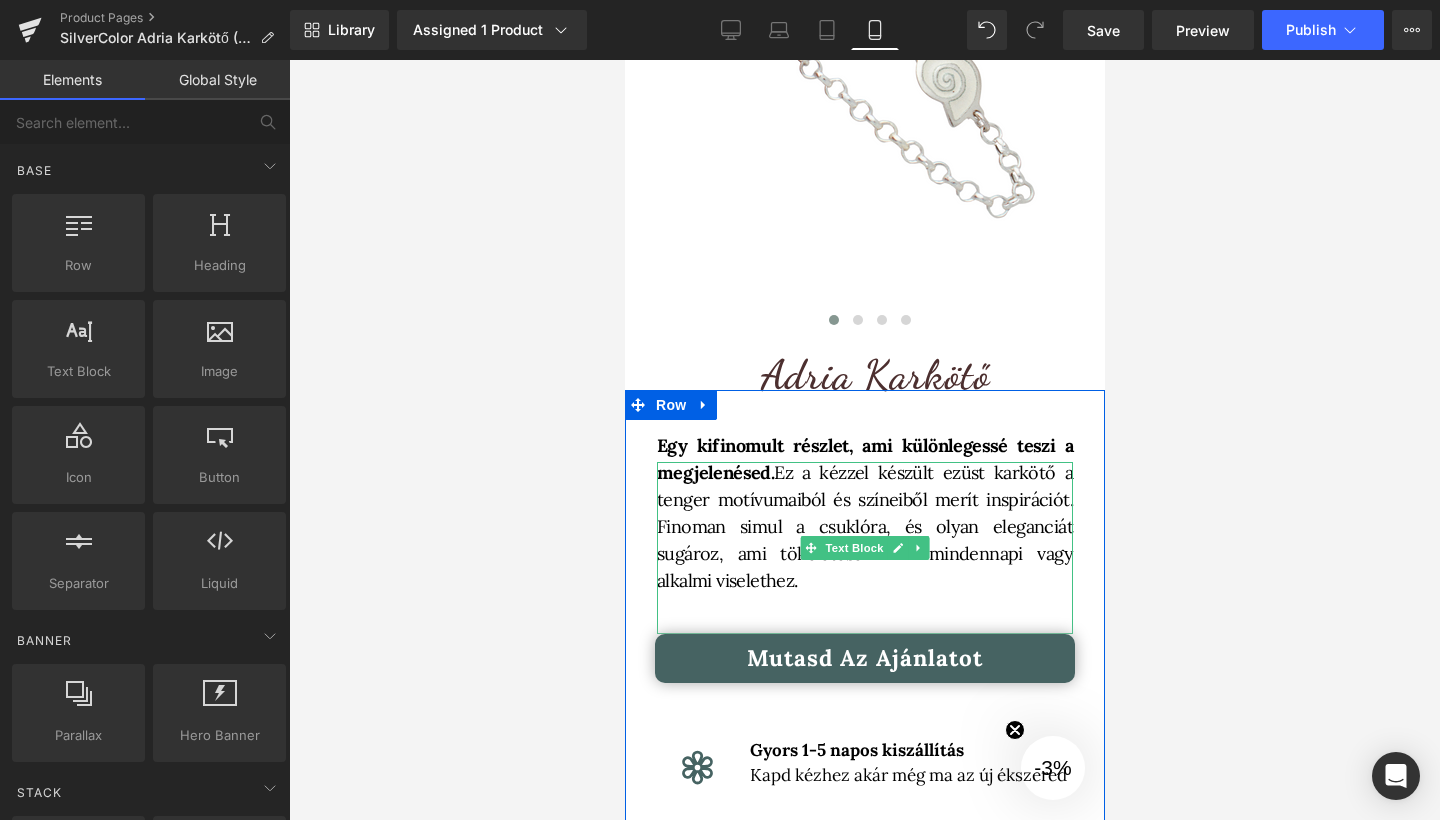 scroll, scrollTop: 382, scrollLeft: 0, axis: vertical 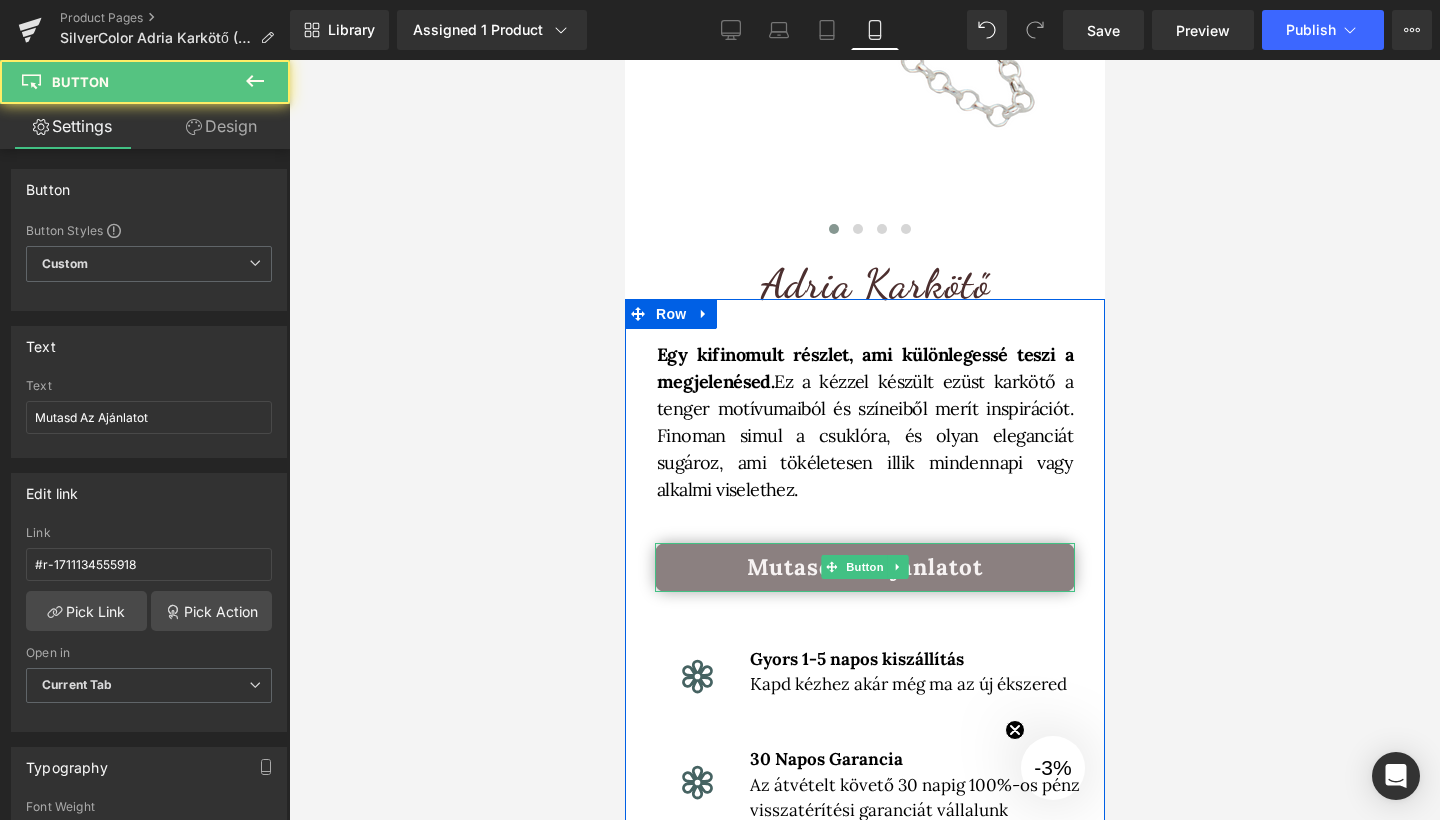 click on "Mutasd Az Ajánlatot Button" at bounding box center (864, 567) 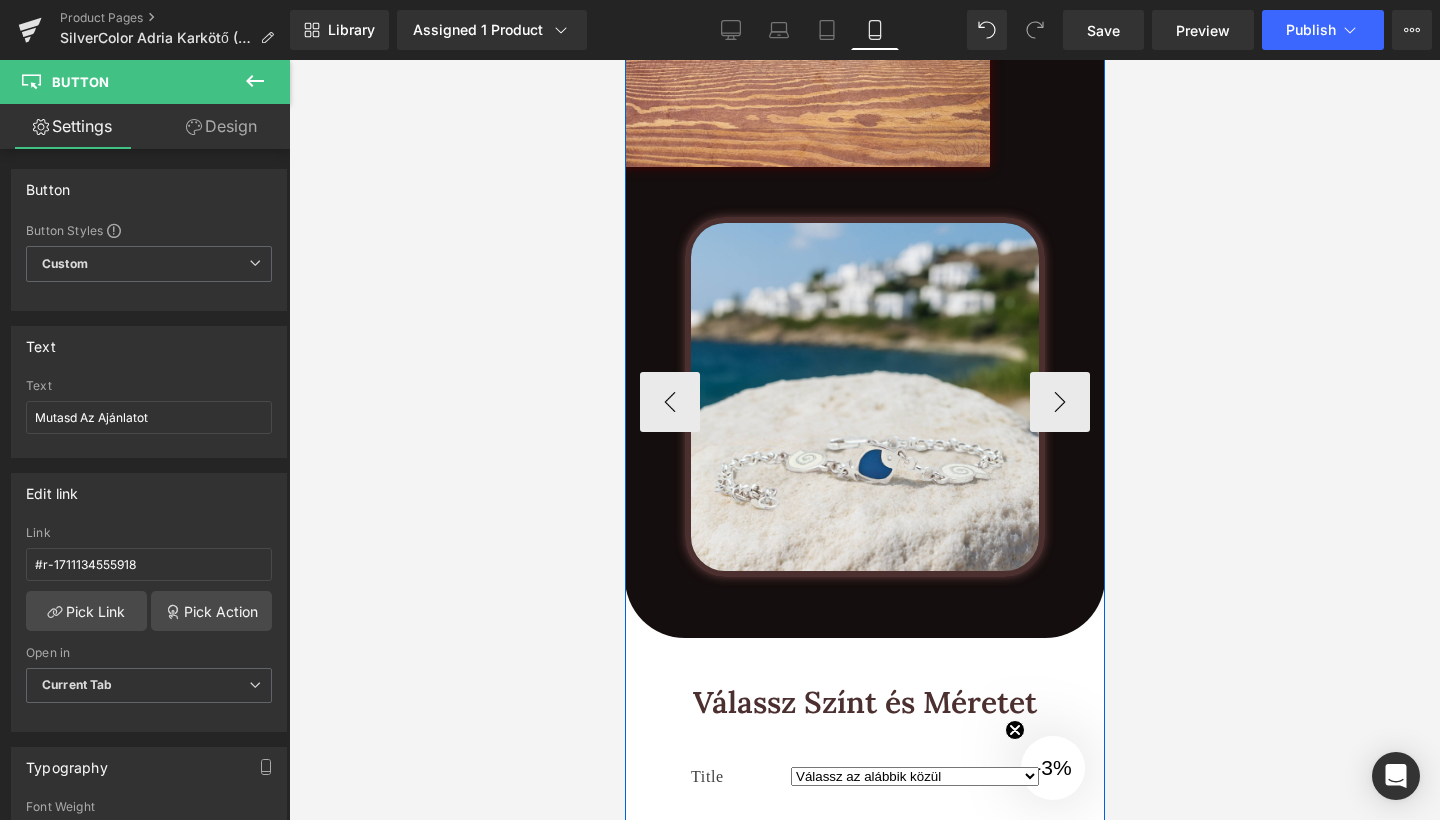 scroll, scrollTop: 3825, scrollLeft: 0, axis: vertical 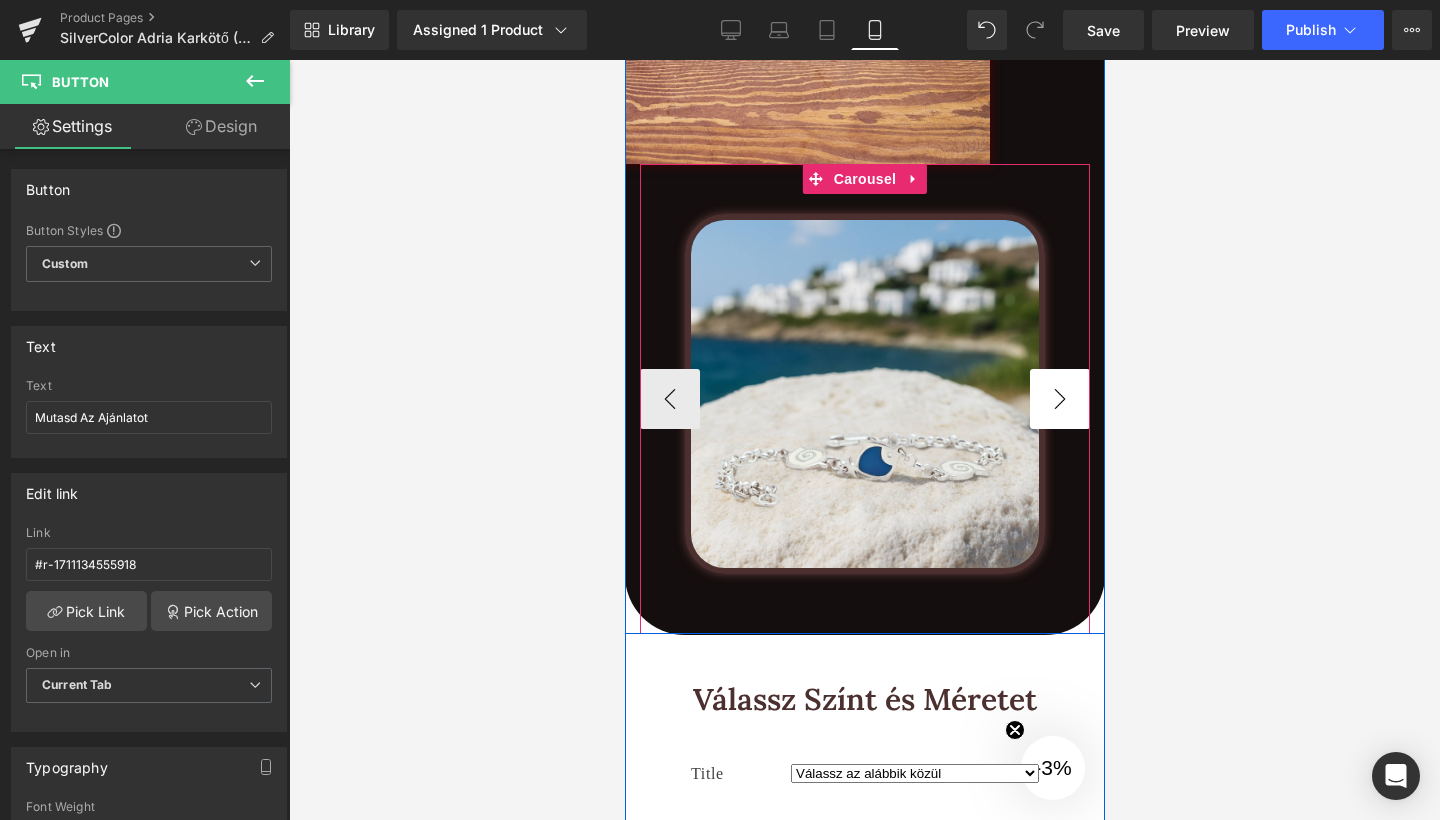 click on "›" at bounding box center (1059, 399) 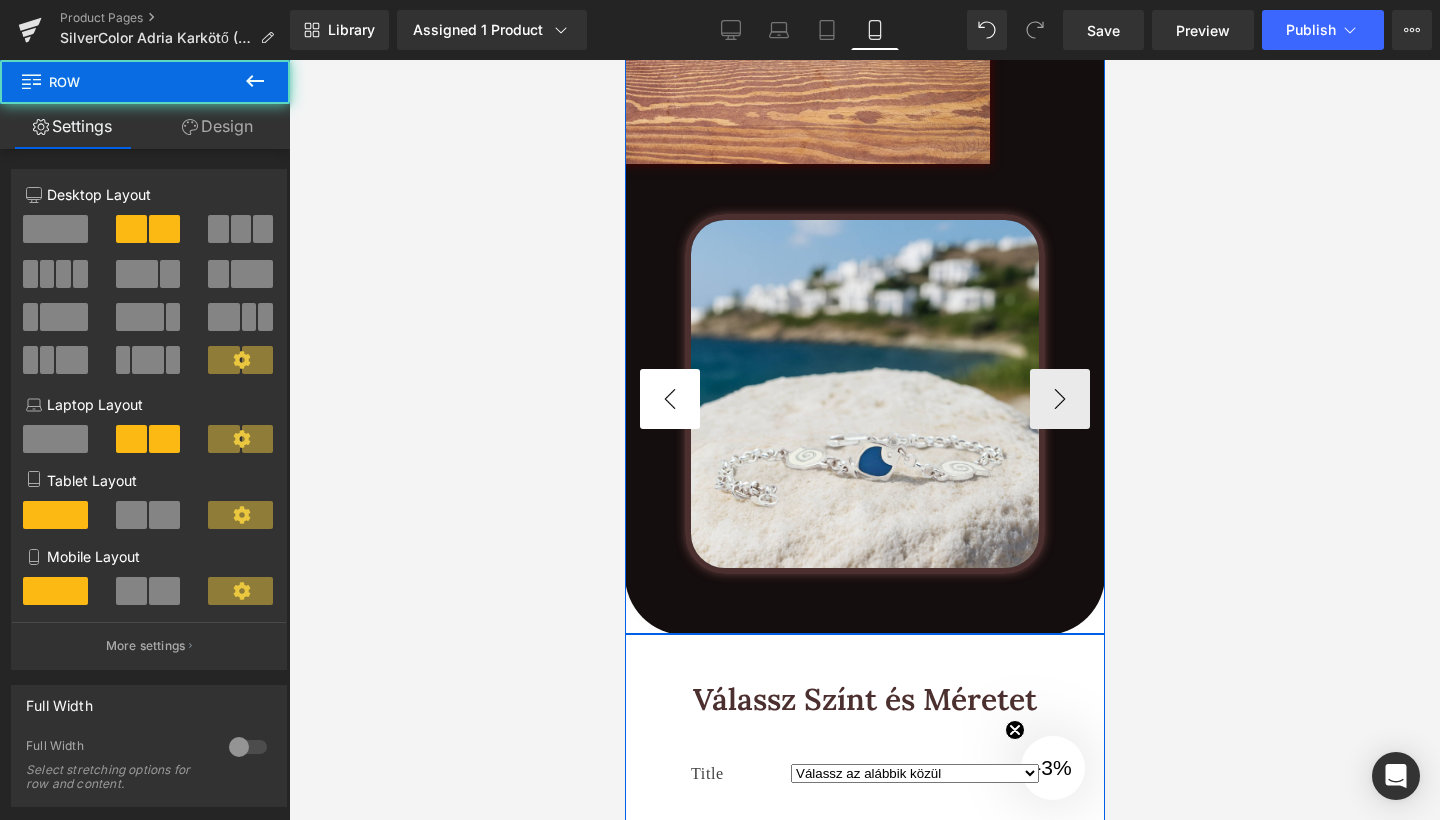 click on "Image
Image
Image
‹ ›
Carousel" at bounding box center [864, 399] 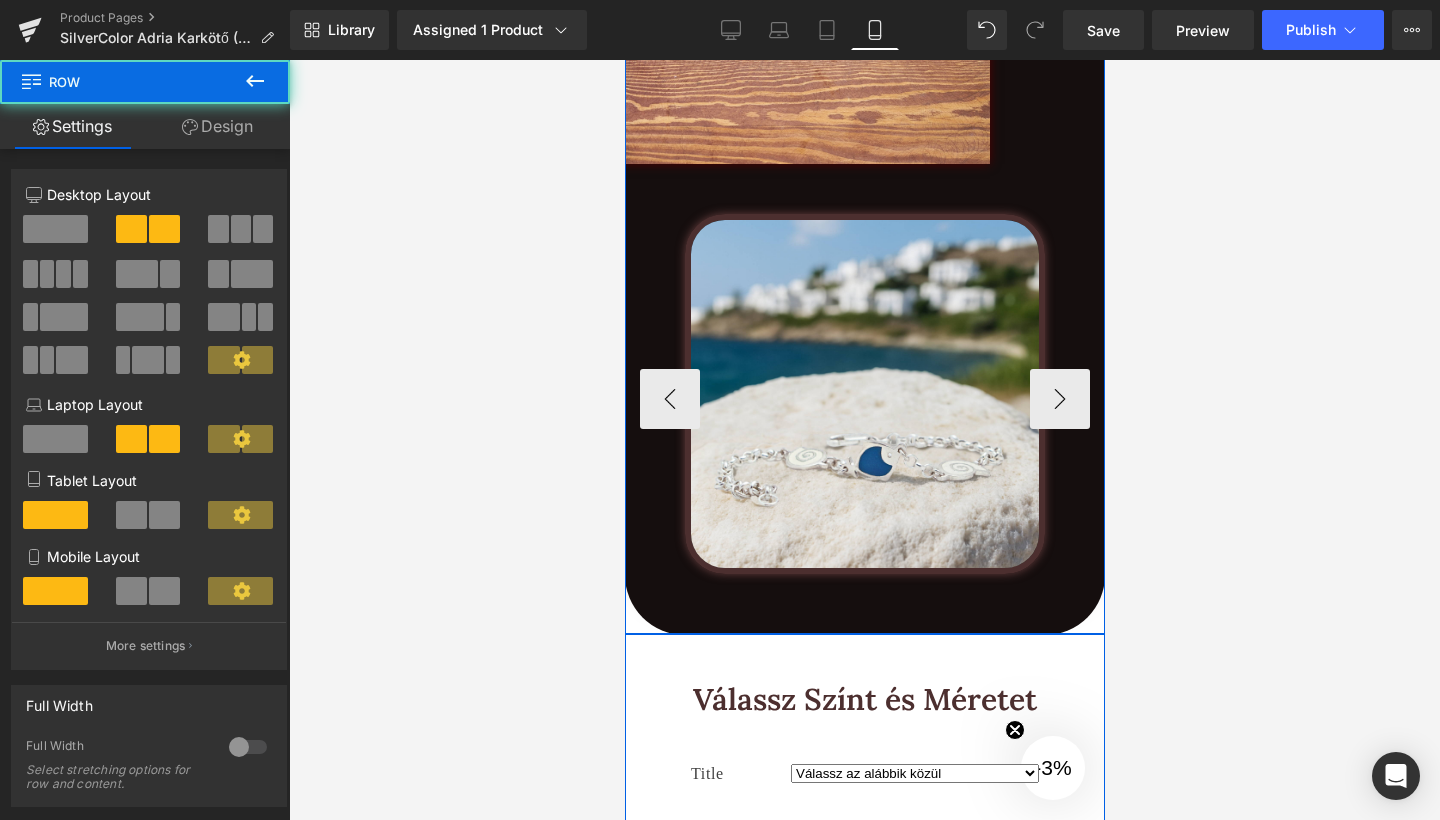 click at bounding box center (864, 394) 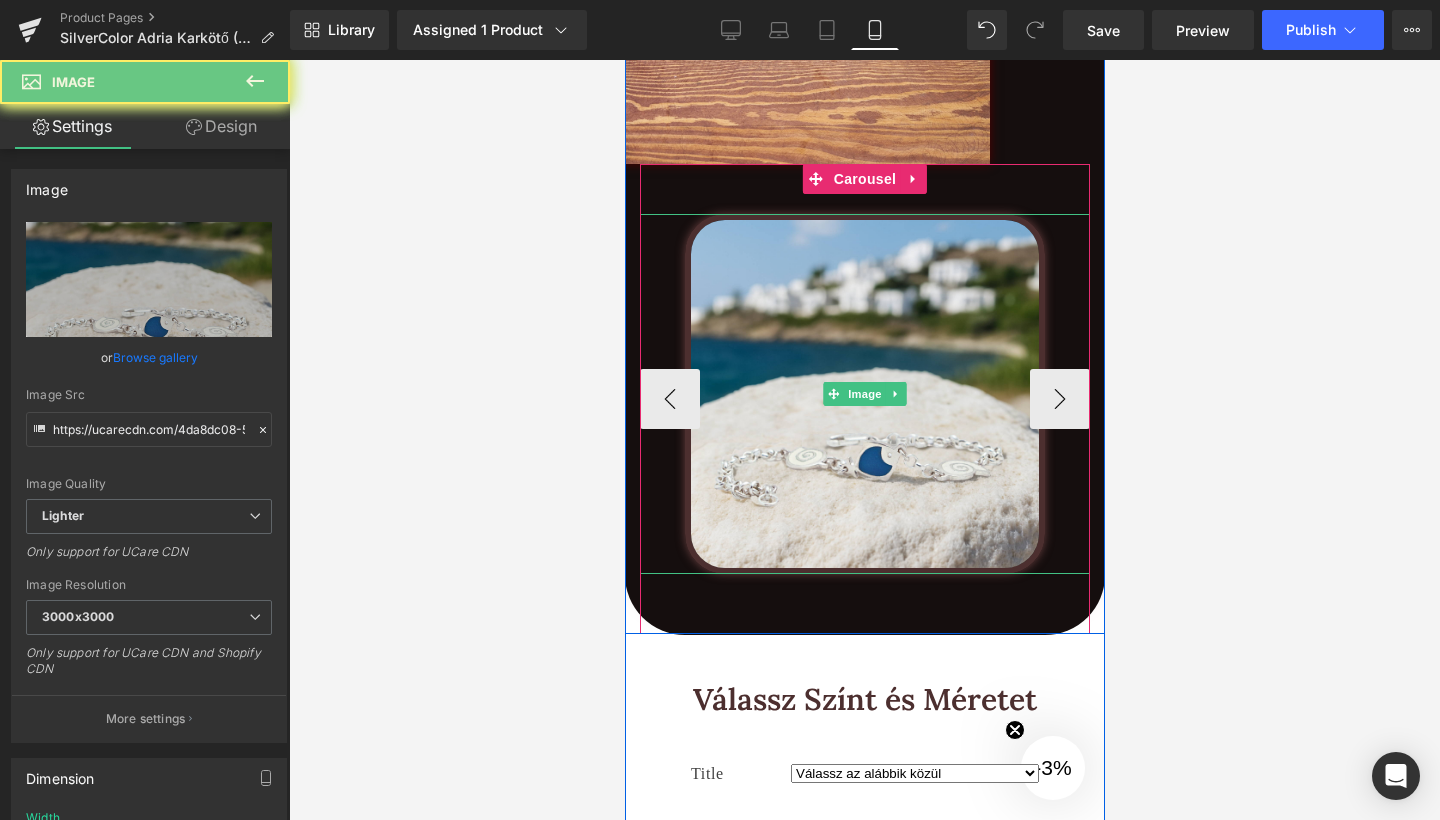 click at bounding box center [864, 394] 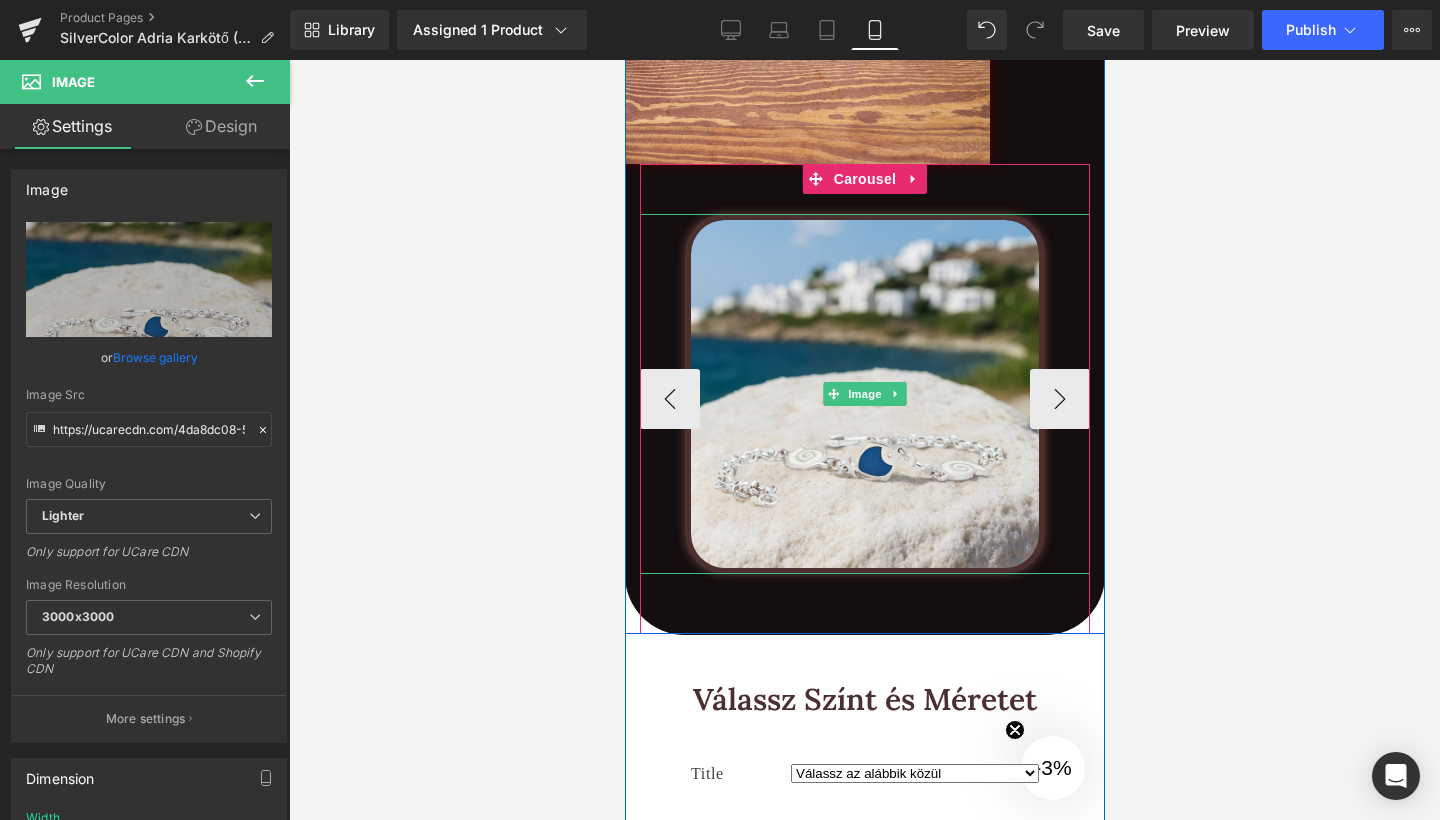 click at bounding box center [864, 394] 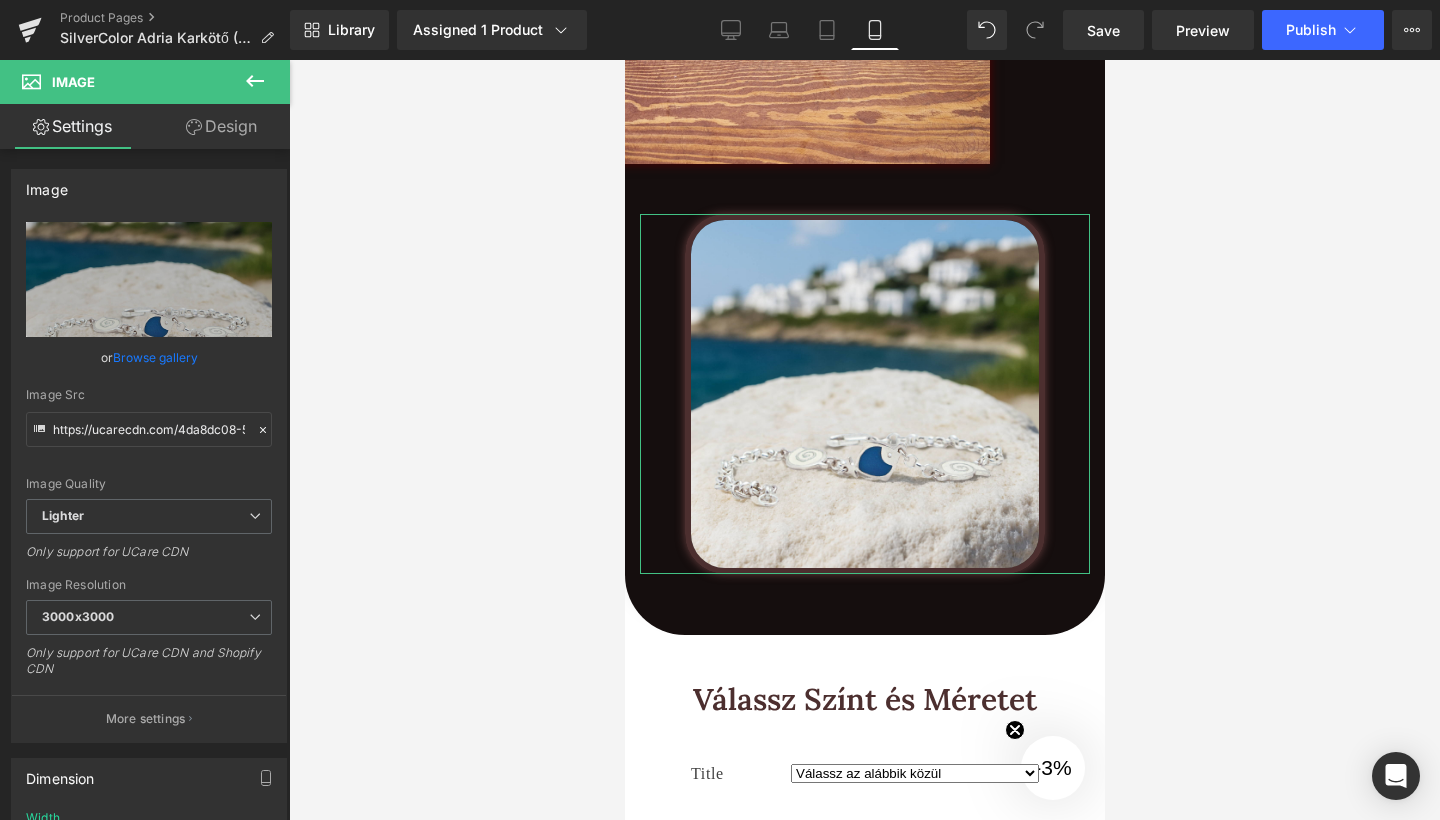 click on "Design" at bounding box center (221, 126) 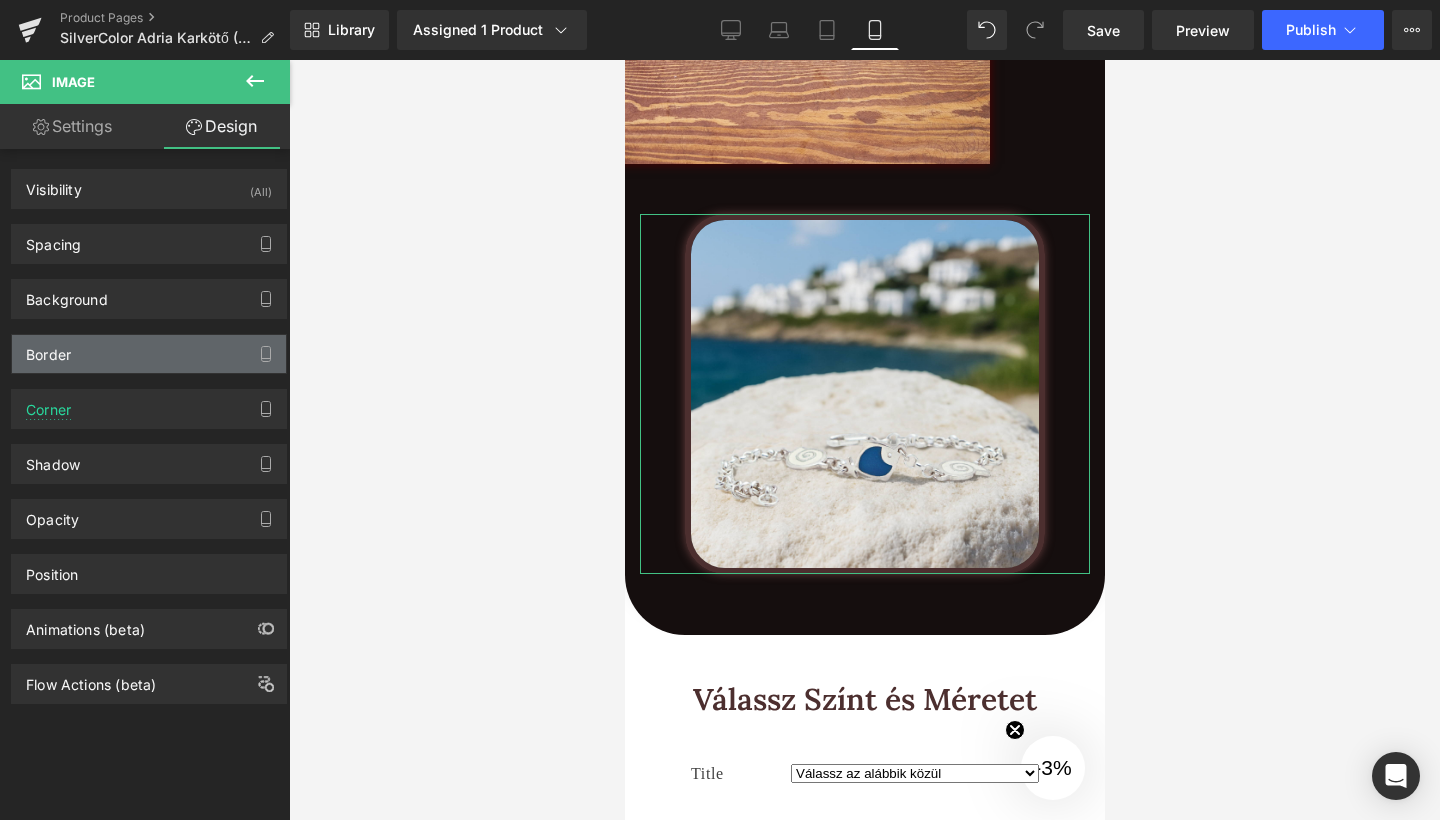 click on "Border" at bounding box center [149, 354] 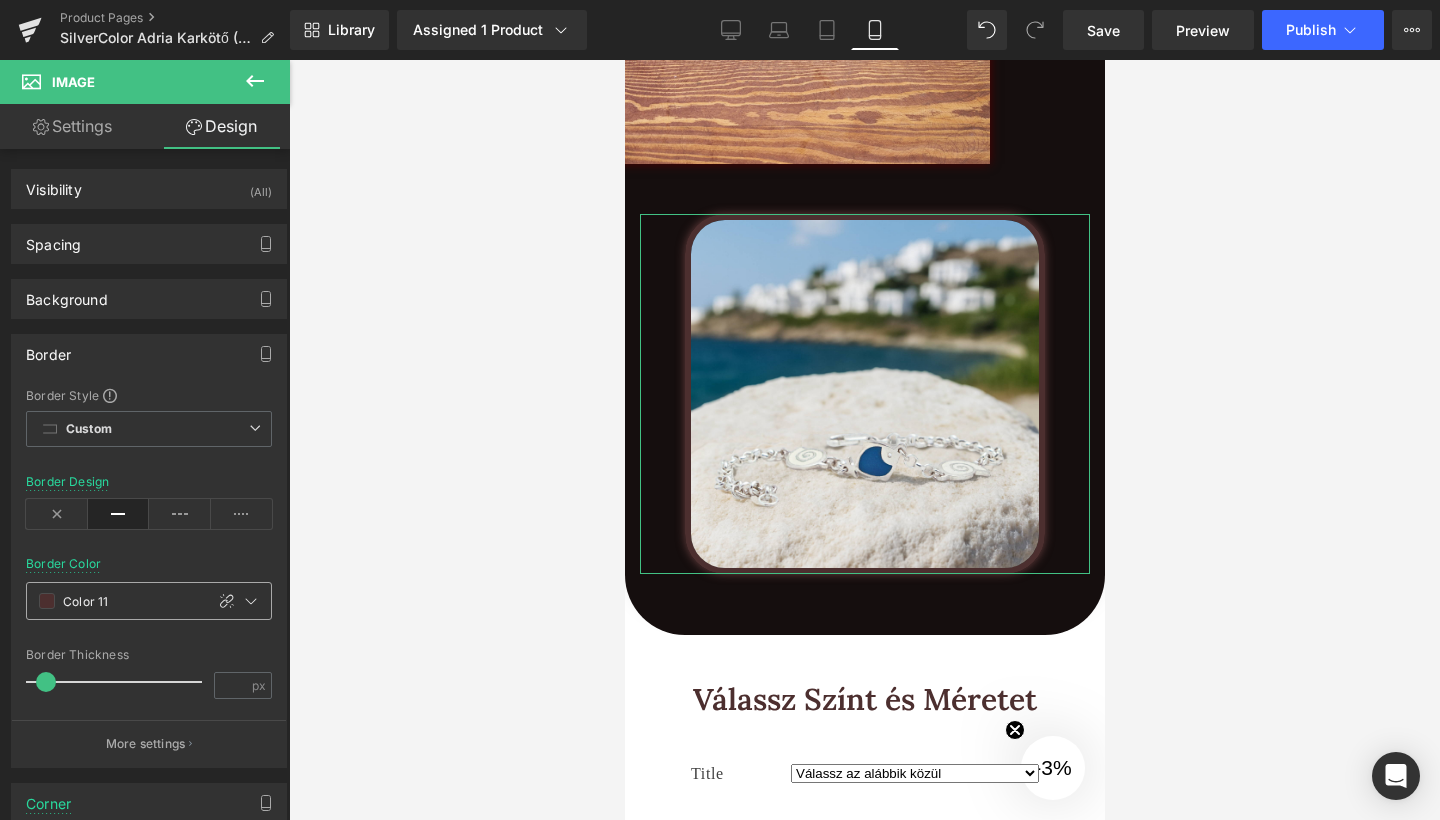 click at bounding box center [47, 601] 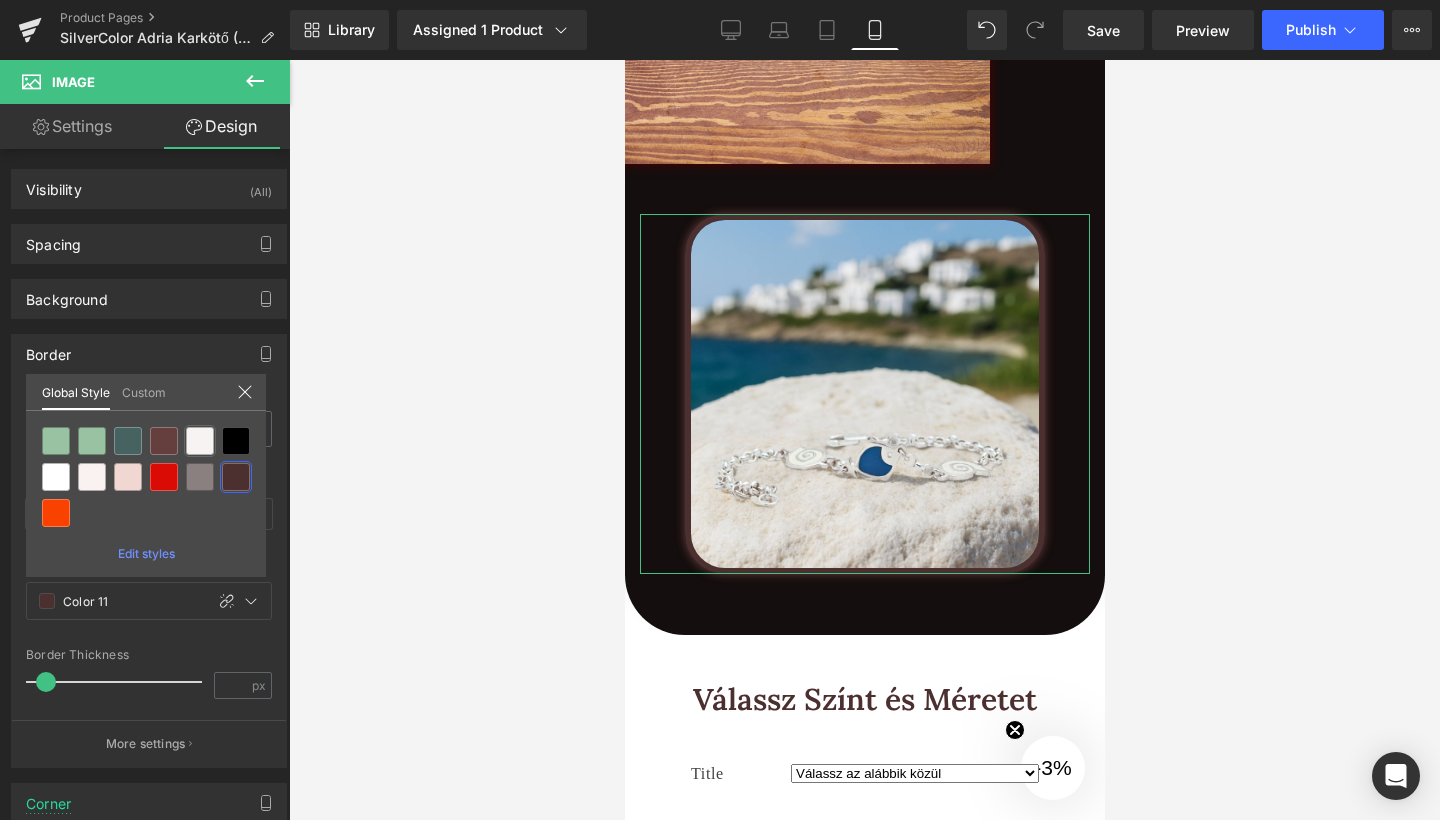 click at bounding box center (200, 441) 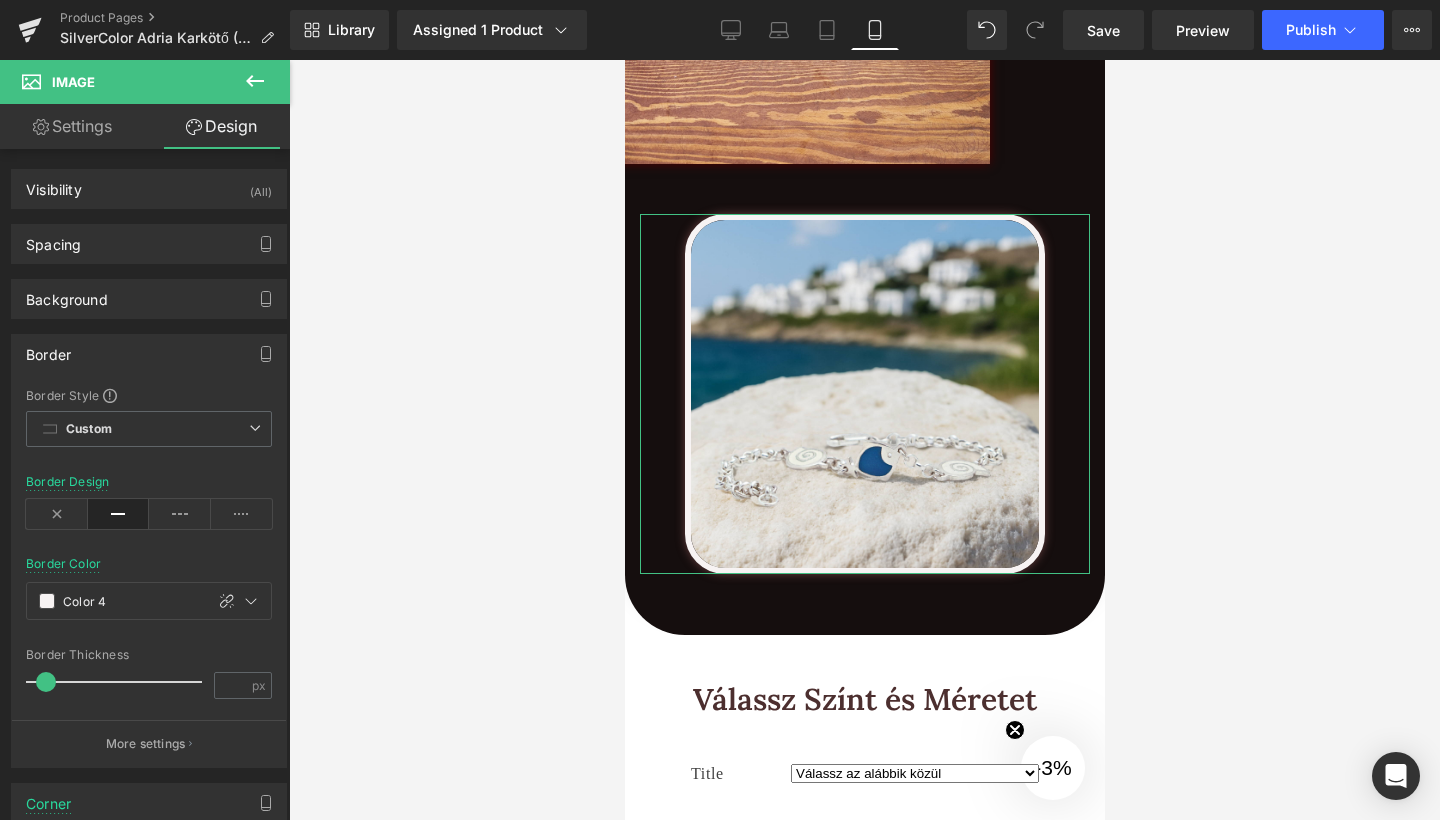 scroll, scrollTop: 128, scrollLeft: 0, axis: vertical 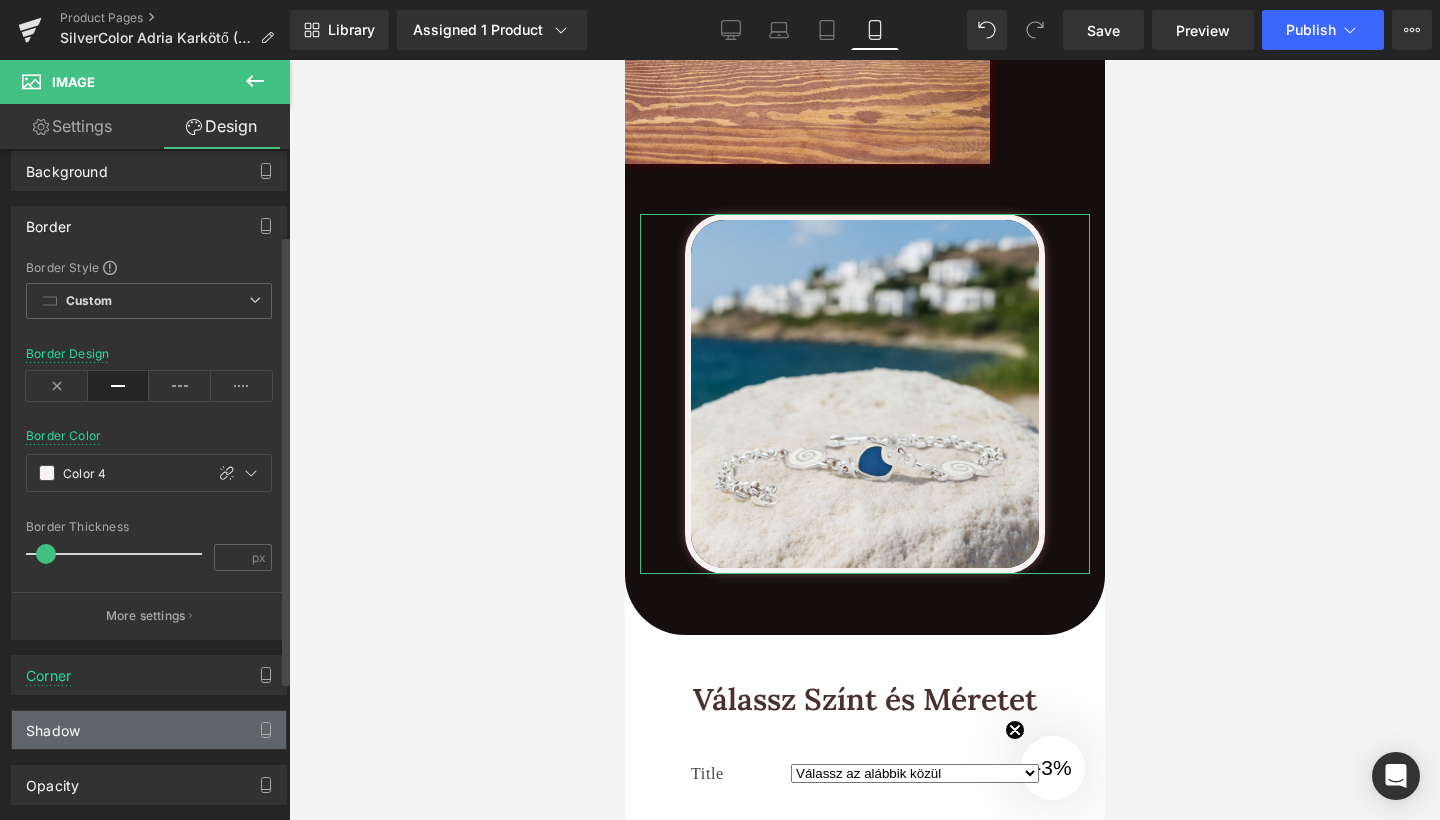 click on "Shadow" at bounding box center [149, 730] 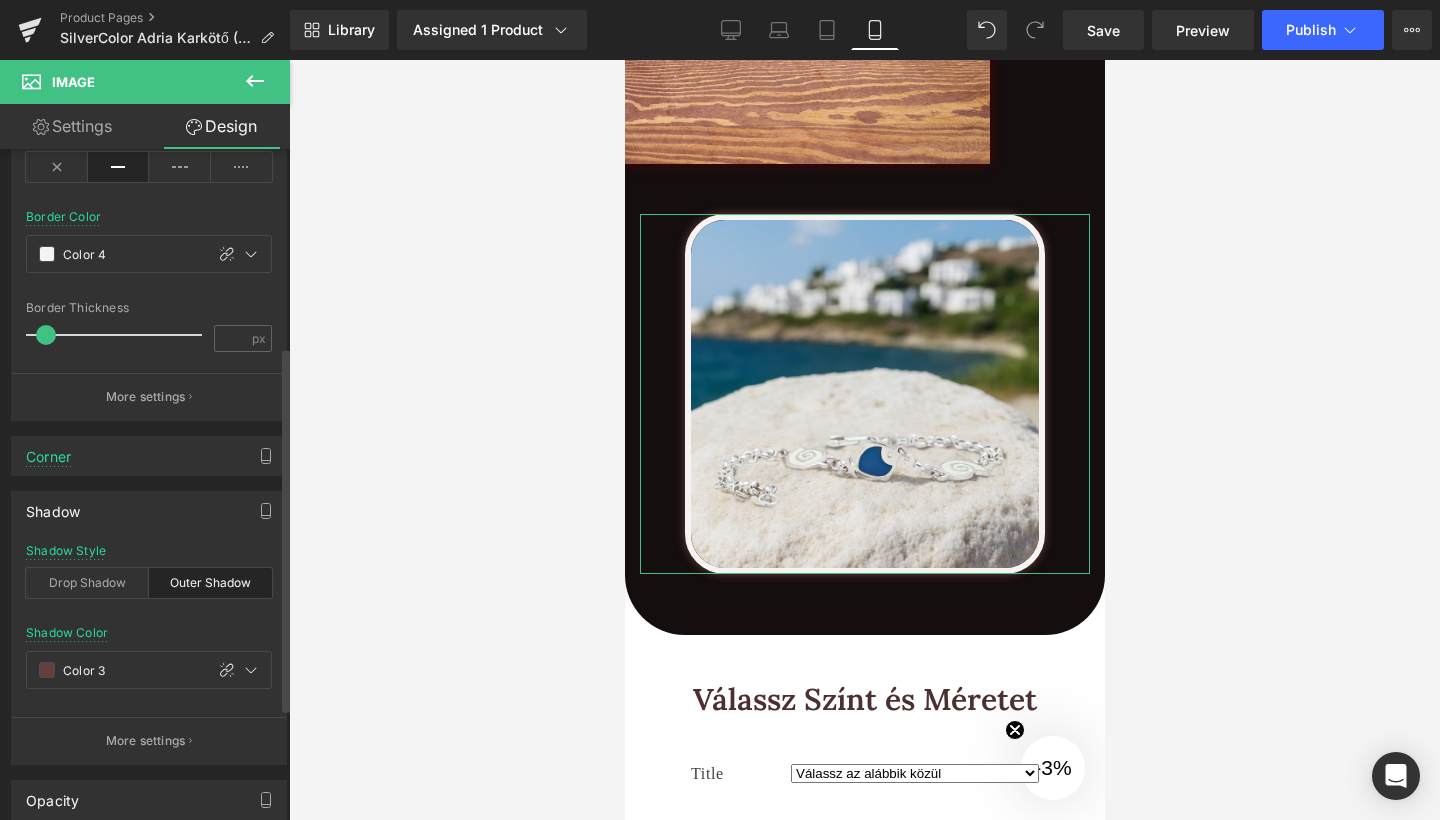 scroll, scrollTop: 363, scrollLeft: 0, axis: vertical 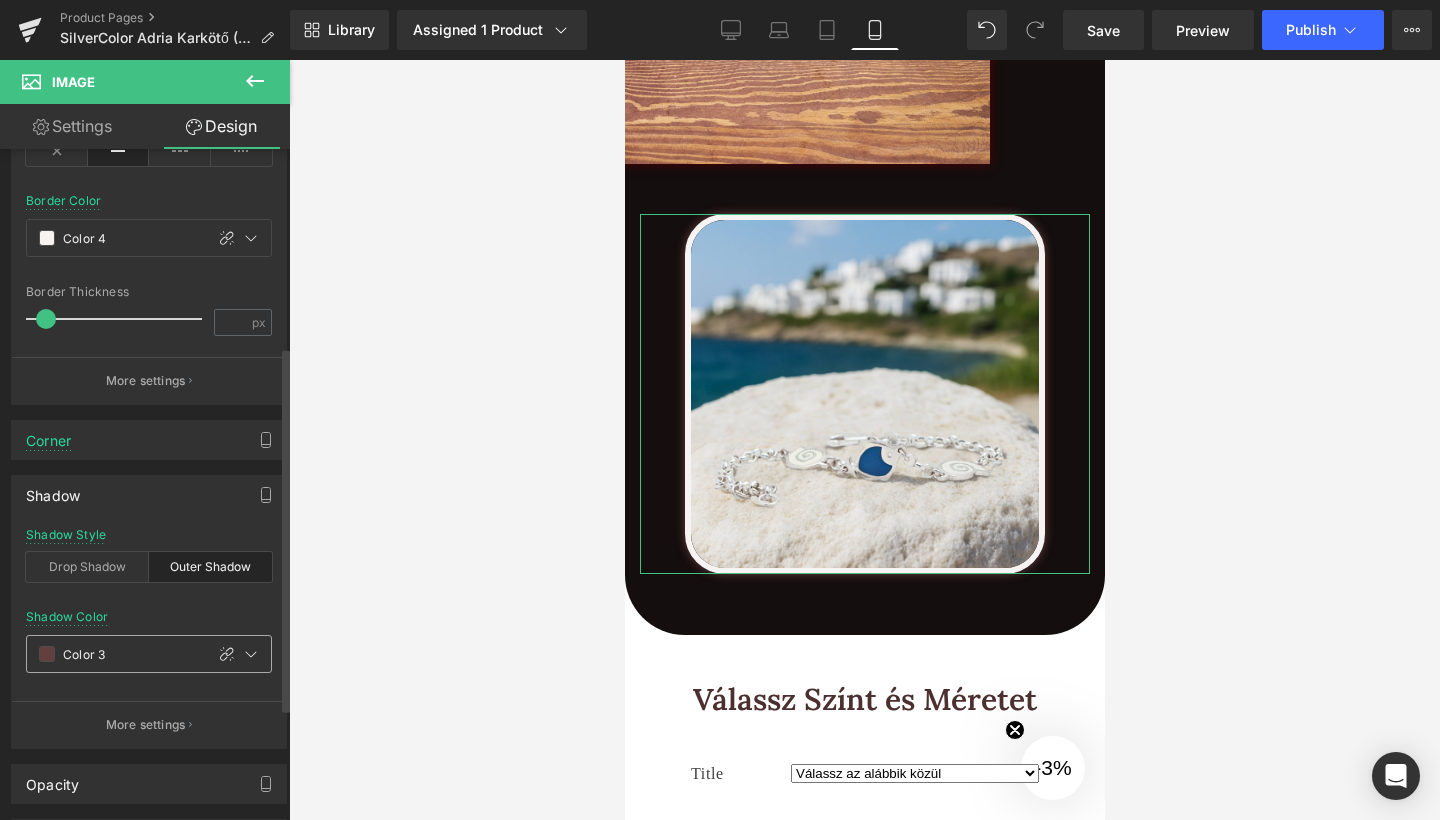 click at bounding box center [115, 654] 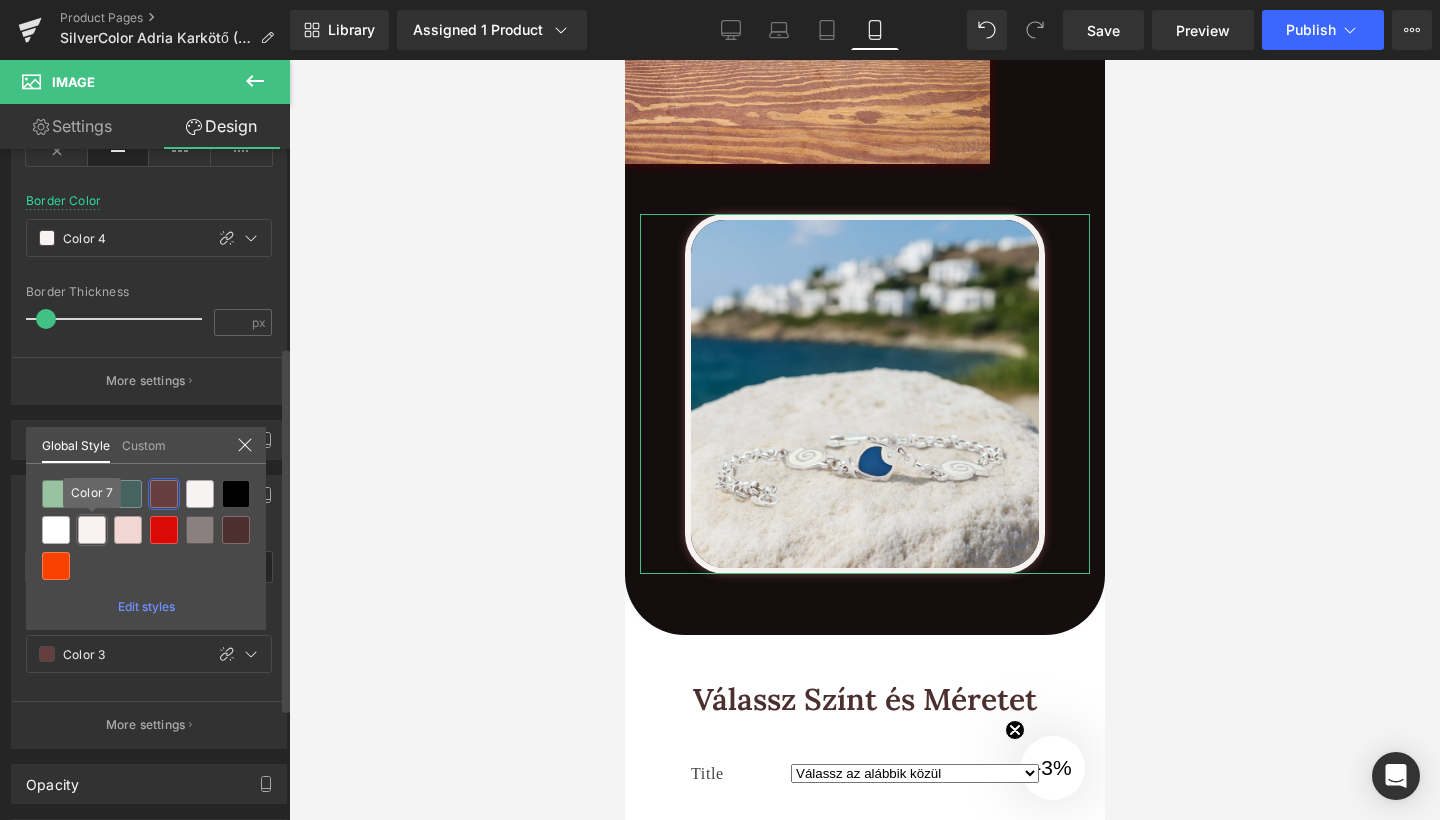 click at bounding box center [92, 530] 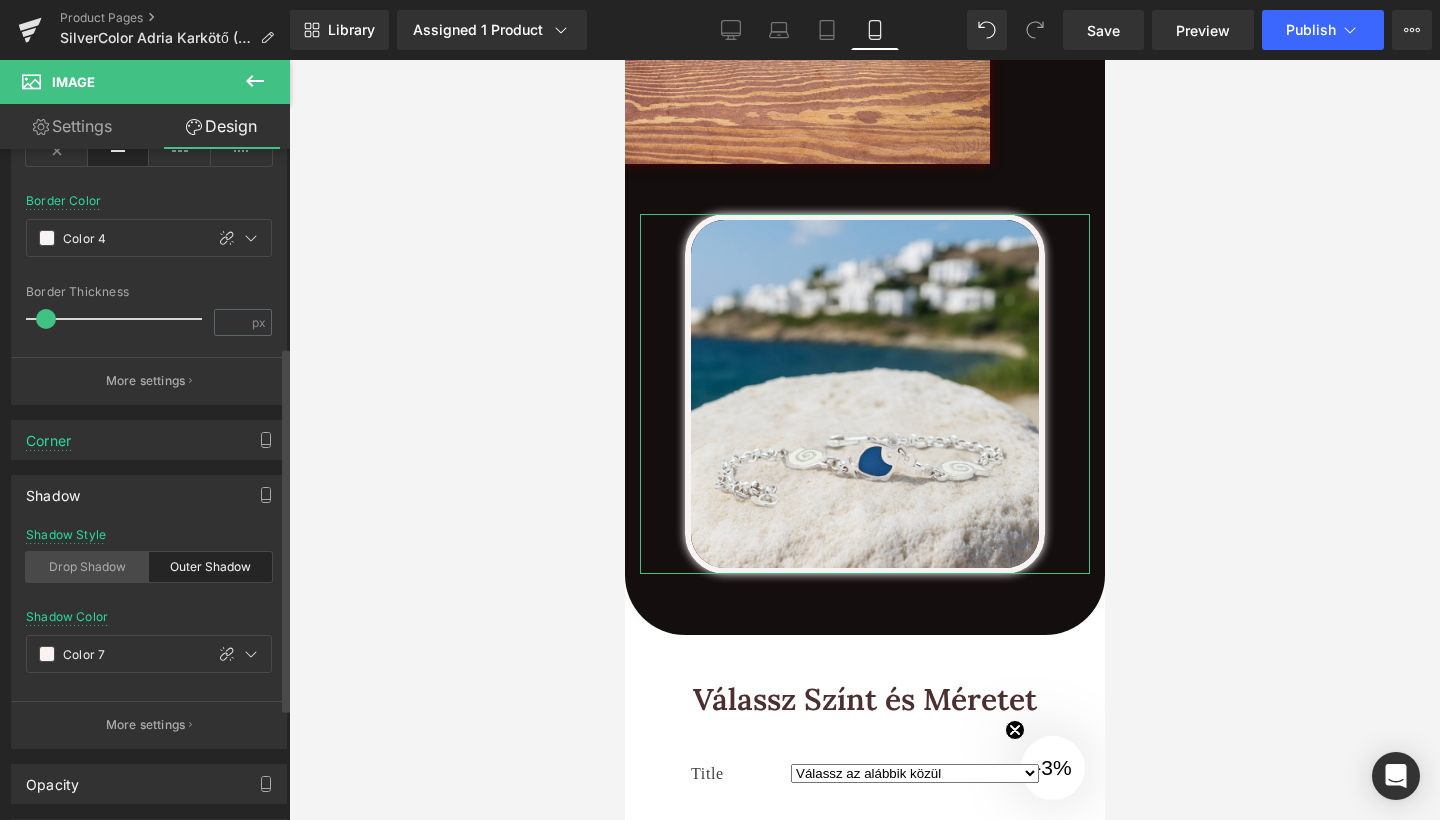 click on "Drop Shadow" at bounding box center (87, 567) 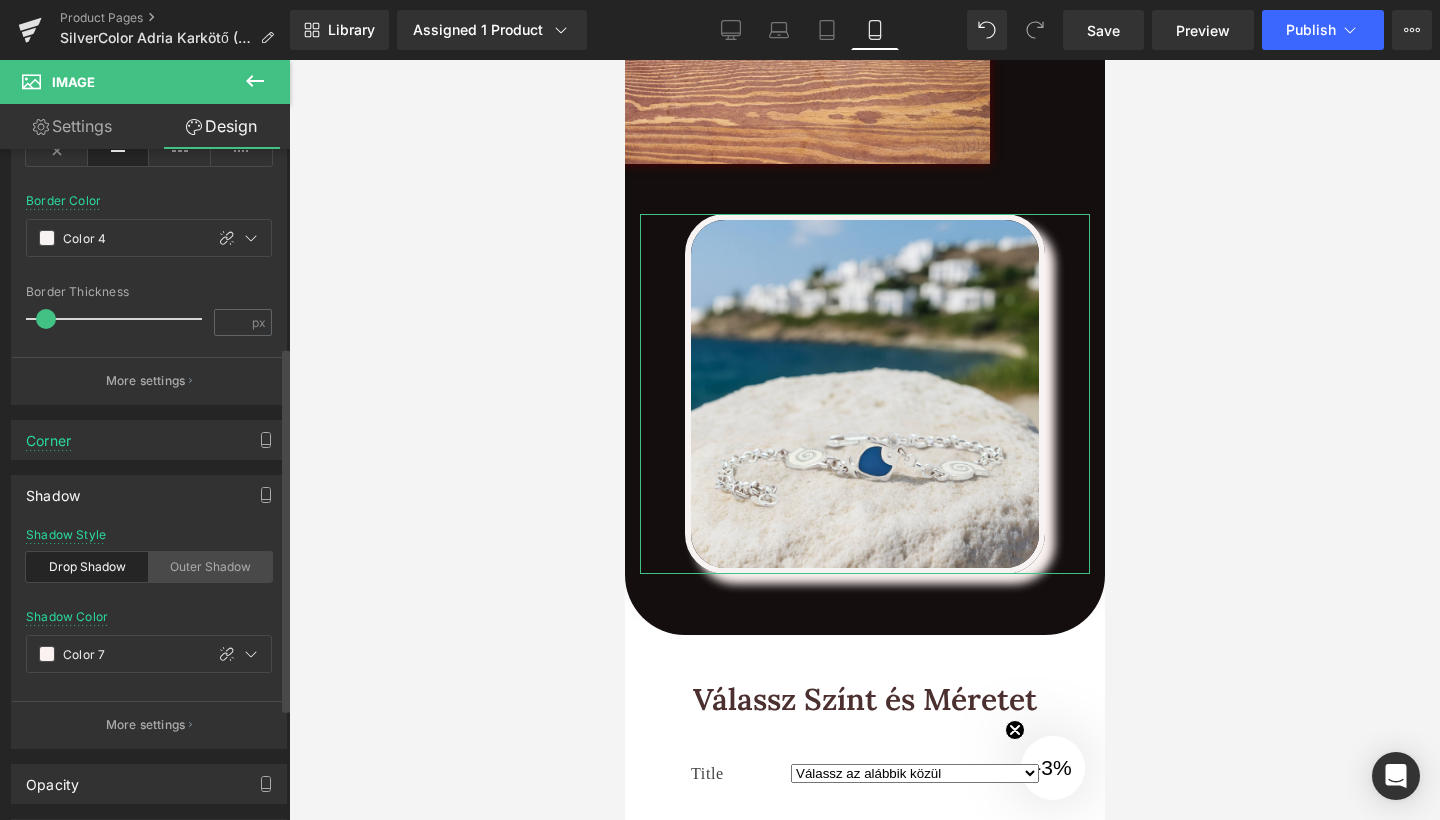 click on "Outer Shadow" at bounding box center [210, 567] 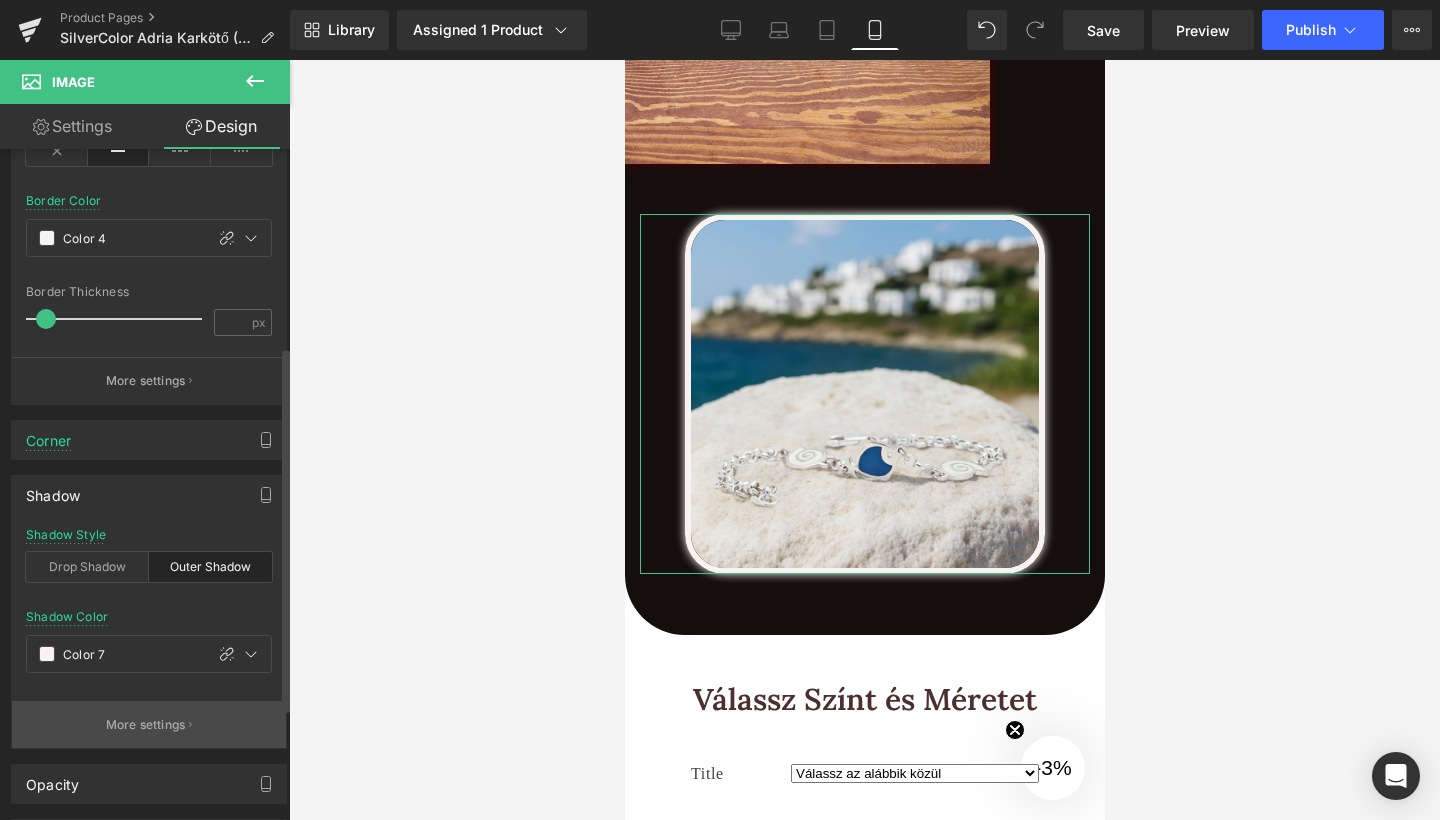 click on "More settings" at bounding box center [146, 725] 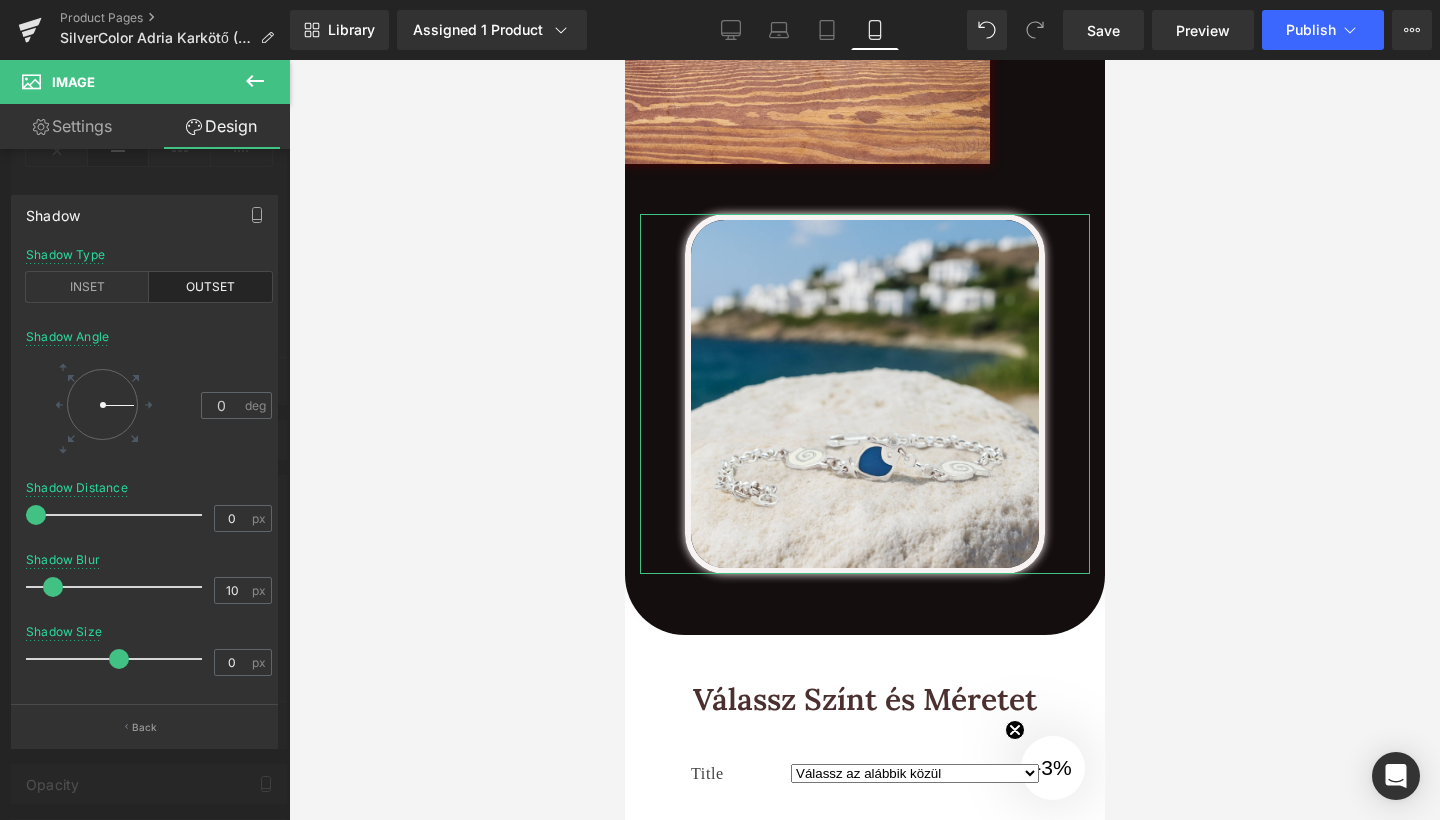 drag, startPoint x: 106, startPoint y: 521, endPoint x: 0, endPoint y: 540, distance: 107.68937 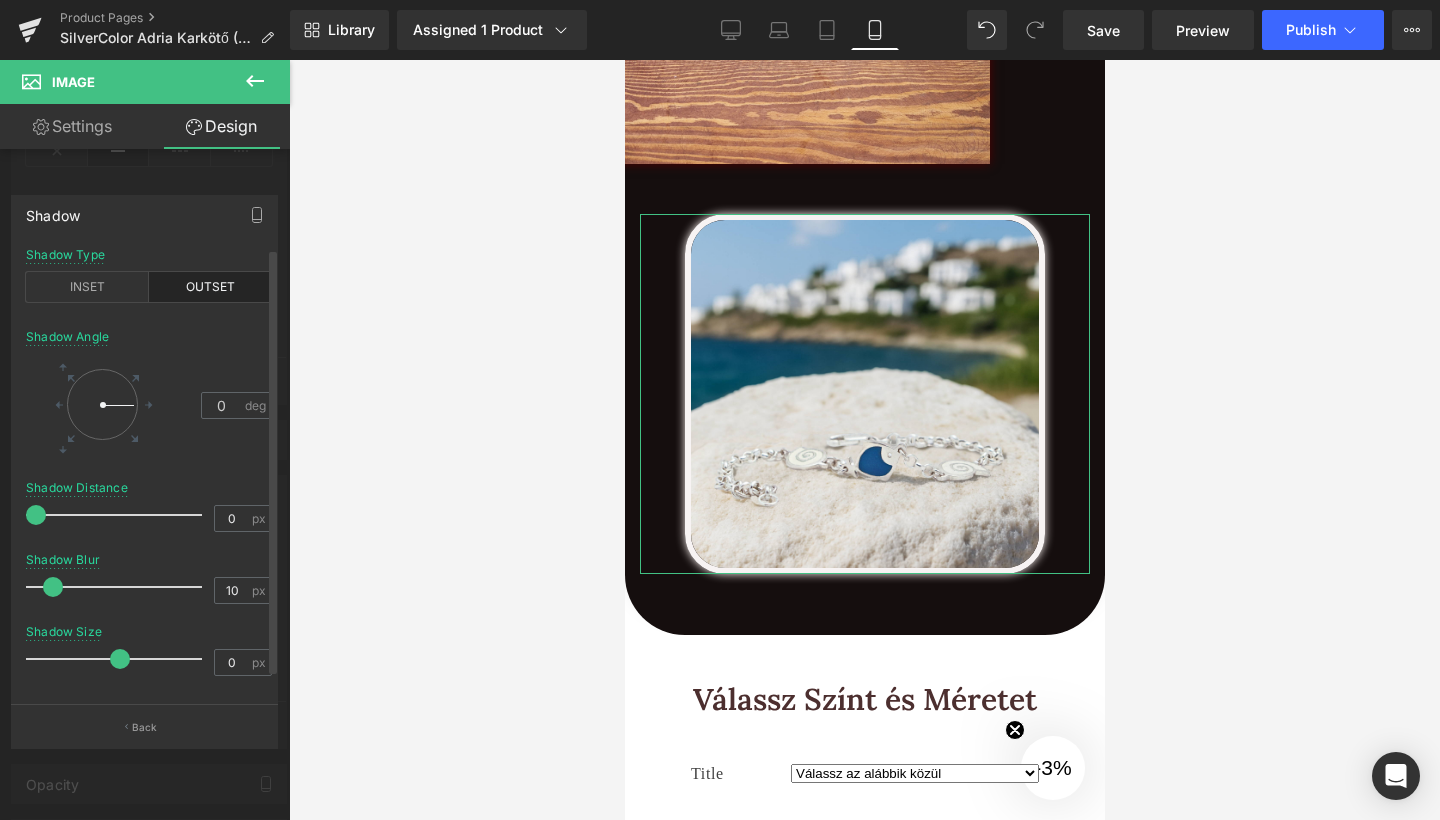 click at bounding box center (120, 659) 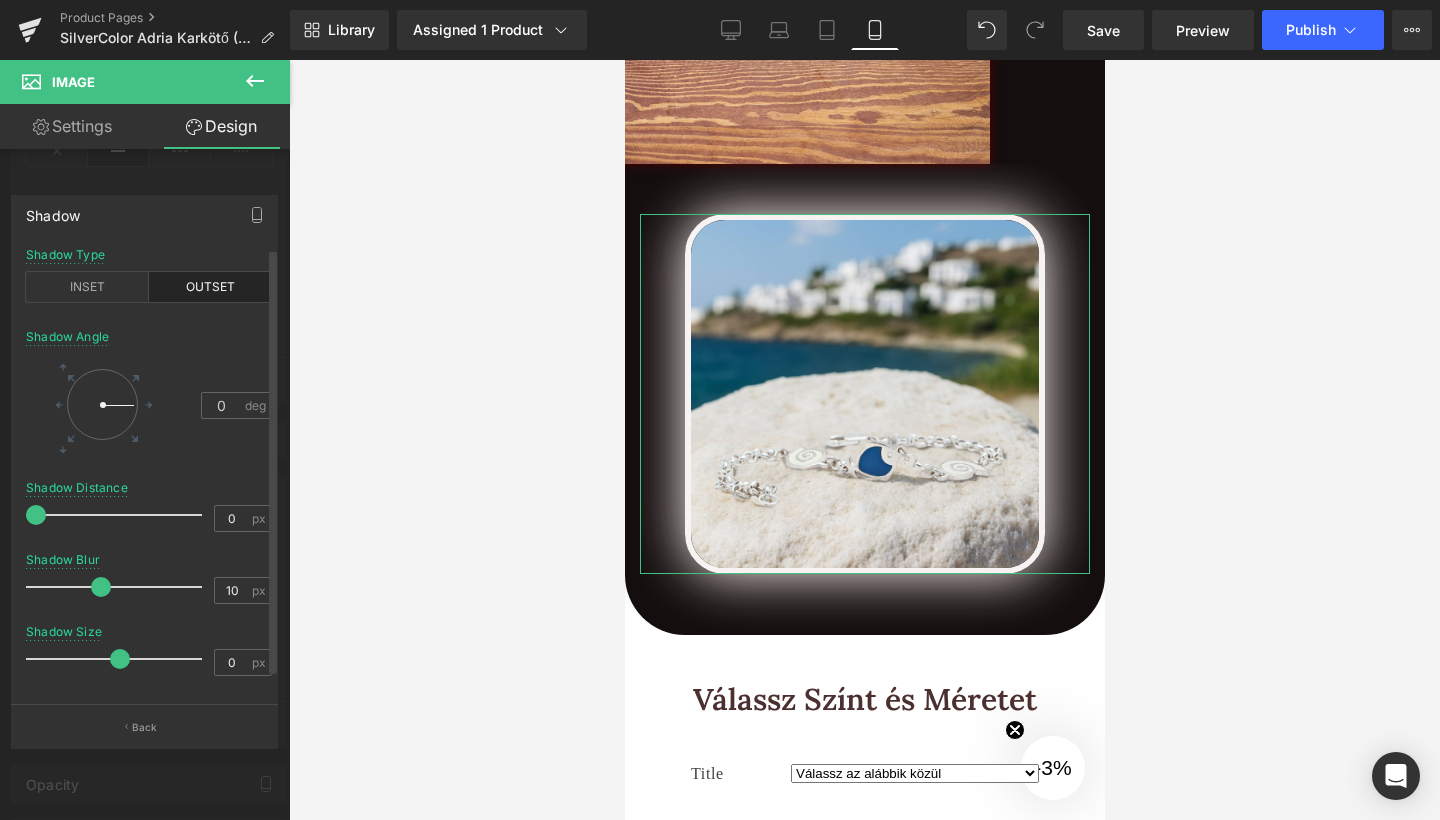 drag, startPoint x: 68, startPoint y: 581, endPoint x: 98, endPoint y: 596, distance: 33.54102 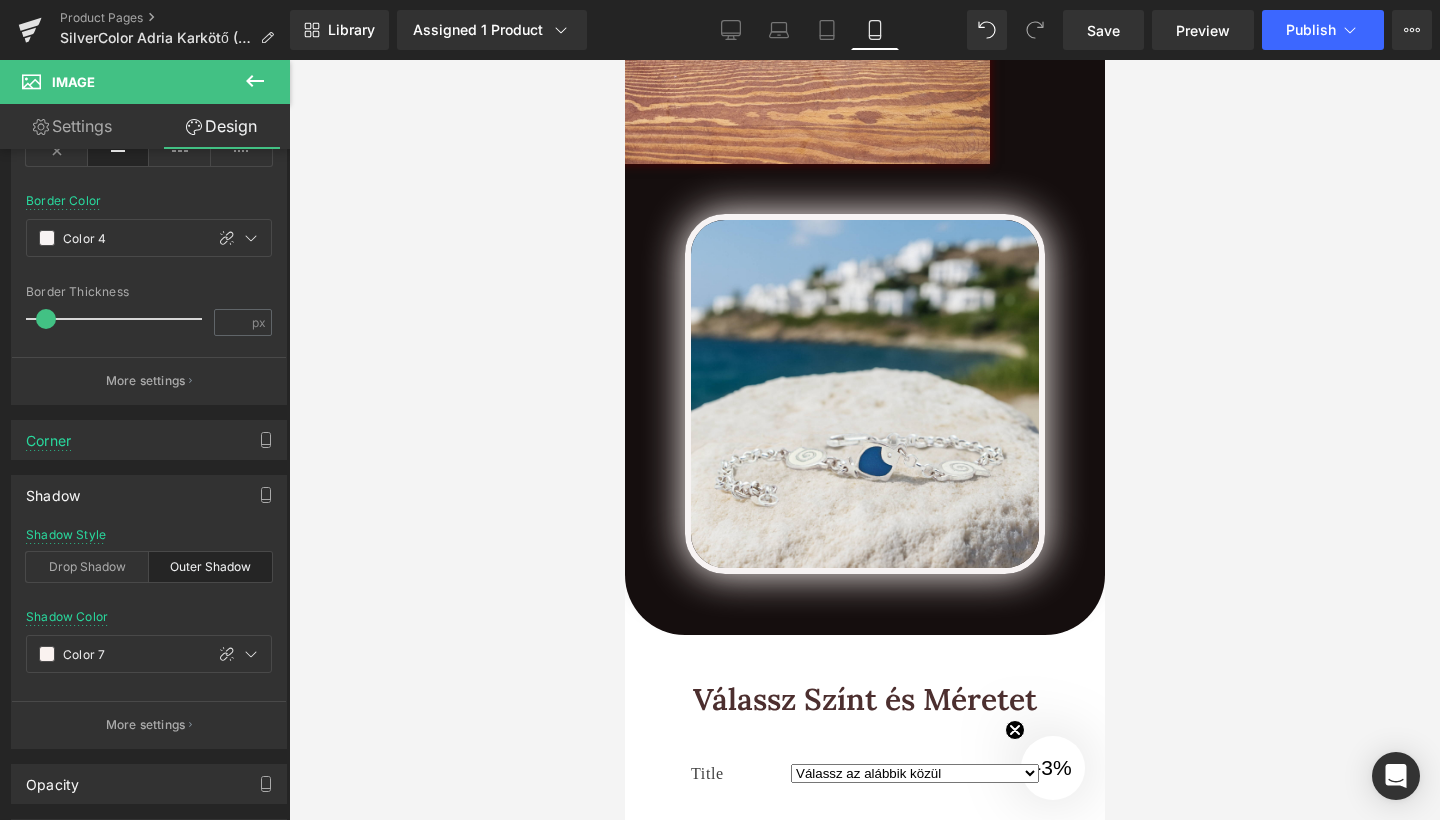 click at bounding box center [864, 440] 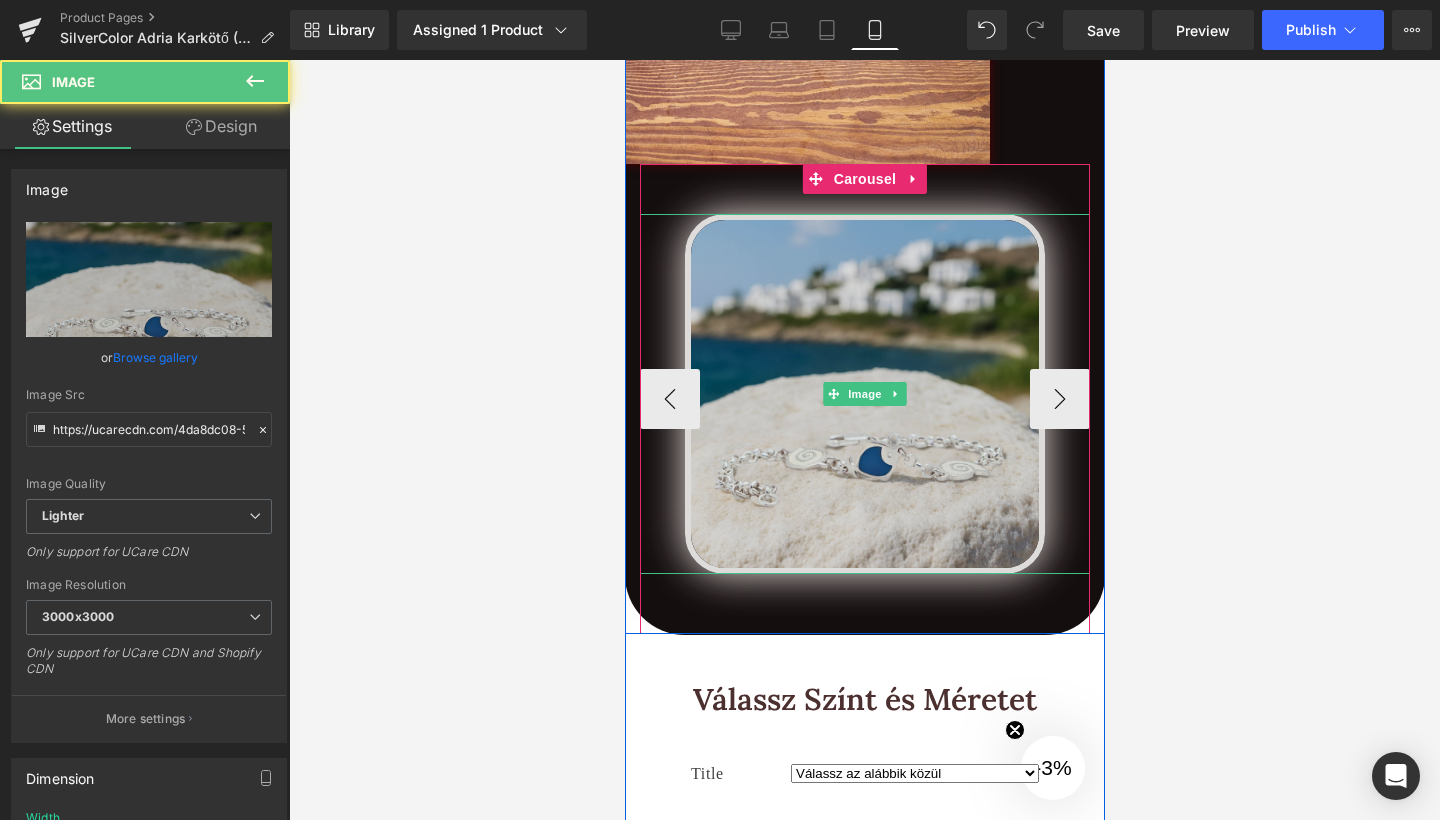 click at bounding box center (864, 394) 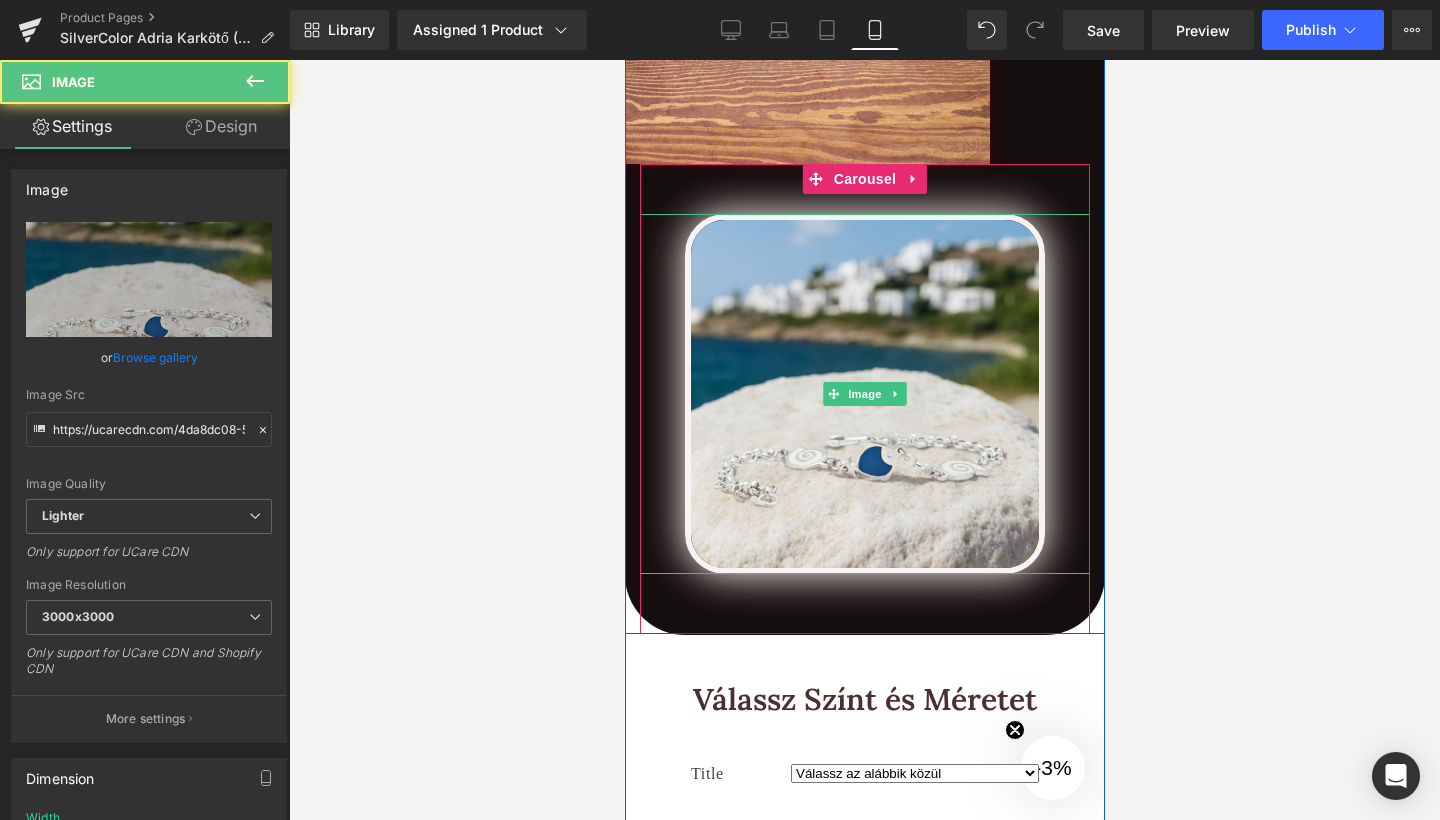 click at bounding box center (864, 440) 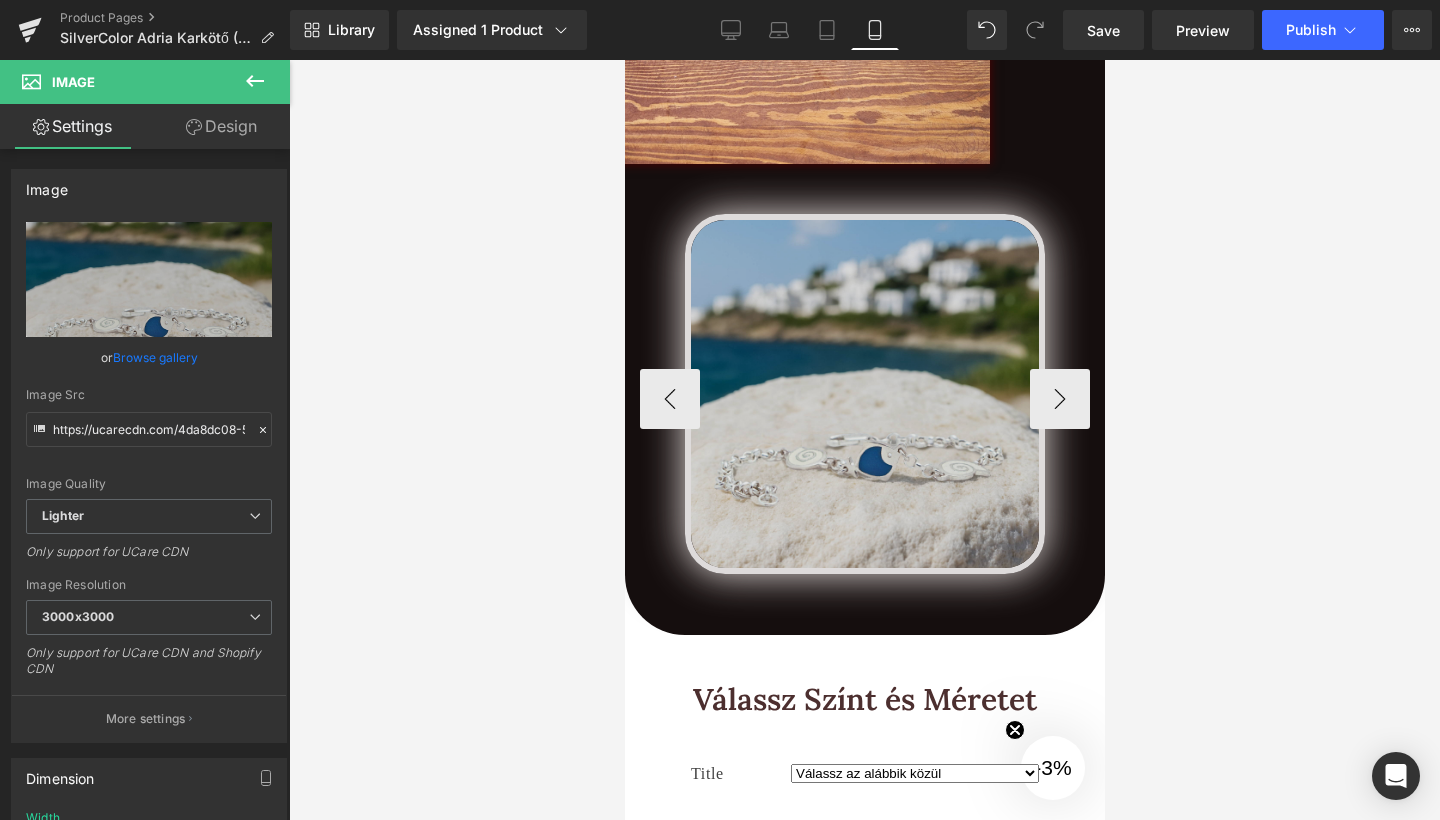 click at bounding box center (864, 394) 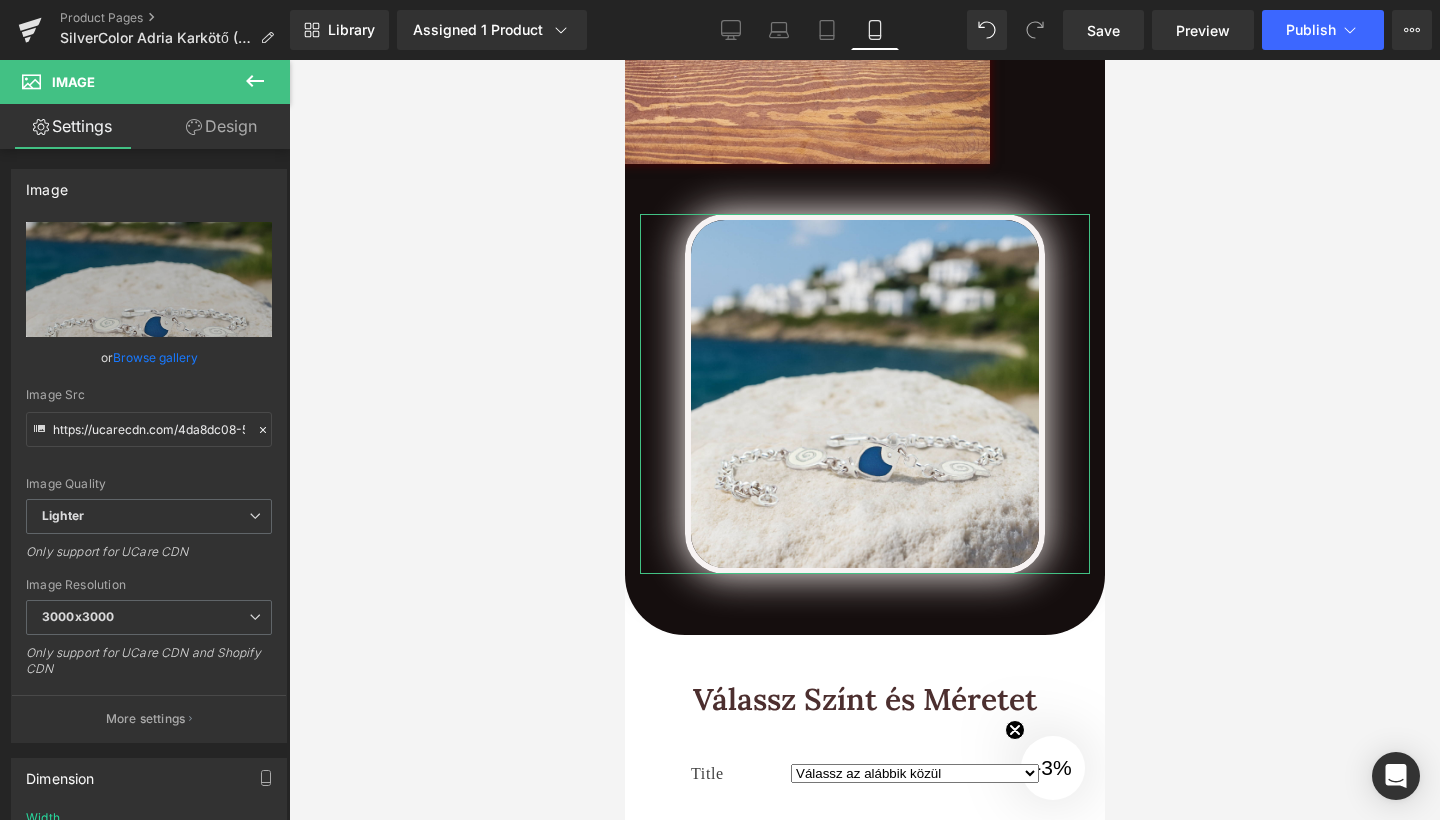 click on "Design" at bounding box center [221, 126] 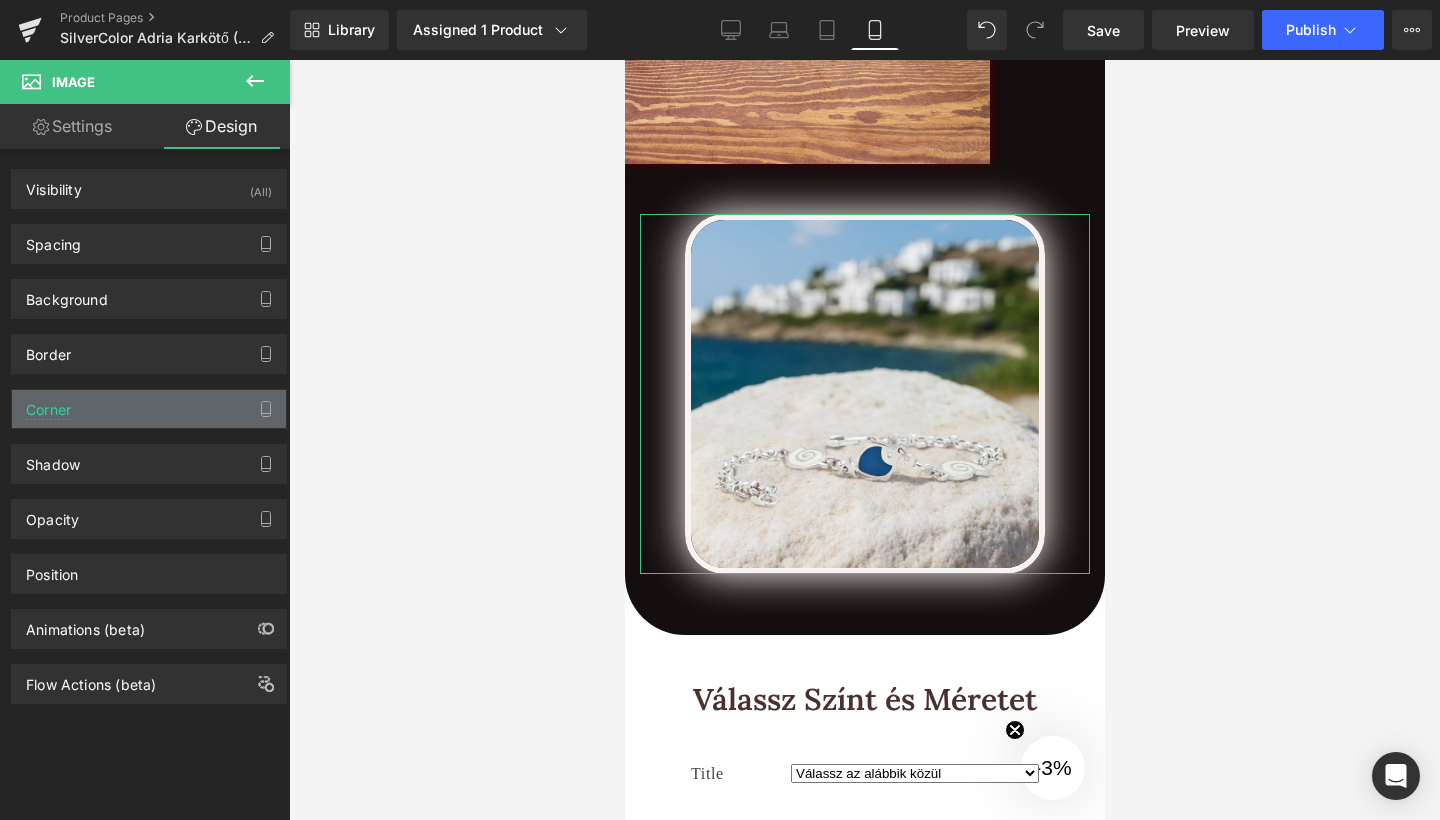 click on "Corner" at bounding box center [149, 409] 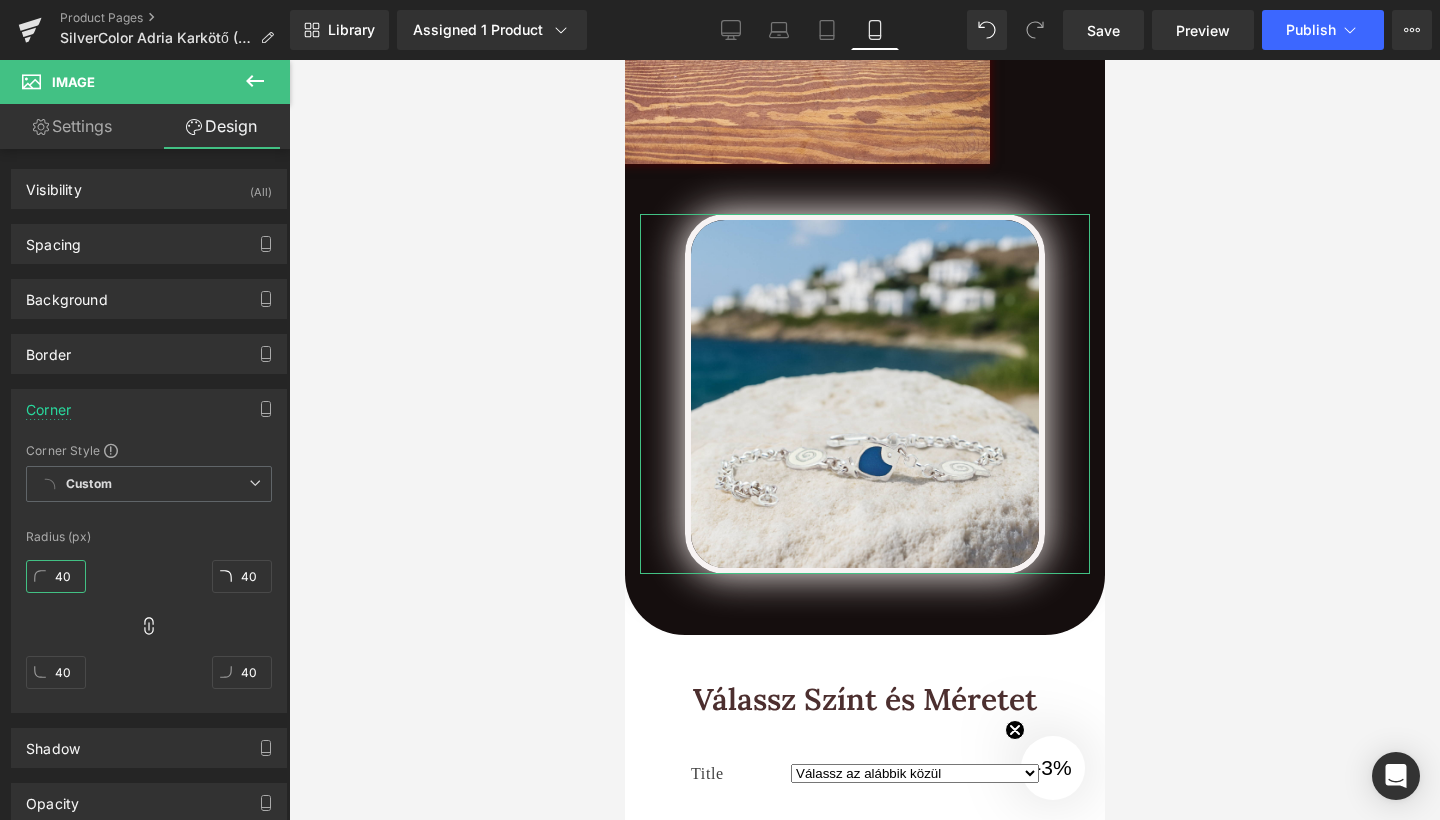 click on "40" at bounding box center [56, 576] 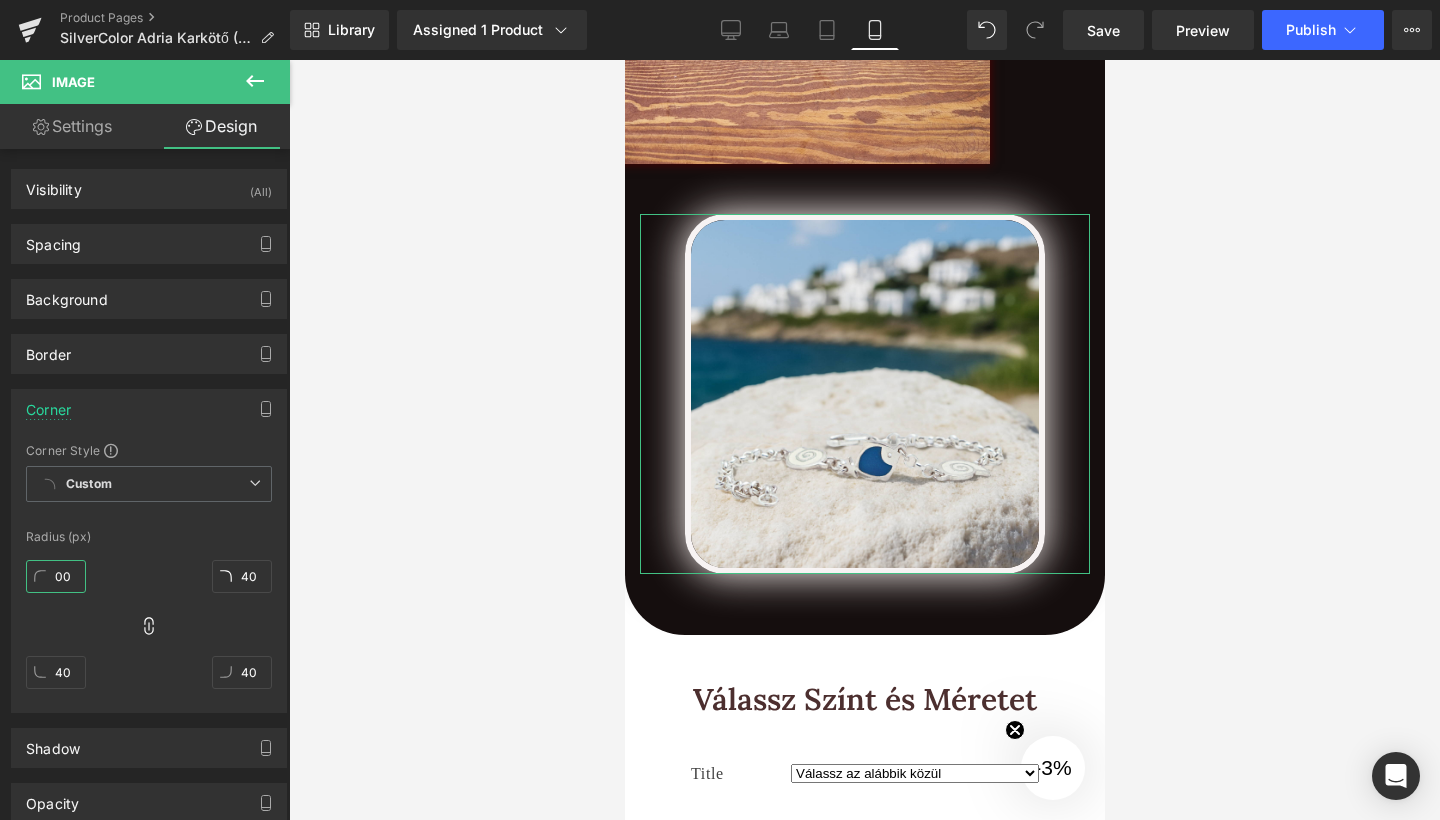 type on "0" 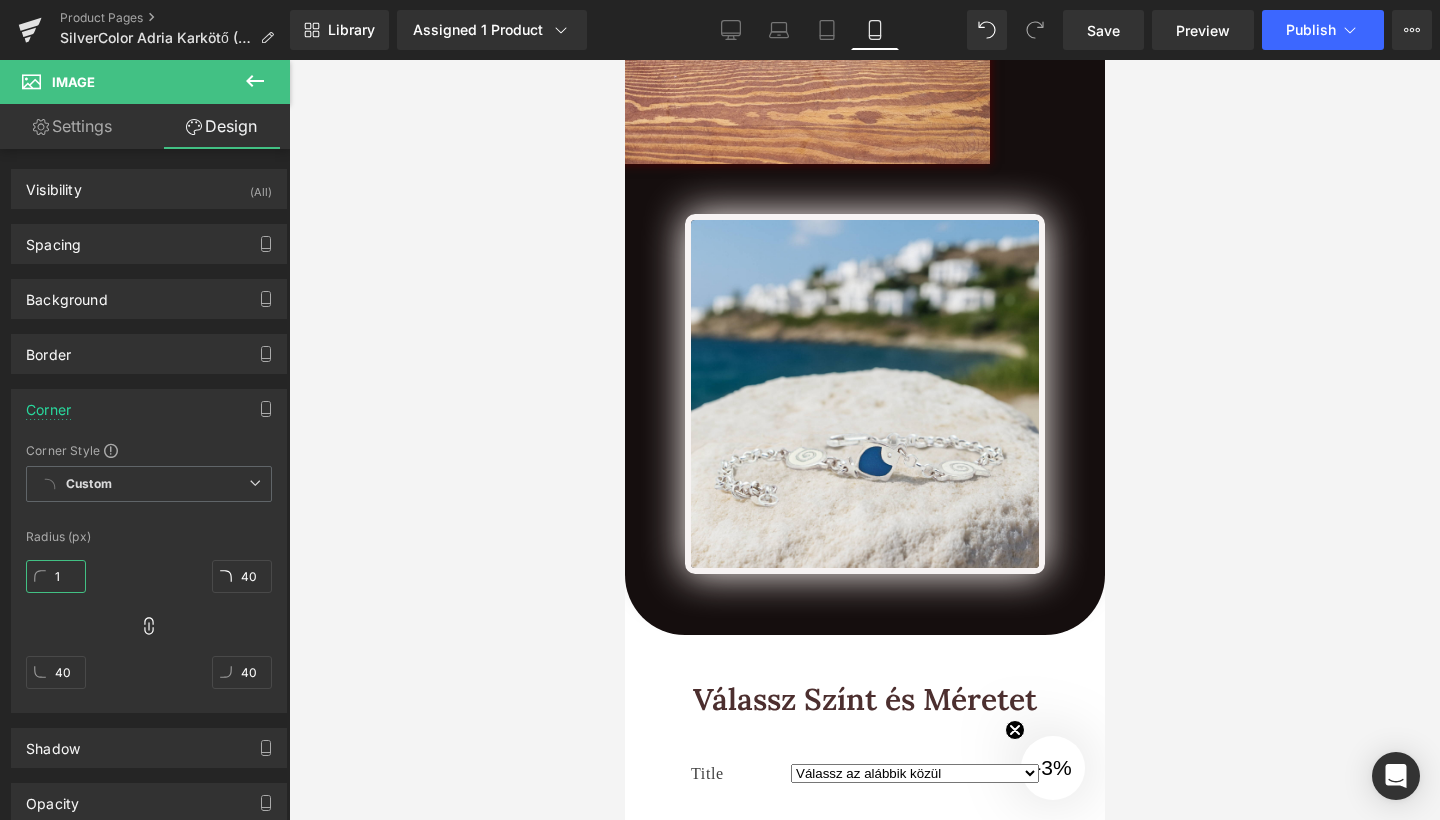 type on "12" 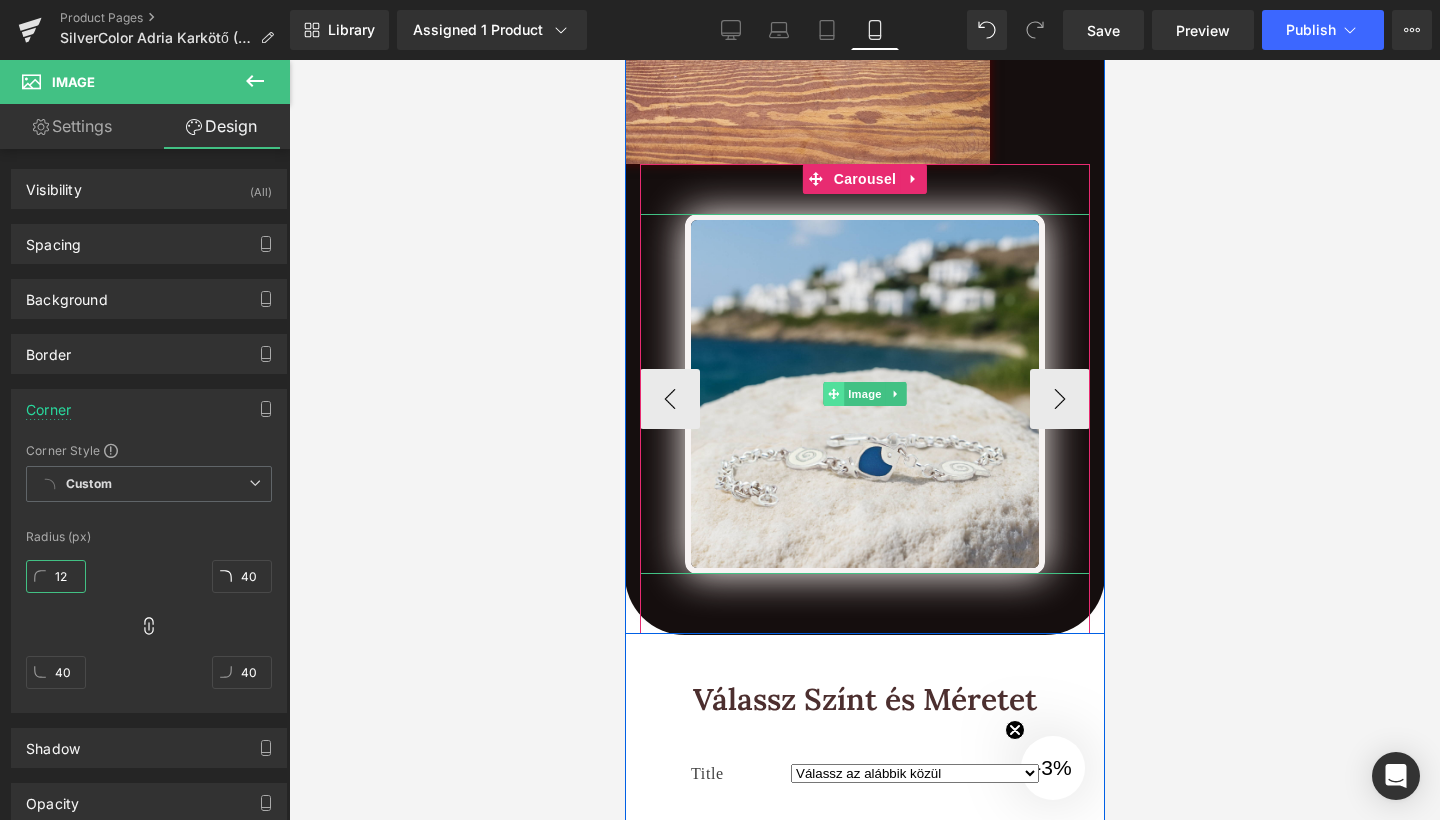 click at bounding box center (832, 394) 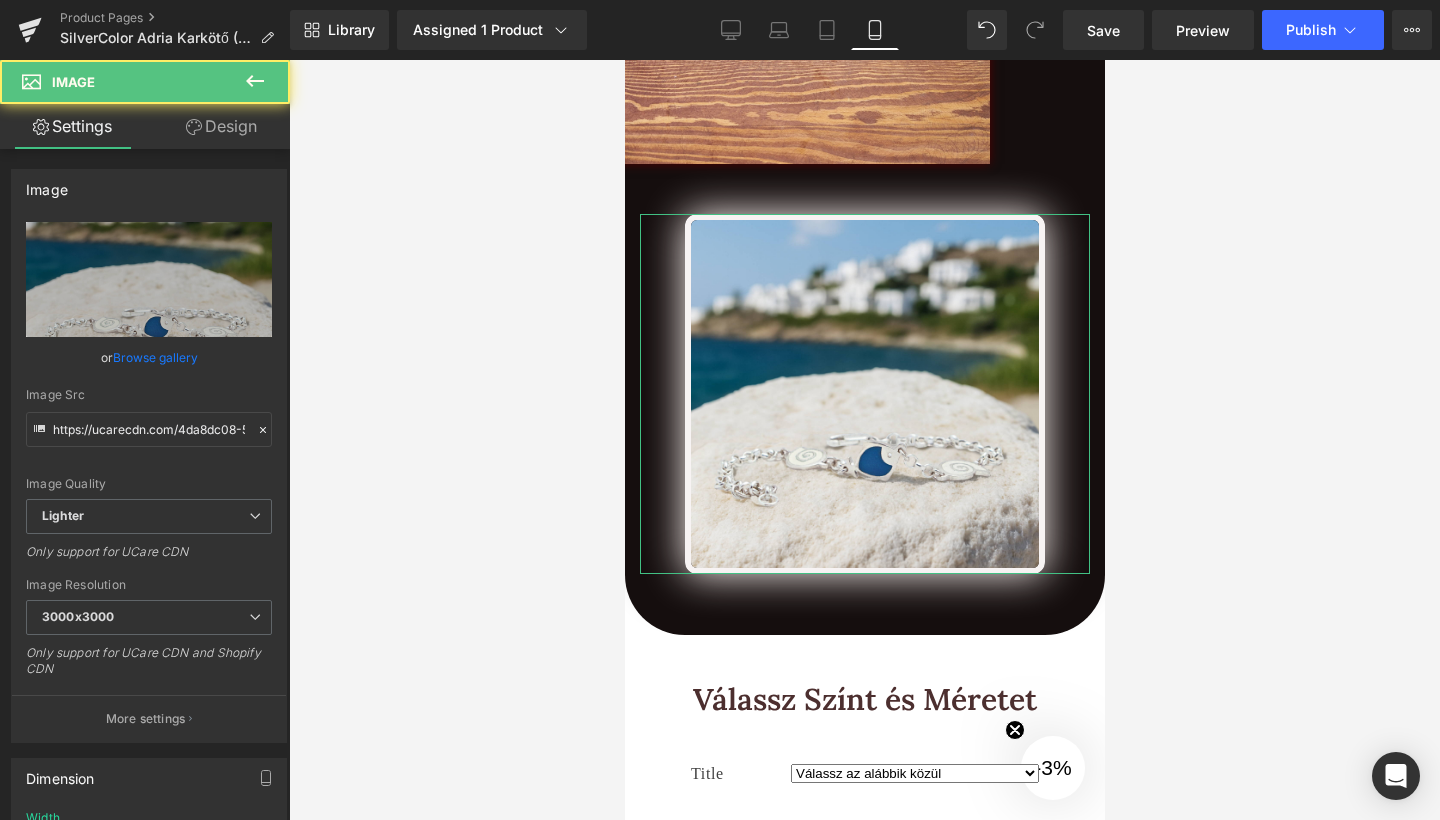 click on "Design" at bounding box center [221, 126] 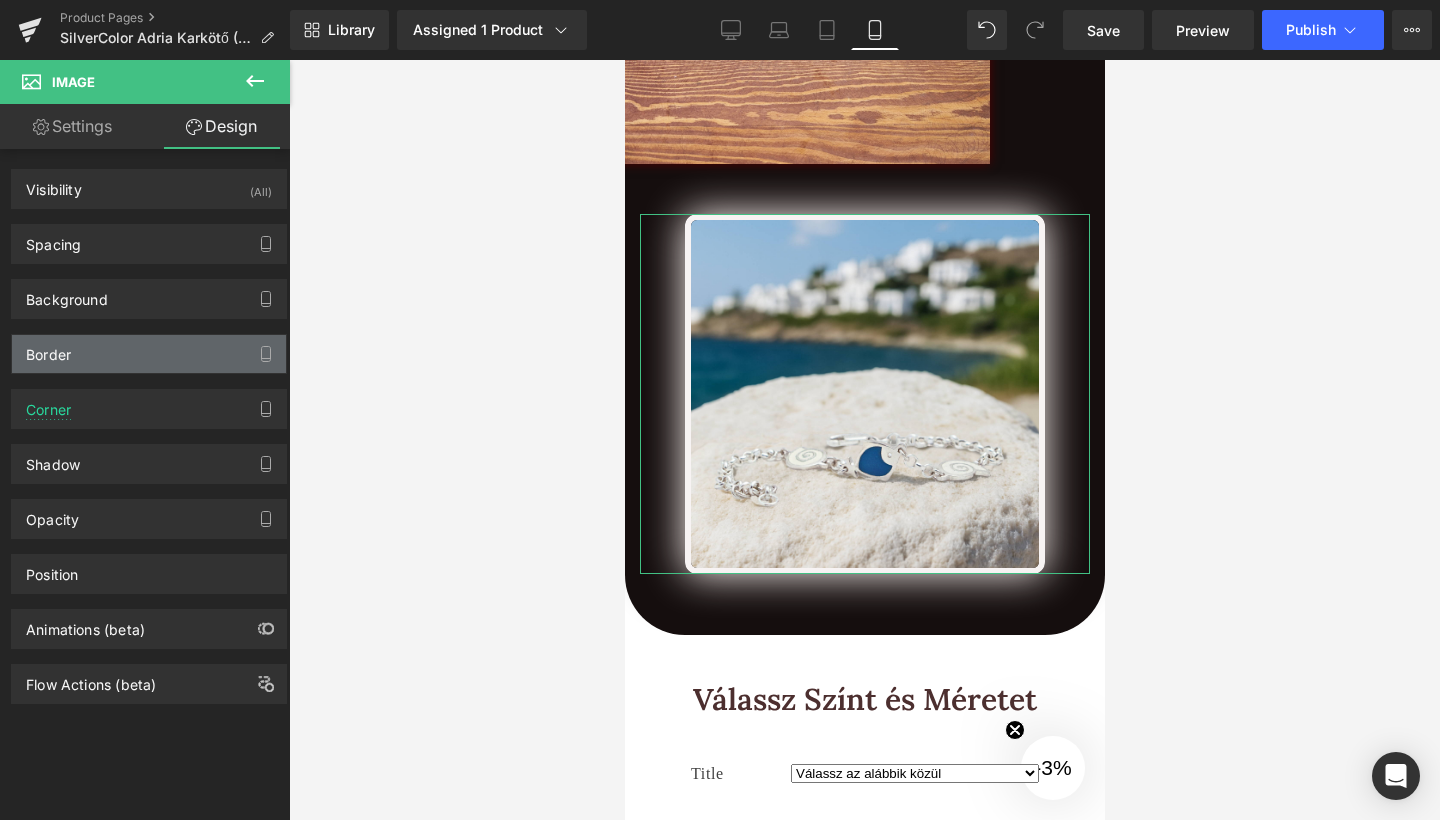 click on "Border" at bounding box center [149, 354] 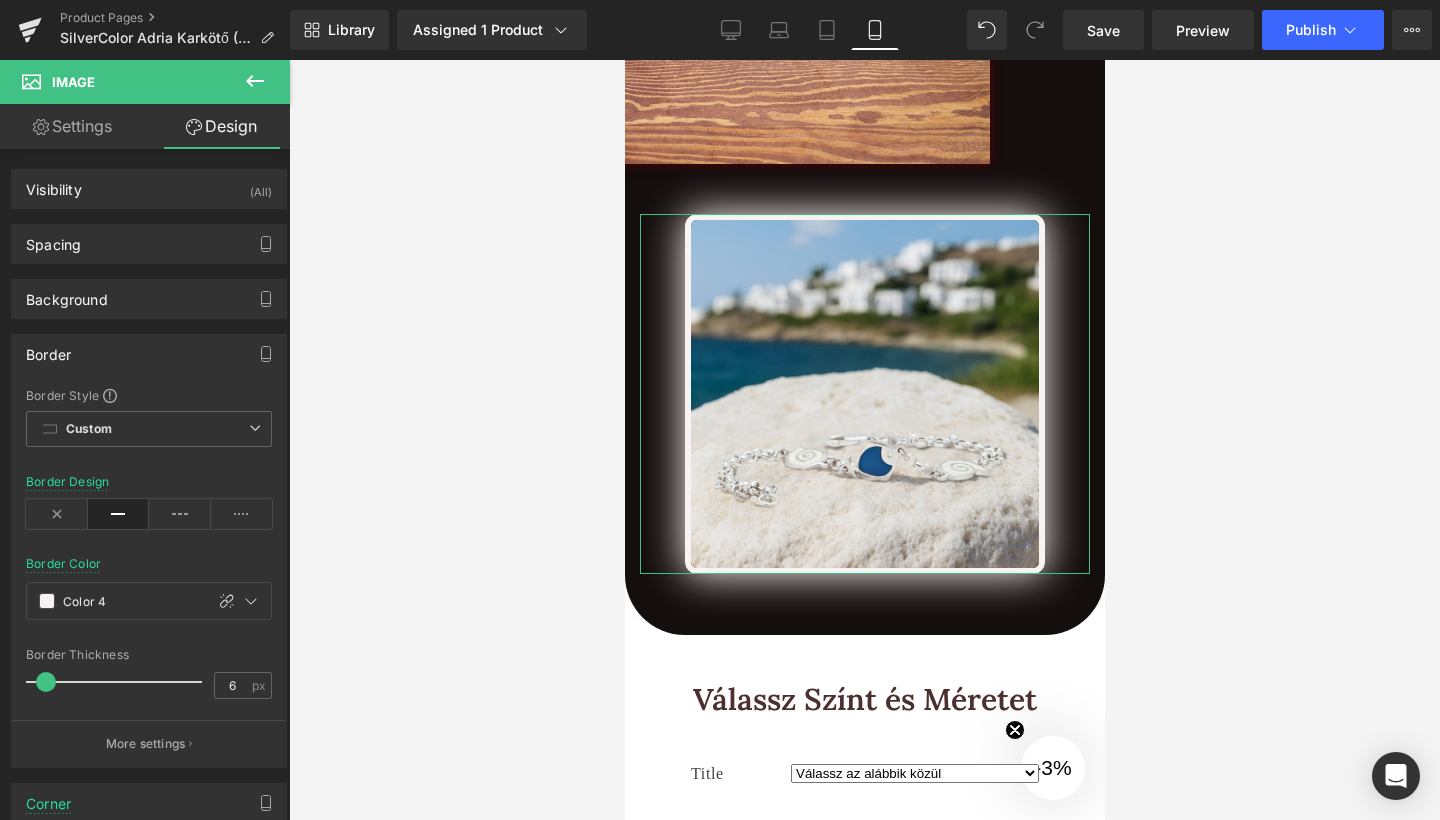 click on "Border" at bounding box center [149, 354] 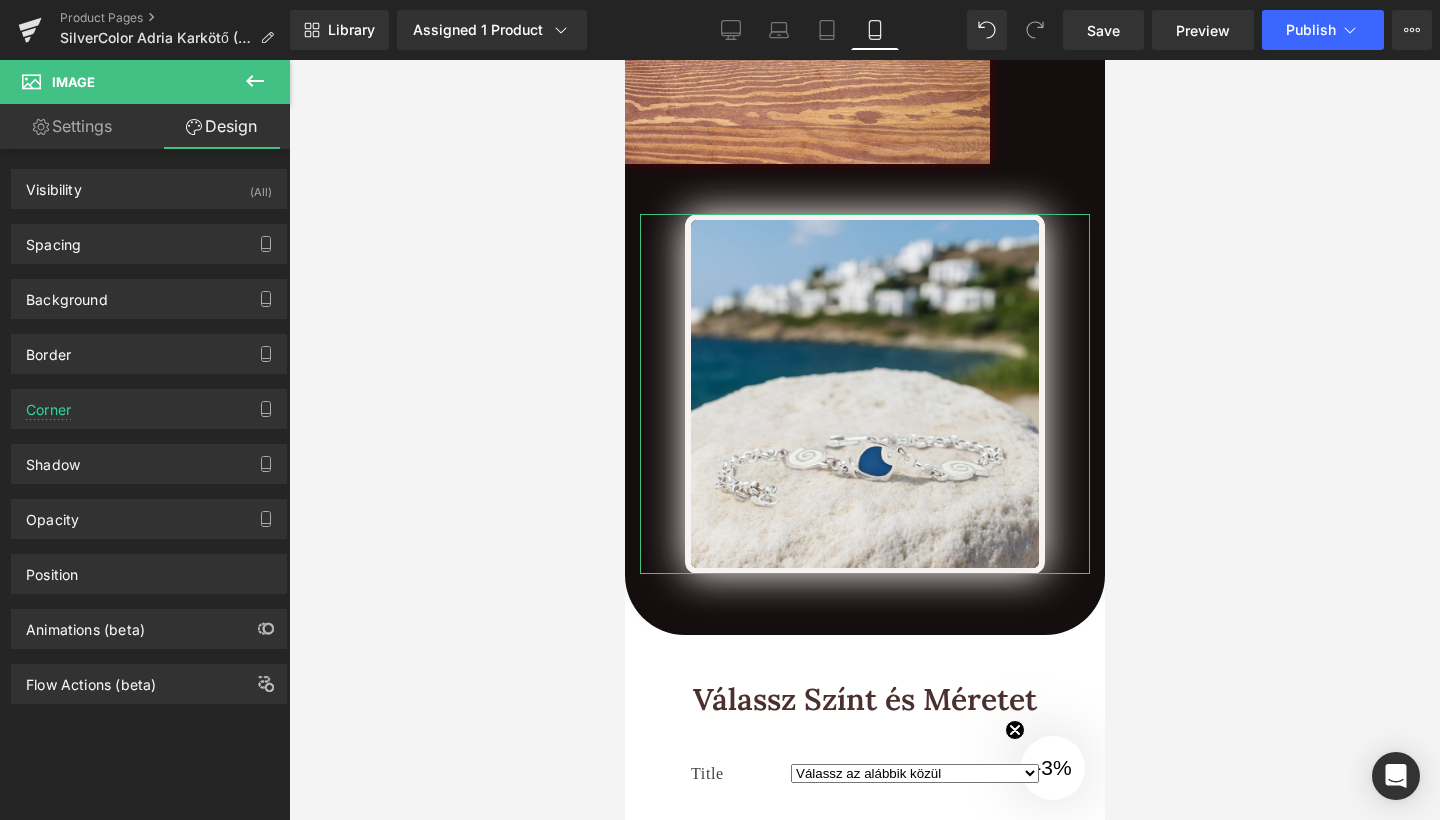 click on "Shadow
Shadow Style Drop Shadow Outer Shadow
Shadow Color Color 7 100 %
More settings" at bounding box center [149, 456] 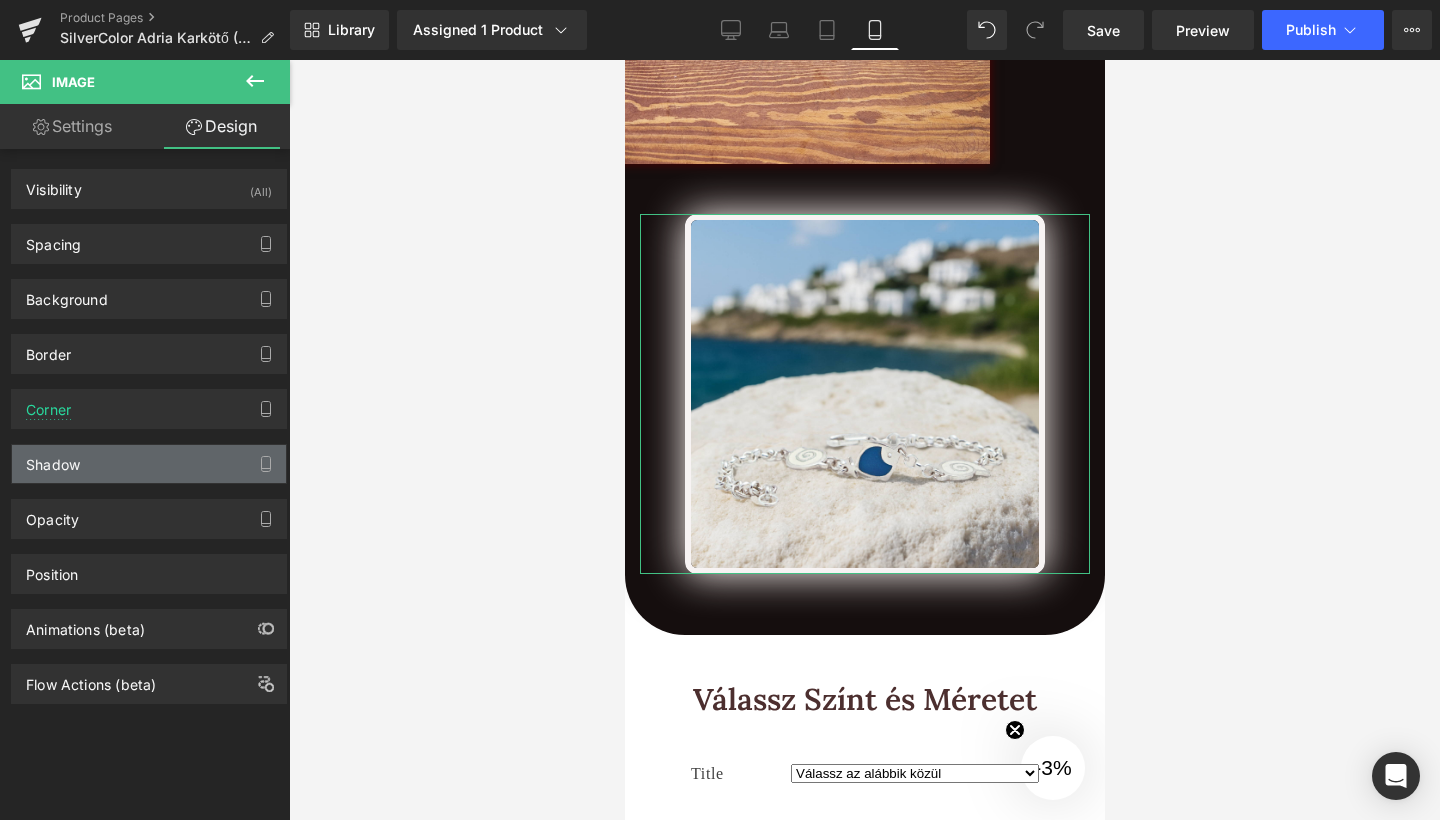 click on "Shadow" at bounding box center (149, 464) 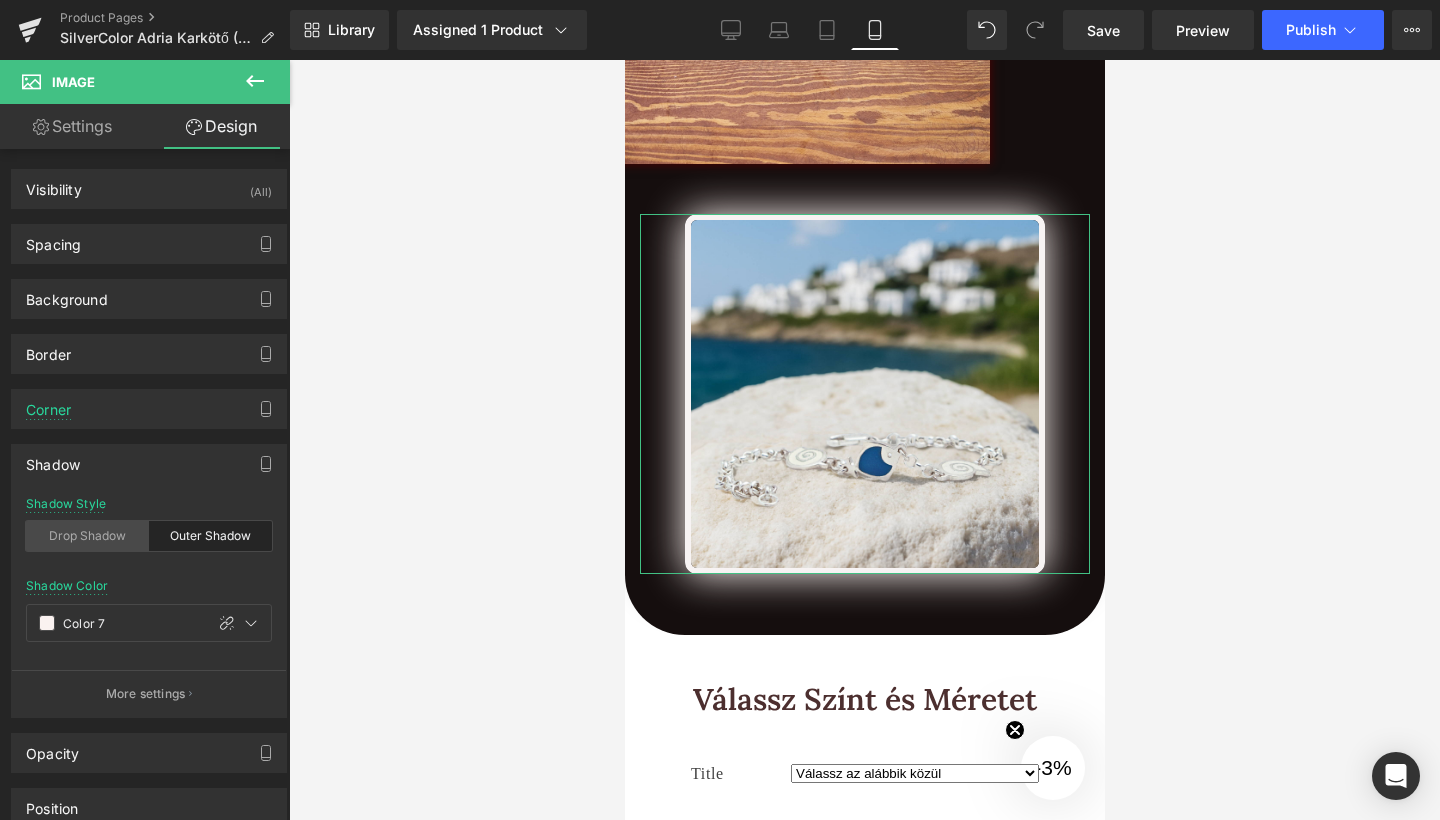 scroll, scrollTop: 72, scrollLeft: 0, axis: vertical 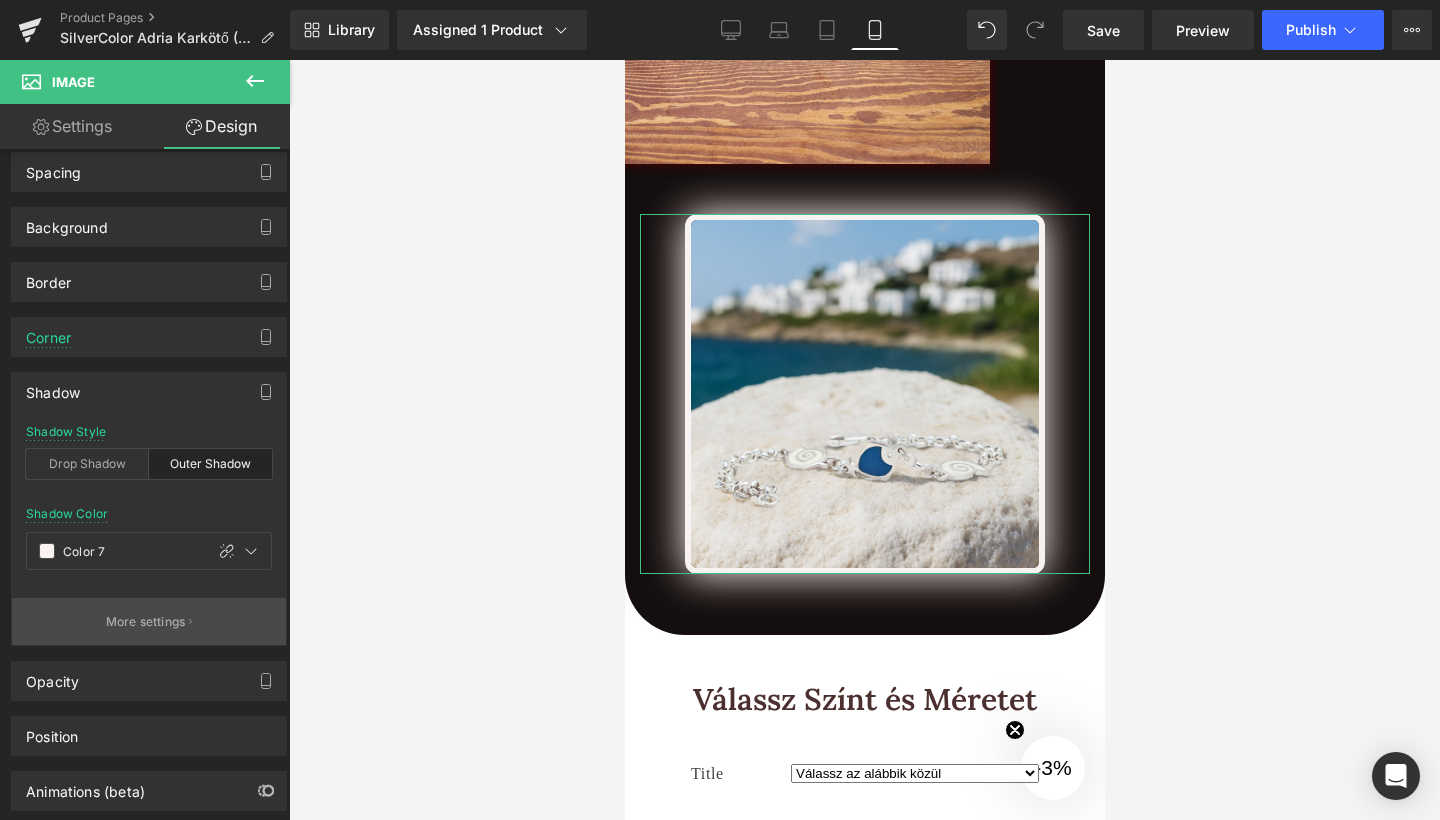 click on "More settings" at bounding box center (149, 621) 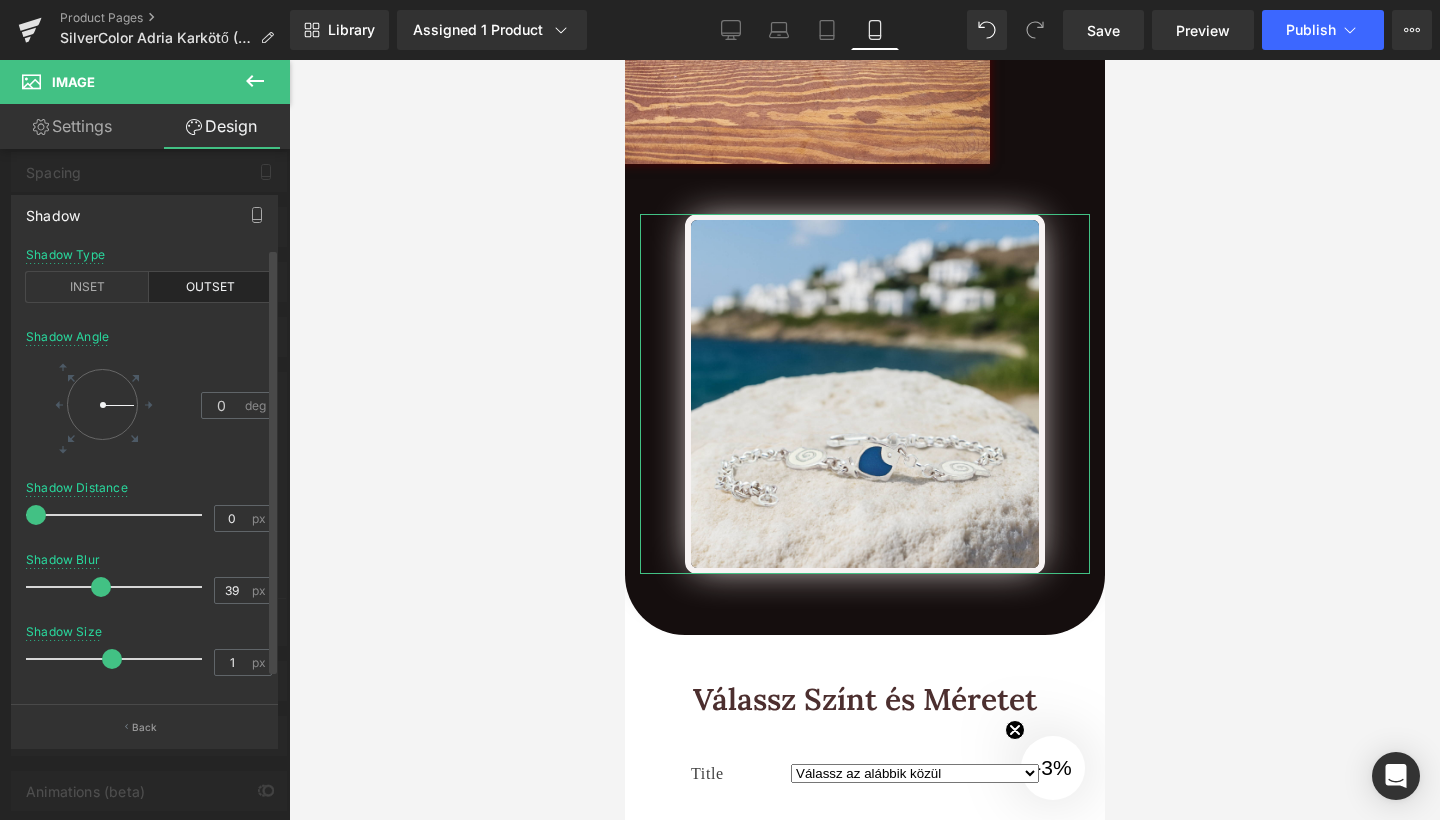 drag, startPoint x: 99, startPoint y: 663, endPoint x: 109, endPoint y: 657, distance: 11.661903 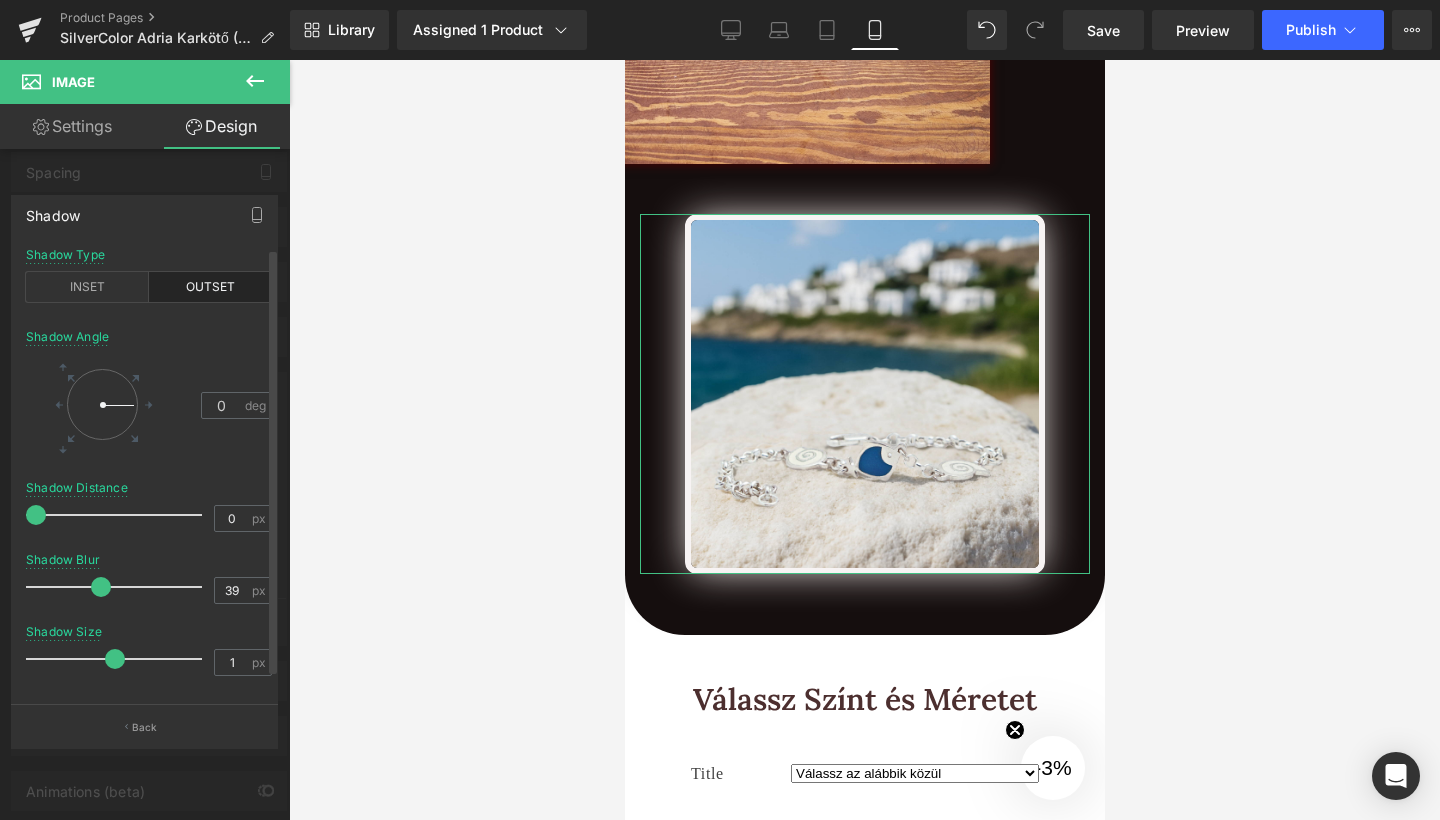 click at bounding box center [115, 659] 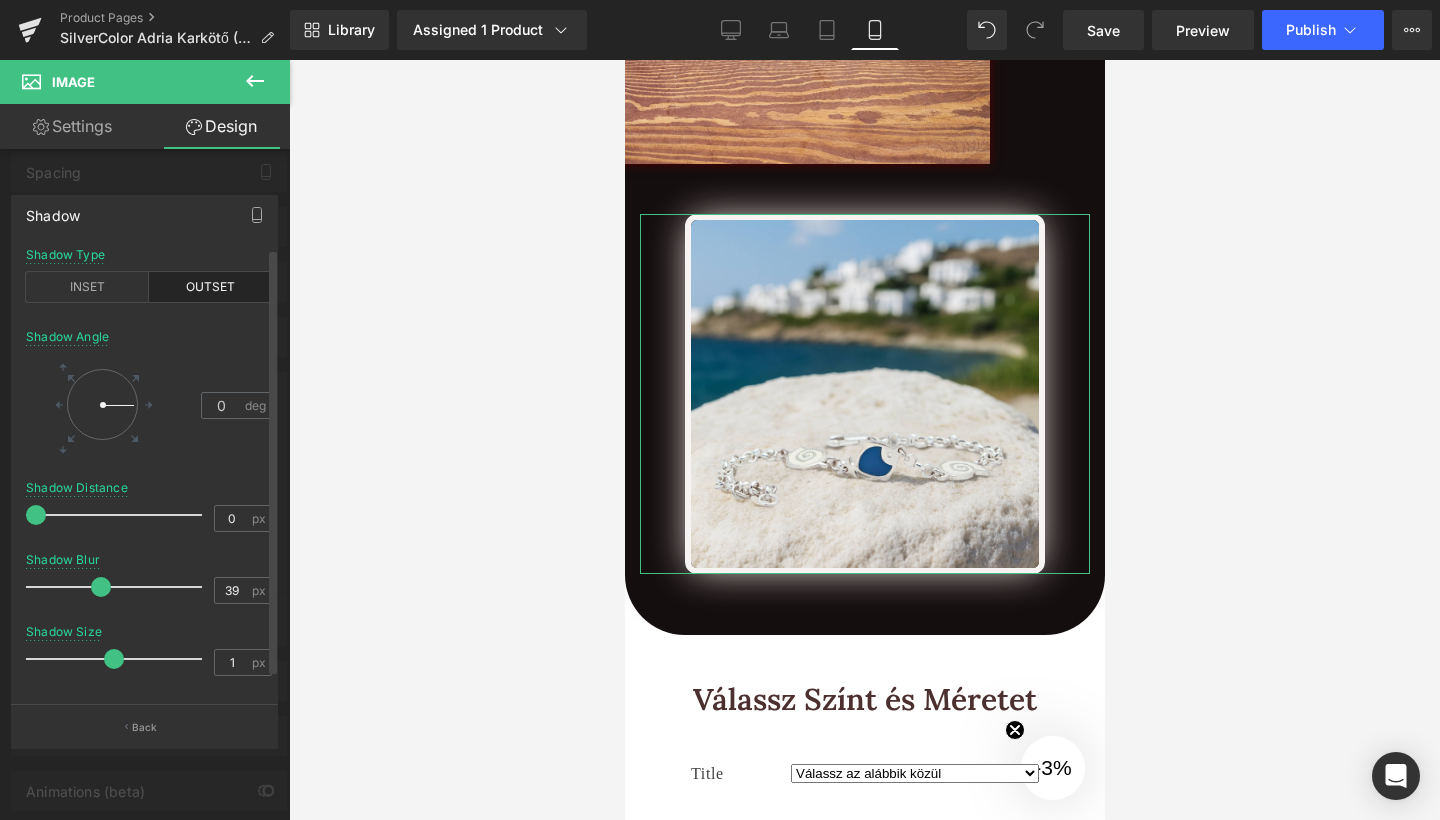 click at bounding box center [114, 659] 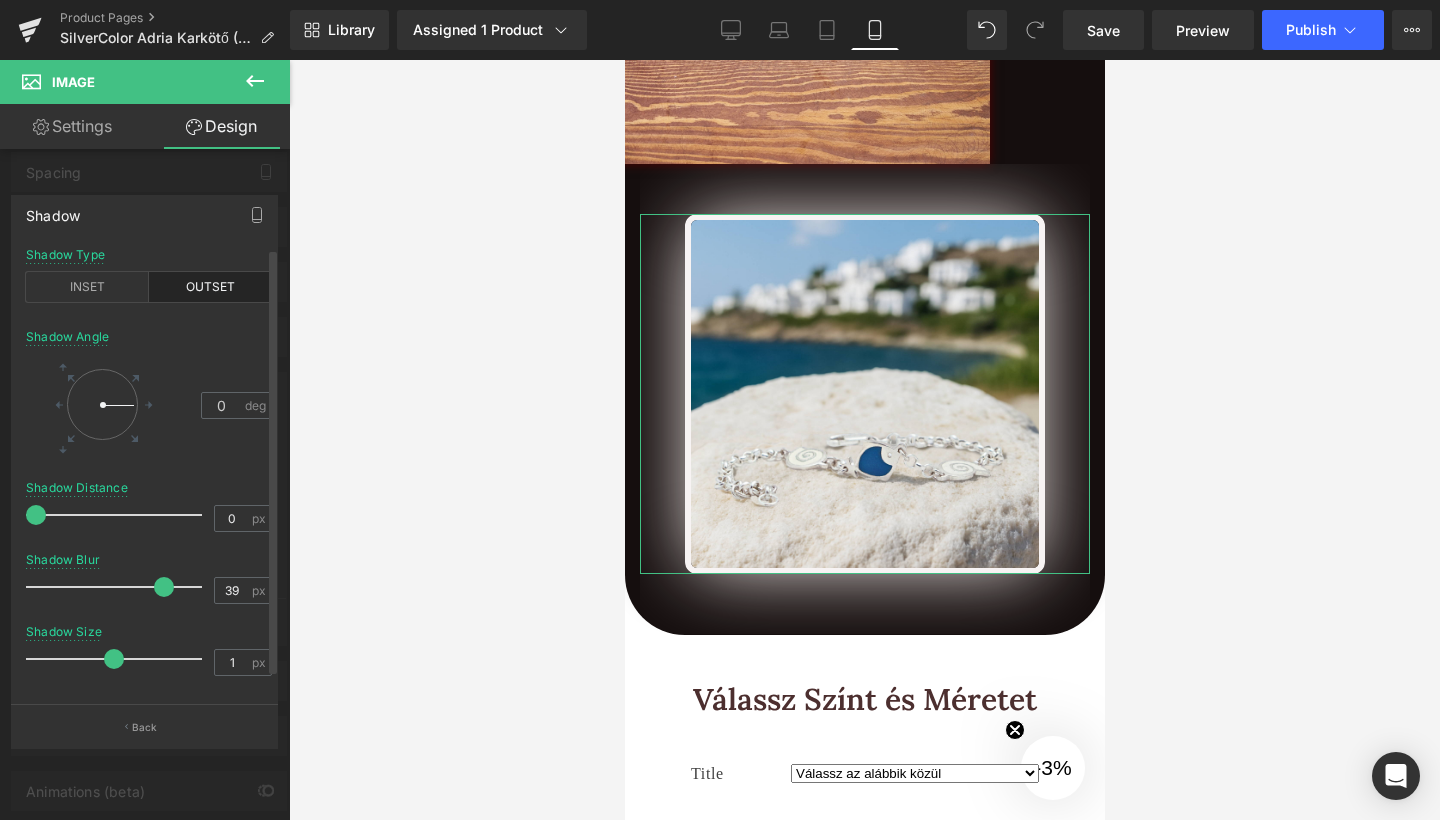drag, startPoint x: 106, startPoint y: 588, endPoint x: 166, endPoint y: 589, distance: 60.00833 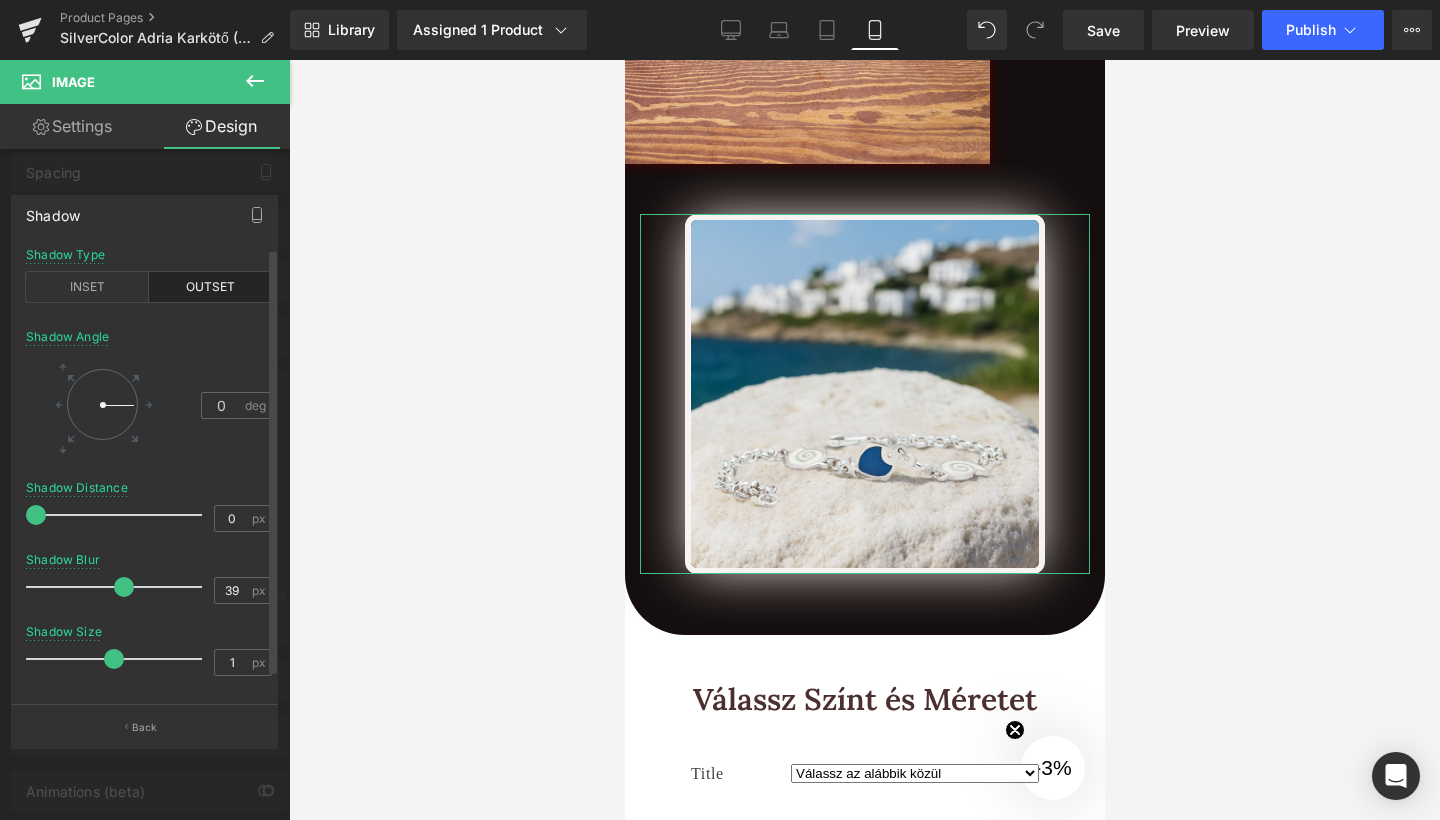click at bounding box center [119, 587] 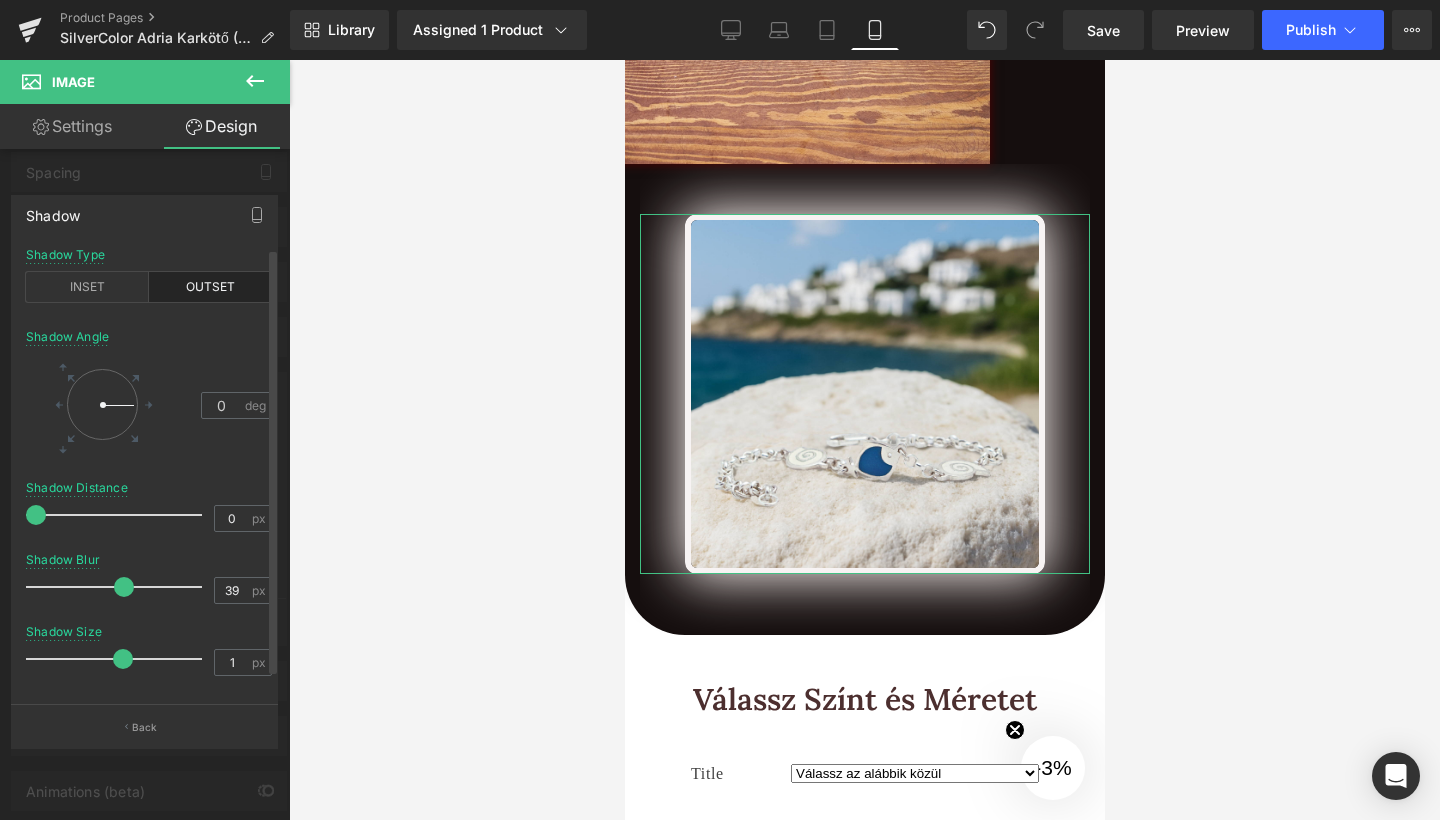 click at bounding box center [123, 659] 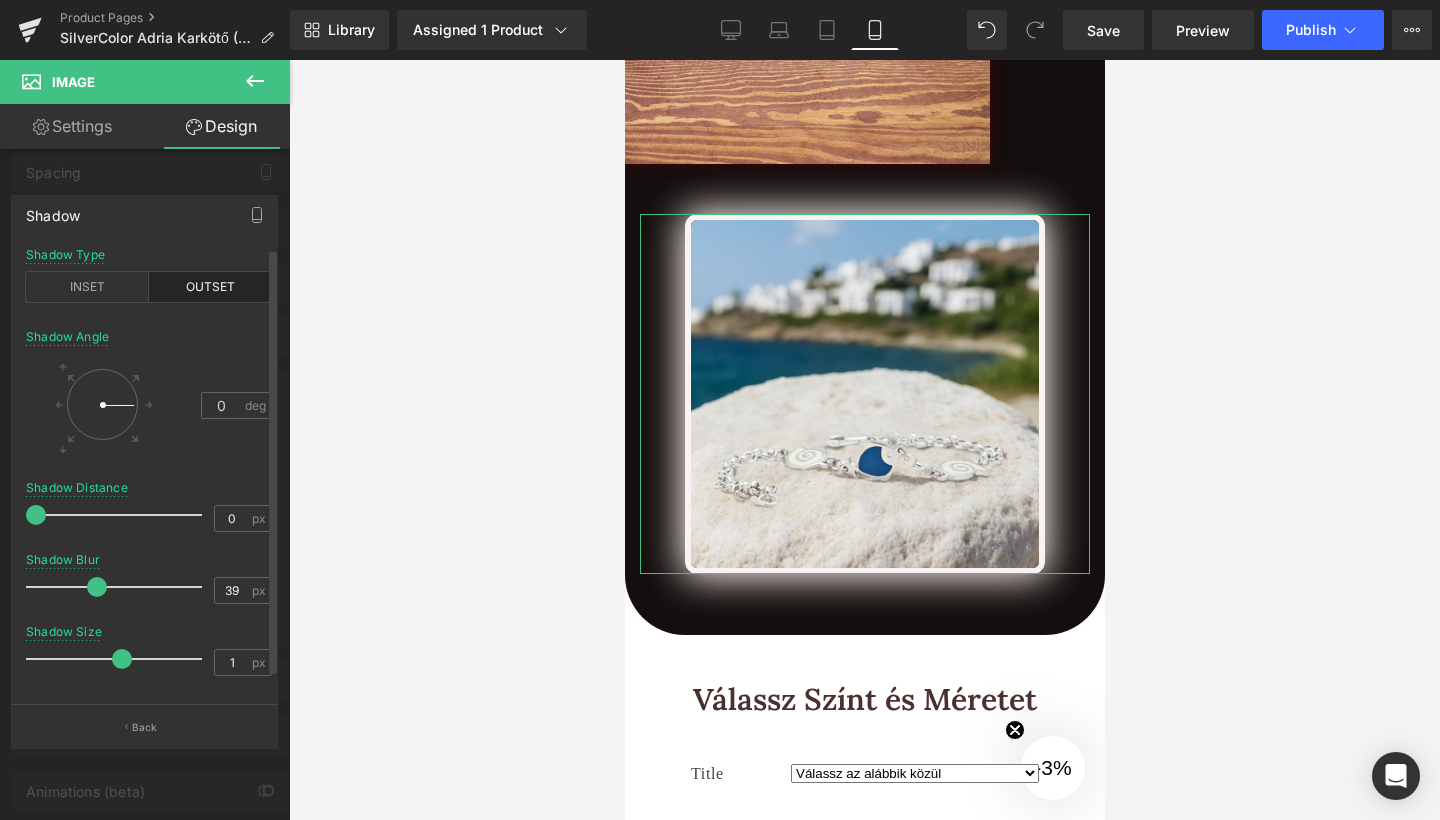 drag, startPoint x: 118, startPoint y: 592, endPoint x: 92, endPoint y: 593, distance: 26.019224 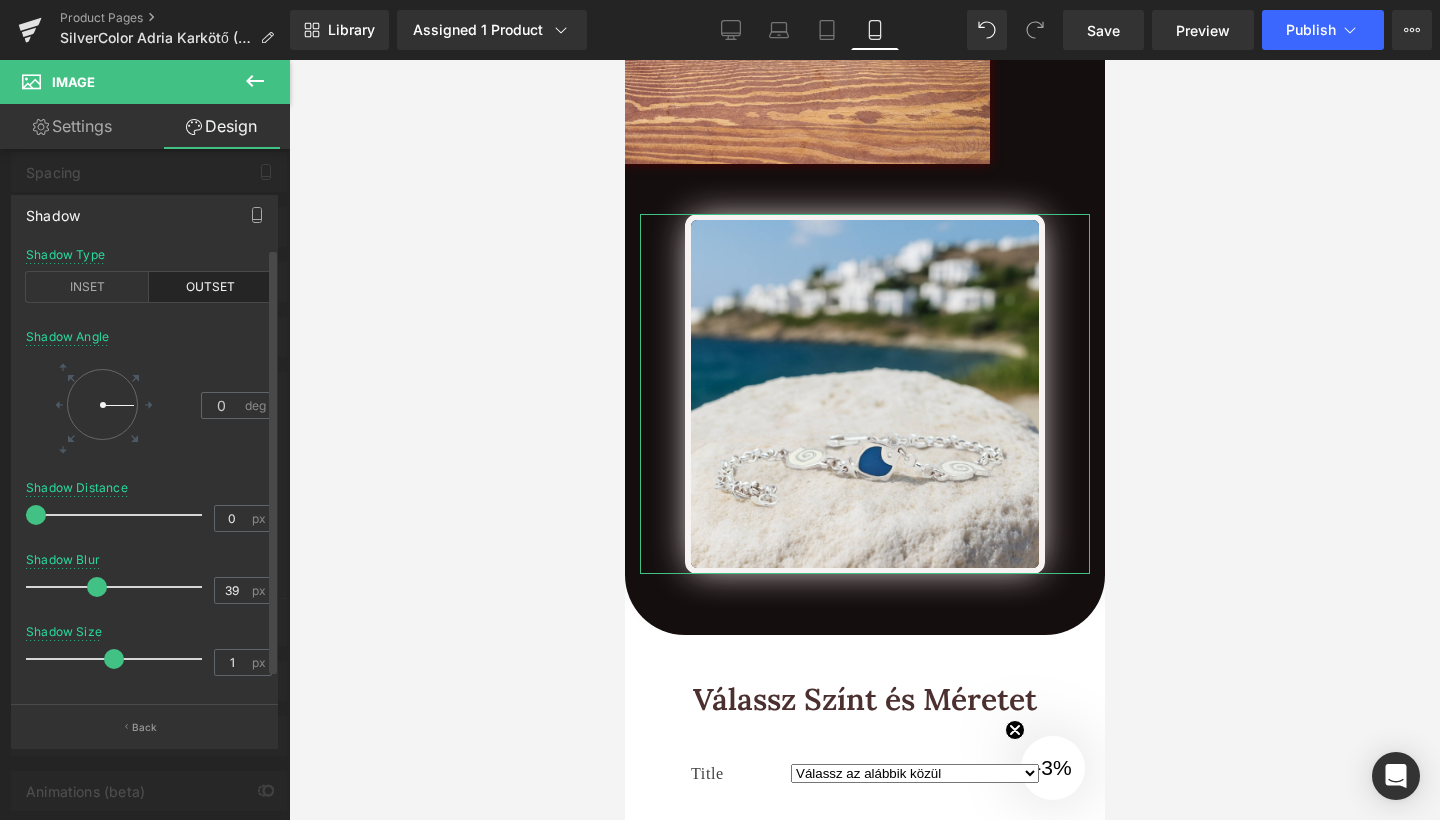 drag, startPoint x: 97, startPoint y: 662, endPoint x: 110, endPoint y: 661, distance: 13.038404 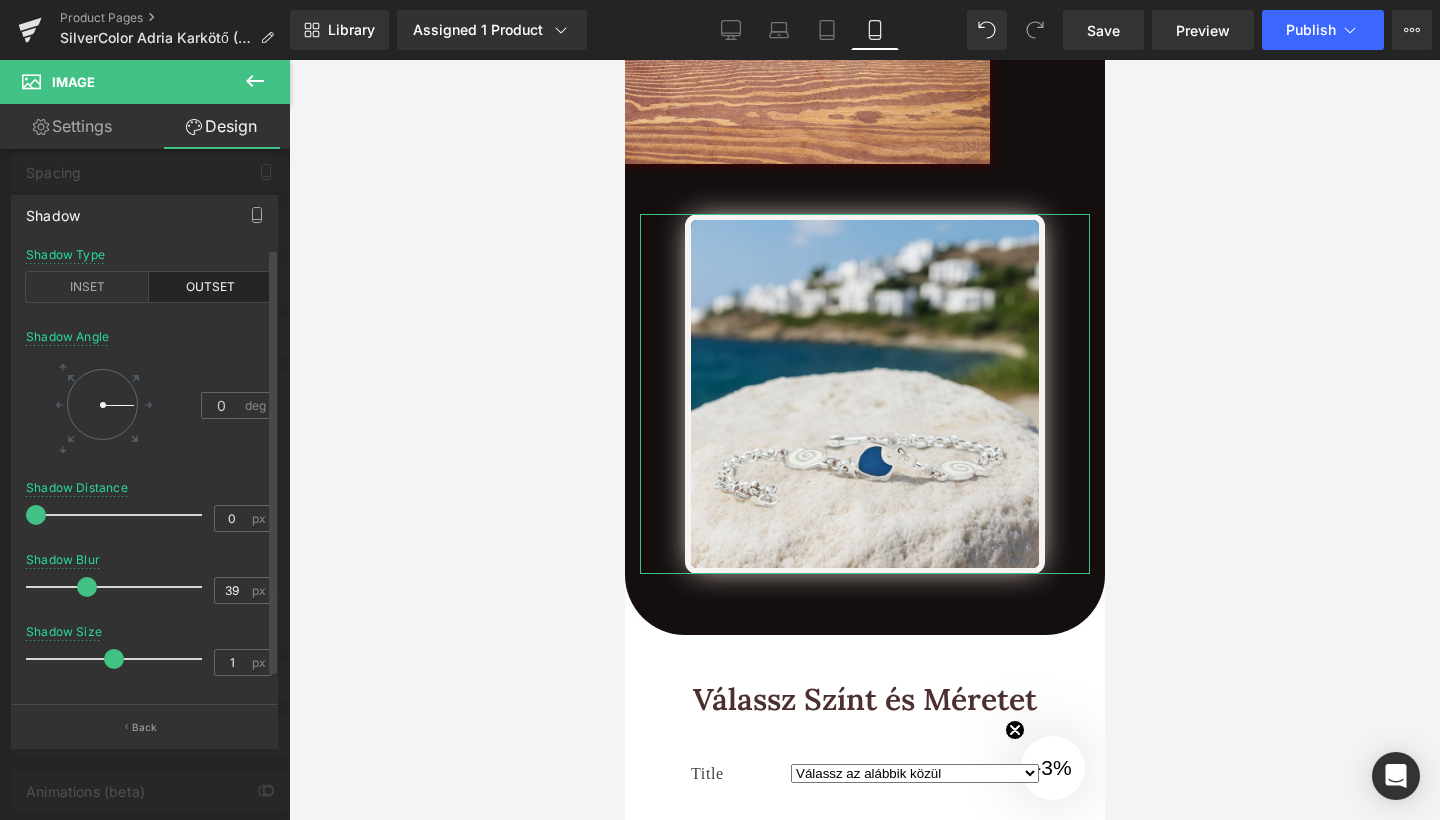 click at bounding box center (87, 587) 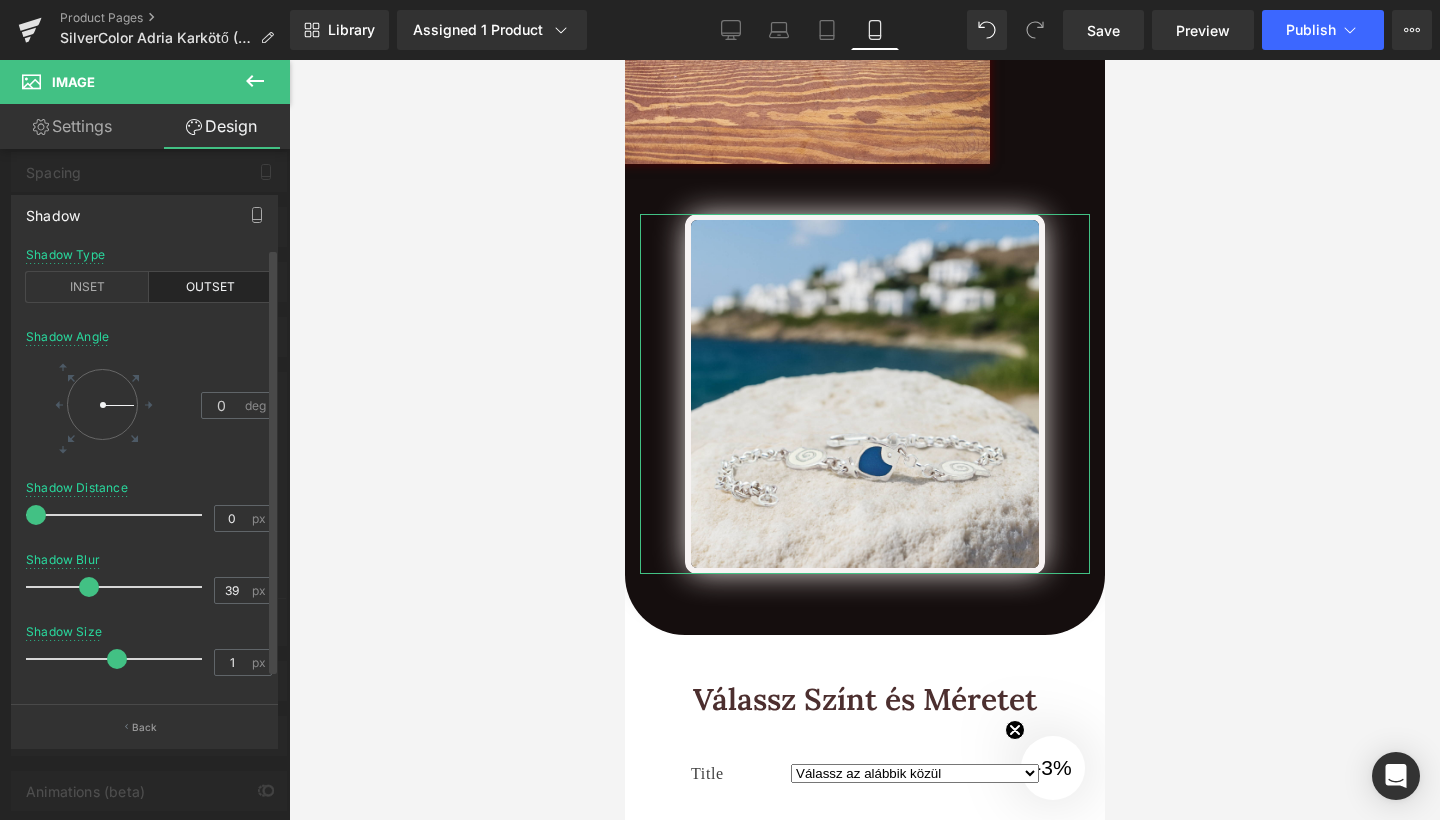 click at bounding box center (117, 659) 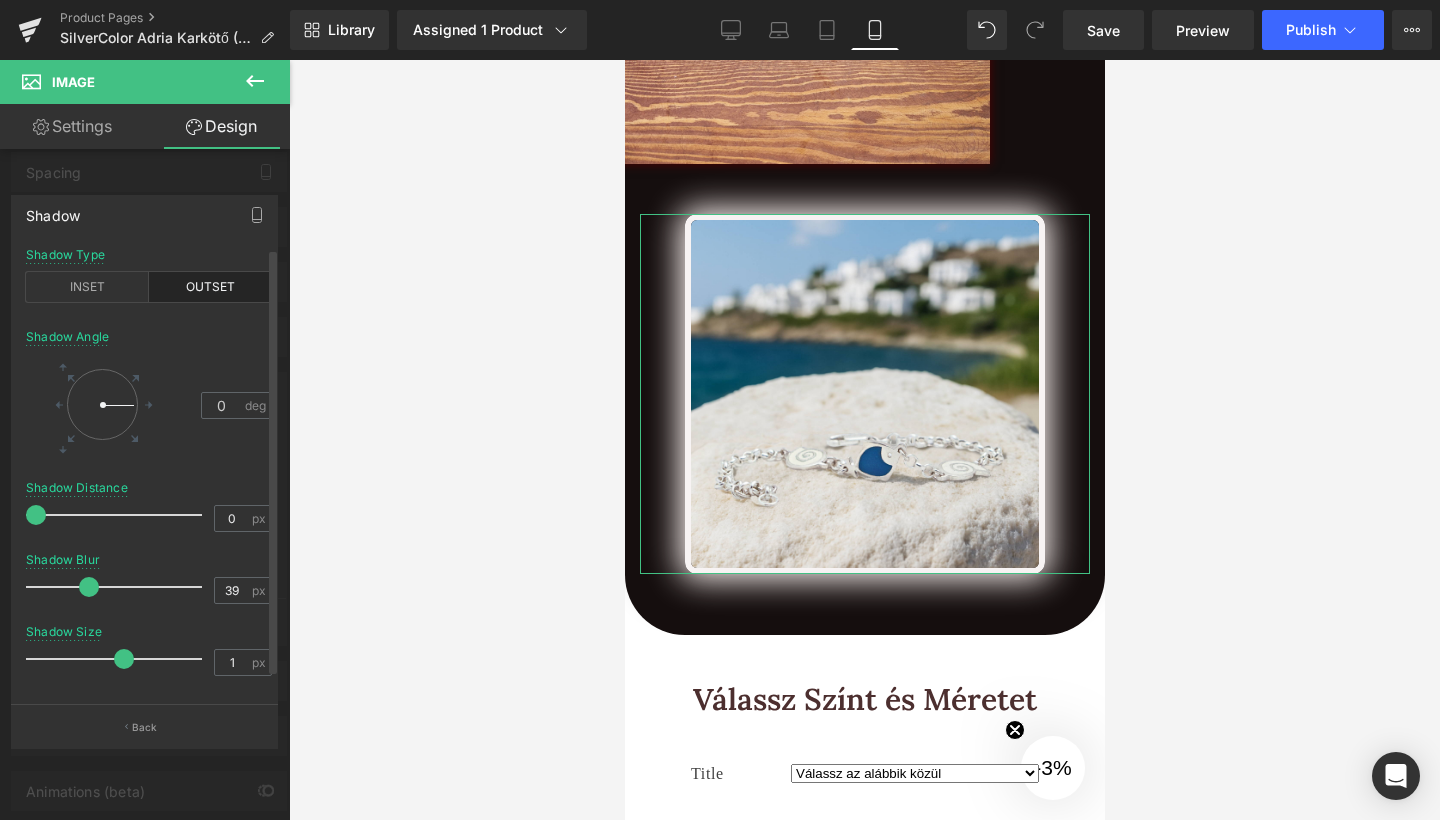click at bounding box center [119, 659] 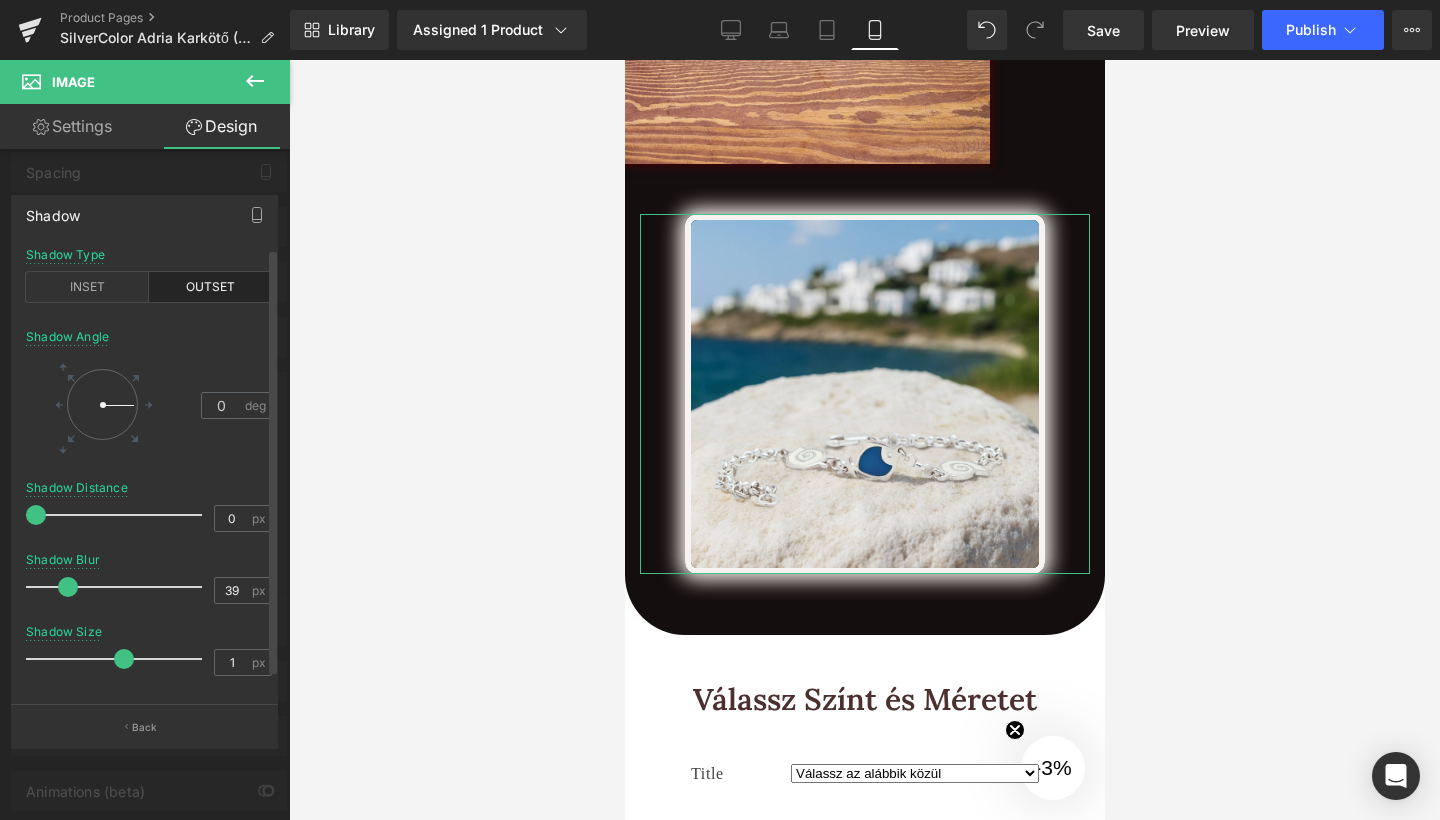 drag, startPoint x: 87, startPoint y: 595, endPoint x: 67, endPoint y: 595, distance: 20 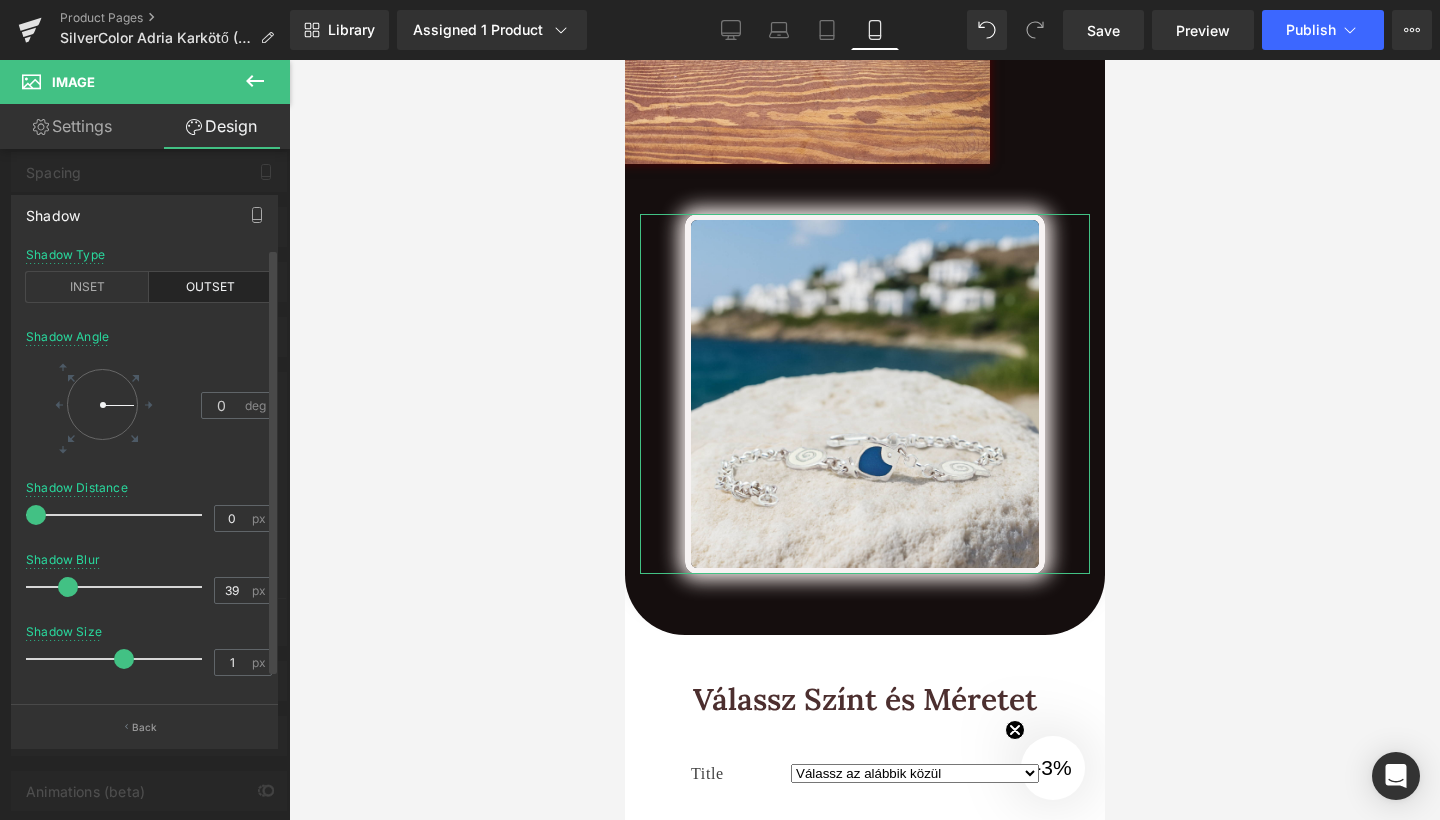 click at bounding box center [68, 587] 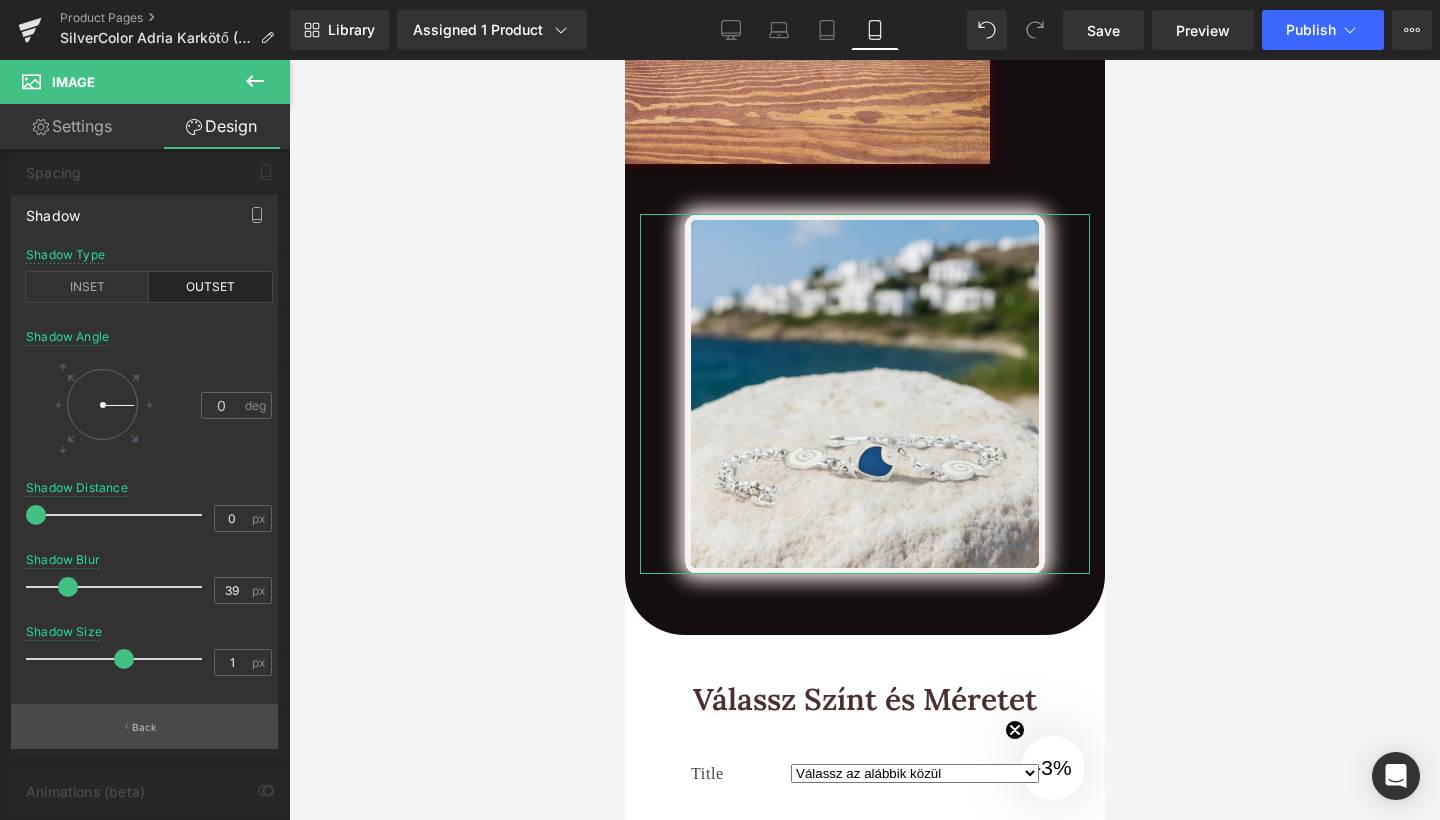 click on "Back" at bounding box center (144, 726) 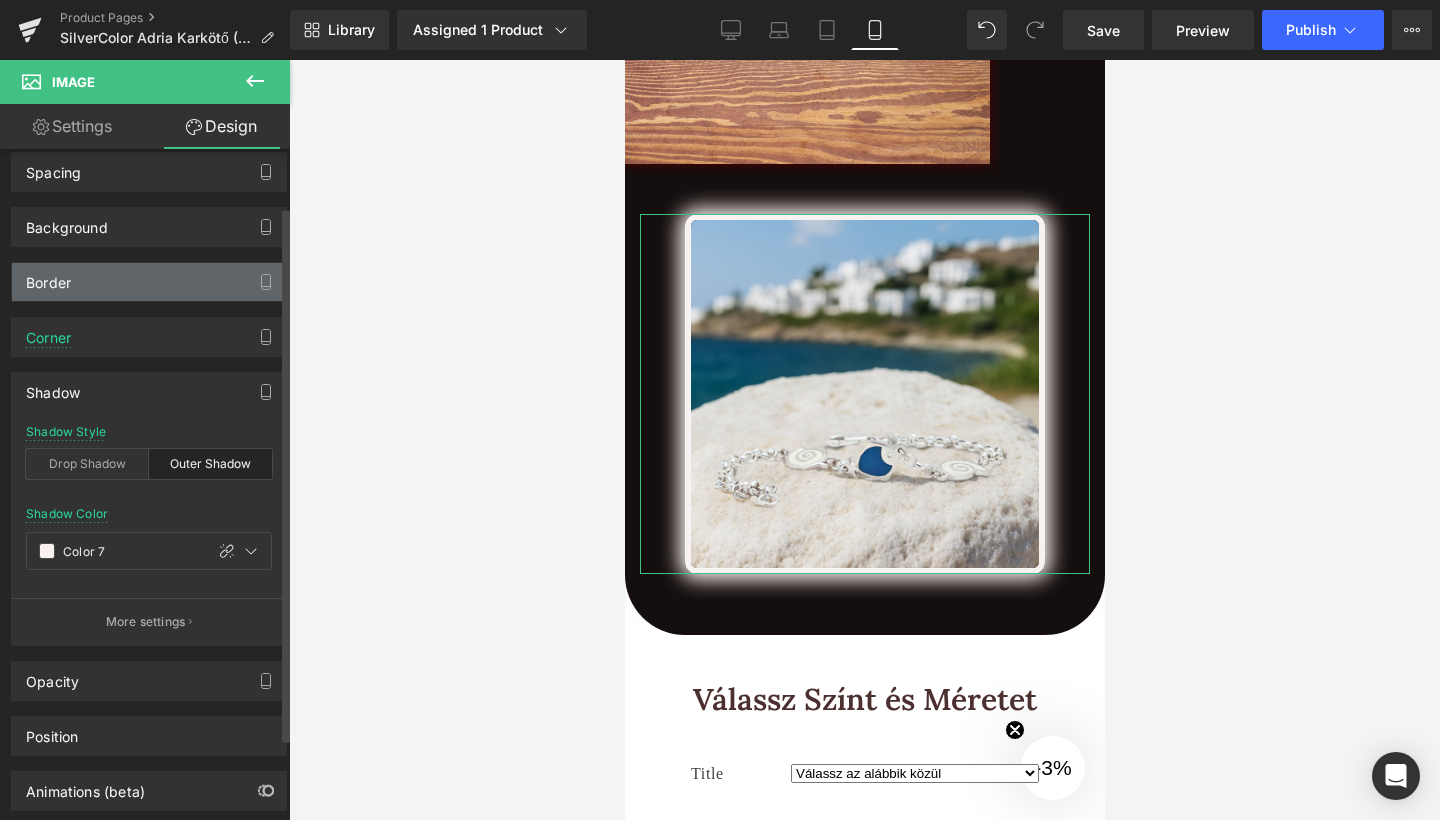 click on "Border" at bounding box center [149, 282] 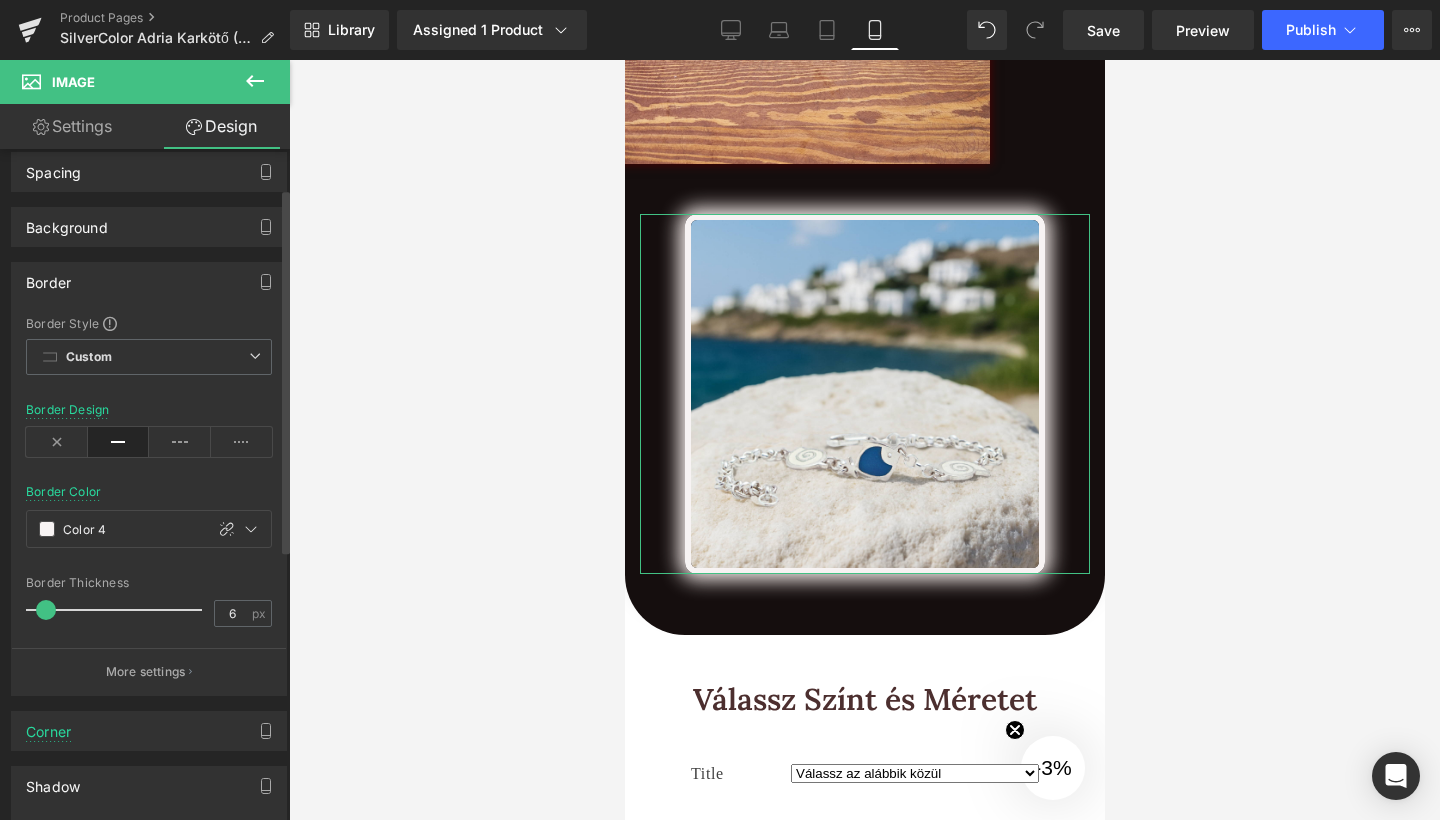 click on "Shadow
Shadow Style Drop Shadow Outer Shadow
Shadow Color Color 7 100 %
More settings" at bounding box center (149, 895) 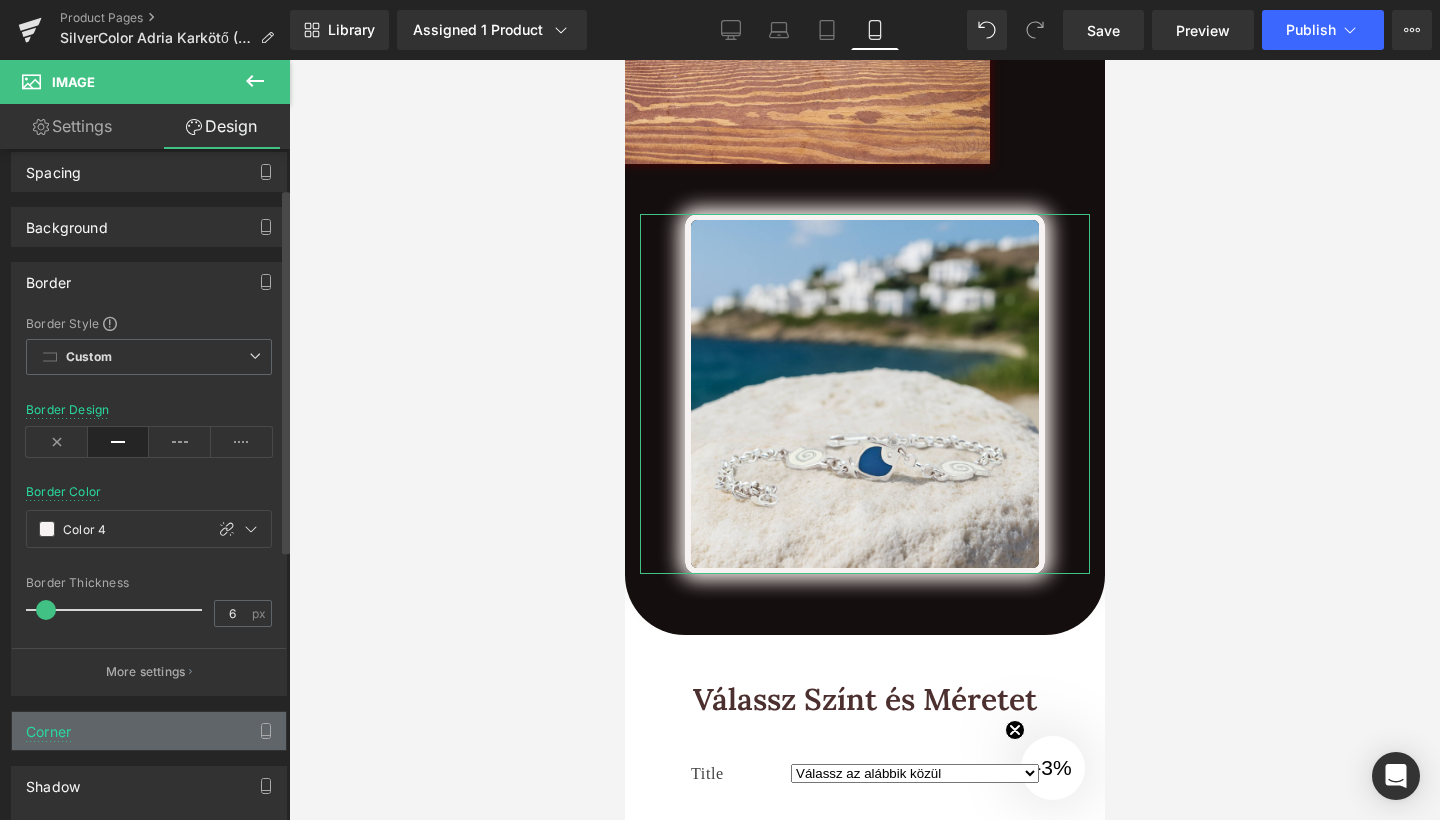 click on "Corner" at bounding box center [149, 731] 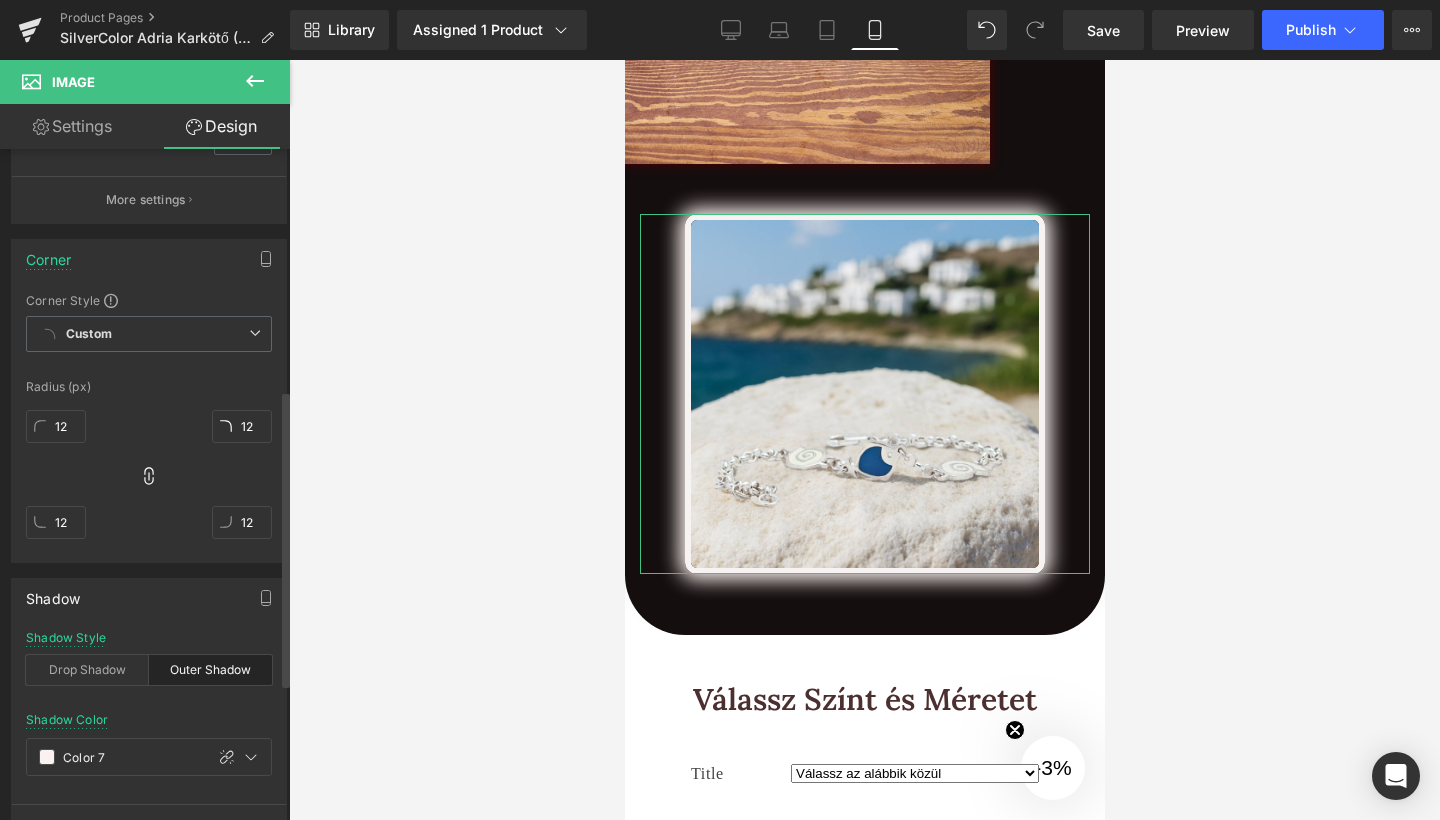 scroll, scrollTop: 587, scrollLeft: 0, axis: vertical 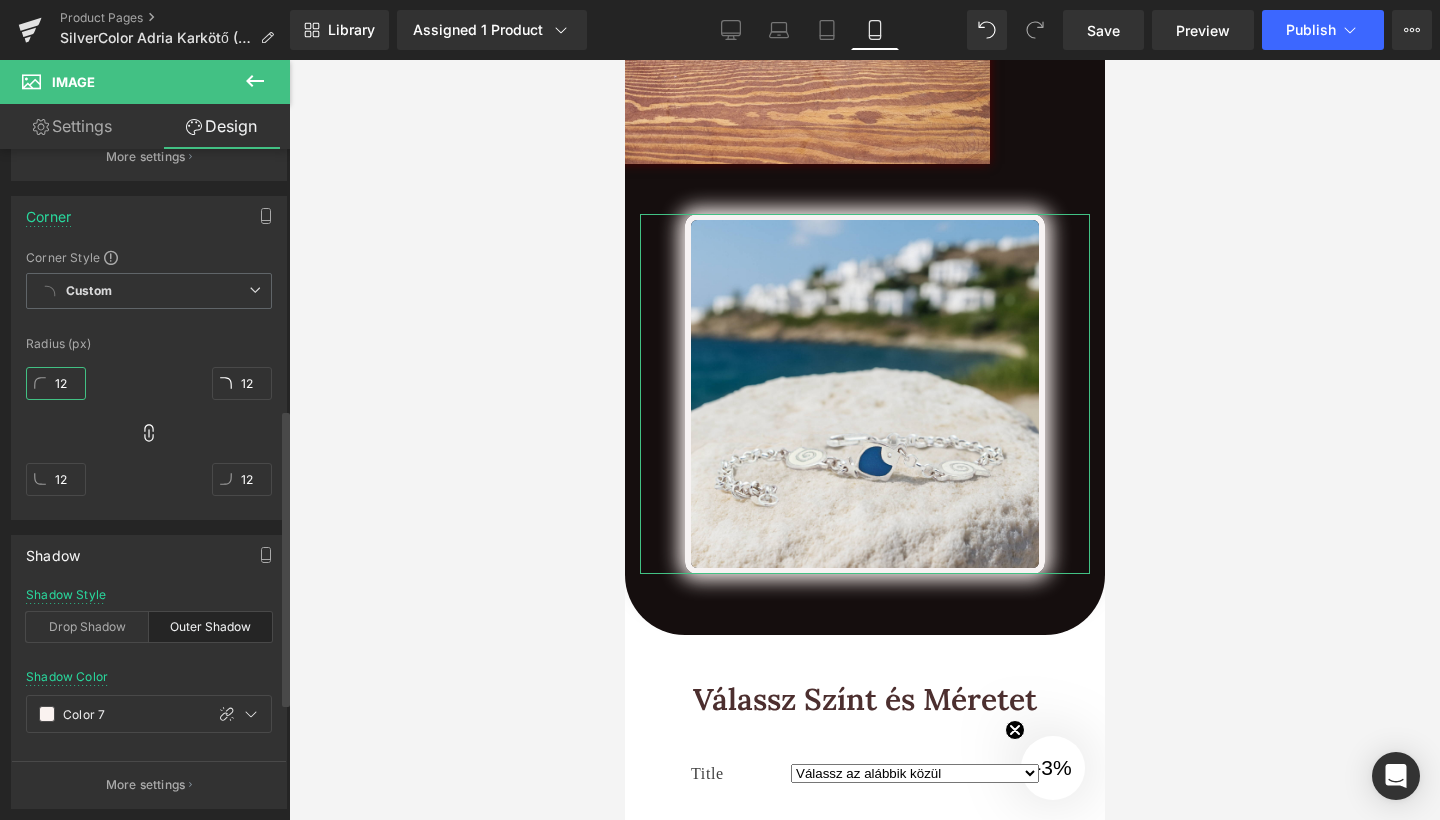 click on "12" at bounding box center (56, 383) 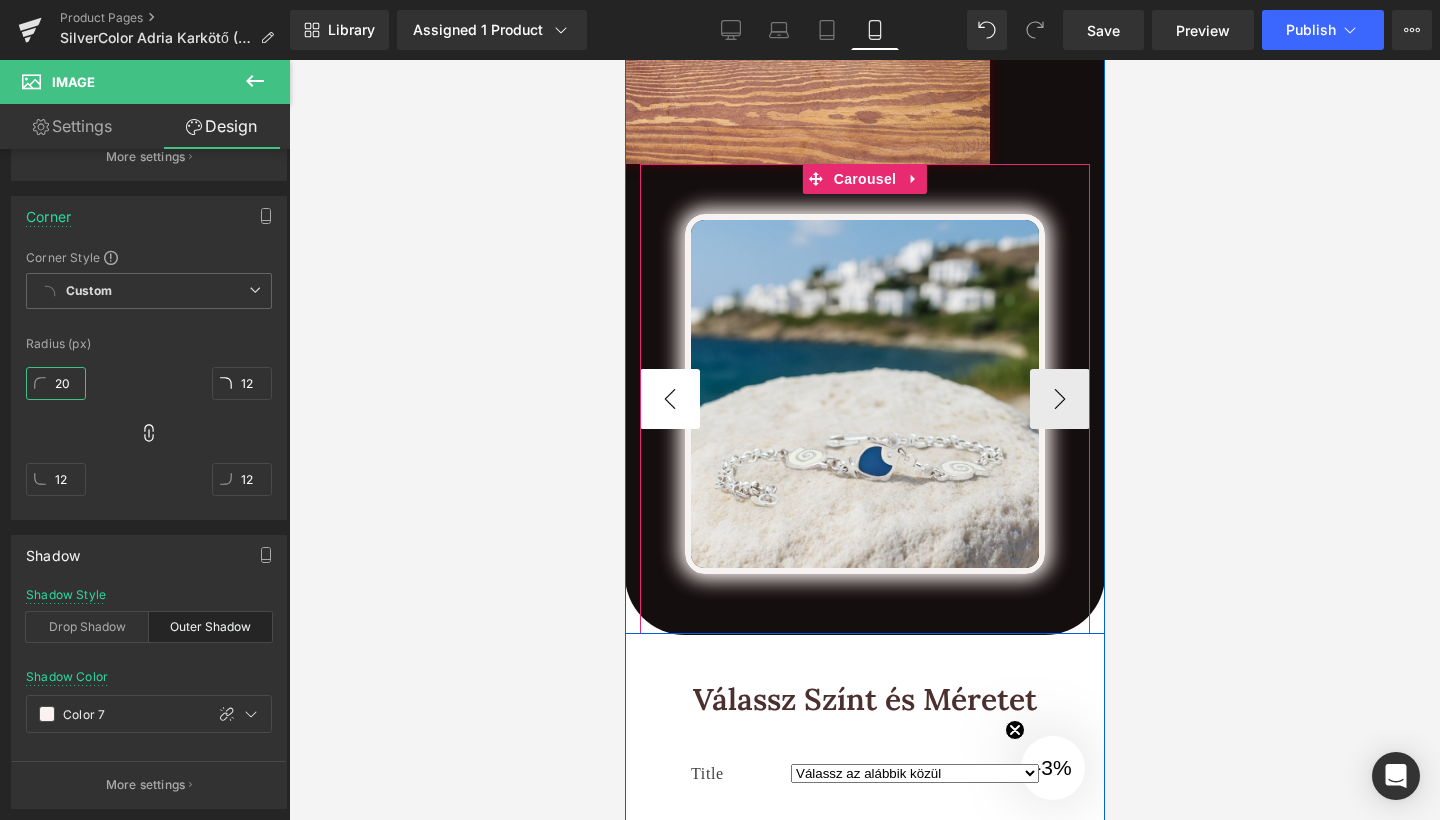 type on "20" 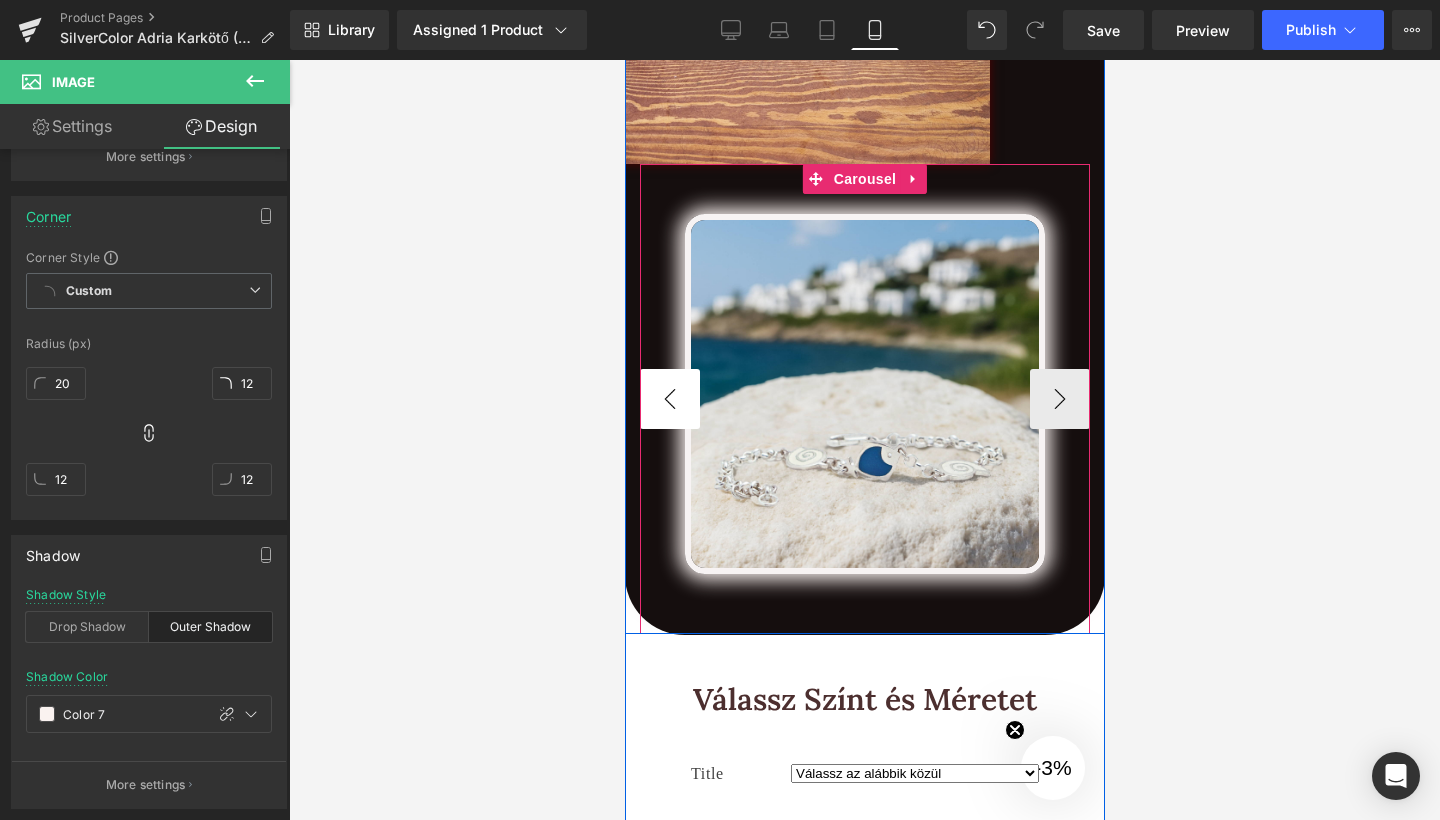 click on "‹" at bounding box center [669, 399] 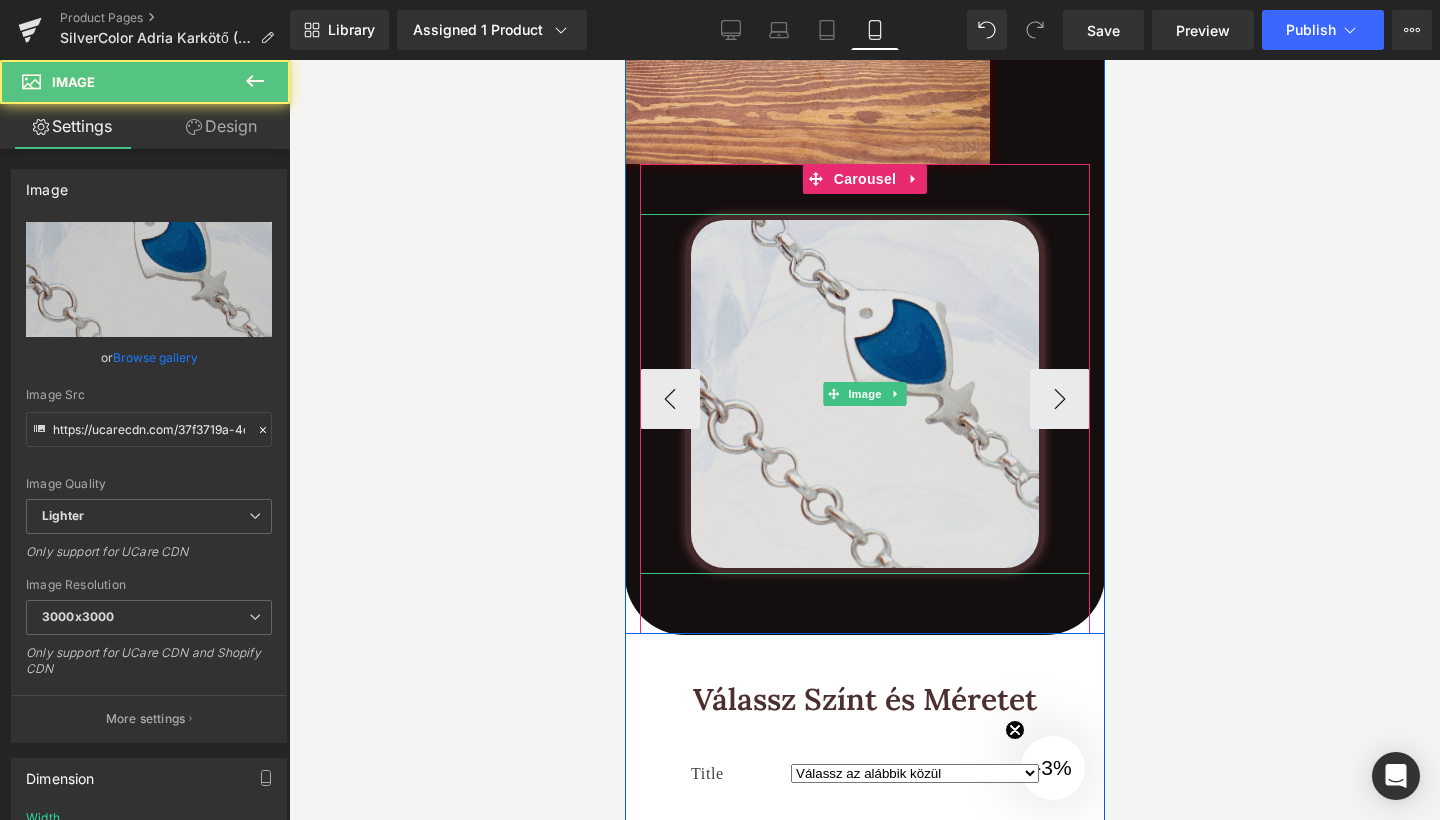 click at bounding box center [864, 394] 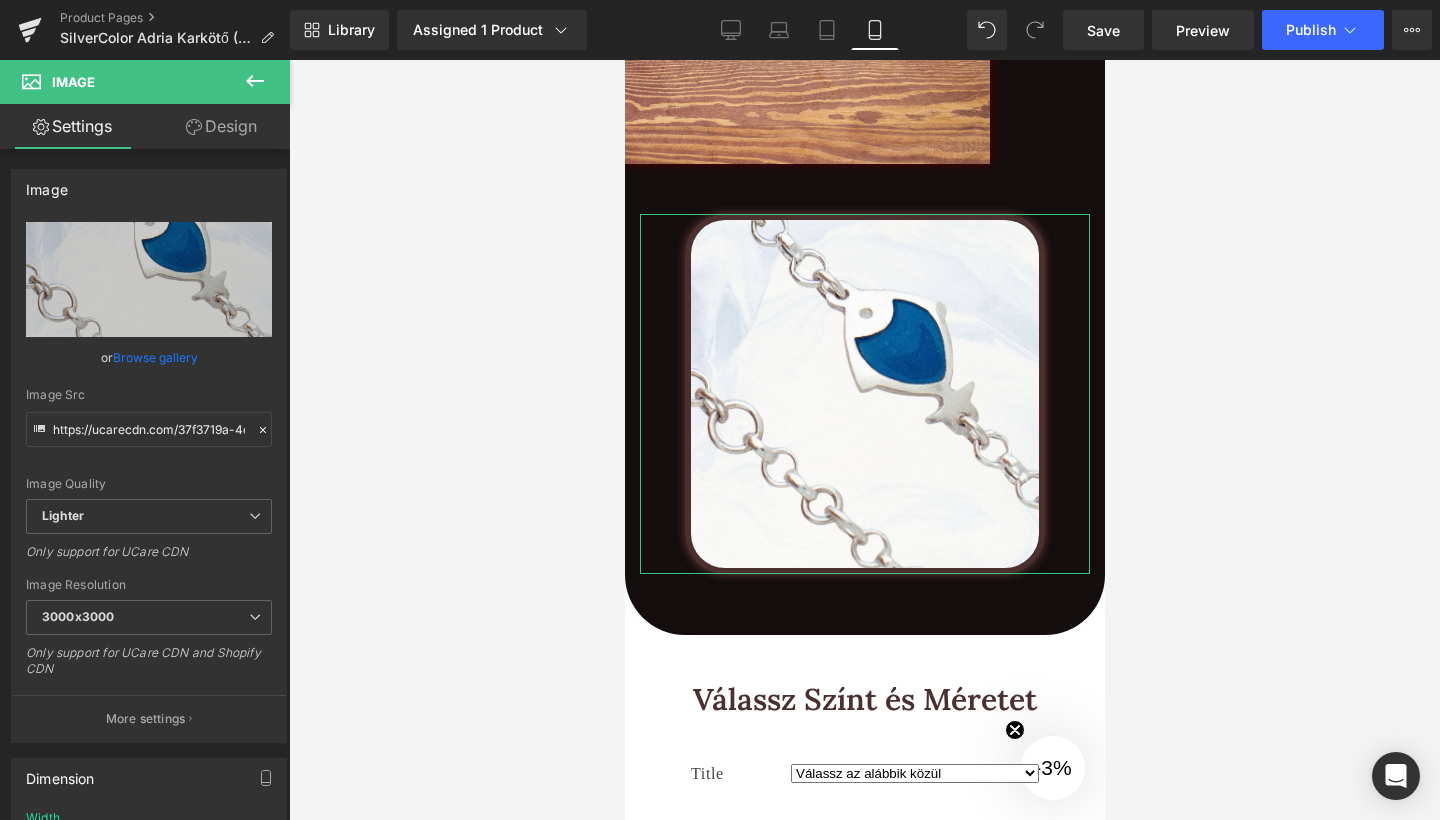 click on "Design" at bounding box center (221, 126) 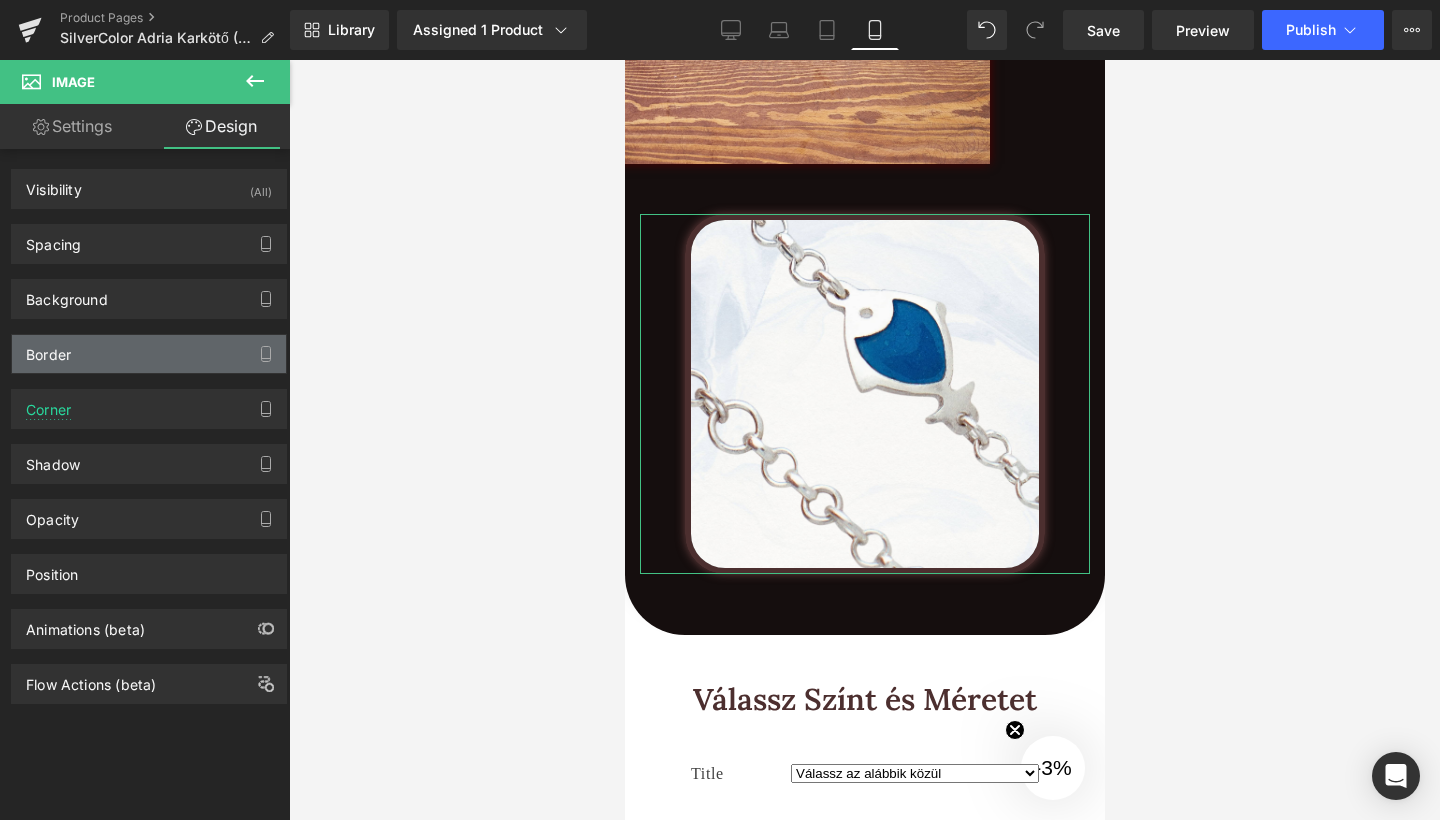 click on "Border" at bounding box center [48, 349] 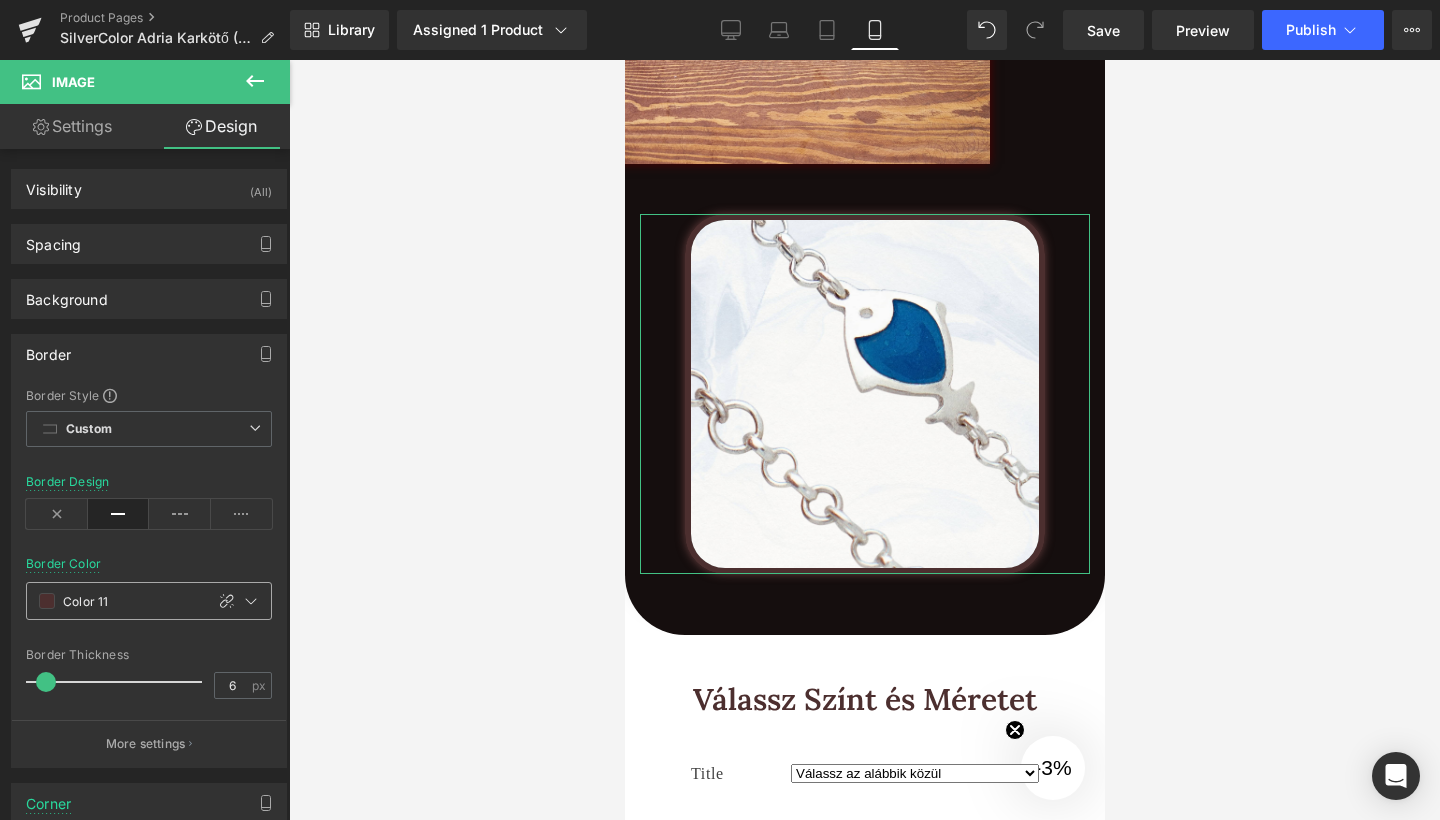 click at bounding box center (47, 601) 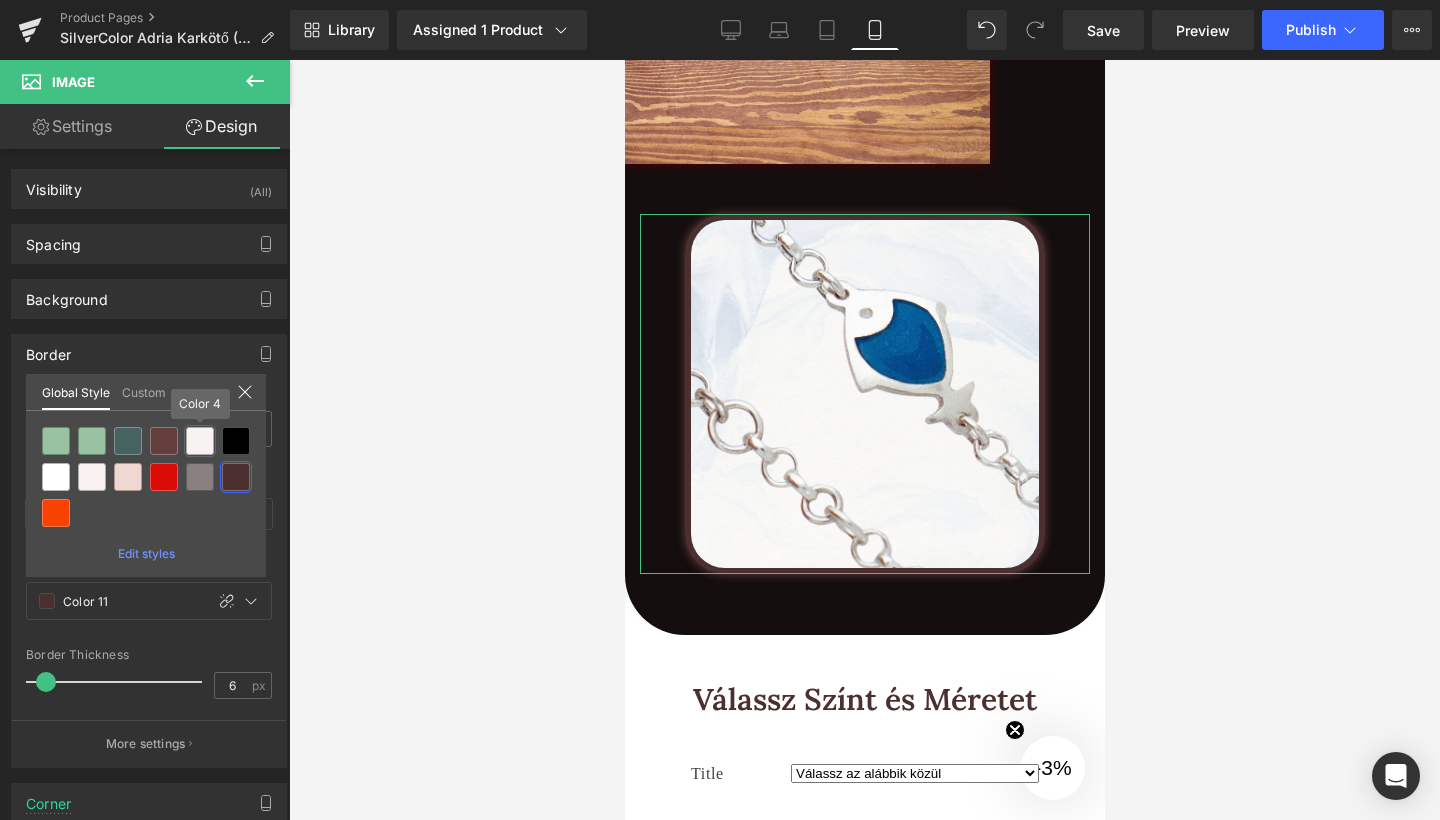 click at bounding box center [200, 441] 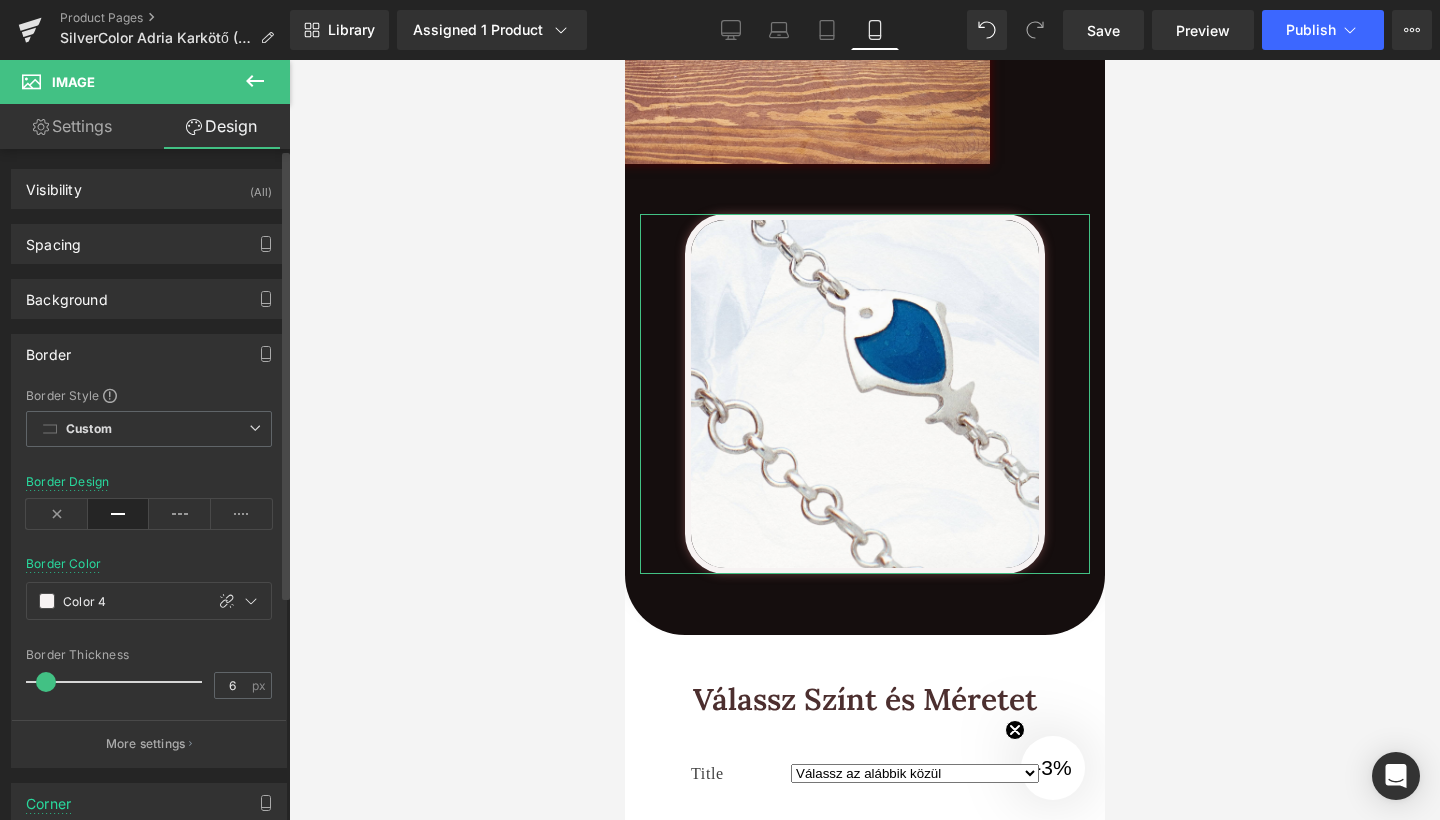 scroll, scrollTop: 290, scrollLeft: 0, axis: vertical 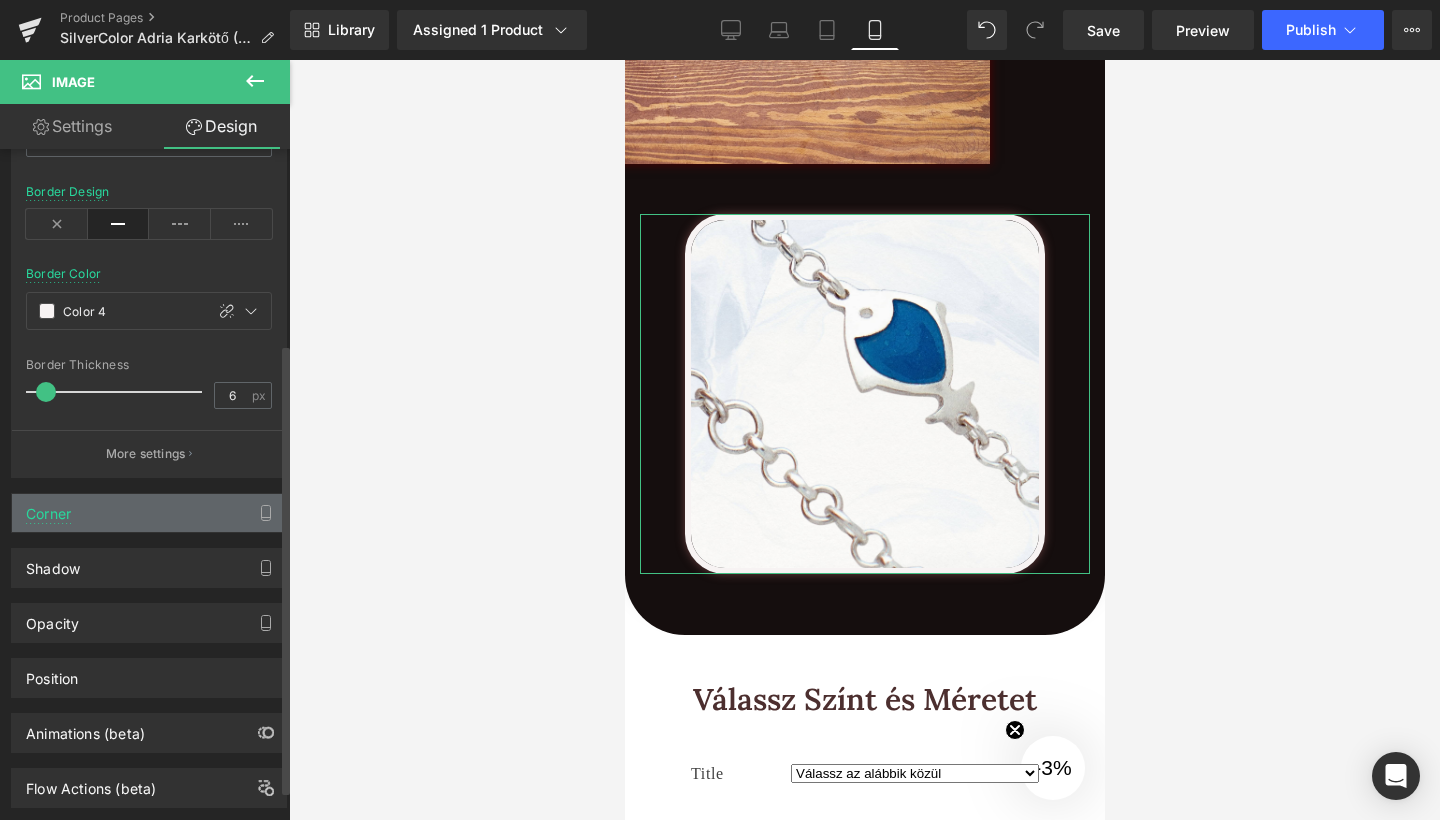 click on "Corner" at bounding box center (149, 513) 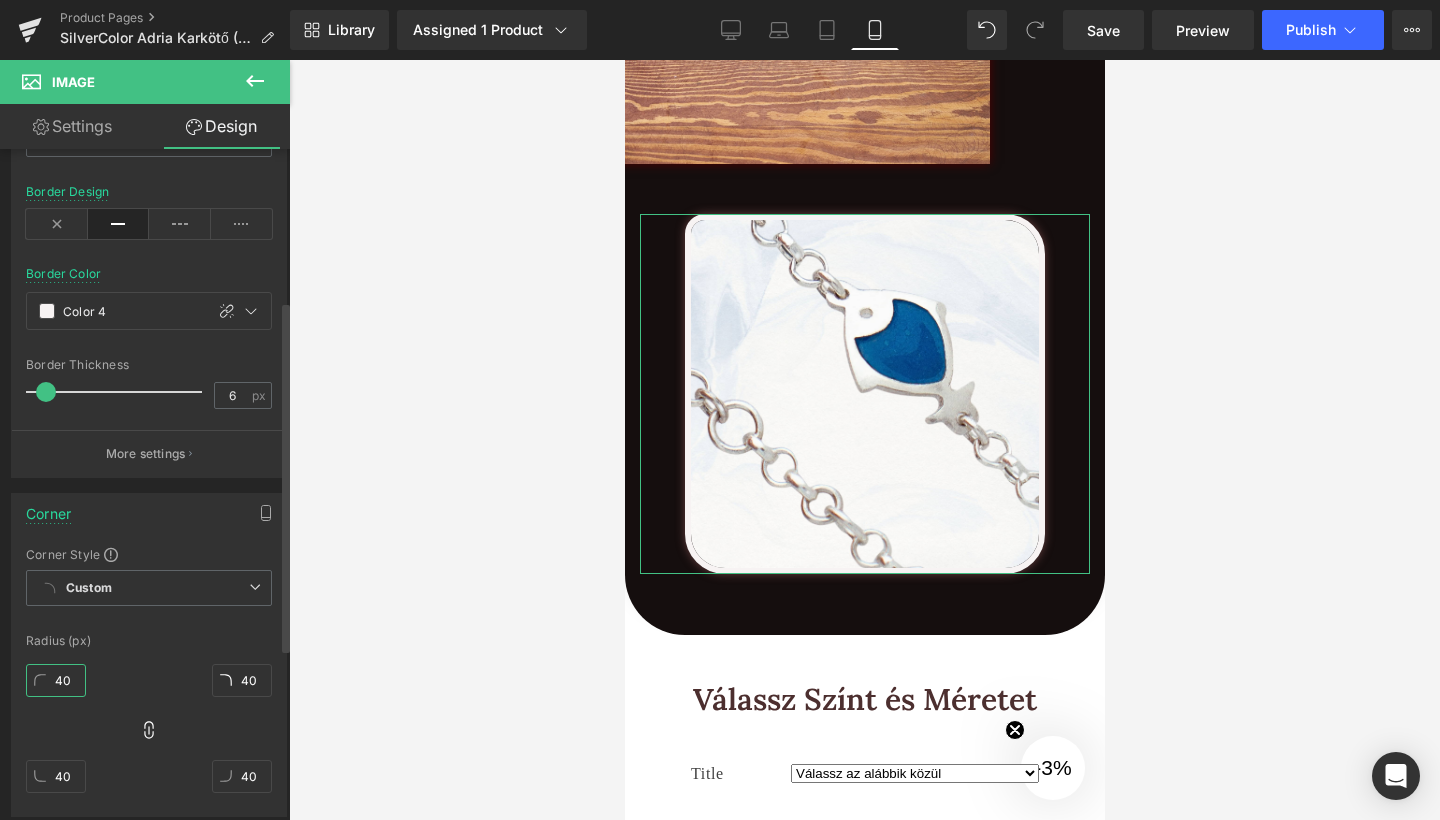 drag, startPoint x: 62, startPoint y: 677, endPoint x: 62, endPoint y: 716, distance: 39 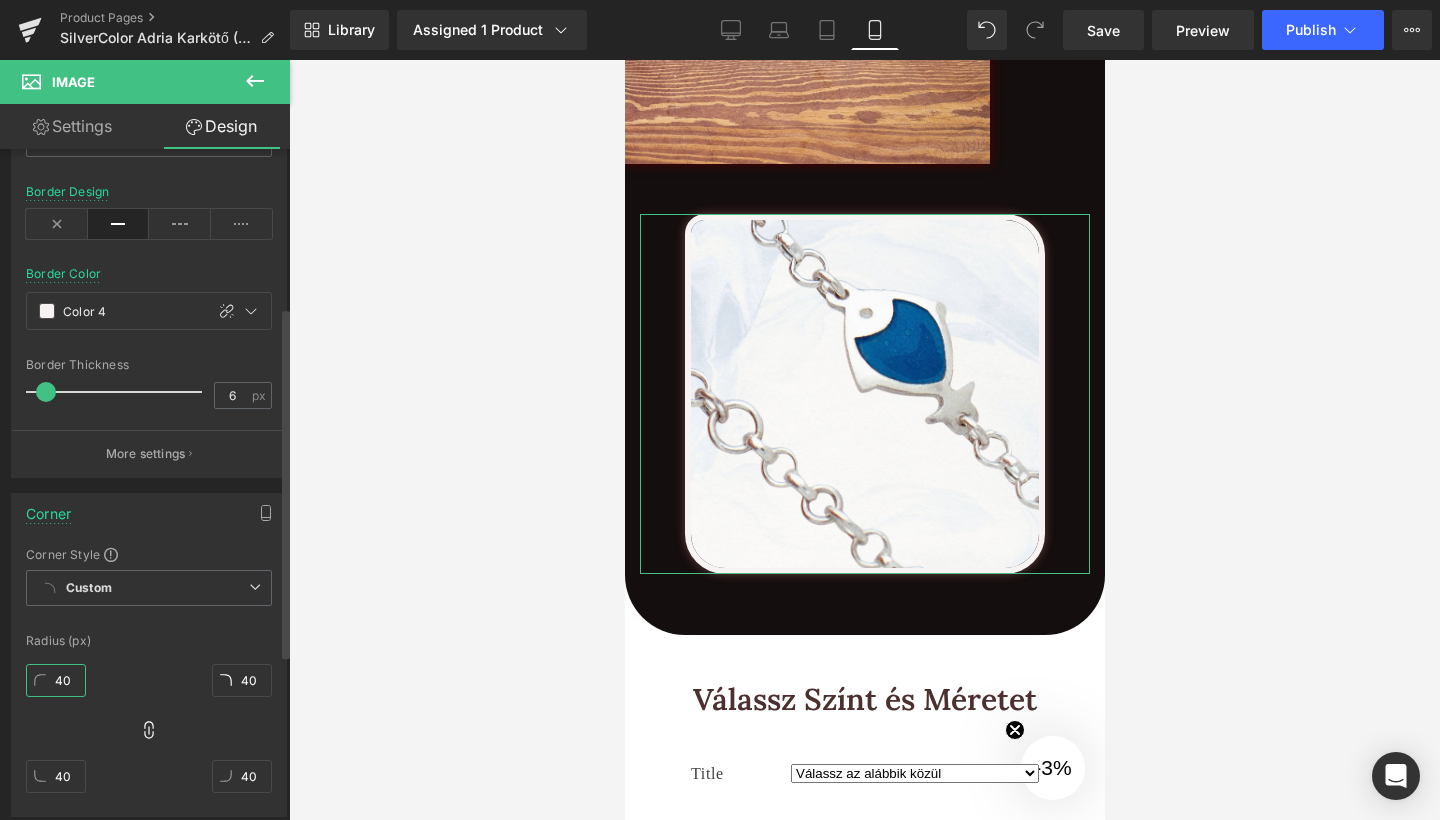 scroll, scrollTop: 302, scrollLeft: 0, axis: vertical 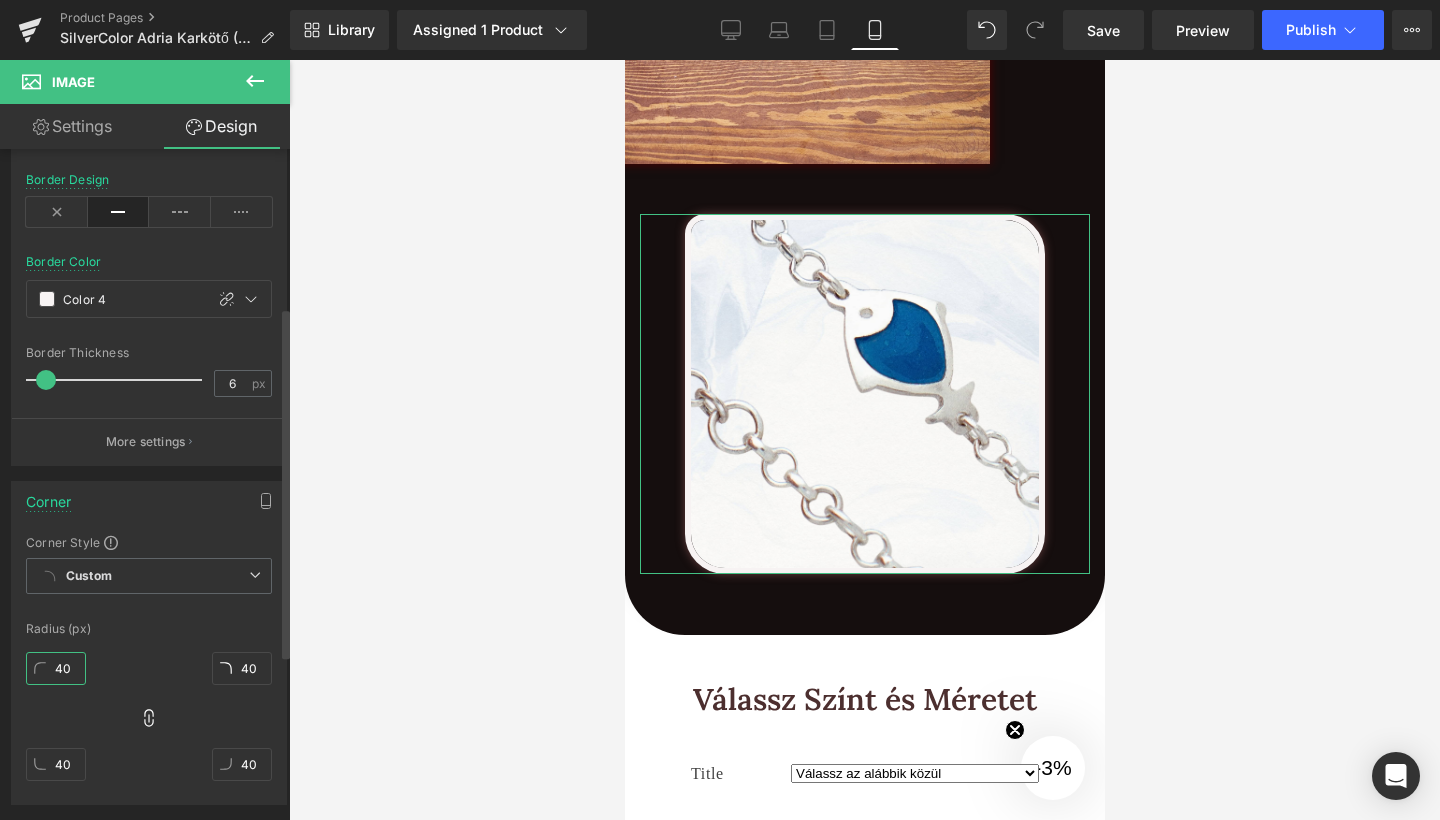 click on "40" at bounding box center [56, 668] 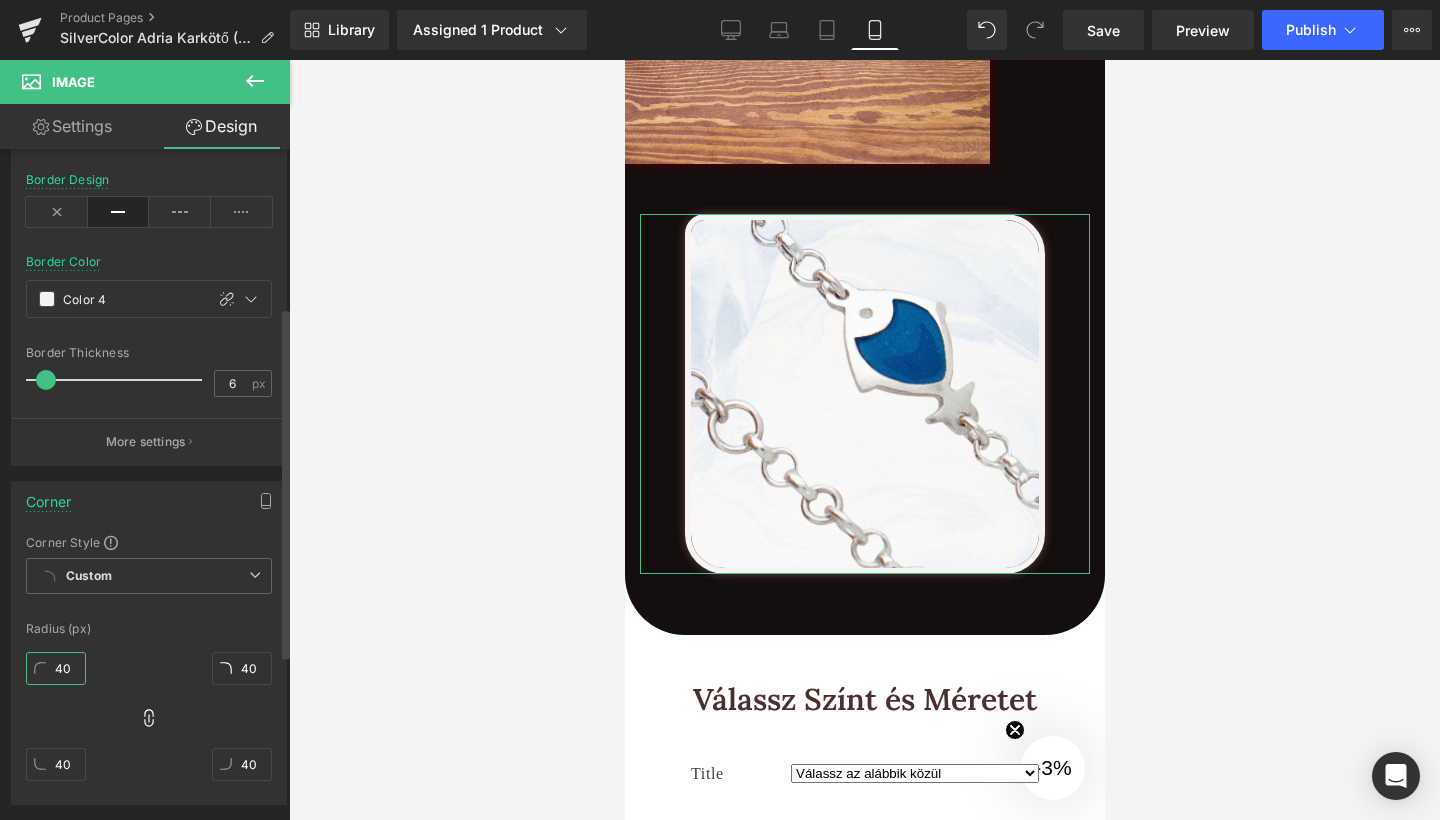click on "40" at bounding box center [56, 668] 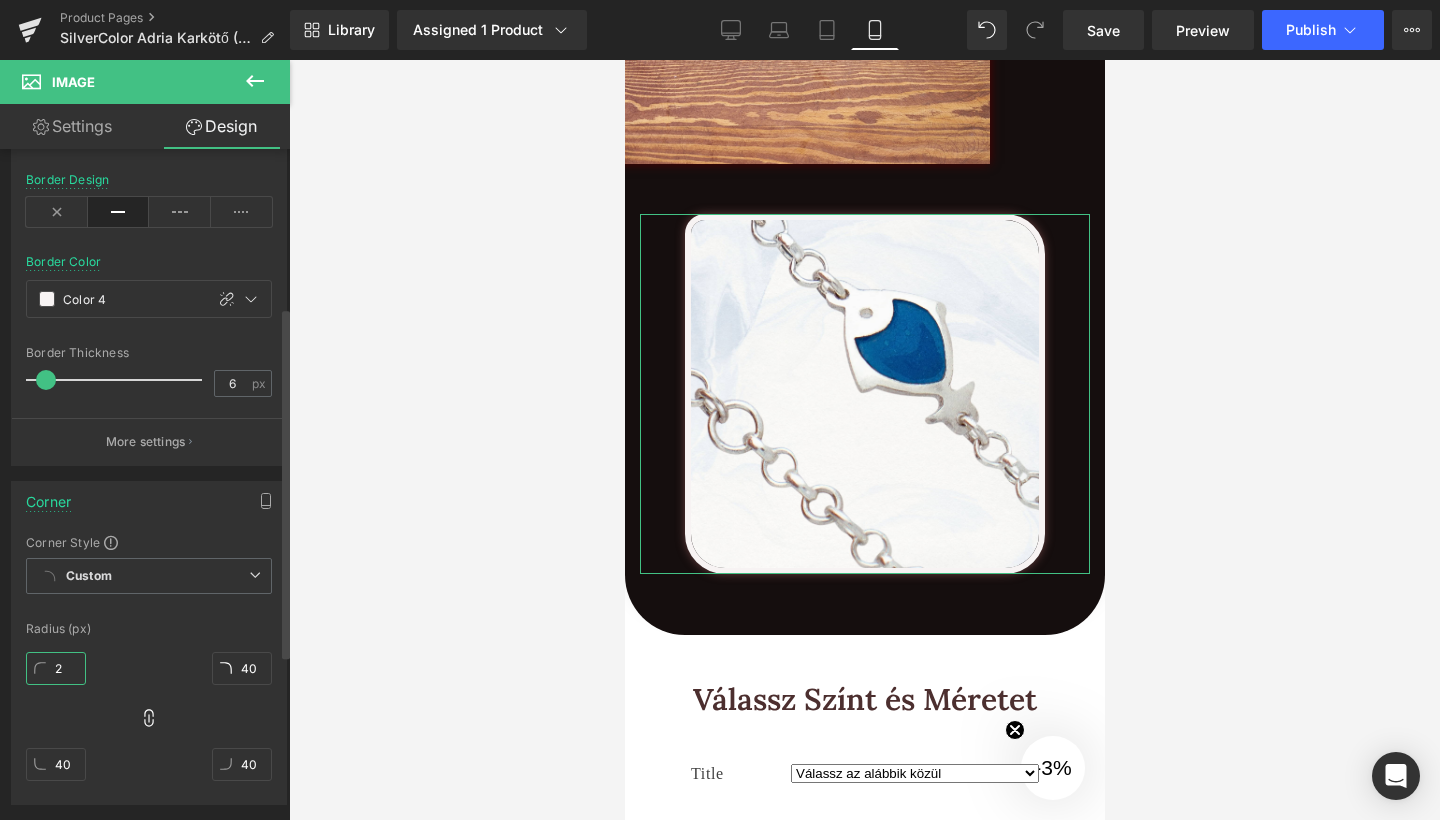 type on "20" 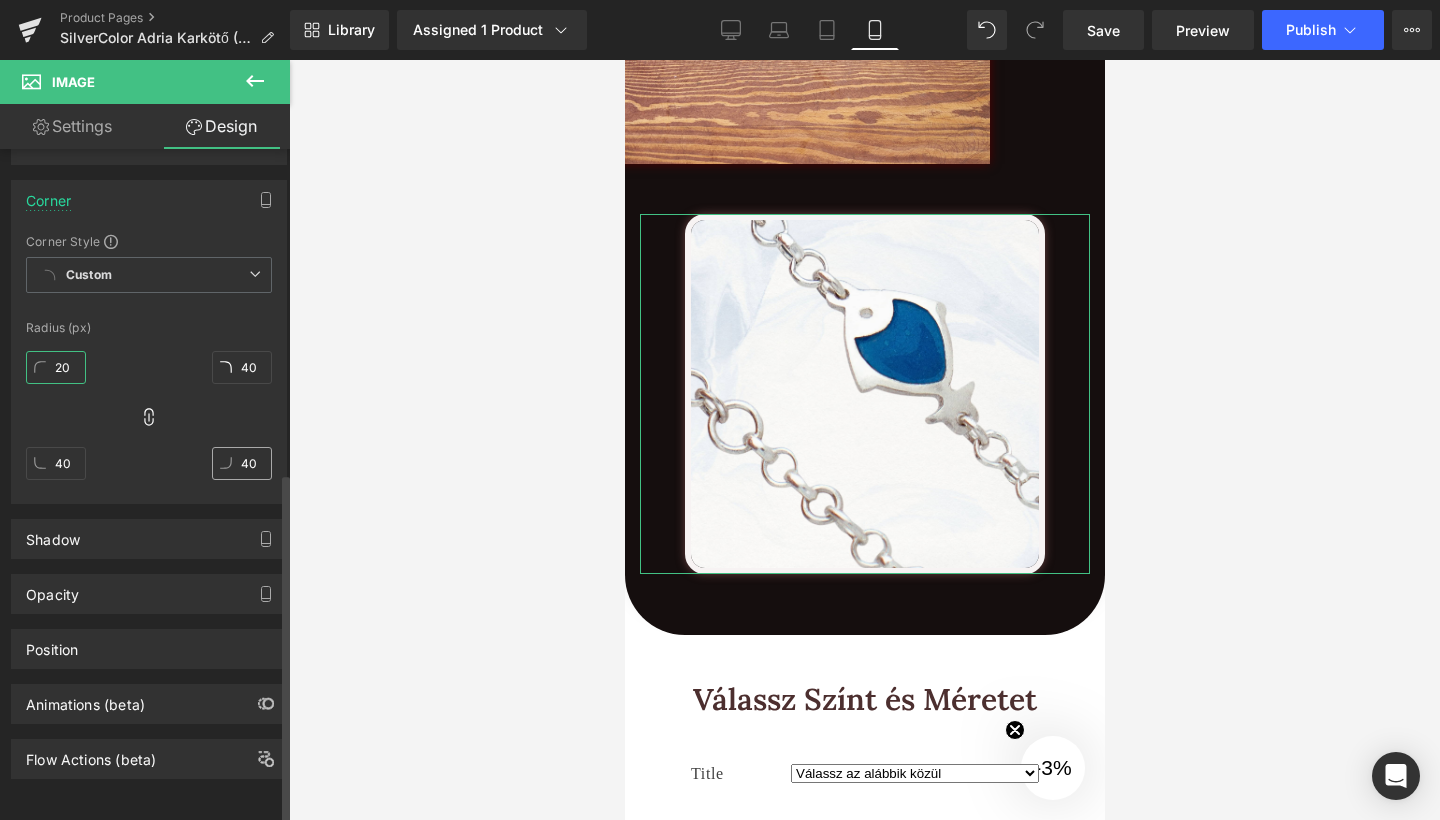 scroll, scrollTop: 619, scrollLeft: 0, axis: vertical 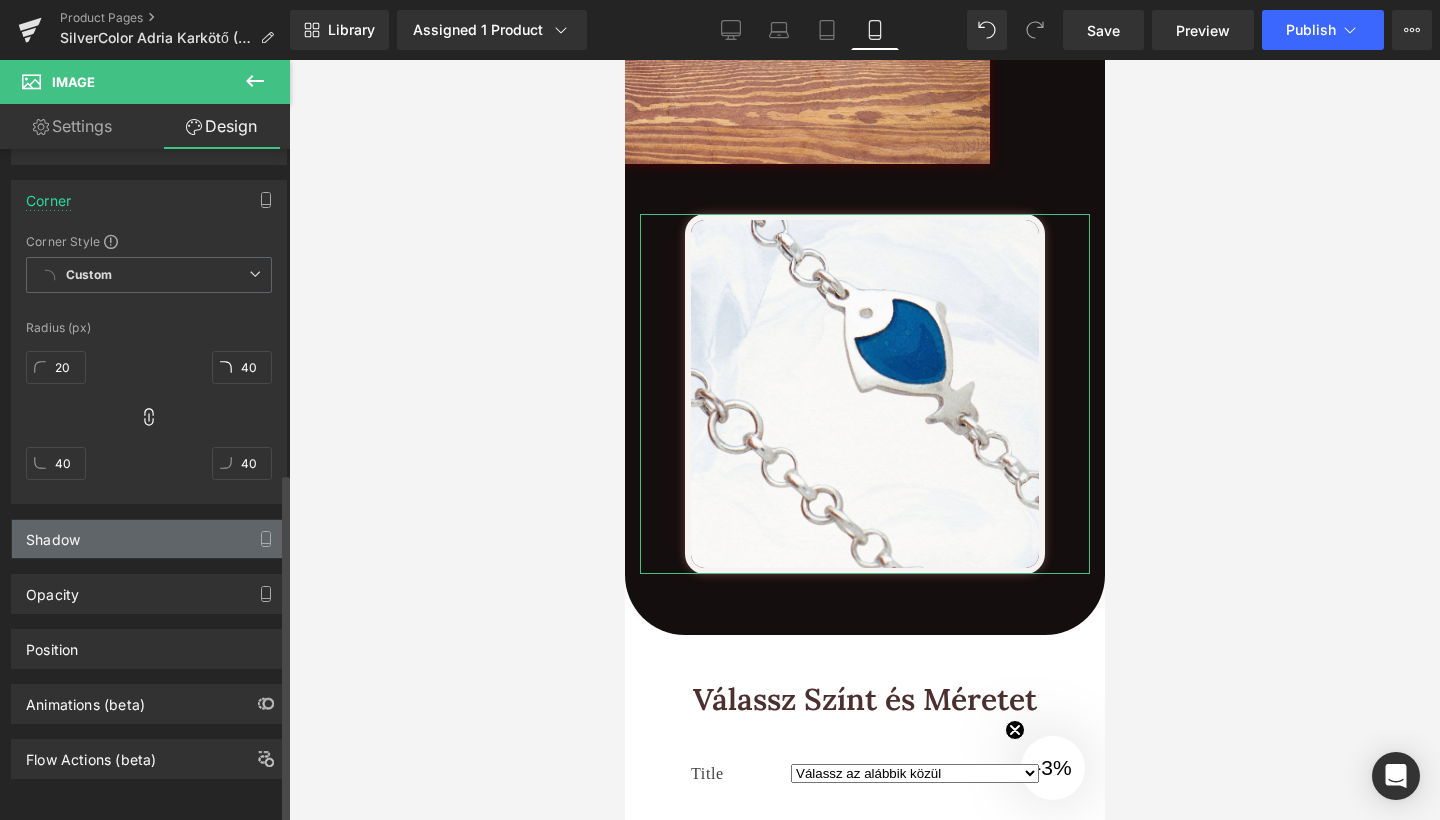 click on "Shadow" at bounding box center (149, 539) 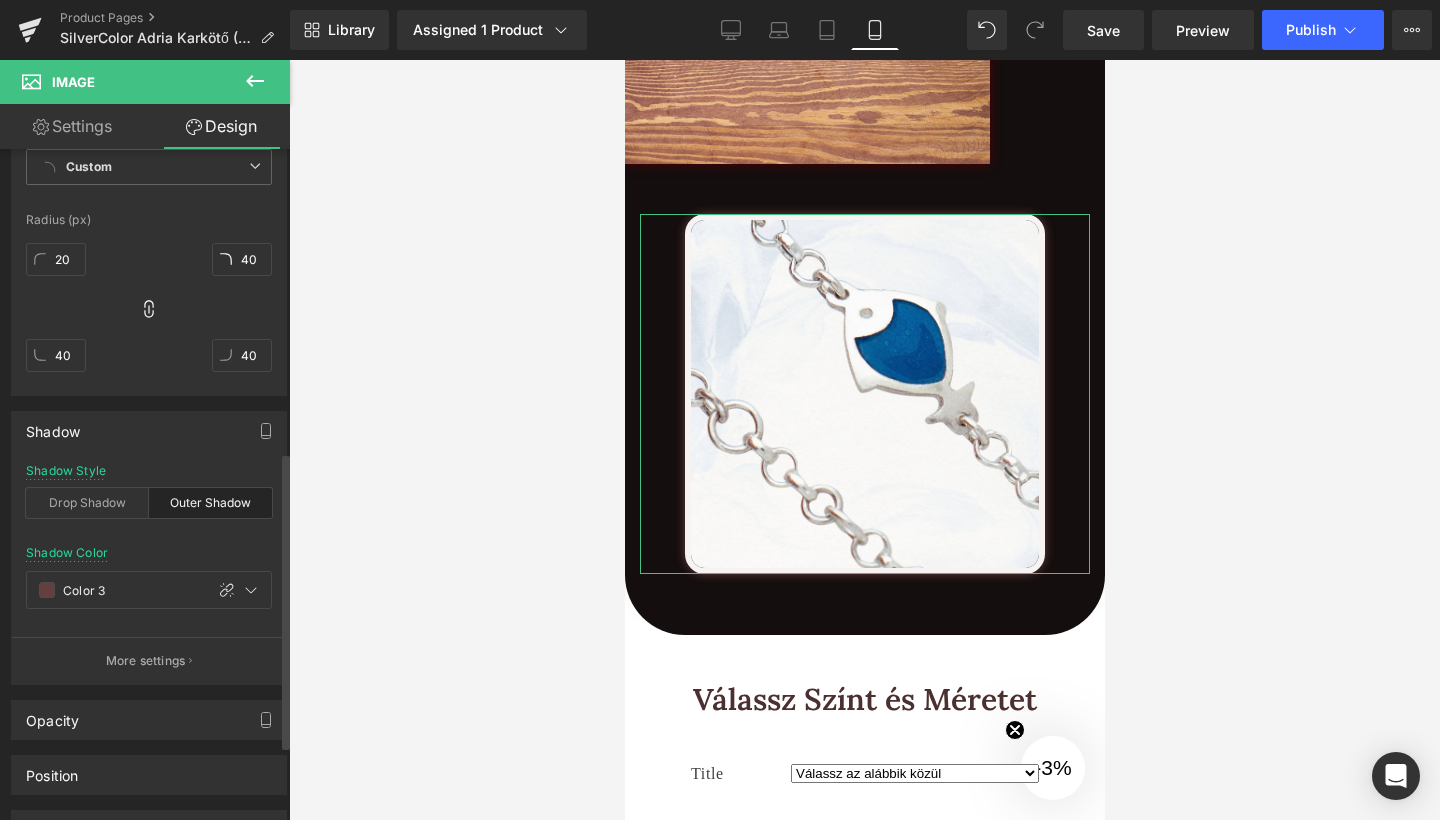 scroll, scrollTop: 713, scrollLeft: 0, axis: vertical 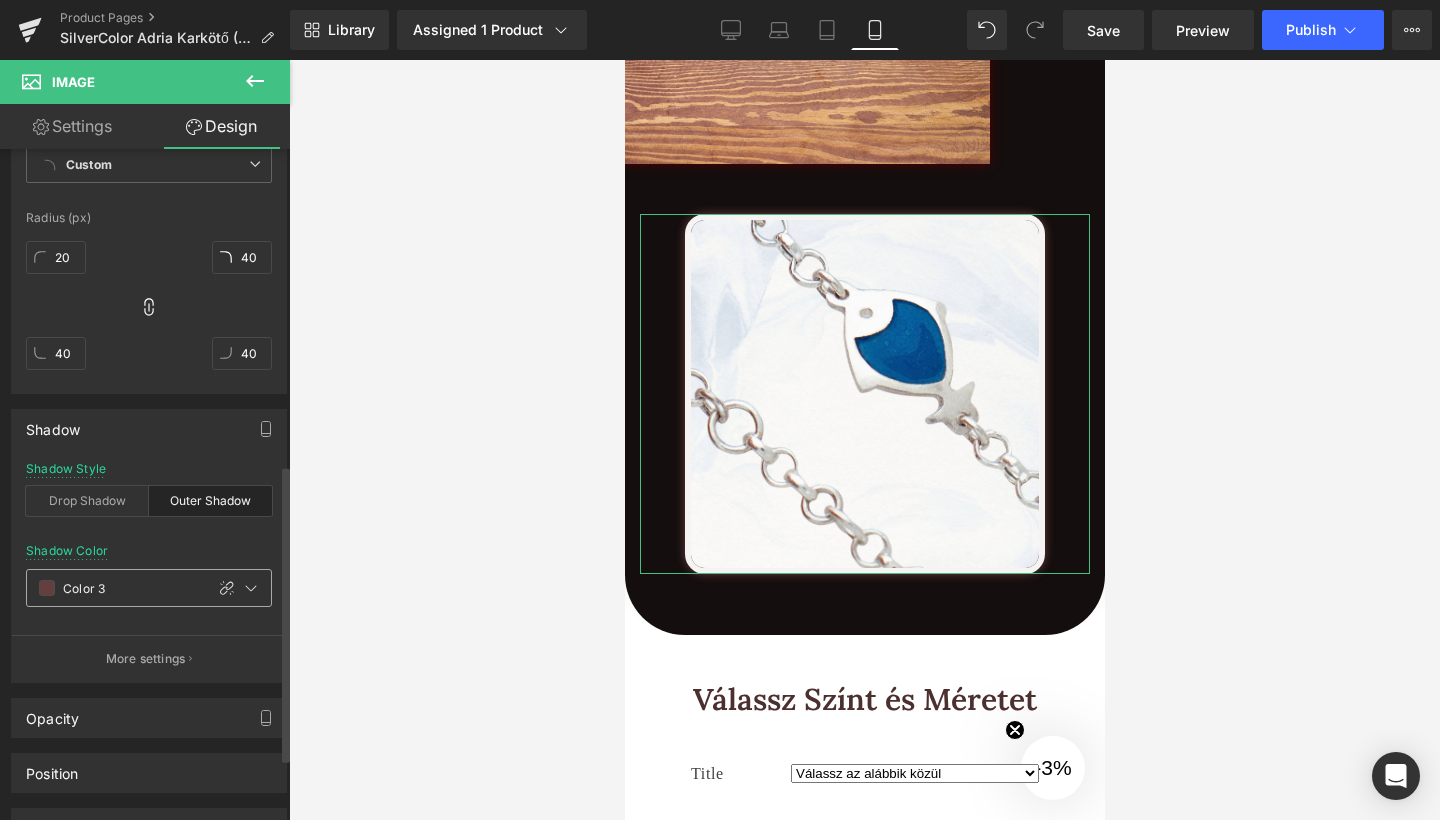 click at bounding box center (47, 588) 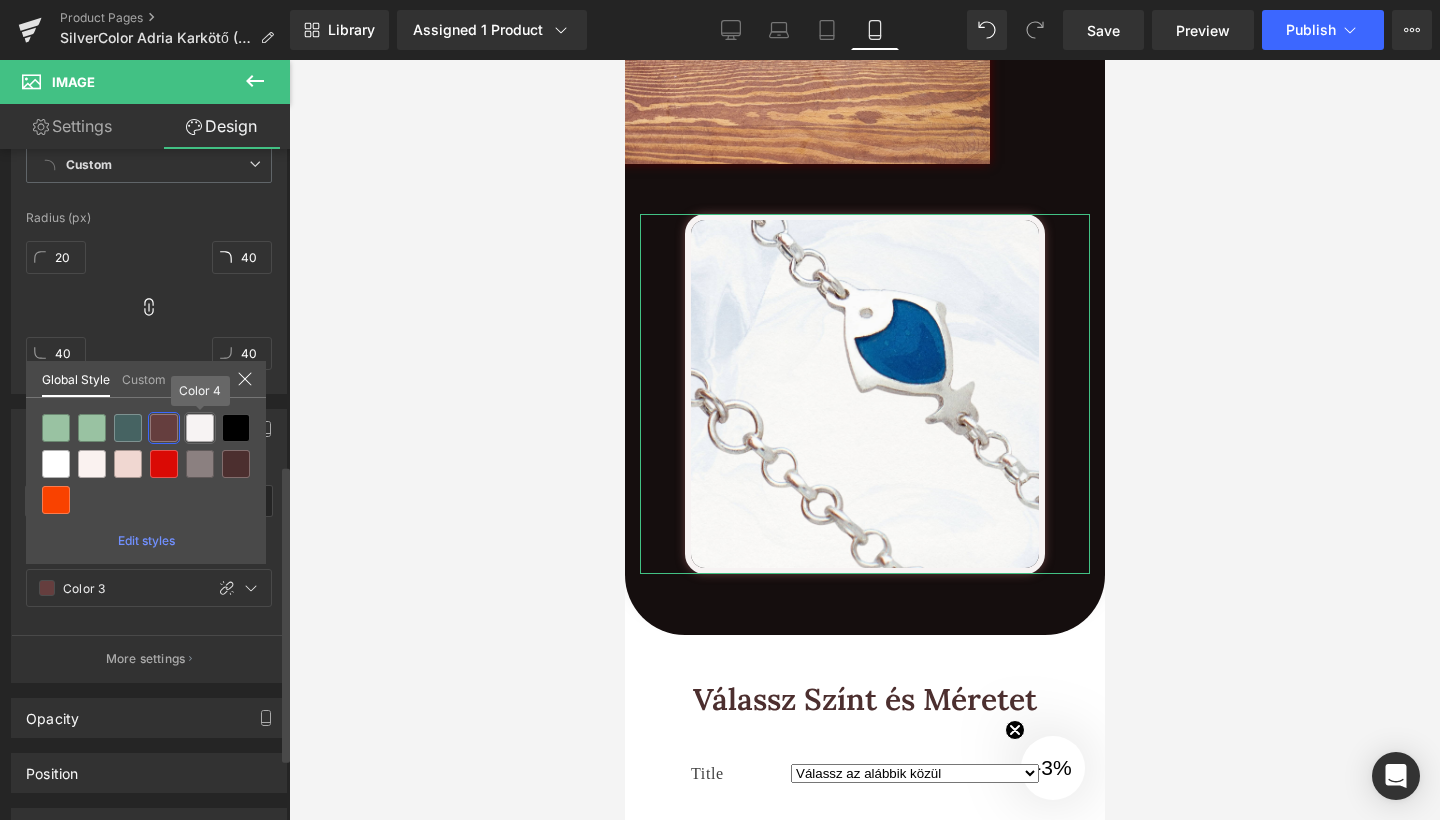 click at bounding box center [200, 428] 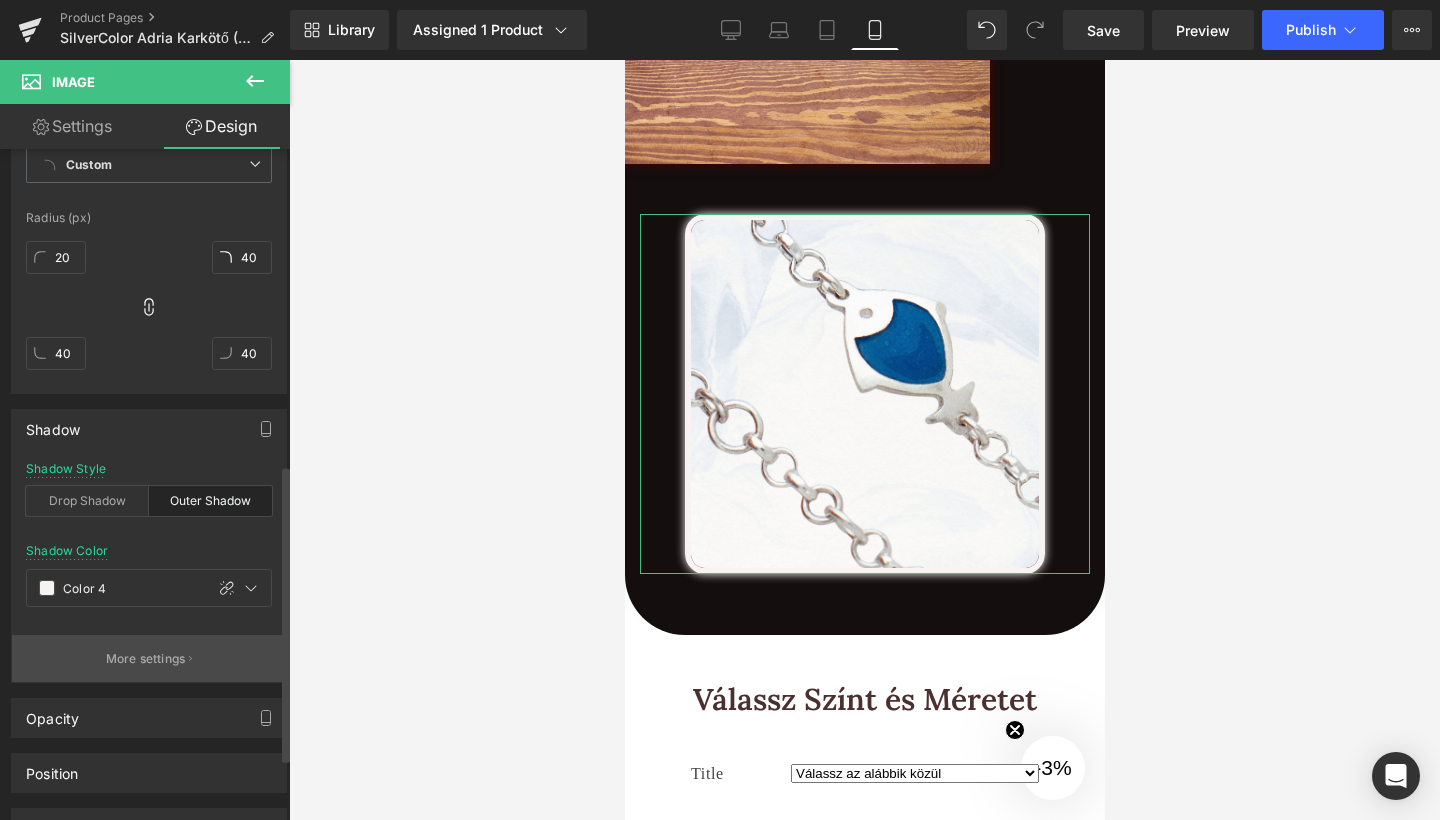 click on "More settings" at bounding box center [146, 659] 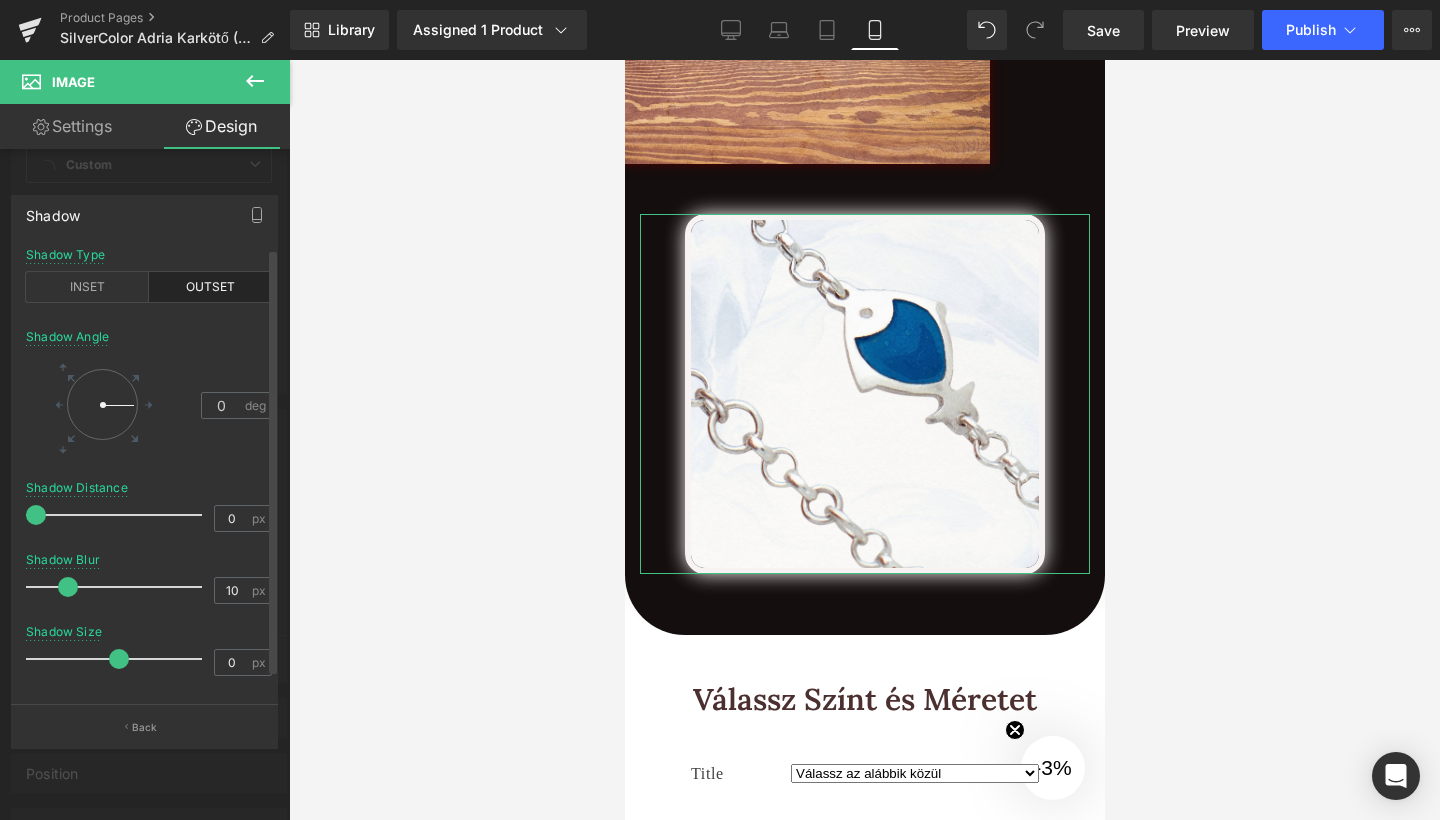 drag, startPoint x: 54, startPoint y: 578, endPoint x: 69, endPoint y: 574, distance: 15.524175 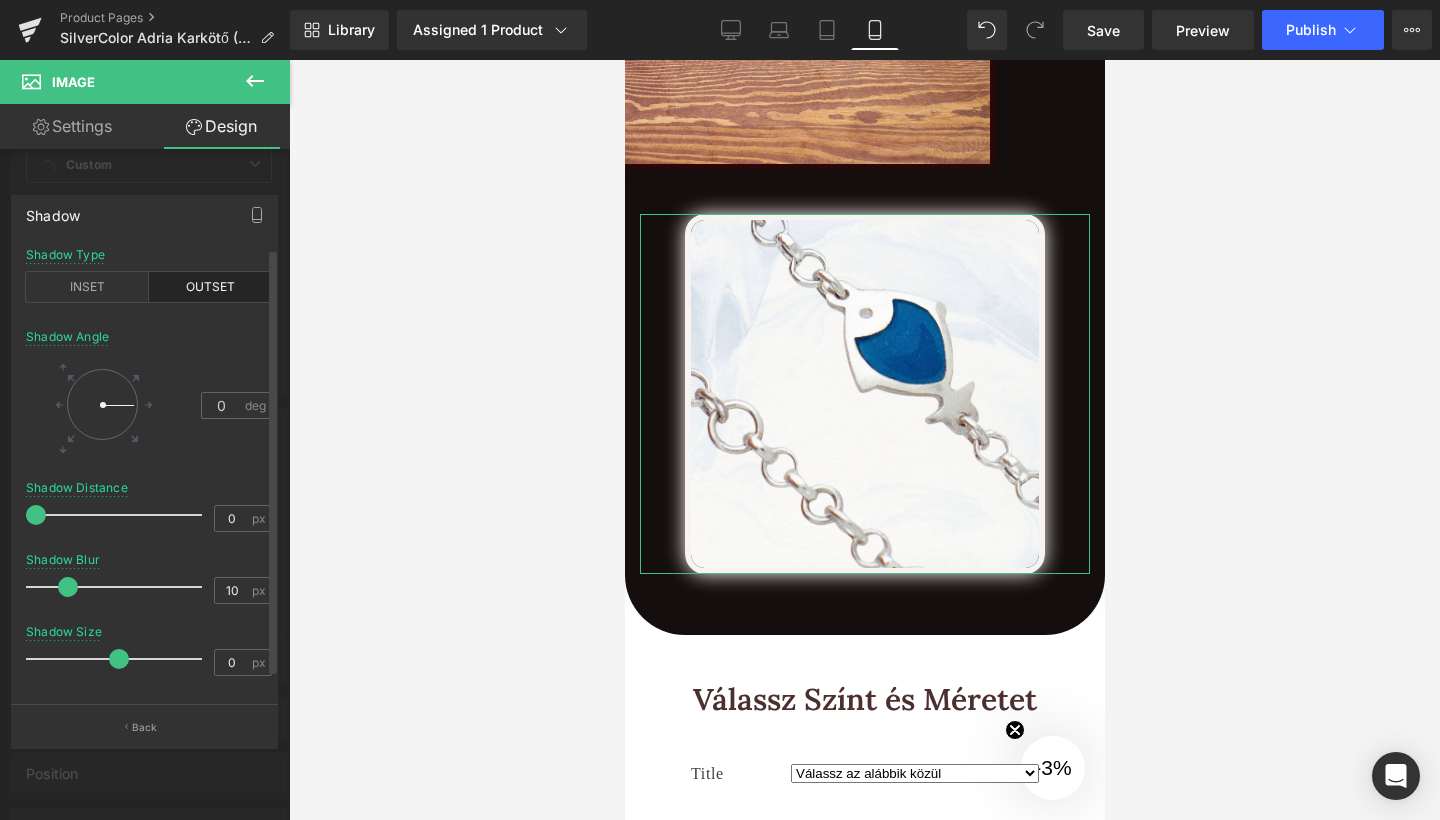 click at bounding box center [119, 587] 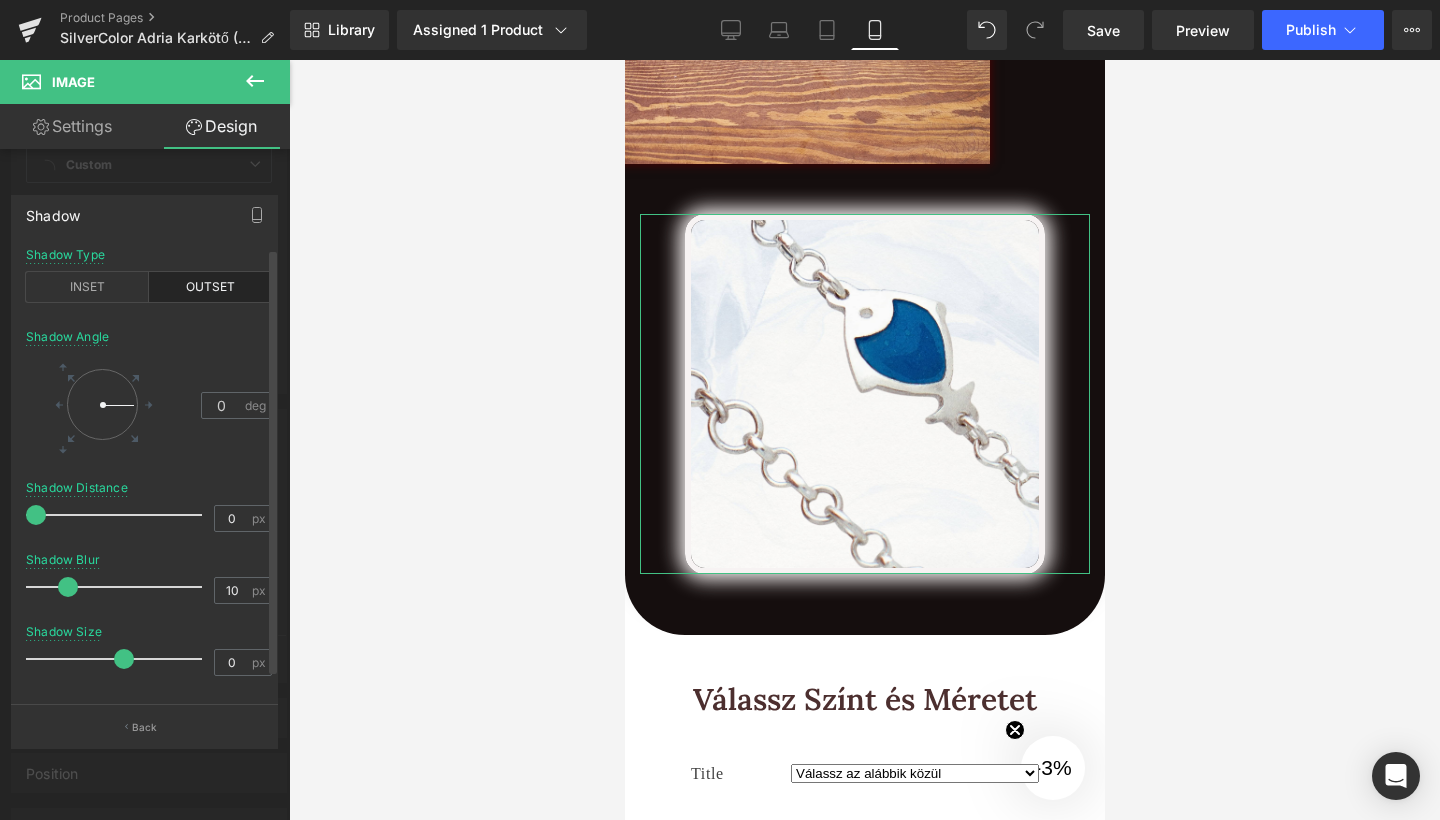 click at bounding box center [124, 659] 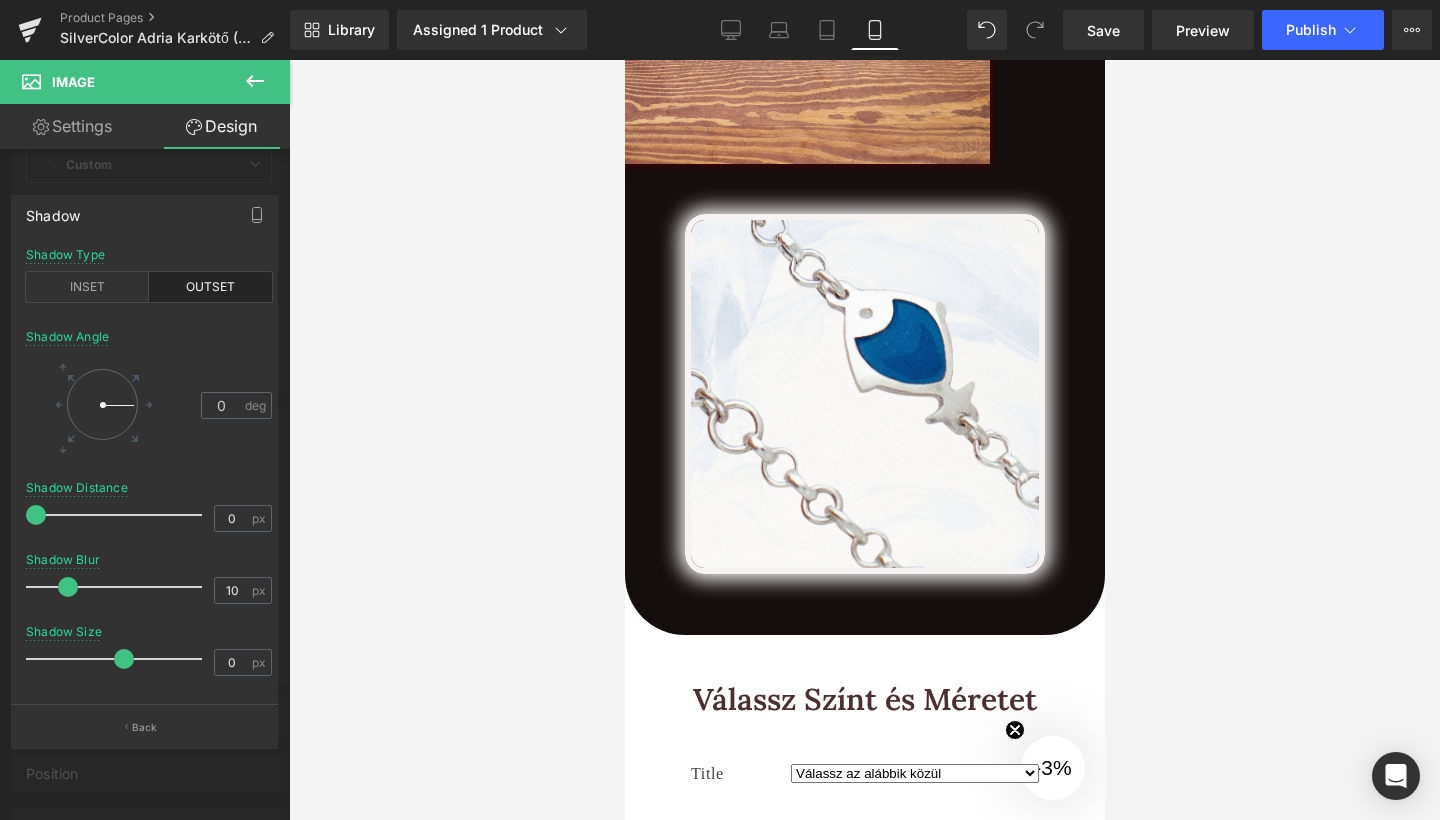 click at bounding box center (864, 440) 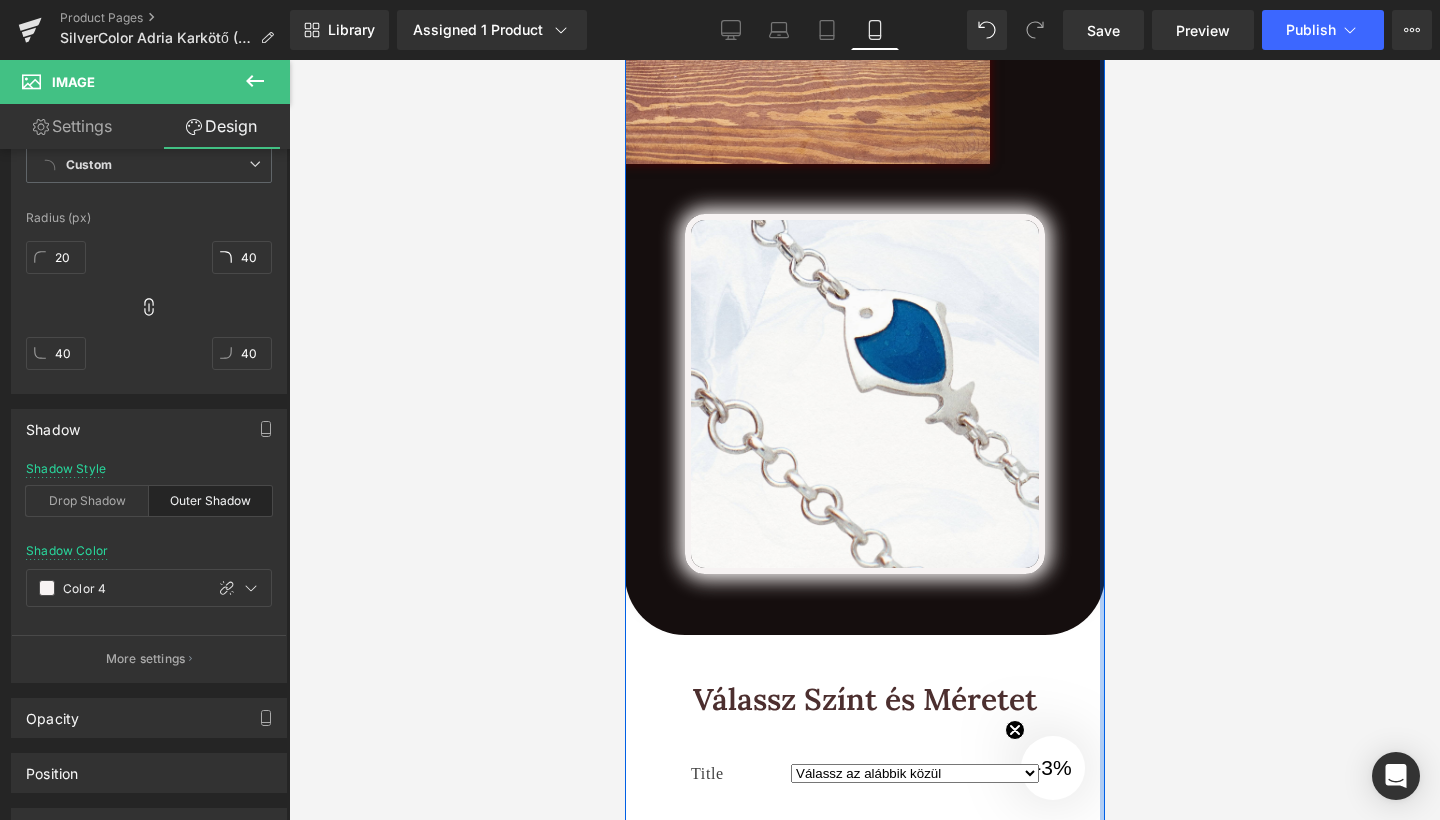 click at bounding box center [1101, 418] 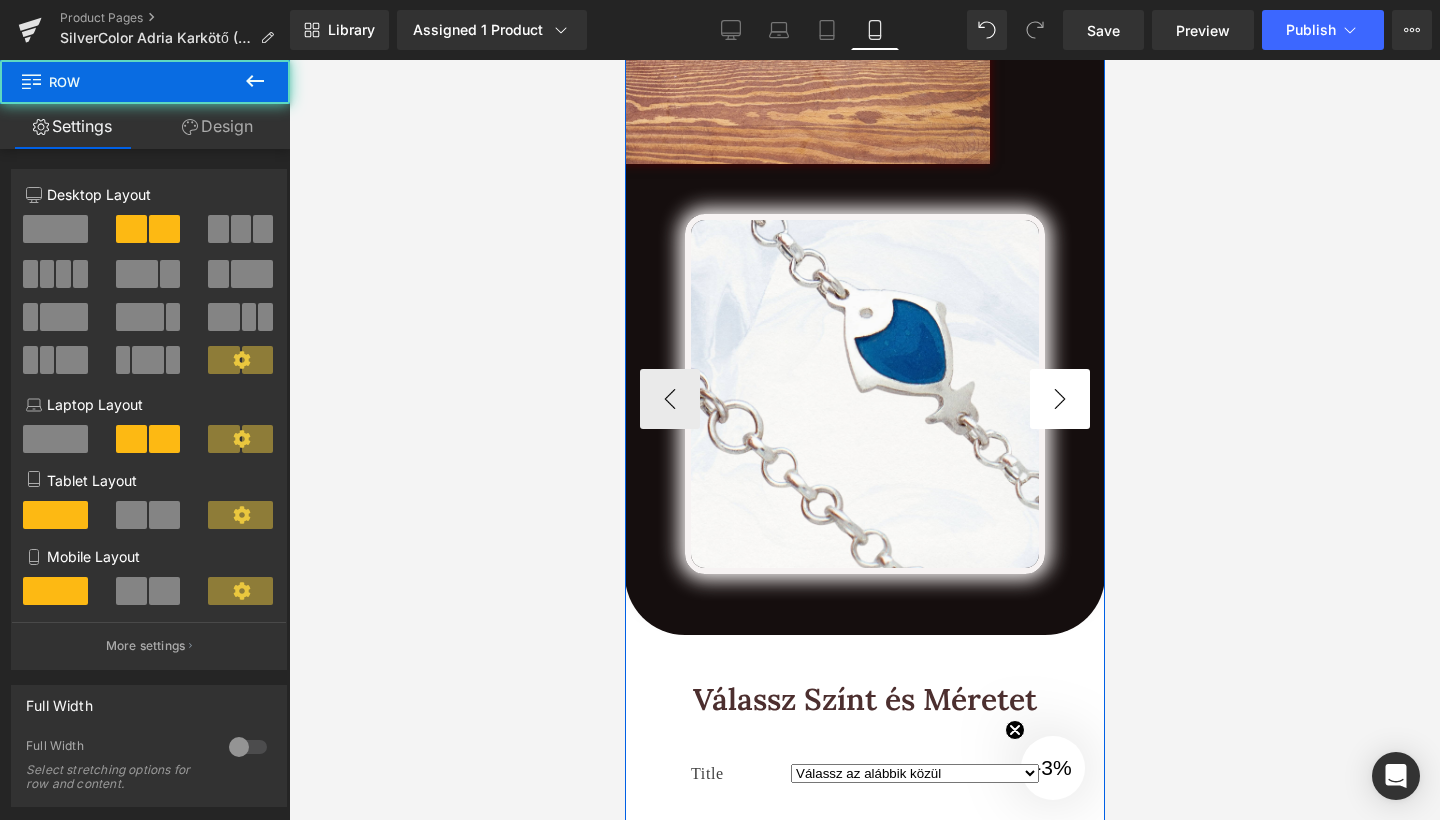 click on "Image
Image
Image
‹ ›" at bounding box center [864, 399] 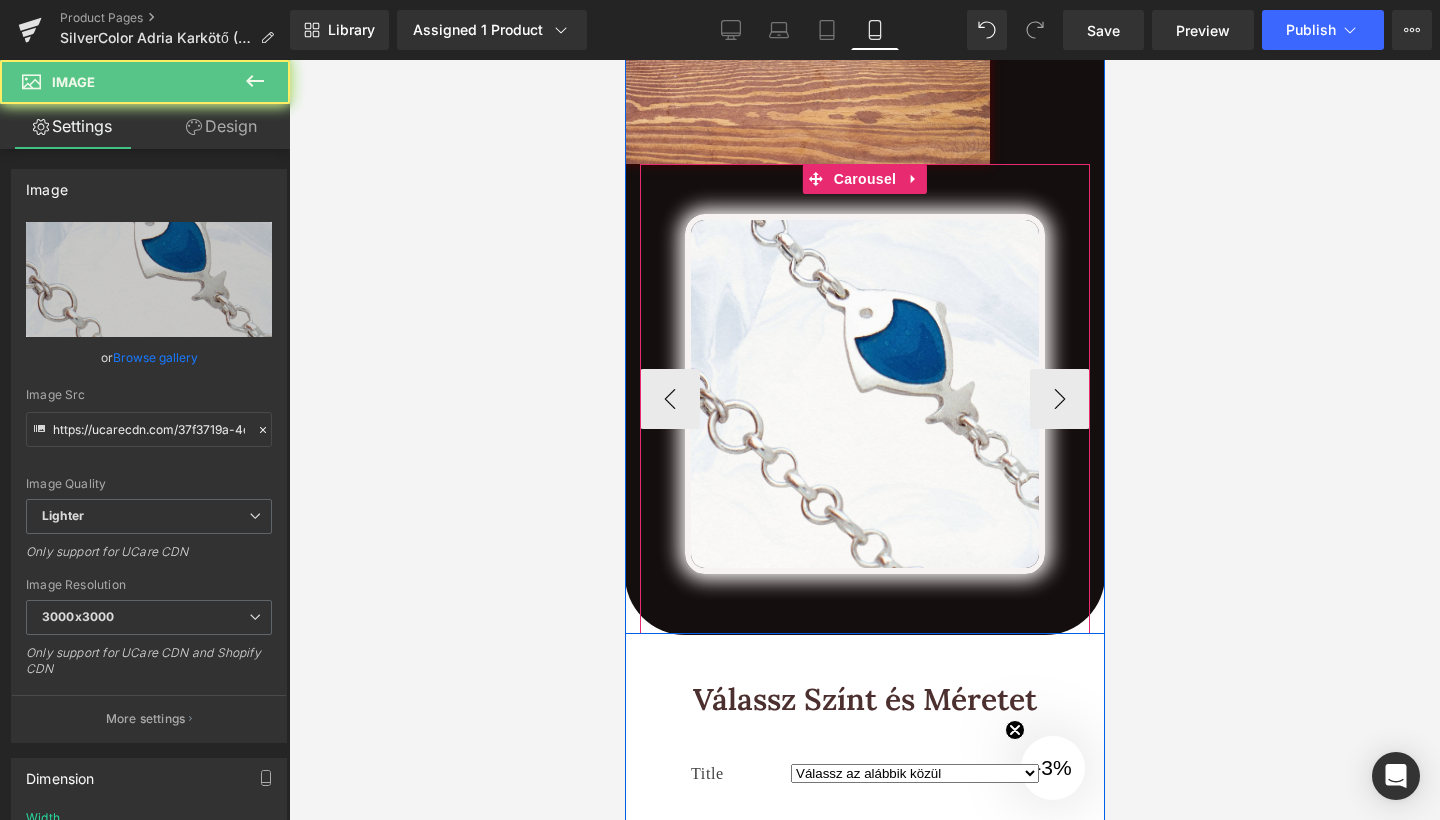 click at bounding box center [1086, 399] 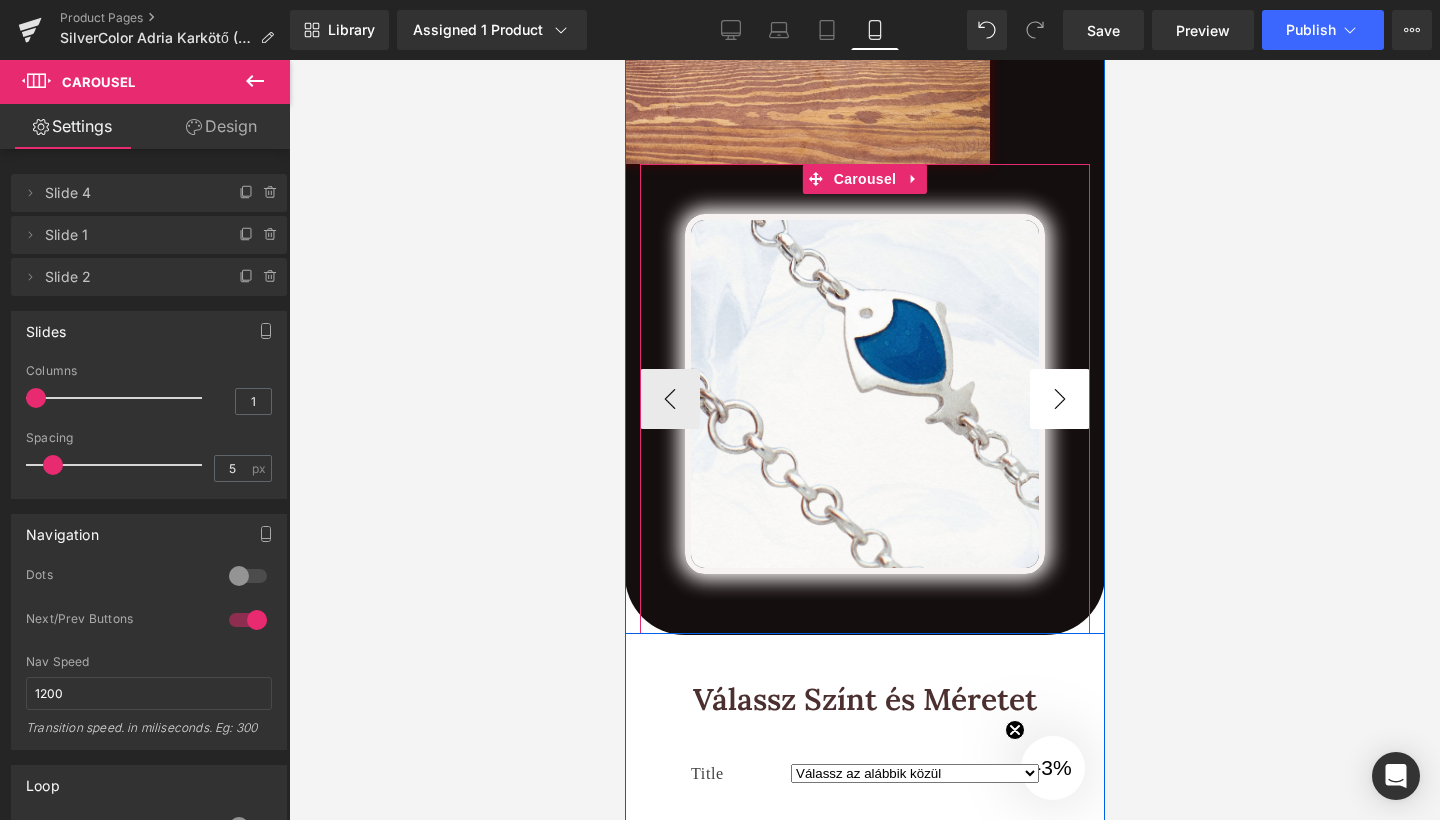 click on "›" at bounding box center (1059, 399) 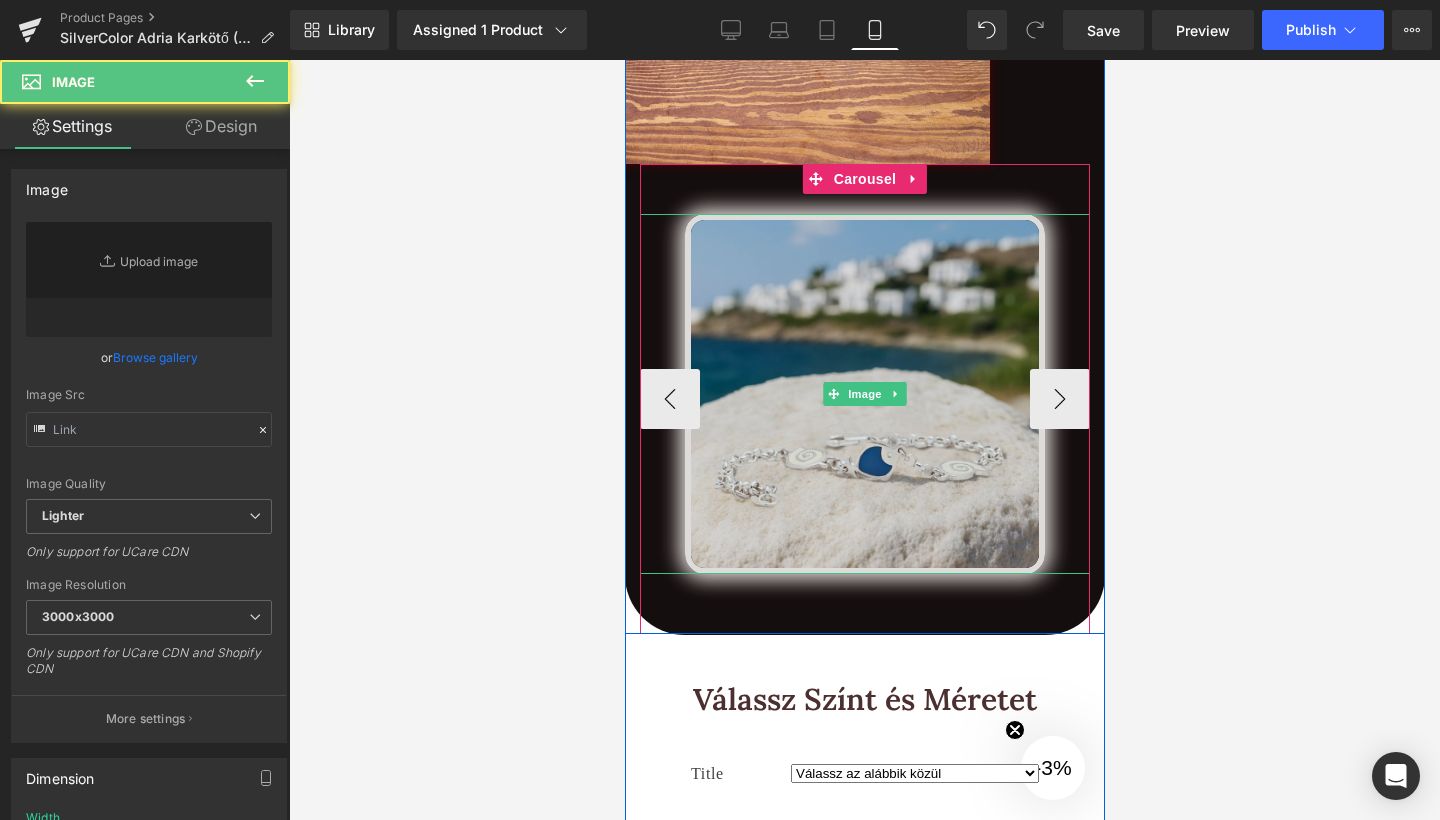 click at bounding box center (864, 394) 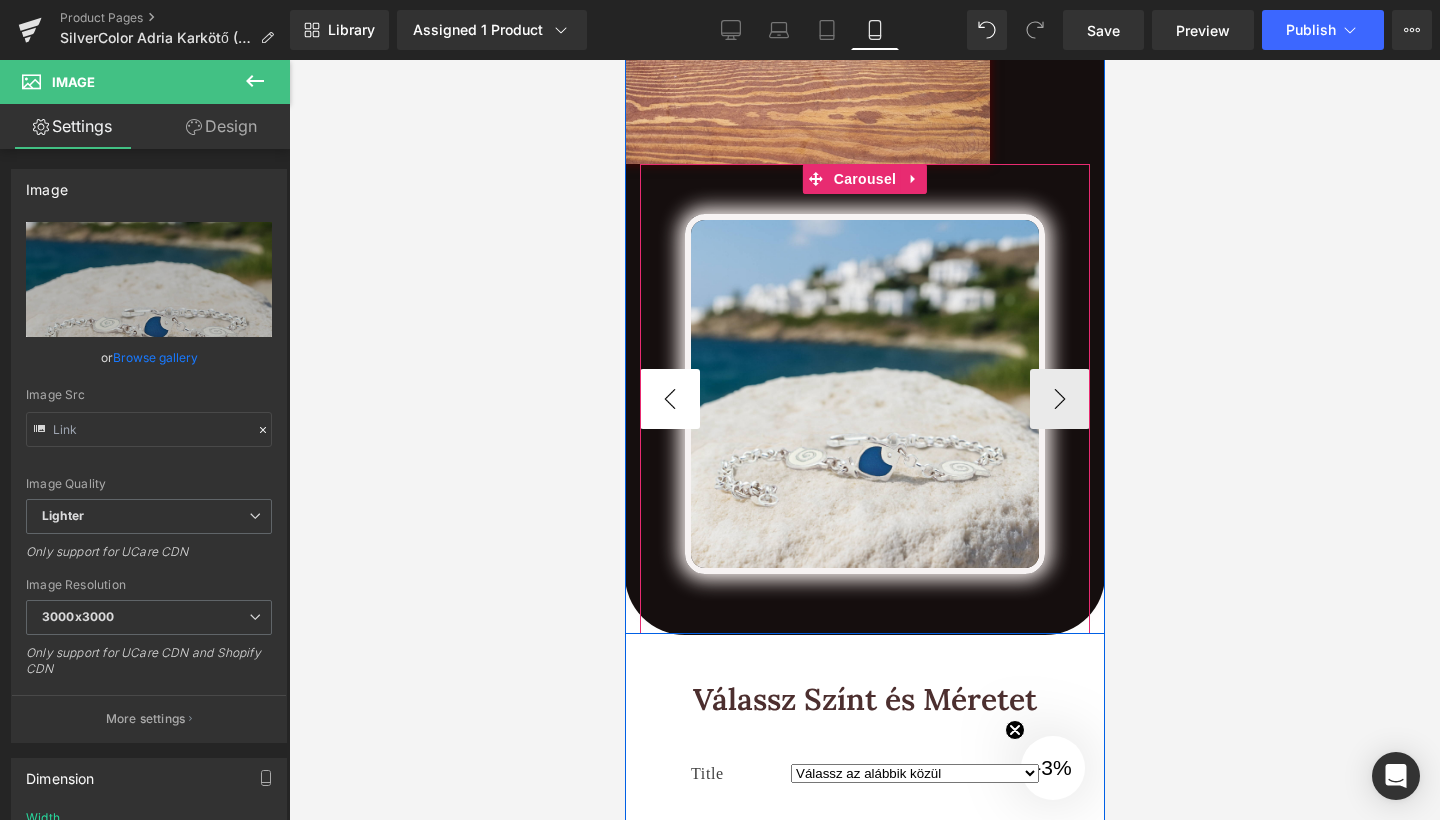 click on "‹" at bounding box center [669, 399] 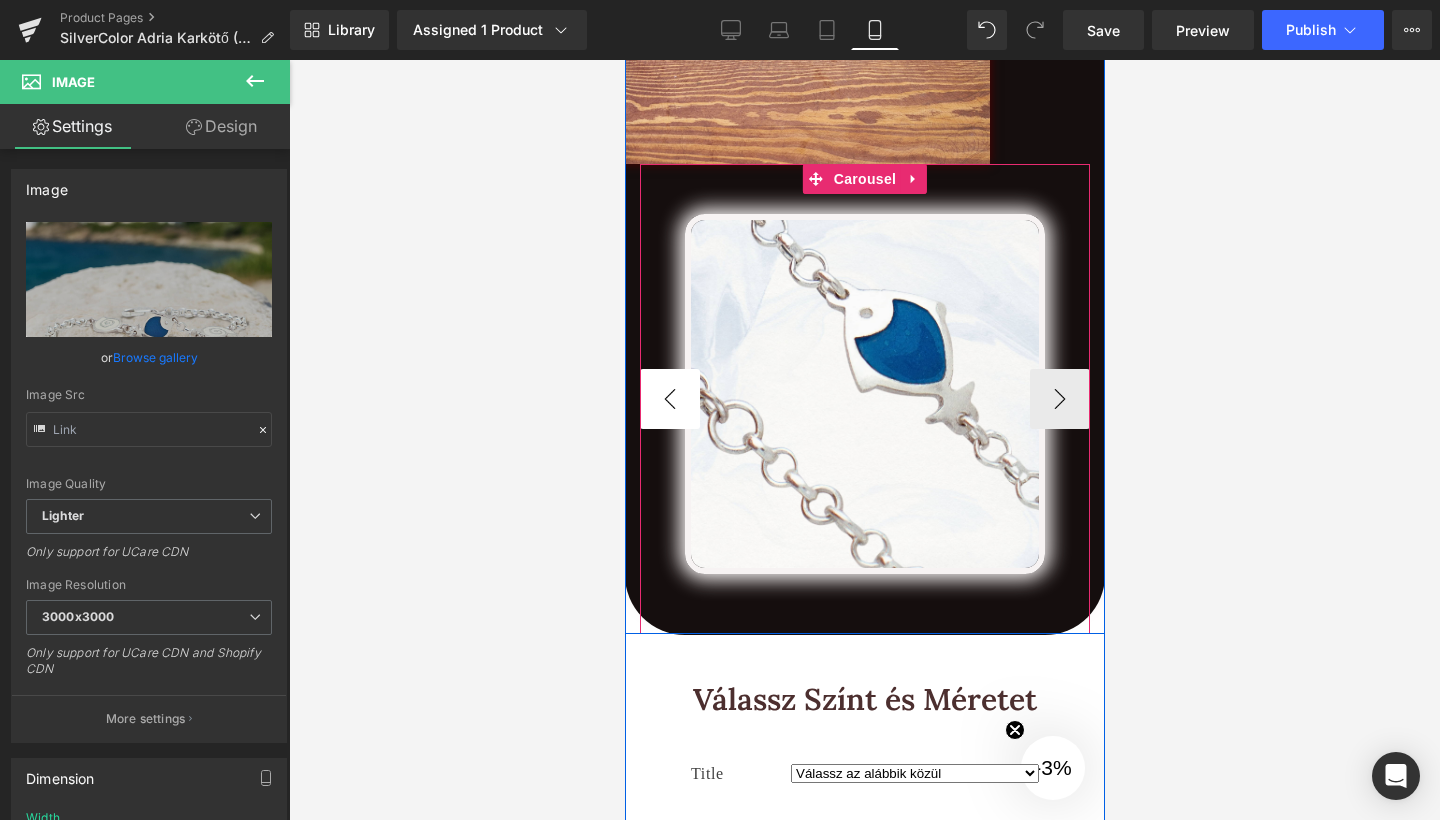 click on "‹" at bounding box center (669, 399) 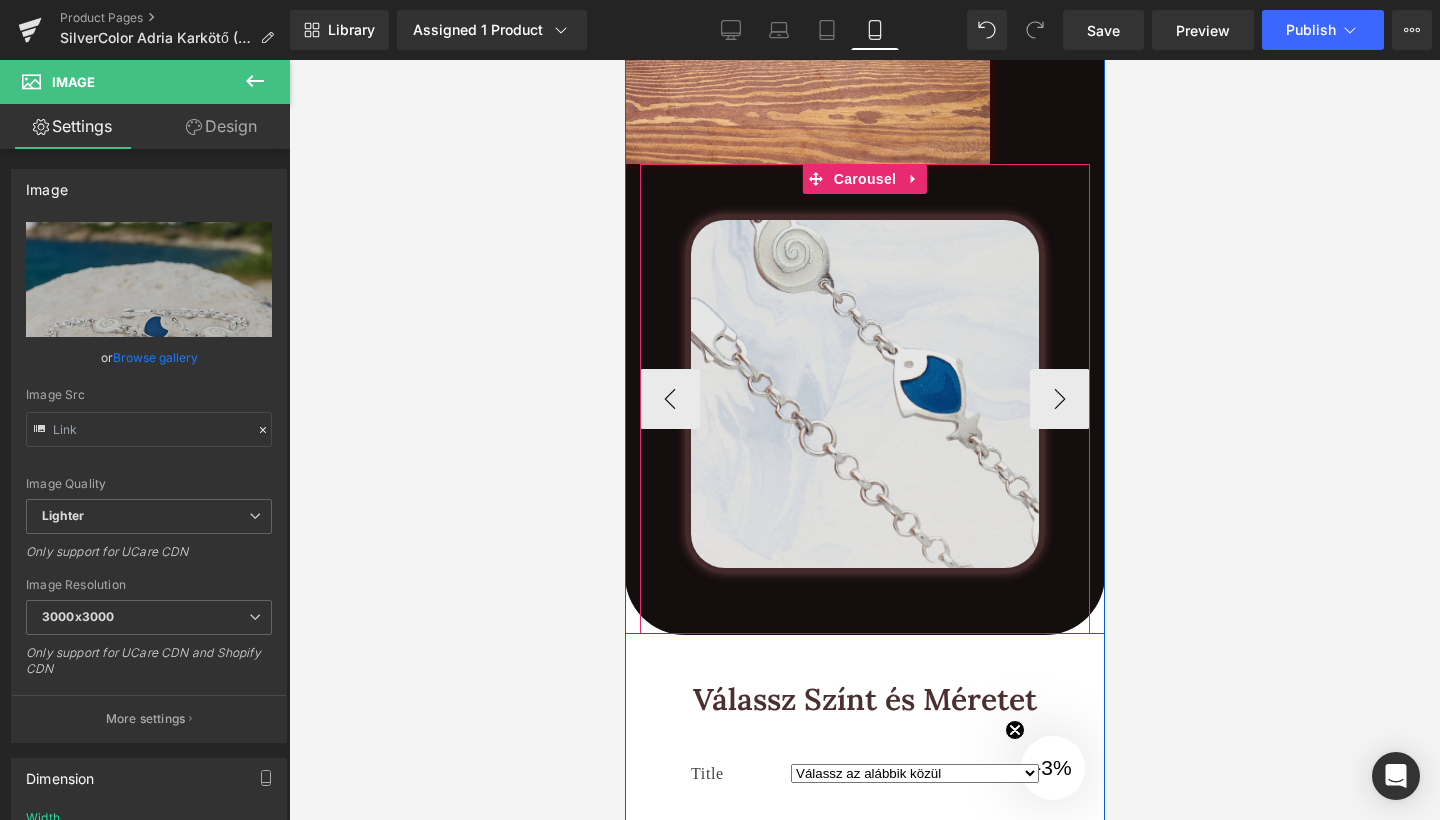 click at bounding box center (864, 394) 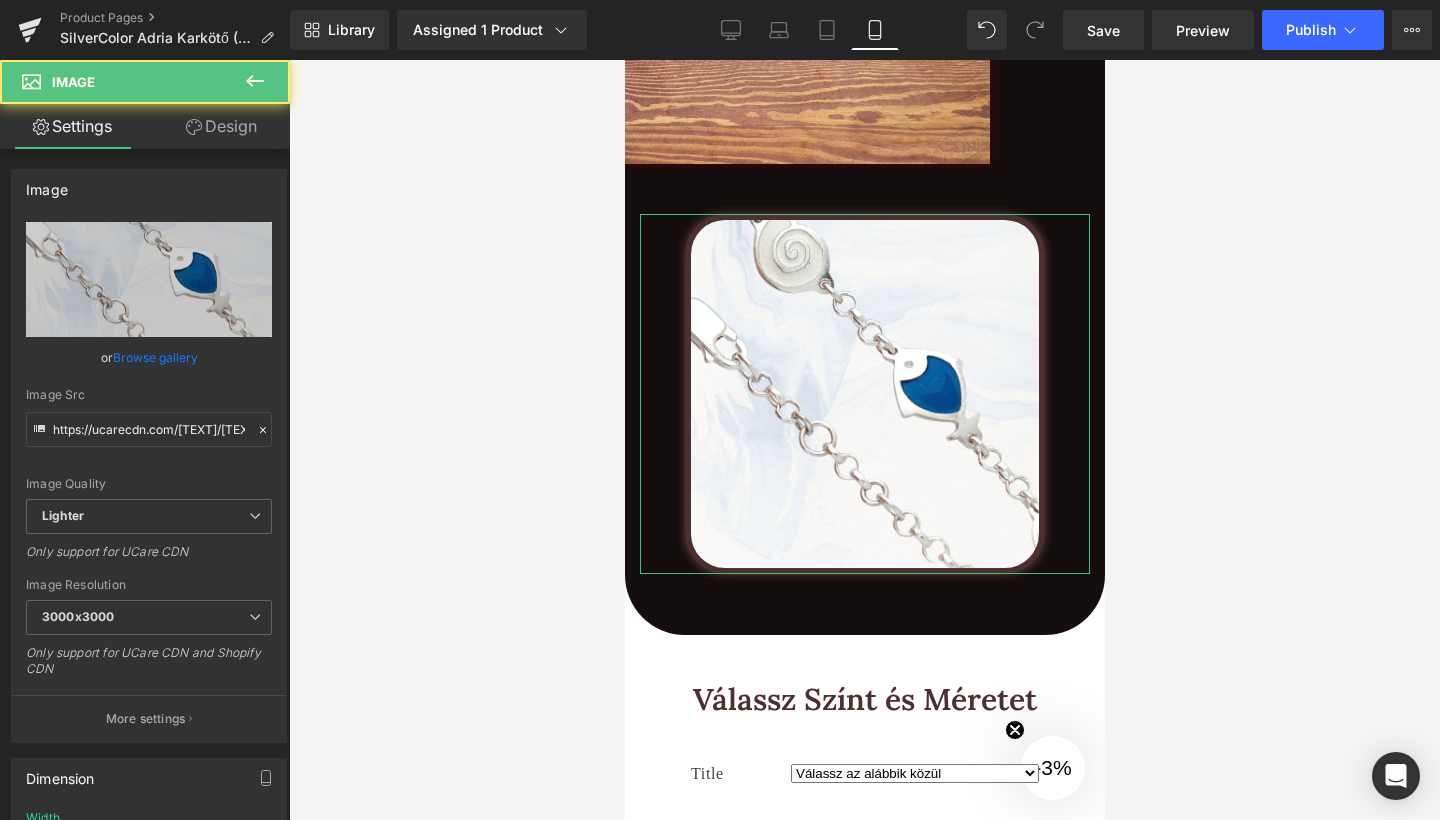 click on "Design" at bounding box center (221, 126) 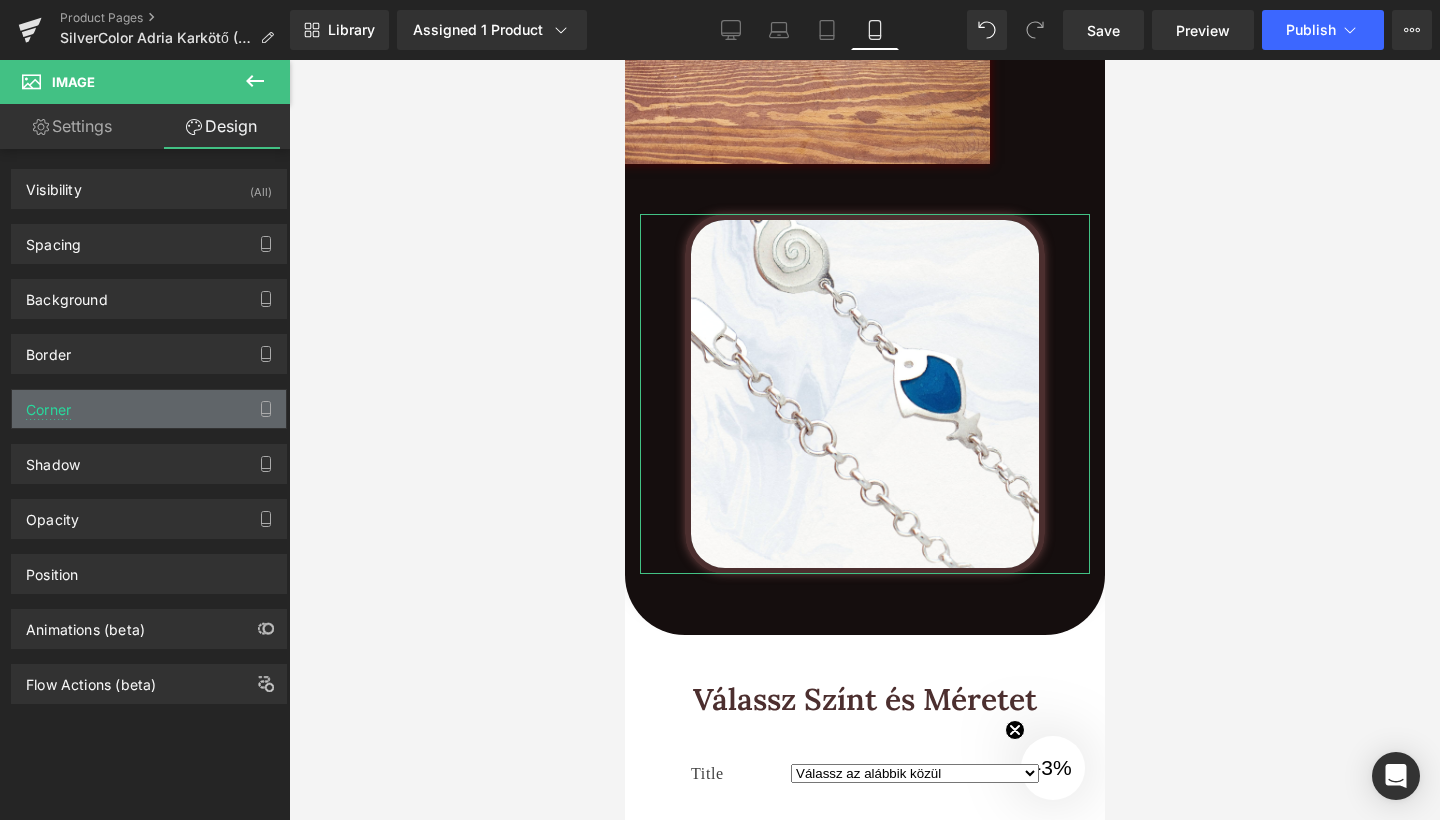 click on "Corner" at bounding box center [149, 409] 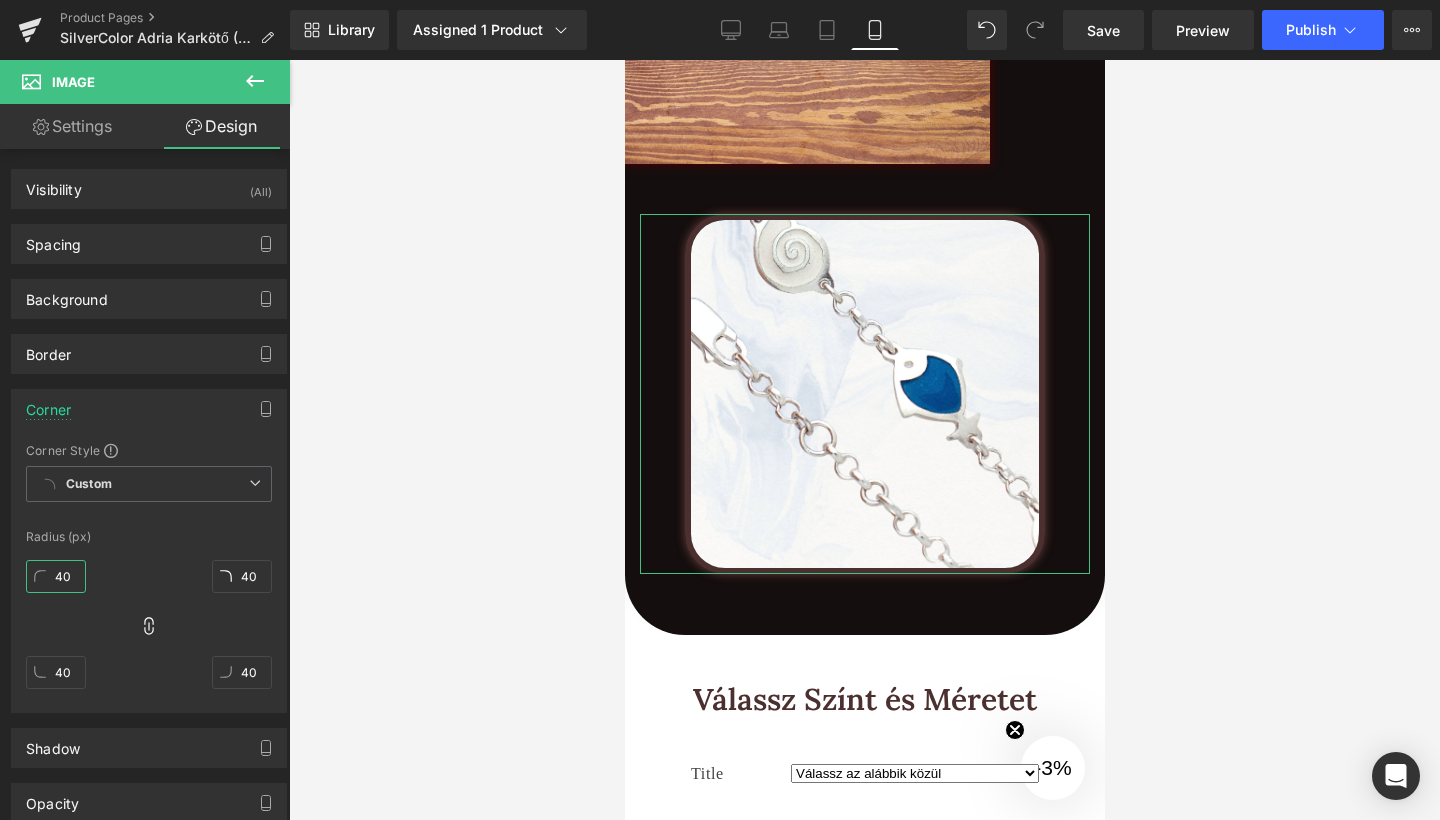 click on "40" at bounding box center (56, 576) 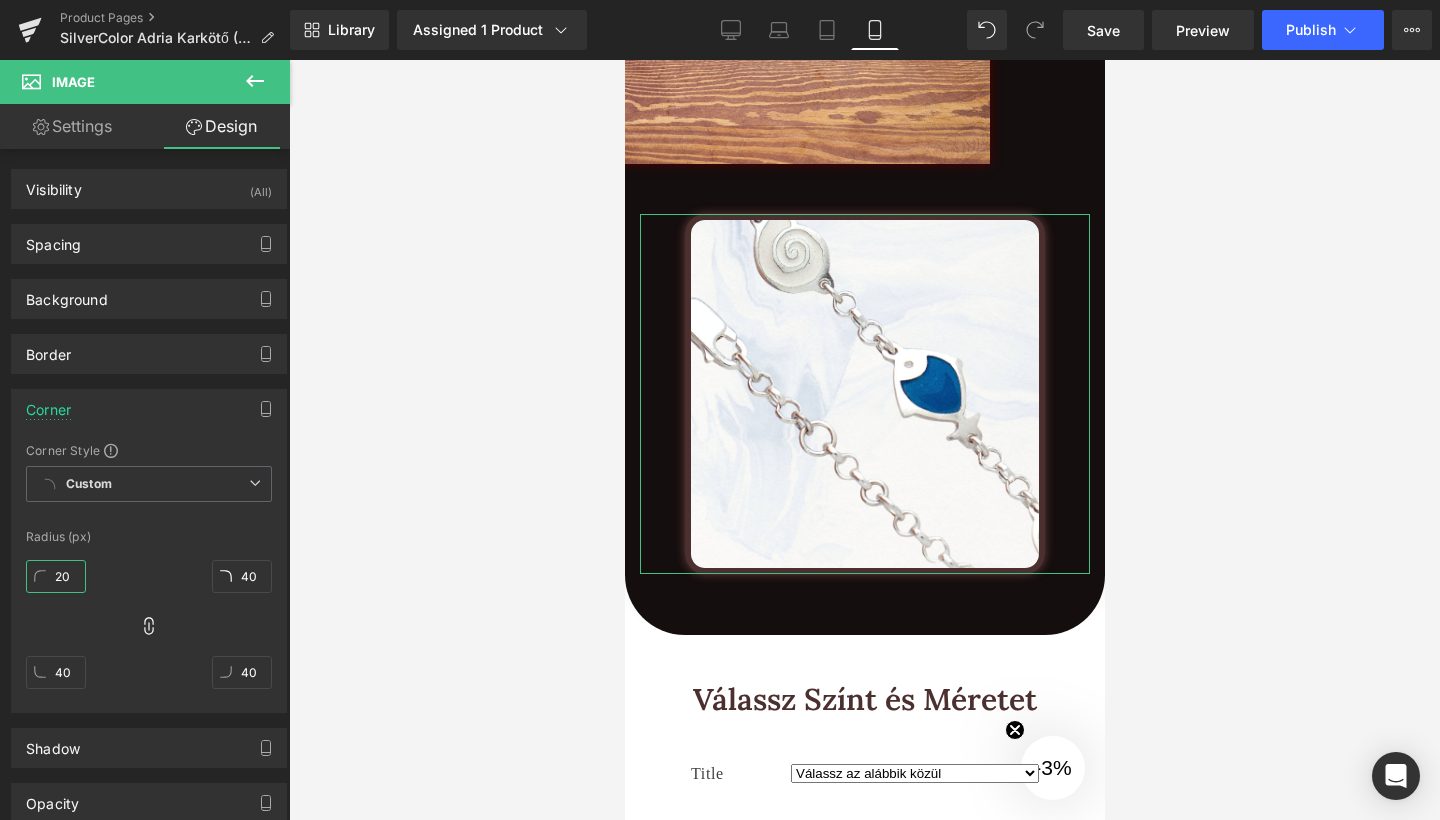 type on "20" 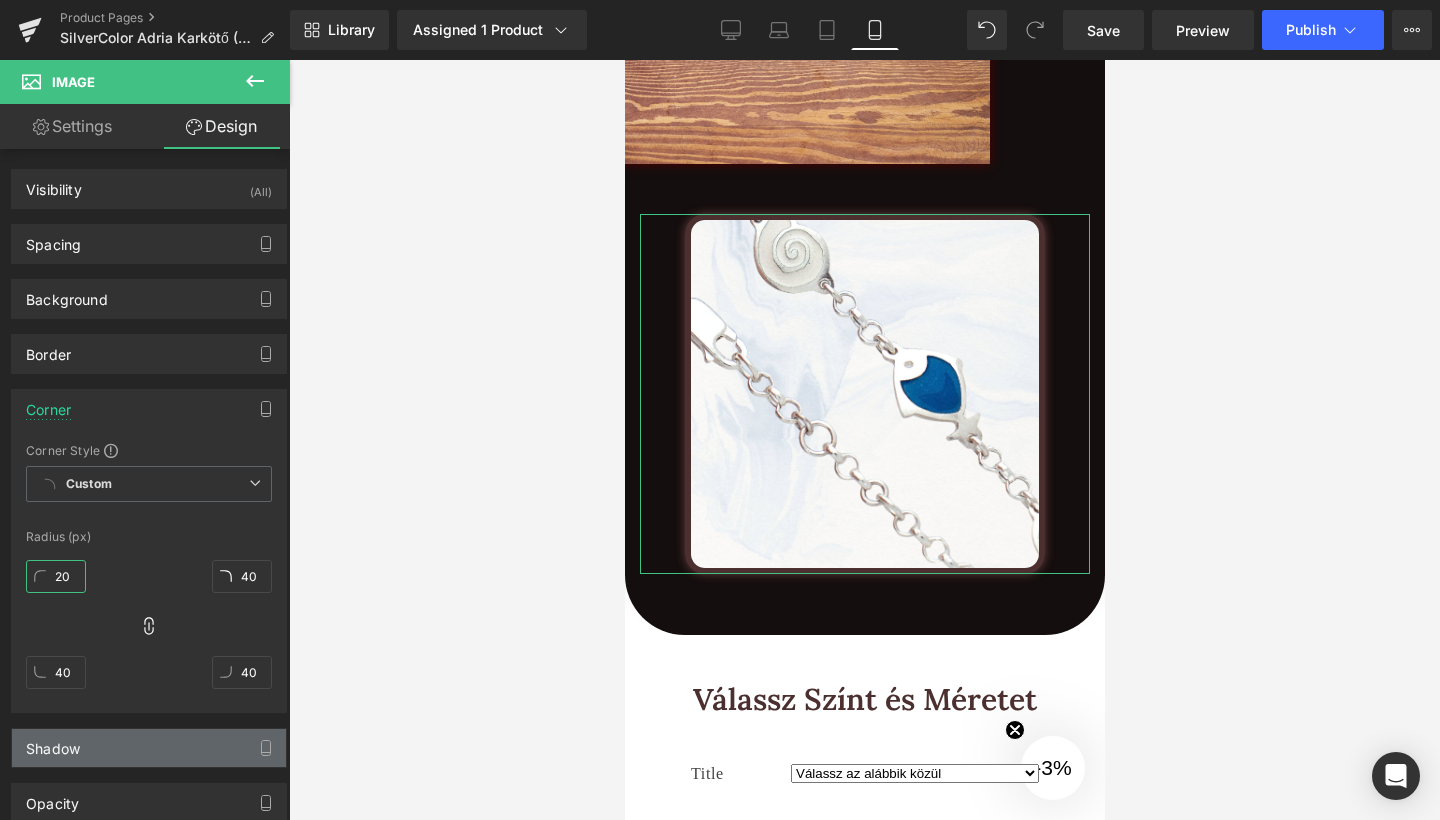 click on "Shadow" at bounding box center (149, 748) 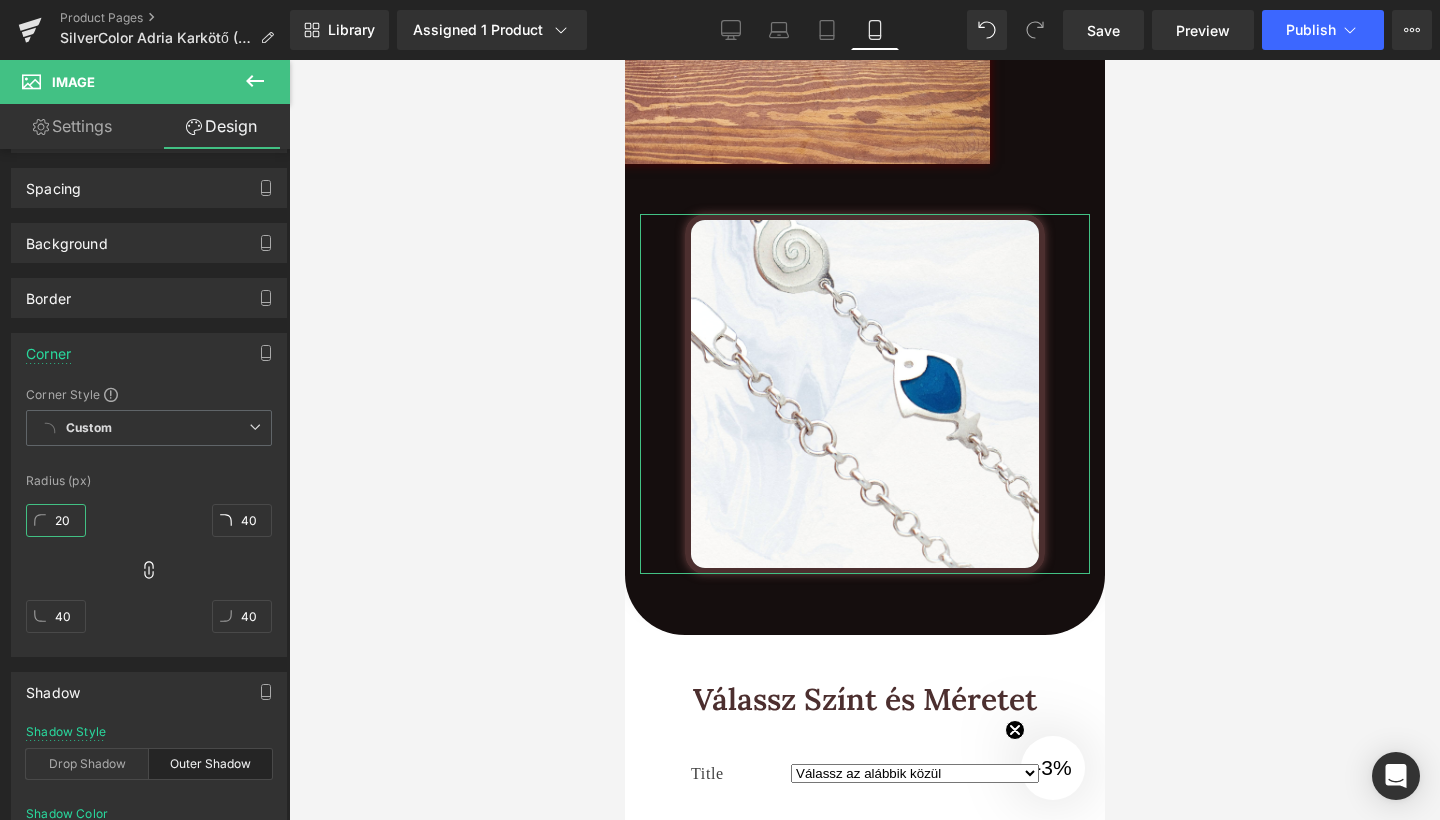 scroll, scrollTop: 60, scrollLeft: 0, axis: vertical 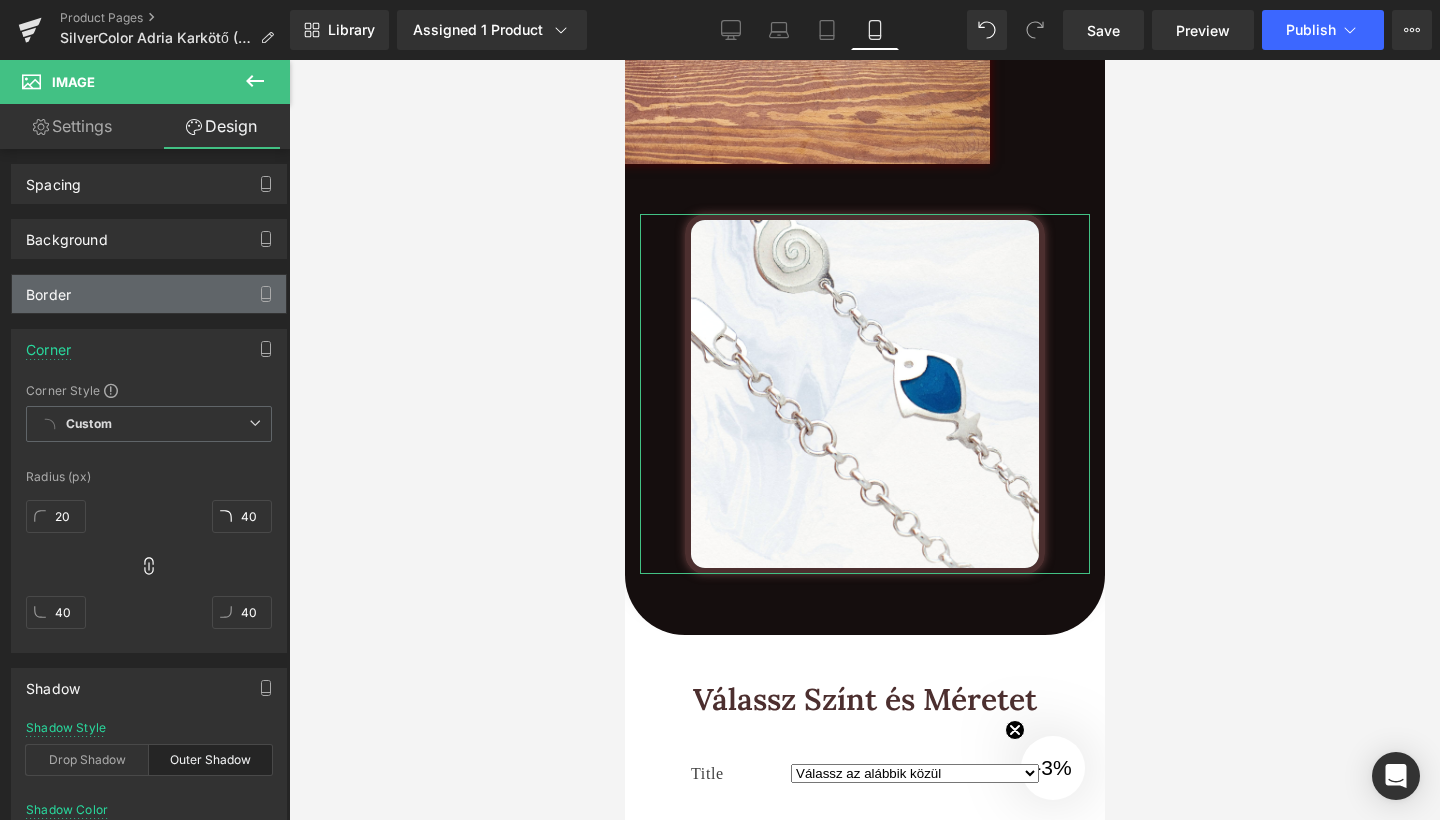 click on "Border" at bounding box center [149, 294] 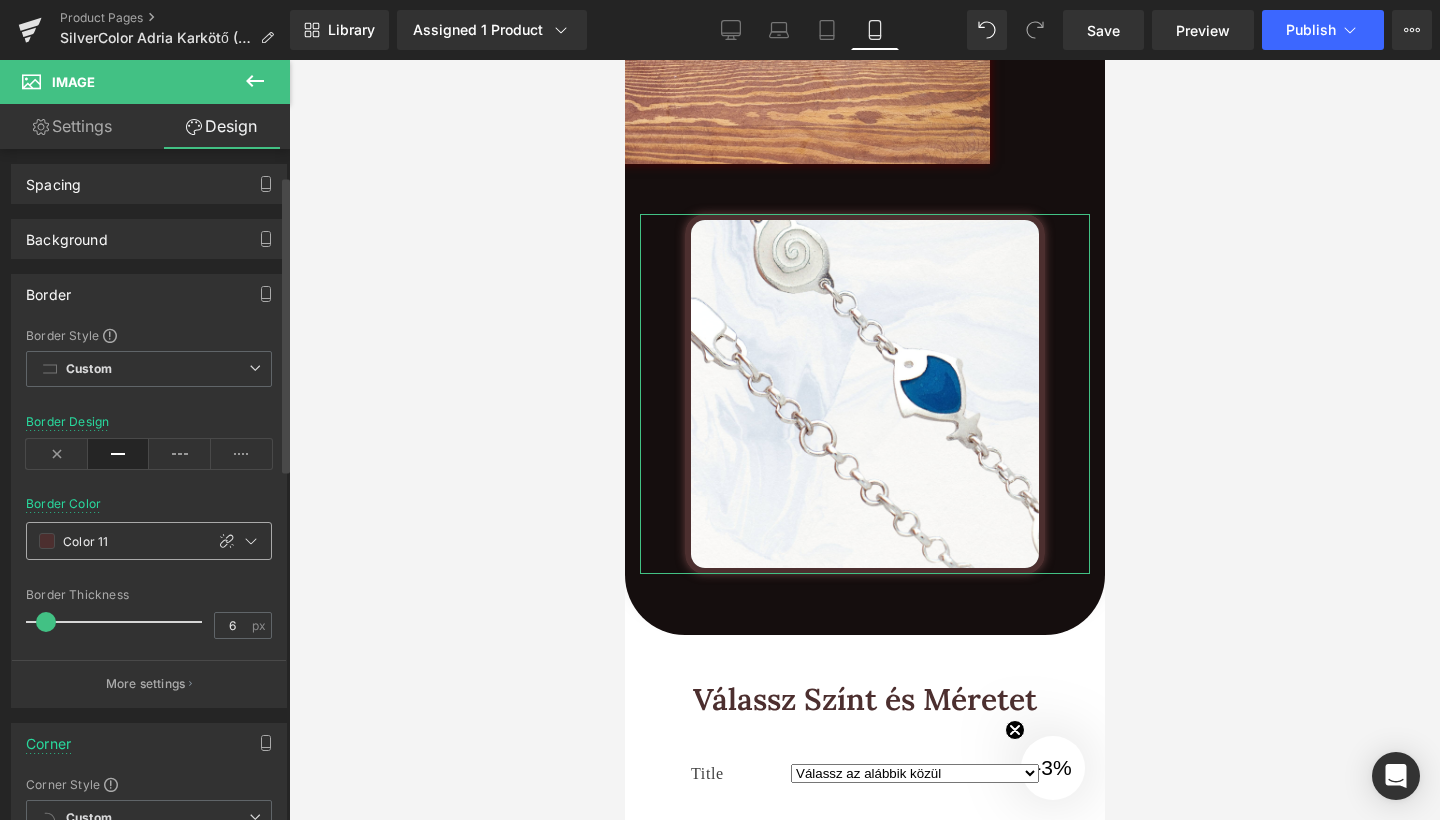 click on "Color 11" at bounding box center (115, 541) 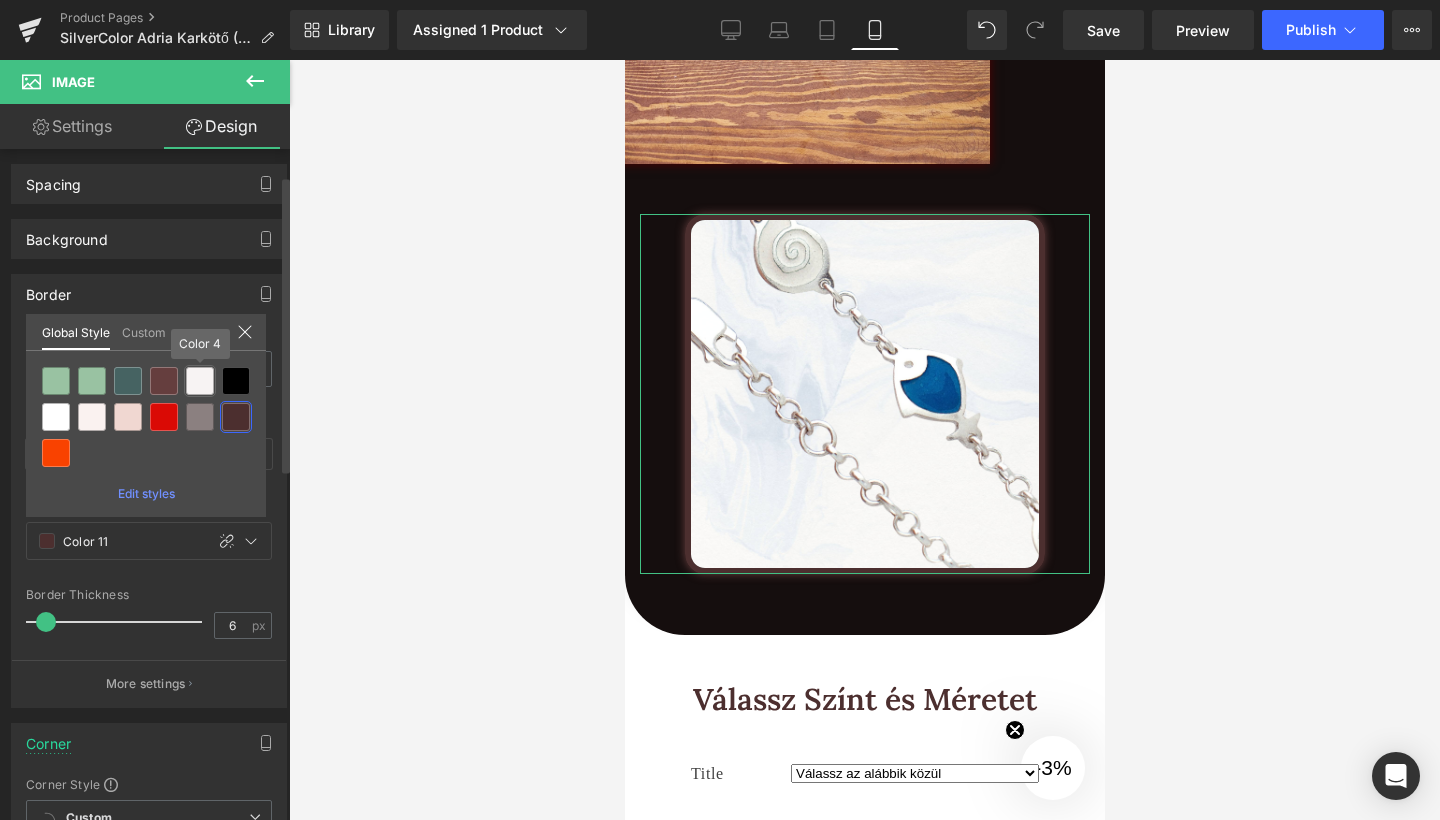 click at bounding box center [200, 381] 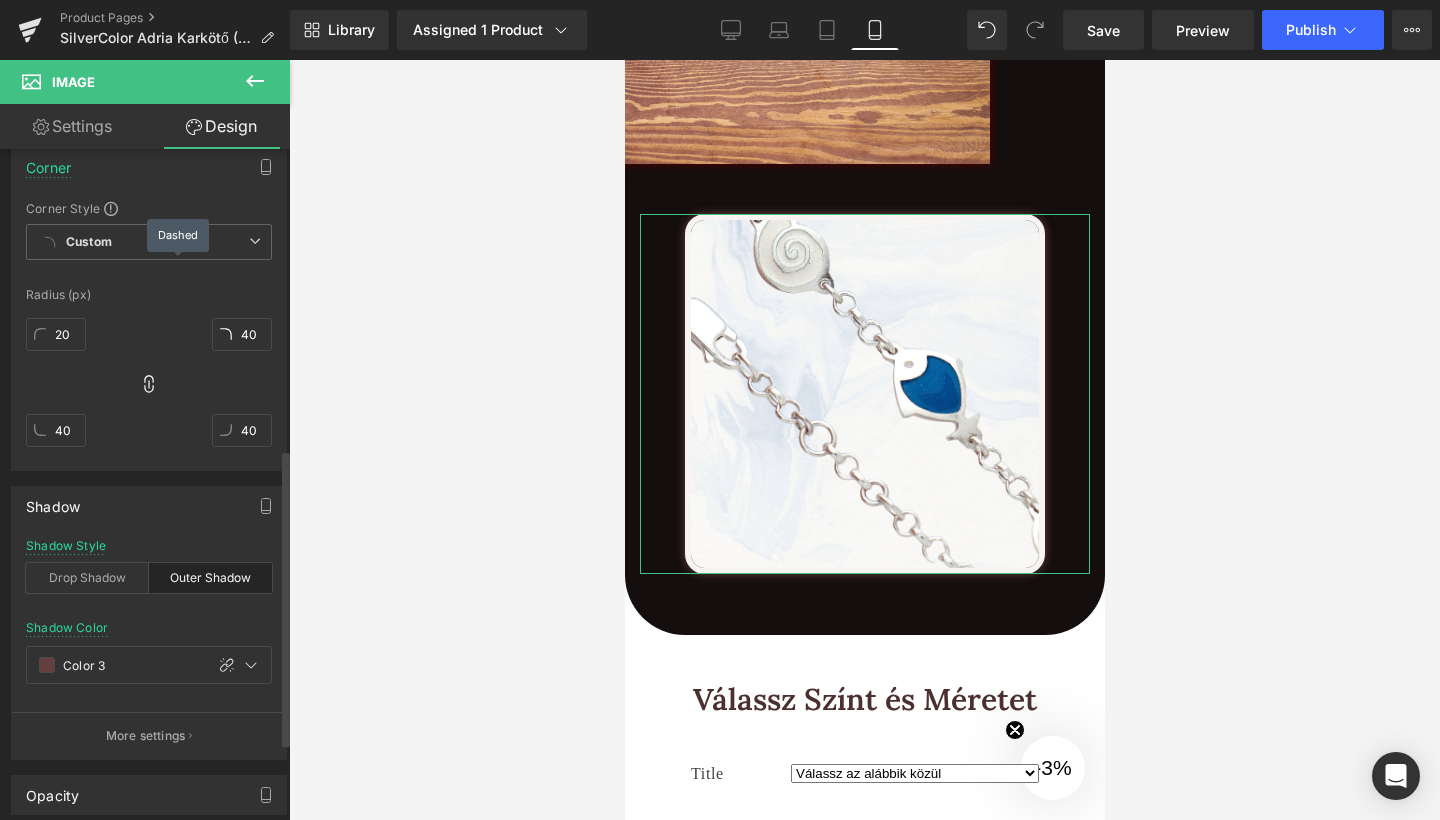 scroll, scrollTop: 758, scrollLeft: 0, axis: vertical 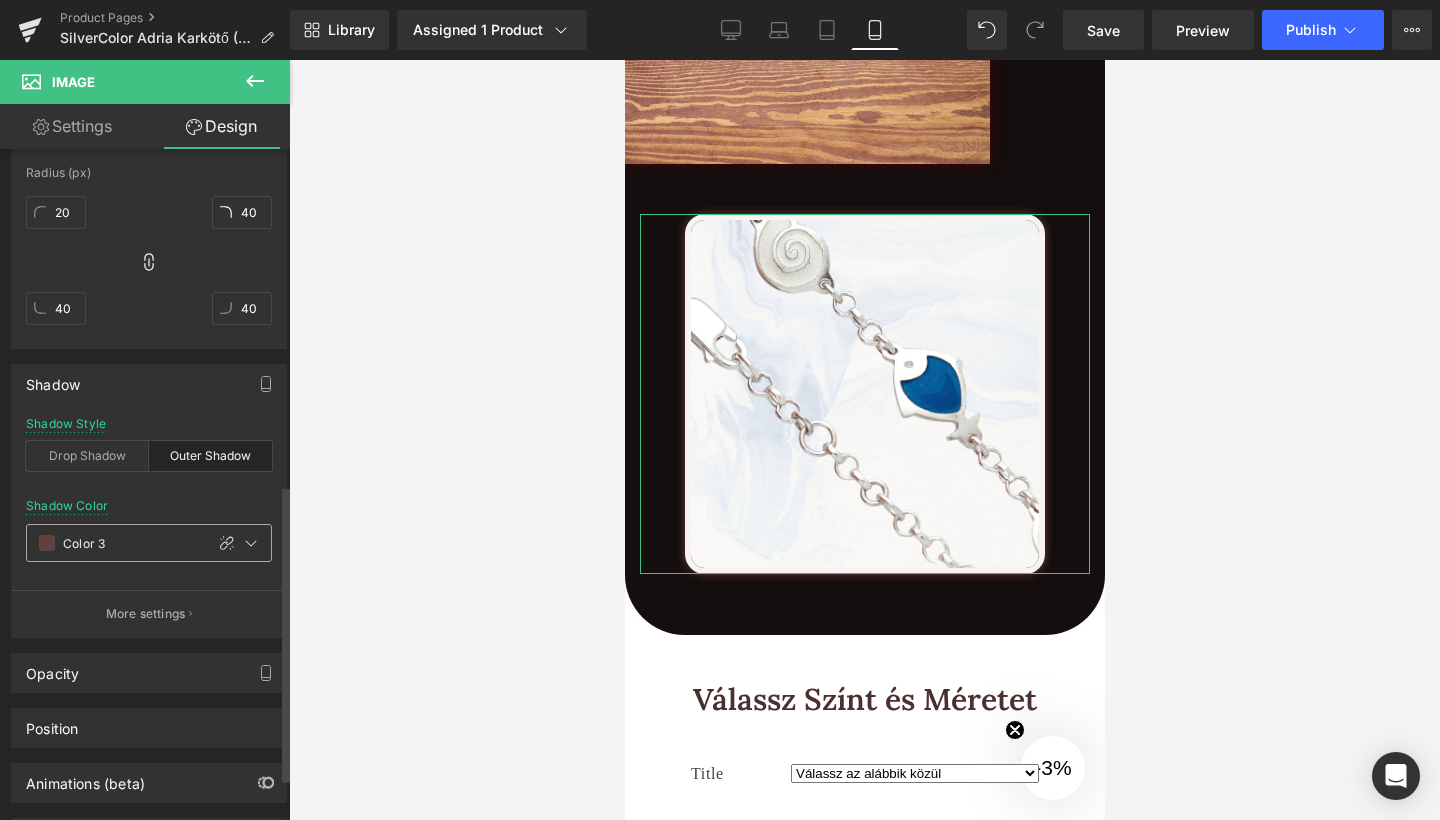 click at bounding box center [47, 543] 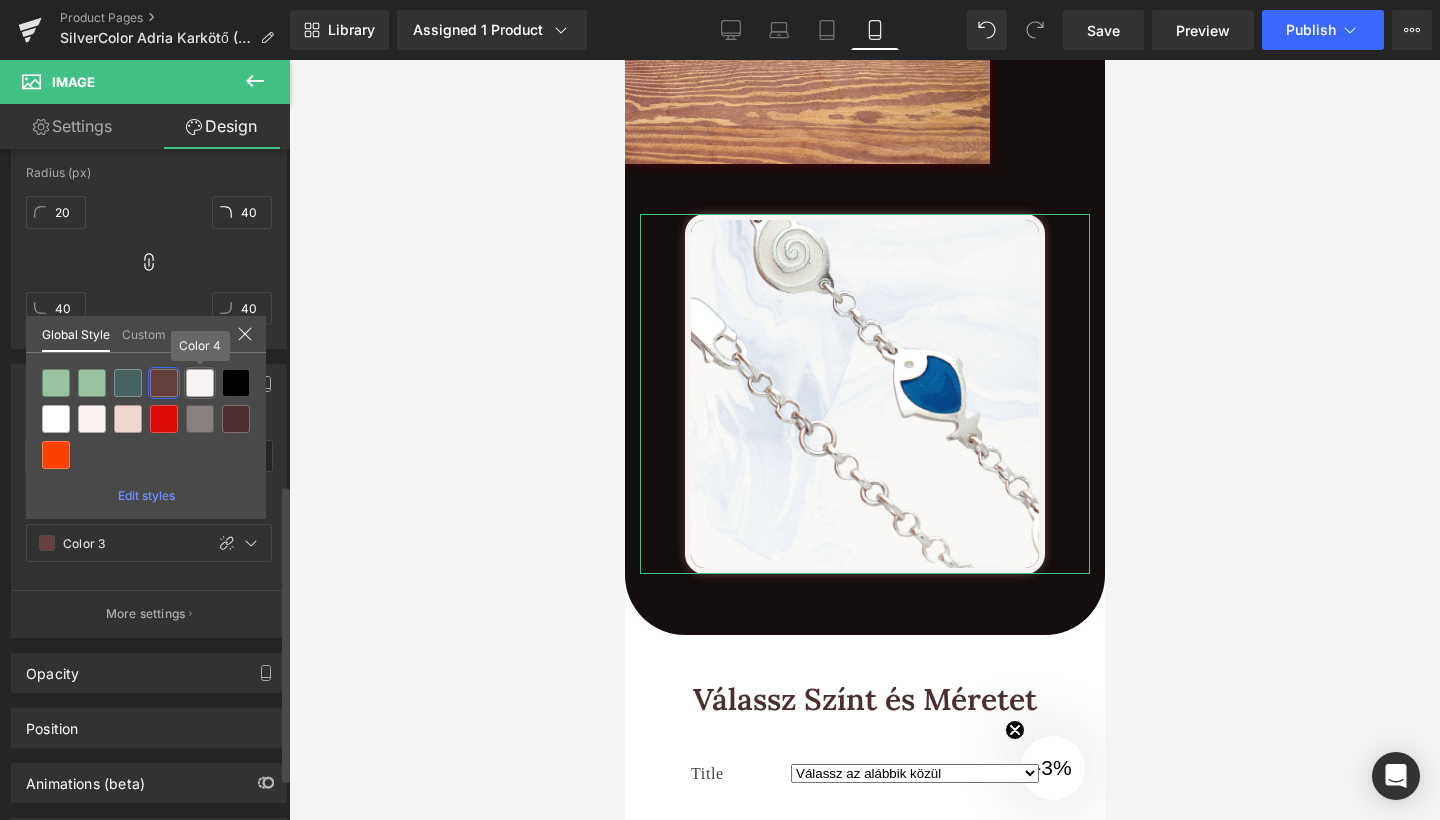 click at bounding box center (200, 383) 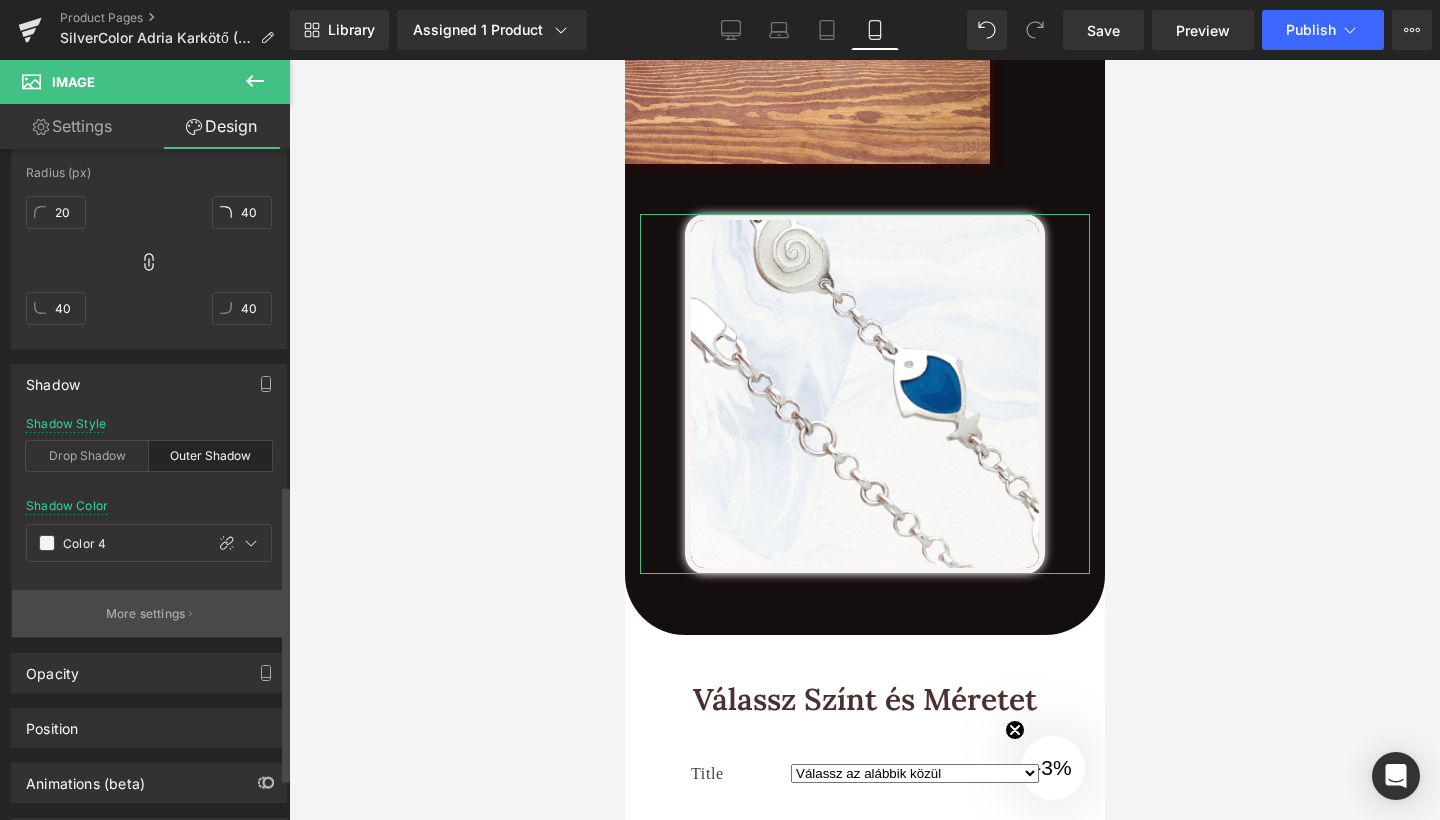click on "More settings" at bounding box center [149, 613] 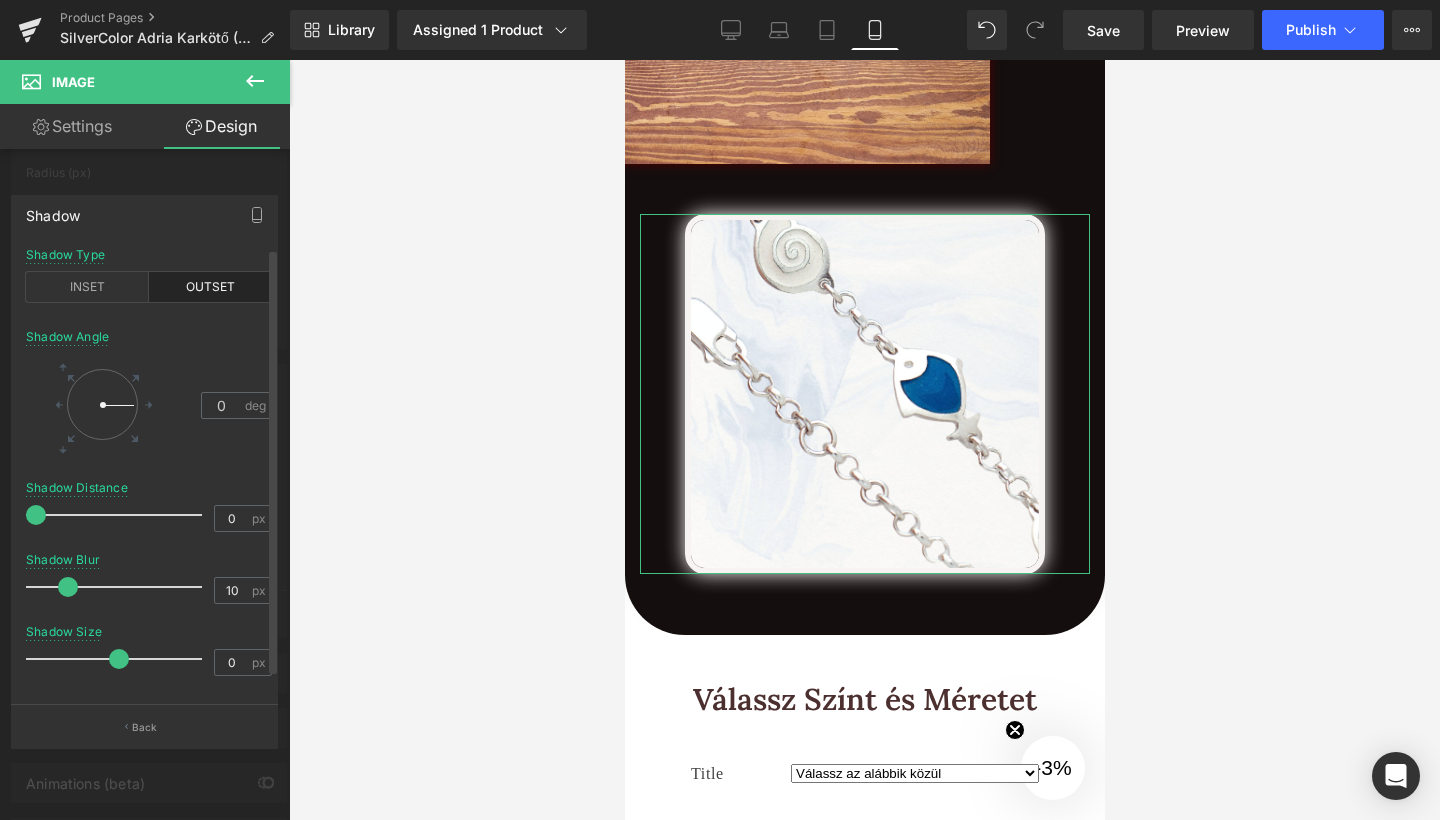 click at bounding box center (119, 587) 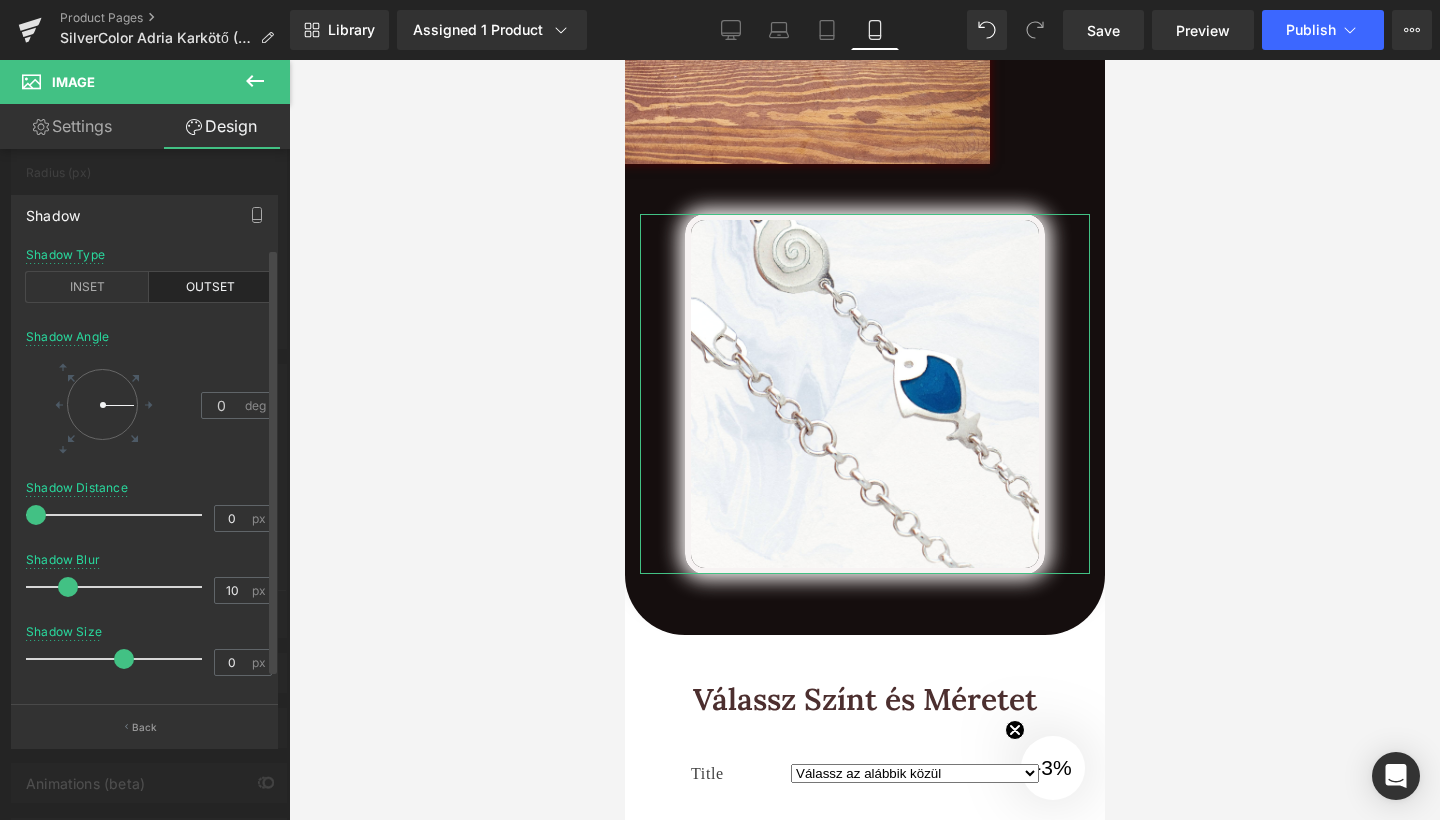 click at bounding box center [119, 659] 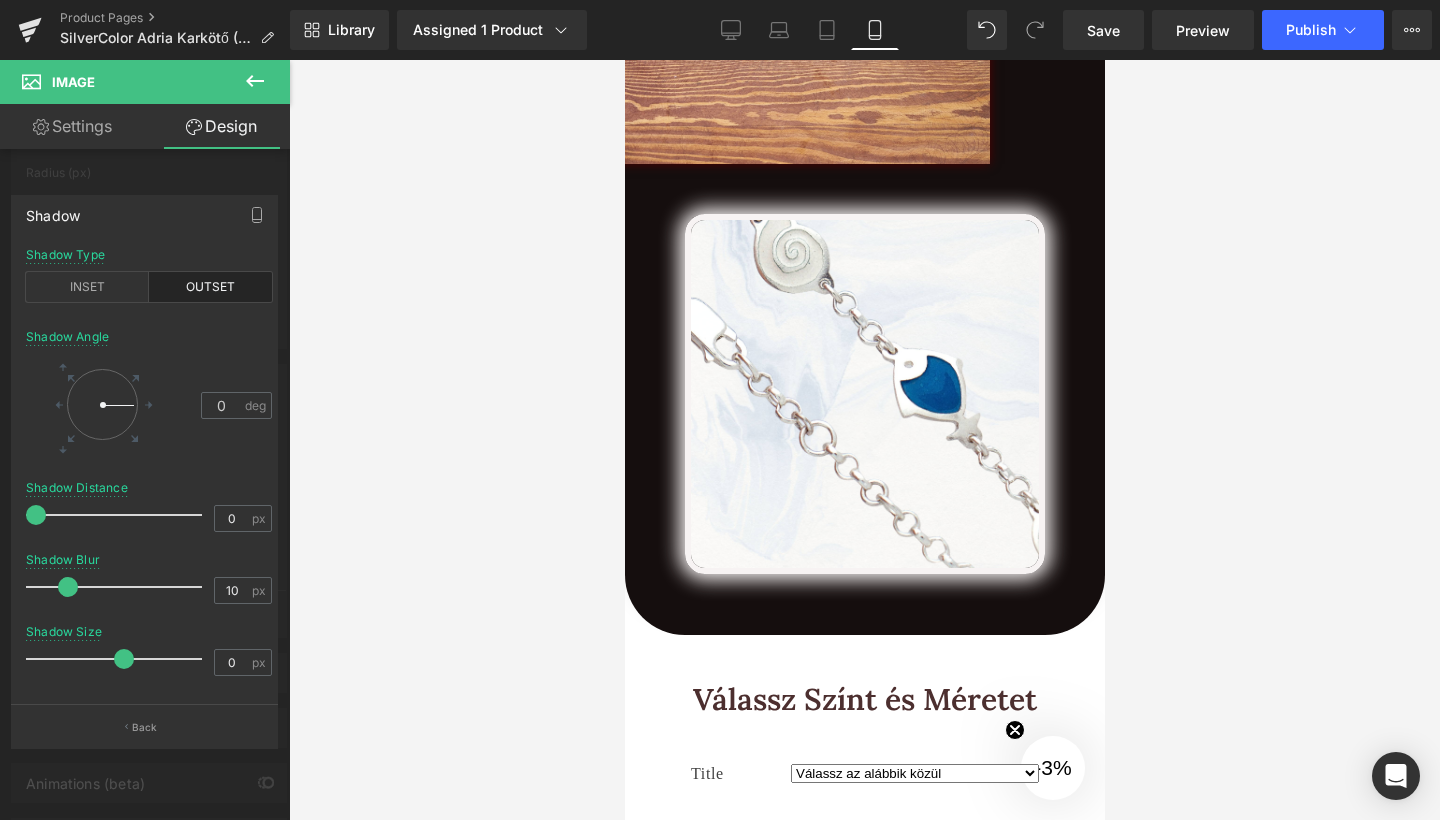 click at bounding box center [864, 440] 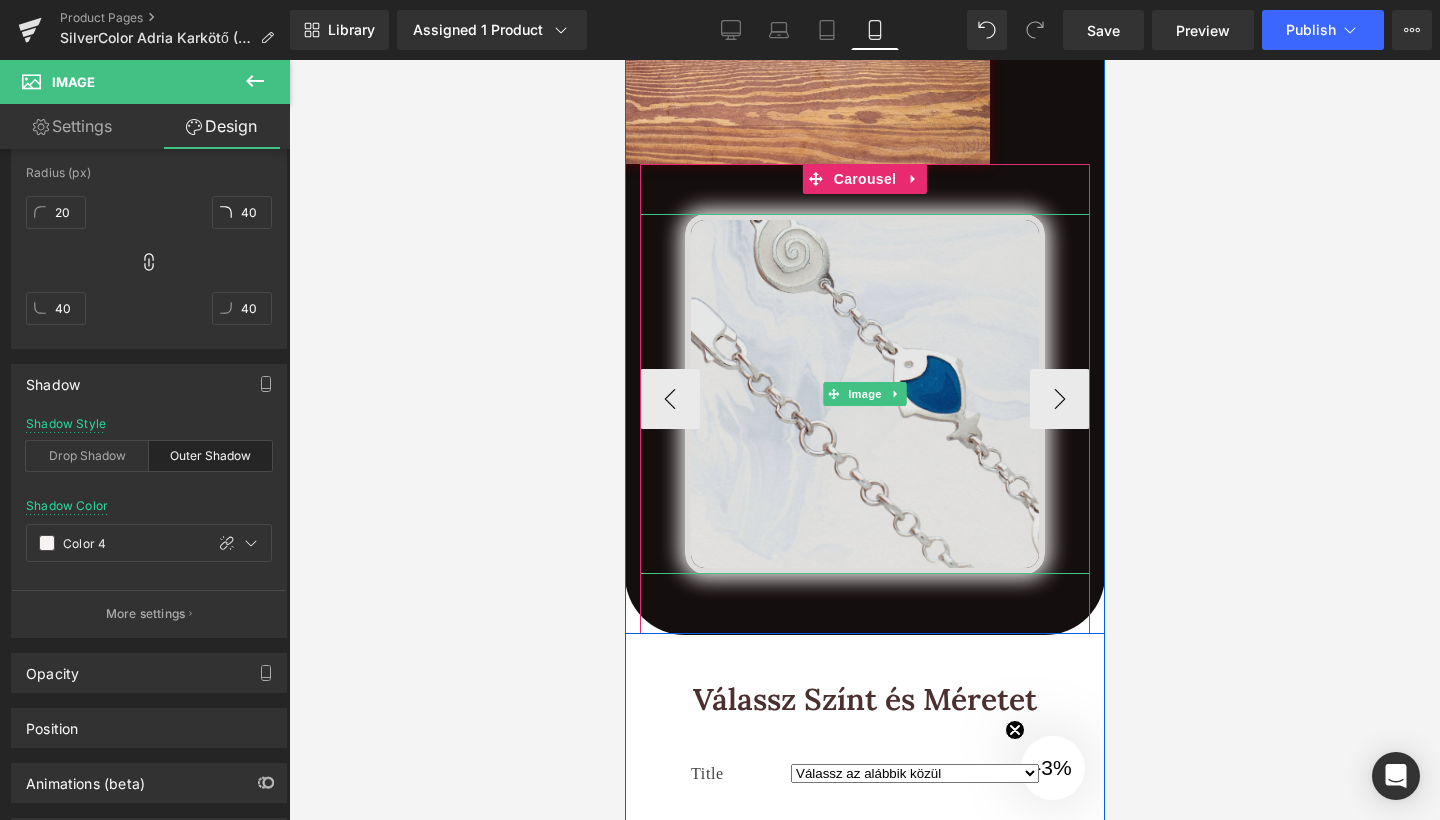 click at bounding box center (864, 394) 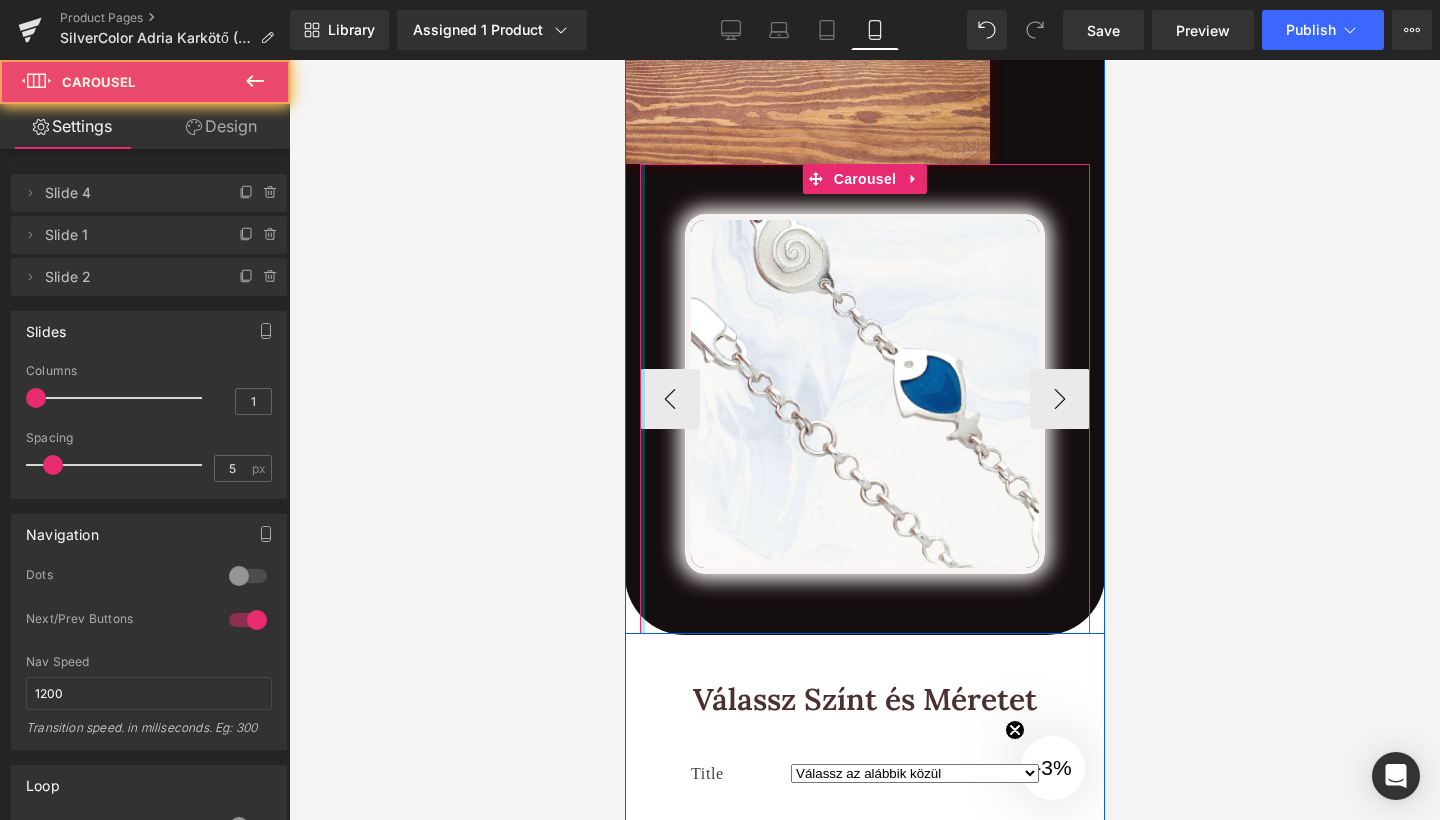 click at bounding box center [641, 399] 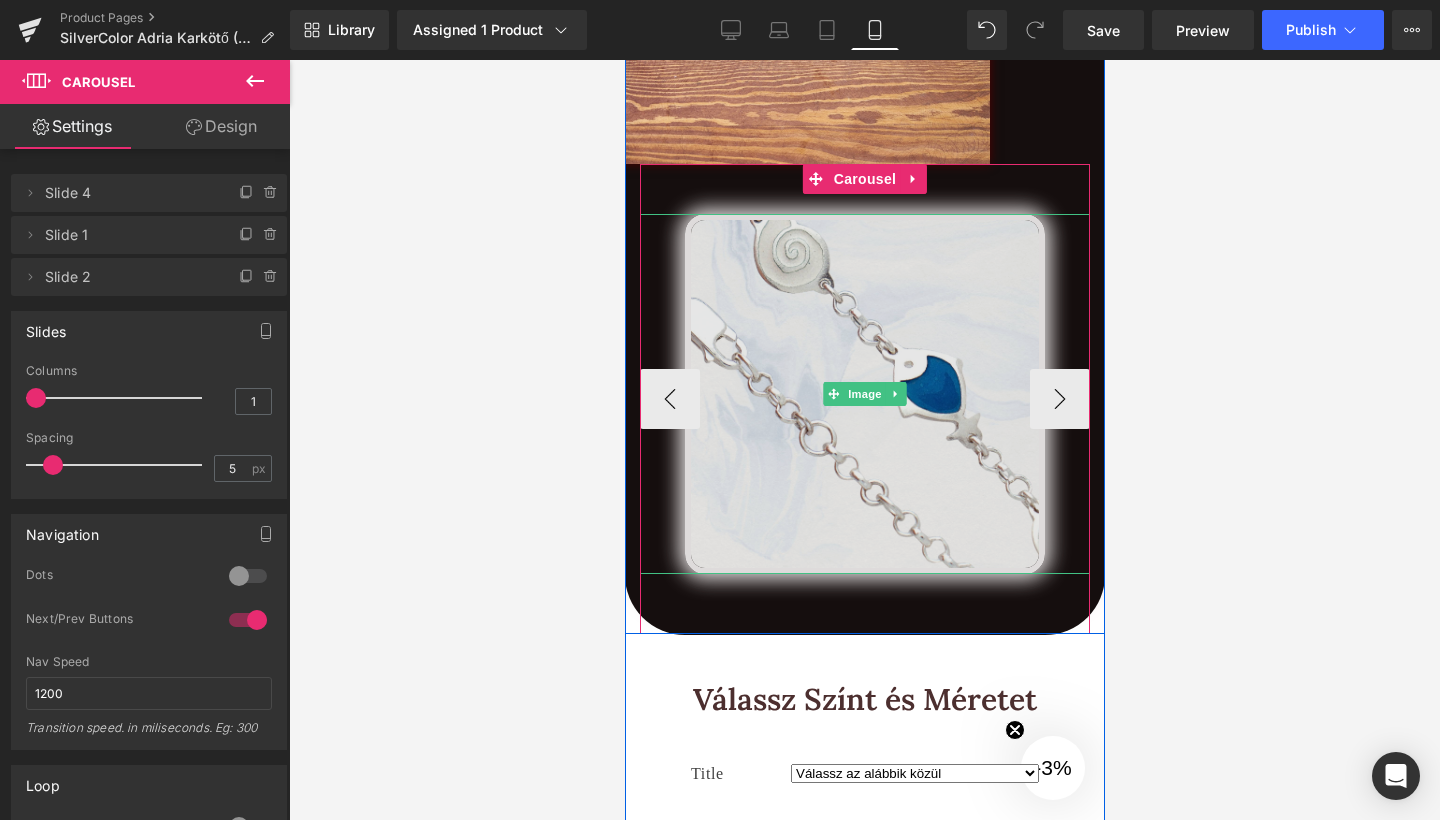 click at bounding box center (864, 394) 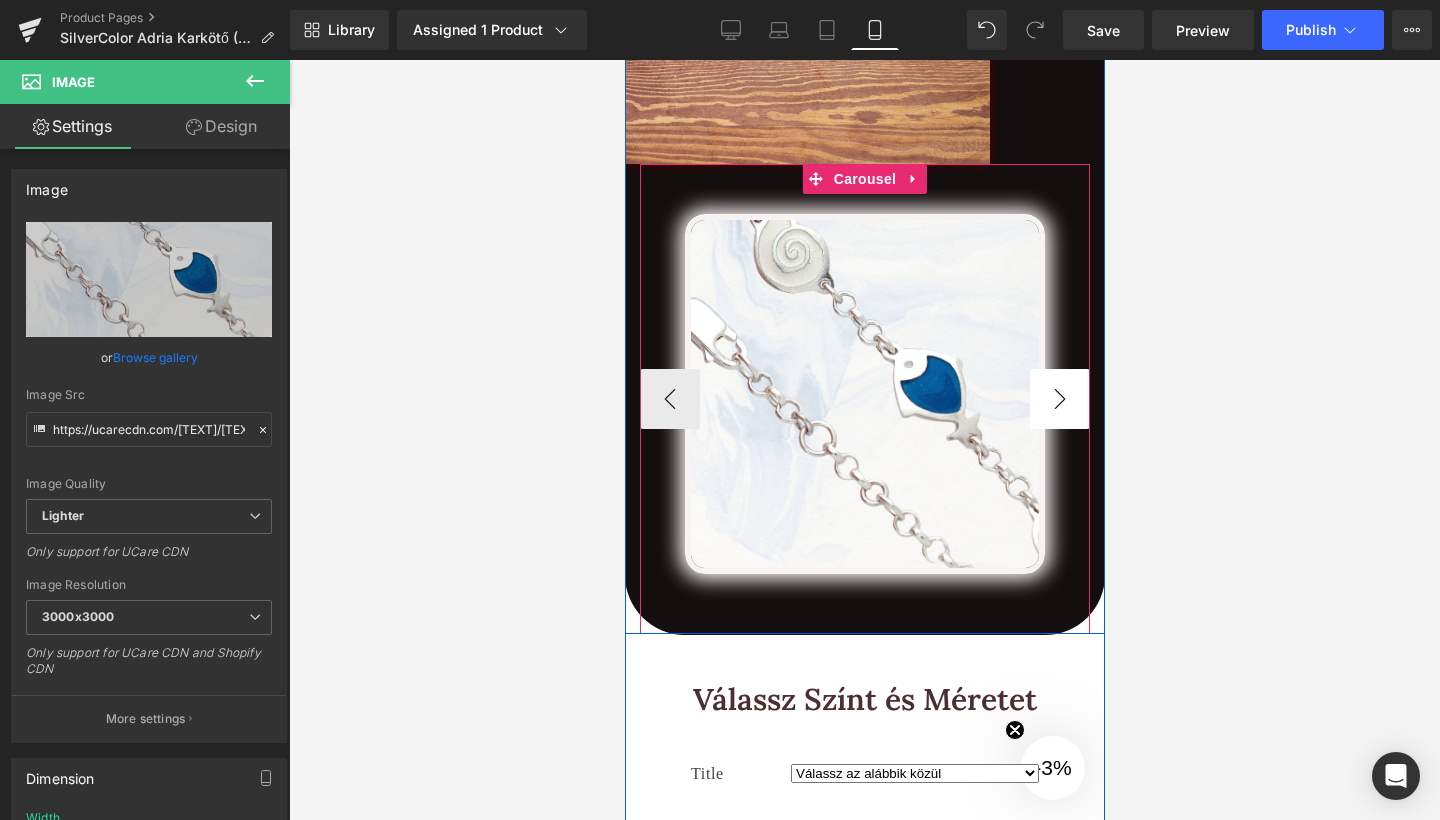 click on "›" at bounding box center [1059, 399] 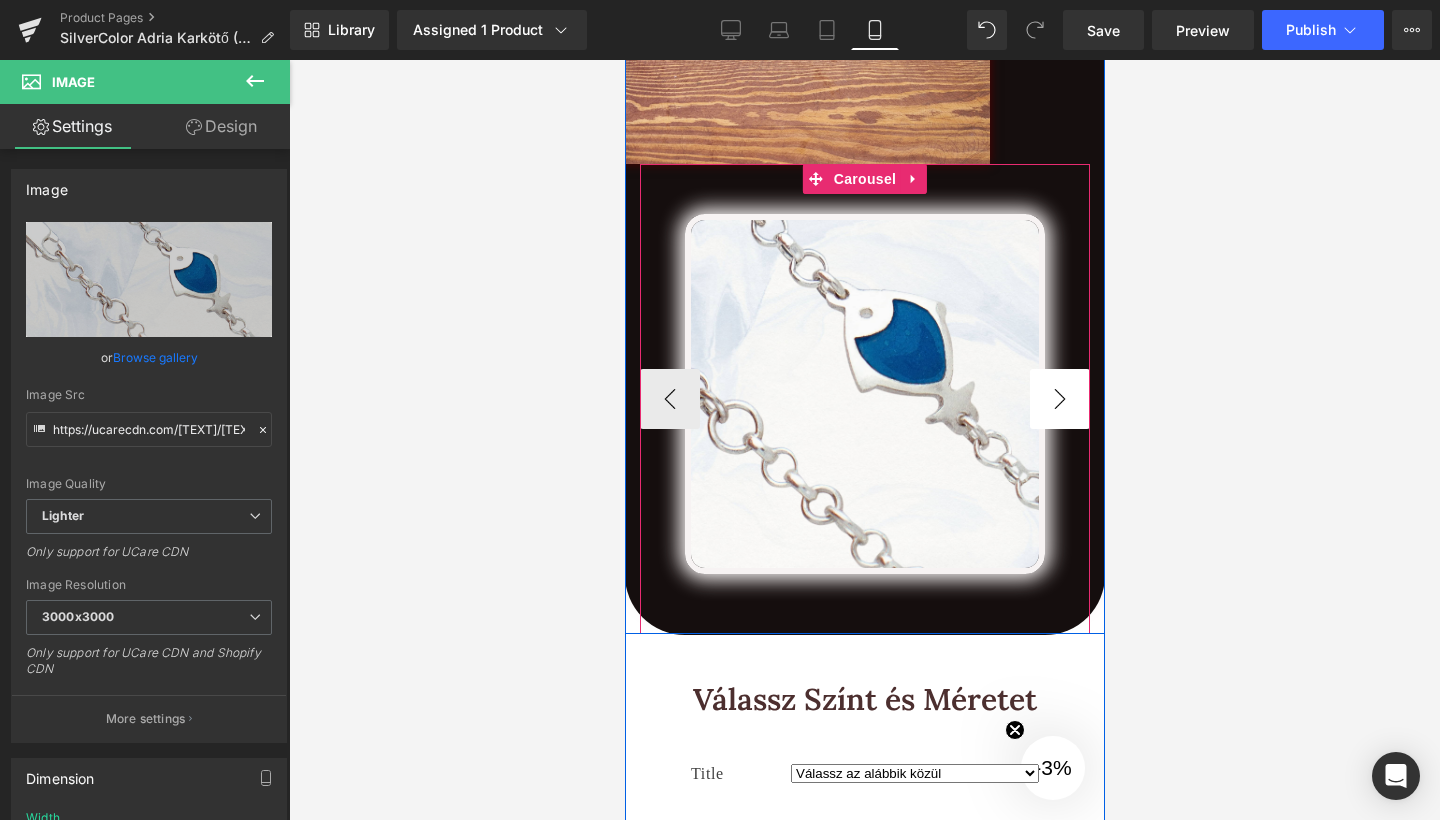 click on "›" at bounding box center [1059, 399] 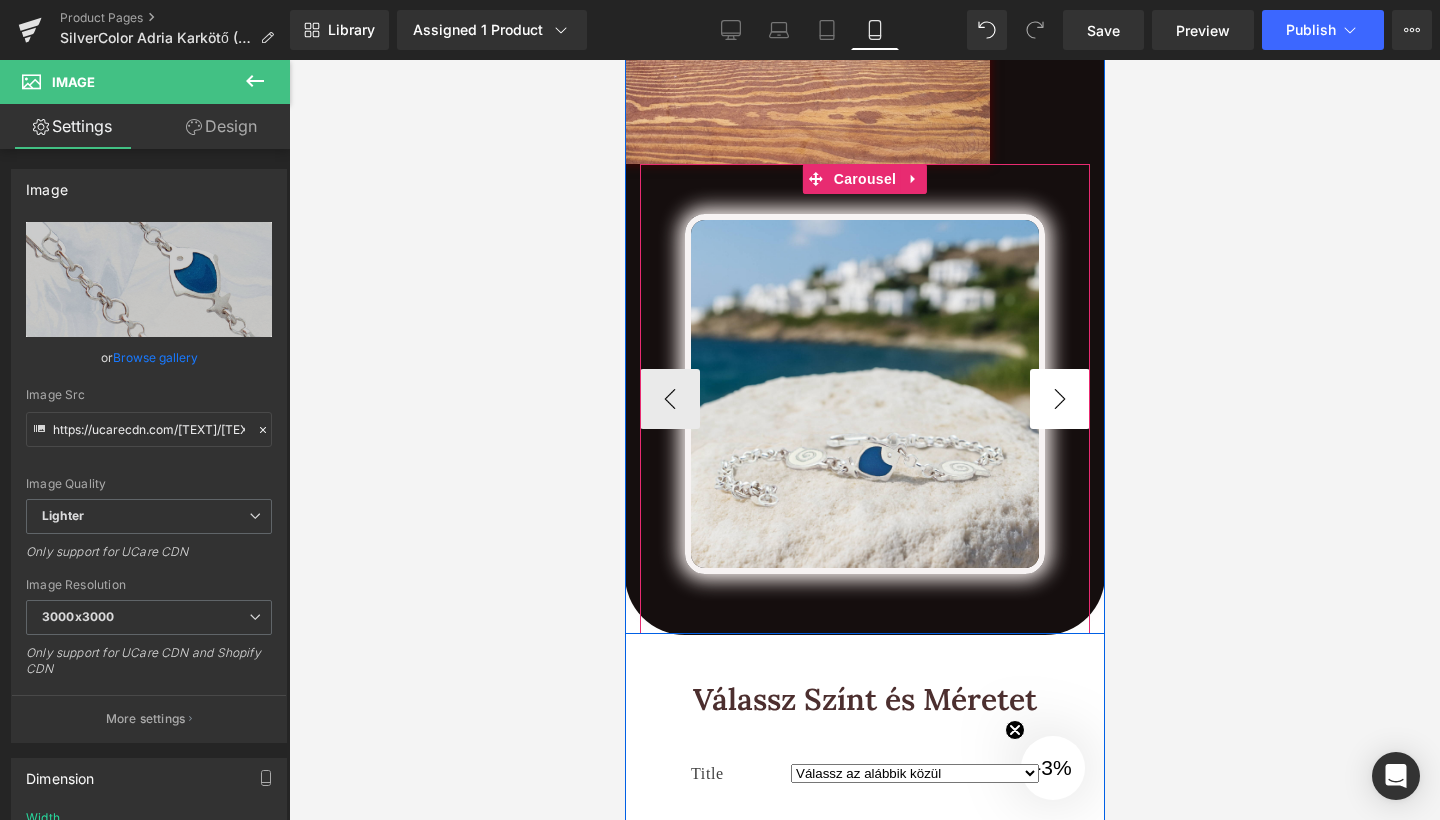 click on "›" at bounding box center [1059, 399] 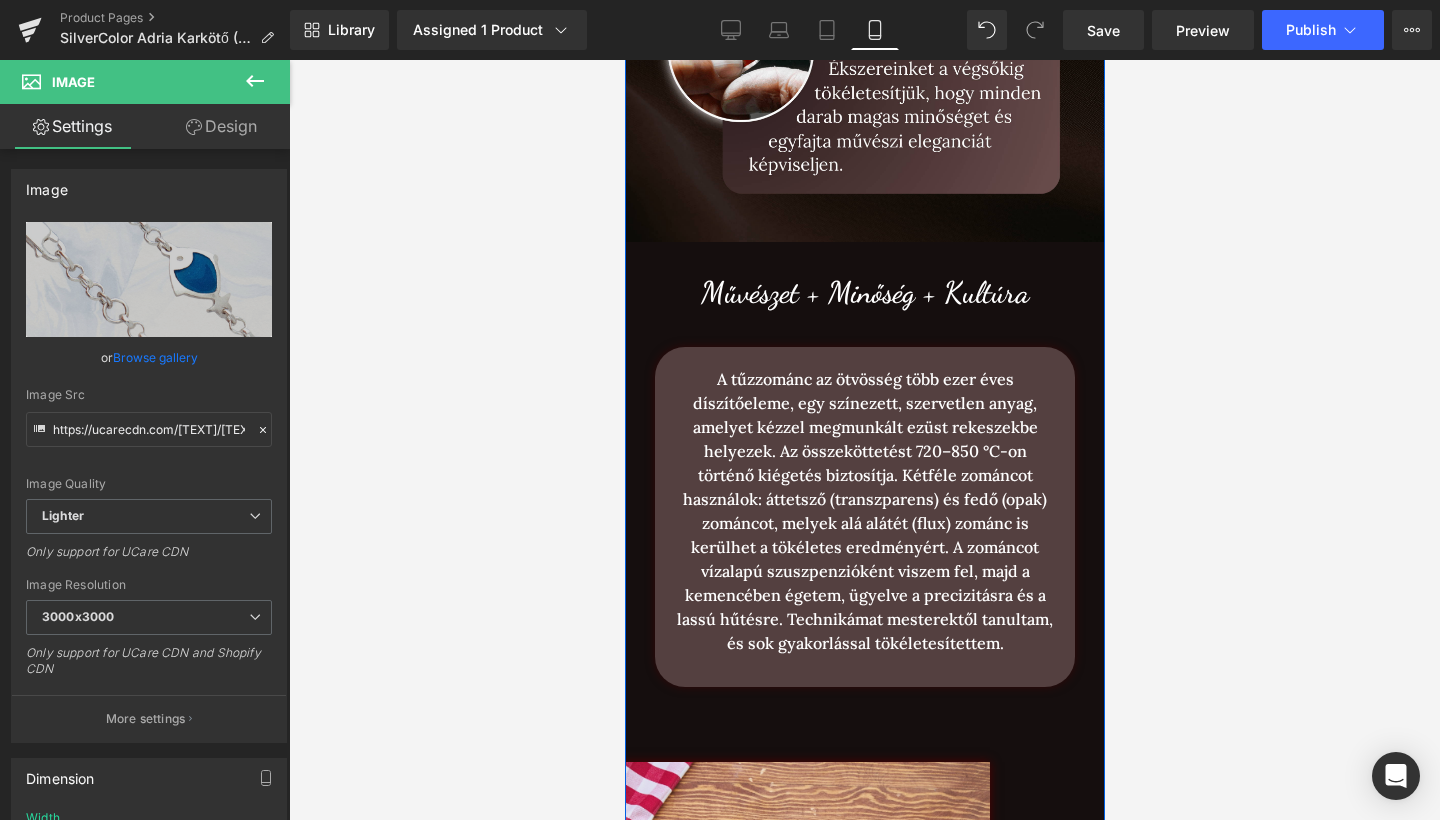 scroll, scrollTop: 2975, scrollLeft: 0, axis: vertical 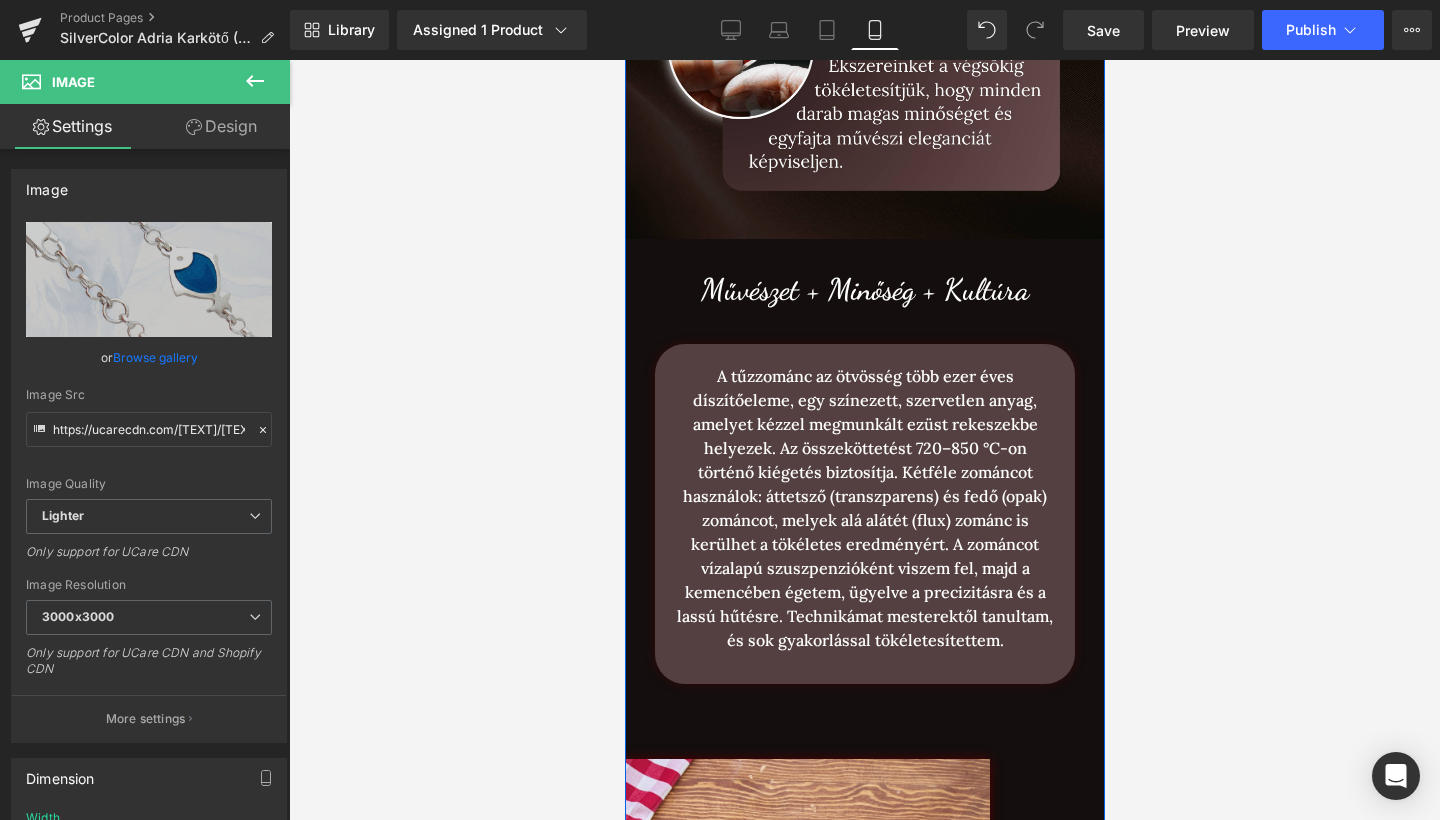 click on "A tűzzománc az ötvösség több ezer éves díszítőeleme, egy színezett, szervetlen anyag, amelyet kézzel megmunkált ezüst rekeszekbe helyezek. Az összeköttetést 720–850 °C-on történő kiégetés biztosítja. Kétféle zománcot használok: áttetsző (transzparens) és fedő (opak) zománcot, melyek alá alátét (flux) zománc is kerülhet a tökéletes eredményért. A zománcot vízalapú szuszpenzióként viszem fel, majd a kemencében égetem, ügyelve a precizitásra és a lassú hűtésre. Technikámat mesterektől tanultam, és sok gyakorlással tökéletesítettem." at bounding box center [864, 514] 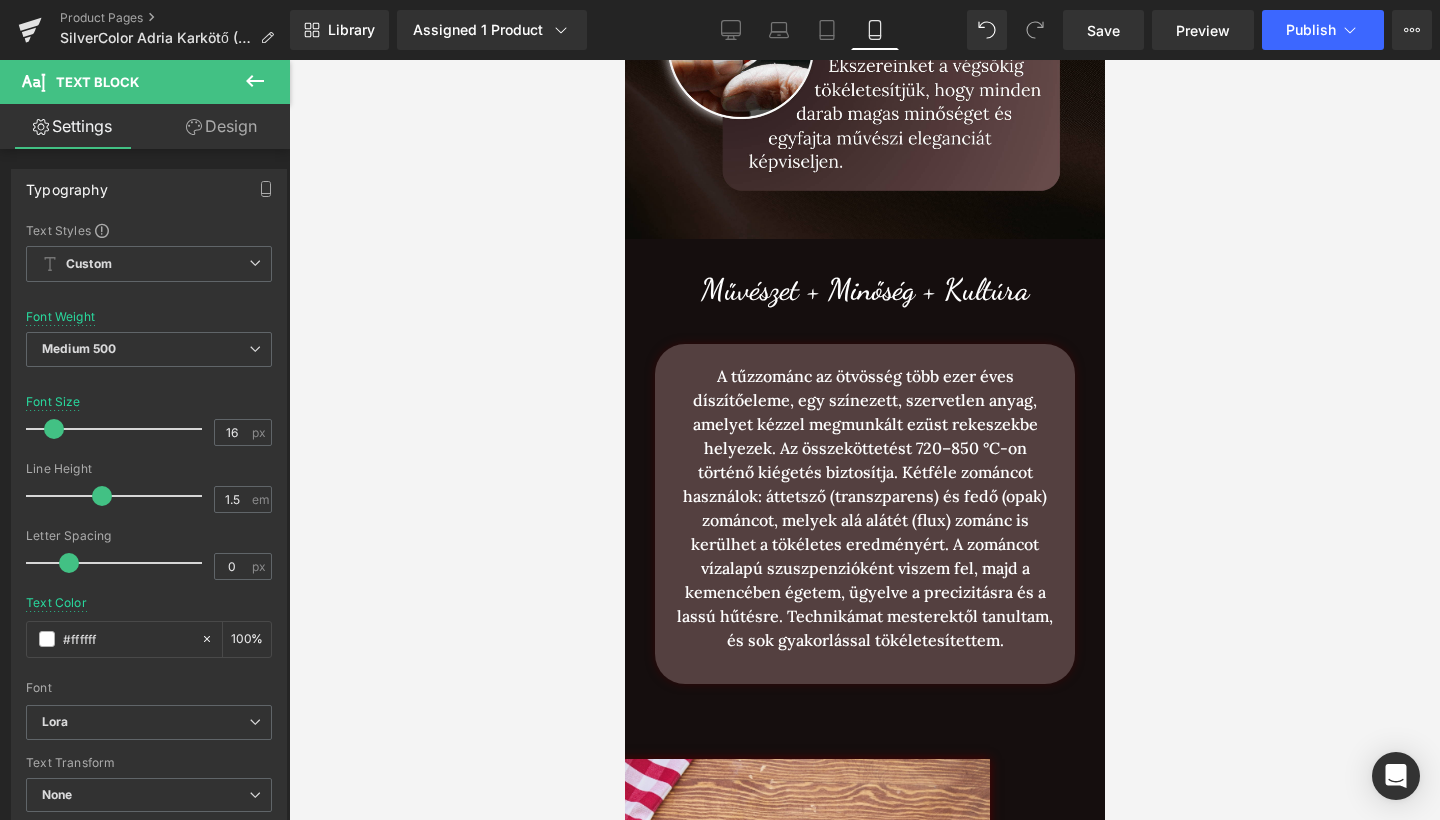 click on "Design" at bounding box center [221, 126] 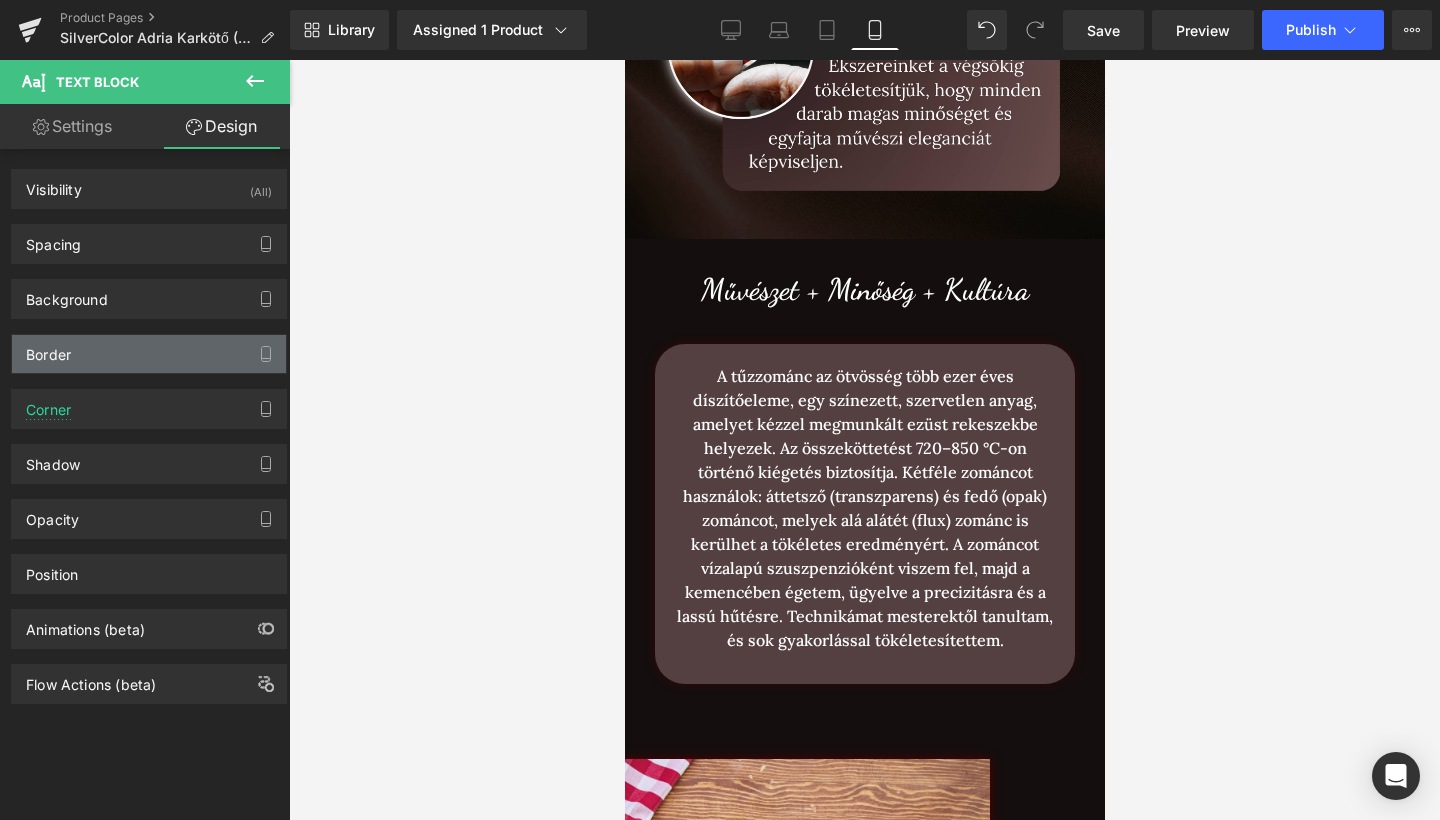 click on "Border" at bounding box center (149, 354) 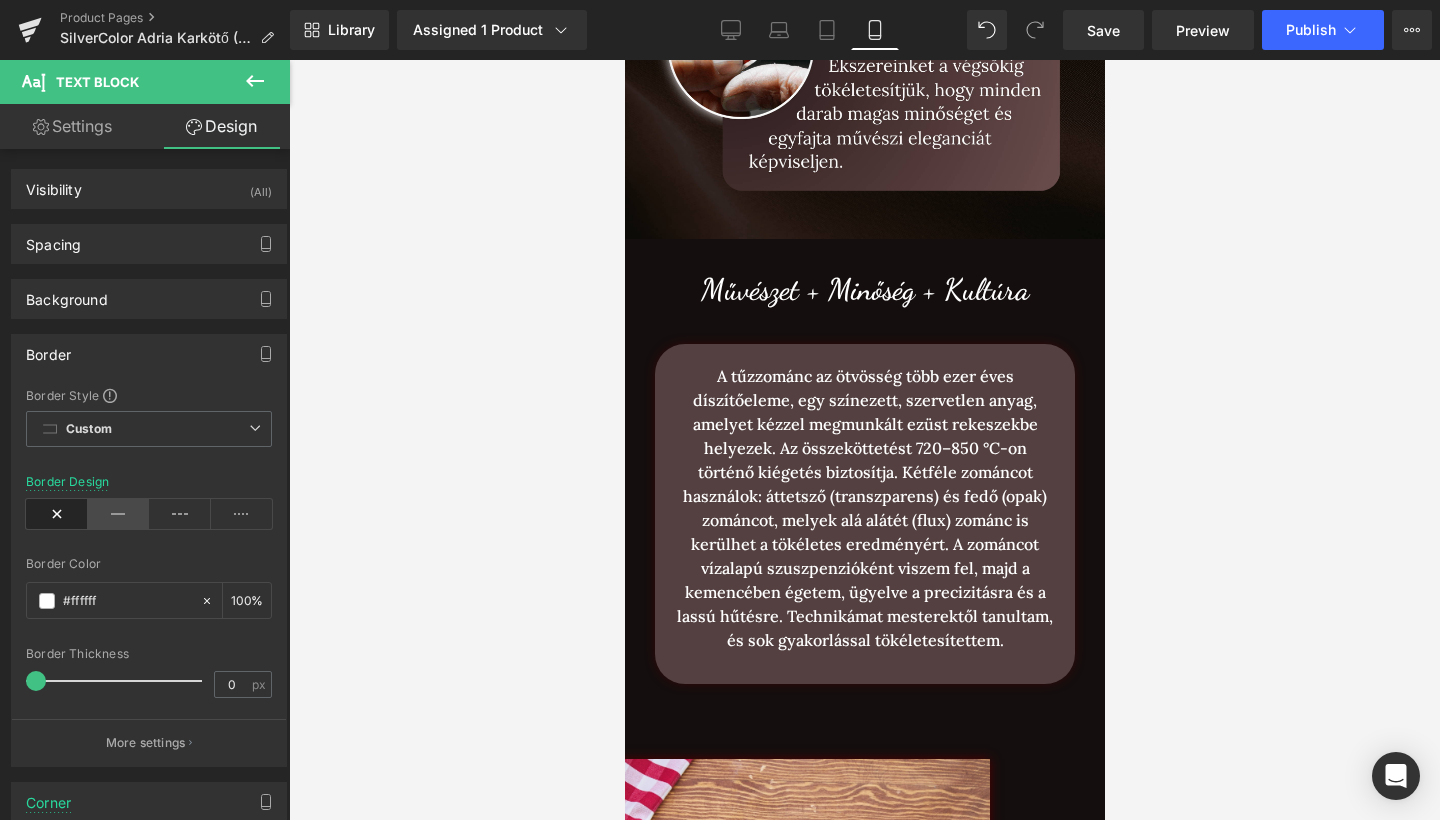 click at bounding box center (119, 514) 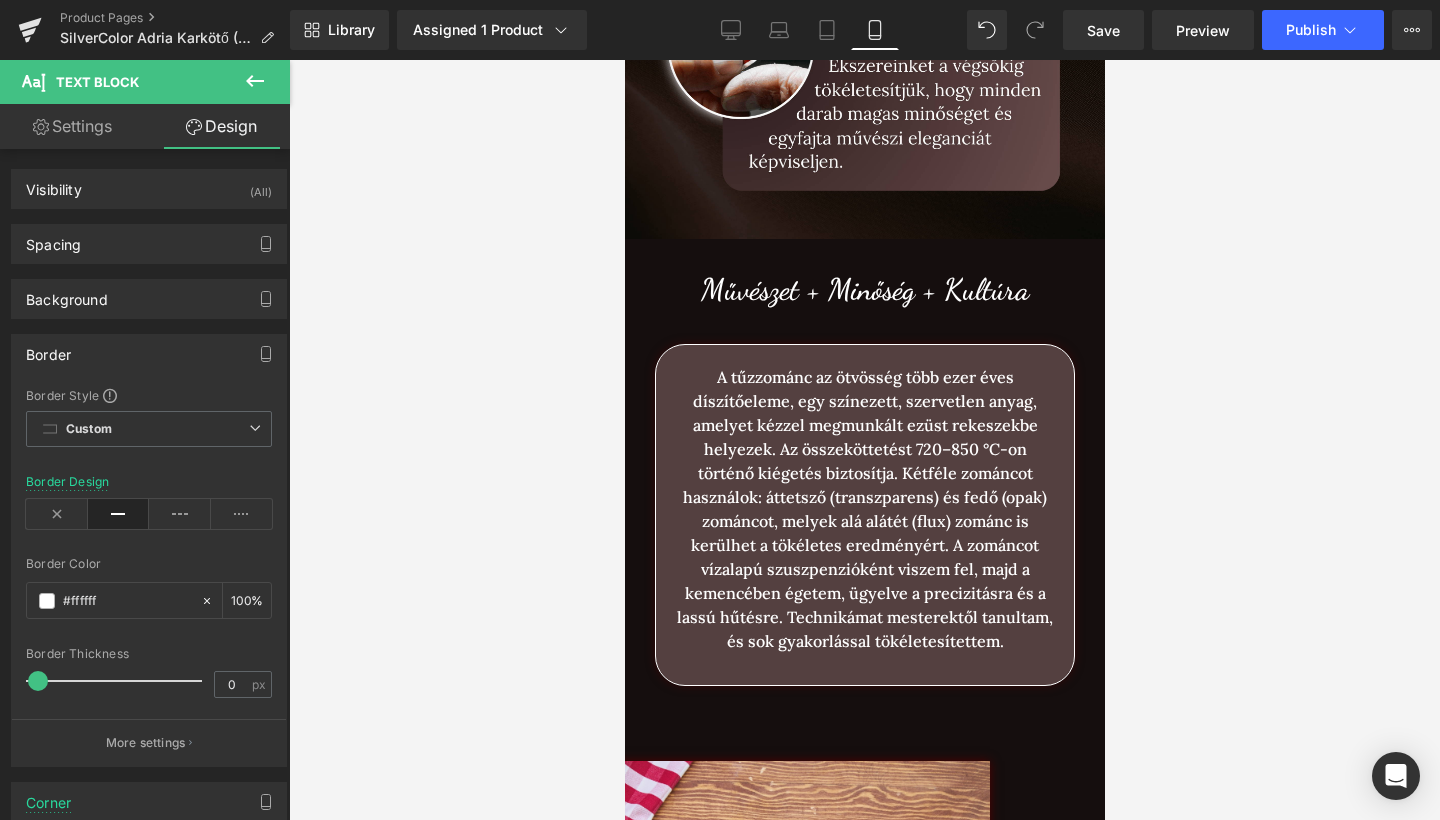 click at bounding box center [38, 681] 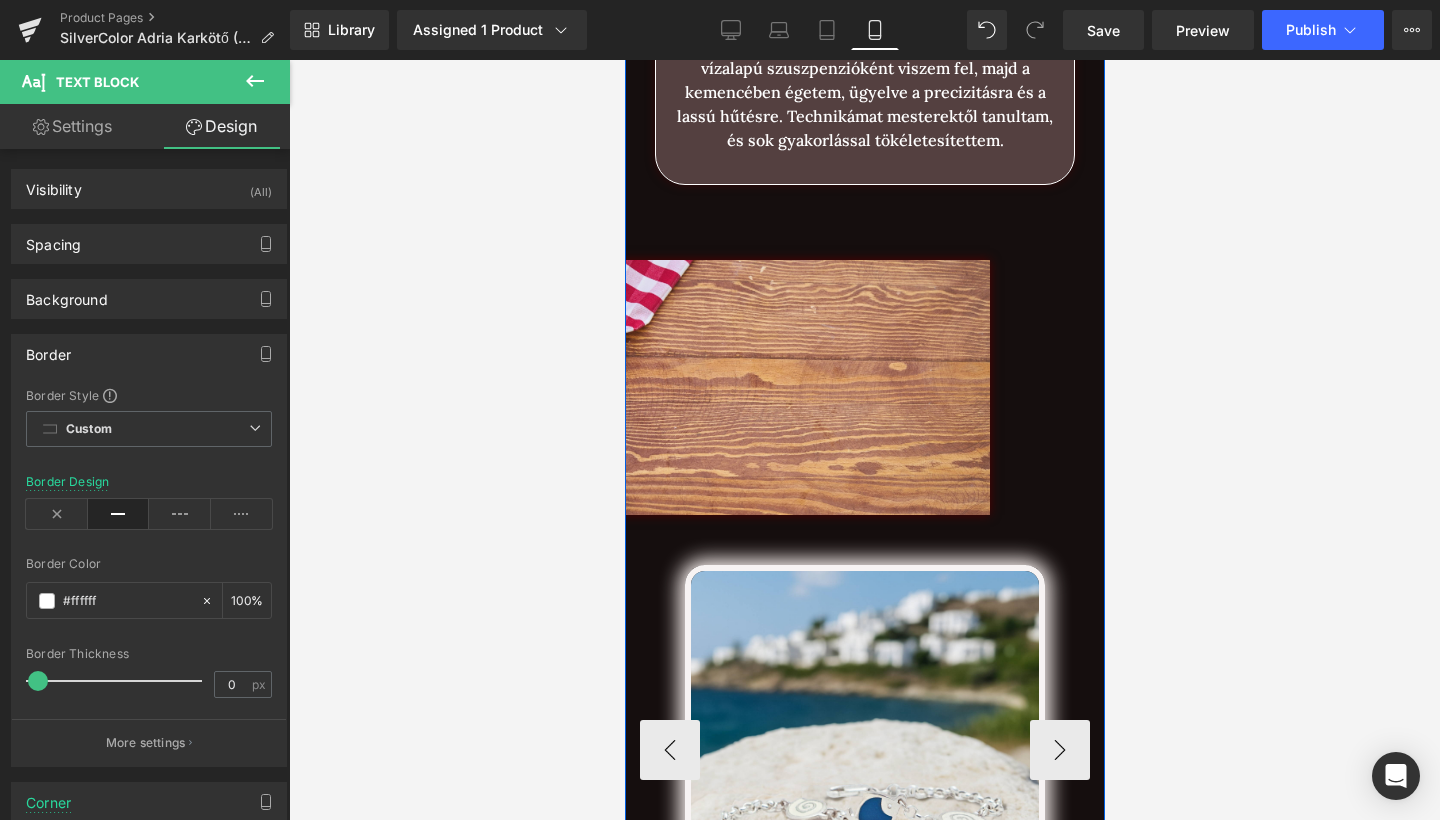 scroll, scrollTop: 3475, scrollLeft: 0, axis: vertical 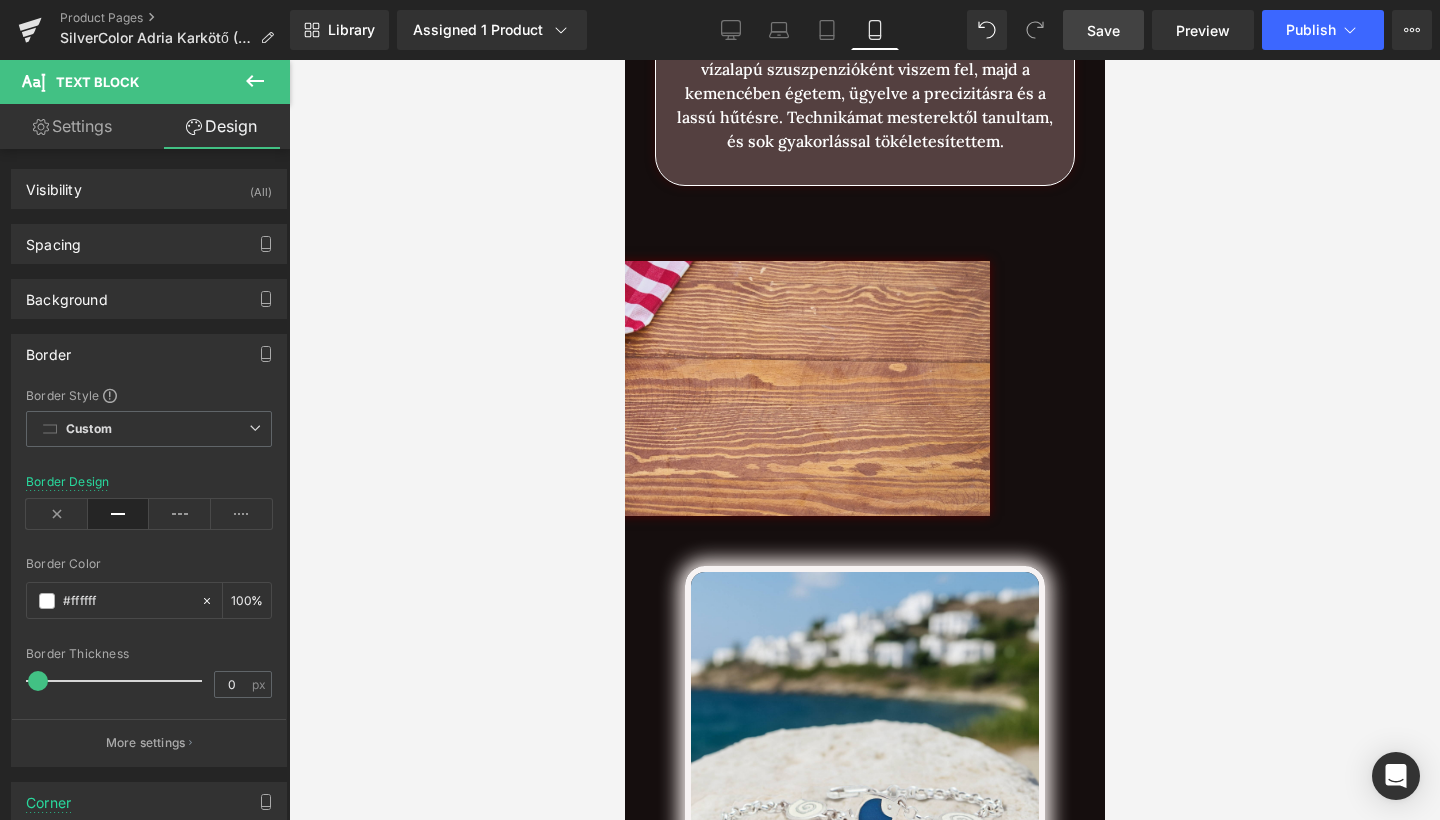 click on "Save" at bounding box center (1103, 30) 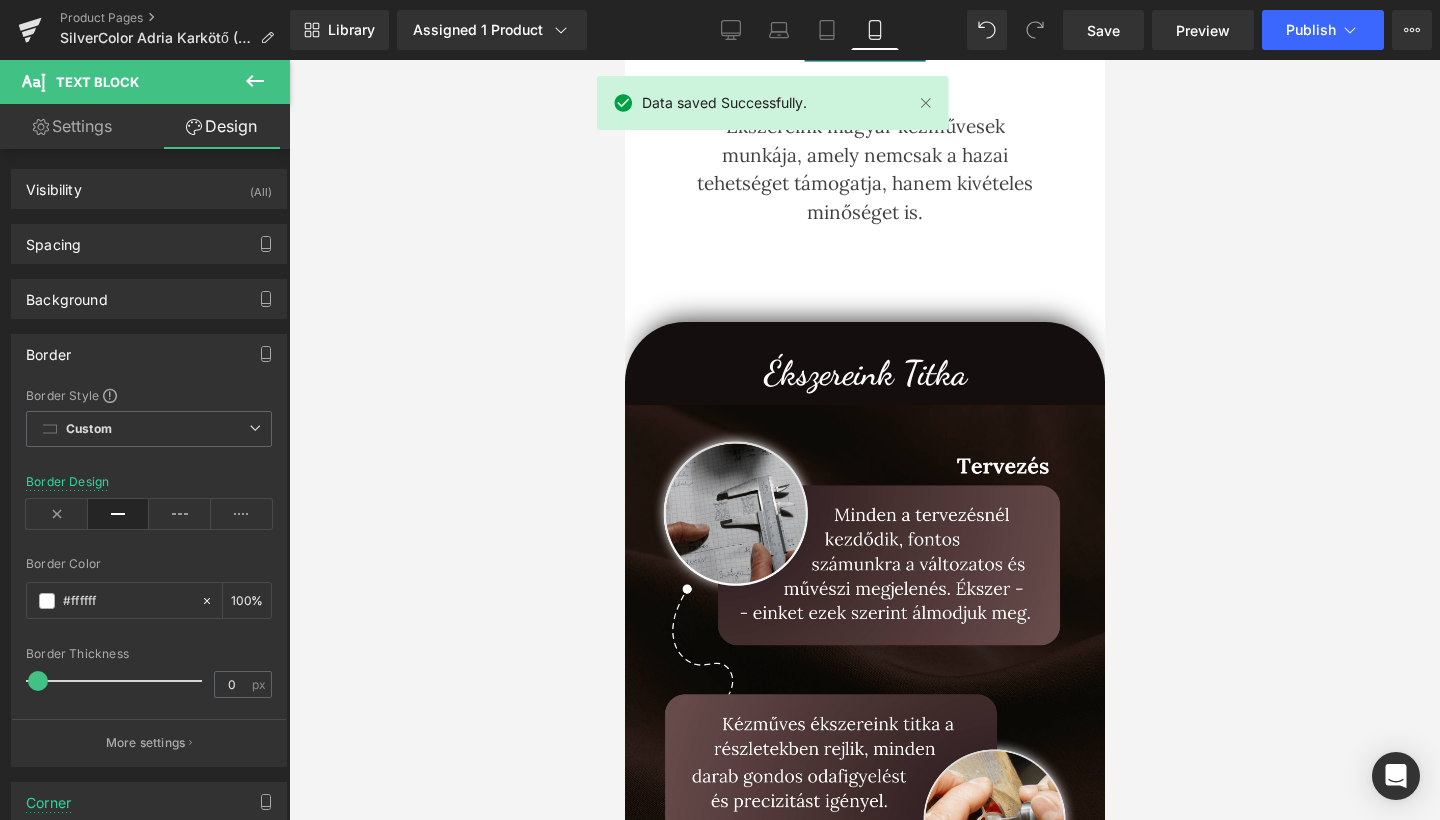 scroll, scrollTop: 2045, scrollLeft: 0, axis: vertical 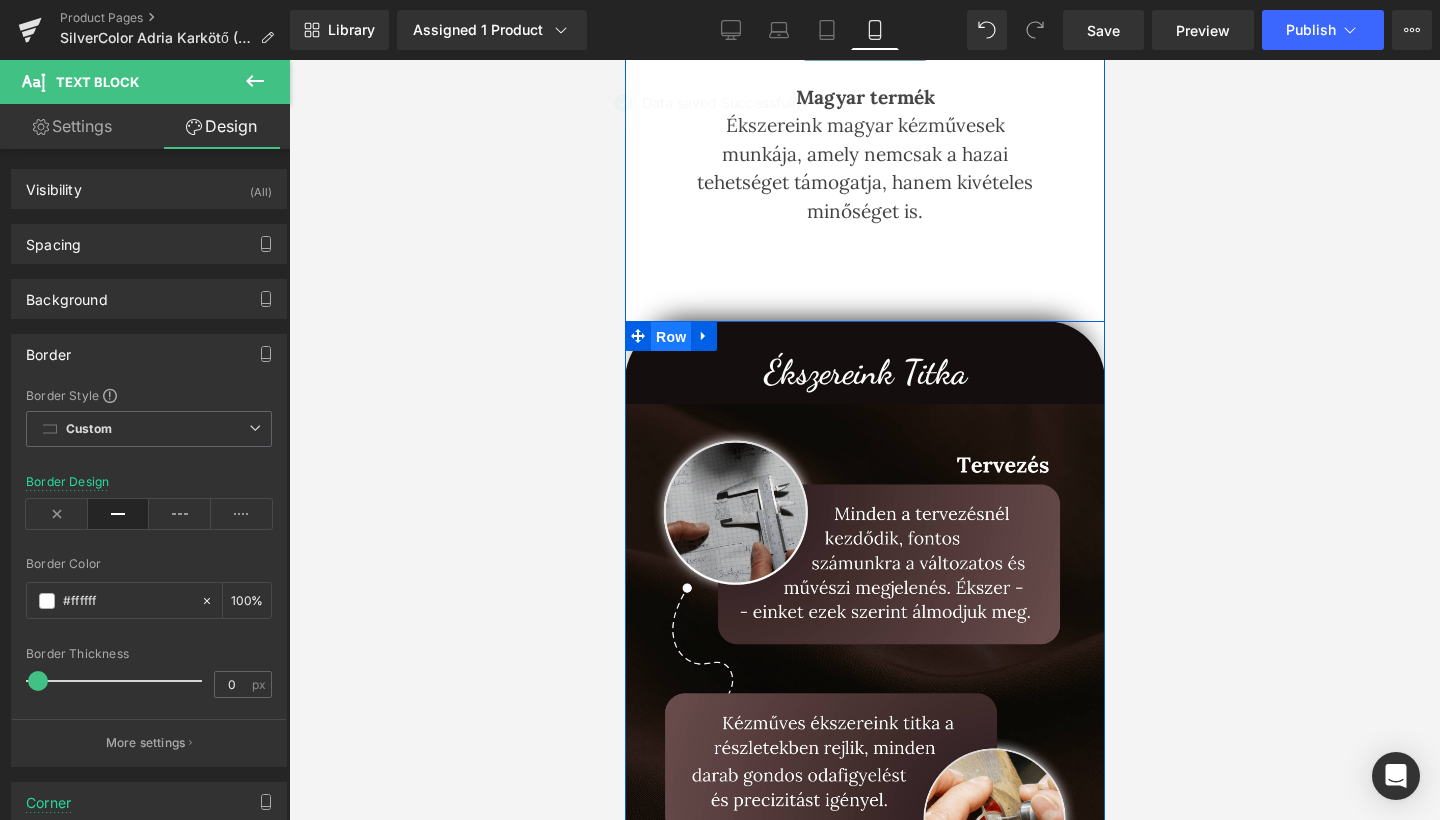 click on "Row" at bounding box center (670, 337) 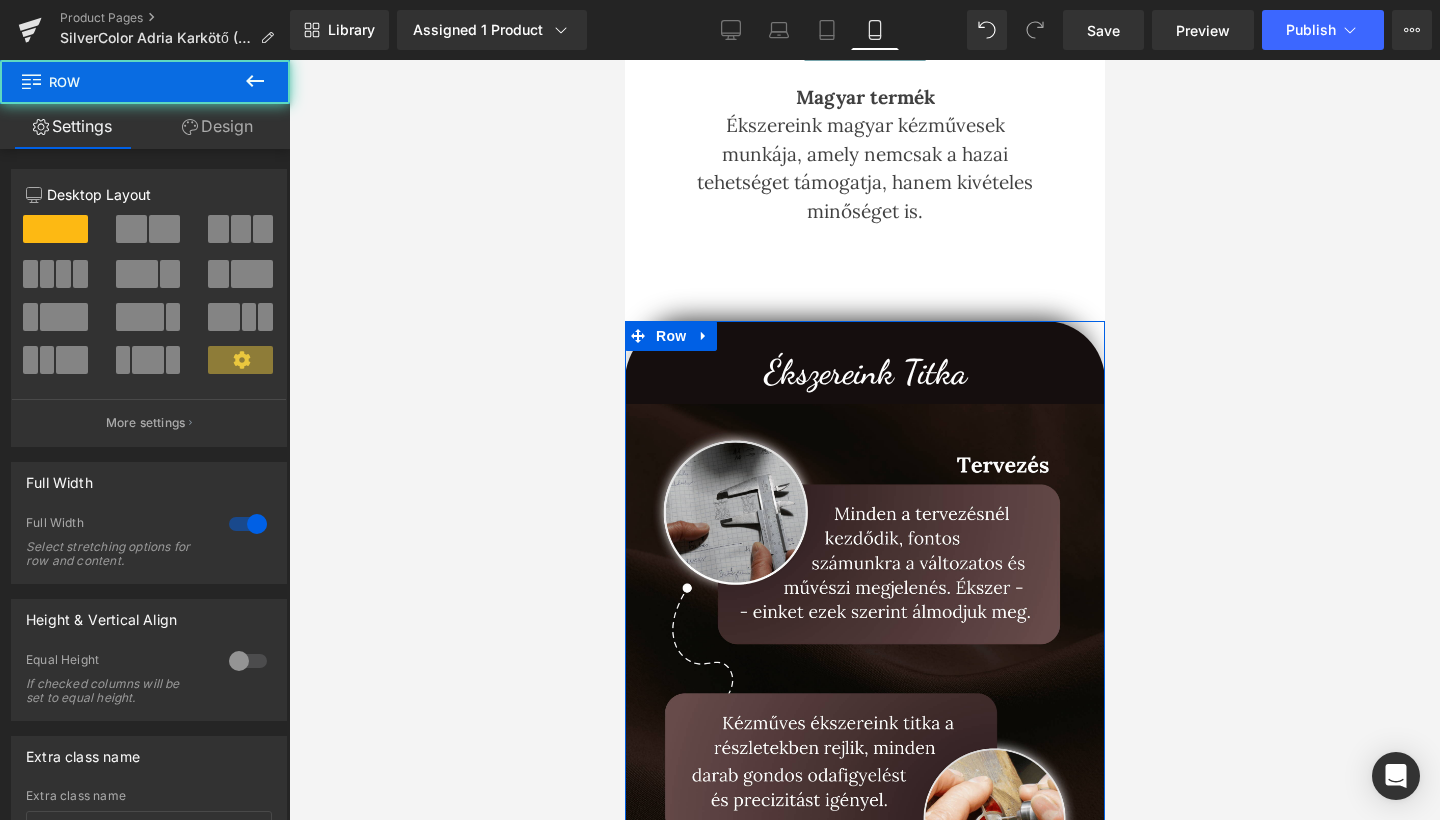 click on "12 12 12 Column Size Customizer 12  Desktop Layout                                                                                                                                                                        Laptop Layout                  Tablet Layout                  Mobile Layout                 More settings Column Size Customizer  Desktop Layout 12 Laptop Layout 12  Tablet Layout 12  Mobile Layout 12 Back Full Width 1 Full Width Select stretching options for row and content. Dimension (Width) 100% Width 100 % % px Columns Gap 0px Columns Gap 0 px Height & Vertical Align 0 Equal Height If checked columns will be set to equal height. Top Middle Bottom Vertical Align
Top
Top Middle Bottom Vertical Align items inside Row Extra class name Extra class name If you wish to style particular content element differently, then use this field to add a class name and then refer to it in your css file." at bounding box center (149, 540) 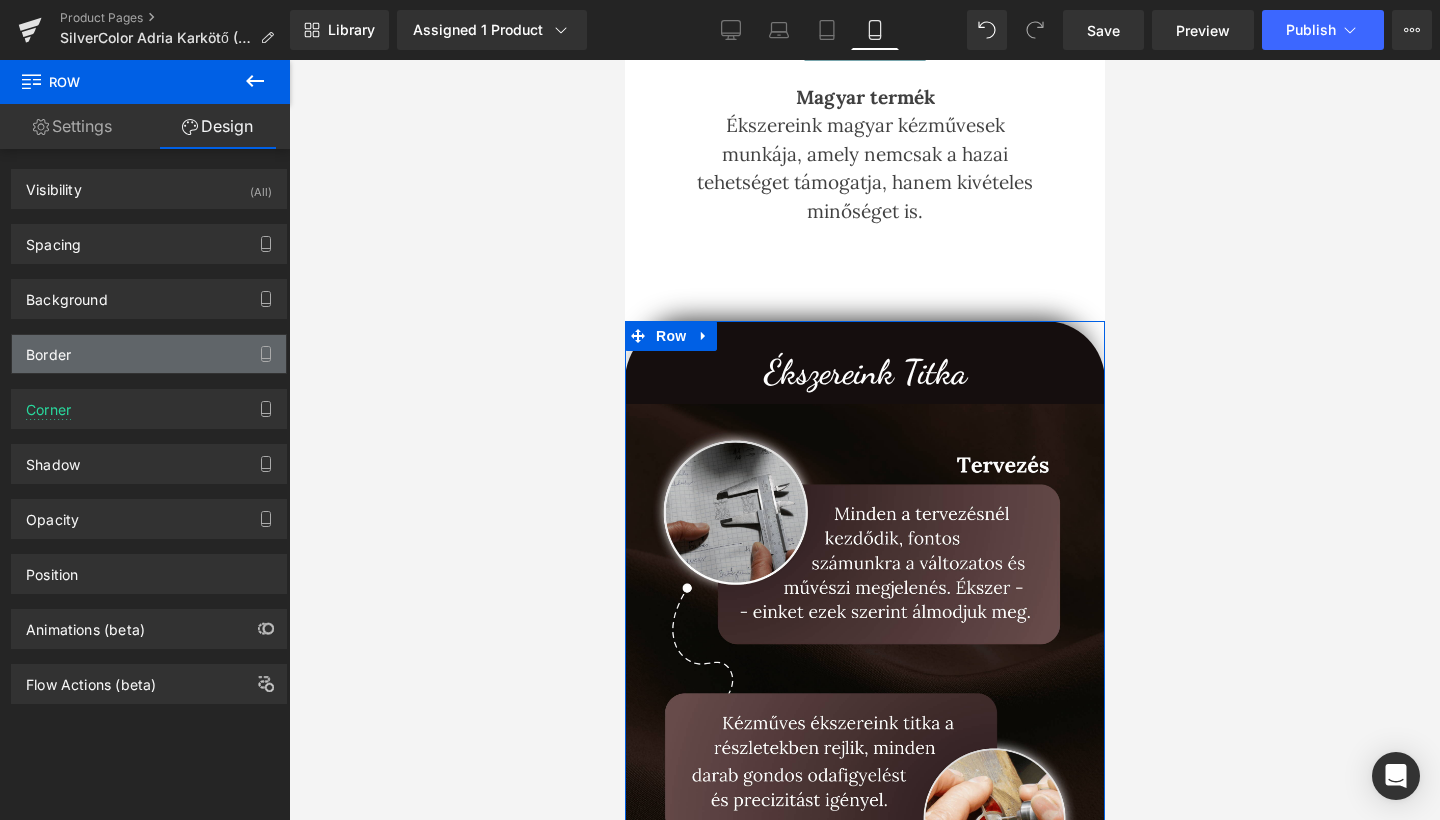click on "Border" at bounding box center [149, 354] 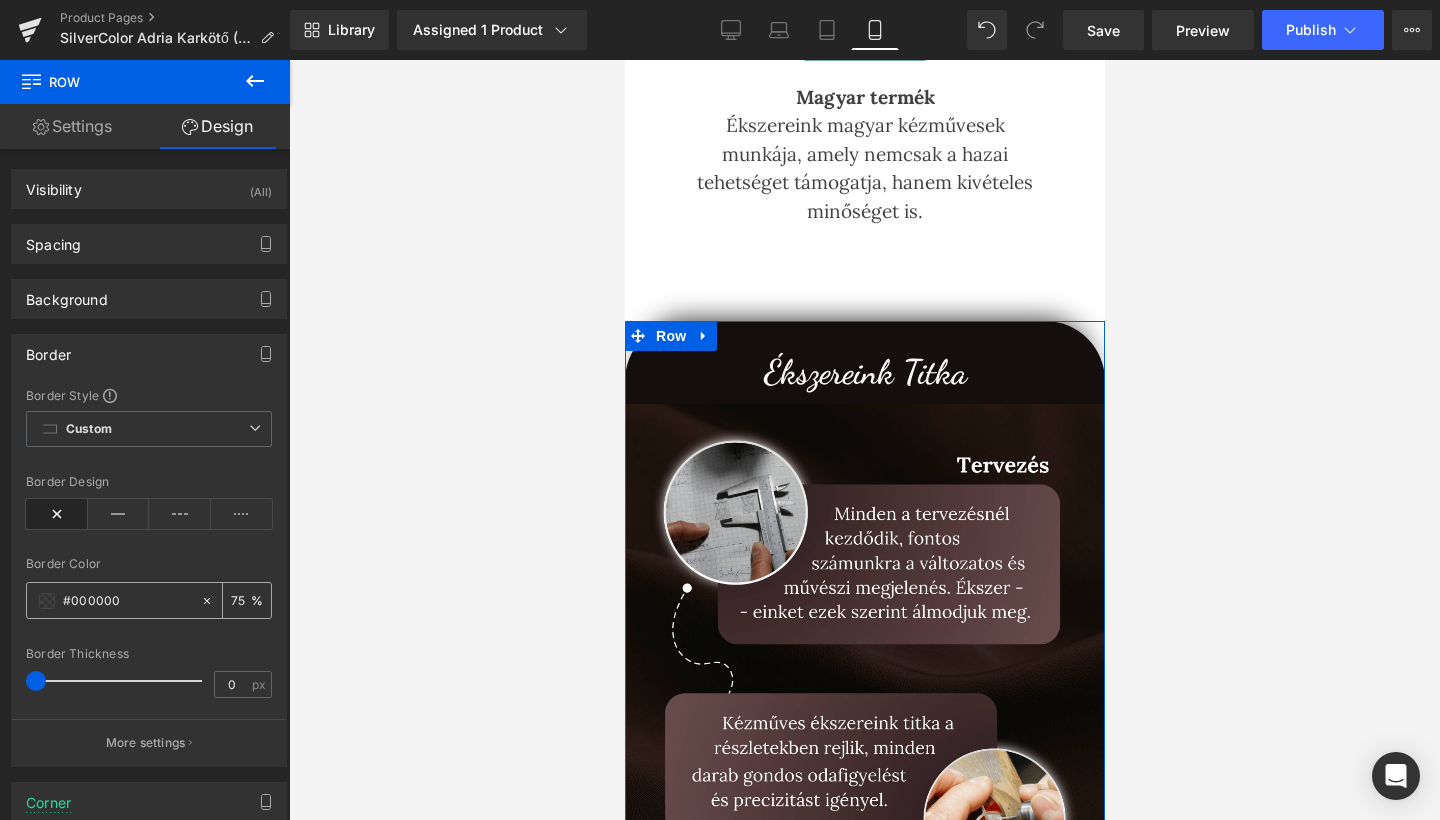 click at bounding box center [47, 601] 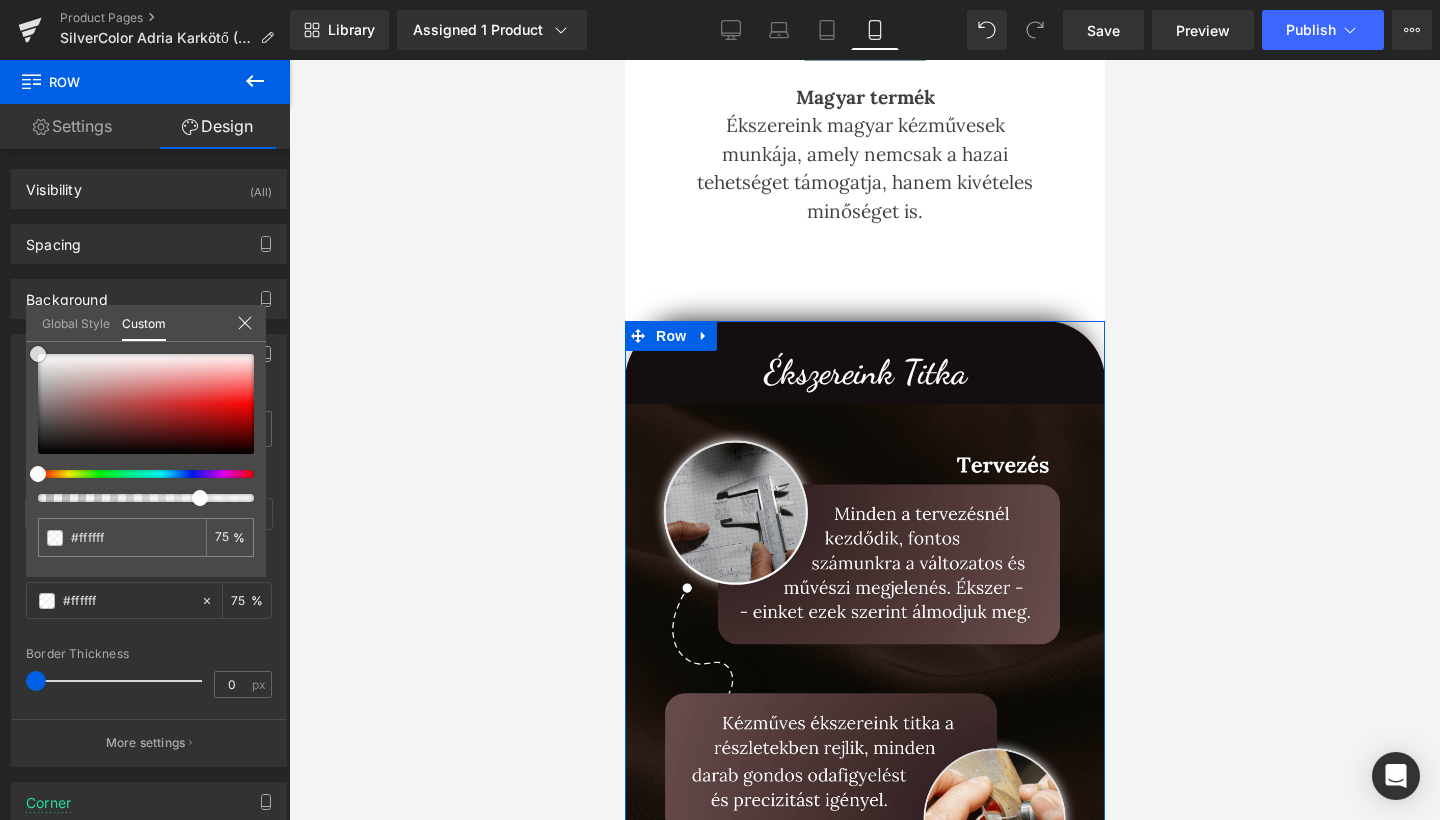 drag, startPoint x: 91, startPoint y: 404, endPoint x: 0, endPoint y: 270, distance: 161.9784 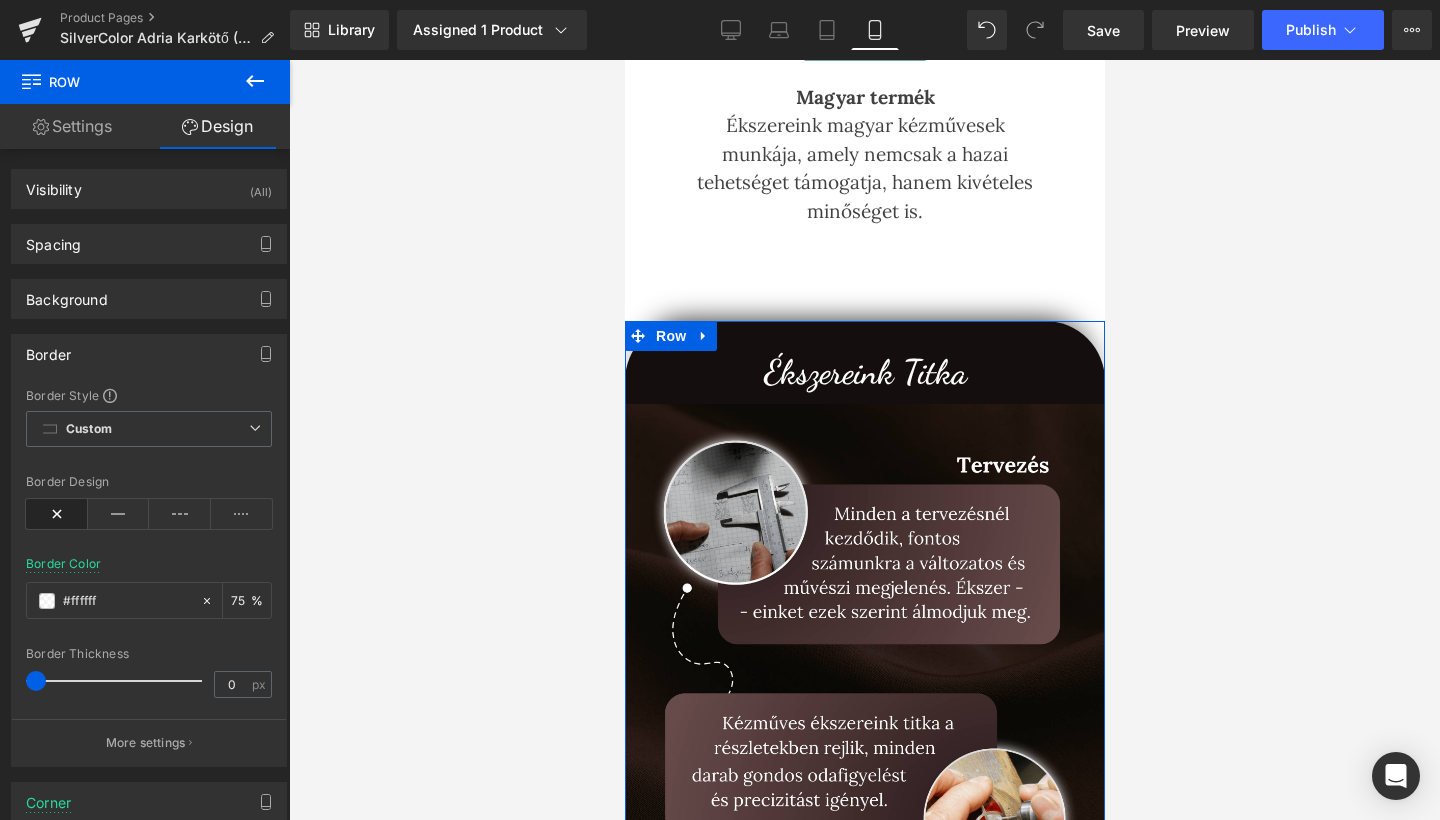 drag, startPoint x: 32, startPoint y: 681, endPoint x: 53, endPoint y: 677, distance: 21.377558 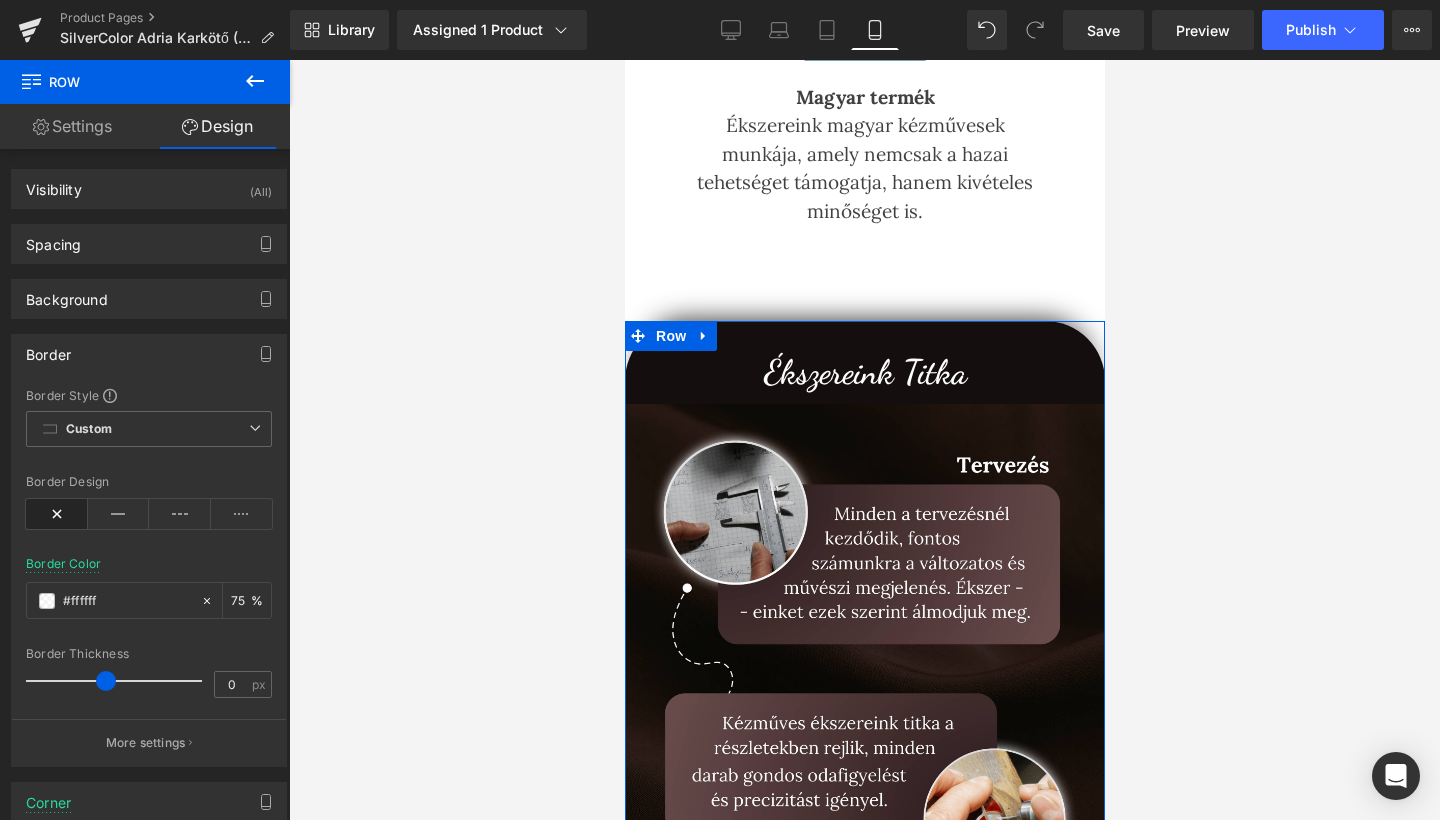 drag, startPoint x: 50, startPoint y: 677, endPoint x: 97, endPoint y: 679, distance: 47.042534 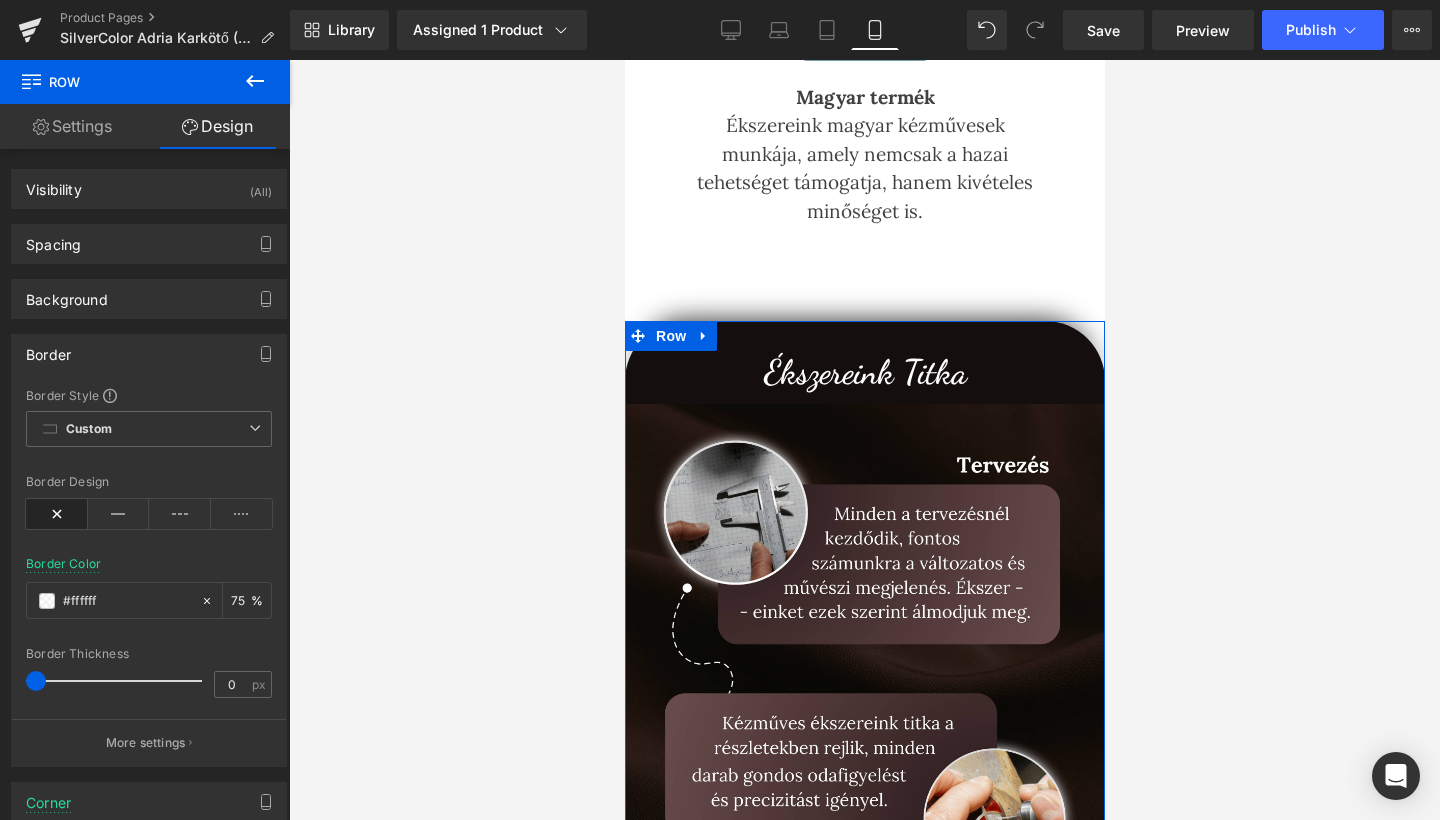 drag, startPoint x: 97, startPoint y: 679, endPoint x: 0, endPoint y: 679, distance: 97 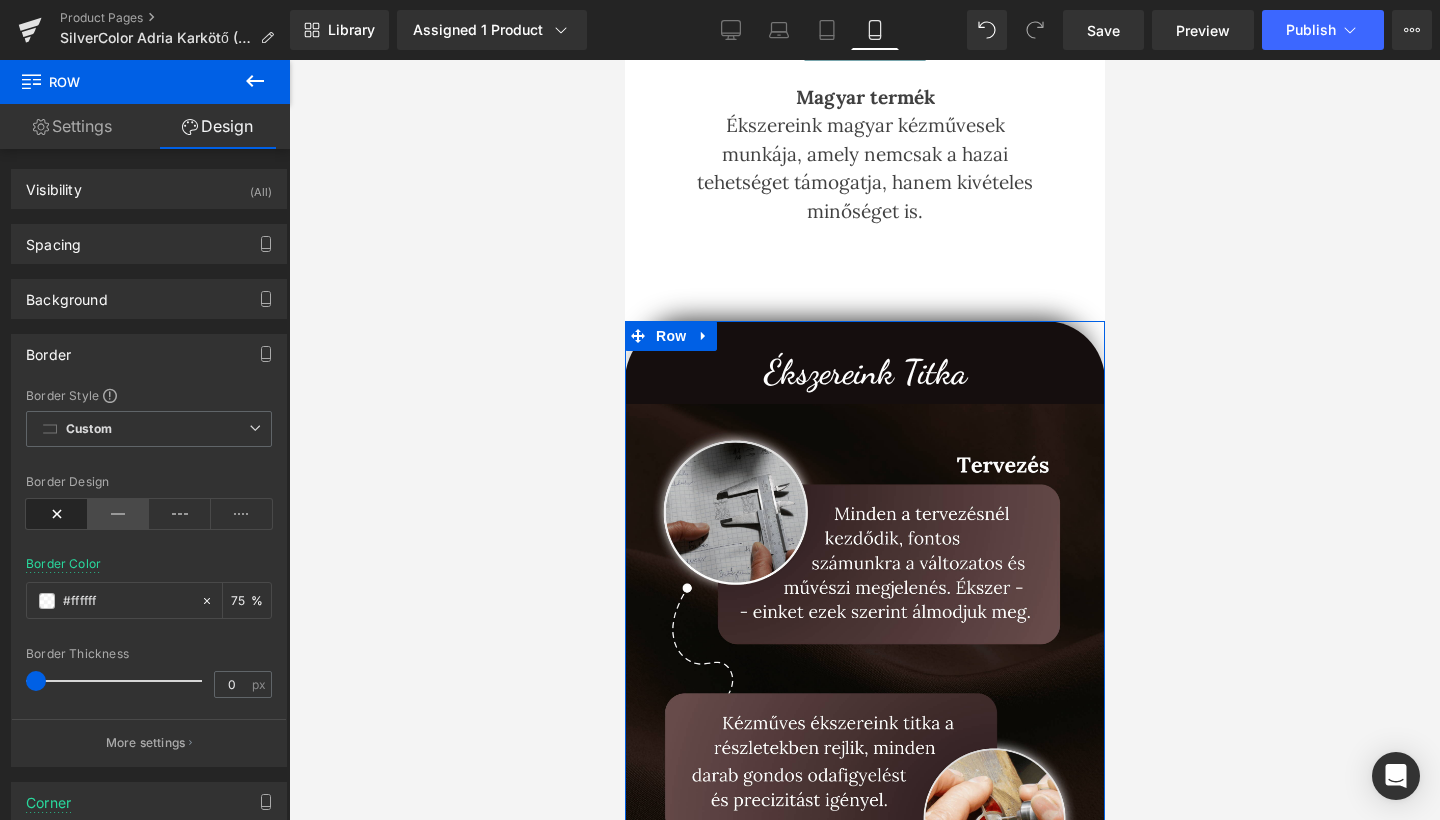 click at bounding box center (119, 514) 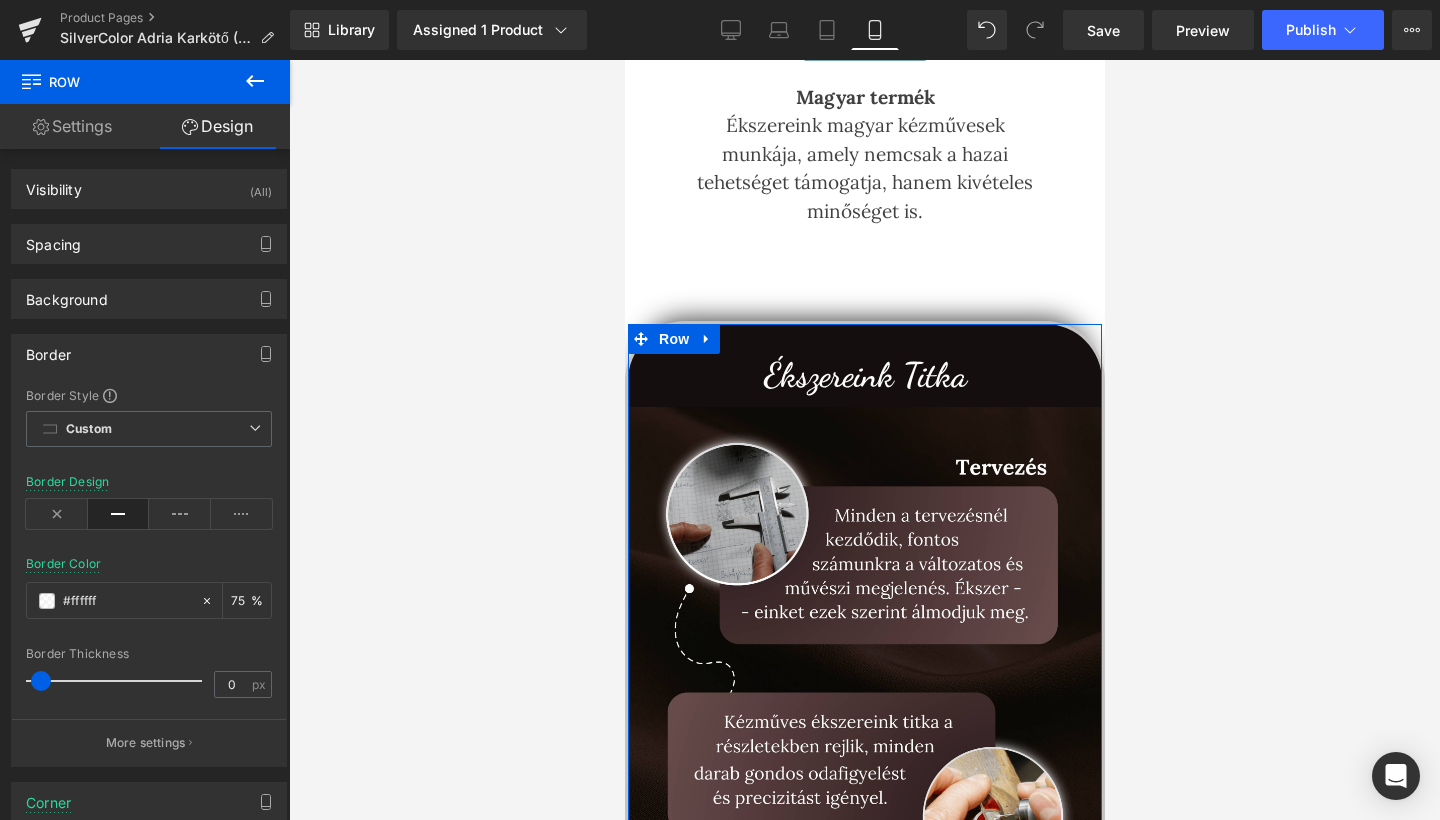 click at bounding box center (41, 681) 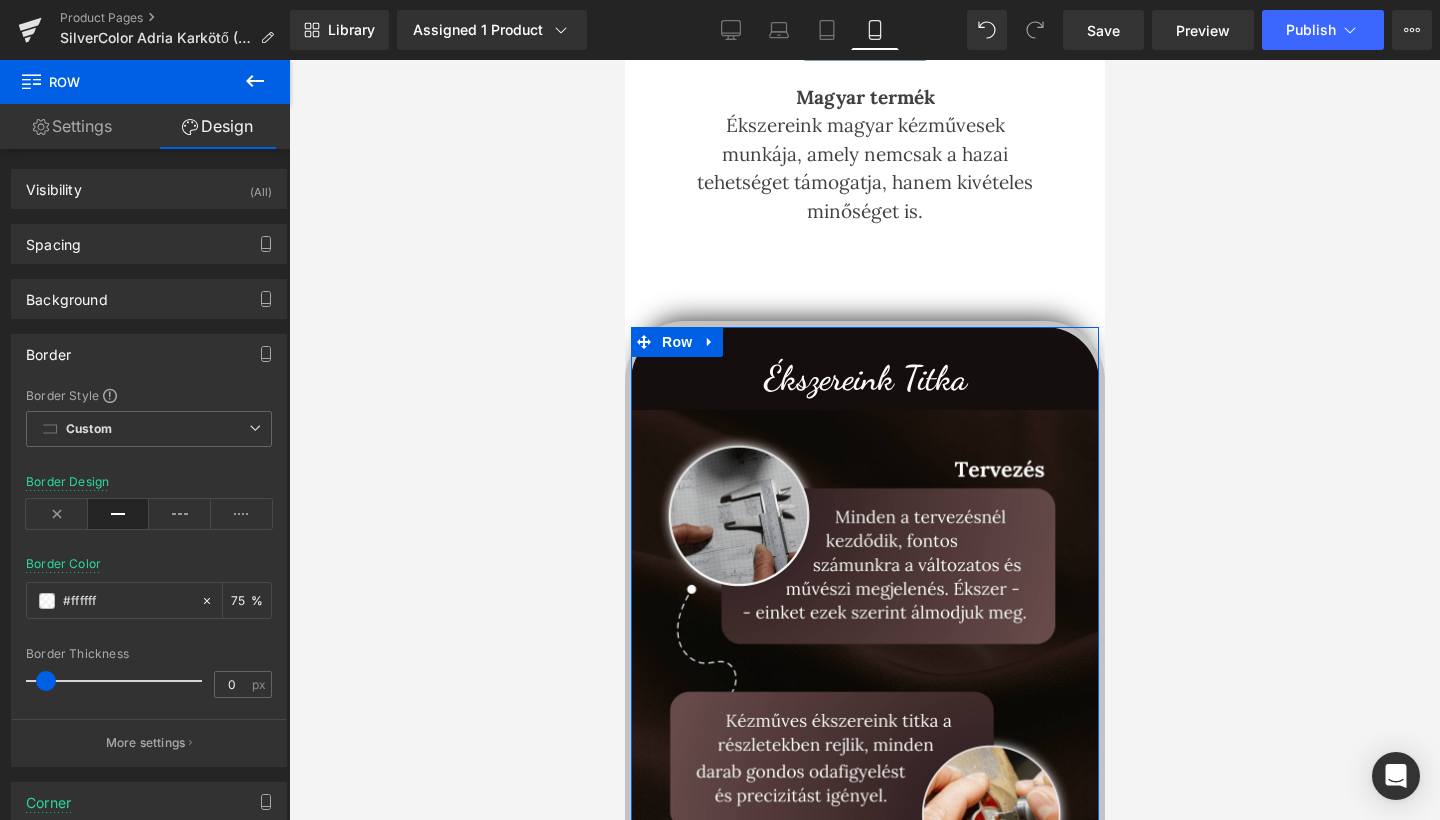 drag, startPoint x: 57, startPoint y: 681, endPoint x: 45, endPoint y: 677, distance: 12.649111 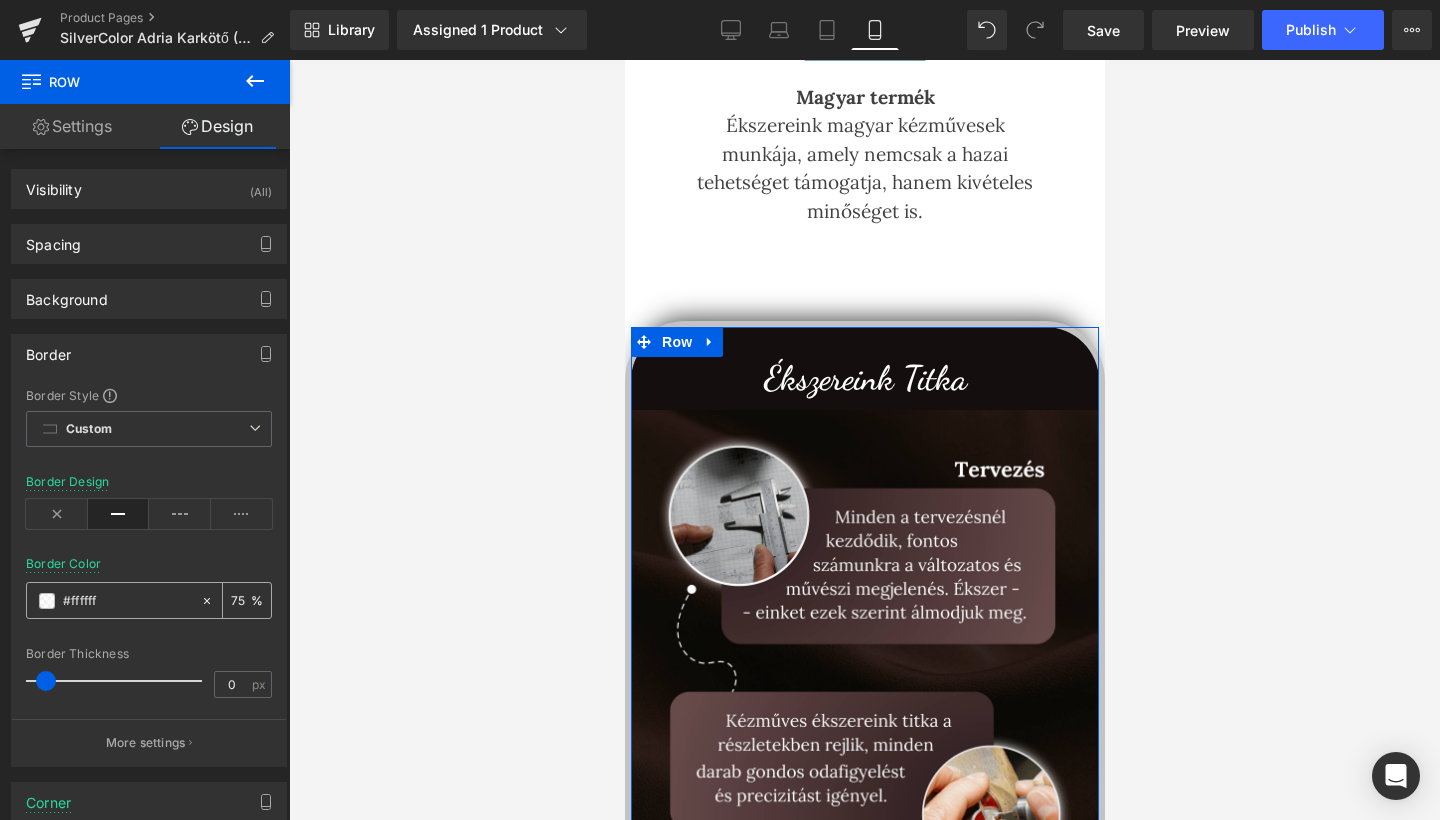 click on "#000000" at bounding box center [113, 600] 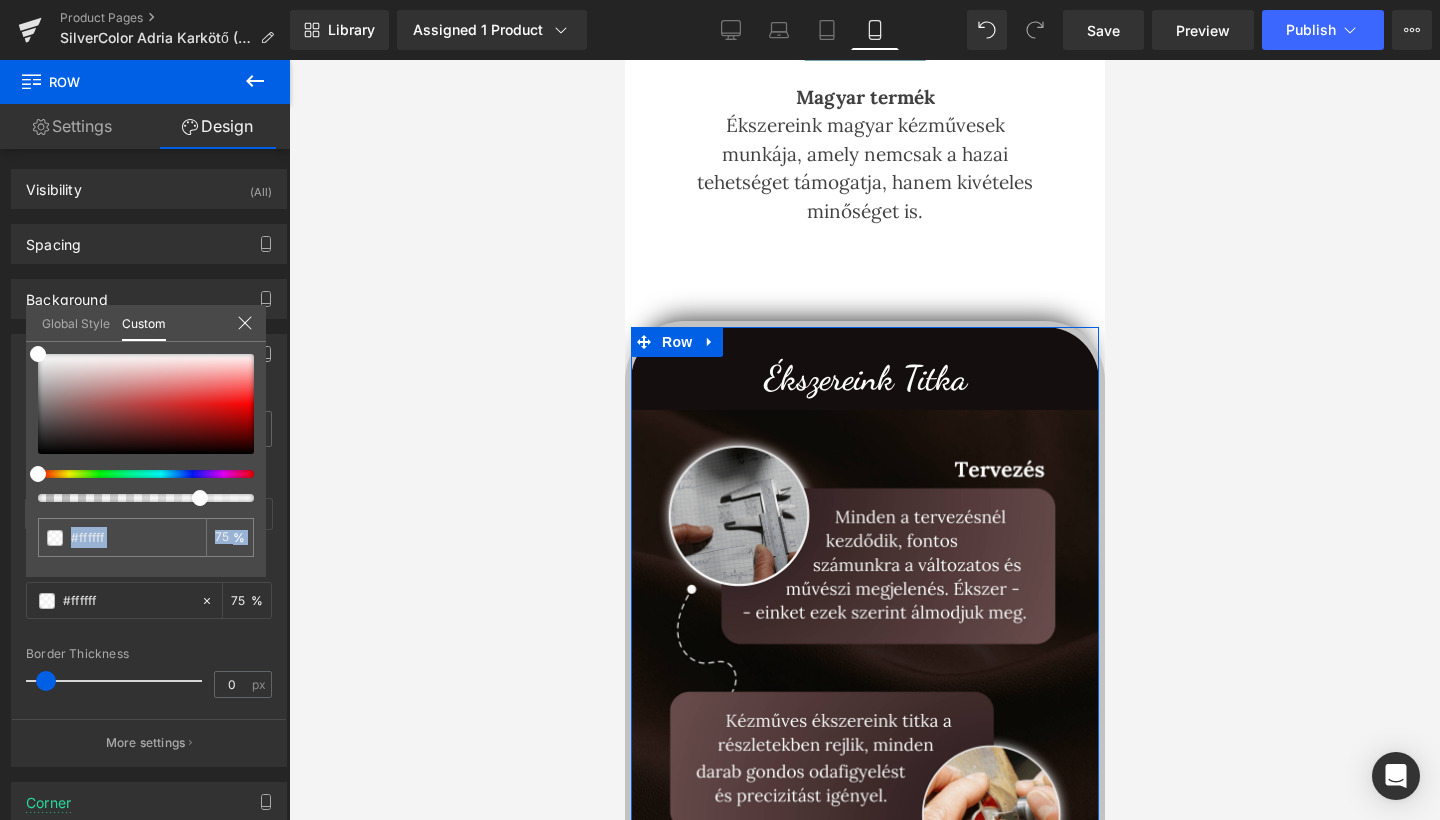 drag, startPoint x: 213, startPoint y: 493, endPoint x: 293, endPoint y: 490, distance: 80.05623 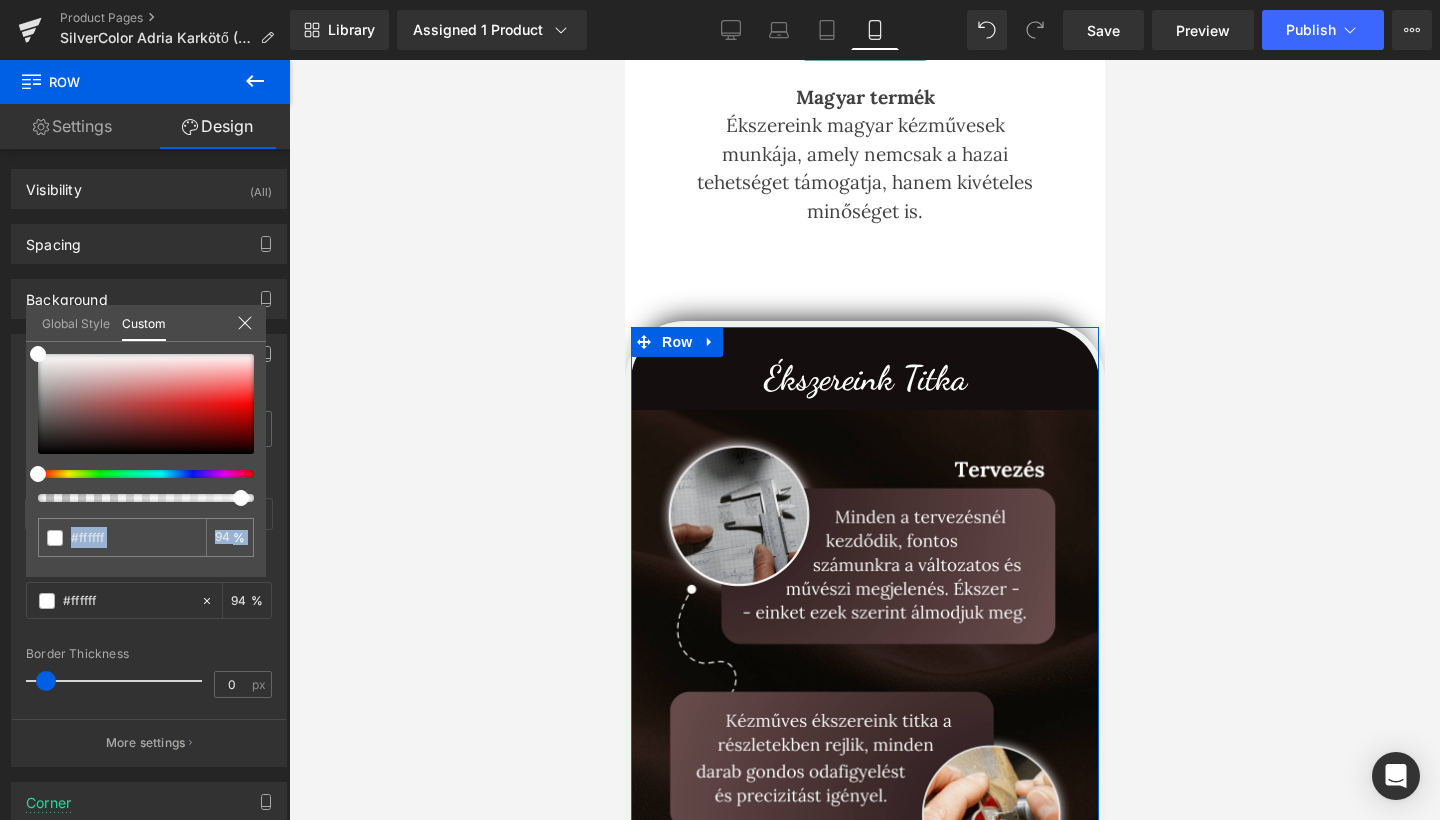 drag, startPoint x: 202, startPoint y: 502, endPoint x: 229, endPoint y: 501, distance: 27.018513 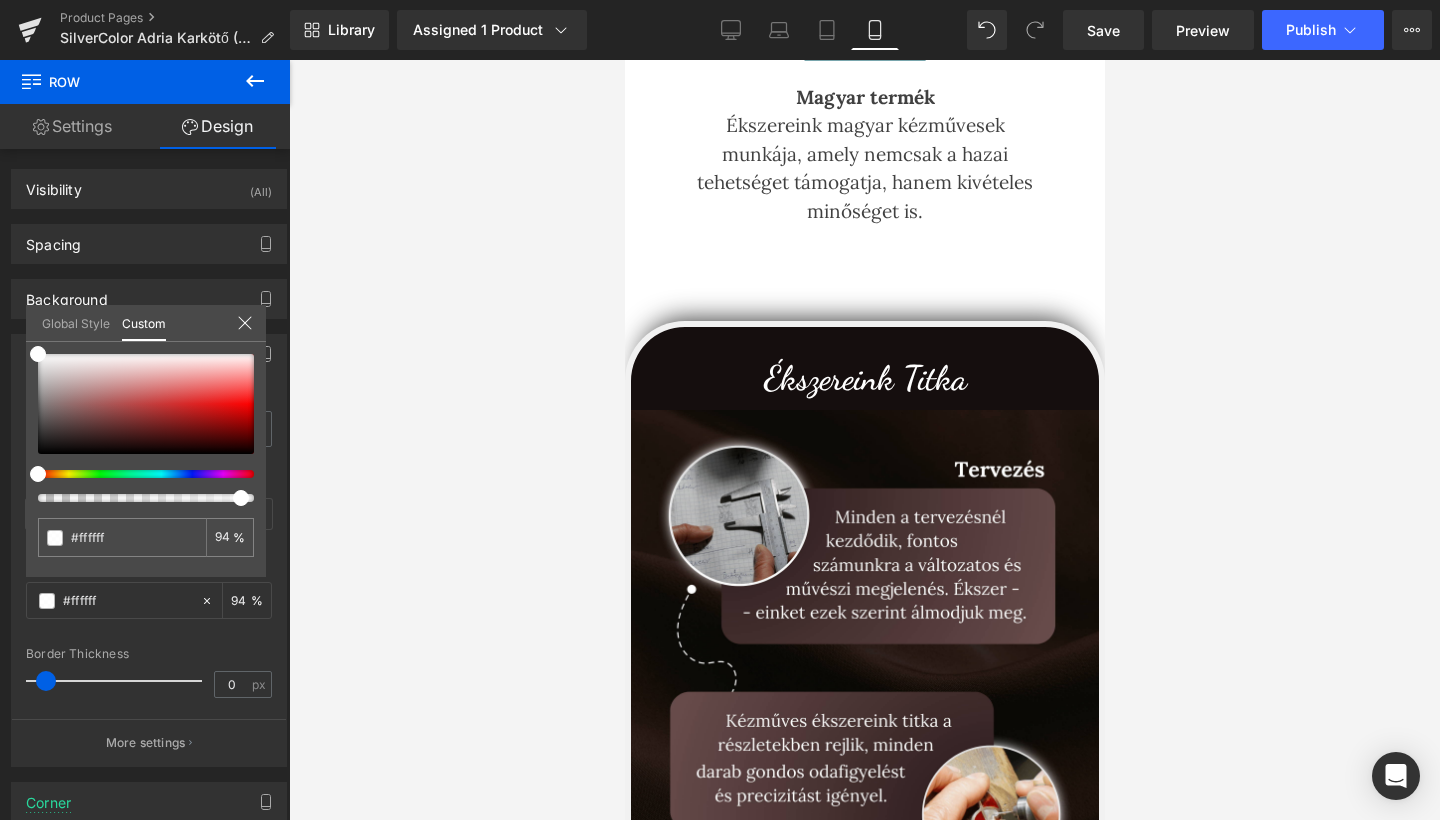 click at bounding box center [864, 440] 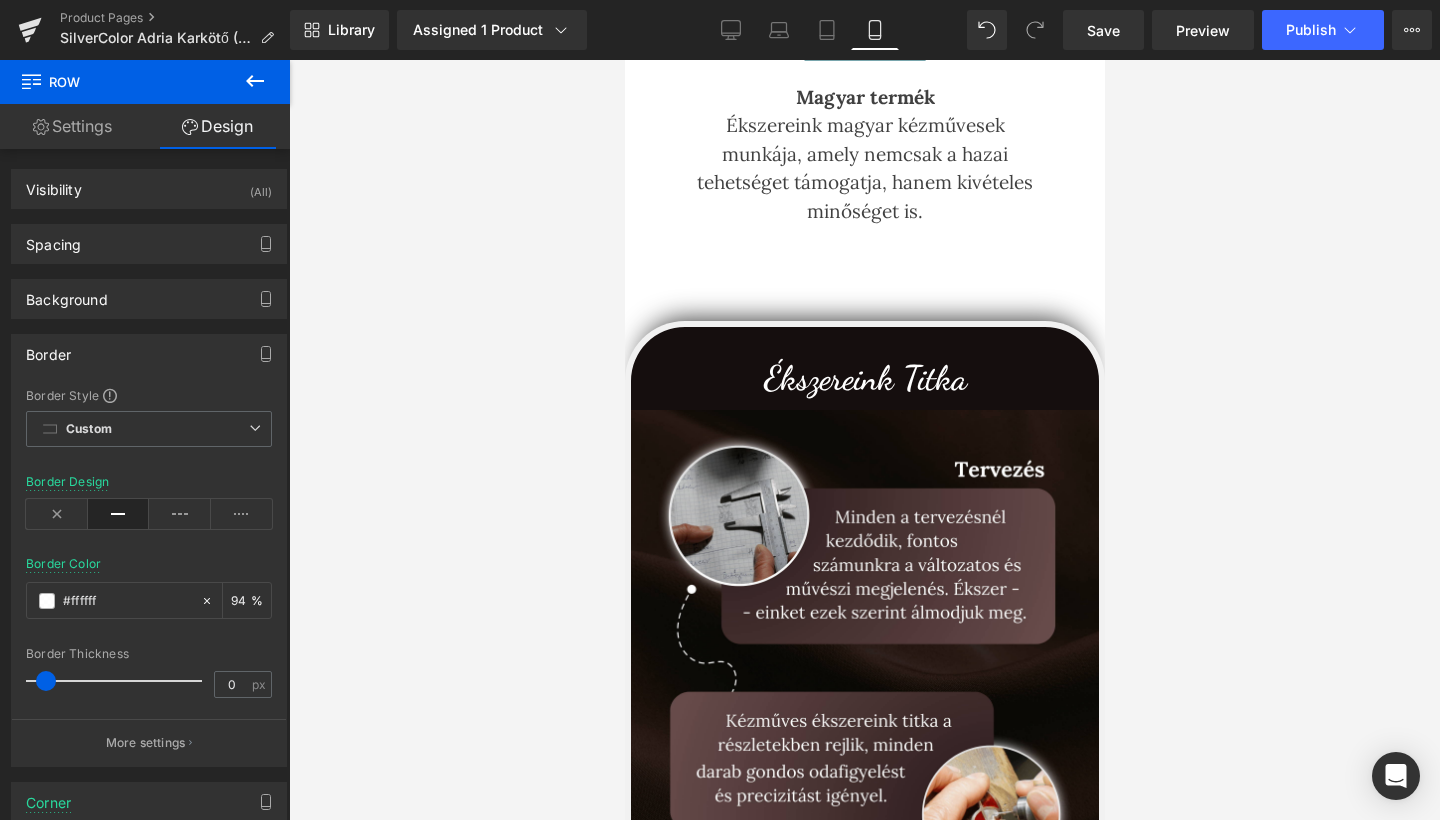 click at bounding box center [864, 440] 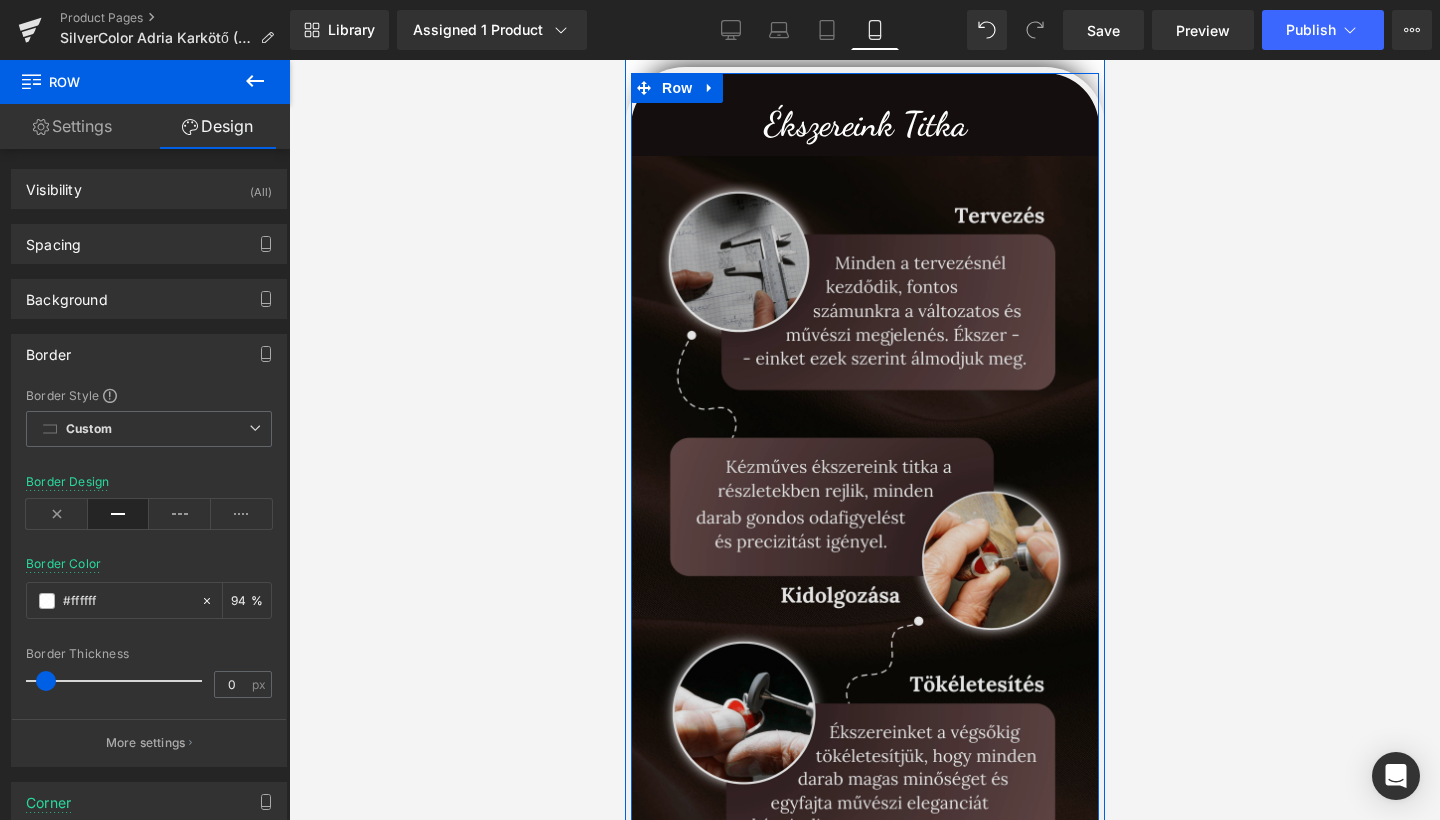 scroll, scrollTop: 2311, scrollLeft: 0, axis: vertical 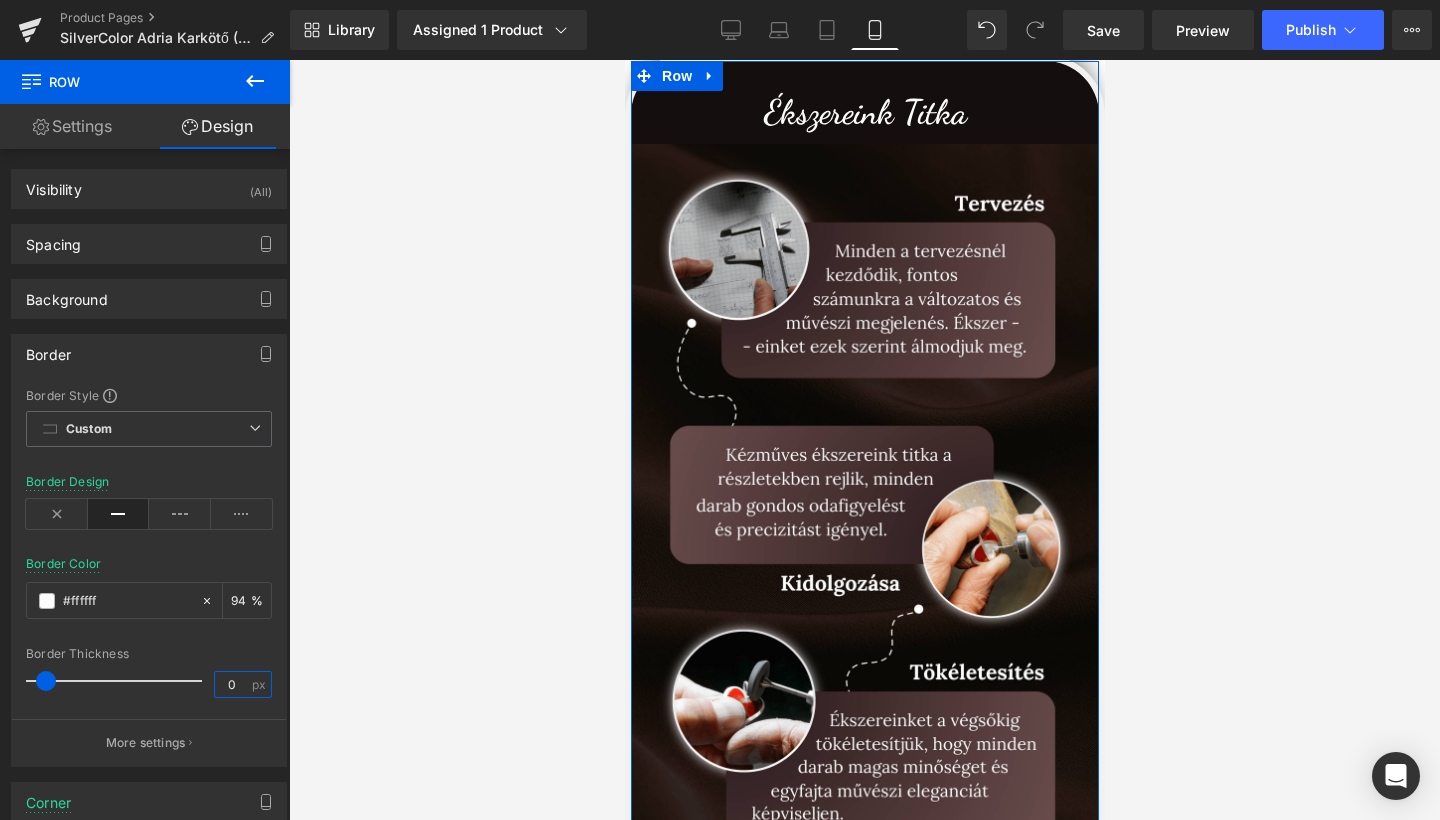 click on "0" at bounding box center [232, 684] 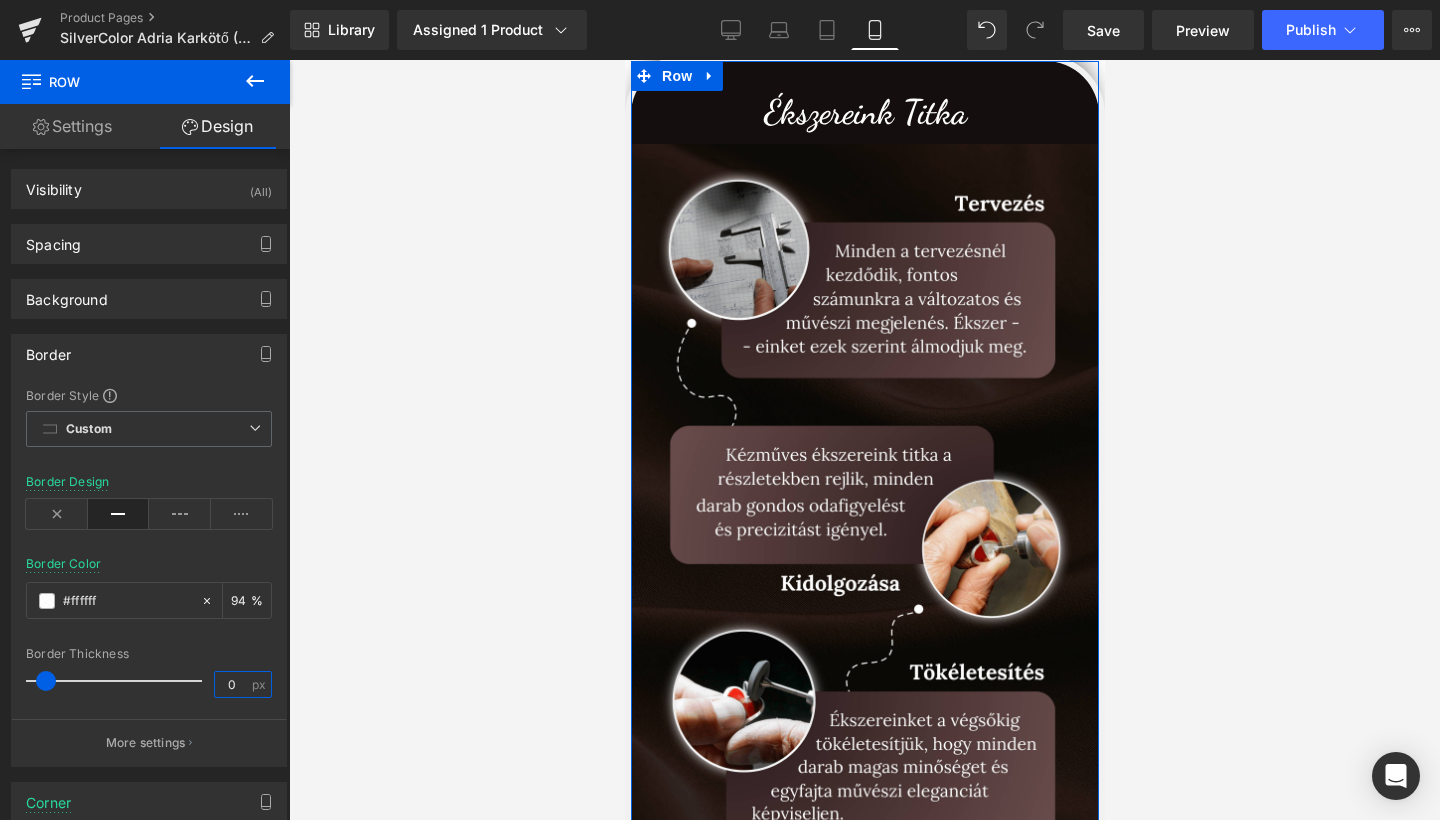 click on "0" at bounding box center [232, 684] 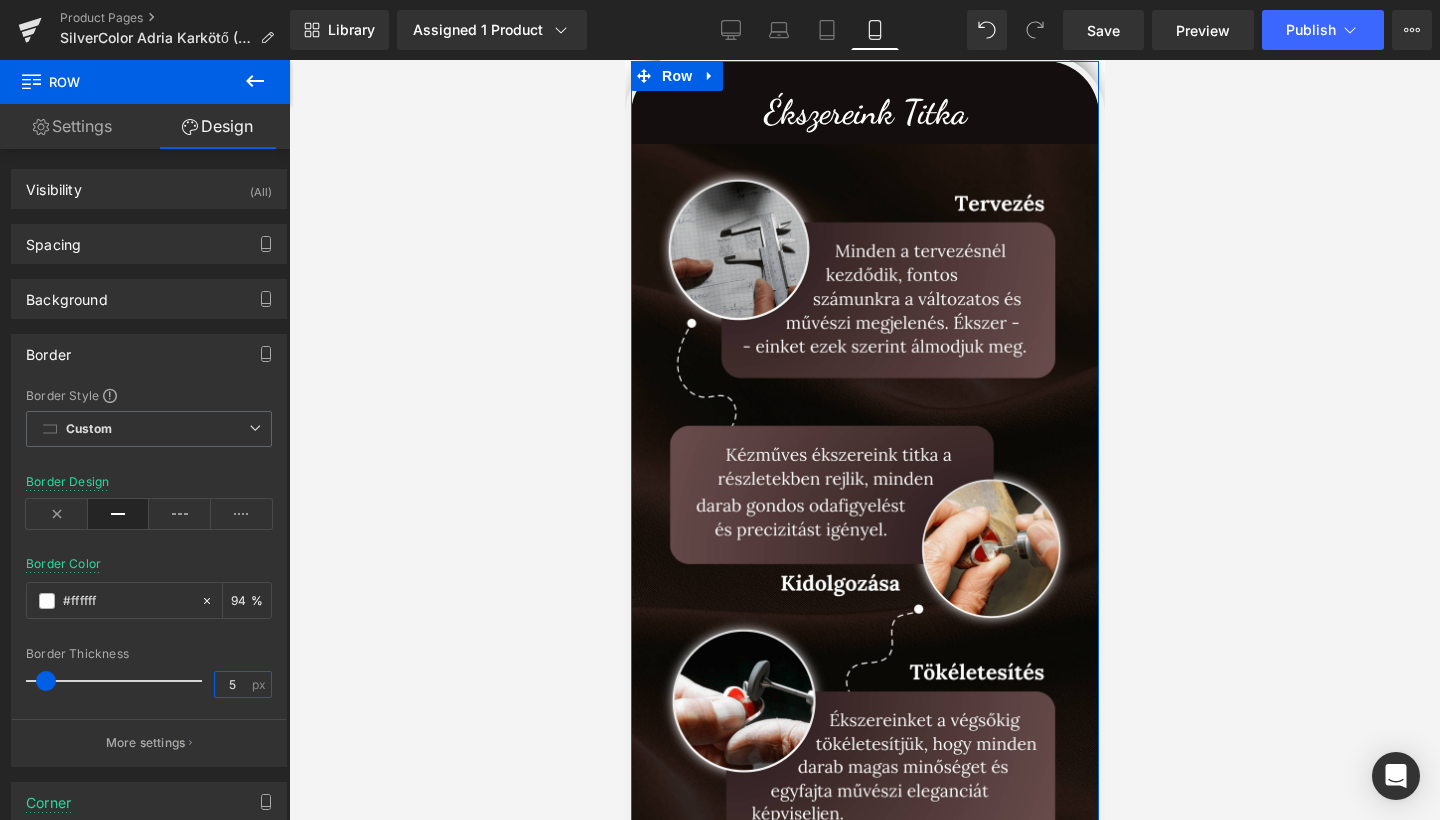 type on "5" 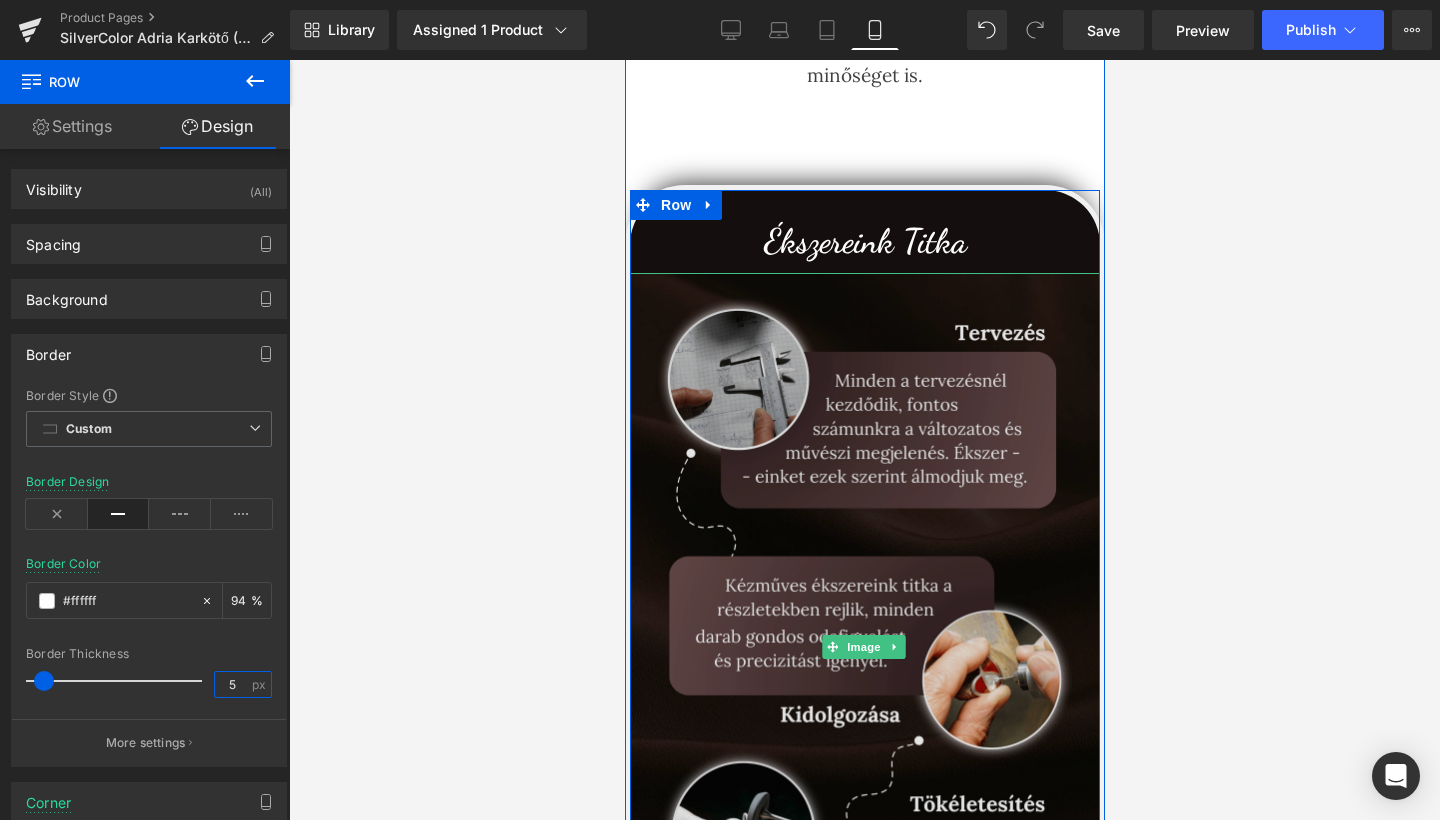 scroll, scrollTop: 2032, scrollLeft: 0, axis: vertical 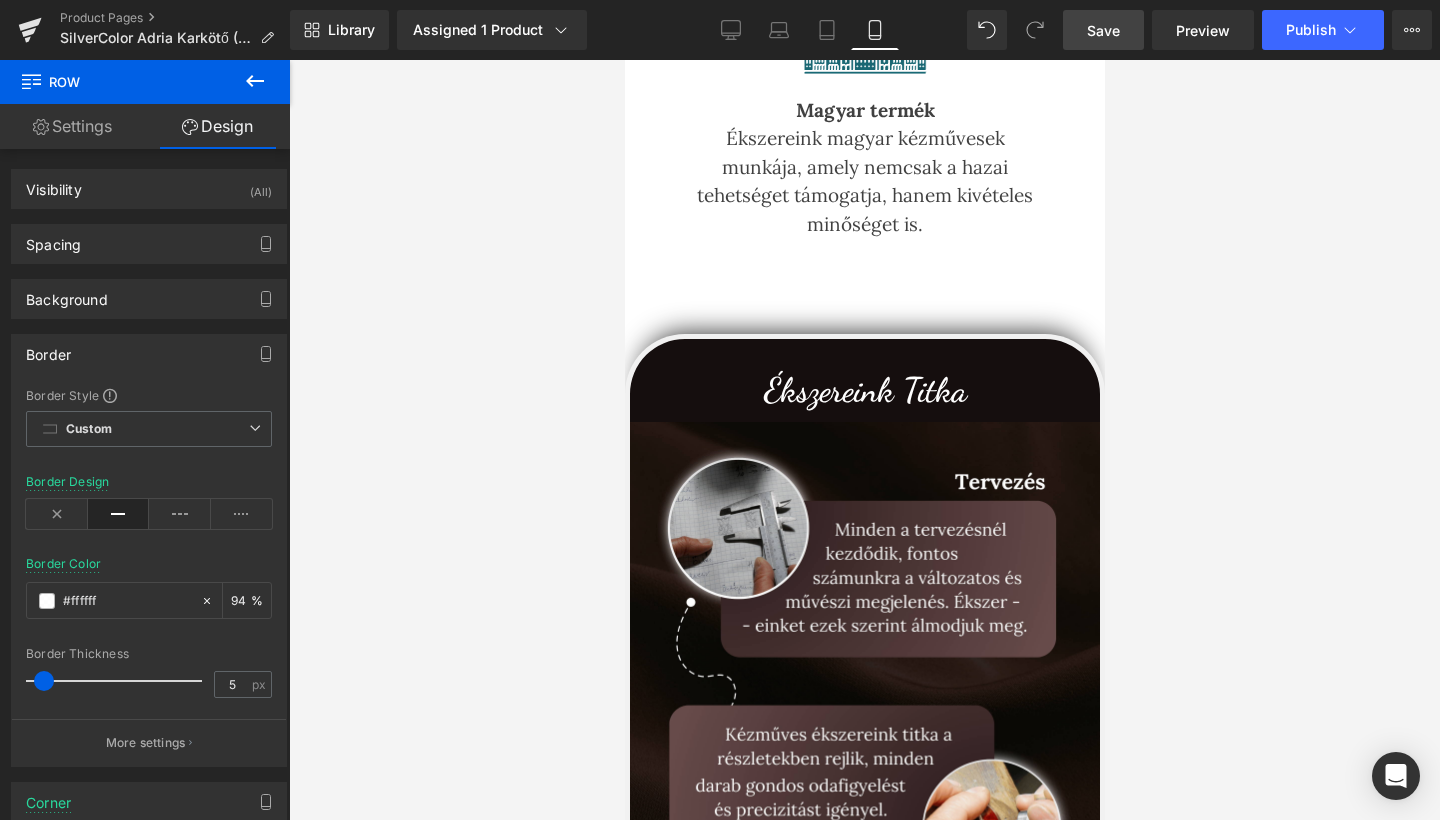 click on "Save" at bounding box center (1103, 30) 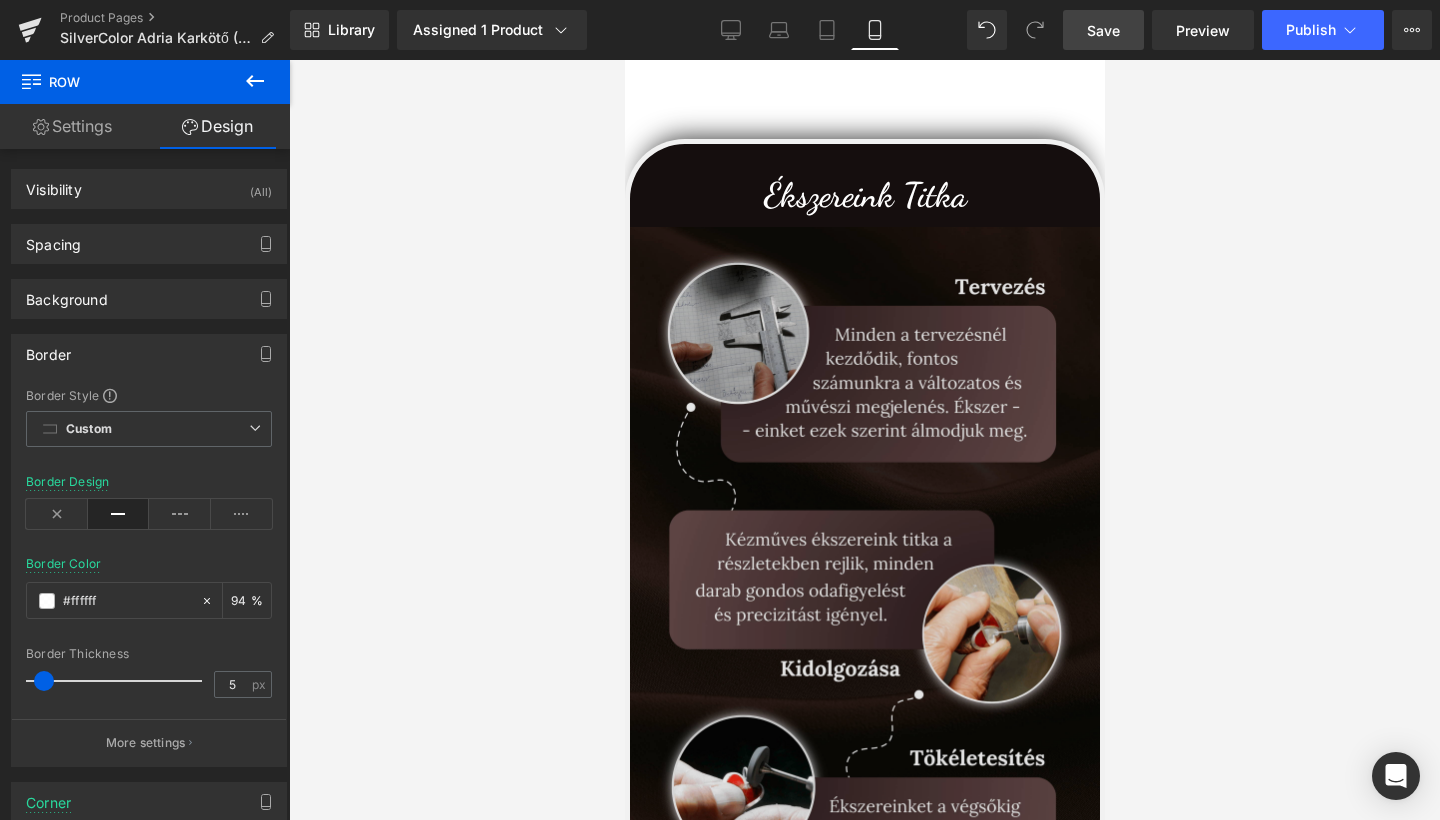 scroll, scrollTop: 2224, scrollLeft: 0, axis: vertical 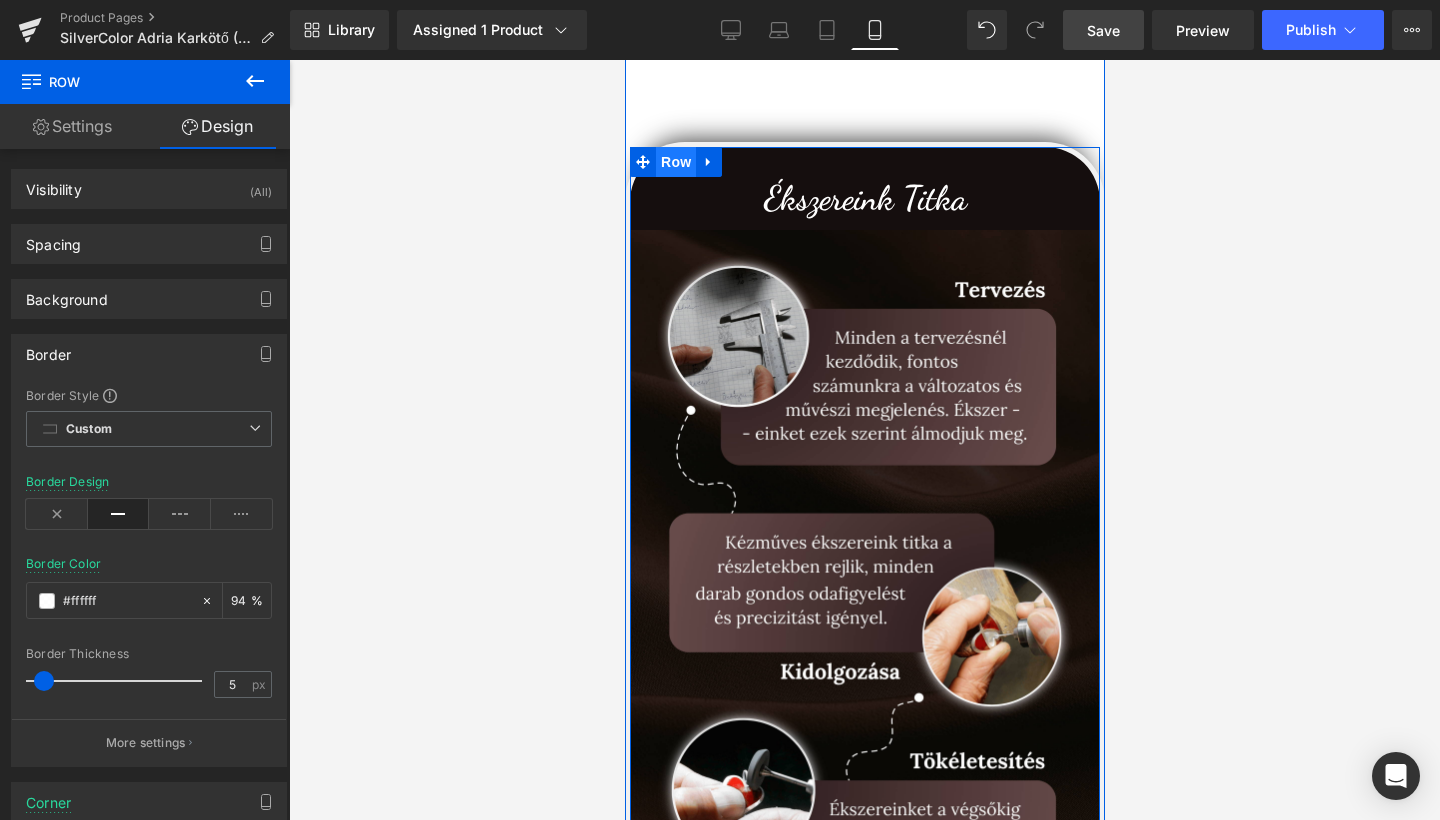click on "Row" at bounding box center (675, 162) 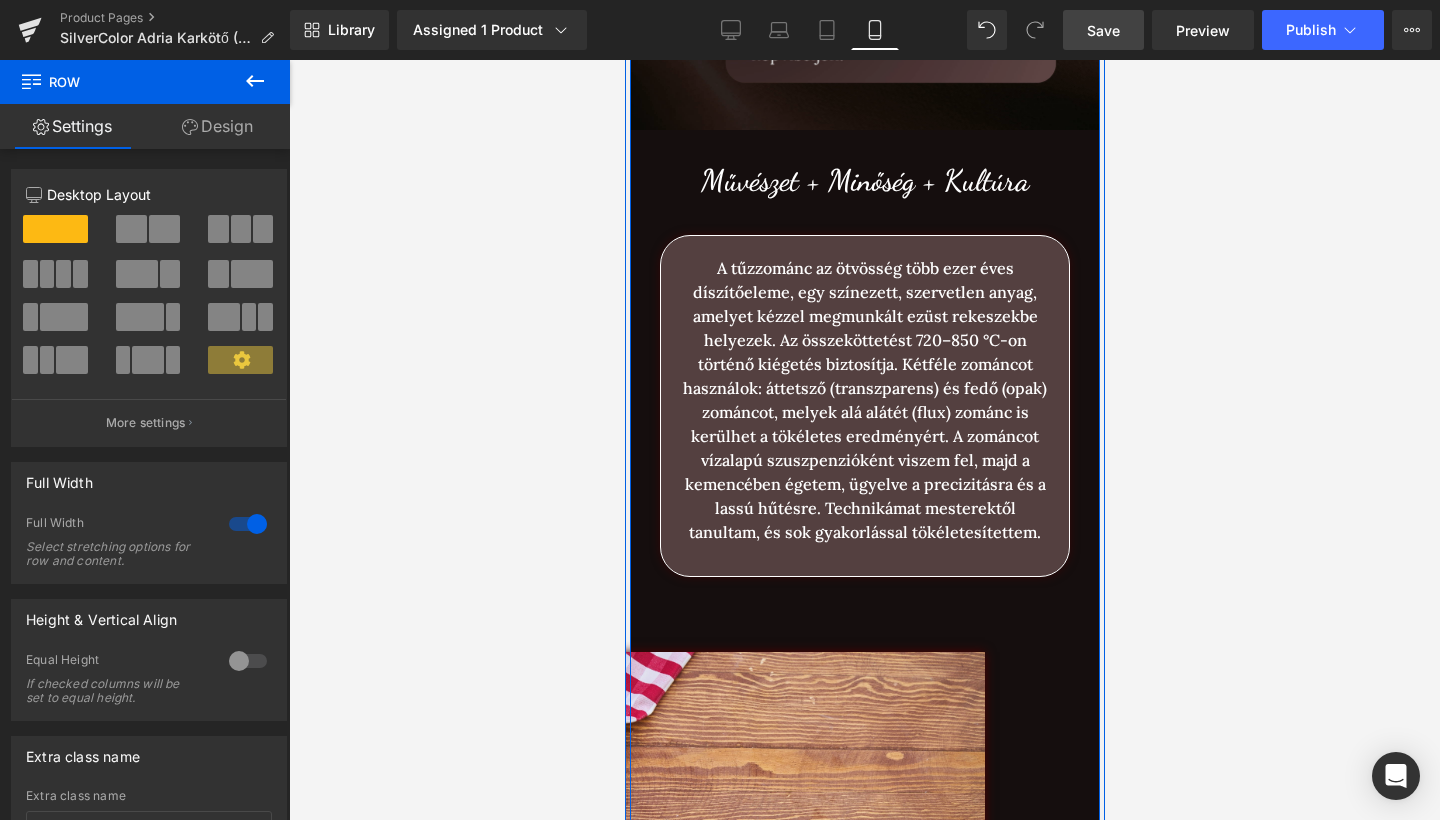 scroll, scrollTop: 3075, scrollLeft: 0, axis: vertical 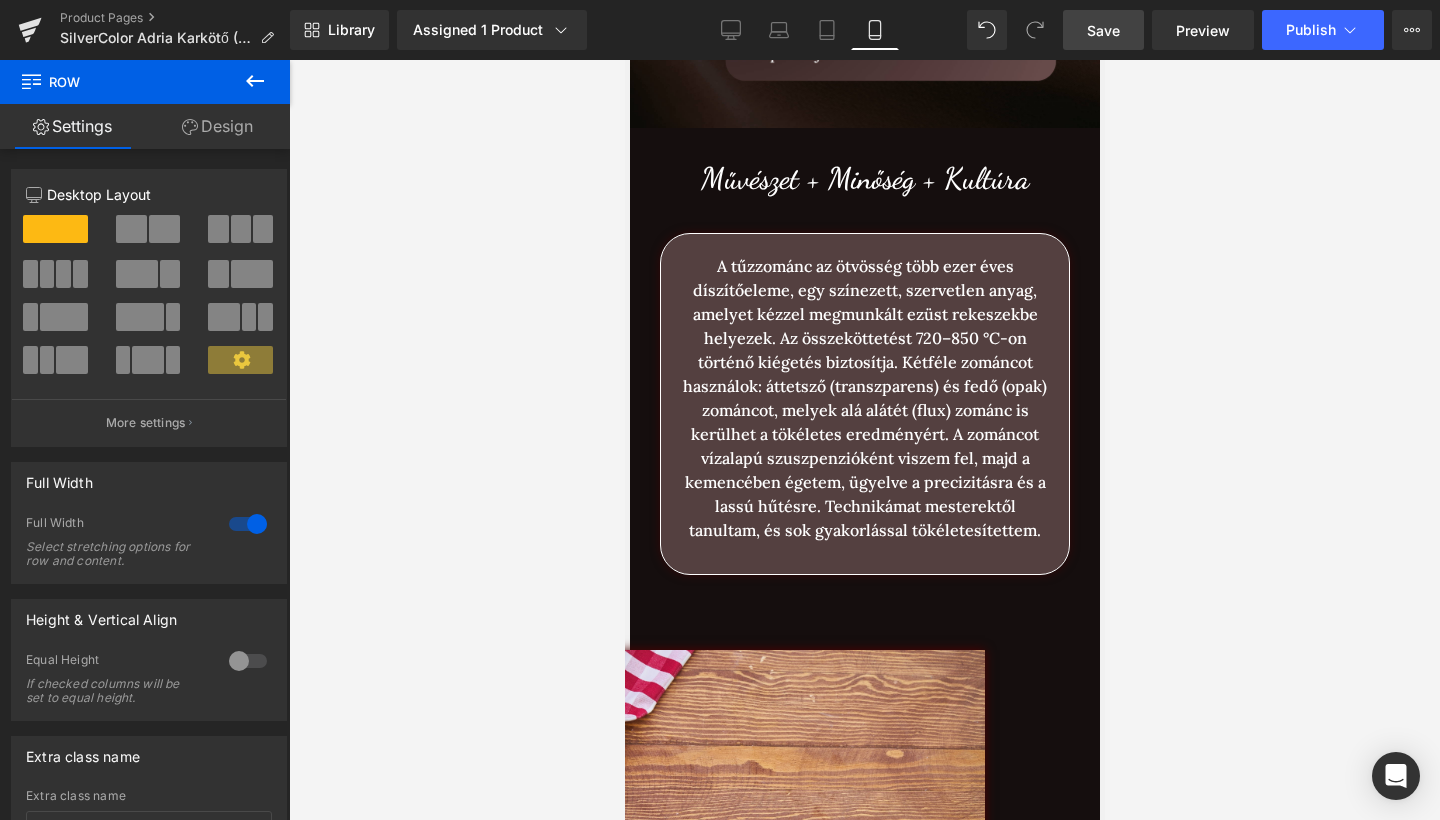 click on "Save" at bounding box center (1103, 30) 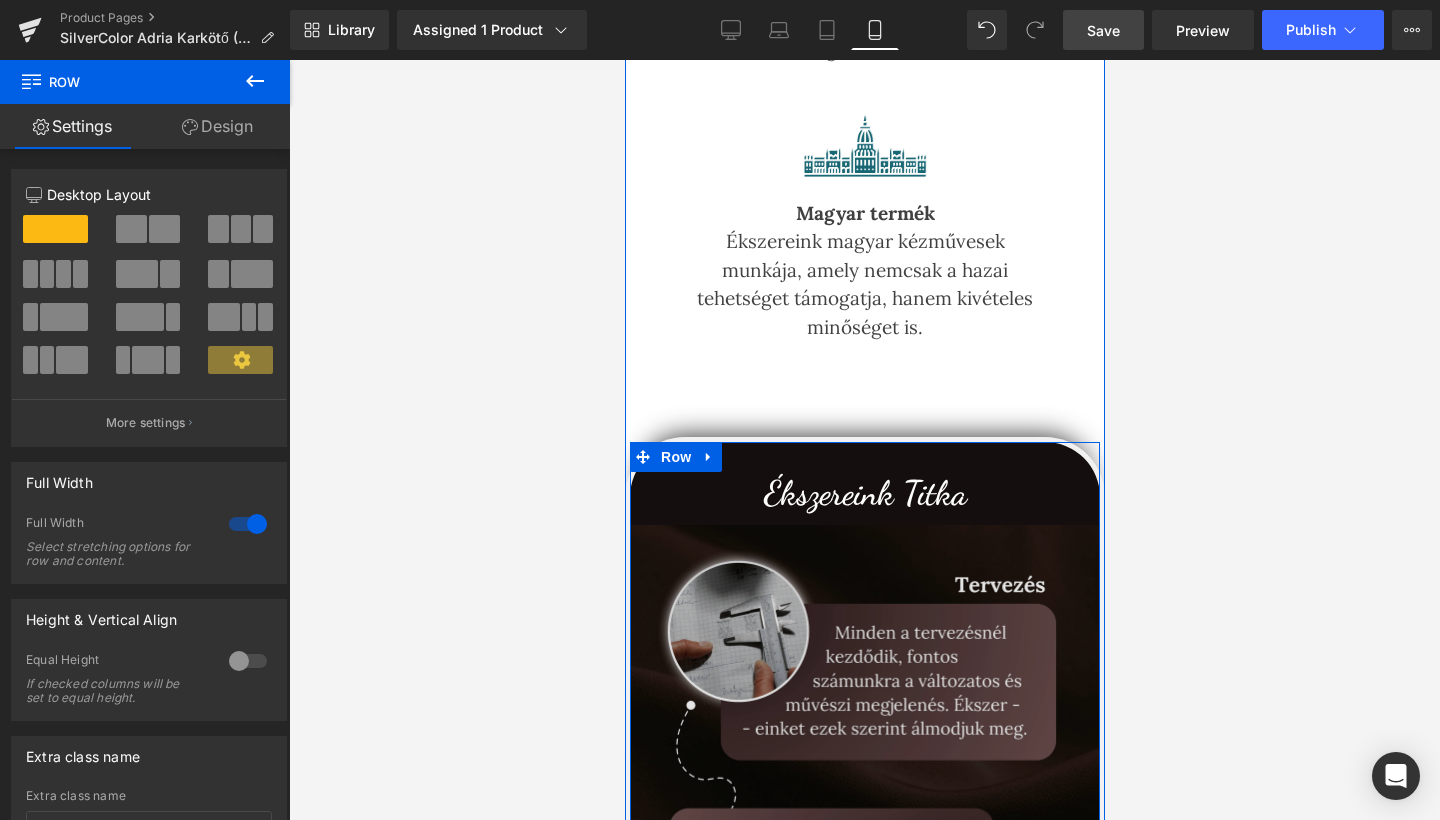 scroll, scrollTop: 1908, scrollLeft: 0, axis: vertical 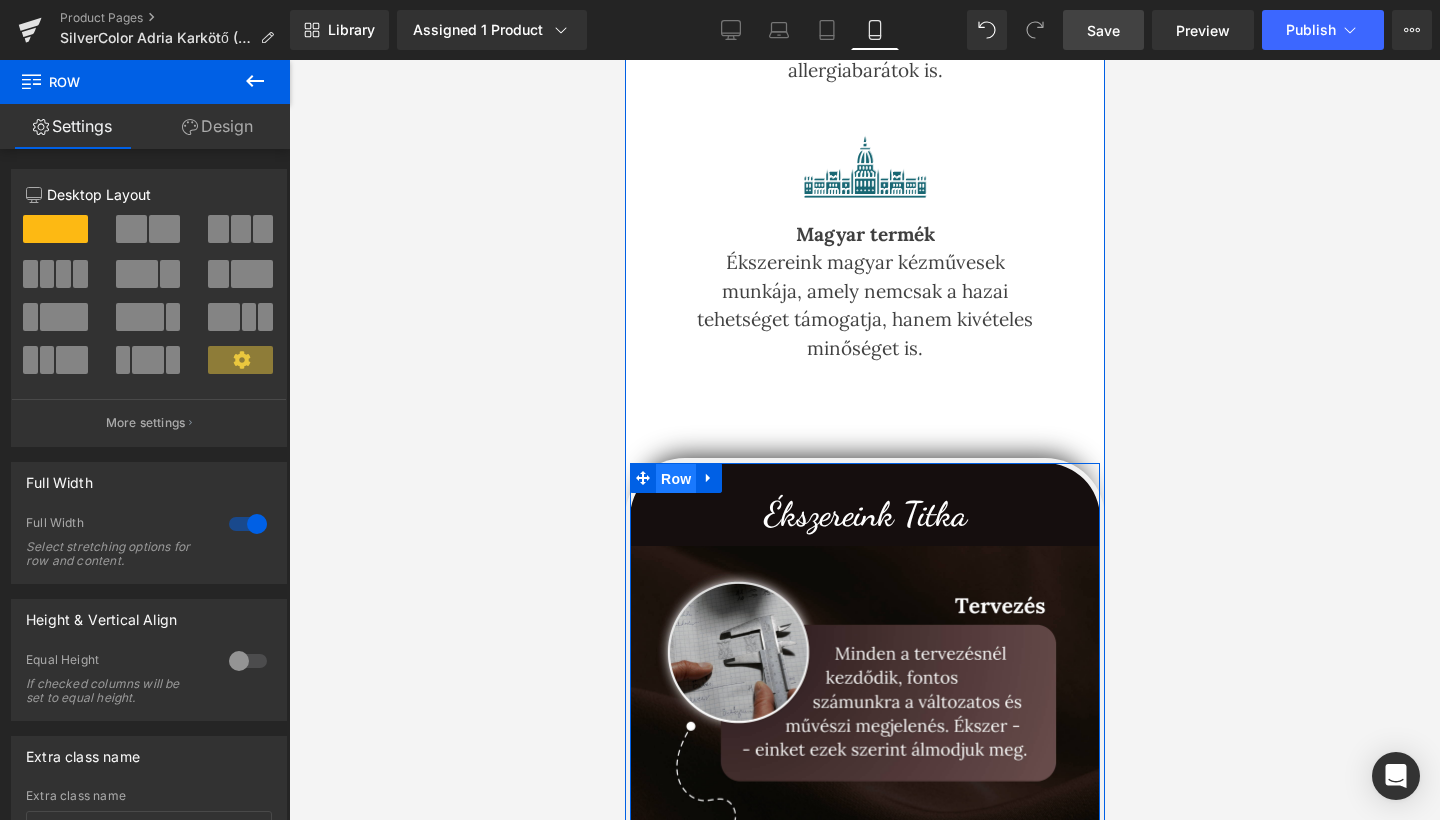 drag, startPoint x: 673, startPoint y: 462, endPoint x: 1101, endPoint y: 537, distance: 434.52158 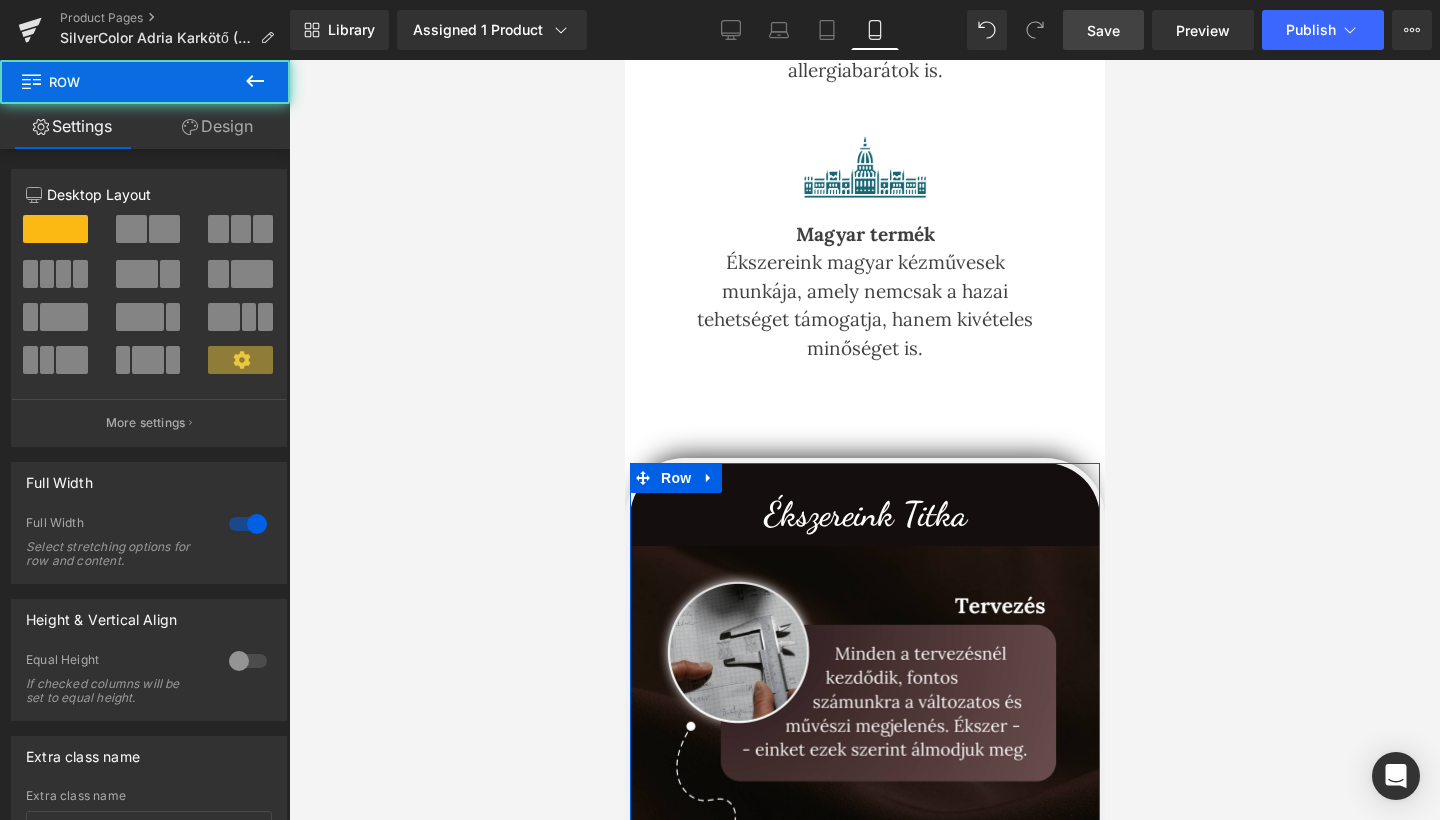 click on "Design" at bounding box center [217, 126] 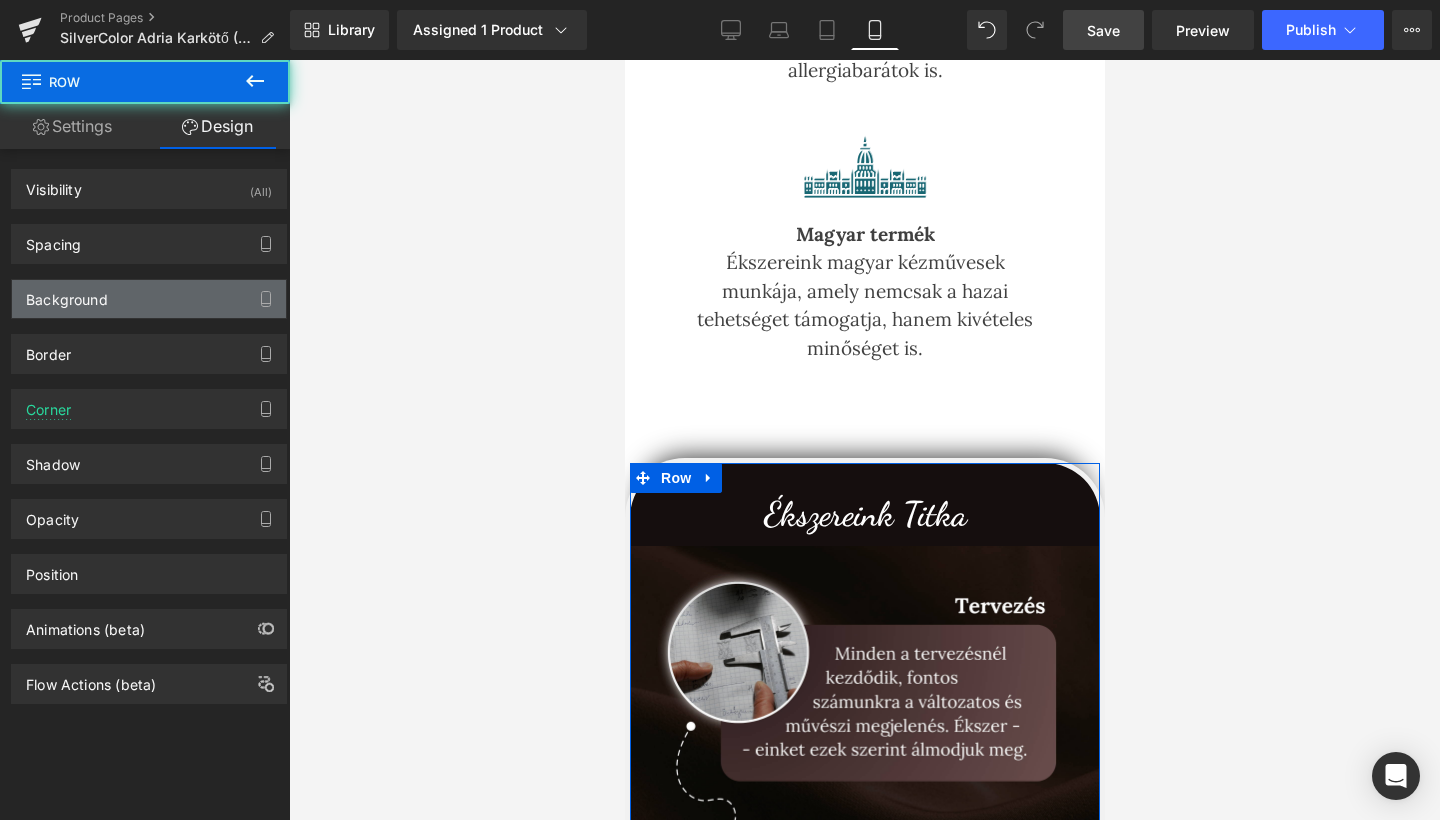 click on "Background" at bounding box center [149, 299] 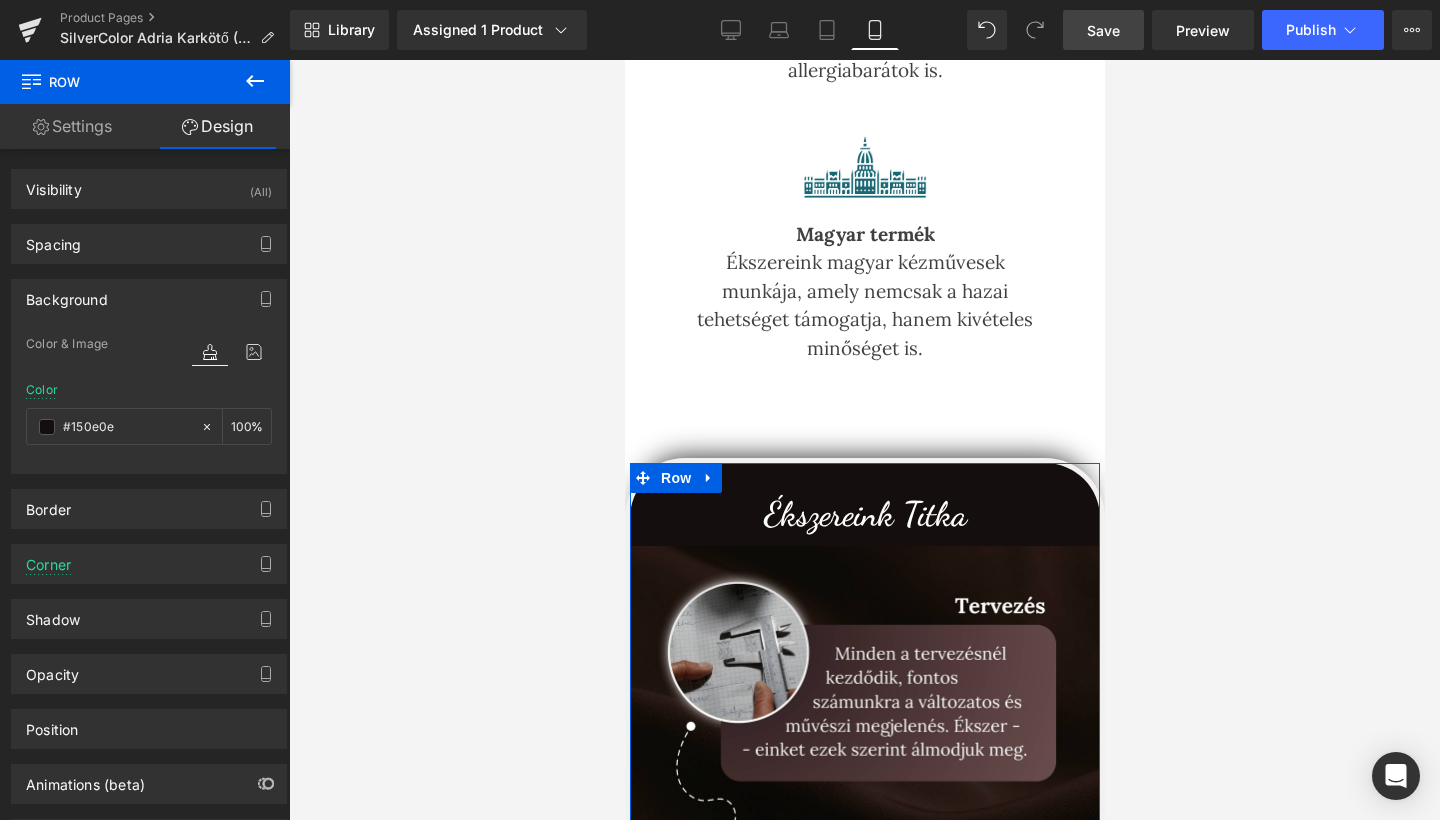 click at bounding box center [232, 351] 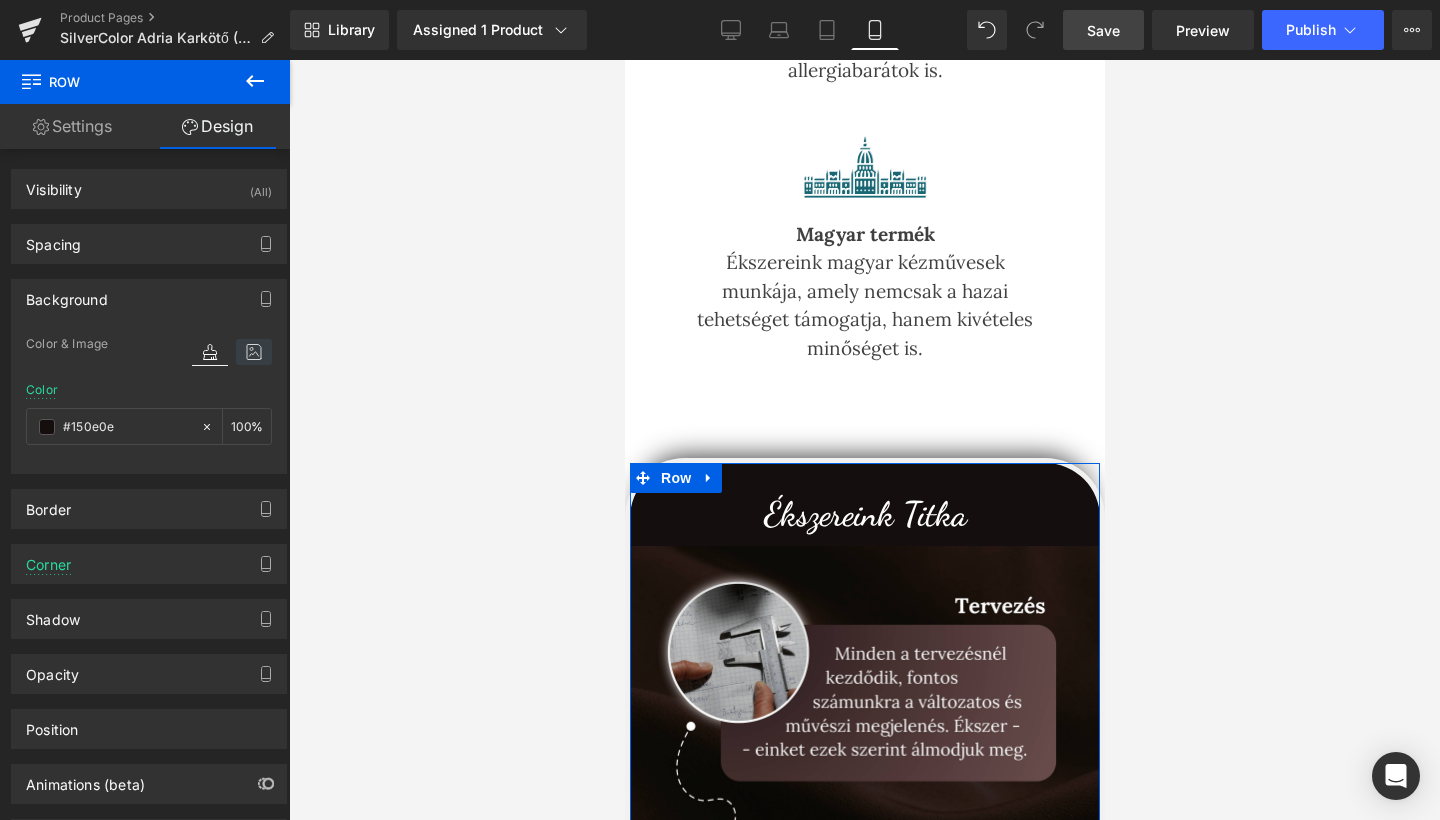 click at bounding box center (254, 352) 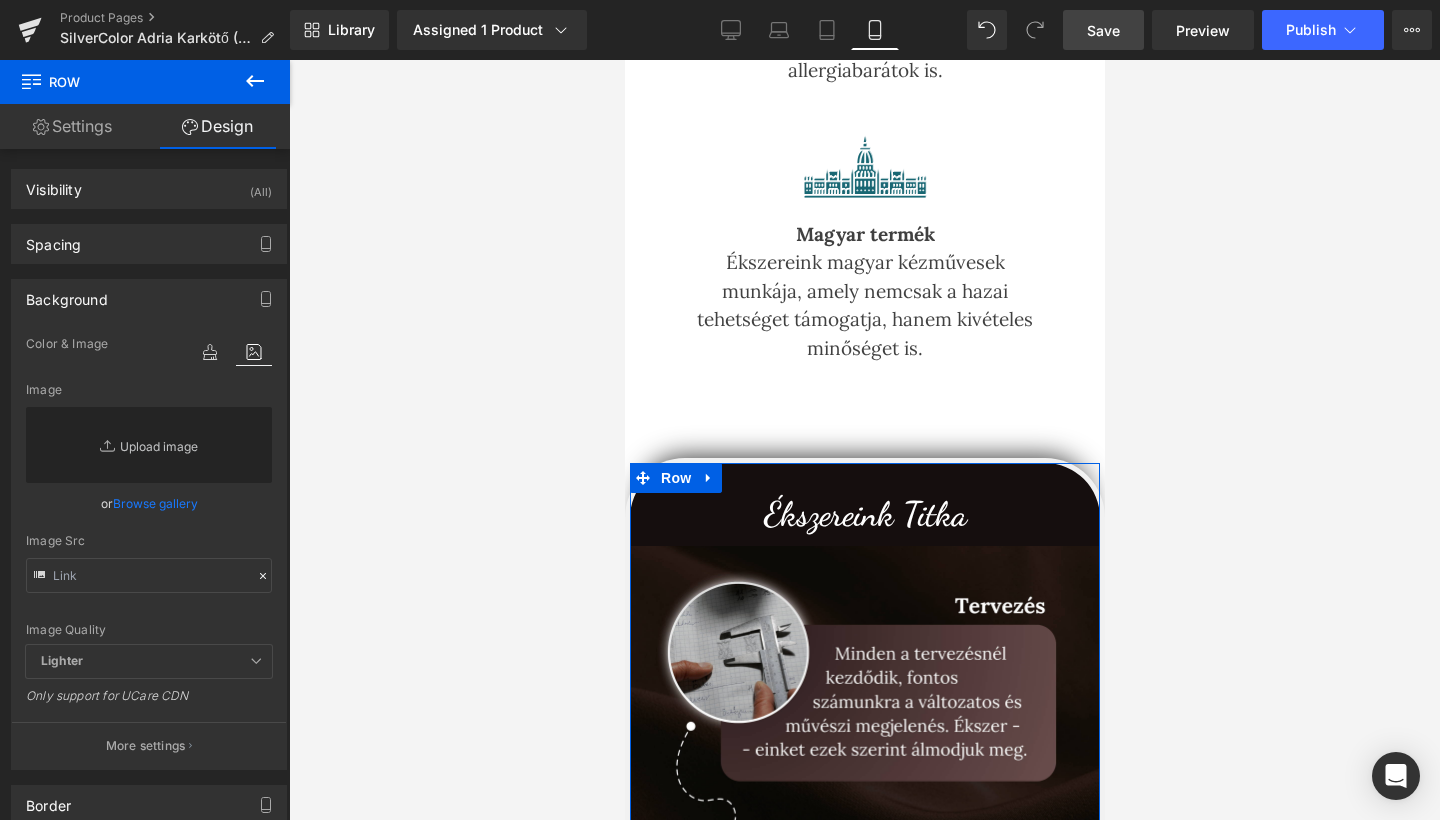 click on "Replace Image" at bounding box center [149, 445] 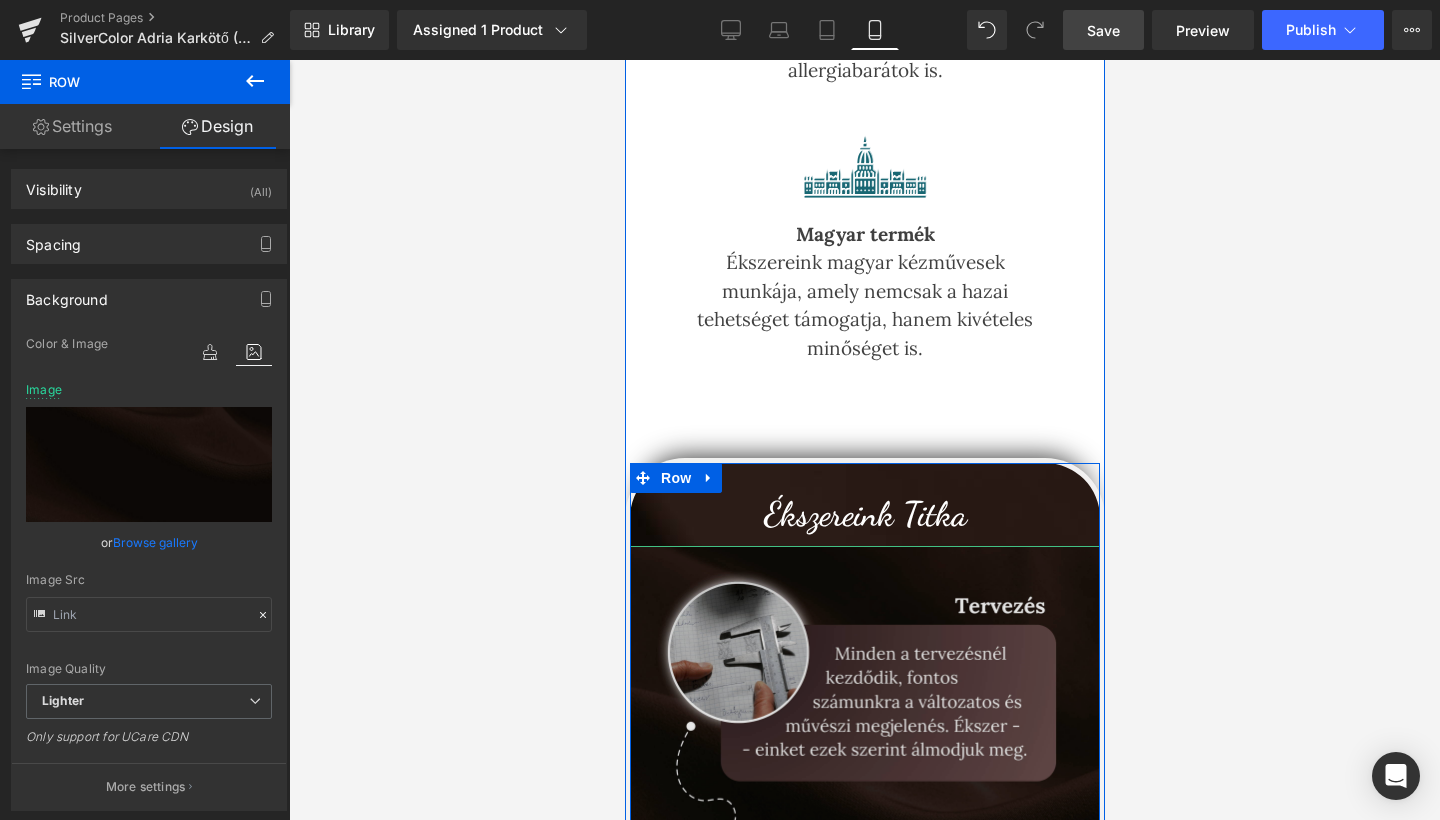 scroll, scrollTop: 1979, scrollLeft: 0, axis: vertical 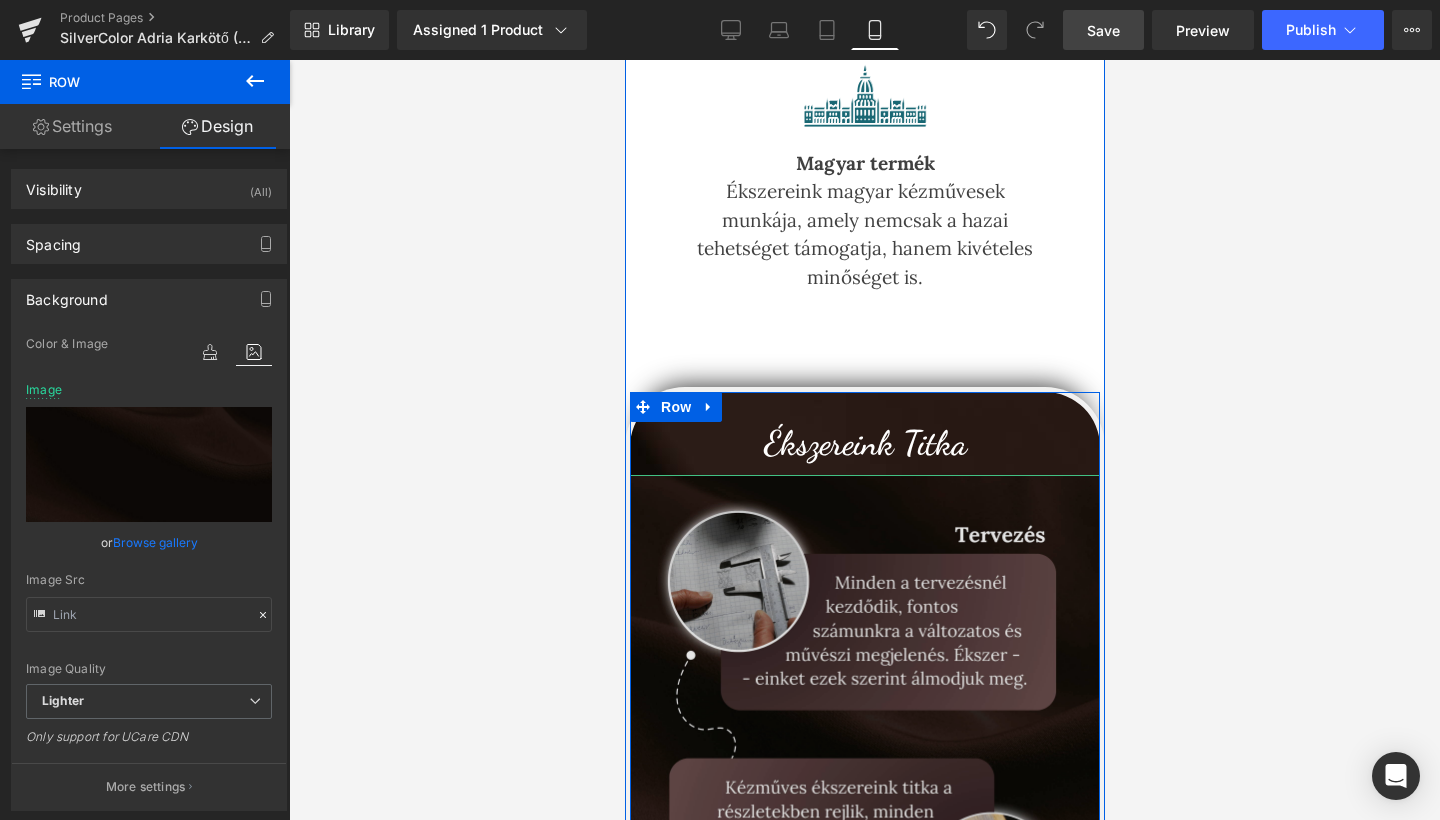click at bounding box center [864, 849] 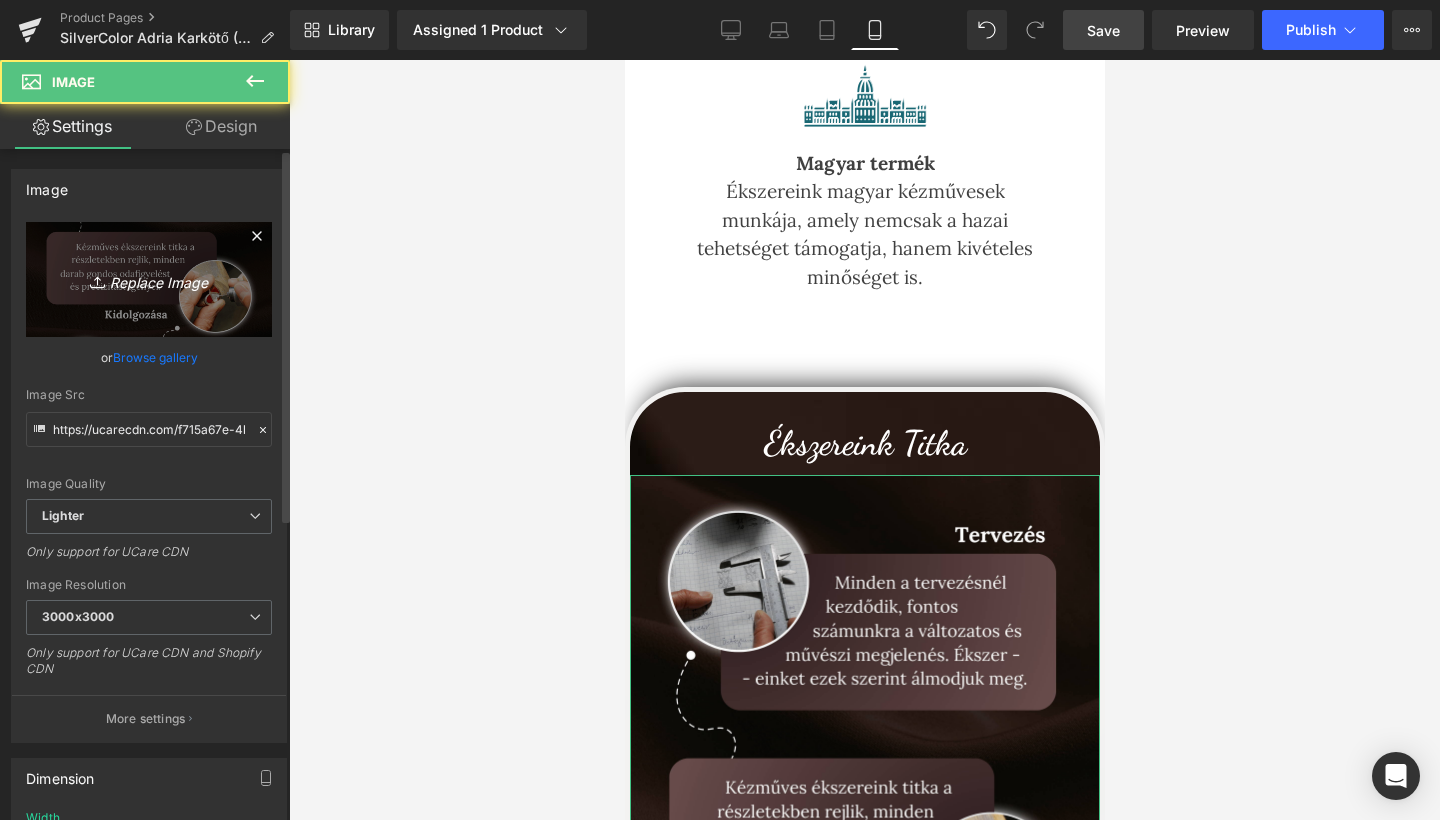 click on "Replace Image" at bounding box center [149, 279] 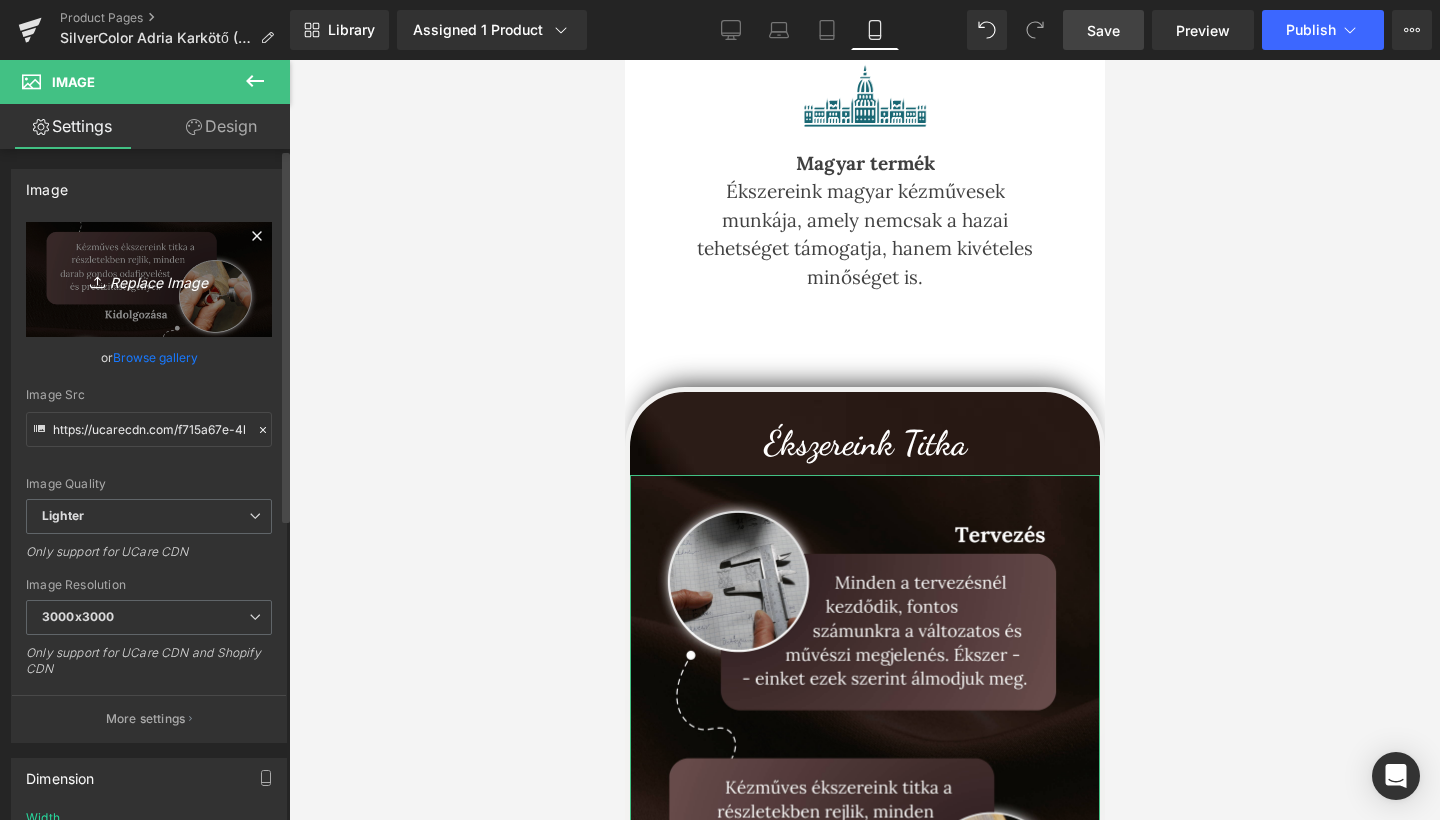 type on "C:\fakepath\[TEXT]-[NUMBER].png" 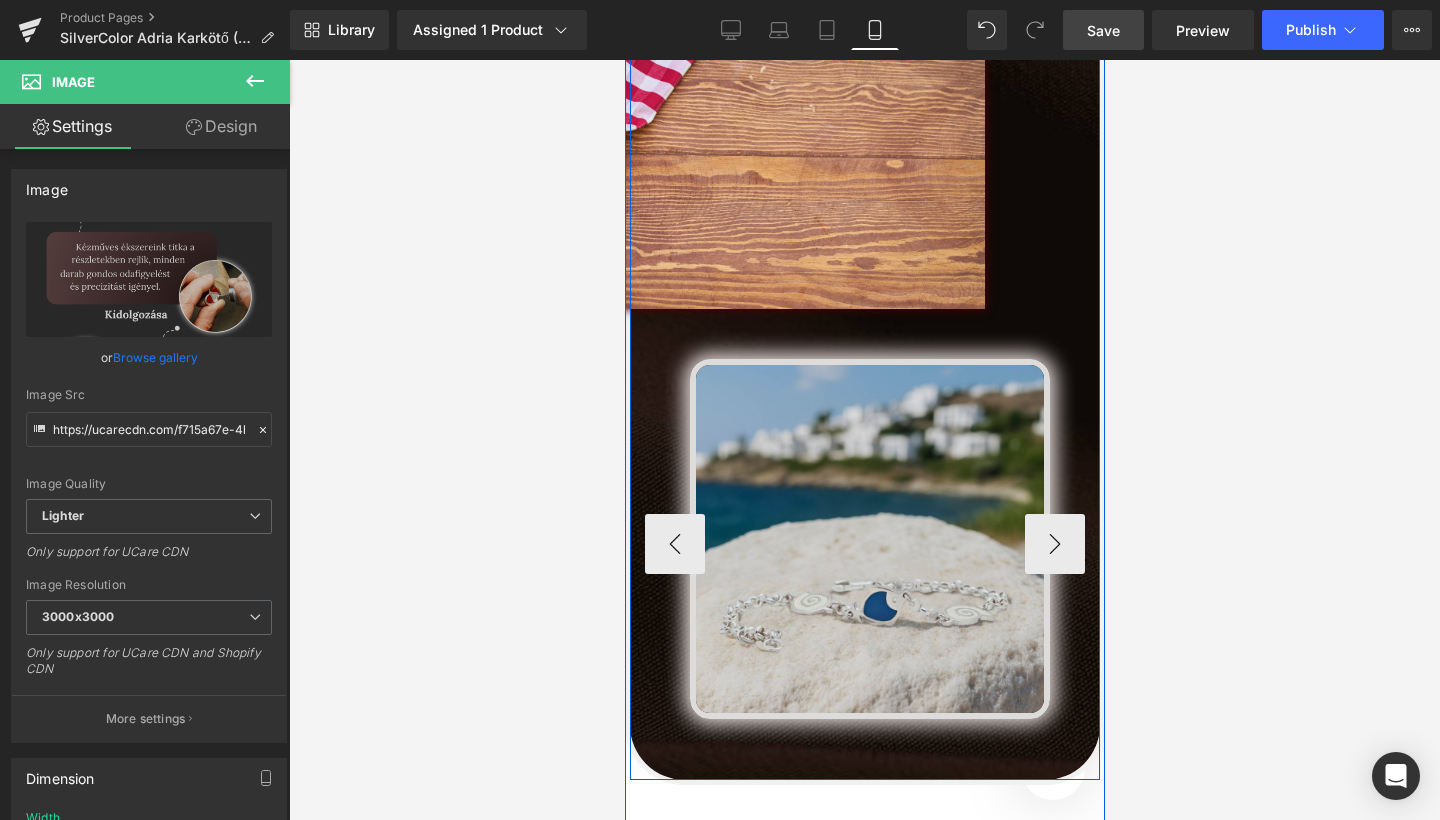 scroll, scrollTop: 3668, scrollLeft: 0, axis: vertical 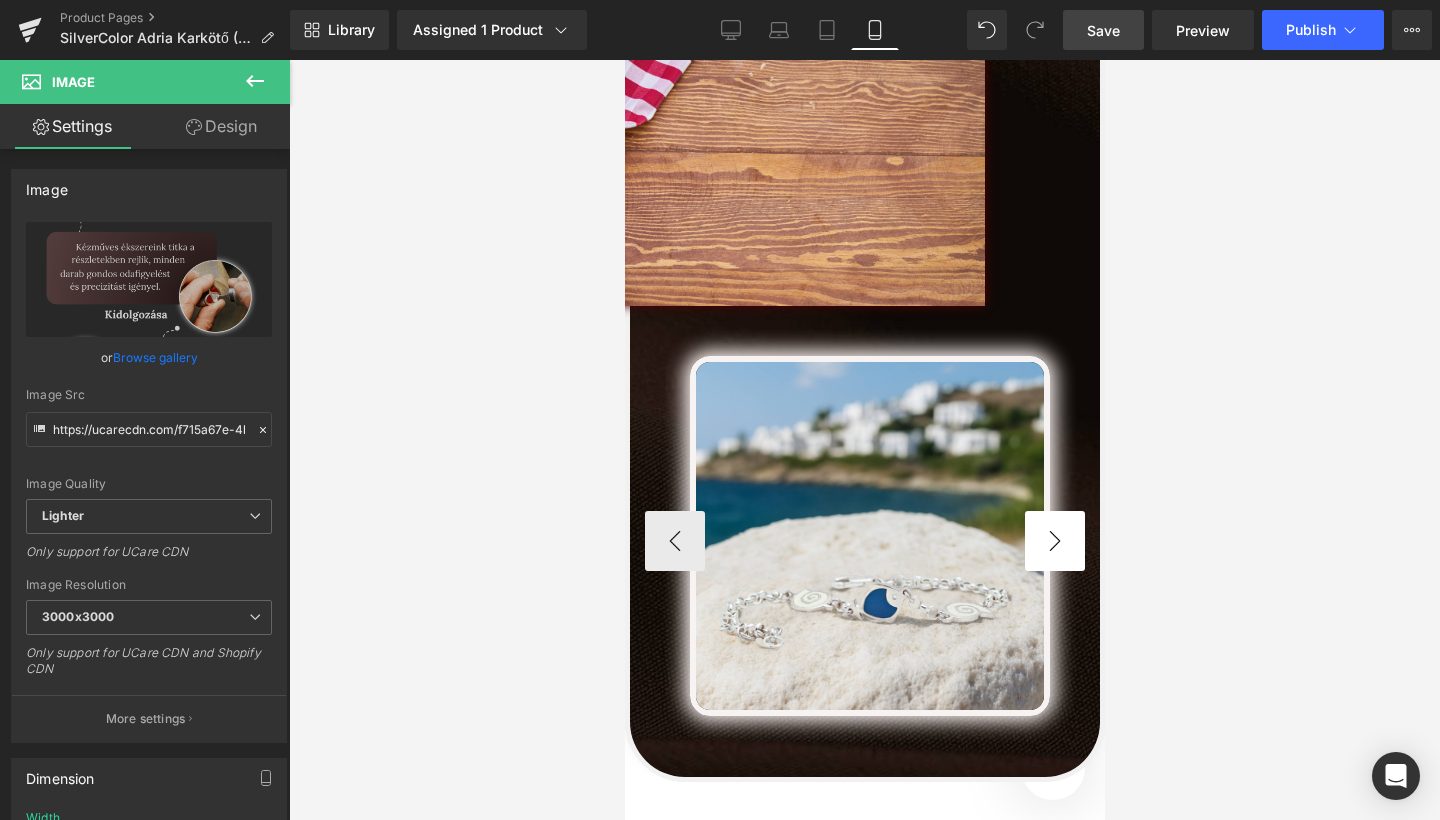 click on "›" at bounding box center (1054, 541) 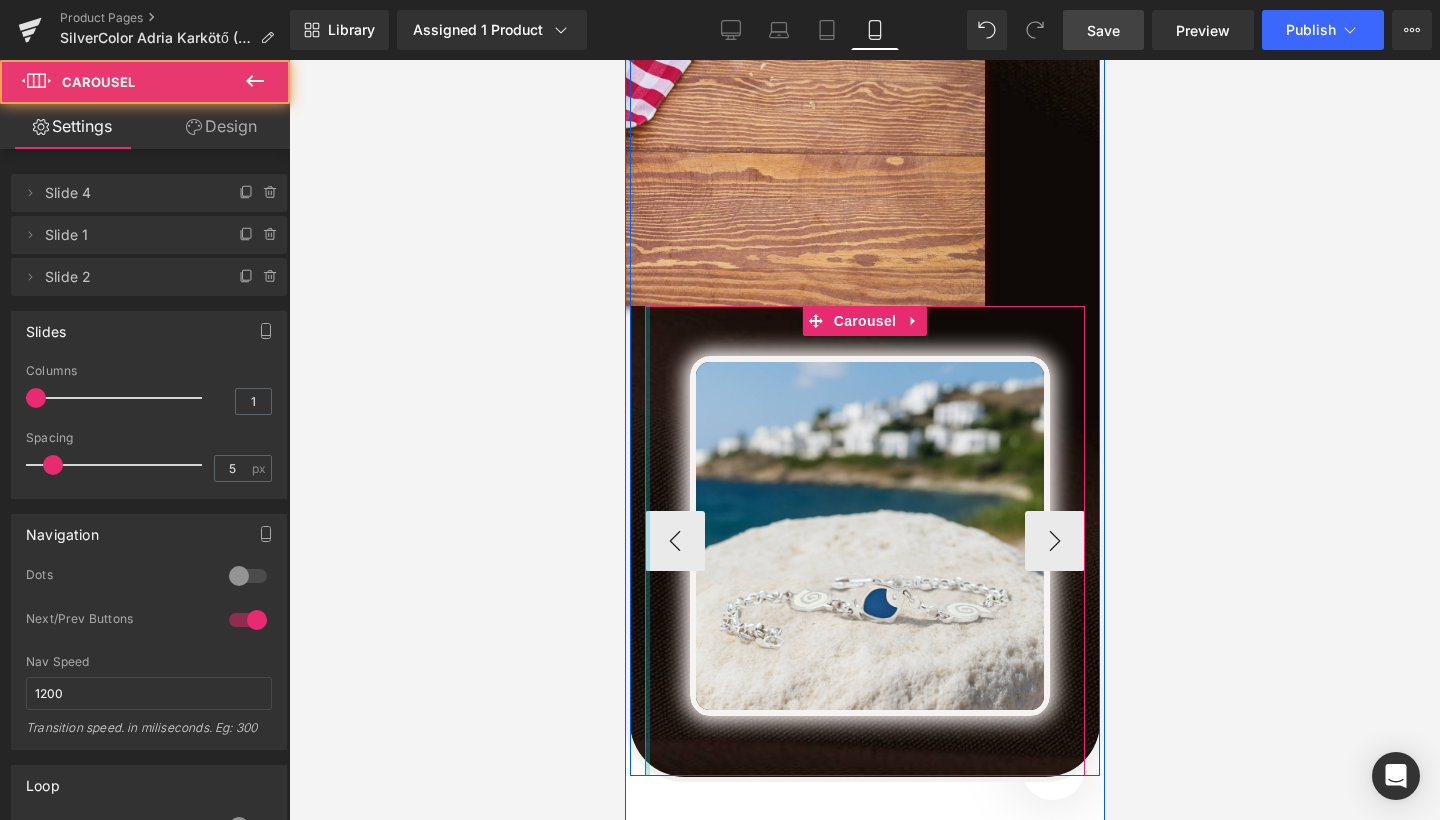 click at bounding box center (646, 541) 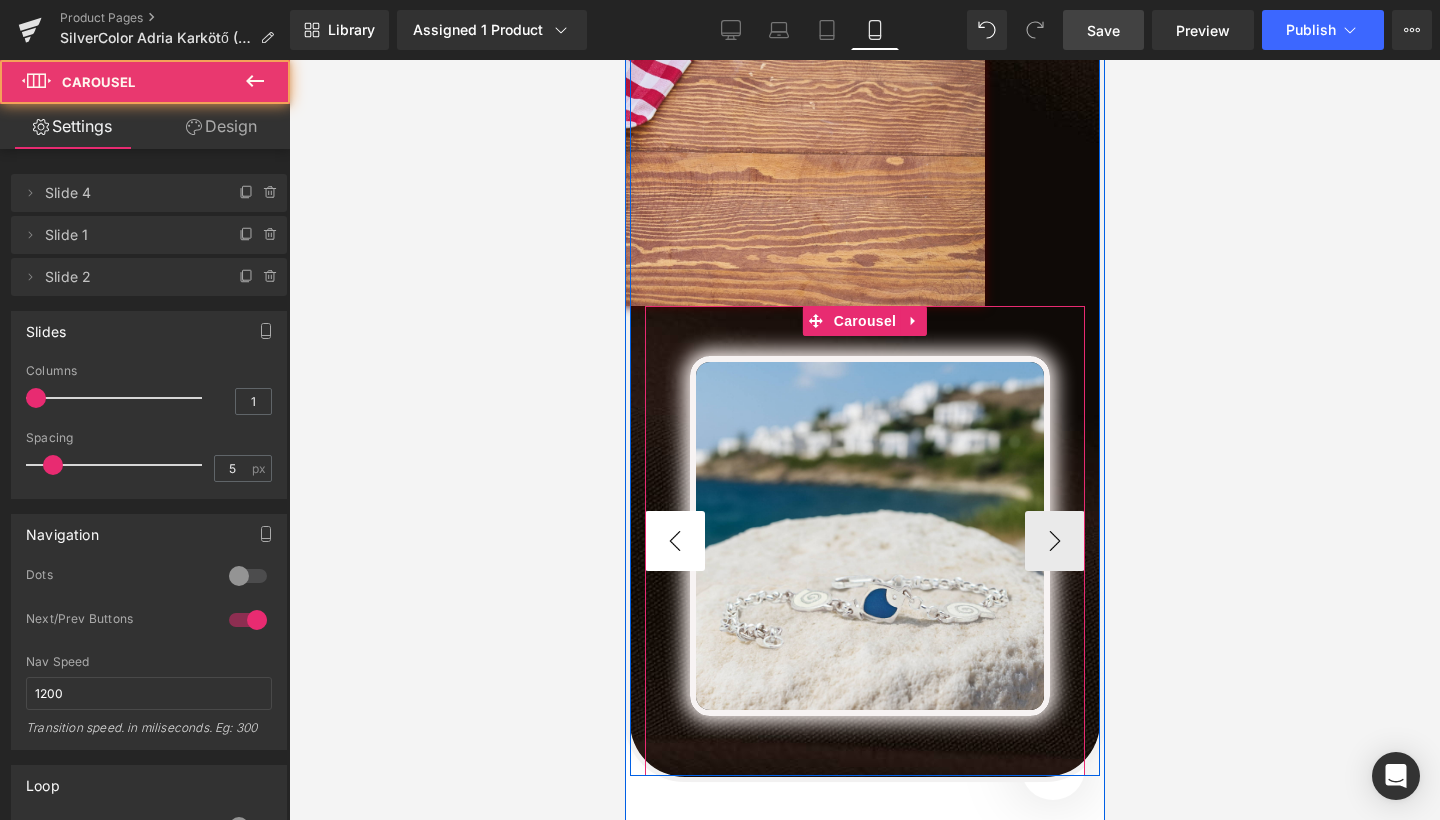 click on "‹" at bounding box center (674, 541) 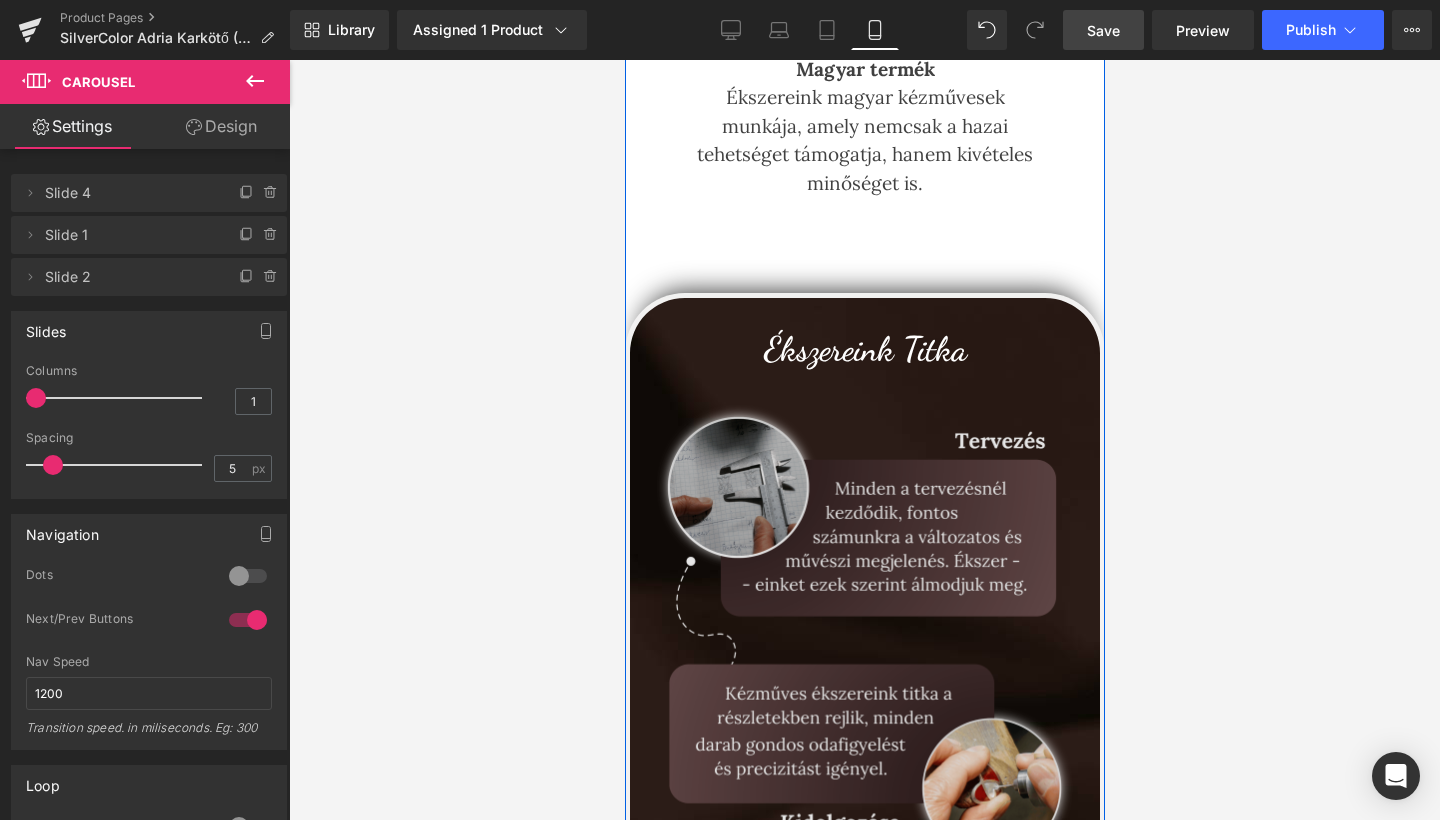 scroll, scrollTop: 2020, scrollLeft: 0, axis: vertical 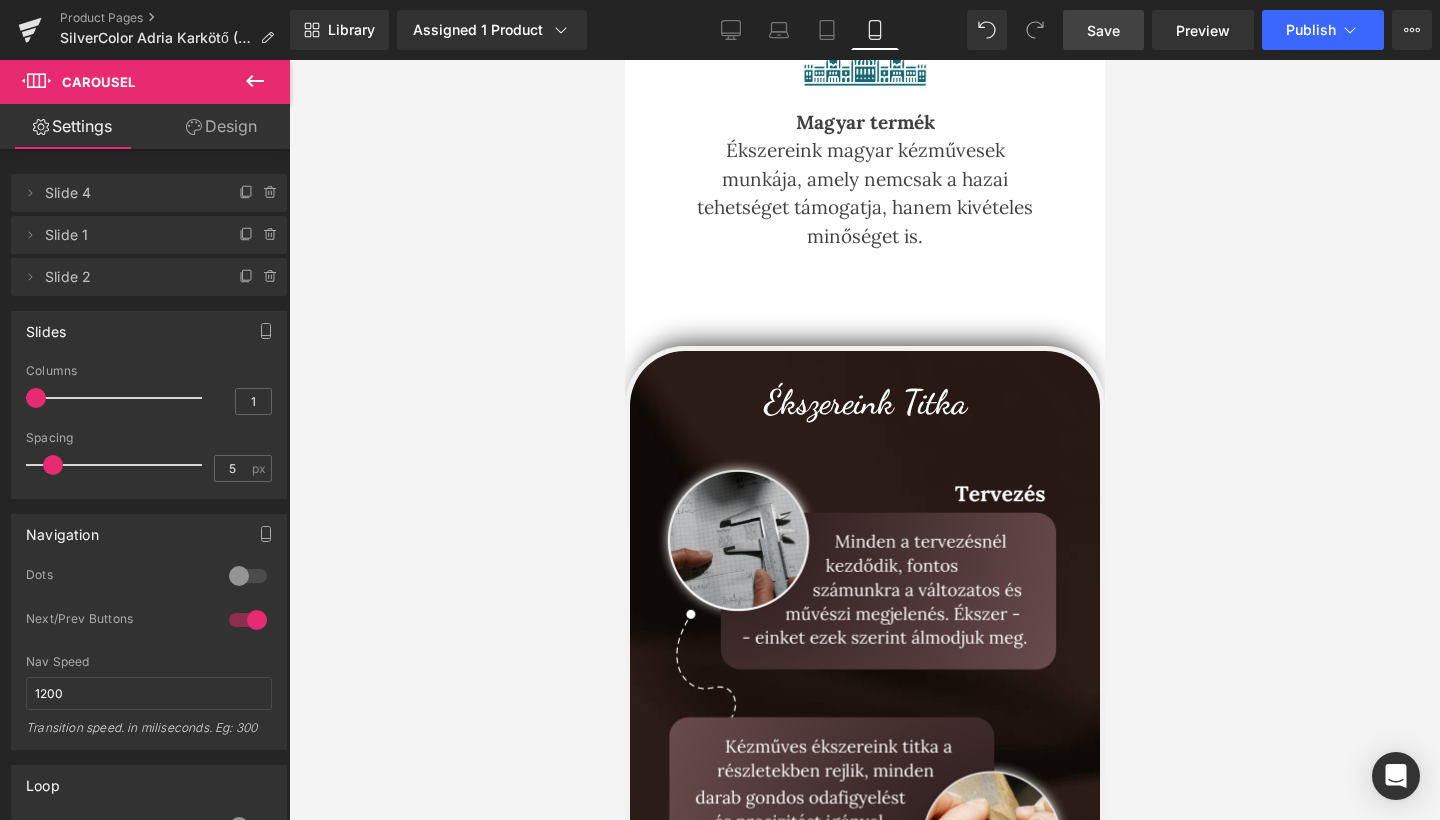click on "Save" at bounding box center (1103, 30) 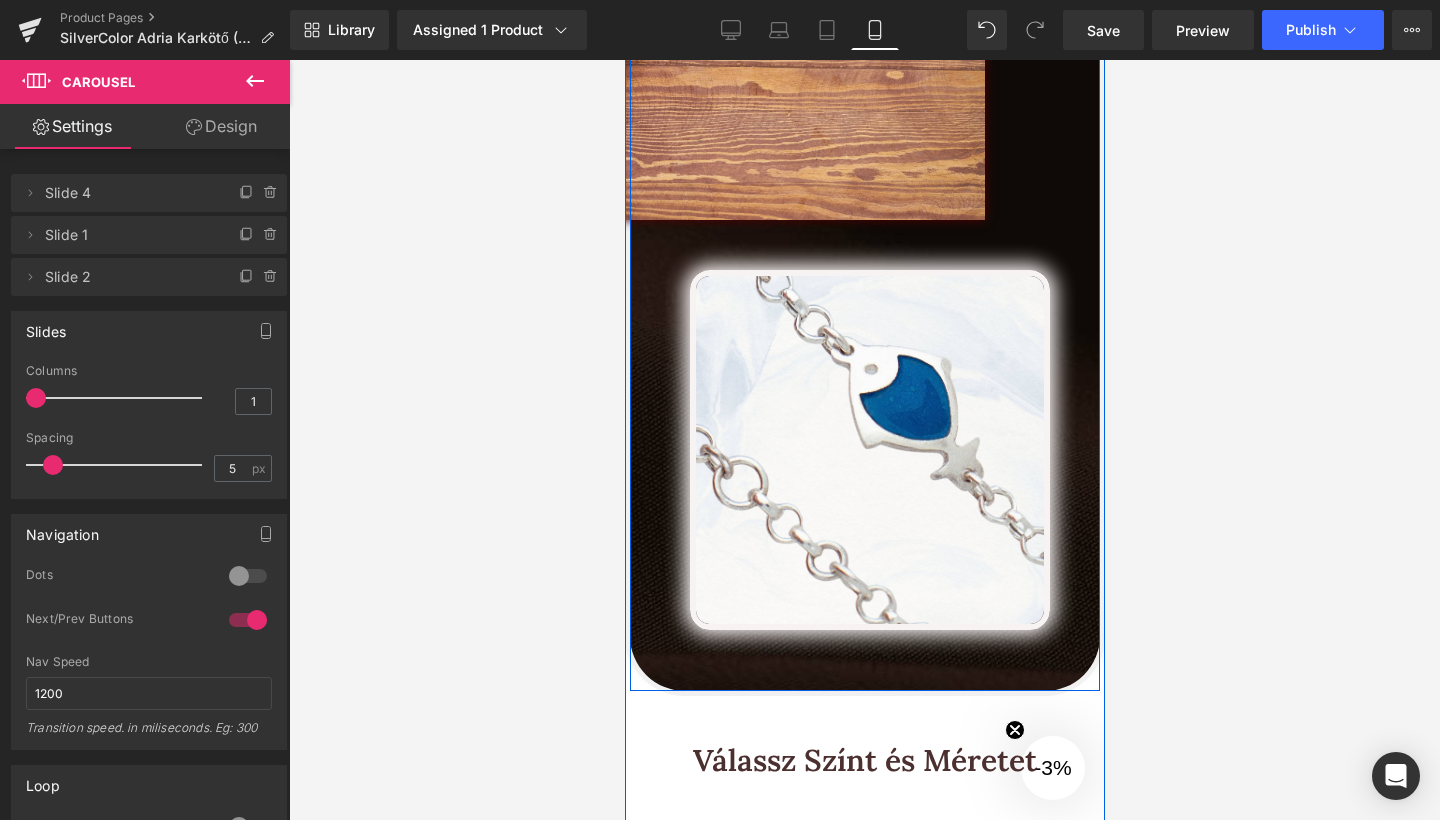 scroll, scrollTop: 3782, scrollLeft: 0, axis: vertical 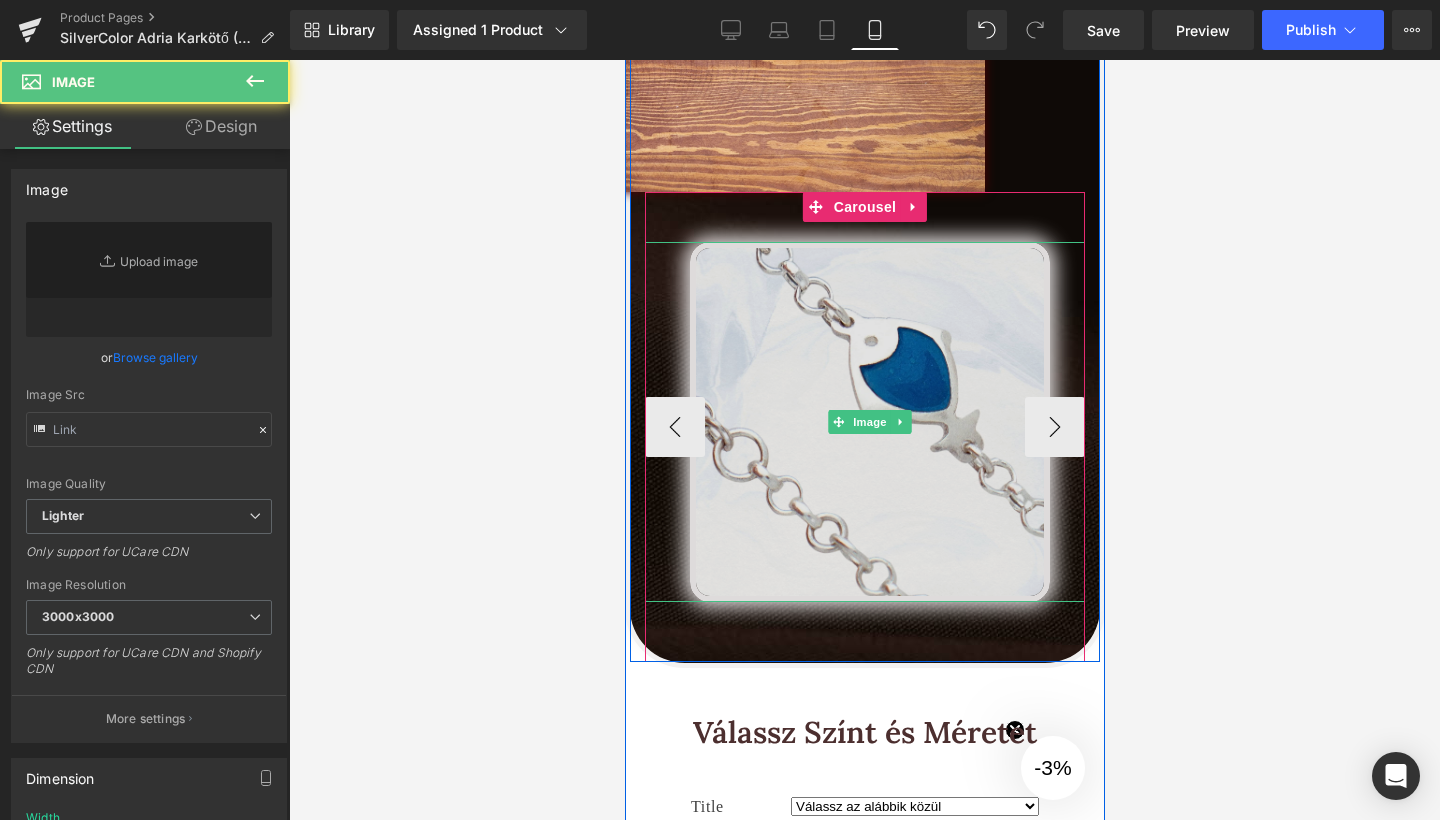 click at bounding box center (869, 422) 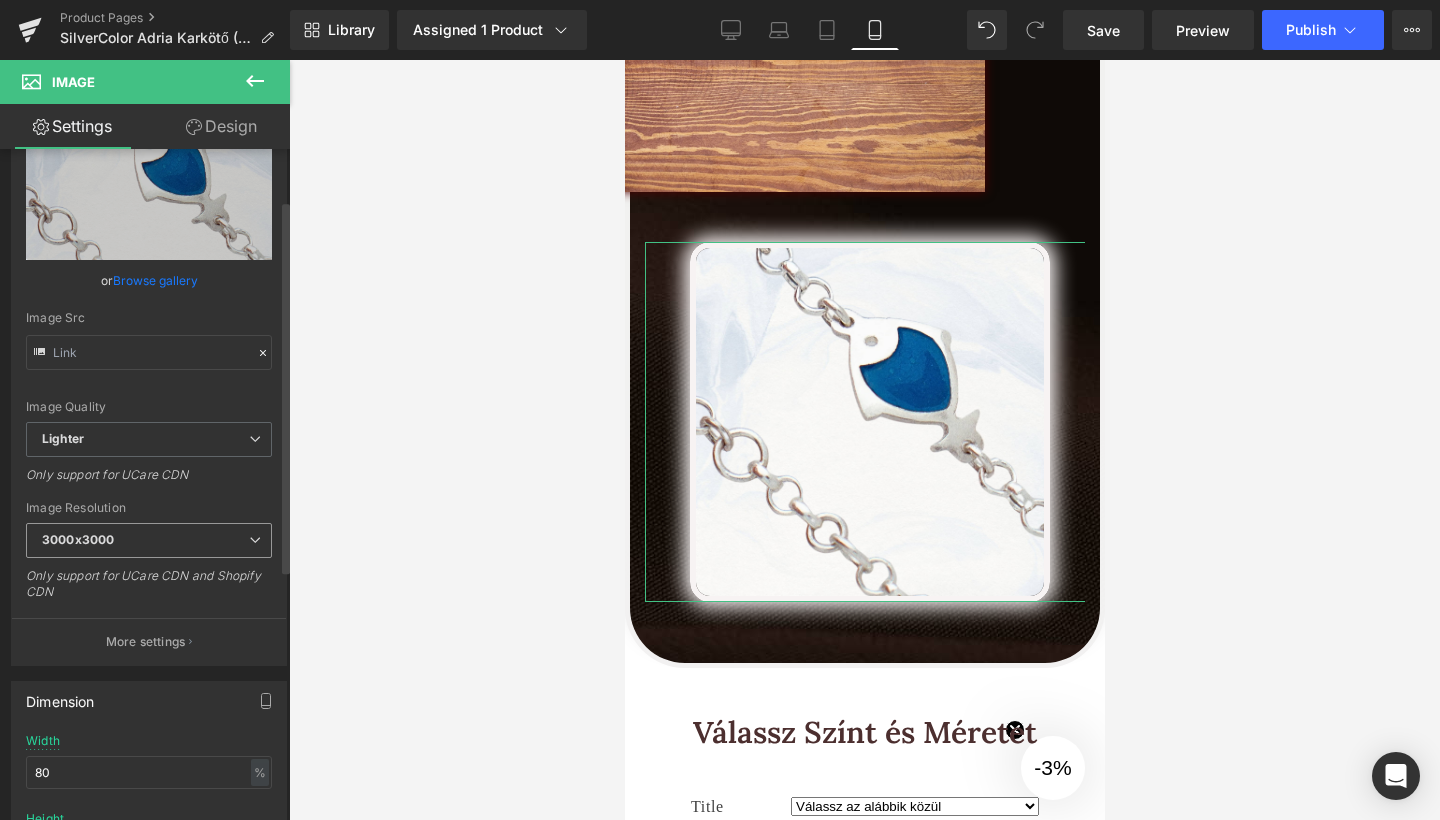 scroll, scrollTop: 92, scrollLeft: 0, axis: vertical 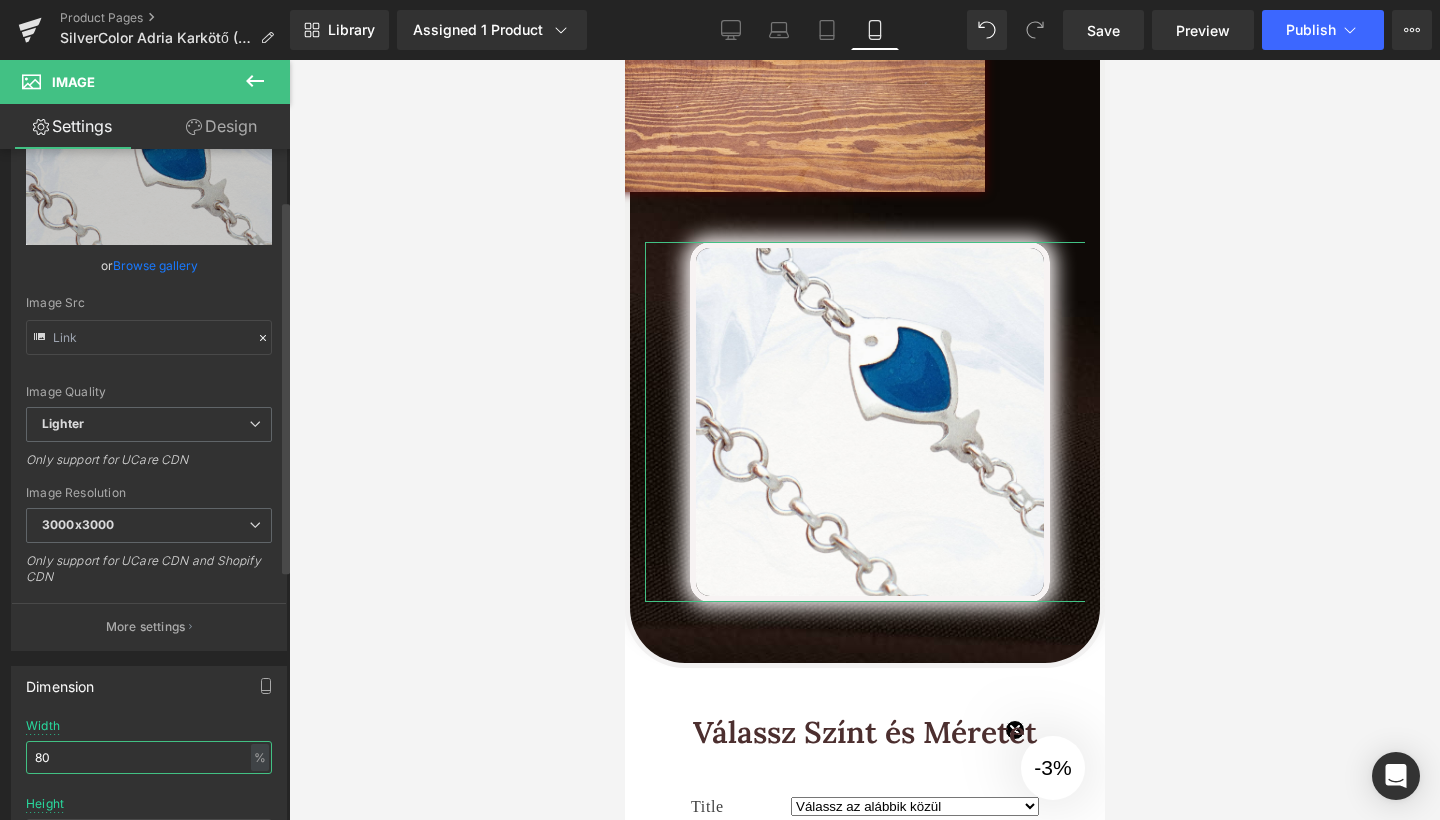 click on "80" at bounding box center (149, 757) 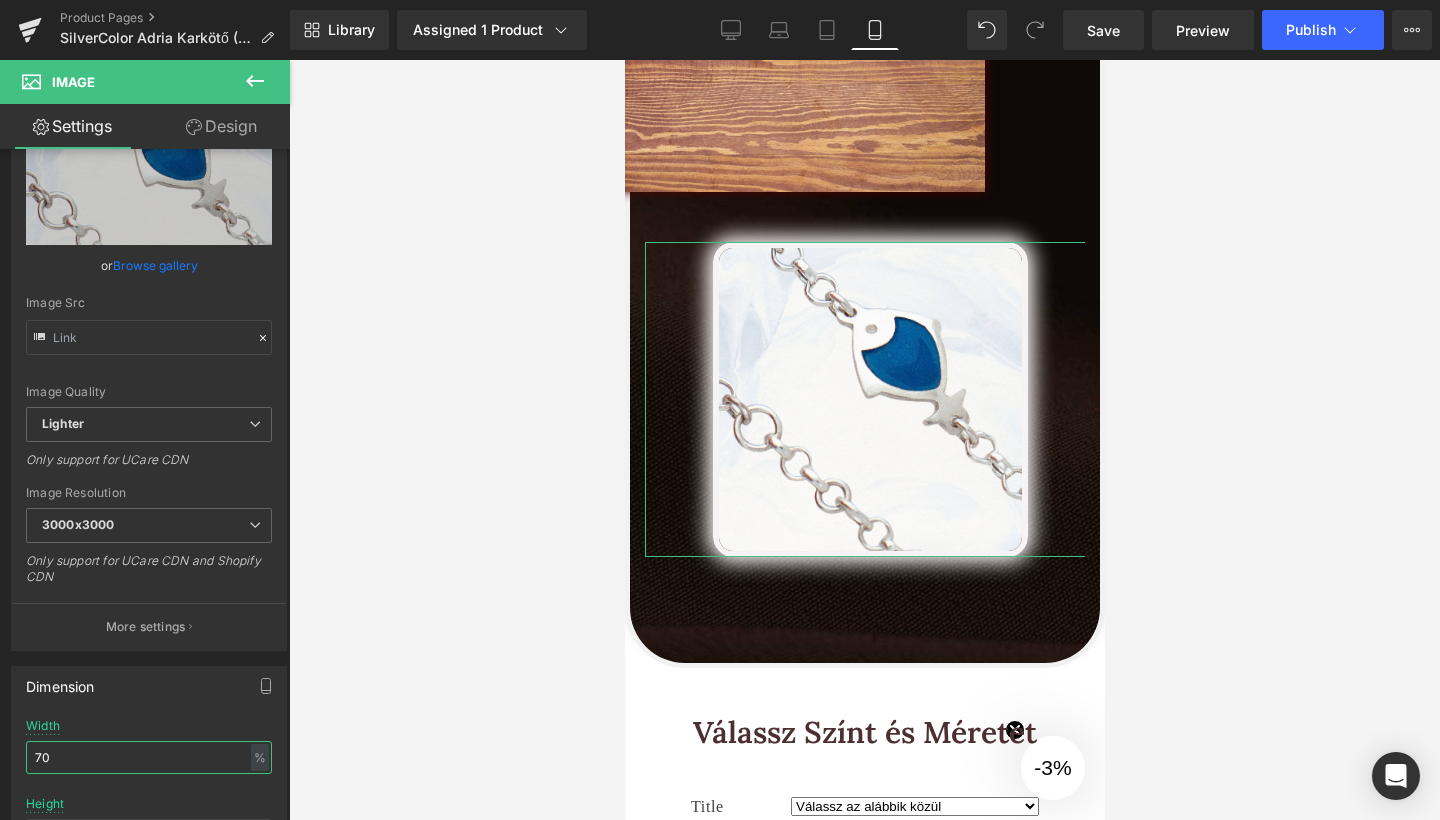 type on "70" 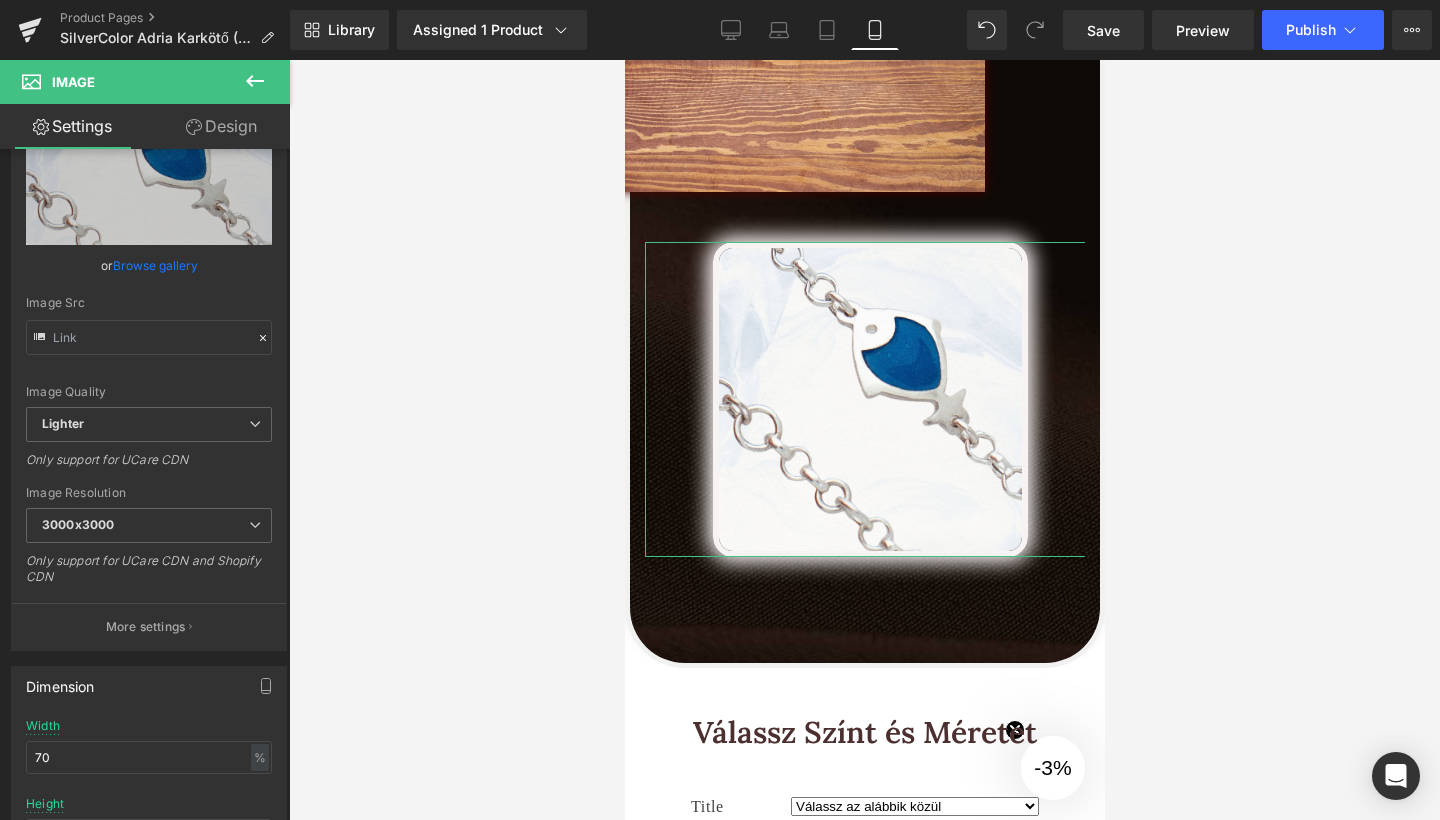 click on "Design" at bounding box center [221, 126] 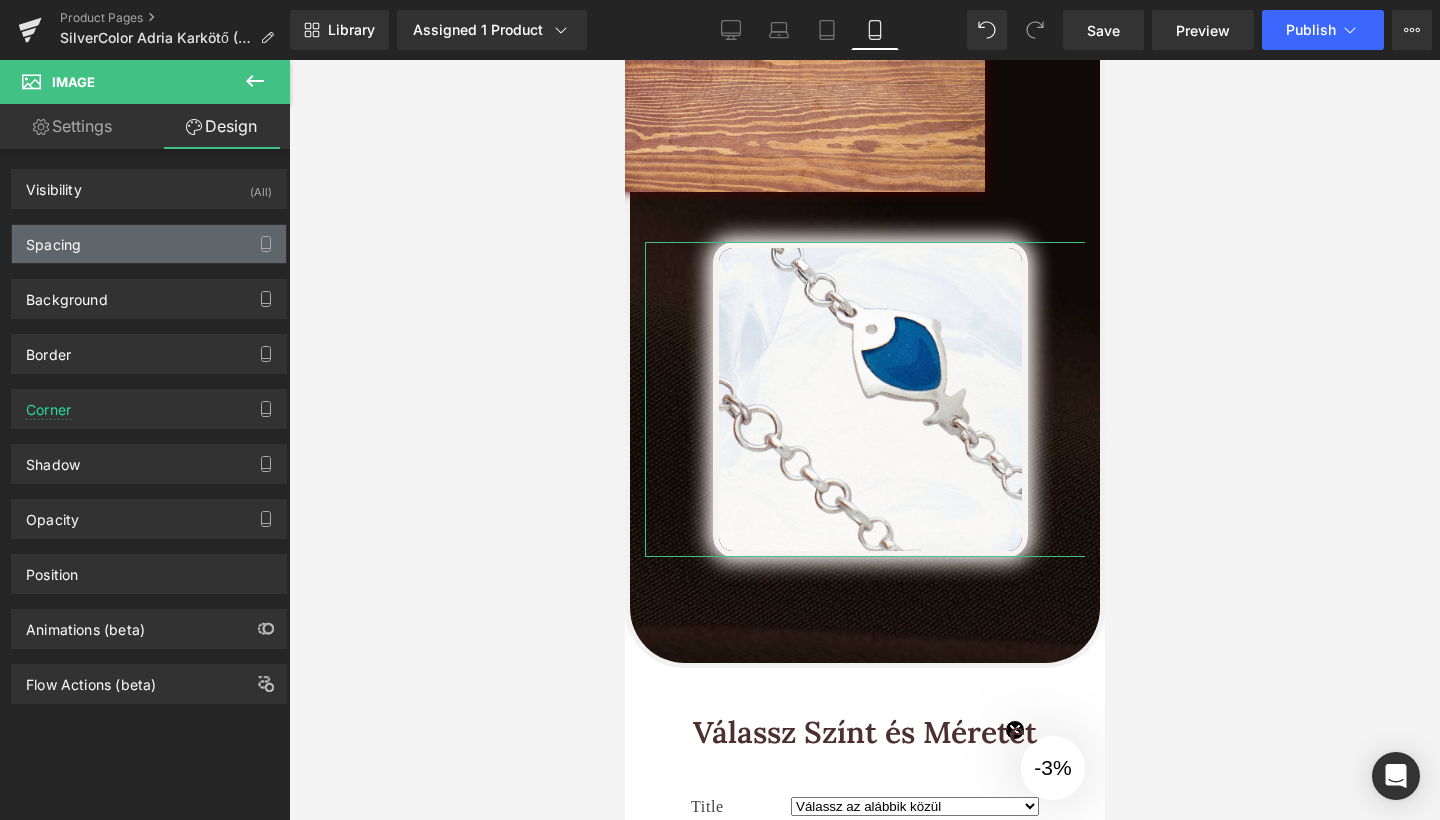 click on "Spacing" at bounding box center (53, 239) 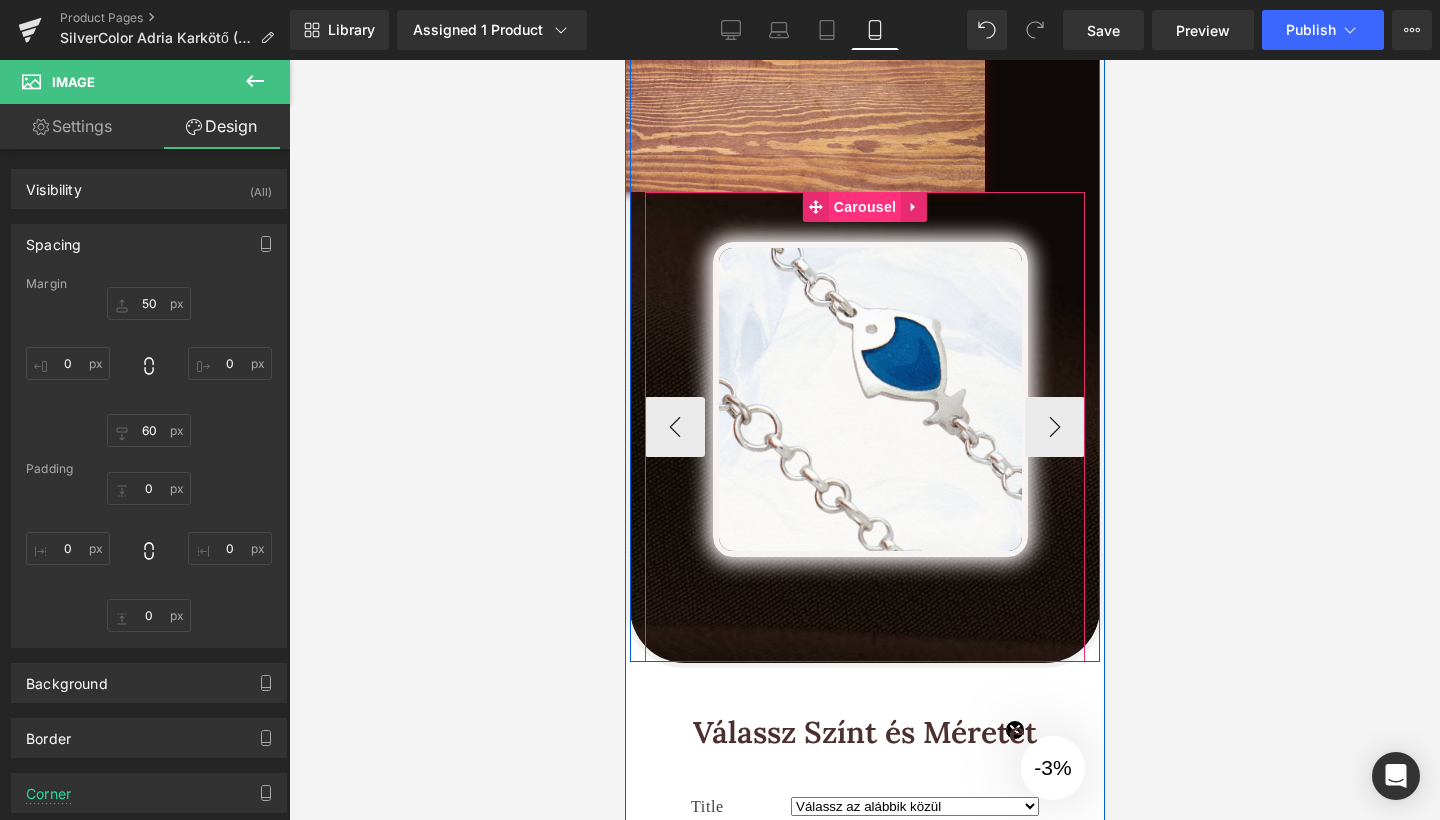 click on "Carousel" at bounding box center (864, 207) 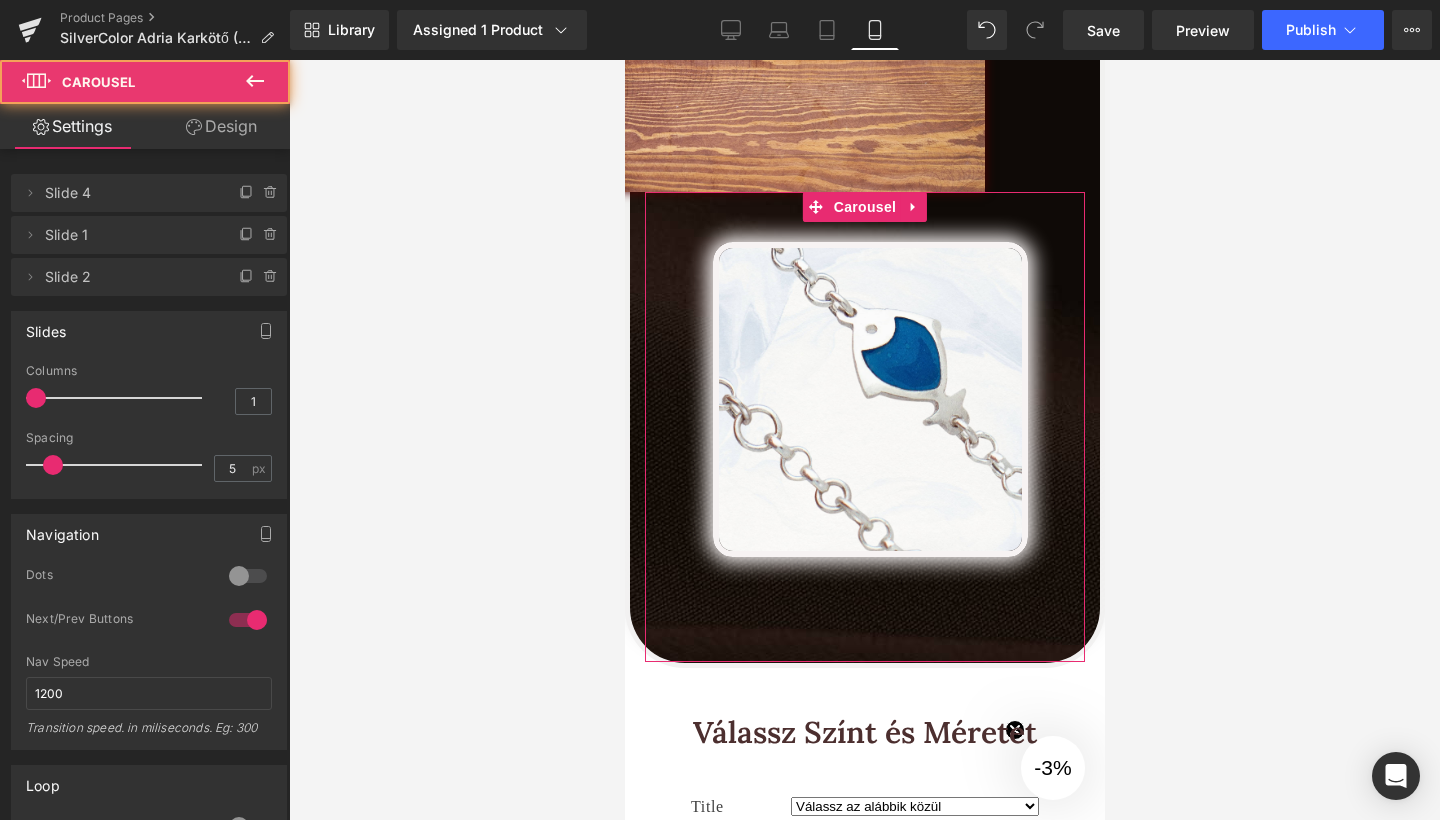 click on "Design" at bounding box center (221, 126) 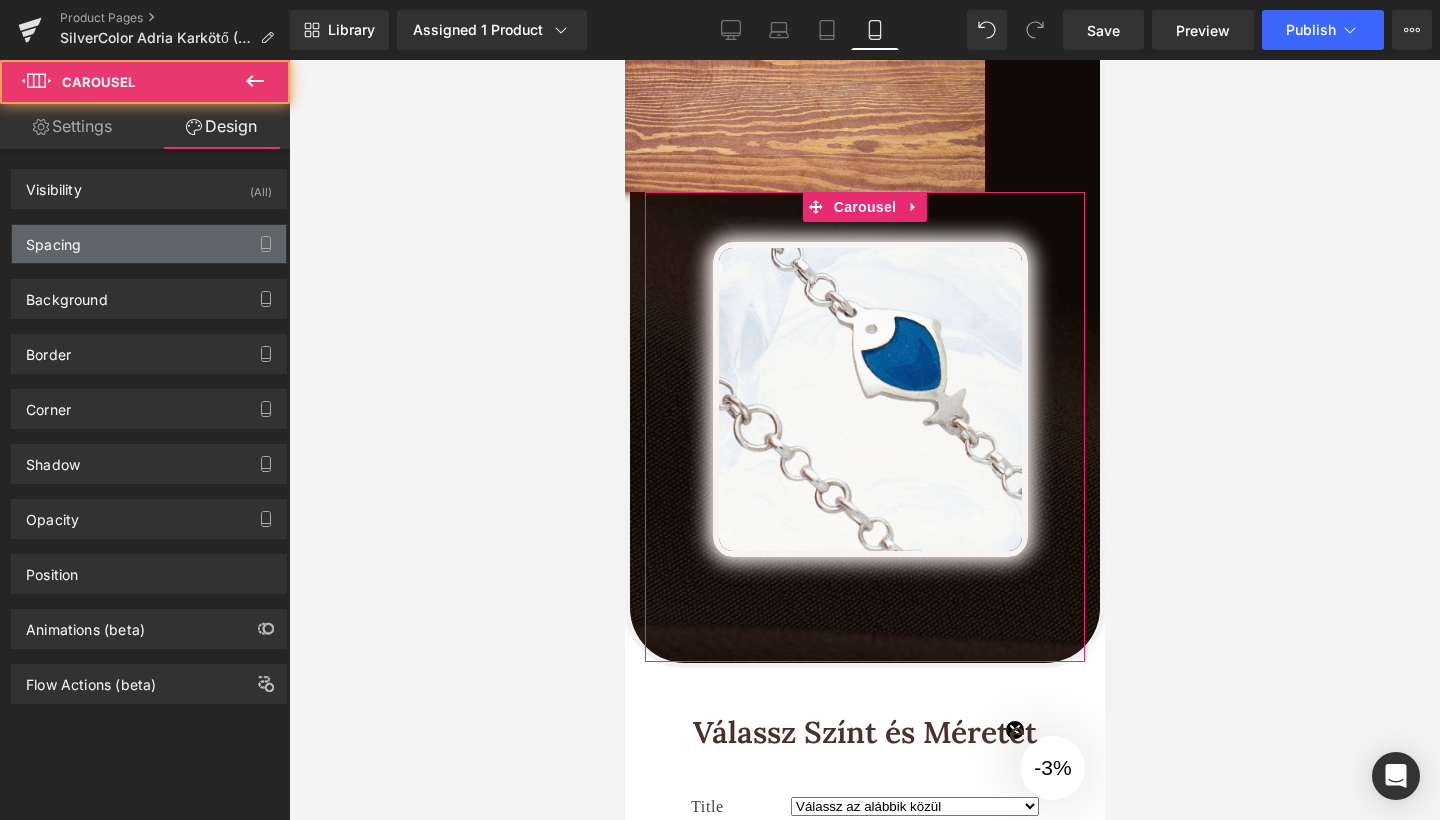 click on "Spacing" at bounding box center [149, 244] 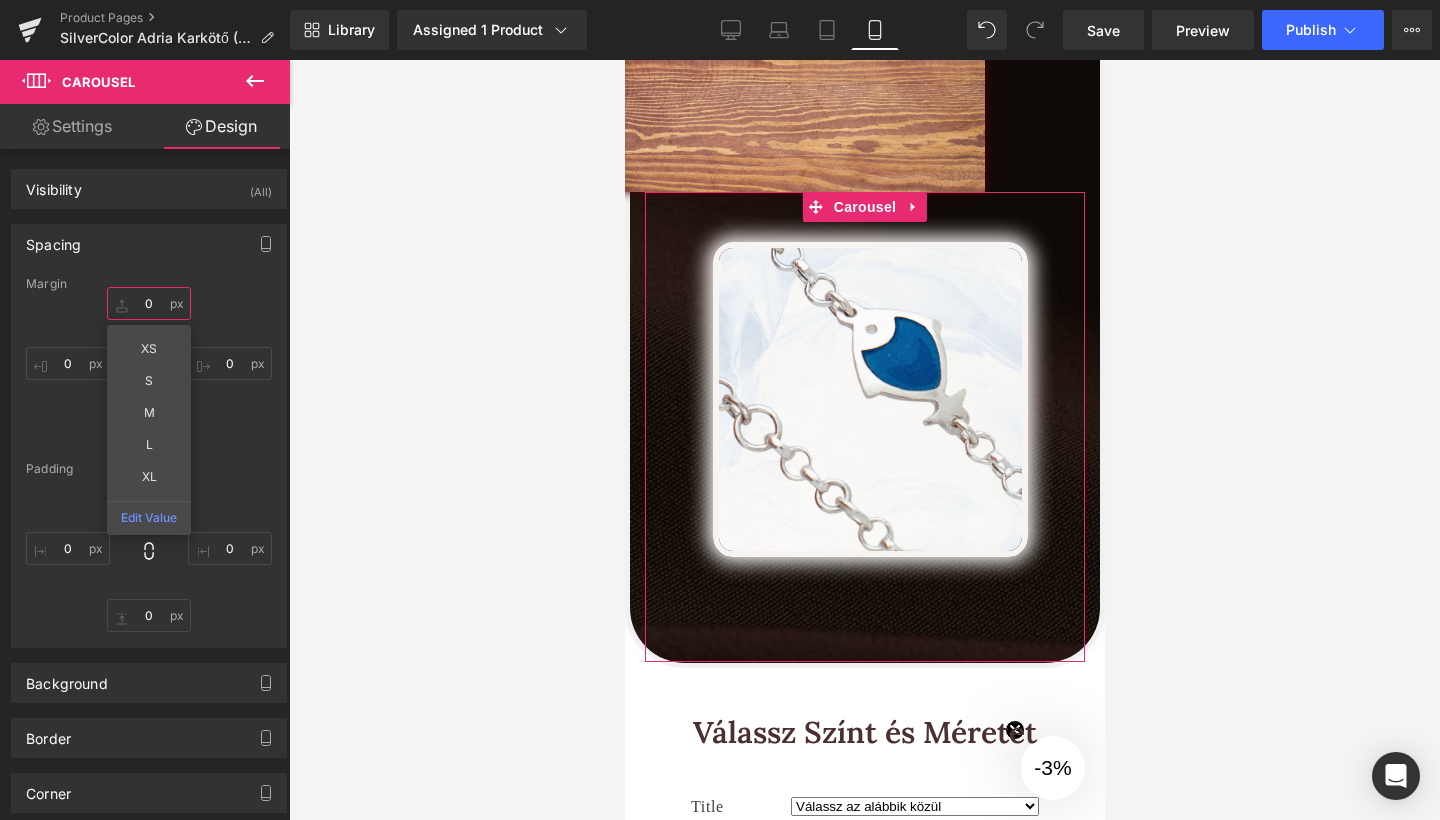 click at bounding box center (149, 303) 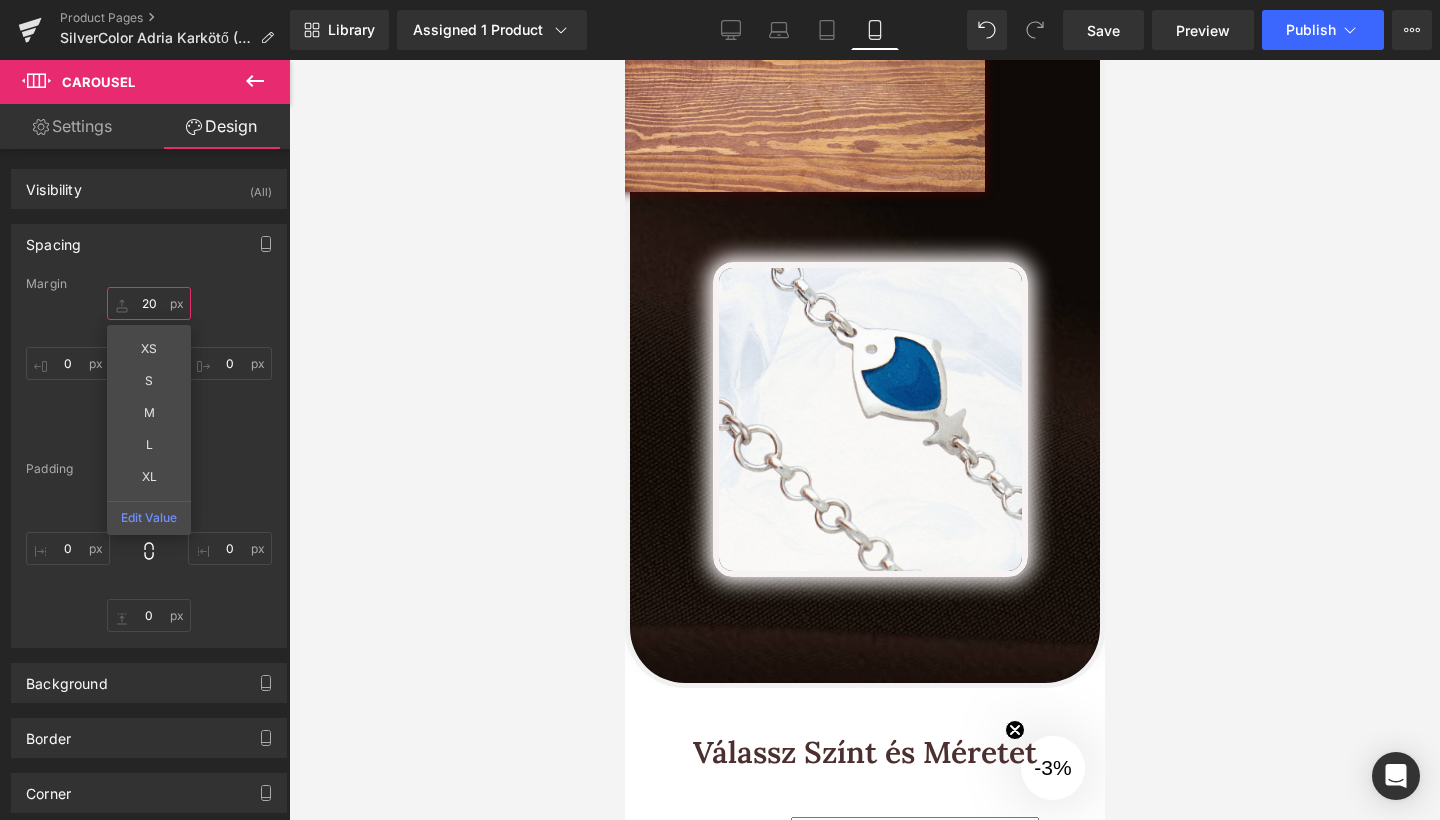 type on "20" 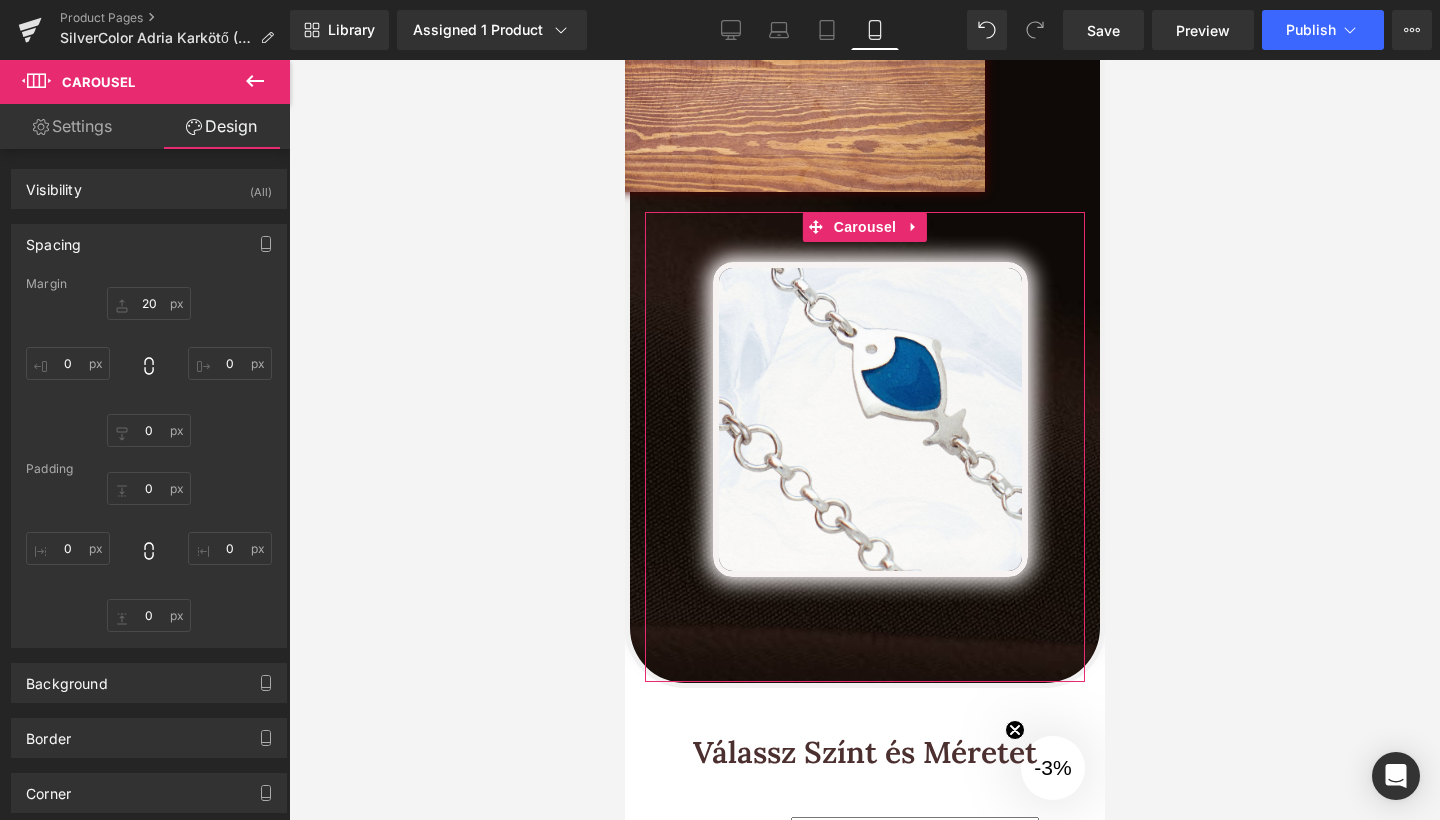 click on "20" at bounding box center [149, 367] 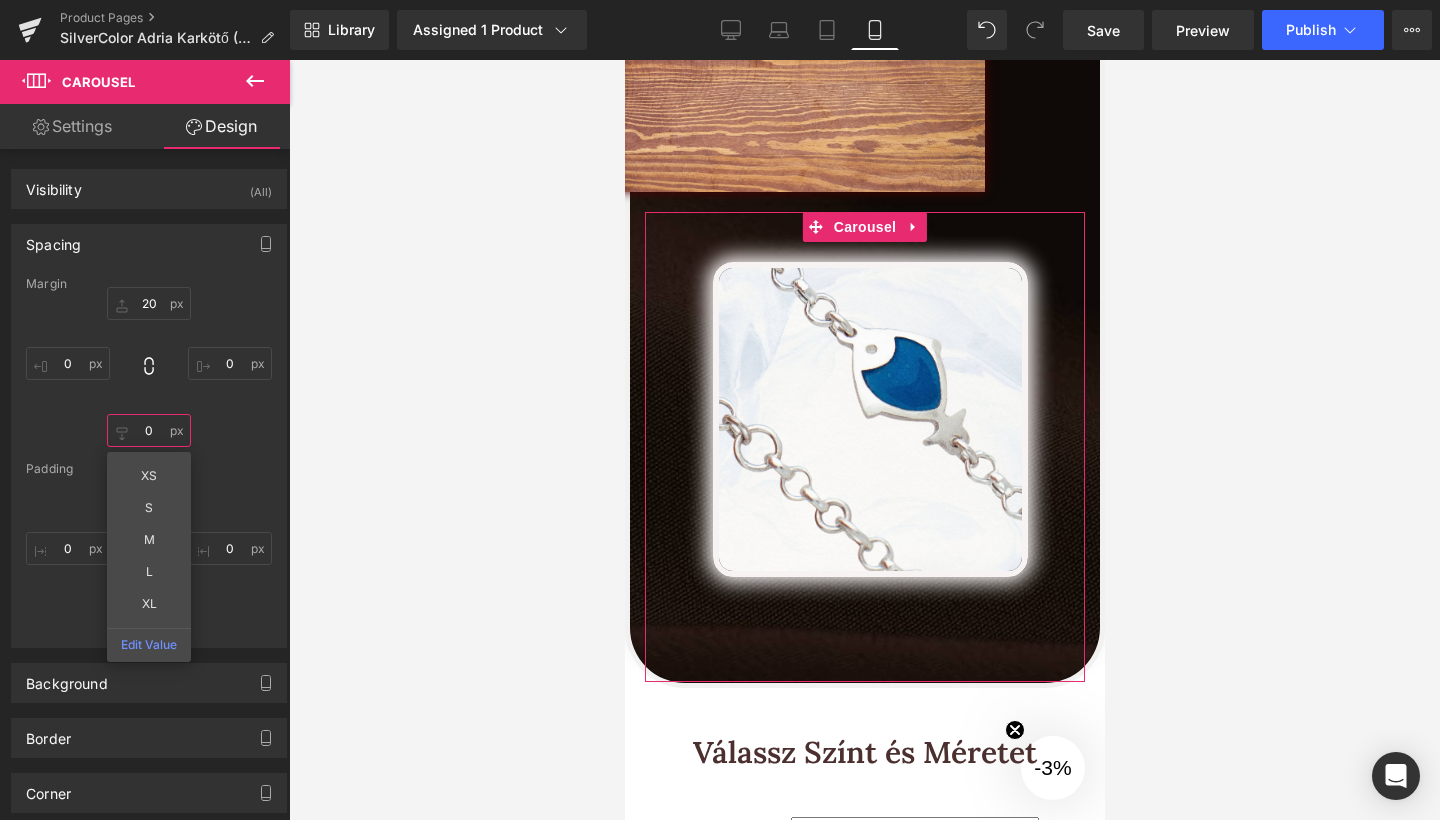 click at bounding box center [149, 430] 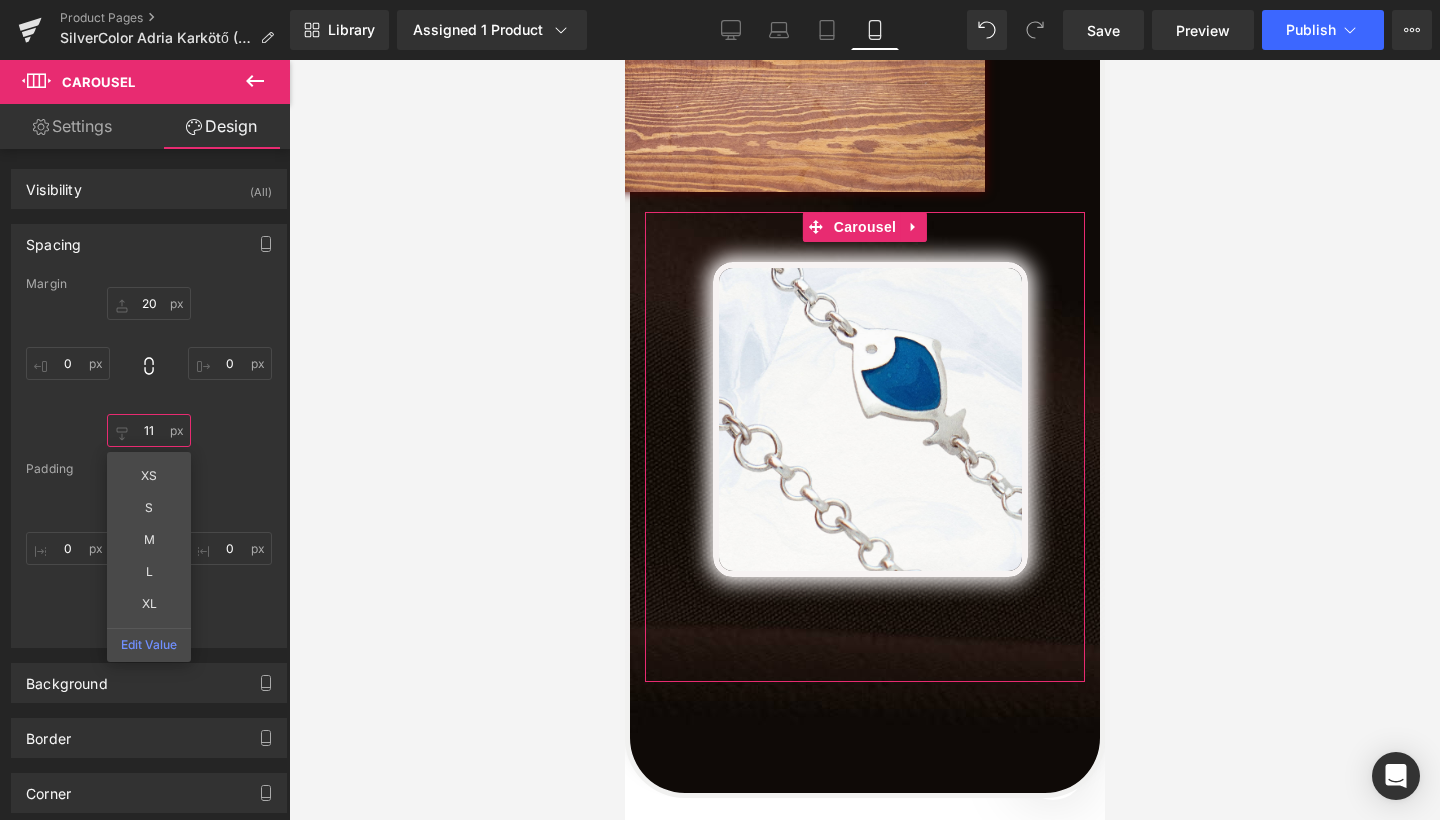 type on "1" 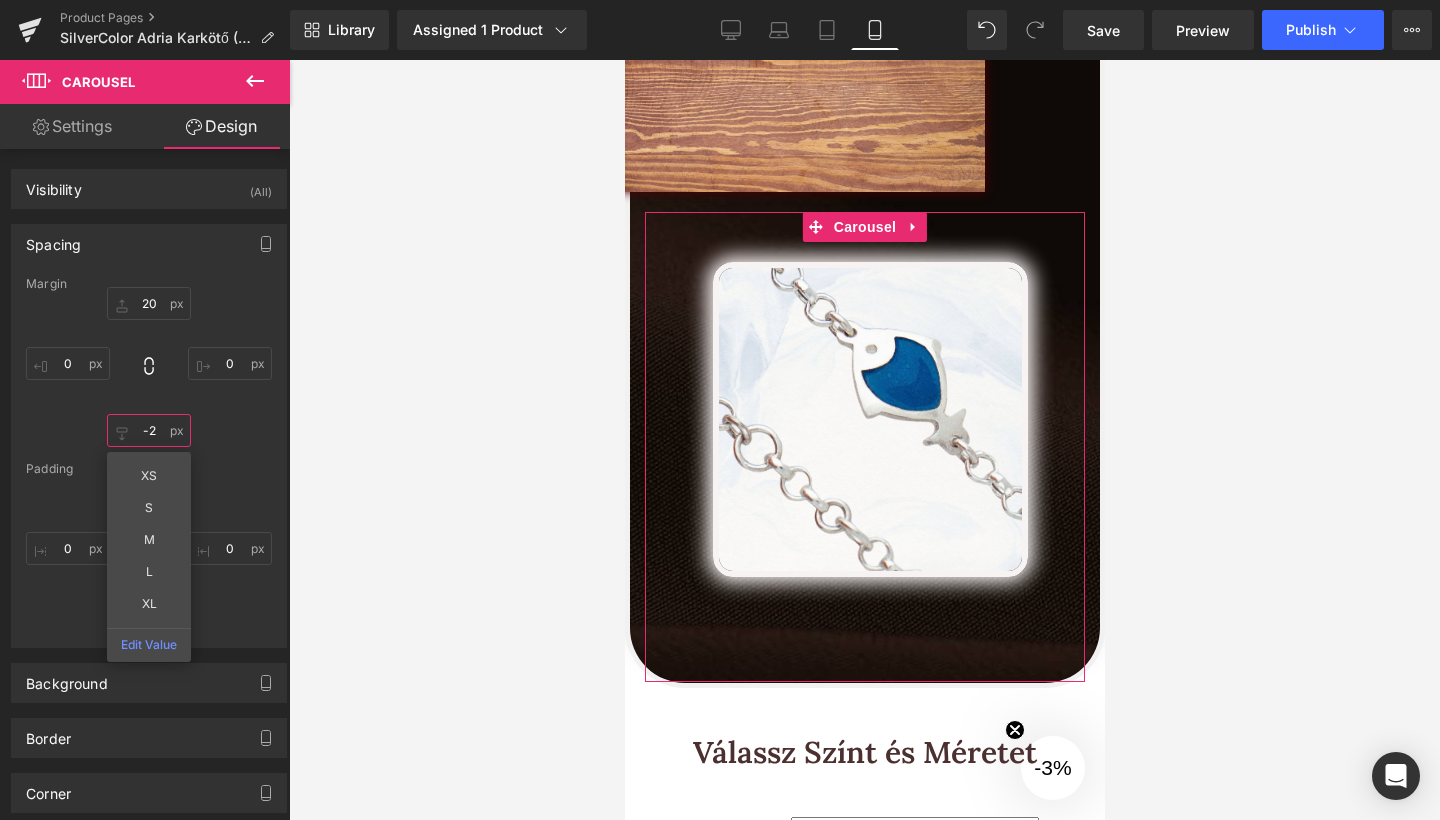 type on "-20" 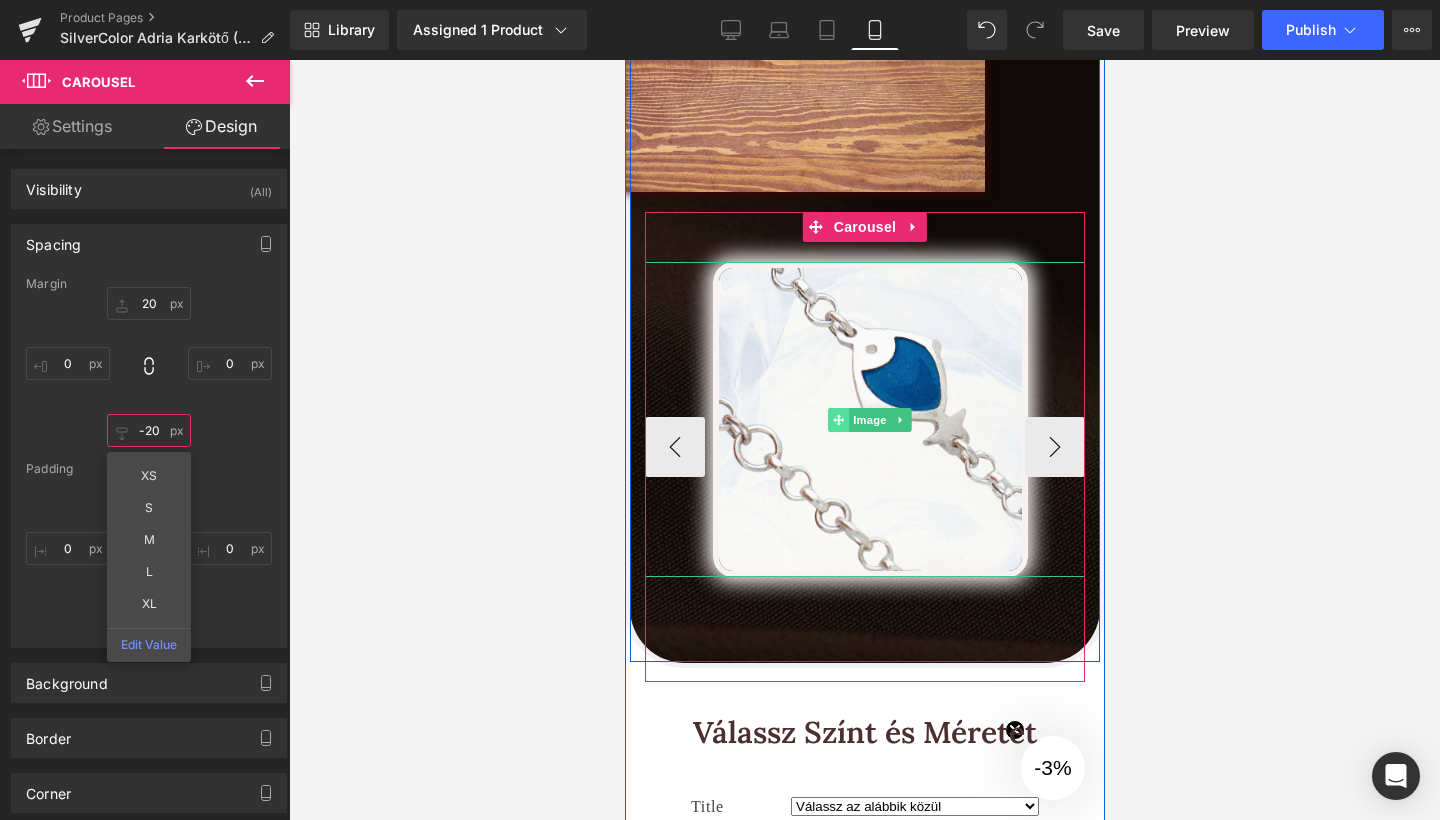 click at bounding box center (837, 420) 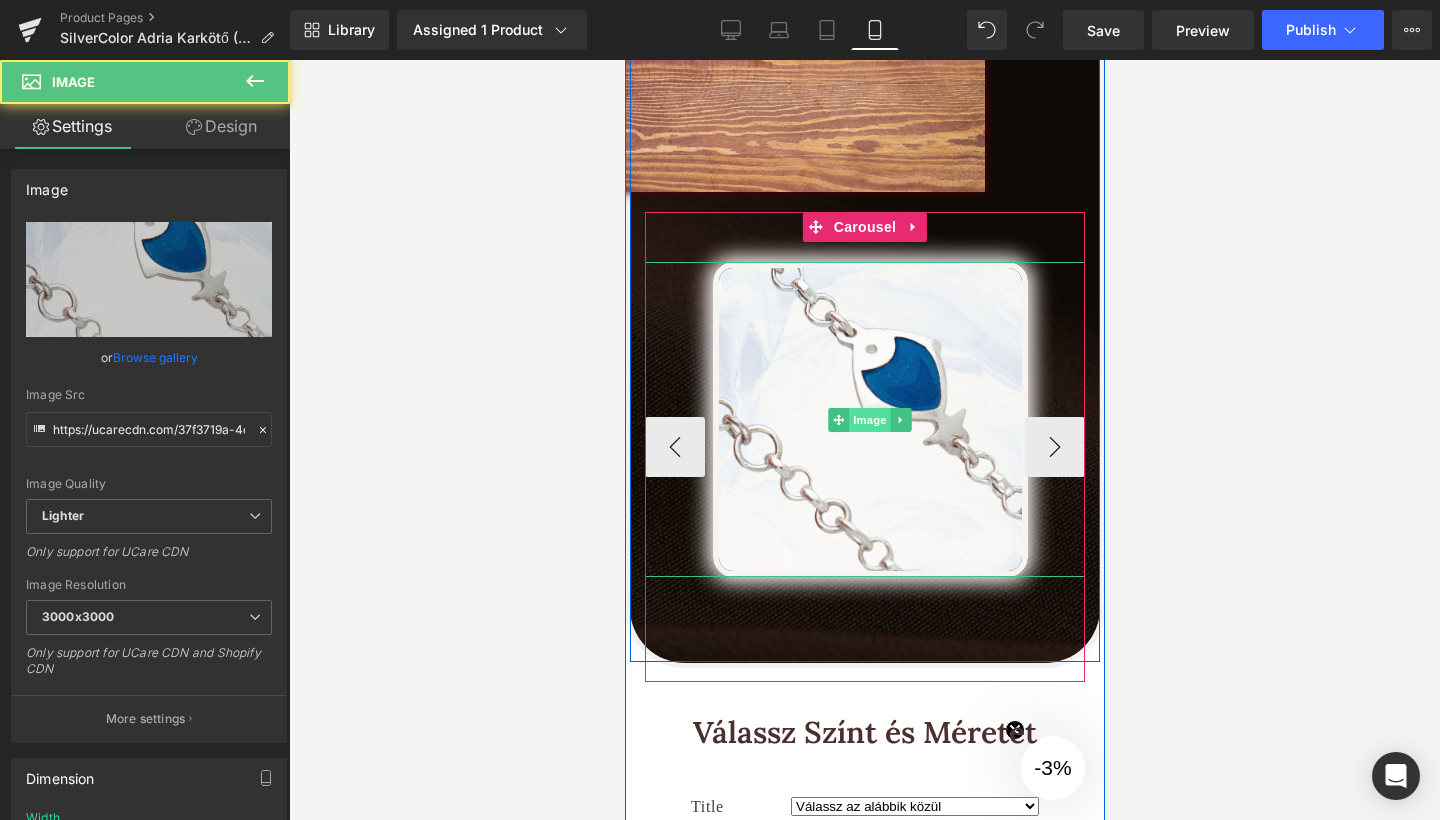 click on "Image" at bounding box center [869, 420] 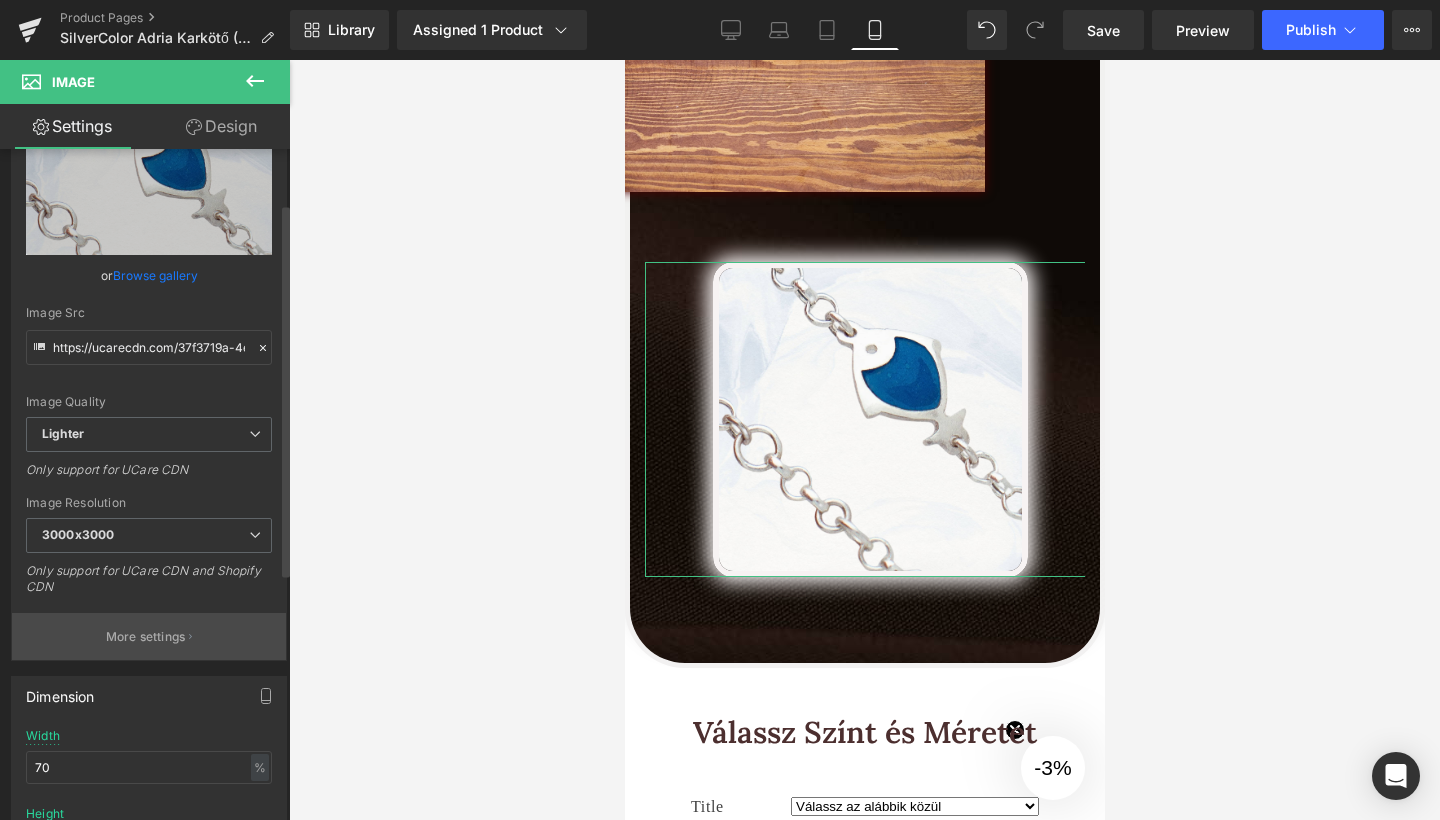 scroll, scrollTop: 98, scrollLeft: 0, axis: vertical 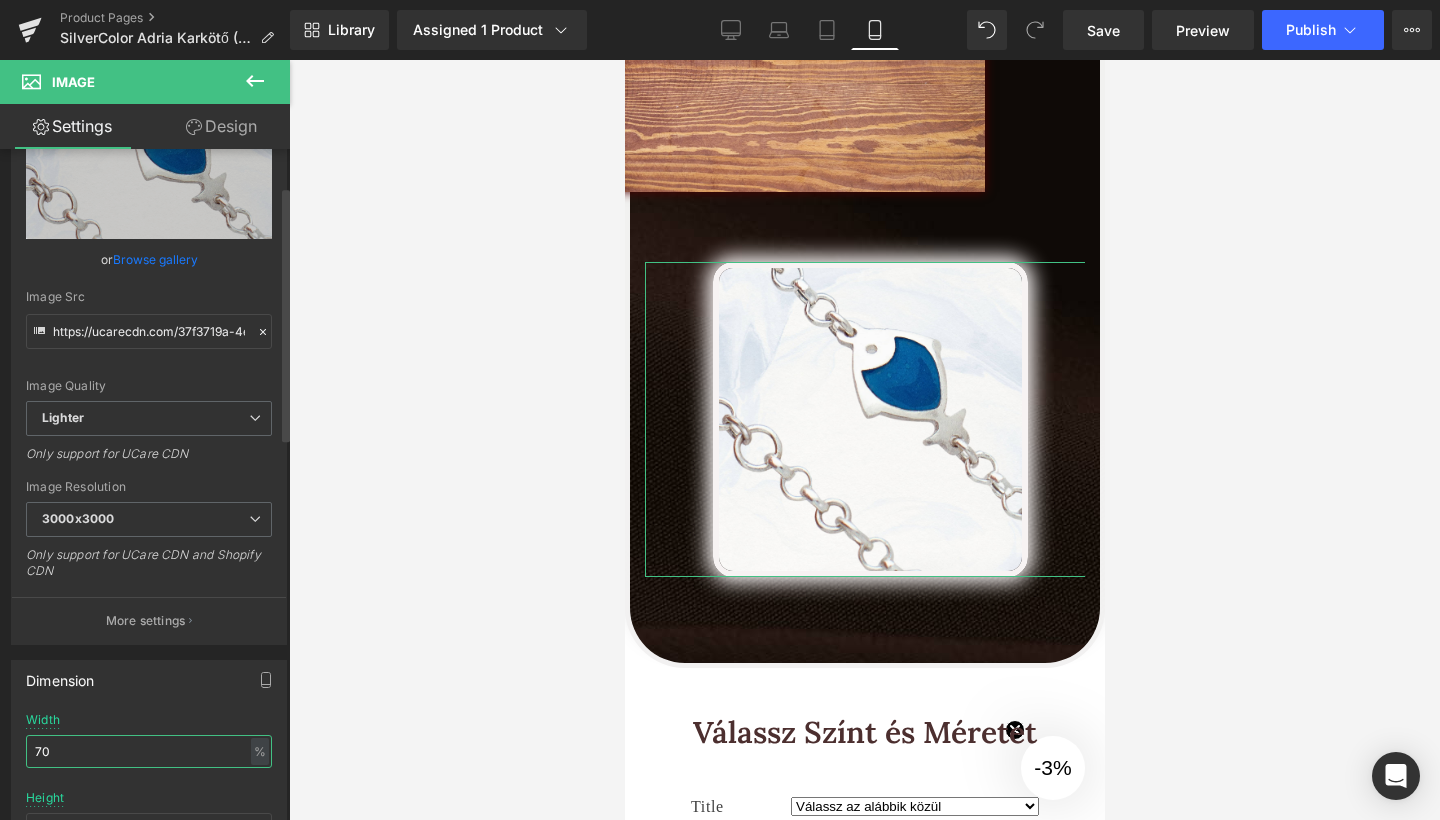 click on "70" at bounding box center (149, 751) 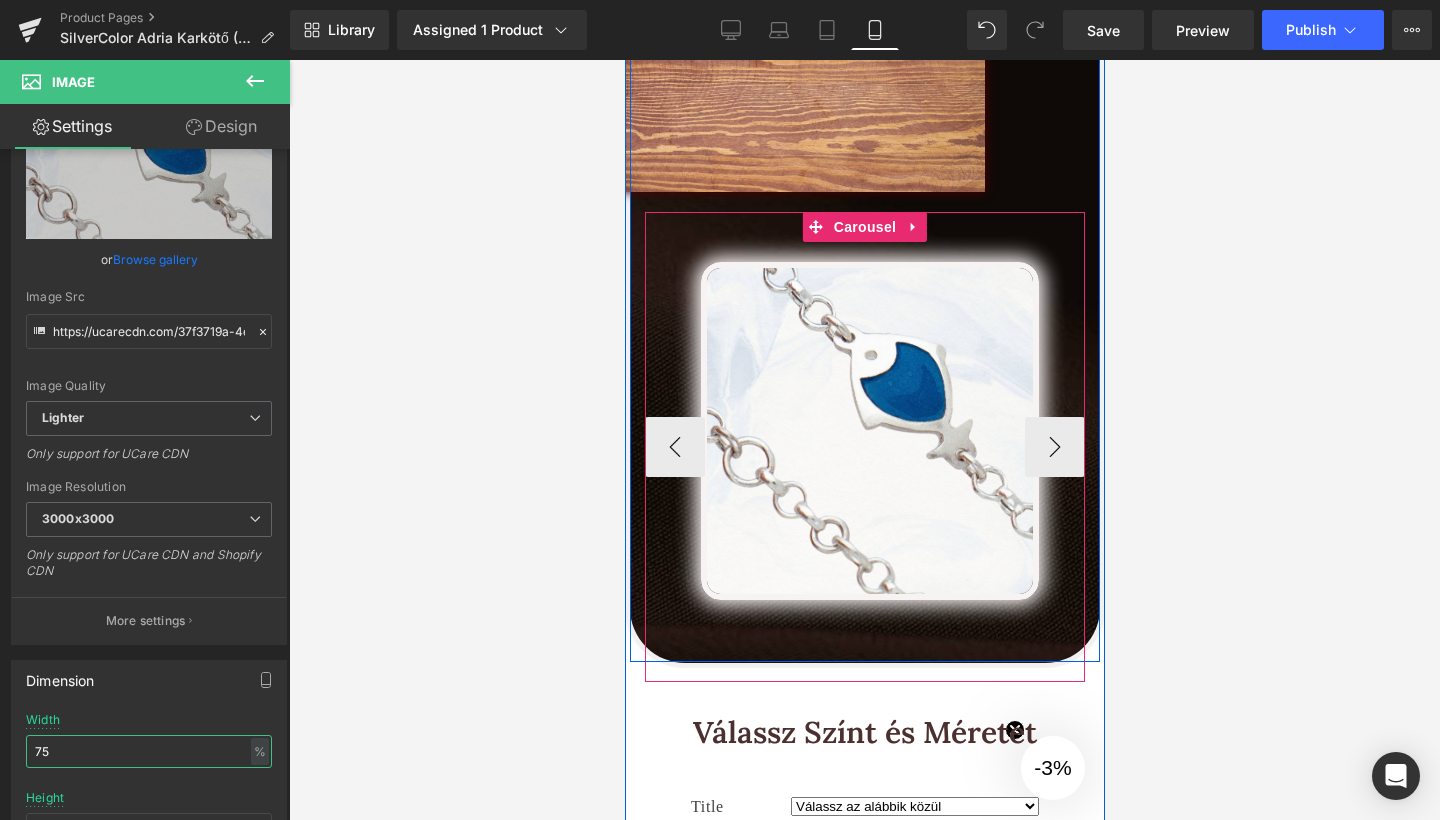 type on "75" 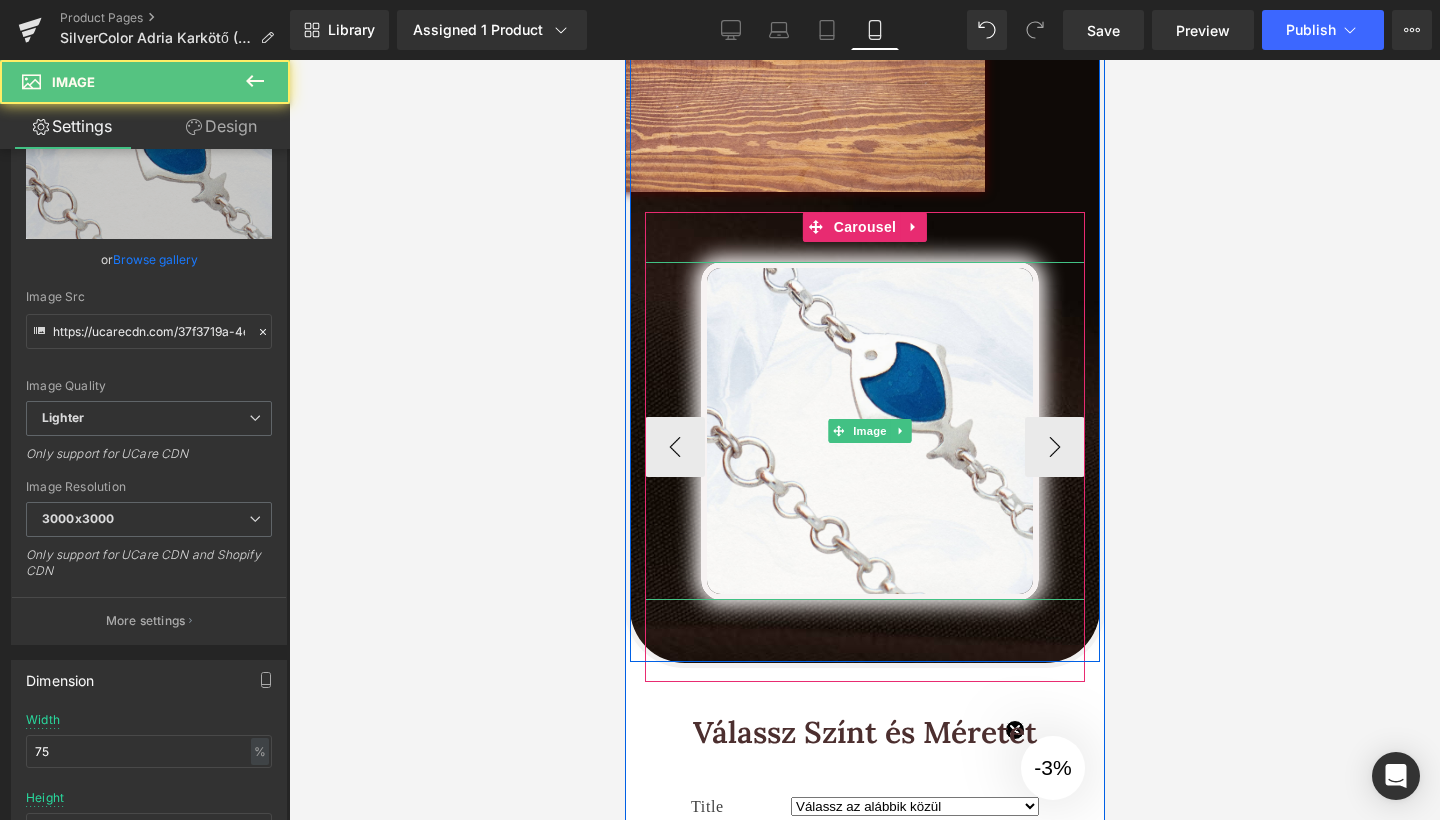 click at bounding box center (869, 431) 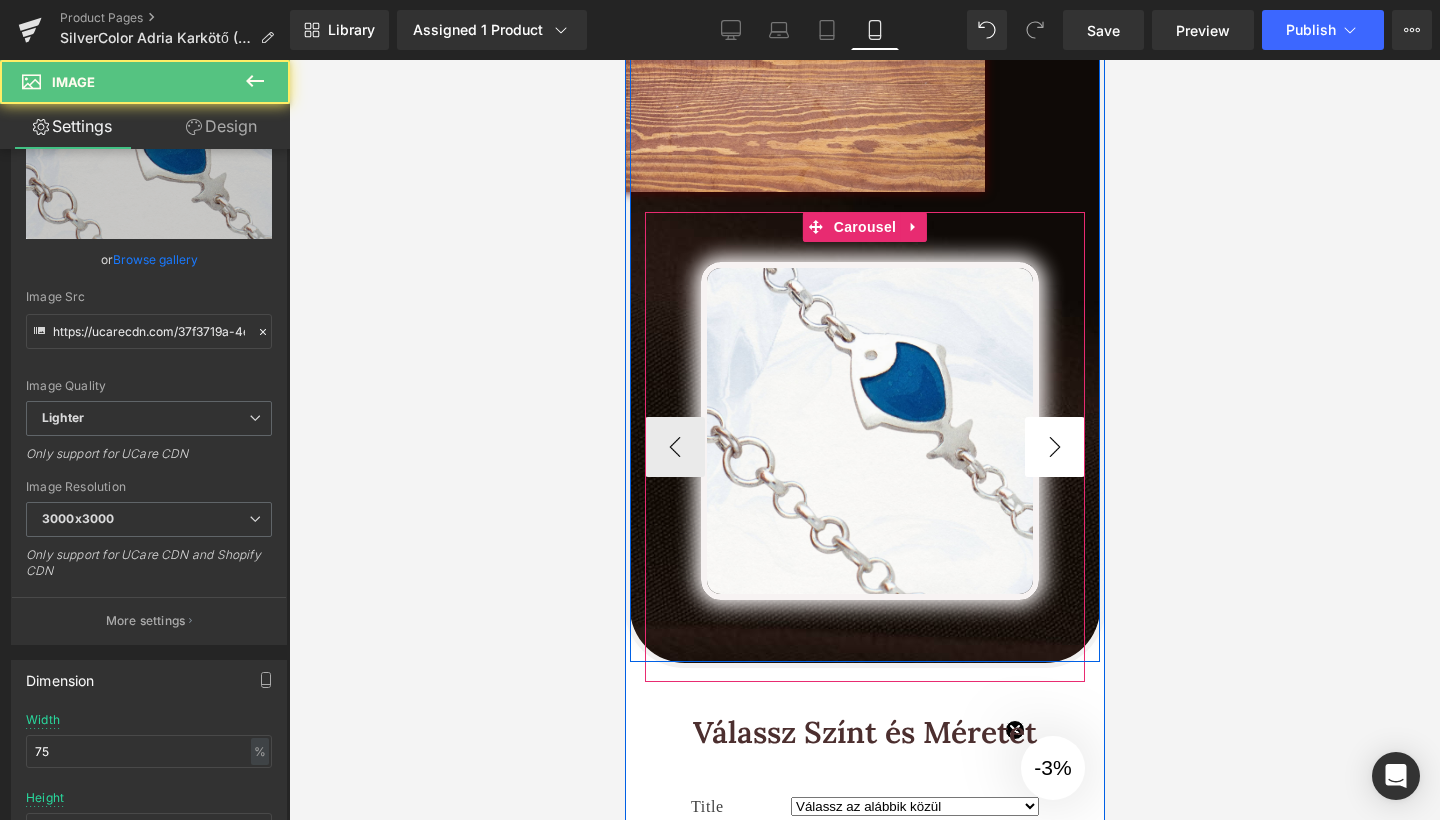 click on "›" at bounding box center (1054, 447) 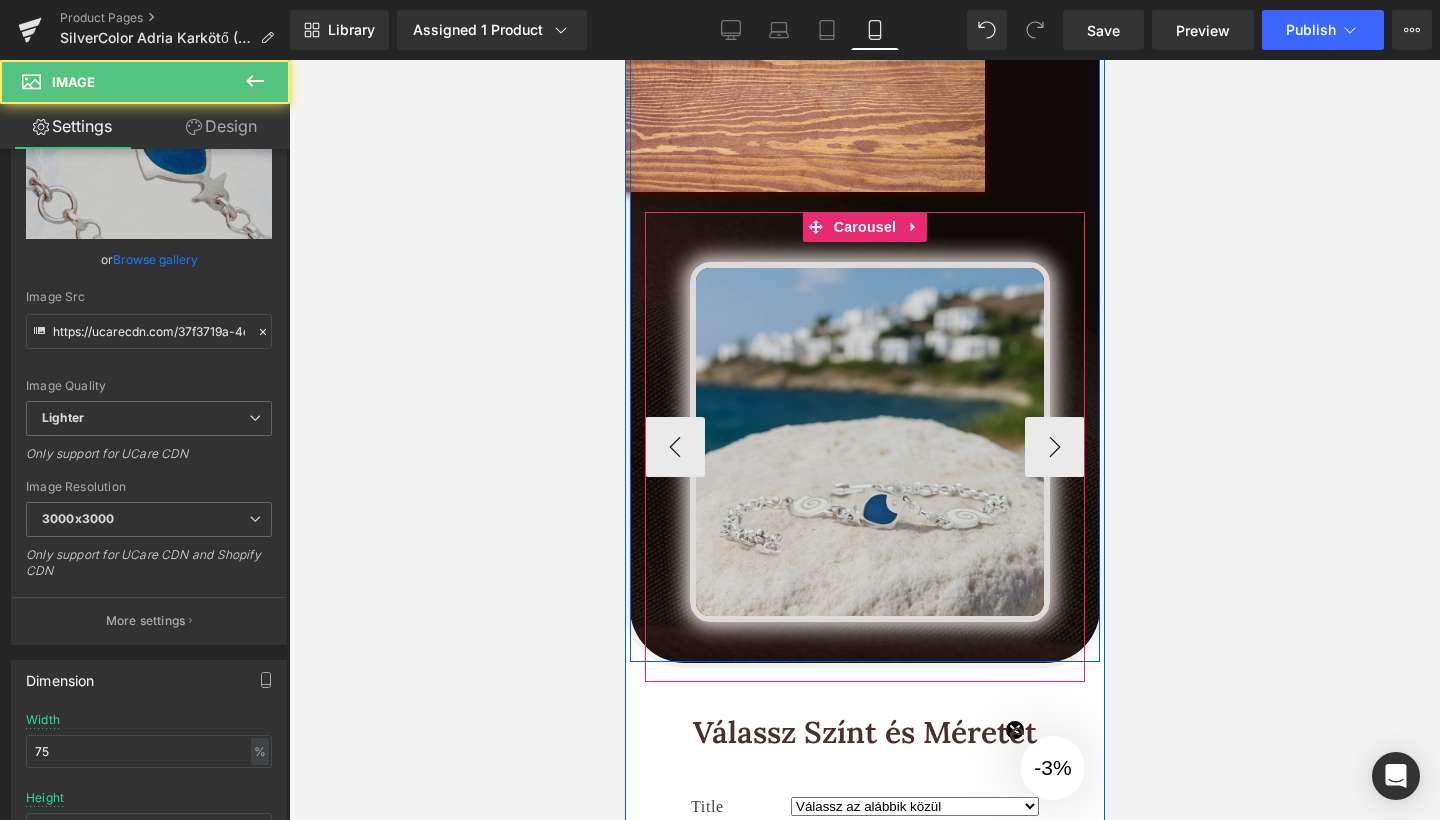click at bounding box center [869, 442] 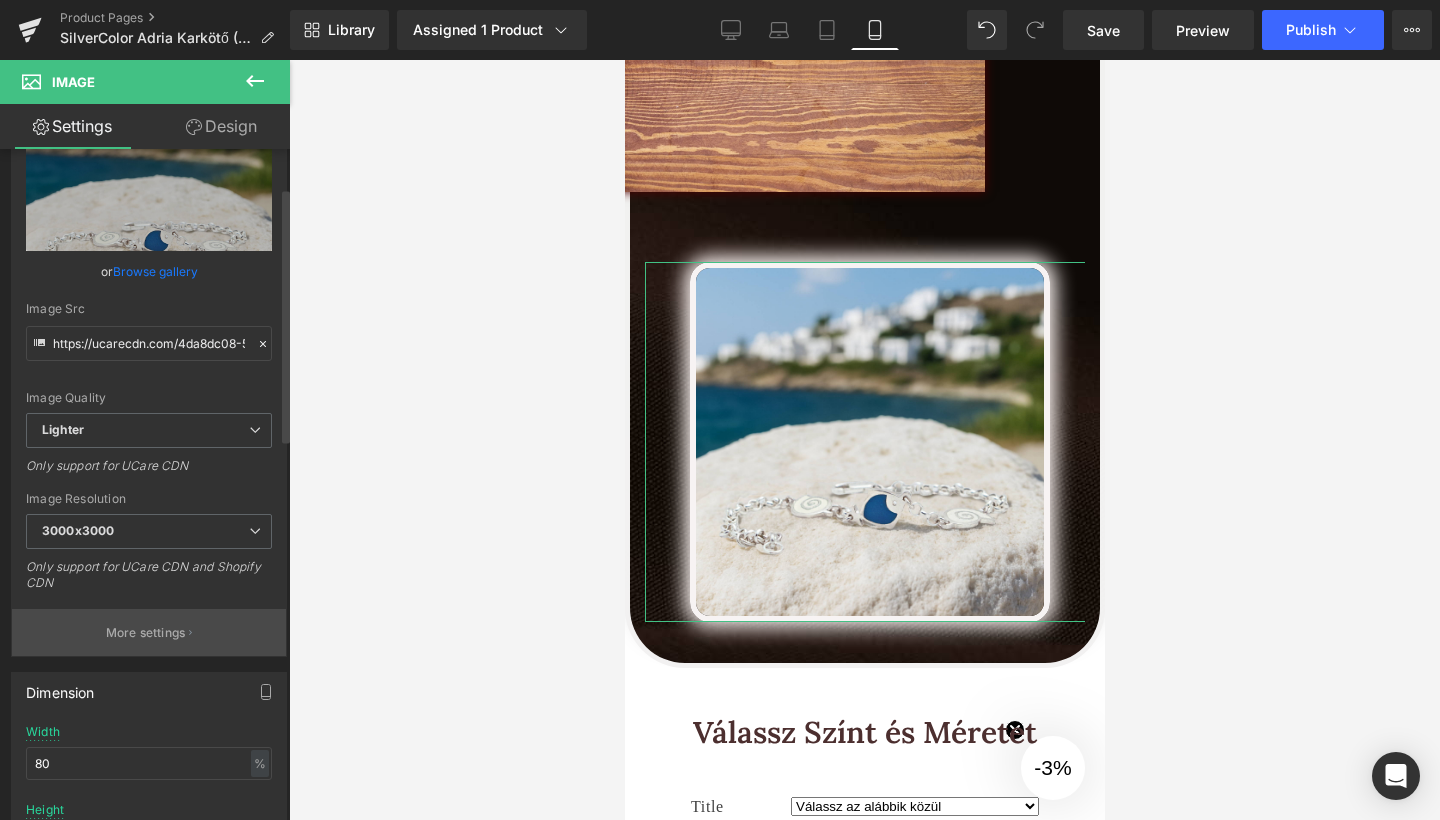 scroll, scrollTop: 101, scrollLeft: 0, axis: vertical 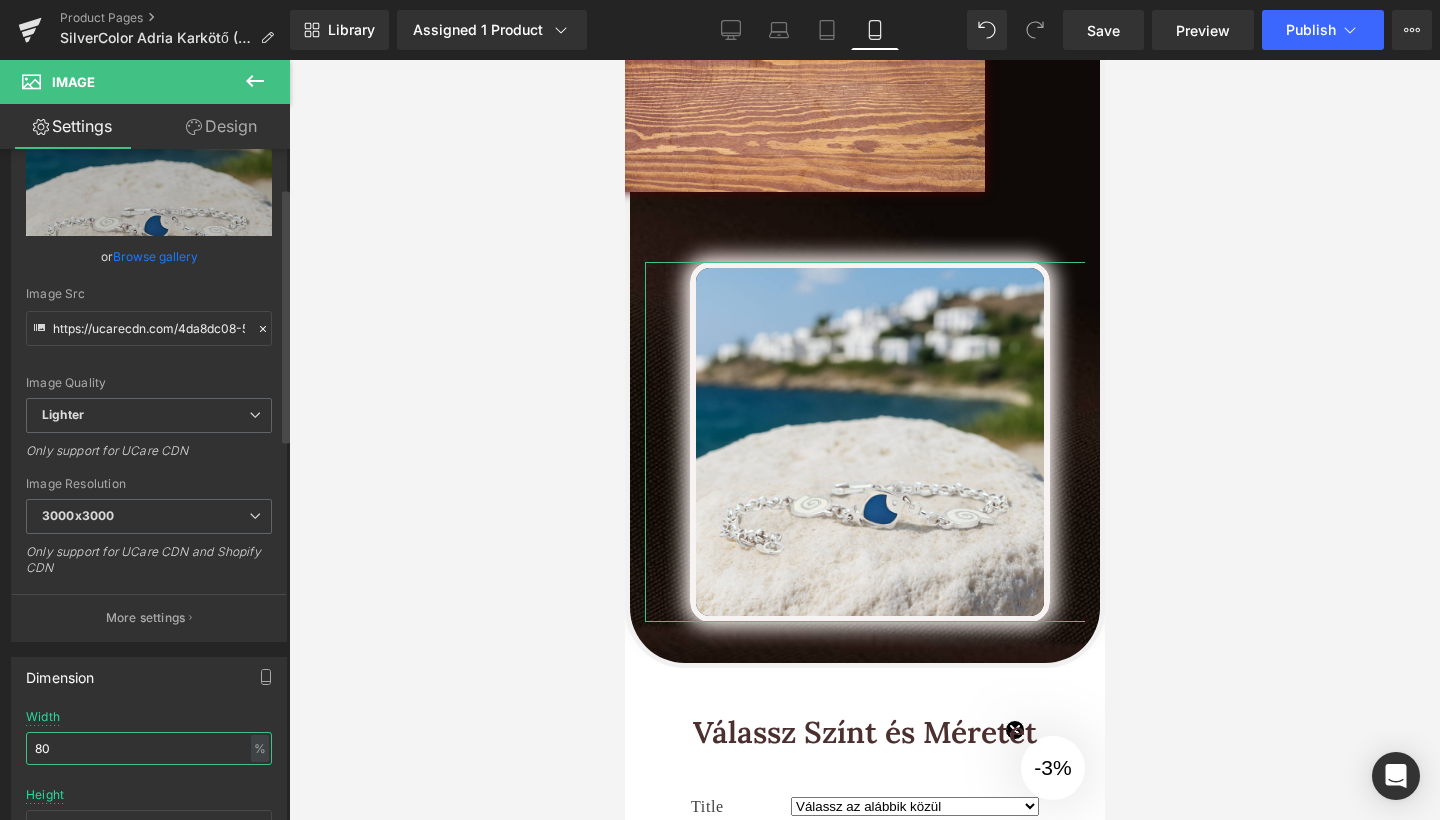 click on "80" at bounding box center (149, 748) 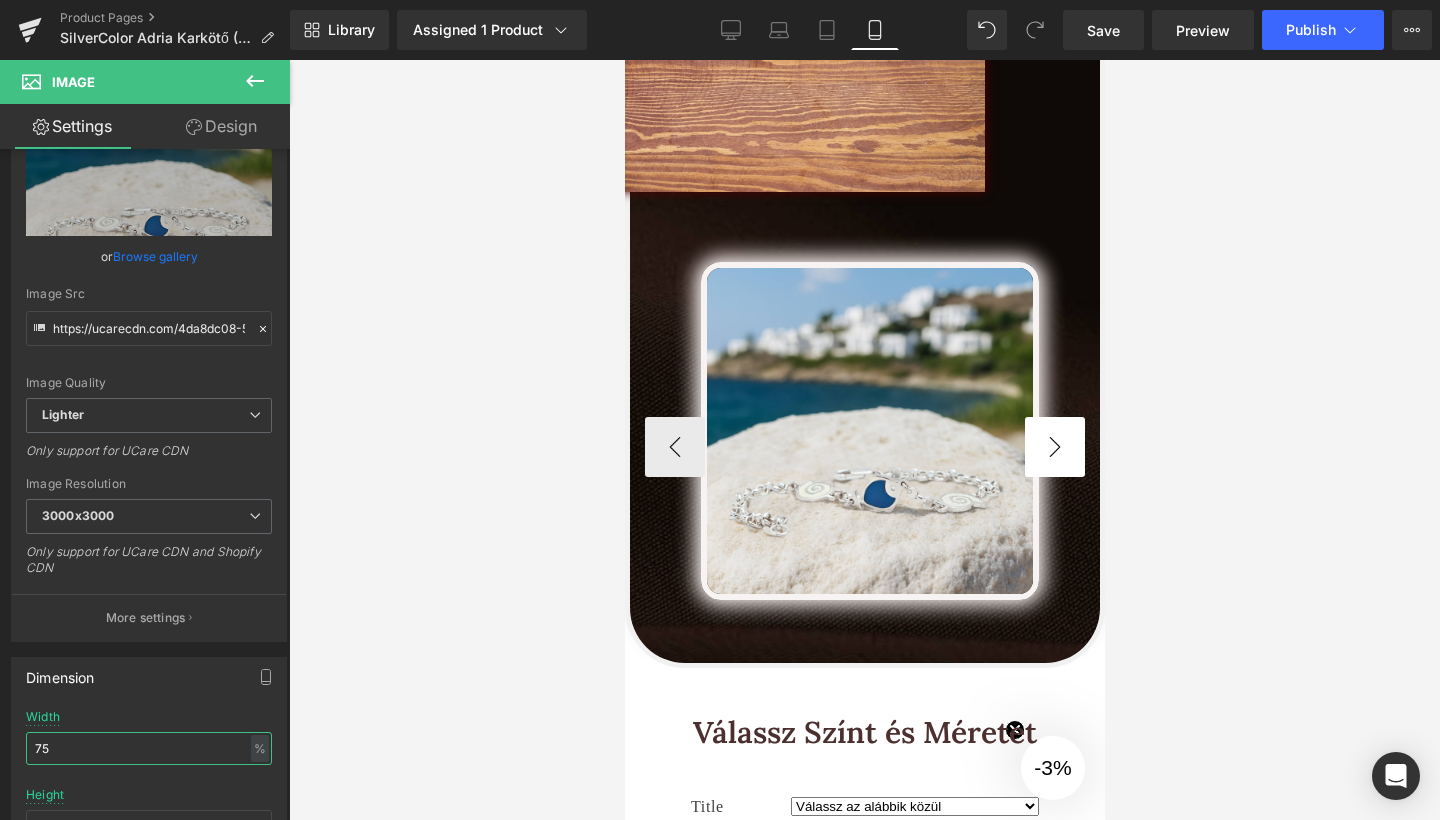 type on "75" 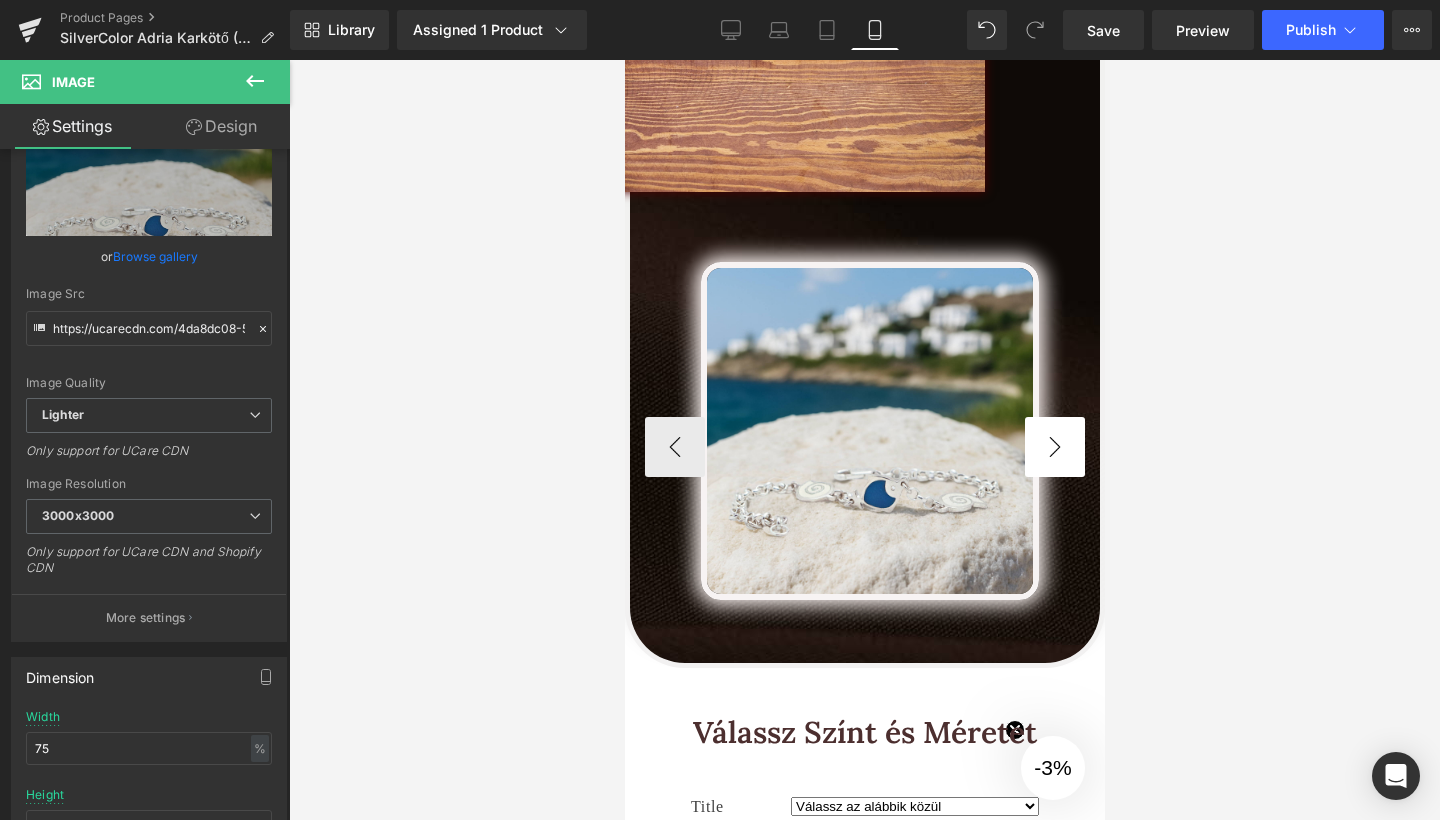 click on "›" at bounding box center [1054, 447] 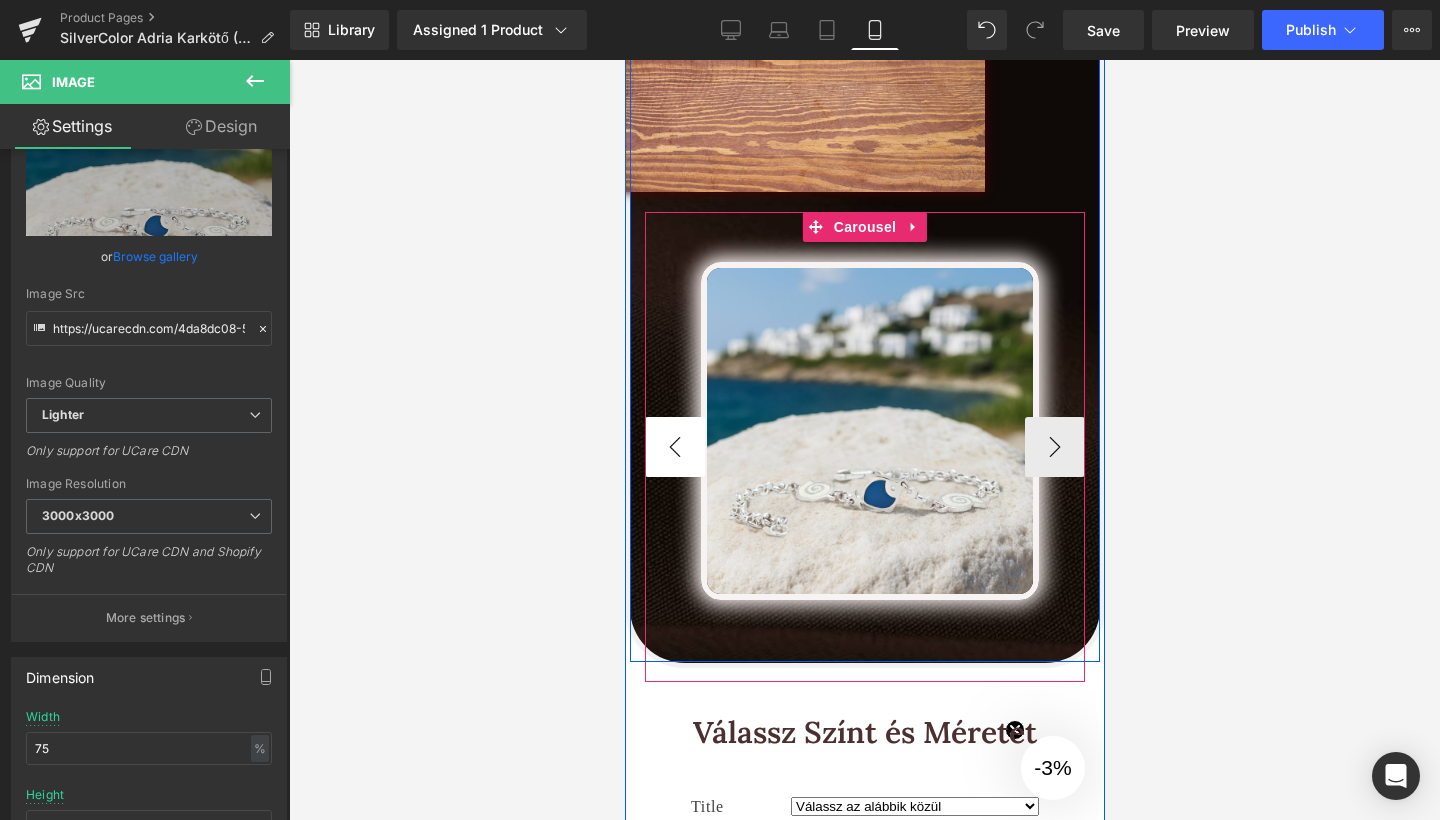 click on "‹" at bounding box center (674, 447) 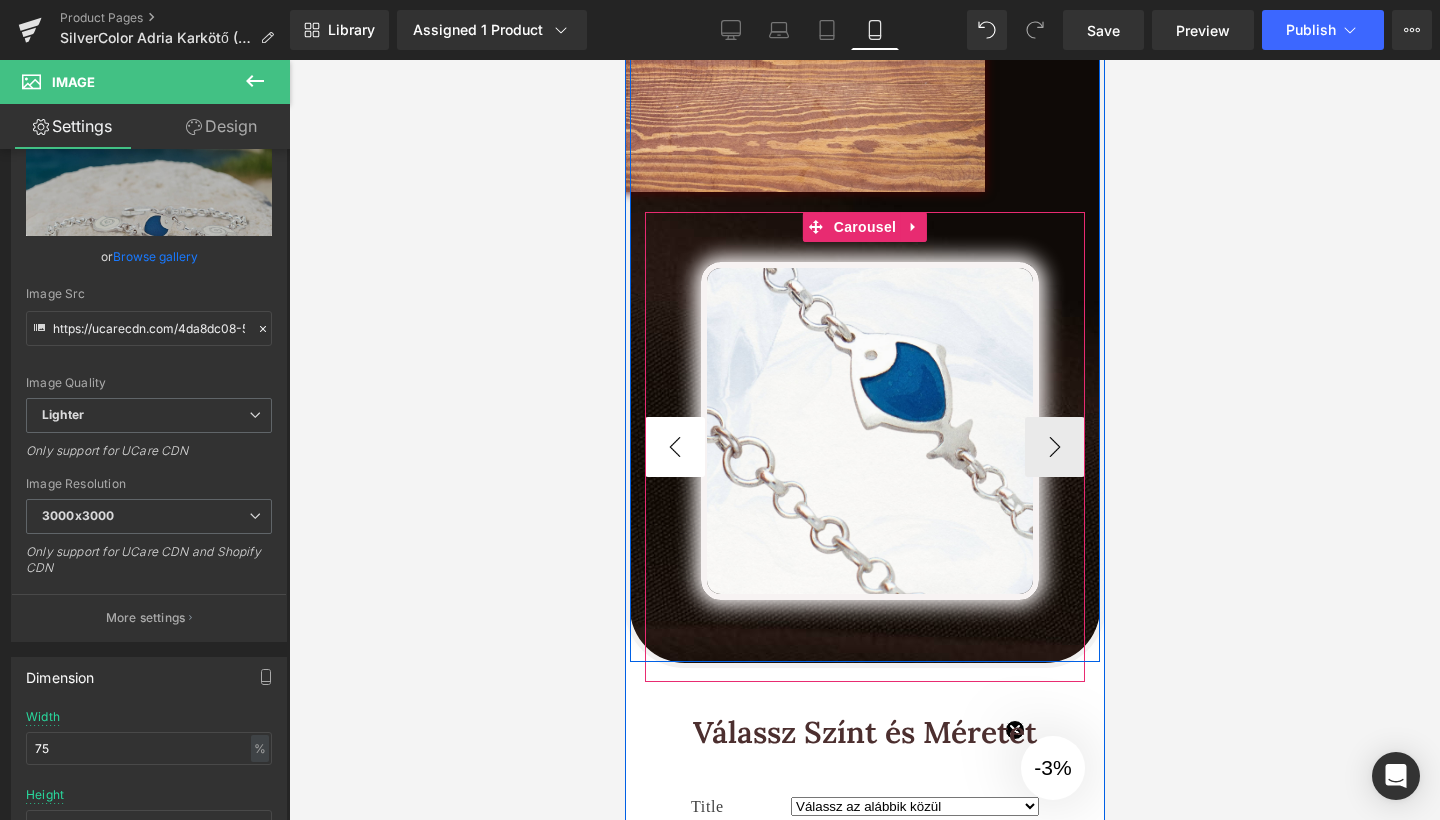 click on "‹" at bounding box center (674, 447) 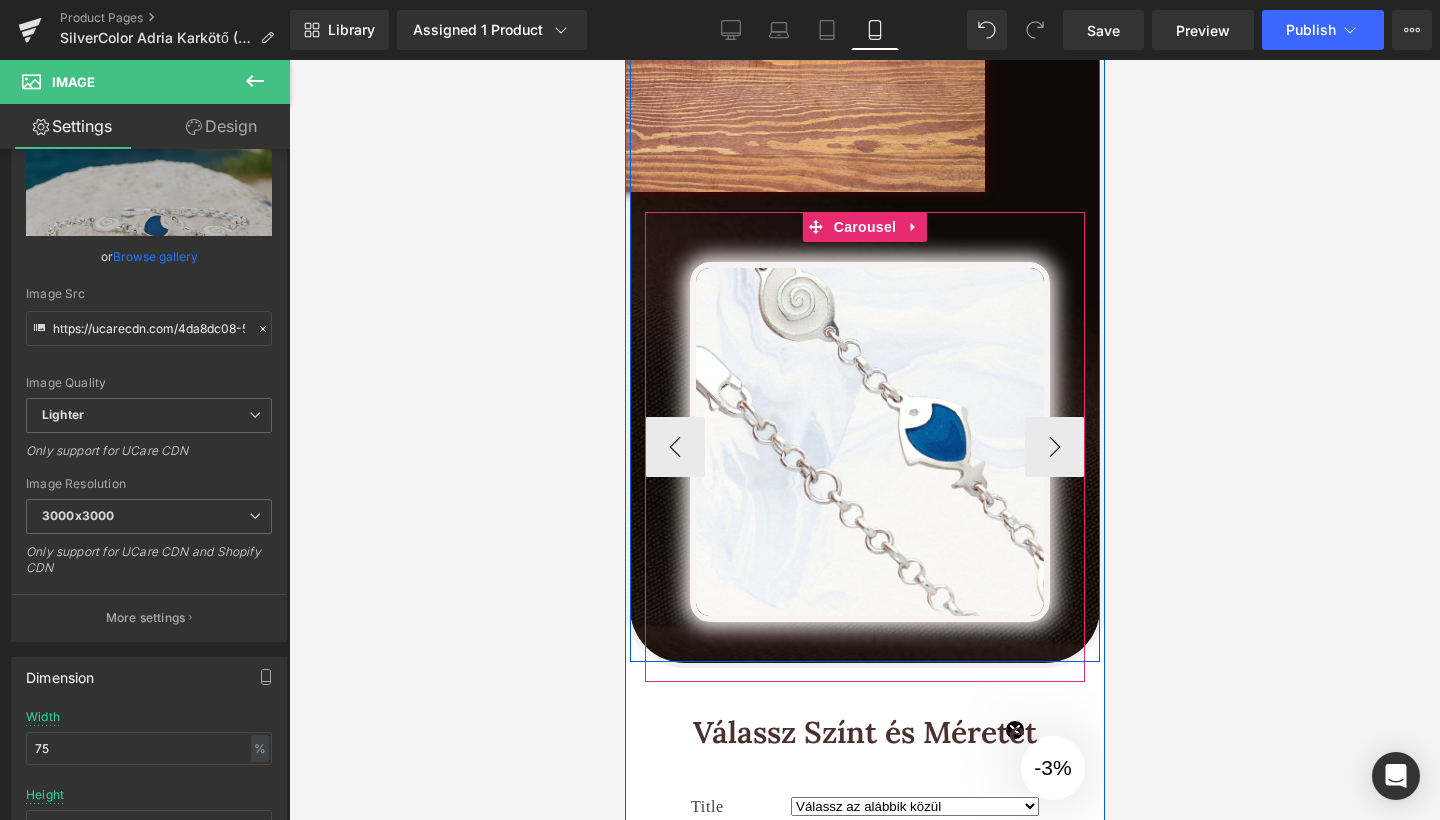click on "Image" at bounding box center (869, 442) 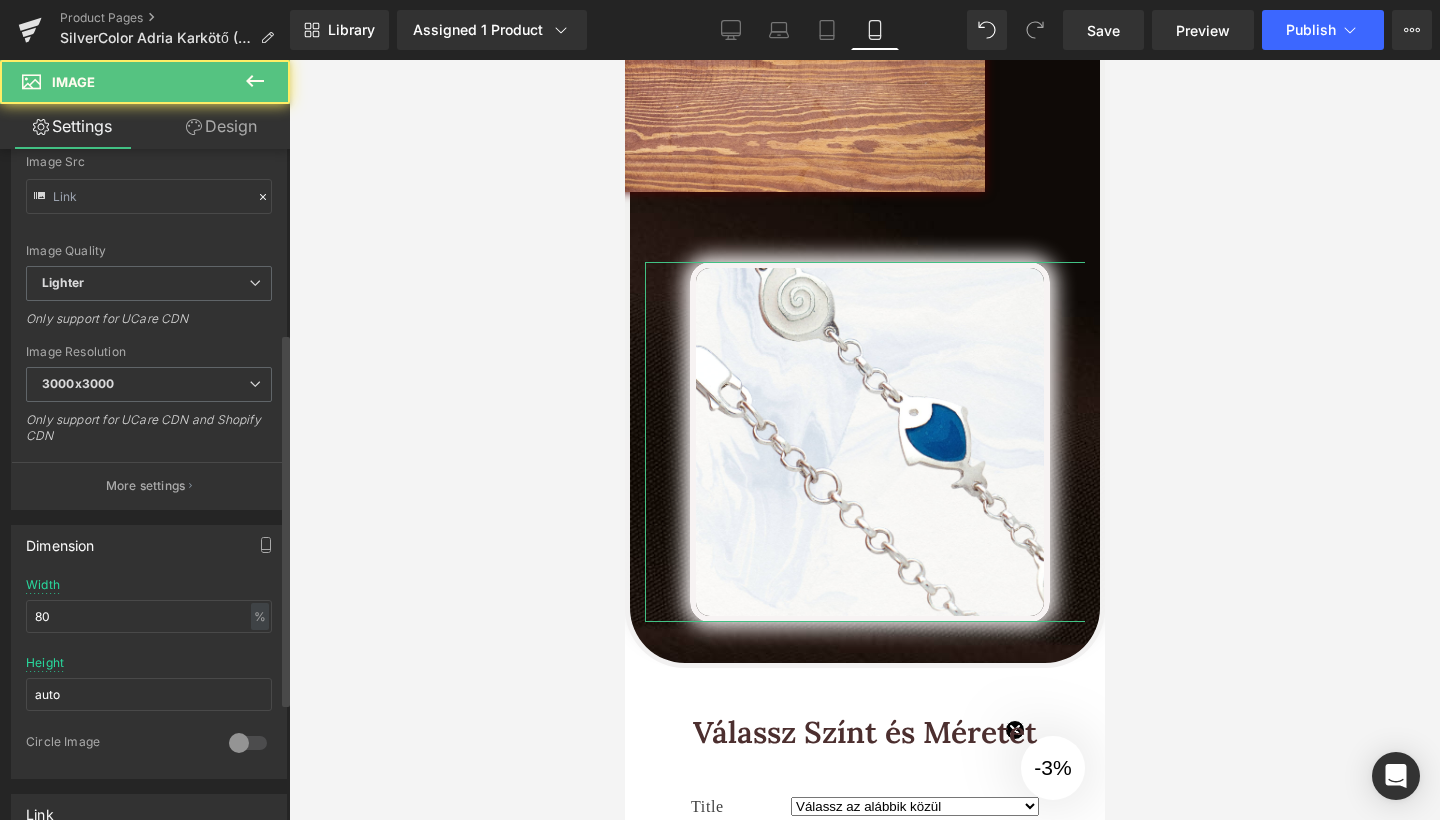 scroll, scrollTop: 330, scrollLeft: 0, axis: vertical 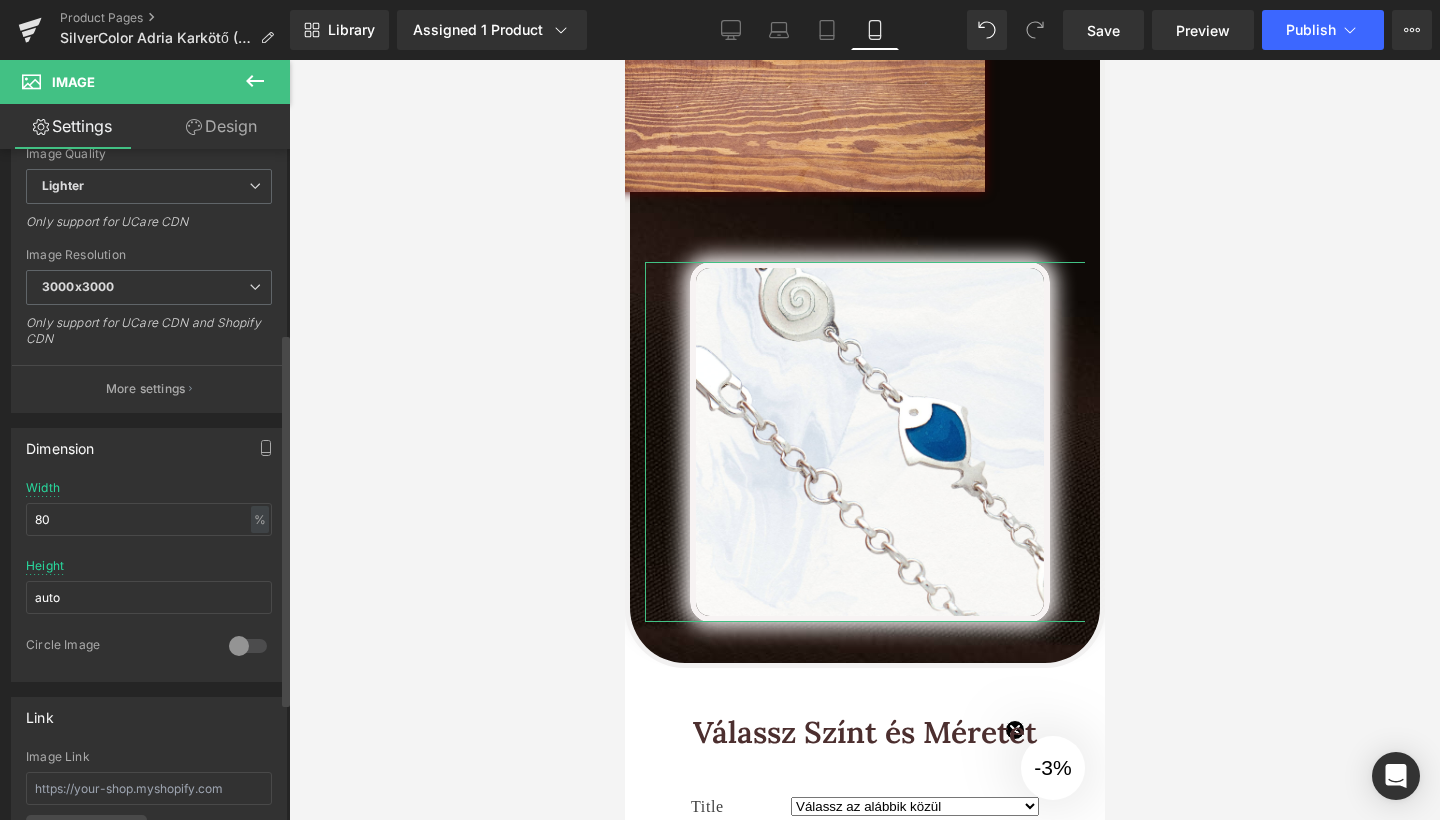 click on "Width 80 % % px" at bounding box center [149, 520] 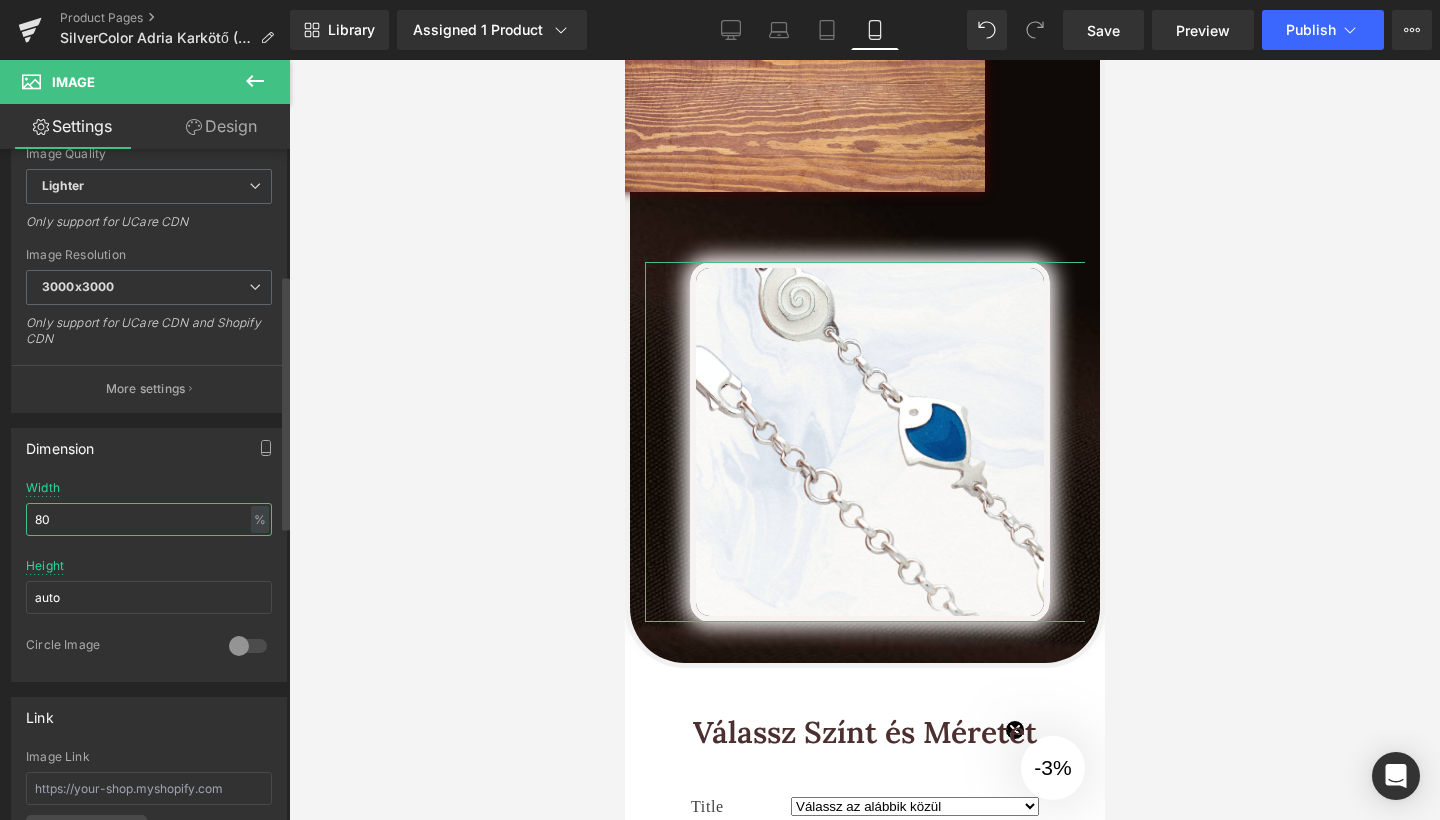click on "80" at bounding box center [149, 519] 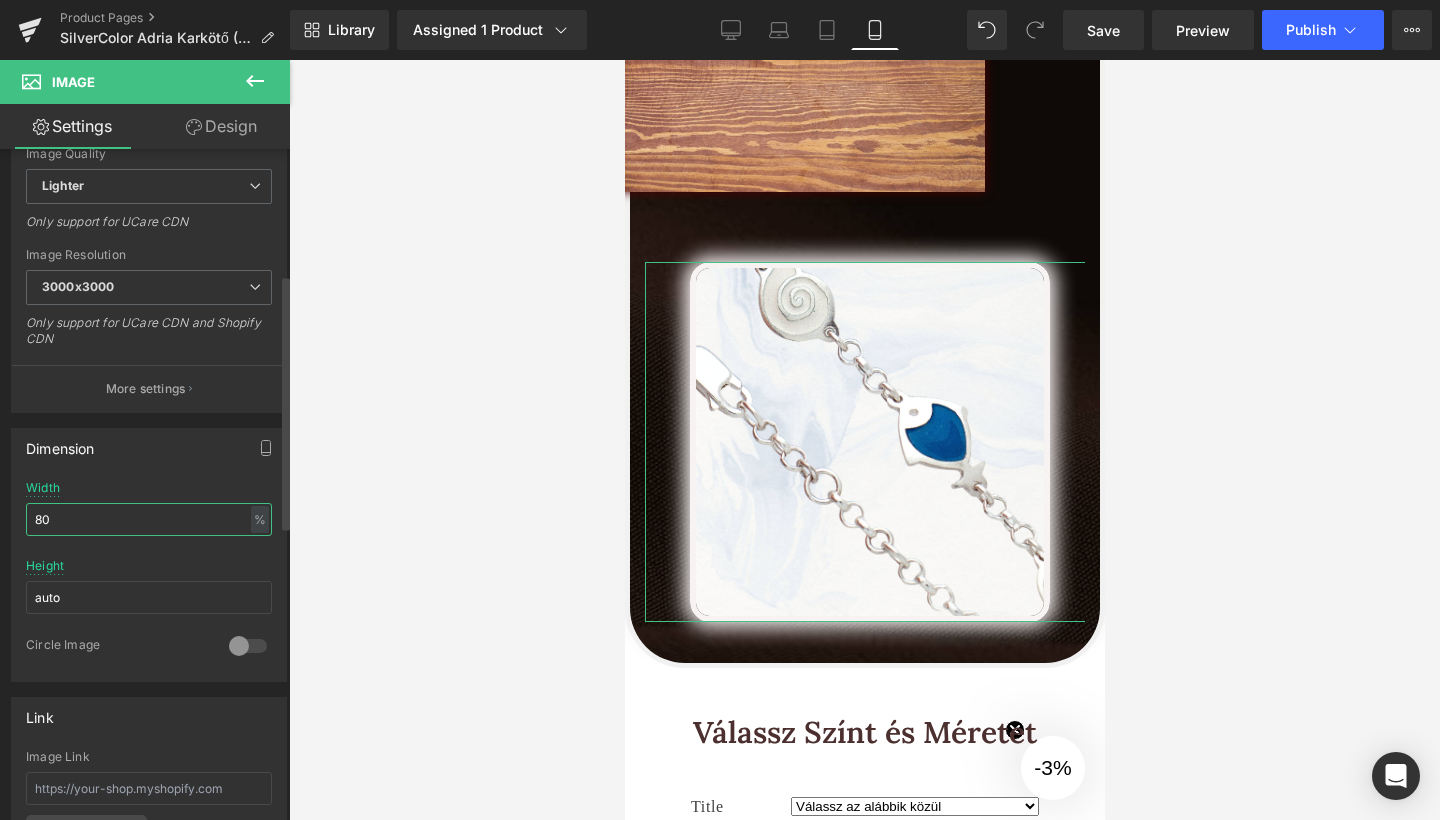 click on "80" at bounding box center (149, 519) 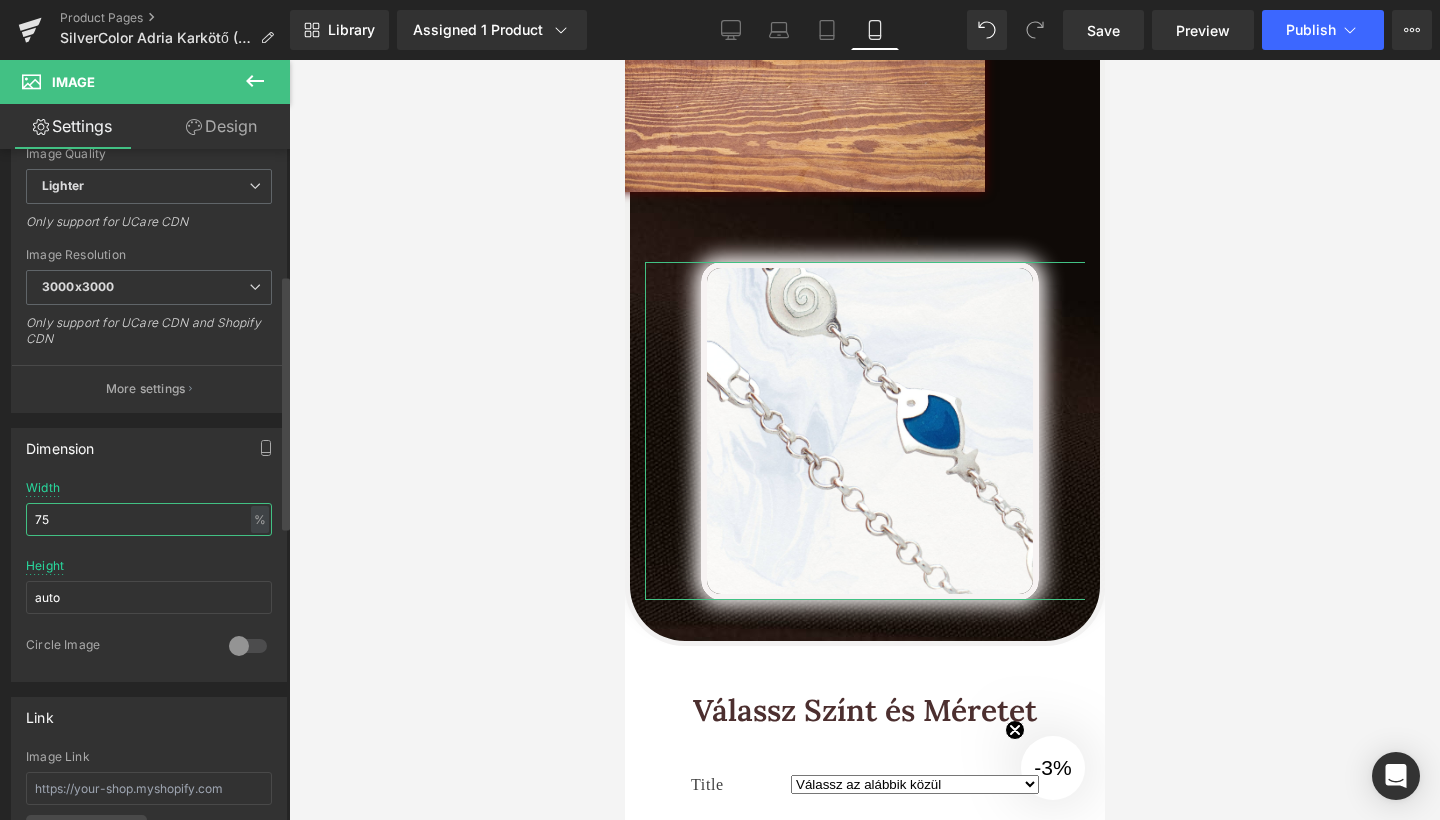 type on "75" 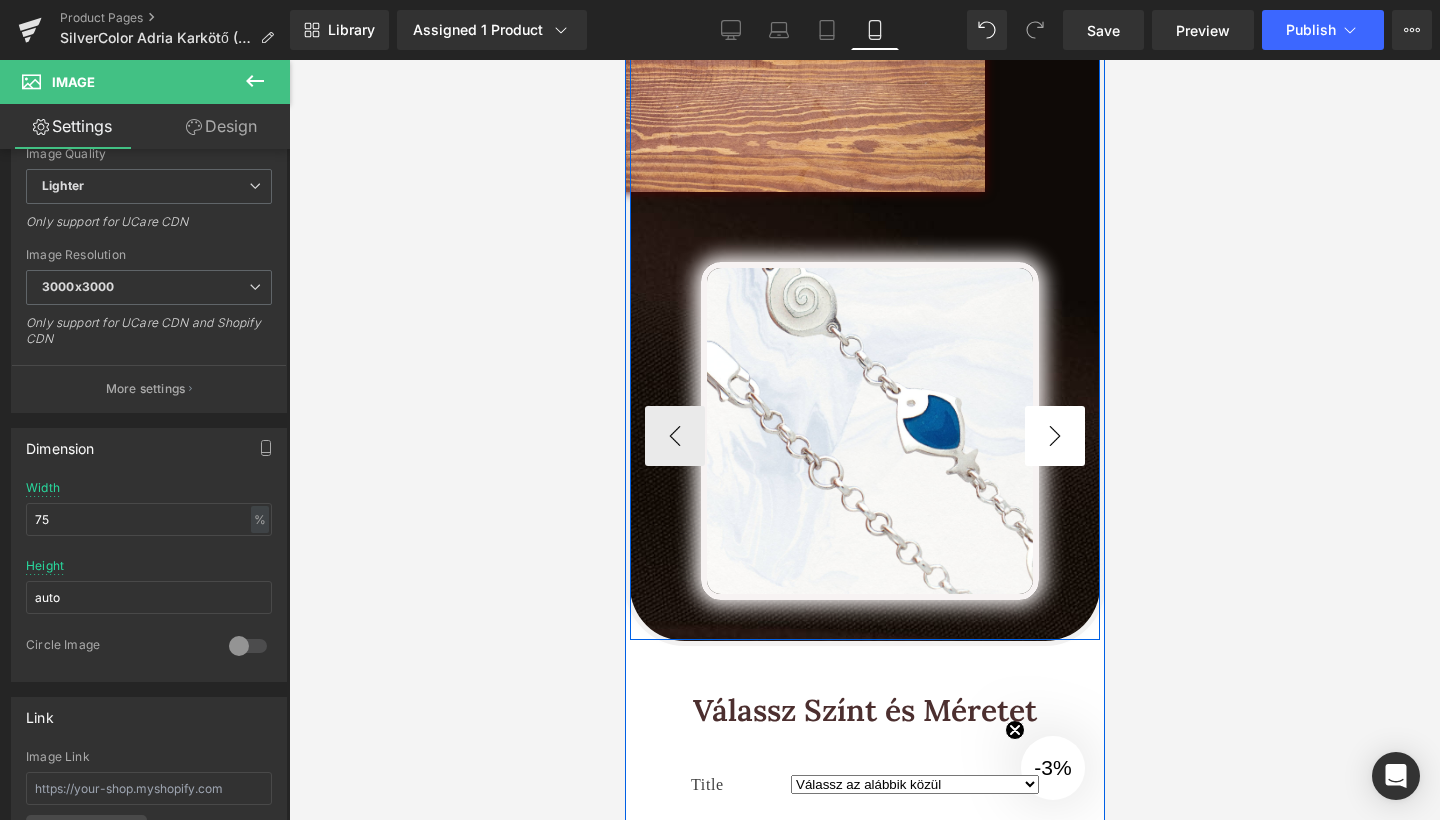 click on "›" at bounding box center (1054, 436) 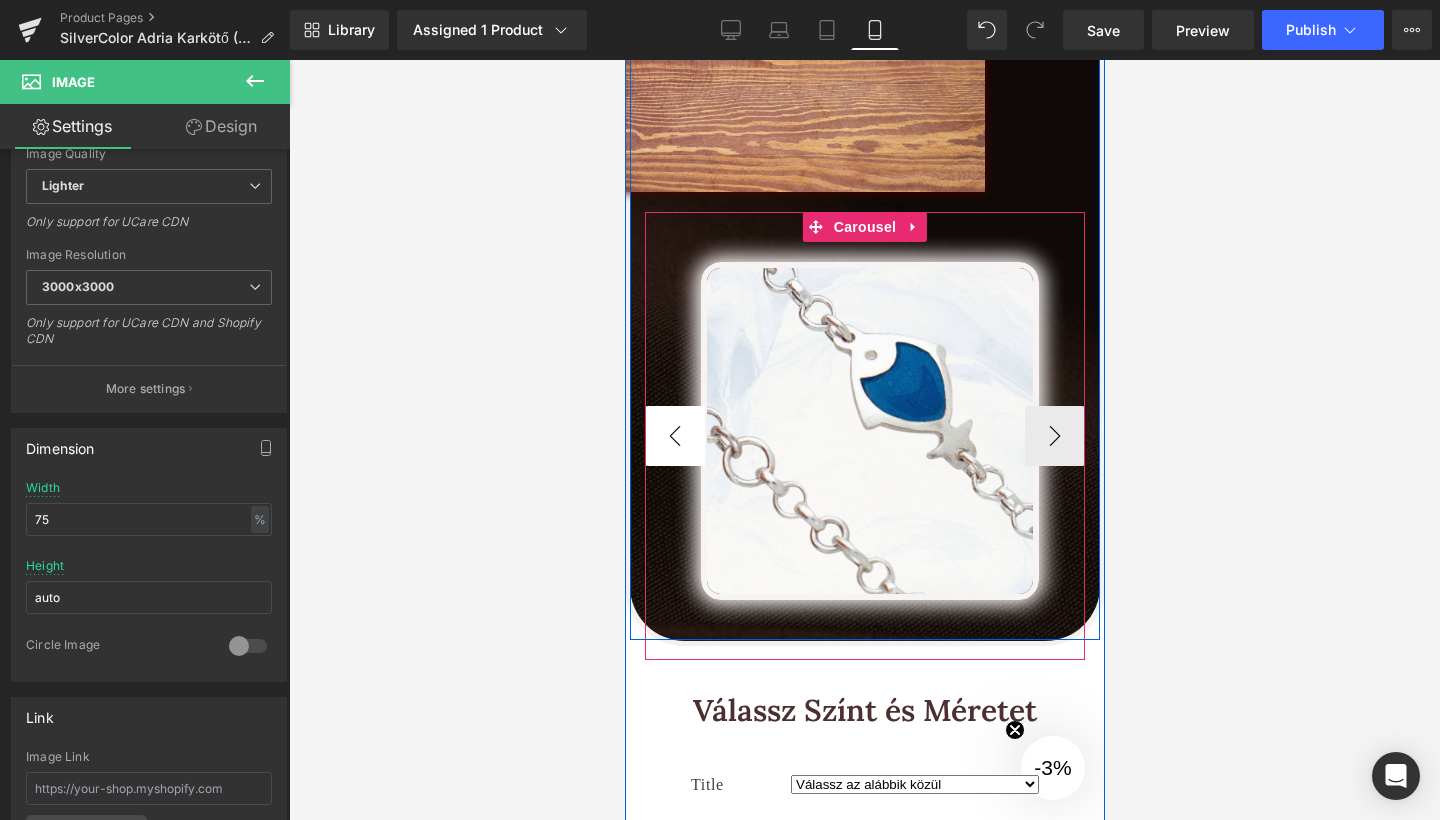 click on "‹" at bounding box center (674, 436) 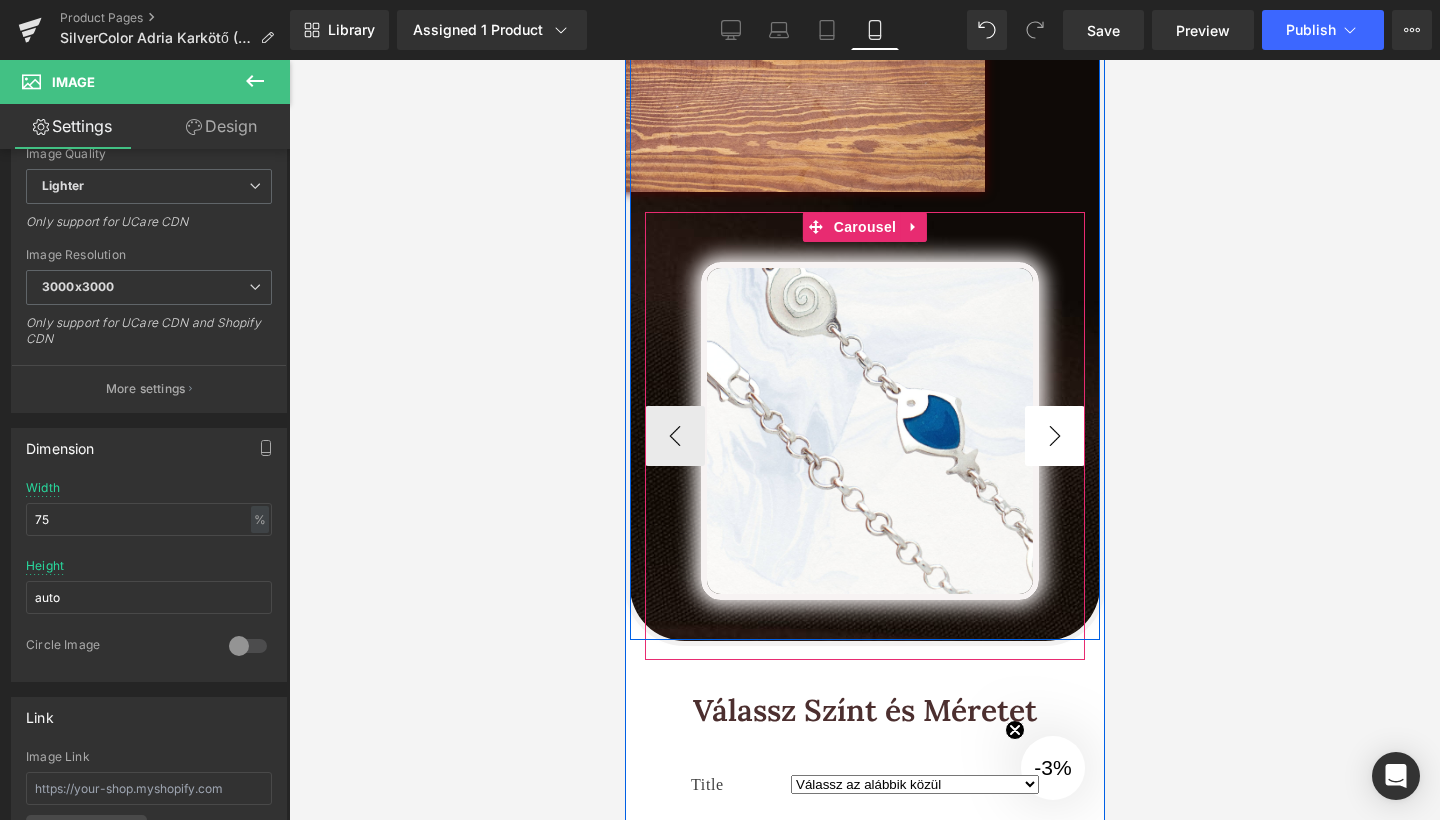 click on "Image
Image
Image
‹ ›
Carousel" at bounding box center (864, 436) 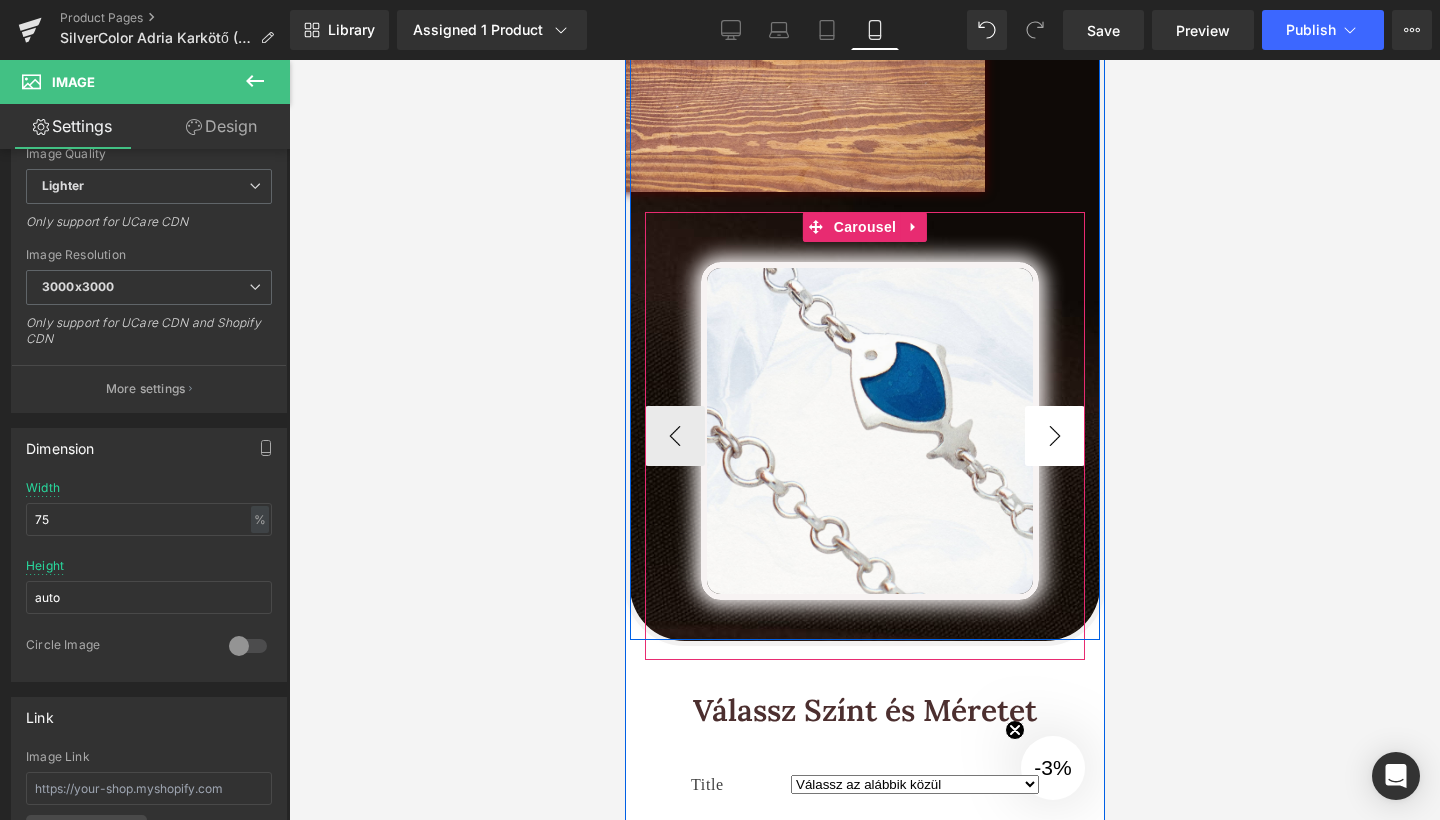 click on "›" at bounding box center [1054, 436] 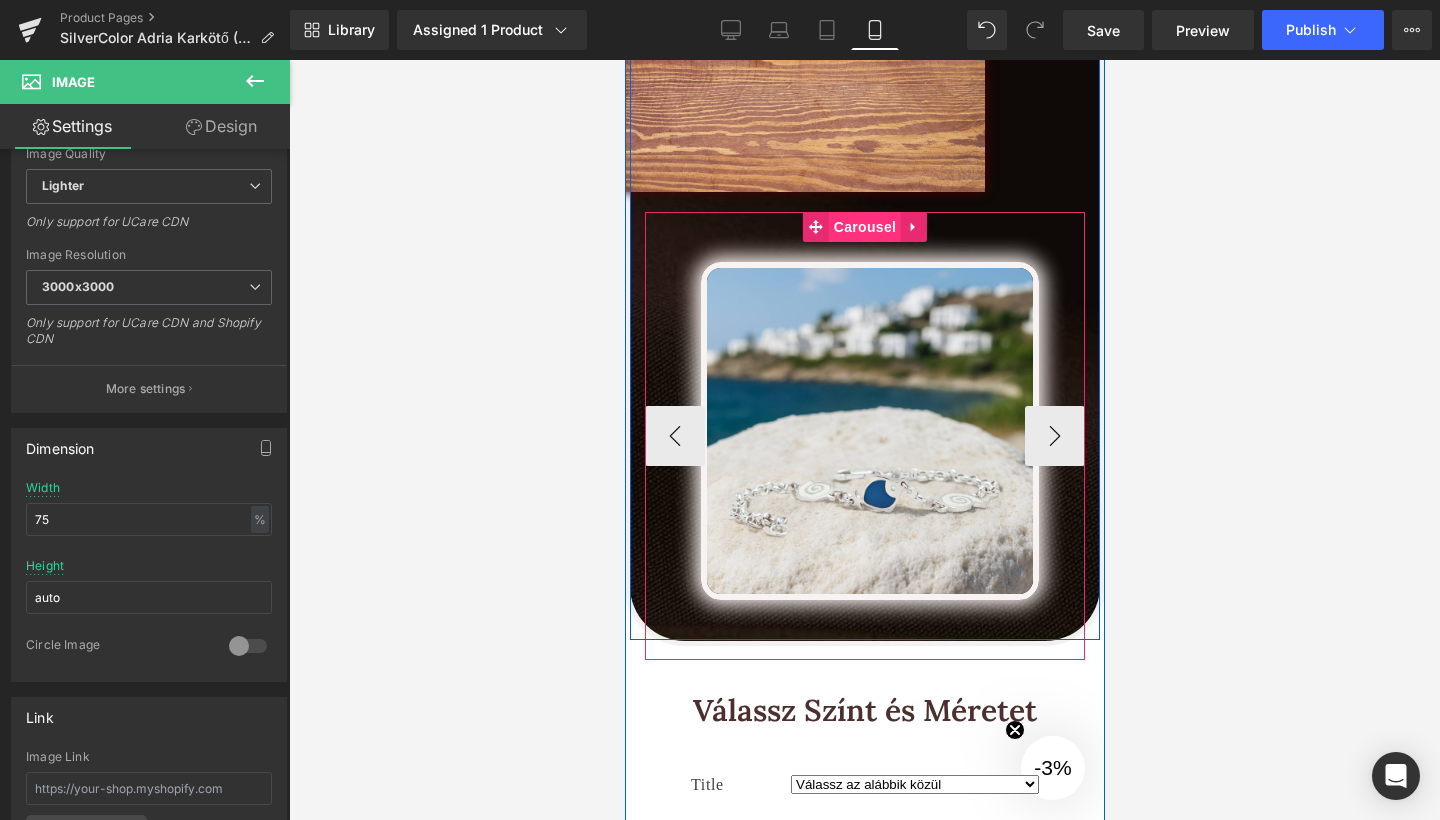 click on "Carousel" at bounding box center (864, 227) 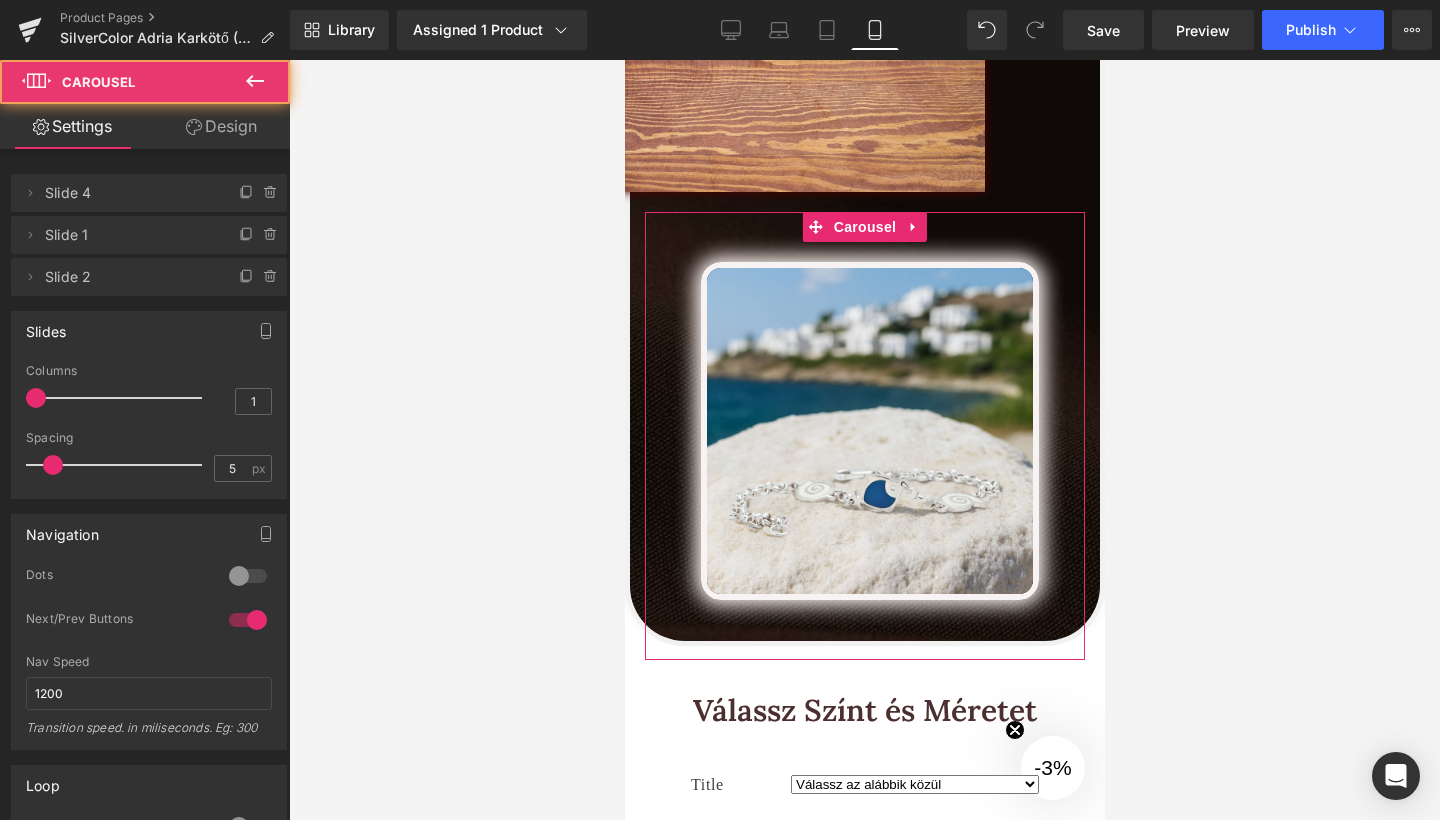 click on "Design" at bounding box center (221, 126) 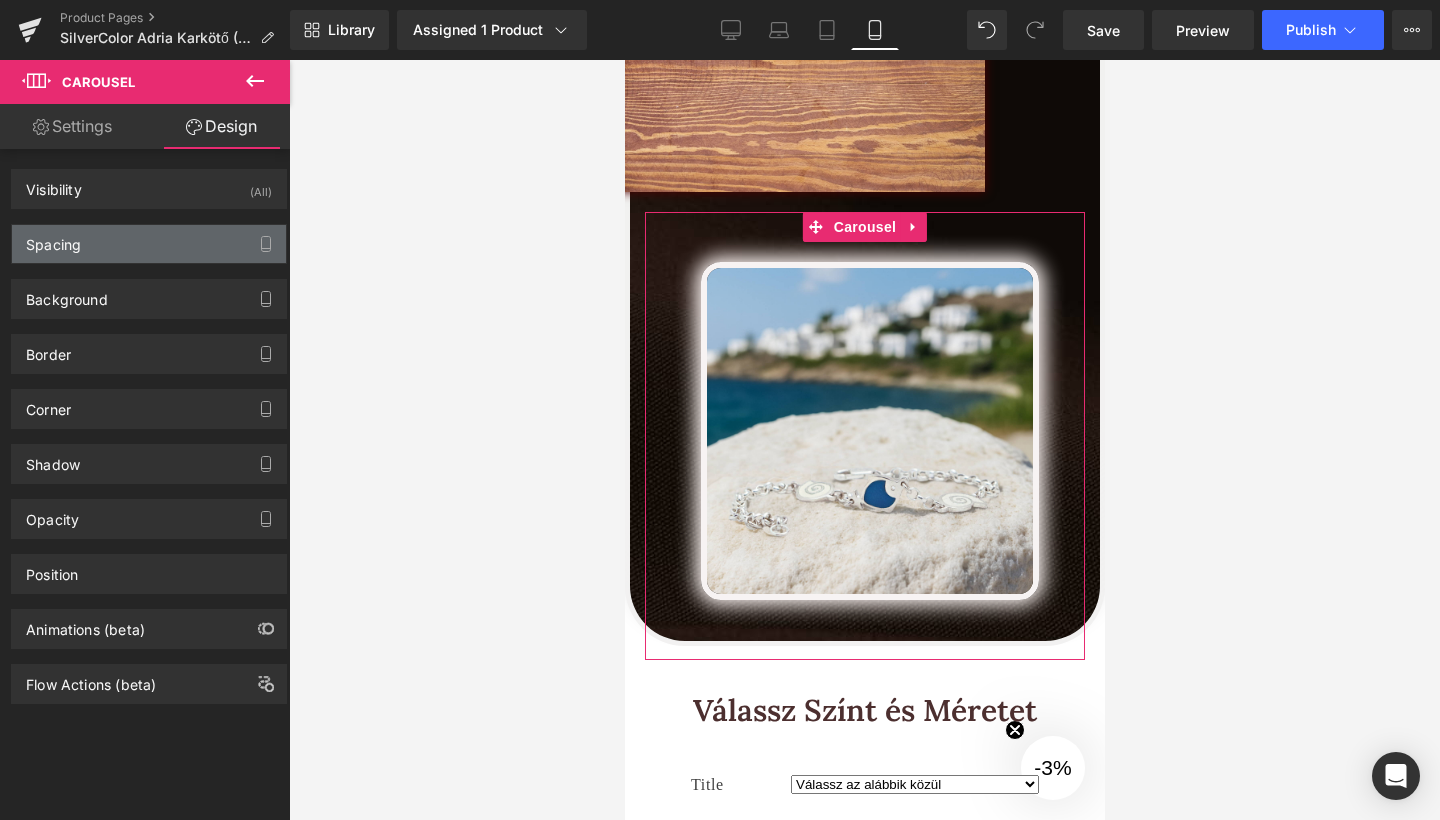 click on "Spacing" at bounding box center (53, 239) 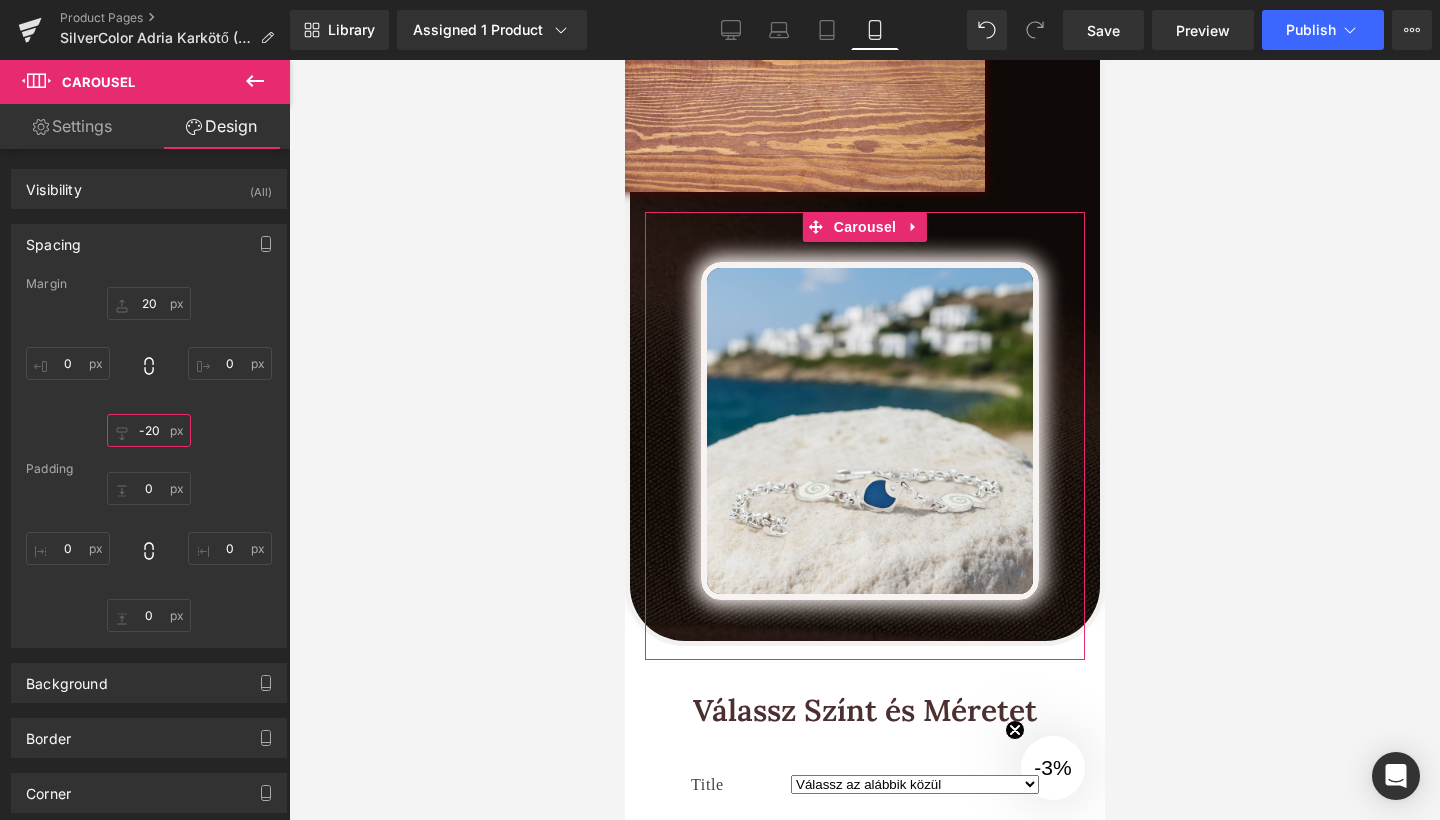 click on "-20" at bounding box center [149, 430] 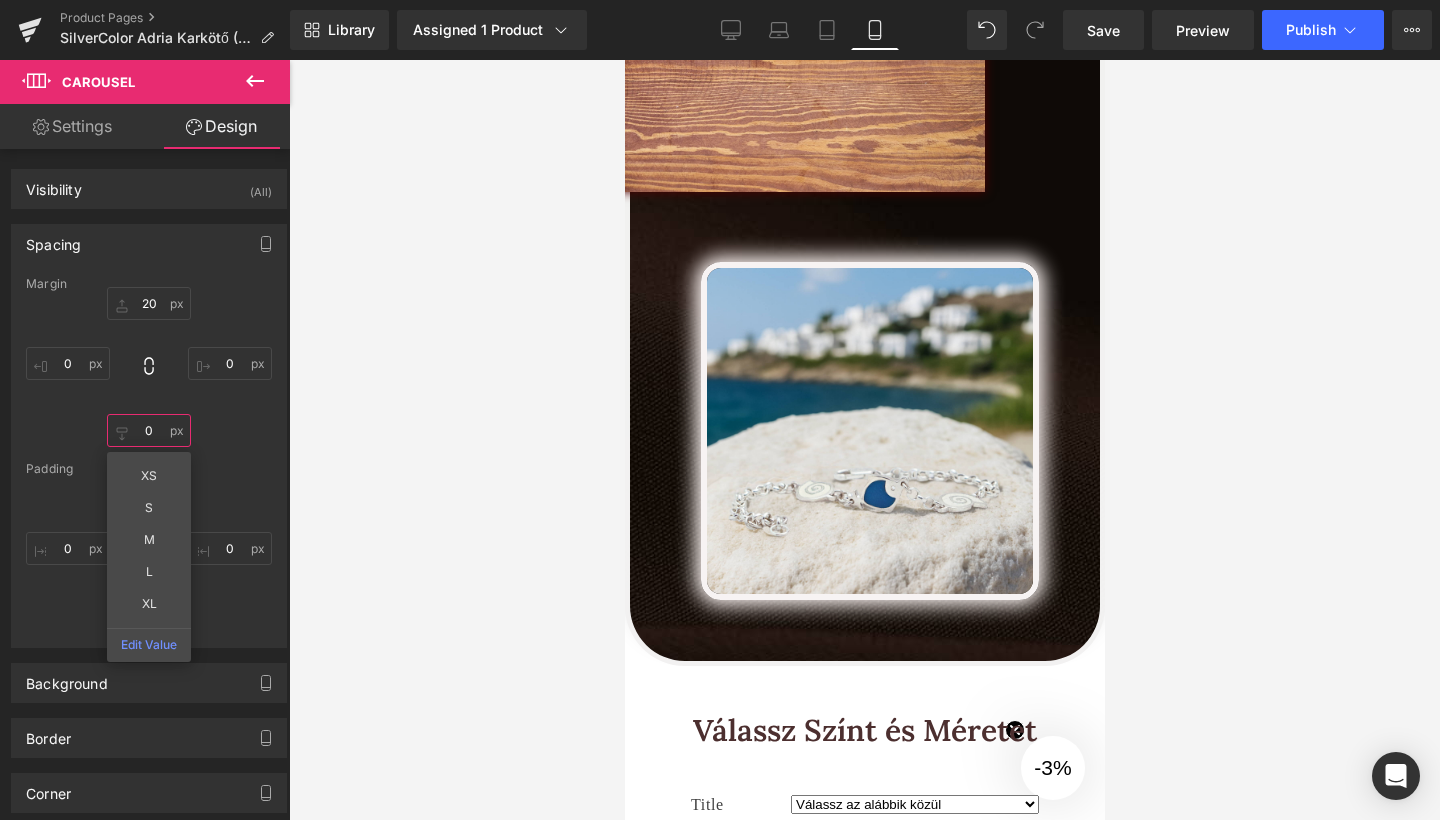 type on "0" 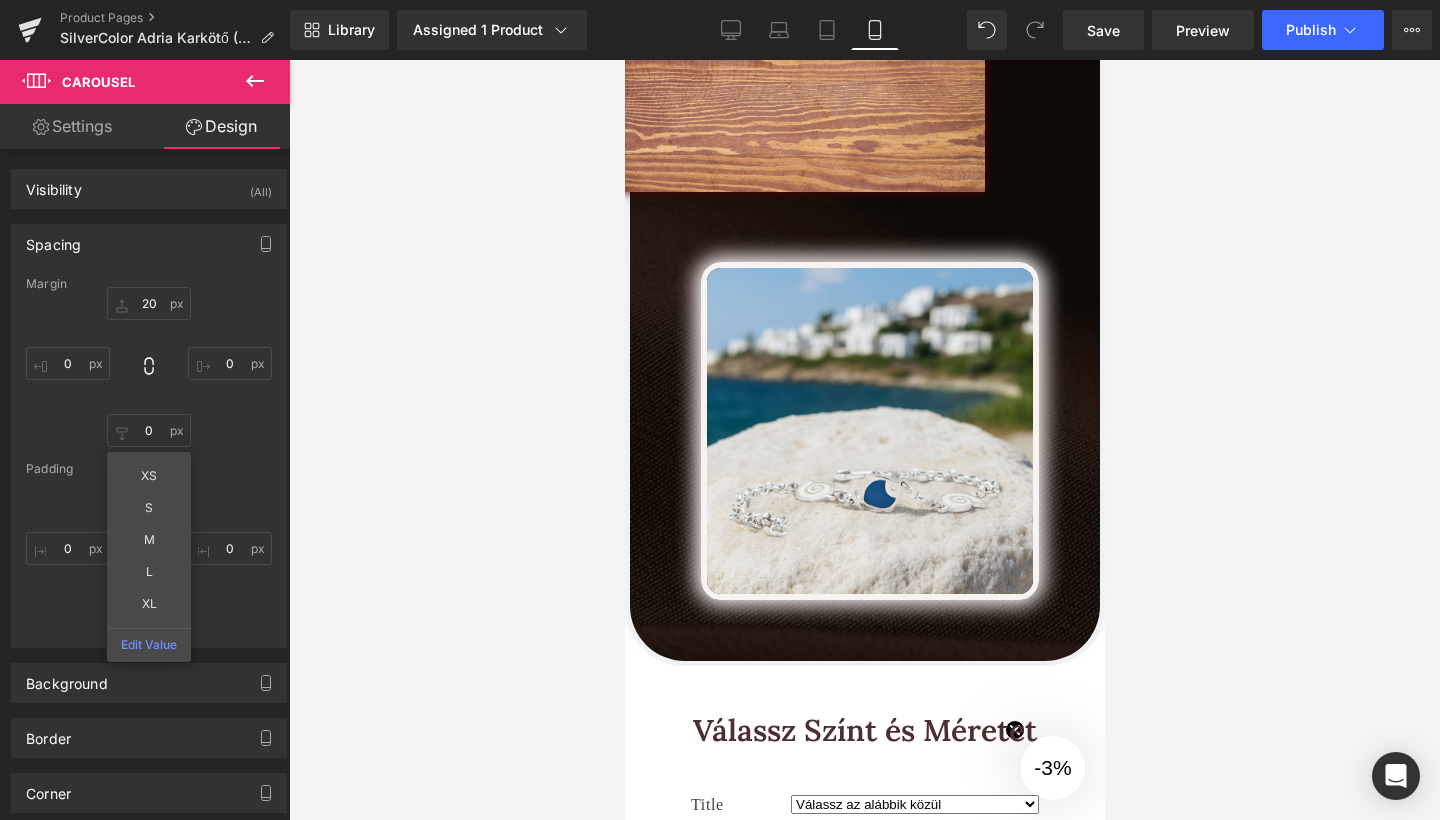 click at bounding box center (864, 440) 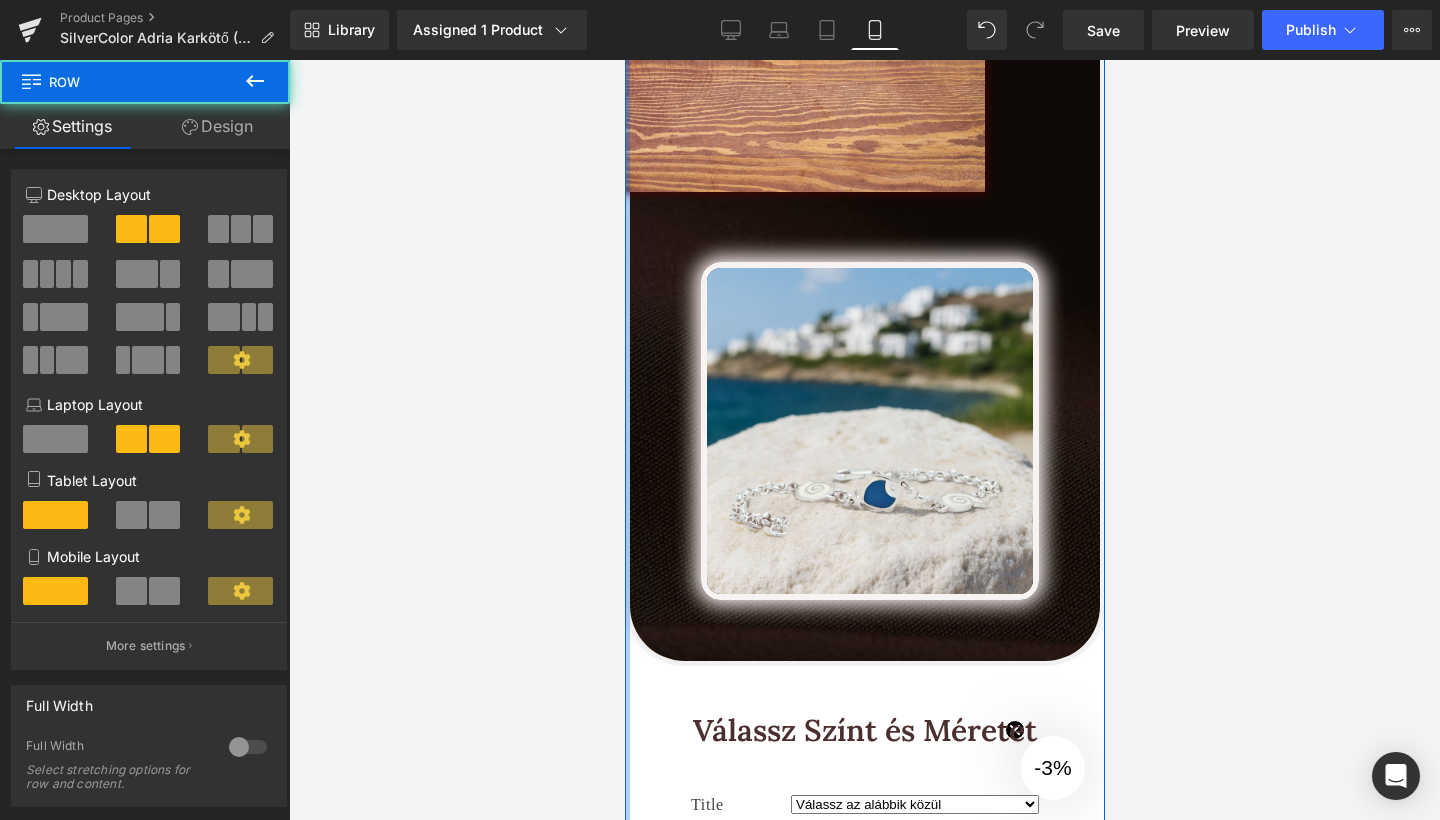 click at bounding box center (626, 455) 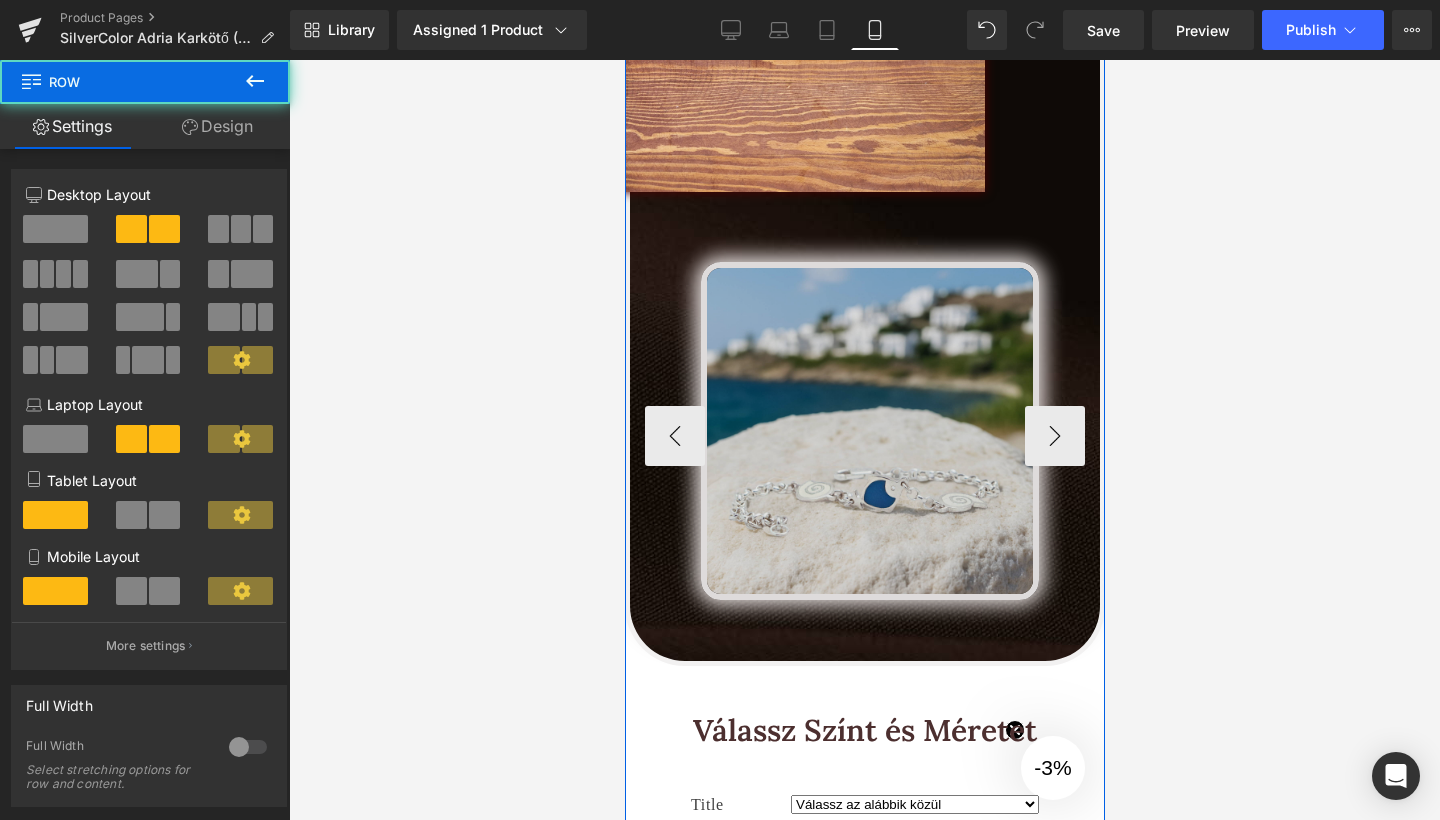 click at bounding box center (869, 431) 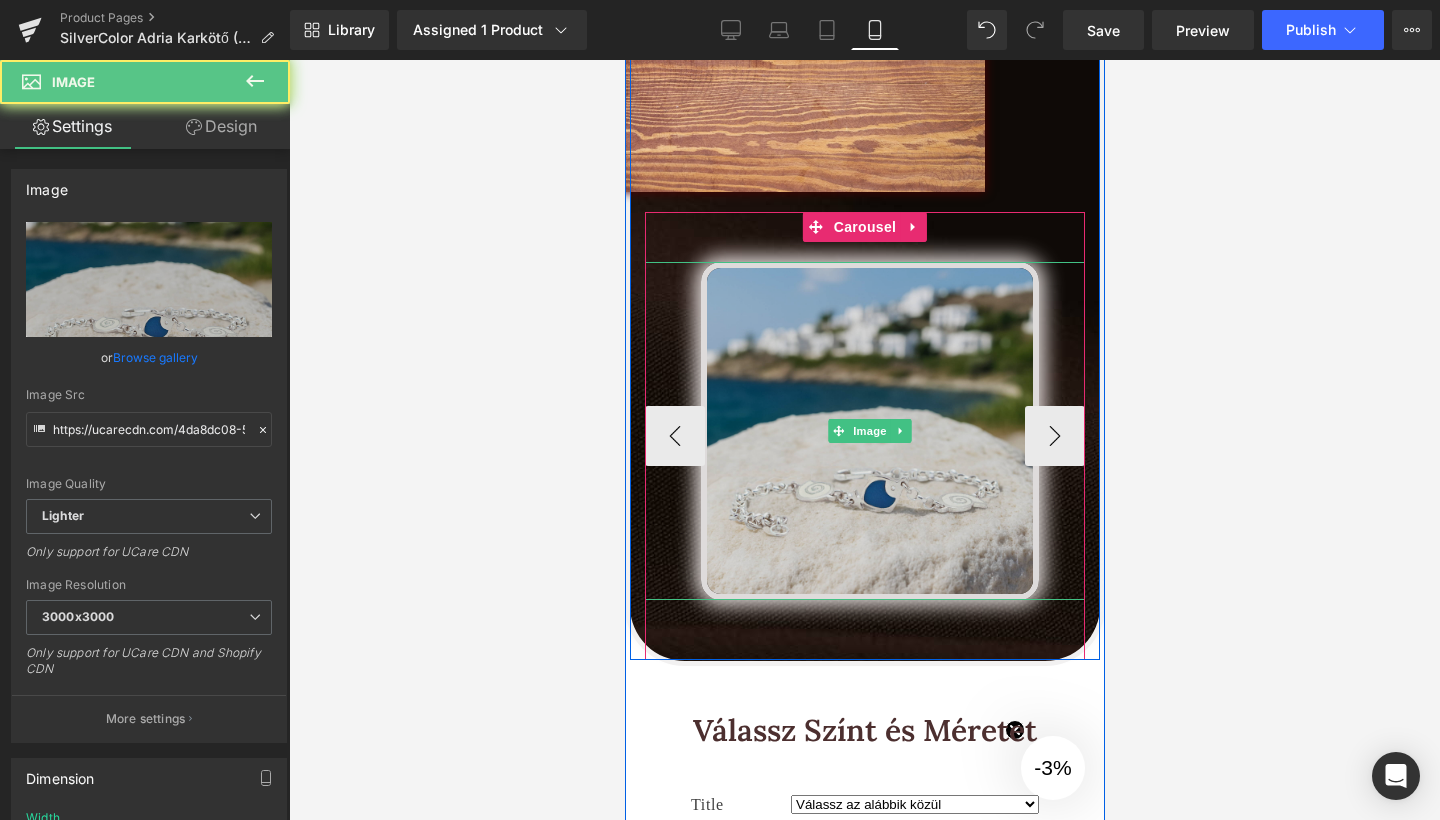 click on "‹" at bounding box center [674, 436] 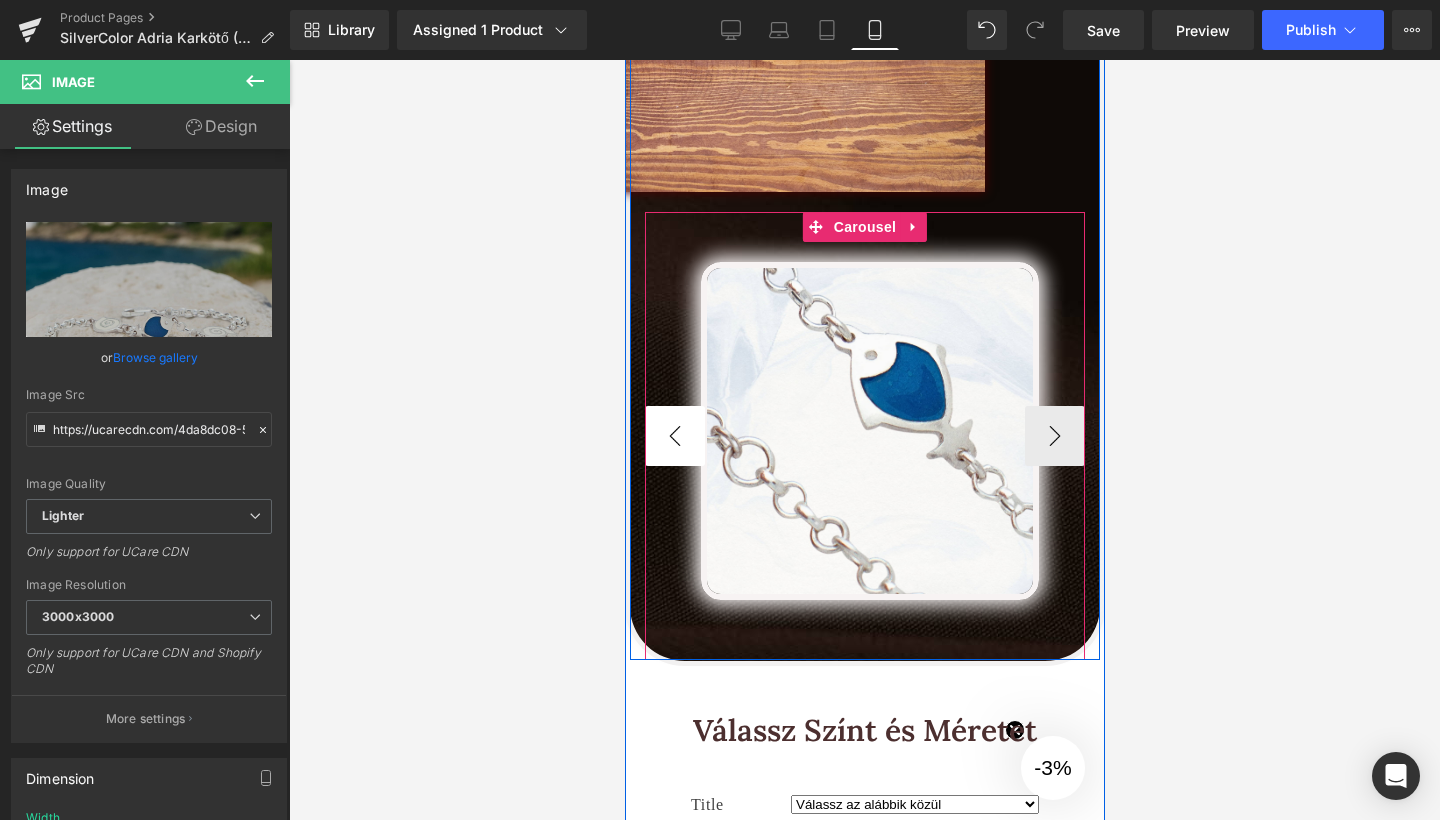 click on "‹" at bounding box center (674, 436) 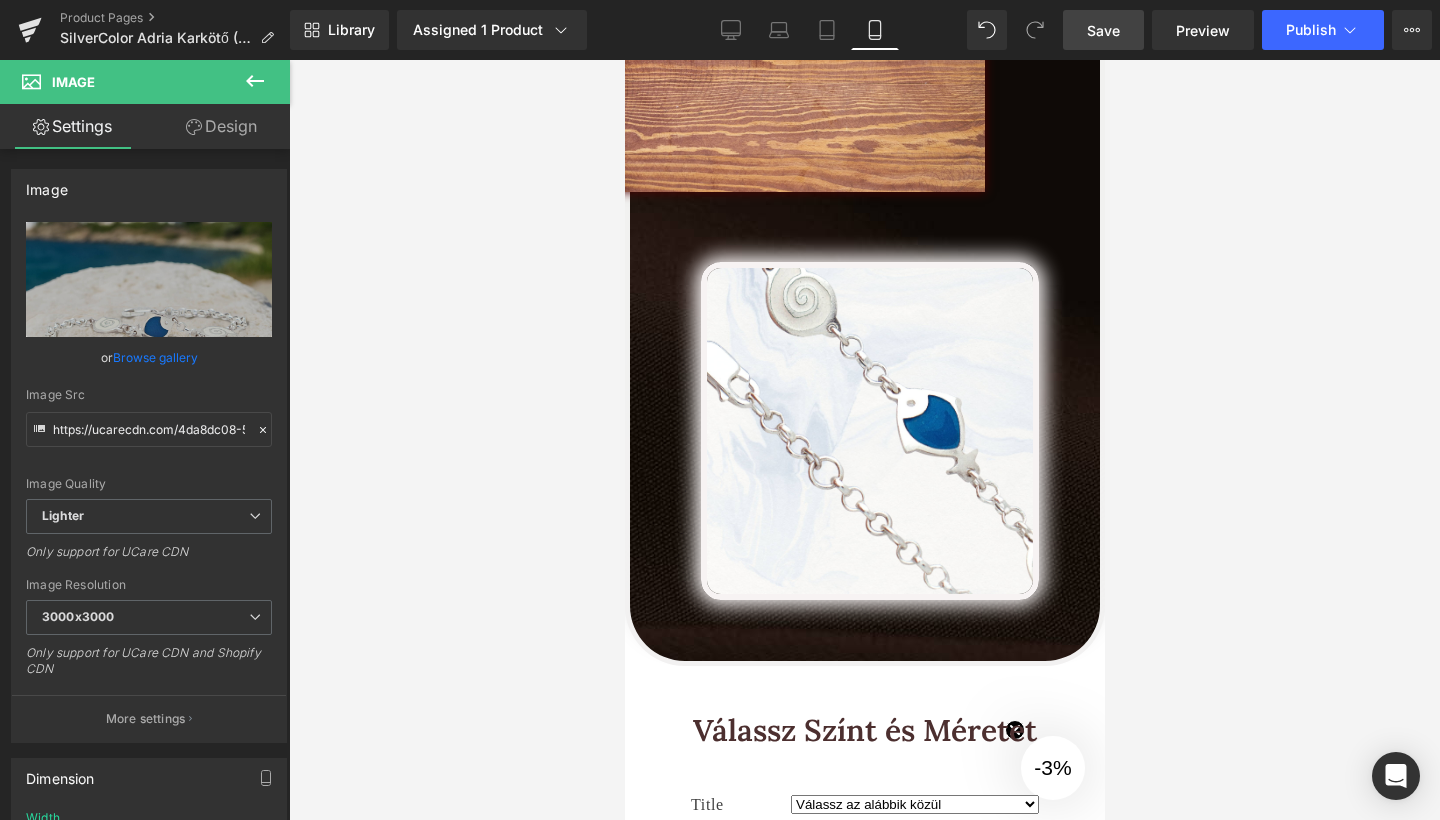 click on "Save" at bounding box center [1103, 30] 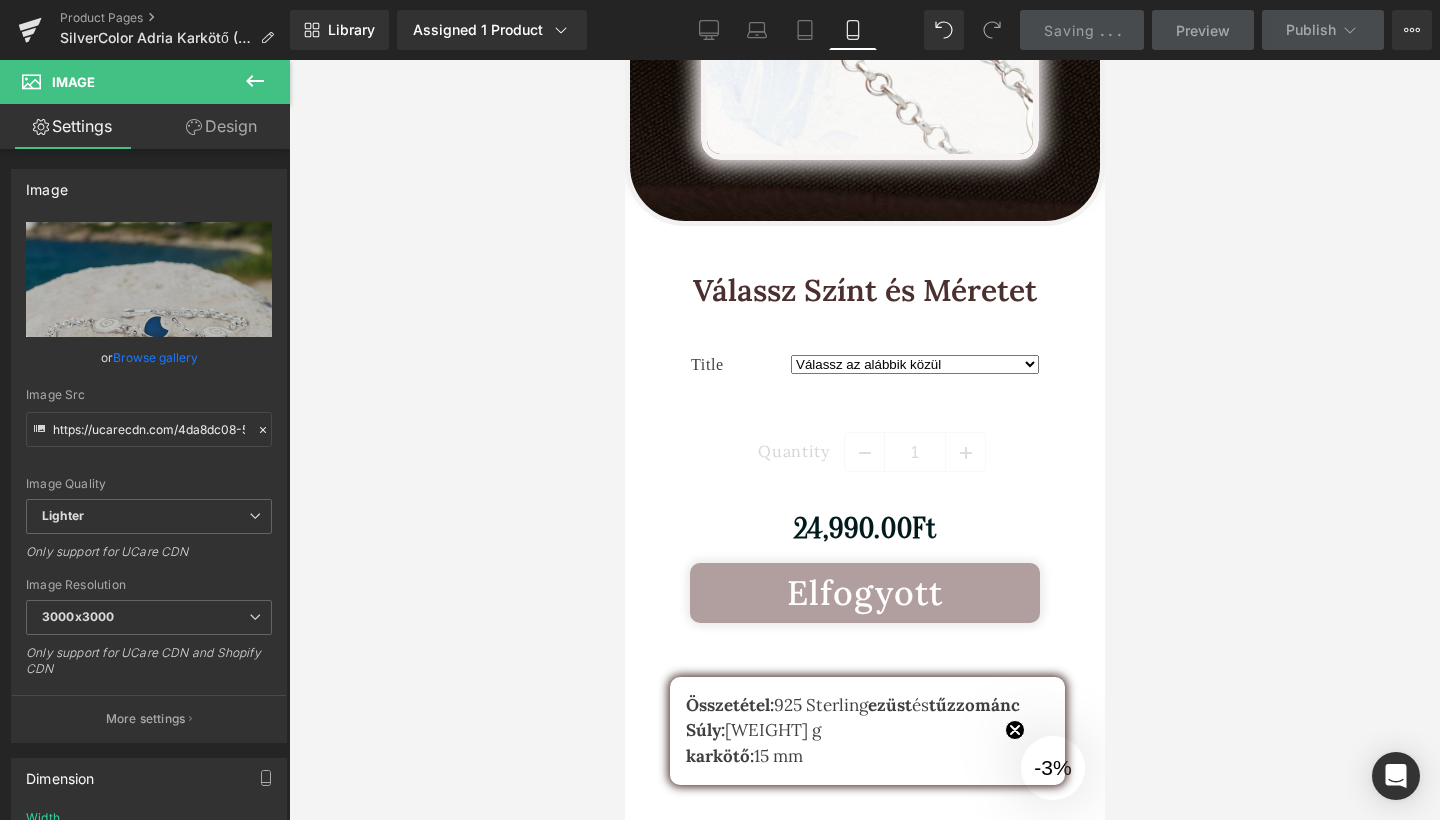 scroll, scrollTop: 4226, scrollLeft: 0, axis: vertical 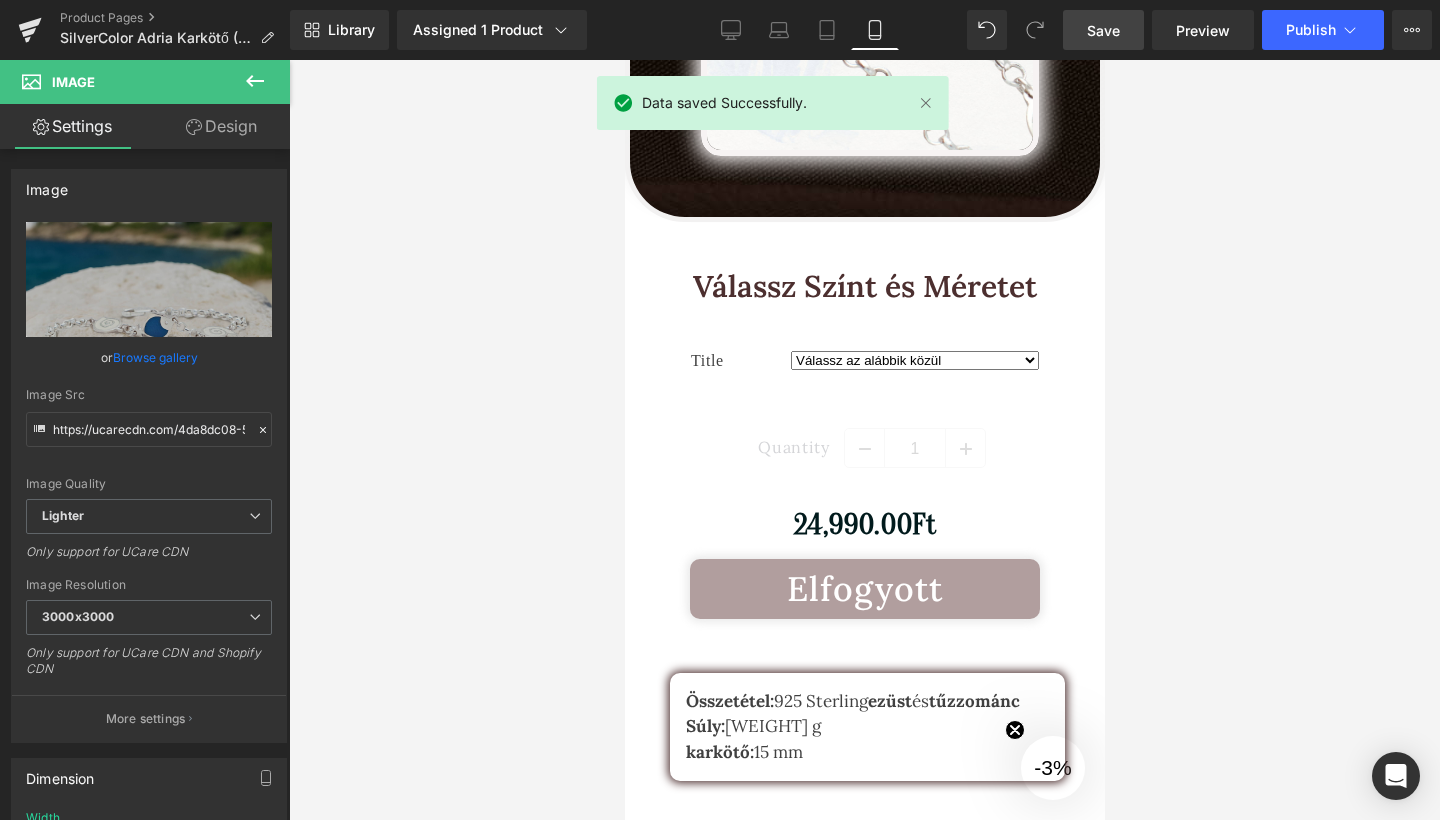 click on "Title" at bounding box center (740, 373) 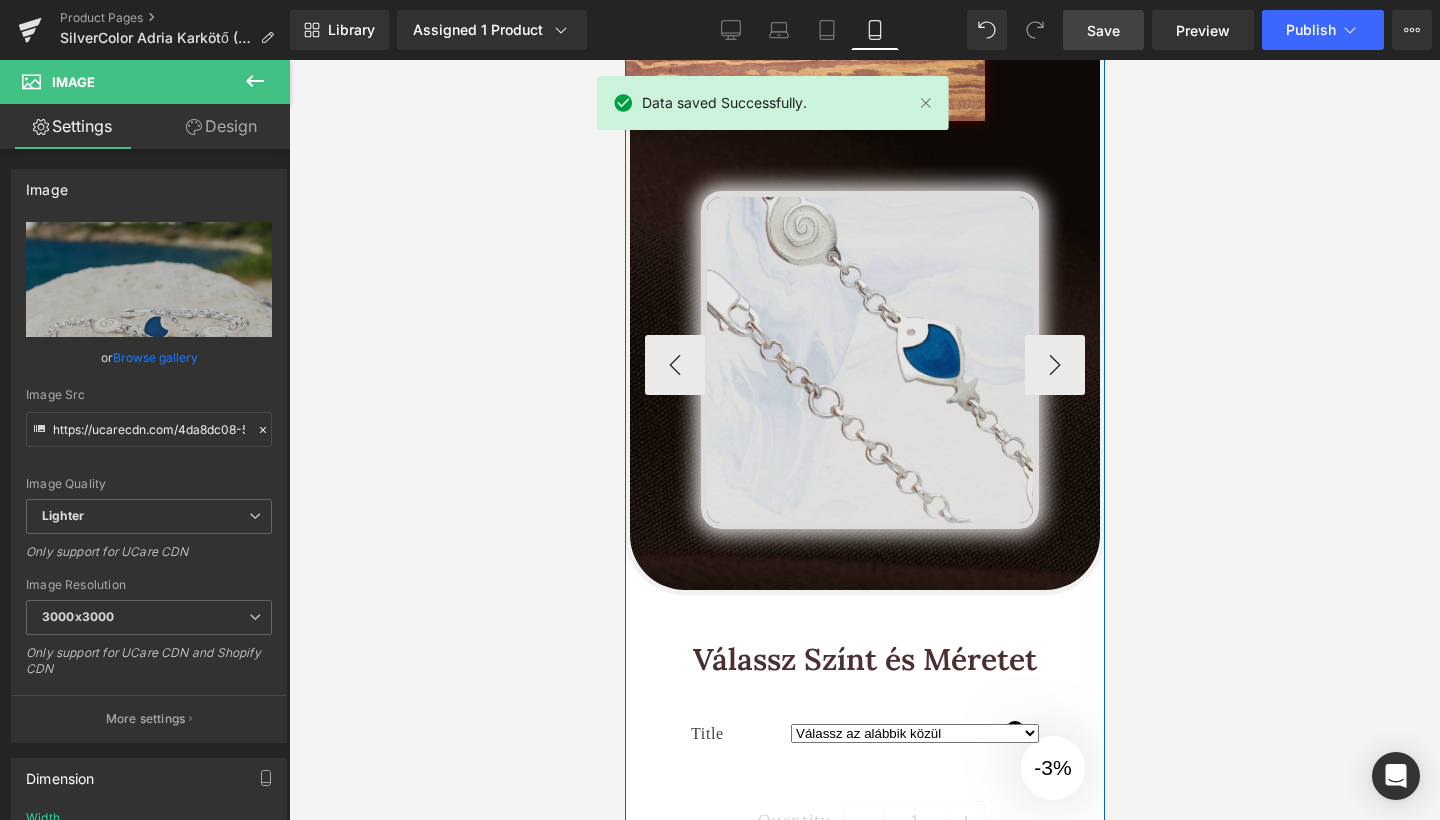 scroll, scrollTop: 3851, scrollLeft: 0, axis: vertical 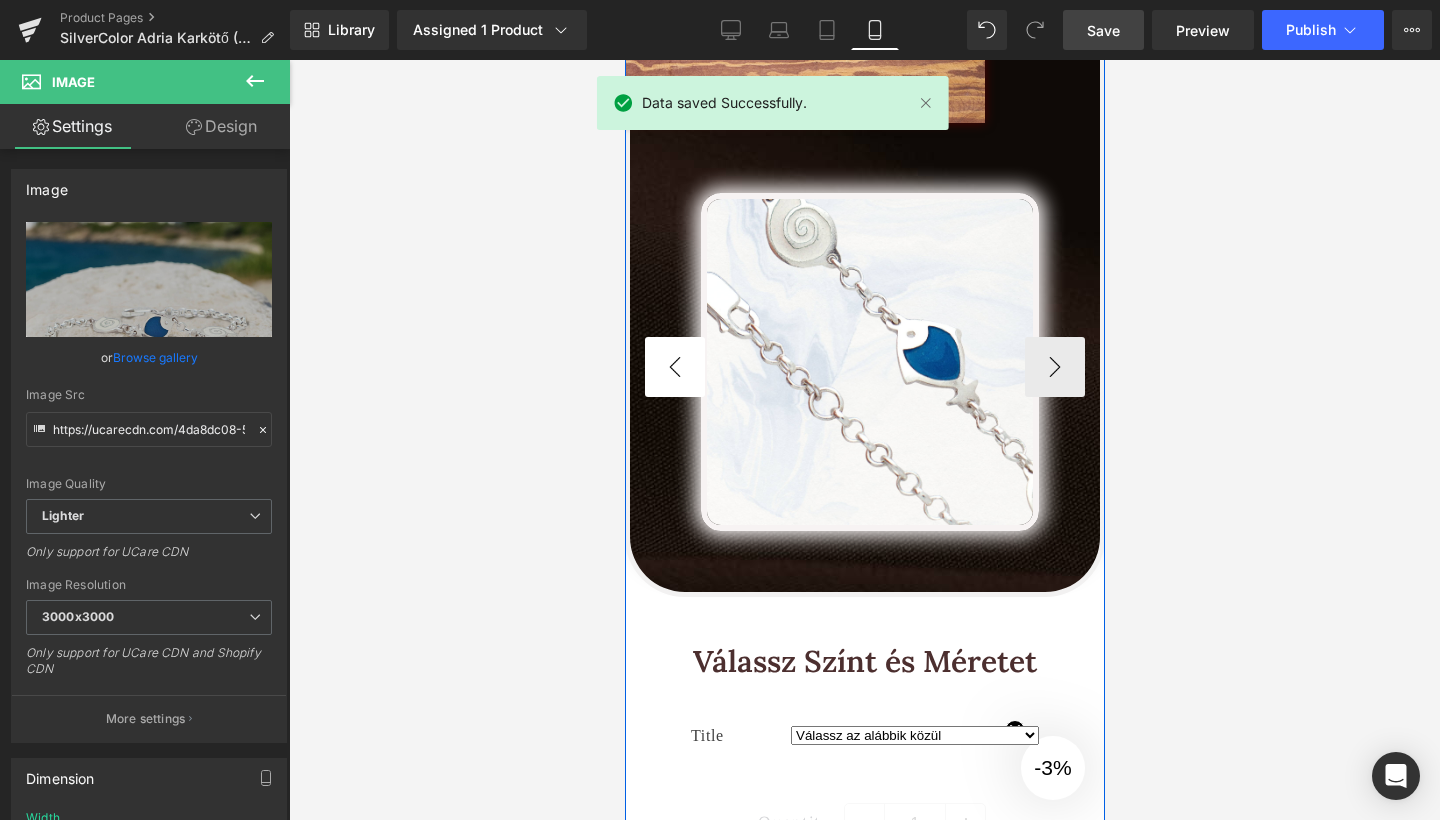 click on "‹" at bounding box center (674, 367) 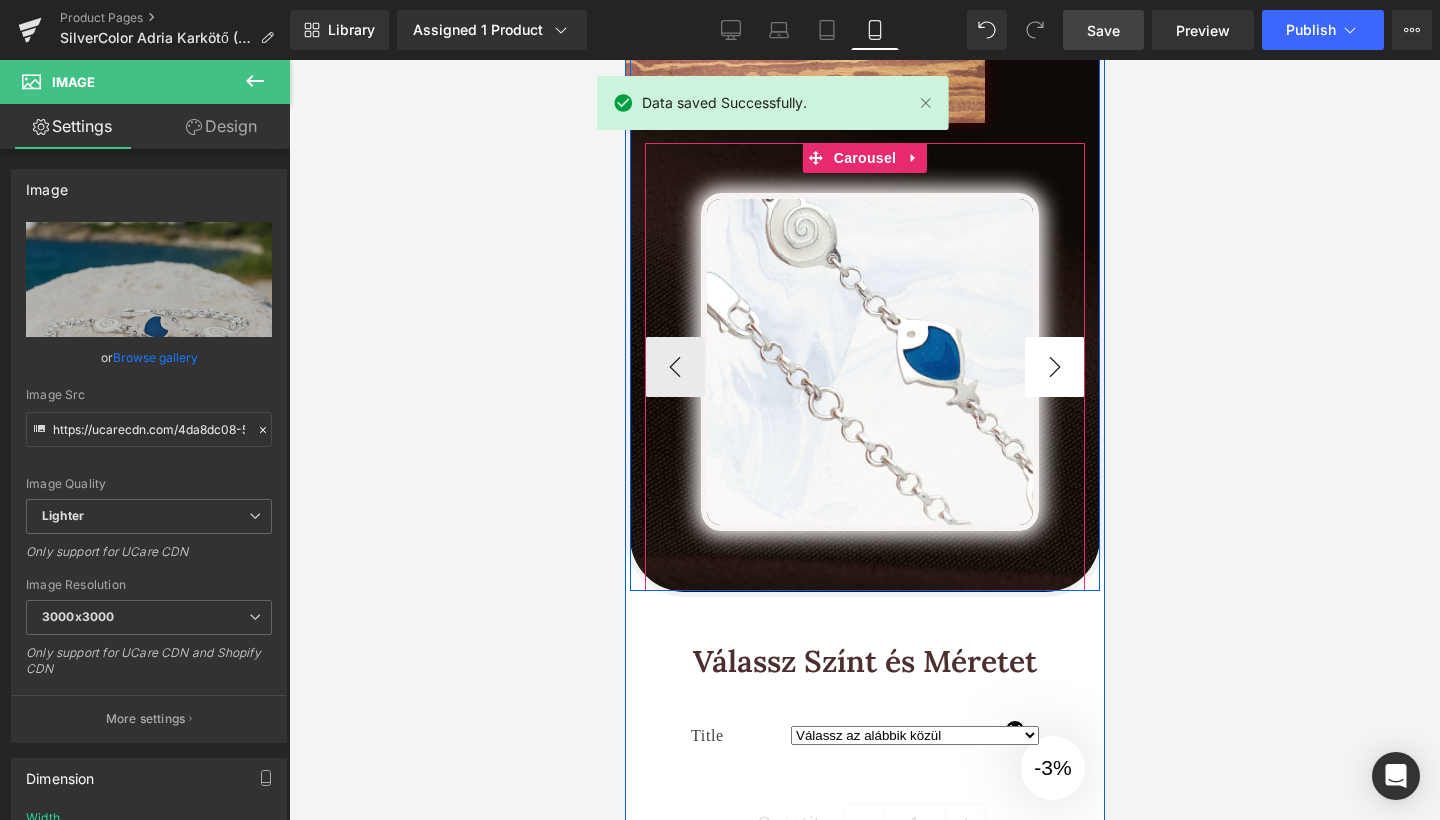 click on "›" at bounding box center [1054, 367] 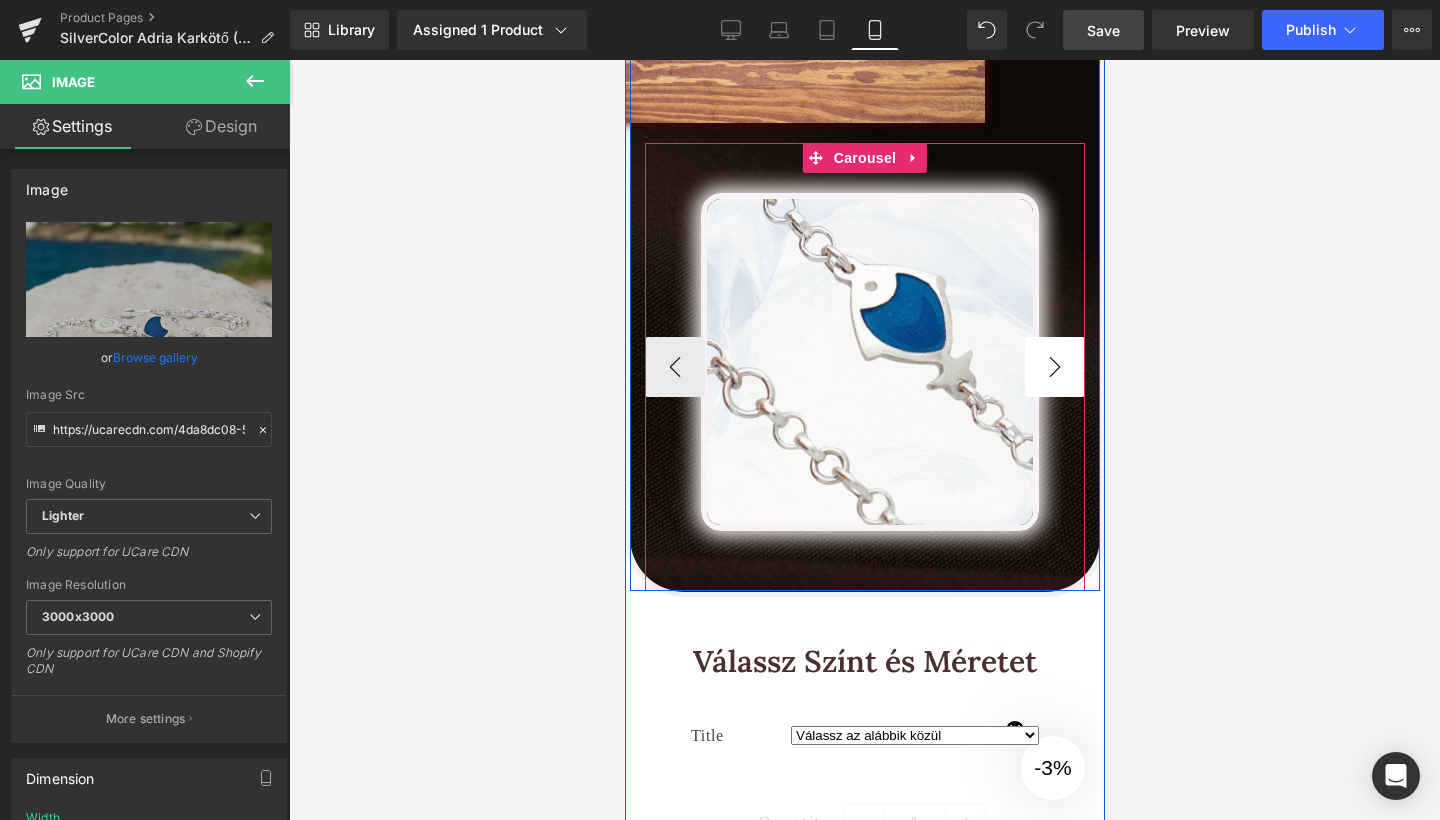 click on "›" at bounding box center [1054, 367] 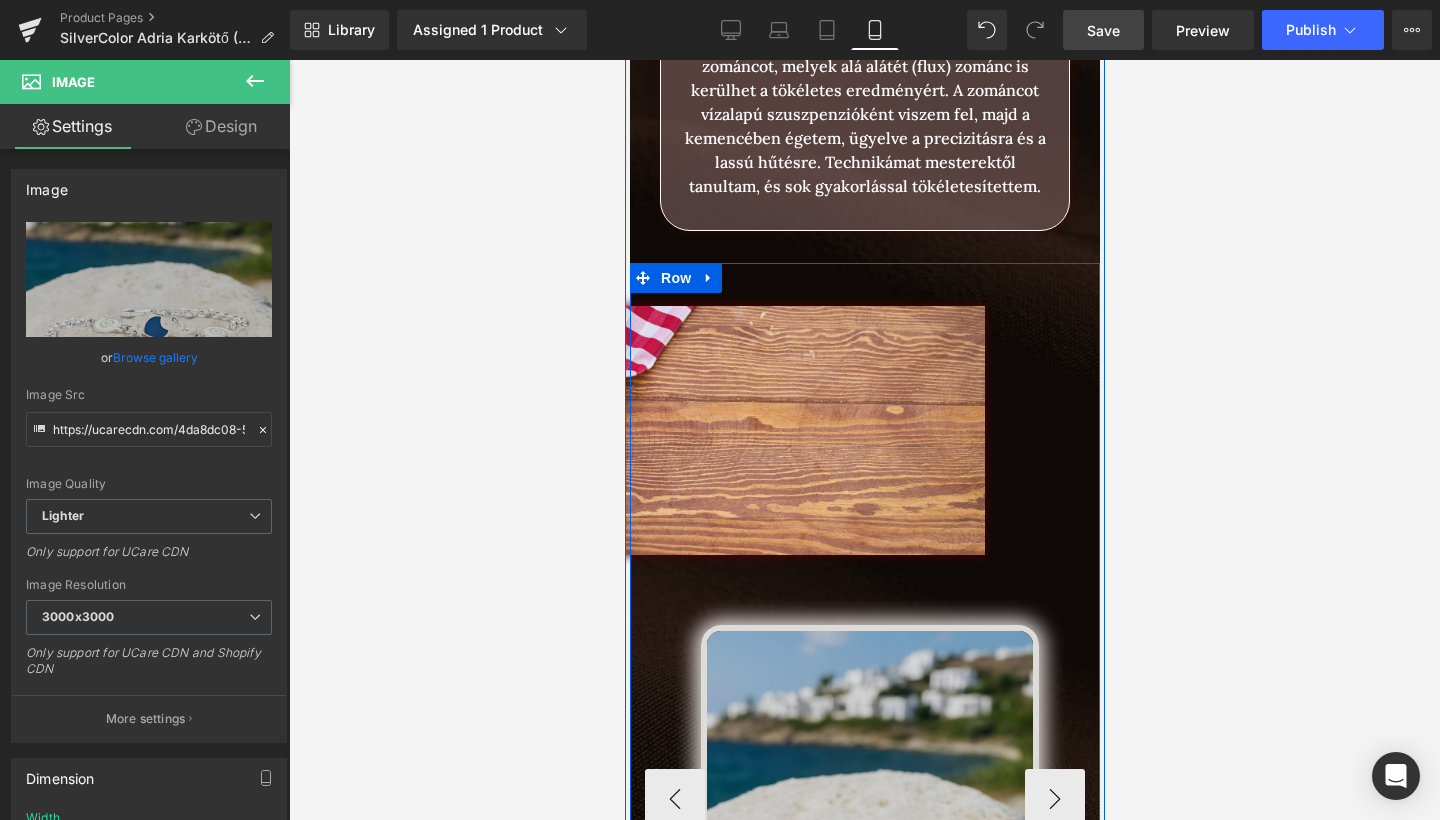 scroll, scrollTop: 3541, scrollLeft: 0, axis: vertical 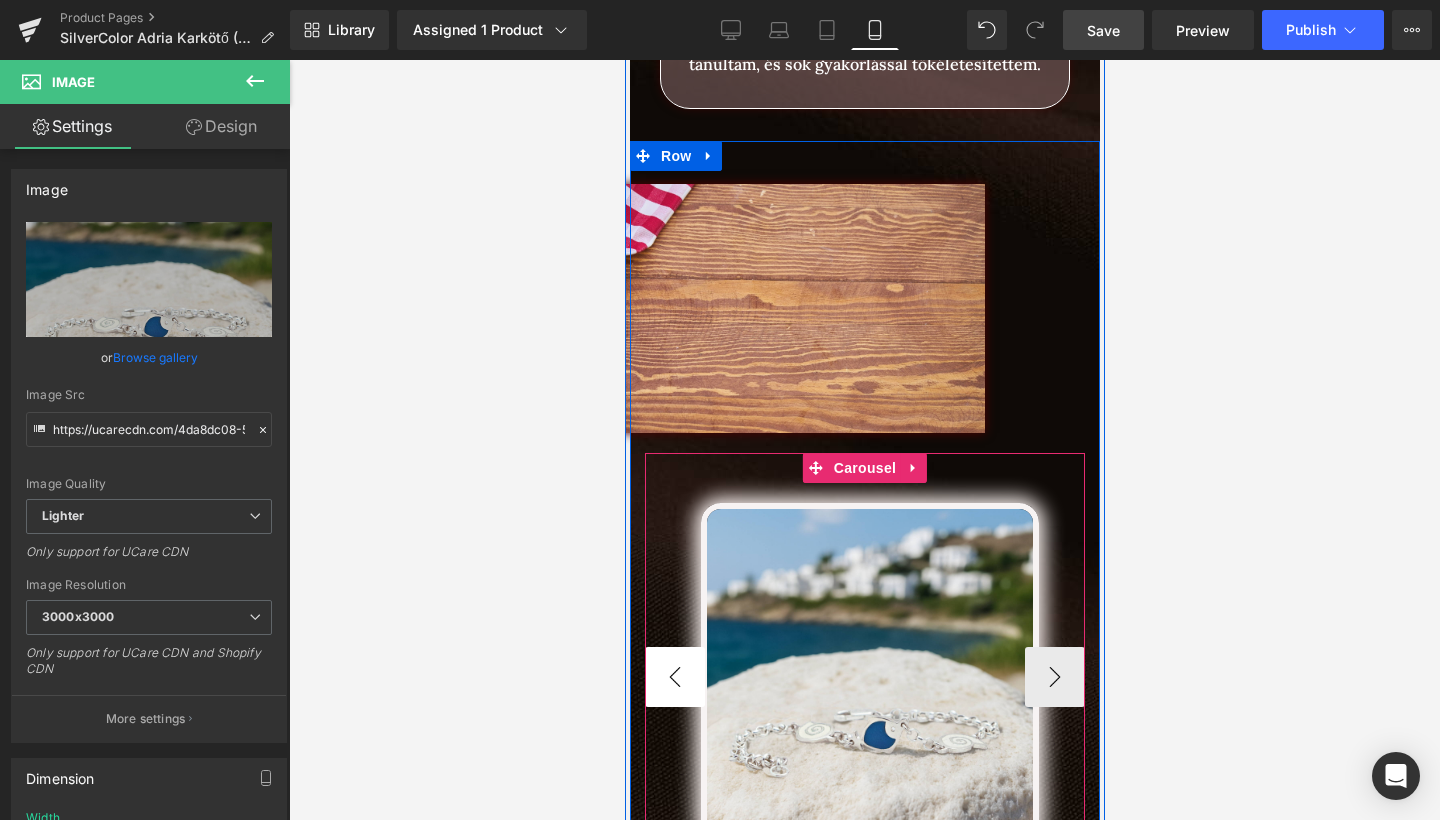 click on "‹" at bounding box center [674, 677] 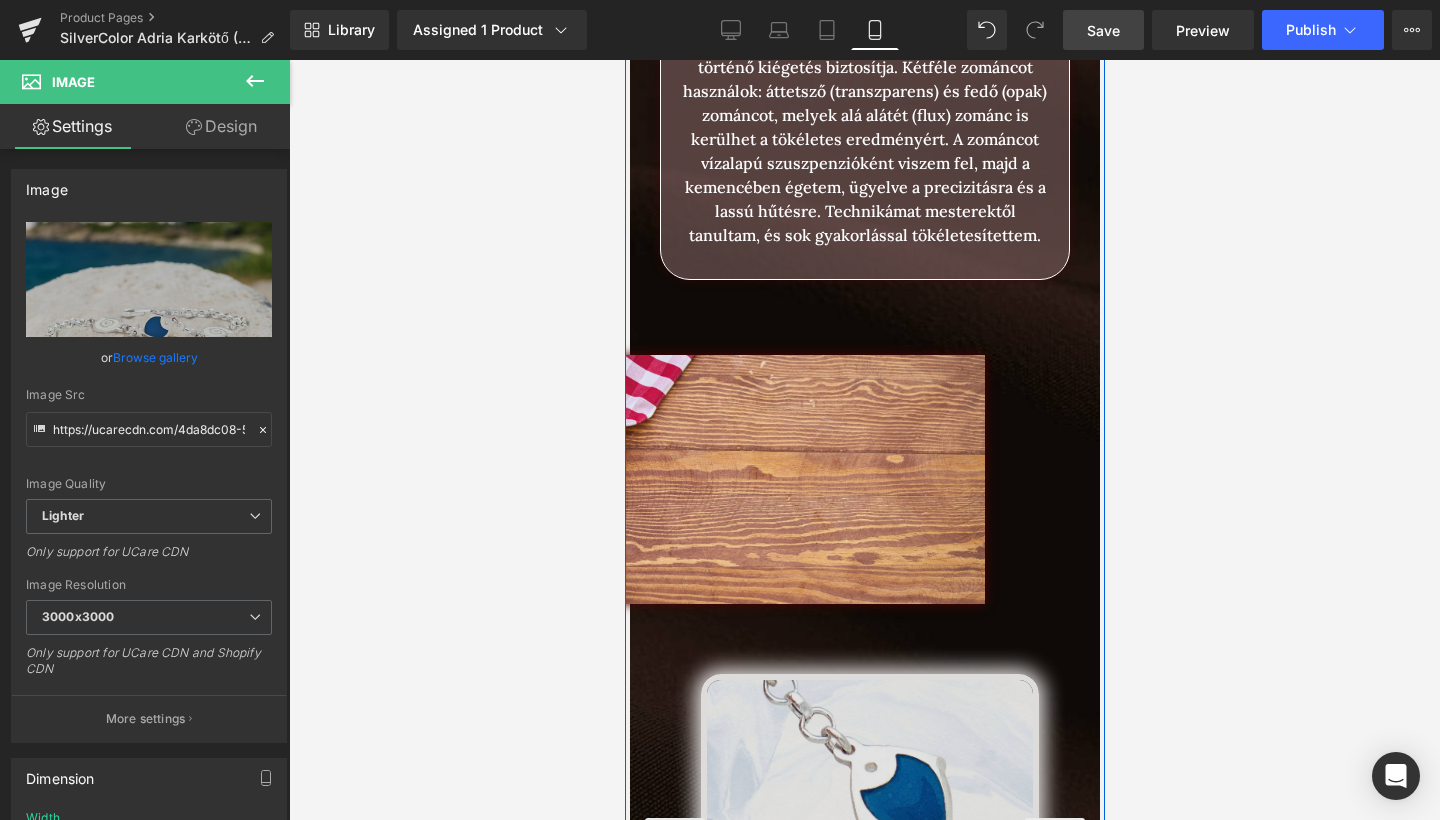 scroll, scrollTop: 3621, scrollLeft: 0, axis: vertical 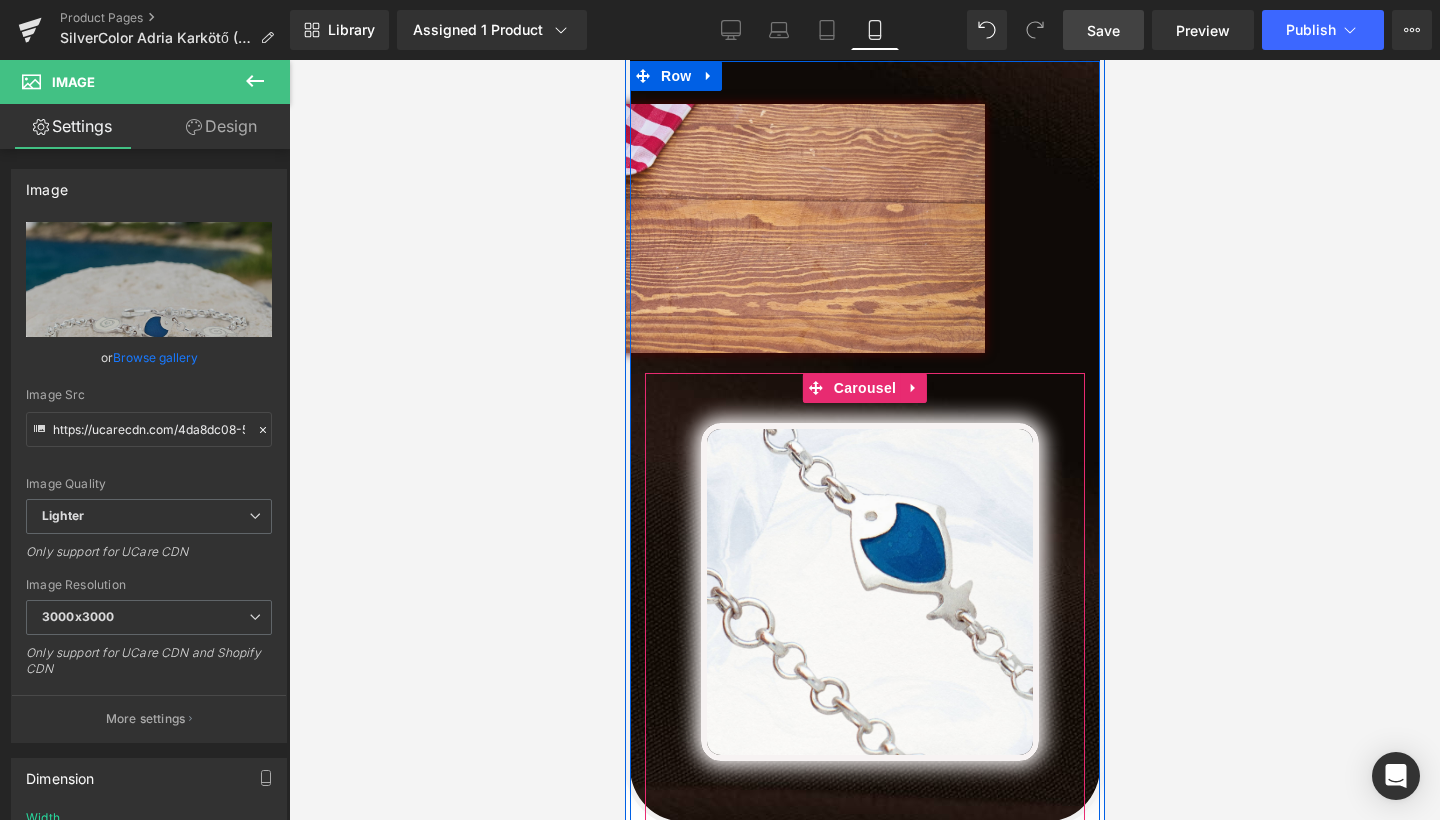 click at bounding box center (864, 440) 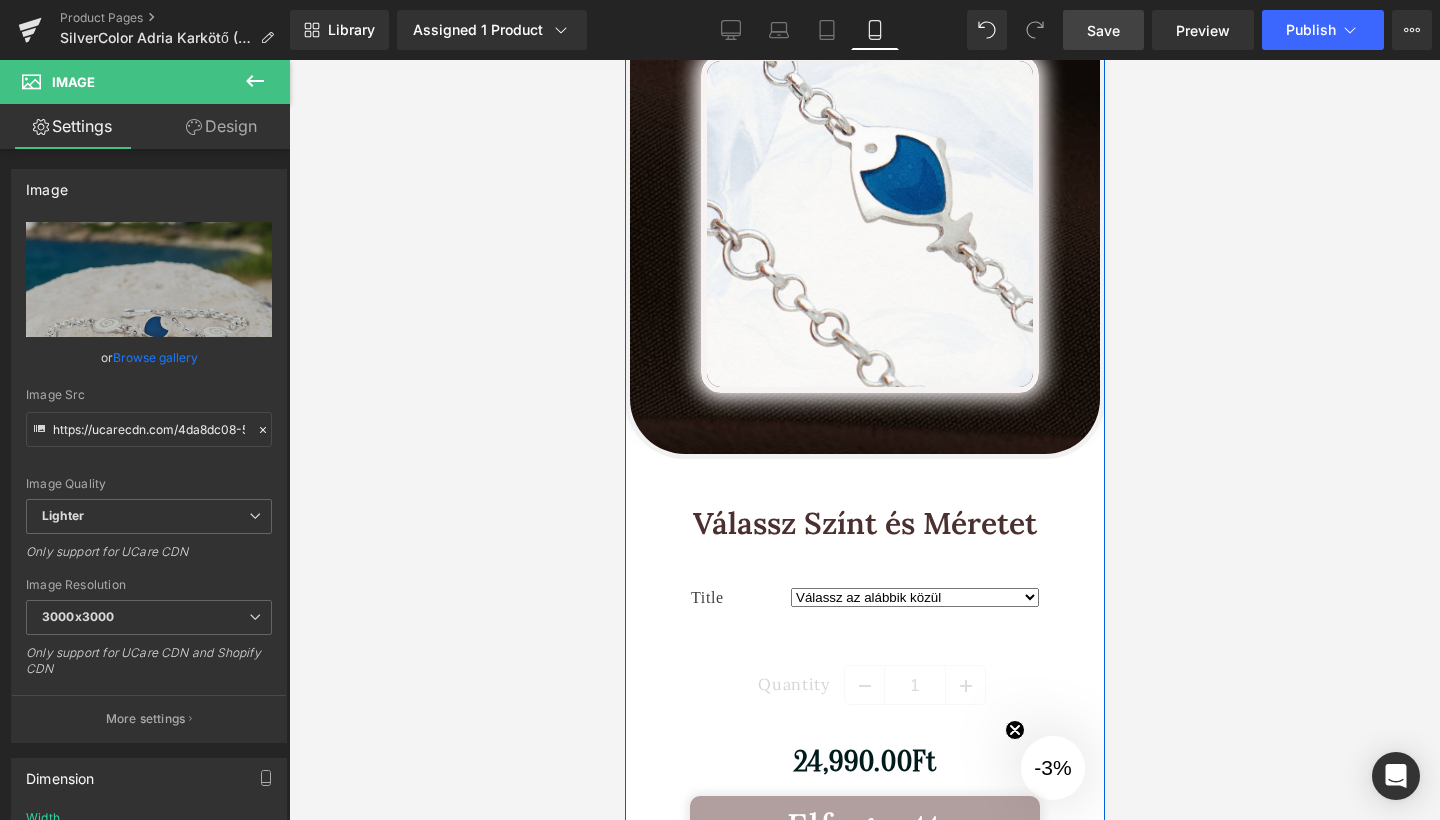 scroll, scrollTop: 3936, scrollLeft: 0, axis: vertical 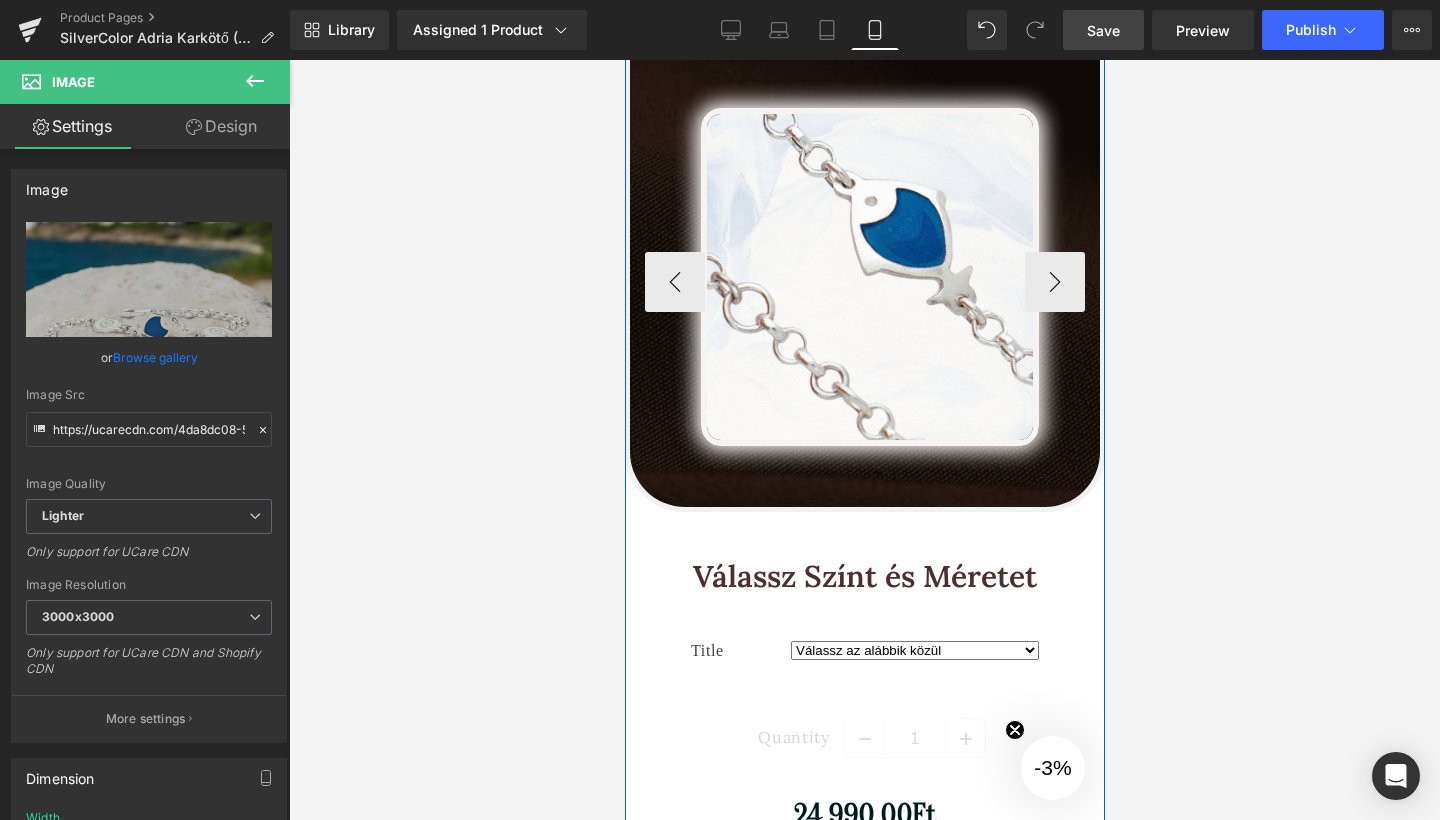click at bounding box center [869, 277] 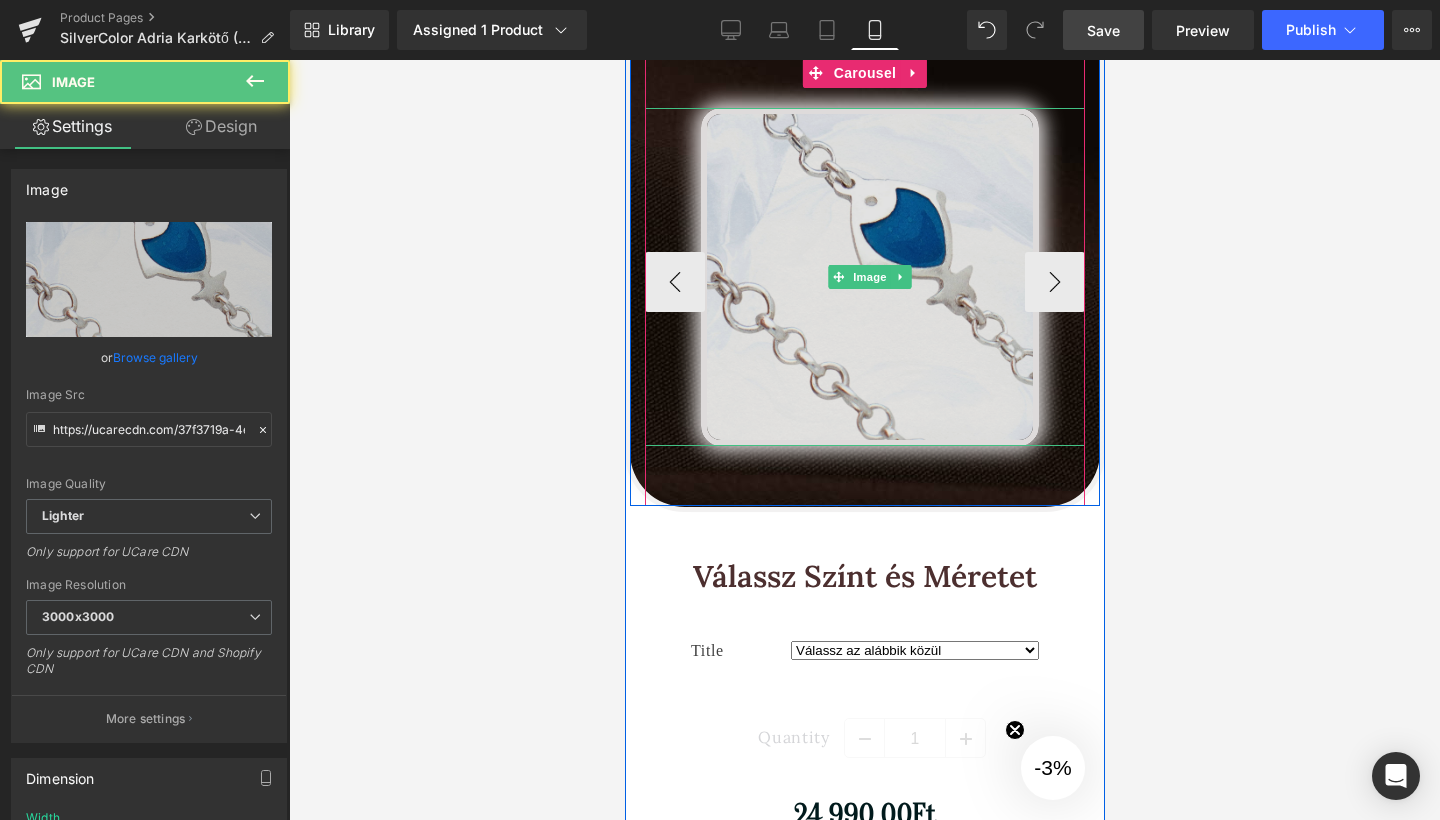 scroll, scrollTop: 3891, scrollLeft: 0, axis: vertical 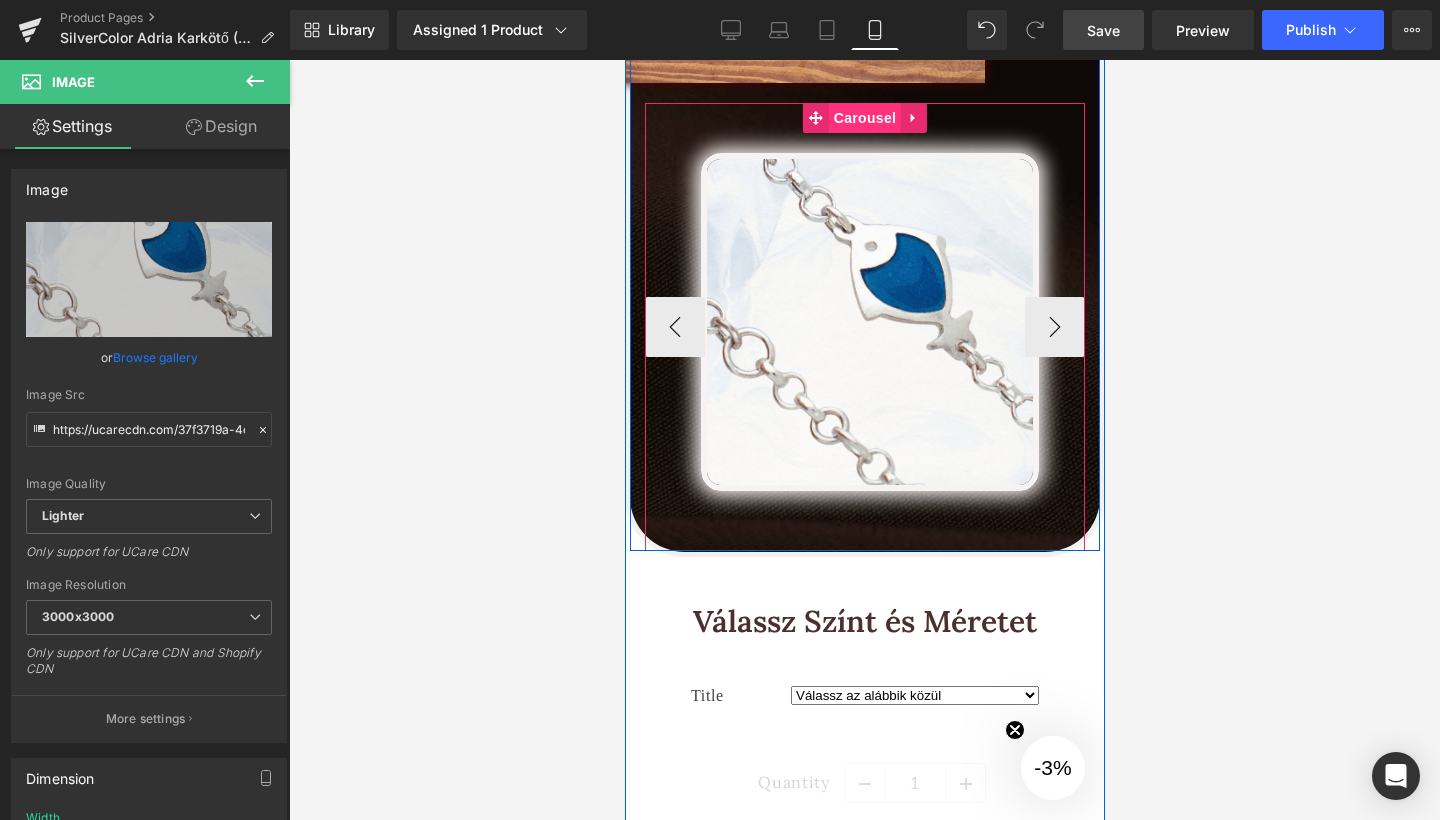 click on "Carousel" at bounding box center [864, 118] 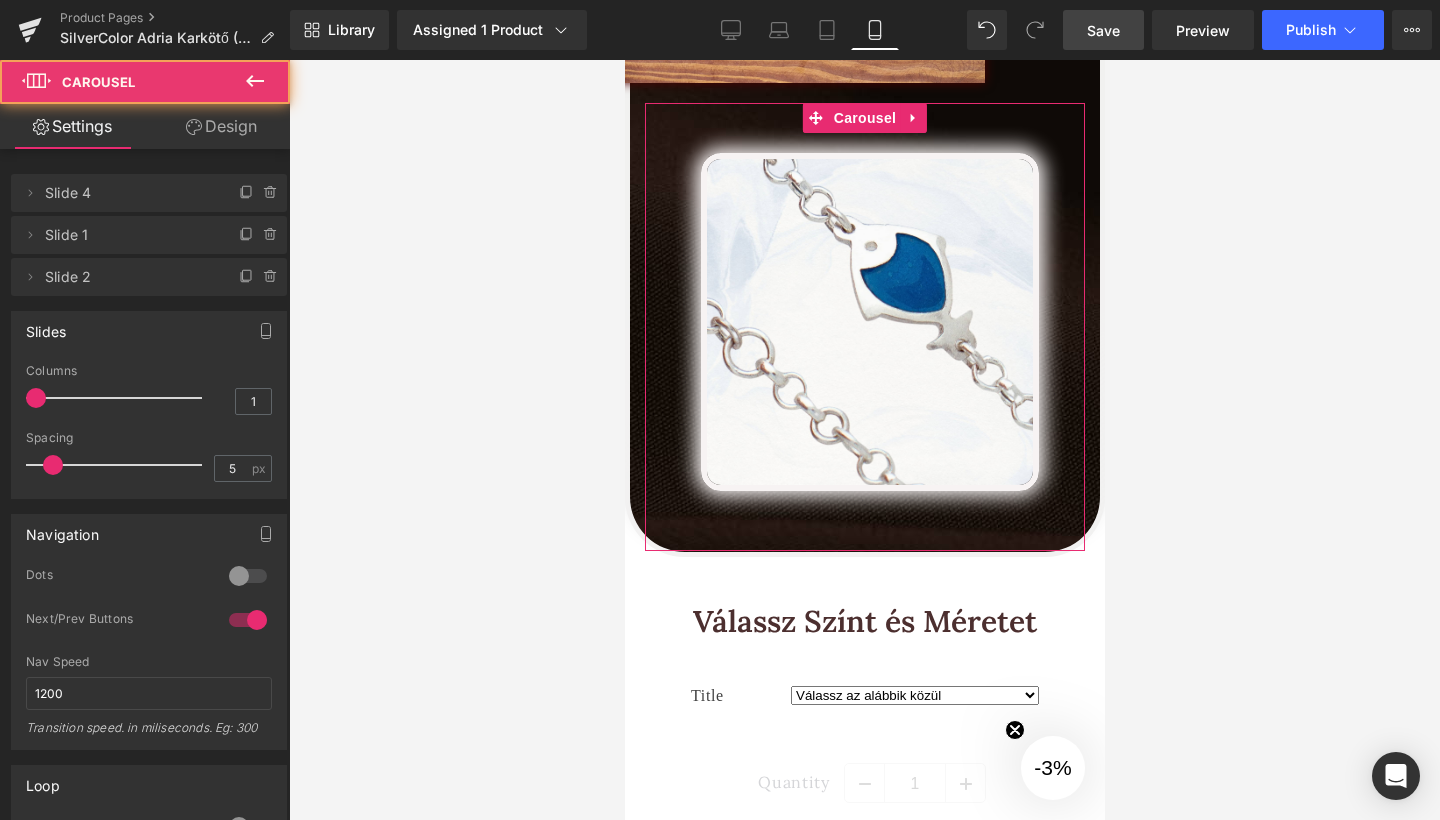 click on "Design" at bounding box center [221, 126] 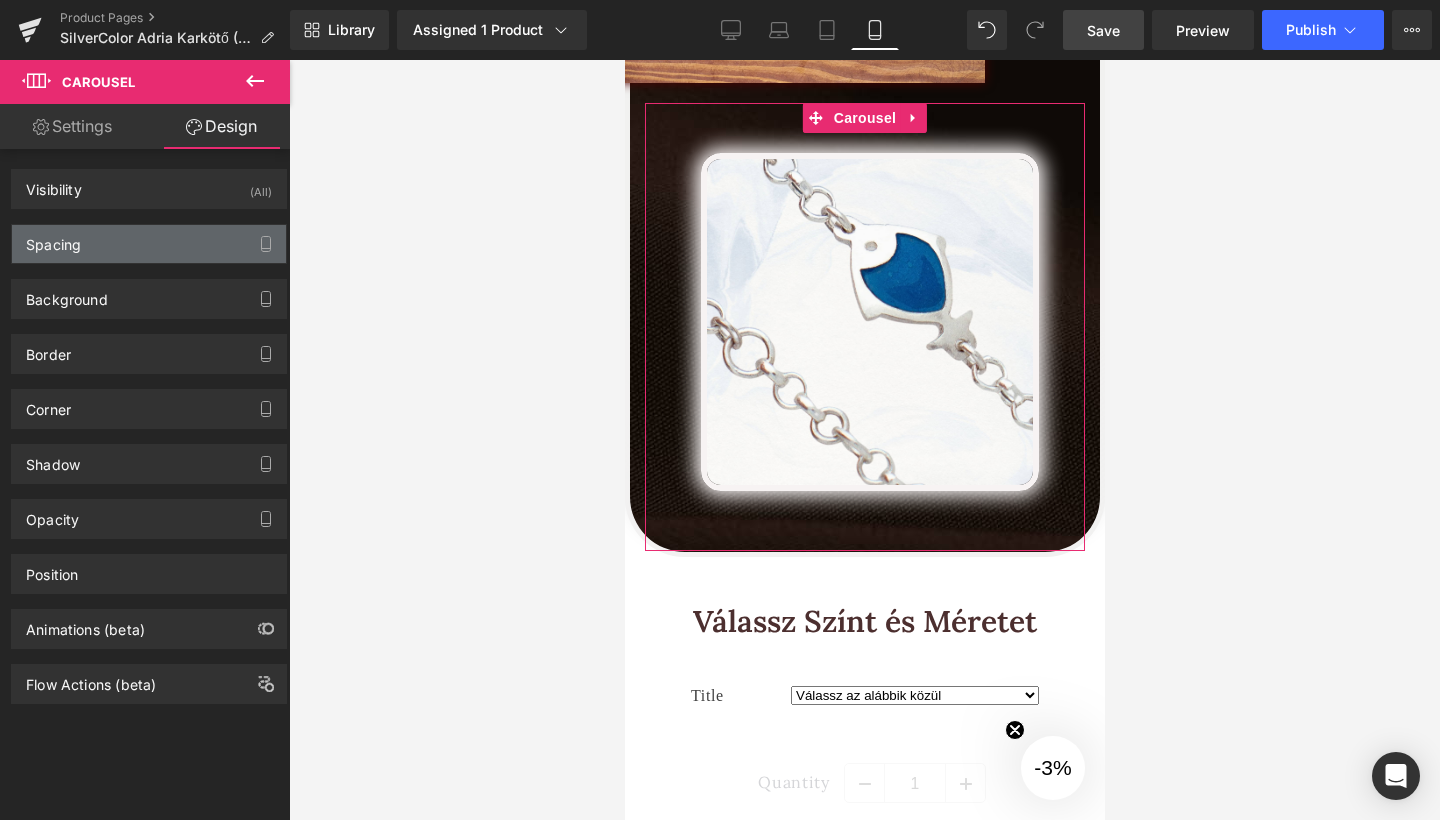 click on "Spacing" at bounding box center [149, 244] 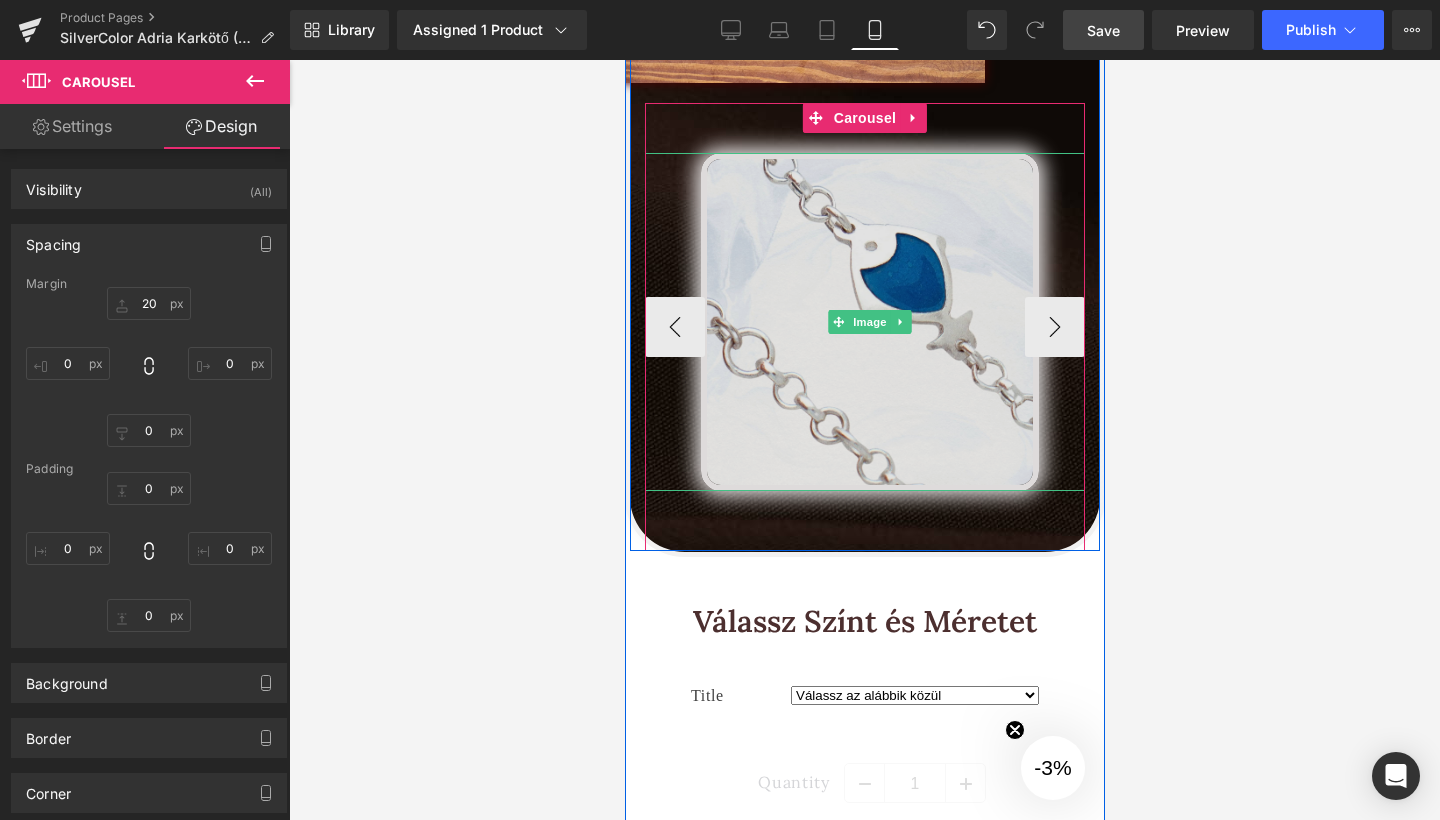 click at bounding box center [869, 322] 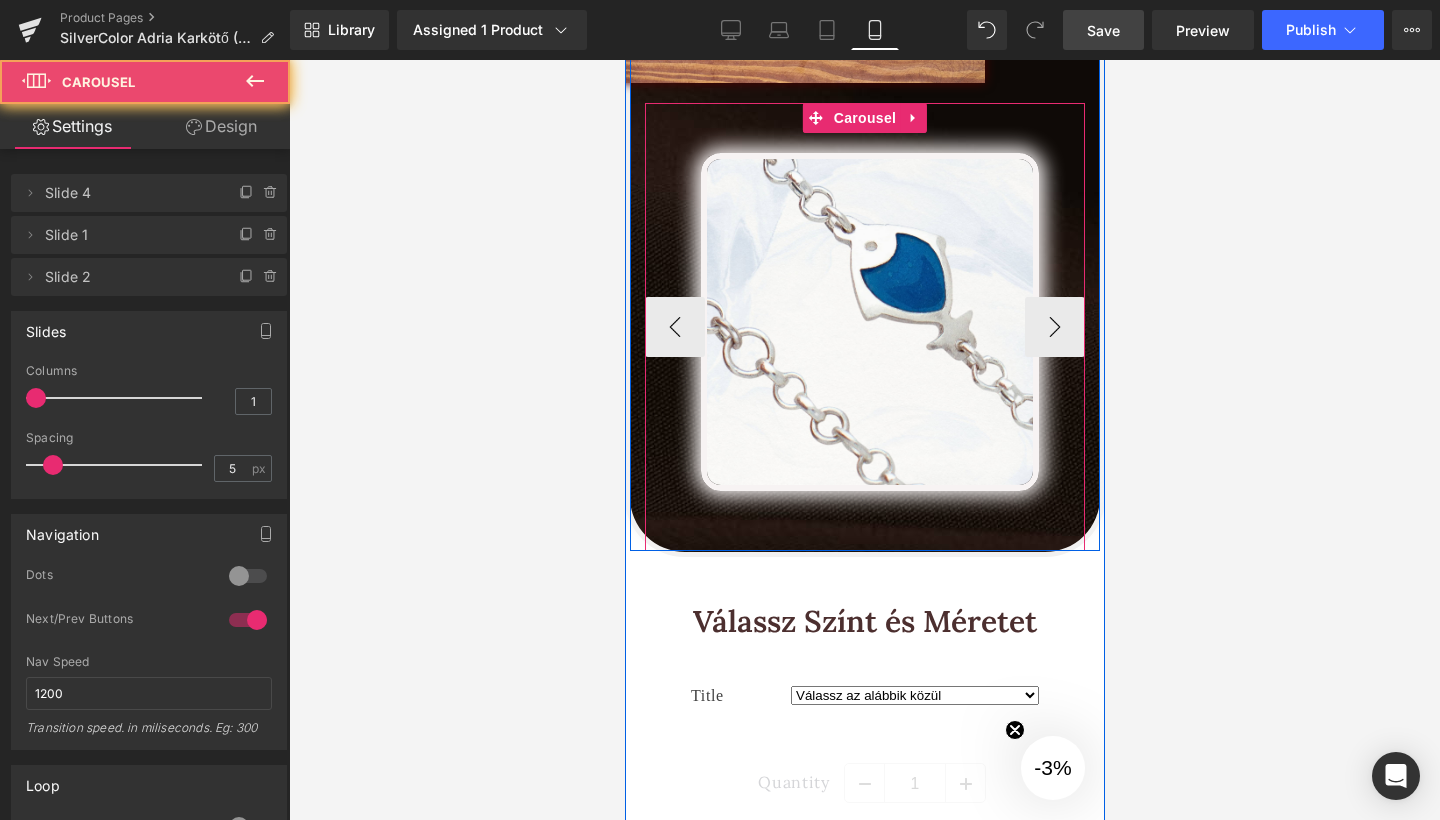 click on "Image" at bounding box center (869, 327) 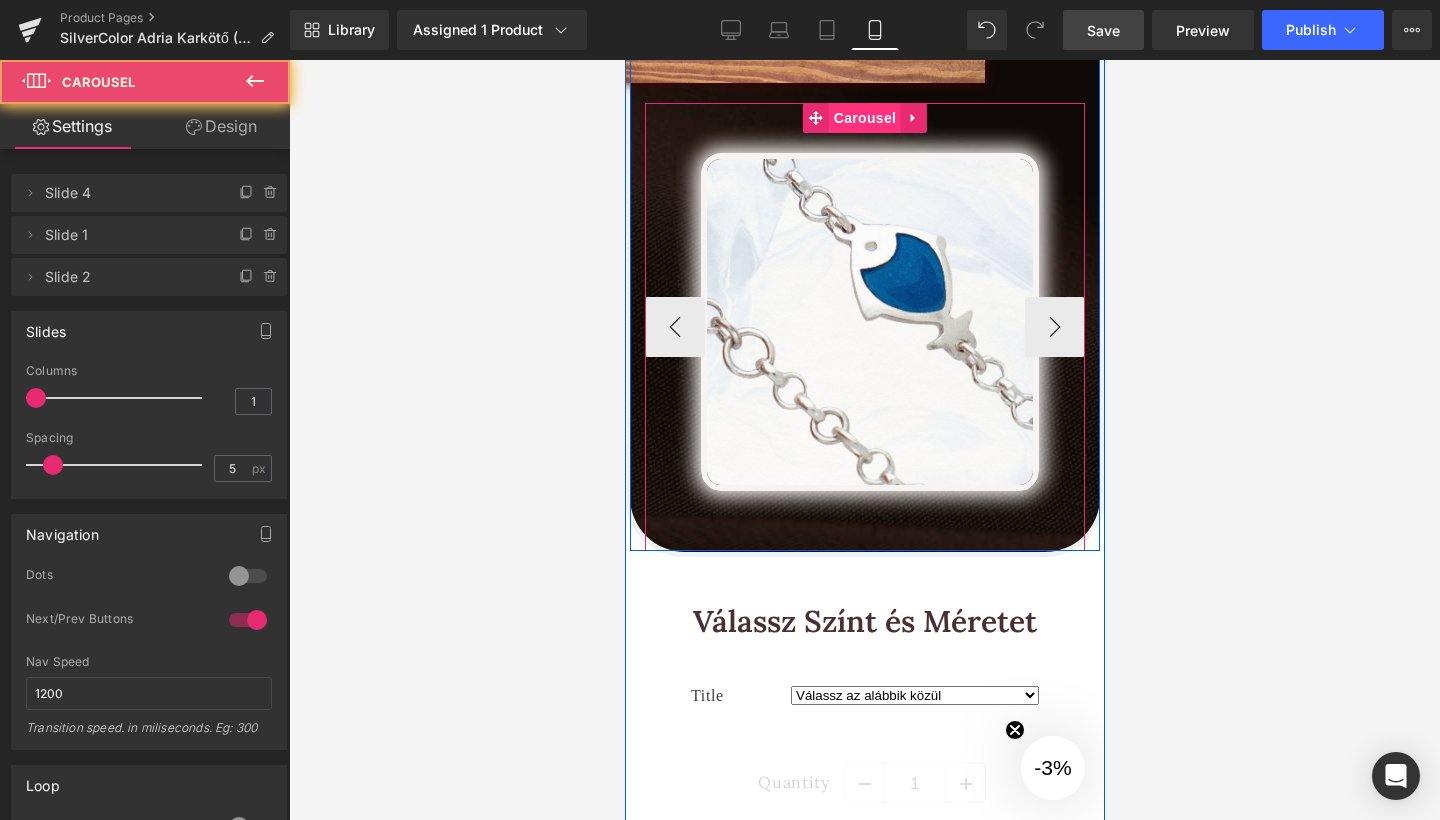 click on "Carousel" at bounding box center [864, 118] 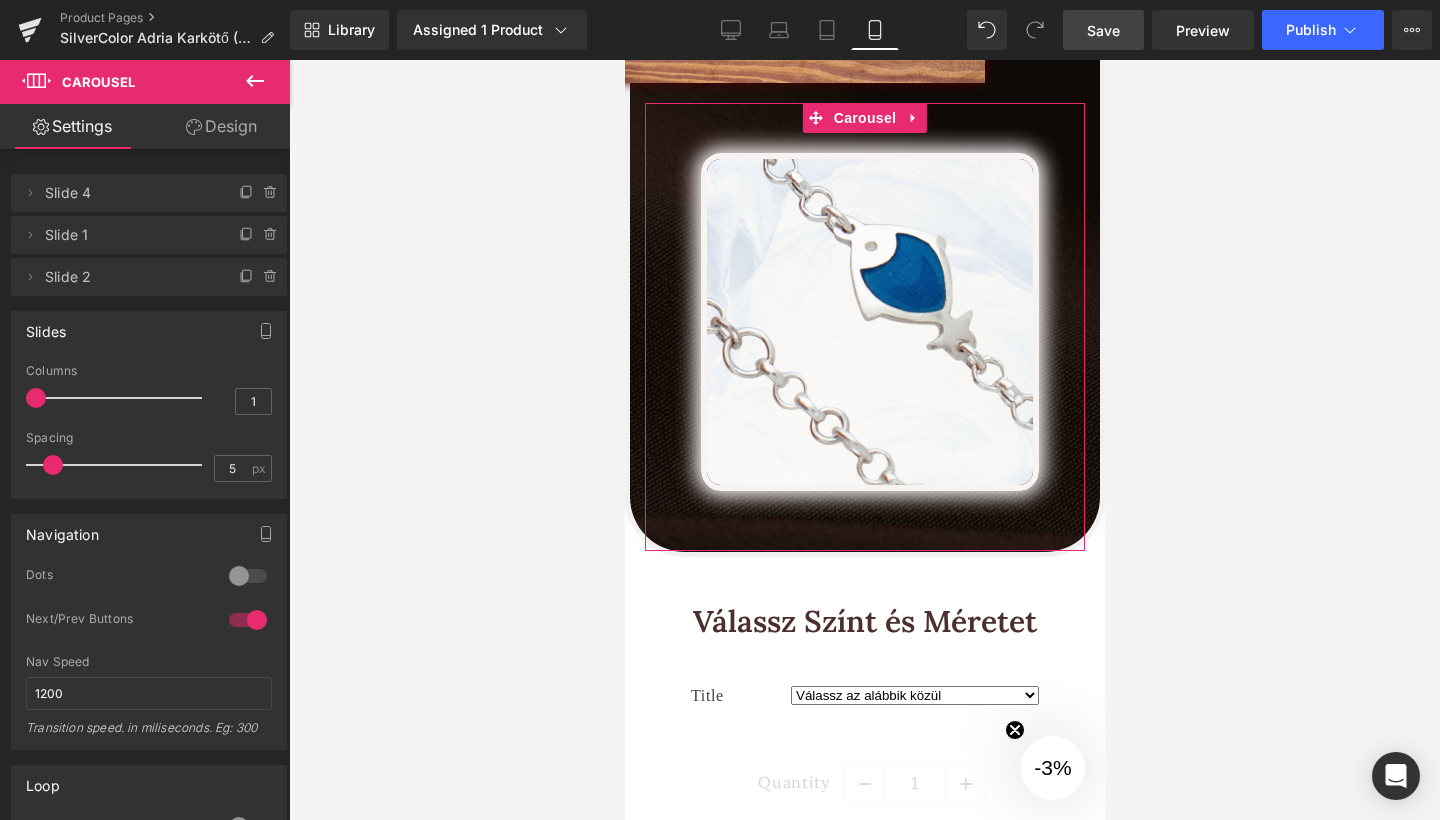 click on "Design" at bounding box center [221, 126] 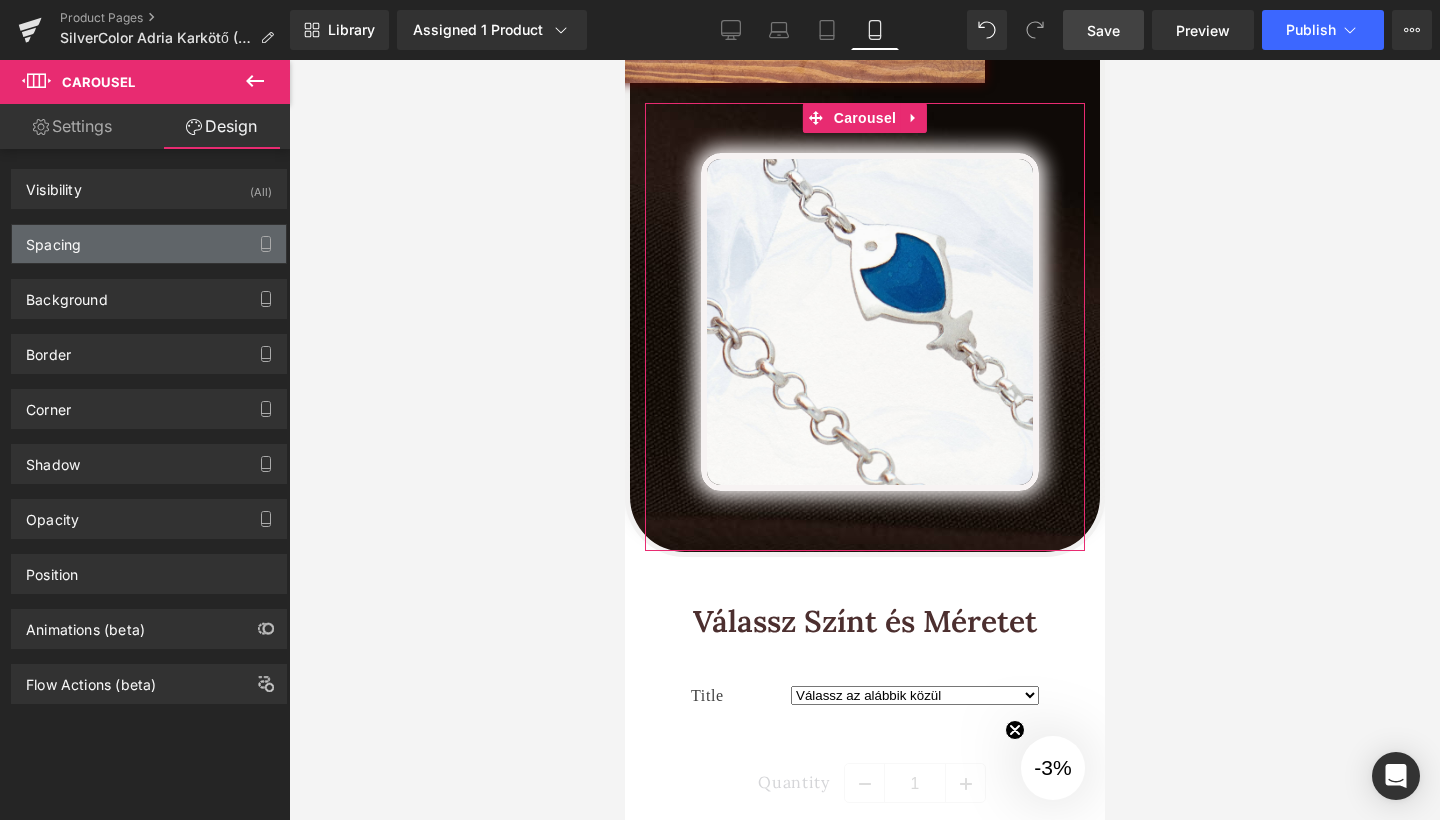 click on "Spacing" at bounding box center [149, 244] 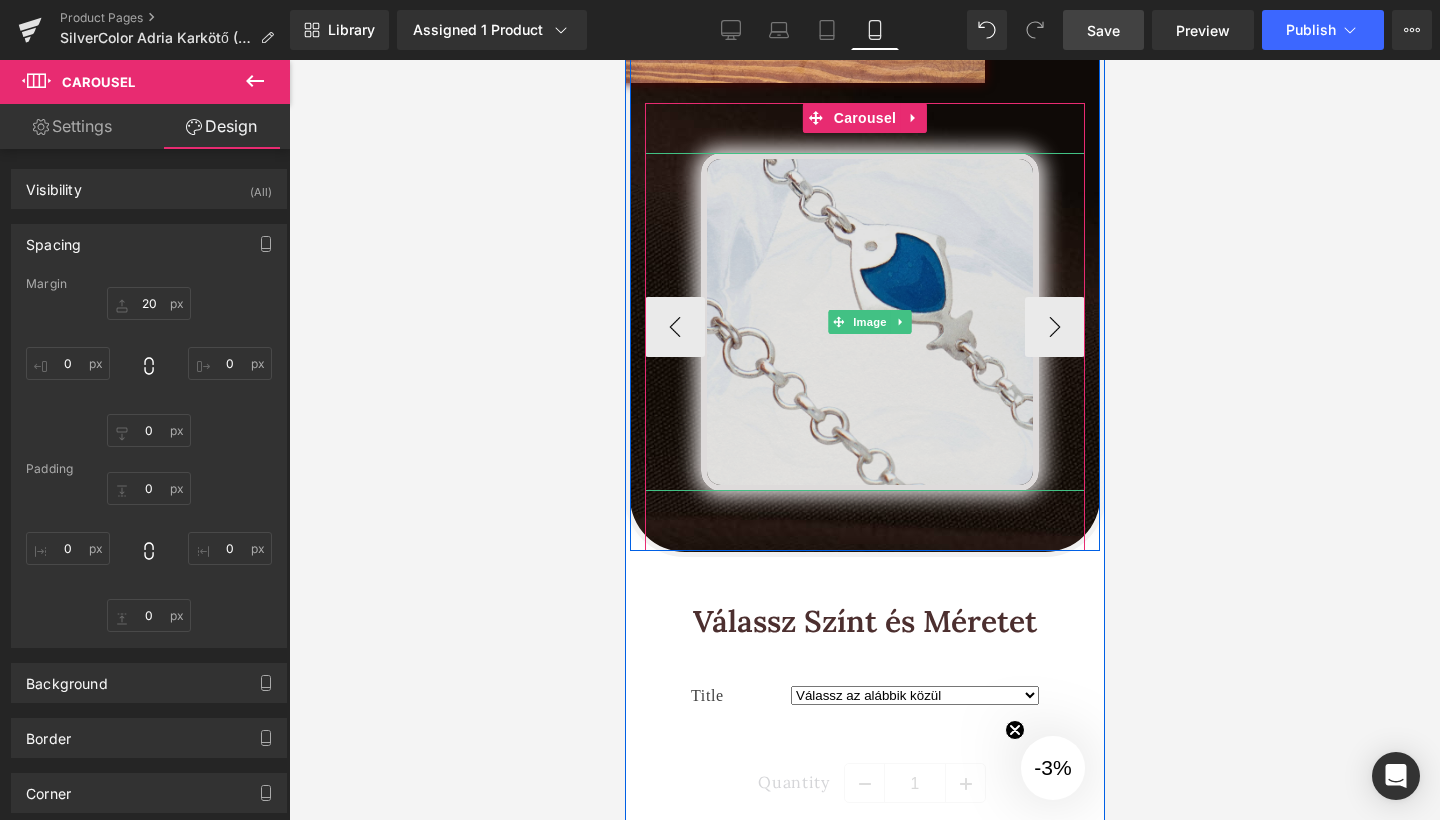 click at bounding box center (869, 322) 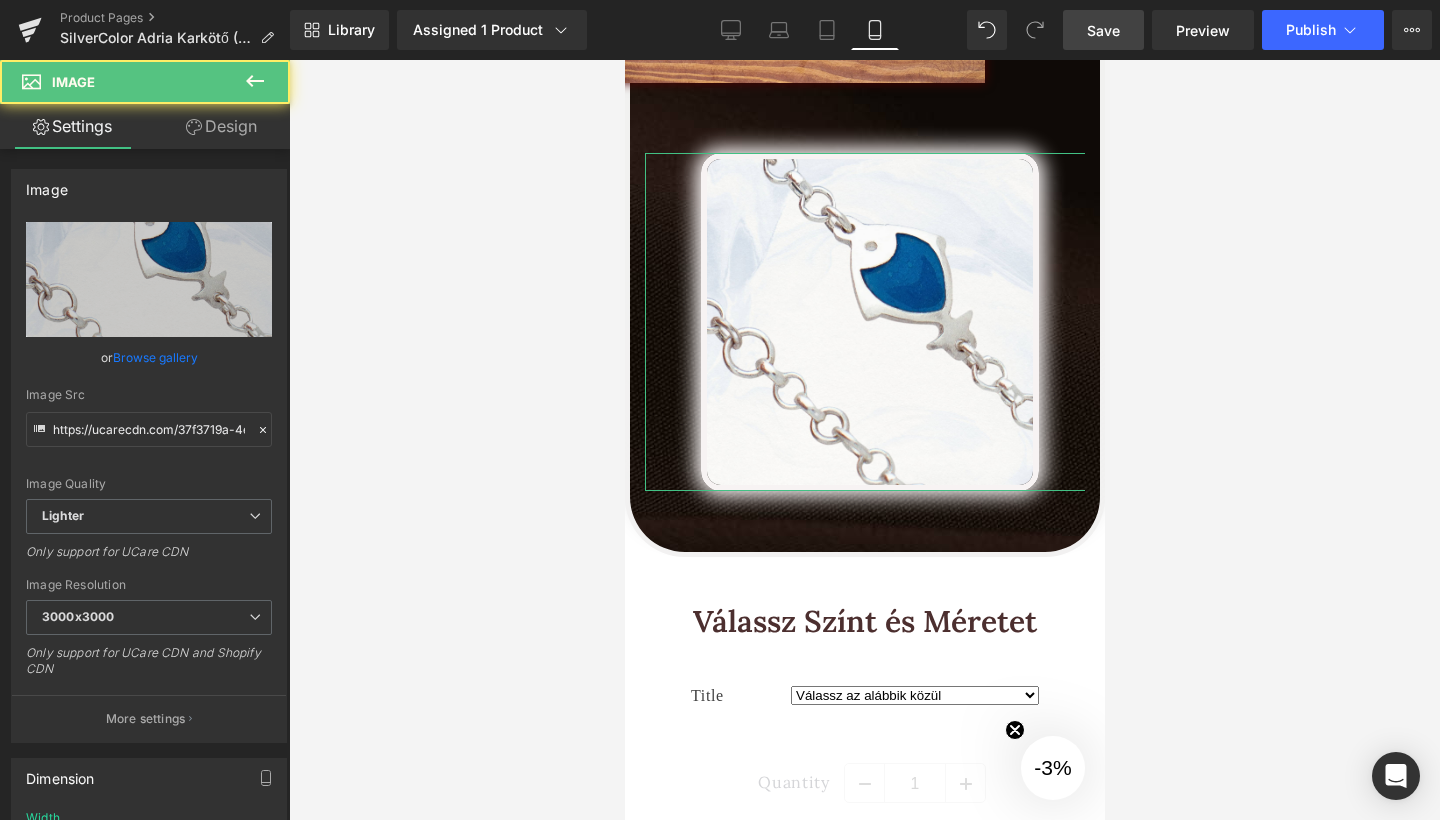 click on "Design" at bounding box center [221, 126] 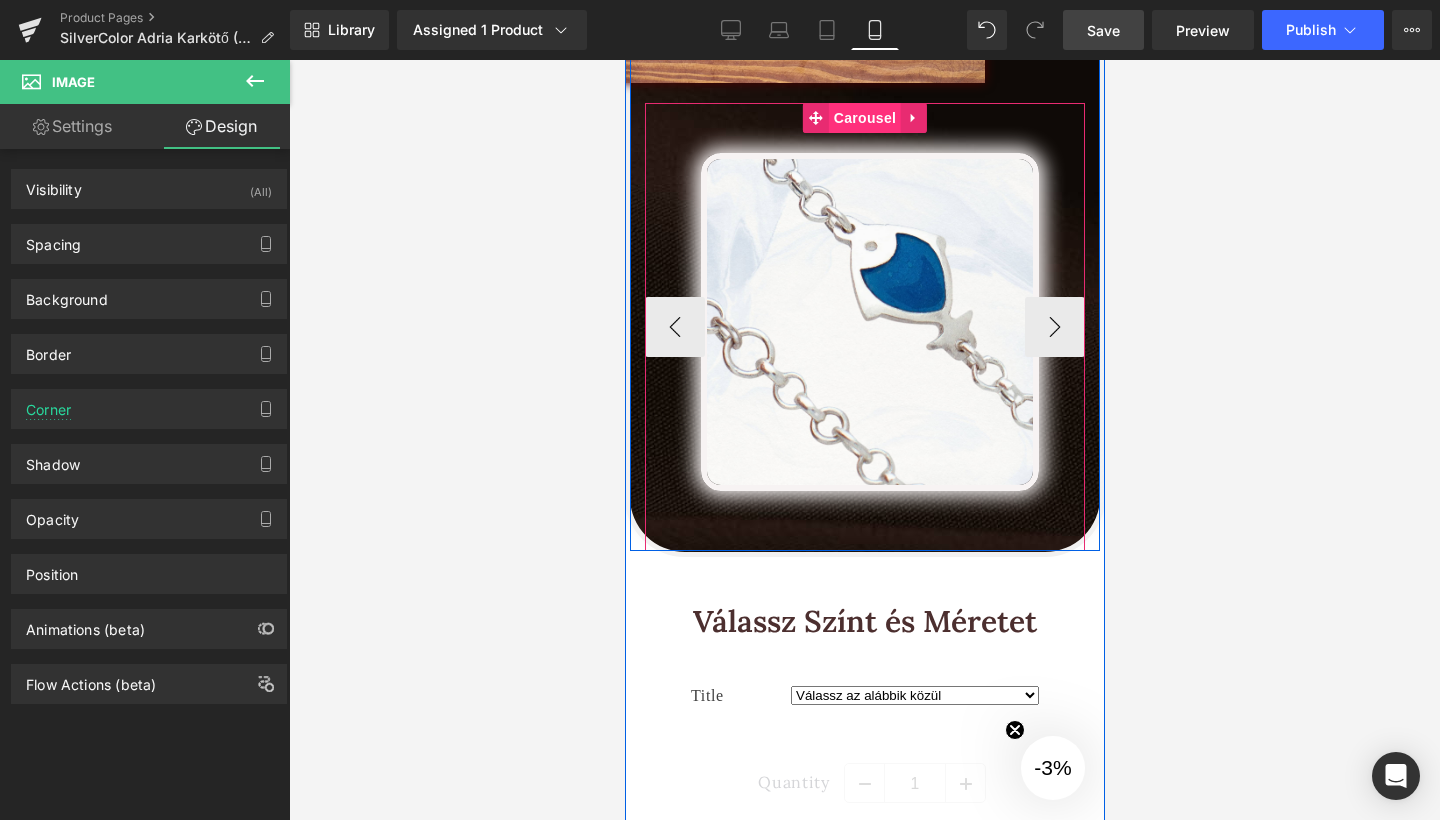 click on "Carousel" at bounding box center [864, 118] 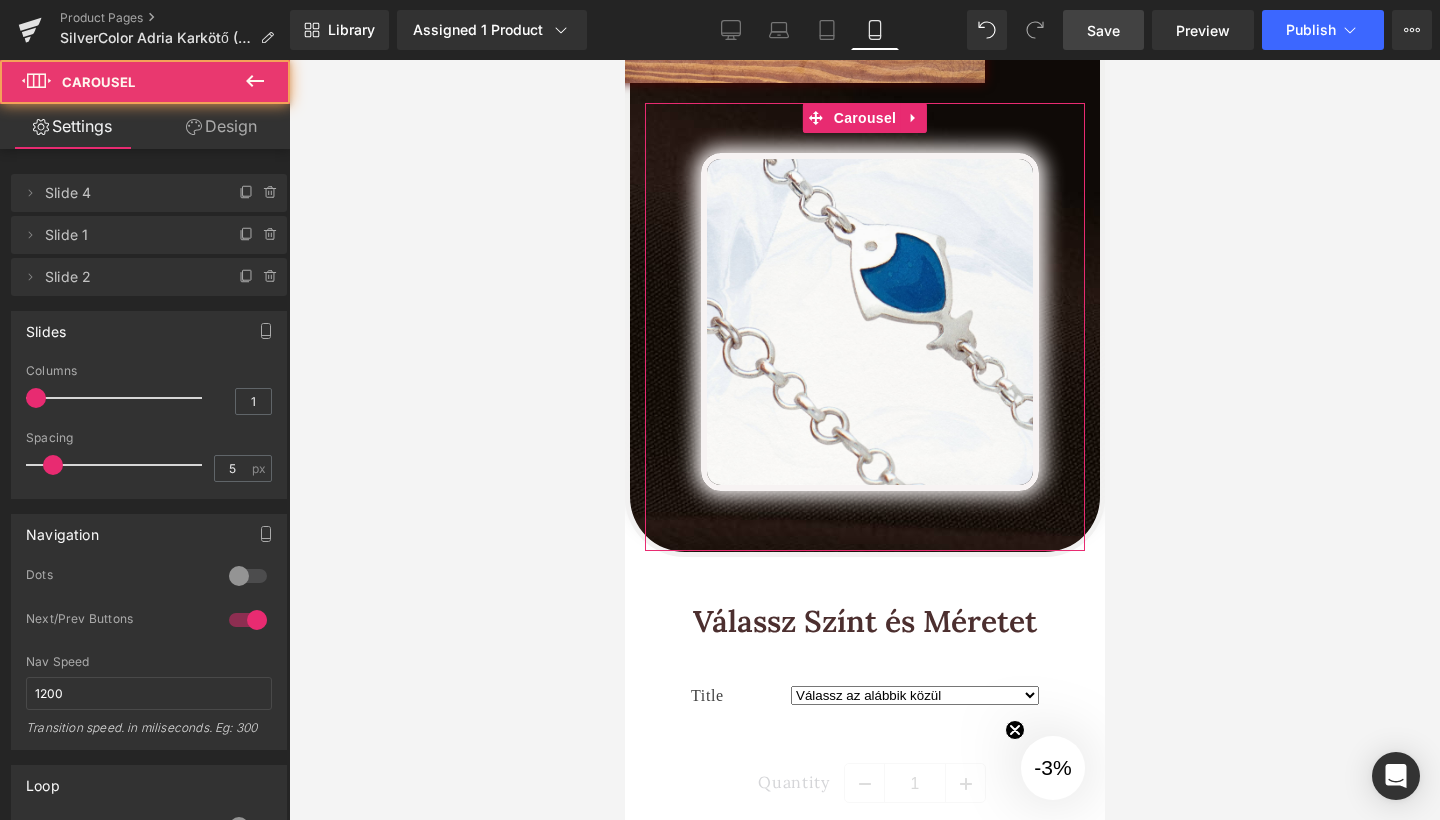 click on "Design" at bounding box center [221, 126] 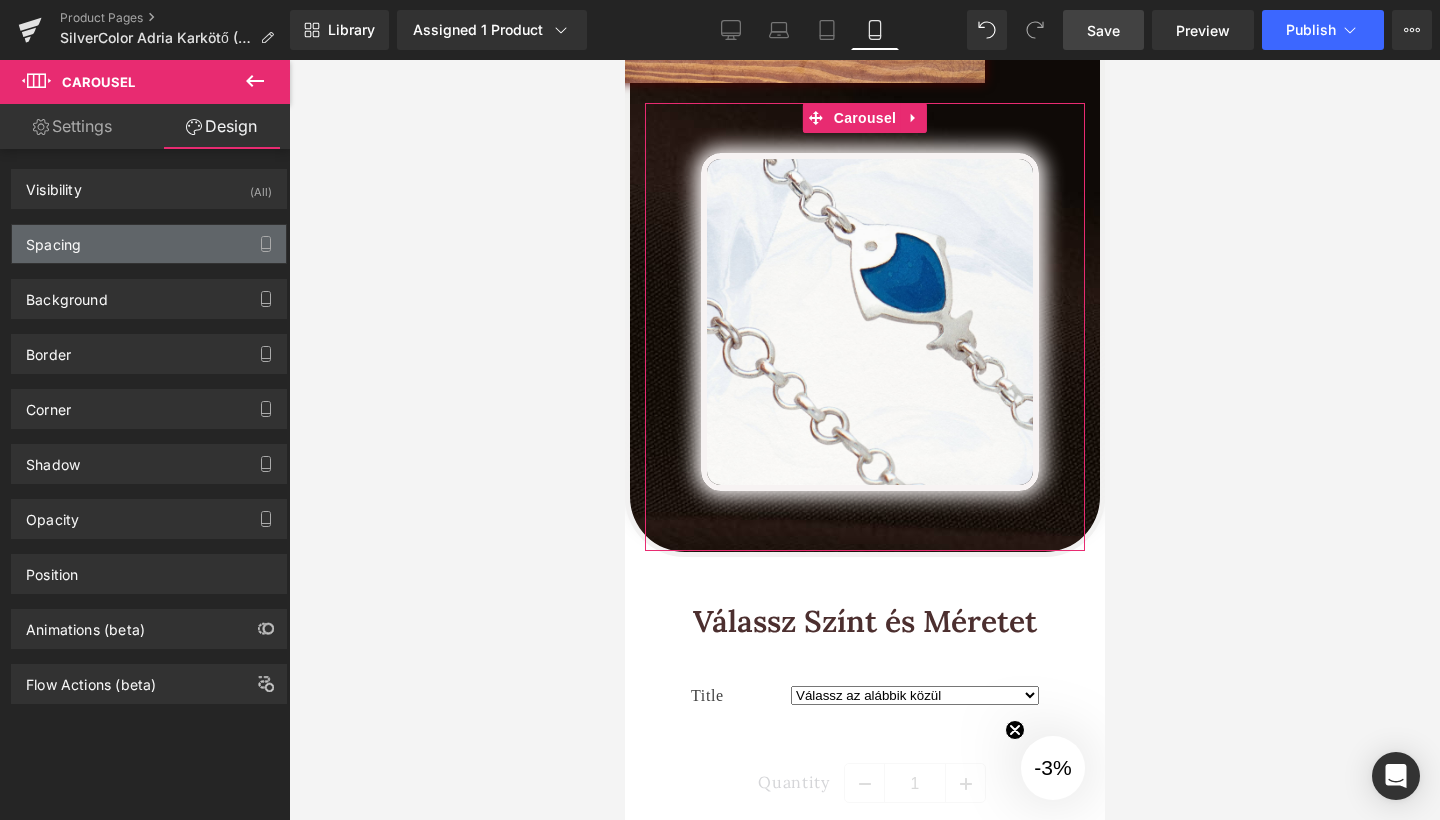 click on "Spacing" at bounding box center (149, 244) 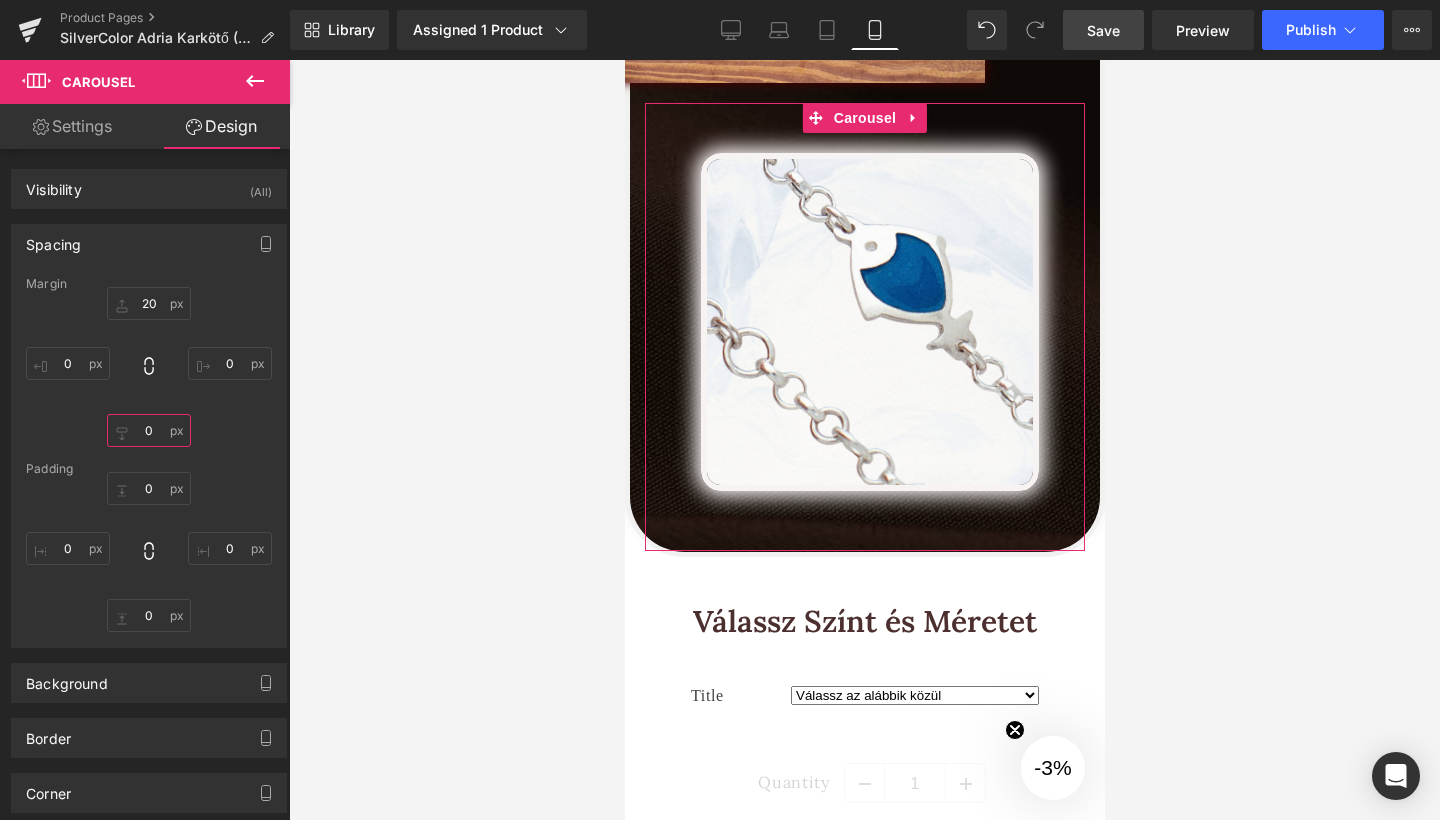 click on "0" at bounding box center [149, 430] 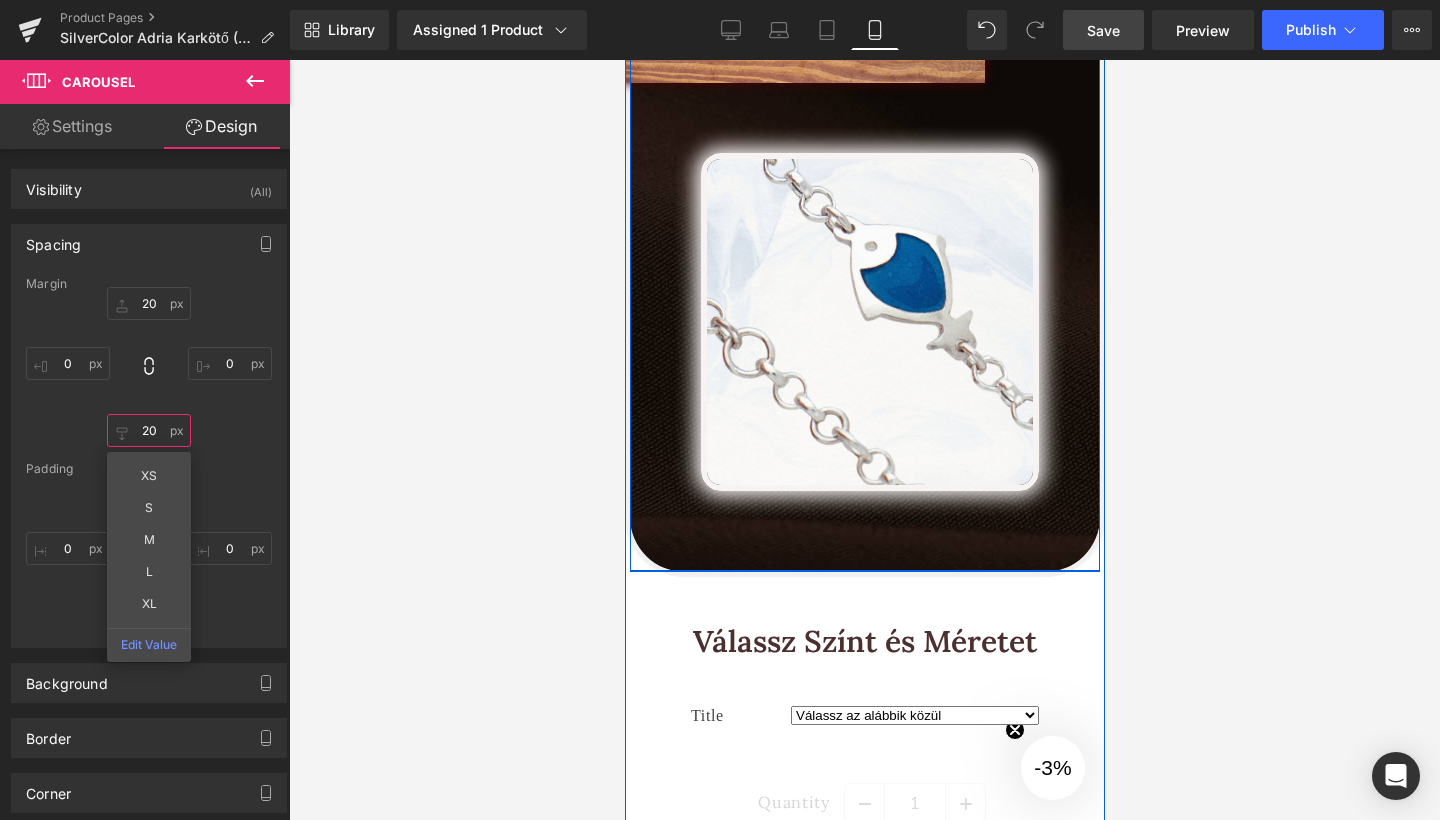 scroll, scrollTop: 3733, scrollLeft: 0, axis: vertical 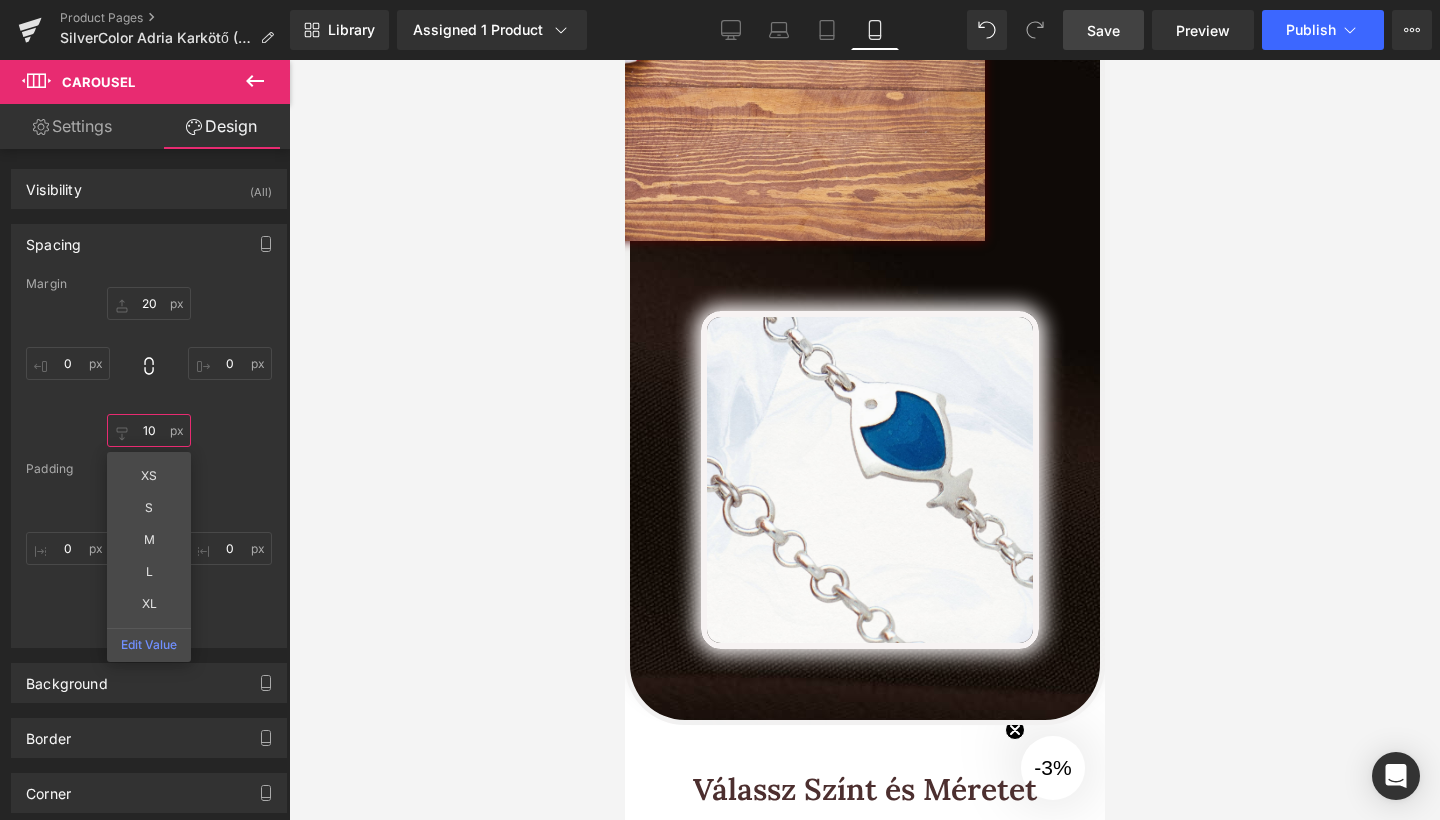 type on "10" 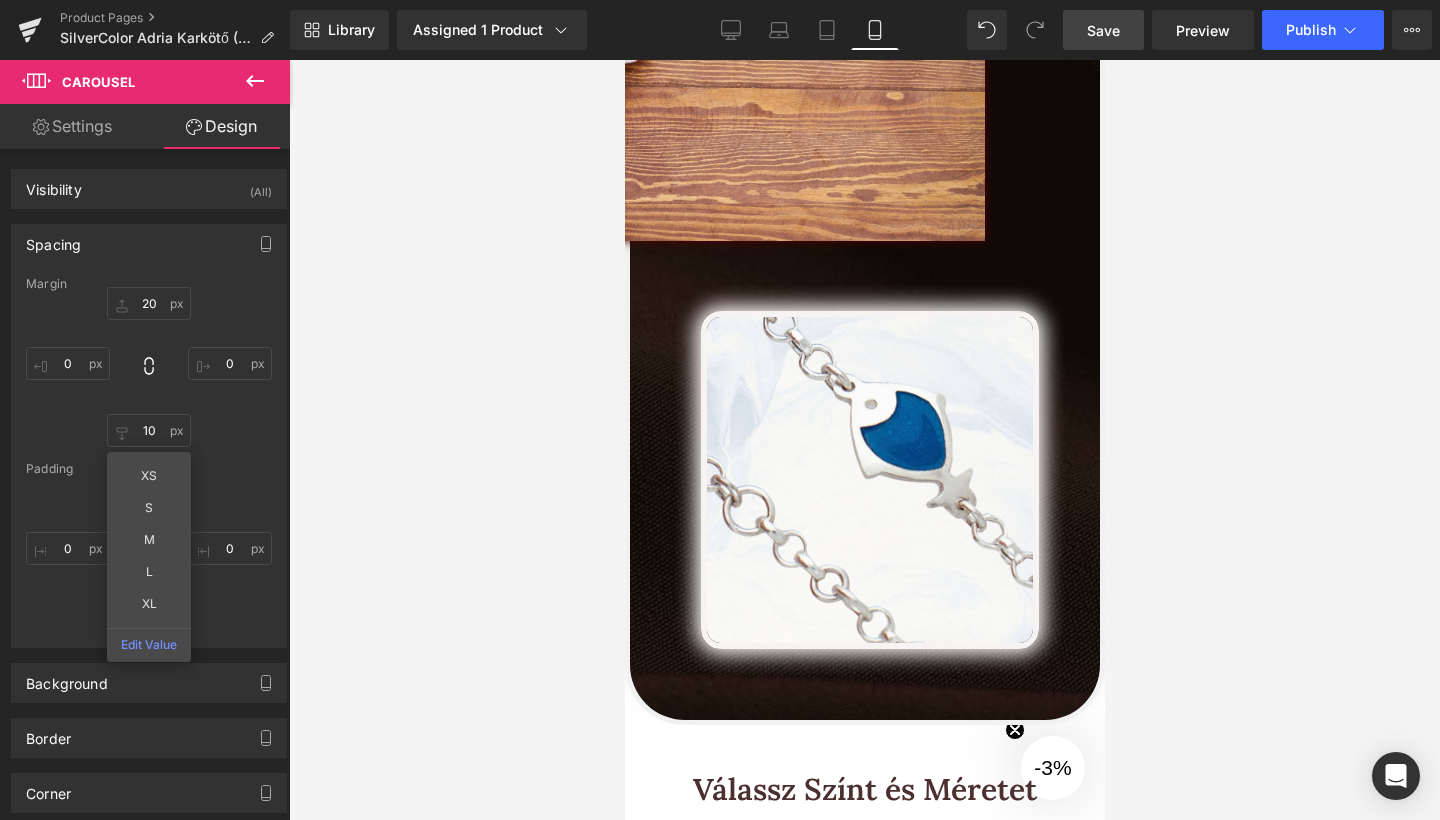 click at bounding box center (864, 440) 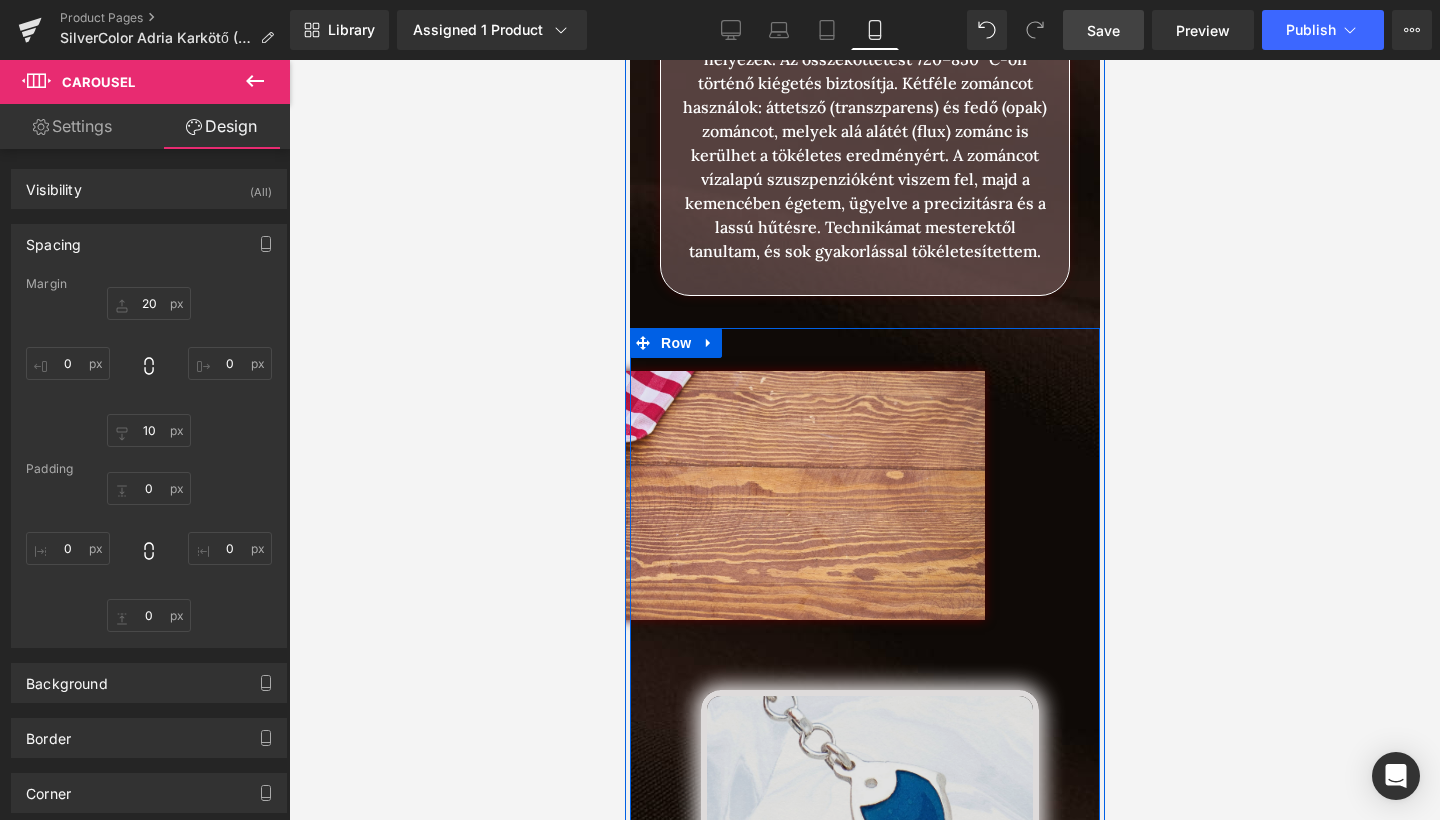 scroll, scrollTop: 3351, scrollLeft: 0, axis: vertical 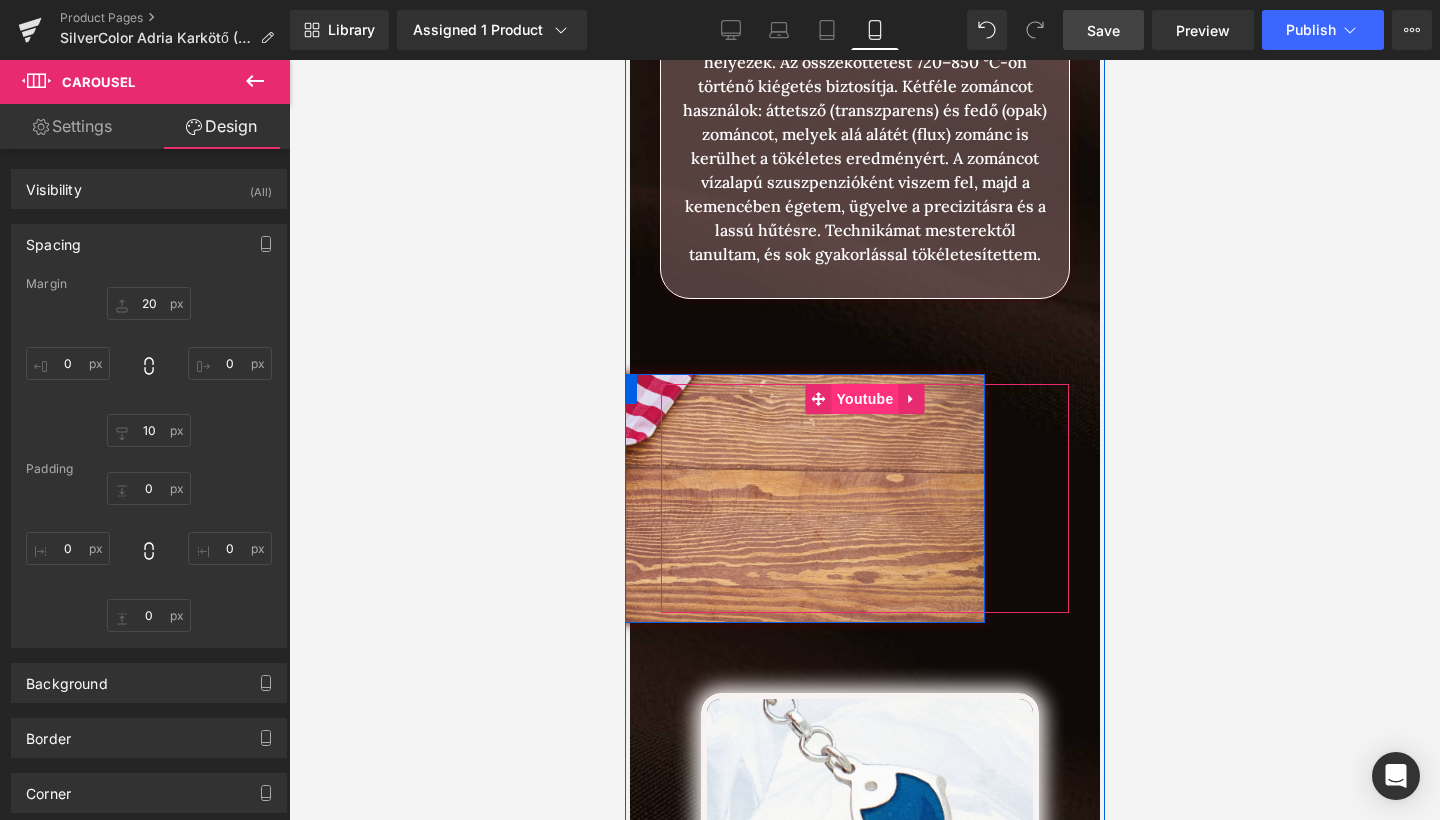 click on "Youtube" at bounding box center [863, 399] 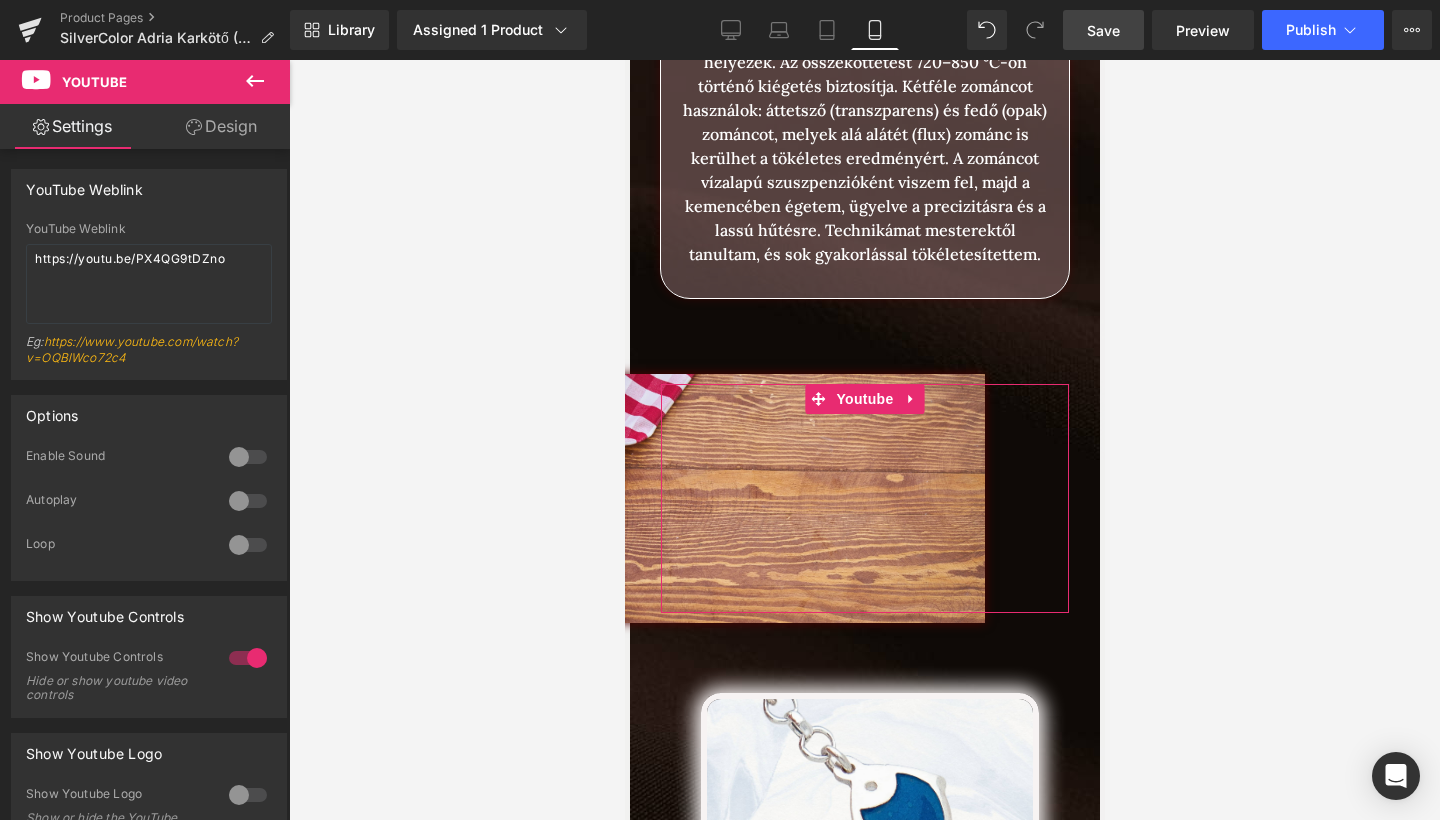click on "Design" at bounding box center (221, 126) 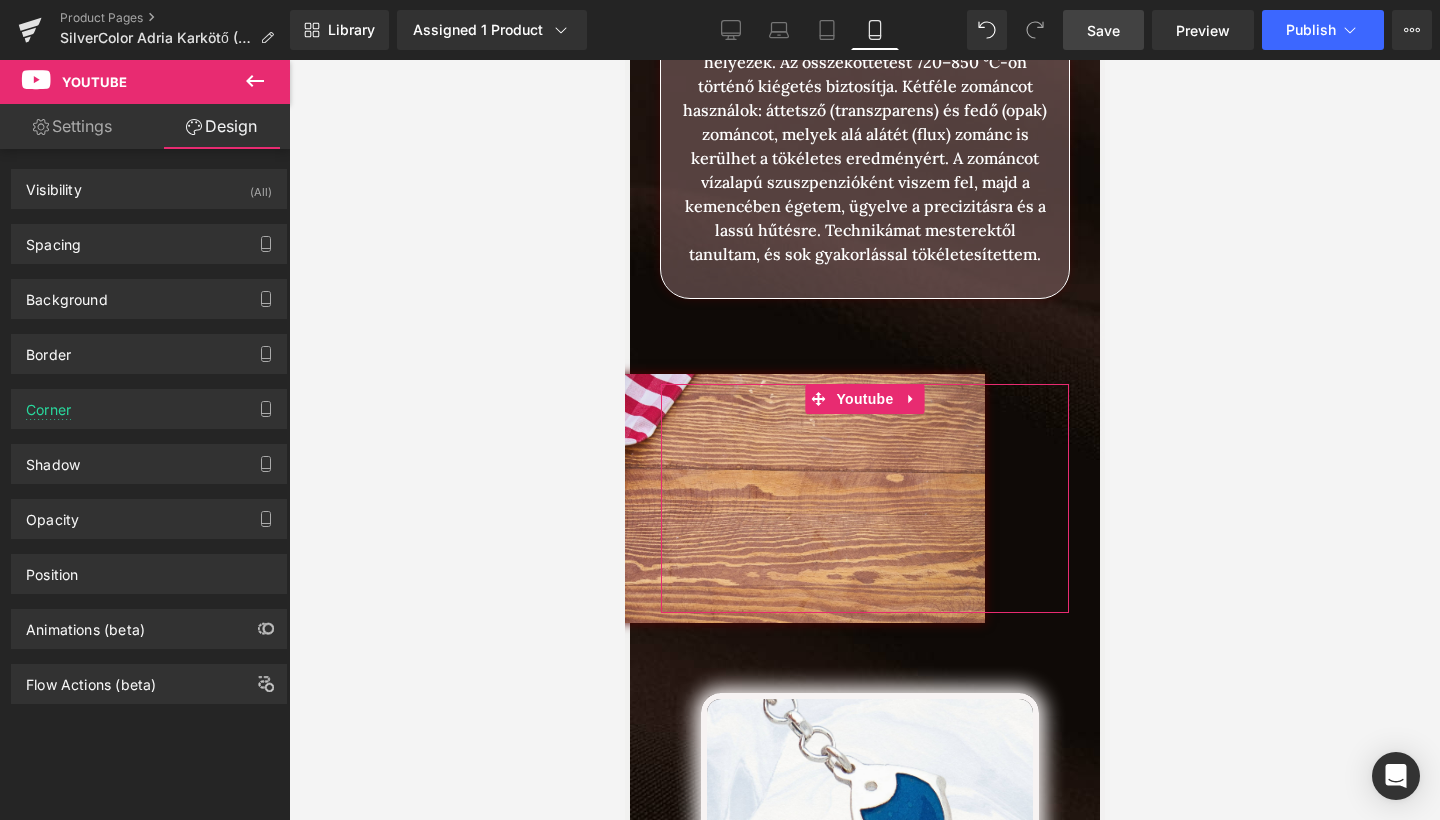 click on "Spacing
Margin
[NUMBER]
S
[NUMBER]
S
Padding
[NUMBER]
[NUMBER]
[NUMBER]
[NUMBER]" at bounding box center [149, 244] 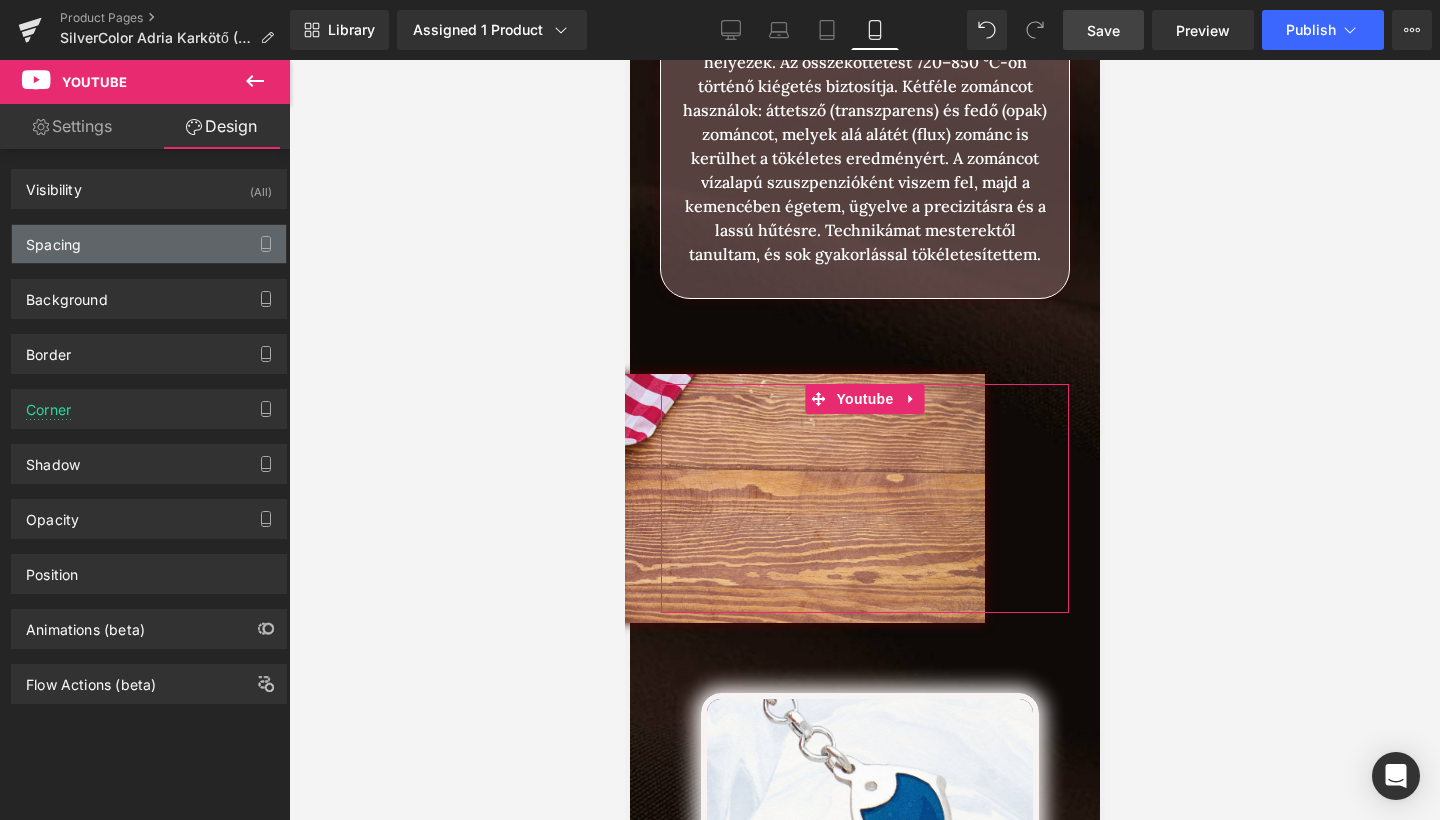 click on "Spacing" at bounding box center [149, 244] 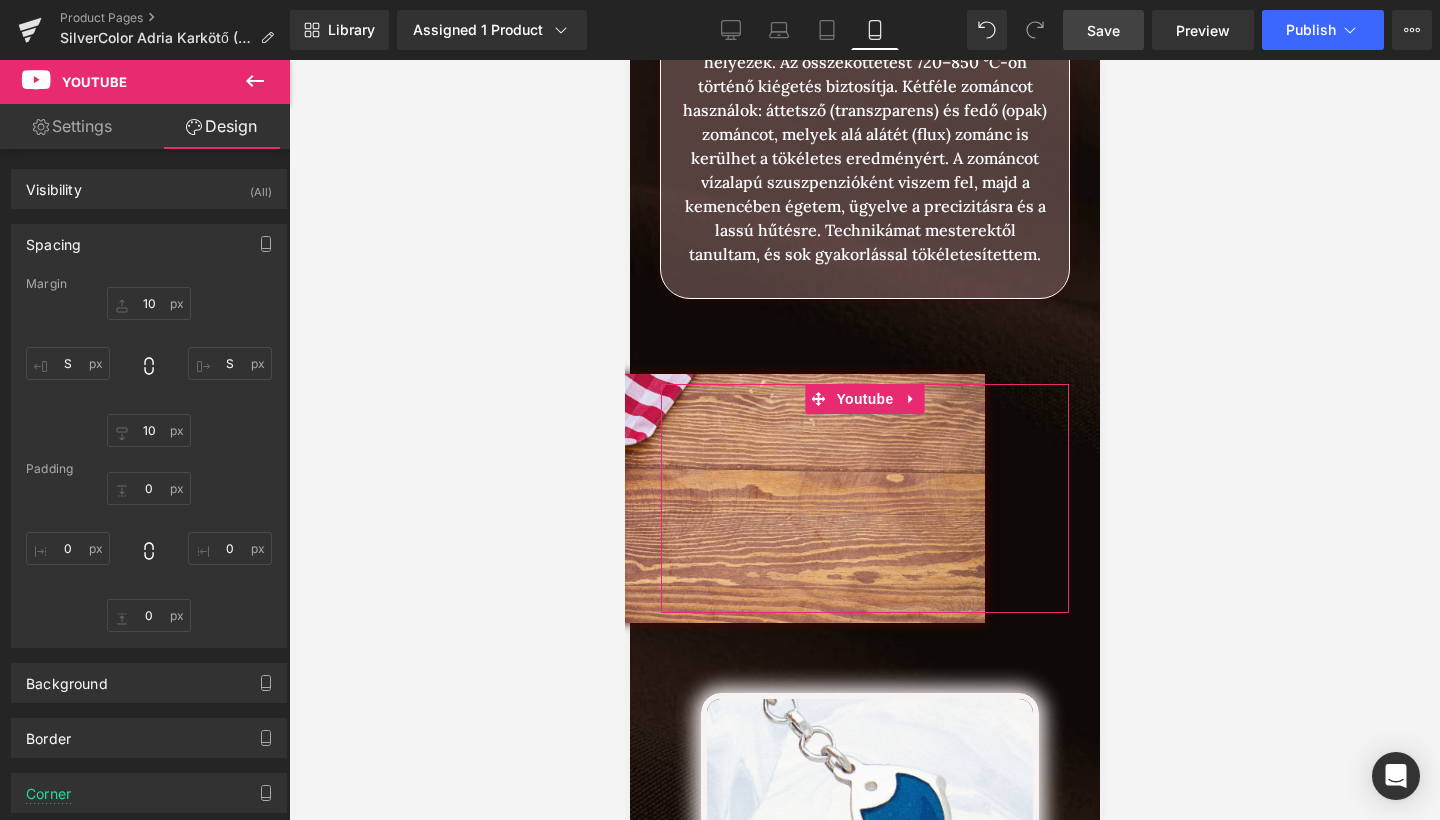click on "Spacing" at bounding box center (149, 244) 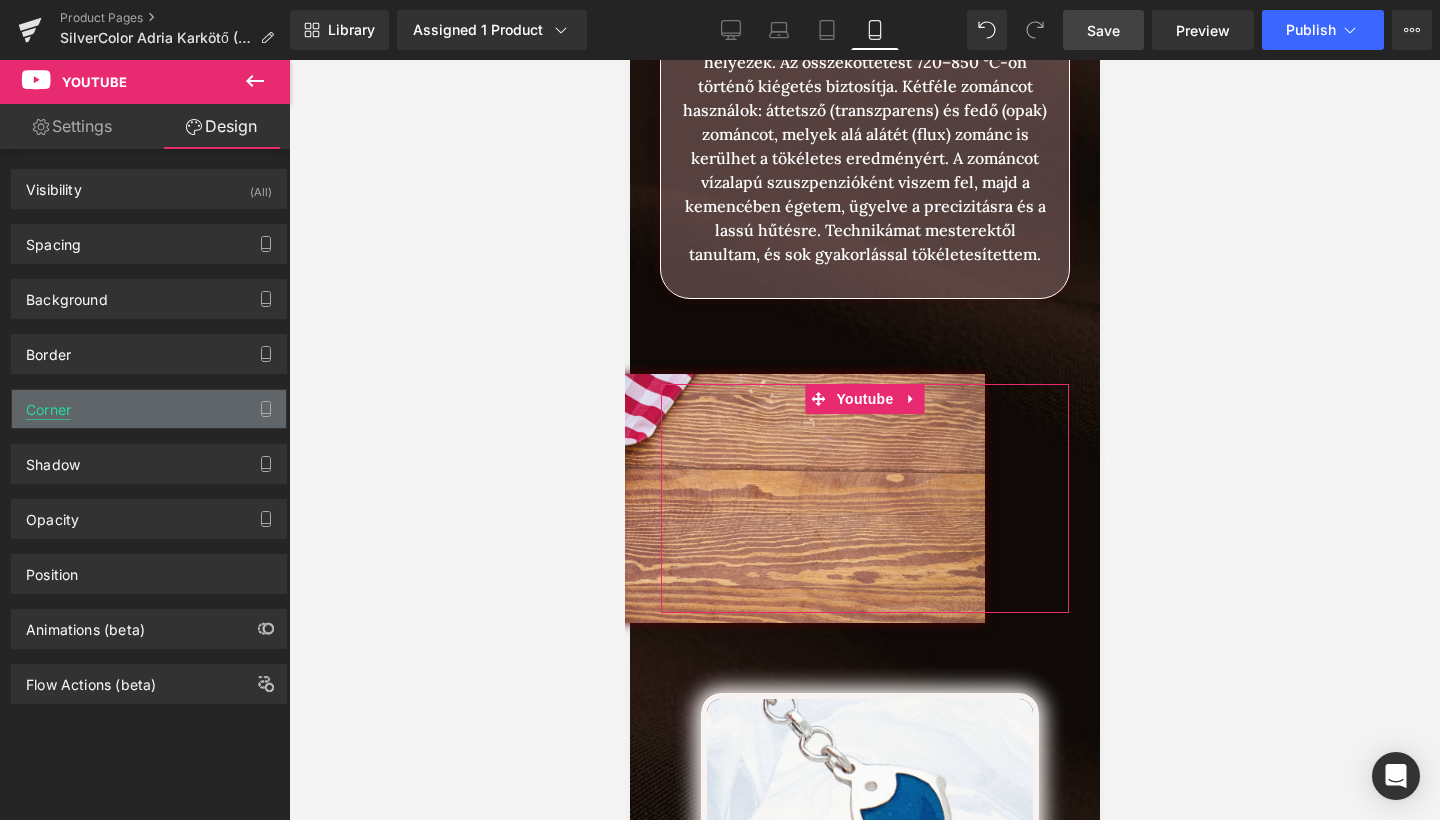 click on "Corner" at bounding box center (48, 404) 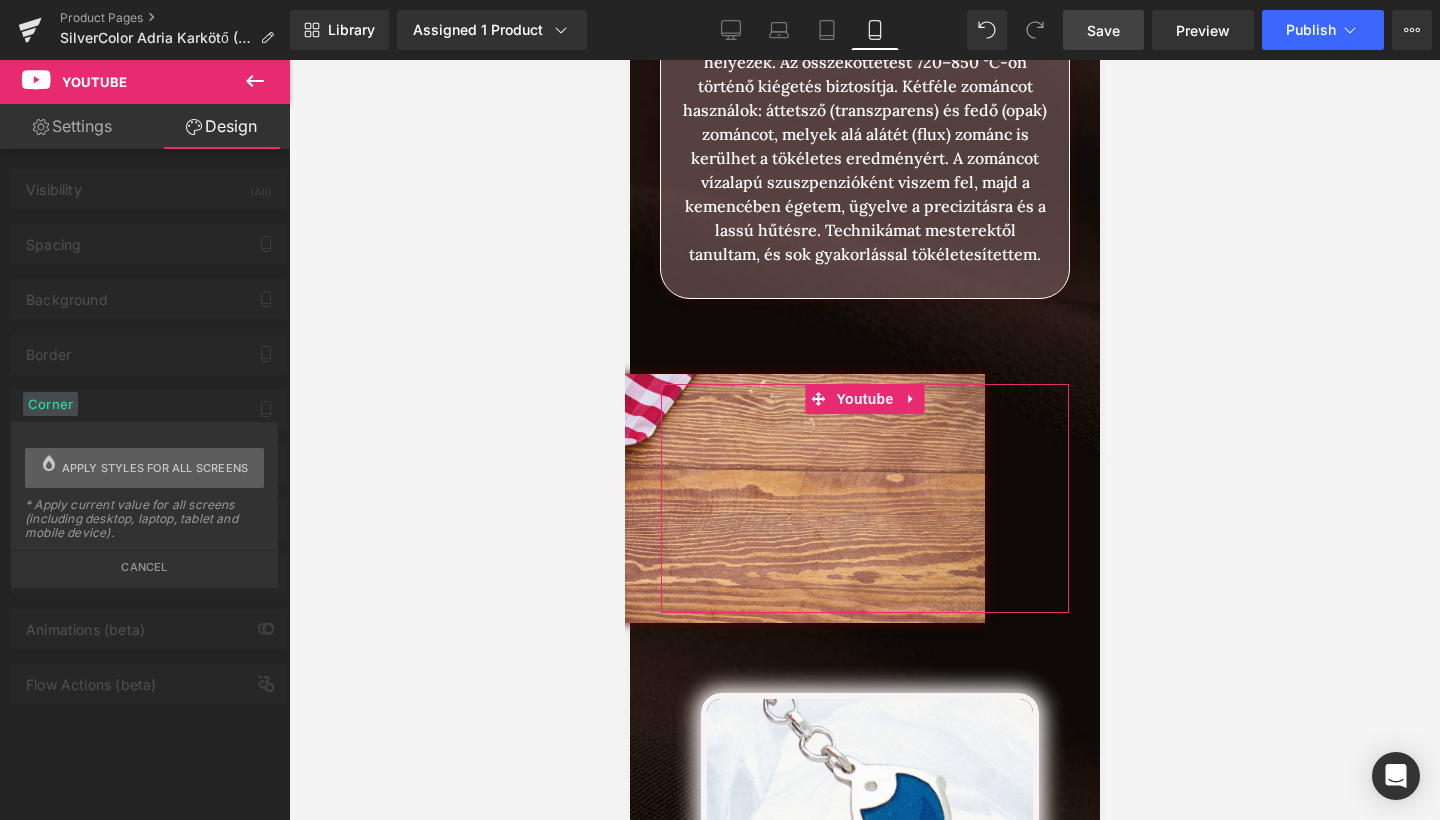 click on "Apply styles for all screens" at bounding box center [155, 468] 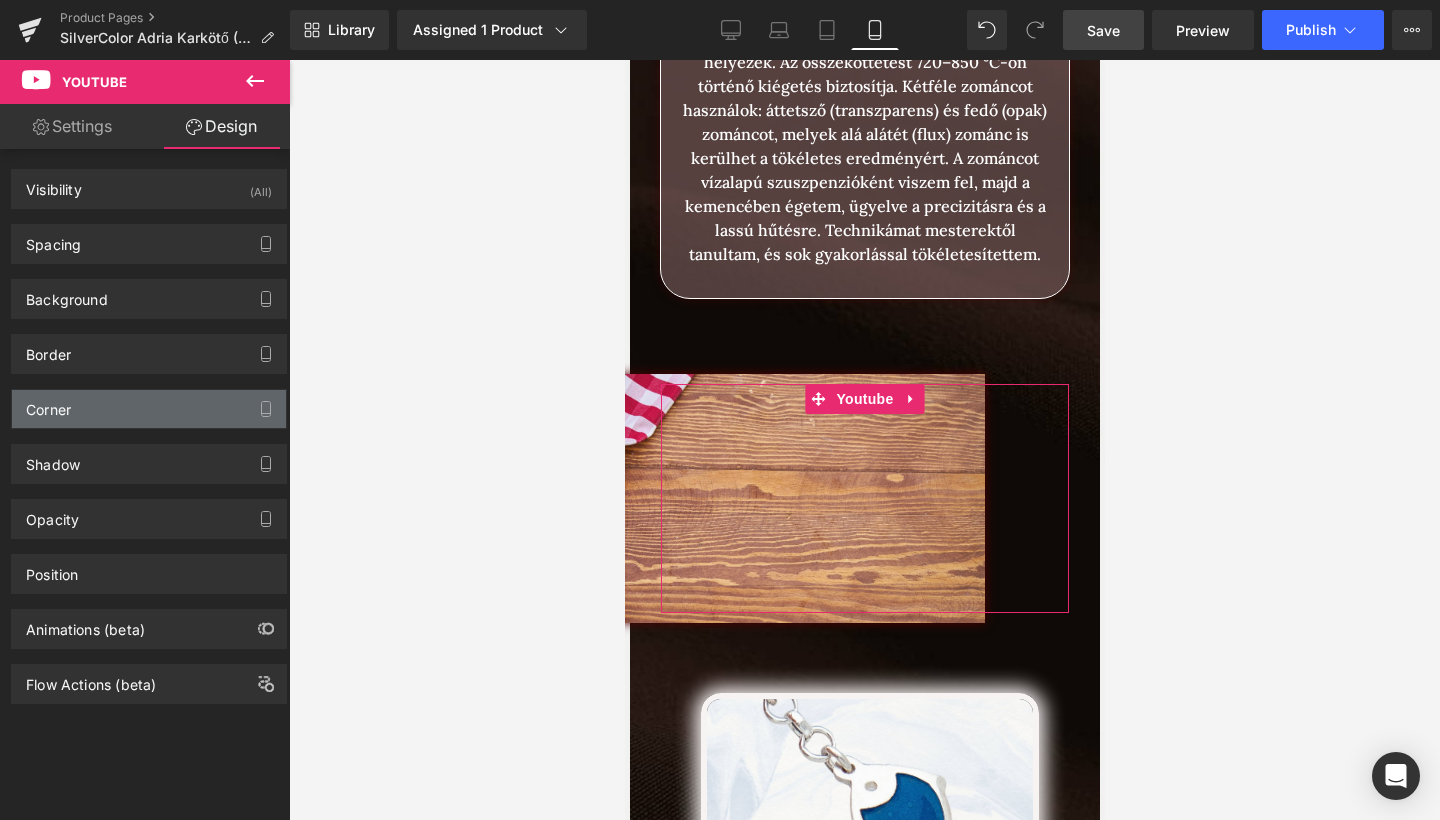 click on "Corner" at bounding box center (149, 409) 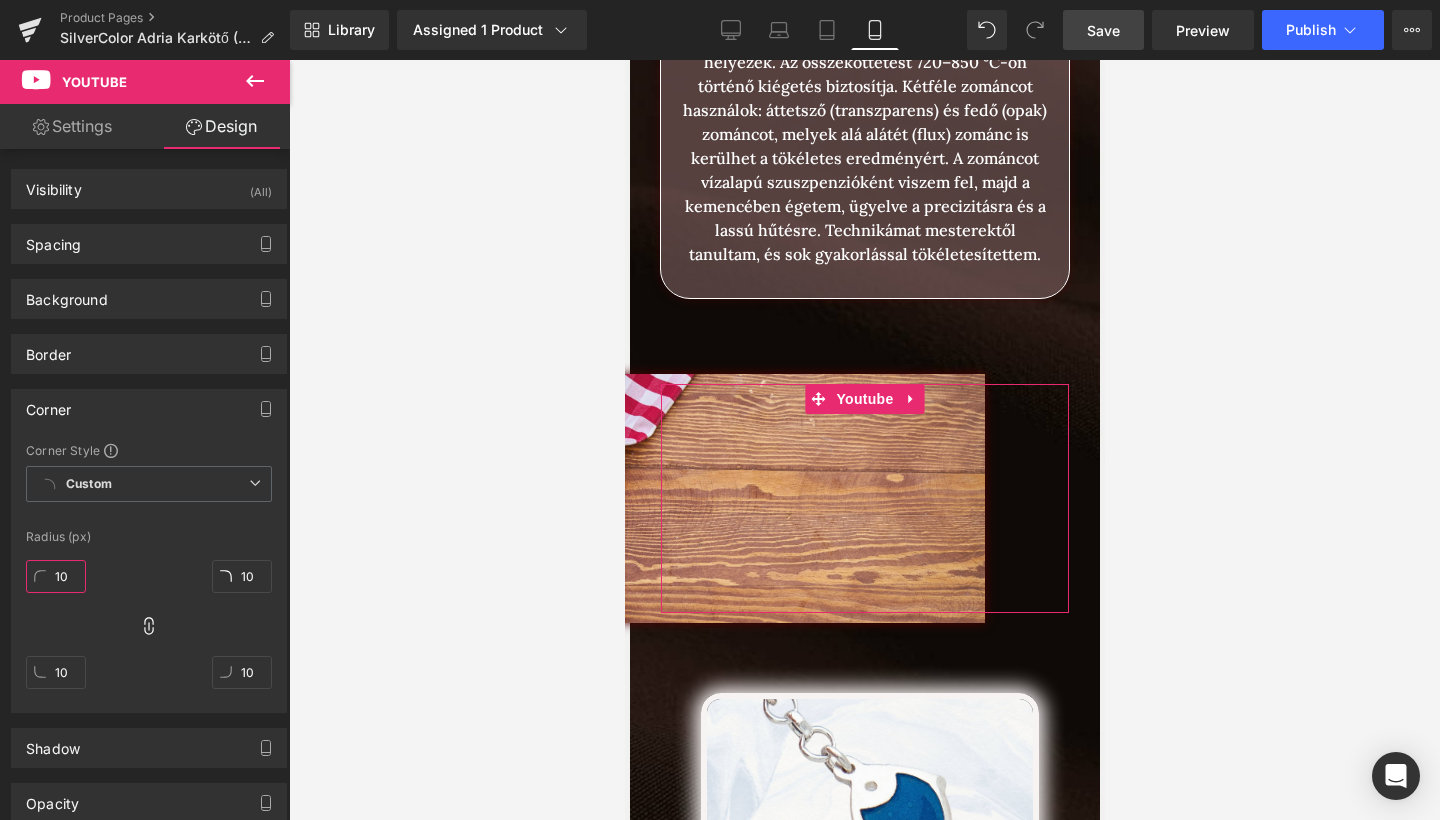 click on "10" at bounding box center (56, 576) 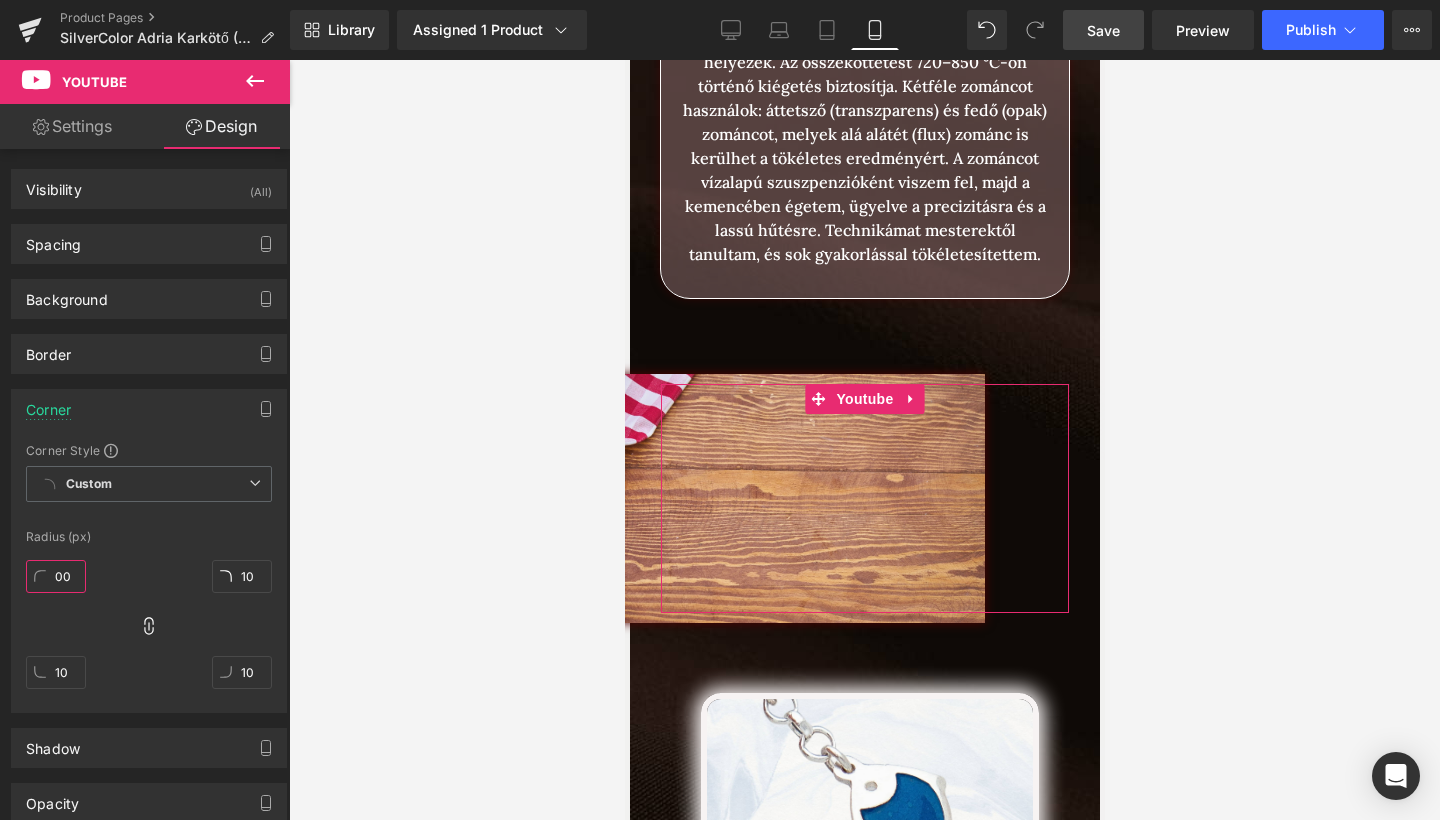 type on "0" 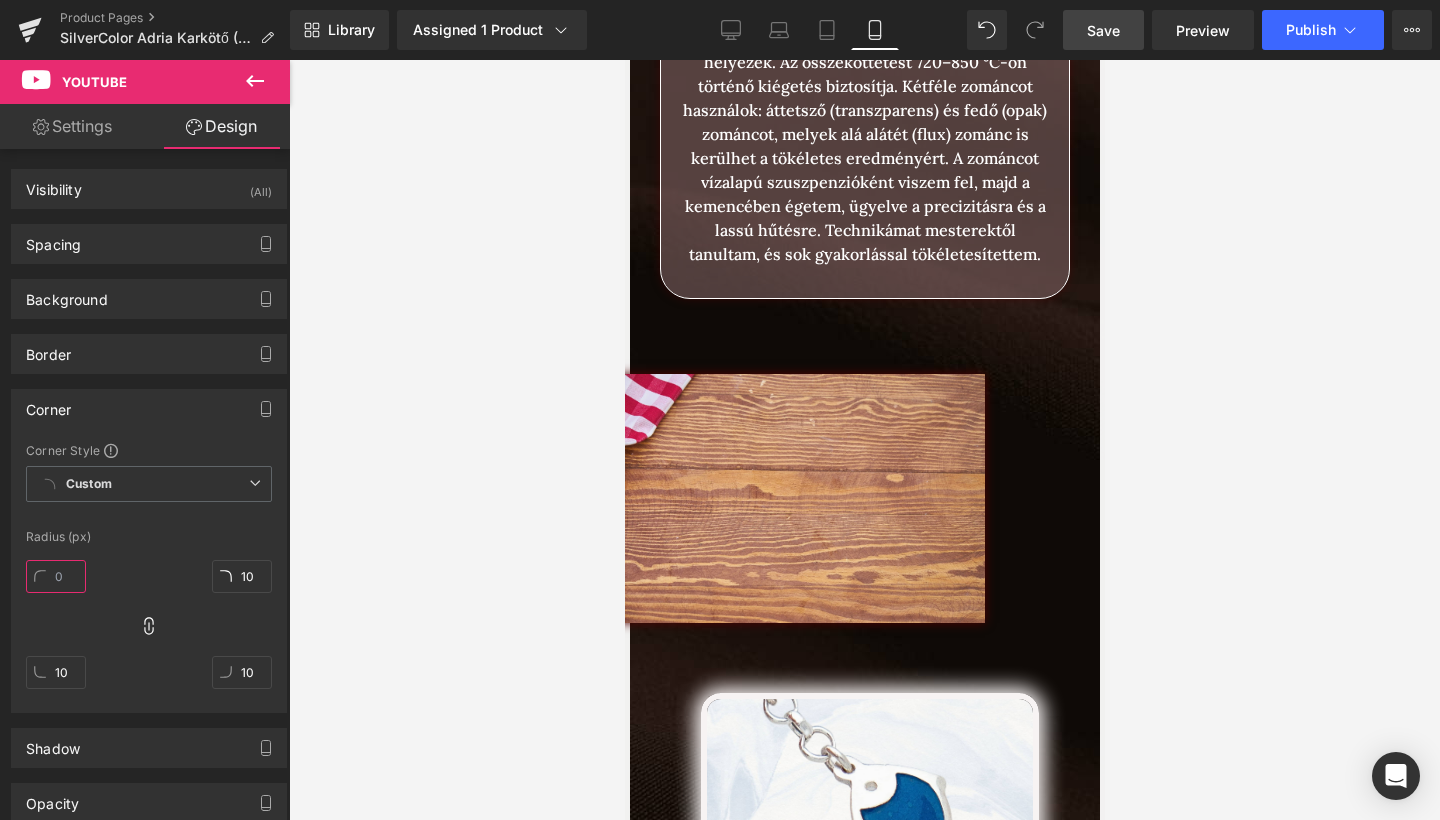 type 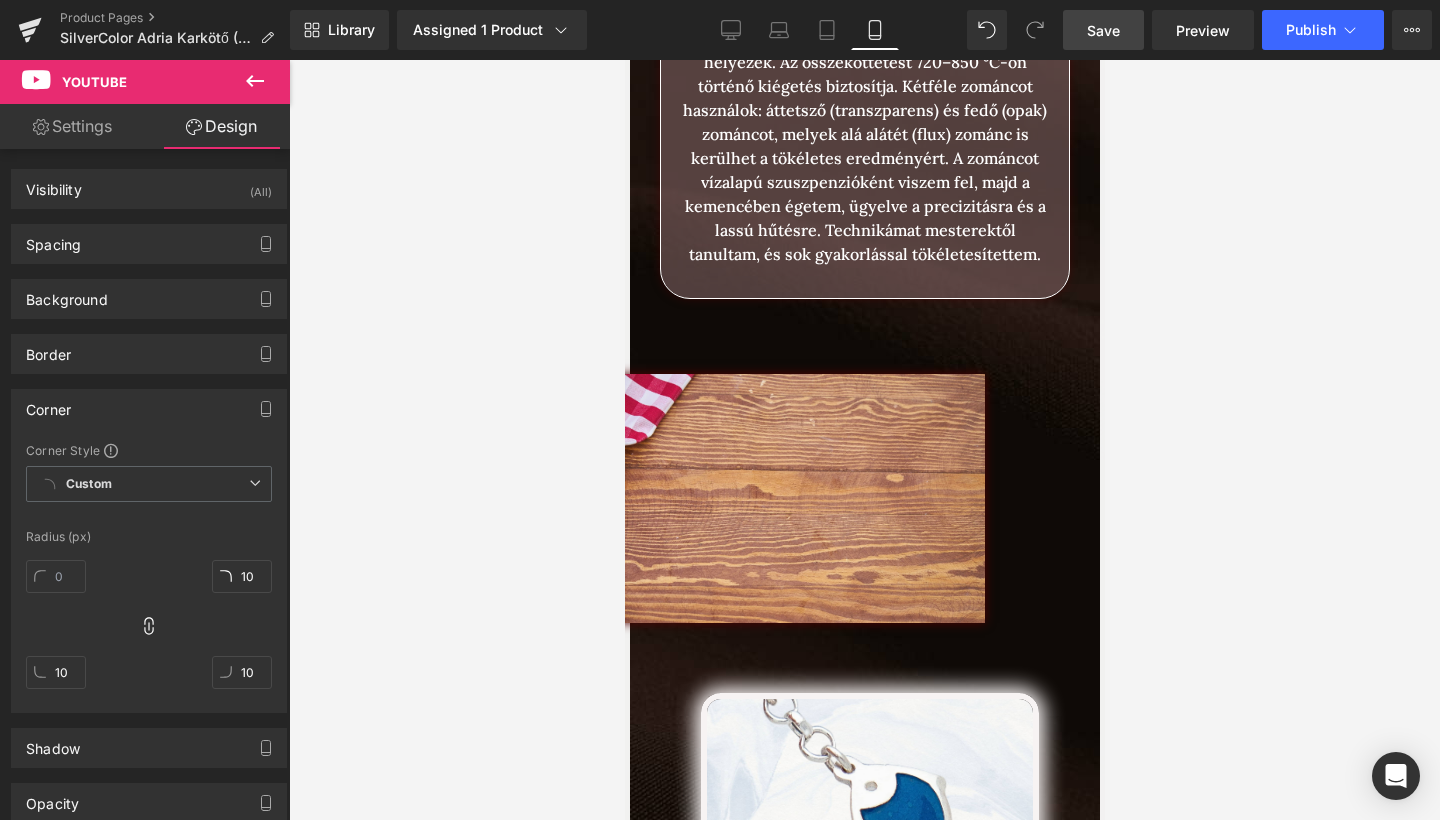click at bounding box center [864, 440] 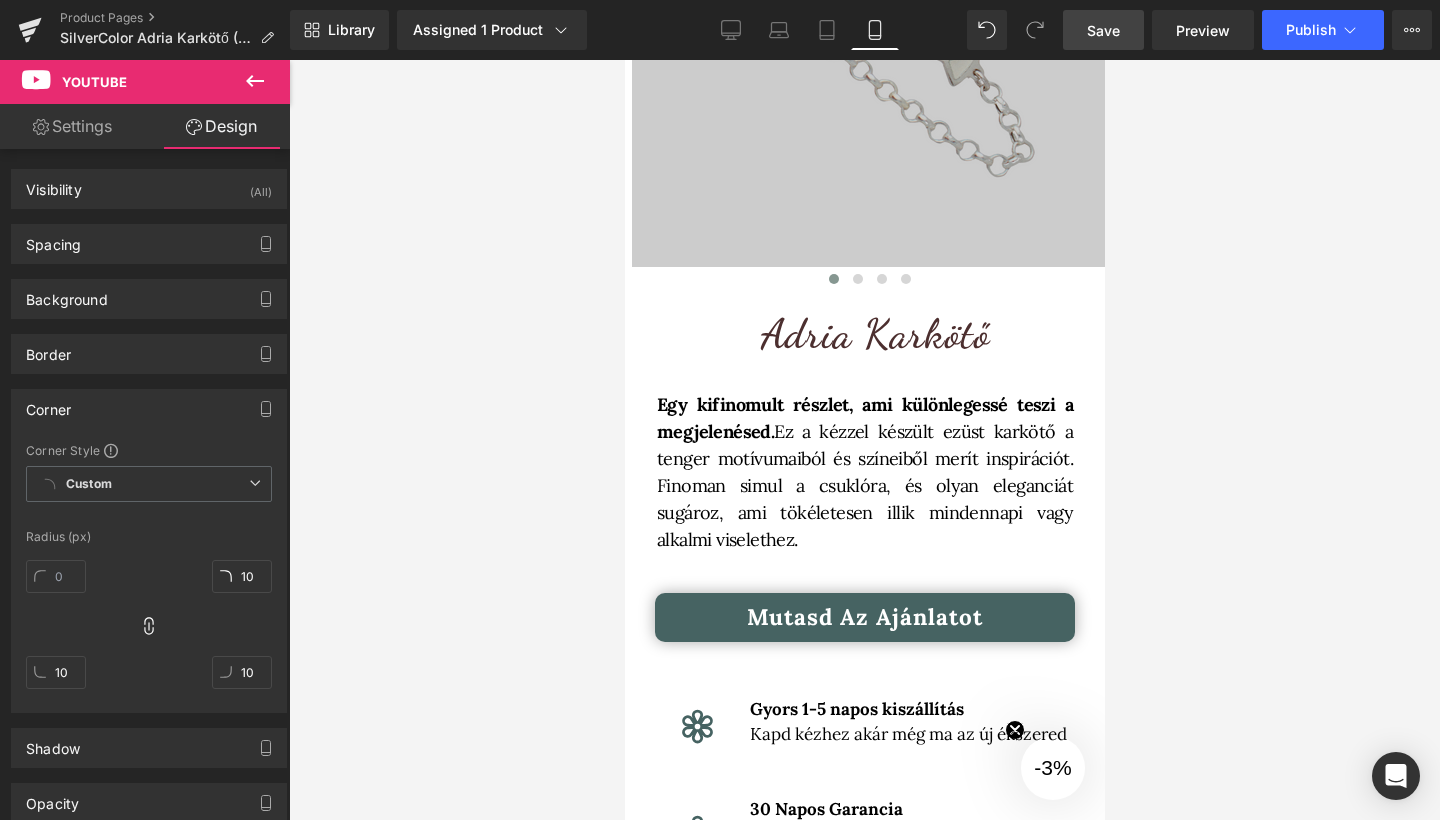 scroll, scrollTop: 417, scrollLeft: 0, axis: vertical 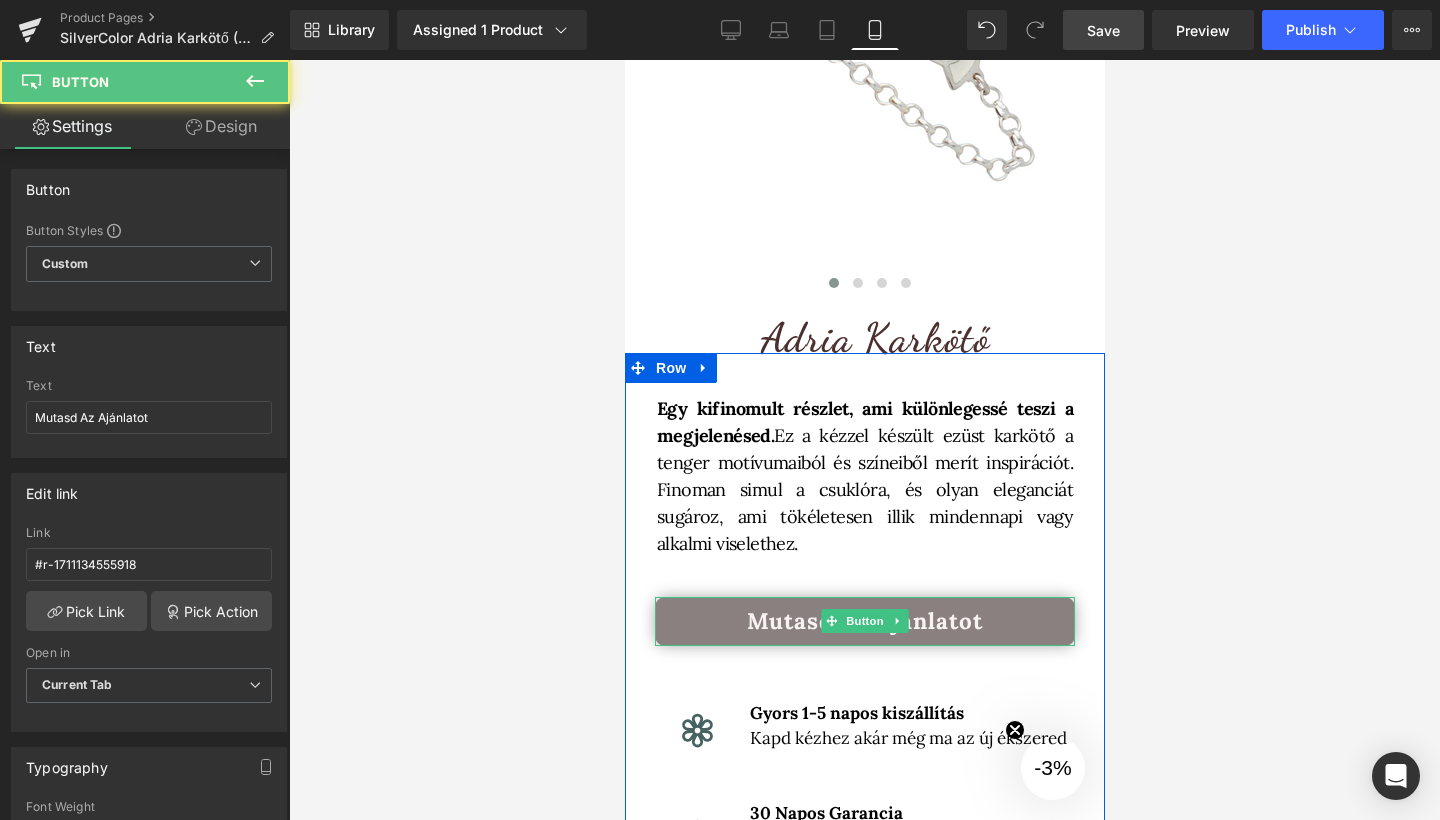click on "Mutasd Az Ajánlatot" at bounding box center [864, 621] 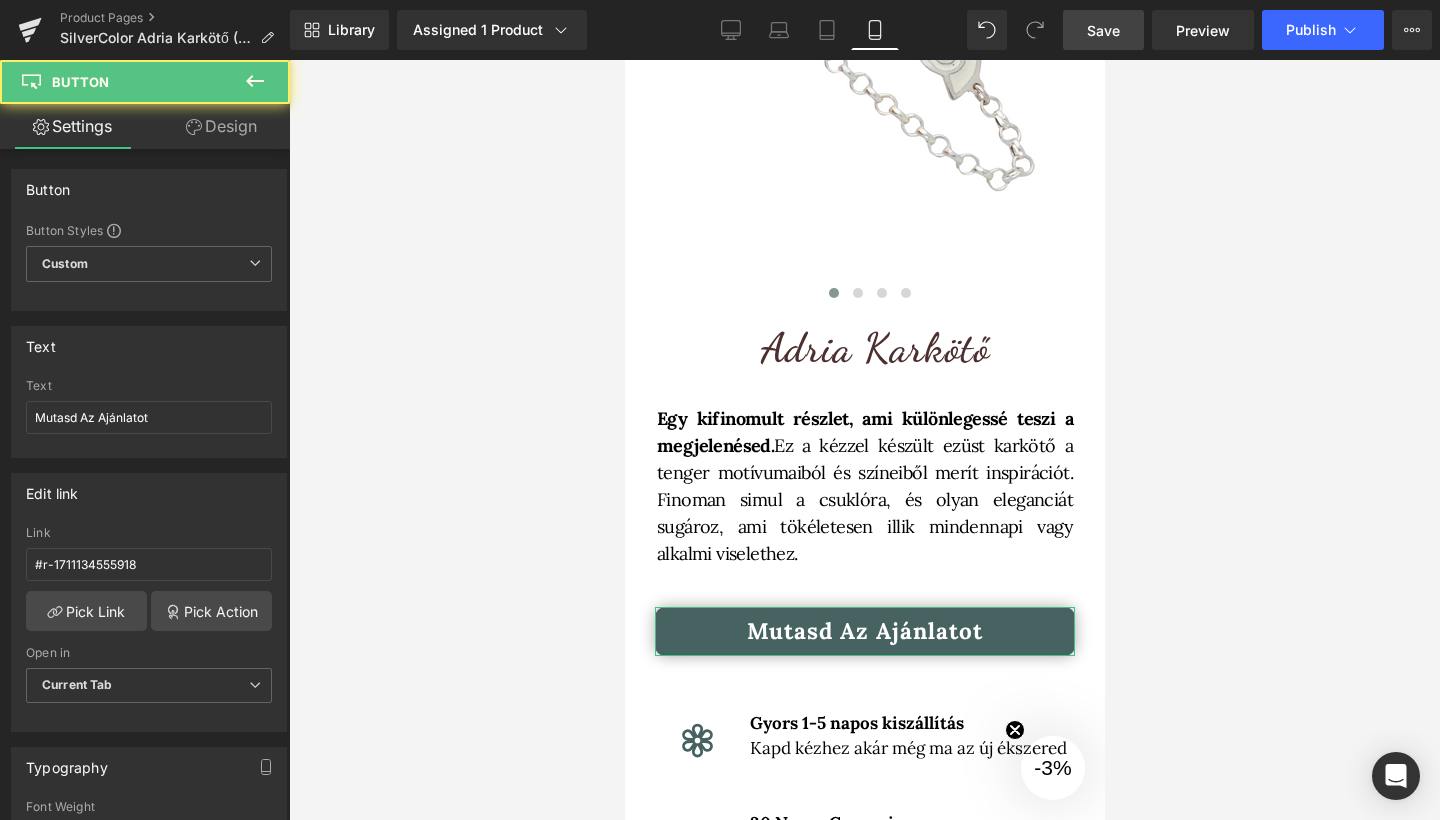 click on "Design" at bounding box center [221, 126] 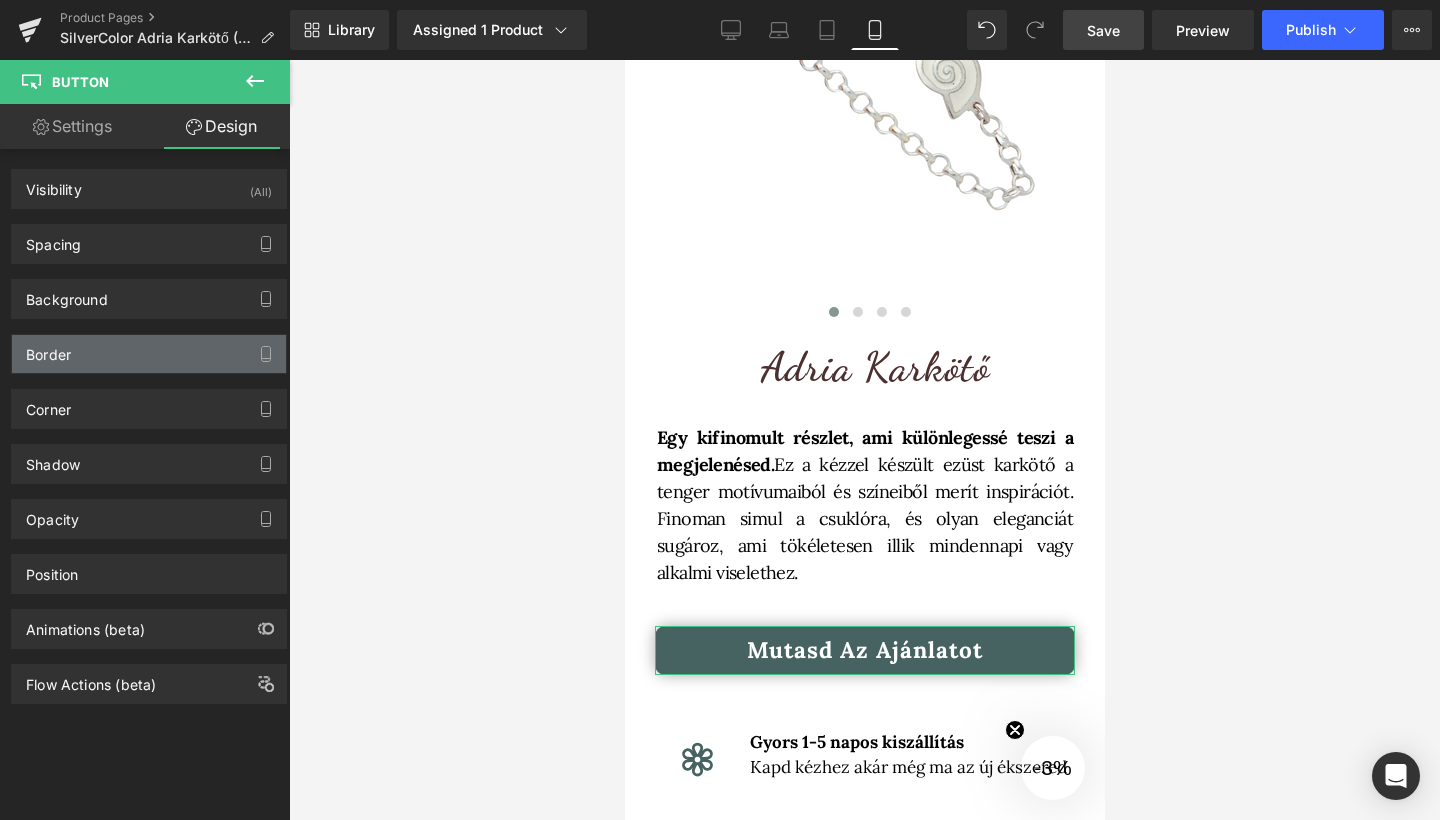 scroll, scrollTop: 387, scrollLeft: 0, axis: vertical 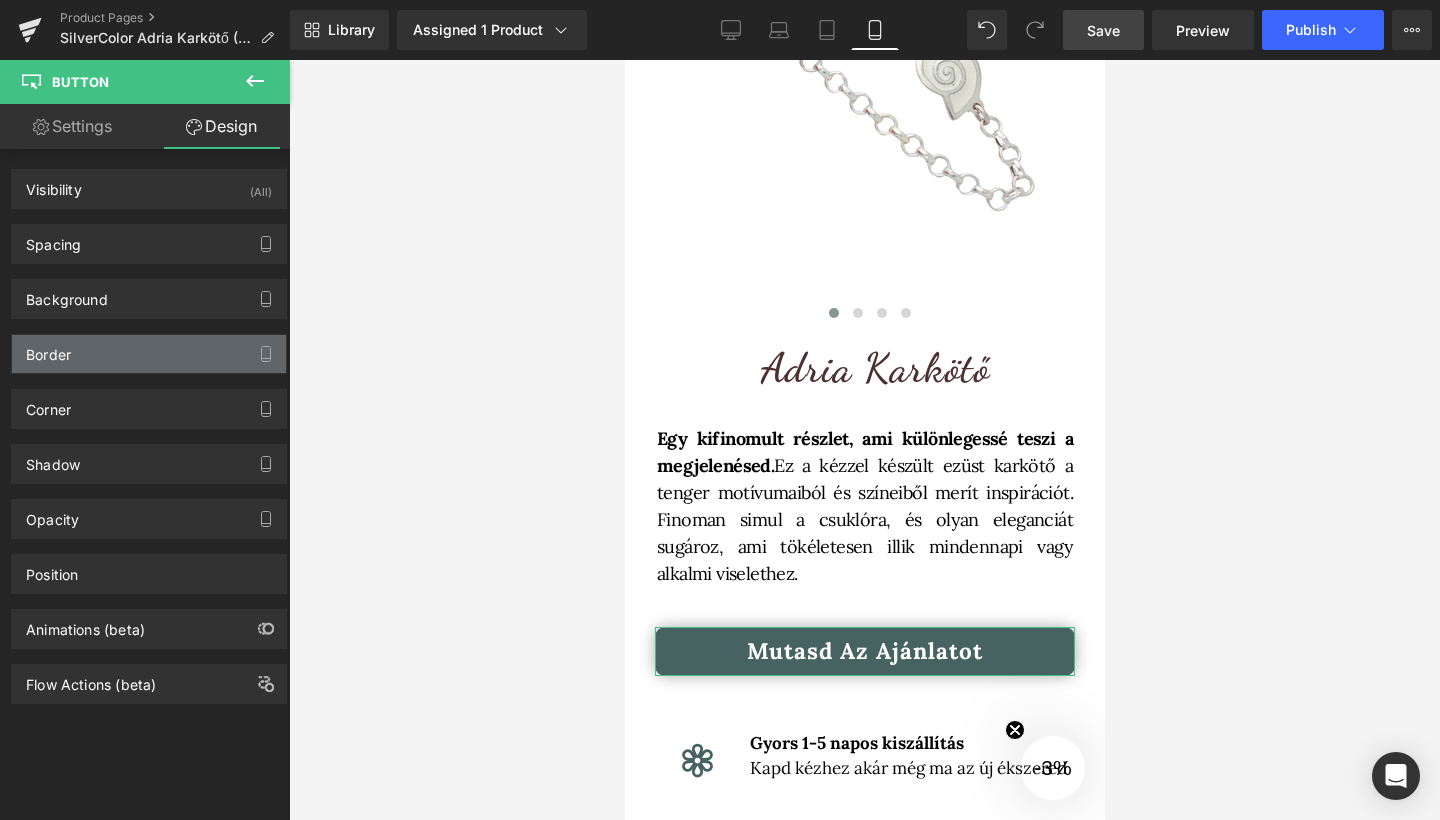 click on "Border" at bounding box center [149, 354] 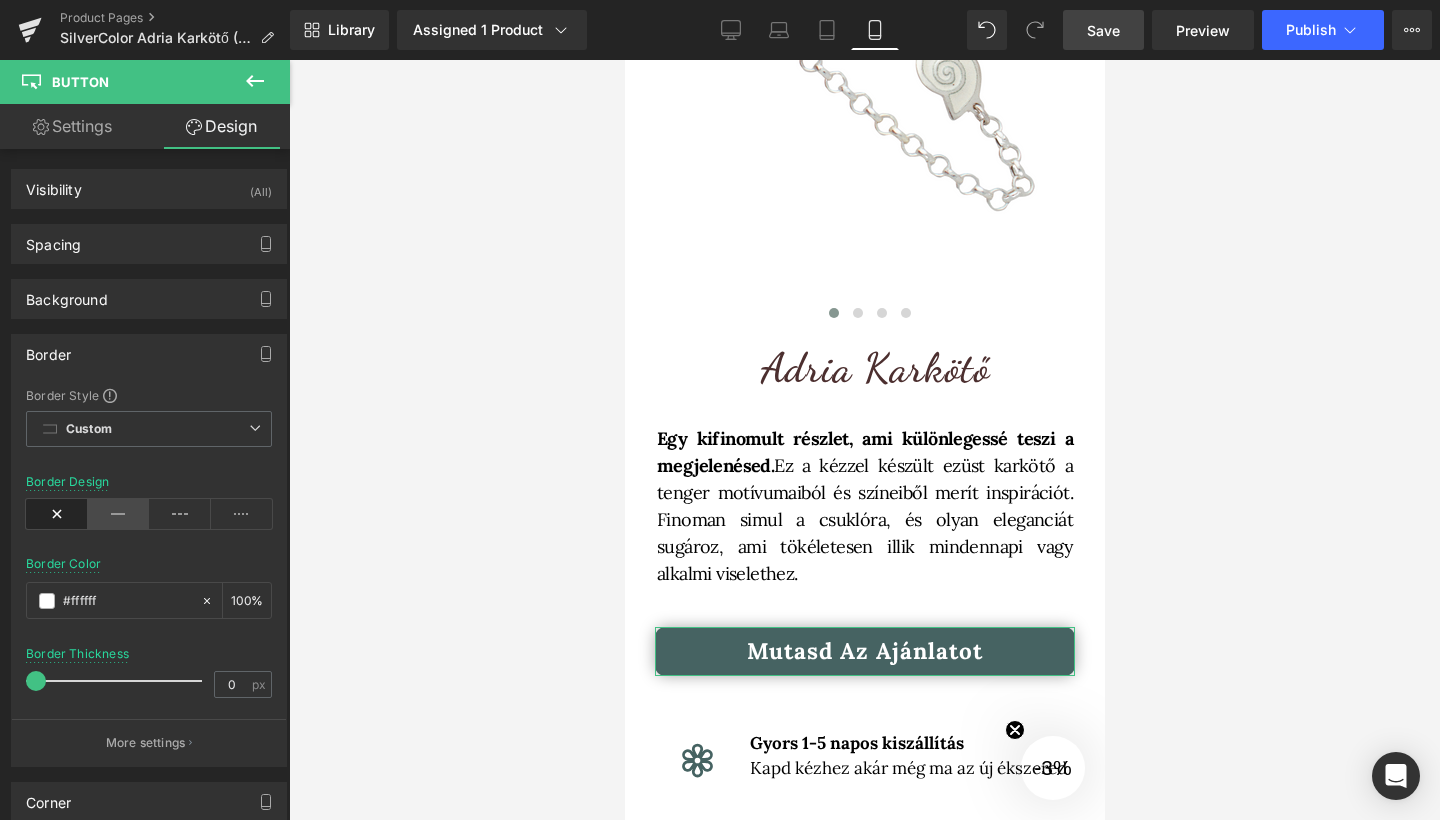 click at bounding box center (119, 514) 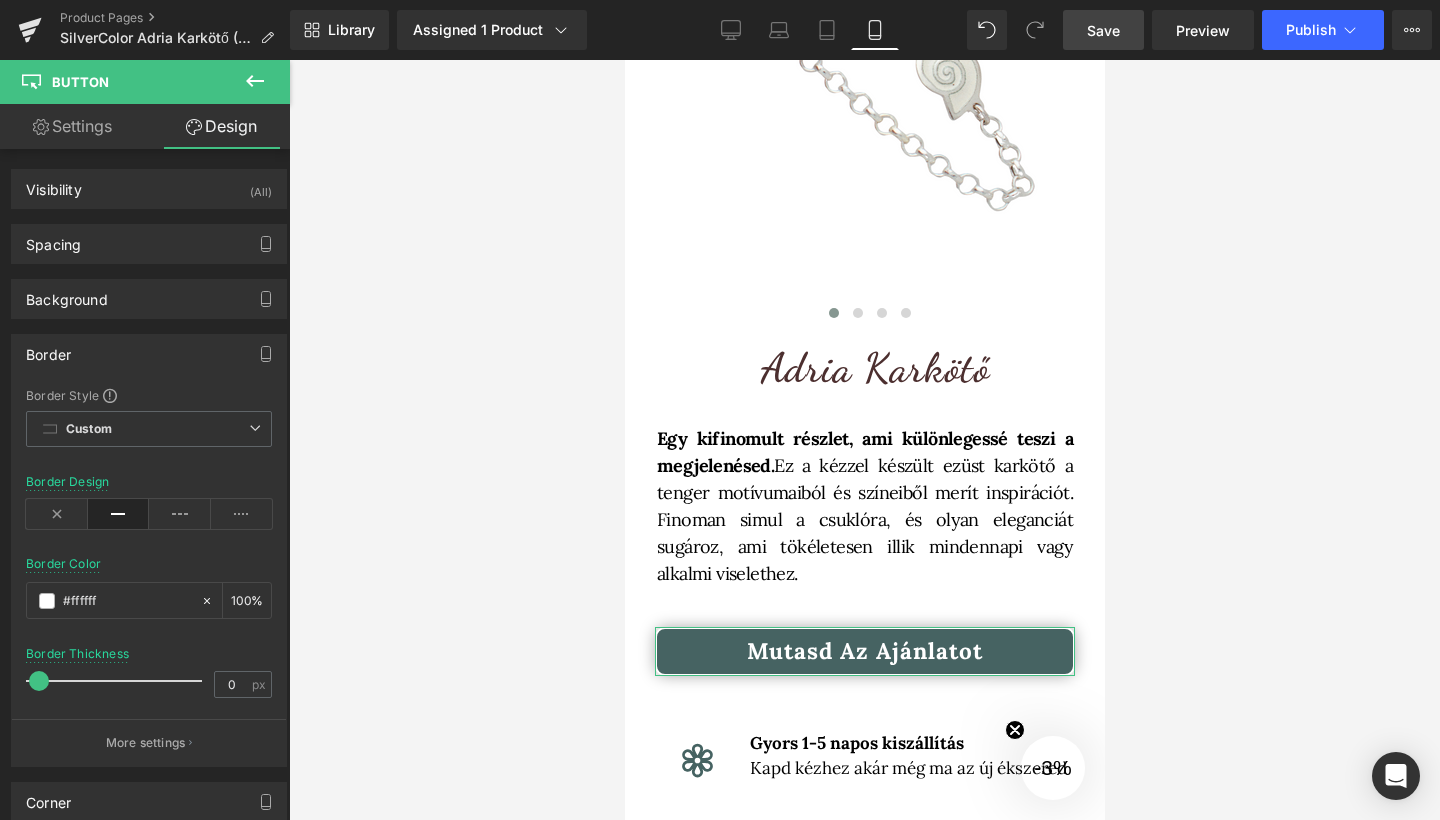 click at bounding box center [39, 681] 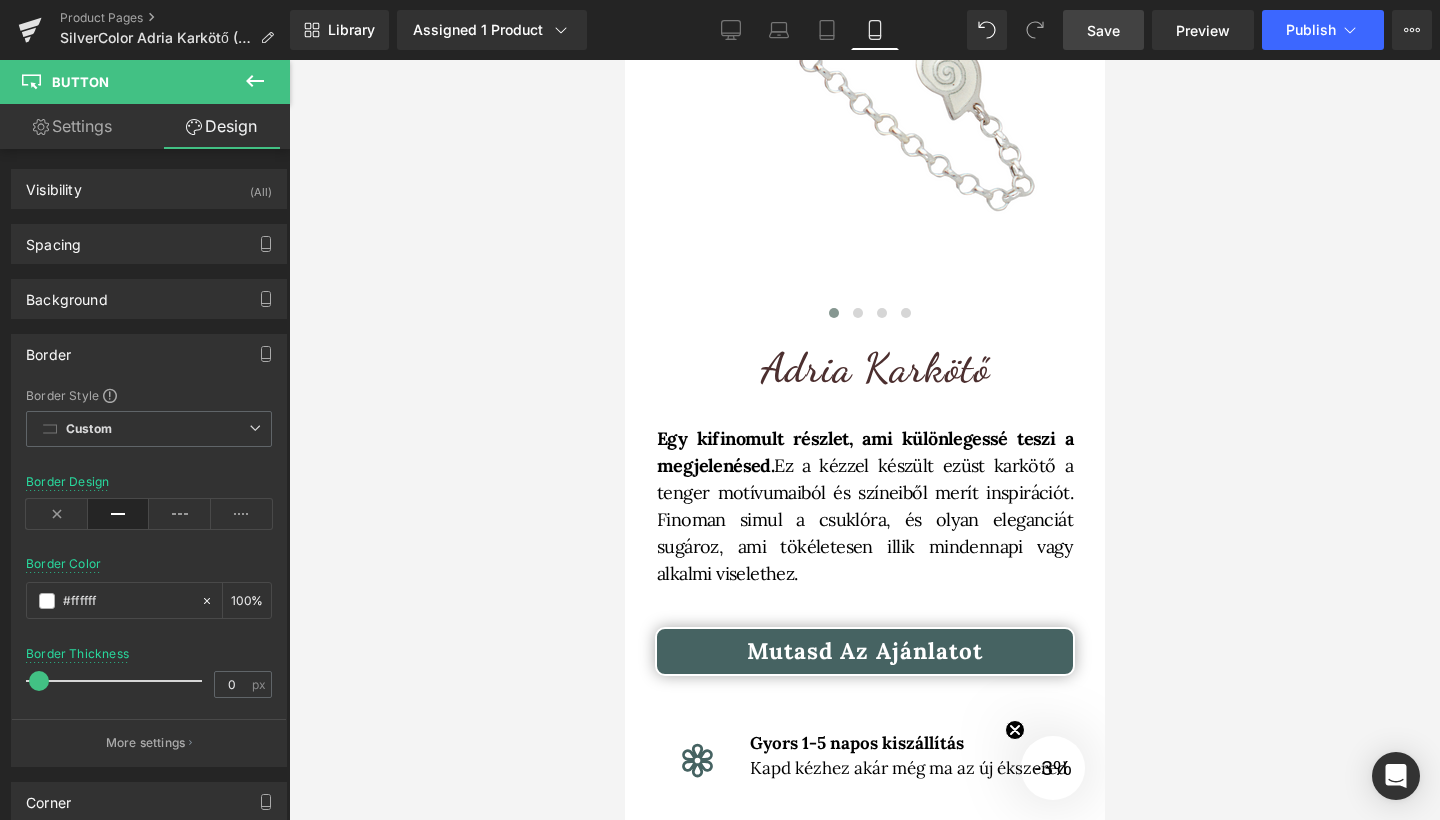 click at bounding box center (864, 440) 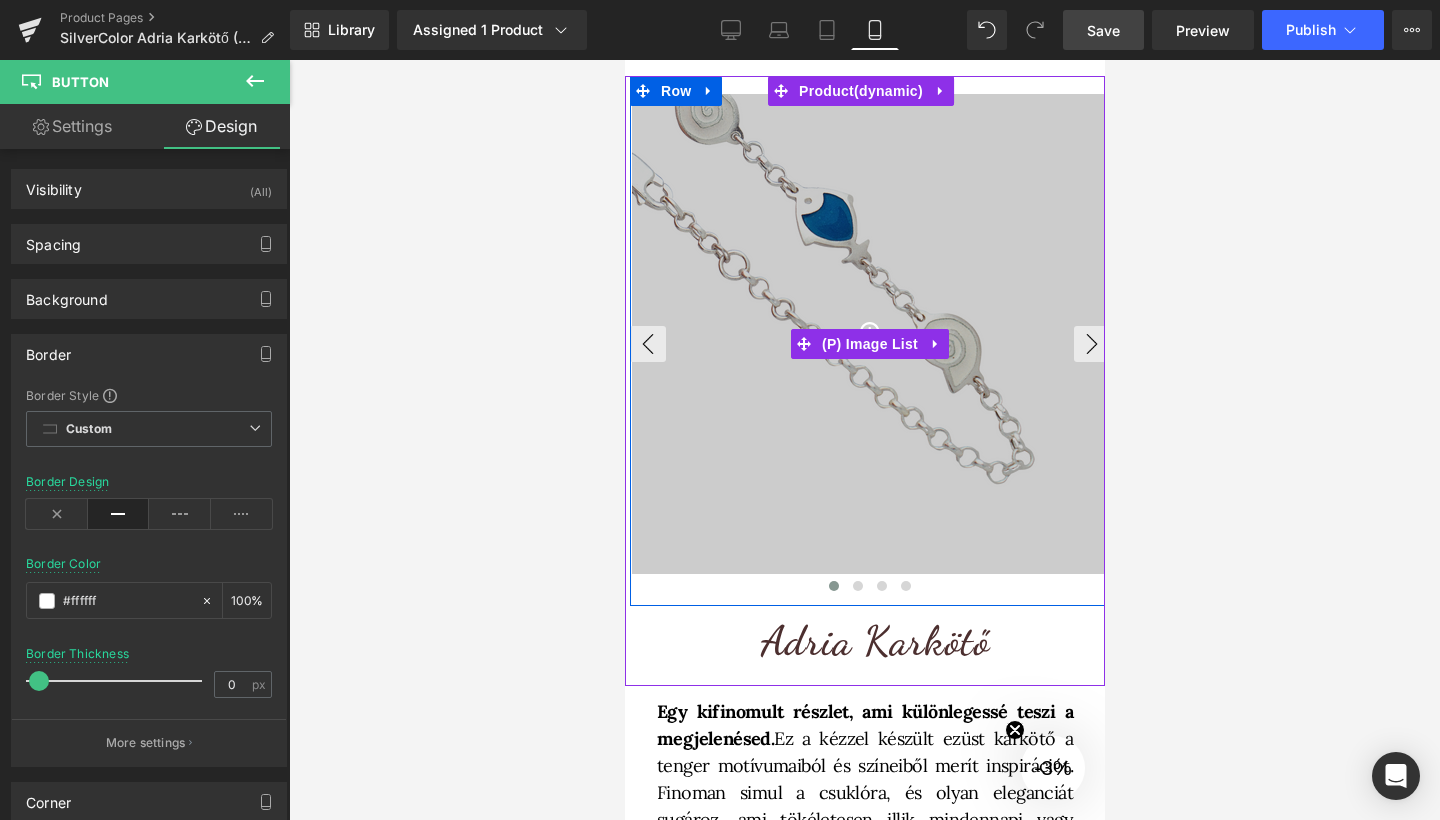 scroll, scrollTop: 123, scrollLeft: 0, axis: vertical 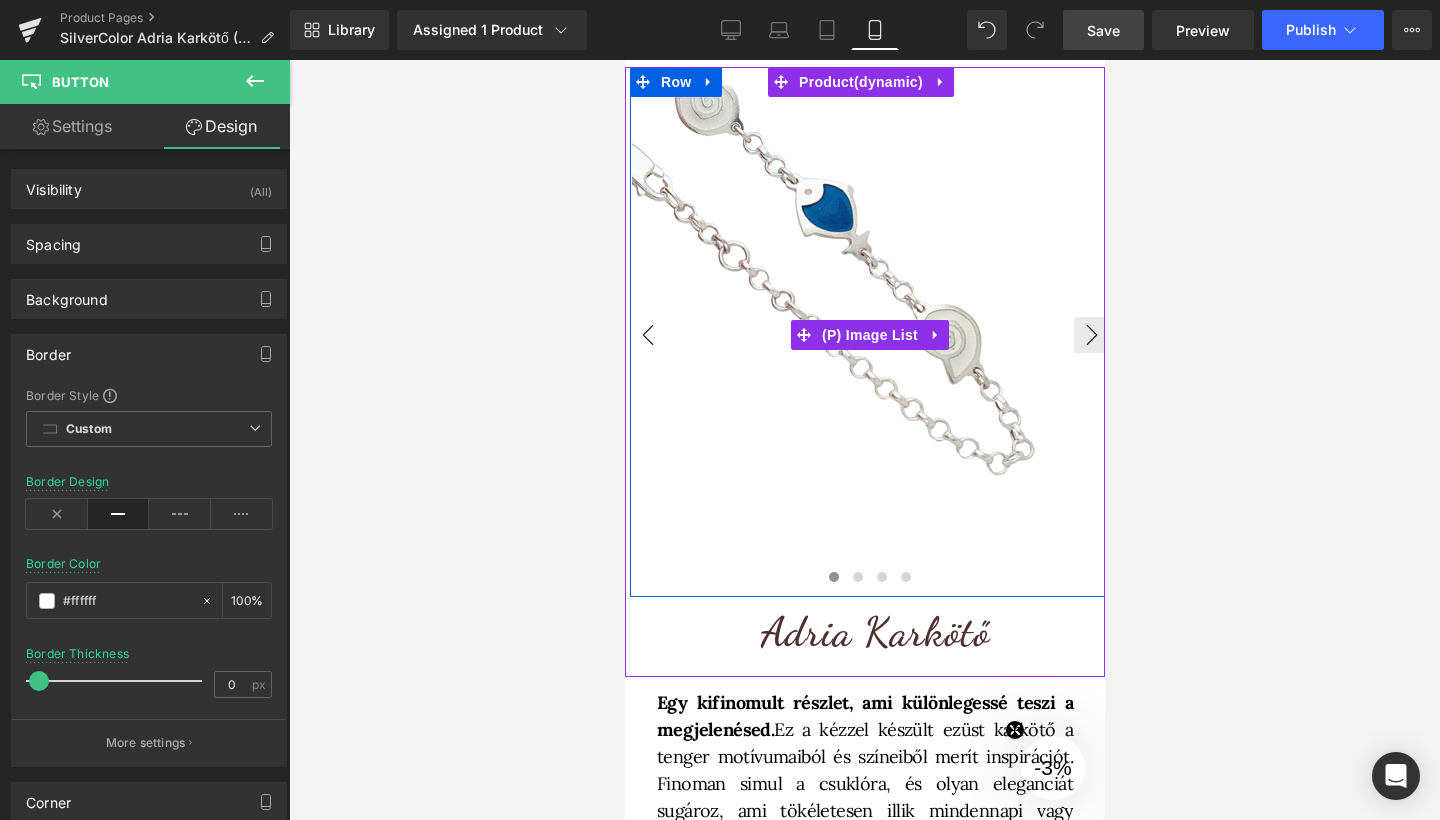 click on "‹" at bounding box center [647, 335] 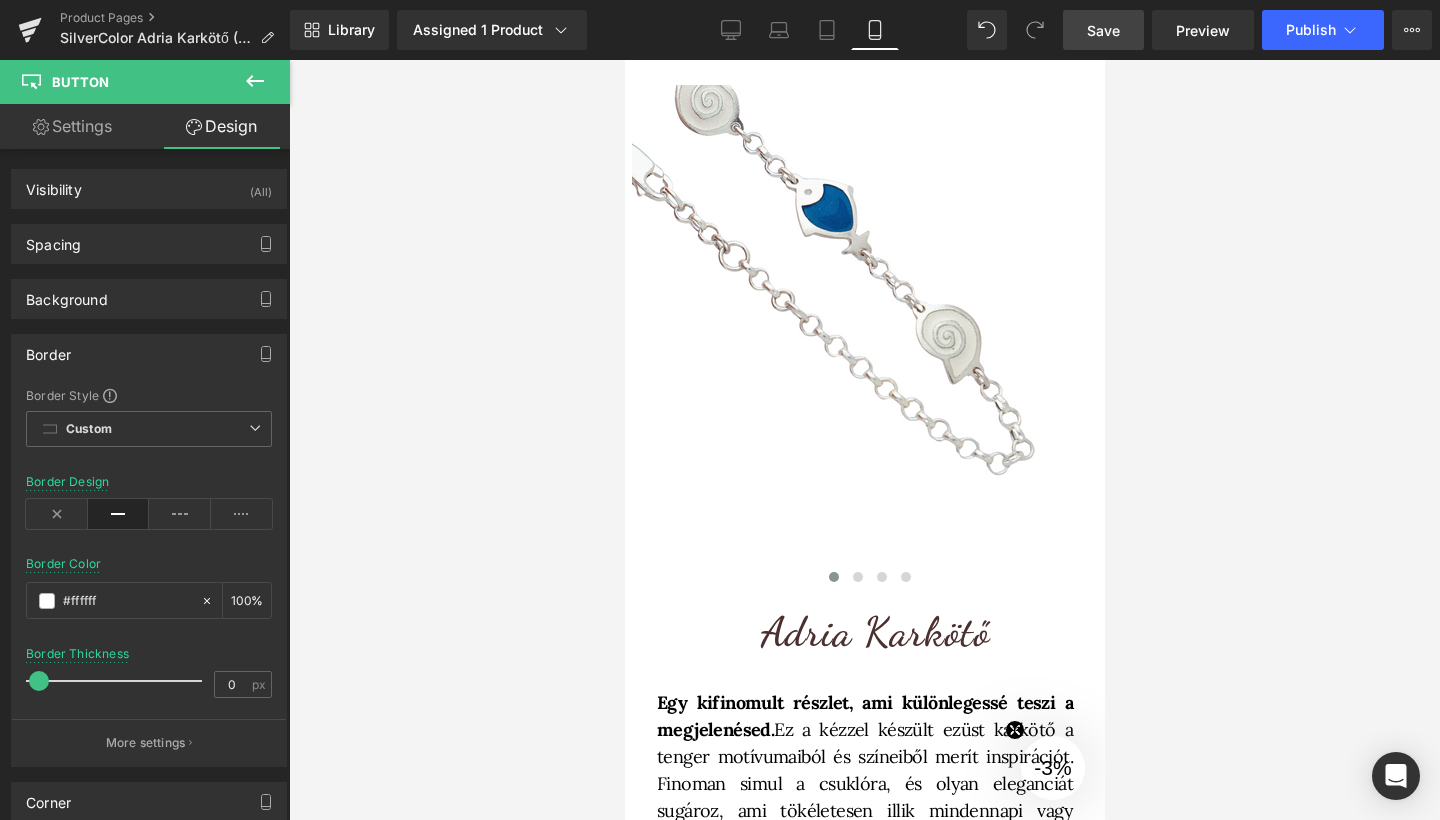 click on "Save" at bounding box center [1103, 30] 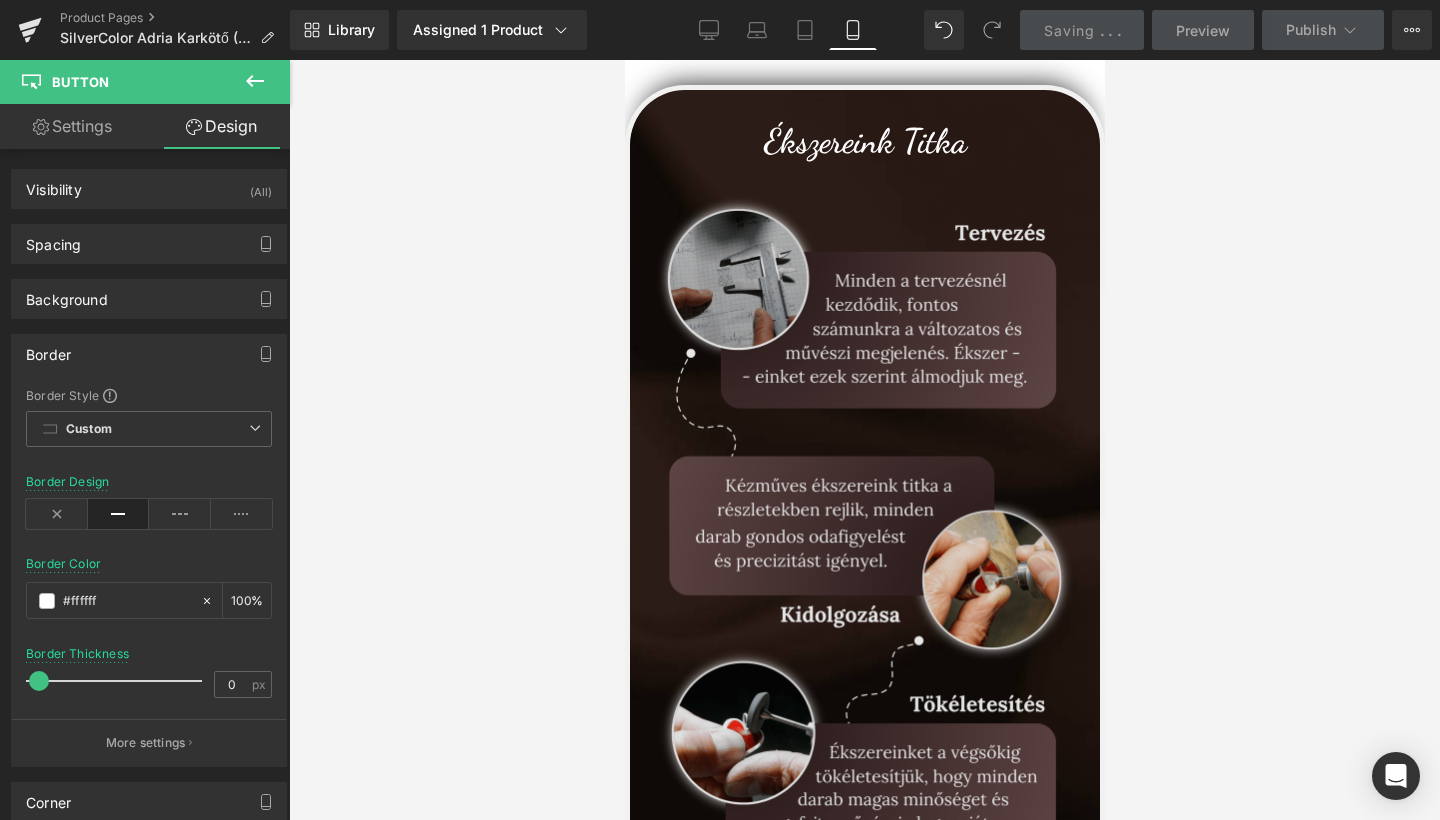scroll, scrollTop: 2279, scrollLeft: 0, axis: vertical 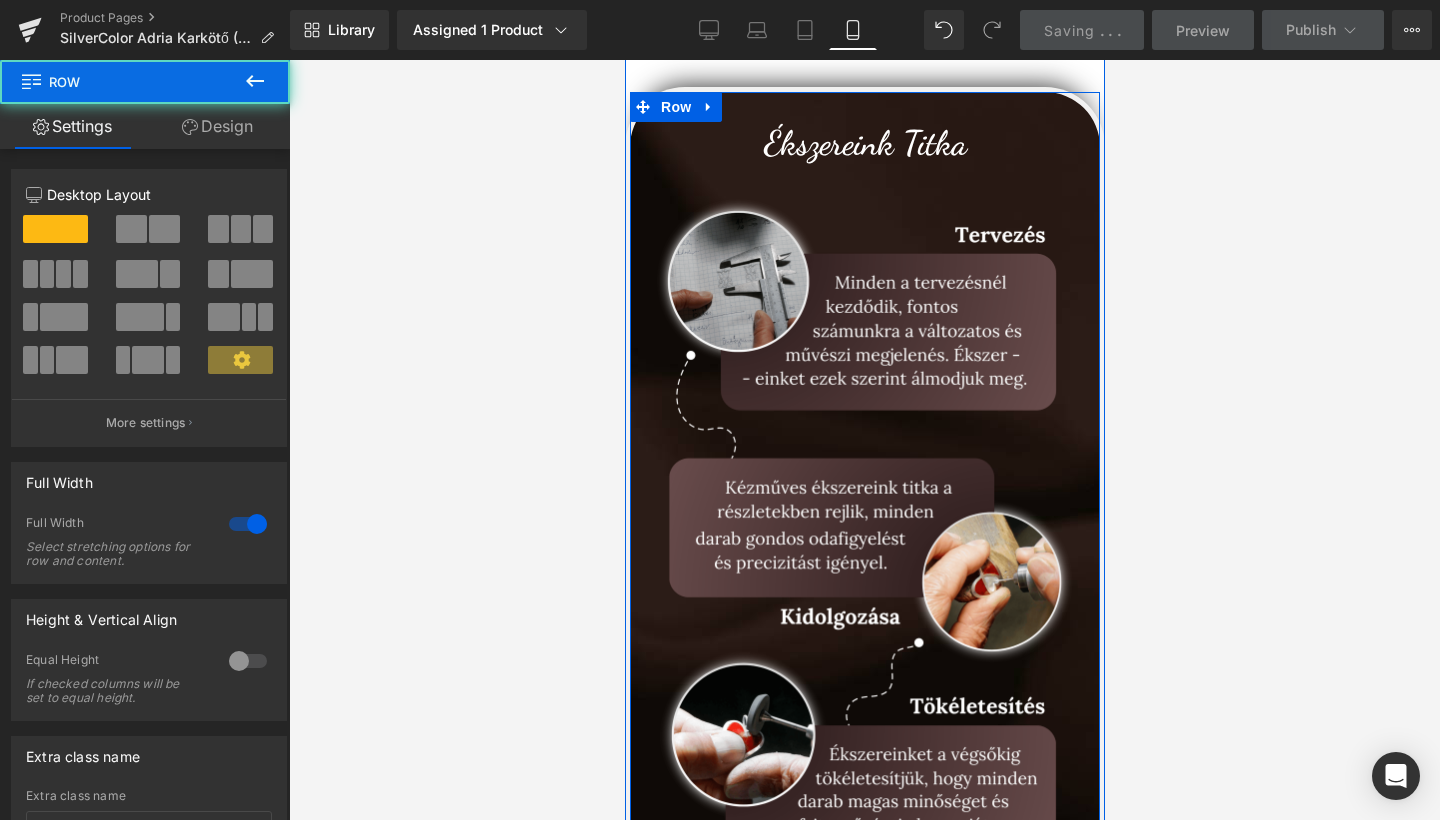 click on "Ékszereink Titka Heading Row Image Művészet + Minőség + Kultúra Text Block A tűzzománc az ötvösség több ezer éves díszítőeleme, egy színezett, szervetlen anyag, amelyet kézzel megmunkált ezüst rekeszekbe helyezek. Az összeköttetést [TEMP] °C-on történő kiégetés biztosítja. Kétféle zománcot használok: áttetsző (transzparens) és fedő (opak) zománcot, melyek alá alátét (flux) zománc is kerülhet a tökéletes eredményért. A zománcot vízalapú szuszpenzióként viszem fel, majd a kemencében égetem, ügyelve a precizitásra és a lassú hűtésre. Technikámat mesterektől tanultam, és sok gyakorlással tökéletesítettem. Text Block Youtube Row Image Image Image Image" at bounding box center [864, 1132] 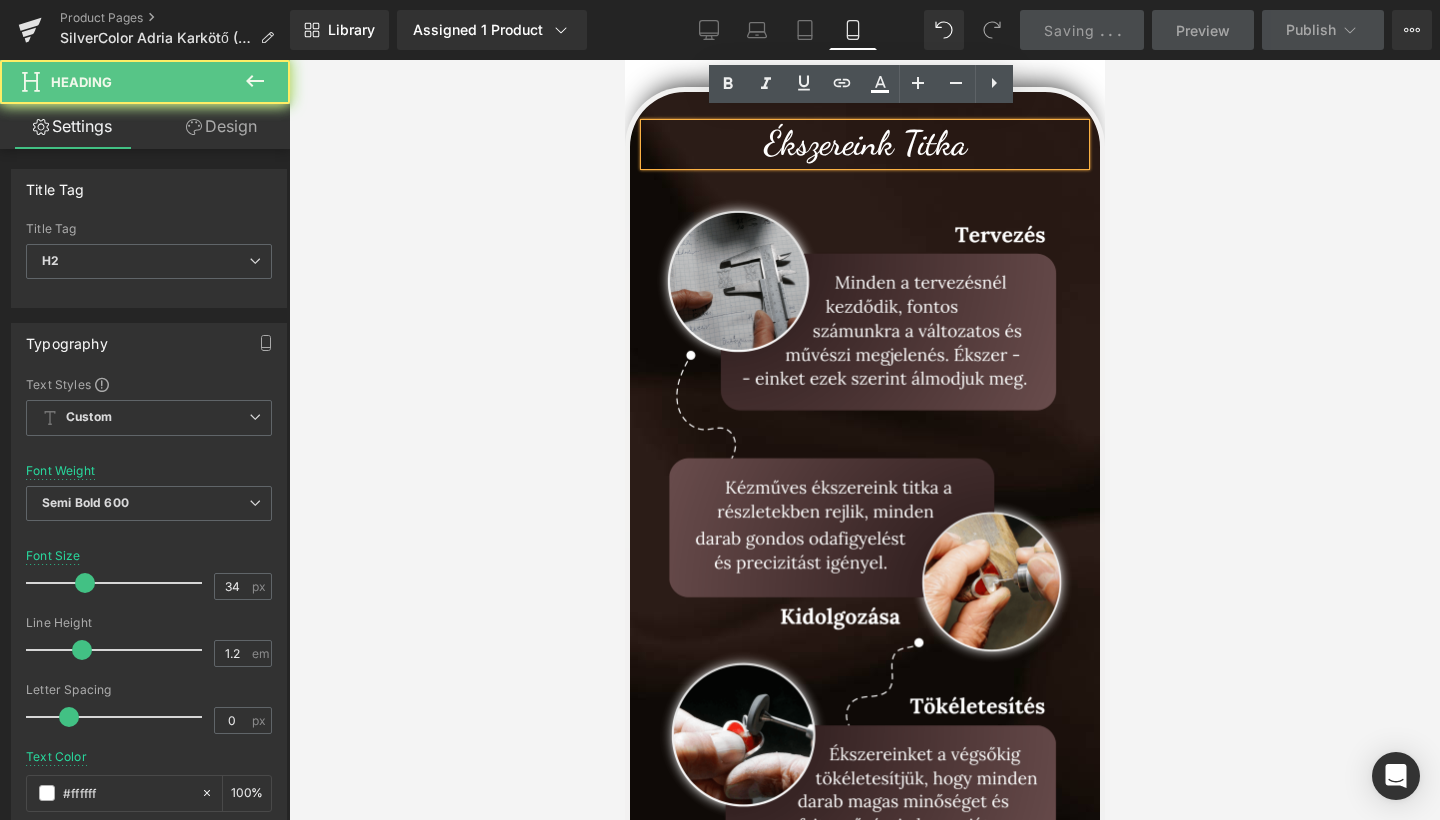 click on "Ékszereink Titka" at bounding box center [864, 144] 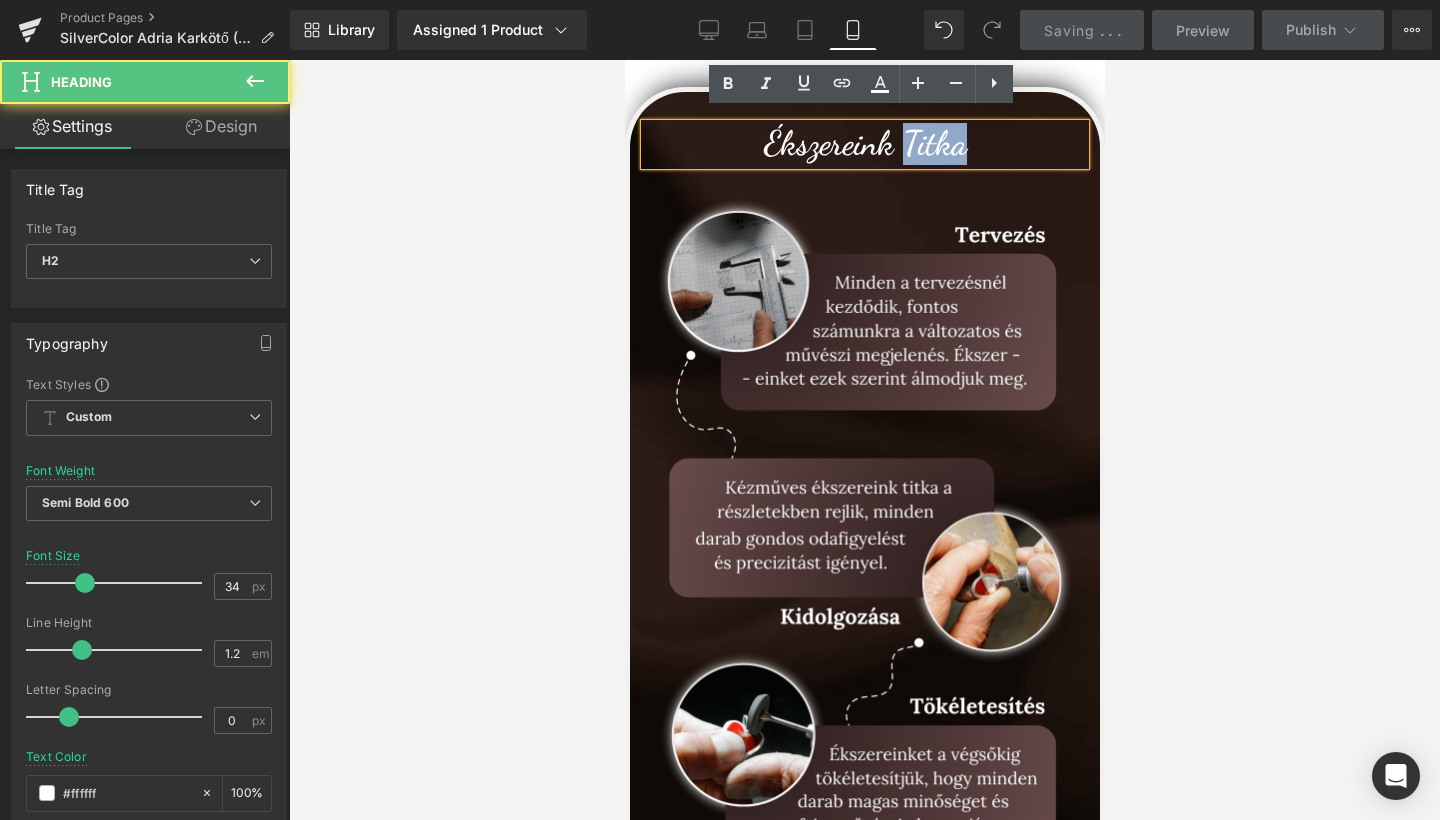click on "Ékszereink Titka" at bounding box center [864, 144] 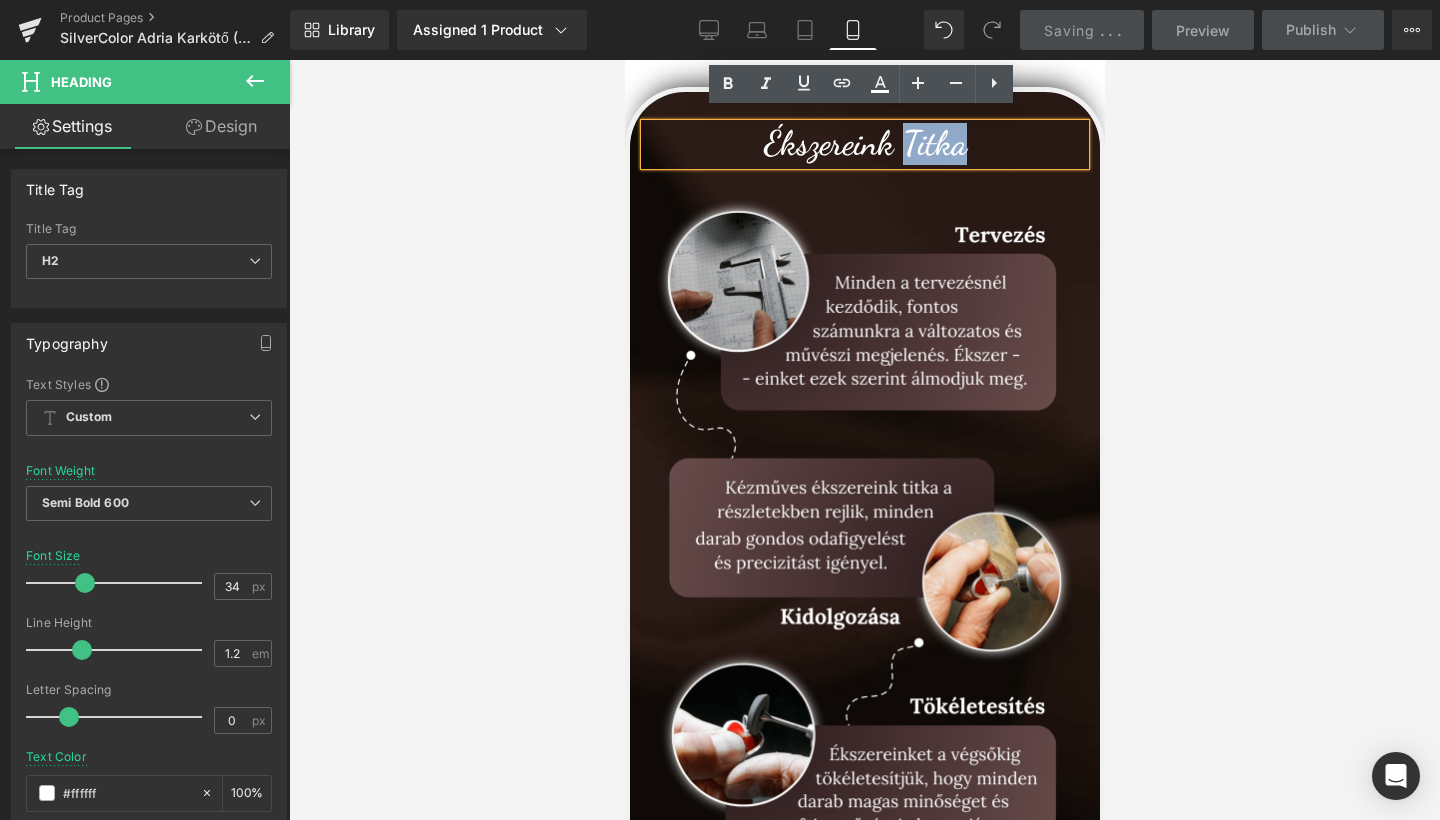 type 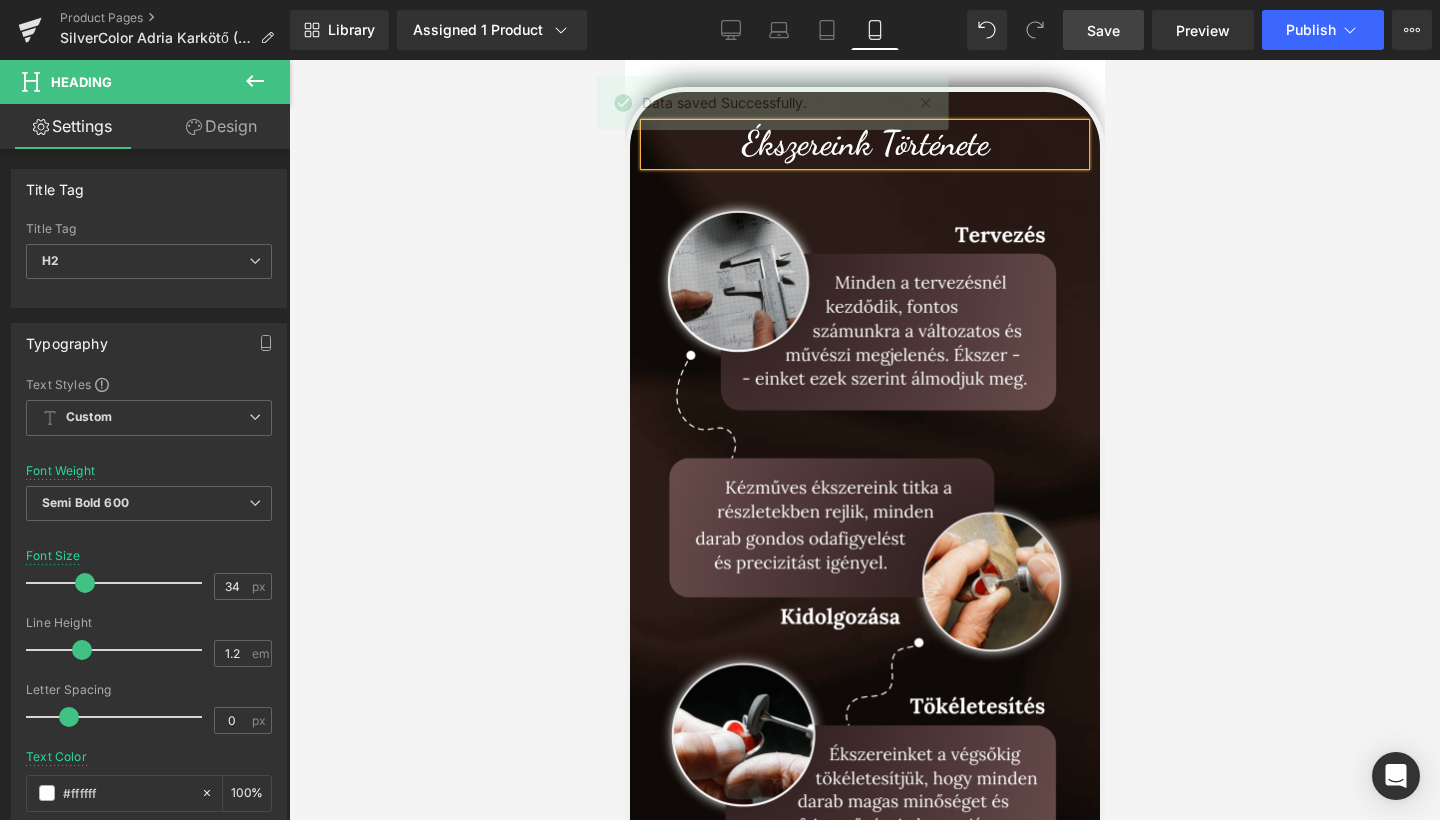 click at bounding box center (864, 440) 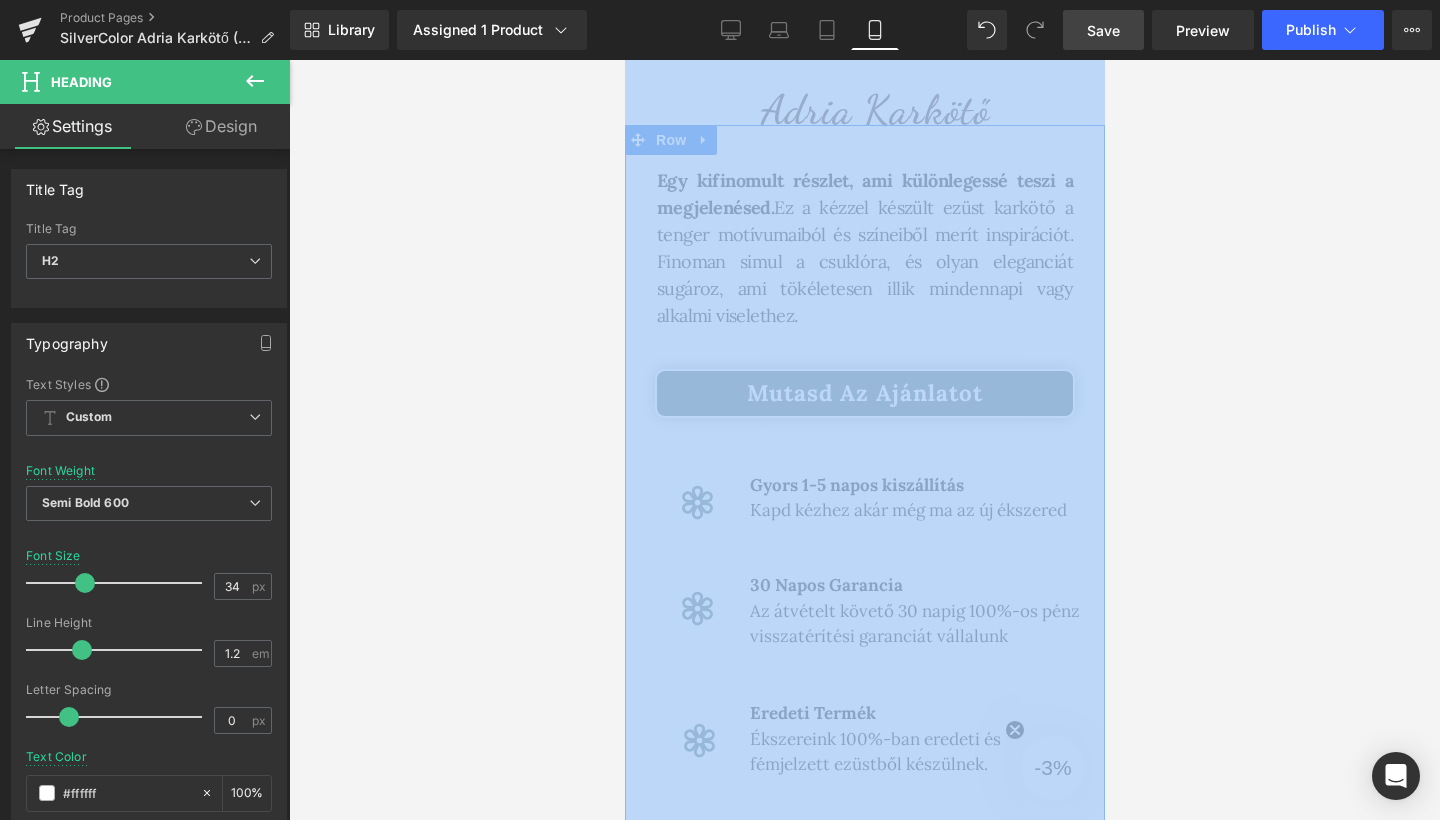 scroll, scrollTop: 602, scrollLeft: 0, axis: vertical 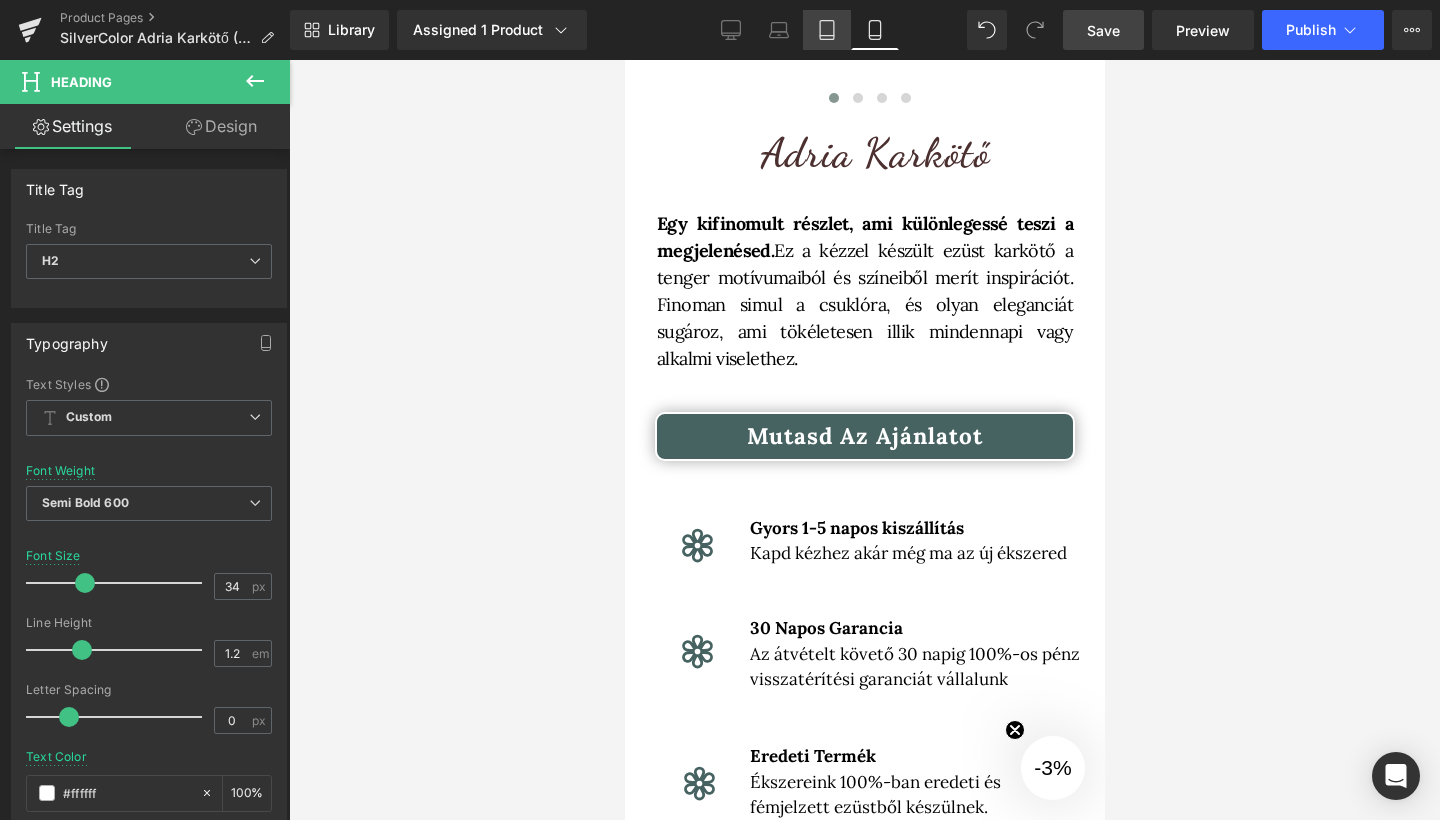 click on "Tablet" at bounding box center (827, 30) 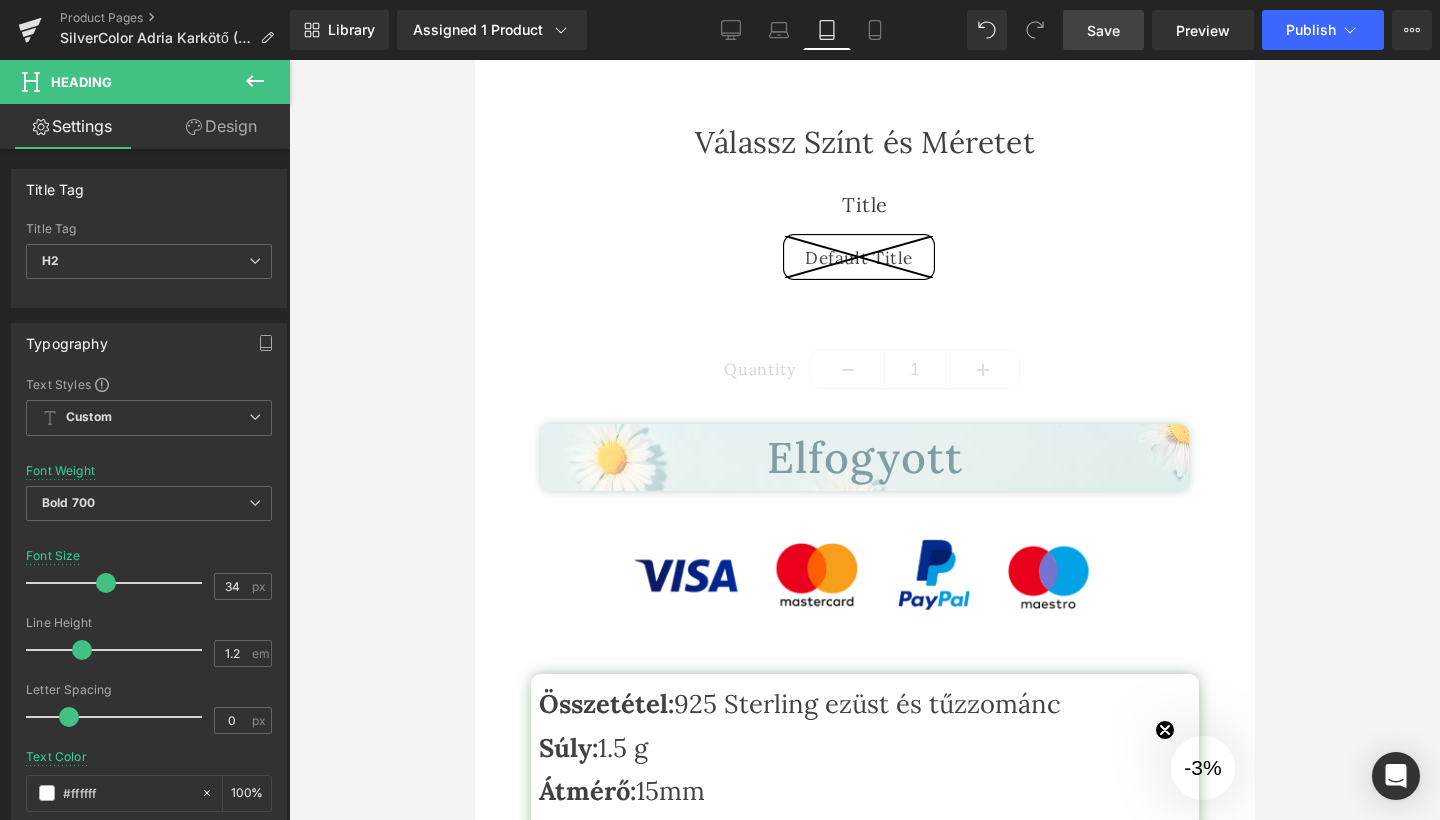 scroll, scrollTop: 1575, scrollLeft: 0, axis: vertical 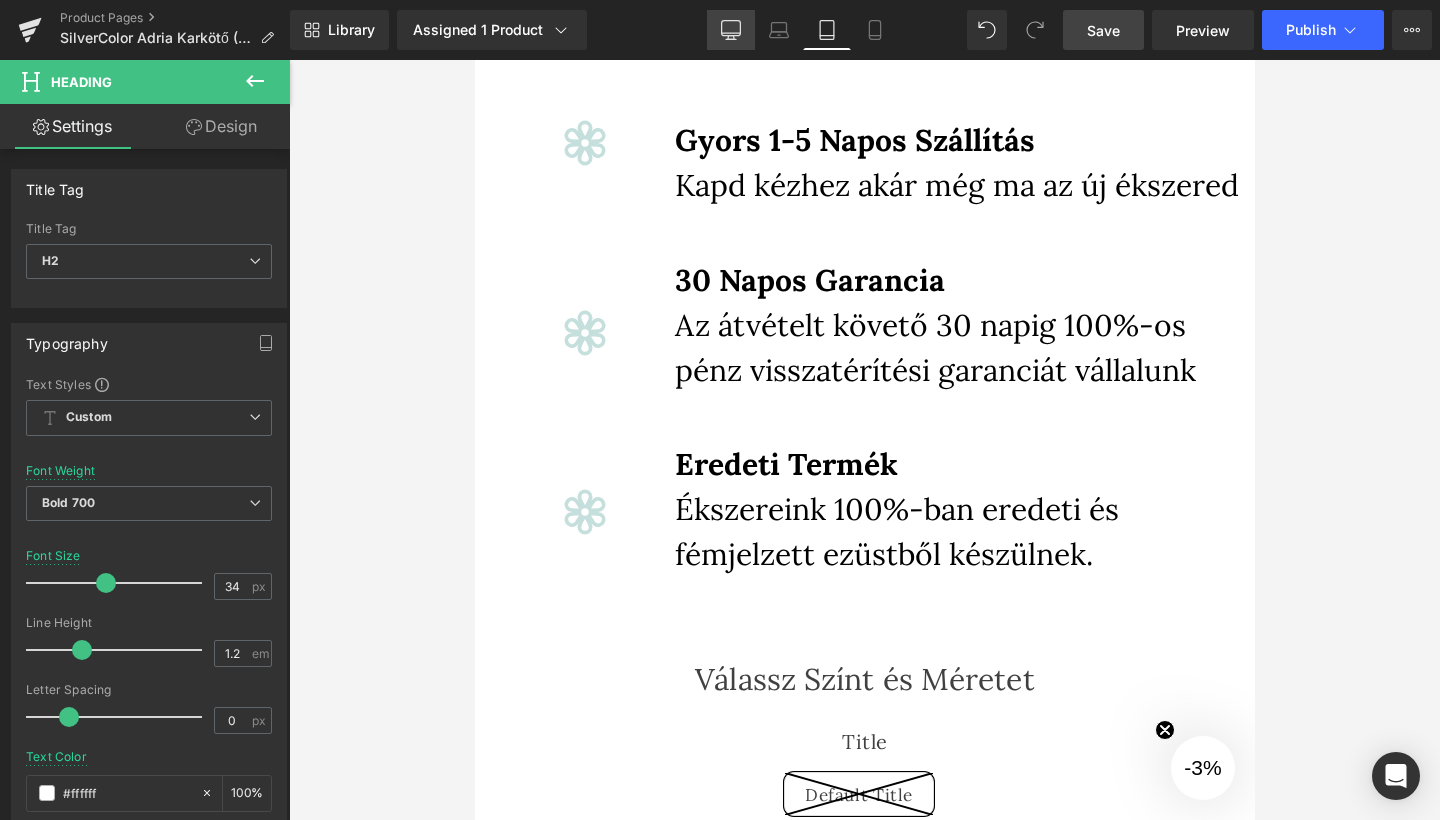 click 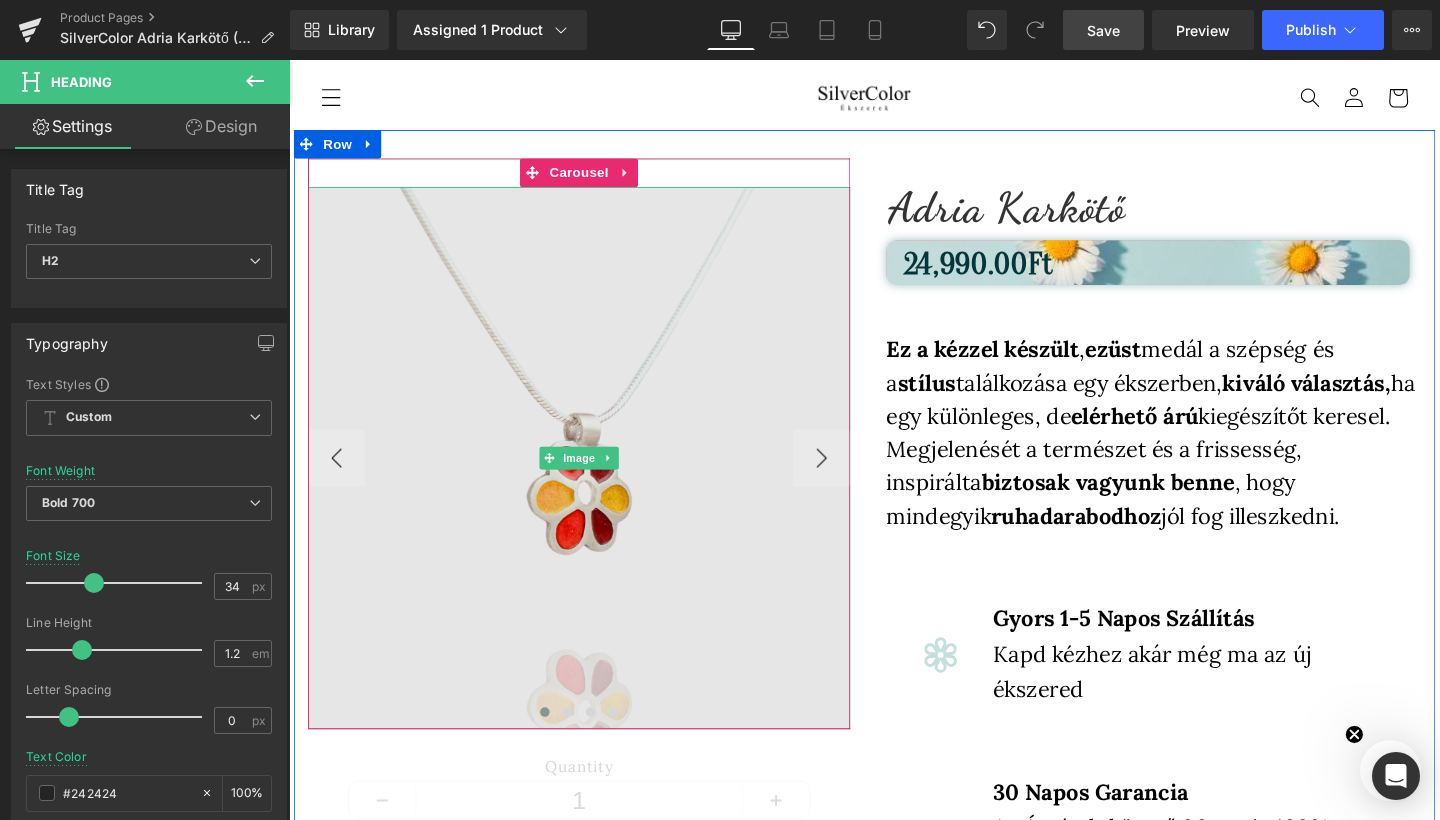 scroll, scrollTop: 42, scrollLeft: 0, axis: vertical 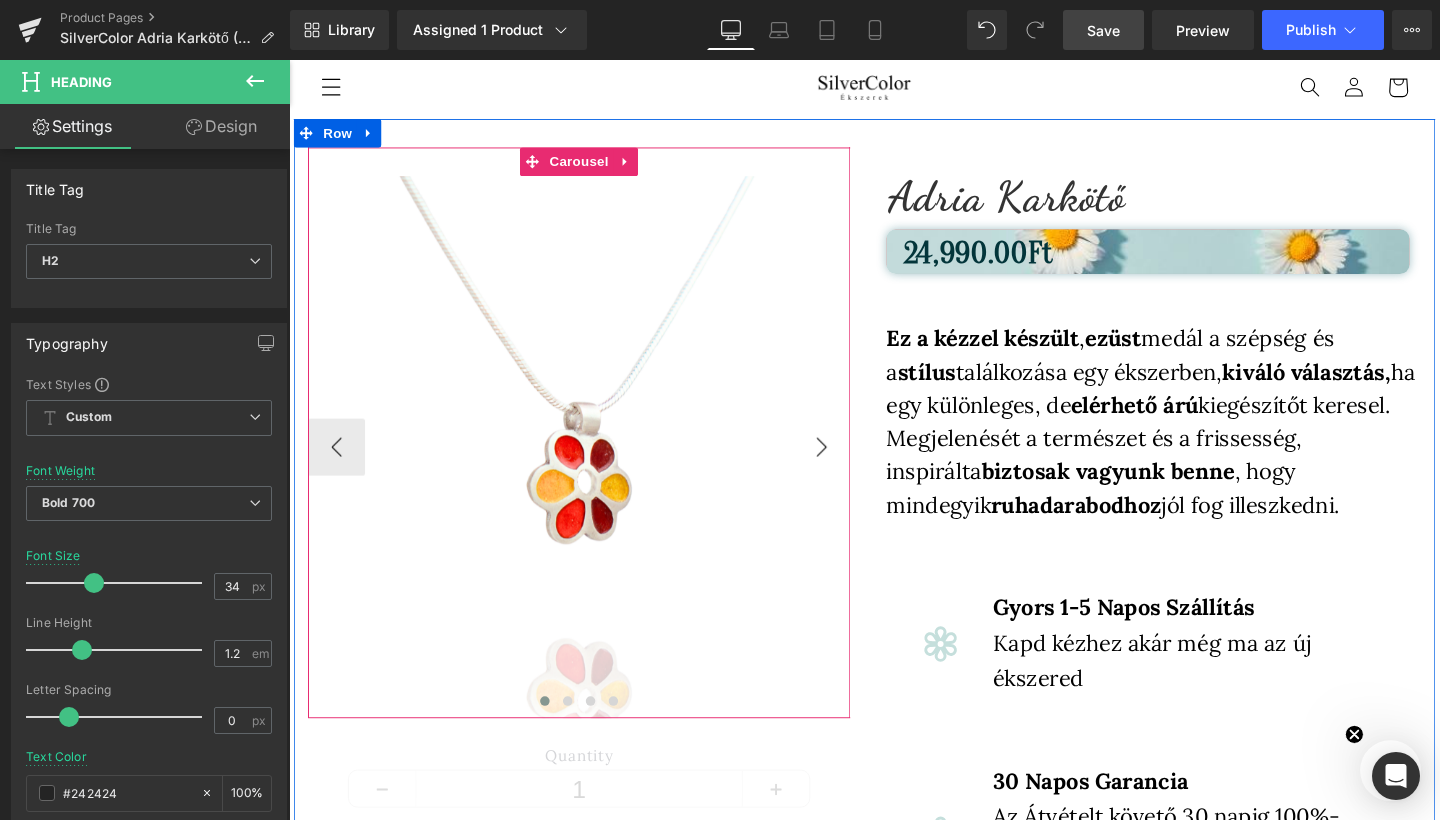 click on "›" at bounding box center [849, 467] 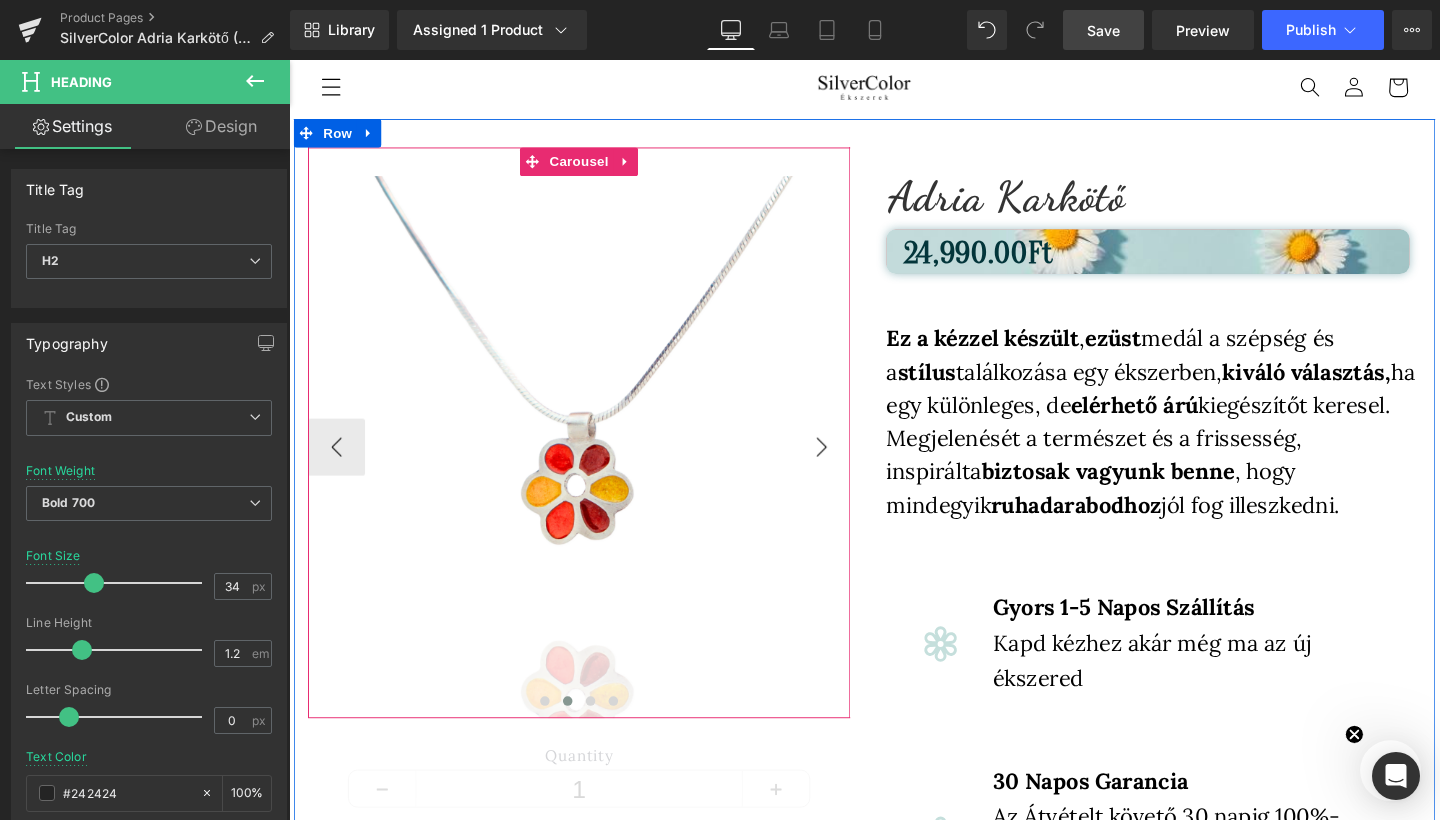 click on "›" at bounding box center [849, 467] 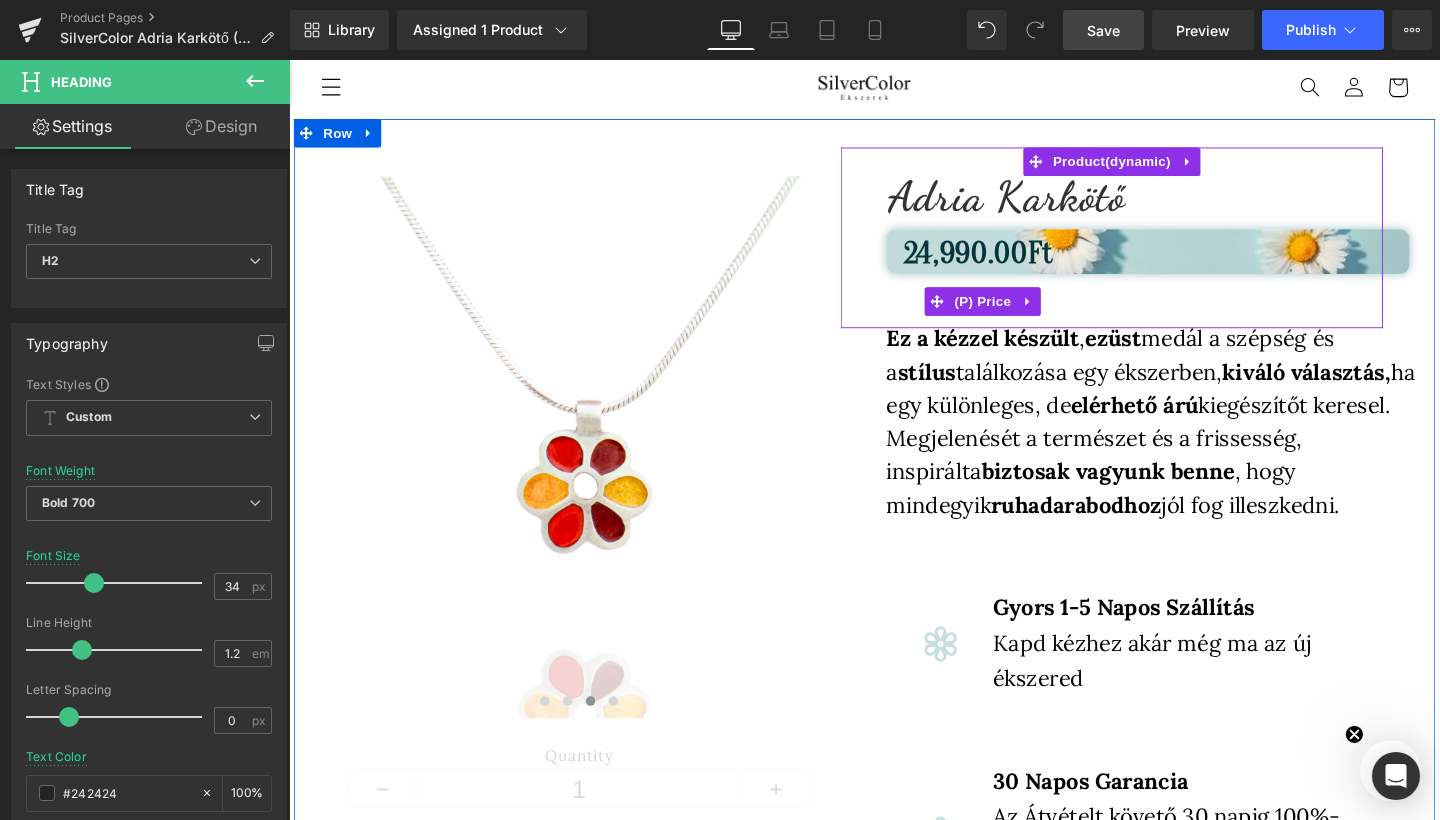 click on "24,990.00Ft" at bounding box center [1013, 263] 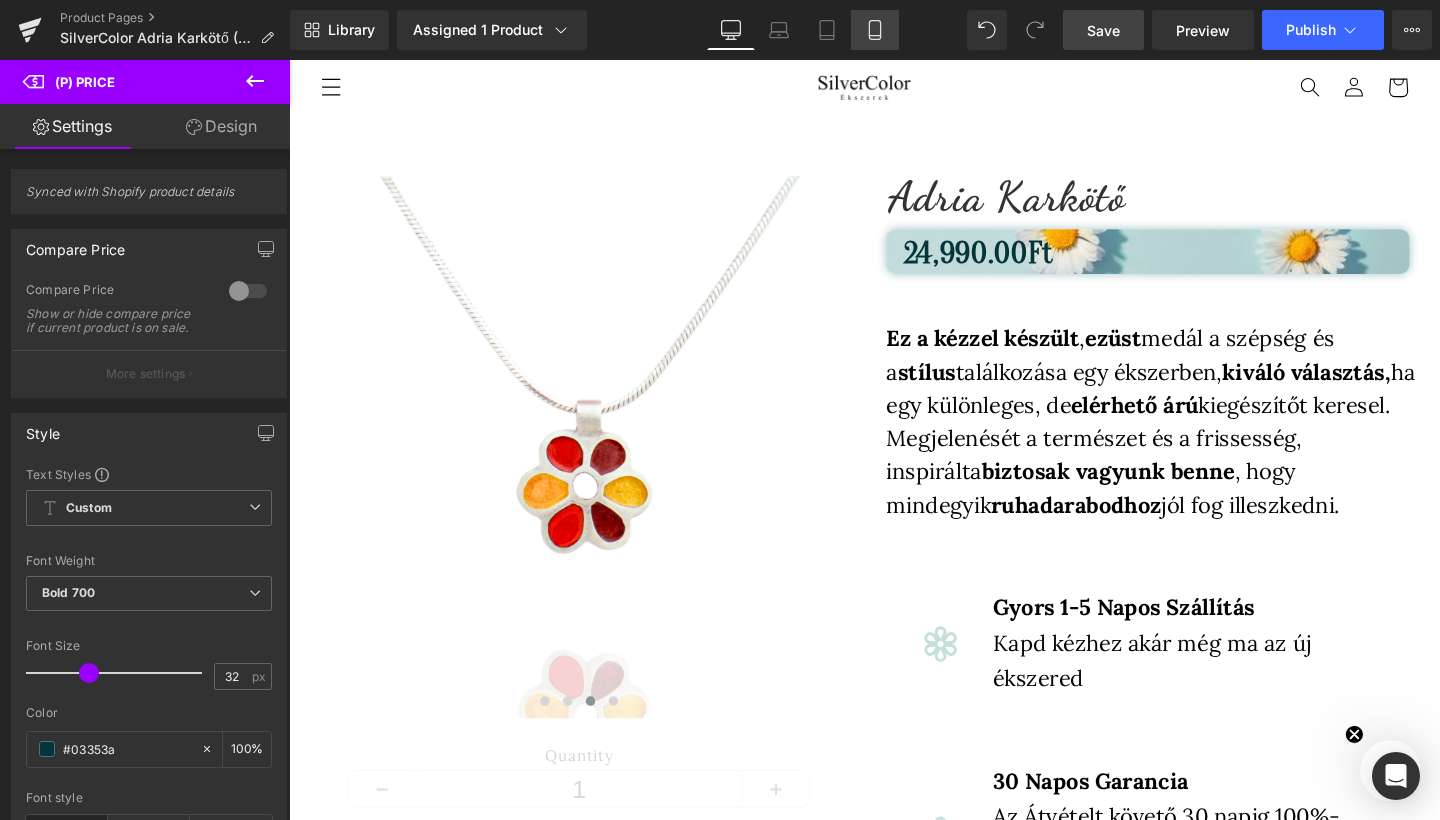 click 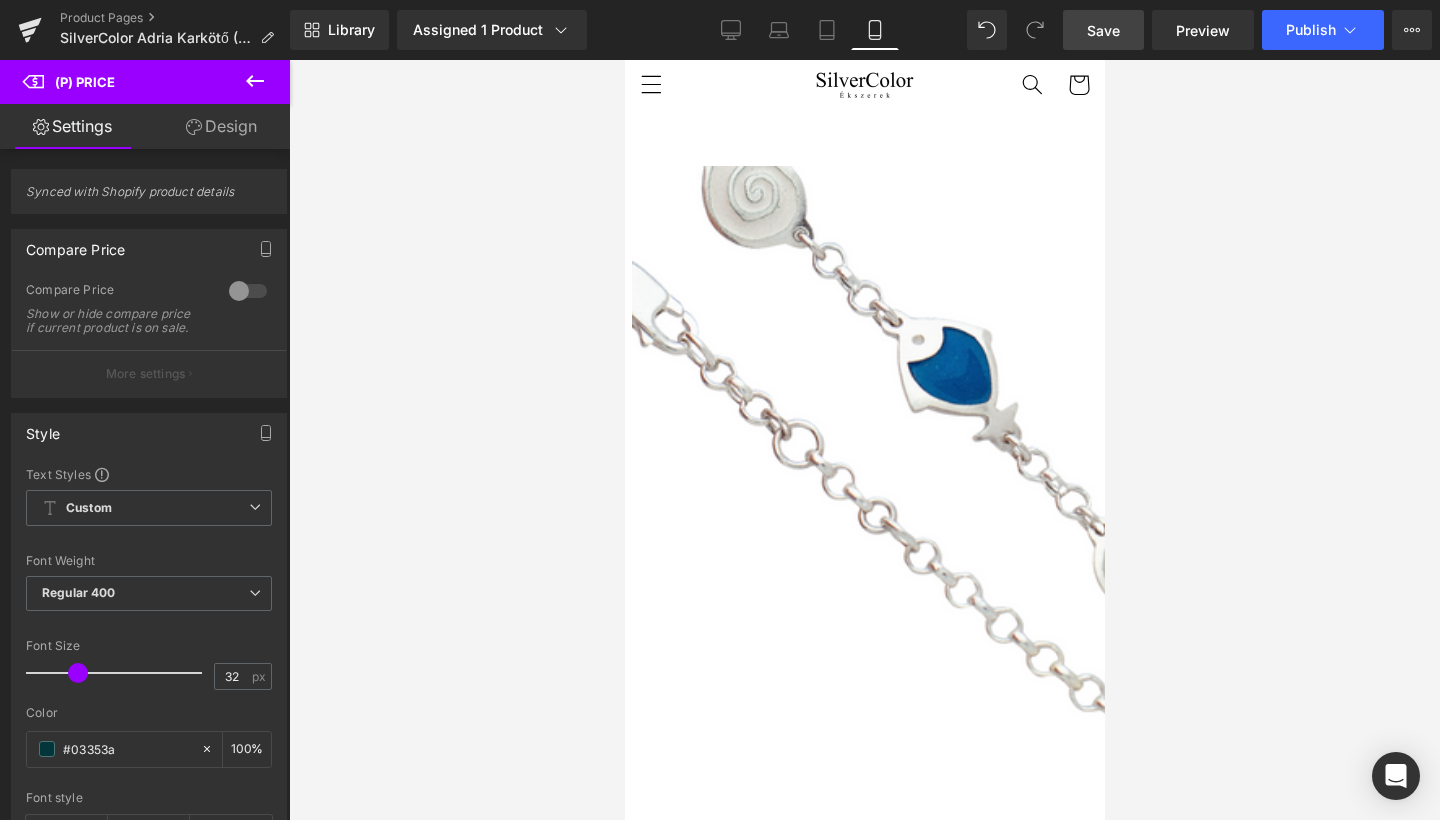 scroll, scrollTop: 0, scrollLeft: 0, axis: both 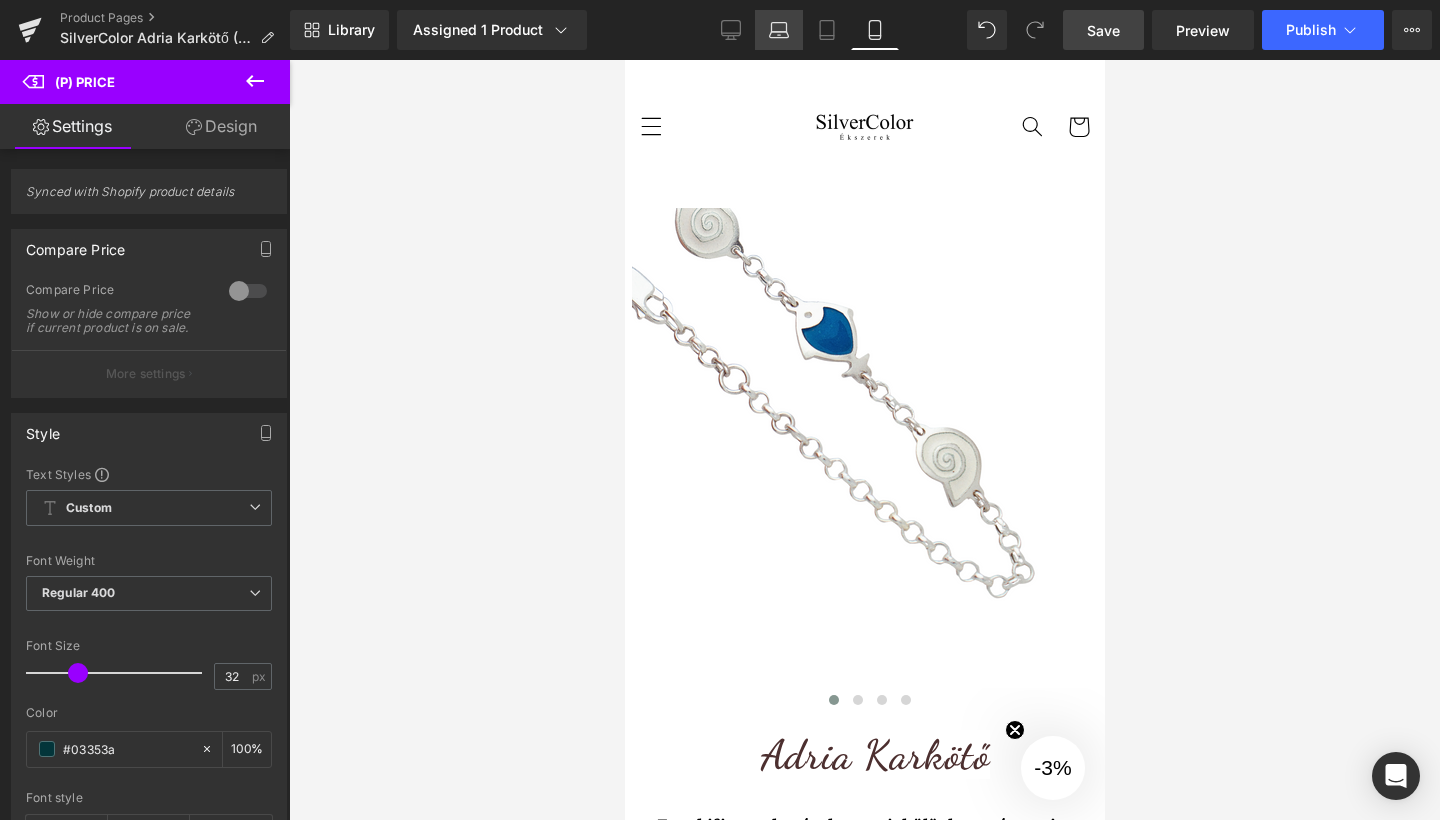 click 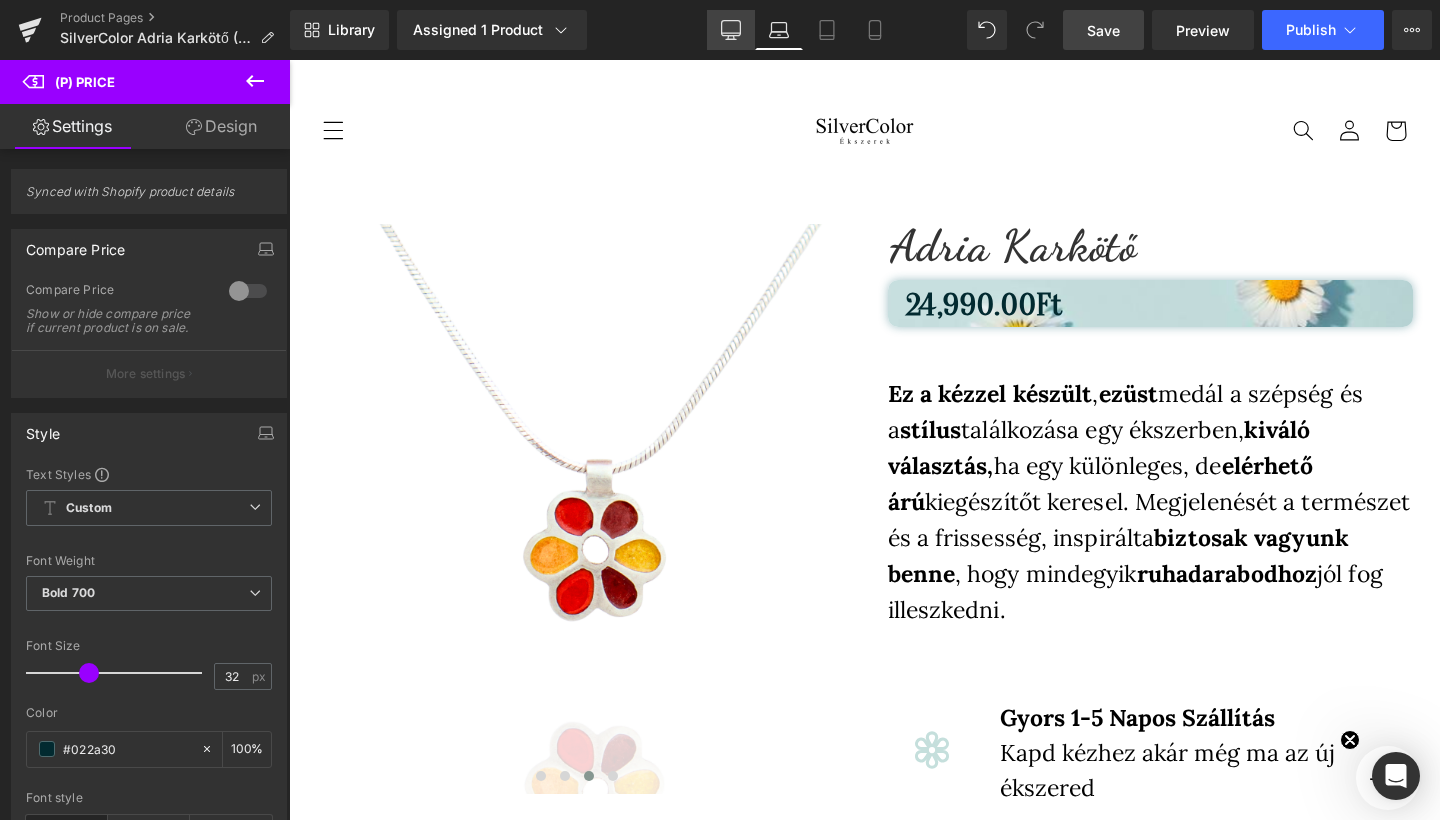 click on "Desktop" at bounding box center (731, 30) 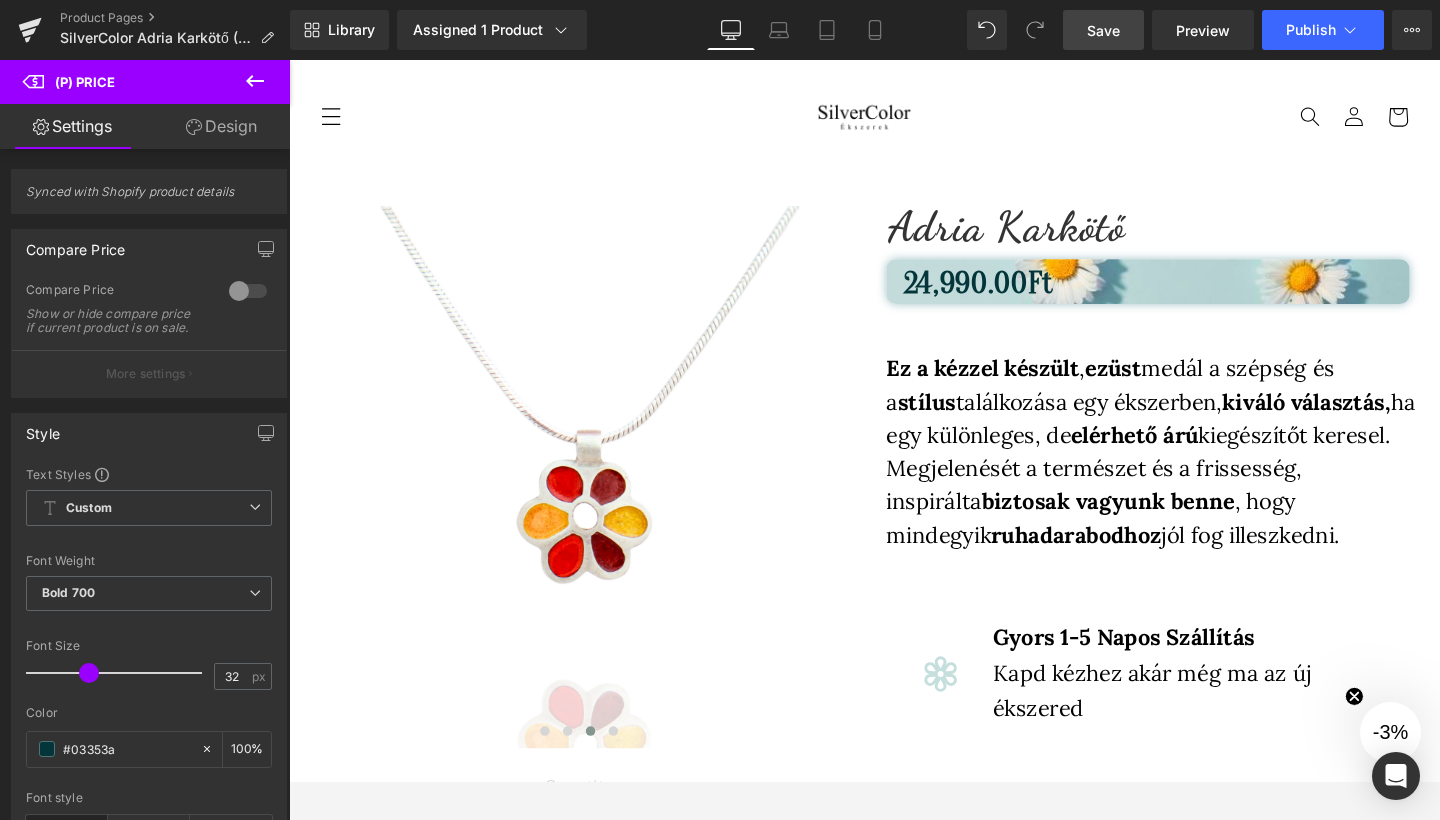 click on "Desktop" at bounding box center (731, 30) 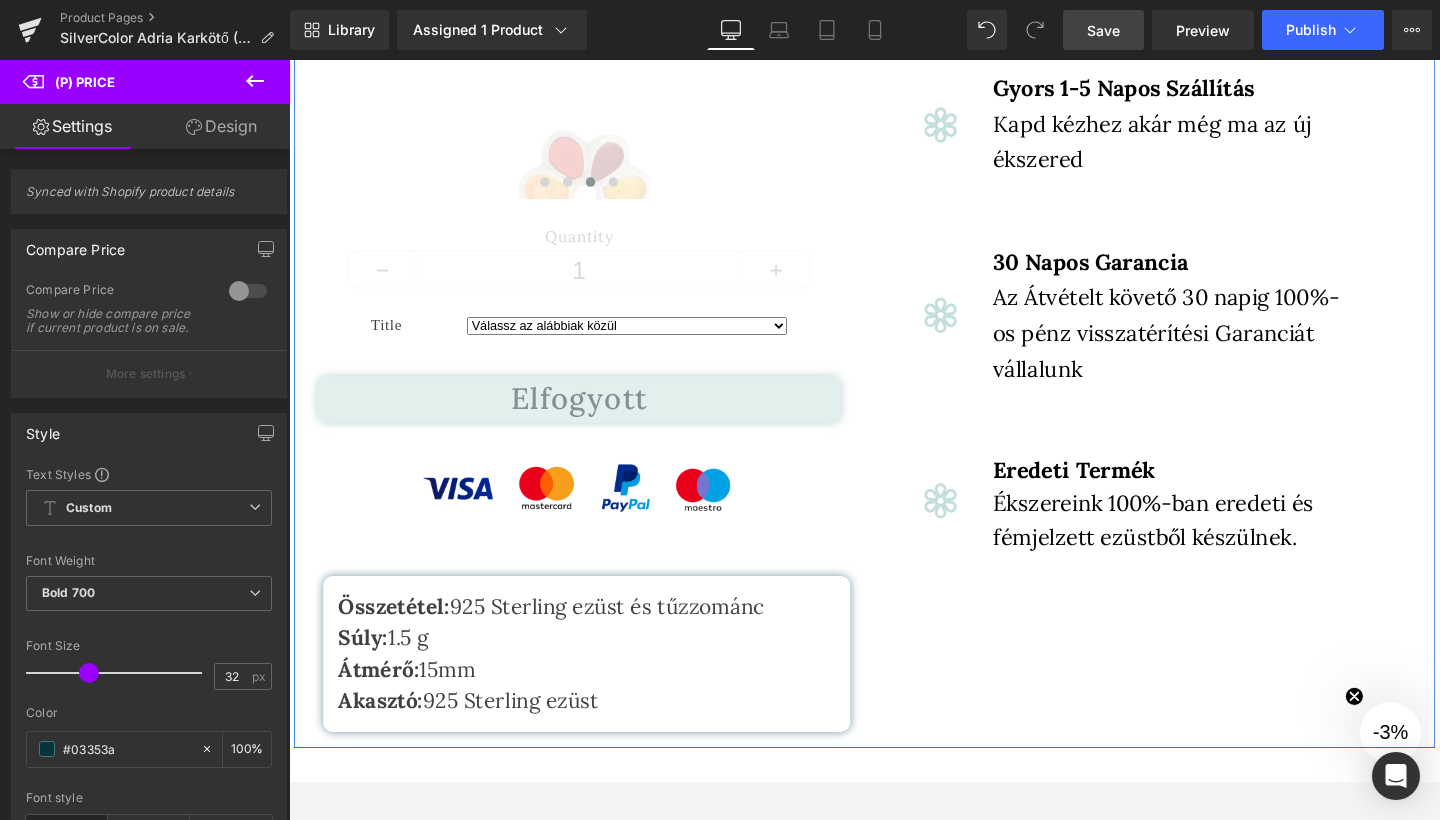 scroll, scrollTop: 582, scrollLeft: 0, axis: vertical 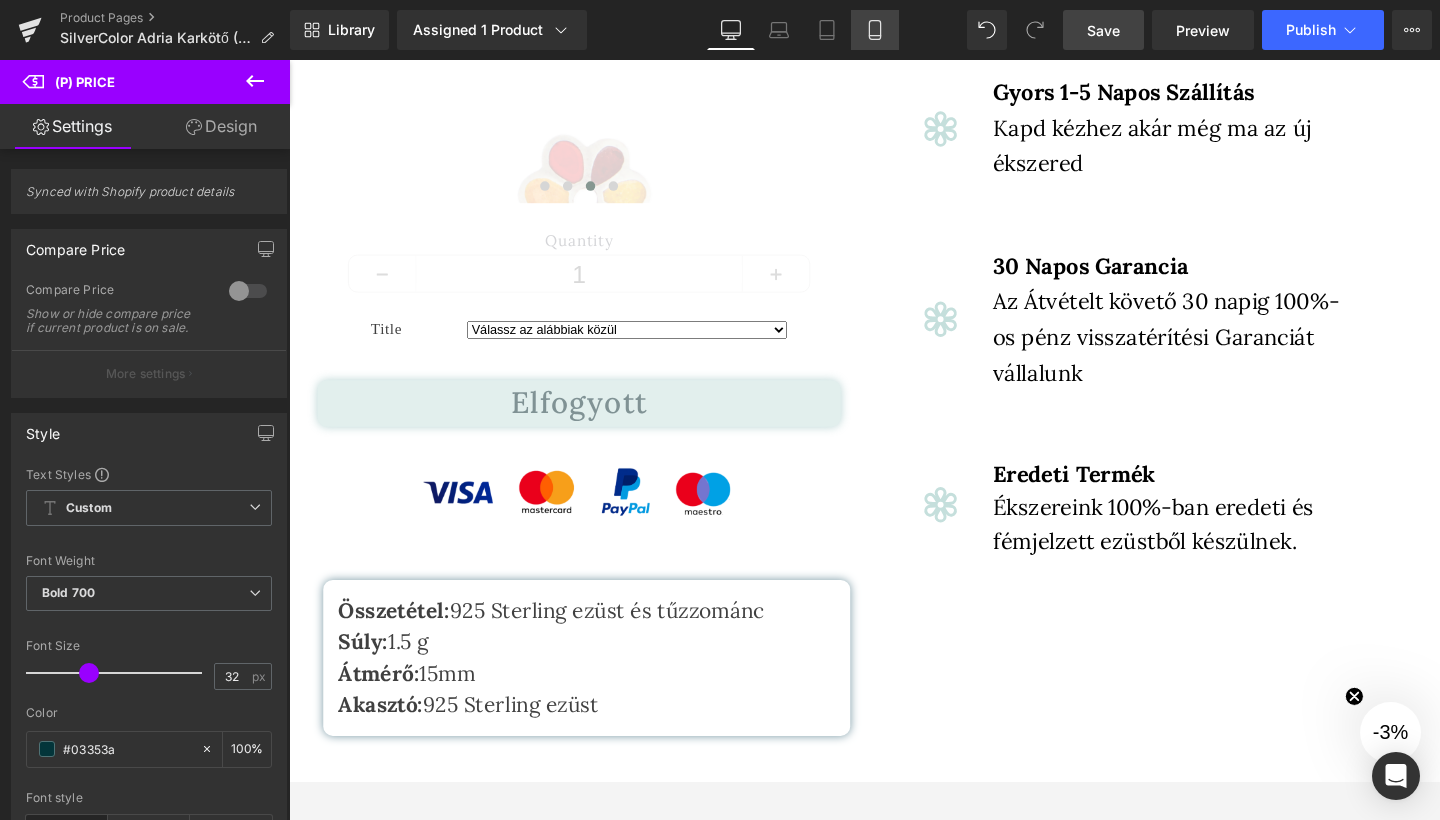 click 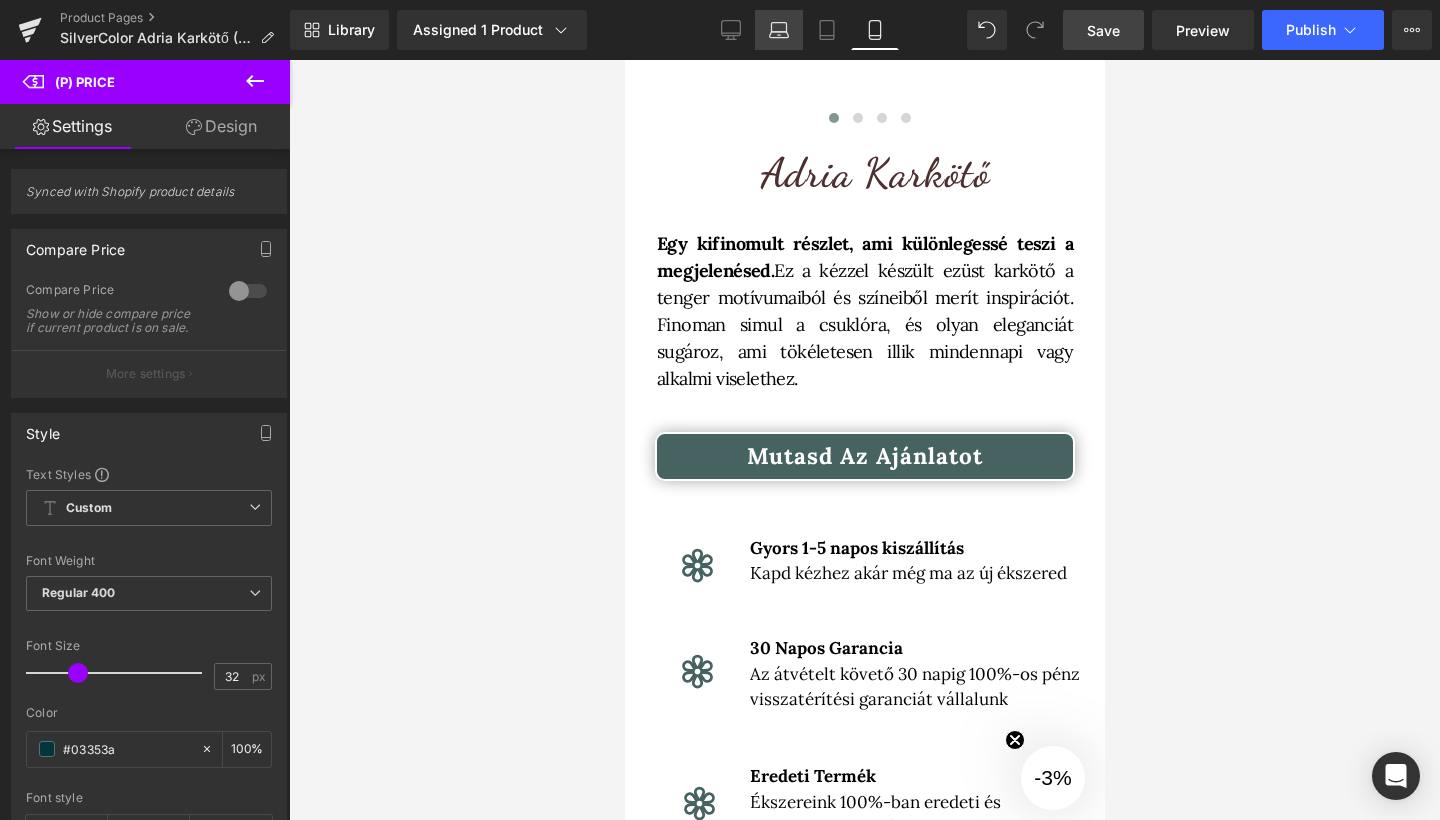 scroll, scrollTop: 0, scrollLeft: 0, axis: both 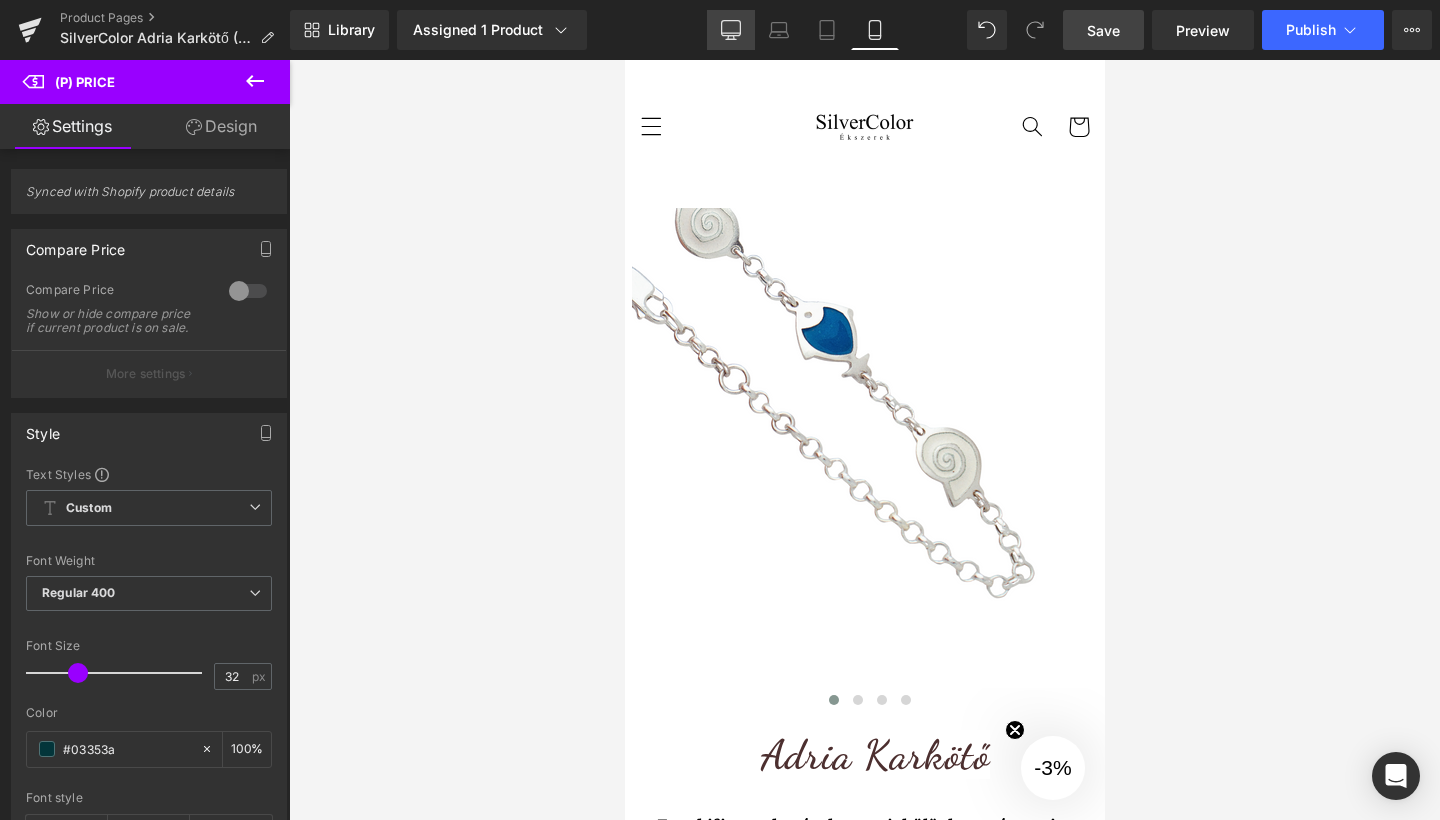 click 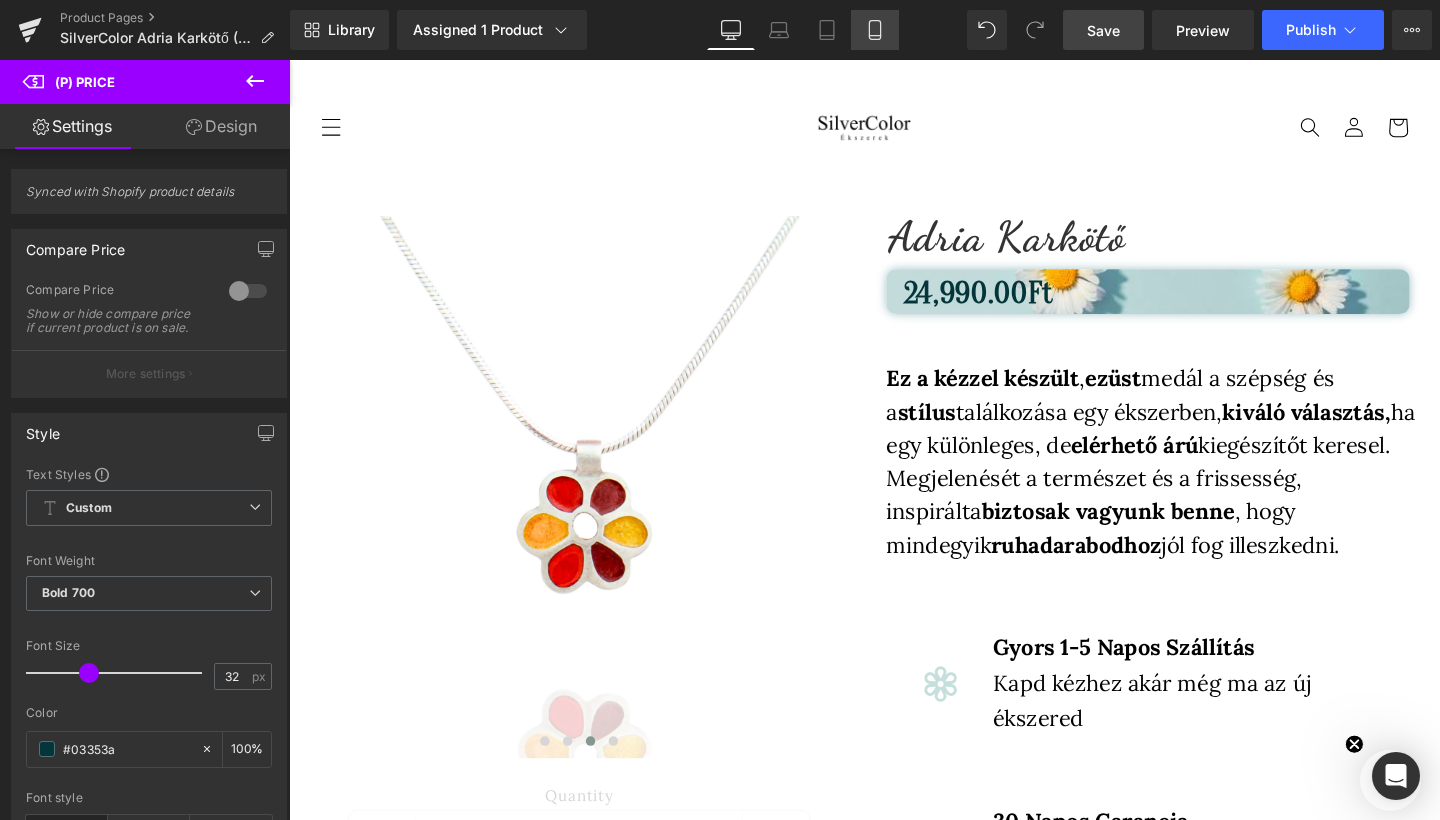 click on "Mobile" at bounding box center (875, 30) 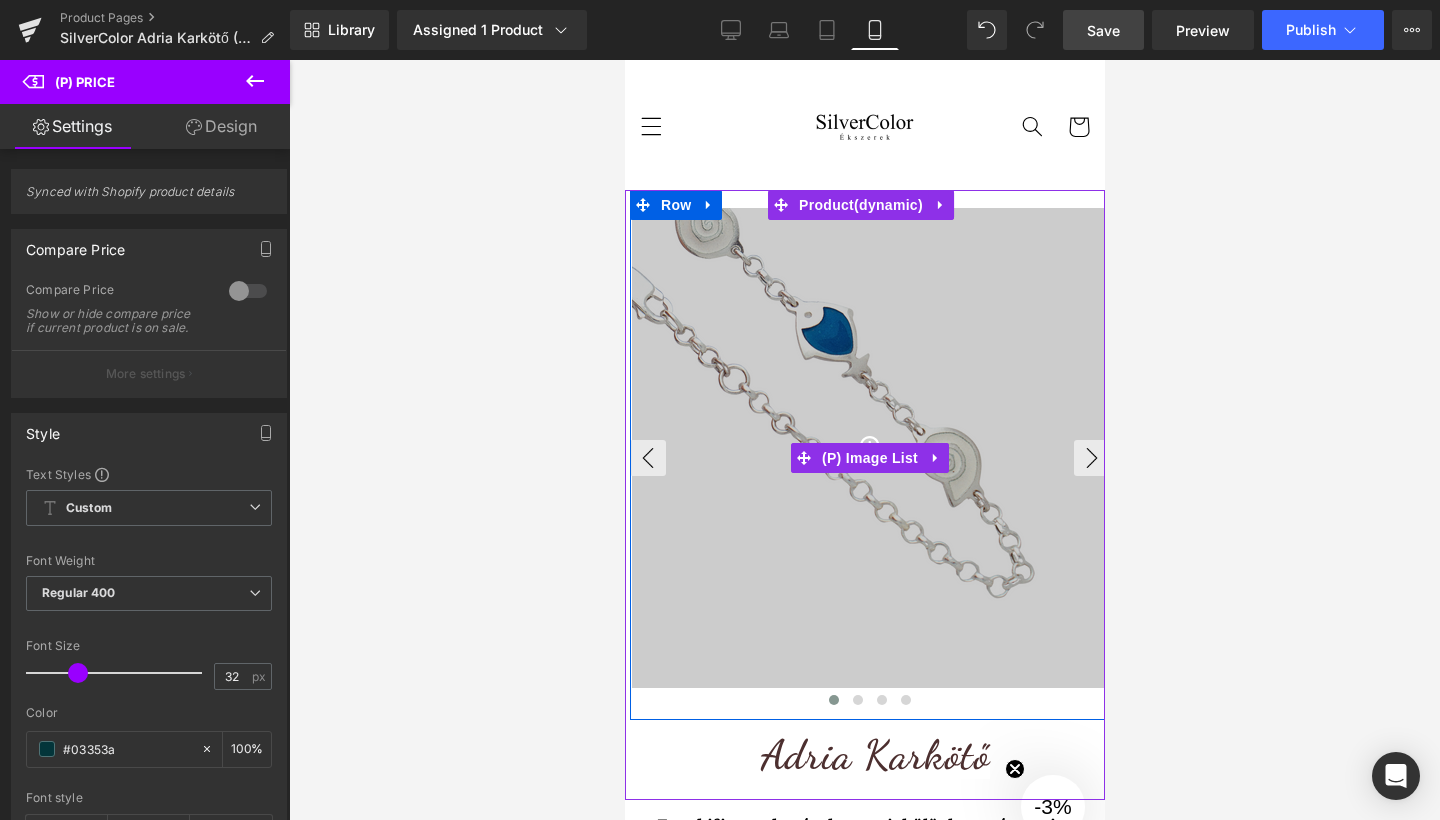 scroll, scrollTop: 430, scrollLeft: 0, axis: vertical 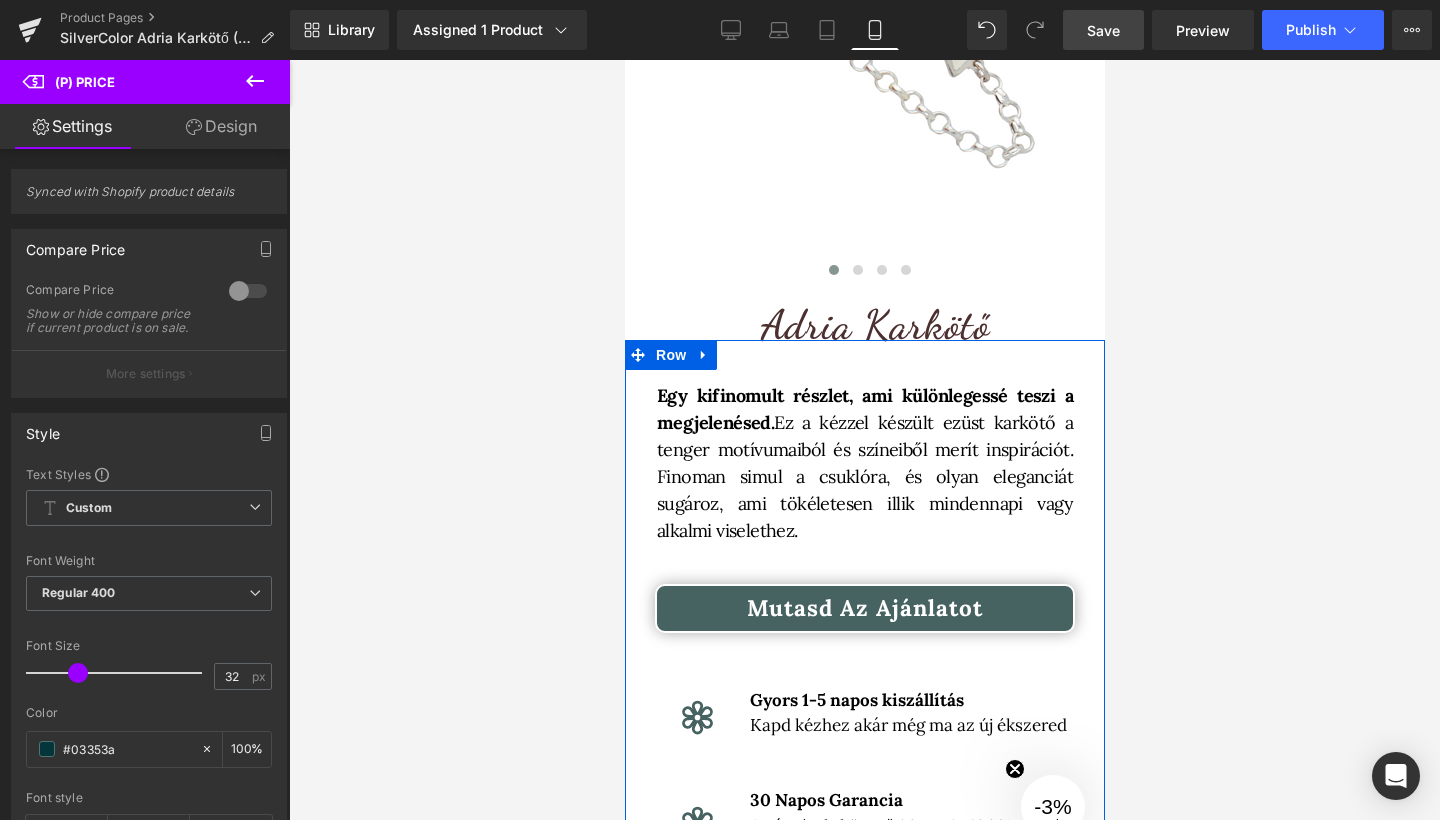 click on "Ez a kézzel készült ezüst karkötő a tenger motívumaiból és színeiből merít inspirációt. Finoman simul a csuklóra, és olyan eleganciát sugároz, ami tökéletesen illik mindennapi vagy alkalmi viselethez." at bounding box center [864, 476] 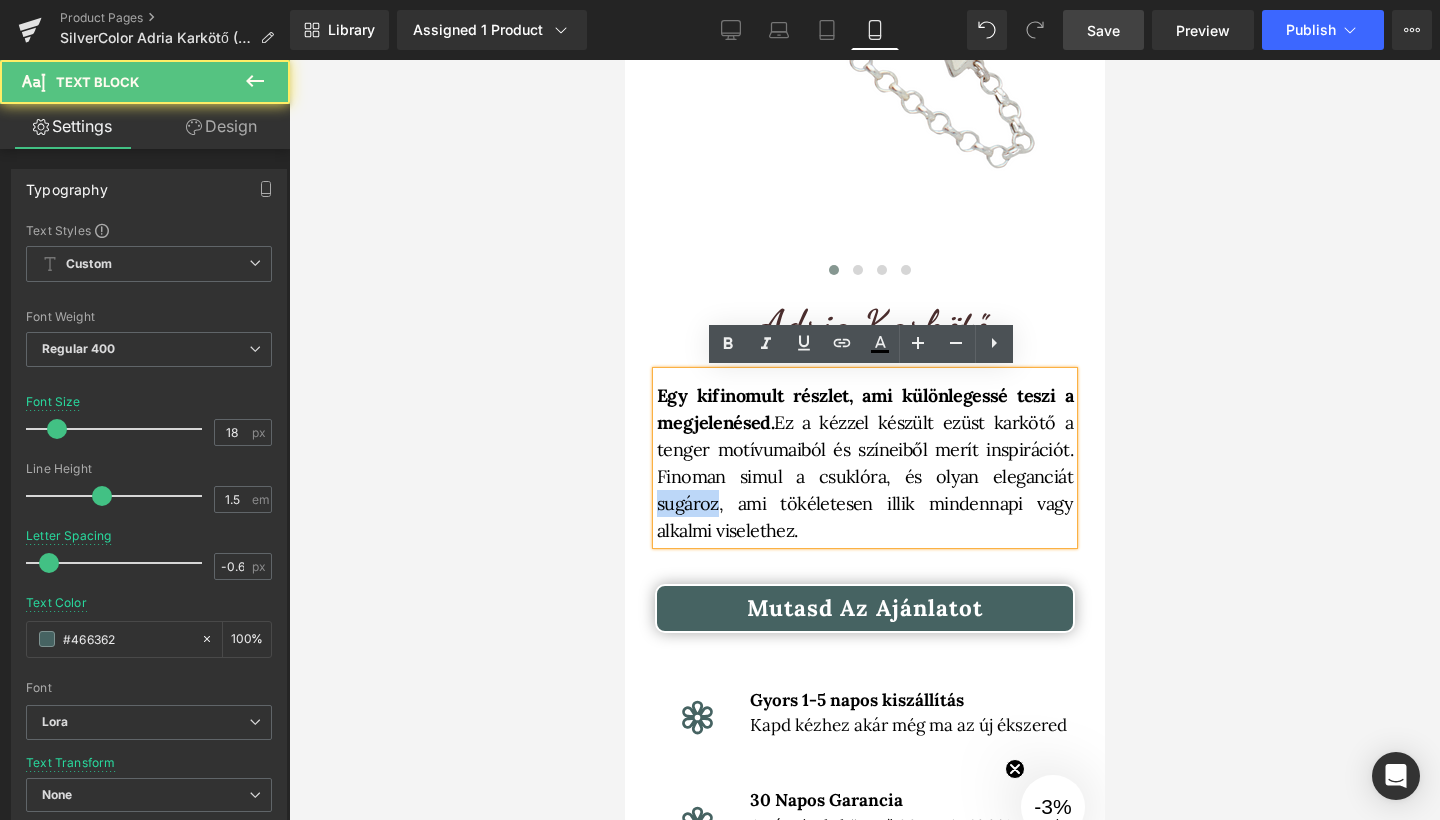 click on "Ez a kézzel készült ezüst karkötő a tenger motívumaiból és színeiből merít inspirációt. Finoman simul a csuklóra, és olyan eleganciát sugároz, ami tökéletesen illik mindennapi vagy alkalmi viselethez." at bounding box center (864, 476) 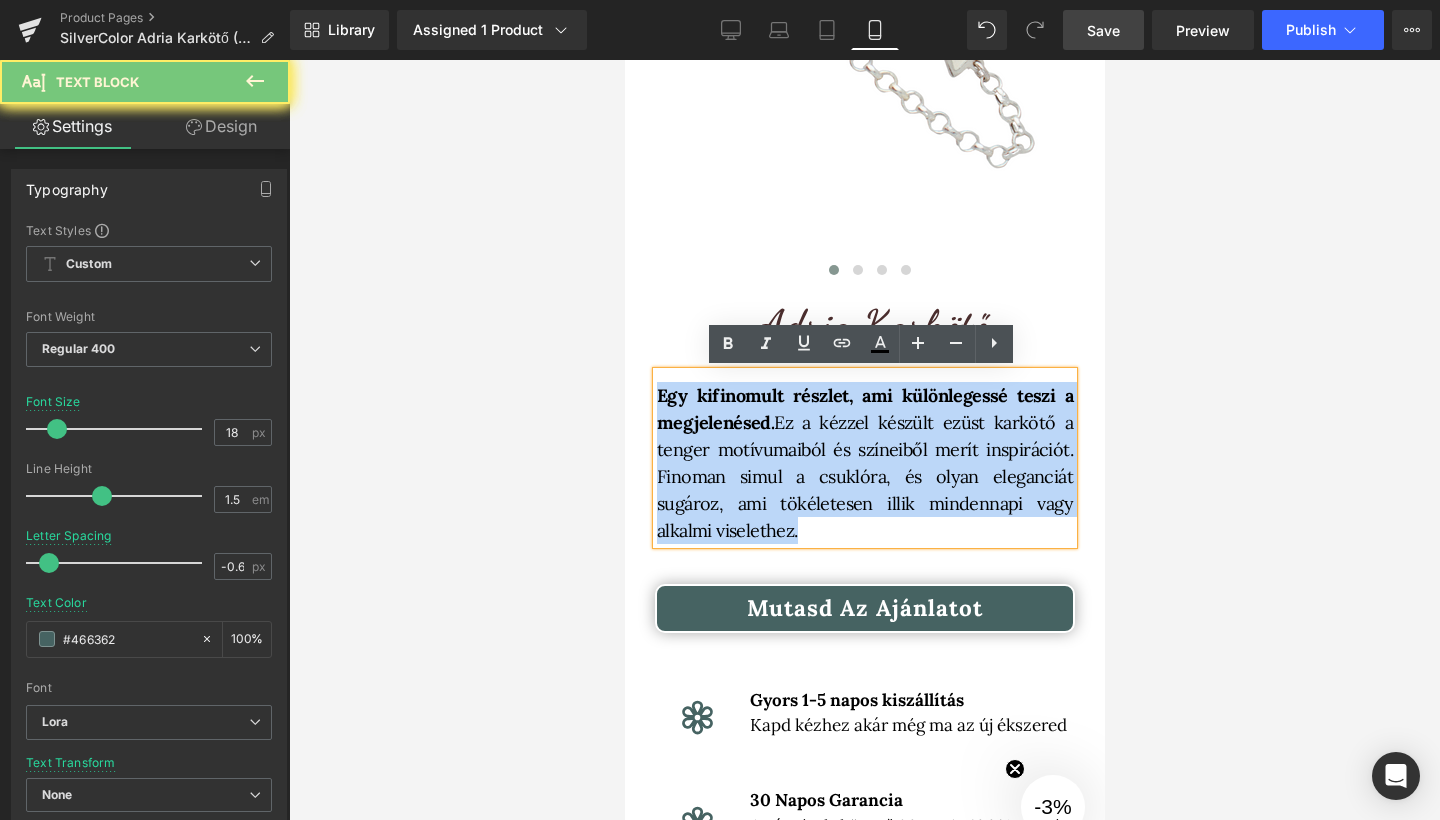 click on "Ez a kézzel készült ezüst karkötő a tenger motívumaiból és színeiből merít inspirációt. Finoman simul a csuklóra, és olyan eleganciát sugároz, ami tökéletesen illik mindennapi vagy alkalmi viselethez." at bounding box center (864, 476) 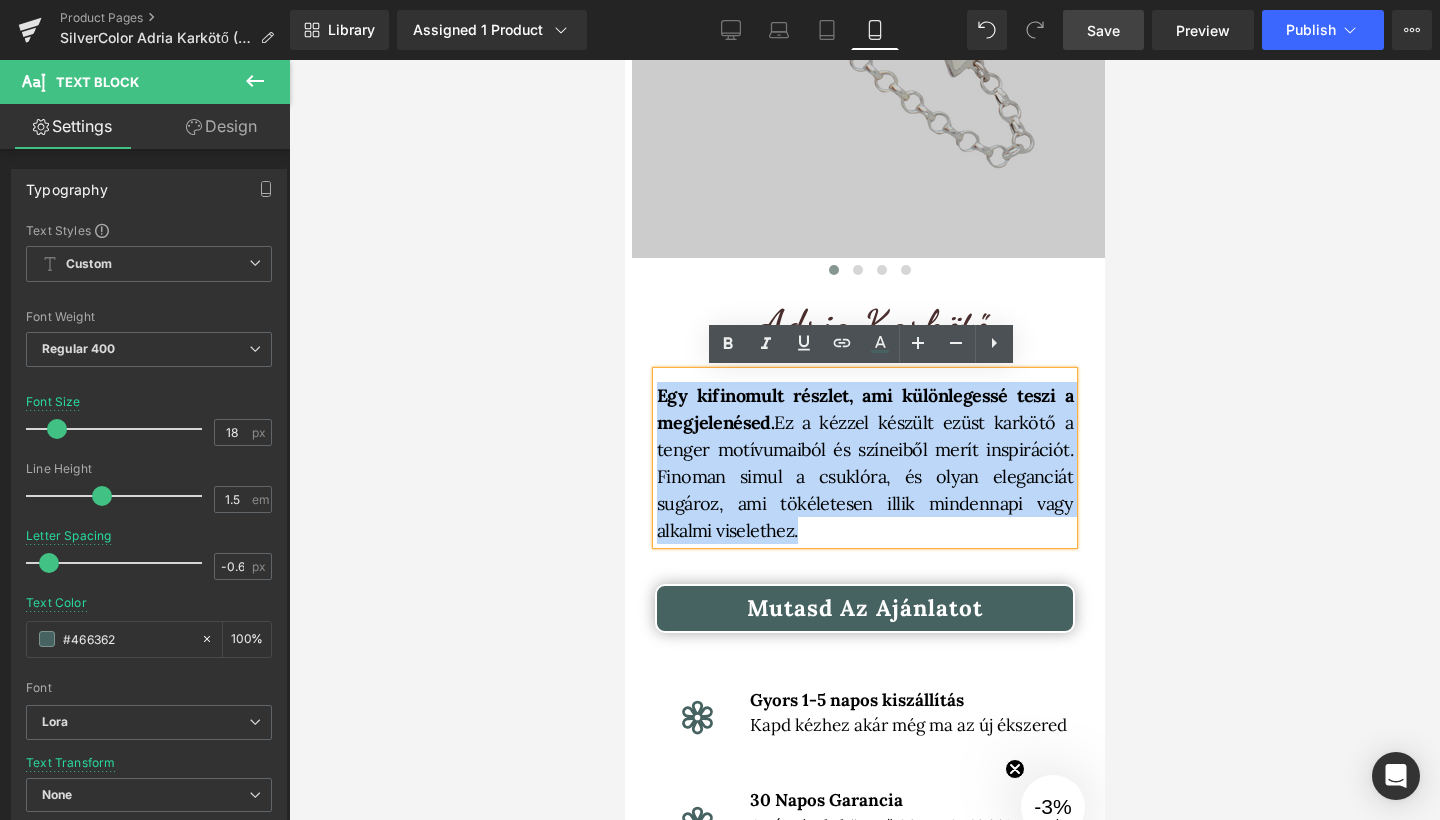 copy on "Egy kifinomult részlet, ami különlegessé teszi a megjelenésed.  Ez a kézzel készült ezüst karkötő a tenger motívumaiból és színeiből merít inspirációt. Finoman simul a csuklóra, és olyan eleganciát sugároz, ami tökéletesen illik mindennapi vagy alkalmi viselethez." 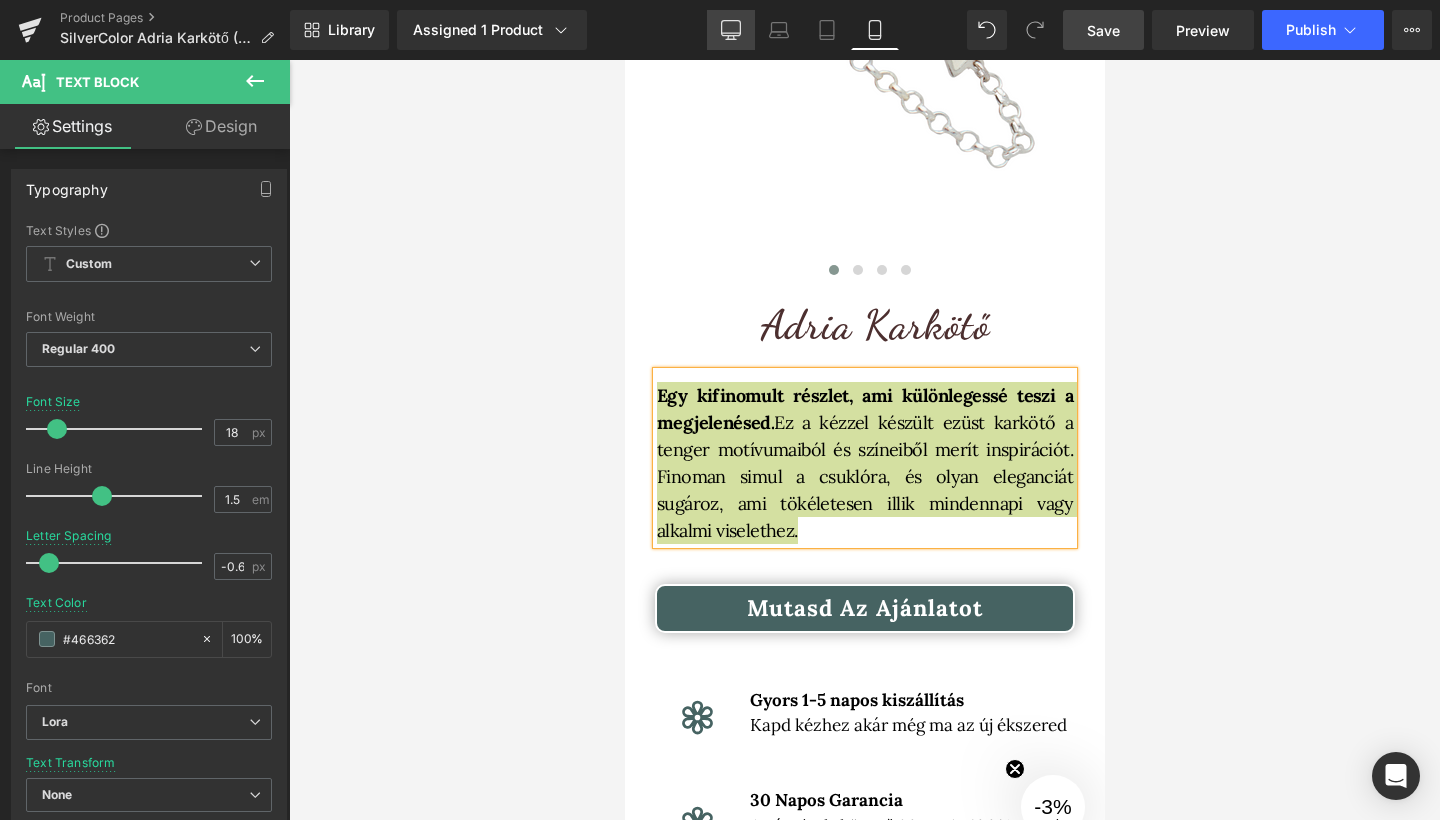click on "Desktop" at bounding box center (731, 30) 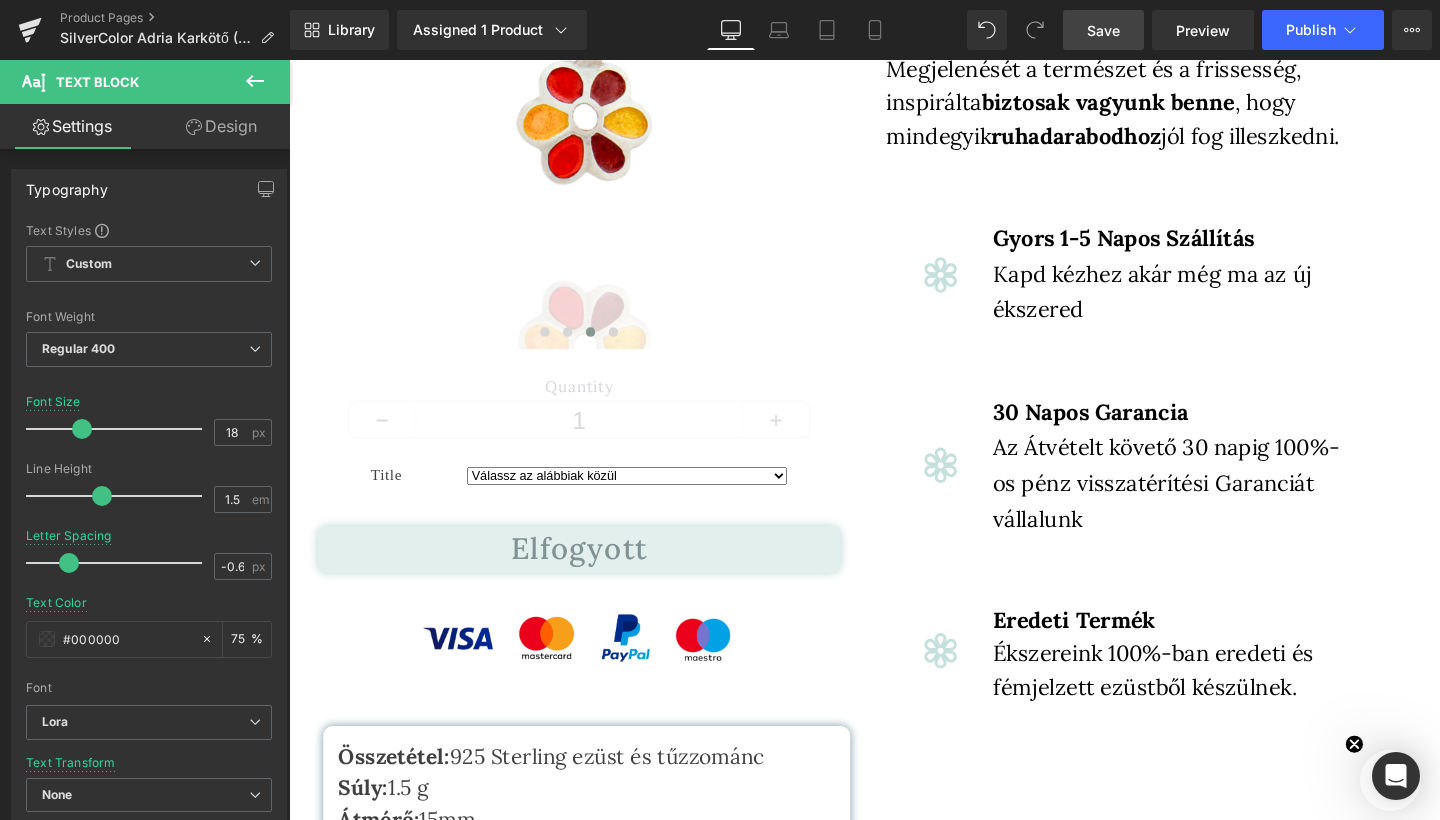 scroll, scrollTop: 0, scrollLeft: 0, axis: both 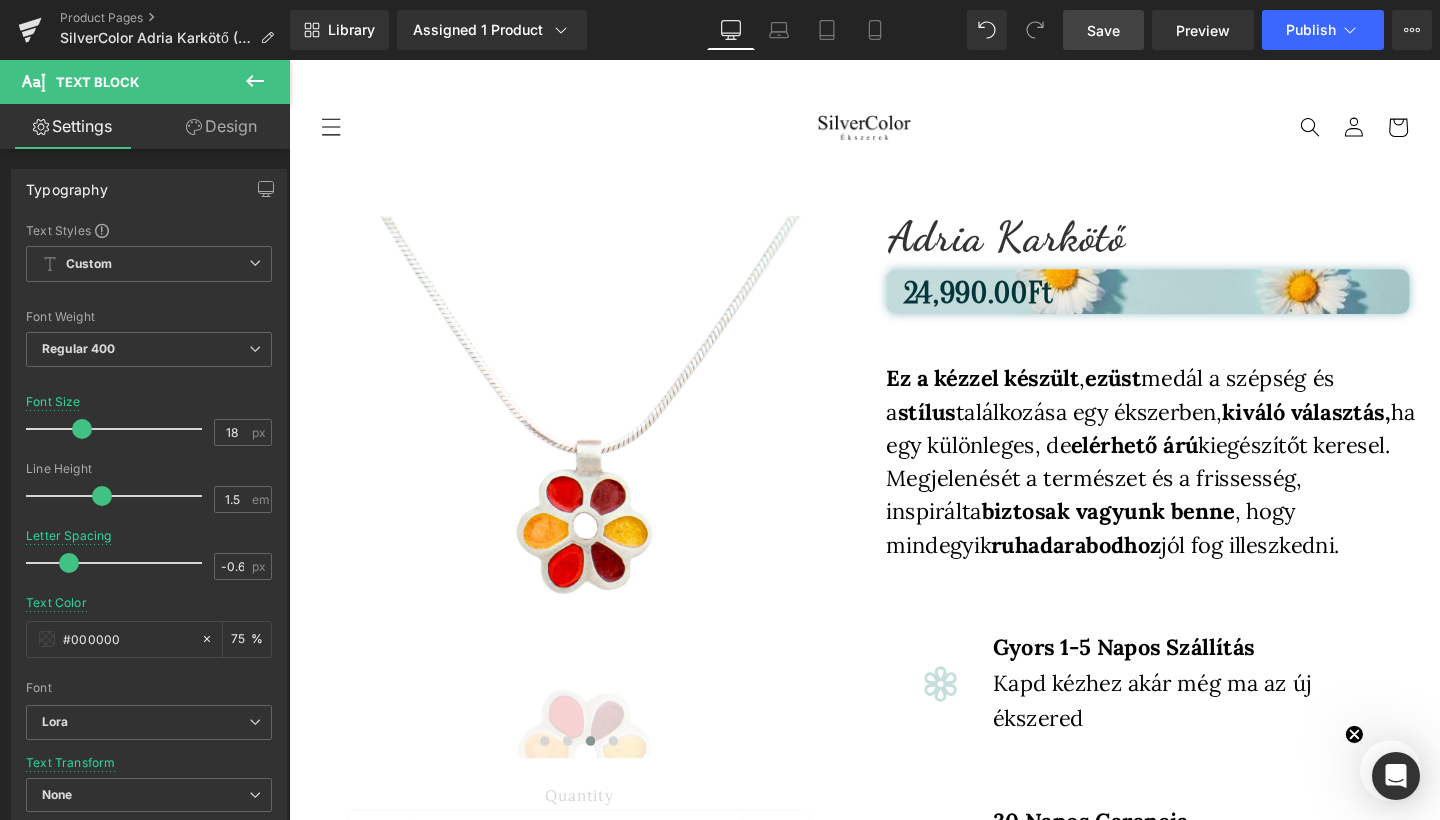click on "Ez a kézzel készült ,  ezüst  medál a szépség és a  stílus  találkozása egy ékszerben,  kiváló választás,  ha egy különleges, de  elérhető árú  kiegészítőt keresel. Megjelenését a természet és a frissesség, inspirálta  biztosak vagyunk benne , hogy mindegyik  ruhadarabodhoz  jól fog illeszkedni." at bounding box center [1195, 482] 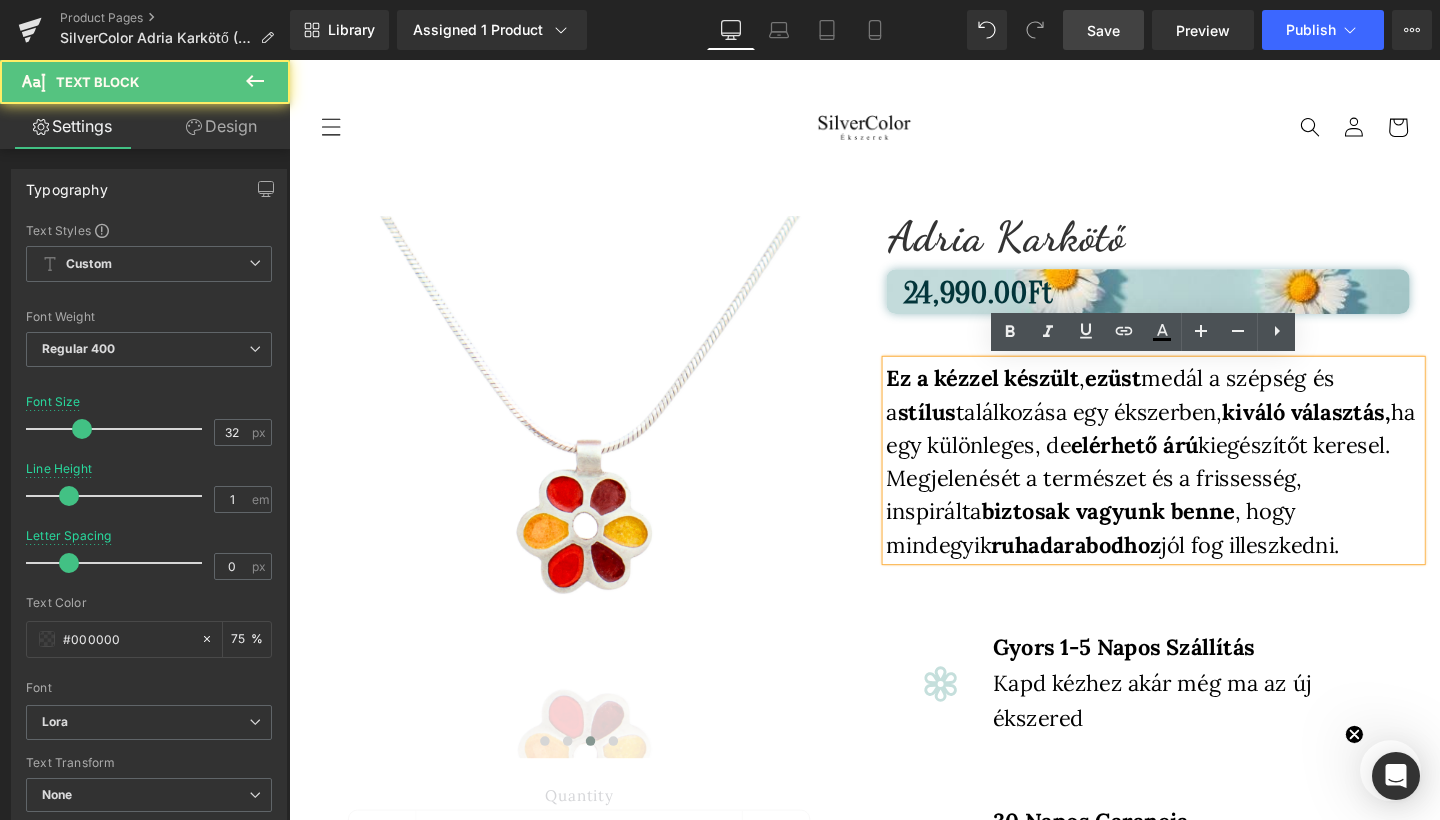 click on "Ez a kézzel készült ,  ezüst  medál a szépség és a  stílus  találkozása egy ékszerben,  kiváló választás,  ha egy különleges, de  elérhető árú  kiegészítőt keresel. Megjelenését a természet és a frissesség, inspirálta  biztosak vagyunk benne , hogy mindegyik  ruhadarabodhoz  jól fog illeszkedni." at bounding box center (1195, 482) 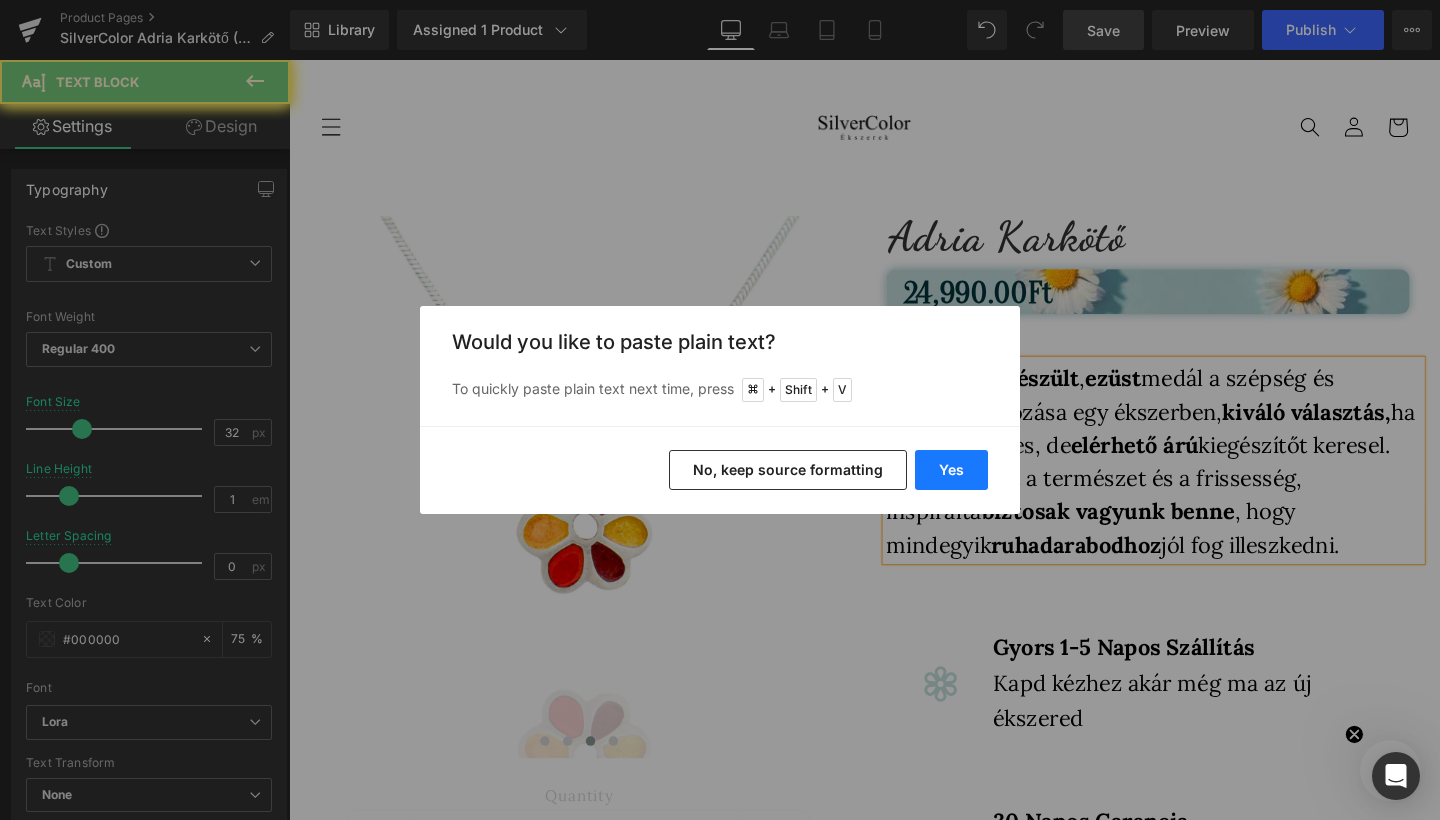 click on "Yes" at bounding box center [951, 470] 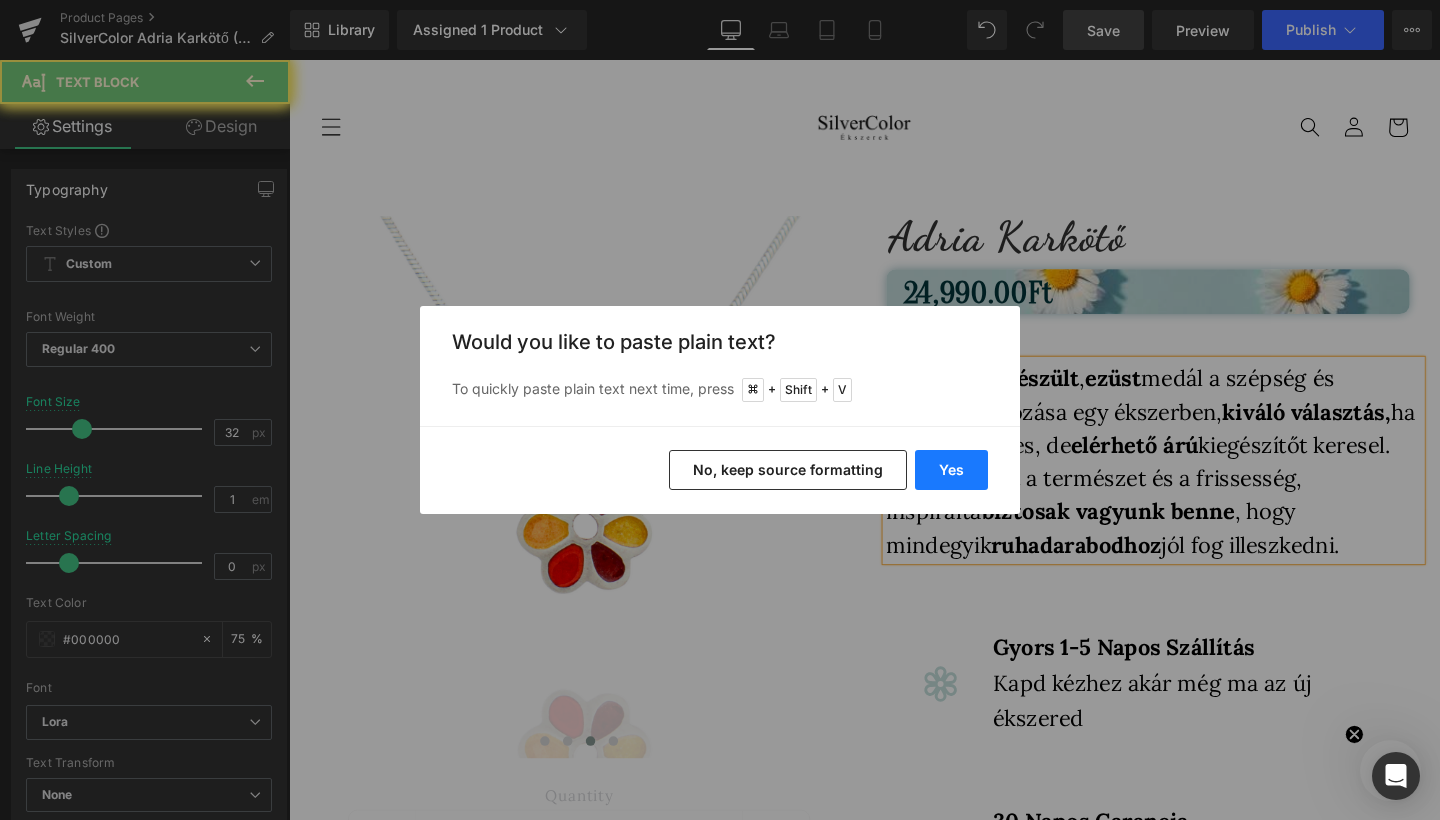 type 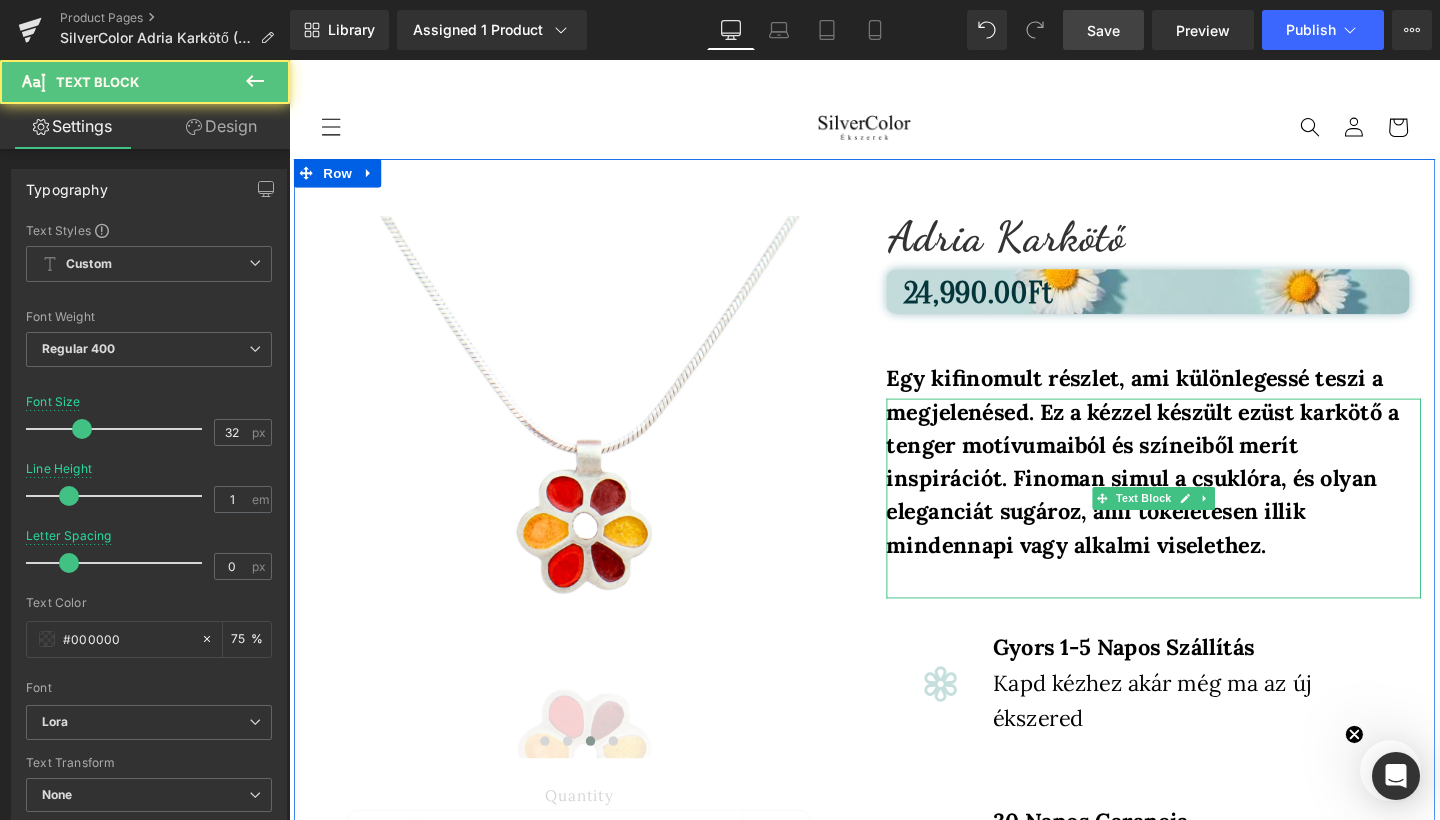 click on "Egy kifinomult részlet, ami különlegessé teszi a megjelenésed. Ez a kézzel készült ezüst karkötő a tenger motívumaiból és színeiből merít inspirációt. Finoman simul a csuklóra, és olyan eleganciát sugároz, ami tökéletesen illik mindennapi vagy alkalmi viselethez." at bounding box center [1186, 479] 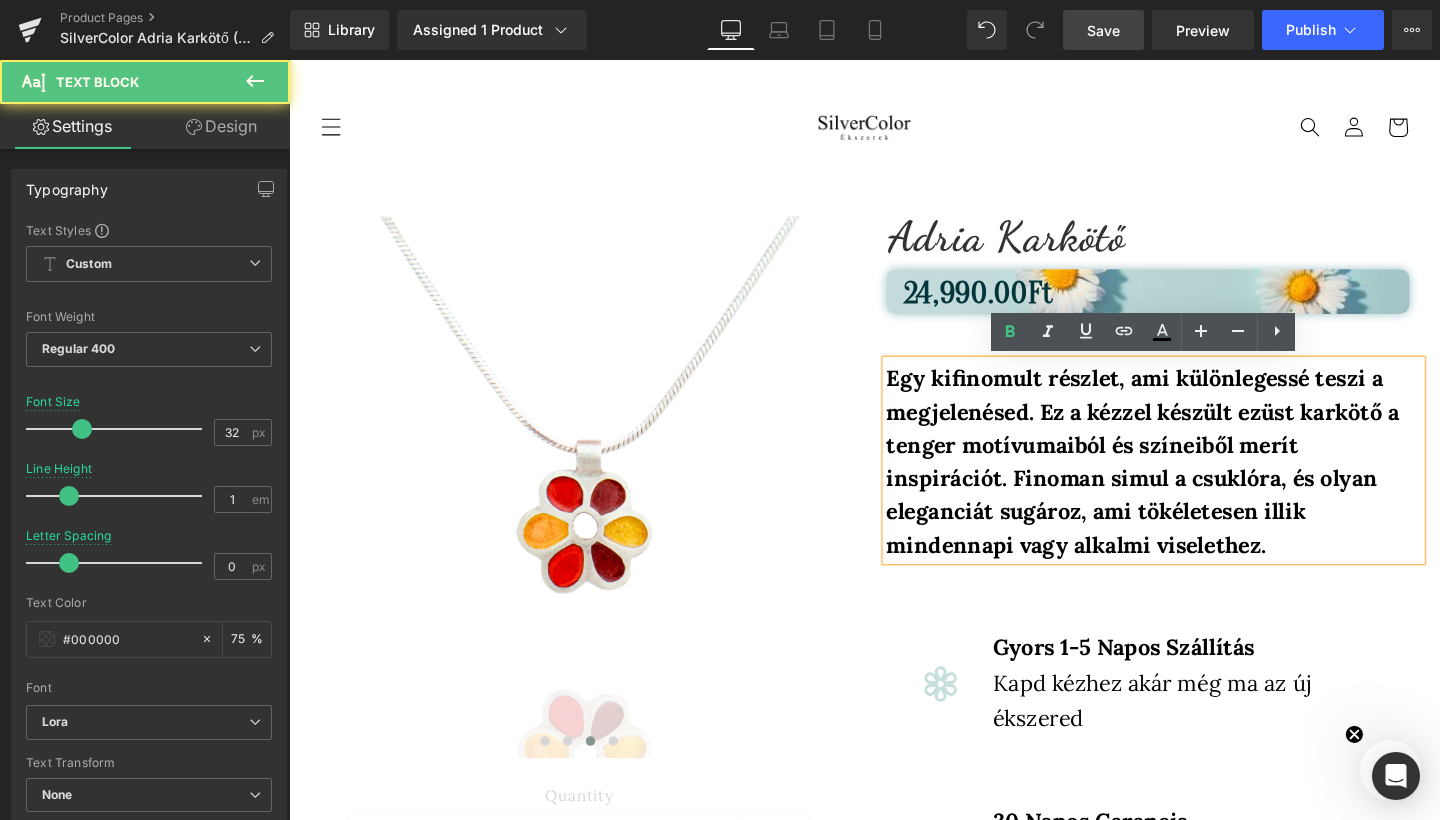 click on "Egy kifinomult részlet, ami különlegessé teszi a megjelenésed. Ez a kézzel készült ezüst karkötő a tenger motívumaiból és színeiből merít inspirációt. Finoman simul a csuklóra, és olyan eleganciát sugároz, ami tökéletesen illik mindennapi vagy alkalmi viselethez." at bounding box center [1186, 479] 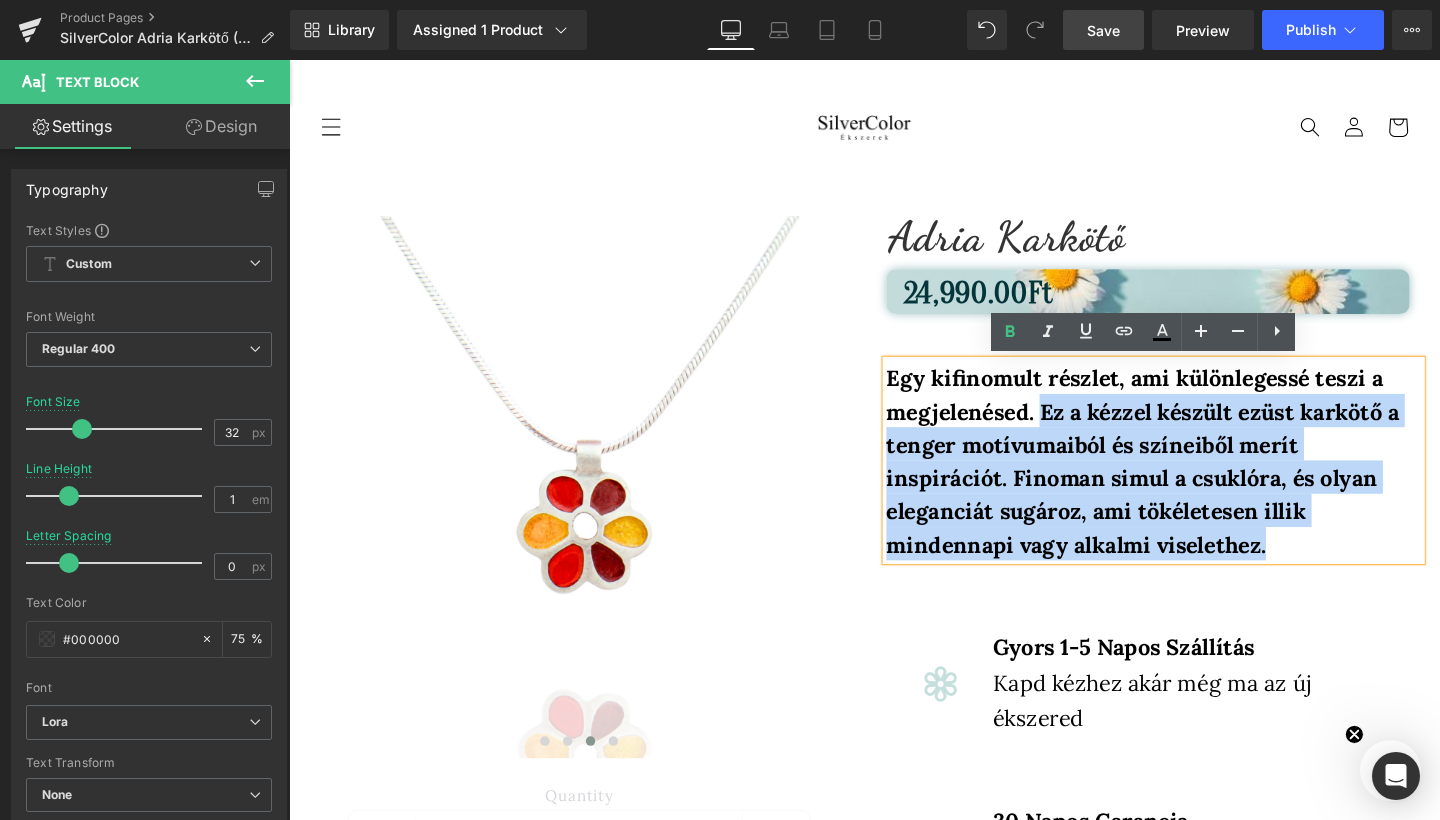drag, startPoint x: 1331, startPoint y: 564, endPoint x: 1077, endPoint y: 427, distance: 288.5914 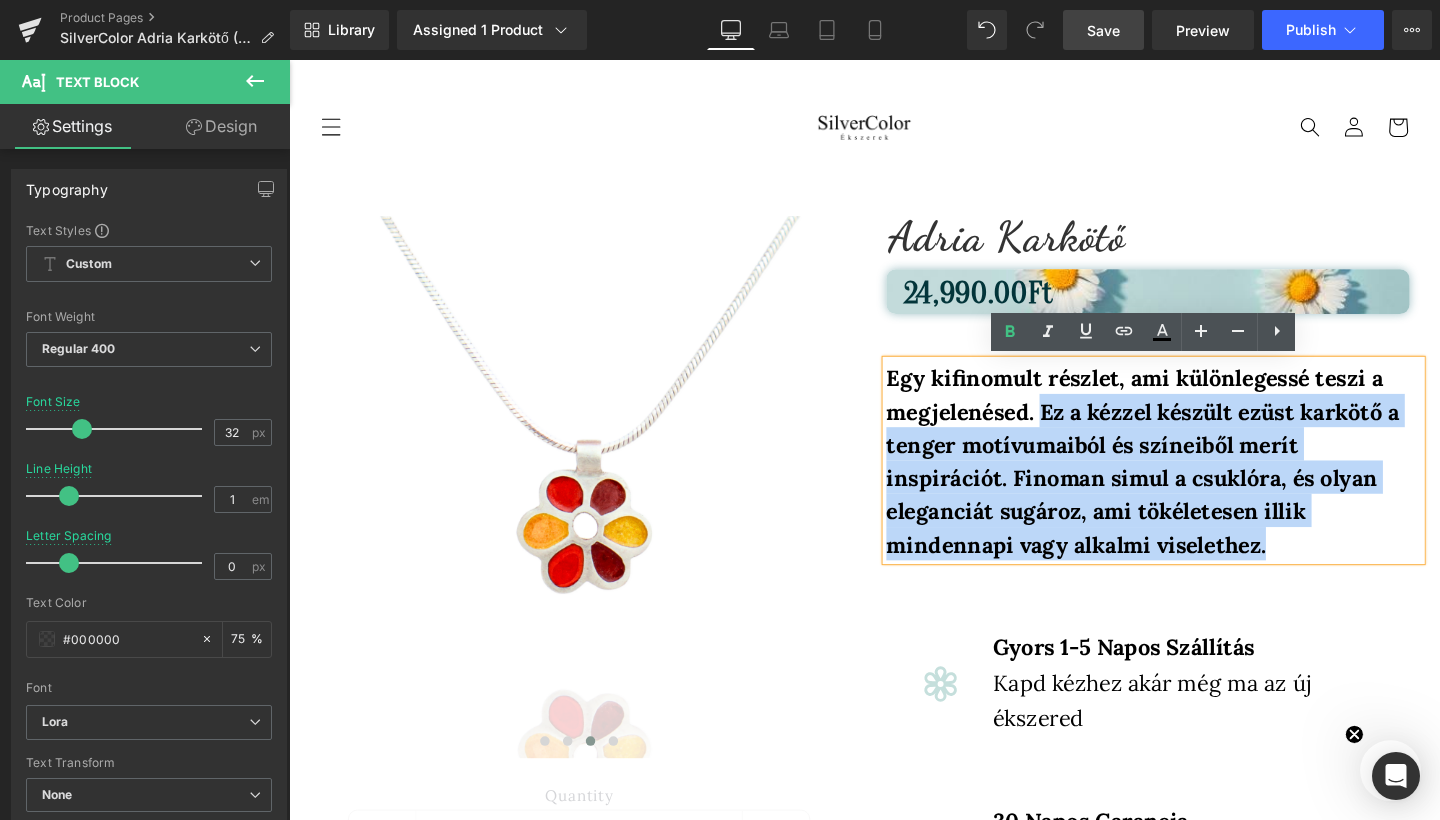 click on "Egy kifinomult részlet, ami különlegessé teszi a megjelenésed. Ez a kézzel készült ezüst karkötő a tenger motívumaiból és színeiből merít inspirációt. Finoman simul a csuklóra, és olyan eleganciát sugároz, ami tökéletesen illik mindennapi vagy alkalmi viselethez." at bounding box center [1198, 481] 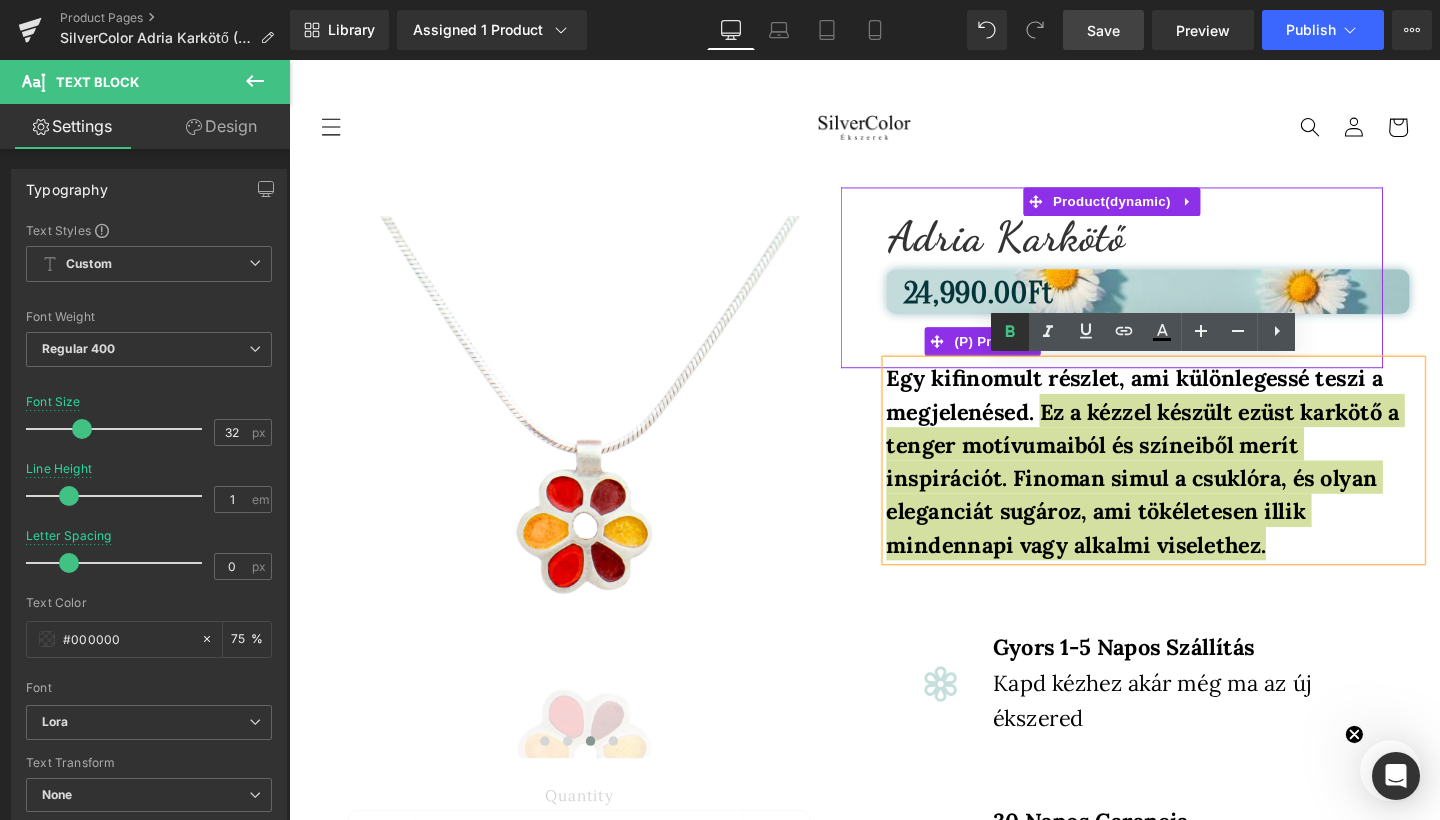 click 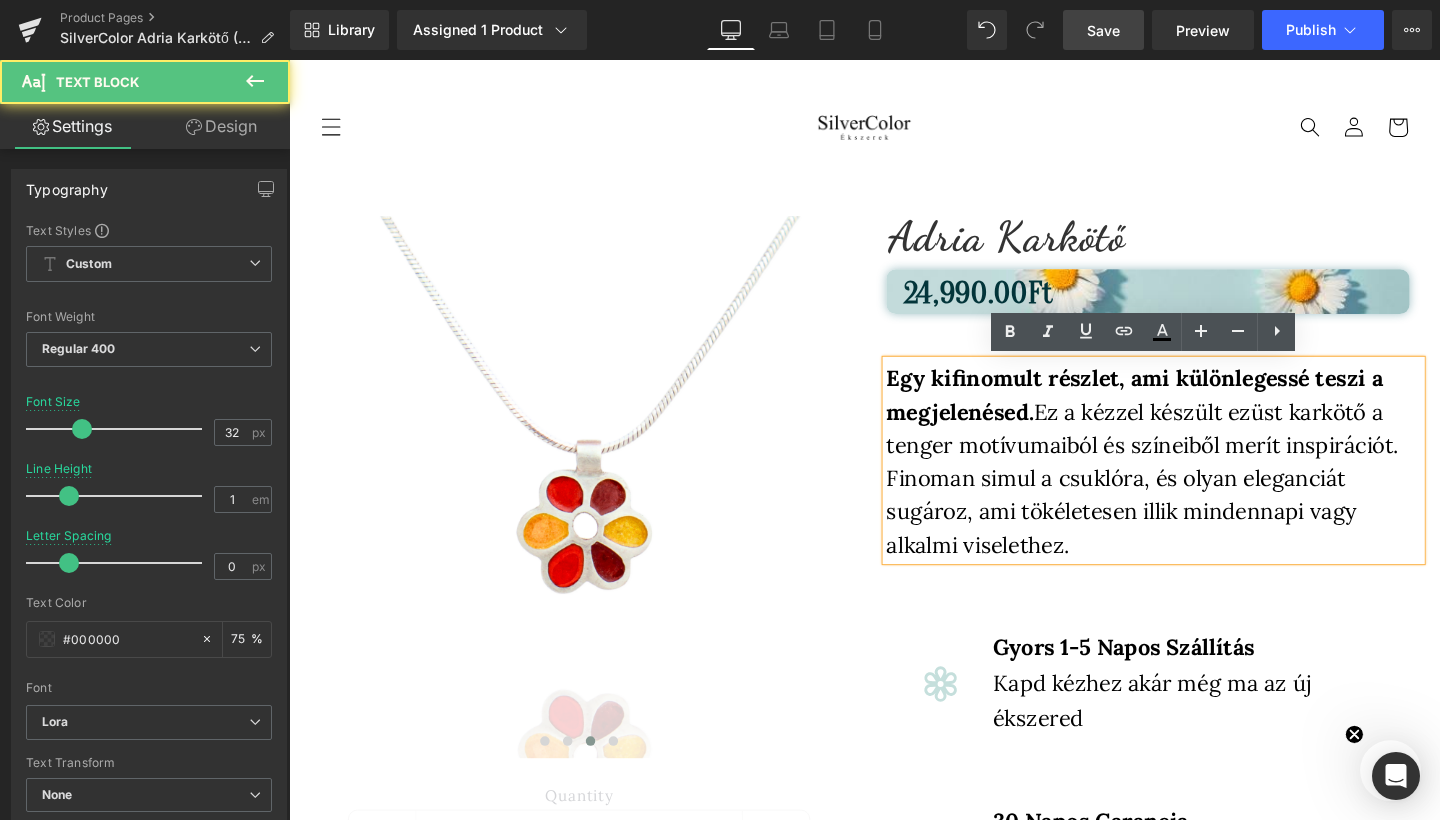 click on "Egy kifinomult részlet, ami különlegessé teszi a megjelenésed. Ez a kézzel készült ezüst karkötő a tenger motívumaiból és színeiből merít inspirációt. Finoman simul a csuklóra, és olyan eleganciát sugároz, ami tökéletesen illik mindennapi vagy alkalmi viselethez." at bounding box center (1186, 479) 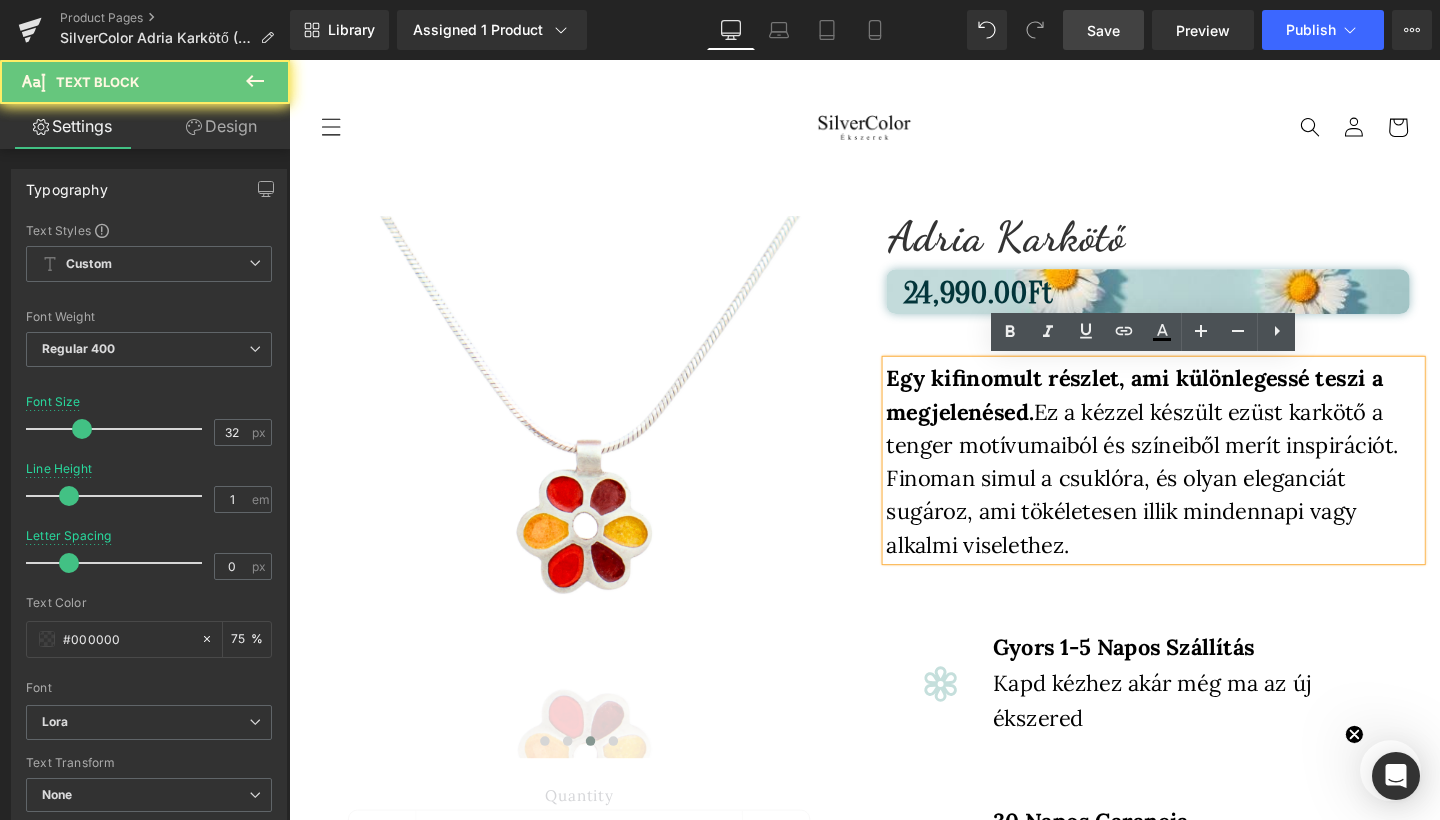 click on "Egy kifinomult részlet, ami különlegessé teszi a megjelenésed. Ez a kézzel készült ezüst karkötő a tenger motívumaiból és színeiből merít inspirációt. Finoman simul a csuklóra, és olyan eleganciát sugároz, ami tökéletesen illik mindennapi vagy alkalmi viselethez." at bounding box center (1186, 482) 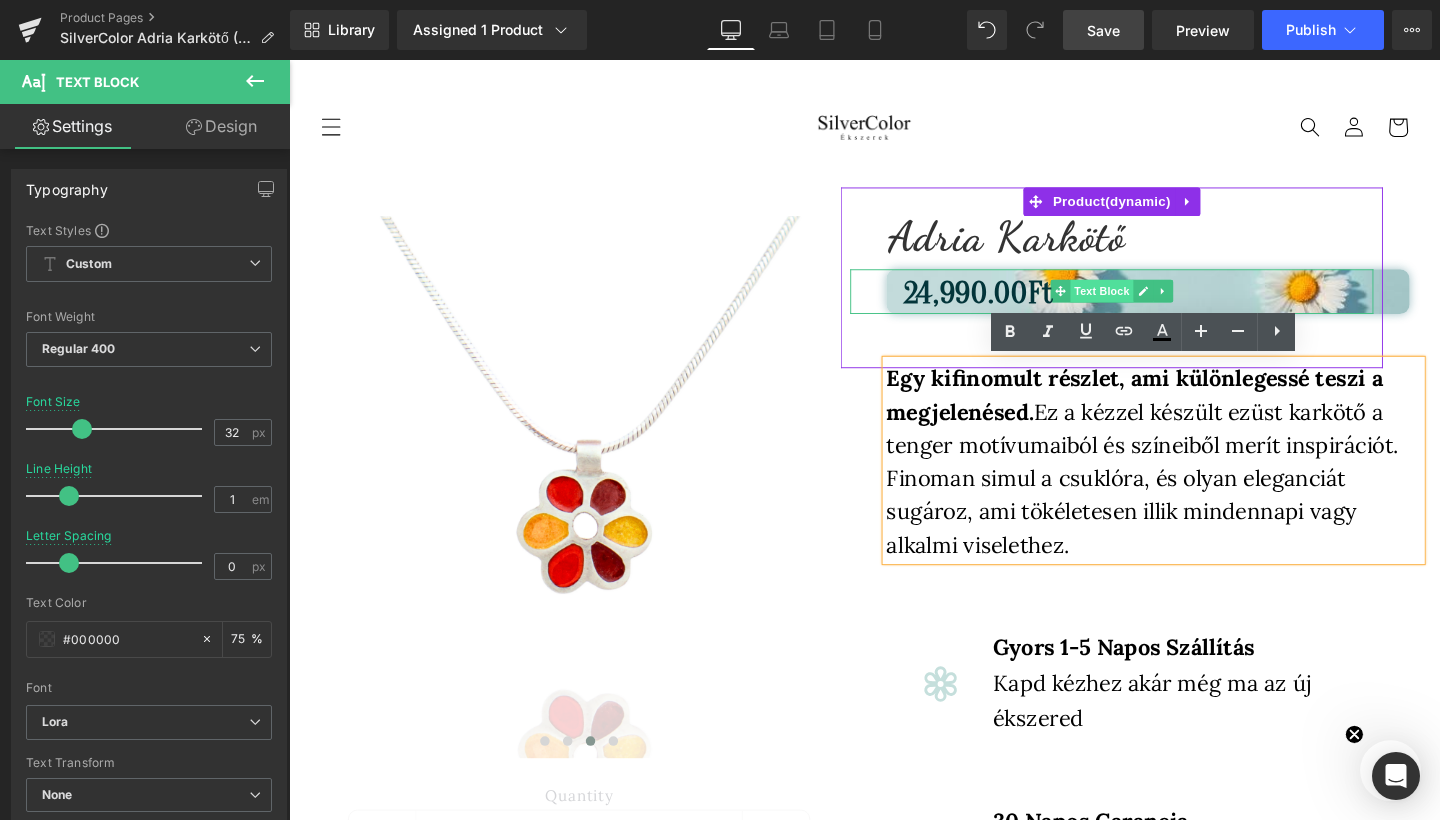 click on "Text Block" at bounding box center (1143, 303) 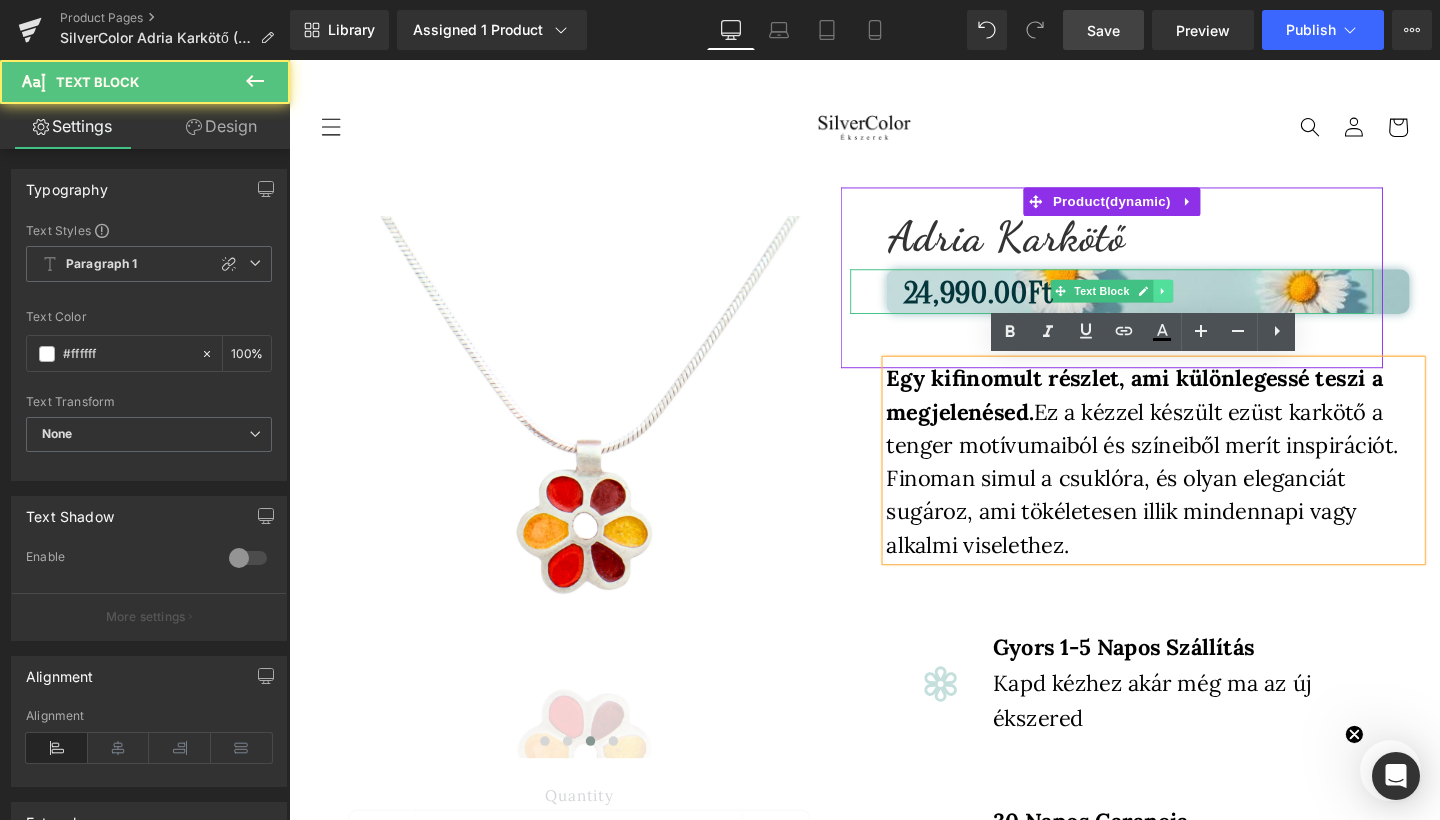 click at bounding box center [1208, 303] 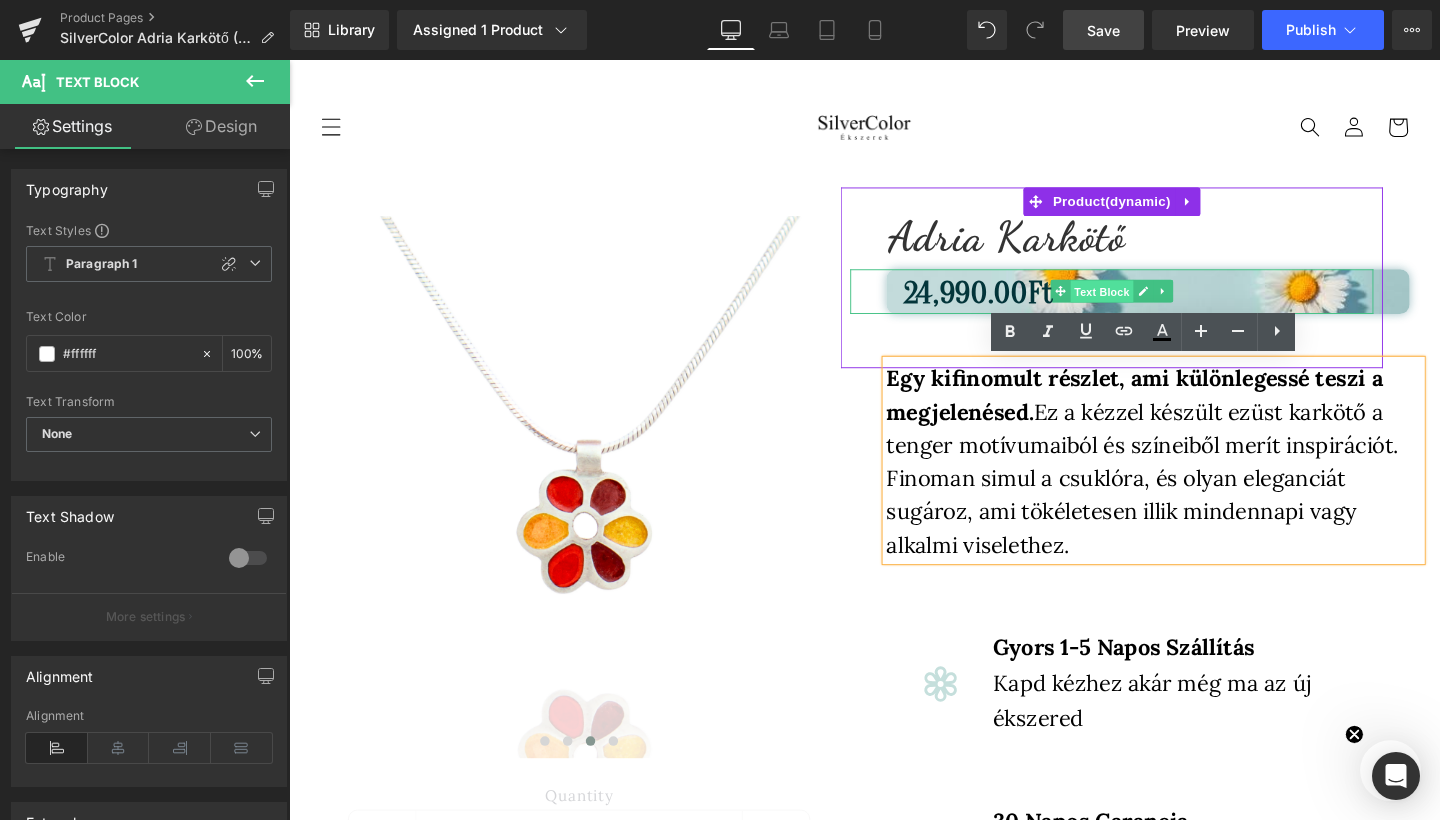 click on "Text Block" at bounding box center [1143, 304] 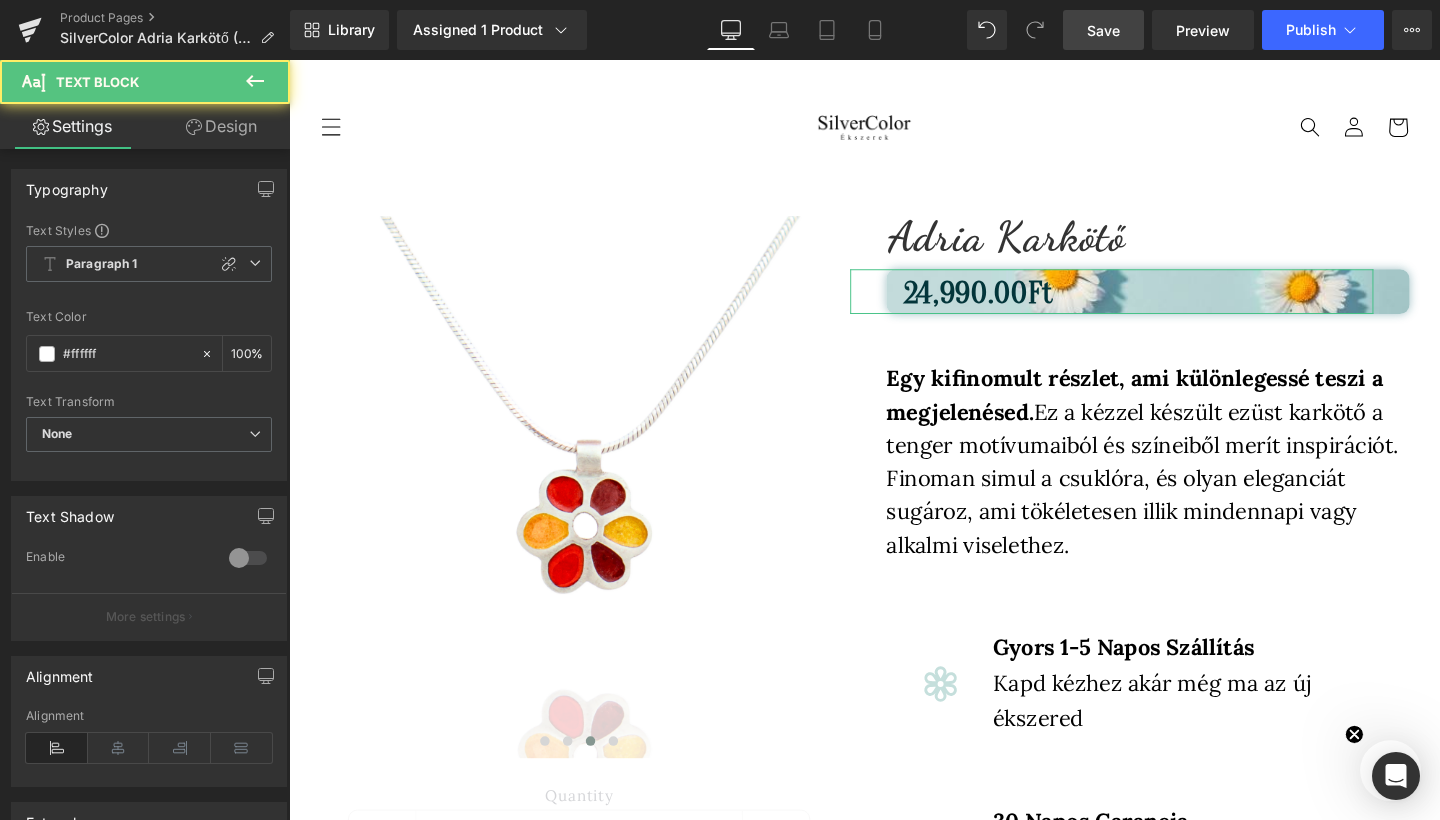 click on "Design" at bounding box center (221, 126) 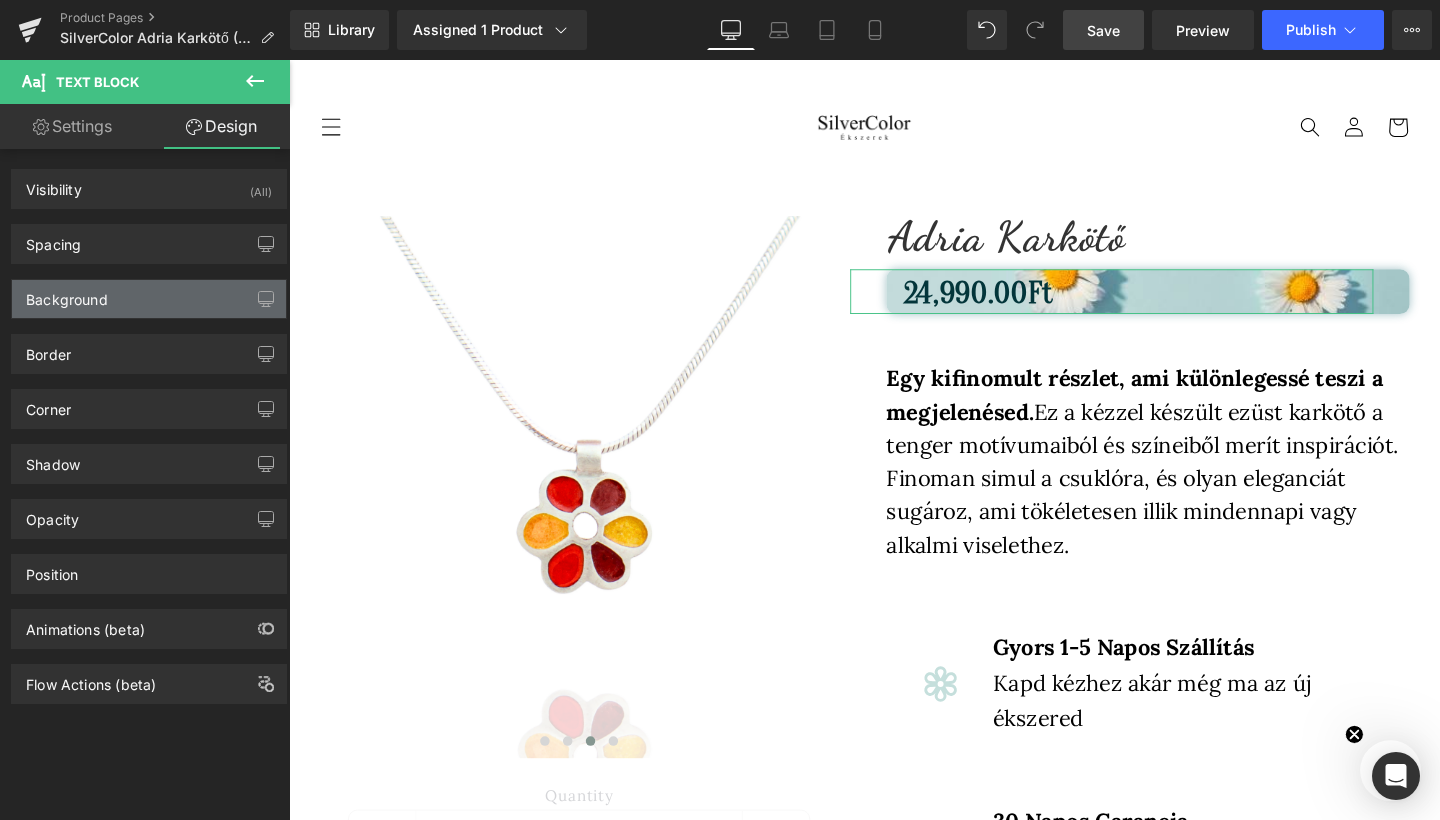 click on "Background" at bounding box center [67, 294] 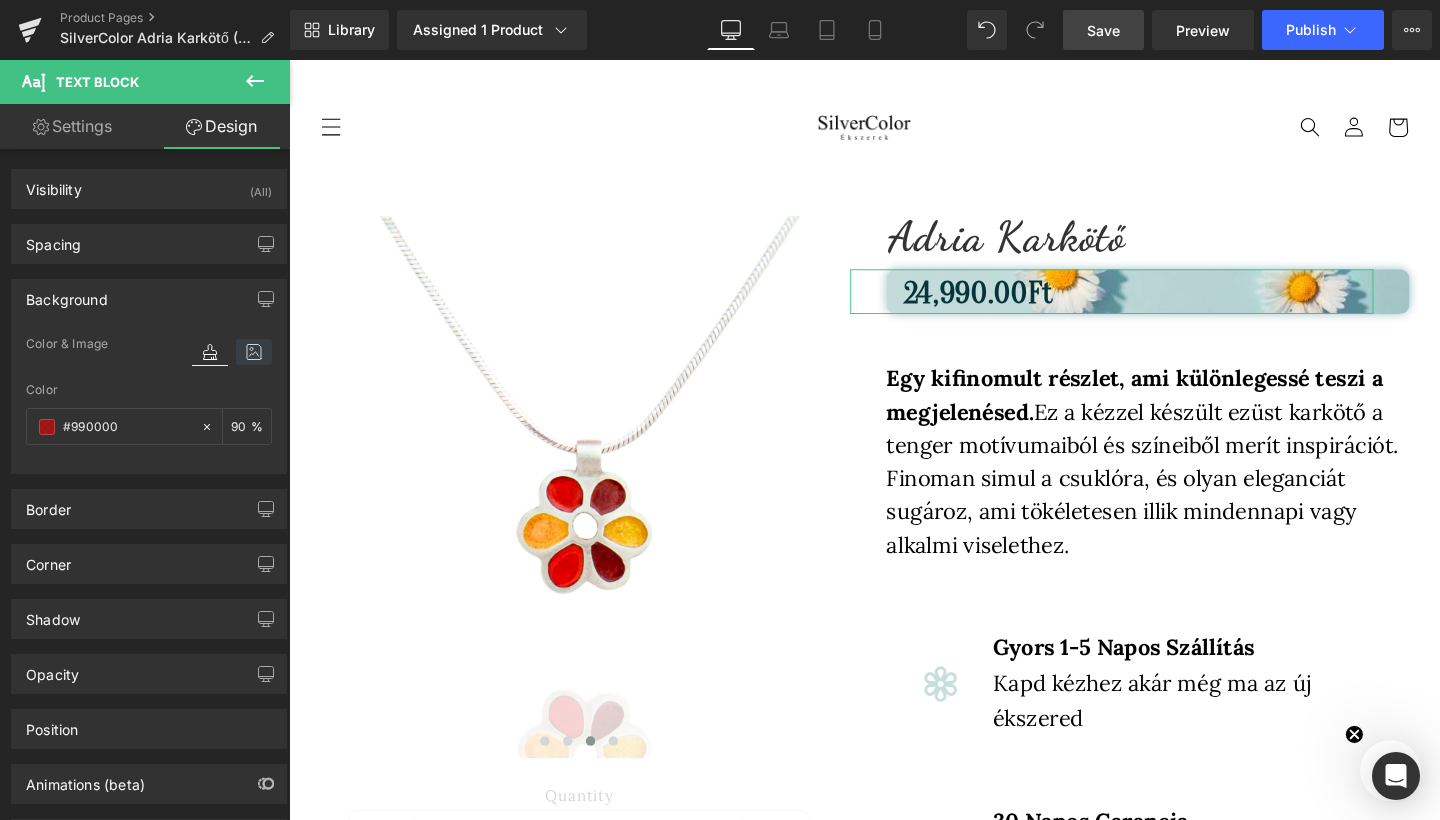 click at bounding box center (254, 352) 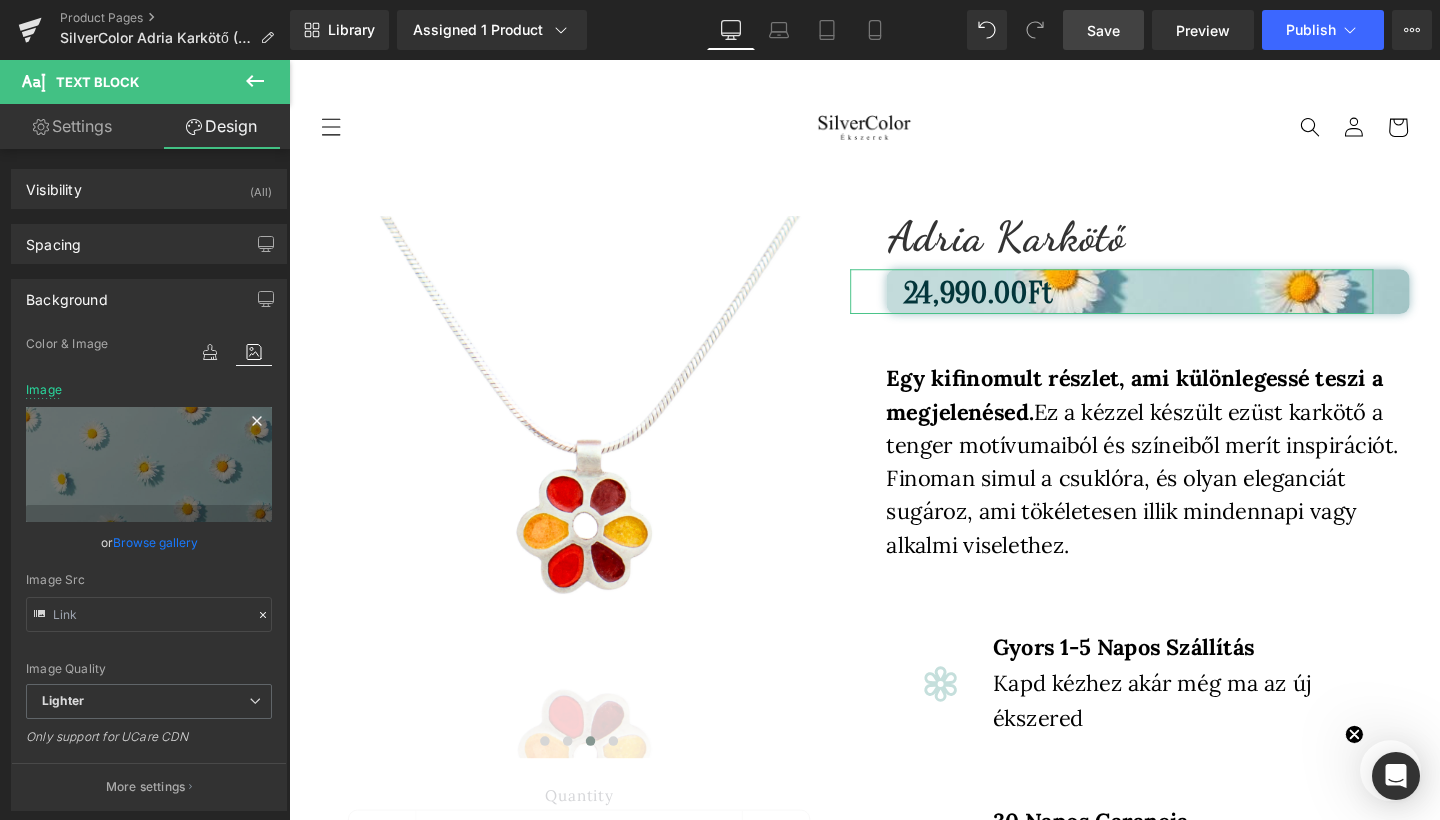 click 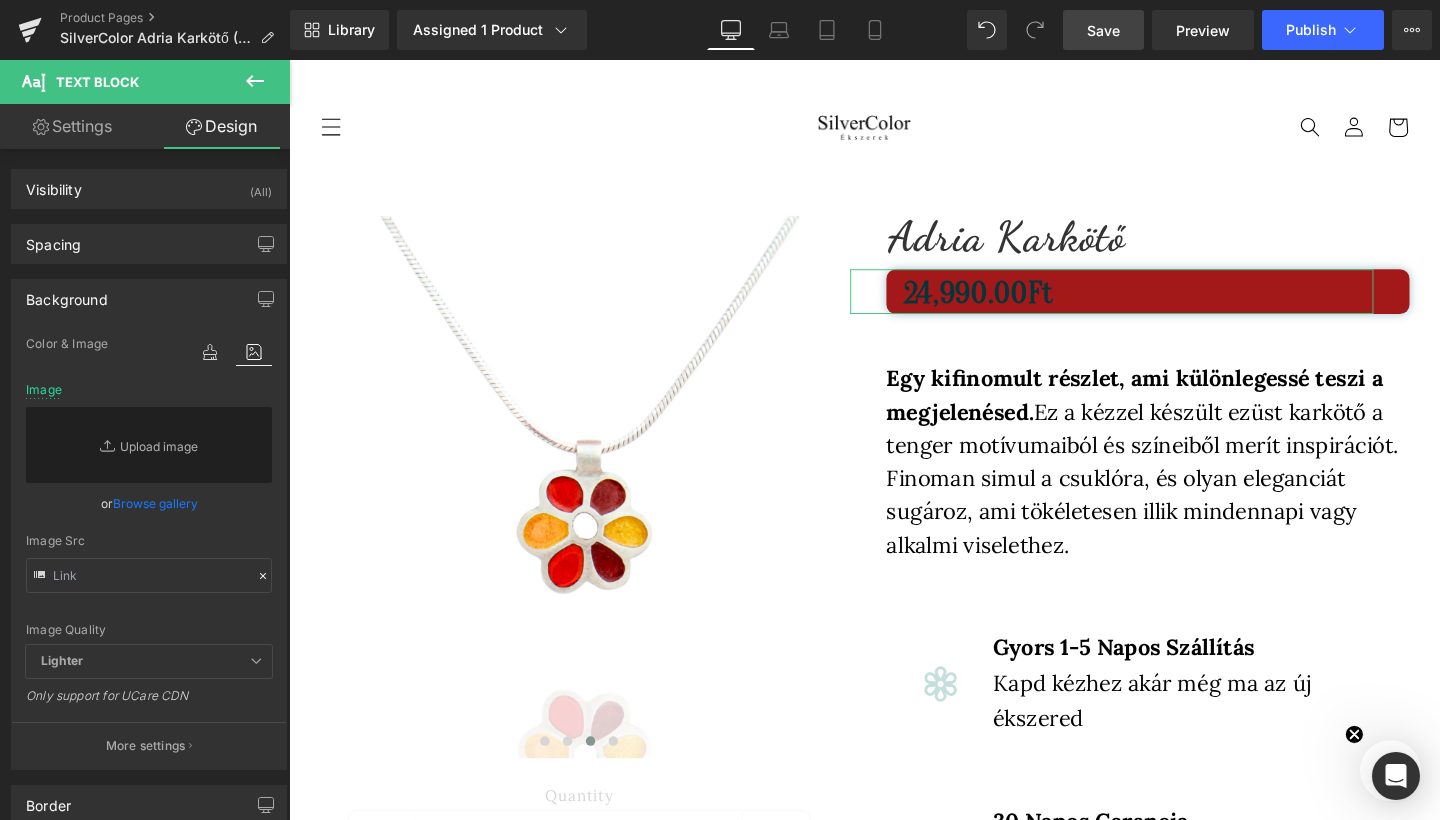 click at bounding box center [232, 352] 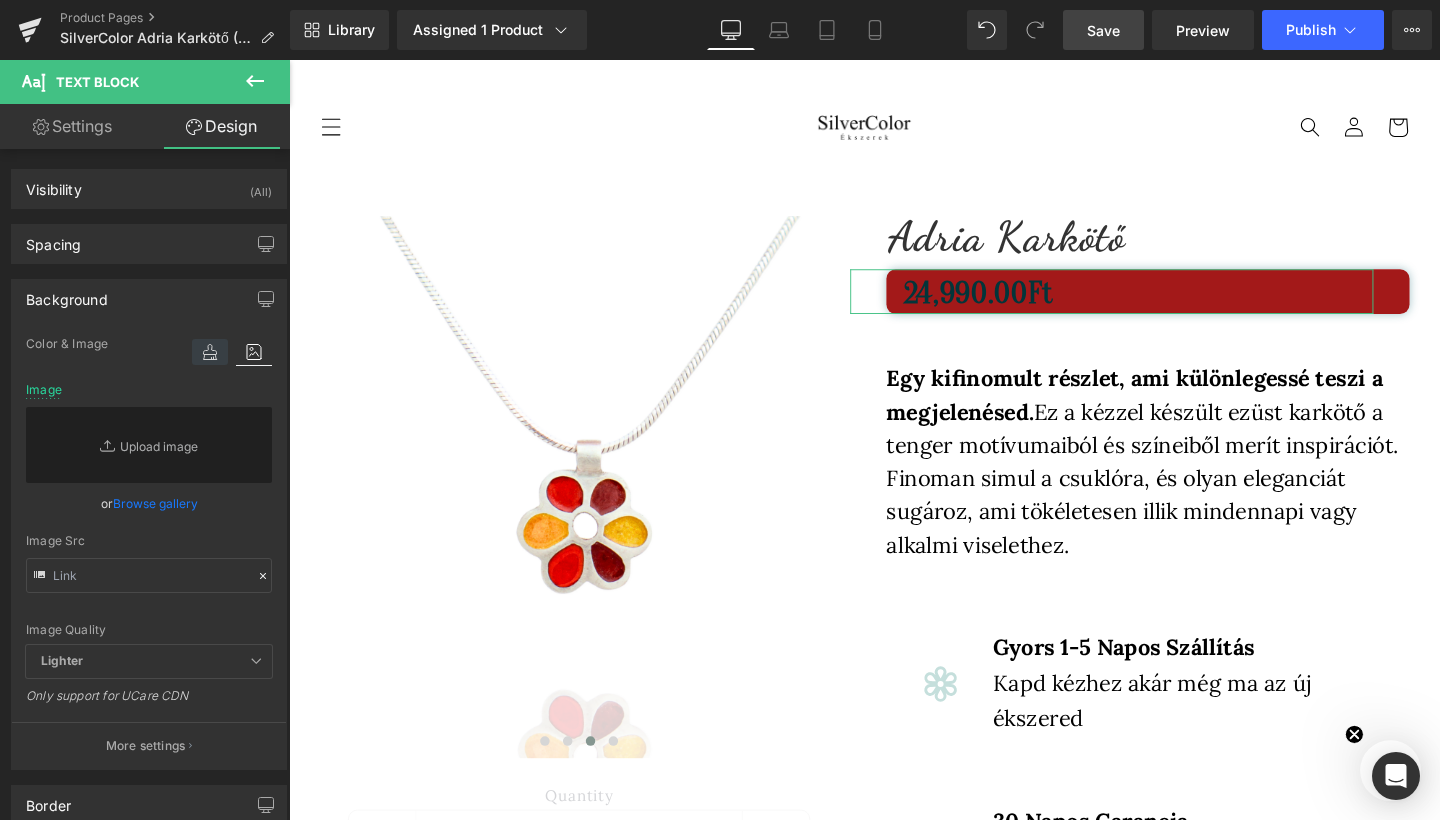 click at bounding box center [210, 352] 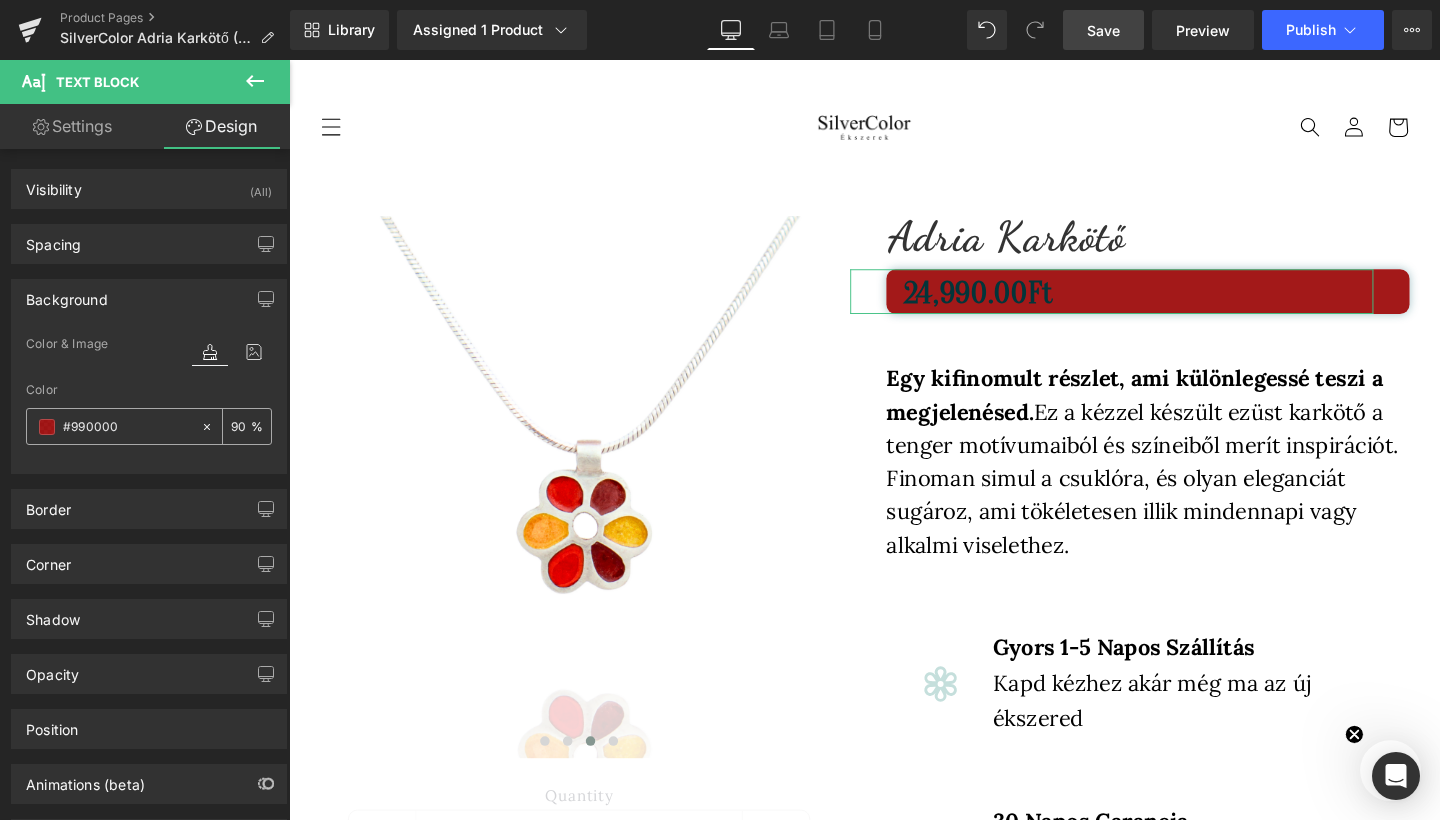 click at bounding box center (47, 427) 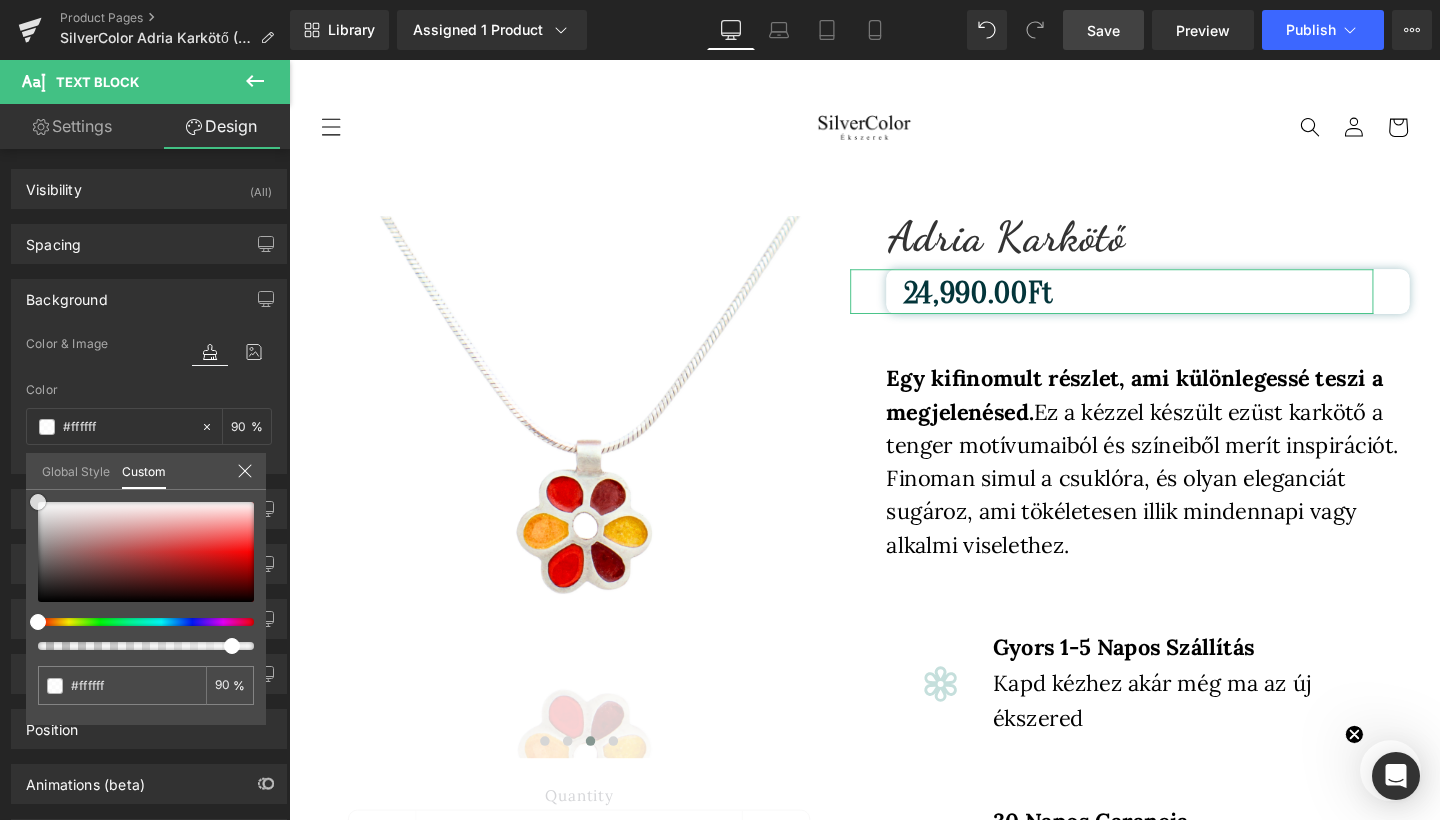 drag, startPoint x: 108, startPoint y: 526, endPoint x: 3, endPoint y: 429, distance: 142.94754 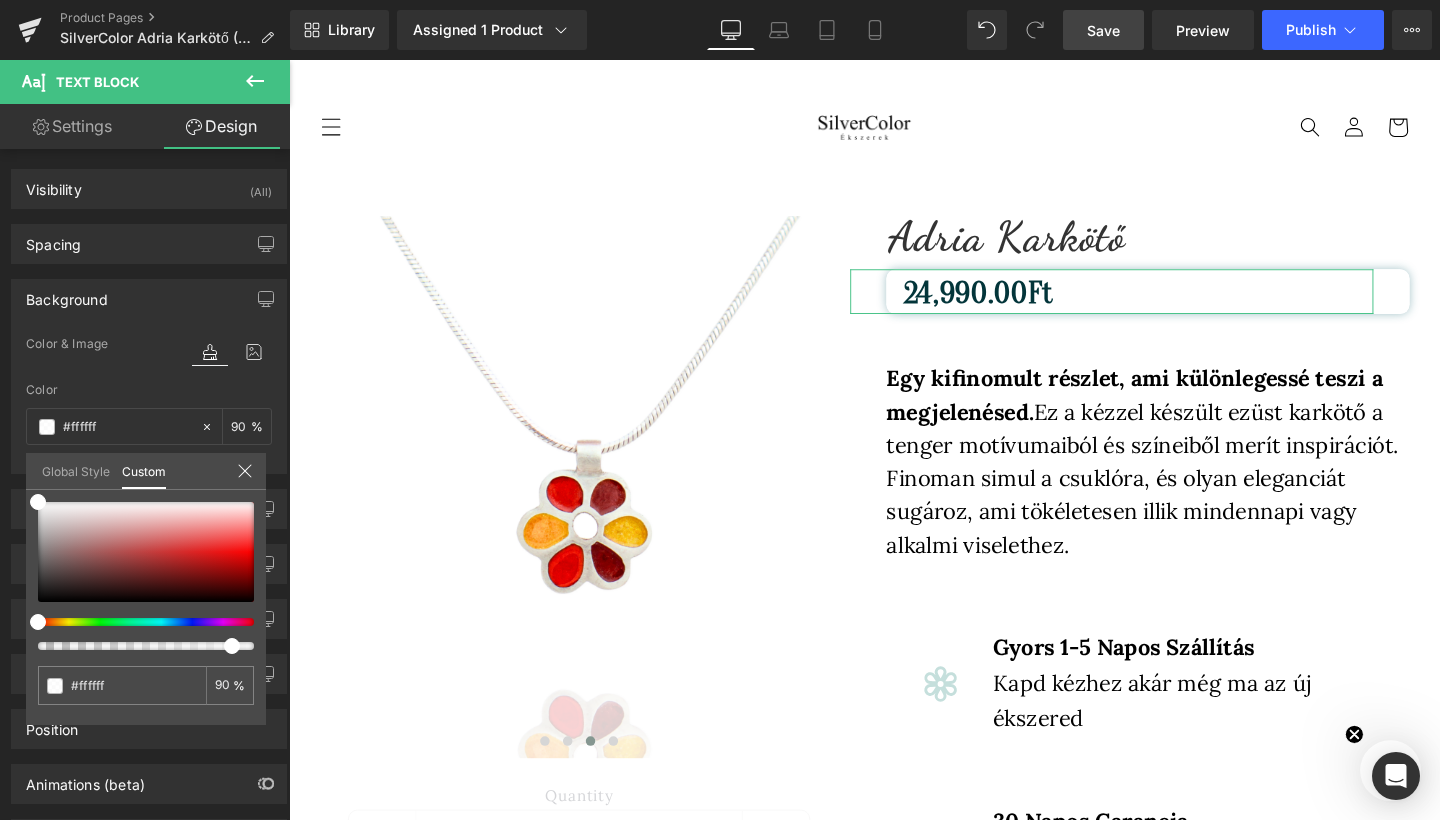 click at bounding box center (146, 576) 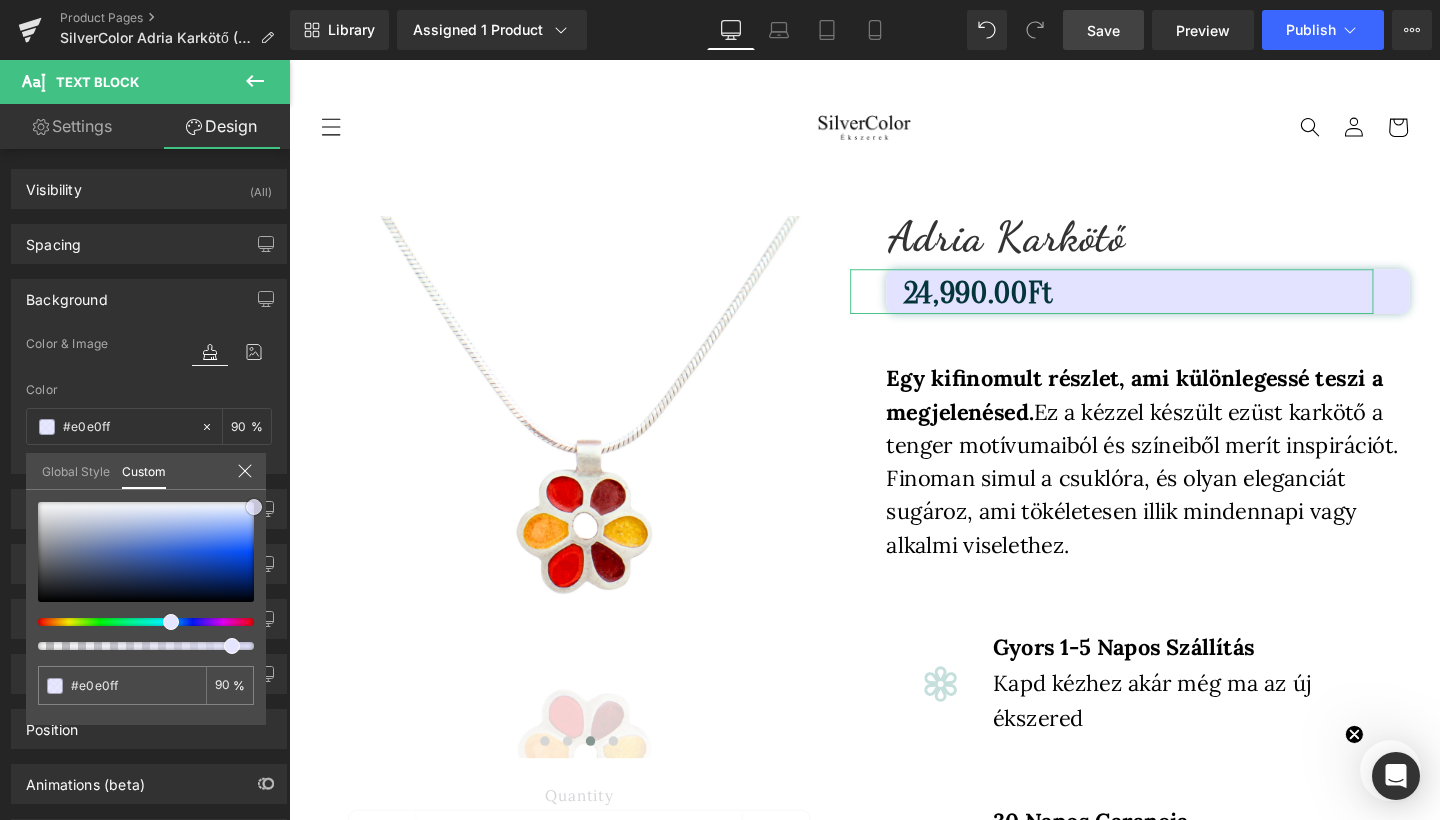 drag, startPoint x: 55, startPoint y: 520, endPoint x: 256, endPoint y: 507, distance: 201.41995 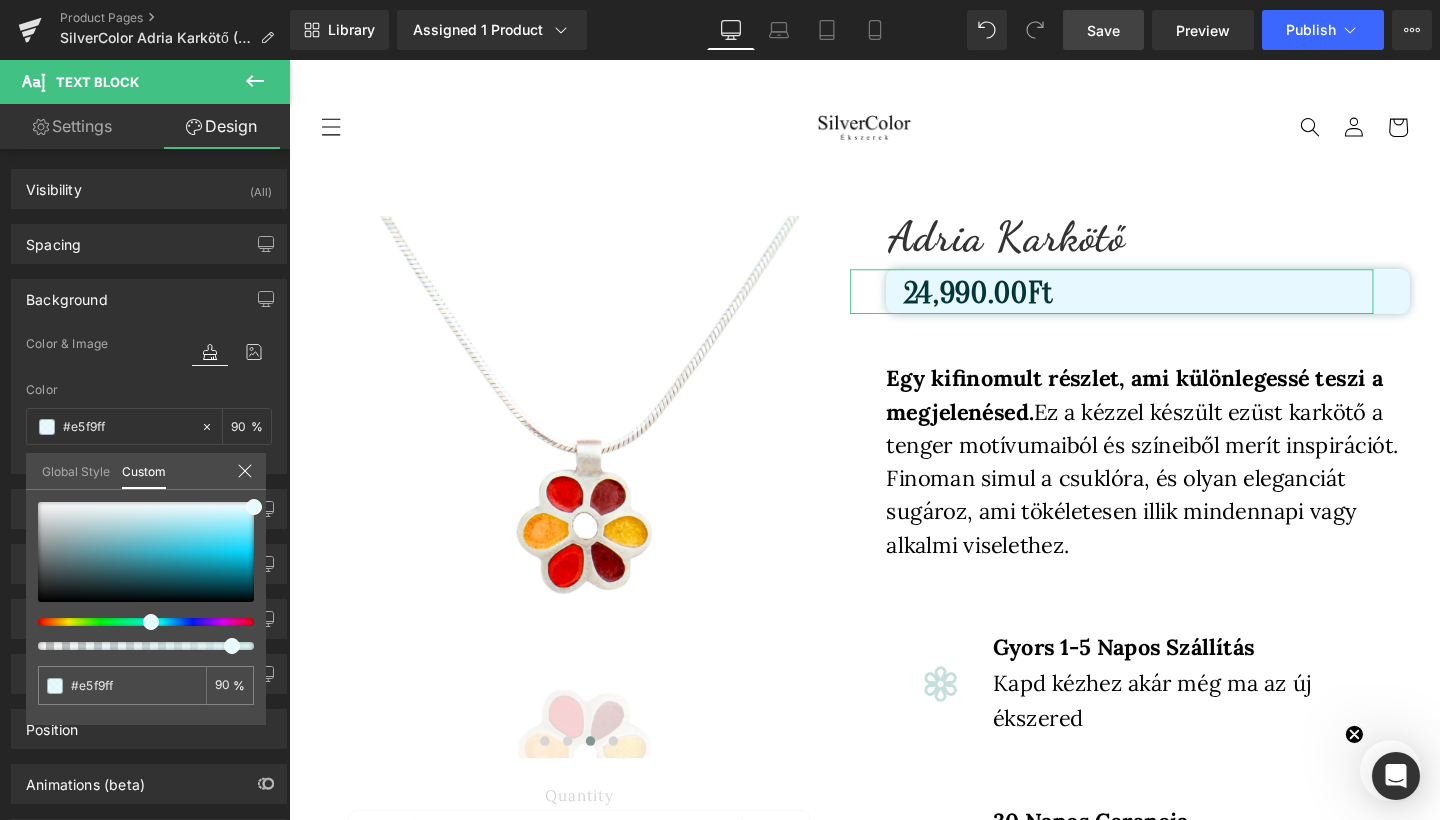 drag, startPoint x: 165, startPoint y: 620, endPoint x: 138, endPoint y: 625, distance: 27.45906 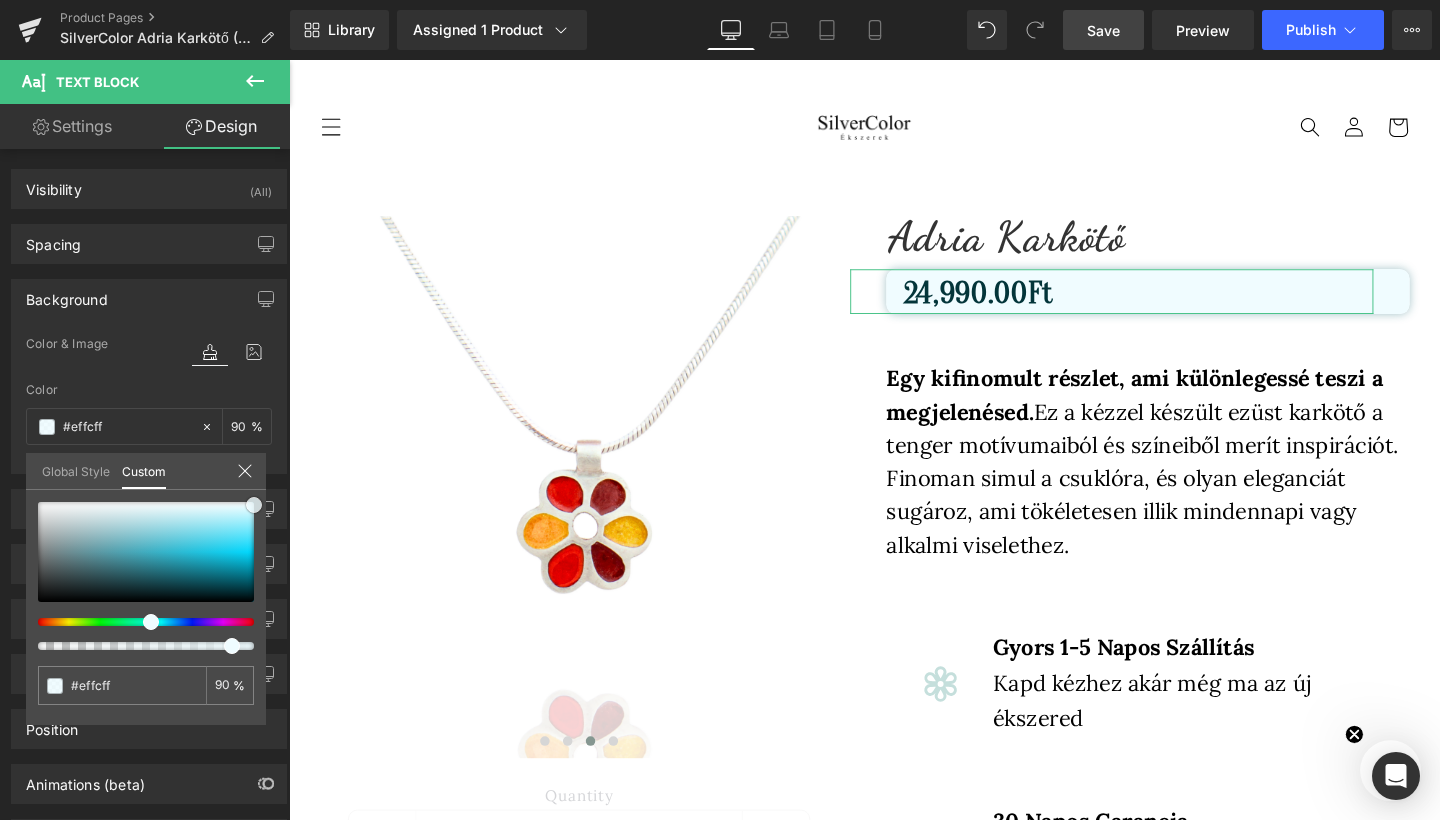 click at bounding box center (254, 505) 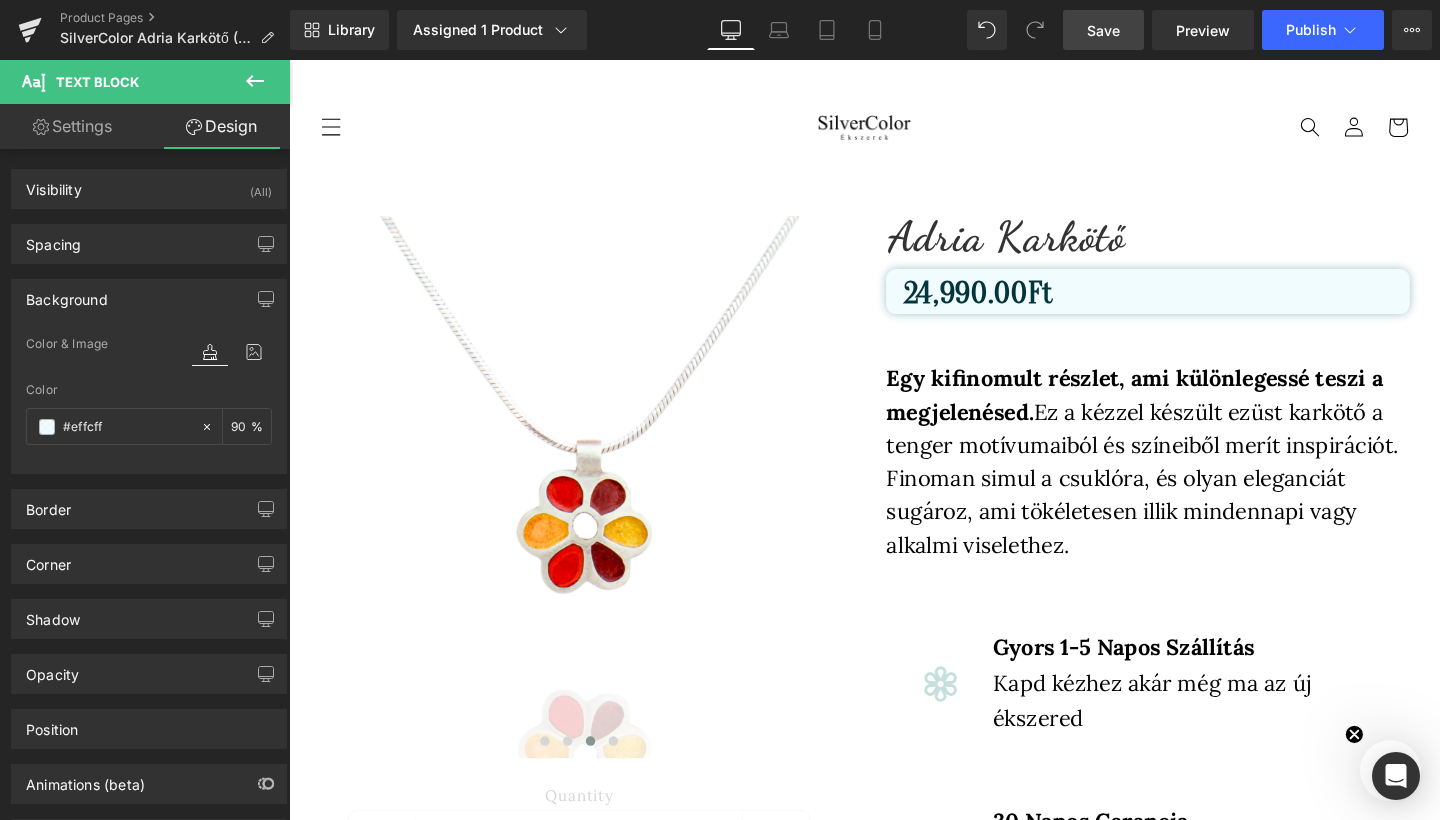 click on "Ugrás a tartalomhoz
Főoldal
Ékszereink
Ékszereink
Fülbevalók
Medálok" at bounding box center (894, 2466) 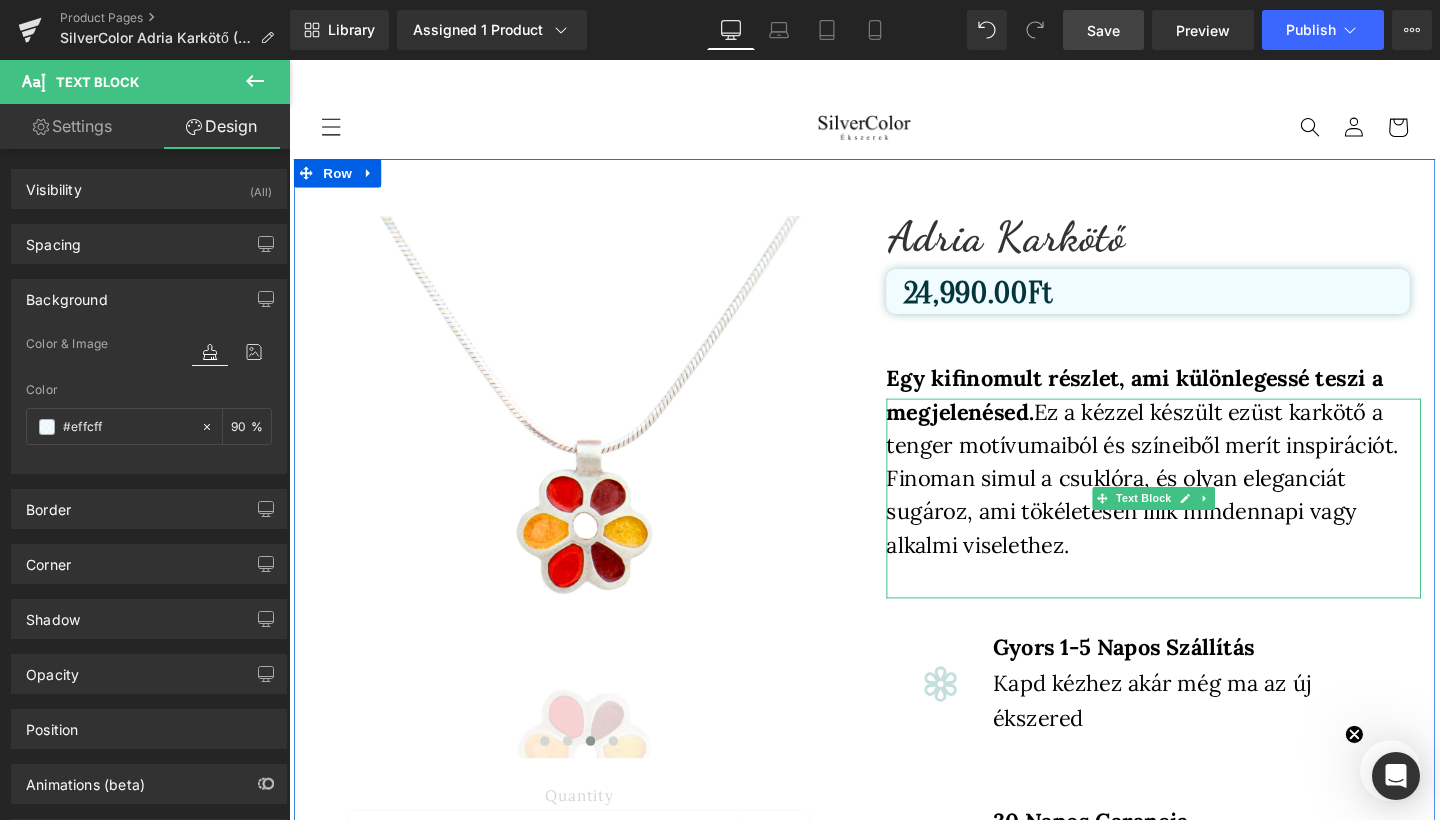 click on "Egy kifinomult részlet, ami különlegessé teszi a megjelenésed." at bounding box center (1178, 412) 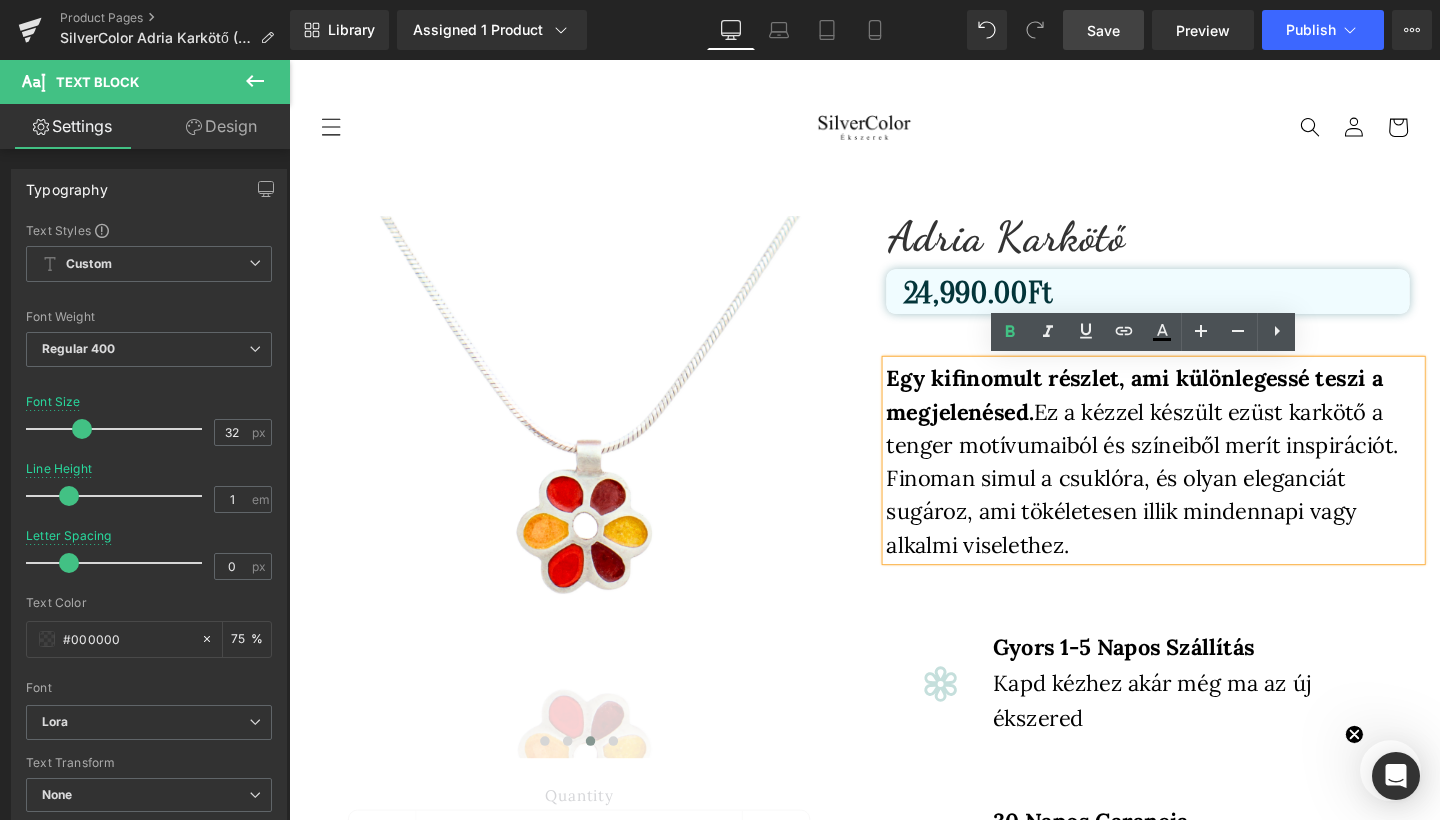 click on "Design" at bounding box center [221, 126] 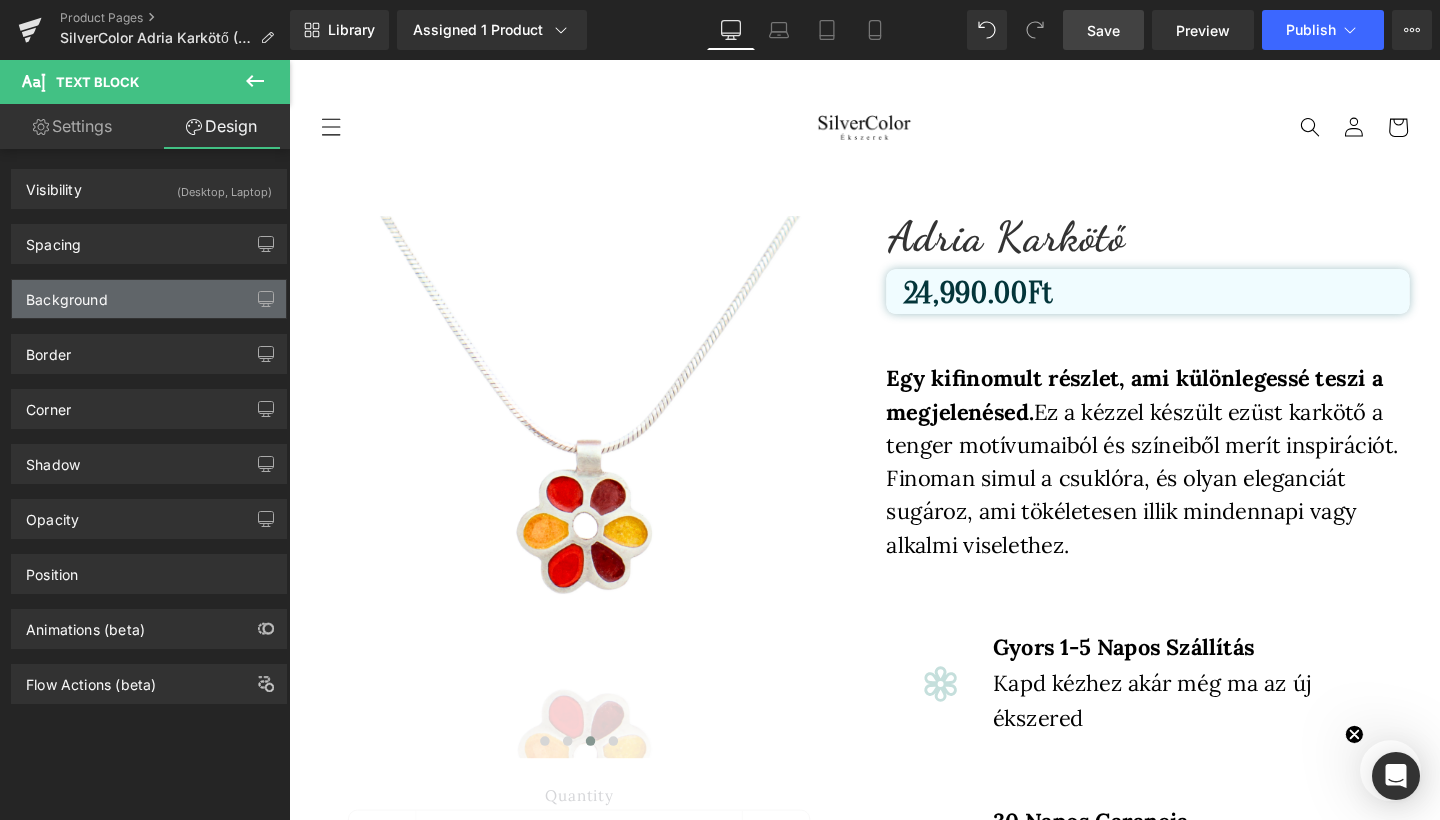 click on "Background" at bounding box center [67, 294] 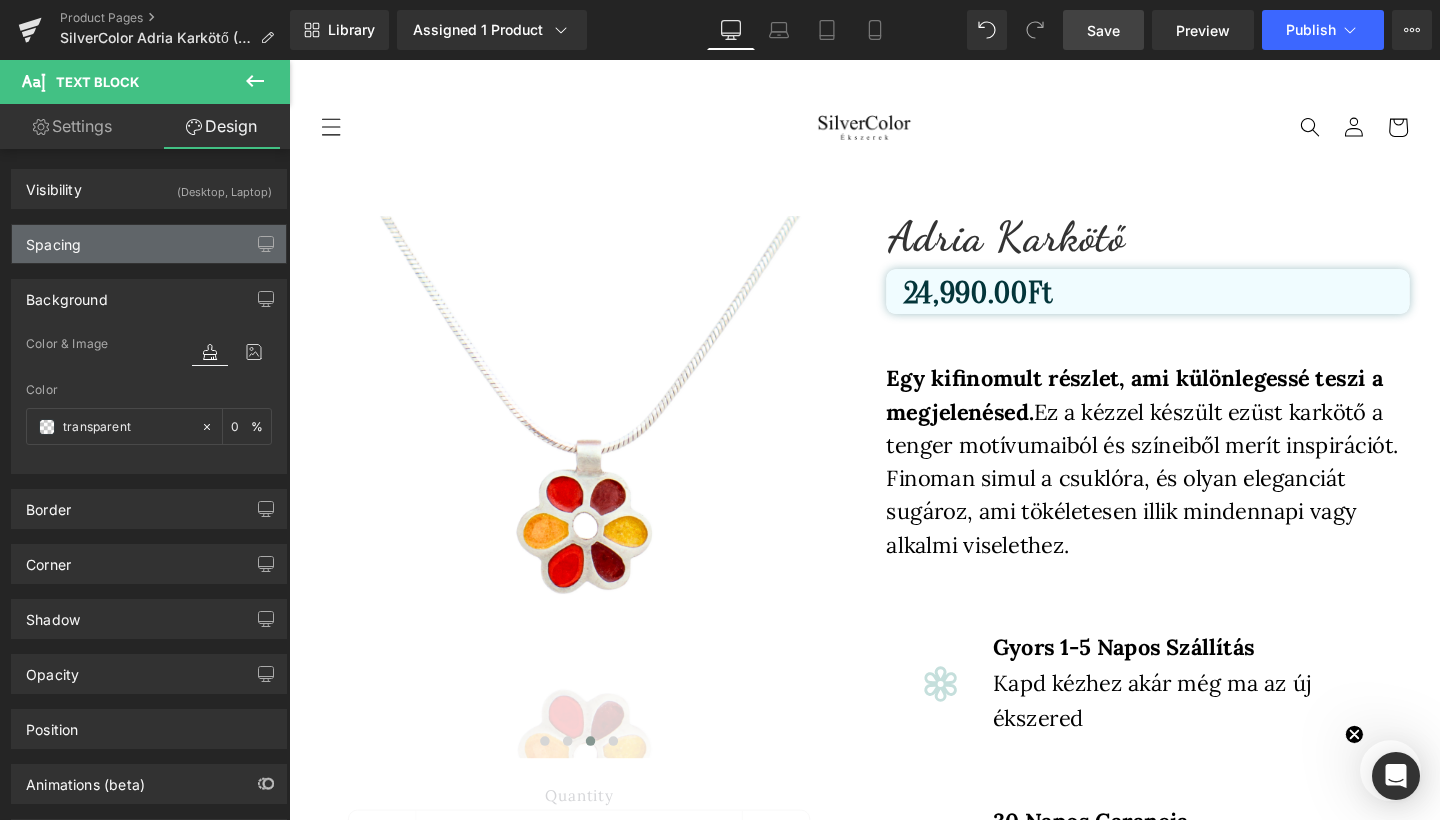 click on "Spacing" at bounding box center [149, 244] 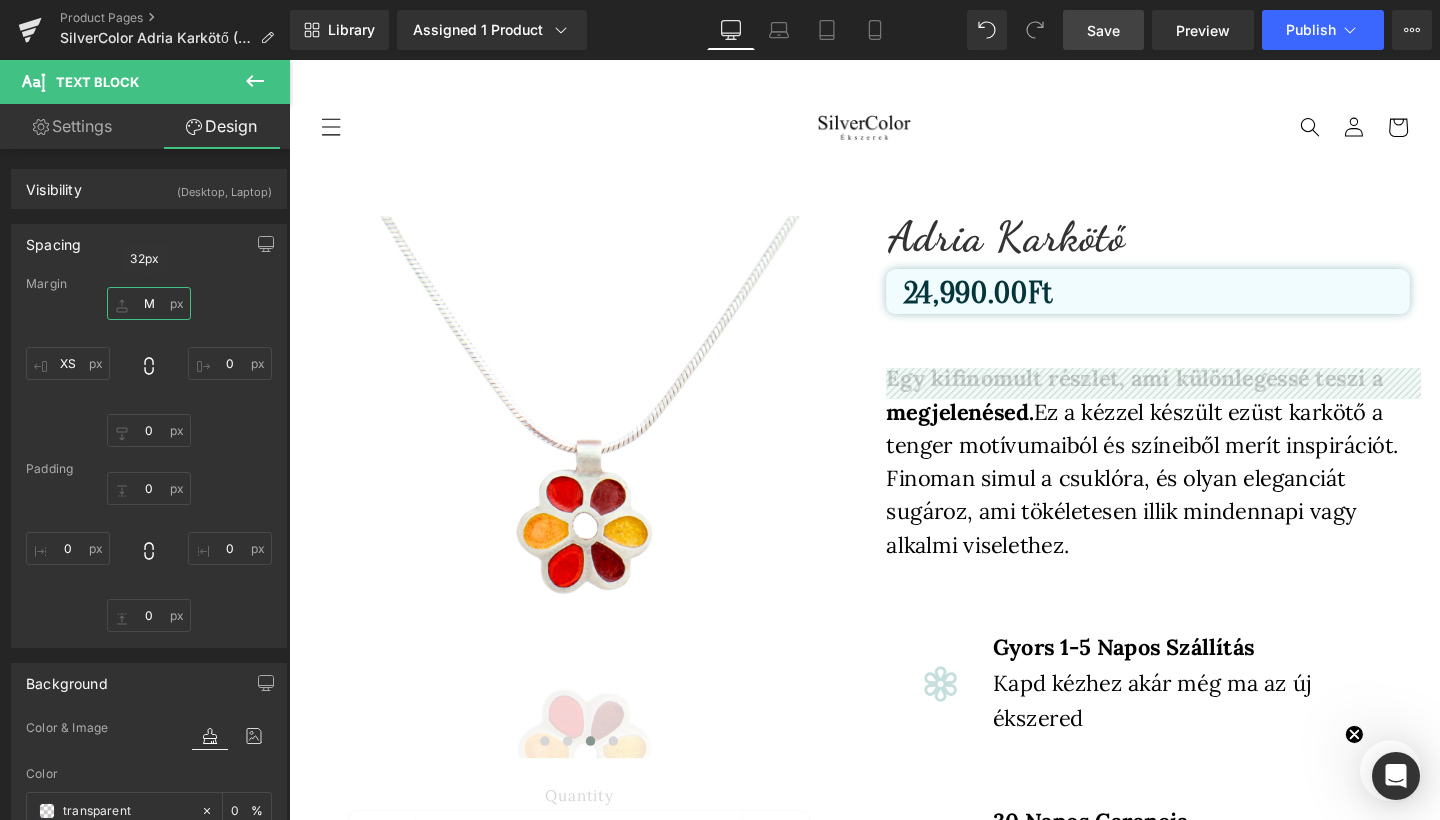click on "M" at bounding box center (149, 303) 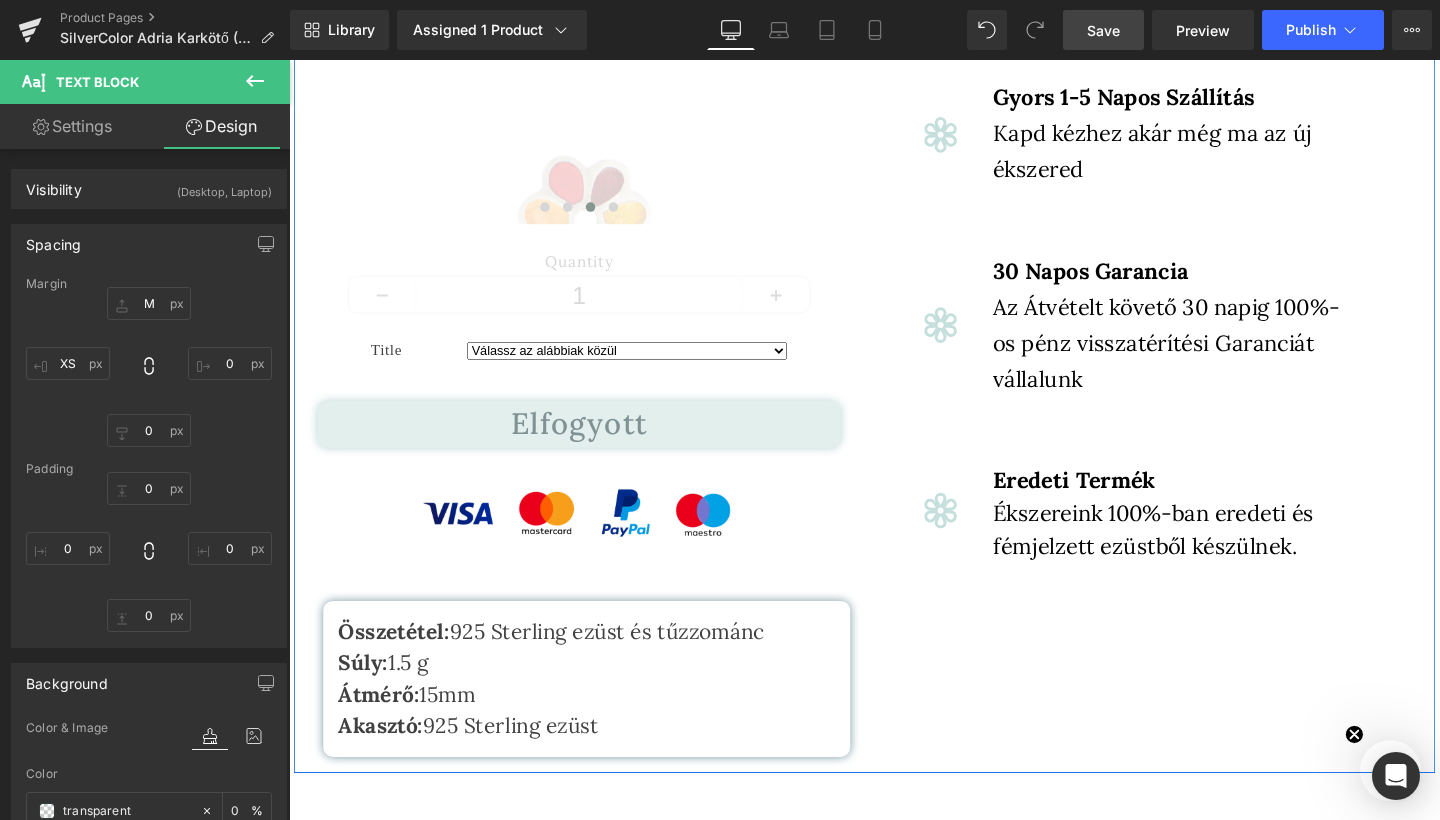 scroll, scrollTop: 560, scrollLeft: 0, axis: vertical 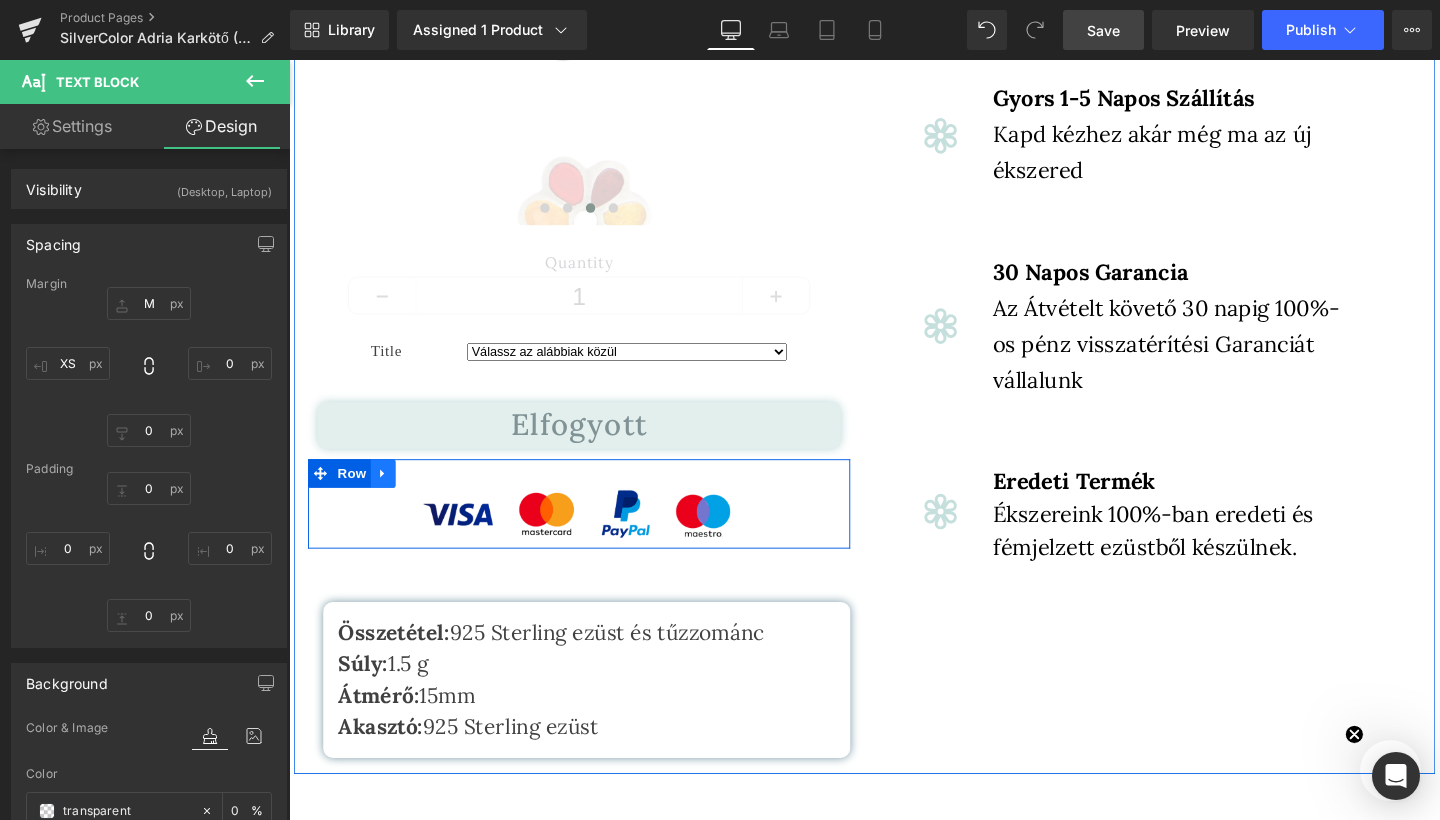 click 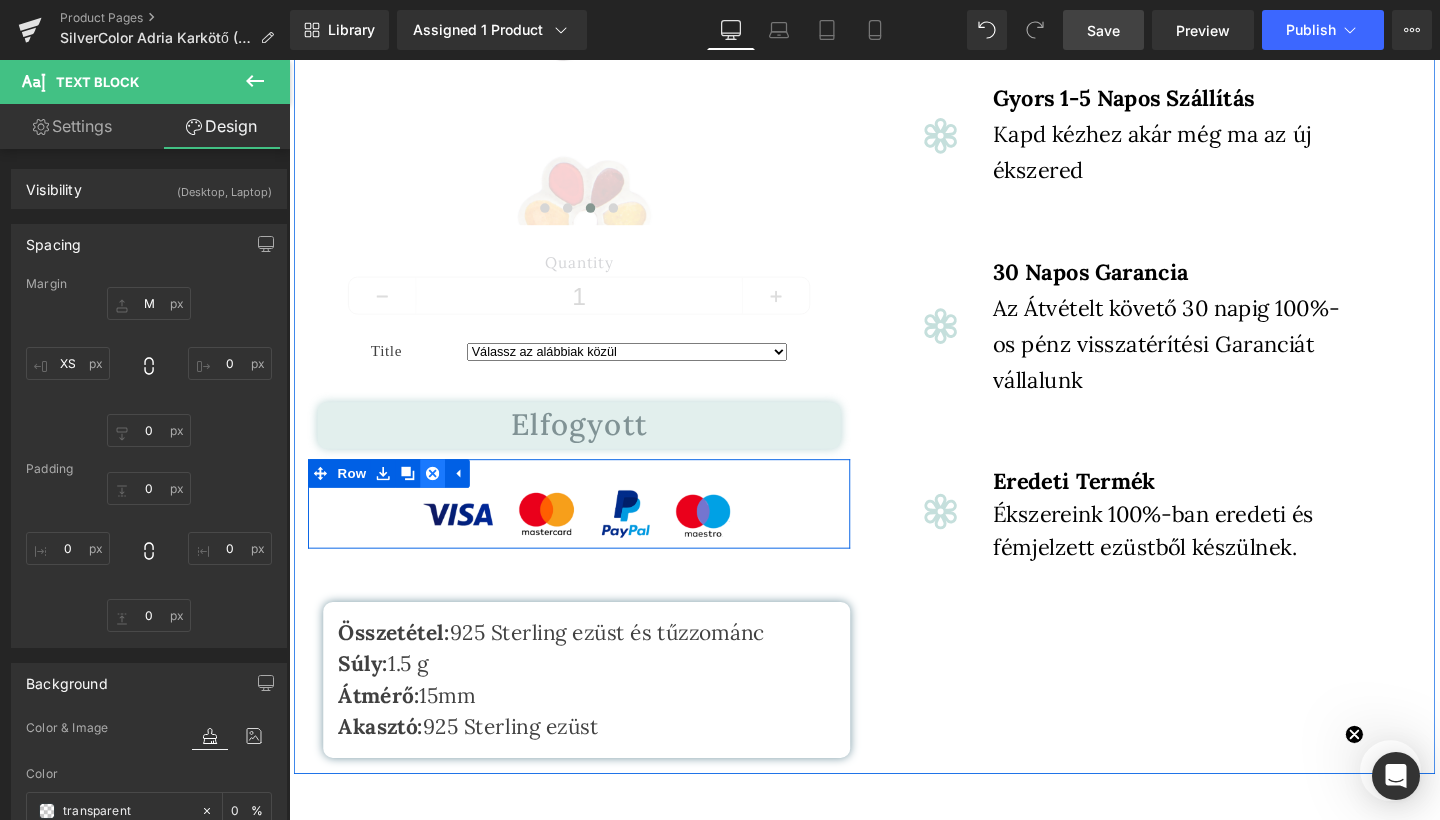 click 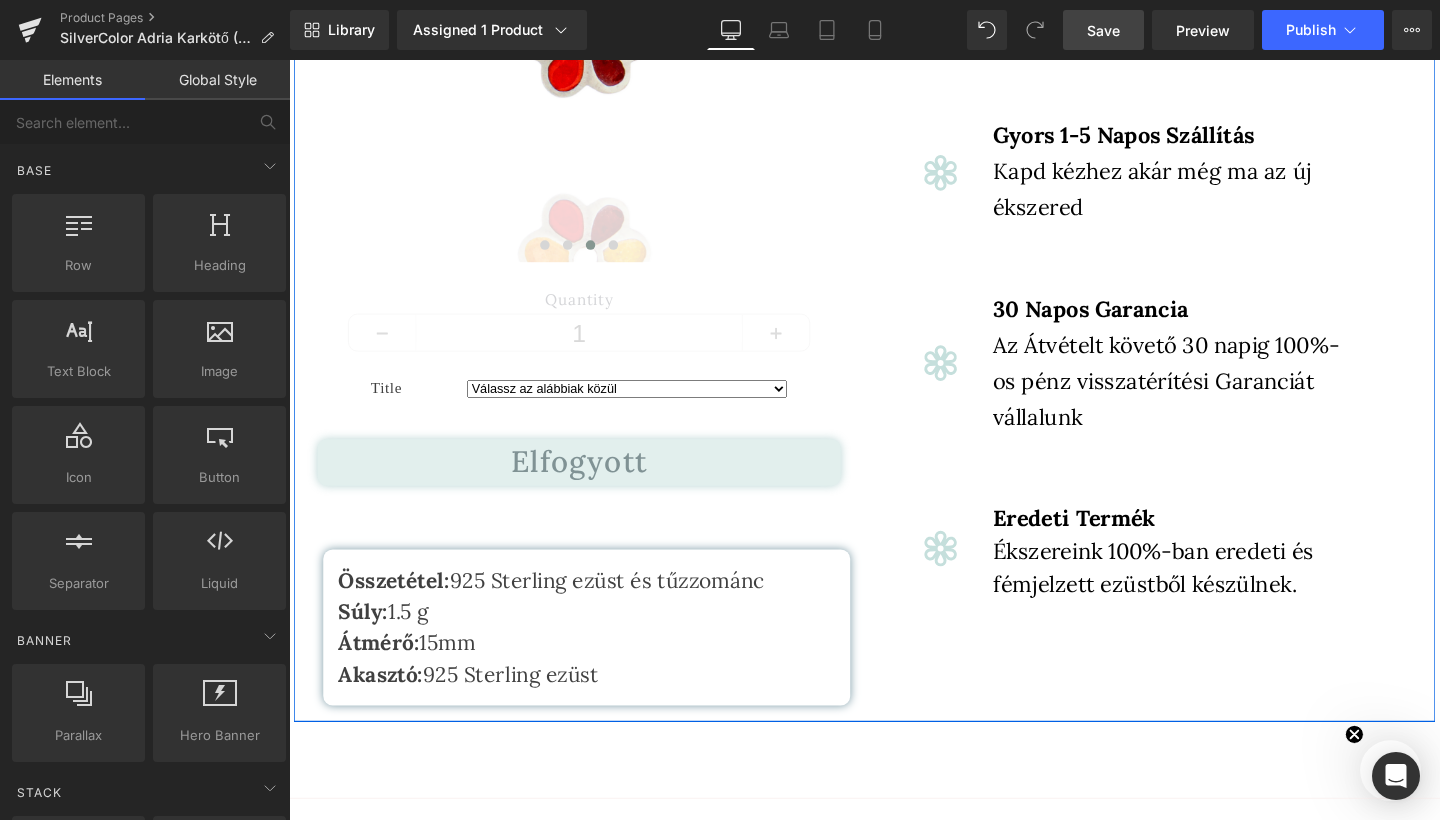 scroll, scrollTop: 522, scrollLeft: 0, axis: vertical 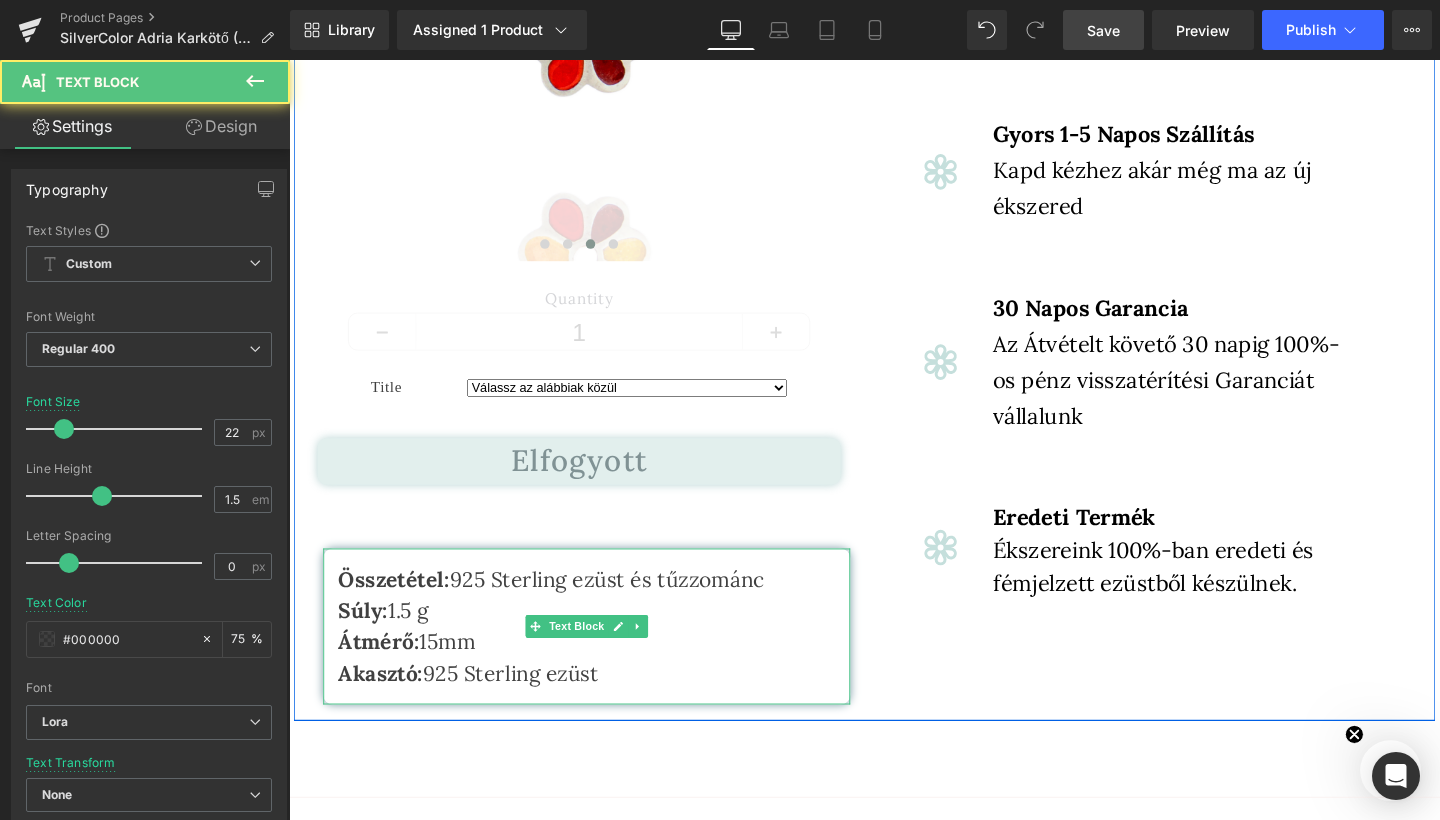 click on "Összetétel:  925 Sterling ez üst és tűzzománc" at bounding box center (602, 606) 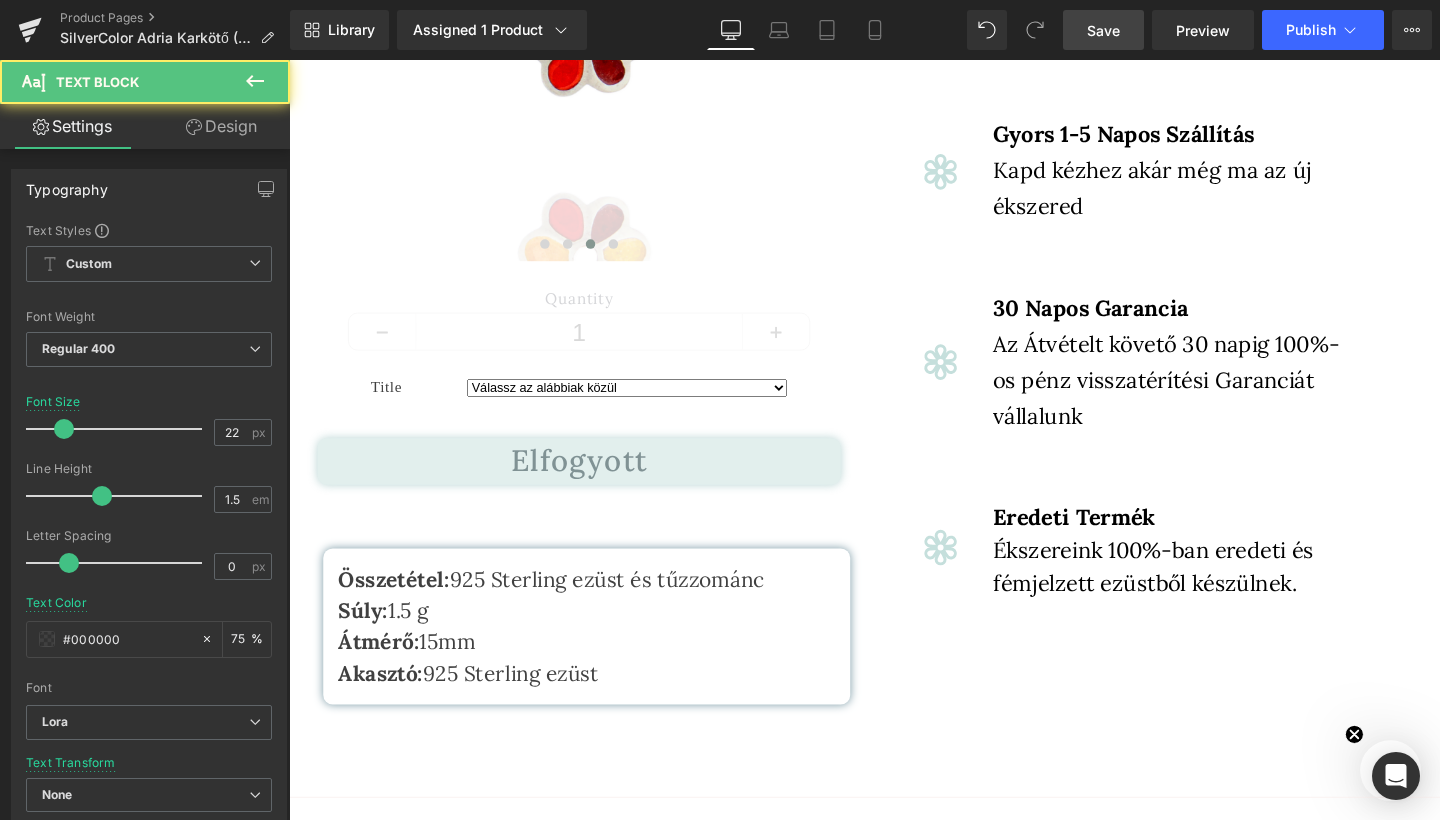 click on "Design" at bounding box center (221, 126) 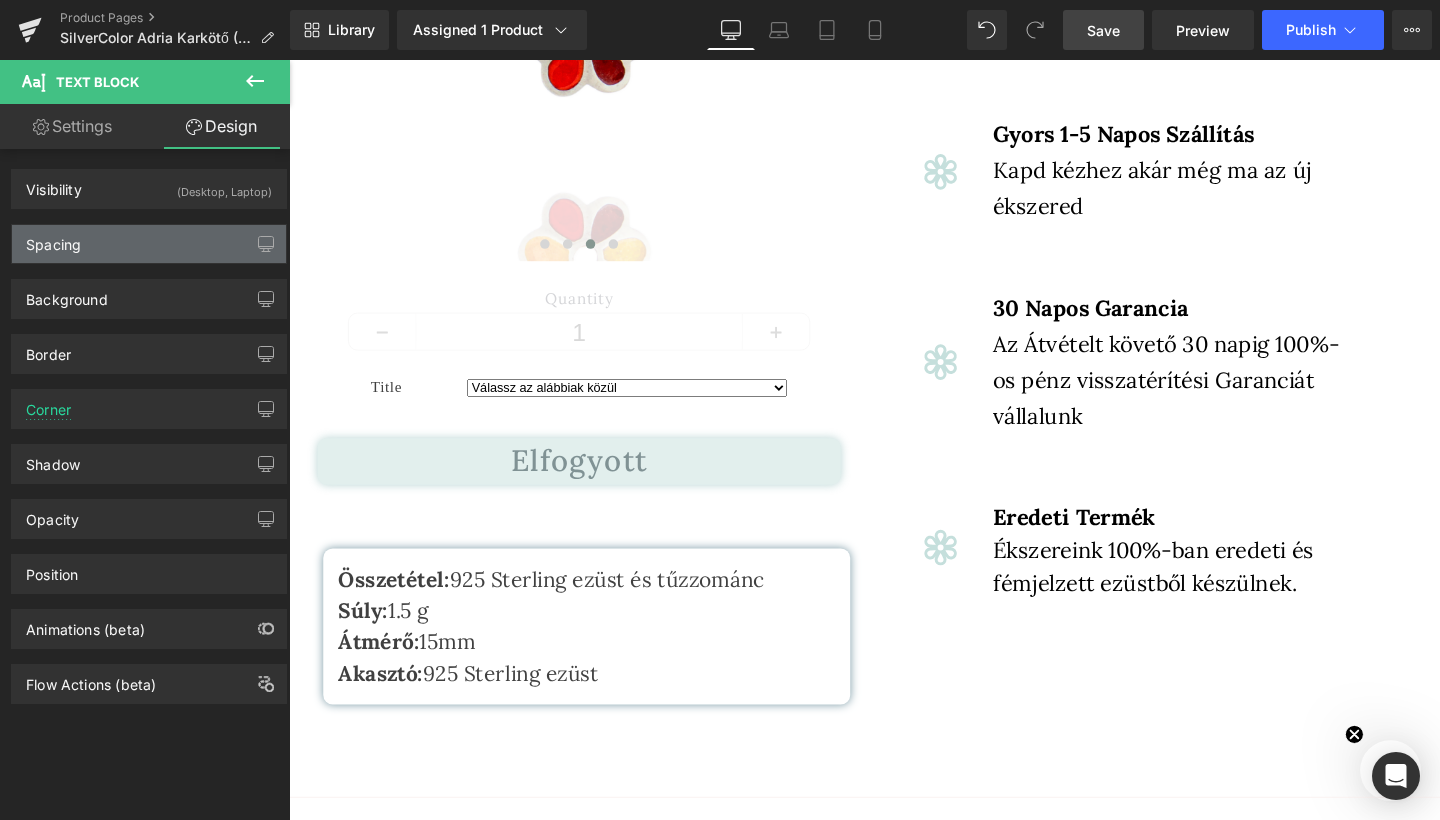 click on "Spacing" at bounding box center [149, 244] 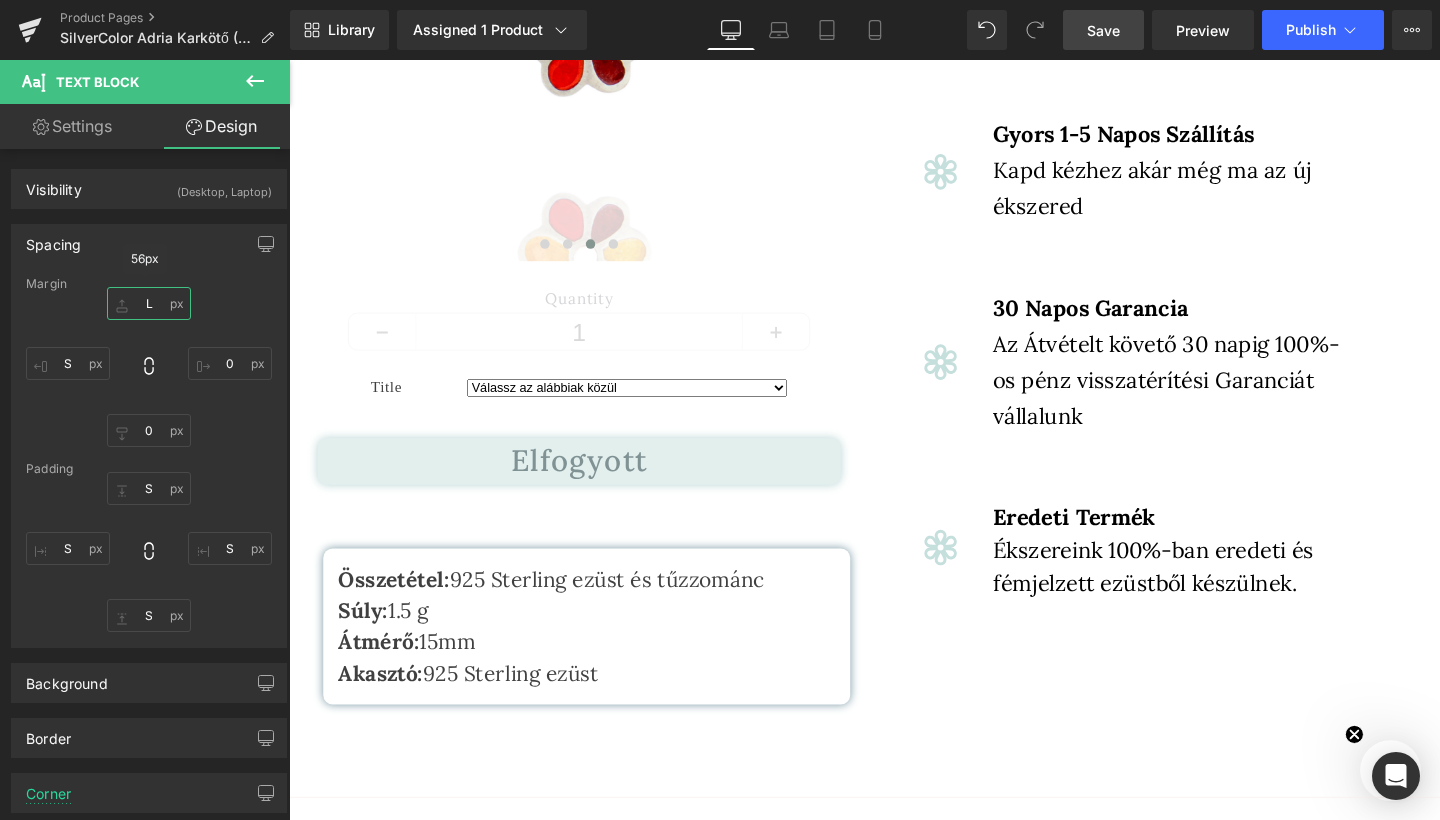 click on "L" at bounding box center (149, 303) 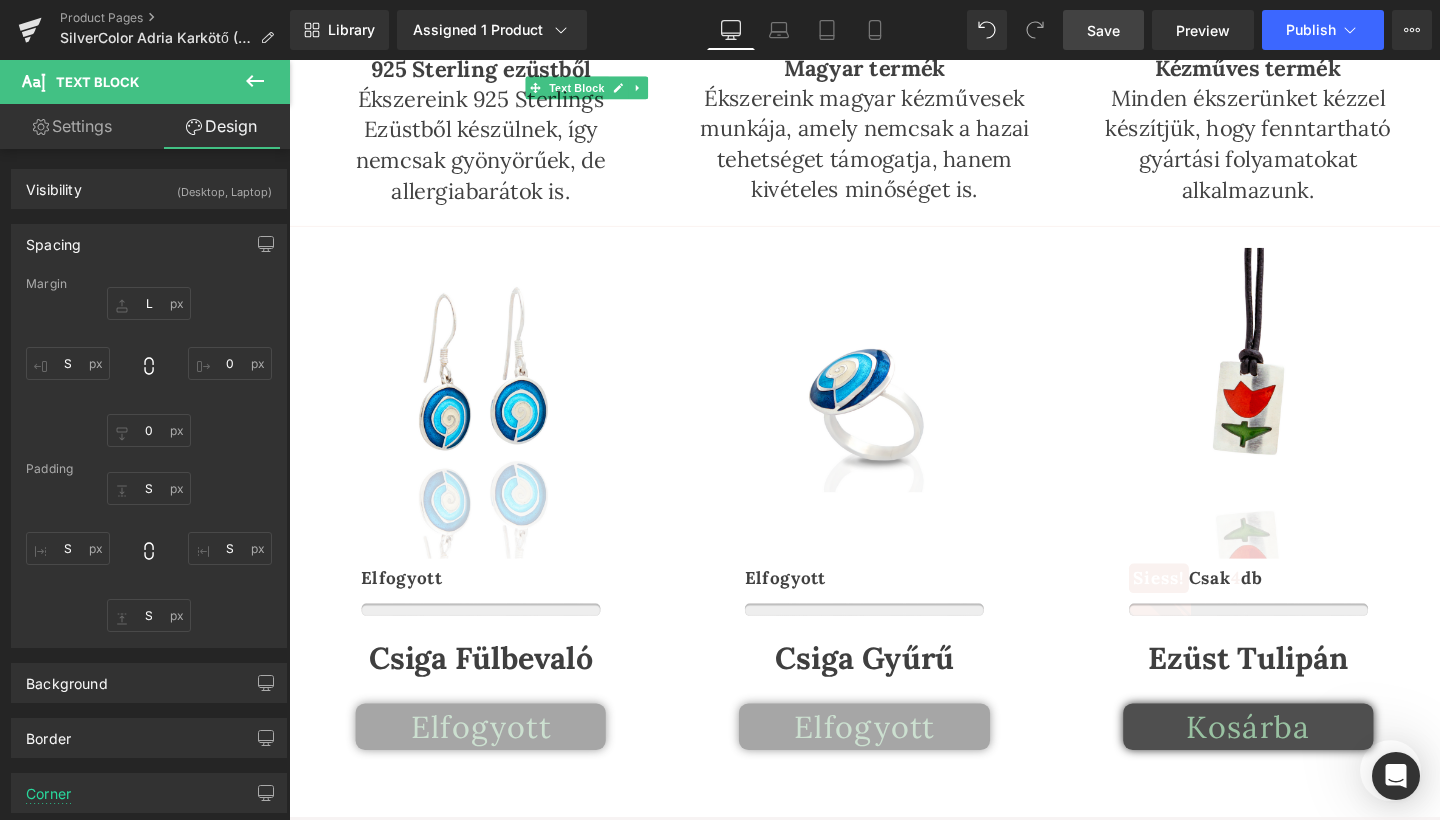scroll, scrollTop: 1522, scrollLeft: 0, axis: vertical 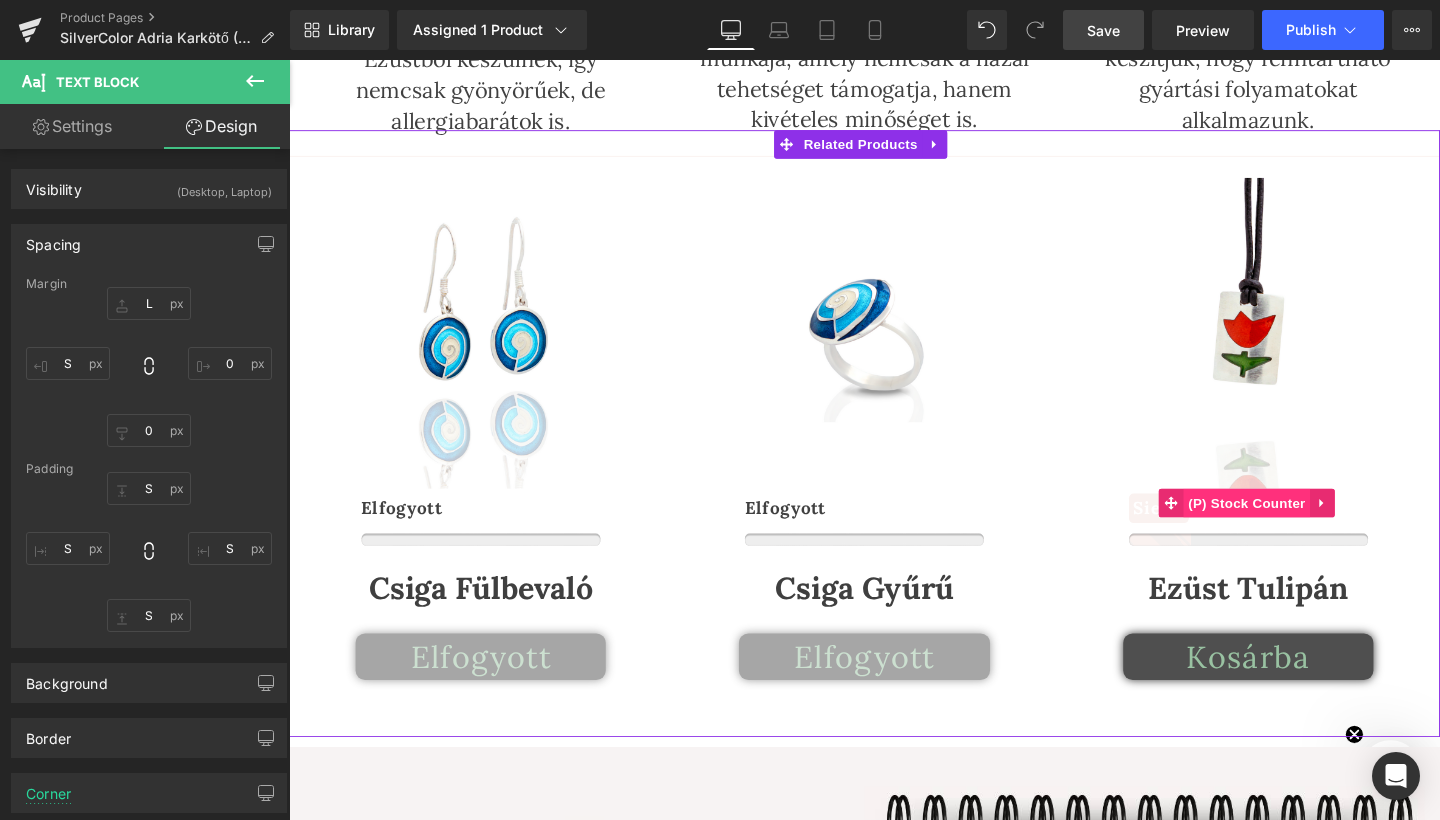 click on "(P) Stock Counter" at bounding box center (1295, 526) 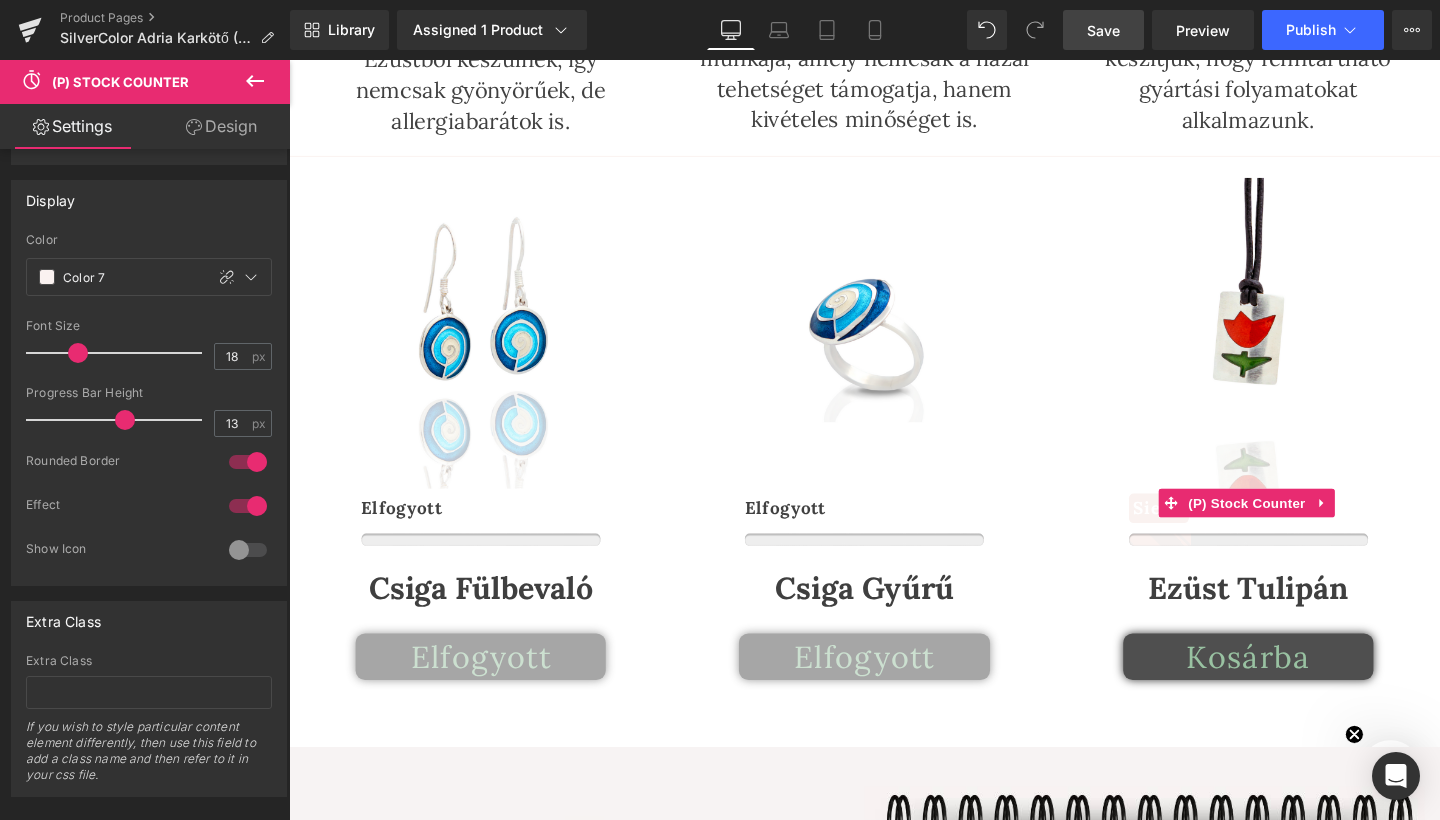 scroll, scrollTop: 1183, scrollLeft: 0, axis: vertical 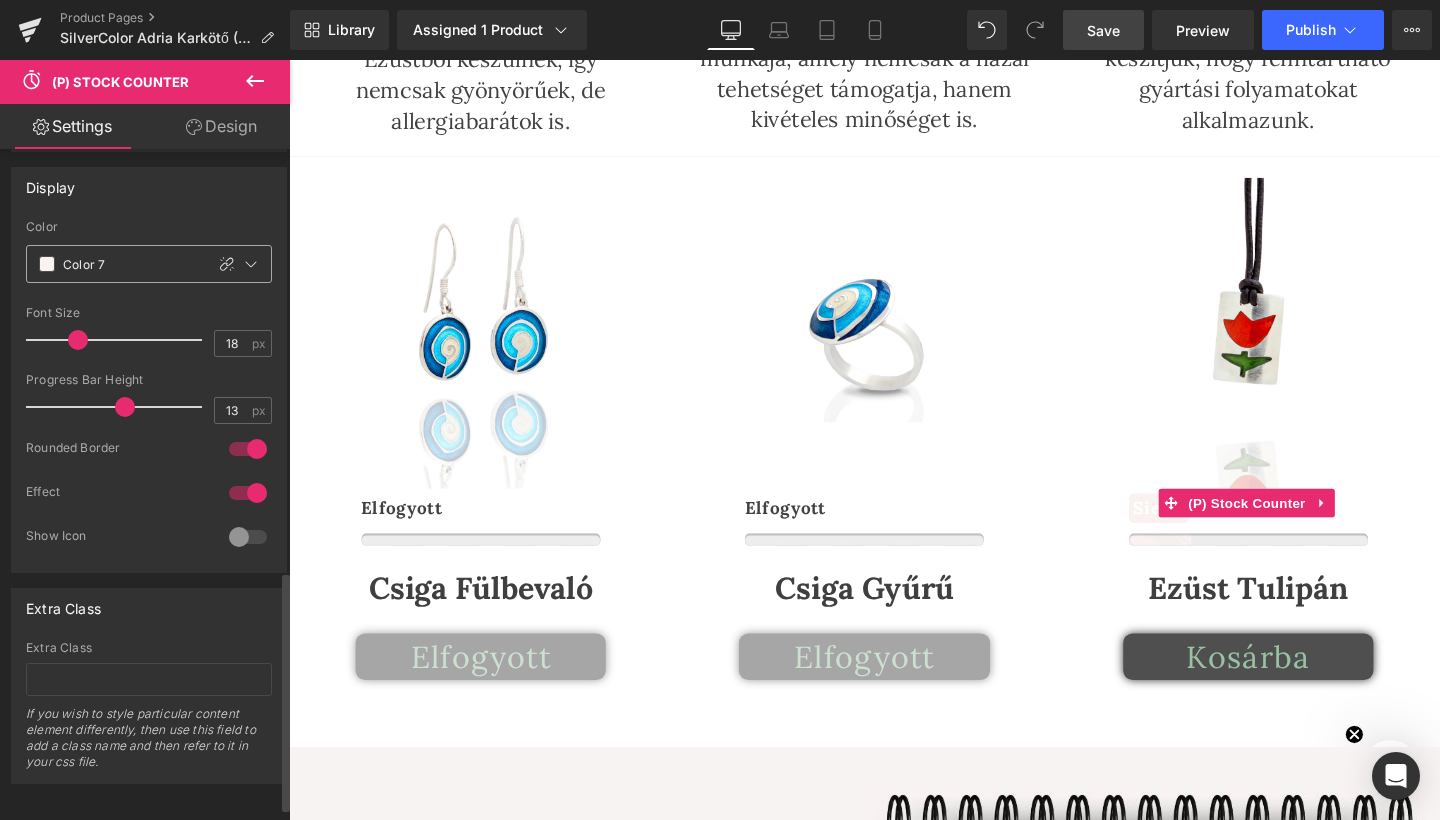 click at bounding box center [47, 264] 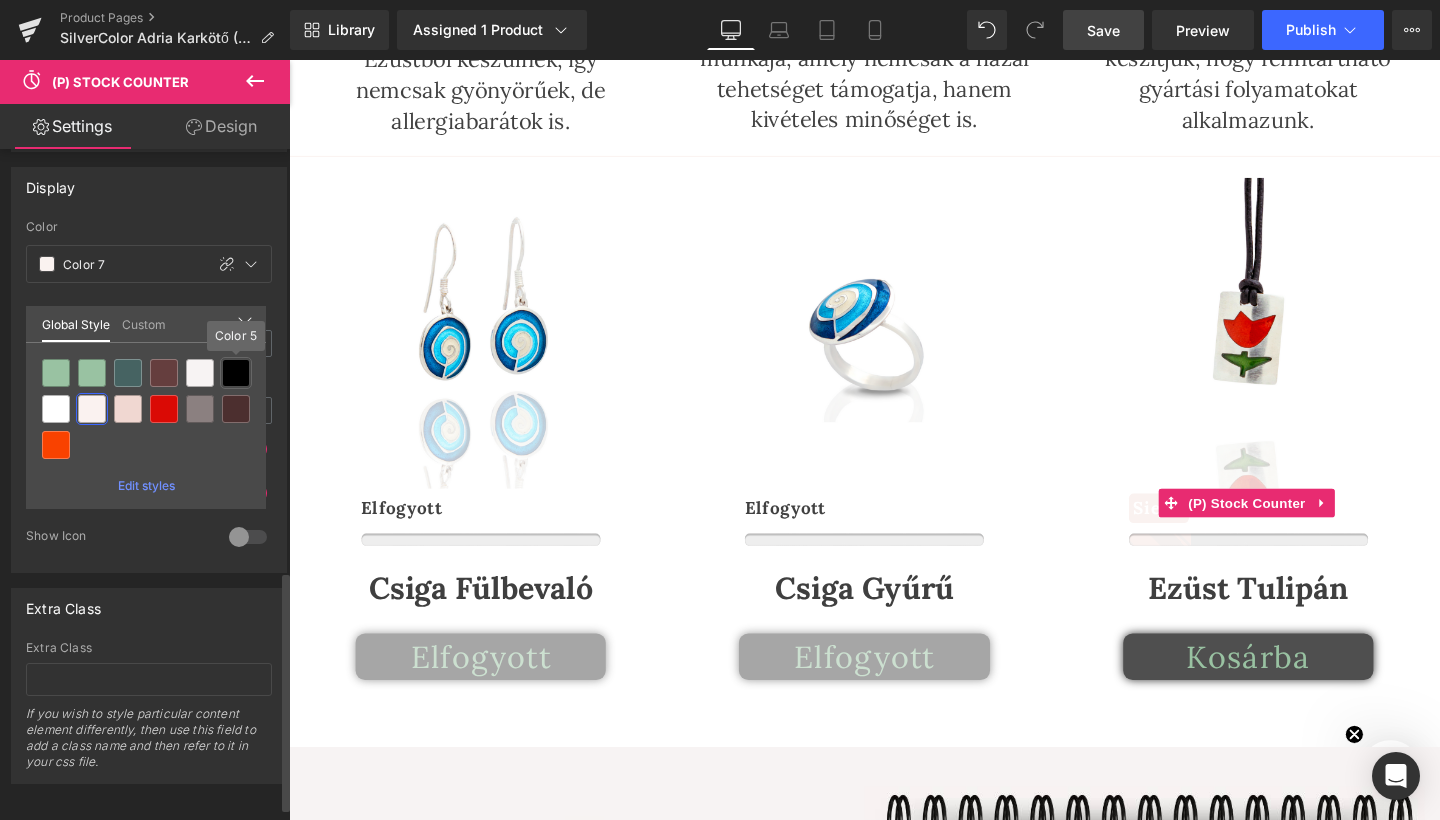 click at bounding box center (236, 373) 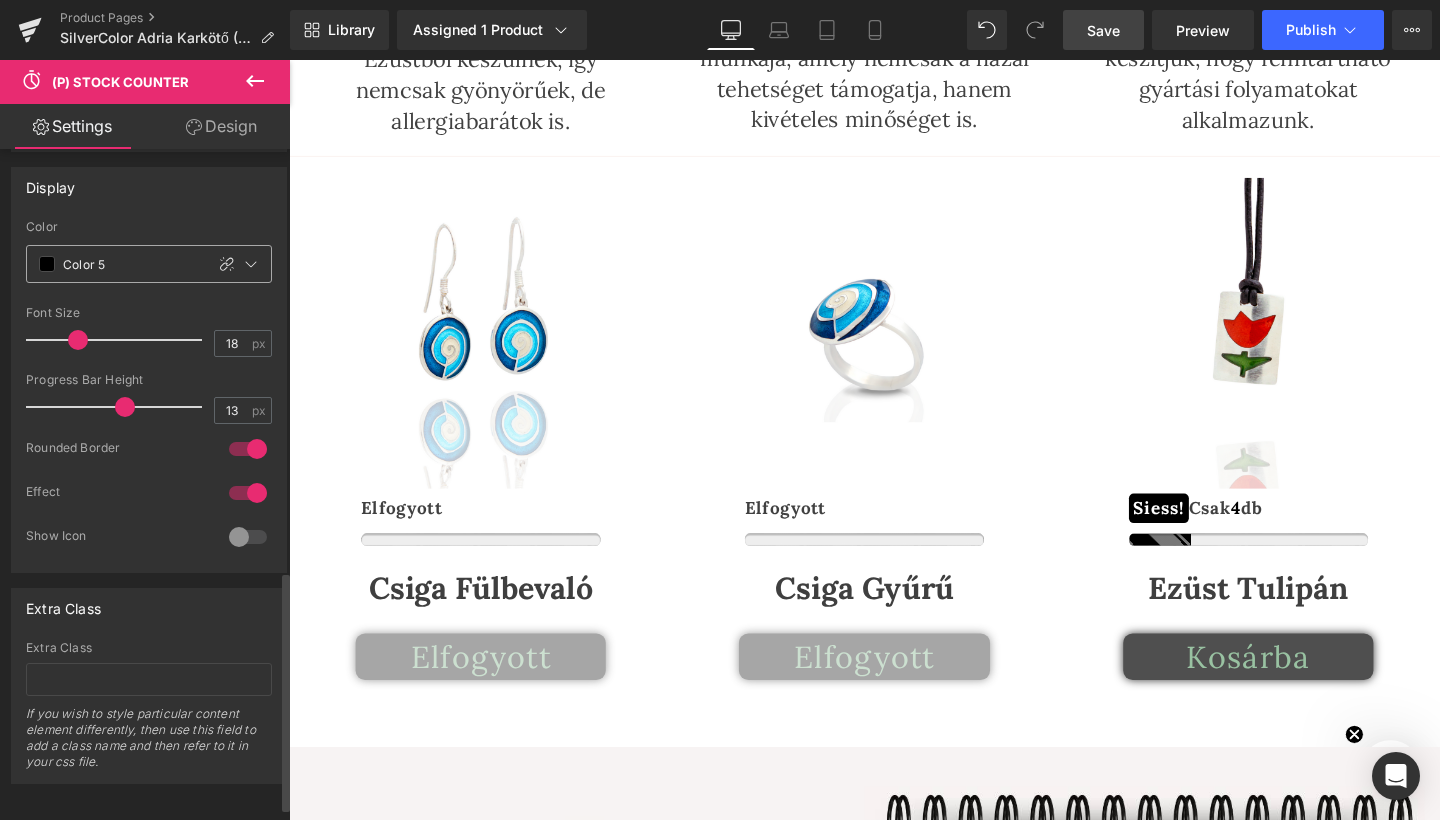 click at bounding box center [47, 264] 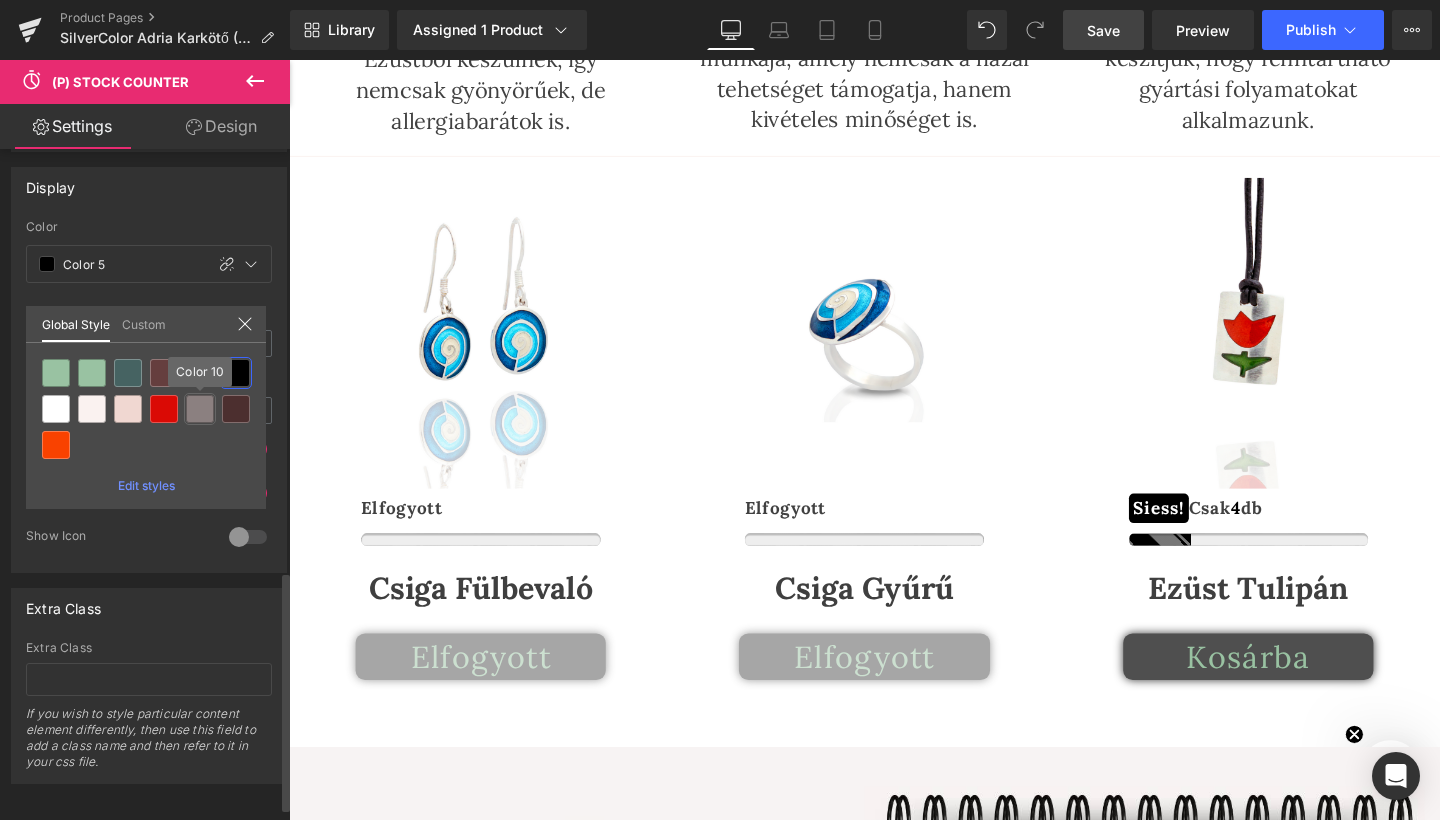 click at bounding box center (200, 409) 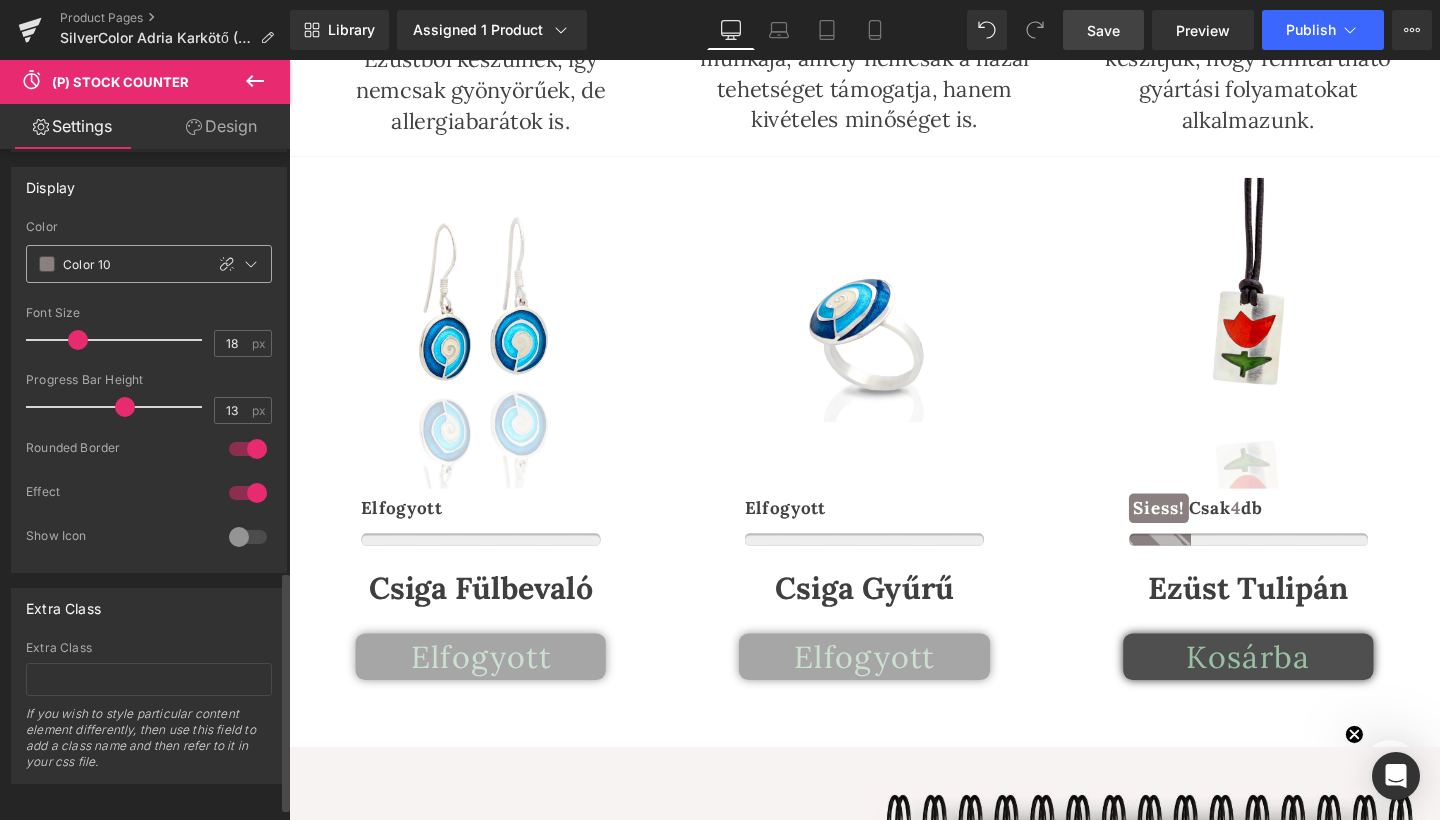 click at bounding box center [47, 264] 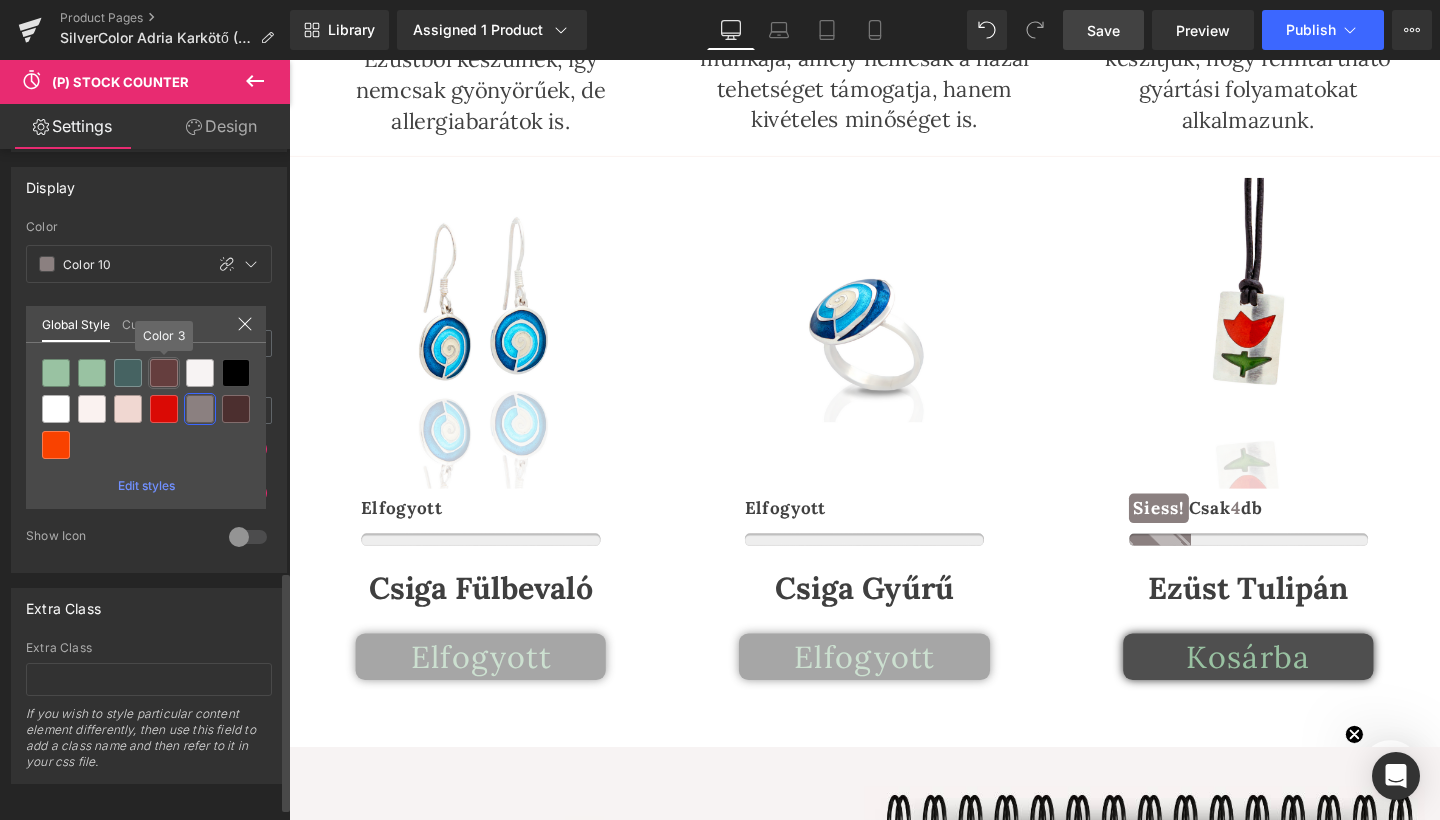 click at bounding box center (164, 373) 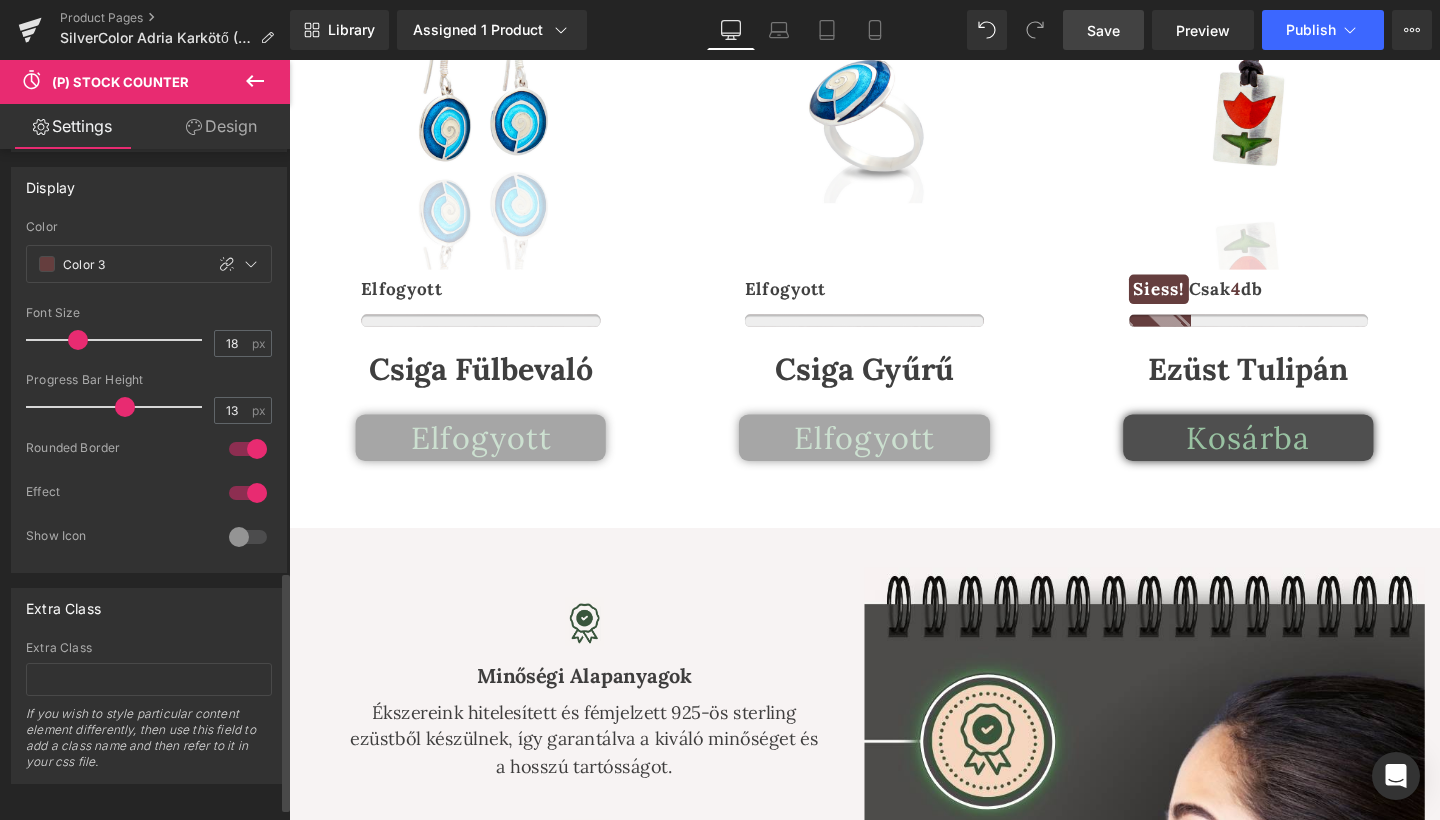 scroll, scrollTop: 1746, scrollLeft: 0, axis: vertical 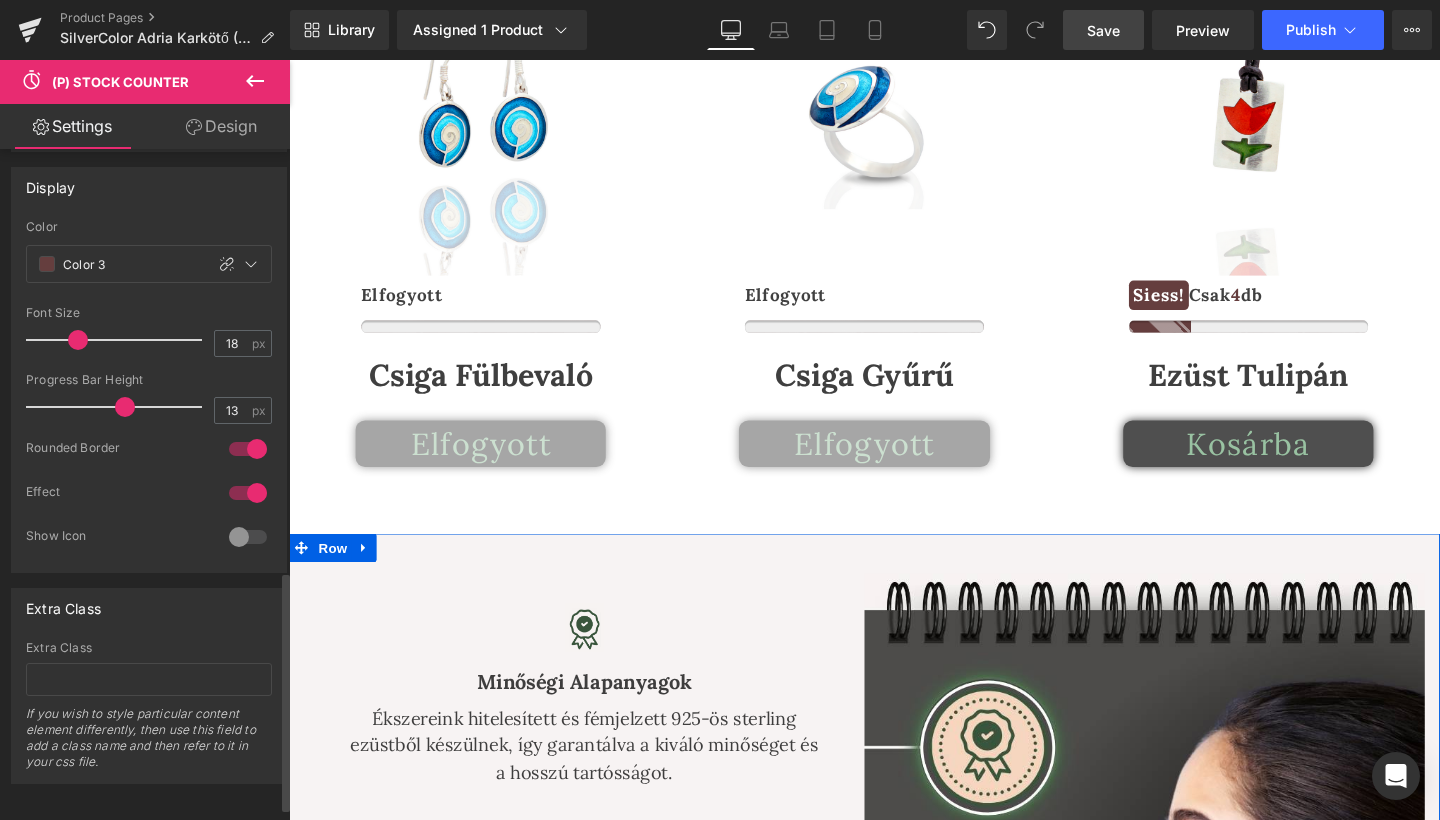click on "Image Minőségi Alapanyagok Text Block Ékszereink hitelesített és fémjelzett [METAL] sterling ezüstből készülnek, így garantálva a kiváló minőséget és a hosszú tartósságot. Text Block Row Image [PERCENT]%ig Kézműves Termék Text Block Minden ékszerünket egyedileg tervezünk és készítünk családi műhelyünkben. Így mindig részlet gazdag és különleges alkotások születnek. Text Block Row Image Magyar Vállalkozás Text Block Az ékszereket teljes mértékben Magyarországon és magyar alapanyagokból készítjük, így támogatva a magyar kézműveseket és a gazdaságot. Text Block Row Youtube Row Image Küldetésünk Heading “Mi a SilverColor-nál azon dolgozun , hogy népszerűsítsük és visszahozzuk a divatba a kézzel készített ékszereket . Úgy gondoljuk, hogy nincs annál nagyobb öröm törődésünkkel szerezhetünk magukban [DAYS]" at bounding box center (894, 1290) 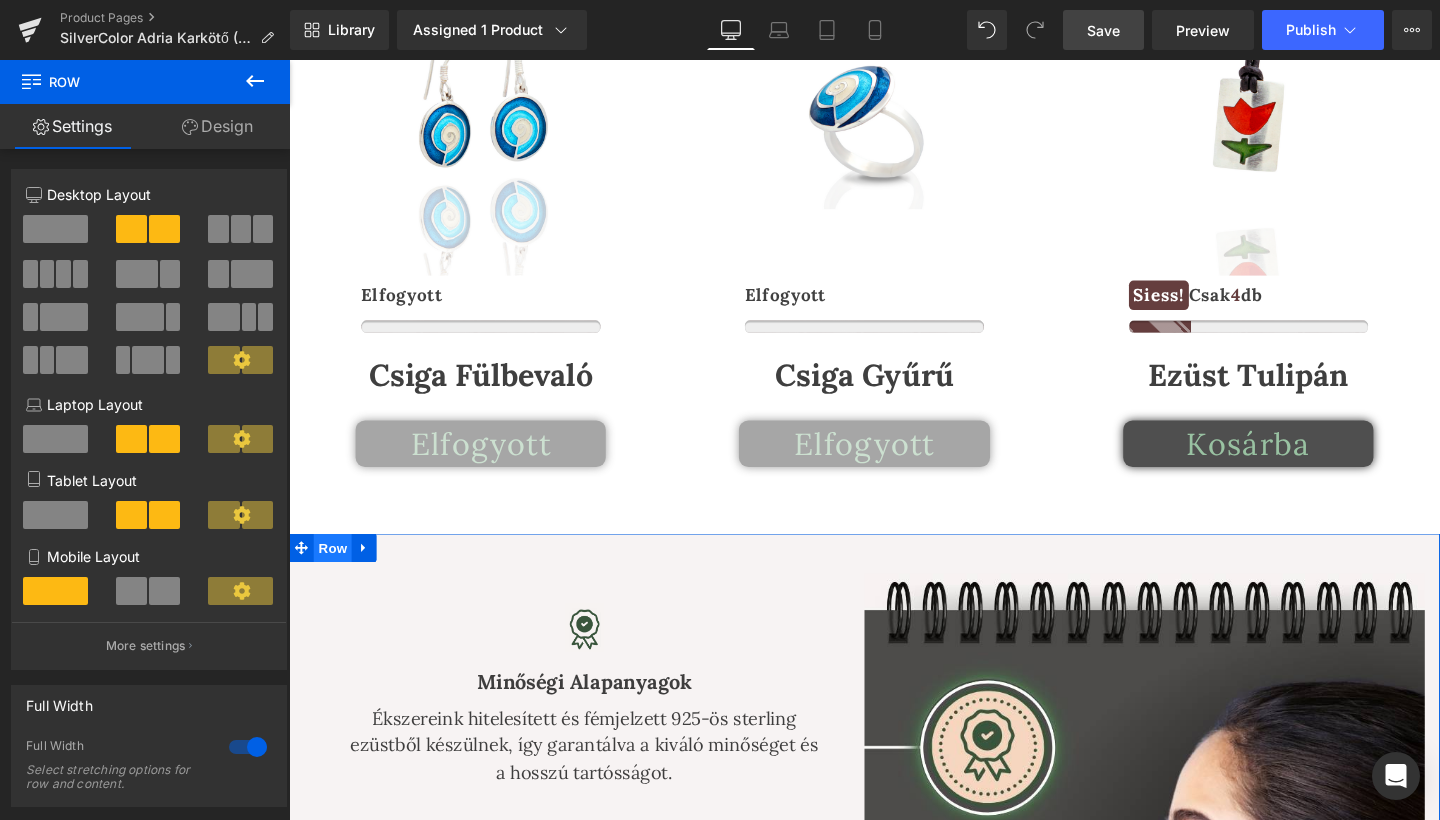 click on "Row" at bounding box center (335, 573) 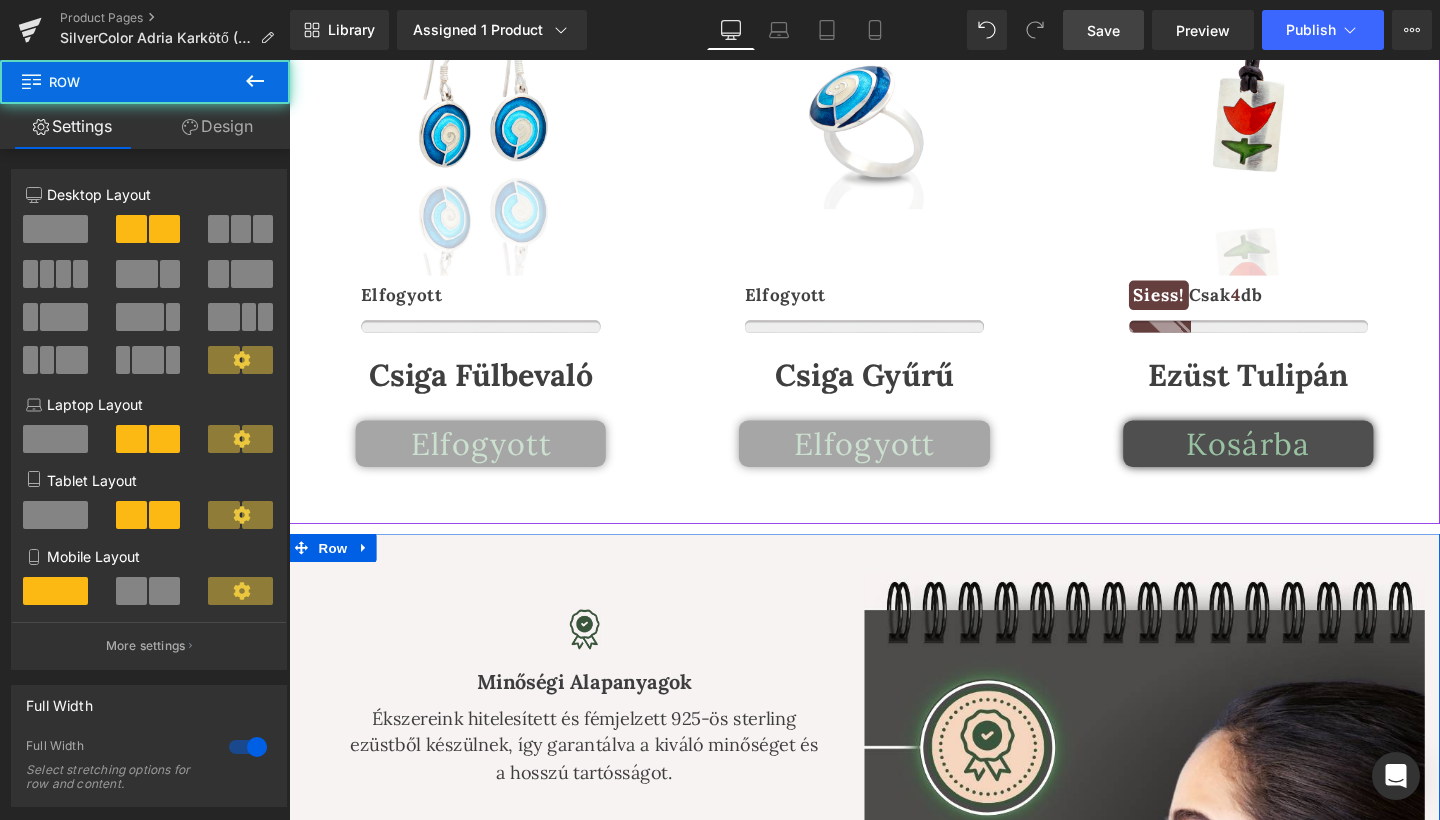 click on "Design" at bounding box center (217, 126) 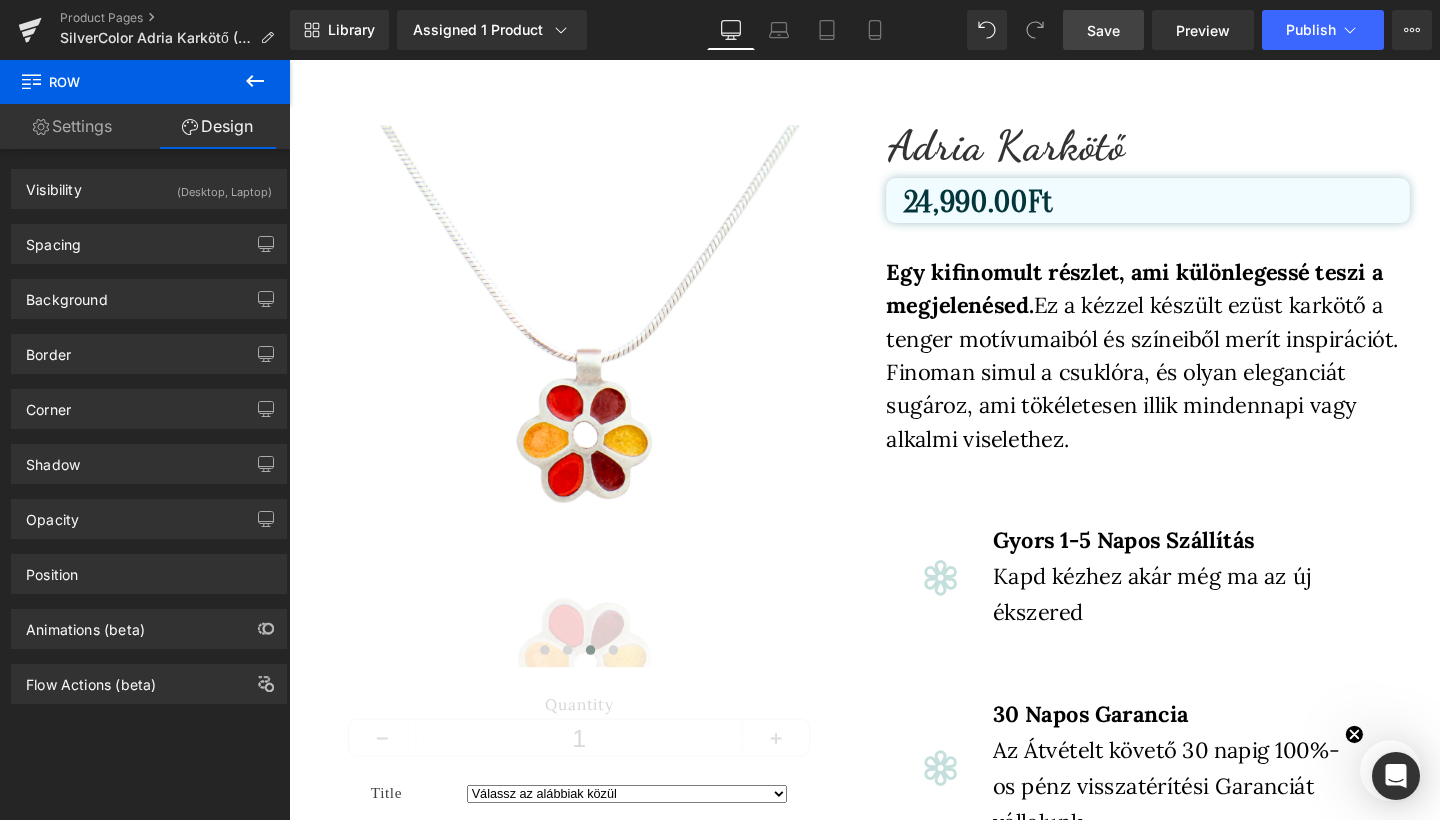 scroll, scrollTop: 48, scrollLeft: 0, axis: vertical 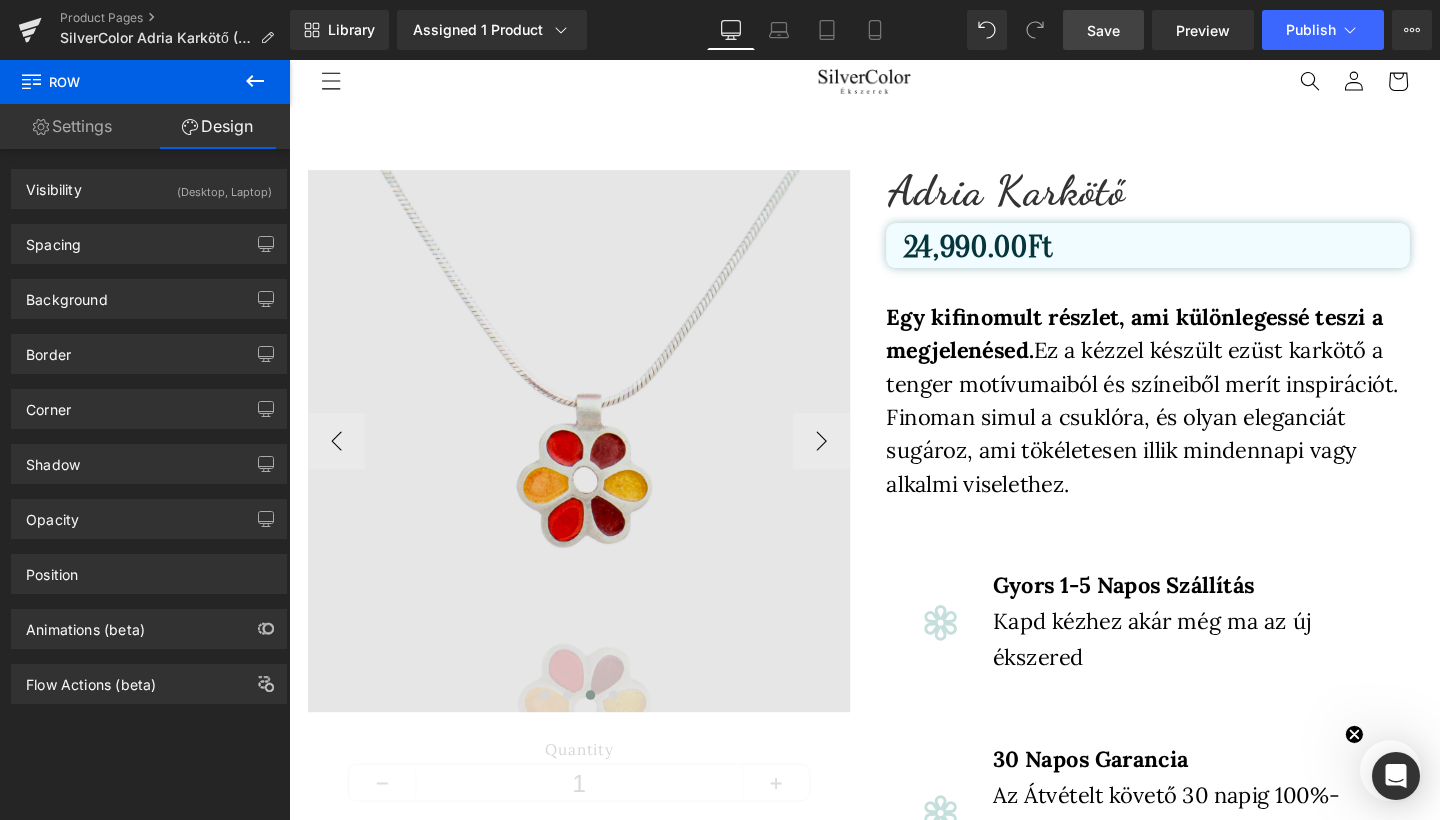 click at bounding box center (594, 461) 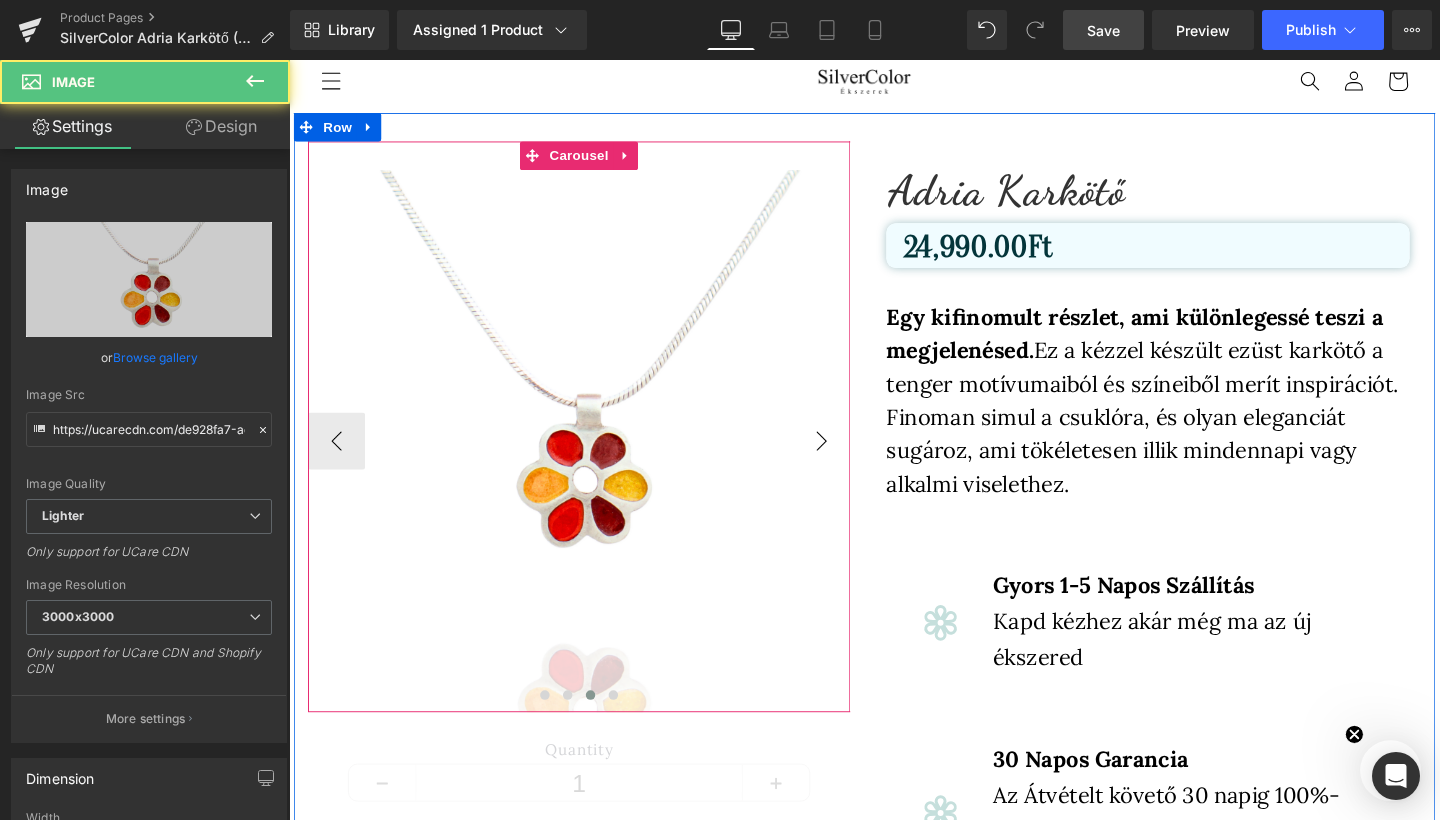 click on "›" at bounding box center [849, 461] 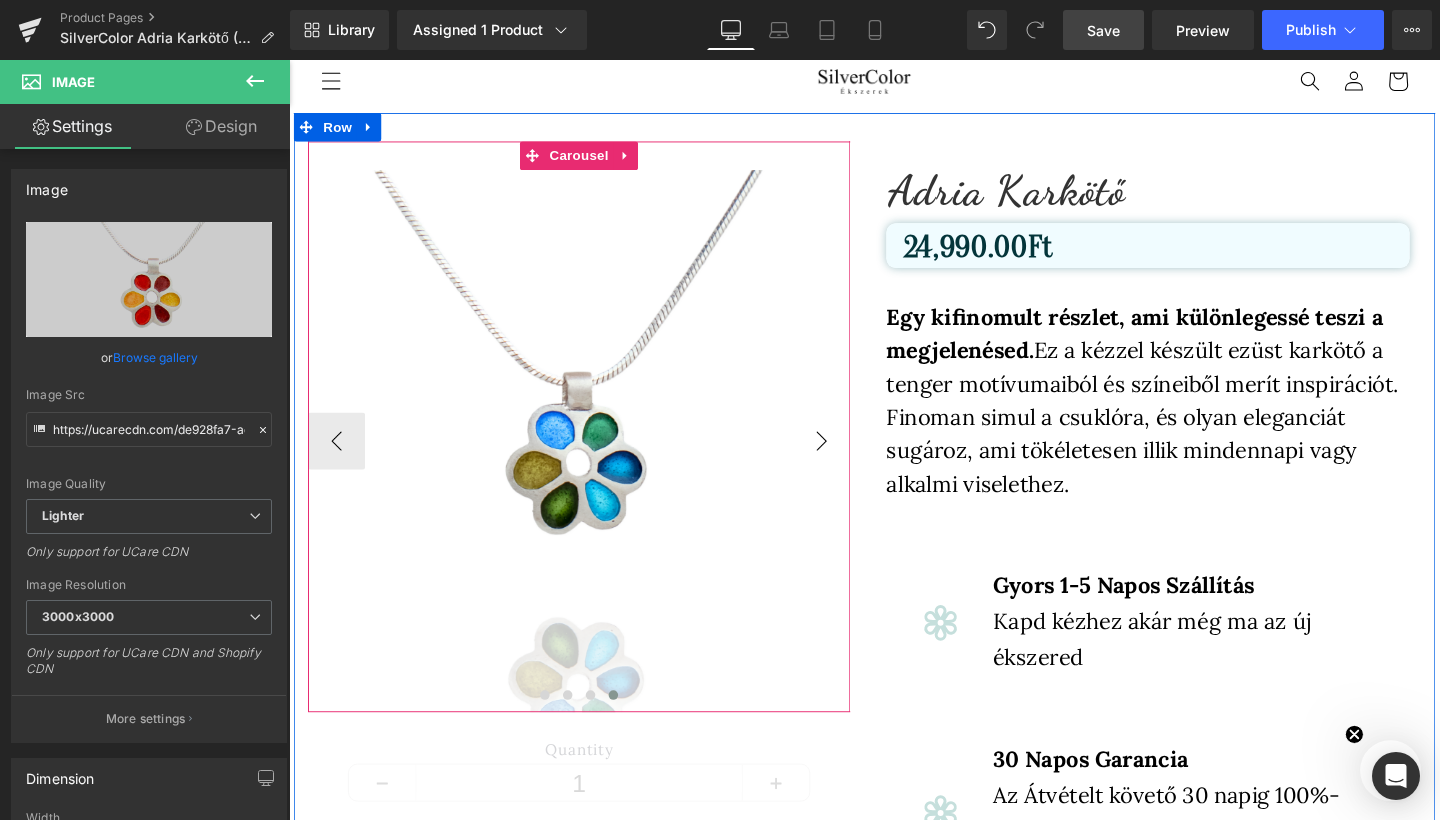 click on "›" at bounding box center (849, 461) 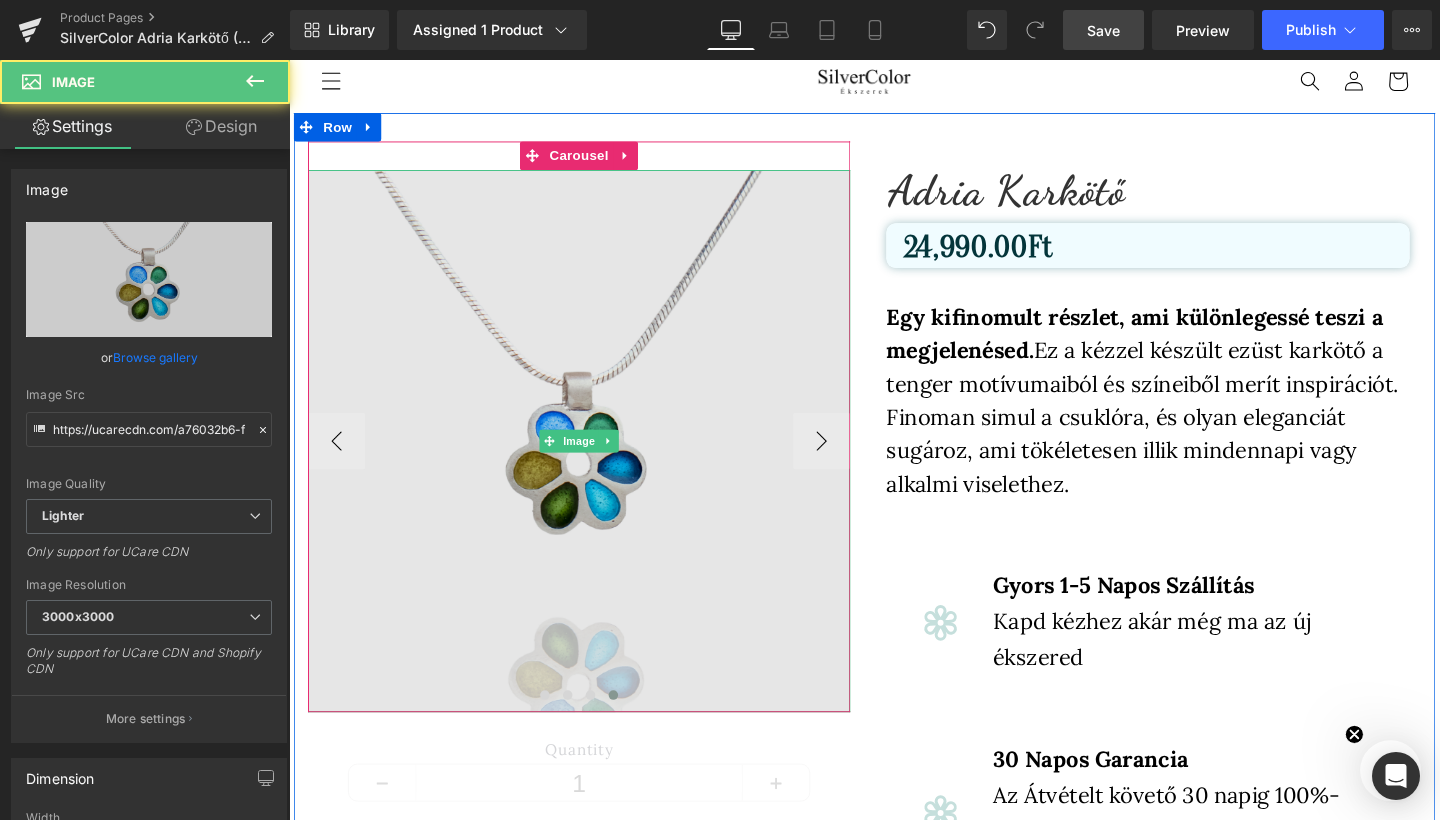 click at bounding box center (594, 461) 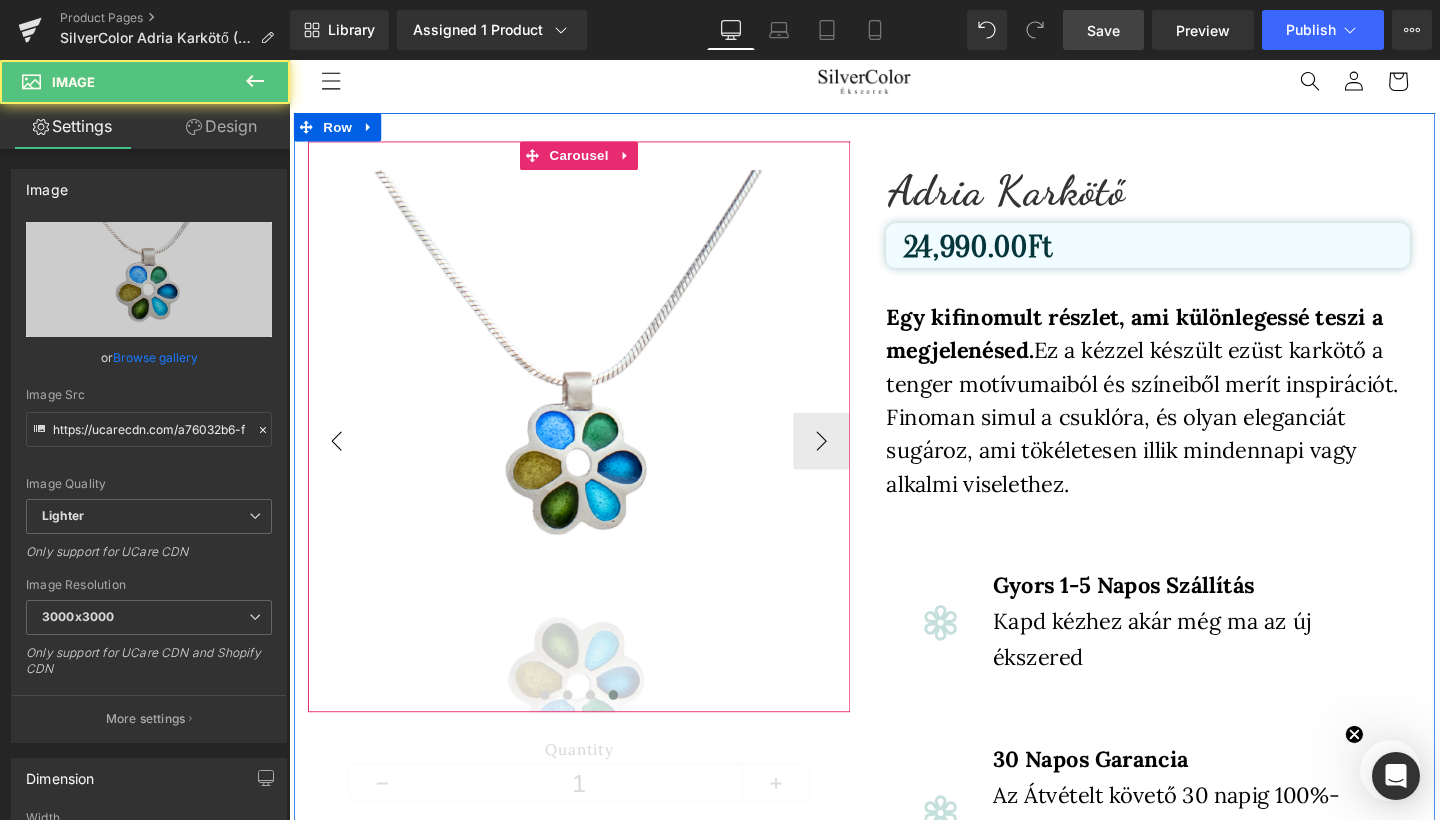 click on "‹" at bounding box center [339, 461] 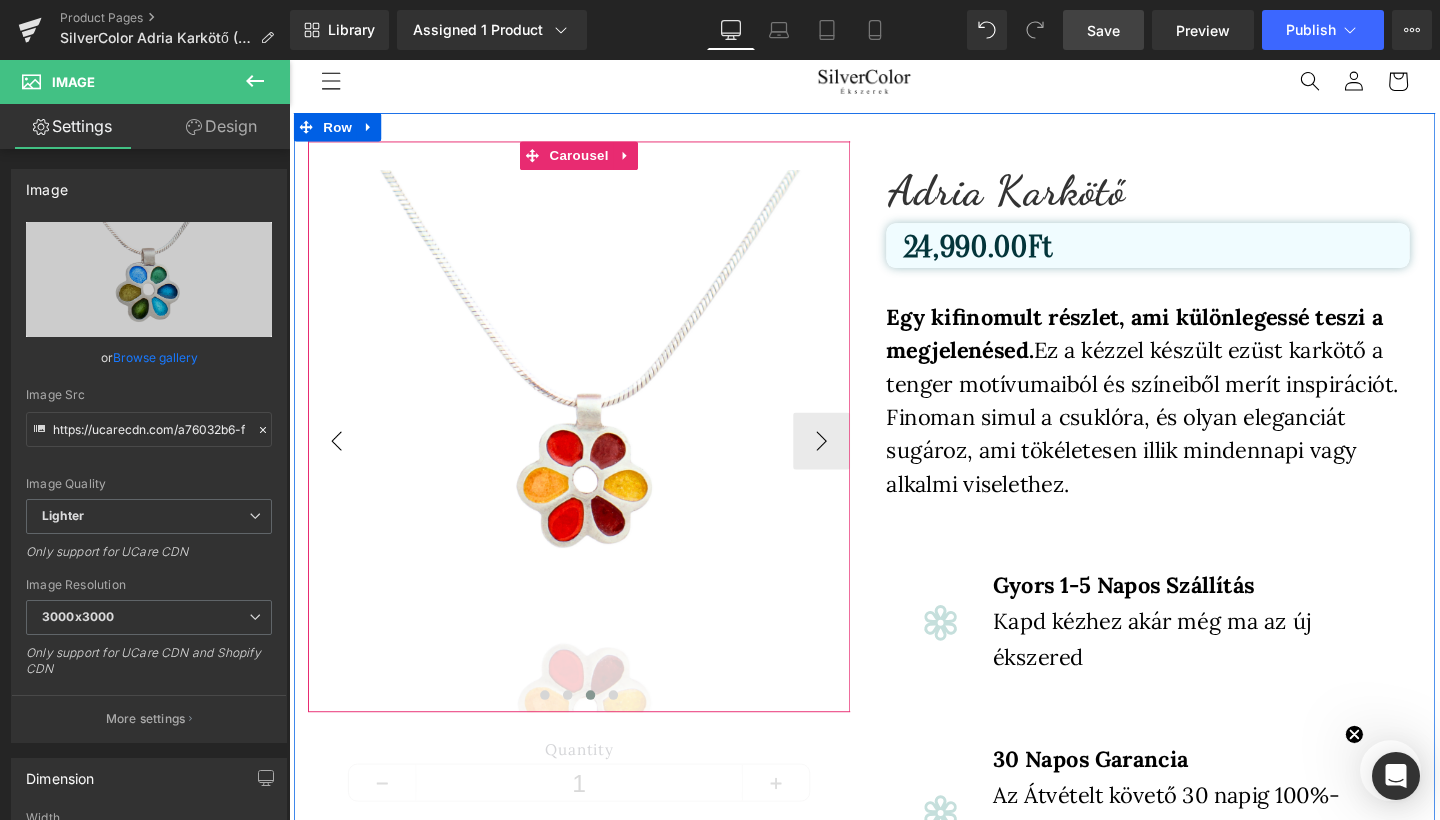 click on "‹" at bounding box center (339, 461) 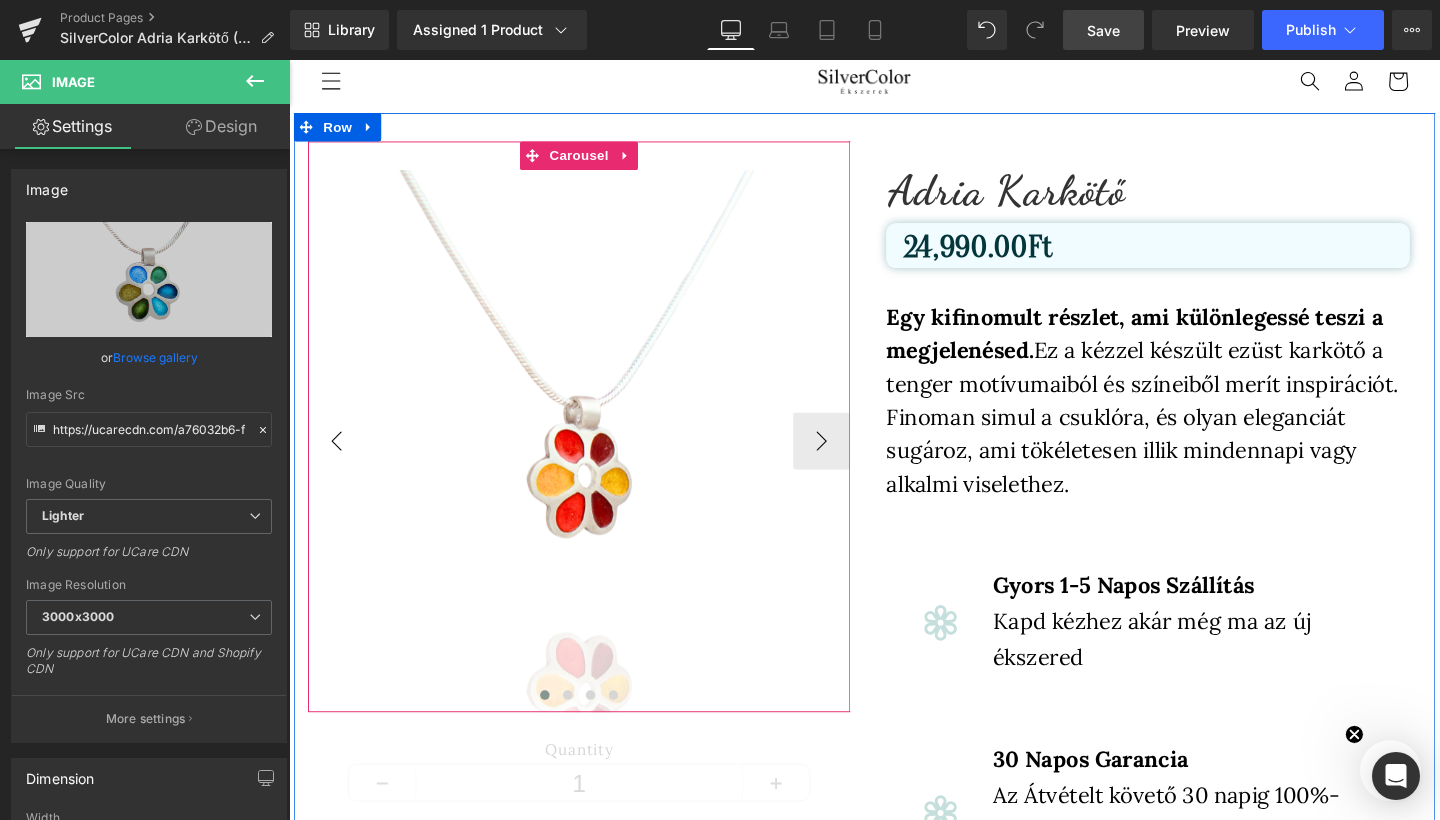 click on "‹" at bounding box center (339, 461) 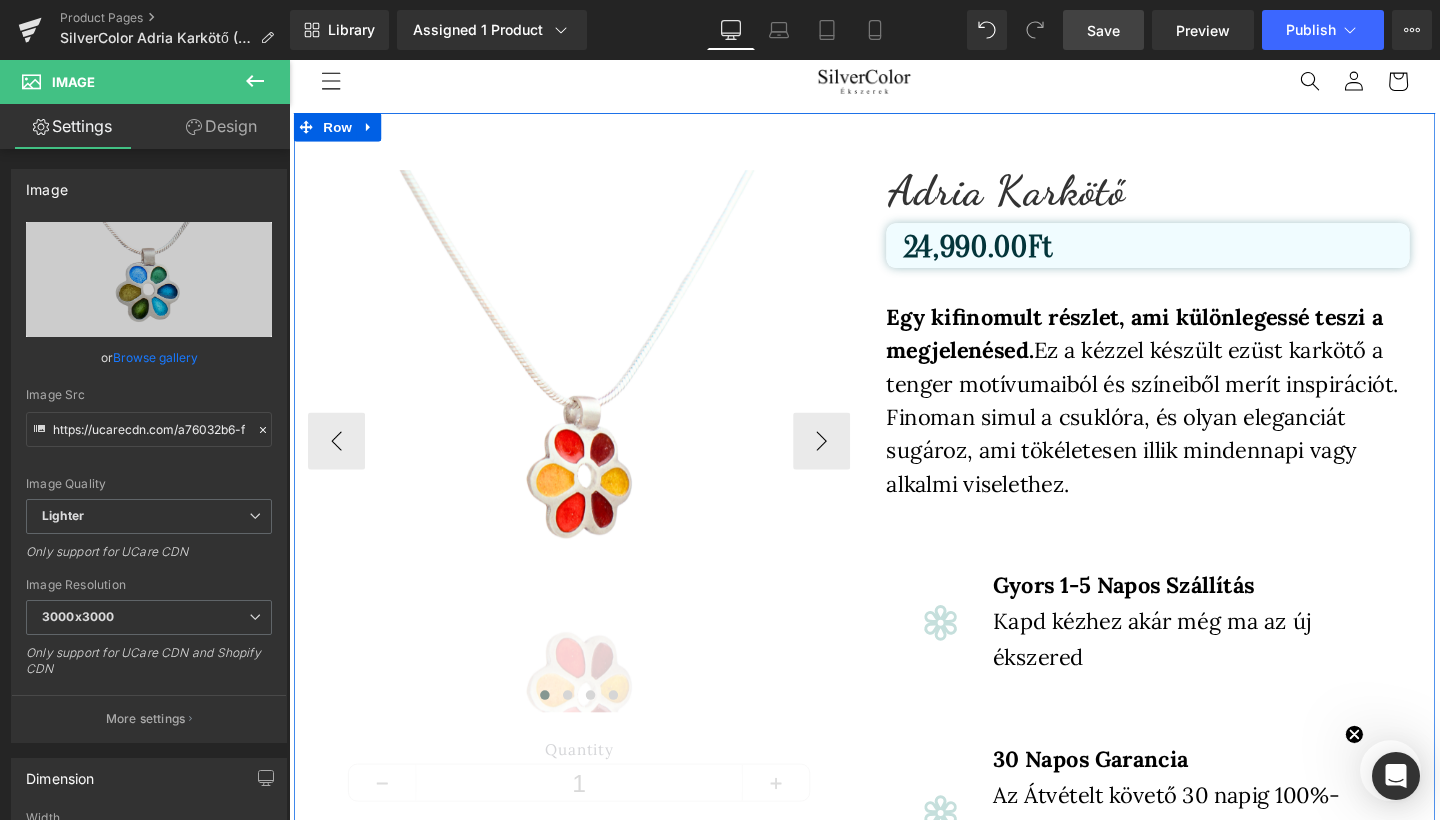 click on "Carousel" at bounding box center (594, 161) 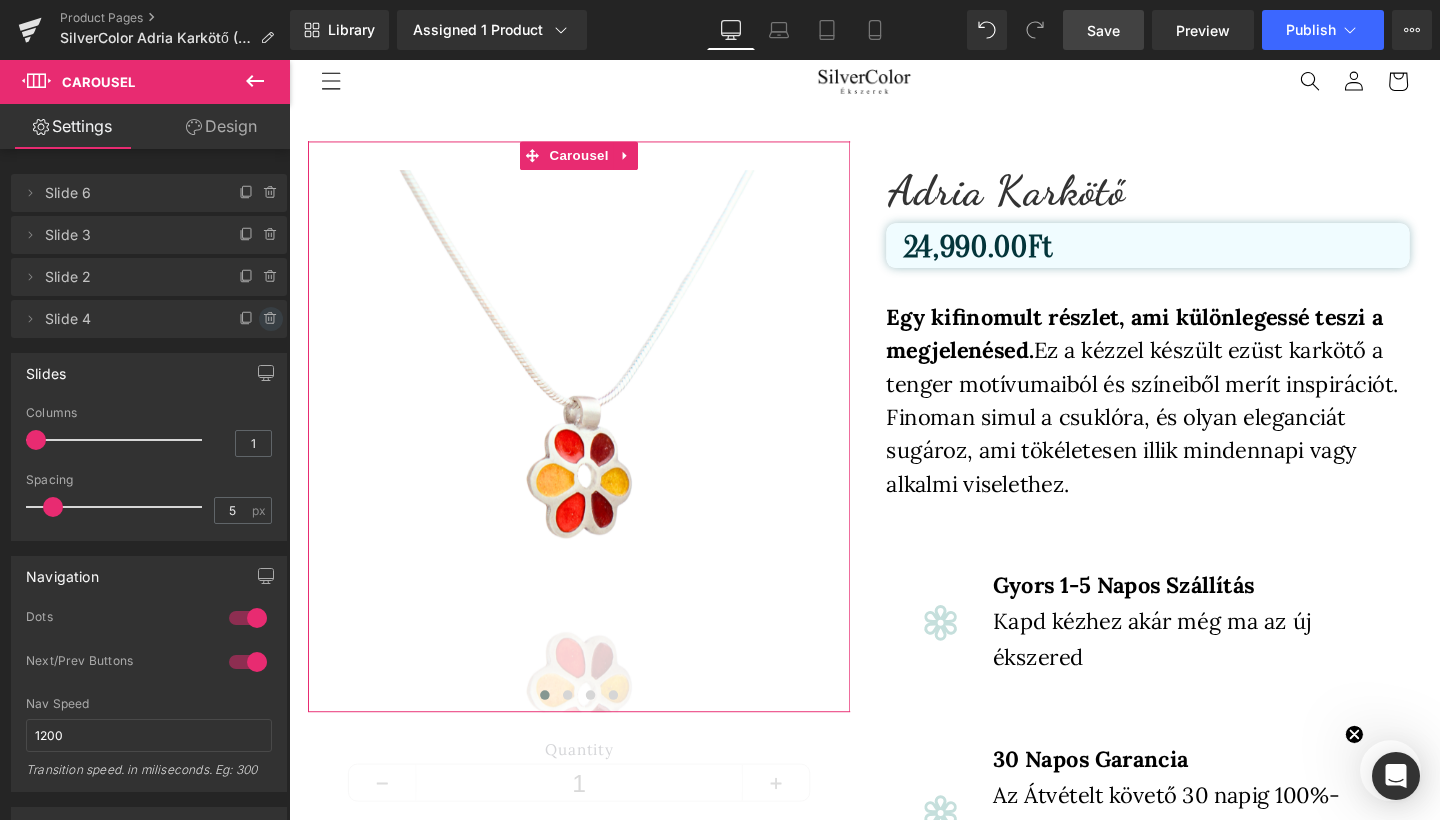 click 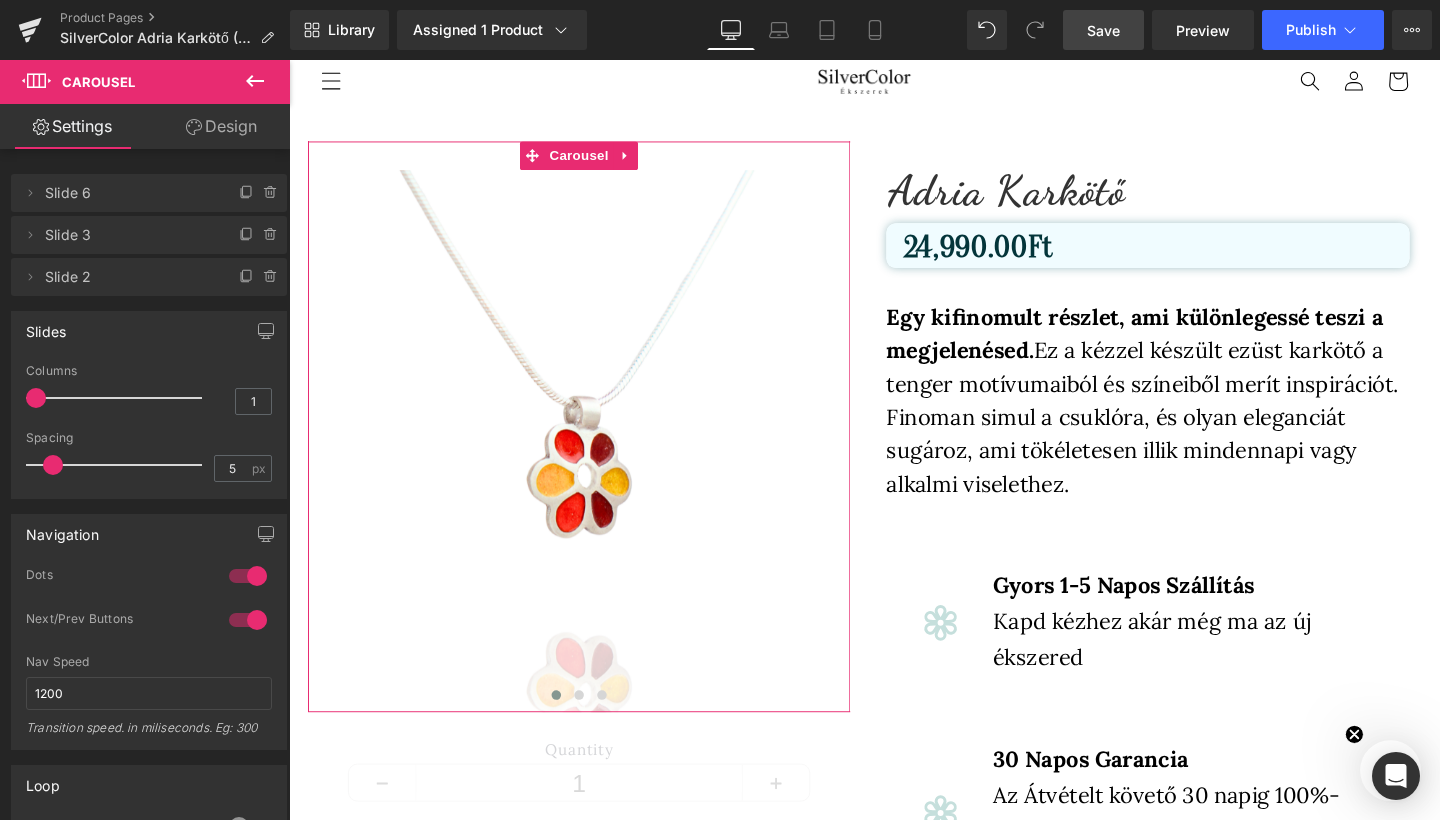 click on "Delete Cancel Slide [NUMBER] Slide [NUMBER] Delete Cancel Slide [NUMBER] Slide [NUMBER] Delete Cancel Slide [NUMBER] Slide [NUMBER]" at bounding box center [149, 233] 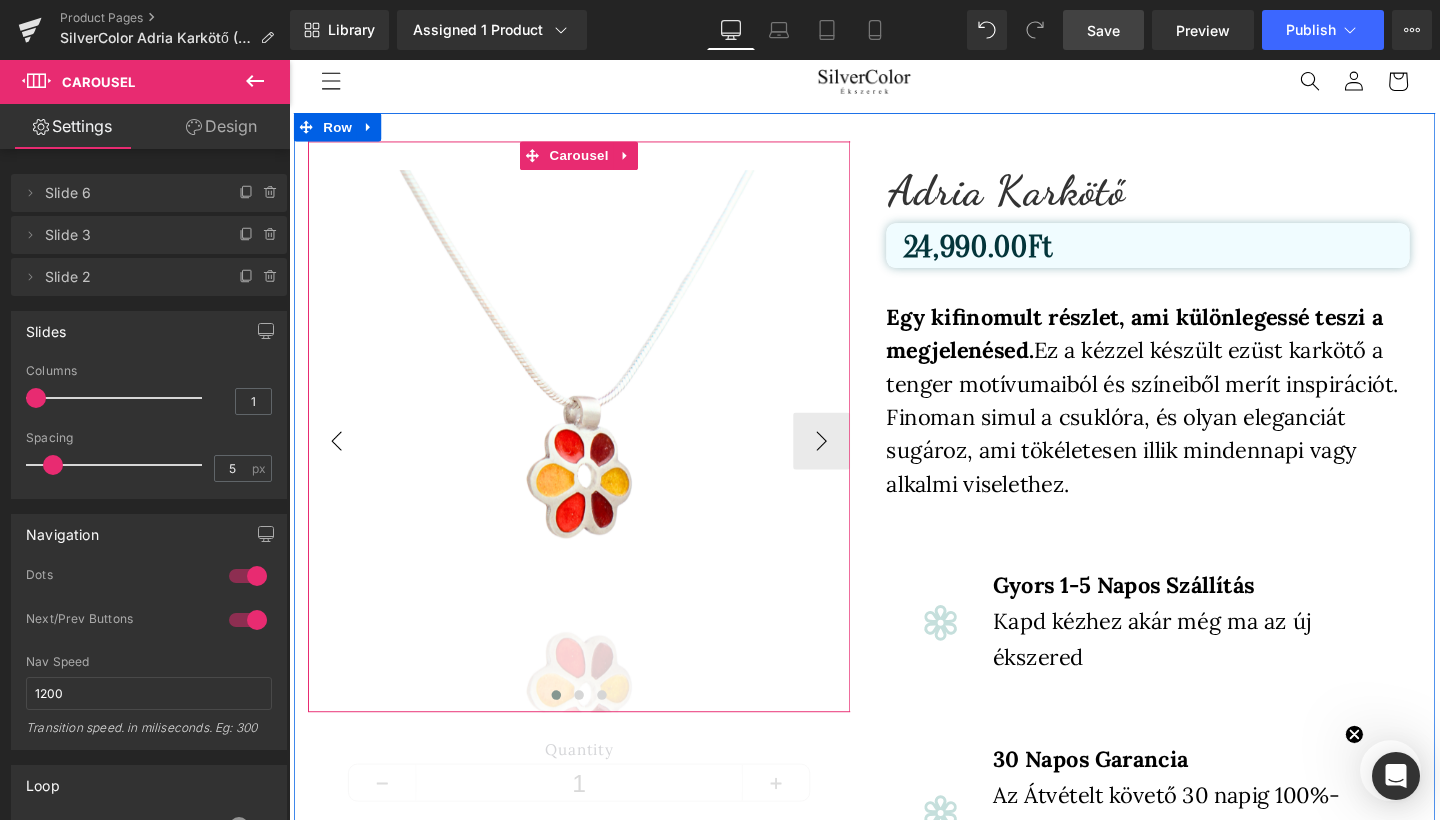 click on "‹" at bounding box center (339, 461) 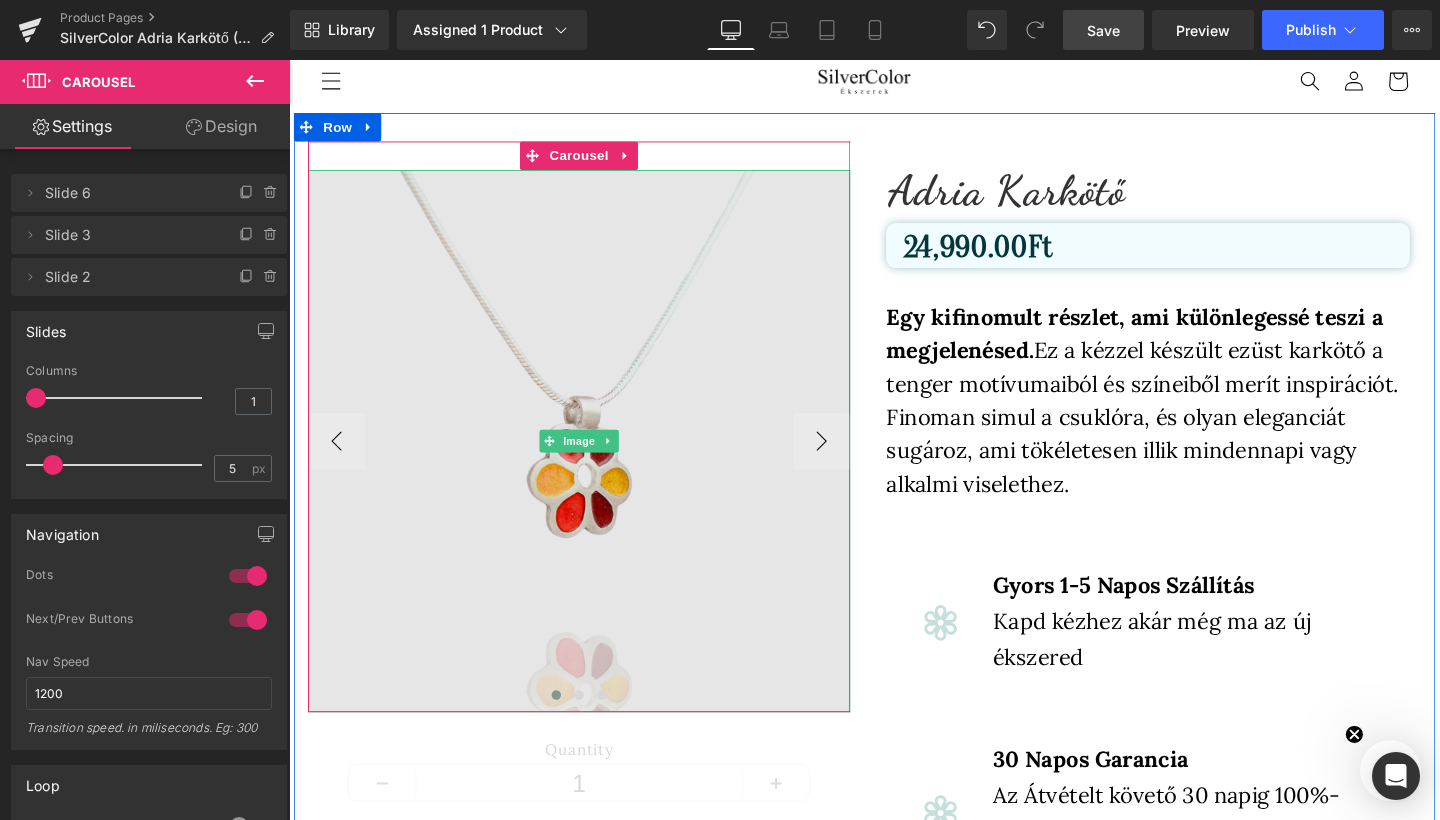 click at bounding box center [594, 461] 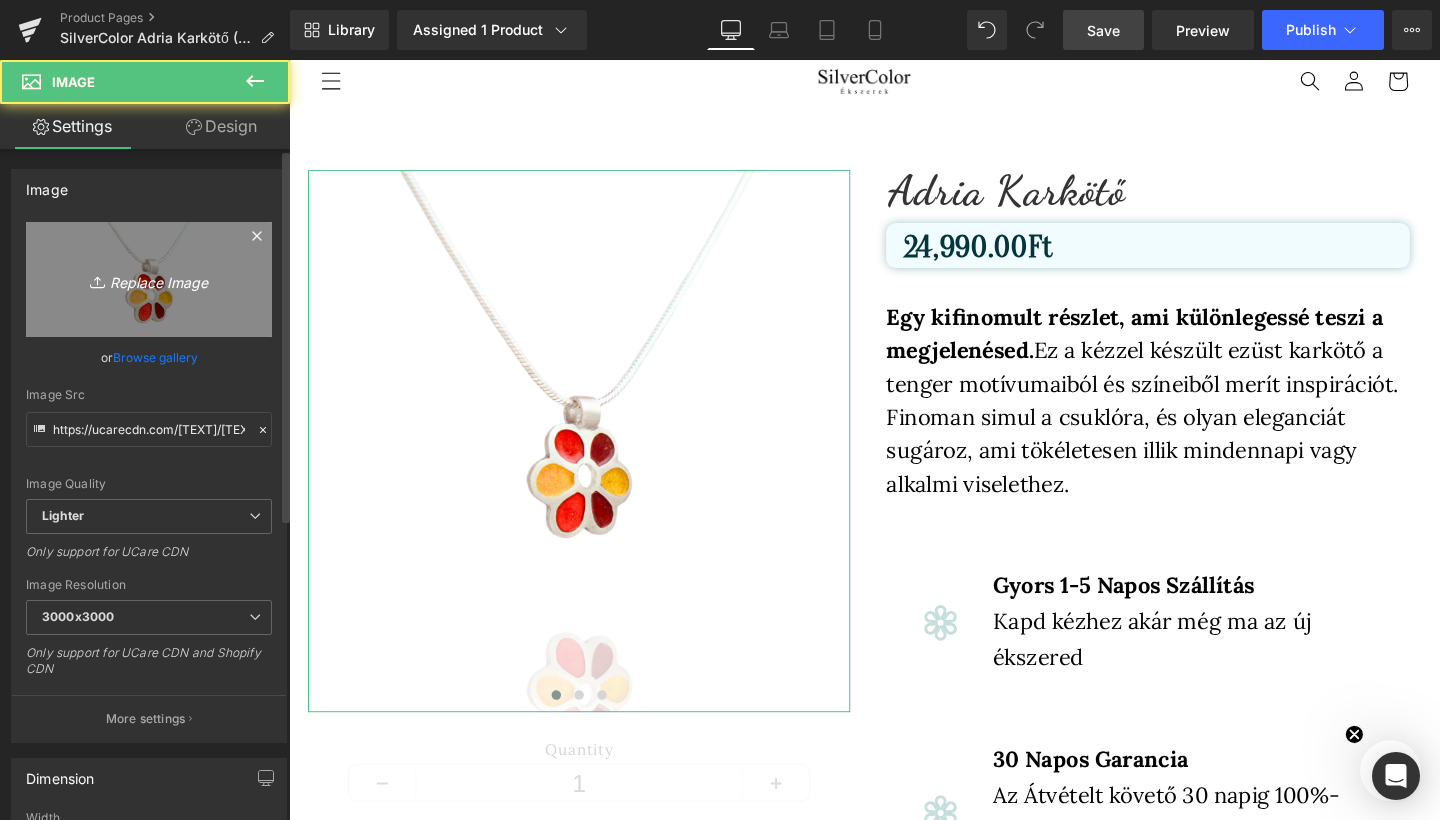 click on "Replace Image" at bounding box center (149, 279) 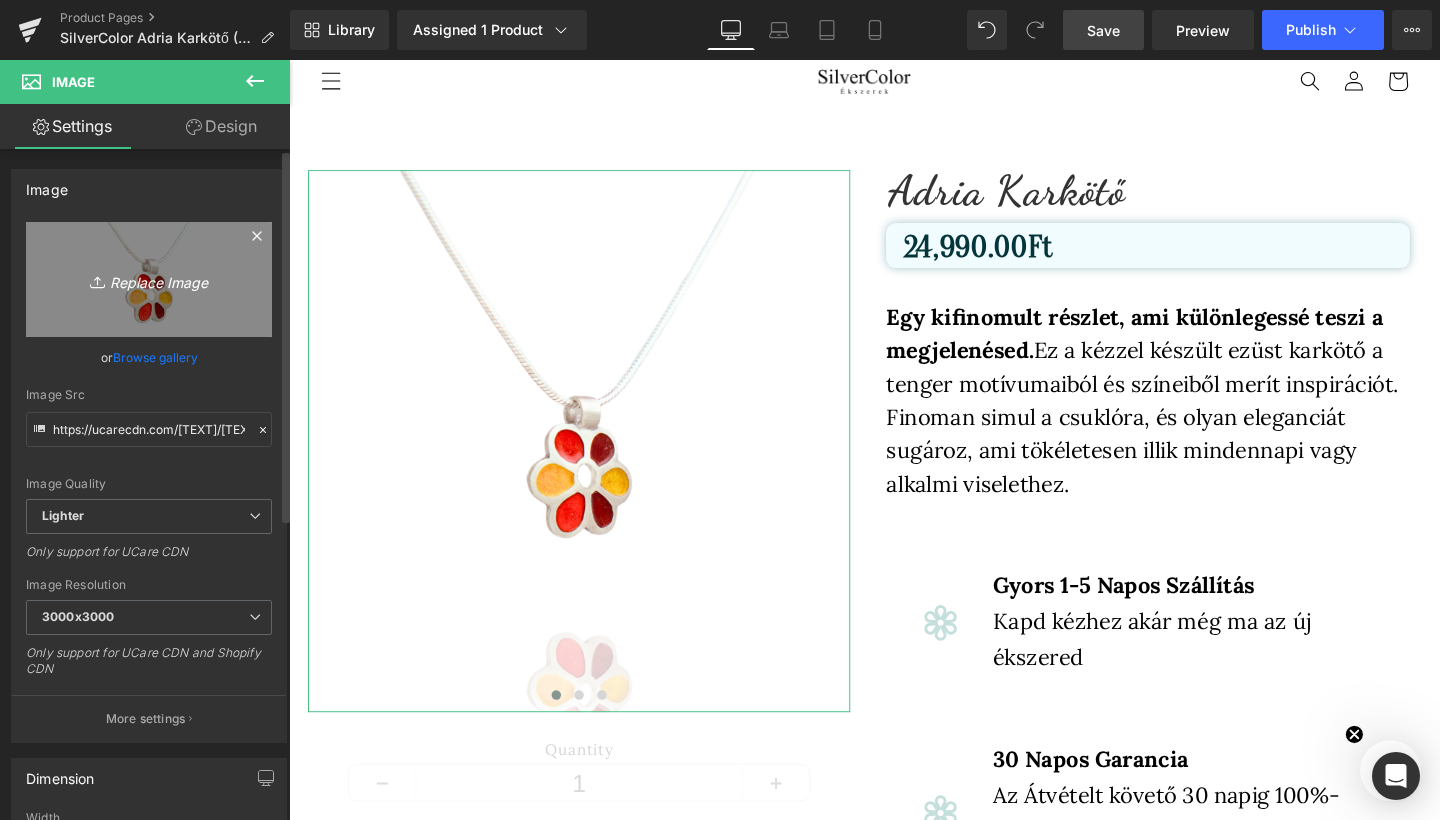 type on "C:\fakepath\2.png" 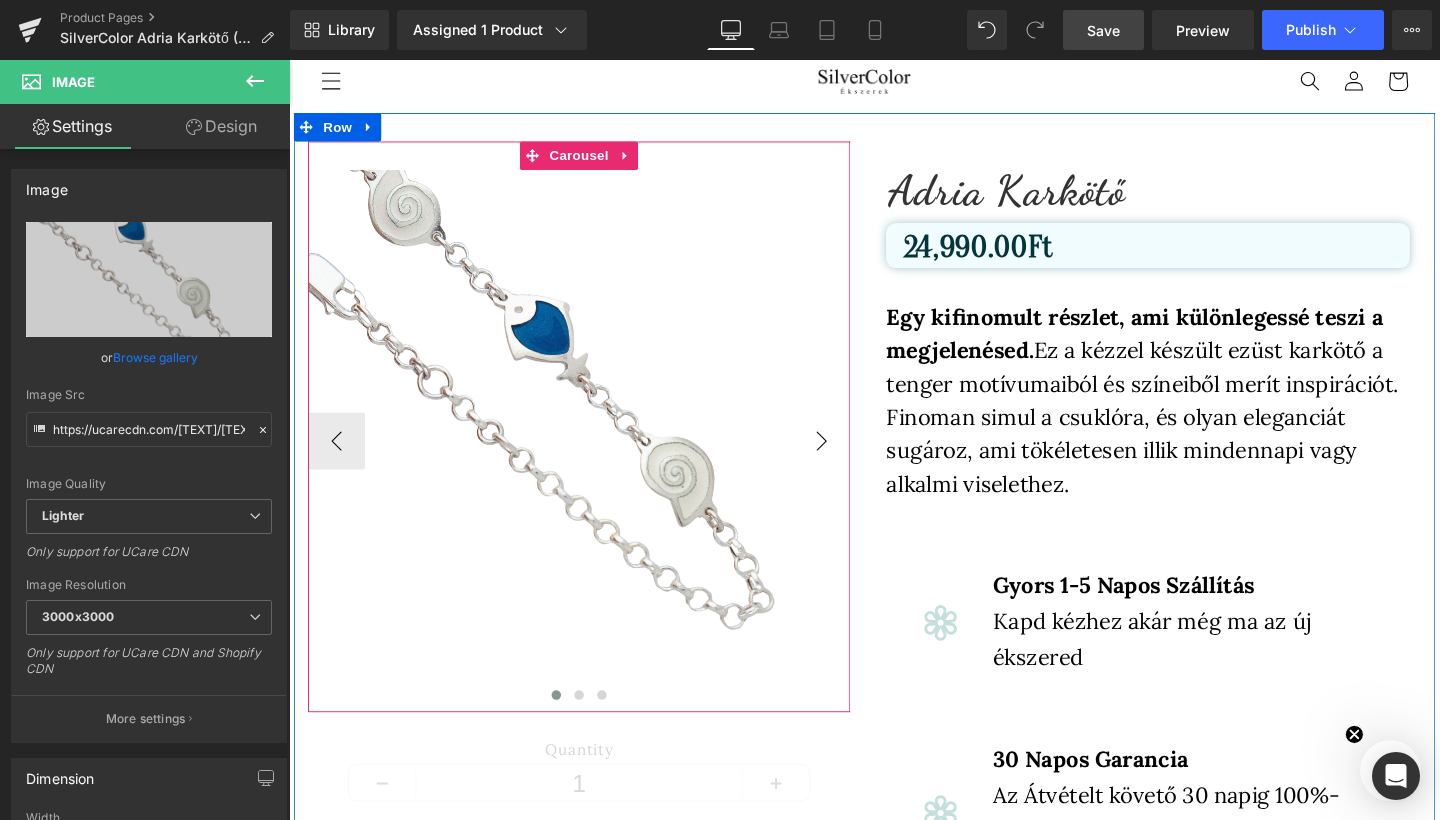 click on "›" at bounding box center (849, 461) 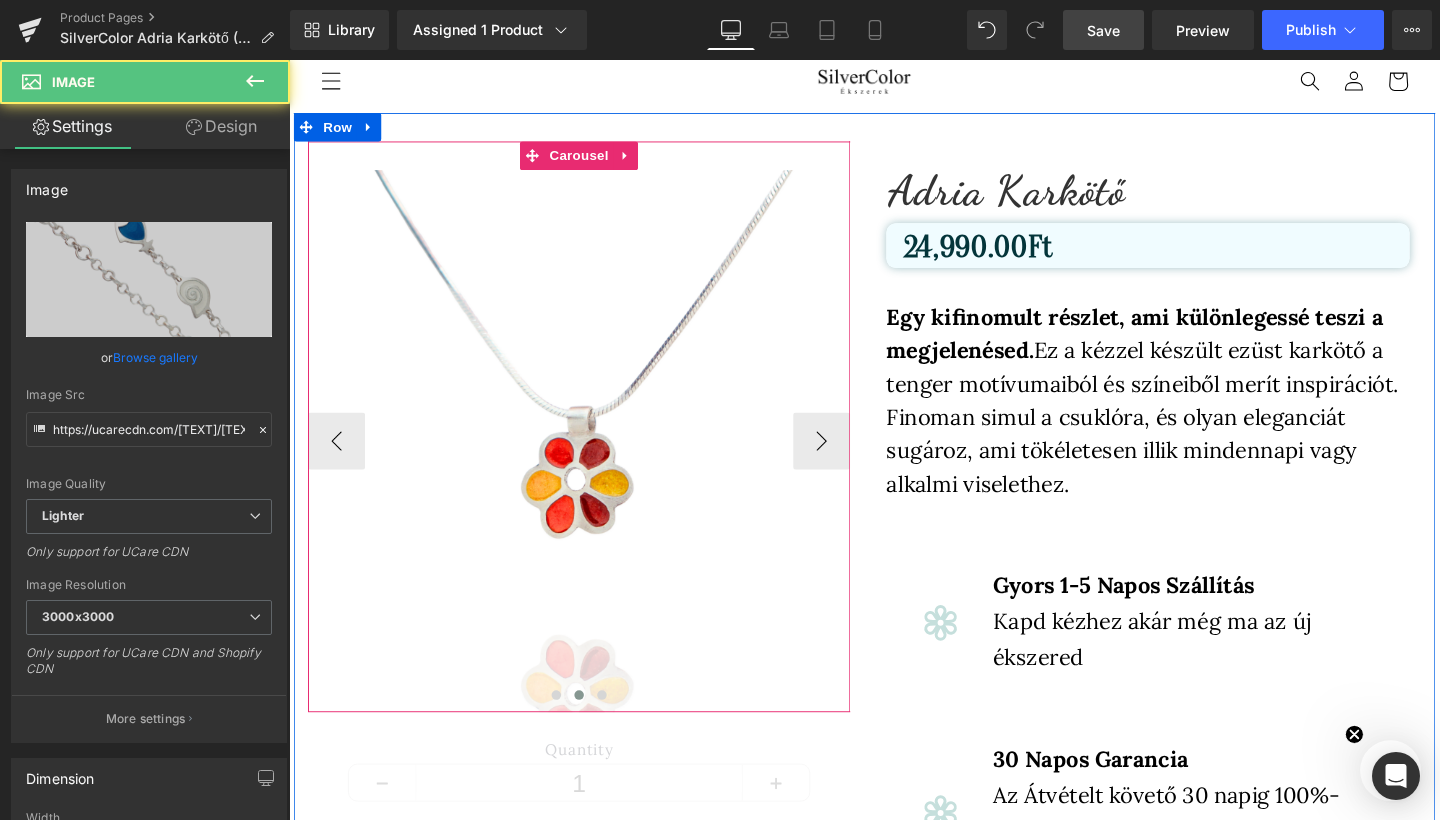 click on "Image
Image
Image" at bounding box center (596, 461) 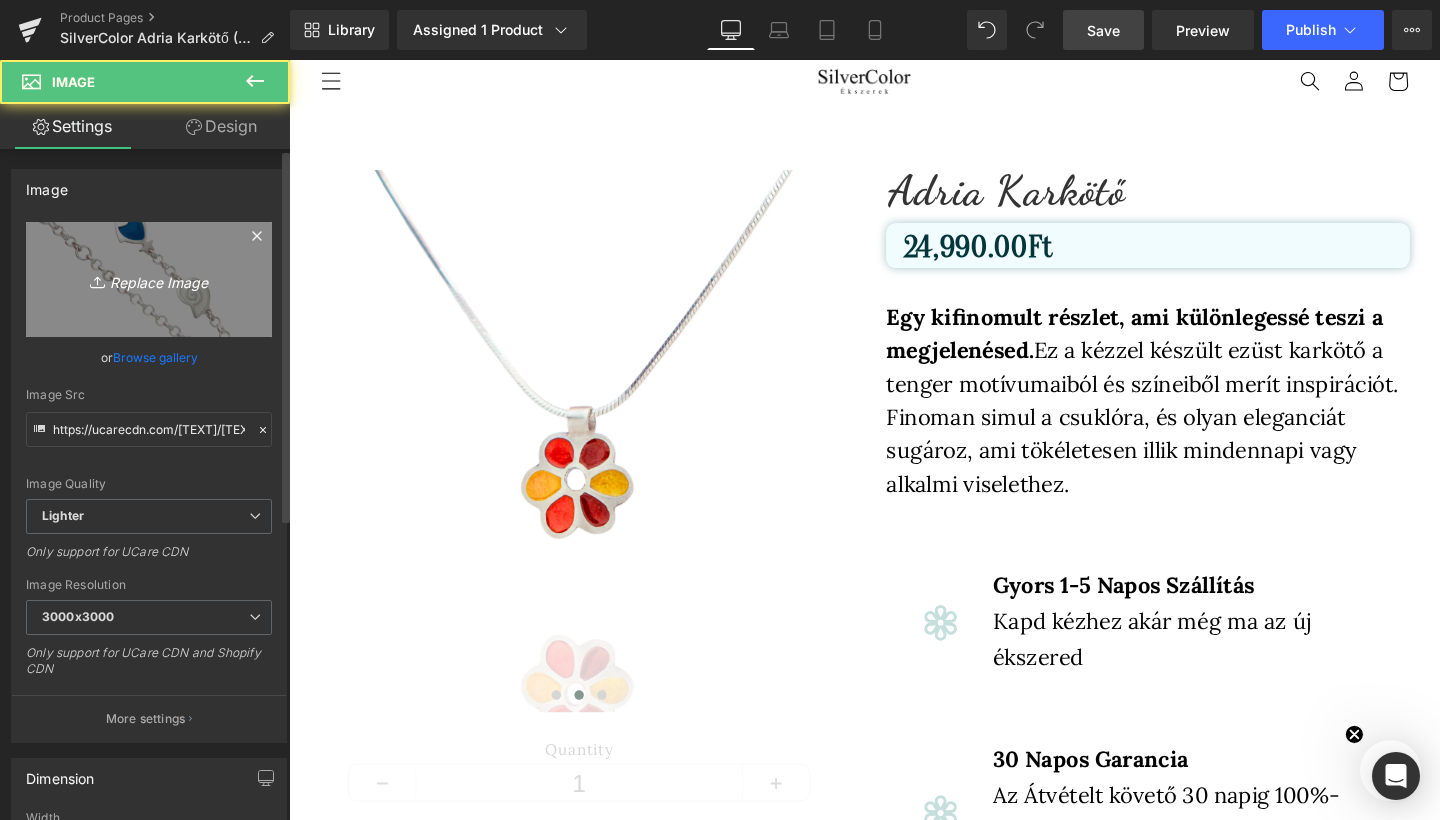 click on "Replace Image" at bounding box center [149, 279] 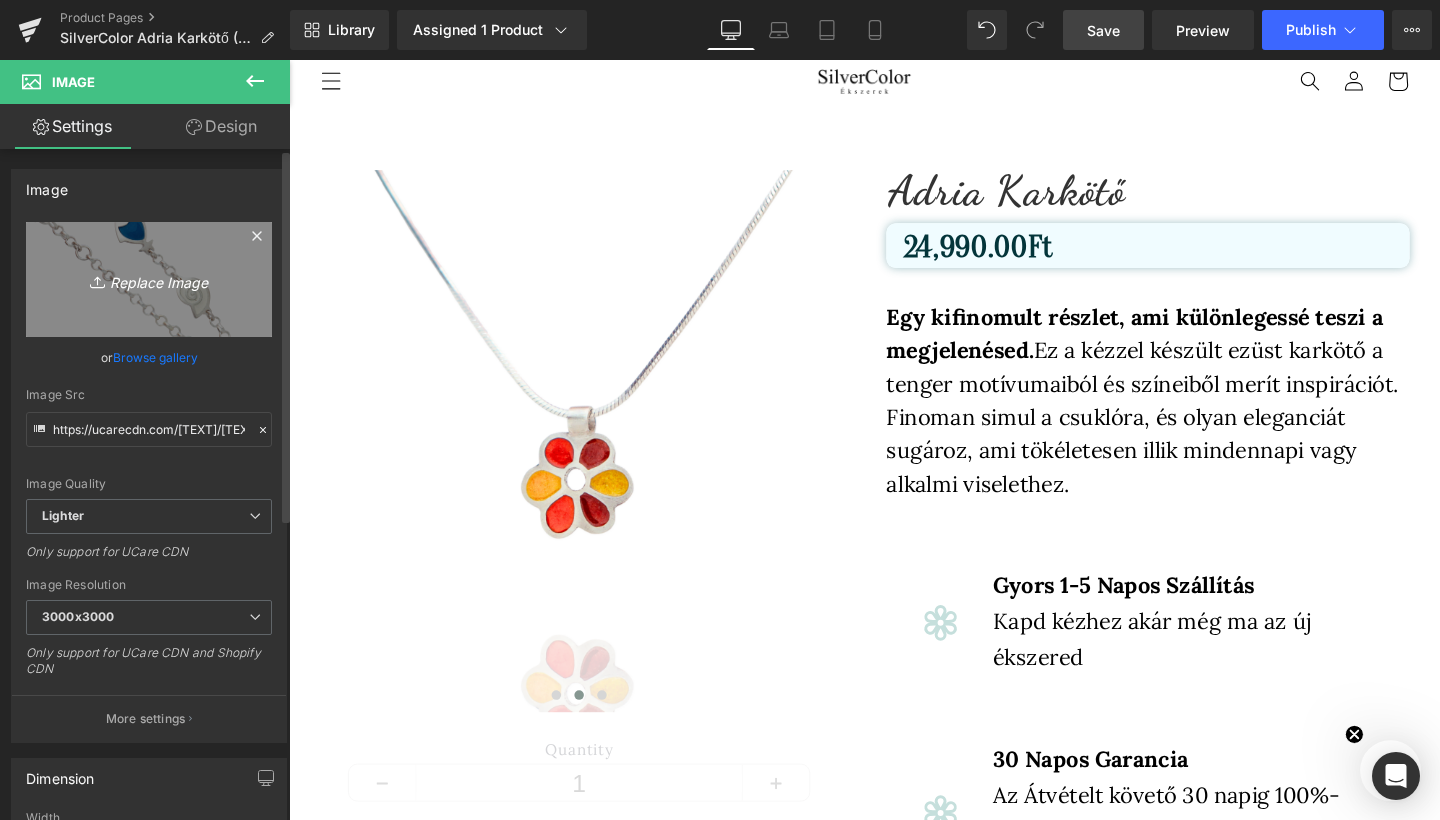 type on "C:\fakepath\3.png" 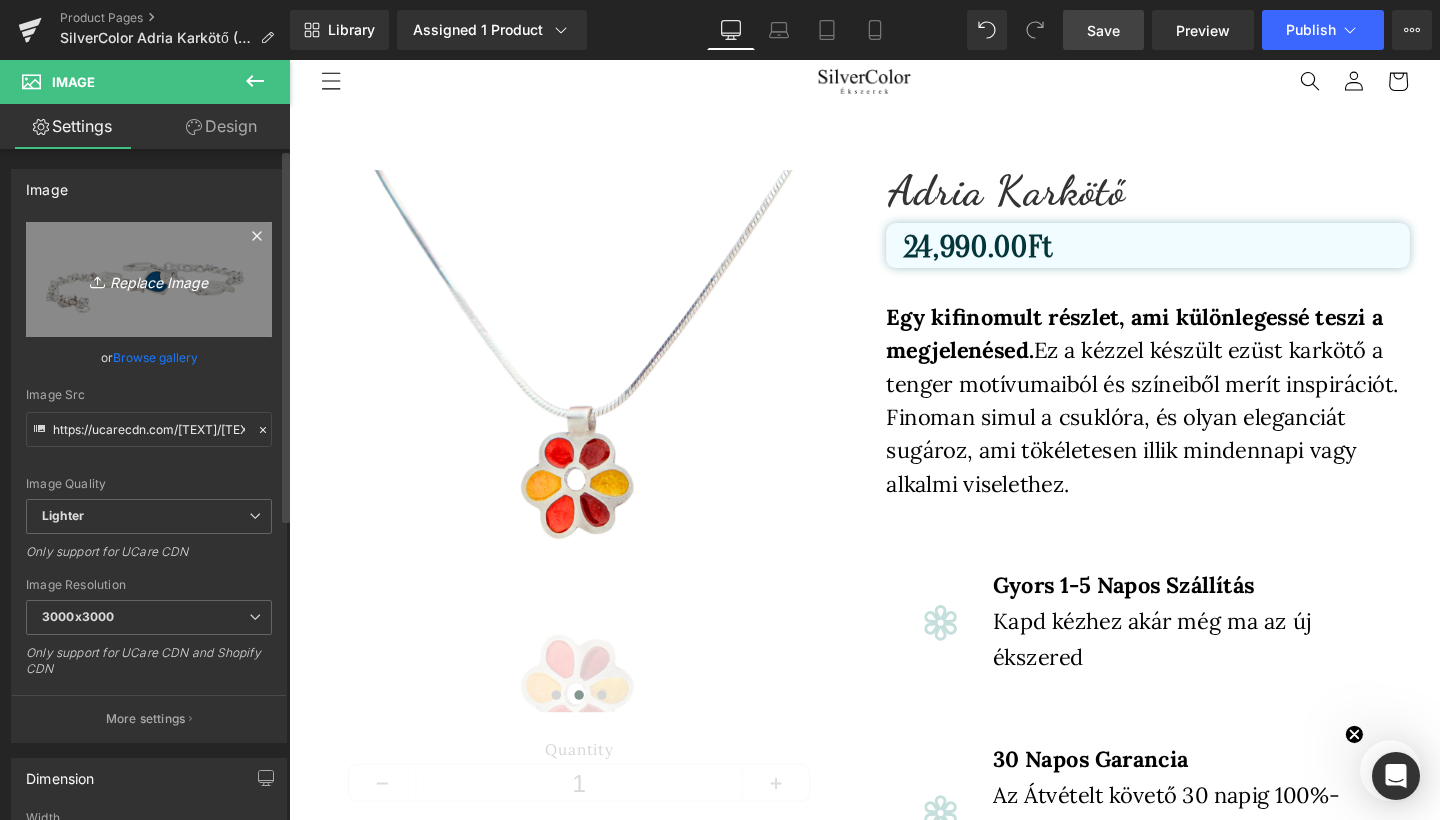 click on "Replace Image" at bounding box center (149, 279) 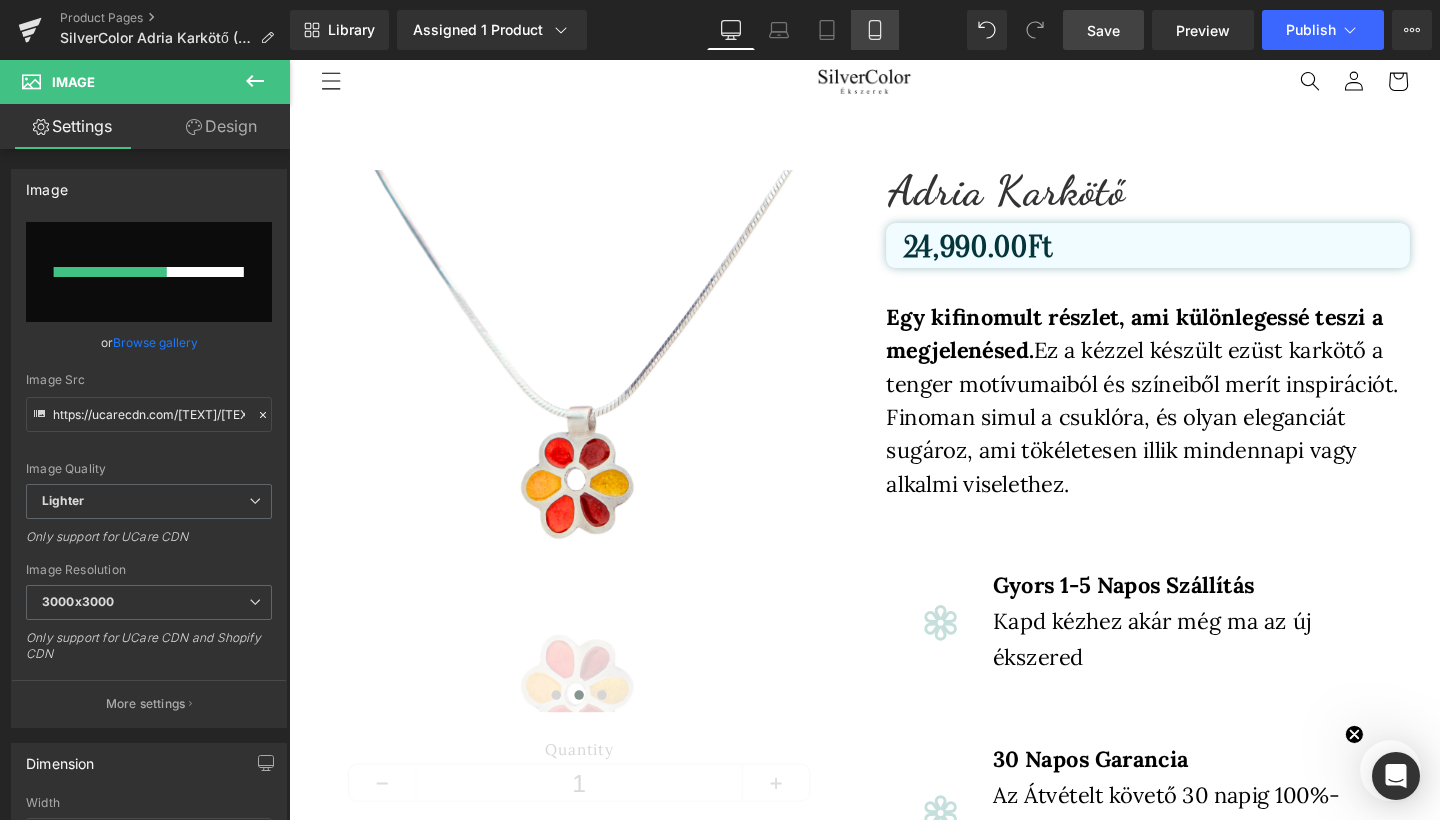 click on "Mobile" at bounding box center [875, 30] 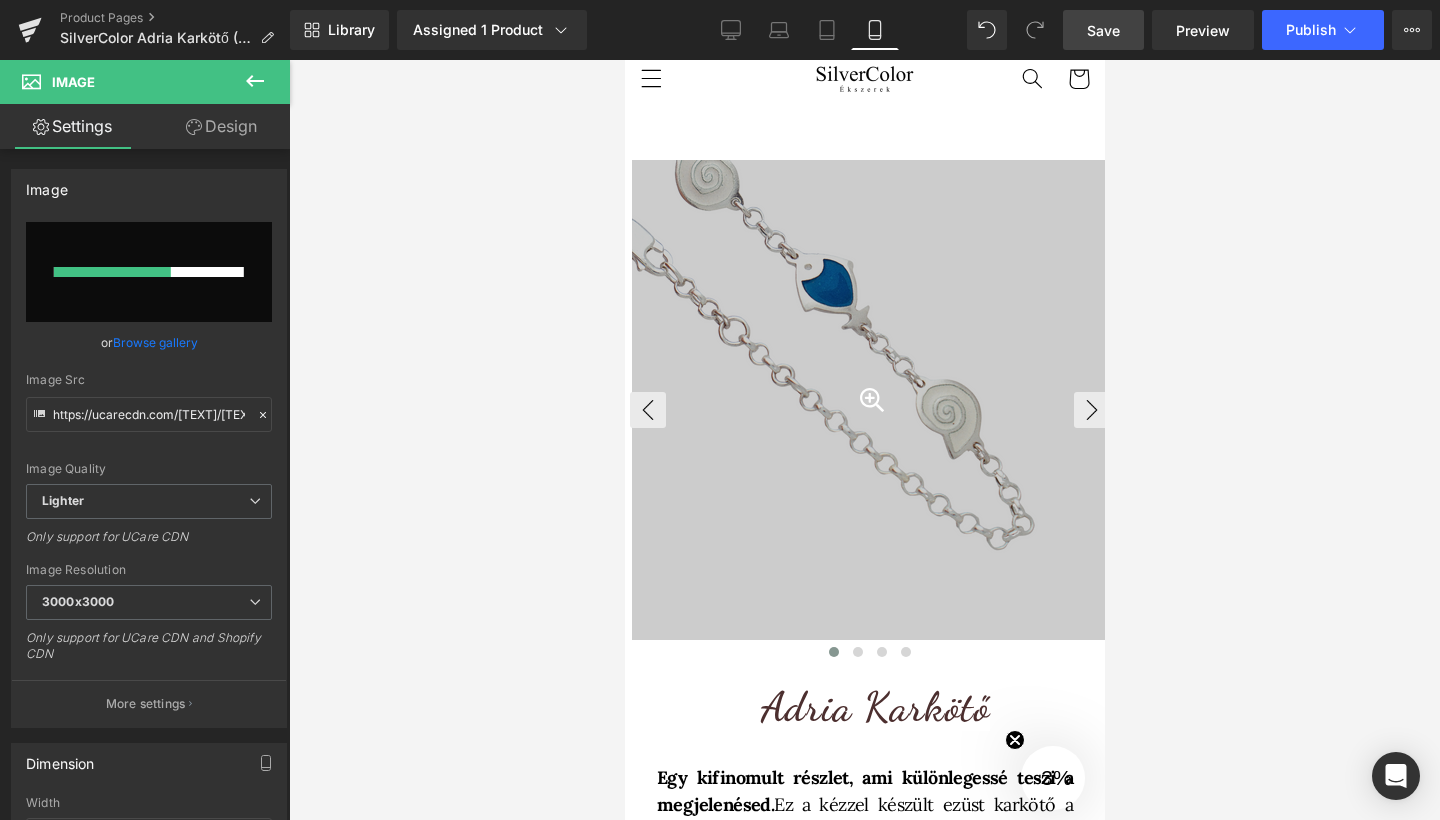 scroll, scrollTop: 0, scrollLeft: 0, axis: both 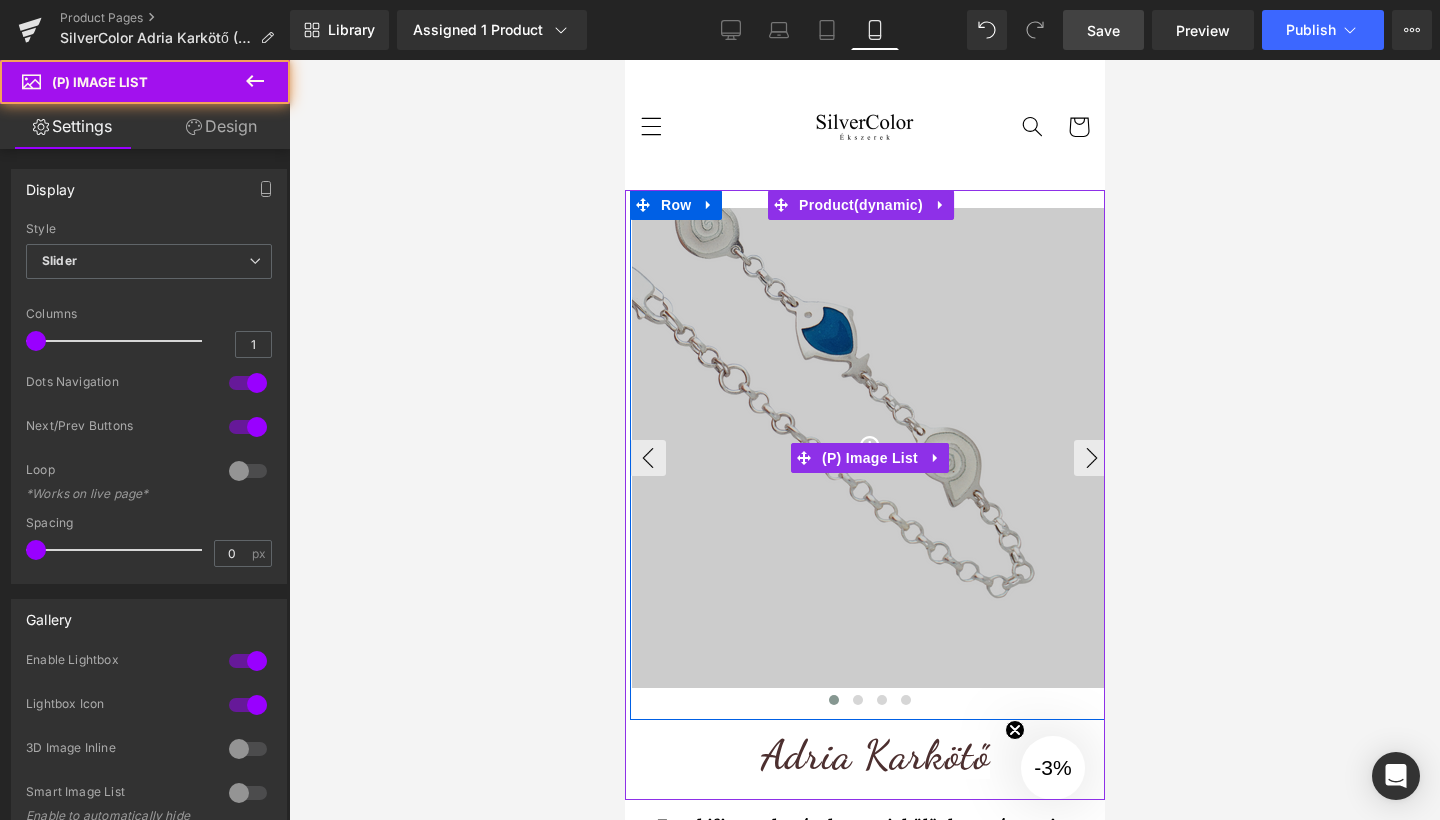 click at bounding box center [871, 448] 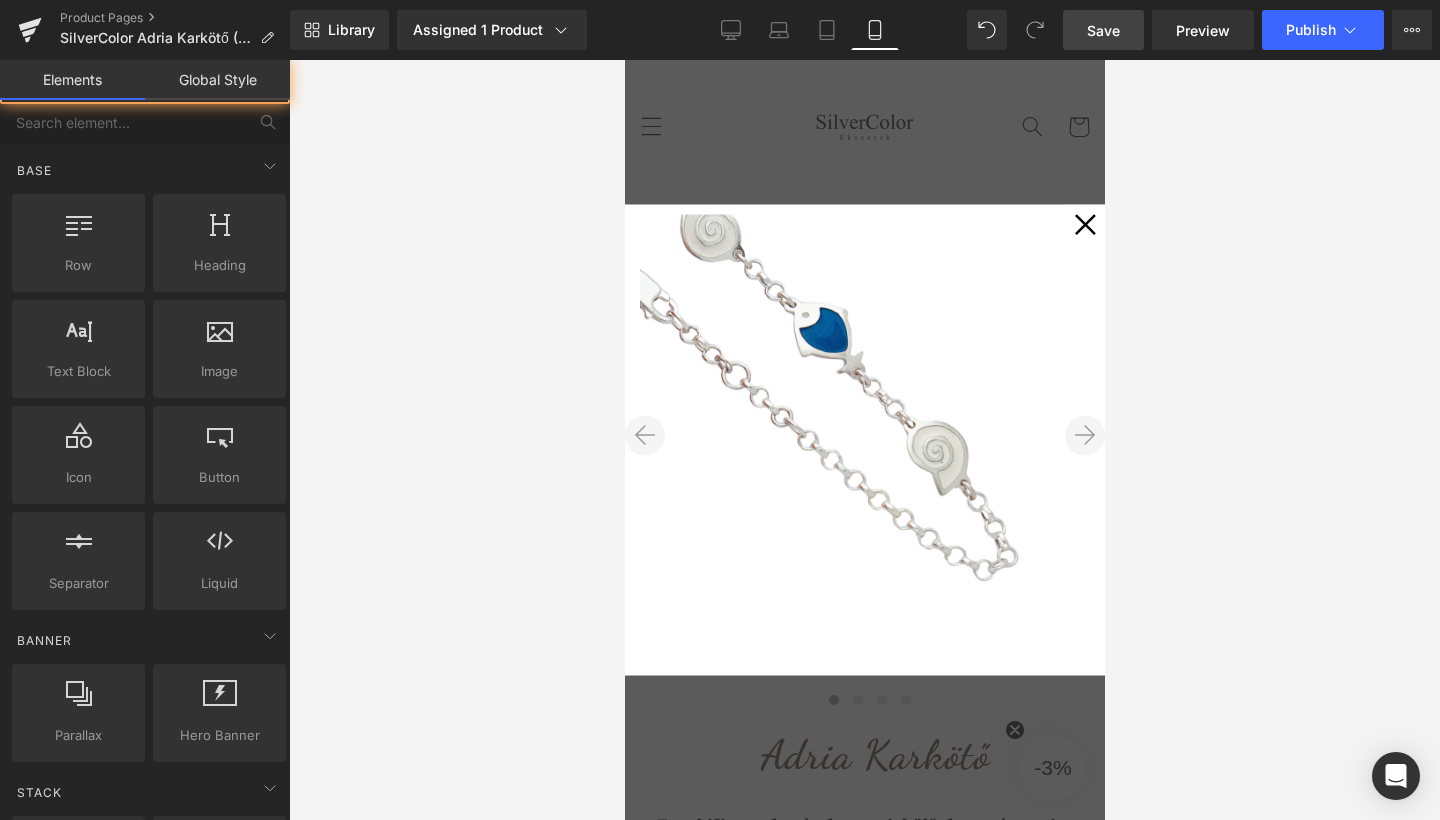 click at bounding box center (864, 440) 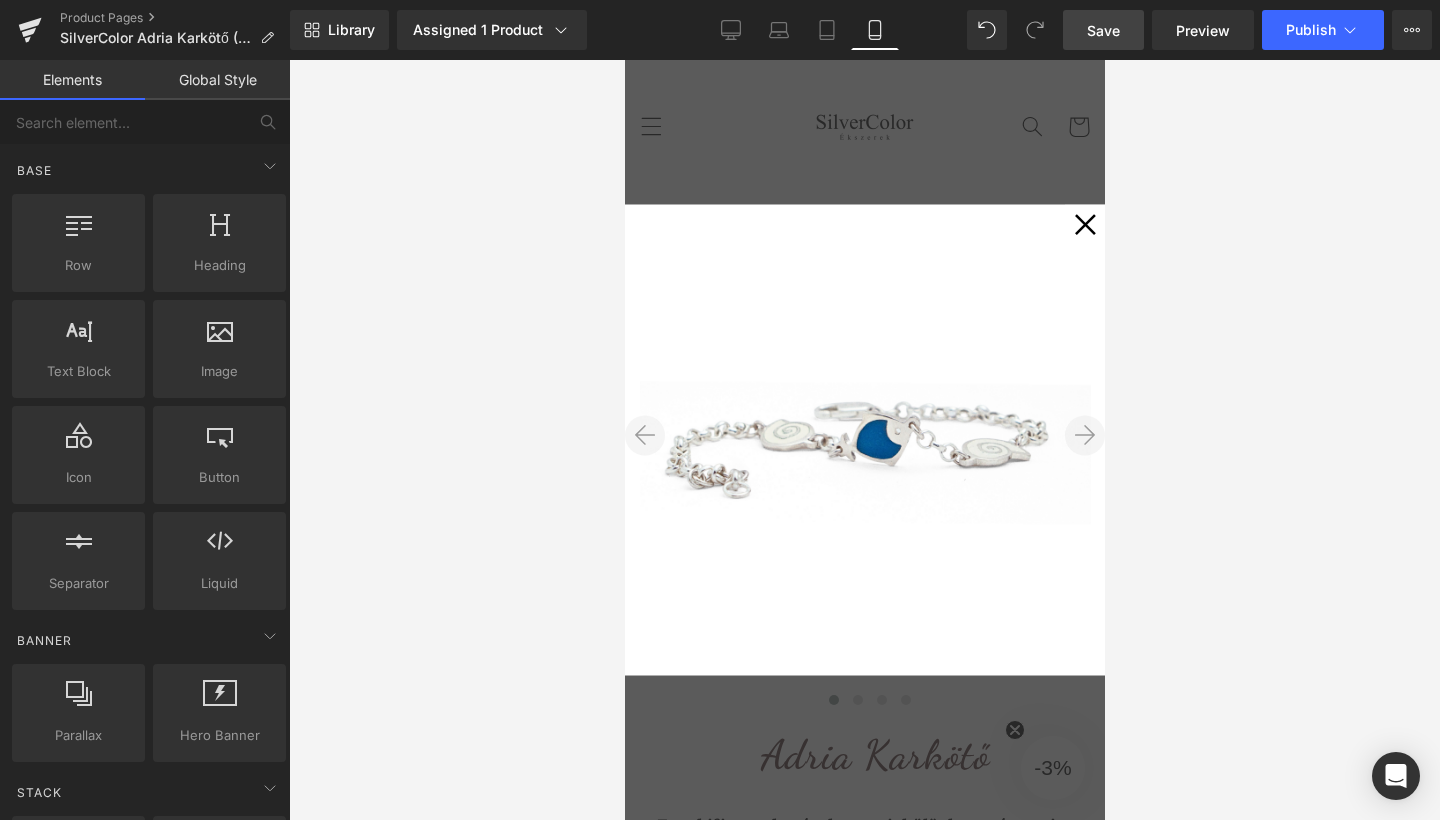 click on "✕" at bounding box center (1084, 225) 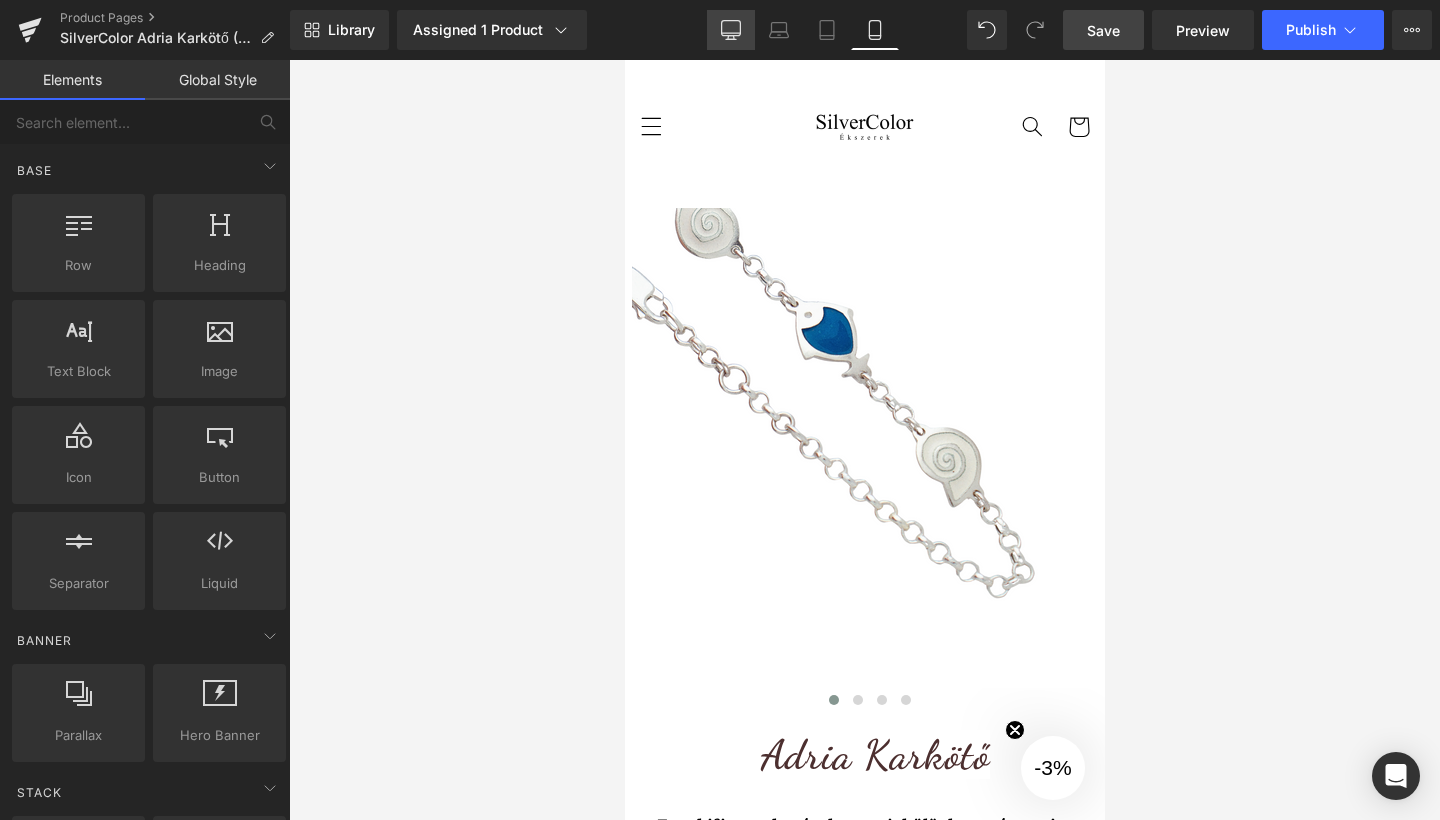 click on "Desktop" at bounding box center [731, 30] 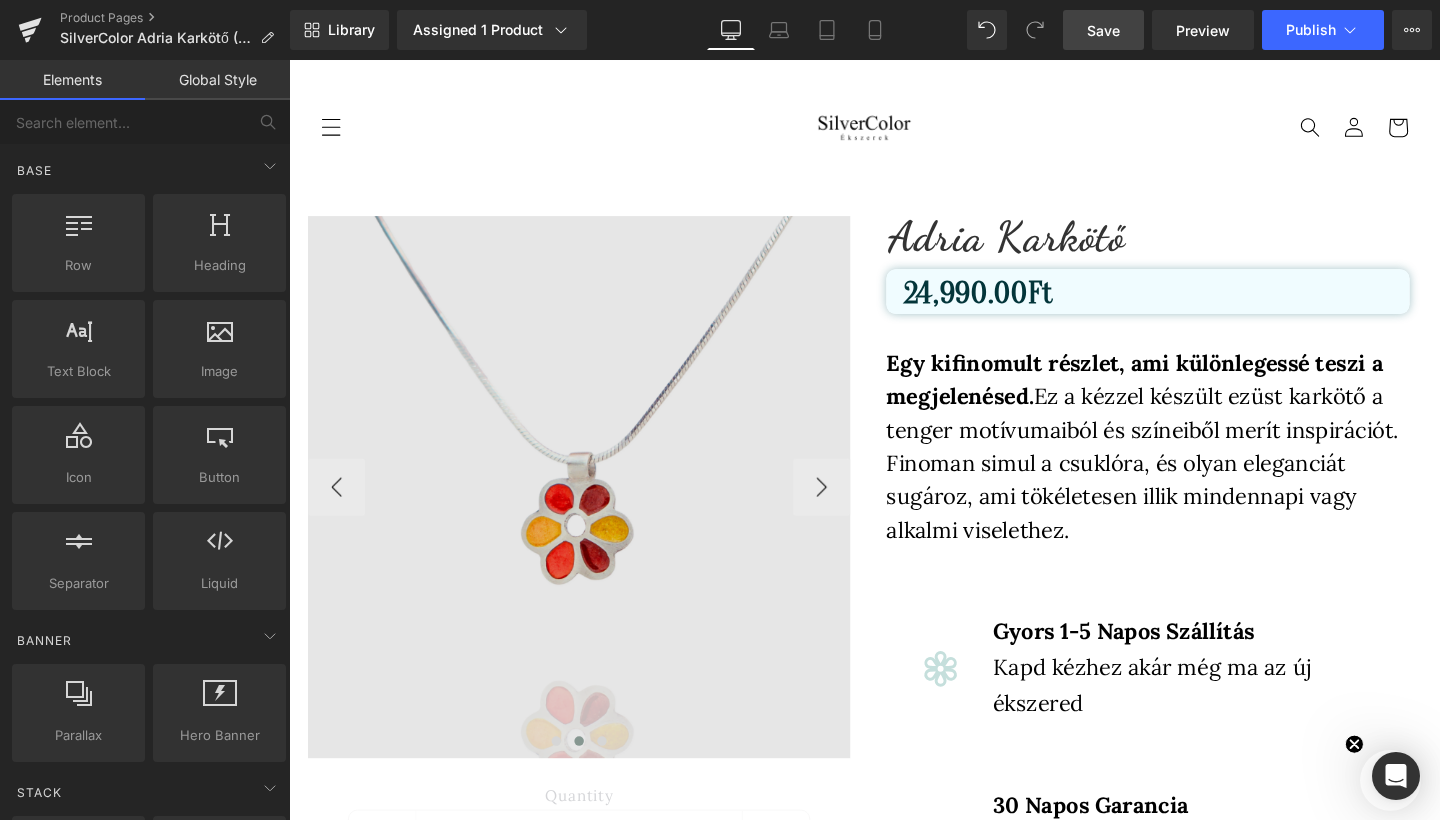 scroll, scrollTop: 133, scrollLeft: 0, axis: vertical 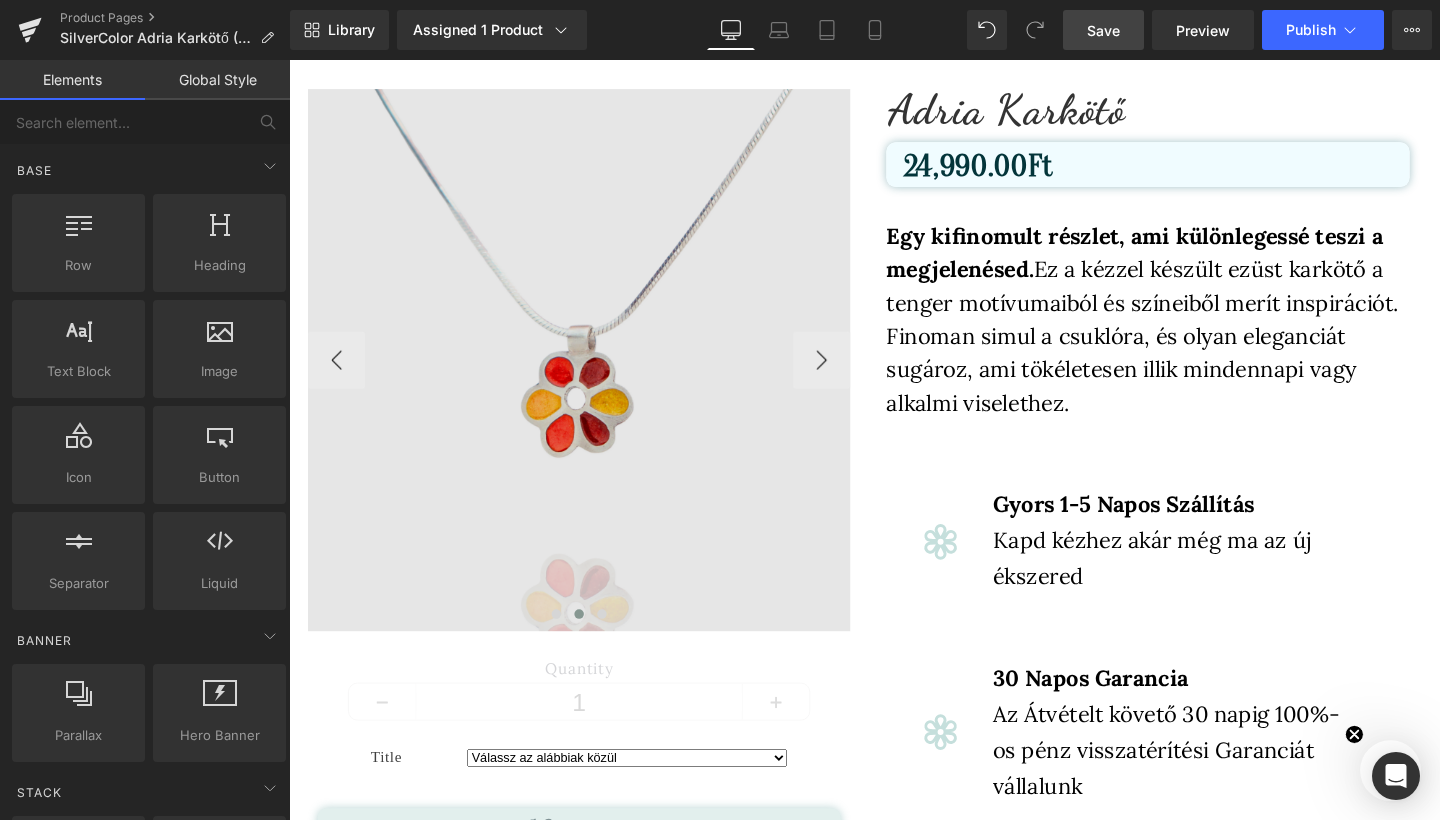 click at bounding box center (594, 376) 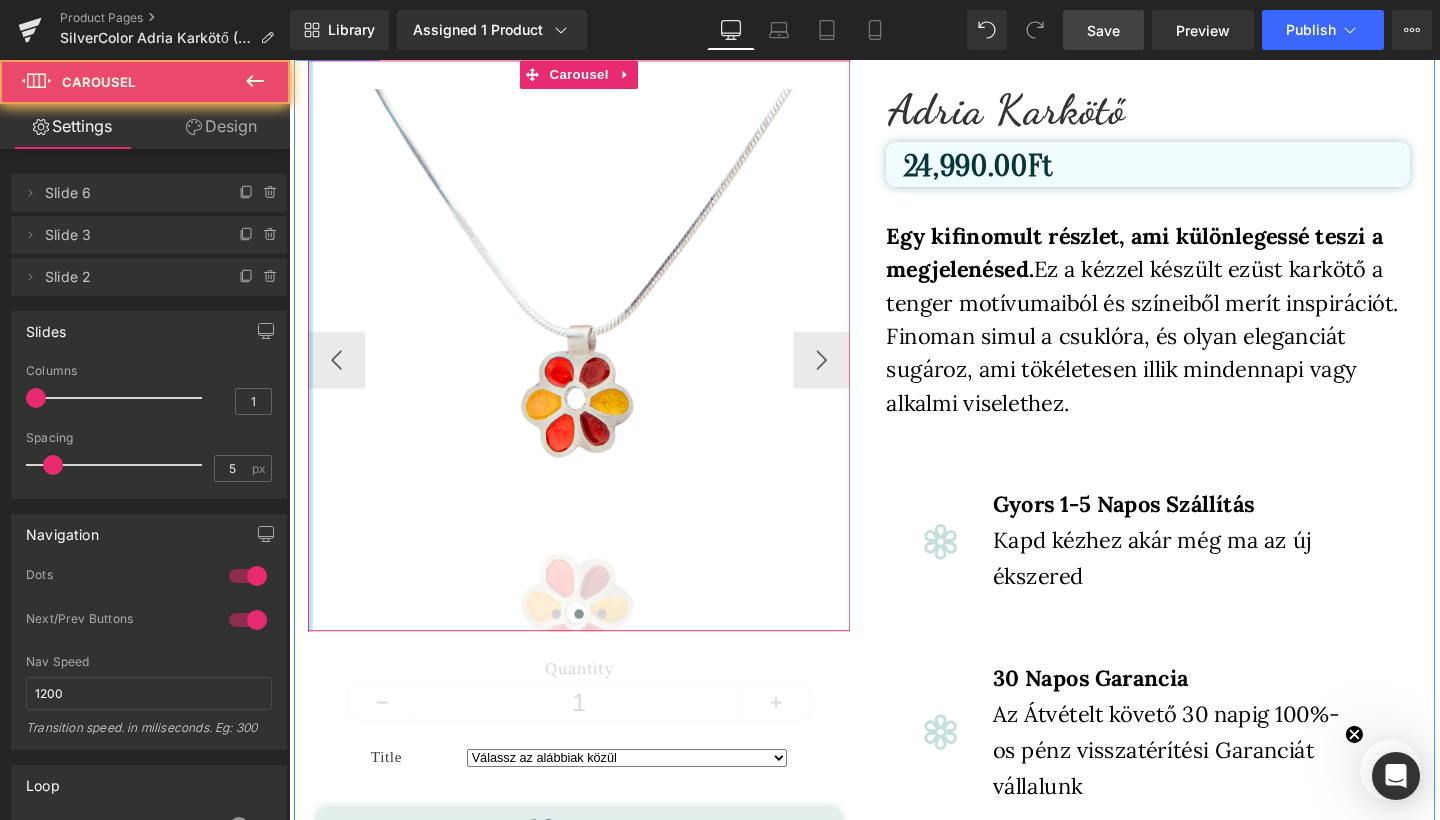 click at bounding box center (311, 361) 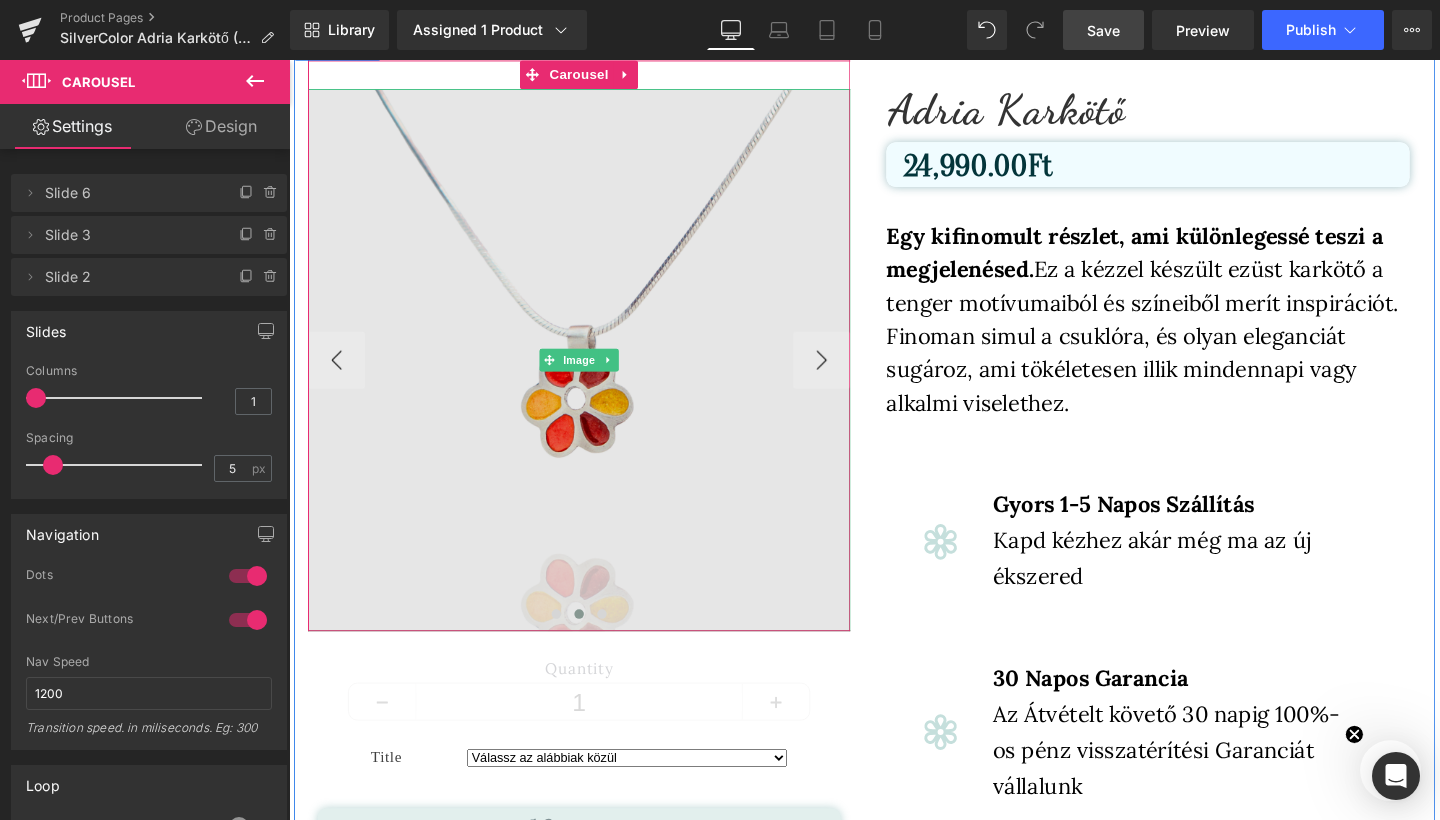 click at bounding box center [594, 376] 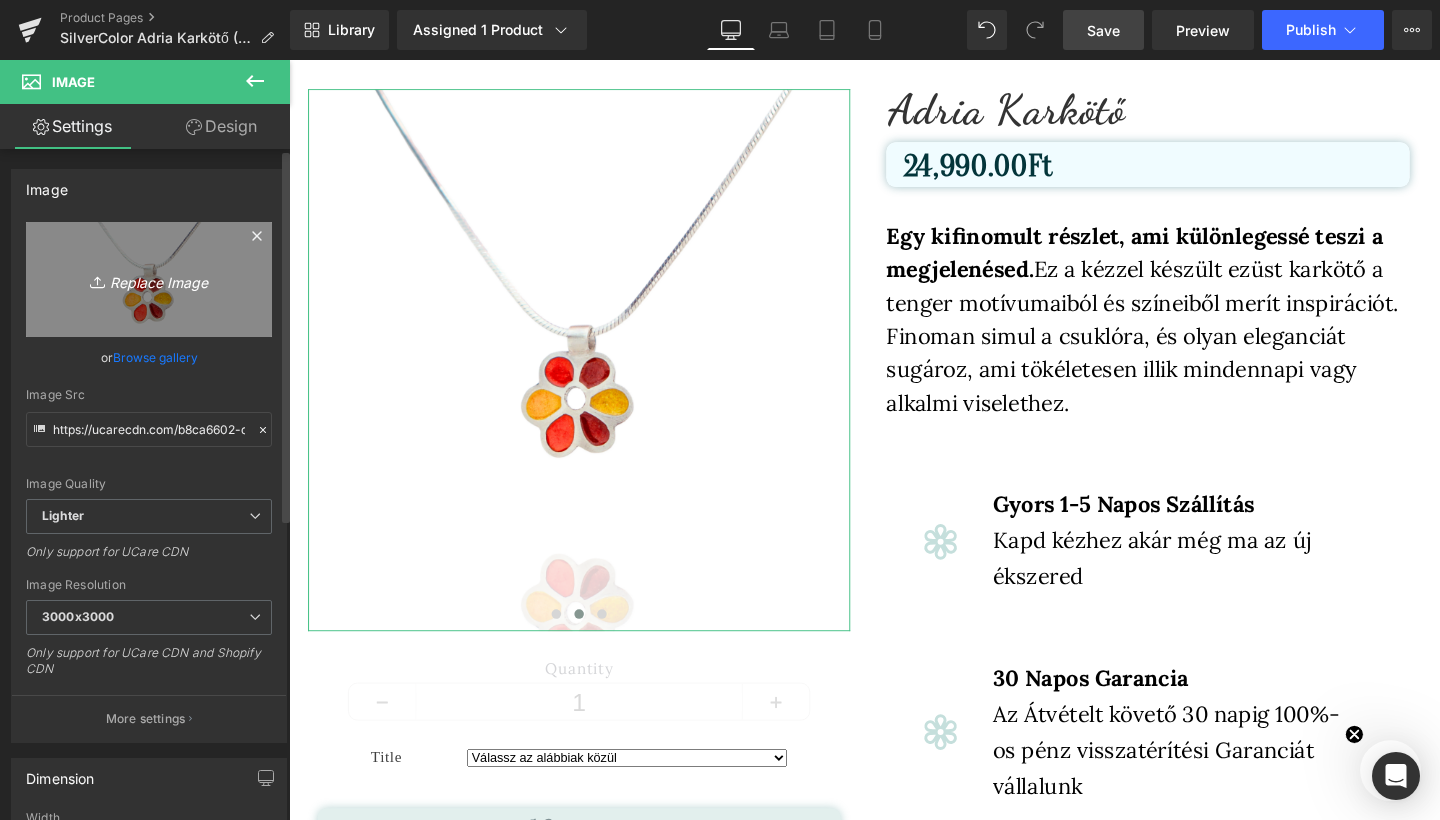 click on "Replace Image" at bounding box center [149, 279] 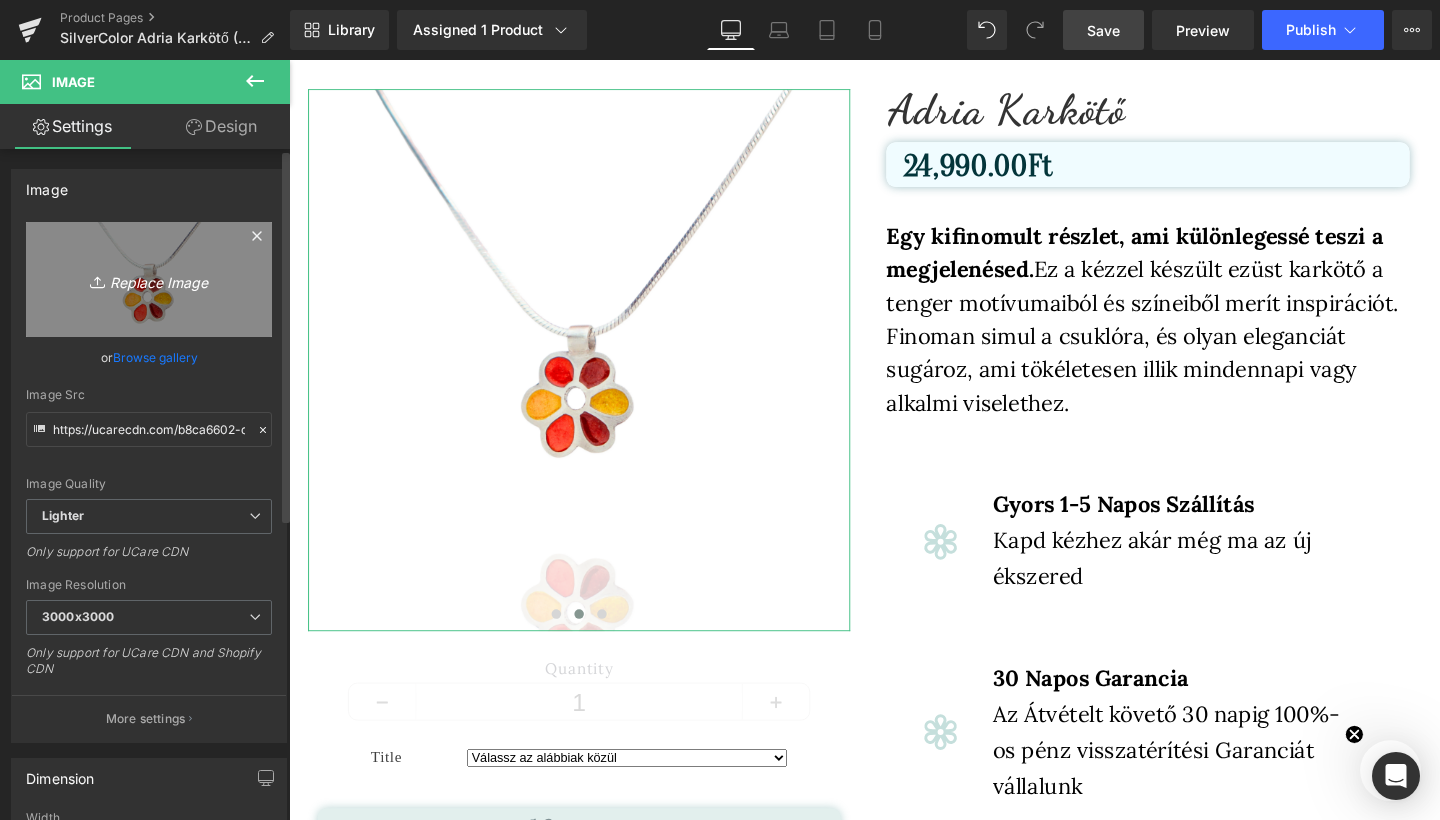type on "C:\fakepath\3.png" 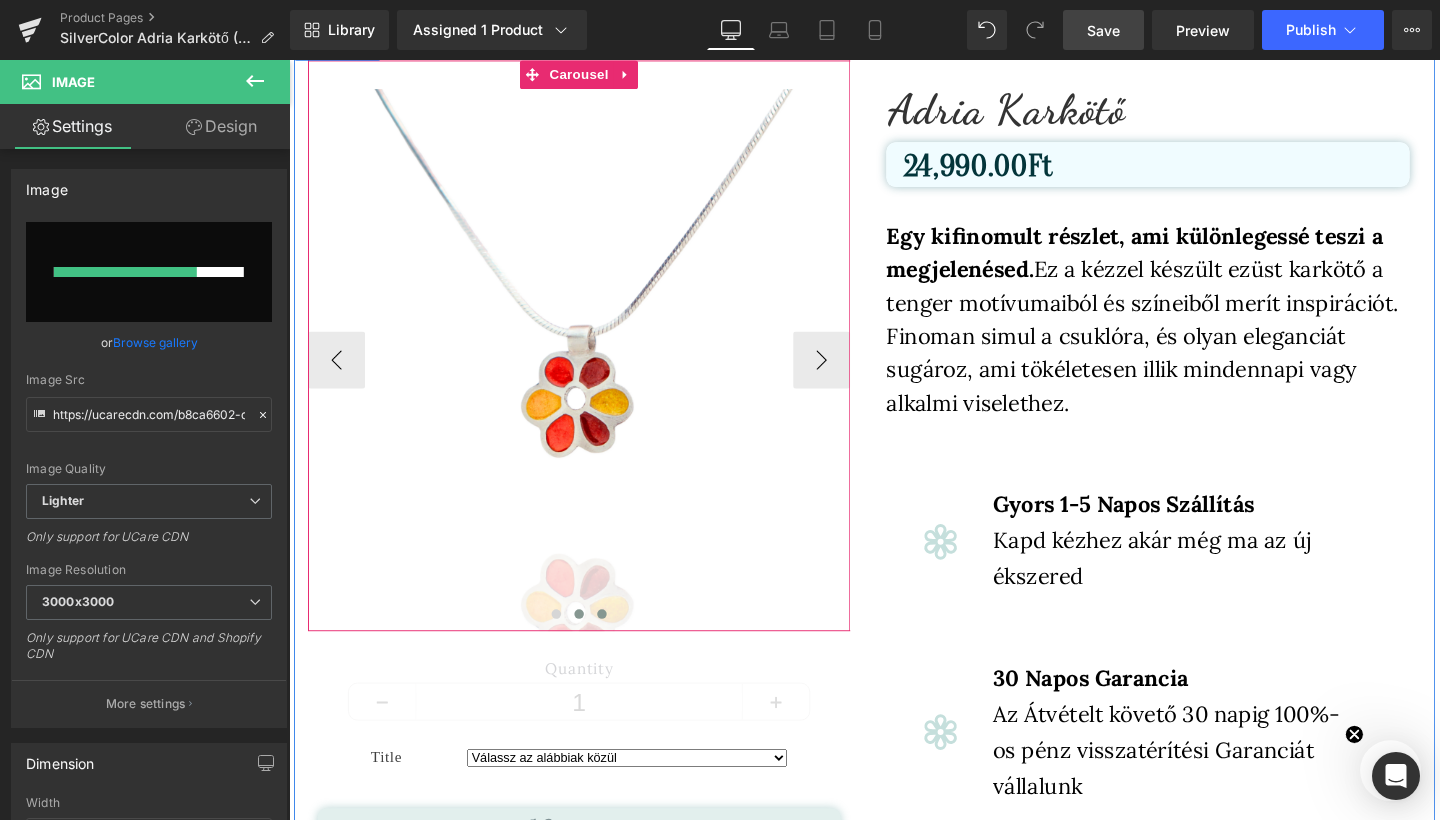 click at bounding box center (618, 643) 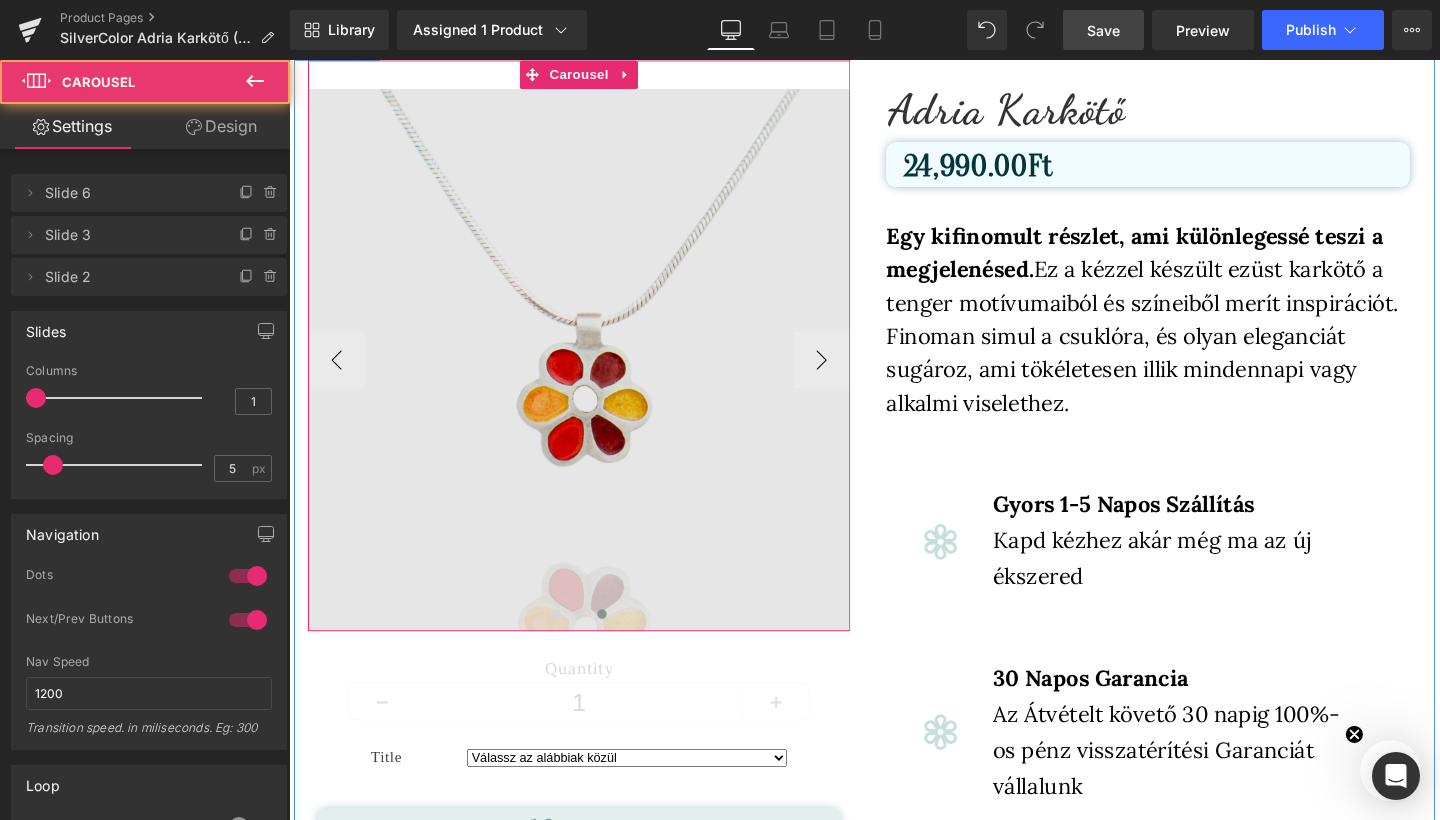 click at bounding box center [594, 376] 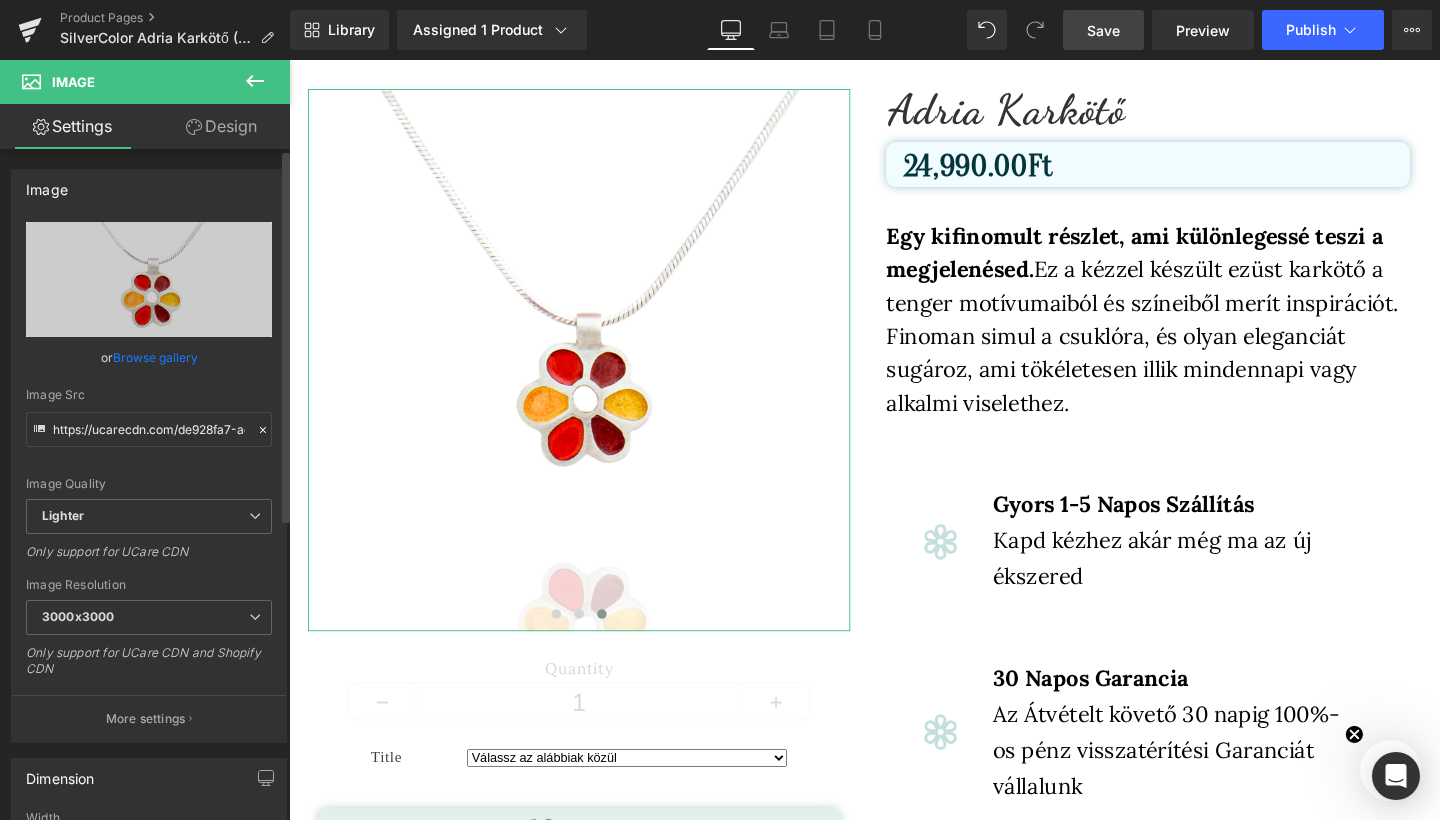 click on "or  Browse gallery" at bounding box center [149, 357] 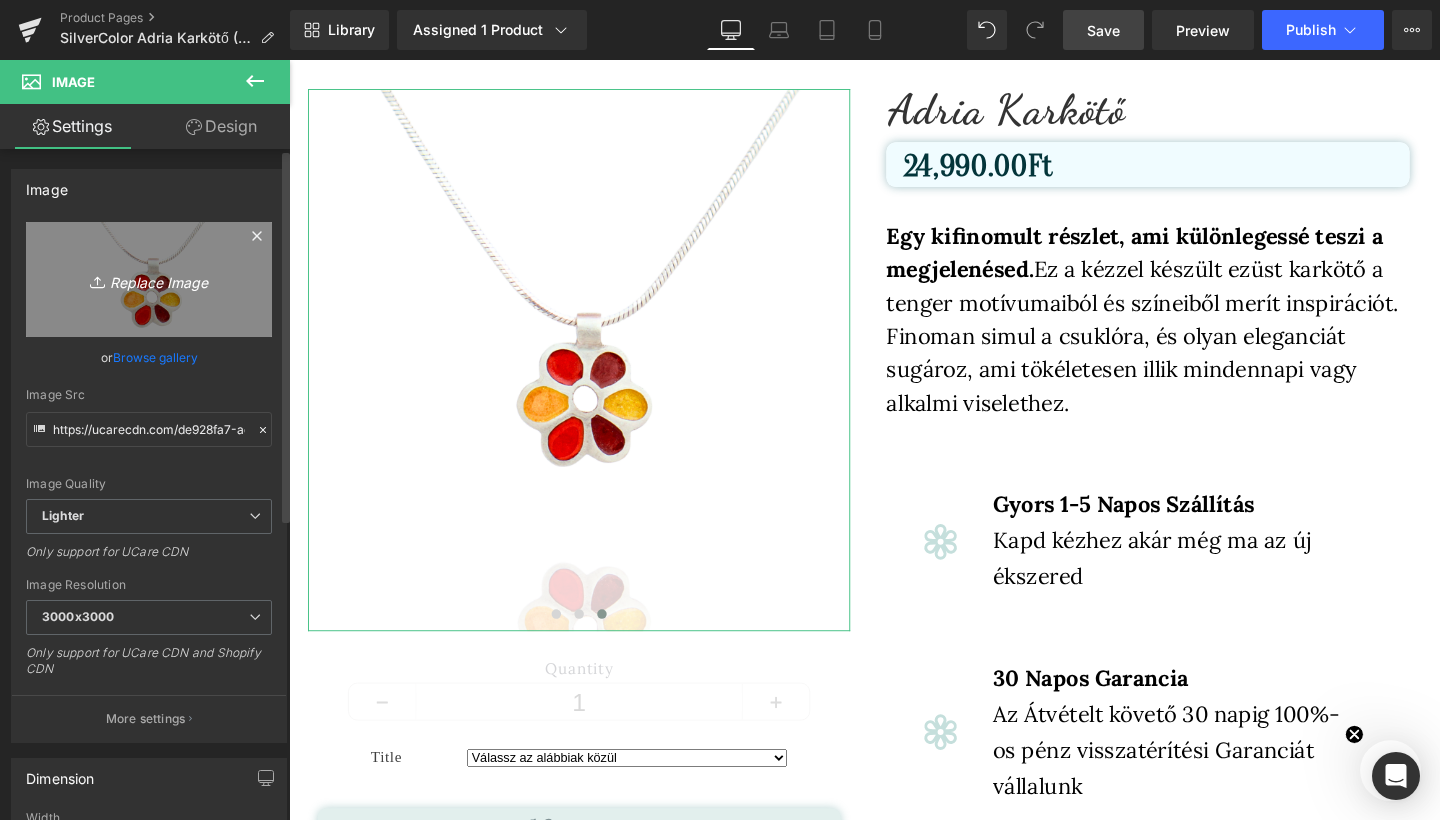 click on "Replace Image" at bounding box center (149, 279) 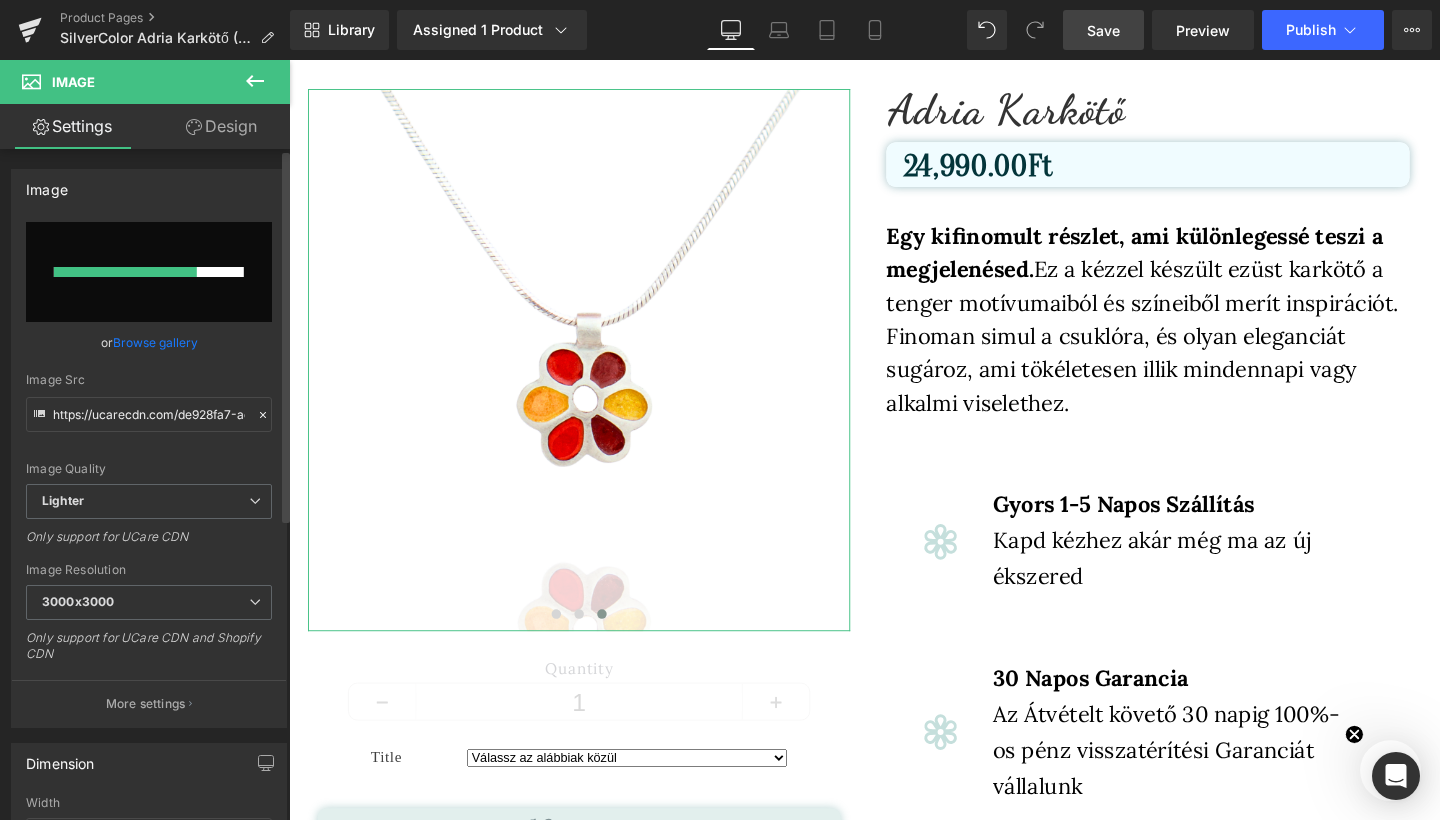 click on "https://ucarecdn.com/[TEXT]/[TEXT]/[TEXT]/[TEXT]/[TEXT]/[TEXT]/[TEXT]/[TEXT]/[TEXT].png  Replace Image  Upload image or  Browse gallery Image Src https://ucarecdn.com/[TEXT]/[TEXT]/[TEXT]/[TEXT]/[TEXT]/[TEXT]/[TEXT]/[TEXT]/[TEXT].png Image Quality Lighter Lightest
Lighter
Lighter Lightest Only support for UCare CDN and Shopify CDN More settings" at bounding box center [149, 474] 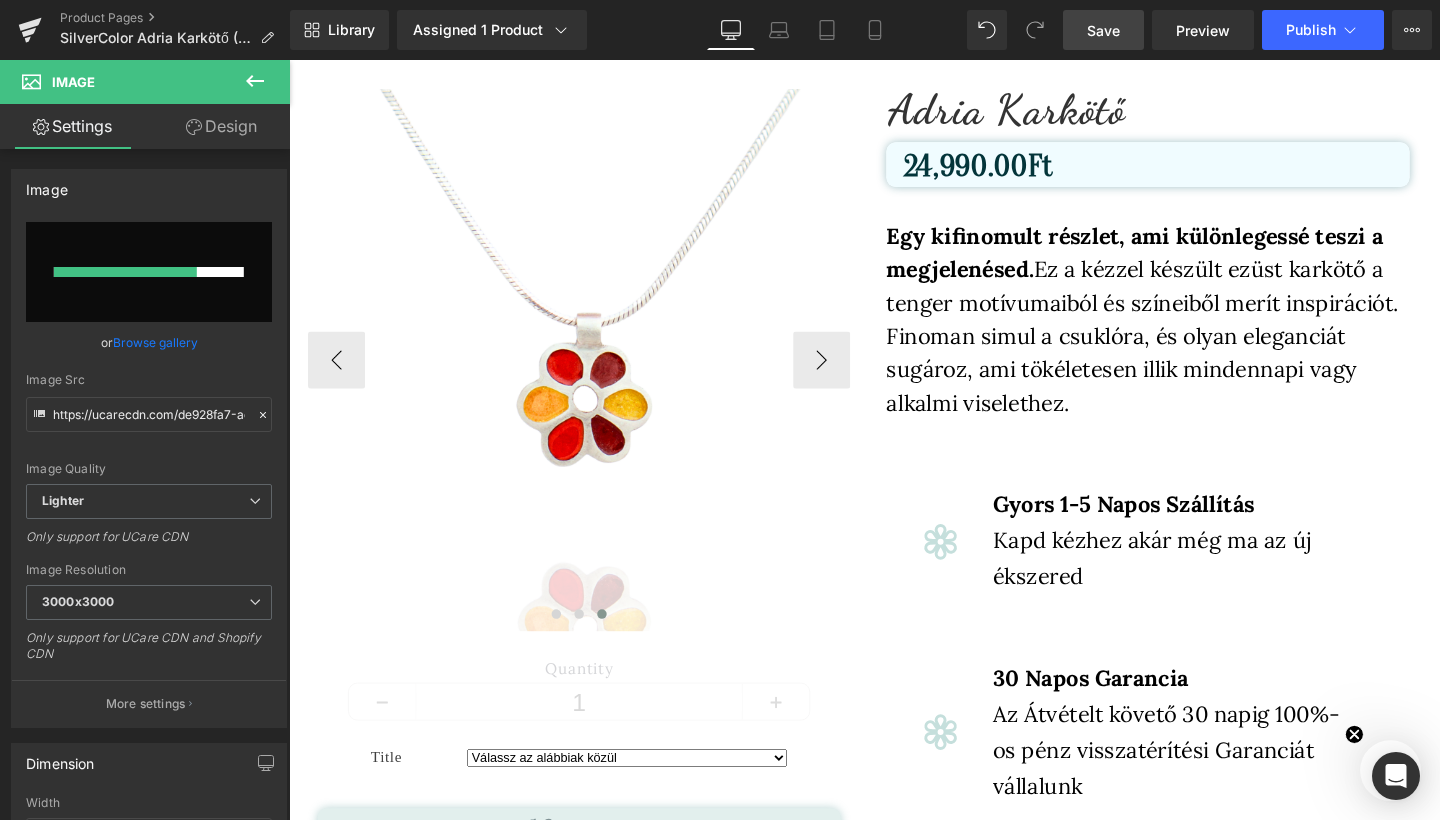 click at bounding box center (625, 376) 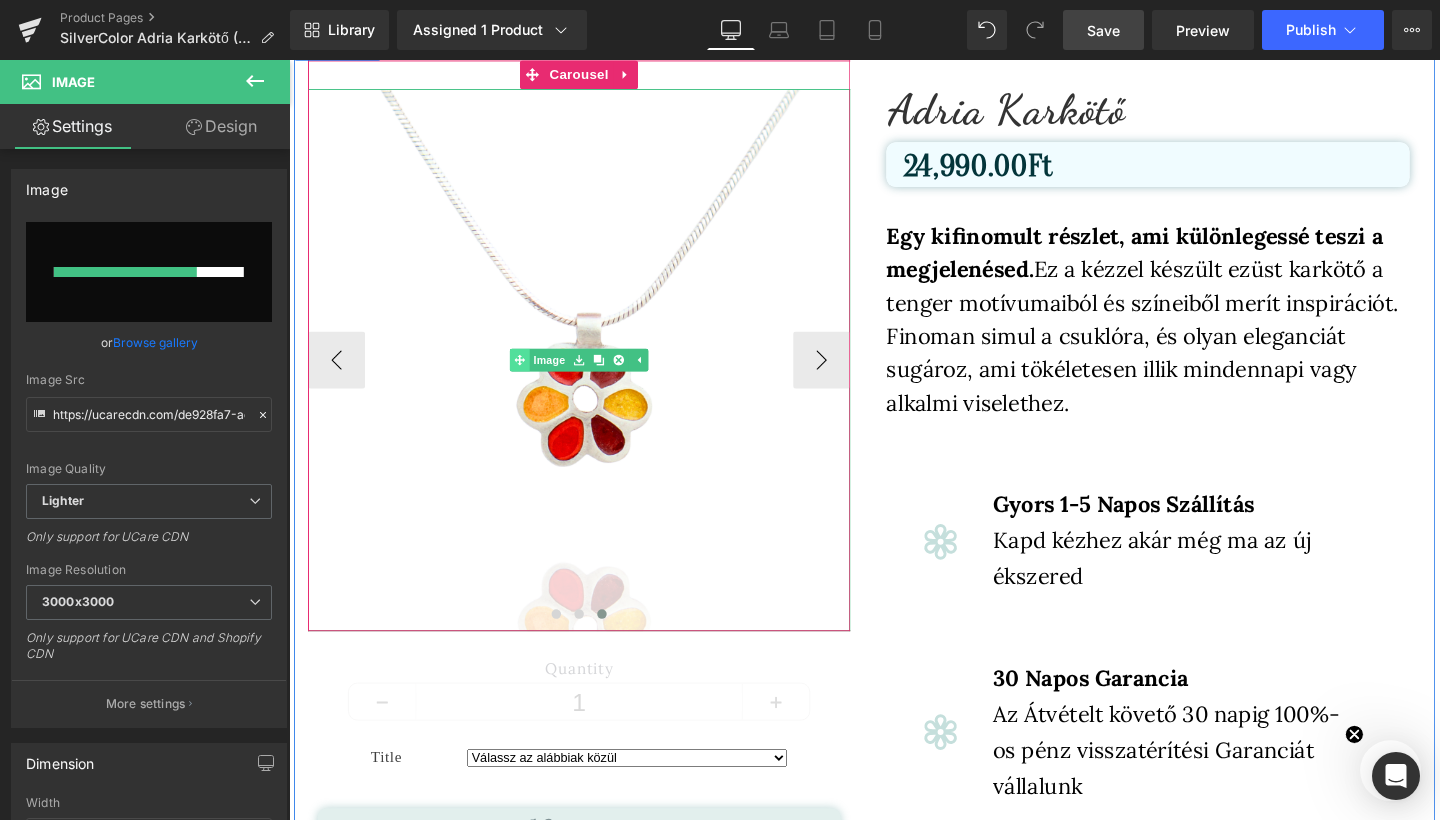 click on "Image" at bounding box center [552, 376] 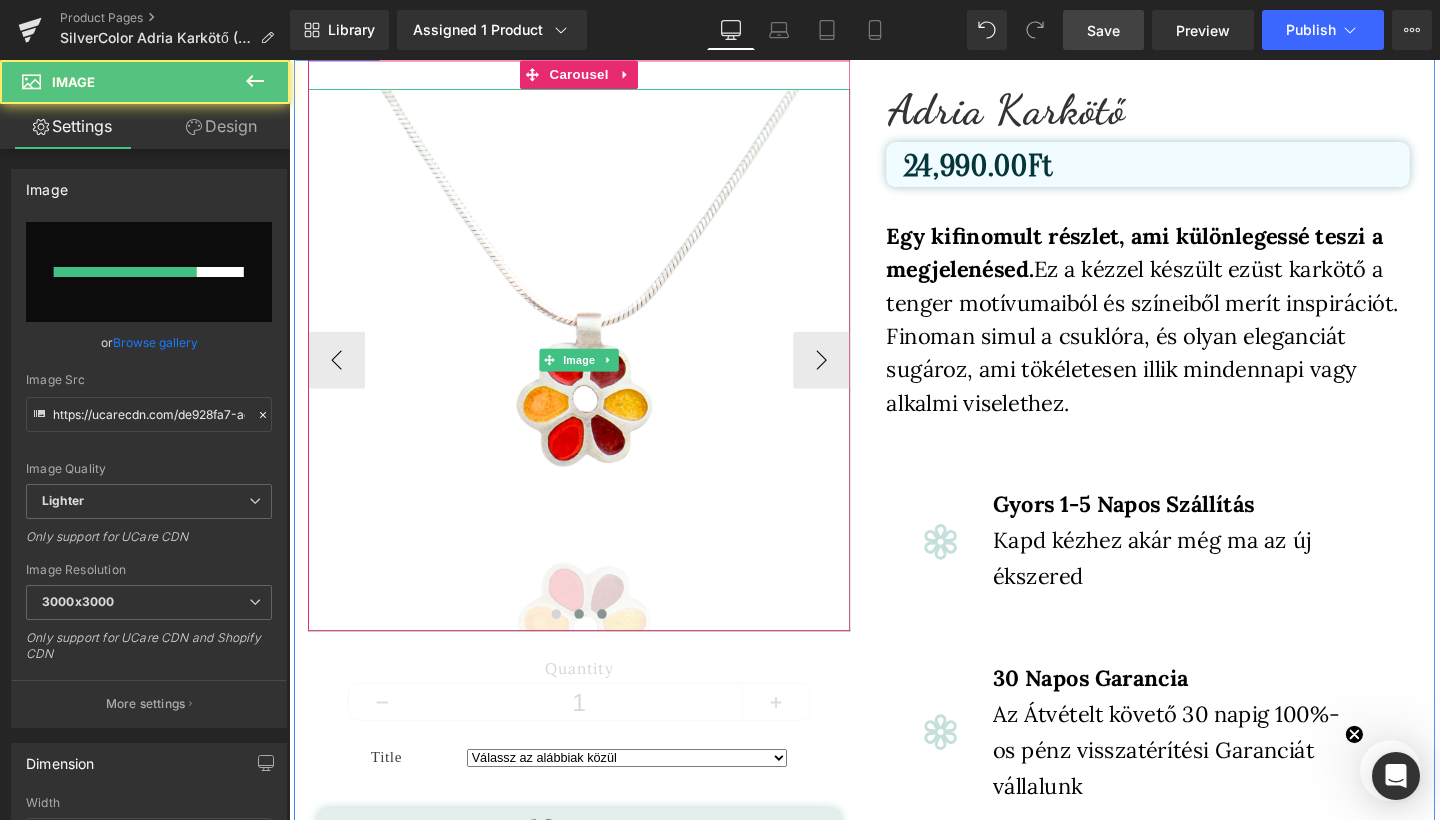 click at bounding box center (594, 643) 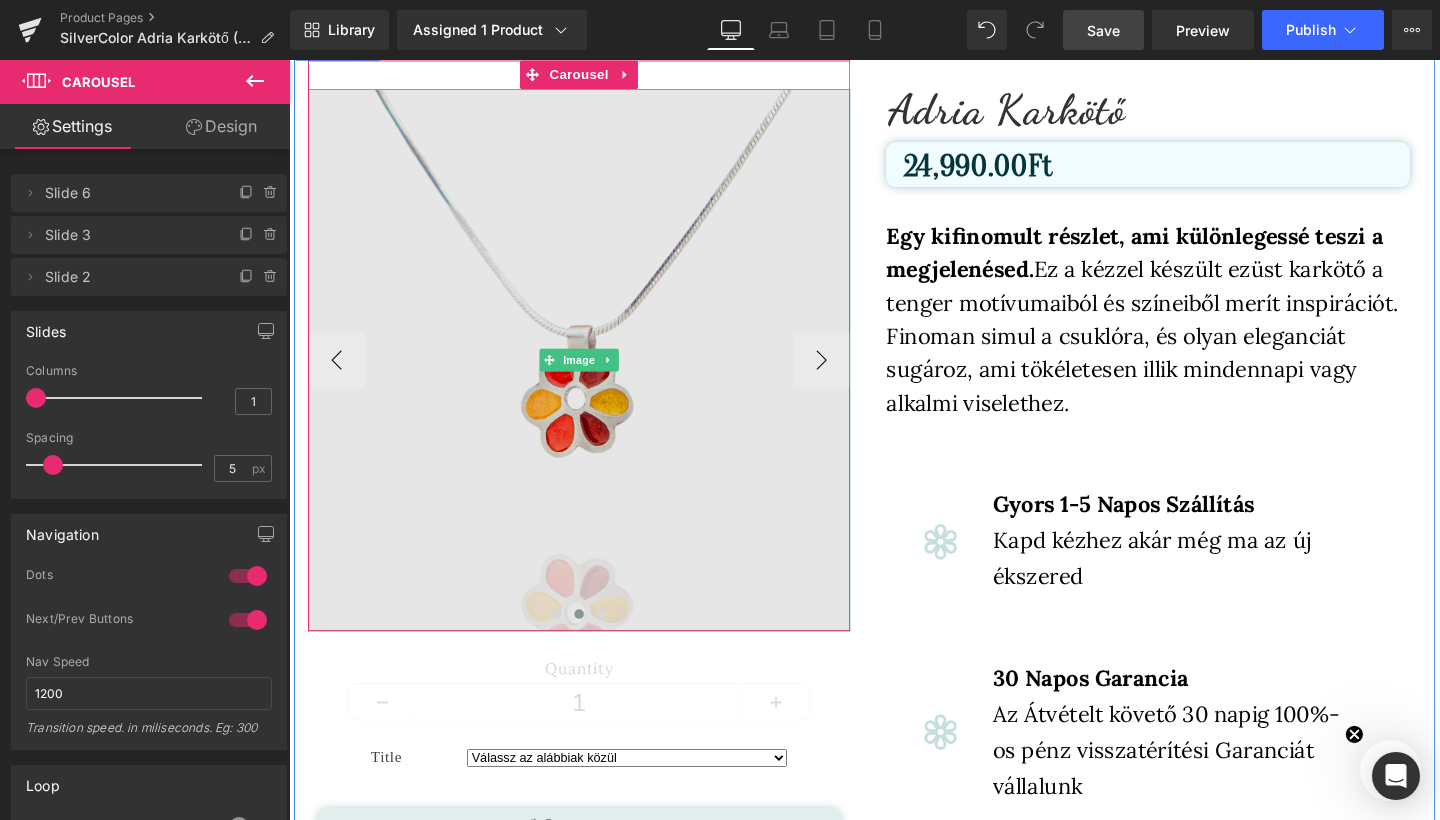click at bounding box center (594, 376) 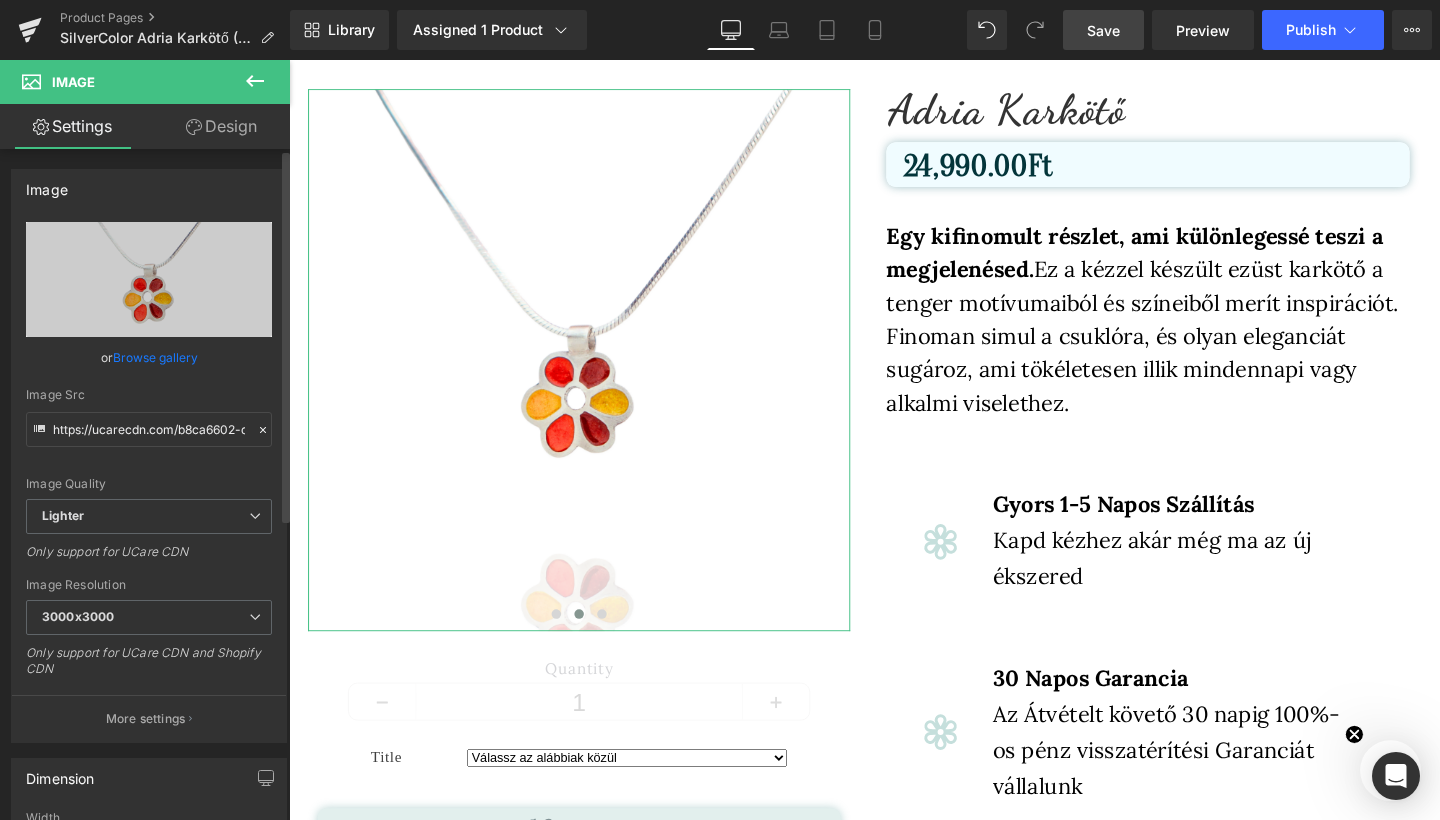 click on "Browse gallery" at bounding box center [155, 357] 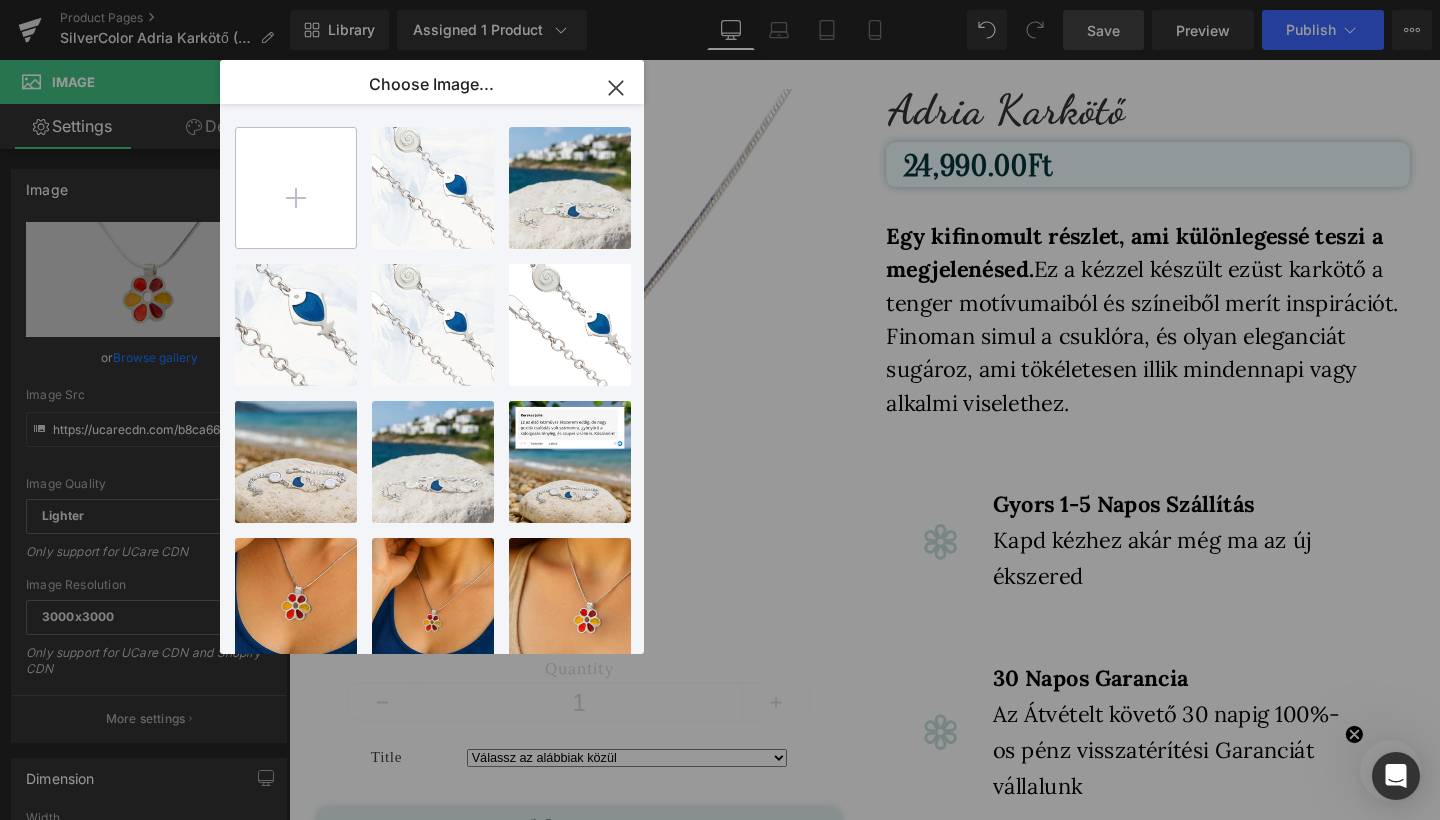 scroll, scrollTop: 0, scrollLeft: 0, axis: both 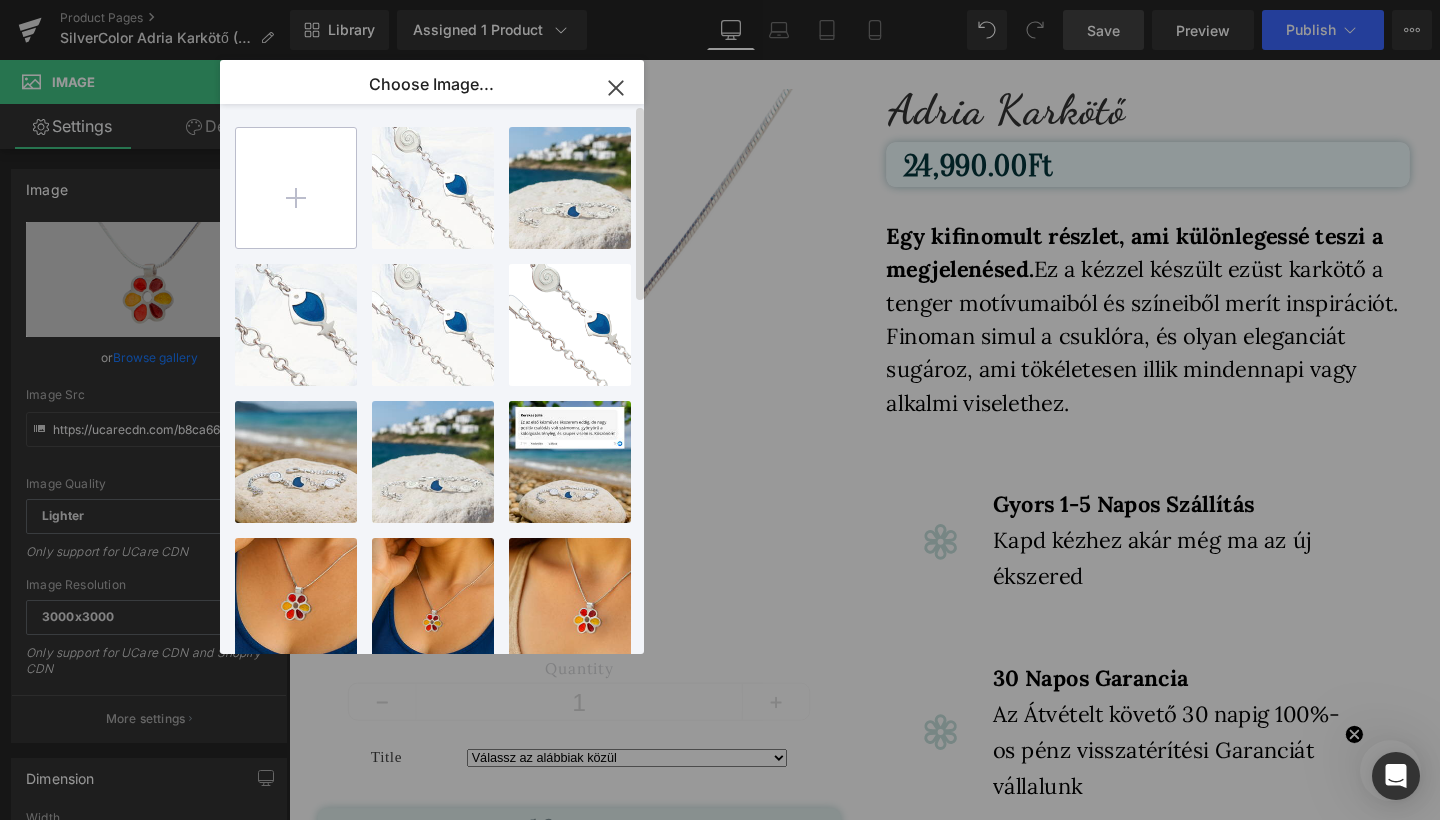 type on "C:\fakepath\3.png" 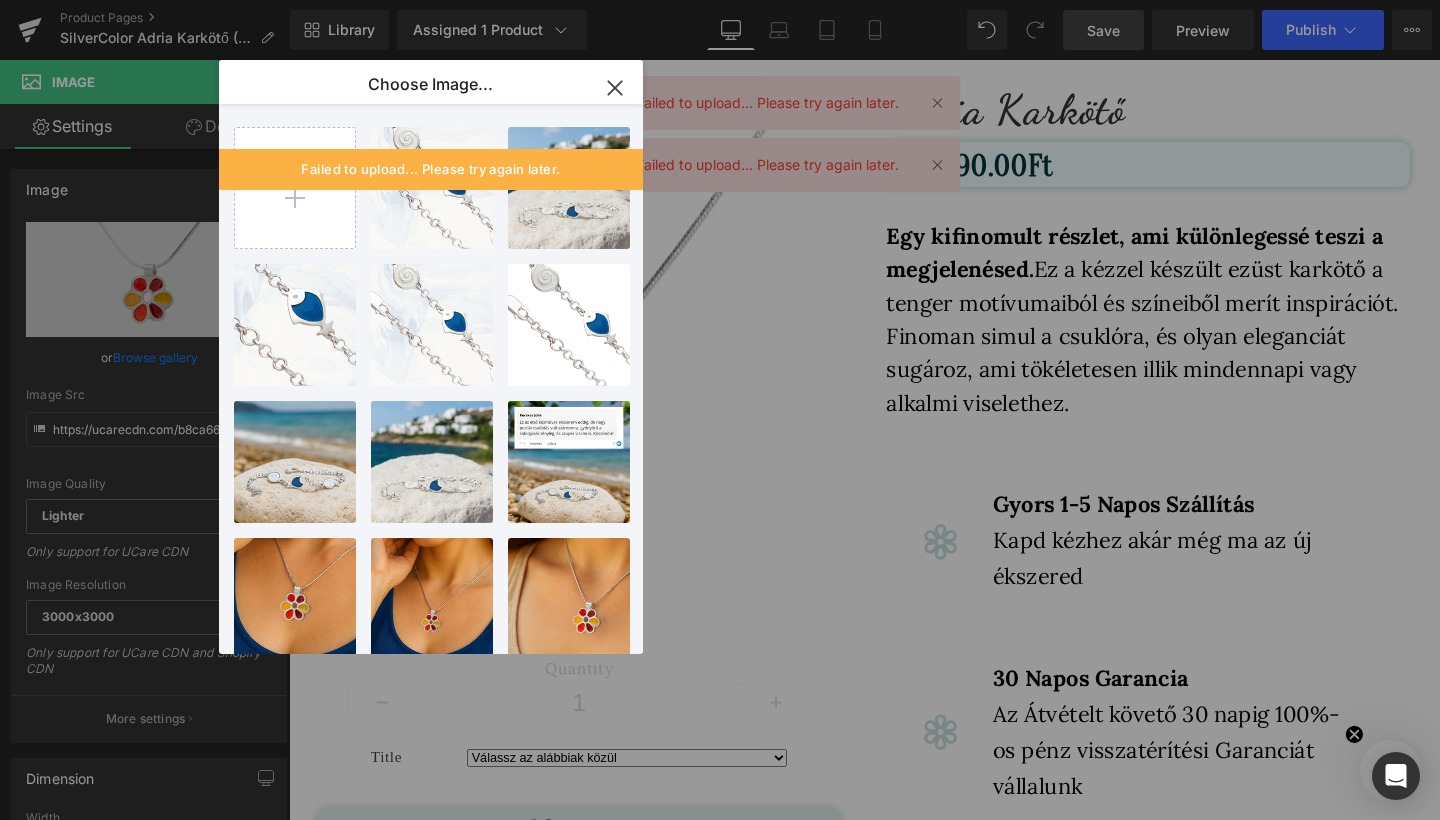 click 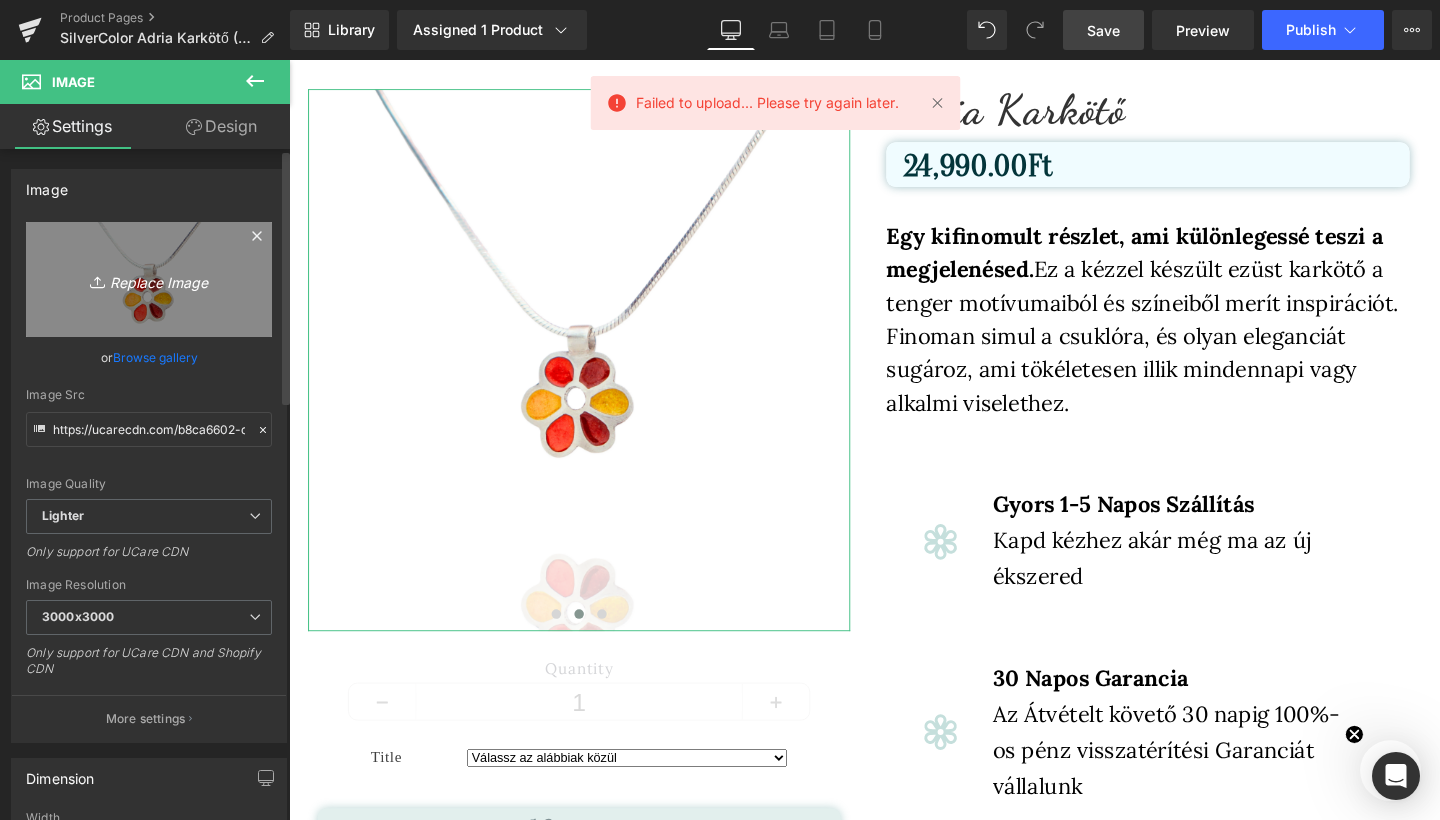 click on "Replace Image" at bounding box center [149, 279] 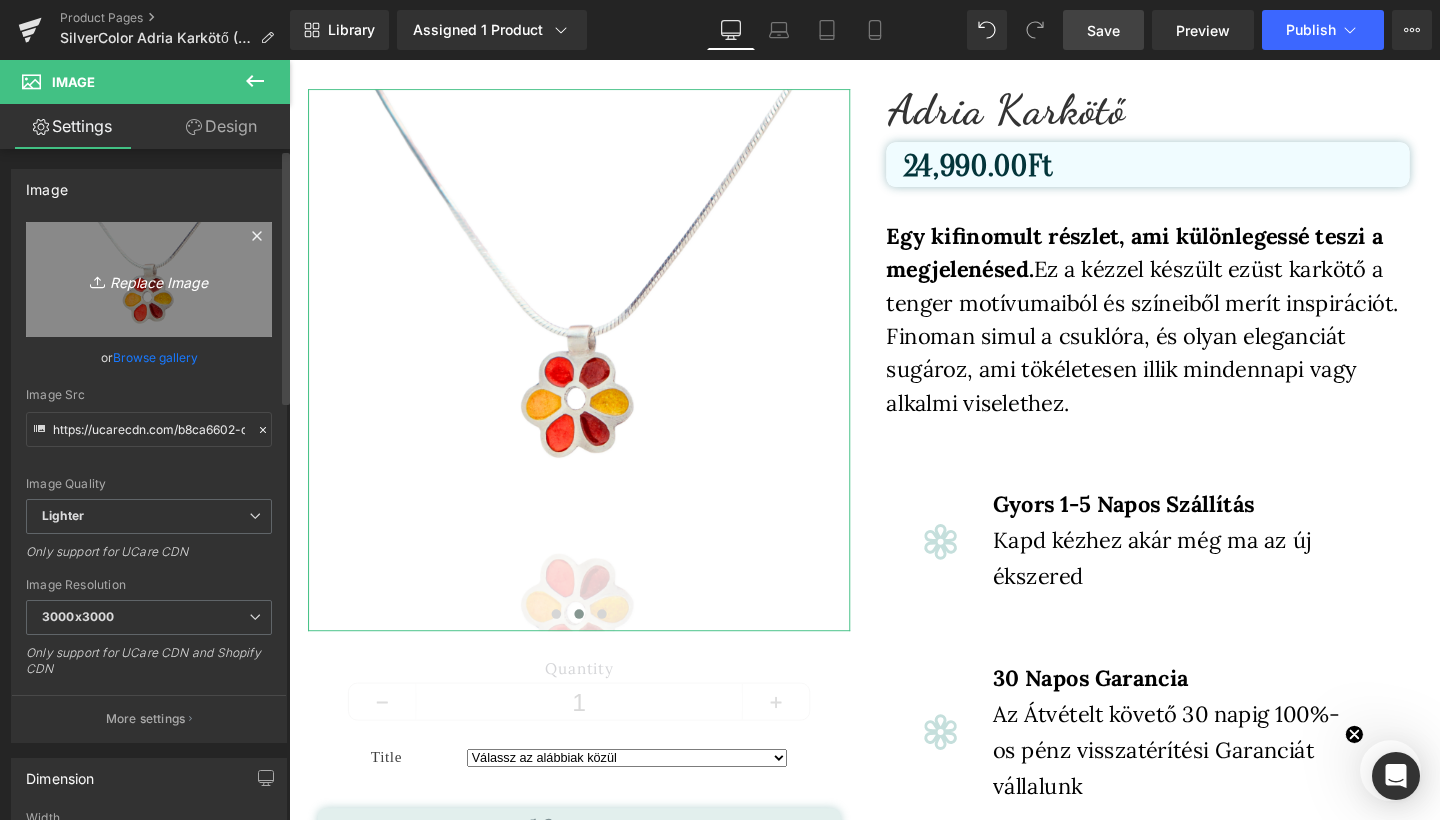 type on "C:\fakepath\3.png" 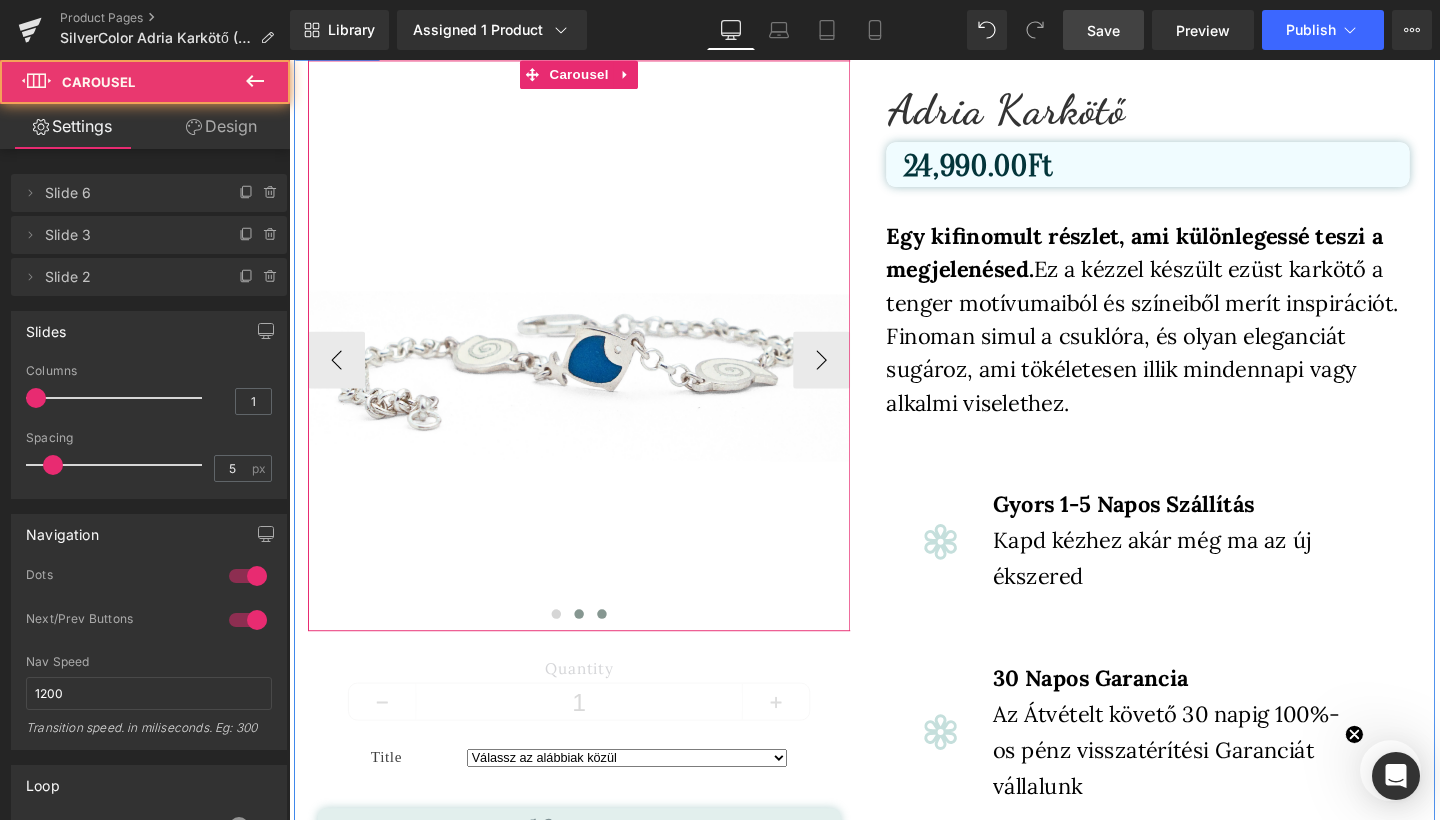 click at bounding box center [618, 643] 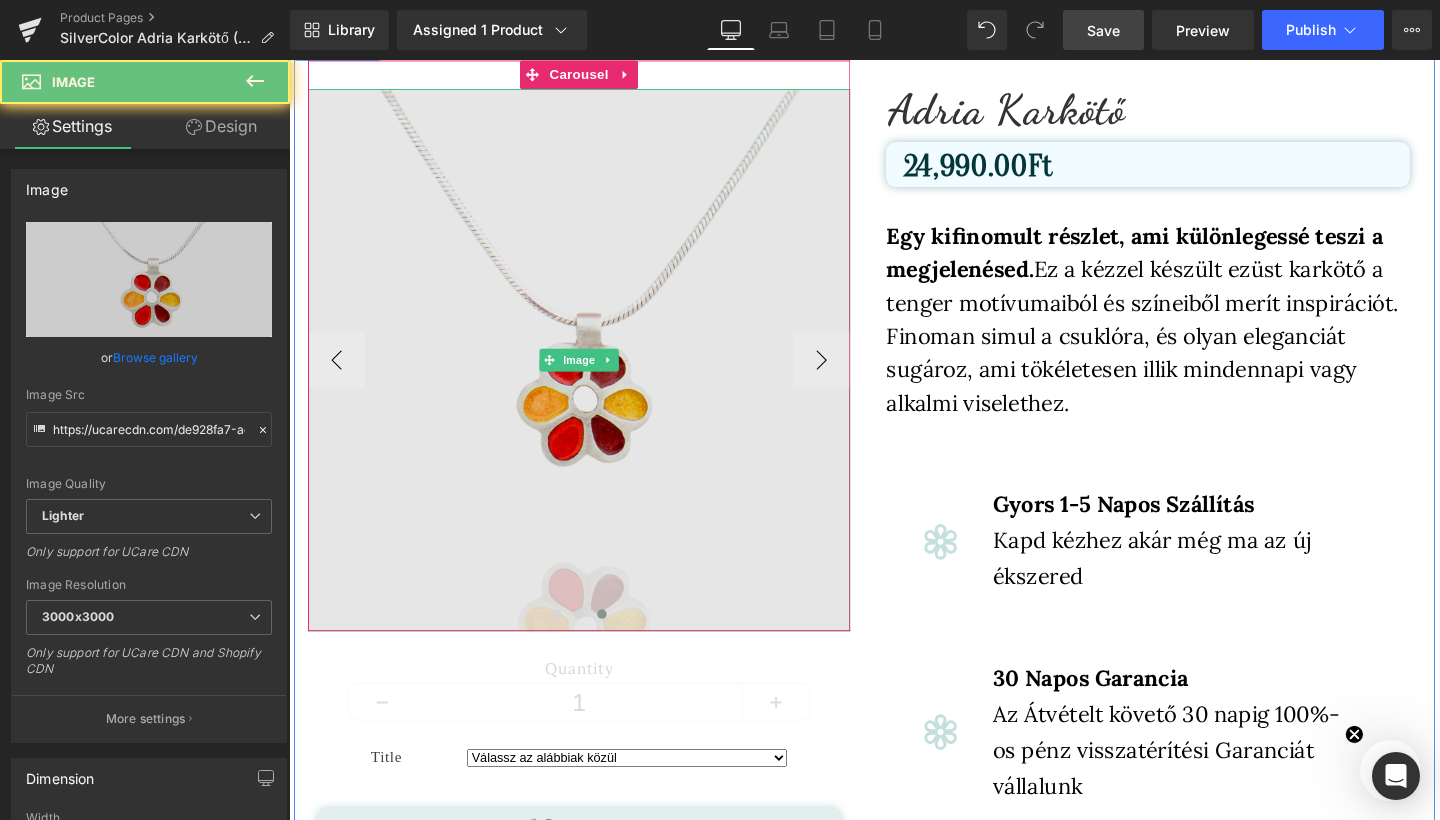 click at bounding box center [594, 376] 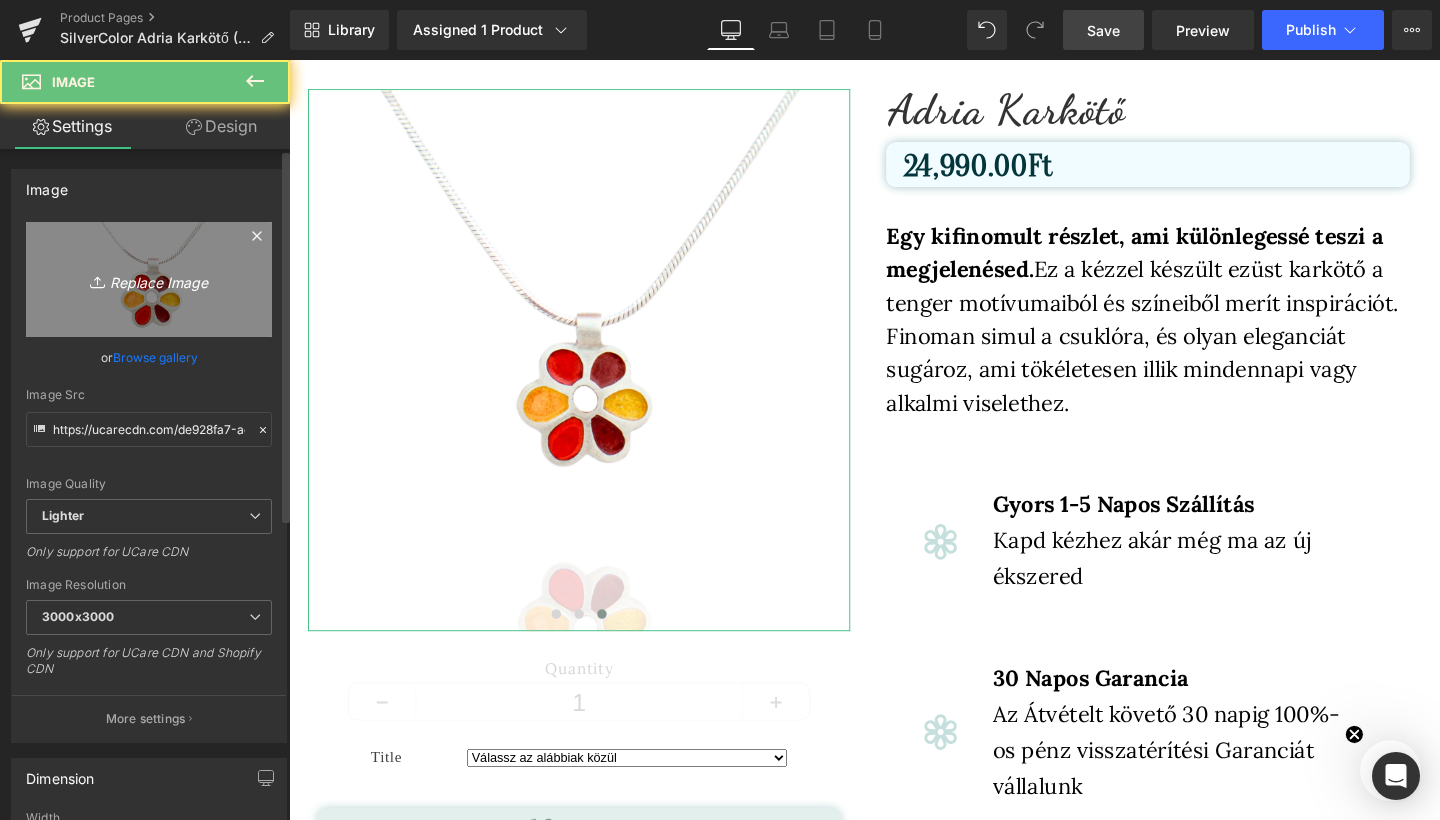click on "Replace Image" at bounding box center (149, 279) 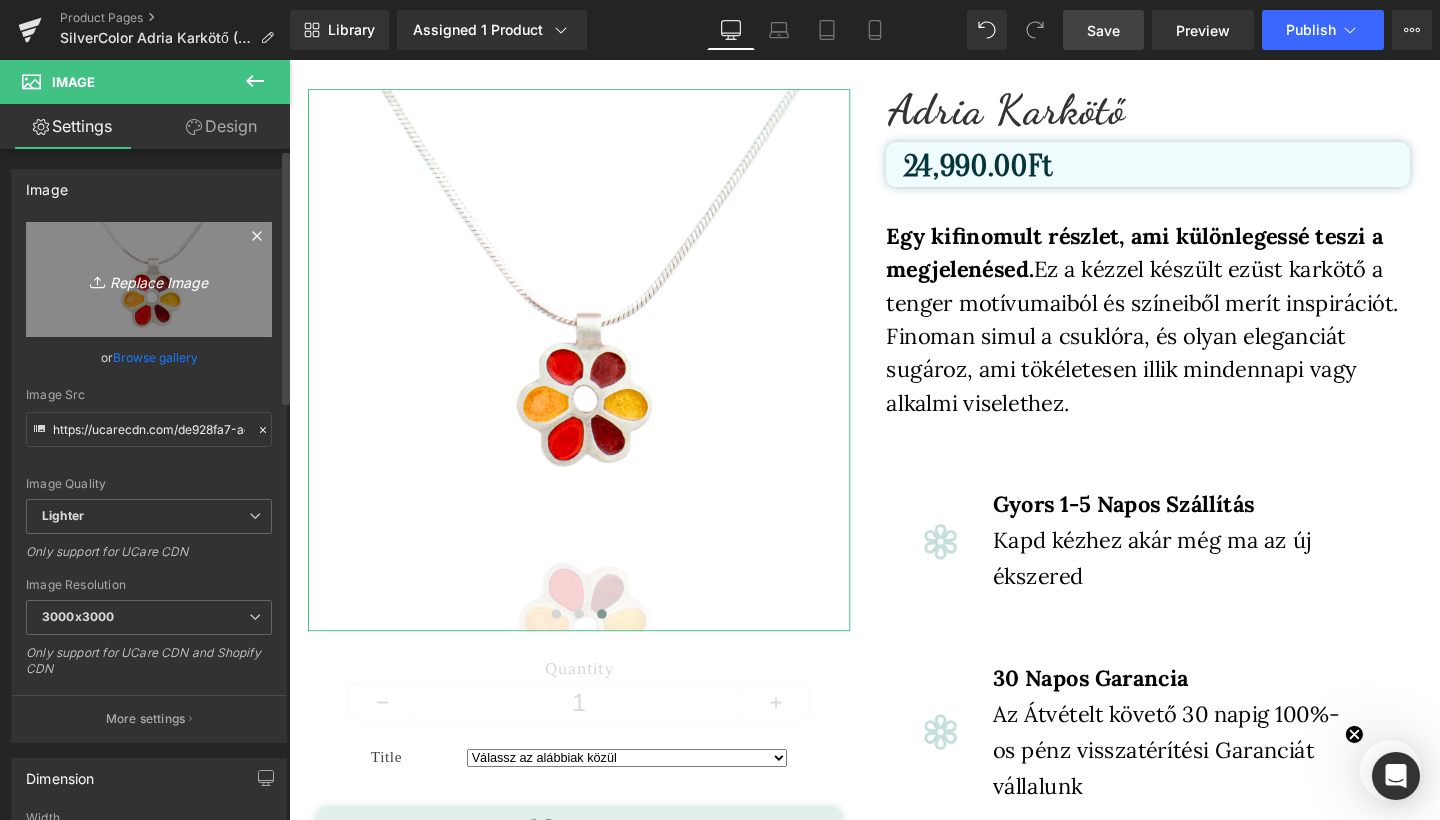 type on "C:\fakepath\1.png" 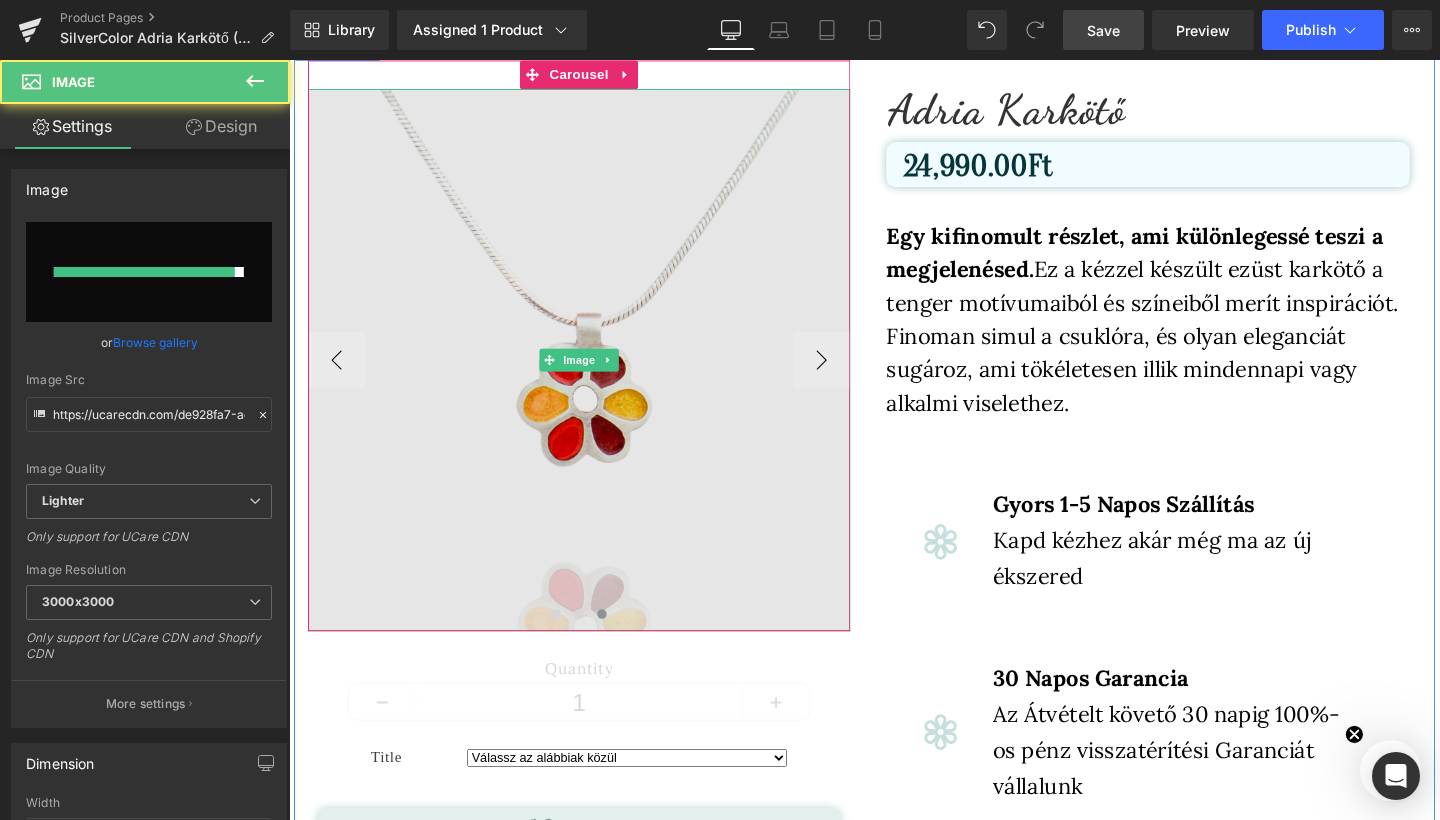 click at bounding box center [594, 376] 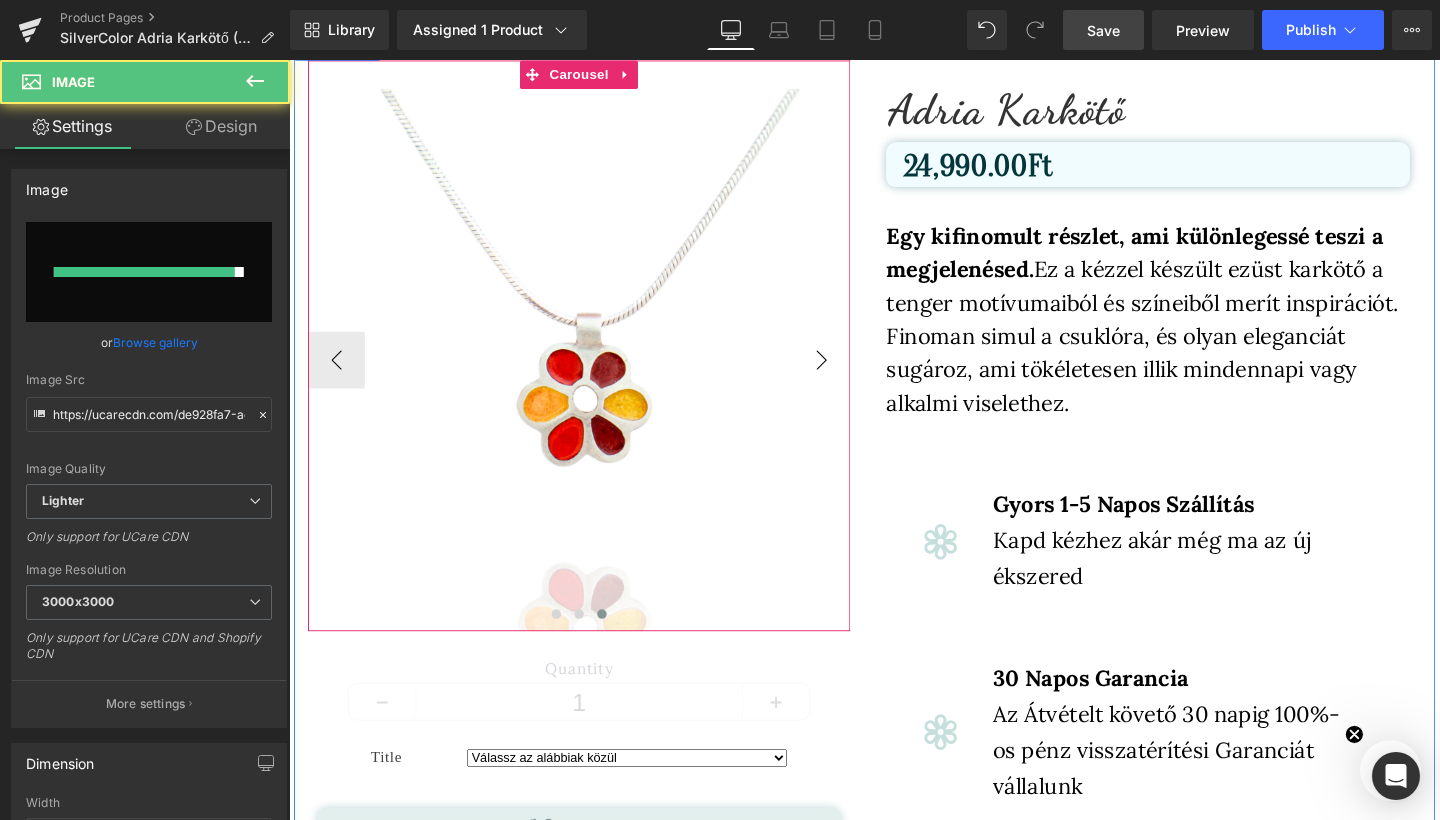 click on "›" at bounding box center [849, 376] 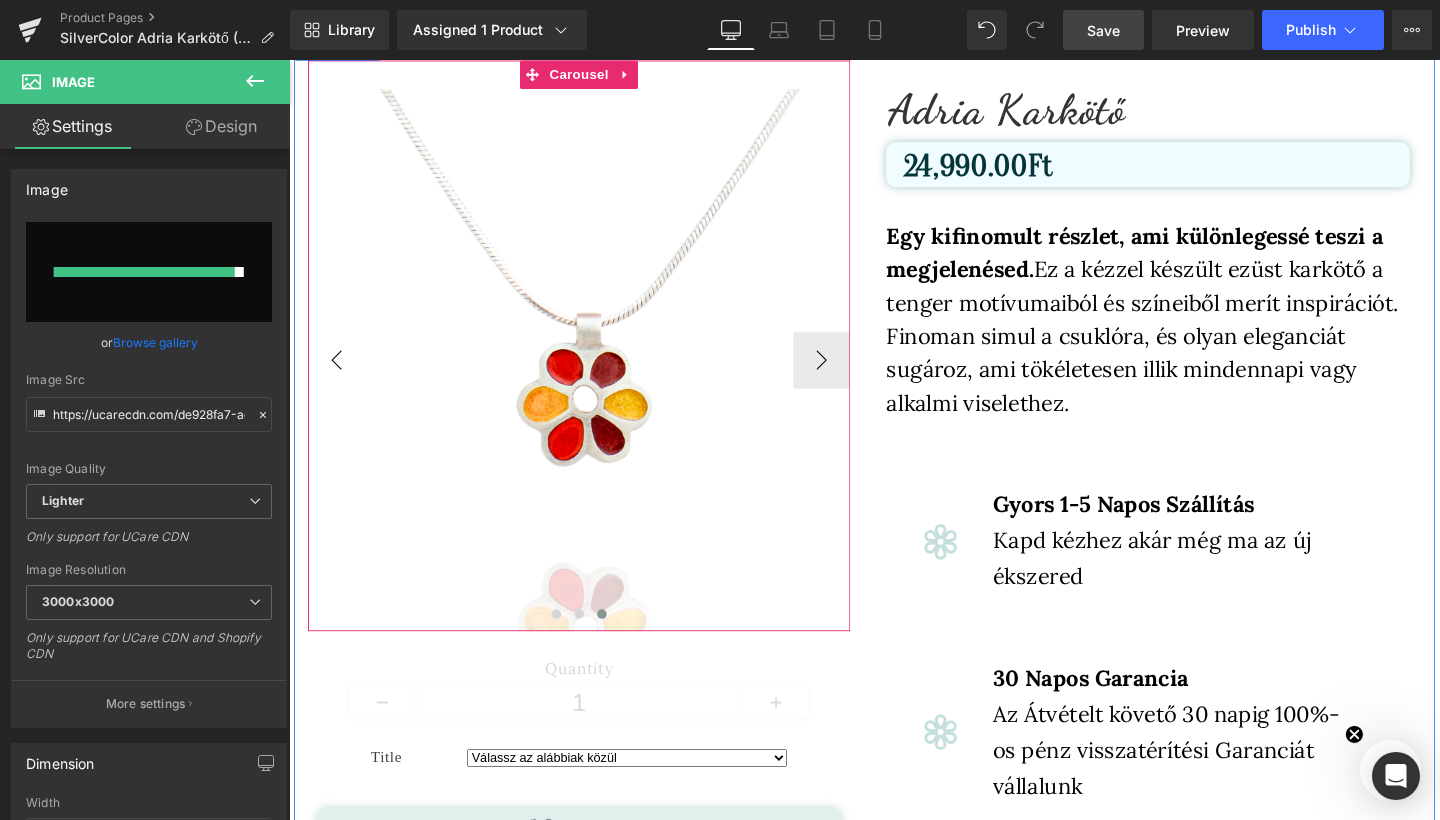 click on "‹" at bounding box center (339, 376) 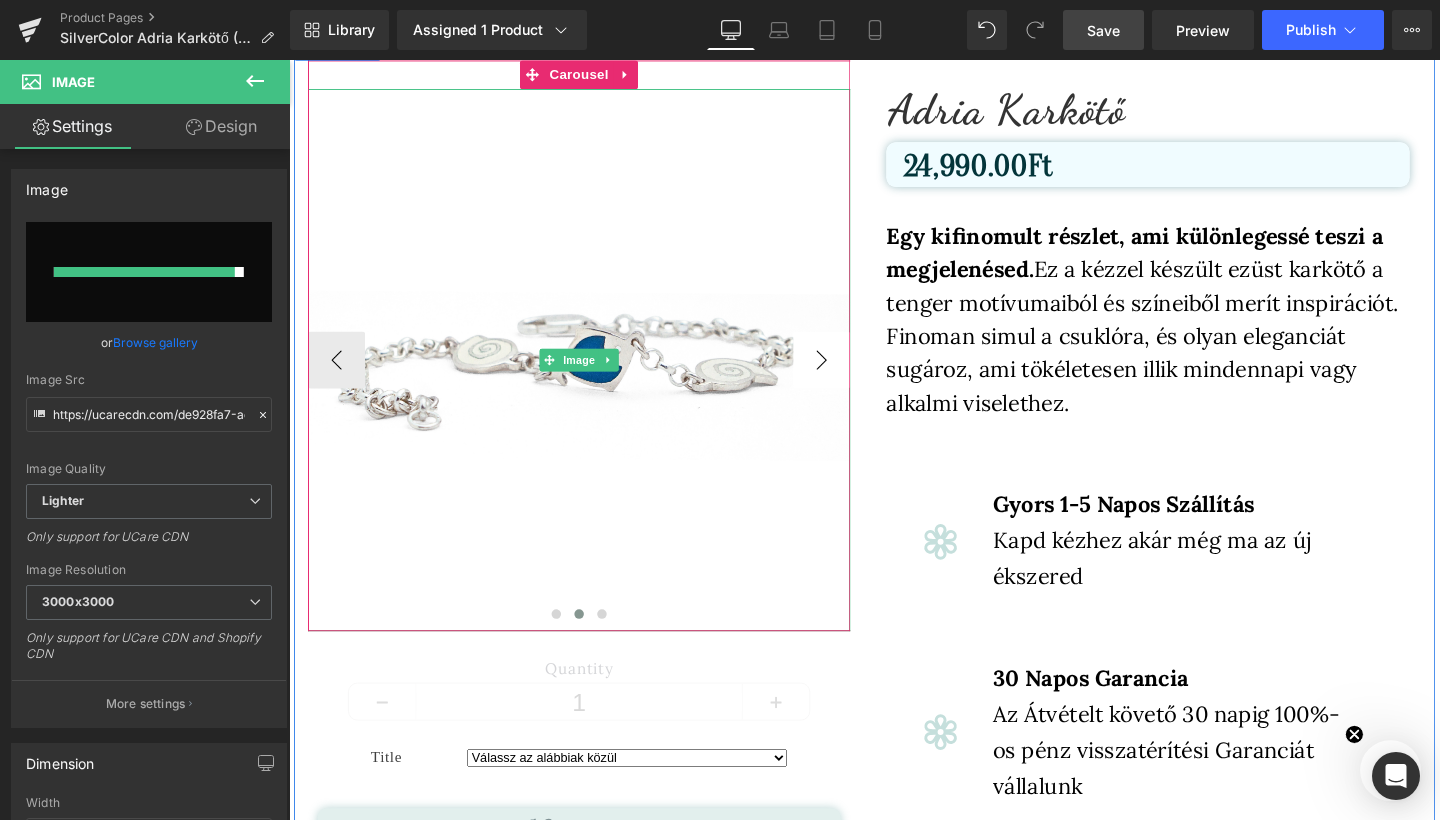 click on "›" at bounding box center [849, 376] 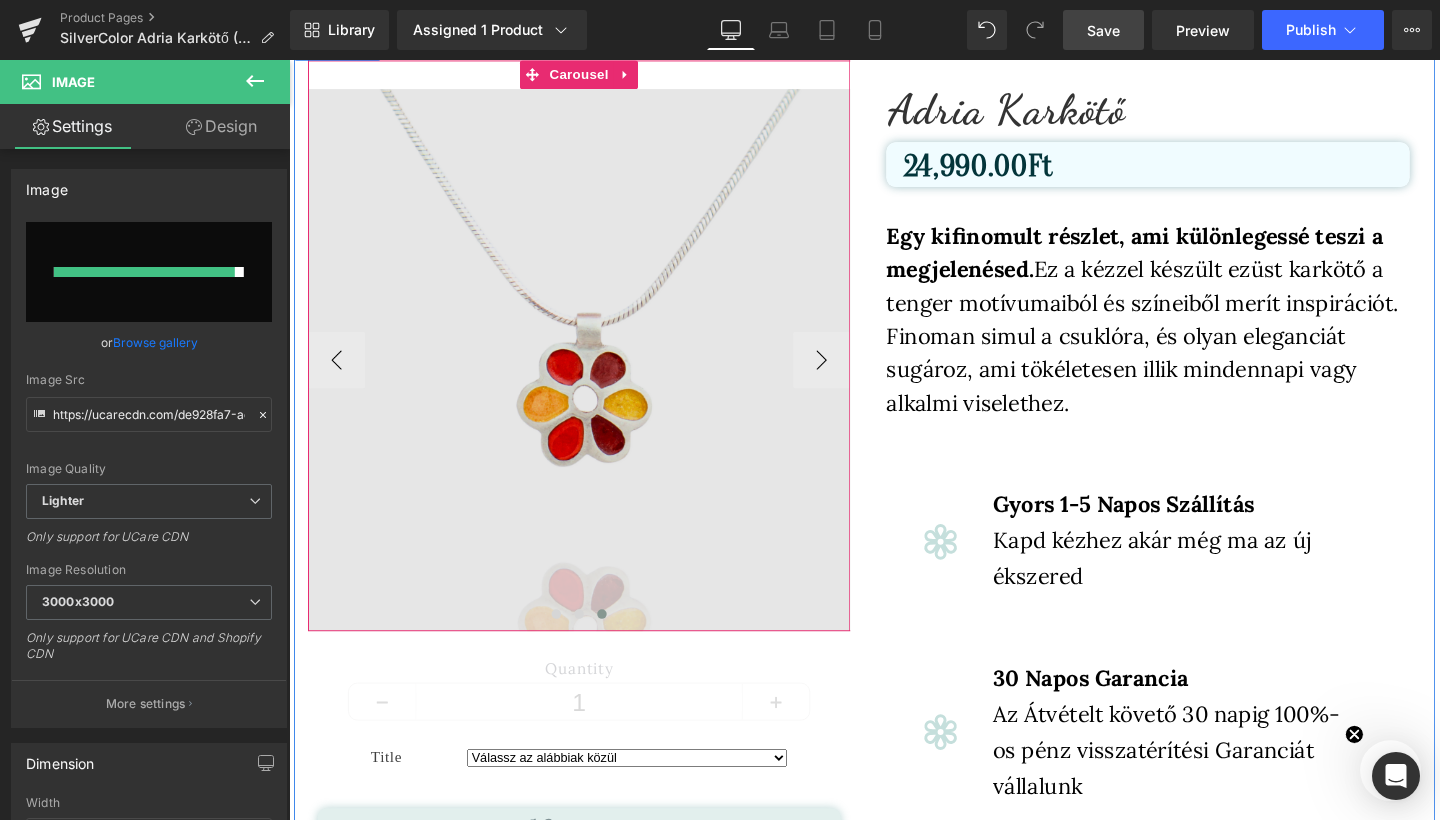 click at bounding box center (594, 376) 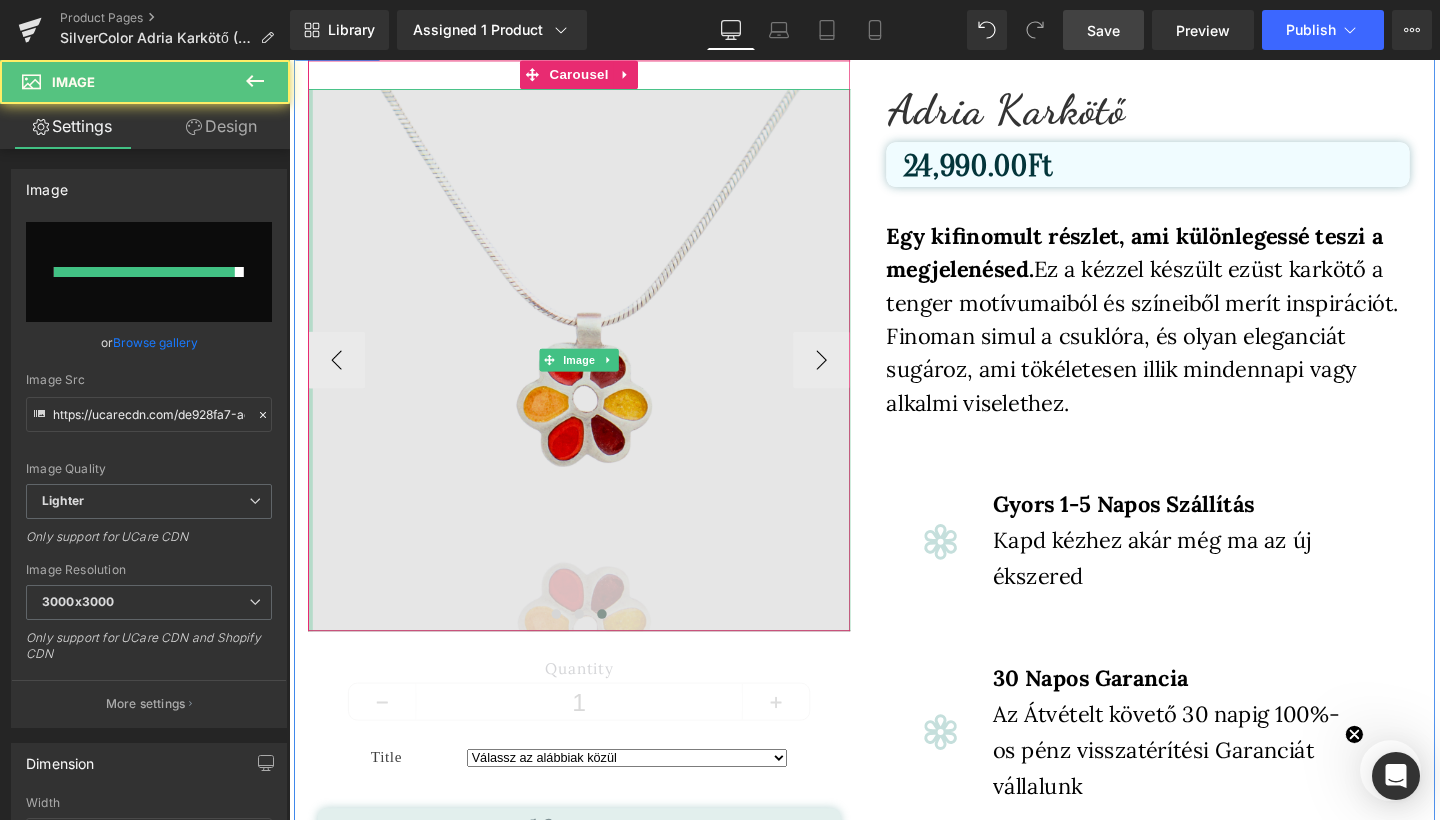 click at bounding box center [594, 376] 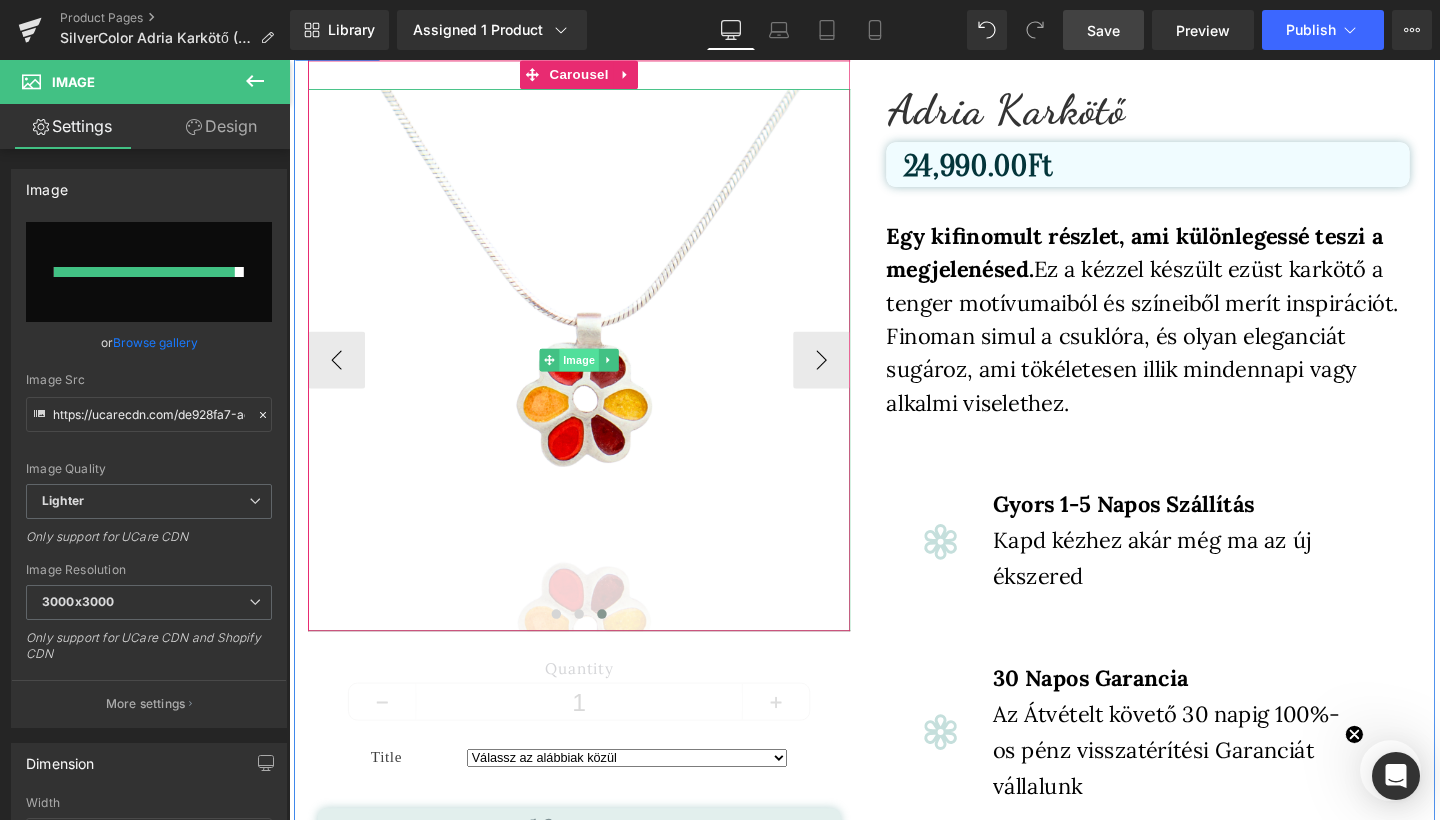 click on "Image" at bounding box center (594, 376) 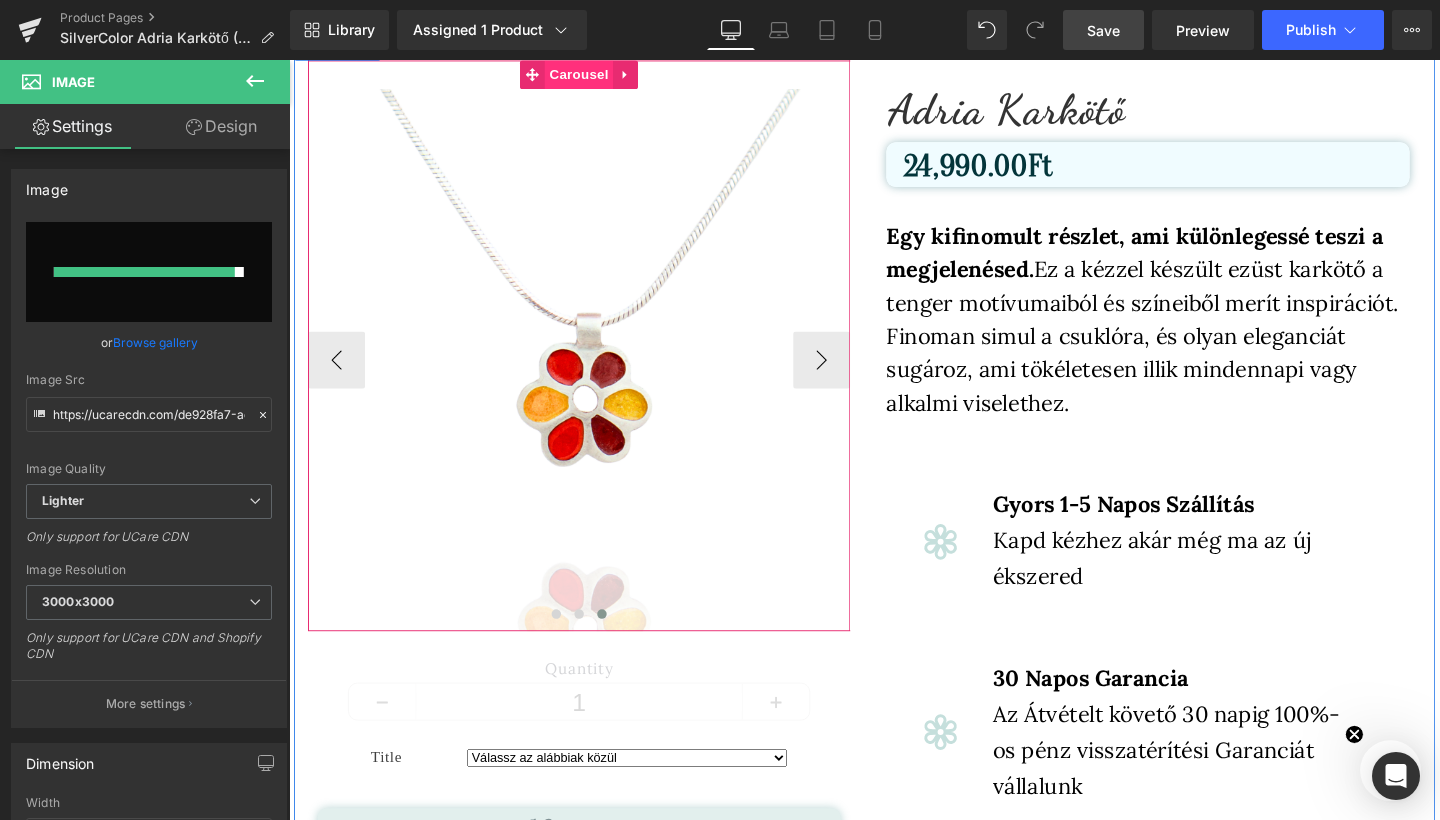 click on "Carousel" at bounding box center [594, 76] 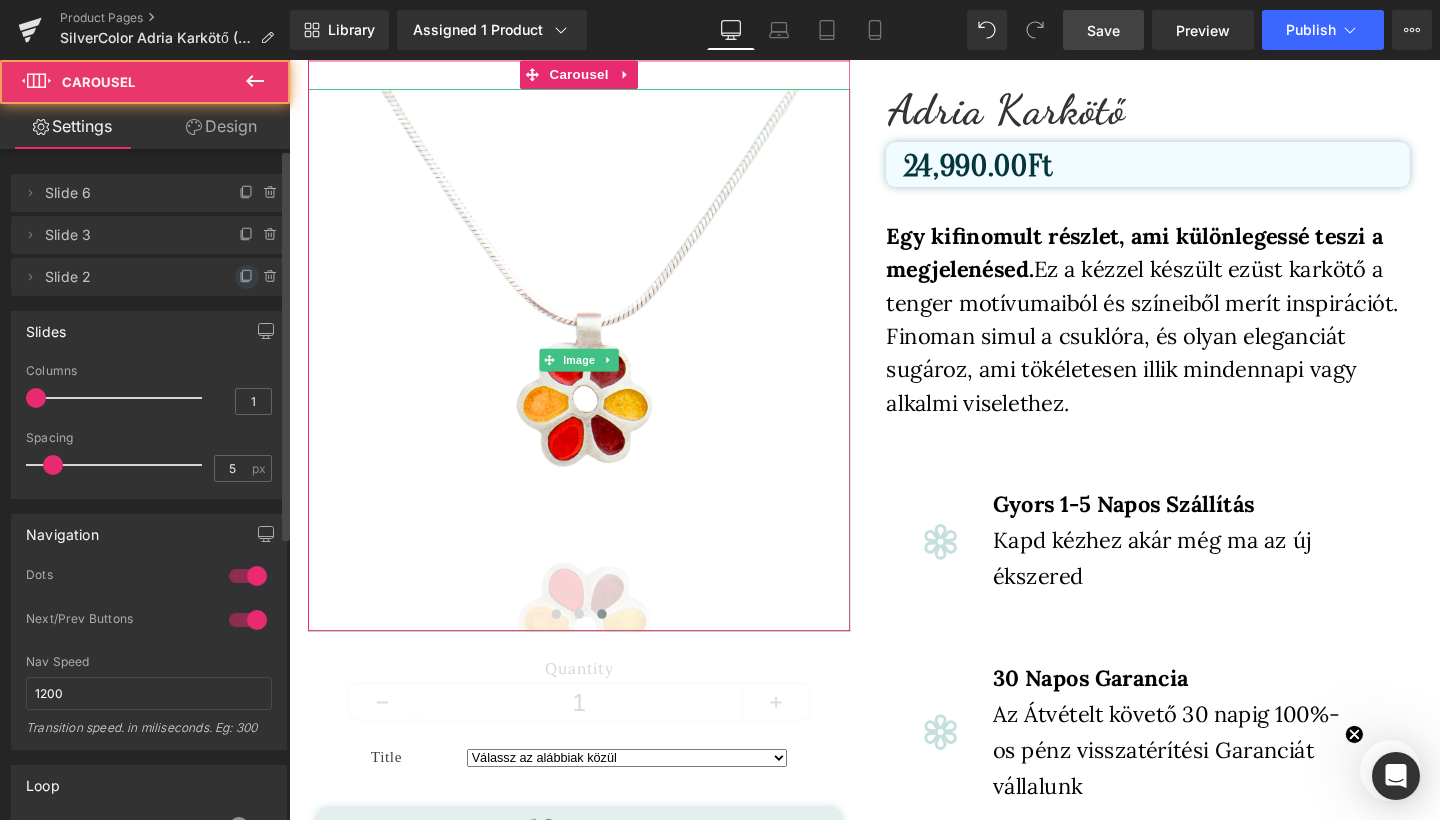 click 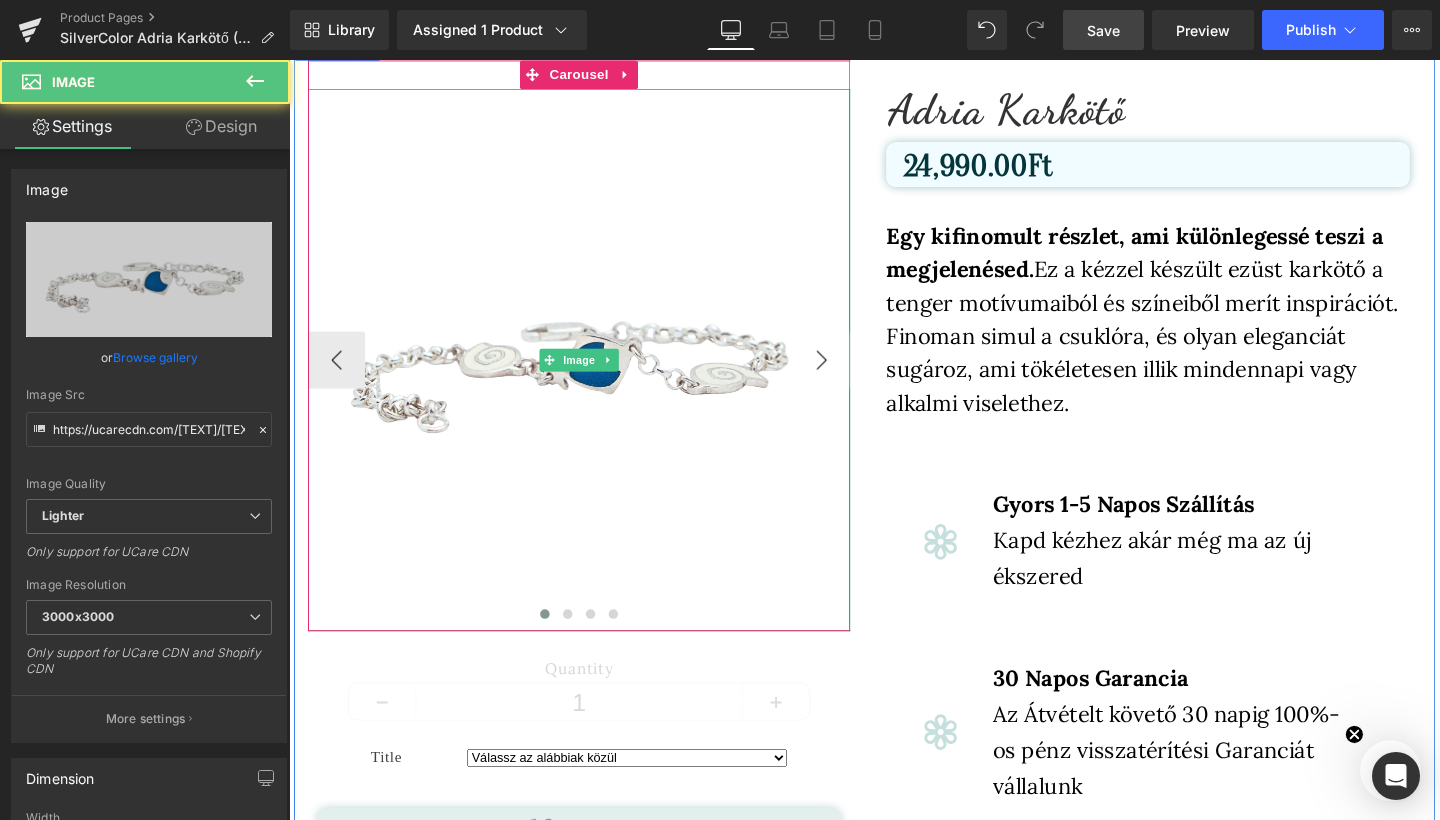 drag, startPoint x: 856, startPoint y: 343, endPoint x: 856, endPoint y: 362, distance: 19 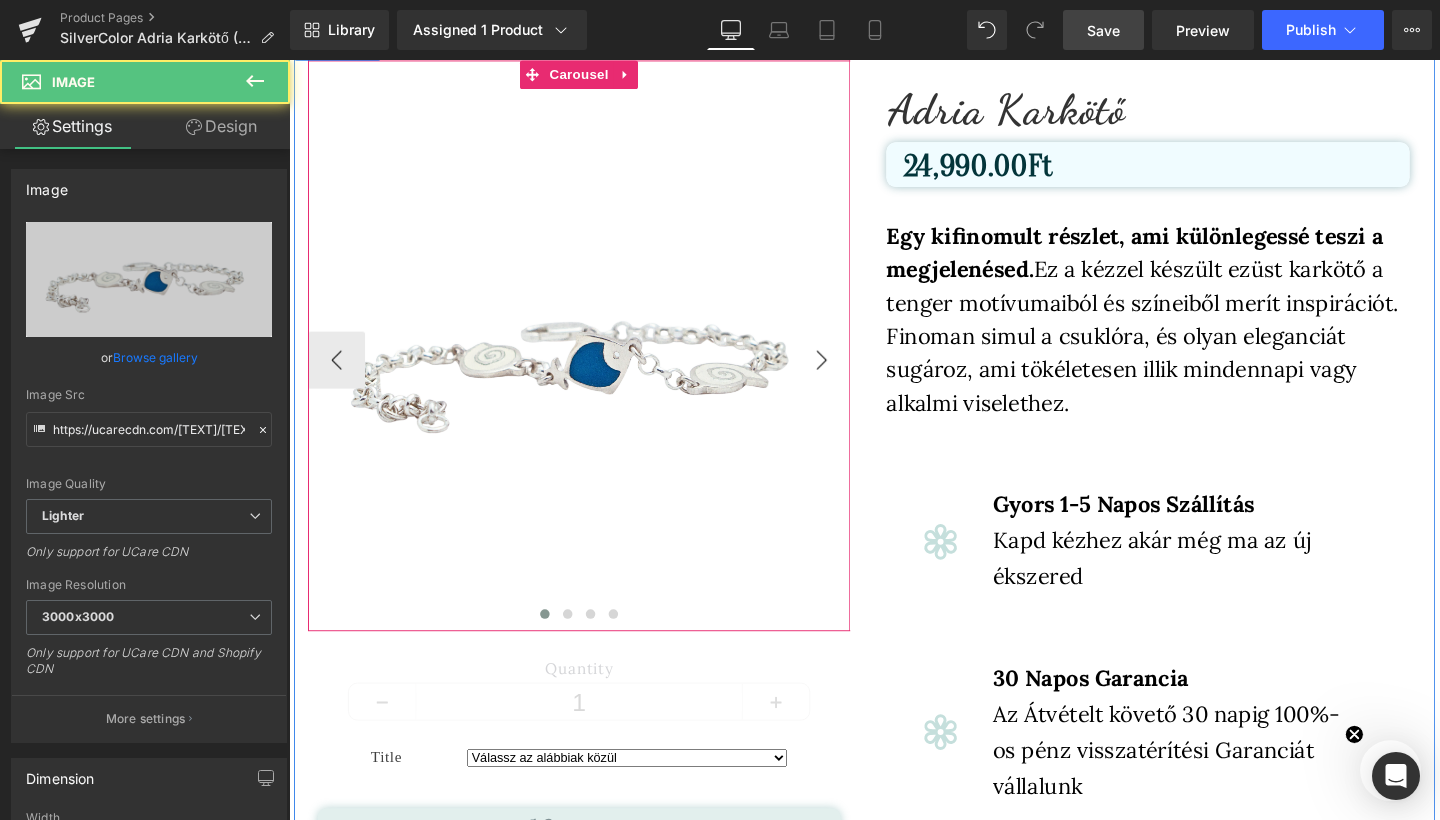 click on "›" at bounding box center (849, 376) 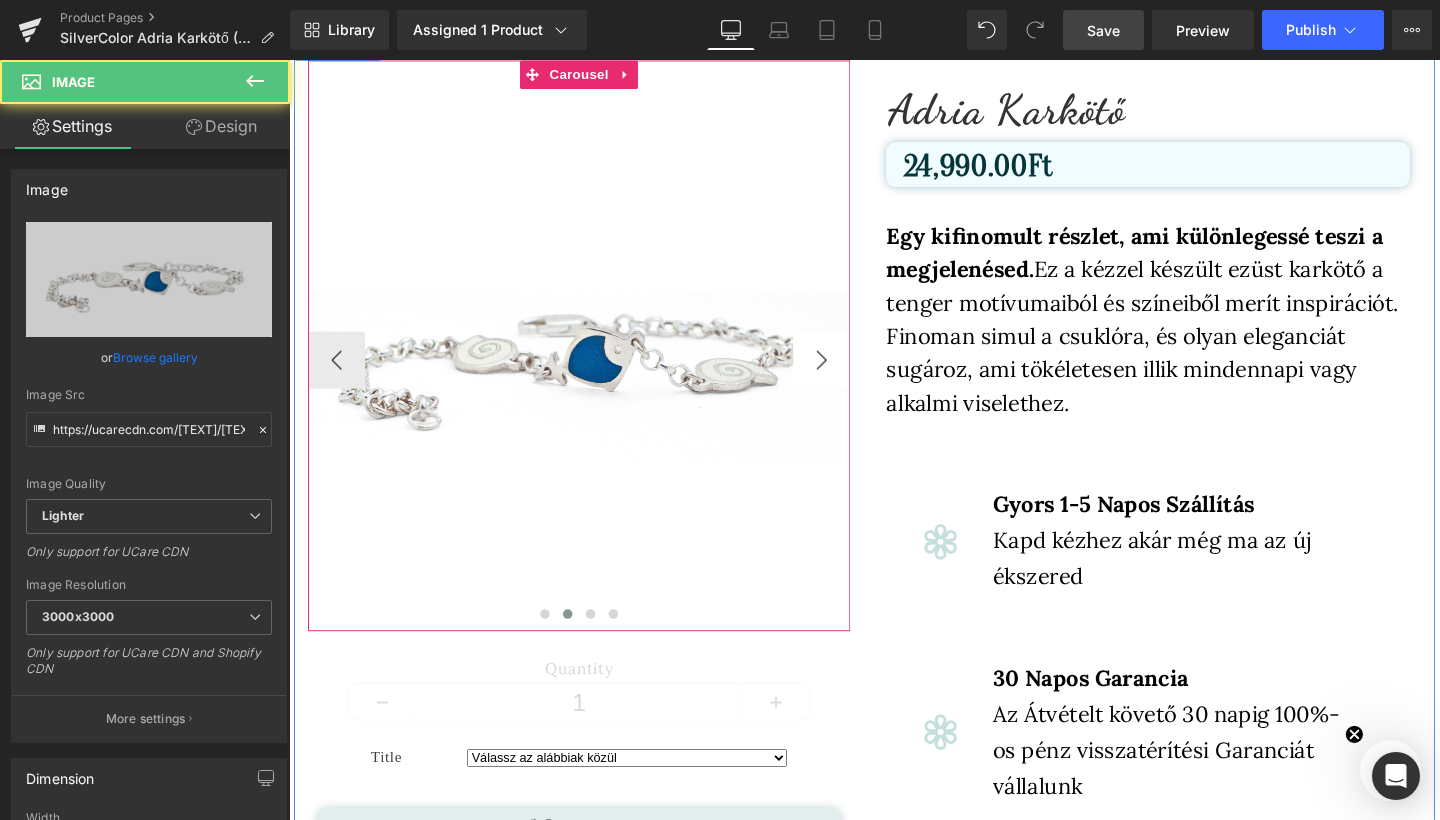click on "›" at bounding box center [849, 376] 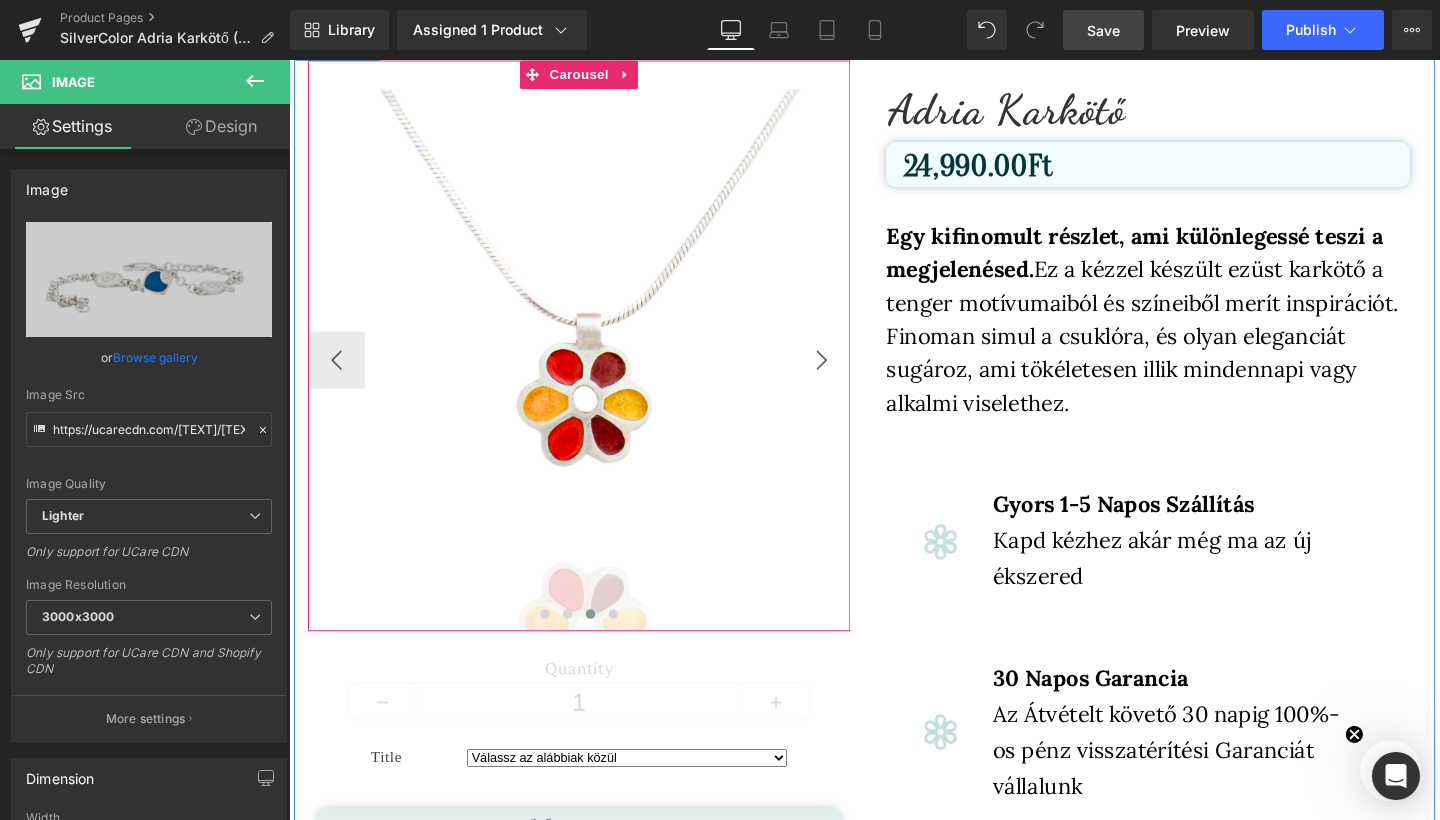 click on "›" at bounding box center [849, 376] 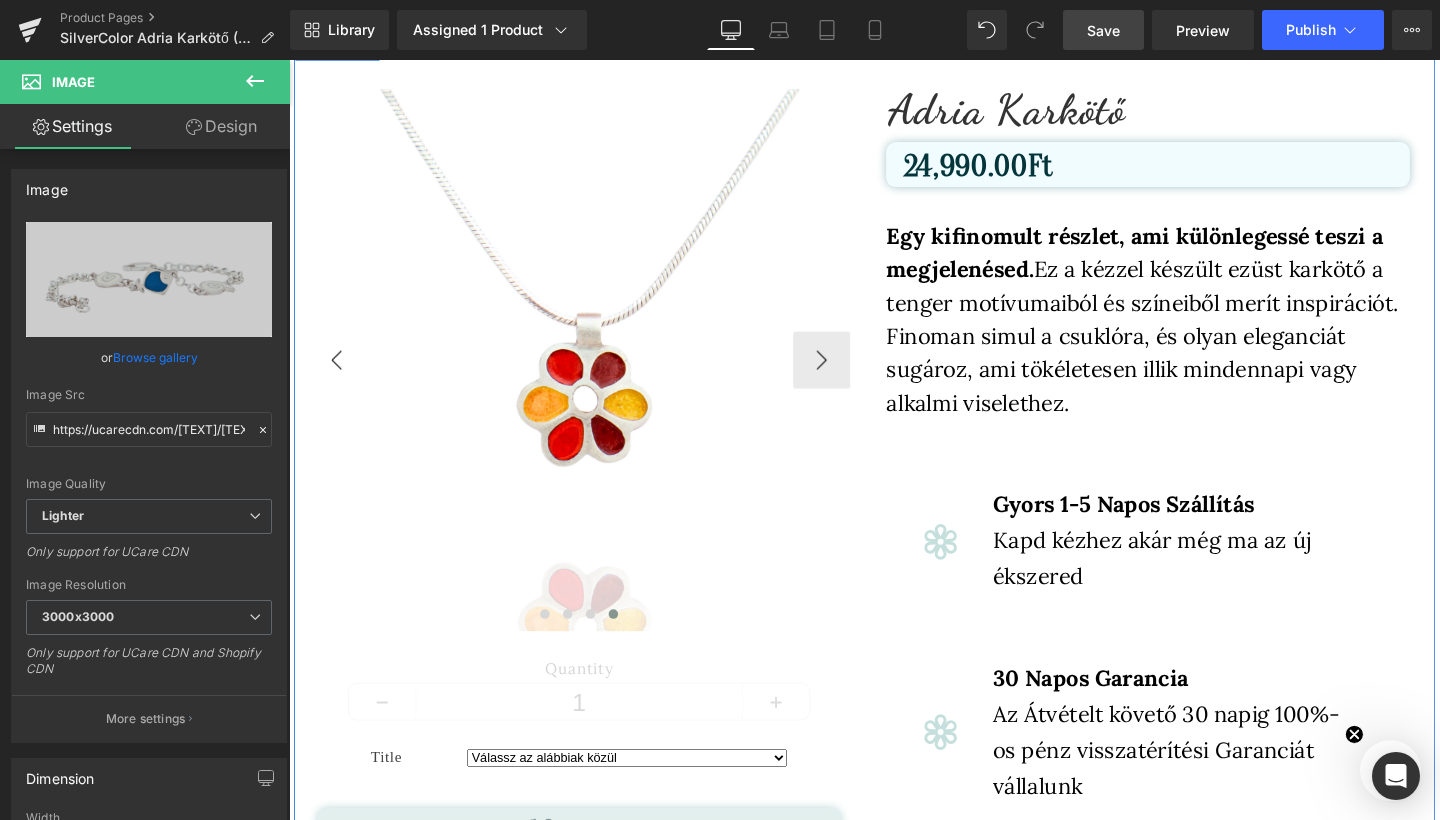 click on "‹" at bounding box center (339, 376) 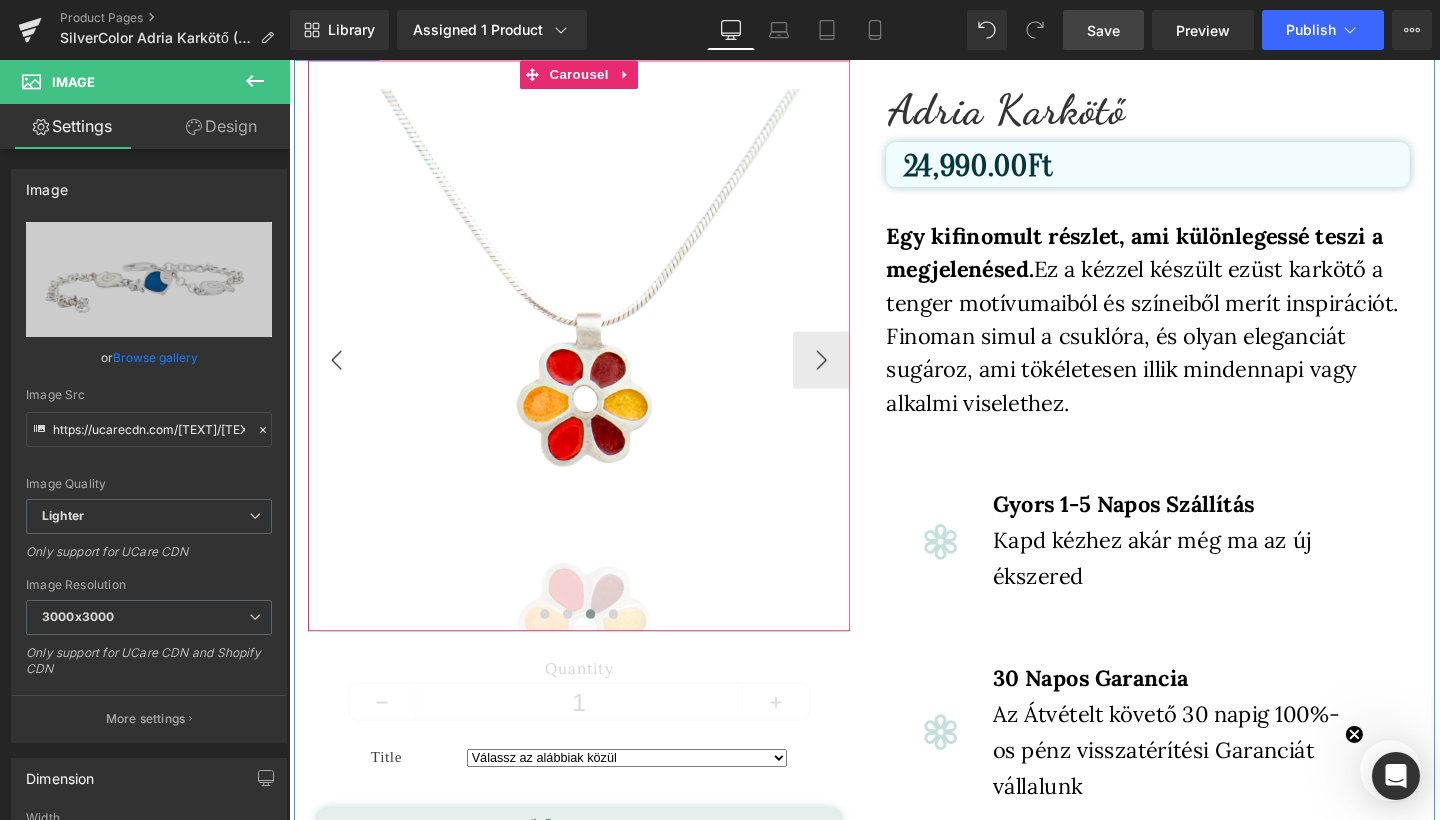 click on "‹" at bounding box center (339, 376) 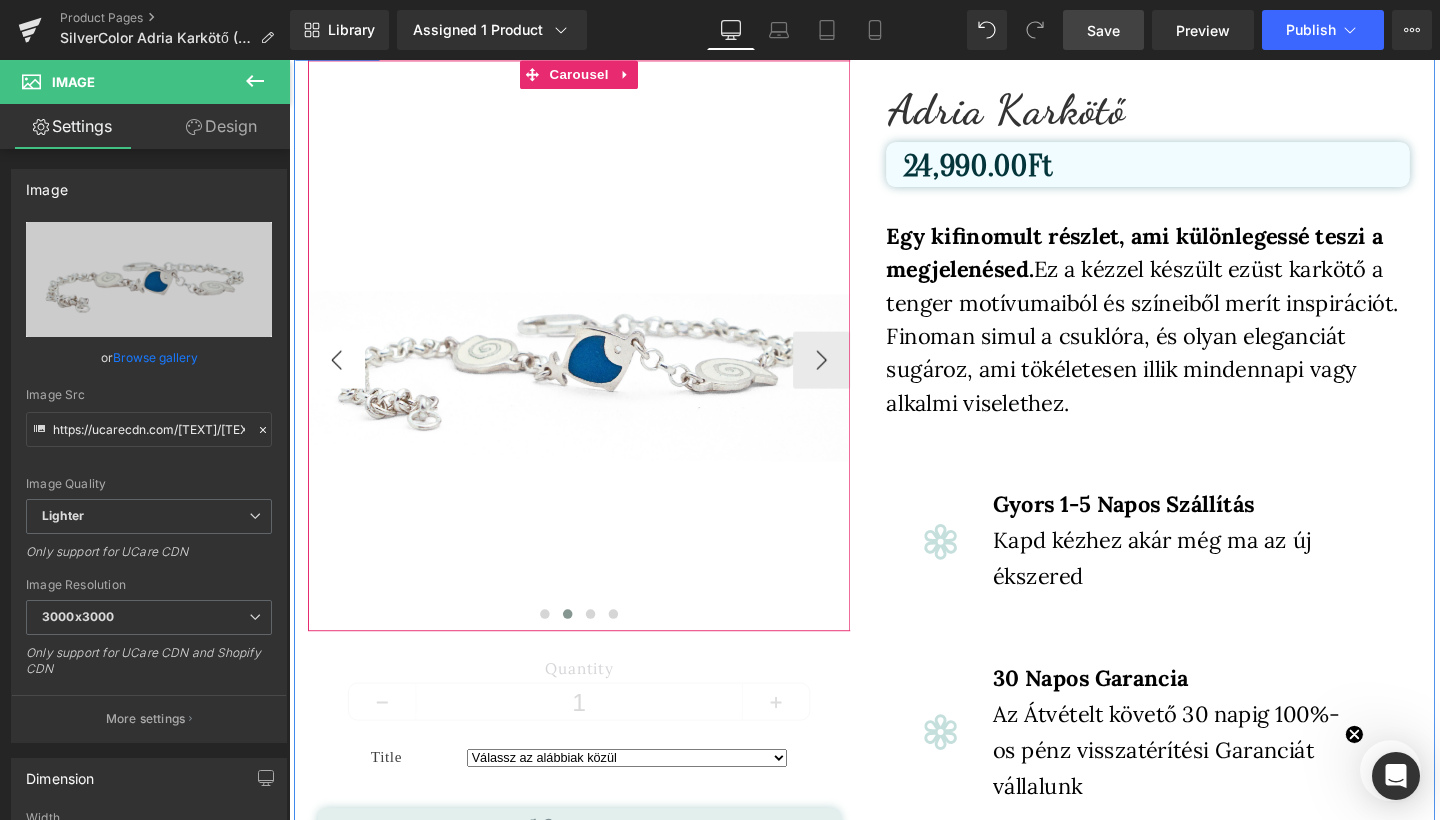 click on "‹" at bounding box center (339, 376) 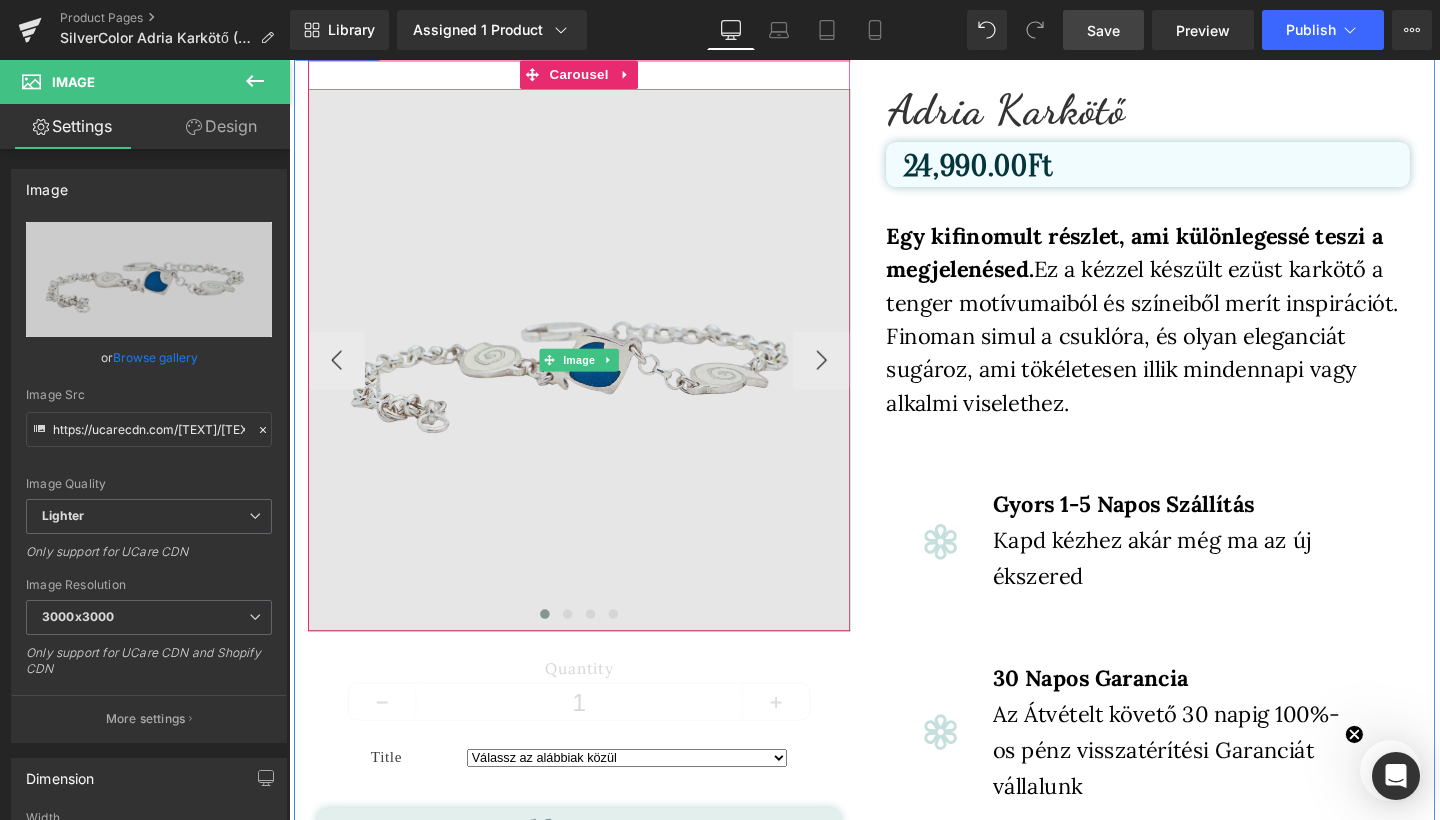 click at bounding box center [594, 376] 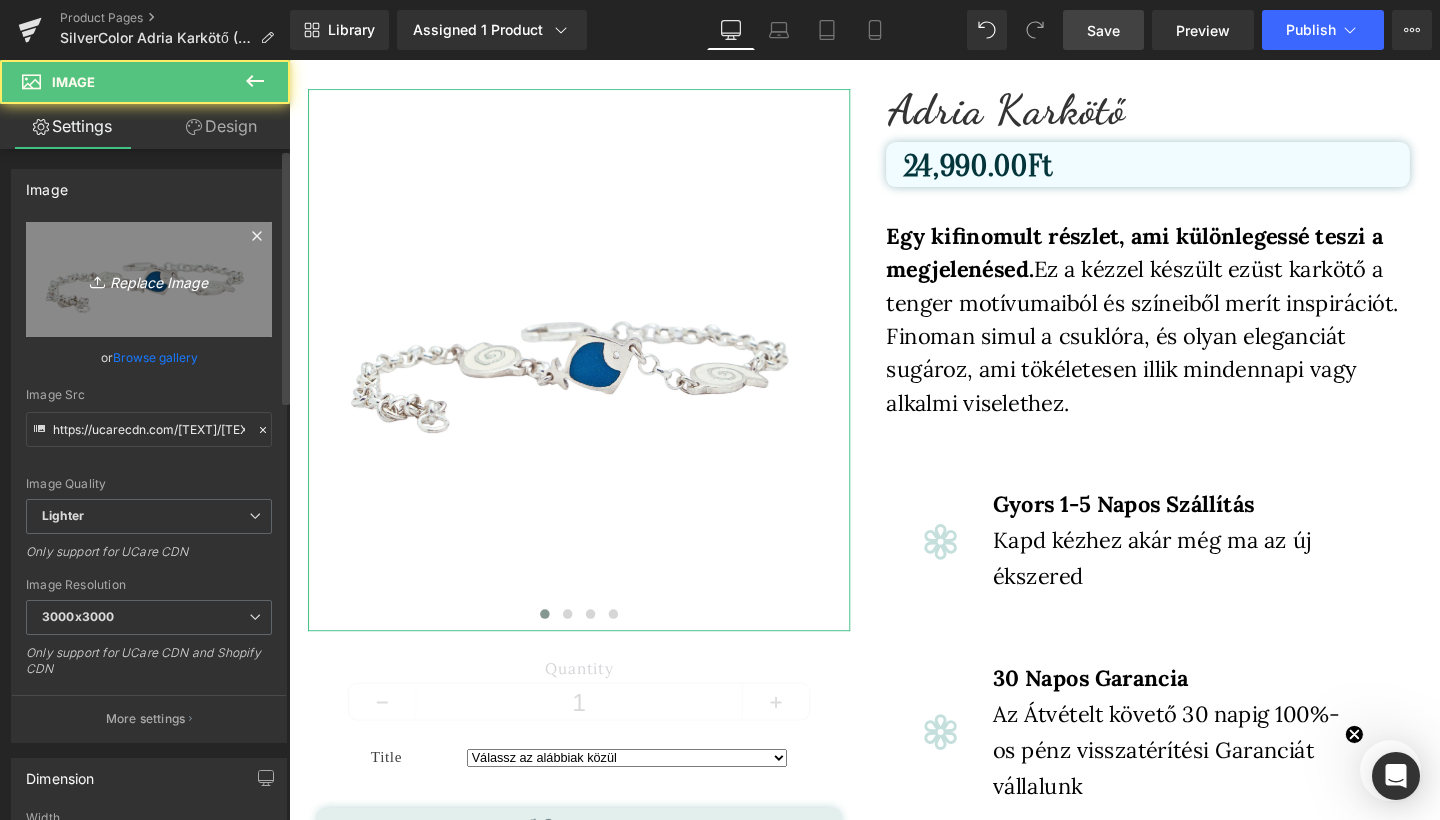 click on "Replace Image" at bounding box center (149, 279) 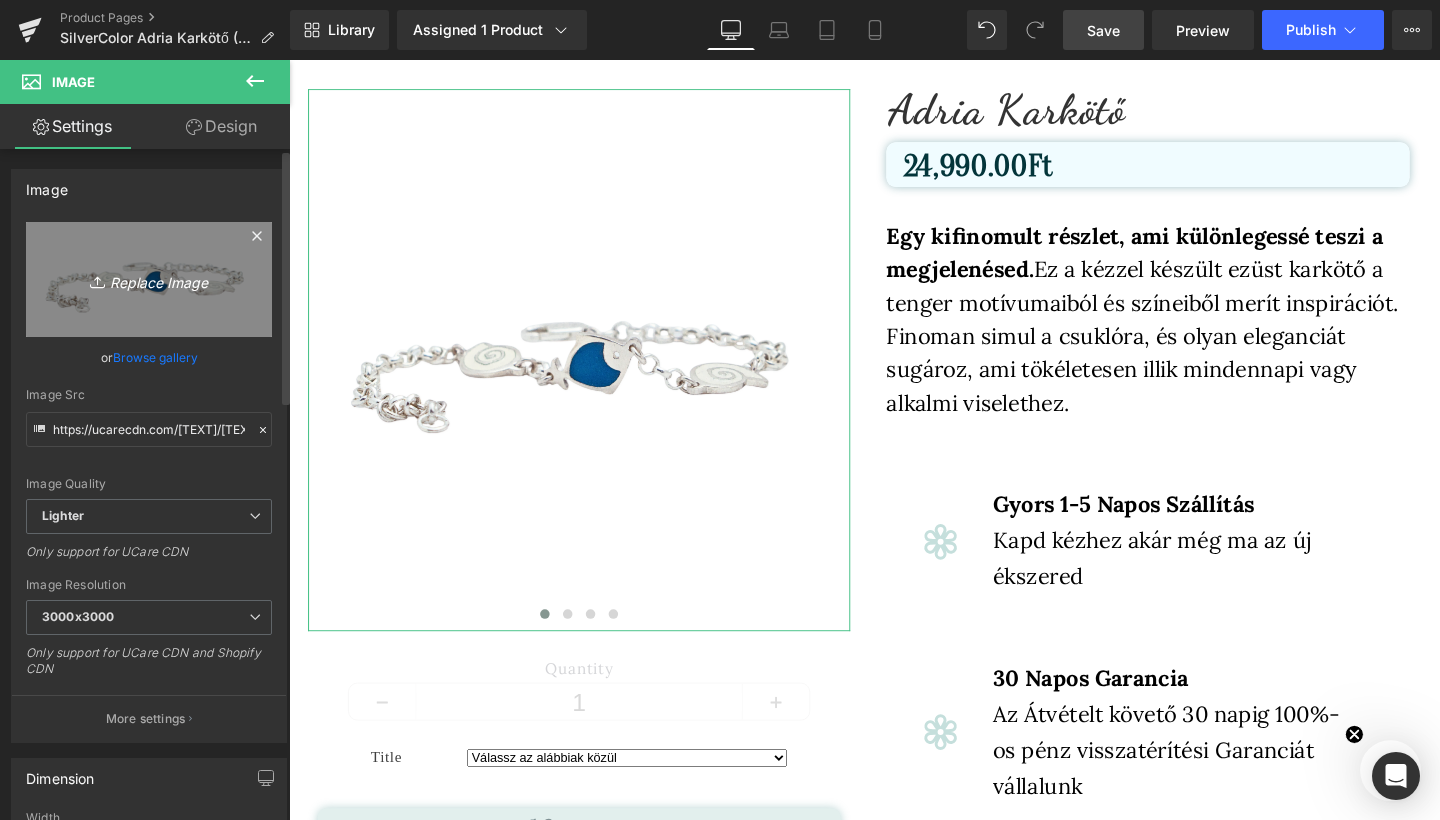 type on "C:\fakepath\2.png" 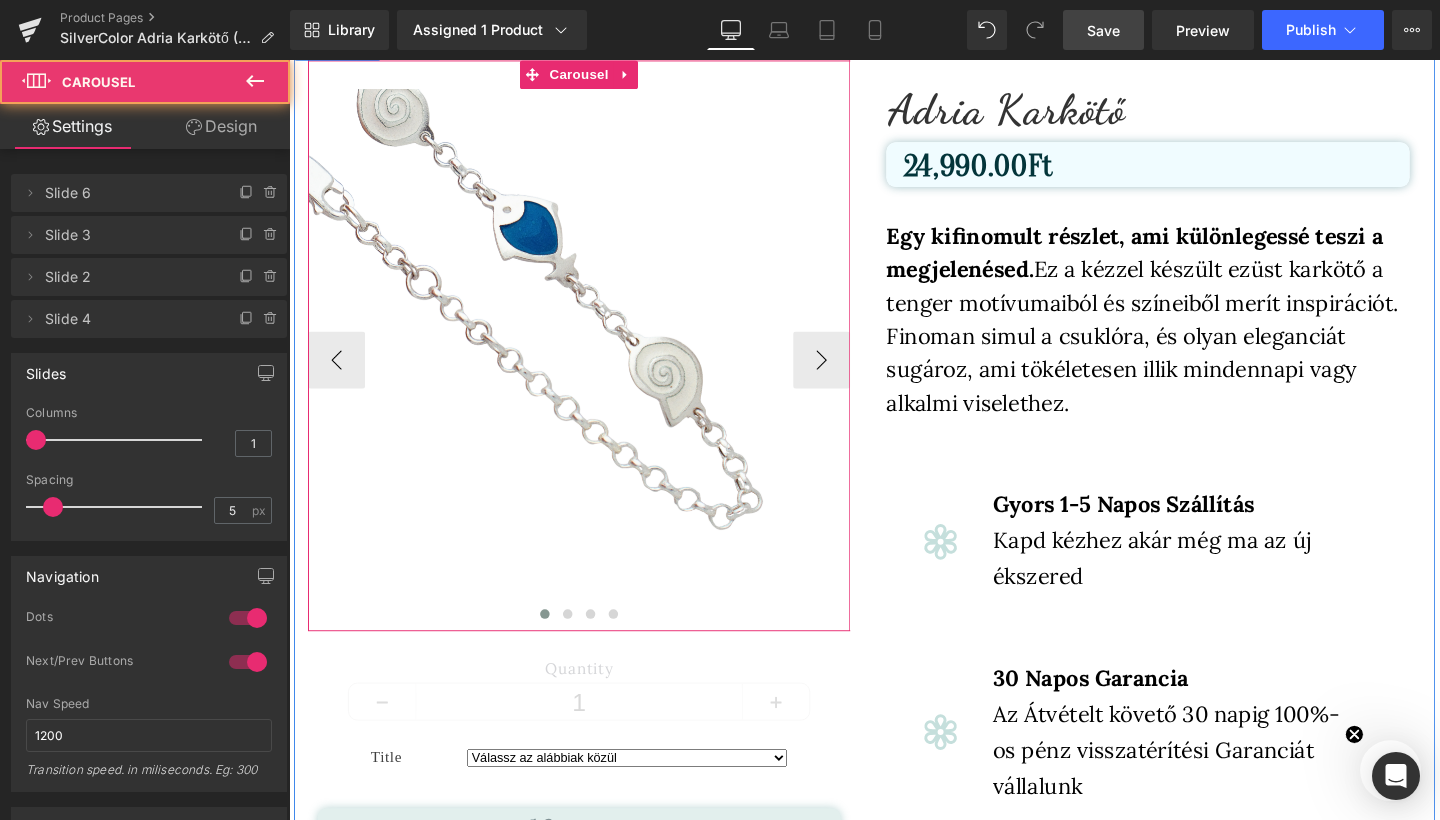 click at bounding box center [594, 648] 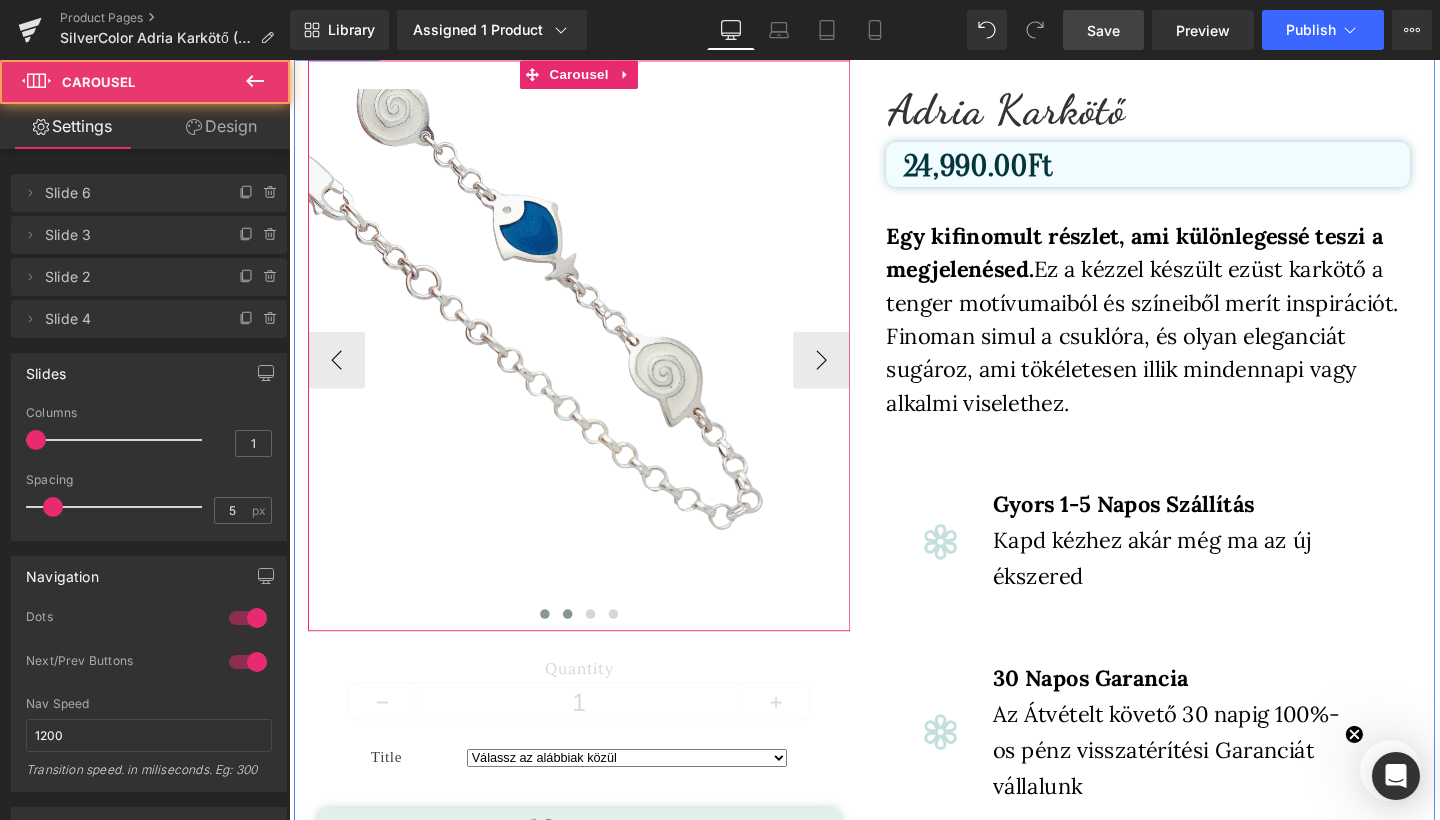 click at bounding box center [582, 643] 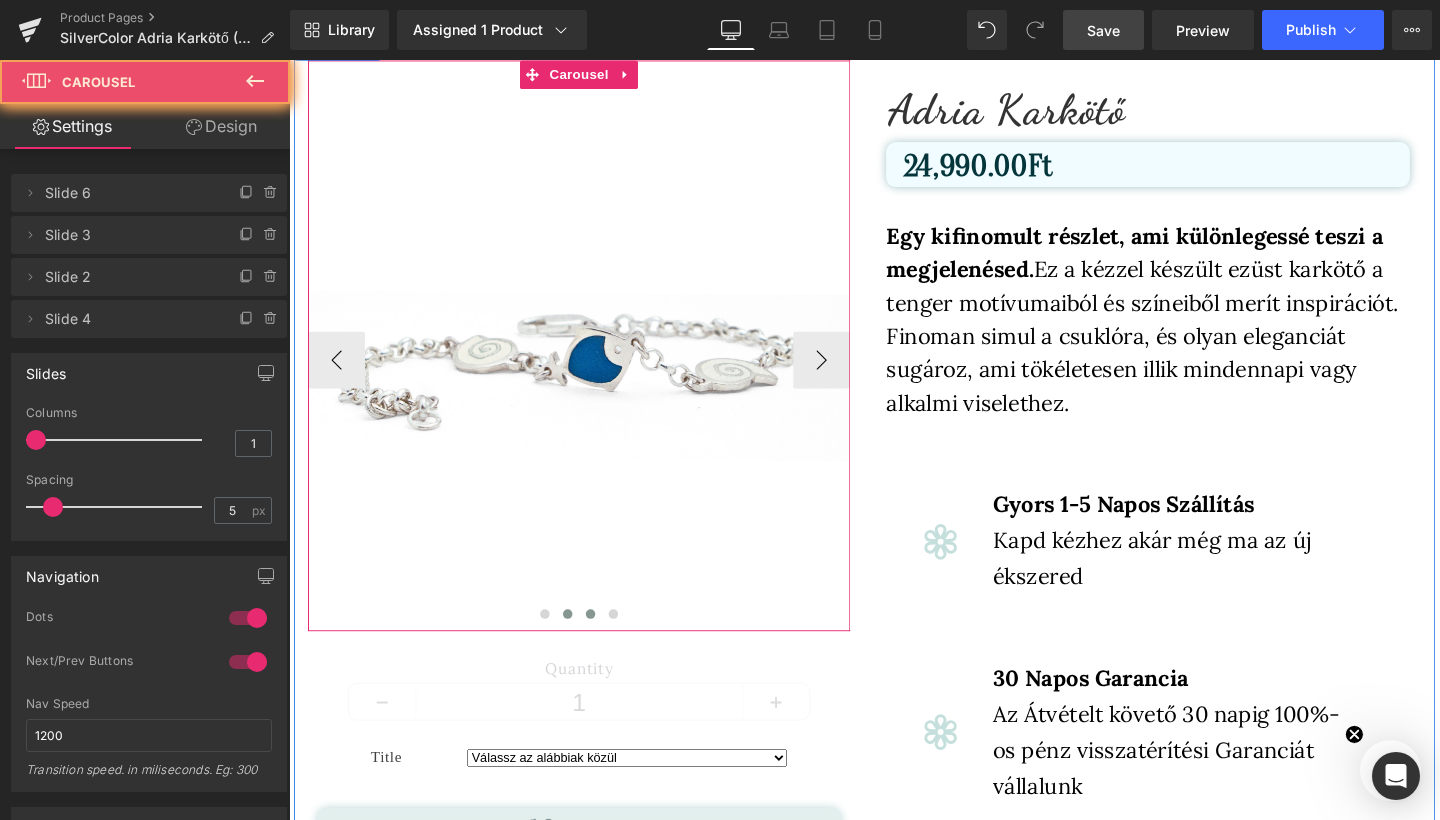 click at bounding box center (606, 643) 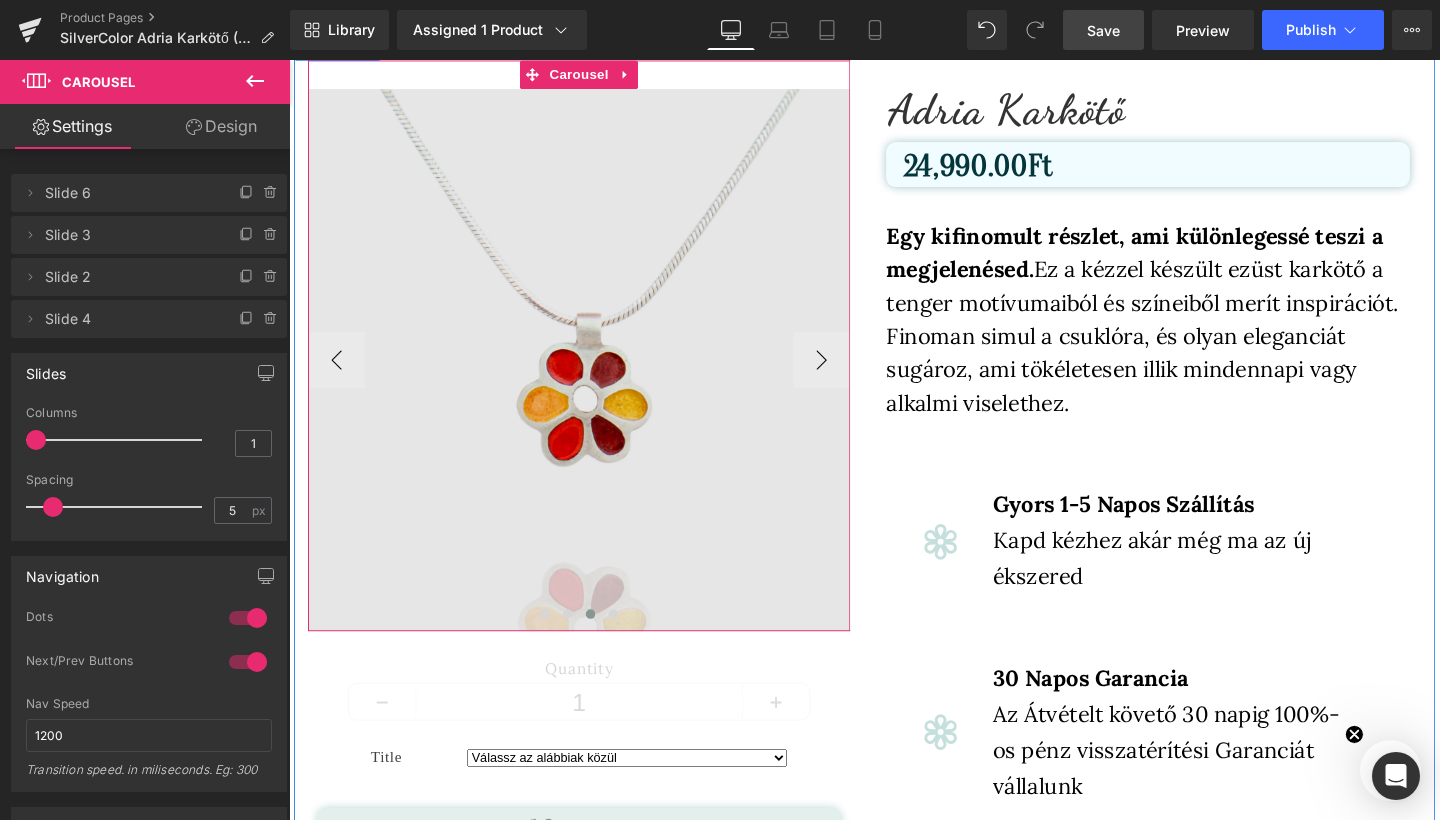 click at bounding box center (594, 376) 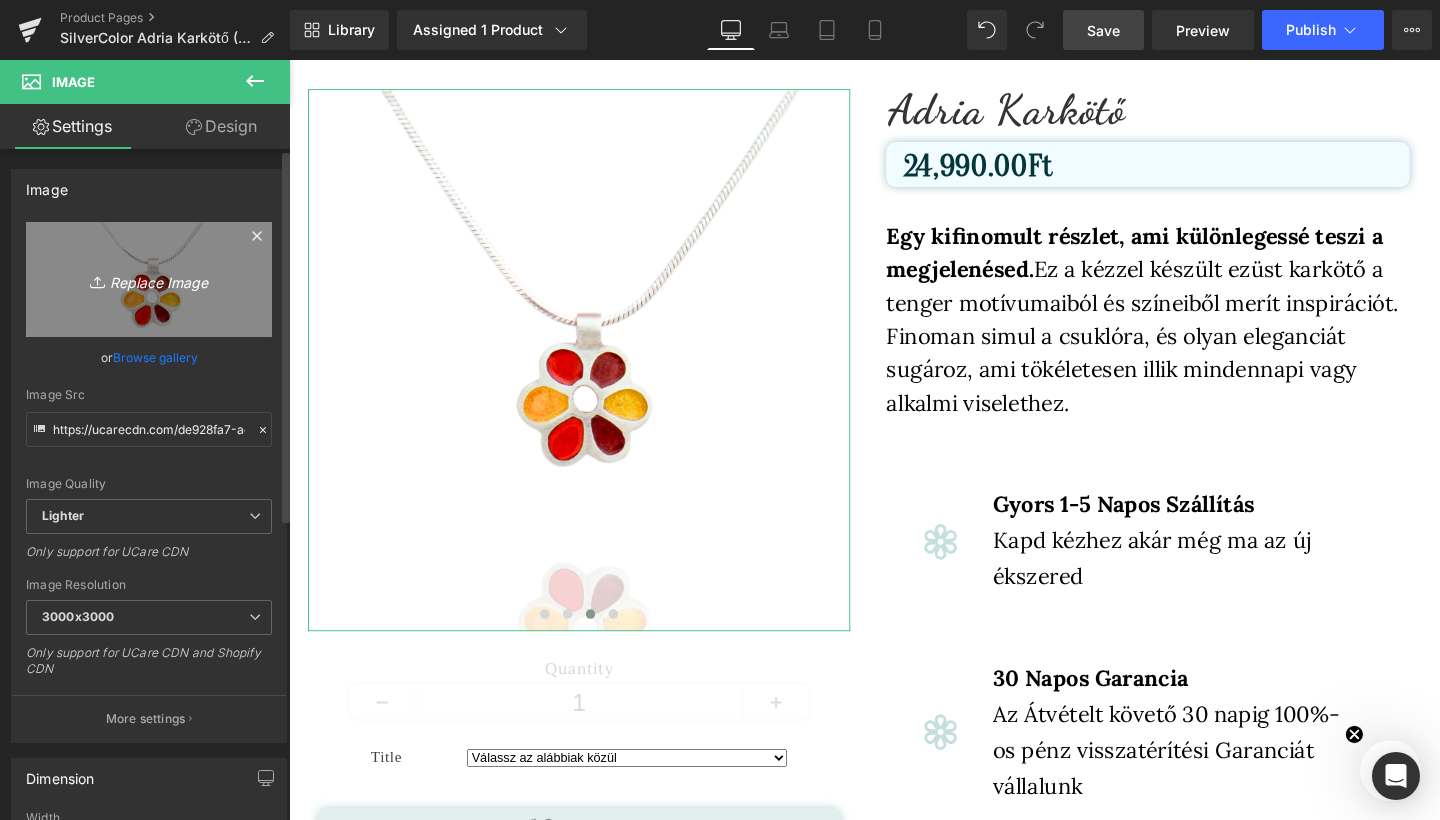 click on "Replace Image" at bounding box center (149, 279) 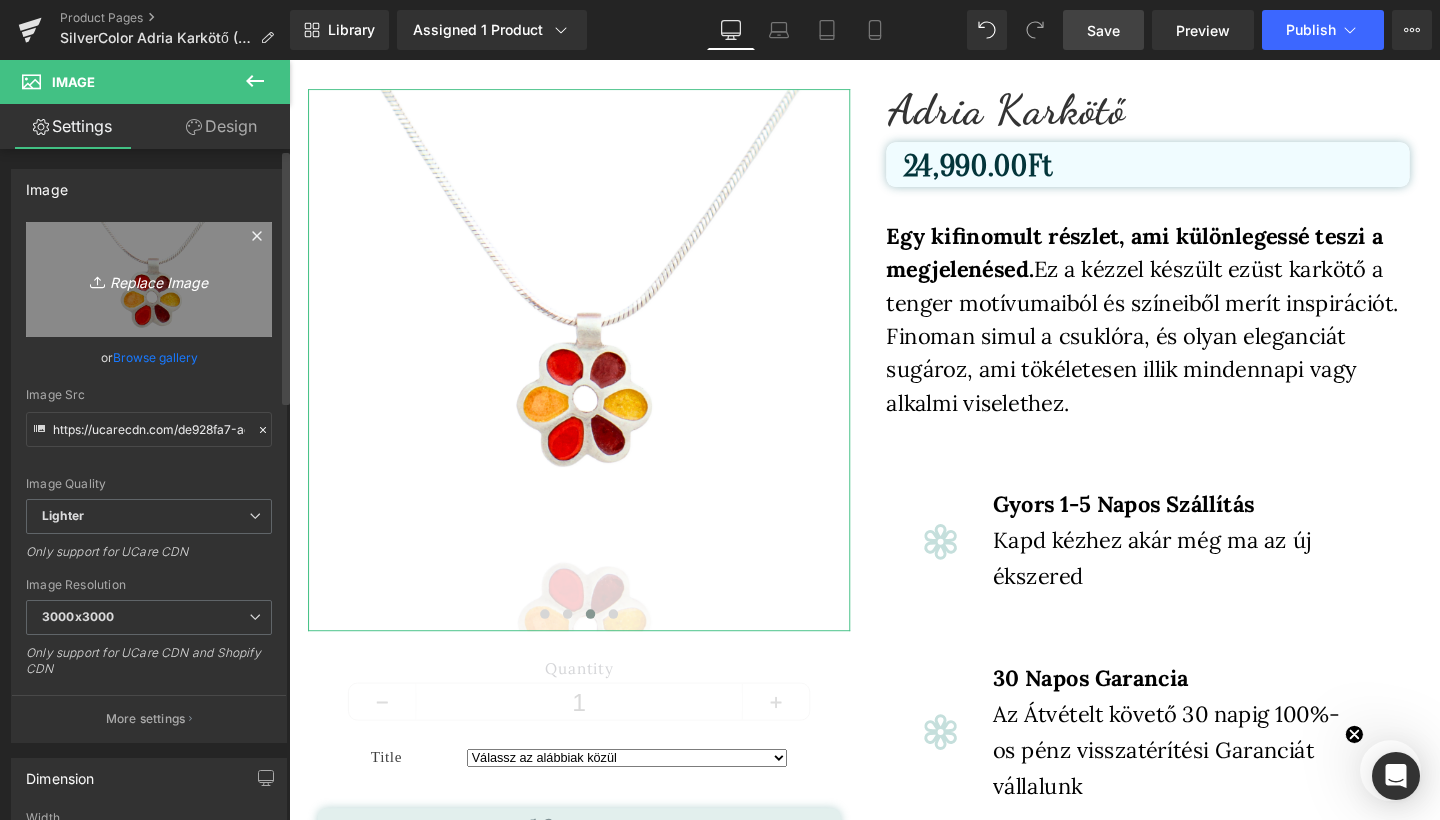 type on "C:\fakepath\1.png" 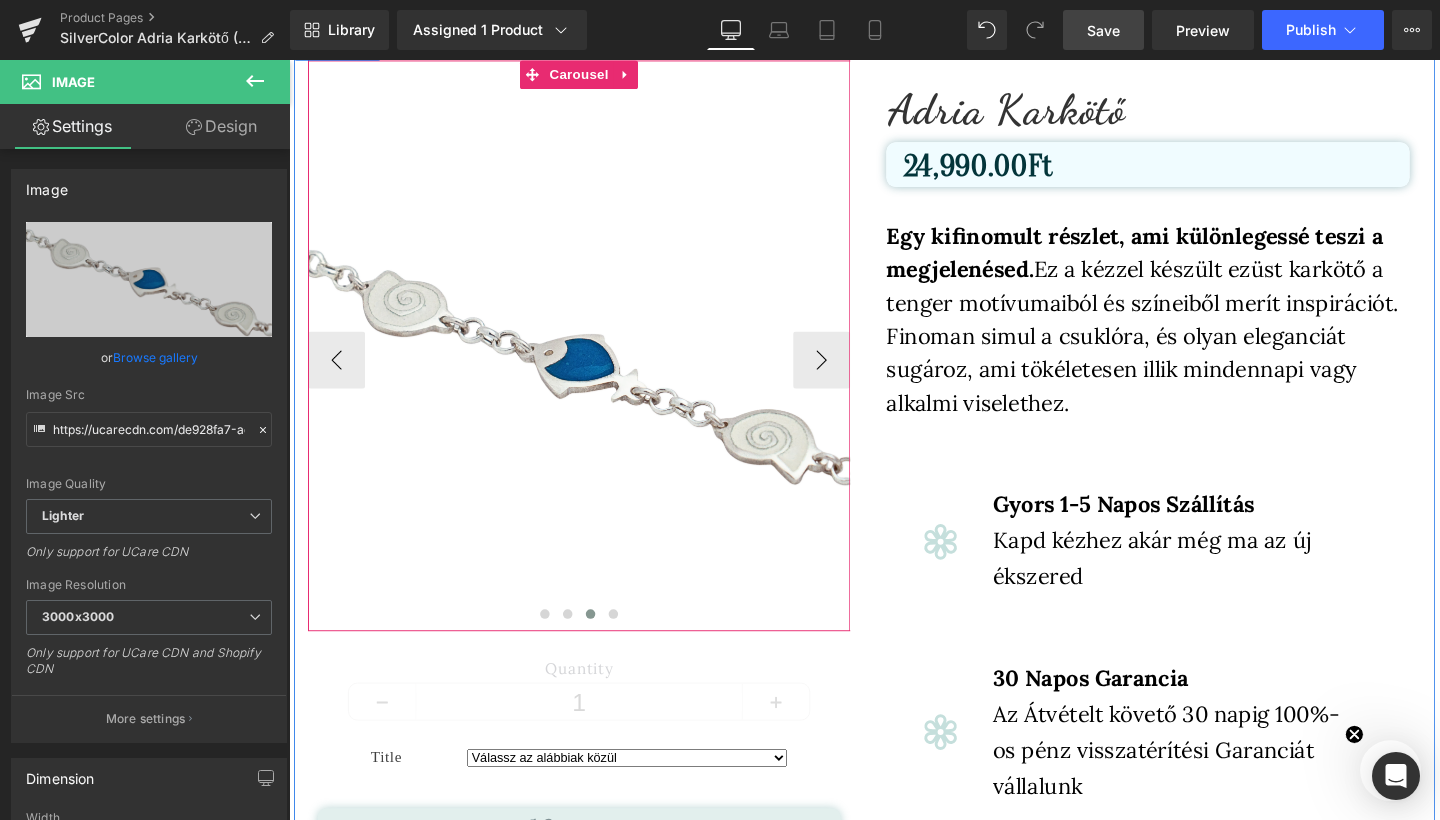 click at bounding box center [606, 643] 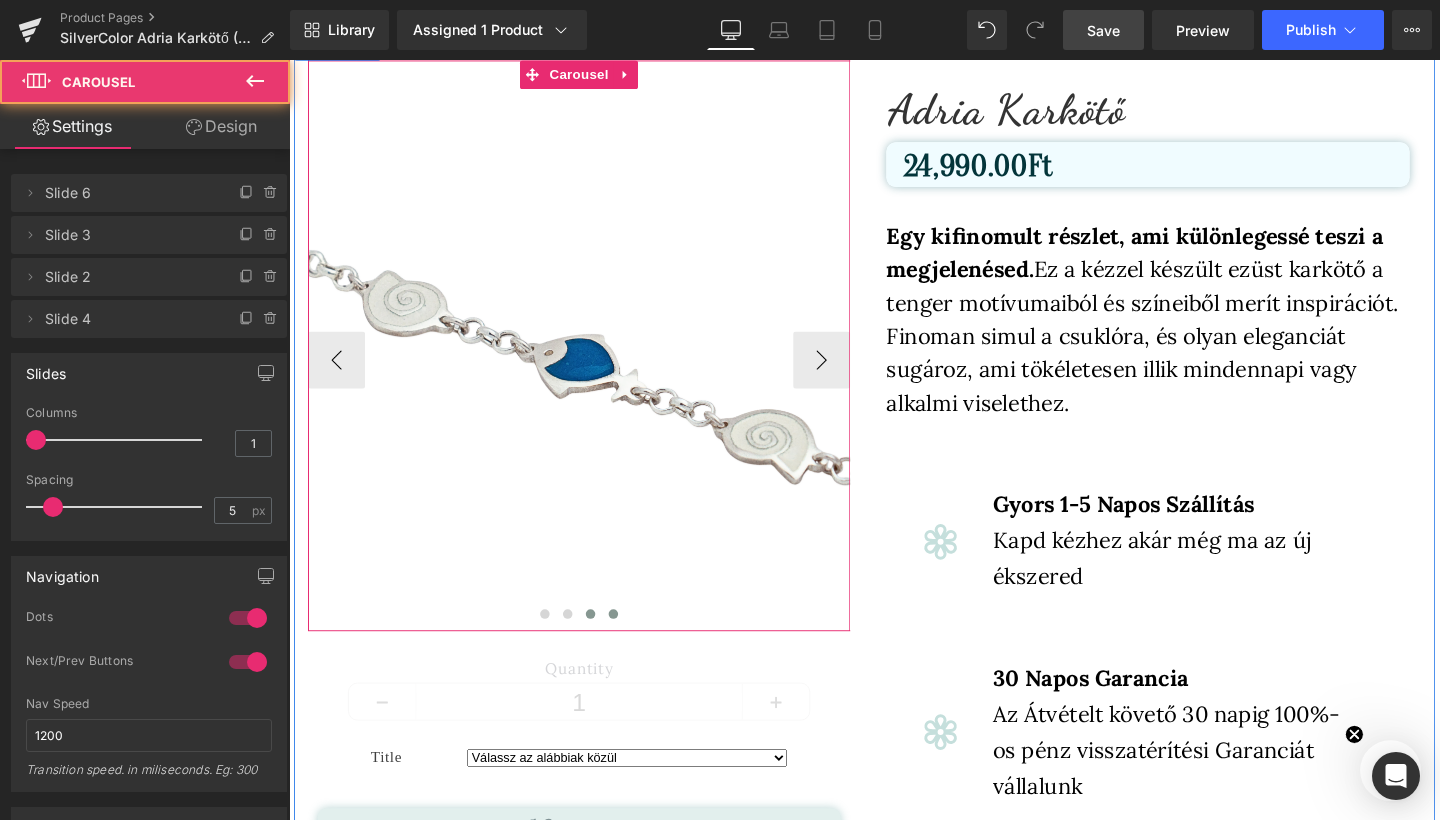 click at bounding box center (630, 643) 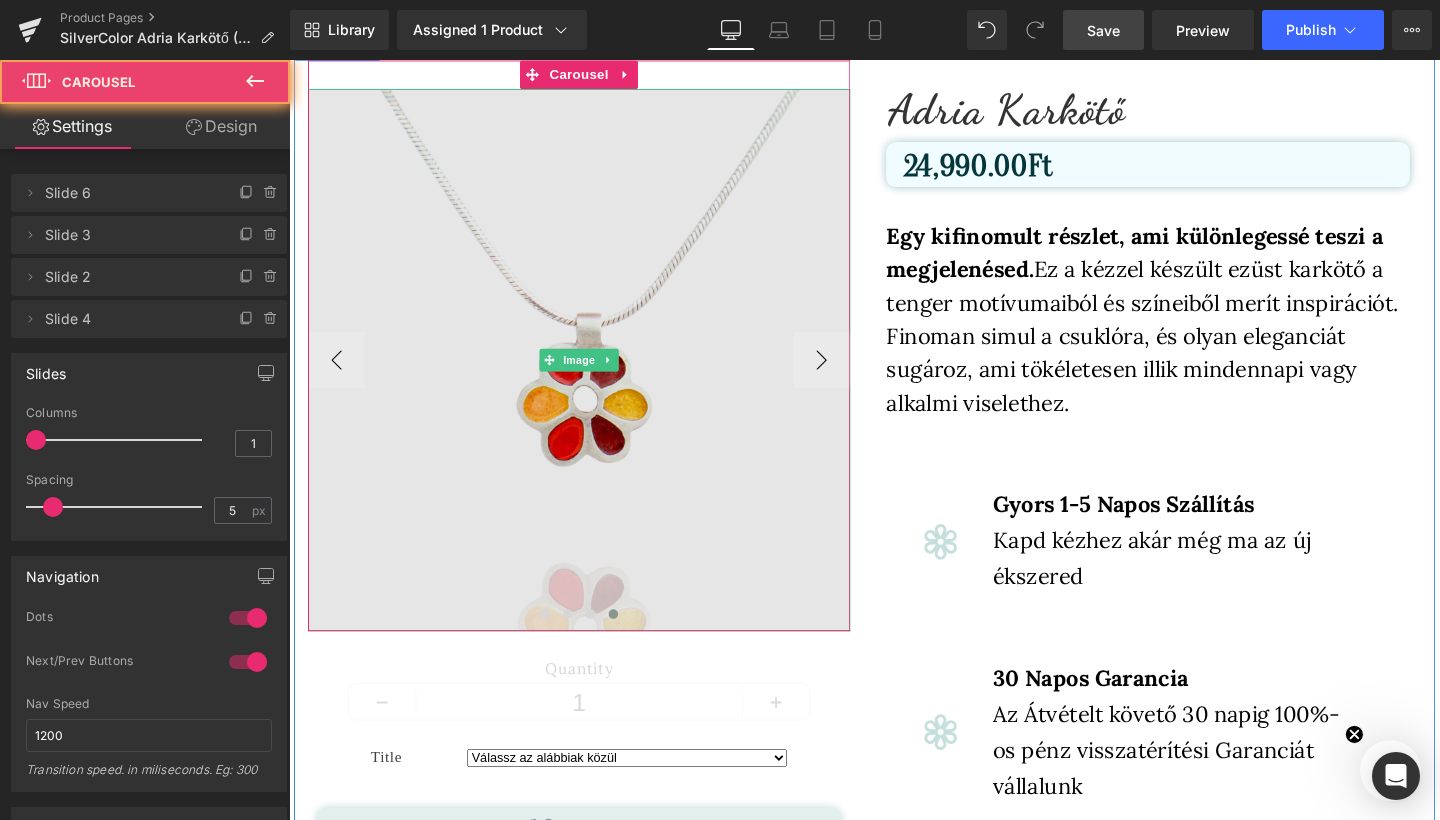 click at bounding box center (594, 376) 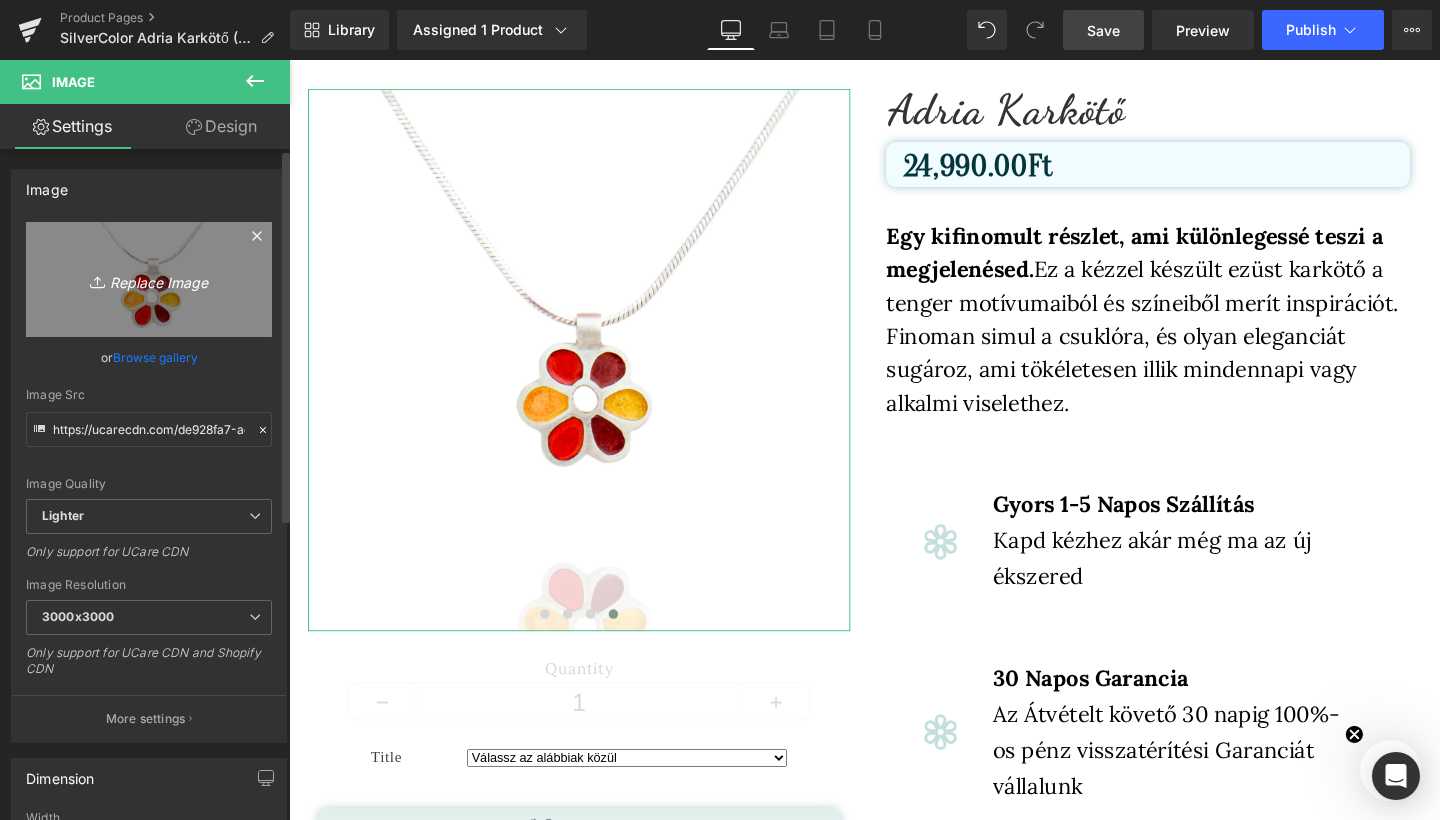 click on "Replace Image" at bounding box center (149, 279) 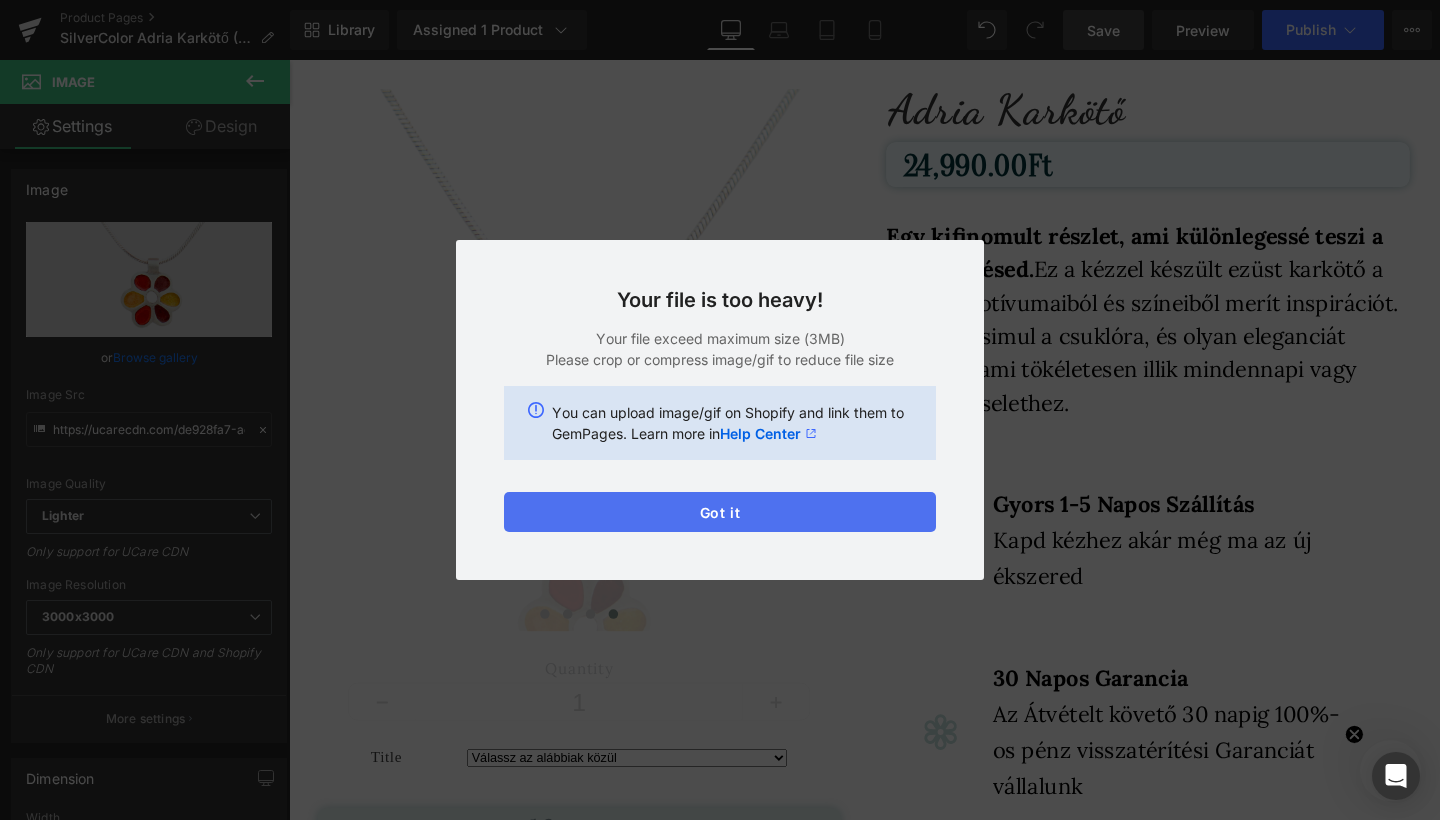click on "Got it" at bounding box center (720, 512) 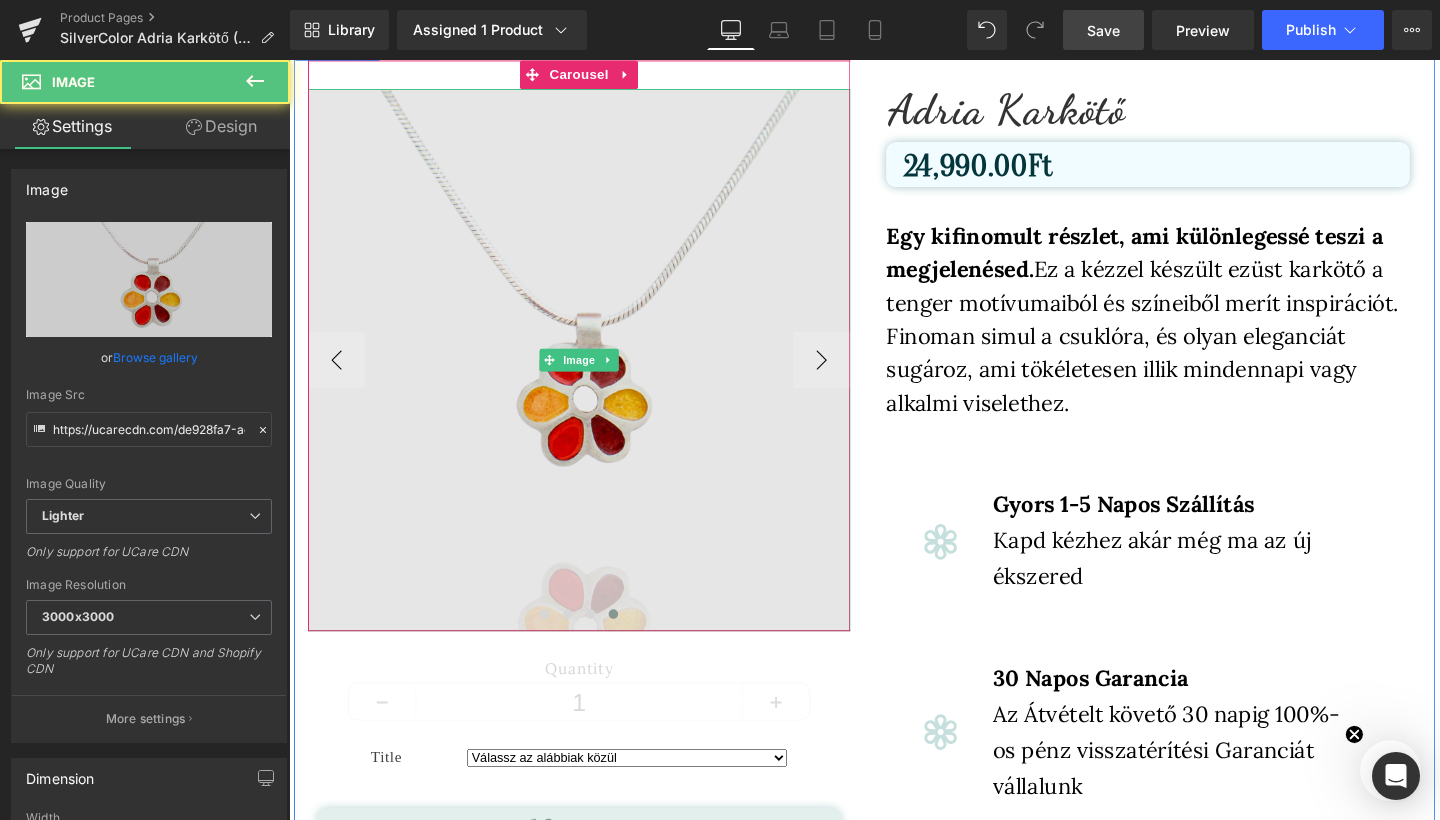 click at bounding box center (594, 376) 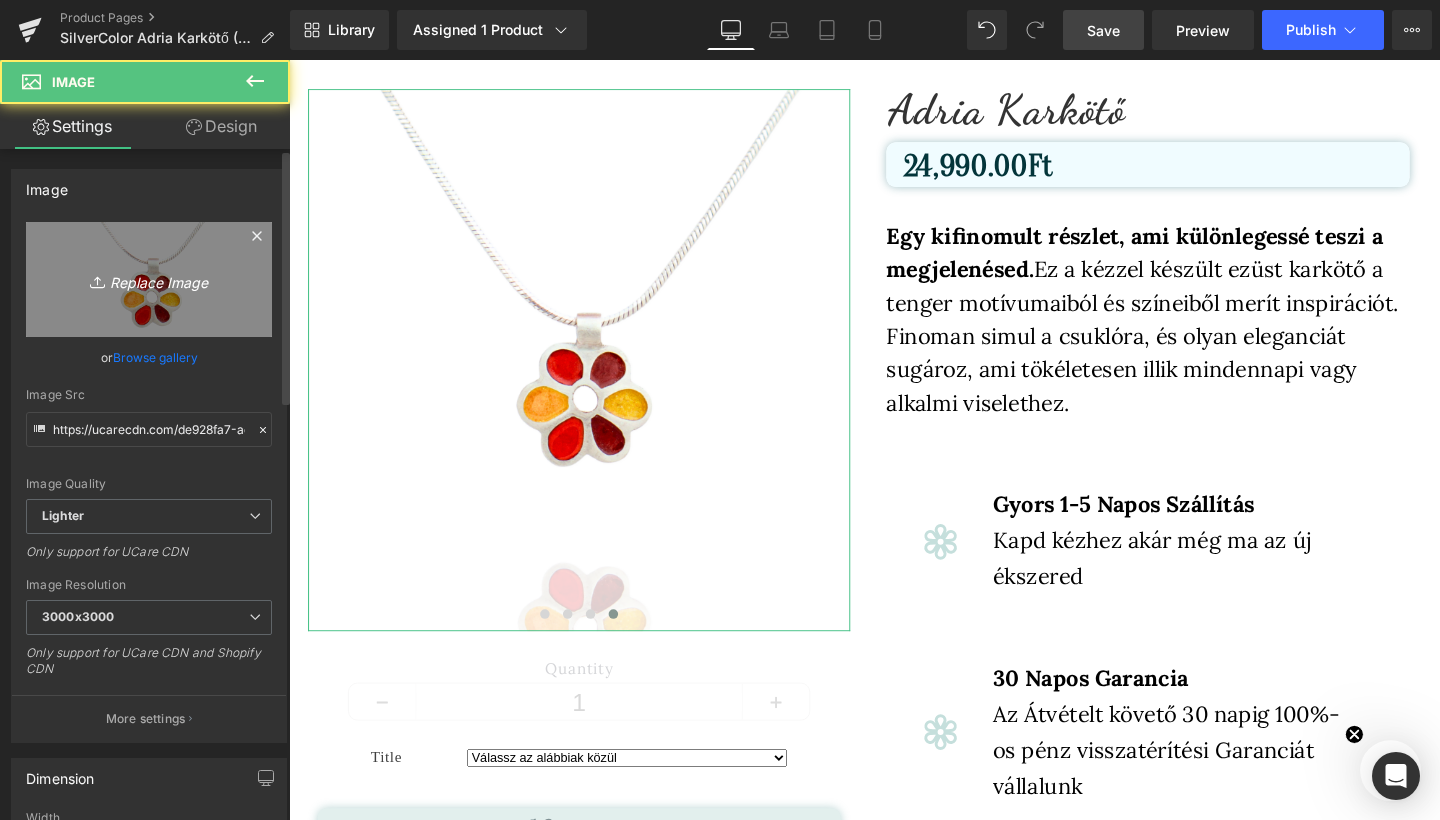 click on "Replace Image" at bounding box center (149, 279) 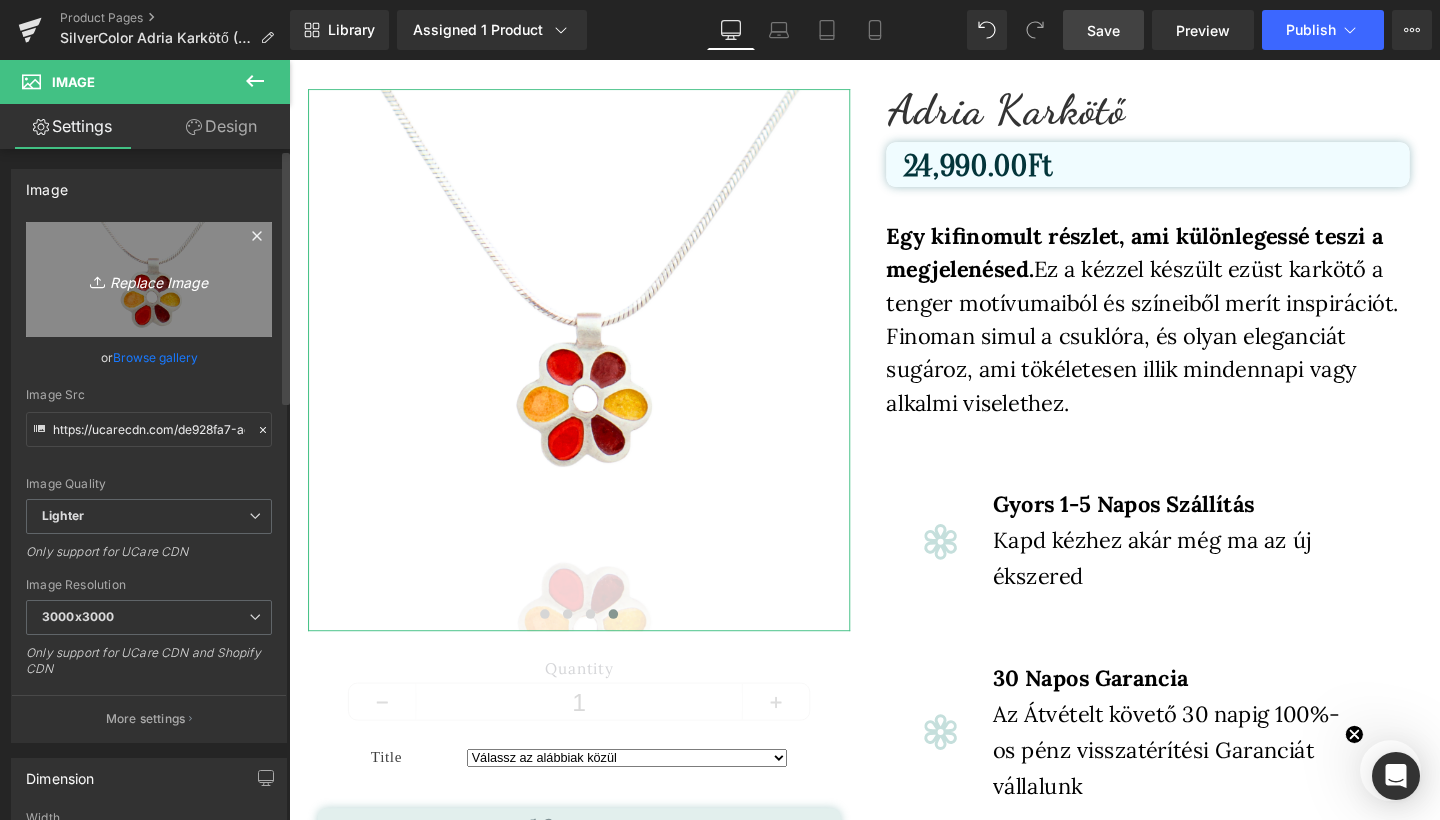 type on "C:\fakepath\4.png" 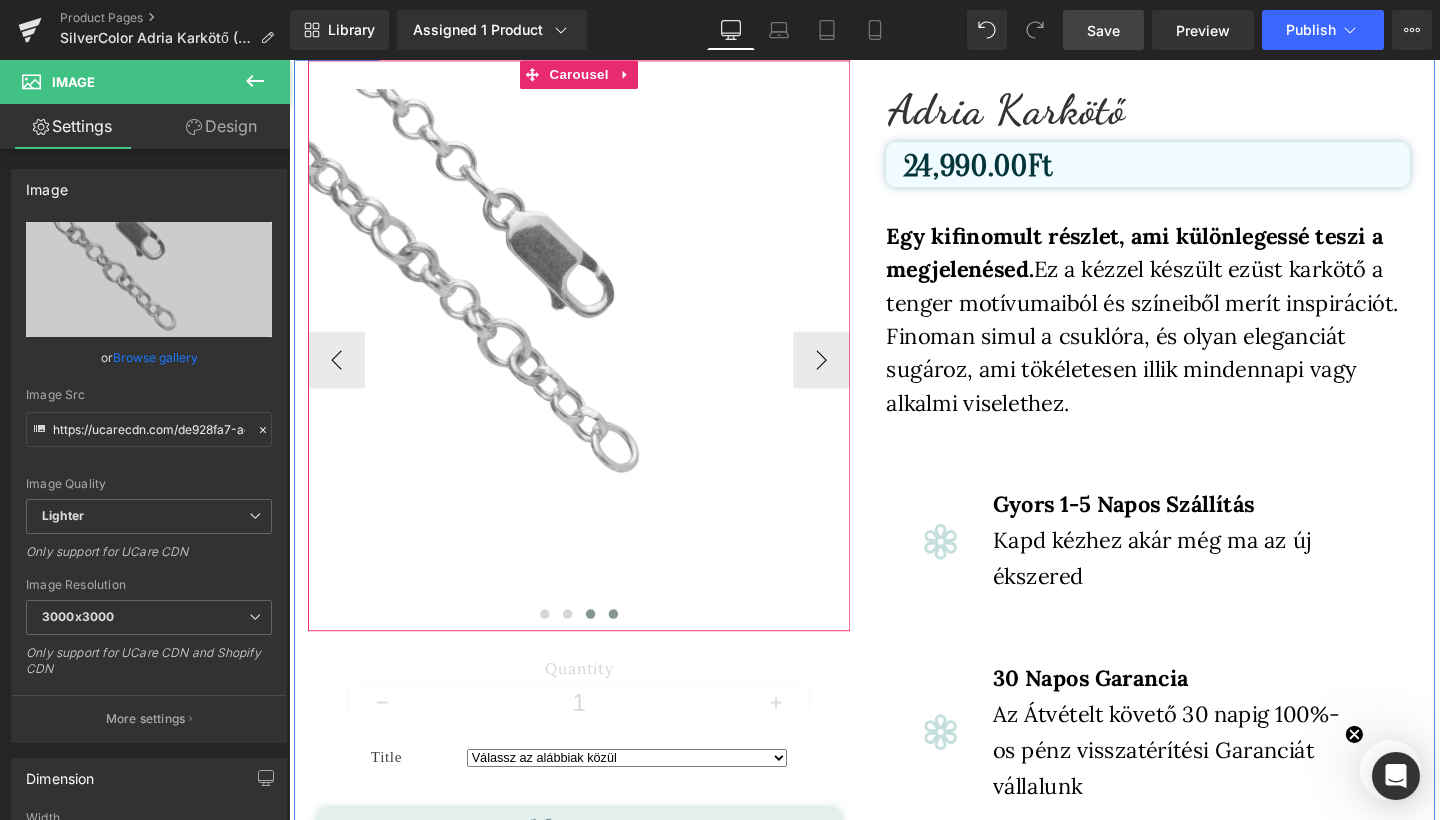 click at bounding box center [606, 643] 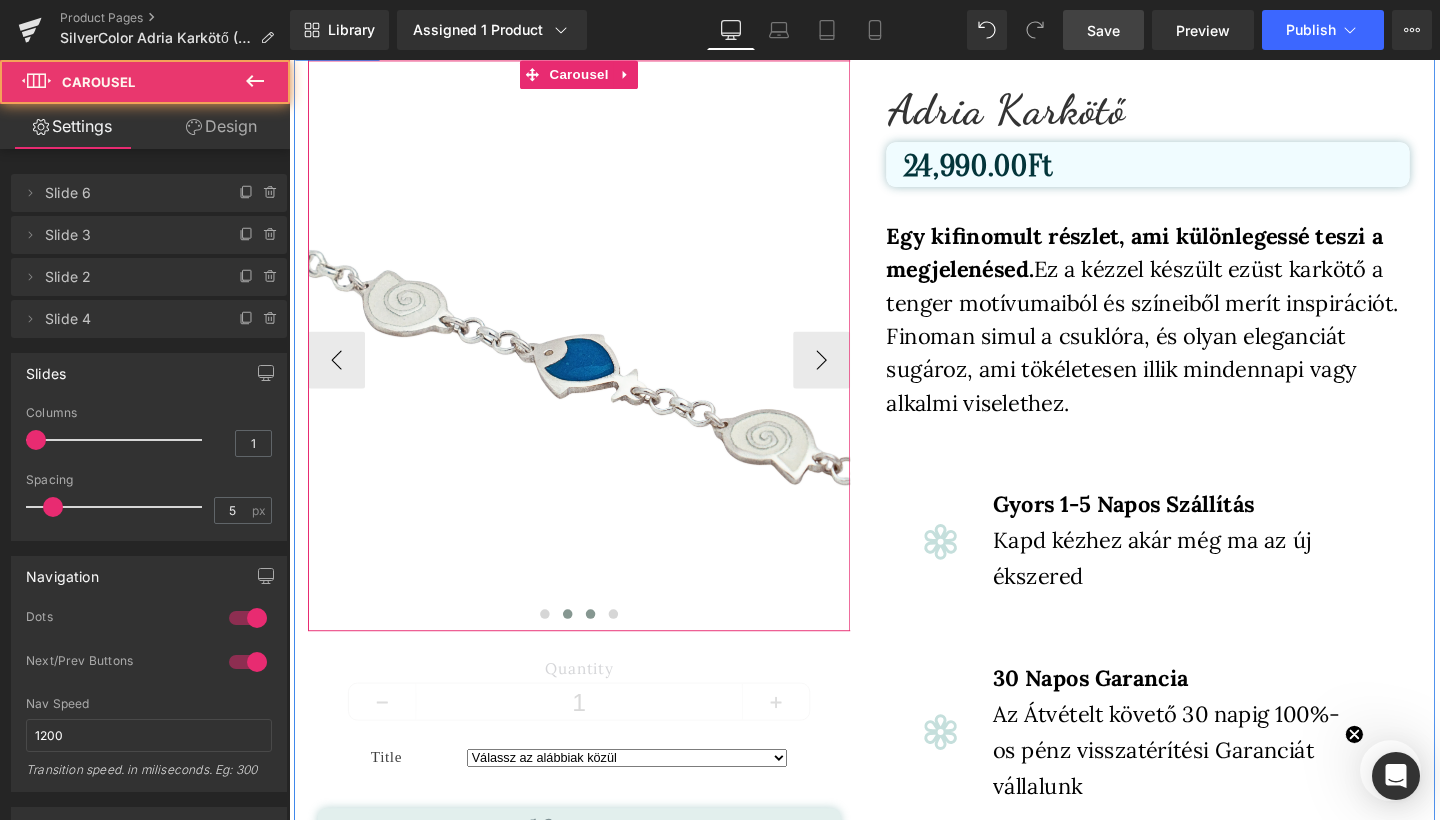 click at bounding box center (582, 643) 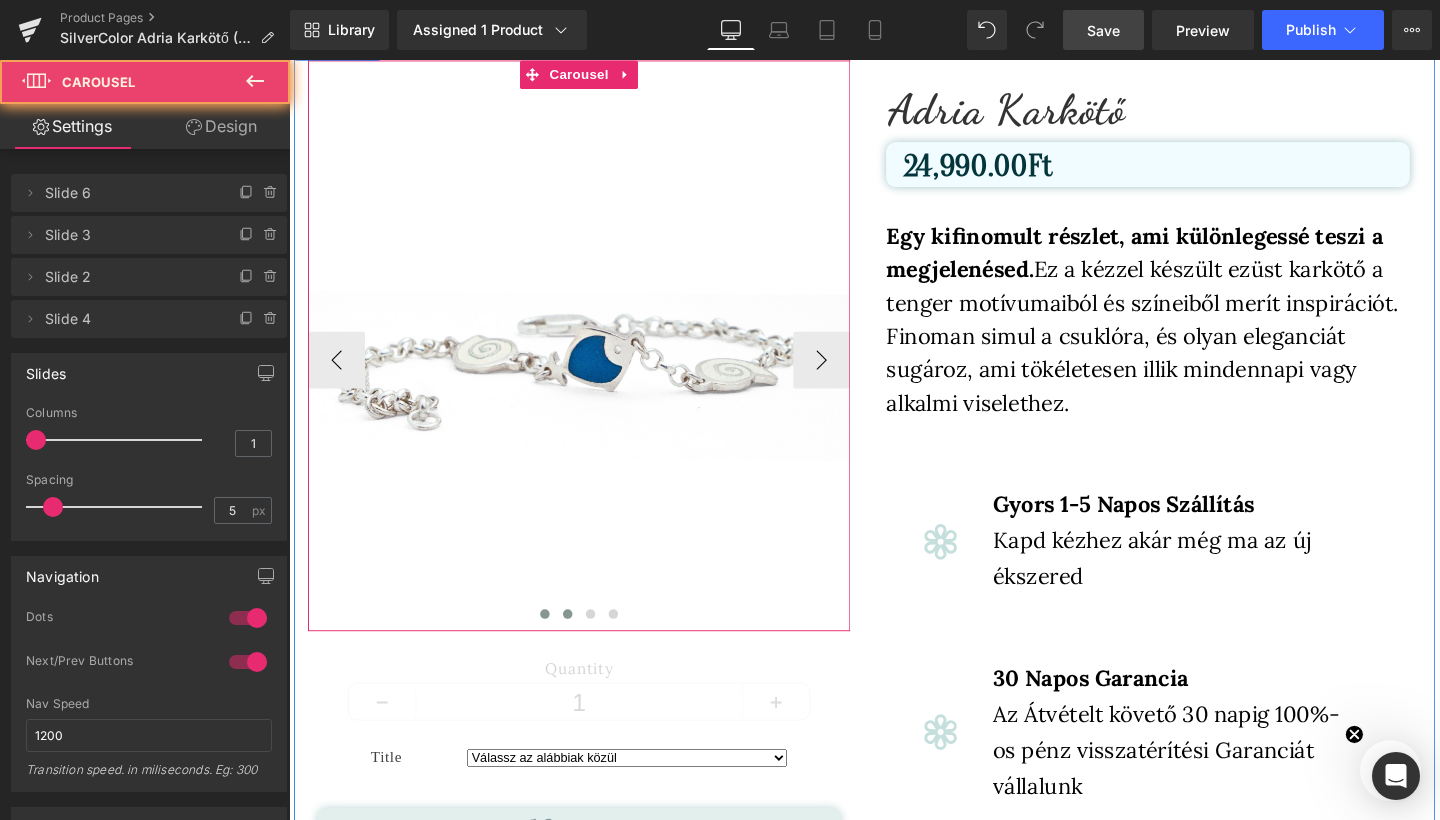 click at bounding box center (558, 643) 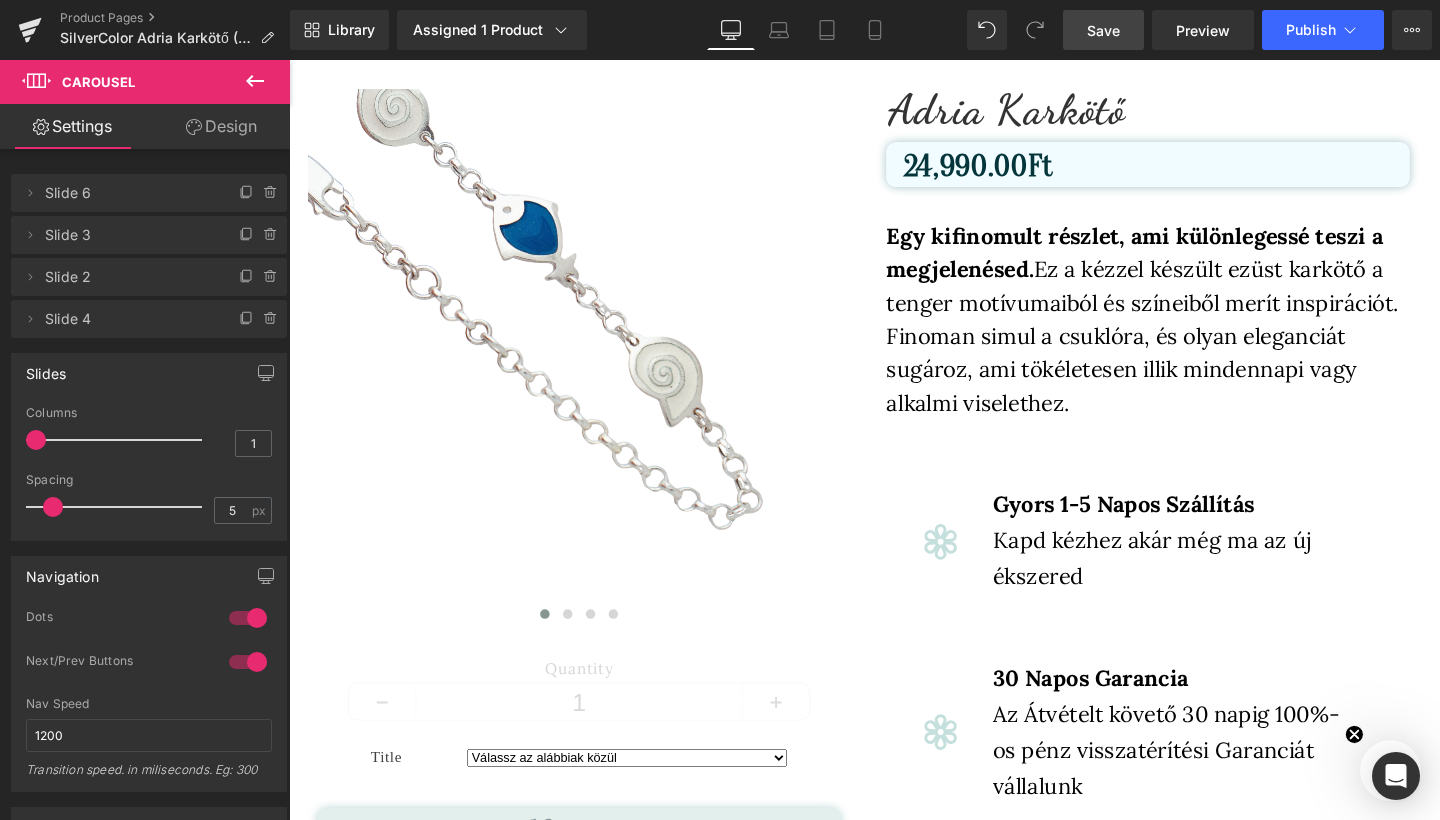 click on "Save" at bounding box center [1103, 30] 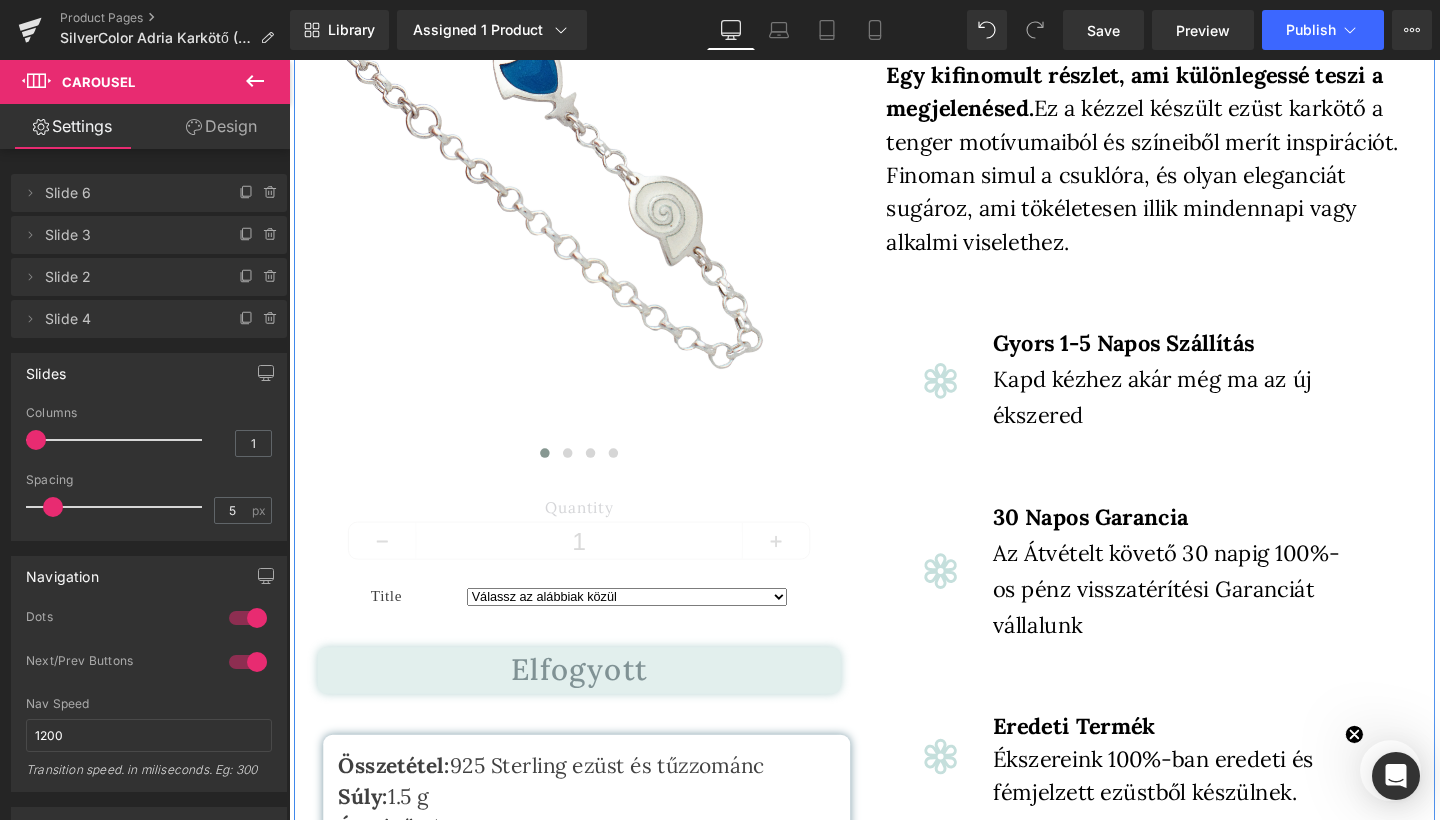 scroll, scrollTop: 307, scrollLeft: 0, axis: vertical 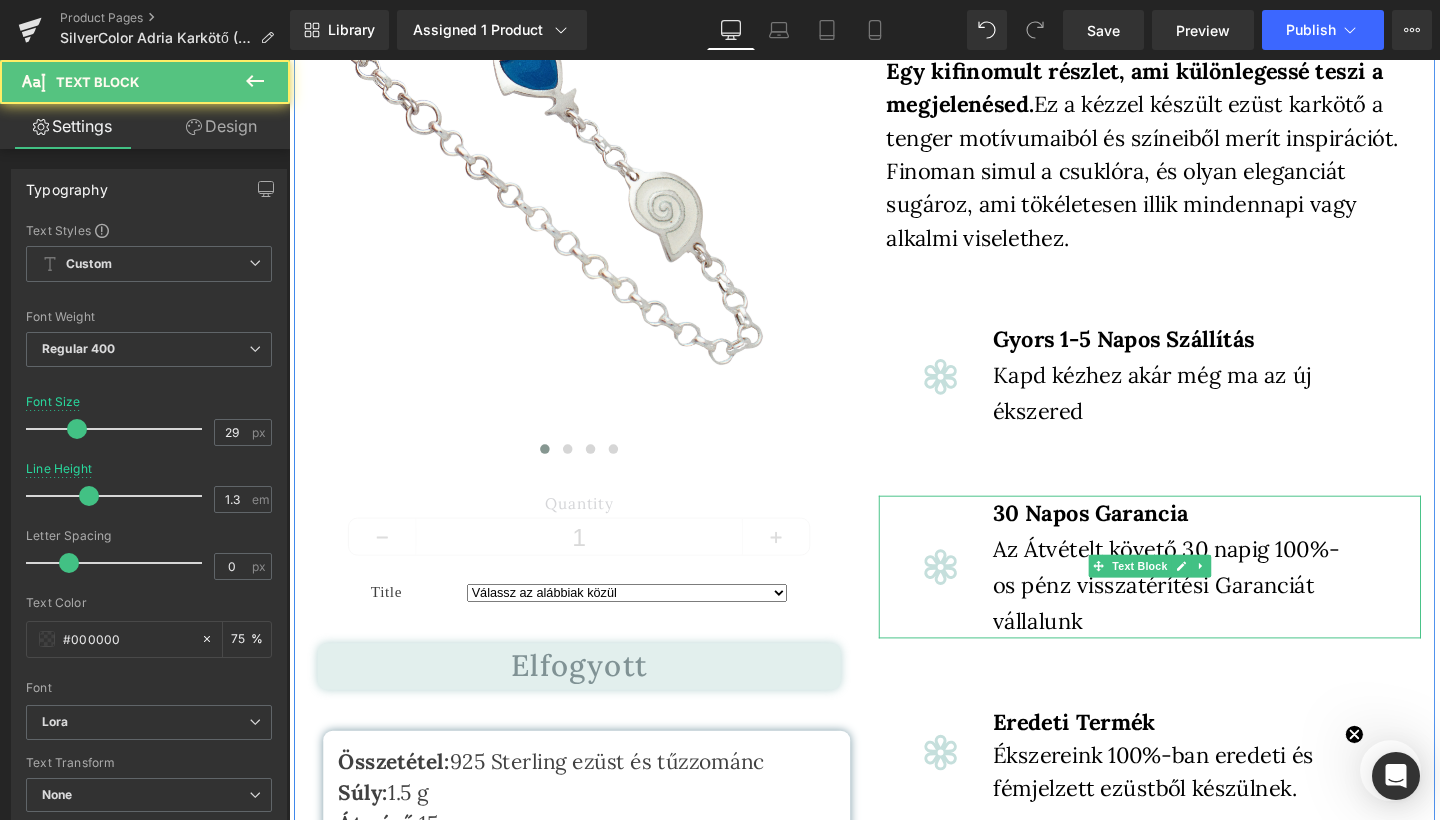drag, startPoint x: 1101, startPoint y: 634, endPoint x: 1150, endPoint y: 634, distance: 49 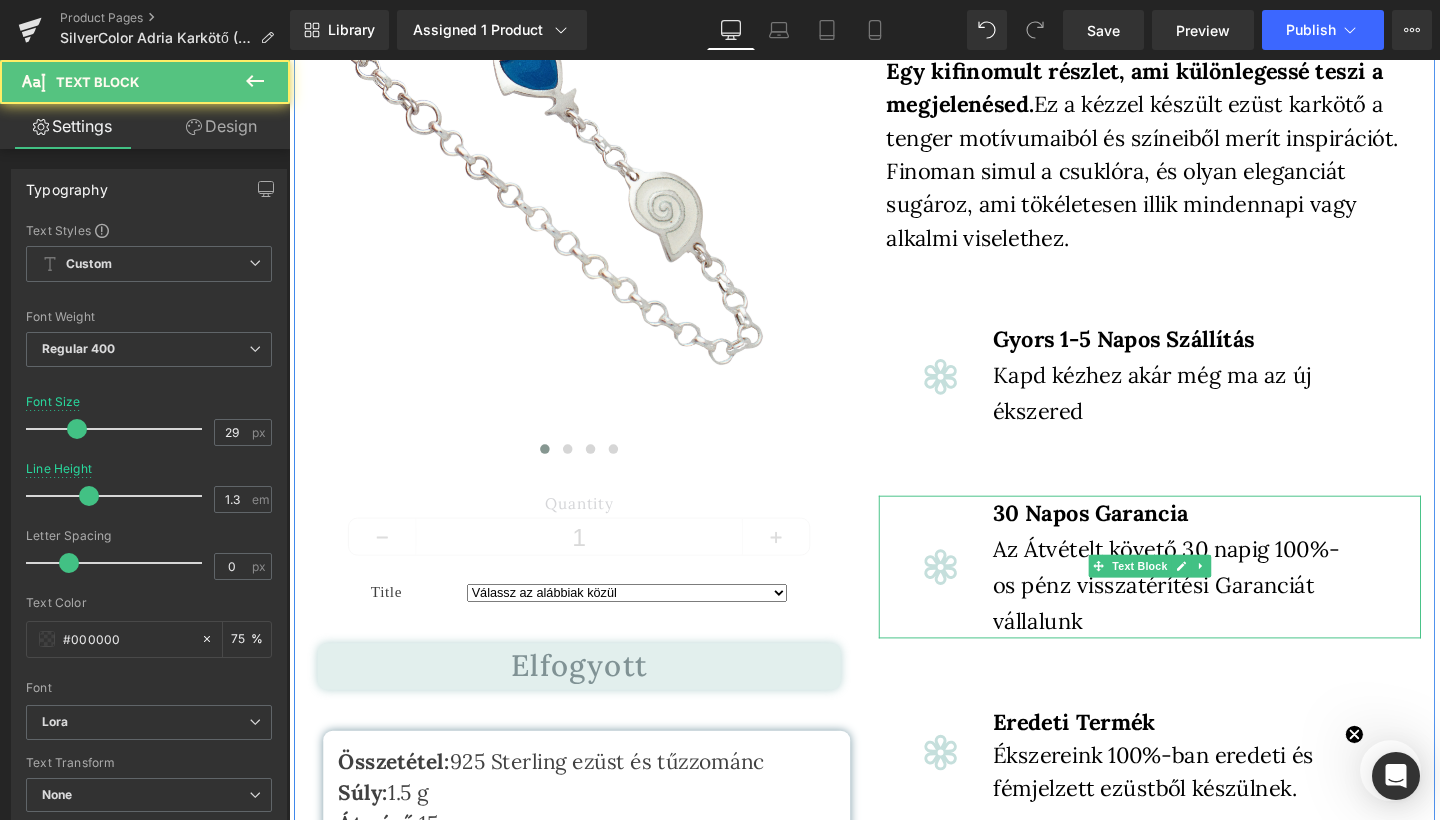 click on "Az Átvételt követő 30 napig 100%-os pénz visszatérítési Garanciát vállalunk" at bounding box center (1211, 611) 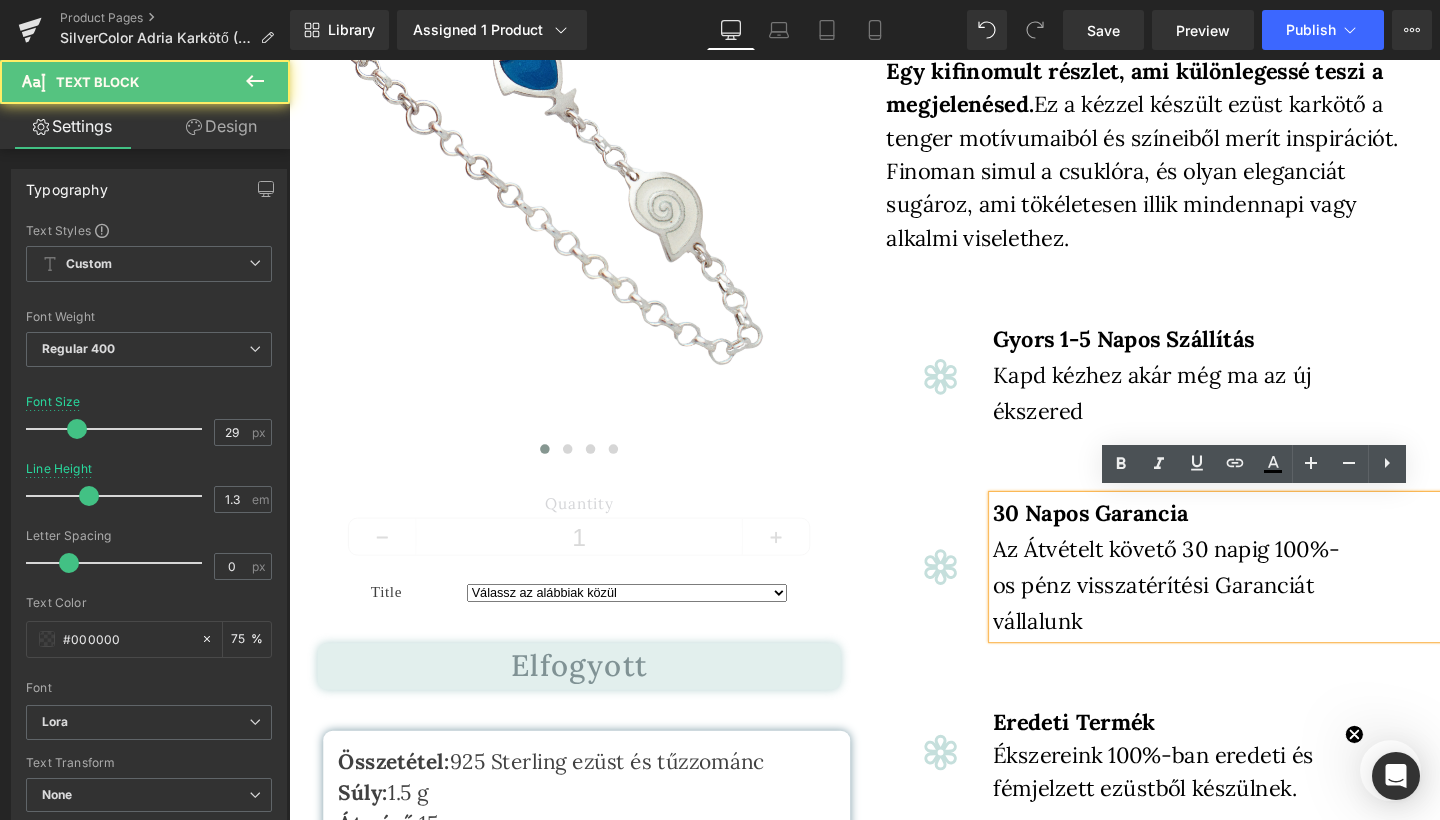 click on "Az Átvételt követő 30 napig 100%-os pénz visszatérítési Garanciát vállalunk" at bounding box center [1214, 611] 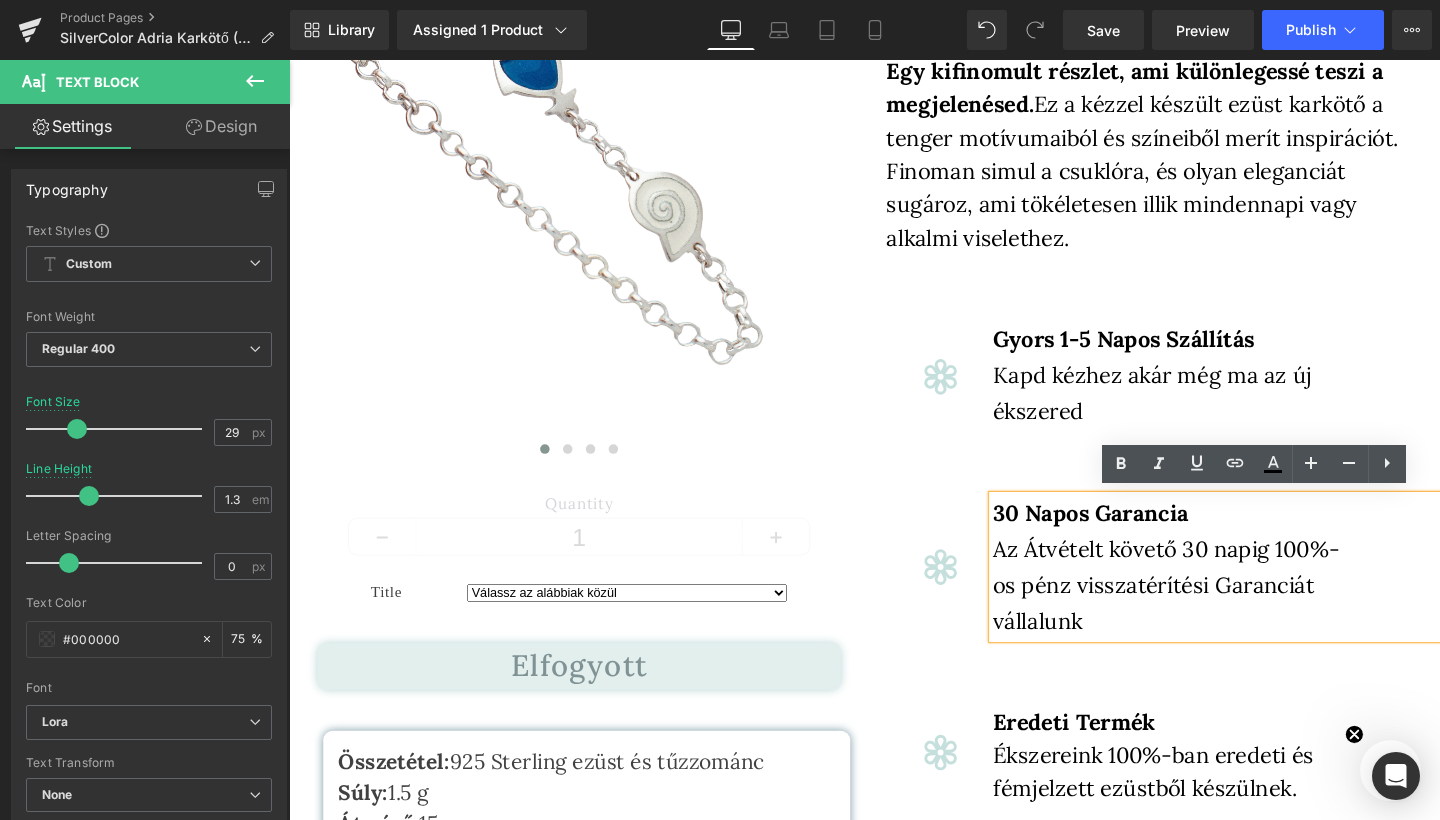 type 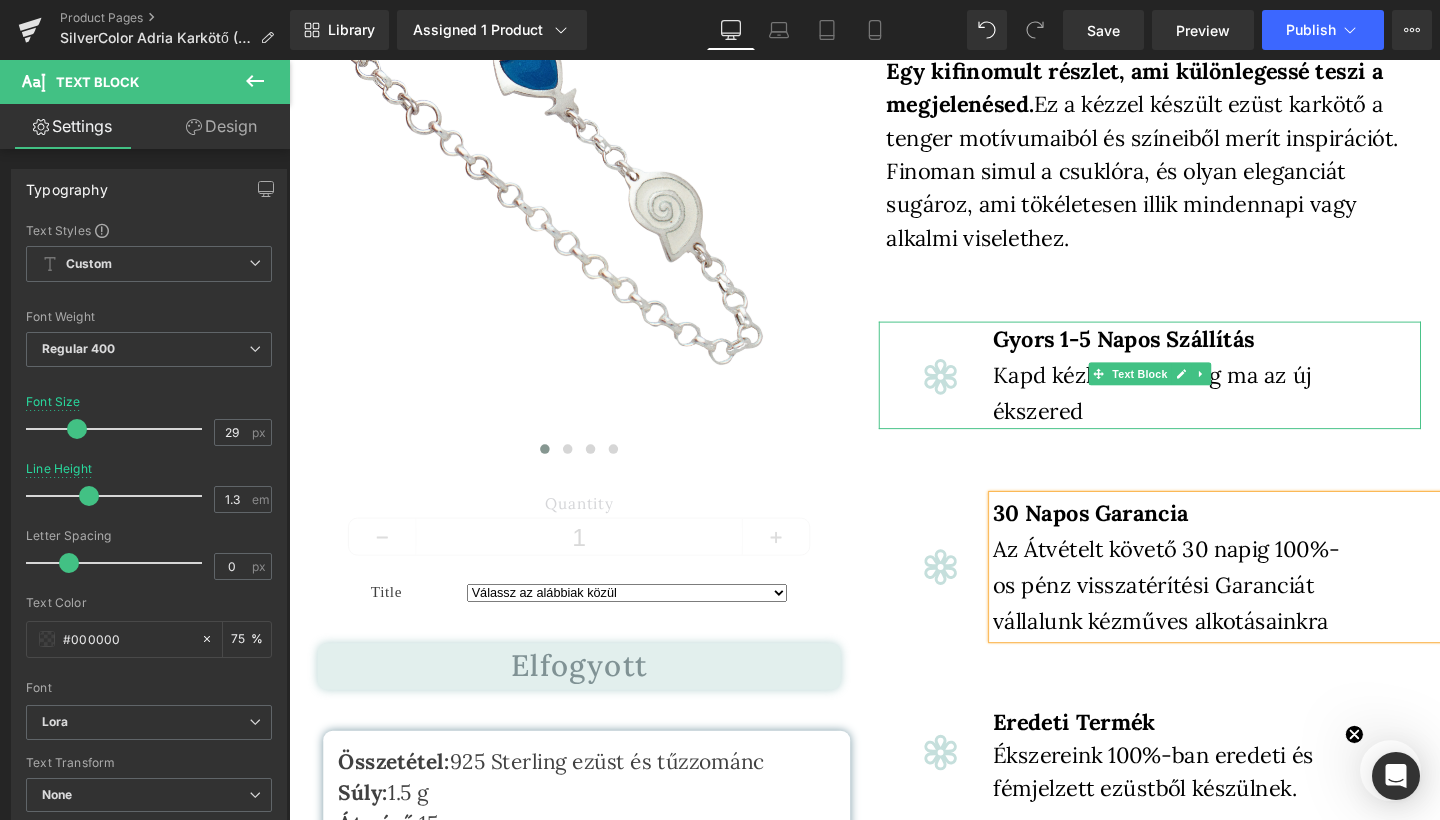 click on "Kapd kézhez akár még ma az új ékszered" at bounding box center [1196, 410] 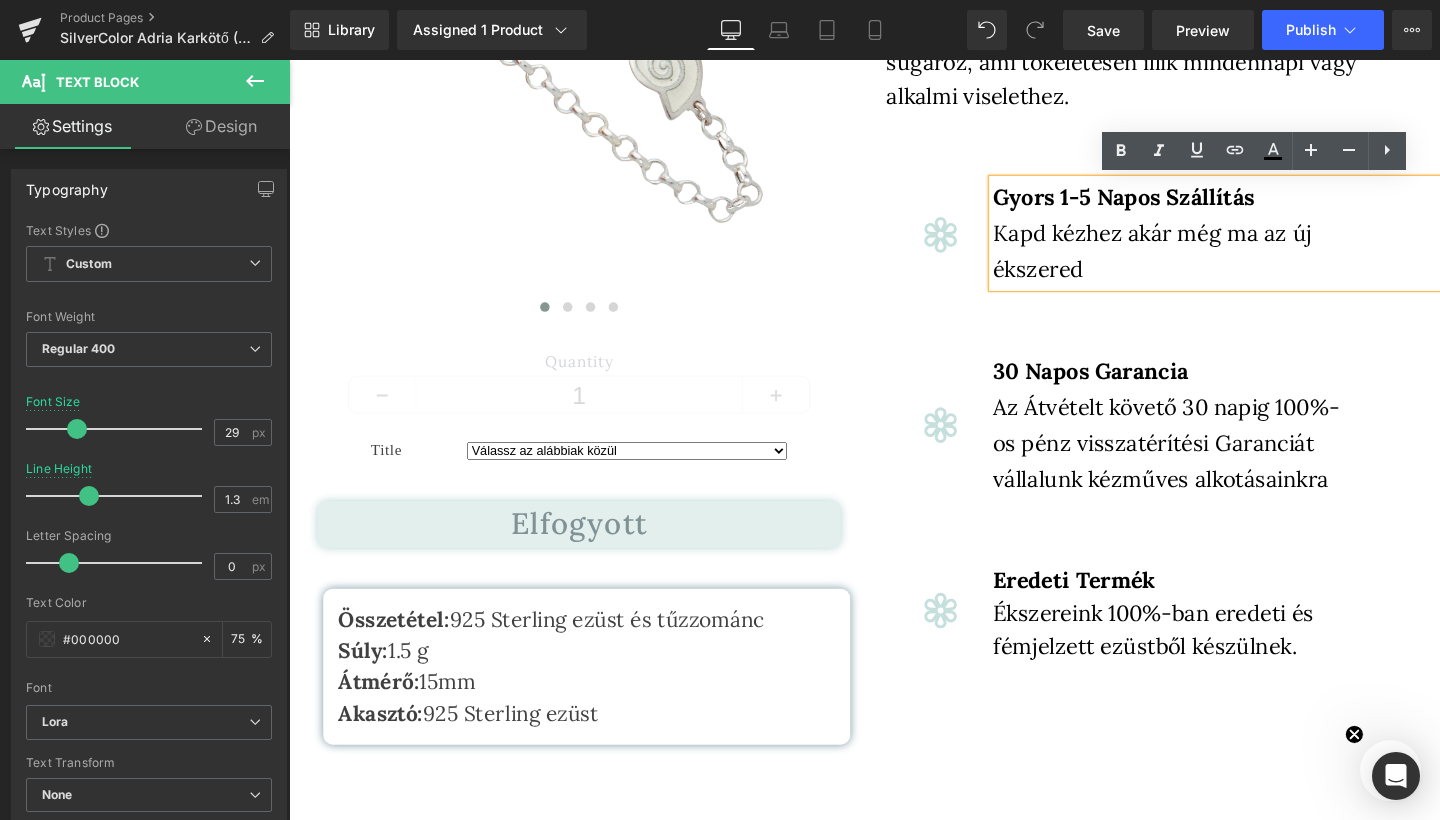 scroll, scrollTop: 460, scrollLeft: 0, axis: vertical 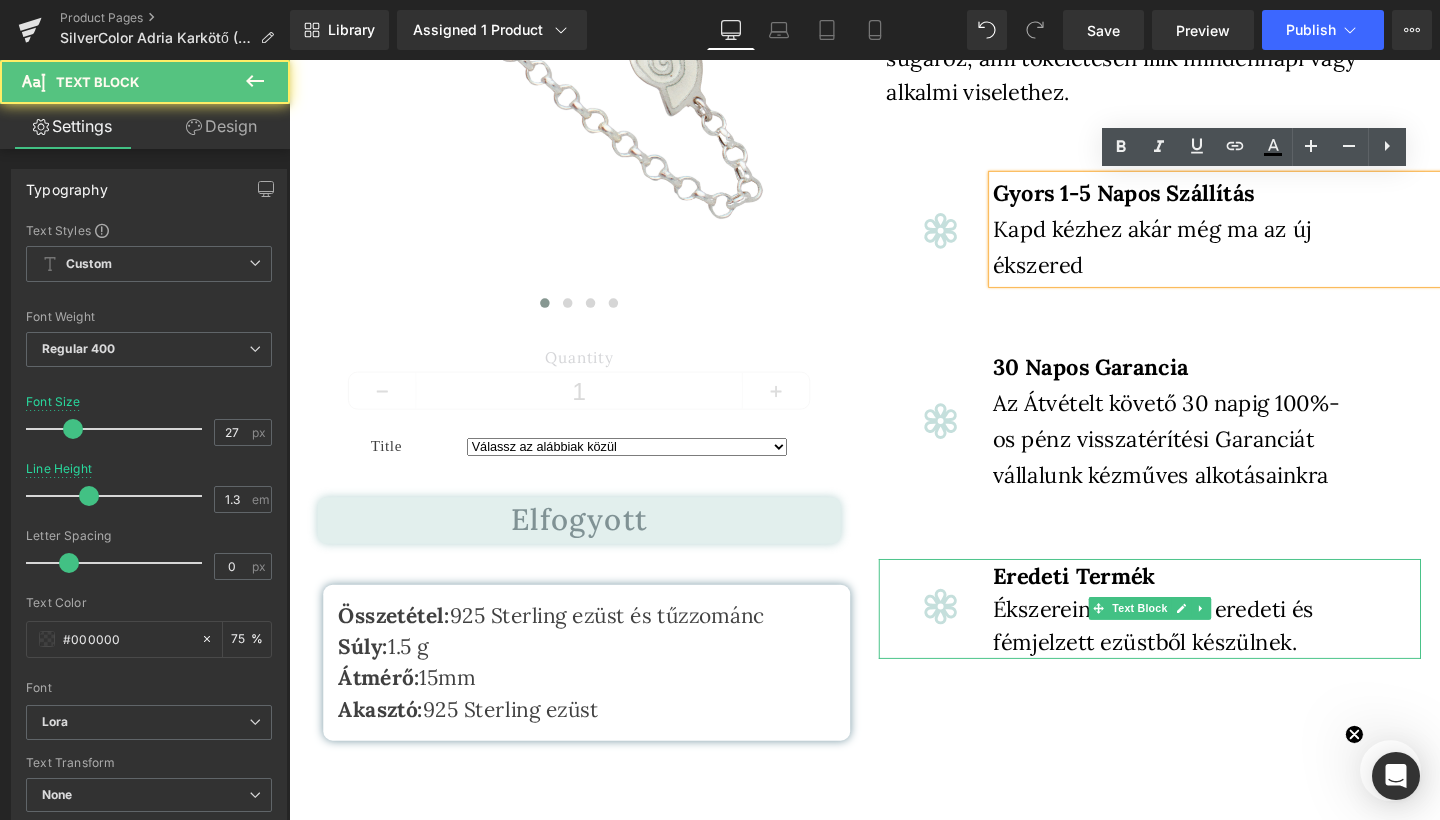 click on "Ékszereink 100%-ban eredeti és fémjelzett ezüstből készülnek." at bounding box center [1197, 655] 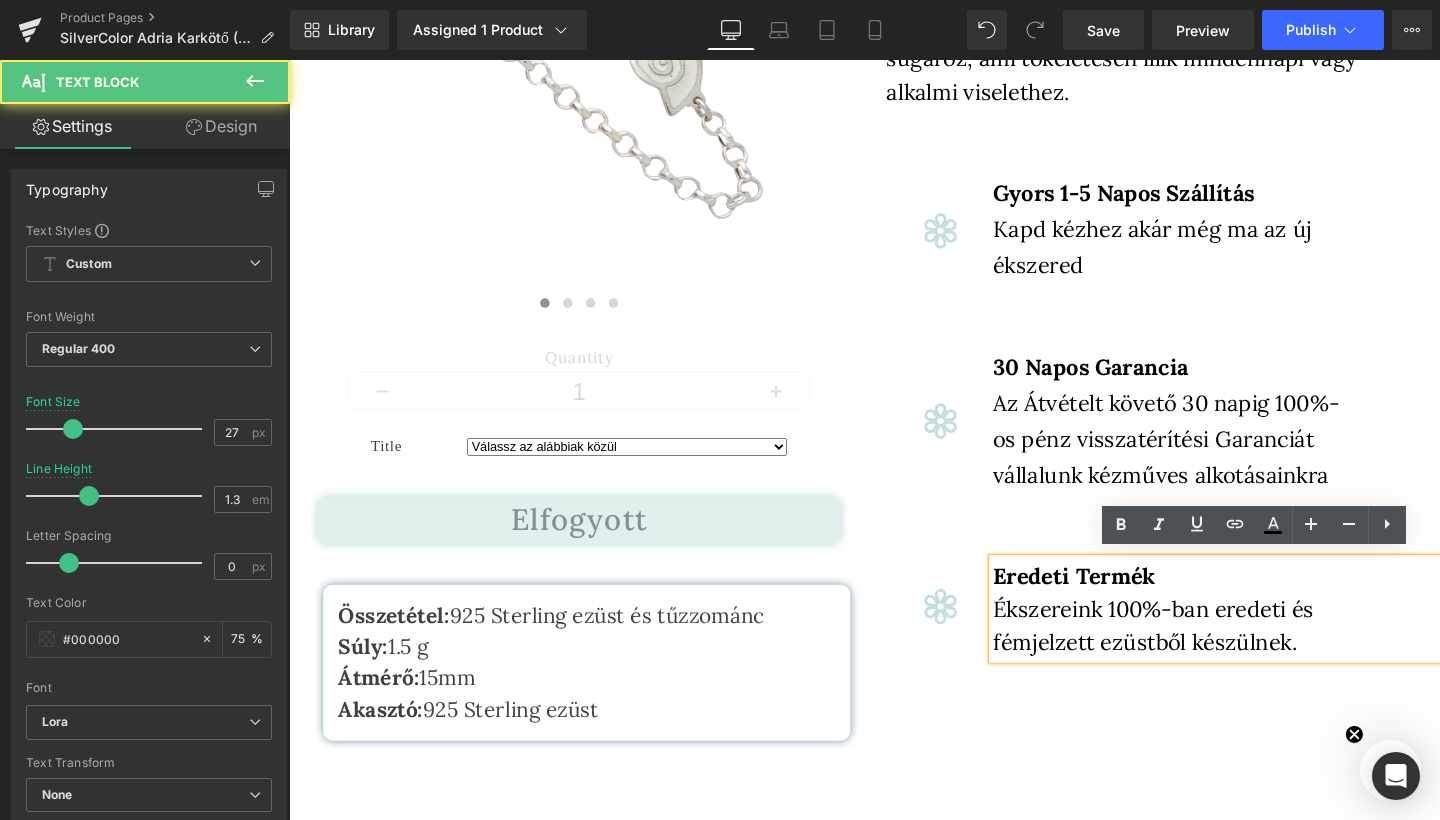 click on "Ékszereink 100%-ban eredeti és fémjelzett ezüstből készülnek." at bounding box center (1197, 655) 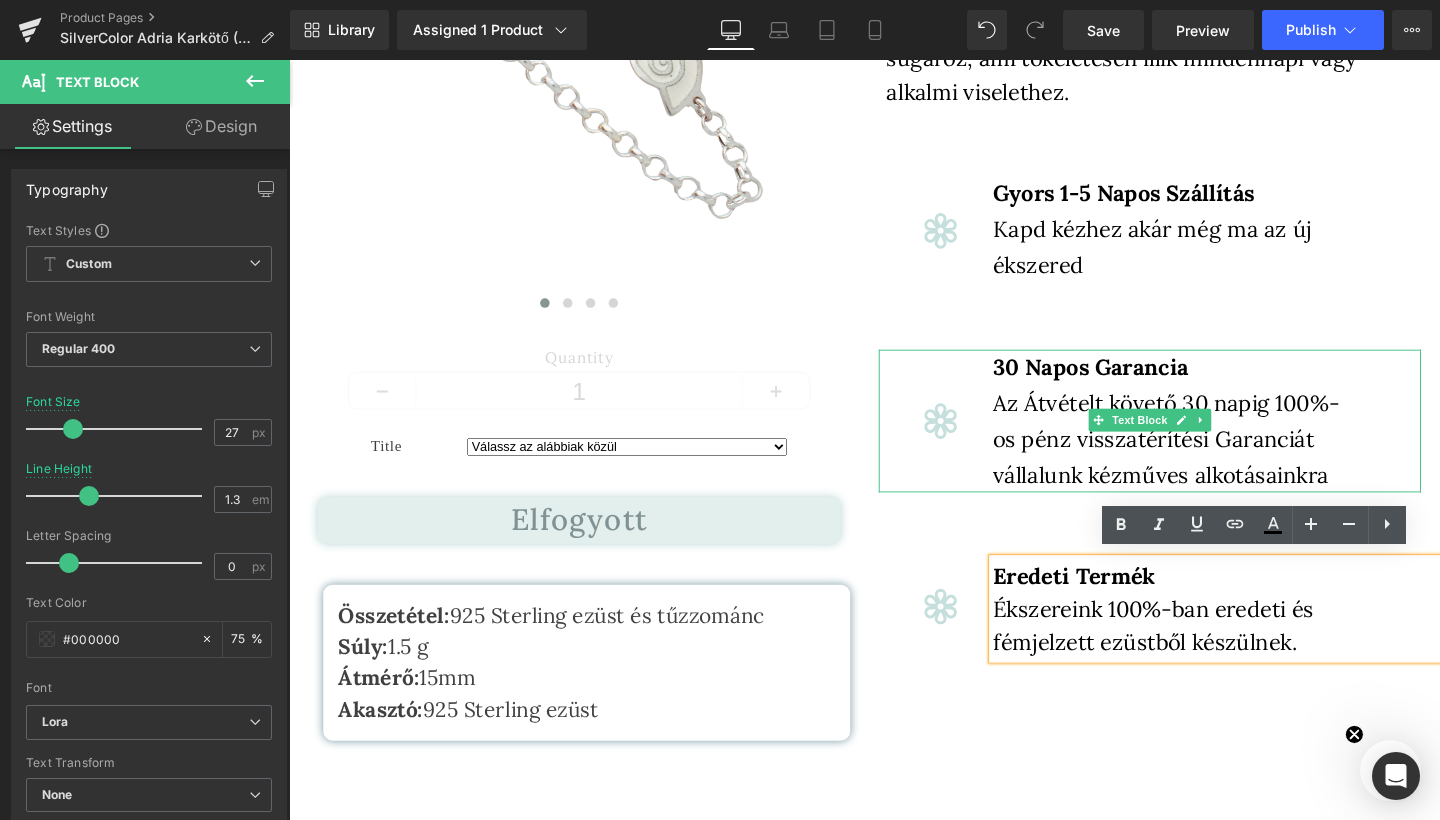 click on "Az Átvételt követő 30 napig 100%-os pénz visszatérítési Garanciát vállalunk kézműves alkotásainkra" at bounding box center [1214, 458] 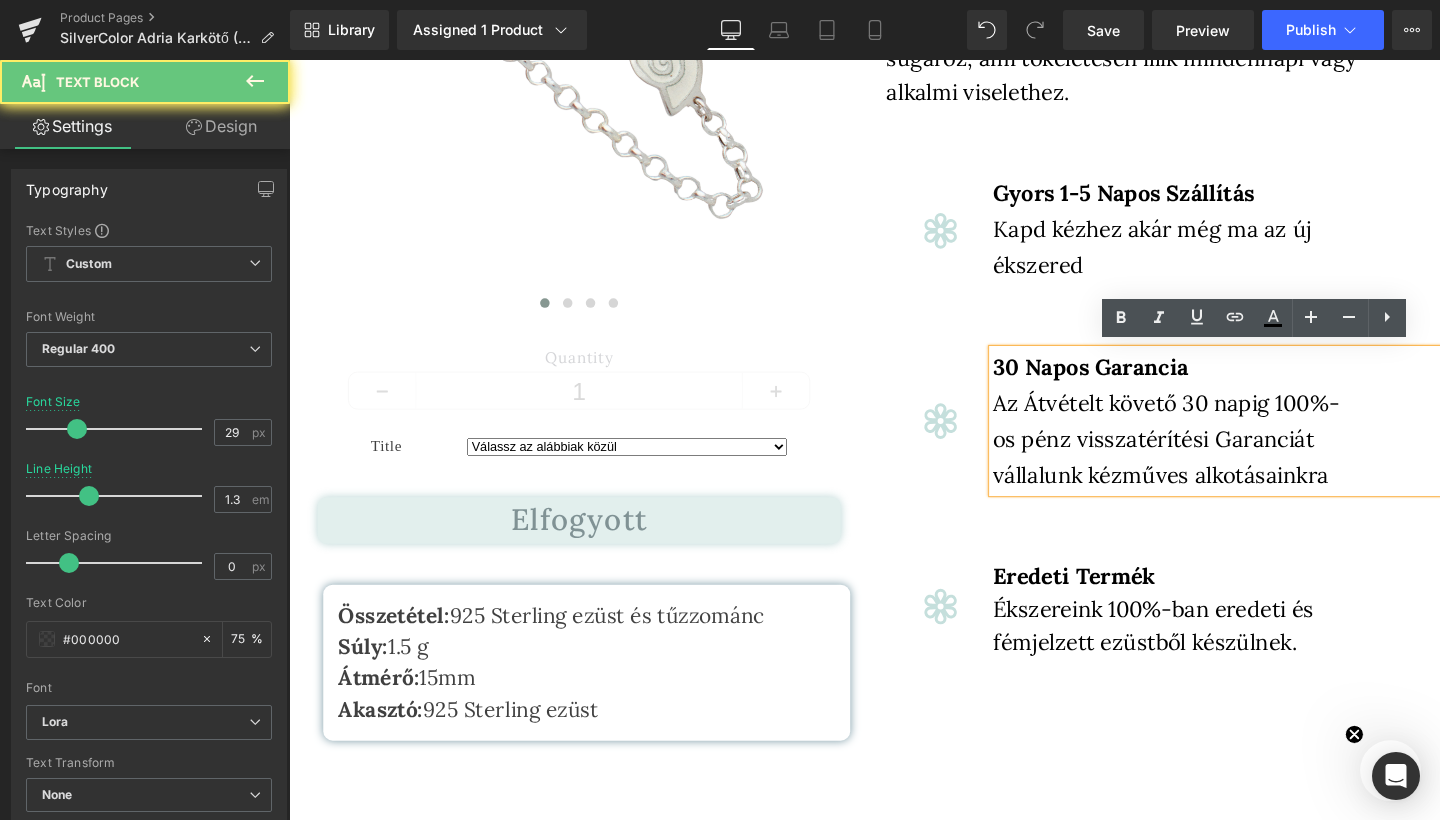 click on "Az Átvételt követő 30 napig 100%-os pénz visszatérítési Garanciát vállalunk kézműves alkotásainkra" at bounding box center (1214, 458) 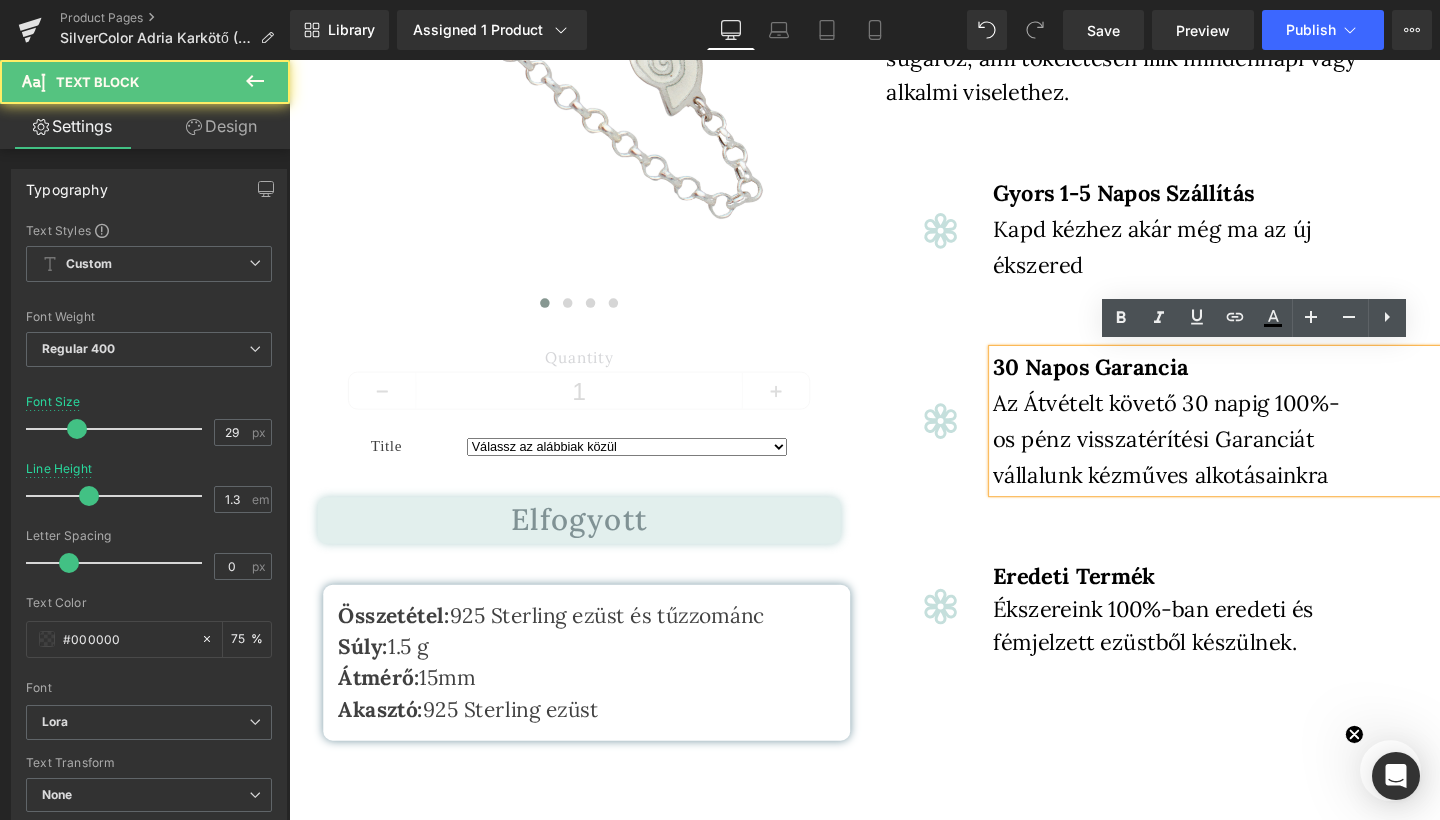 click on "Az Átvételt követő 30 napig 100%-os pénz visszatérítési Garanciát vállalunk kézműves alkotásainkra" at bounding box center [1214, 458] 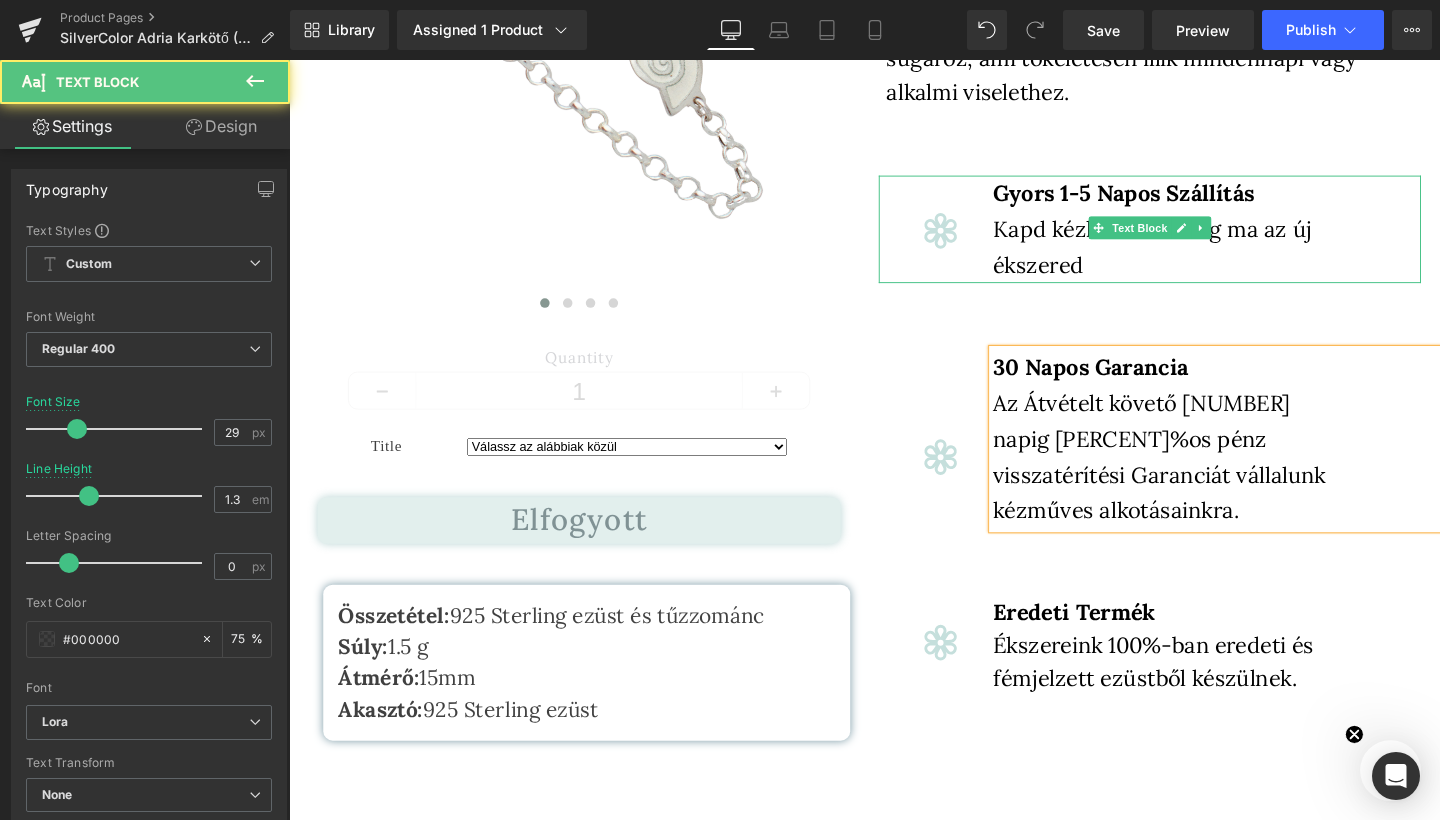 click on "Kapd kézhez akár még ma az új ékszered" at bounding box center [1234, 257] 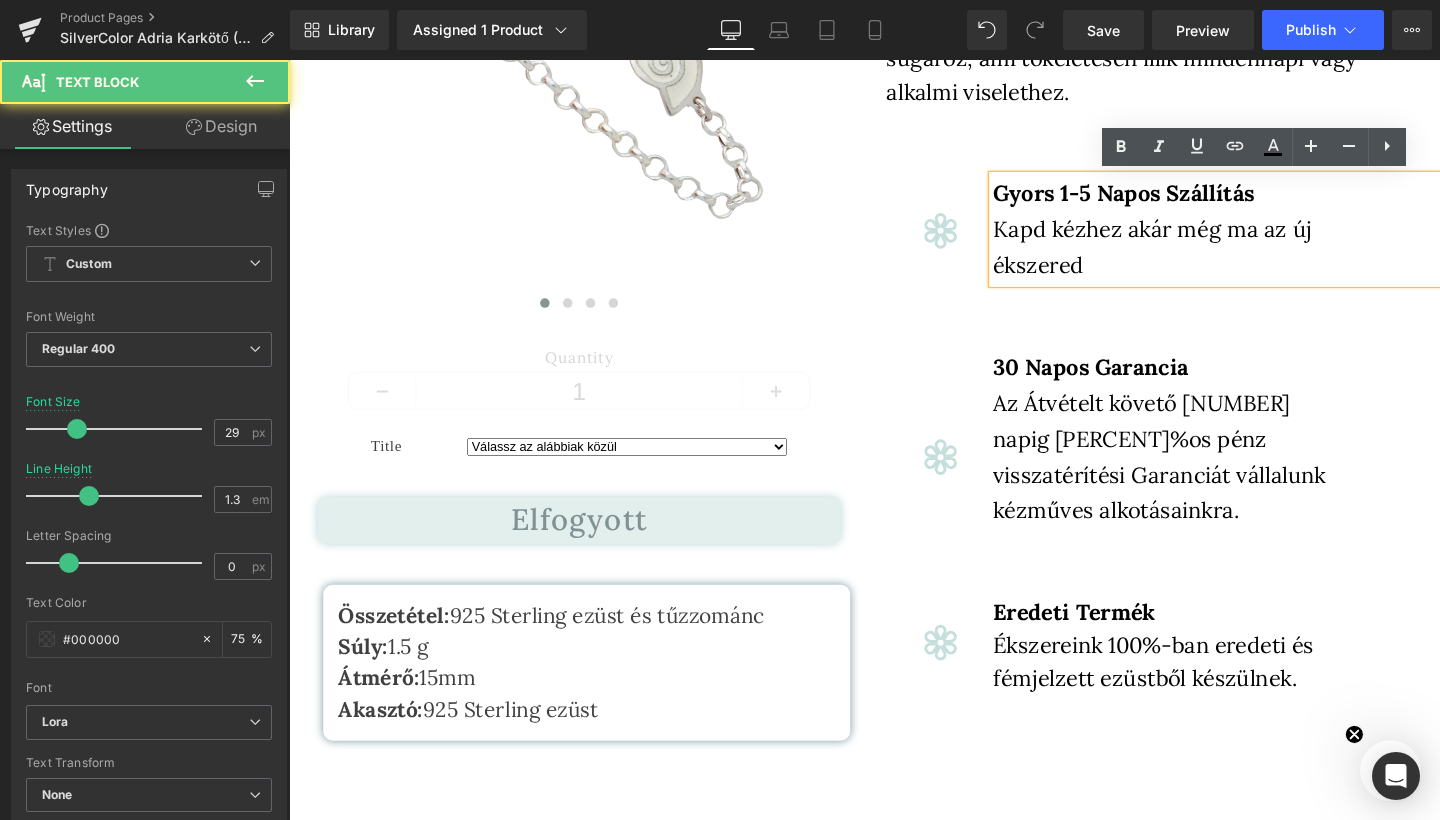 type 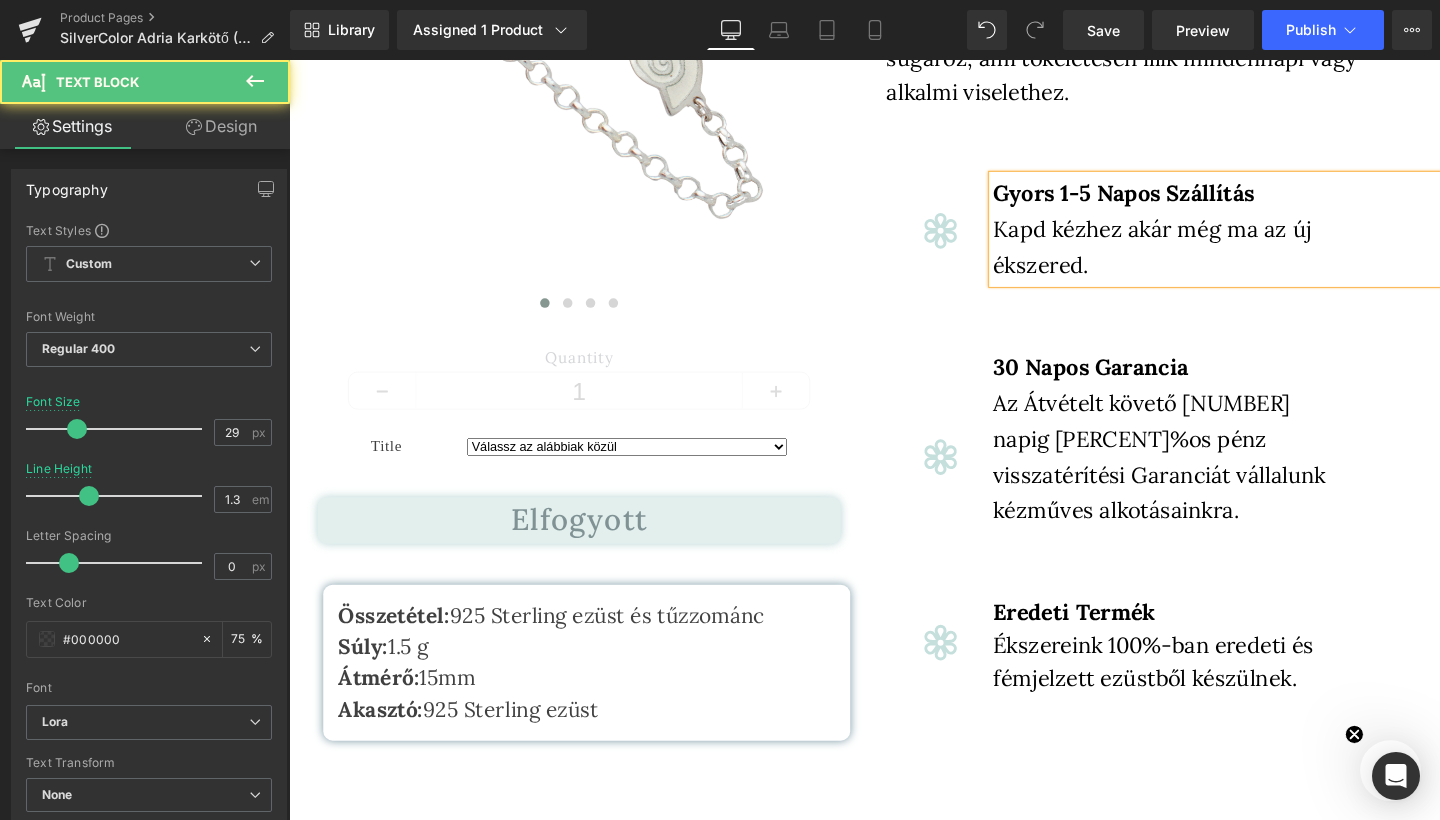 click on "Adria Karkötő
(P) Title
Text Block
[PRICE]Ft
(P) Price
Product         Egy kifinomult részlet, ami különlegessé teszi a megjelenésed.  Ez a kézzel készült ezüst karkötő a tenger motívumaiból és színeiből merít inspirációt. Finoman simul a csuklóra, és olyan eleganciát sugároz, ami tökéletesen illik mindennapi vagy alkalmi viselethez. Text Block         Gyors [NUMBER]-[NUMBER] Napos Szállítás Kapd kézhez akár még ma az új ékszered. Text Block         Icon         [NUMBER] Napos Garancia Az Átvételt követő [NUMBER] napig [PERCENT]%os pénz visszatérítési Garanciát vállalunk kézműves alkotásainkra. Text Block" at bounding box center [1194, 262] 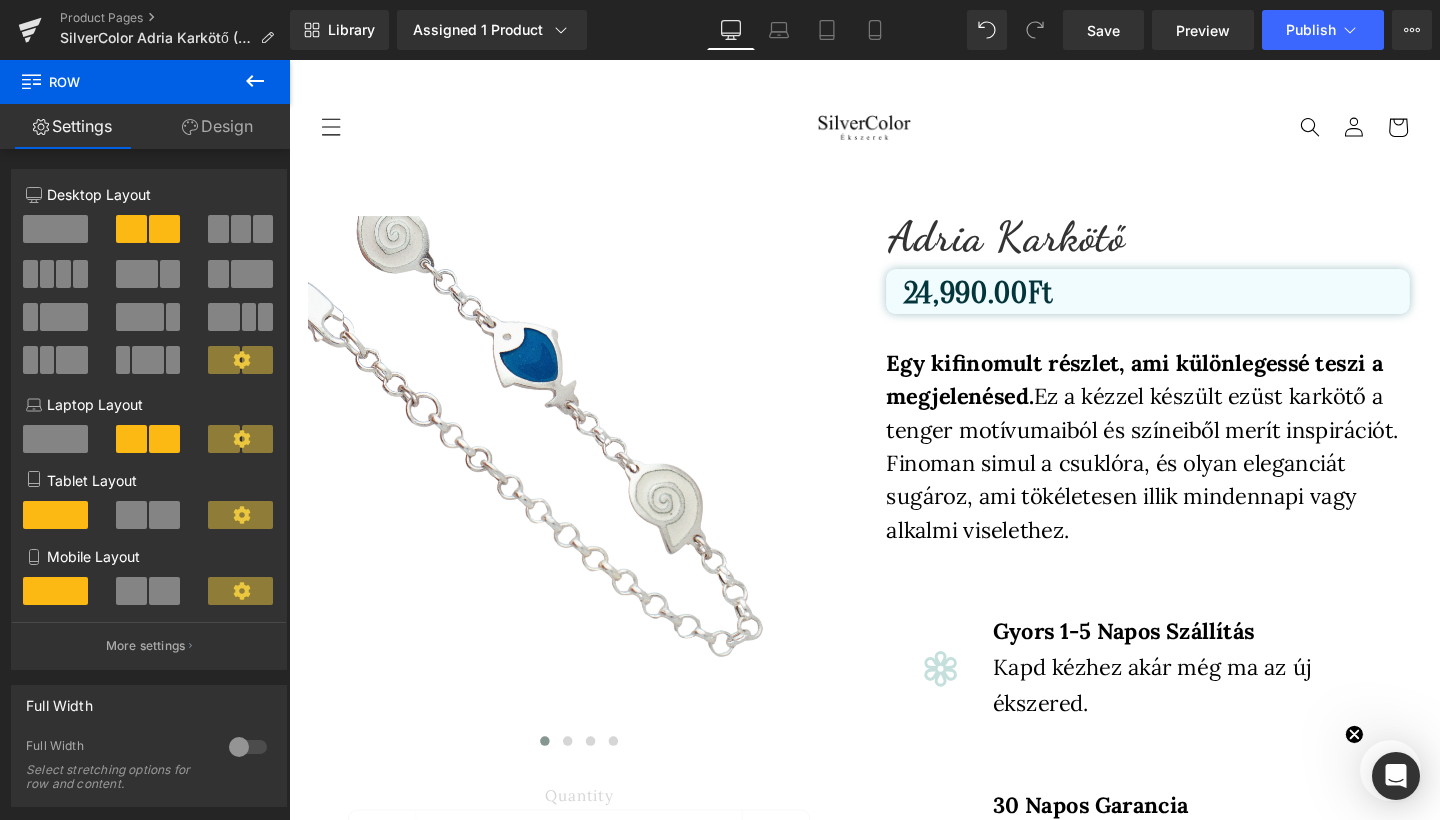 scroll, scrollTop: 0, scrollLeft: 0, axis: both 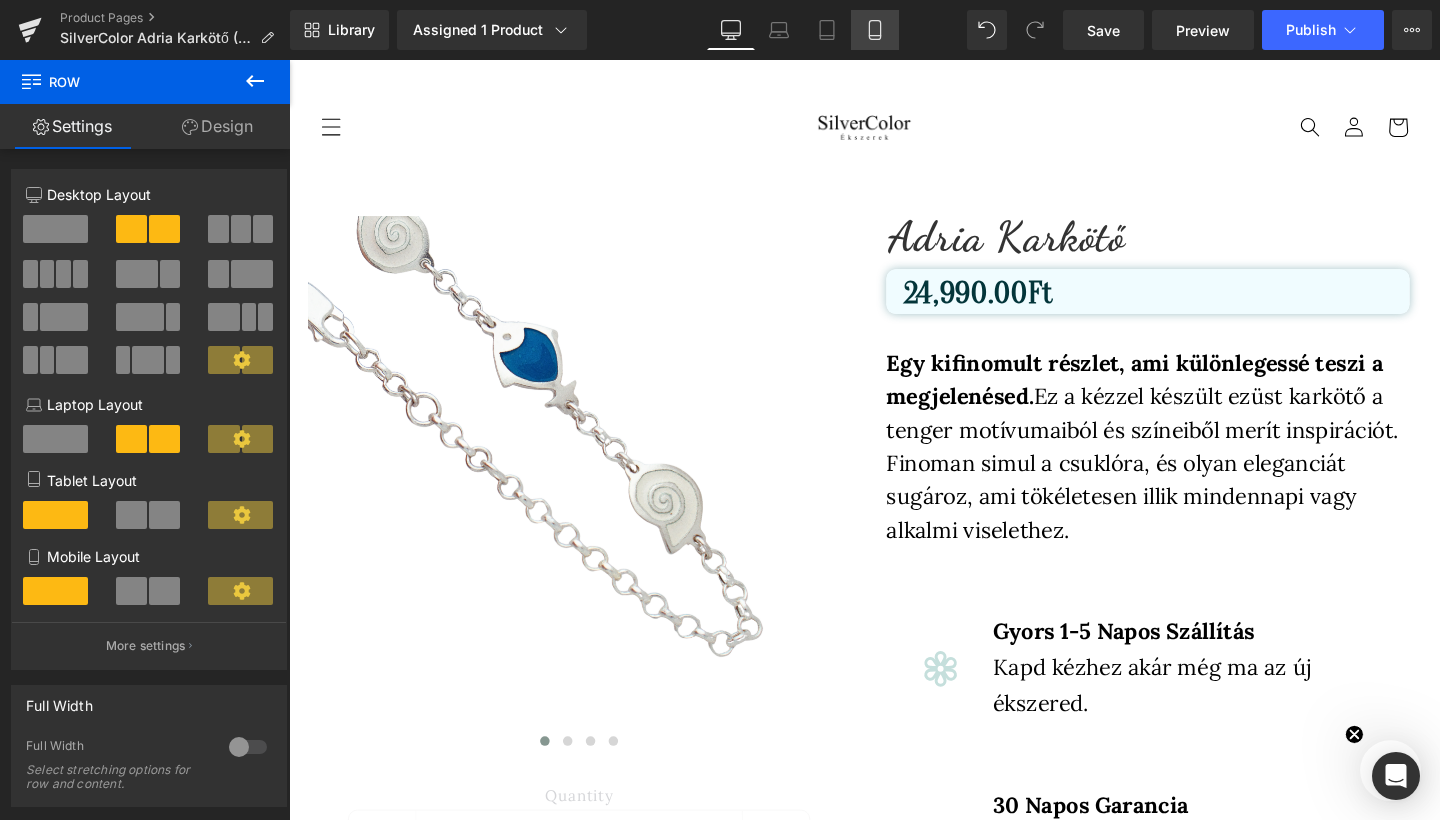 click 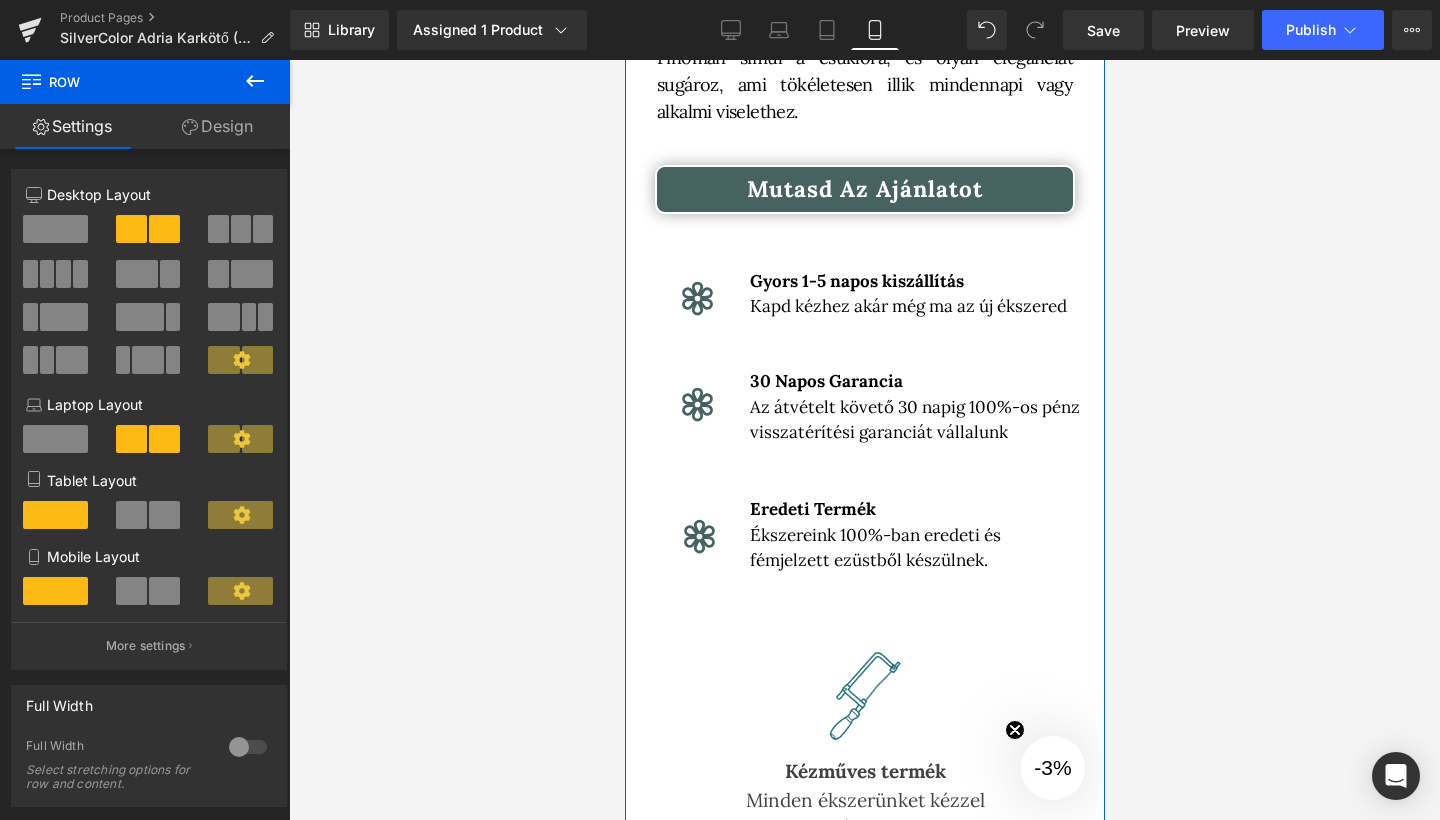 scroll, scrollTop: 834, scrollLeft: 0, axis: vertical 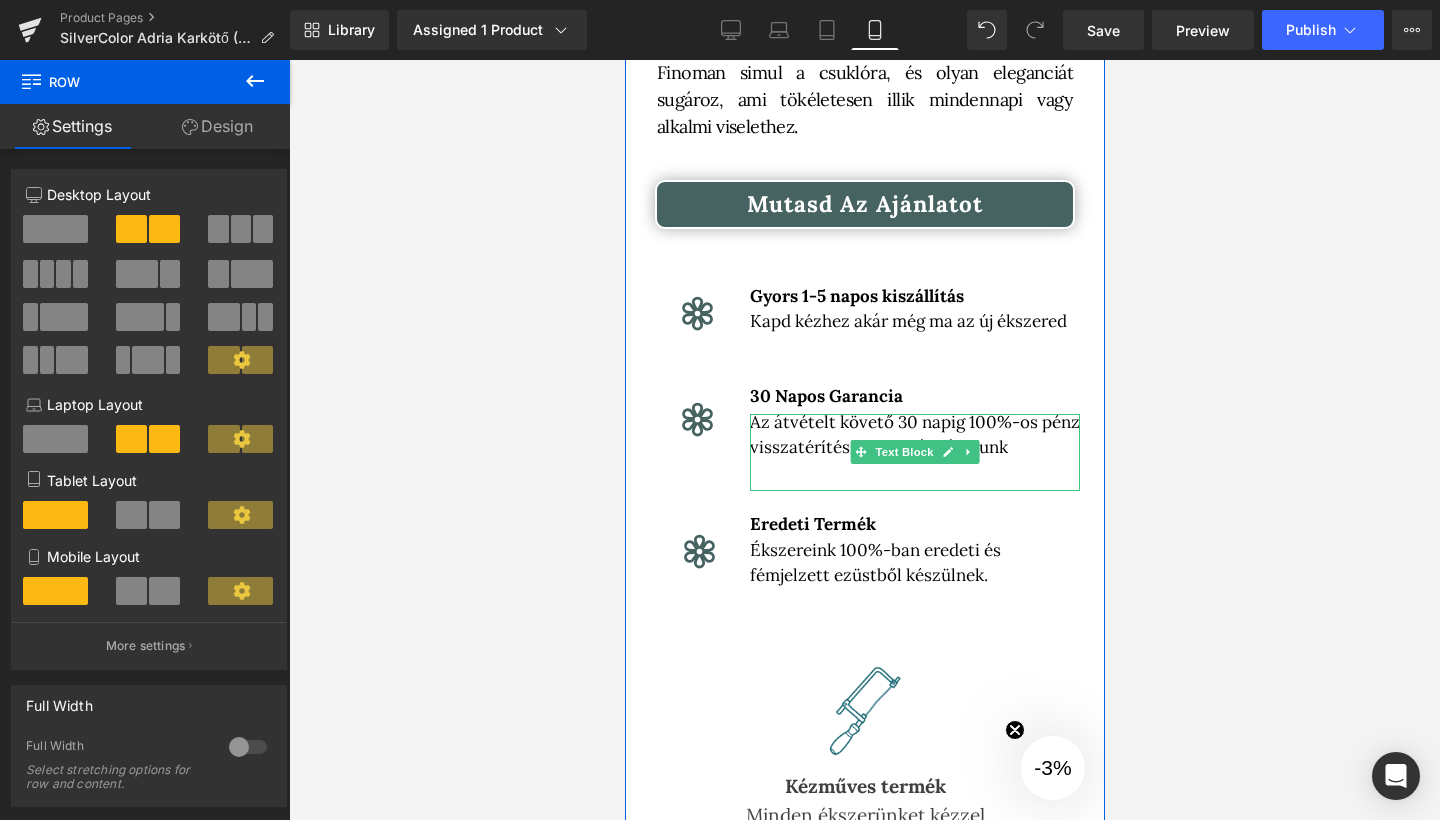 click on "Az átvételt követő 30 napig 100%-os pénz visszatérítési garanciát vállalunk" at bounding box center [914, 435] 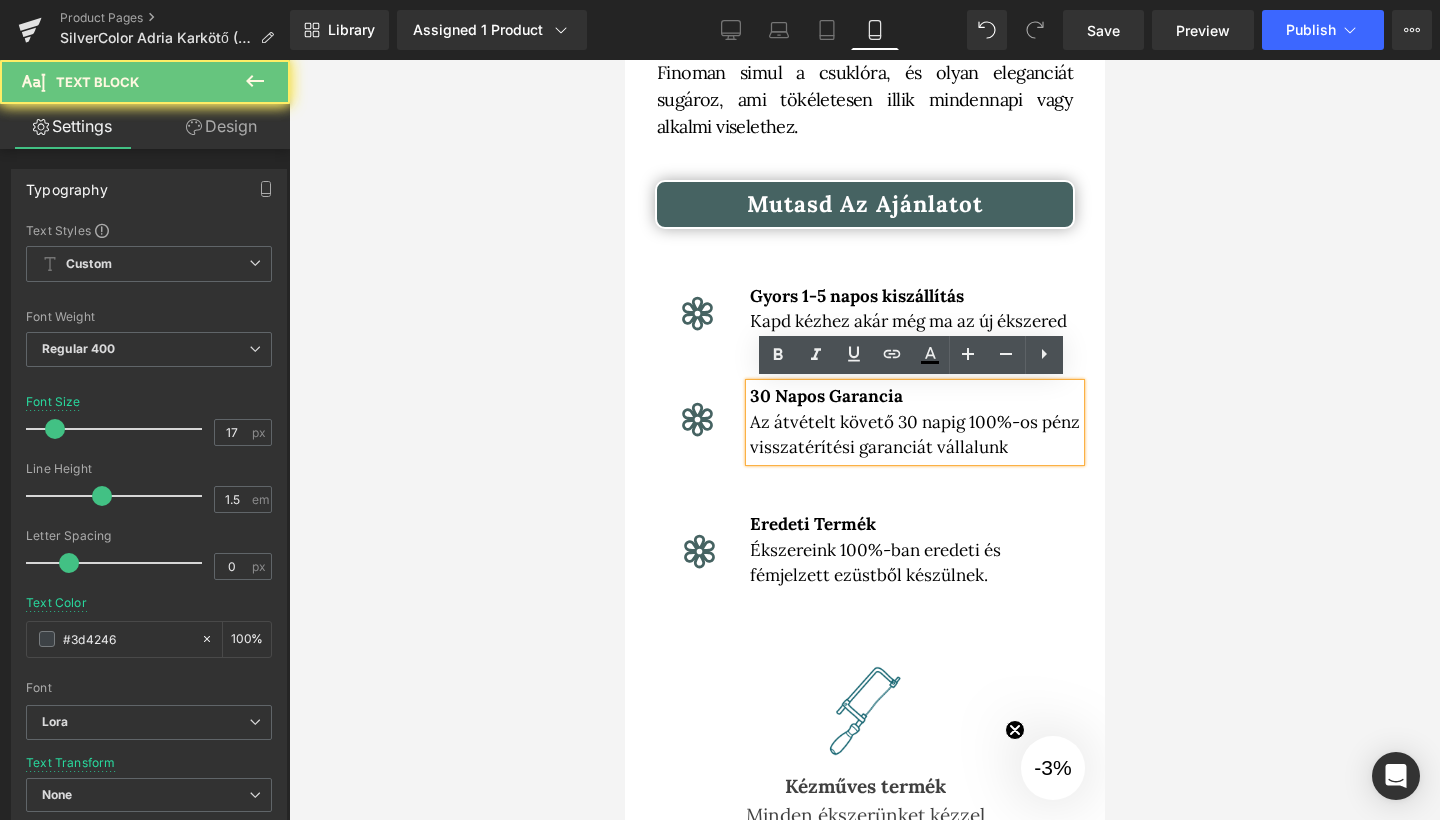 click on "Az átvételt követő 30 napig 100%-os pénz visszatérítési garanciát vállalunk" at bounding box center [914, 435] 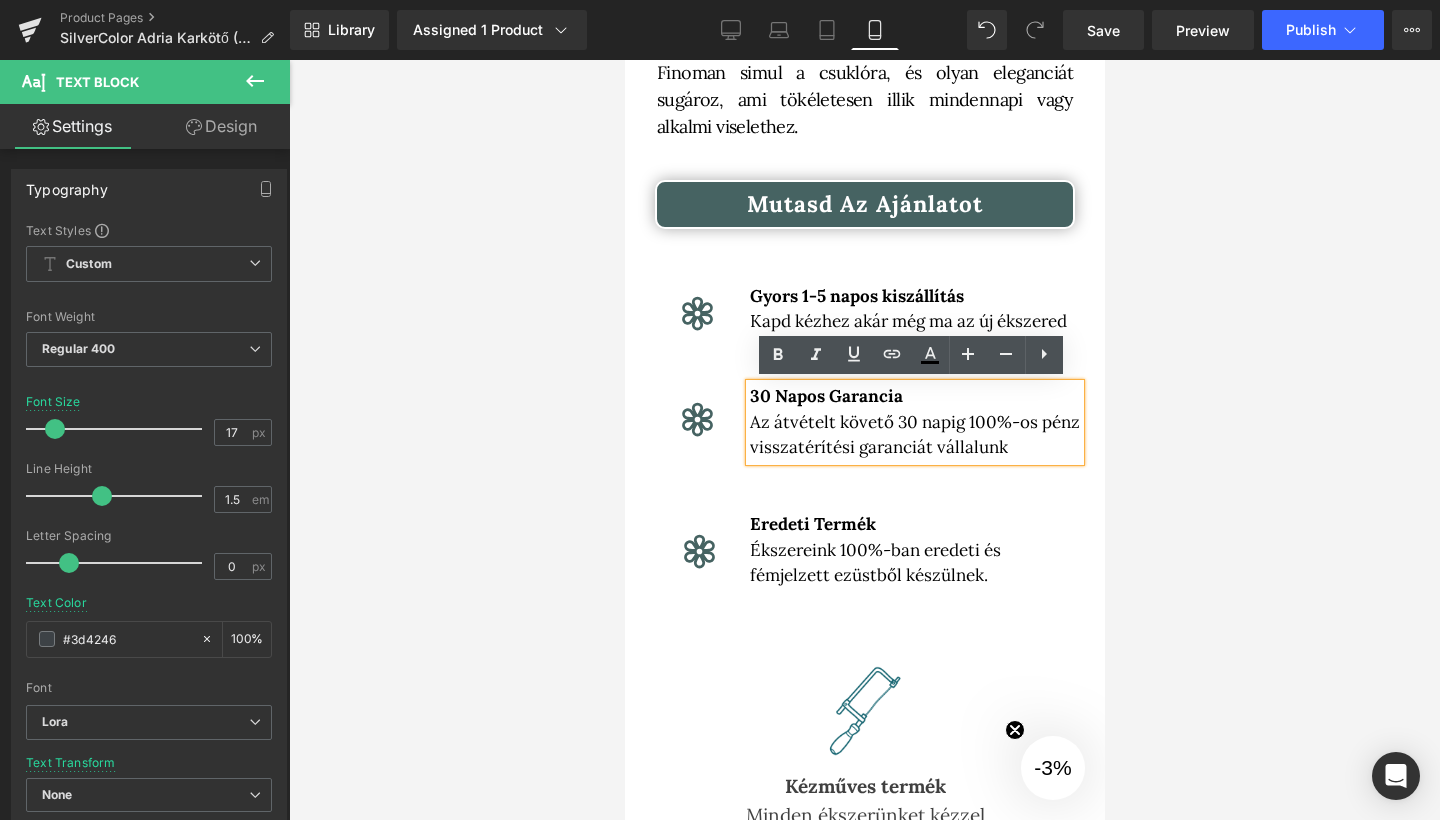 type 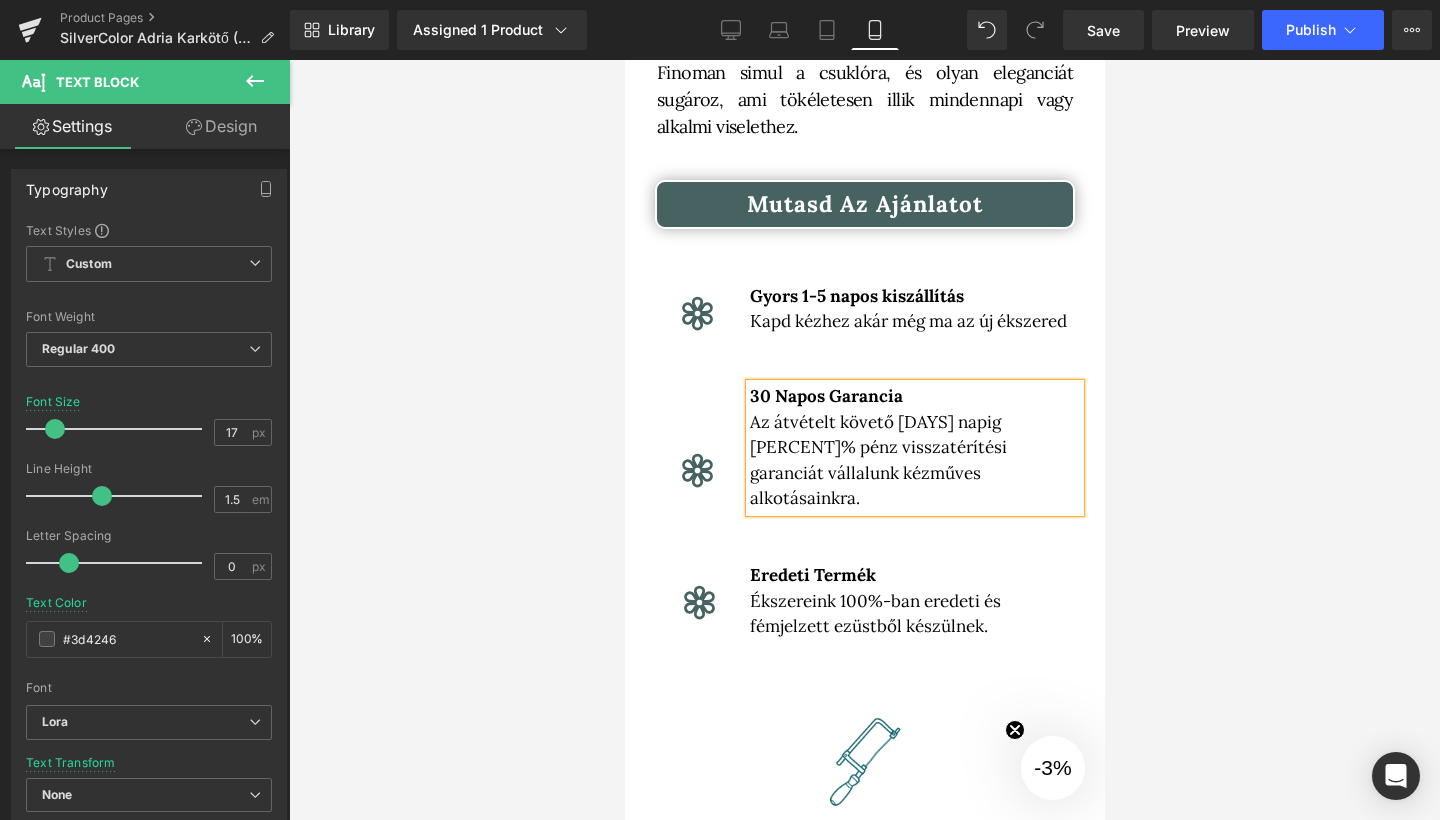 click at bounding box center [864, 440] 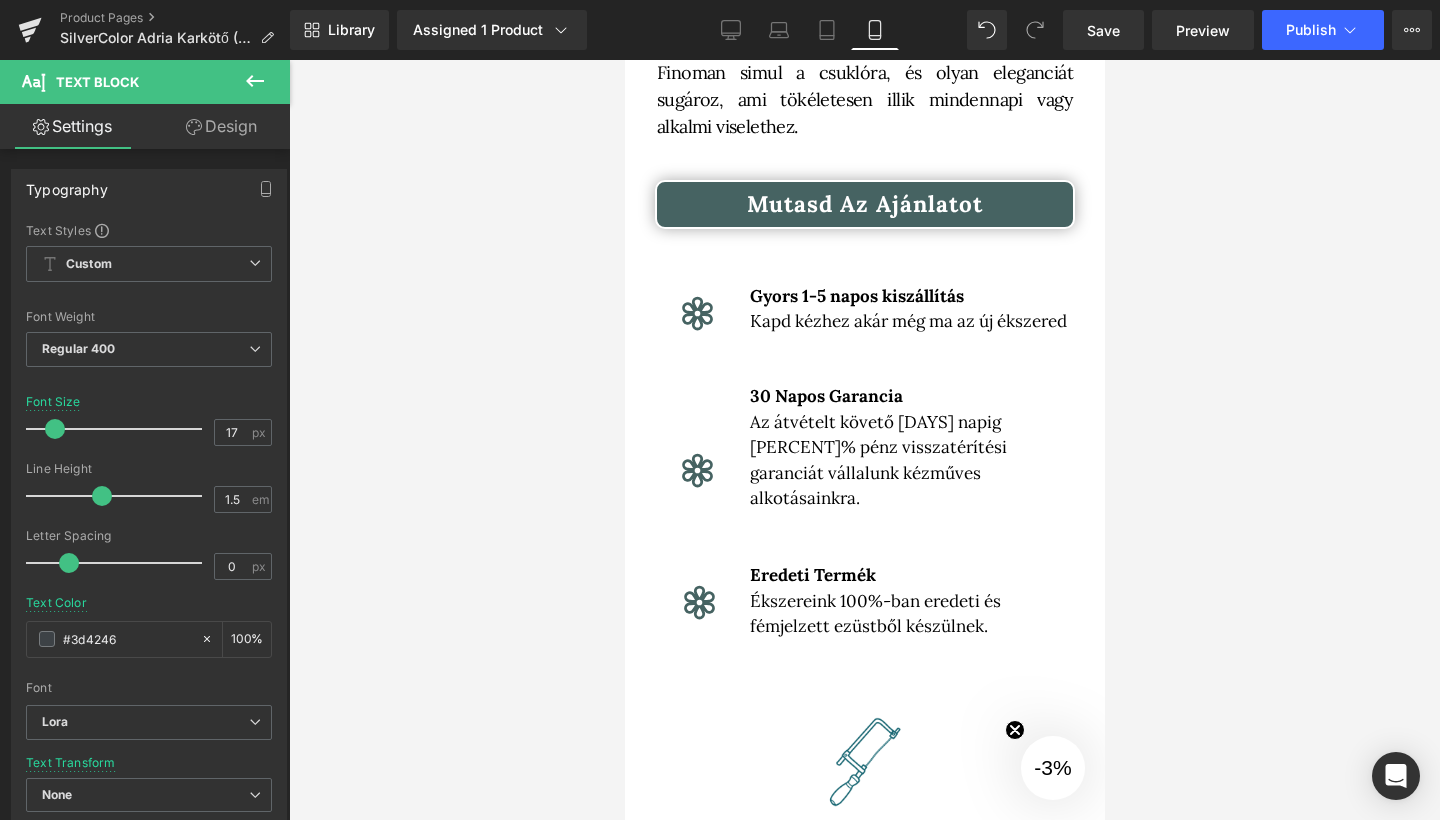 click on "Az átvételt követő [DAYS] napig [PERCENT]% pénz visszatérítési garanciát vállalunk kézműves alkotásainkra." at bounding box center (877, 460) 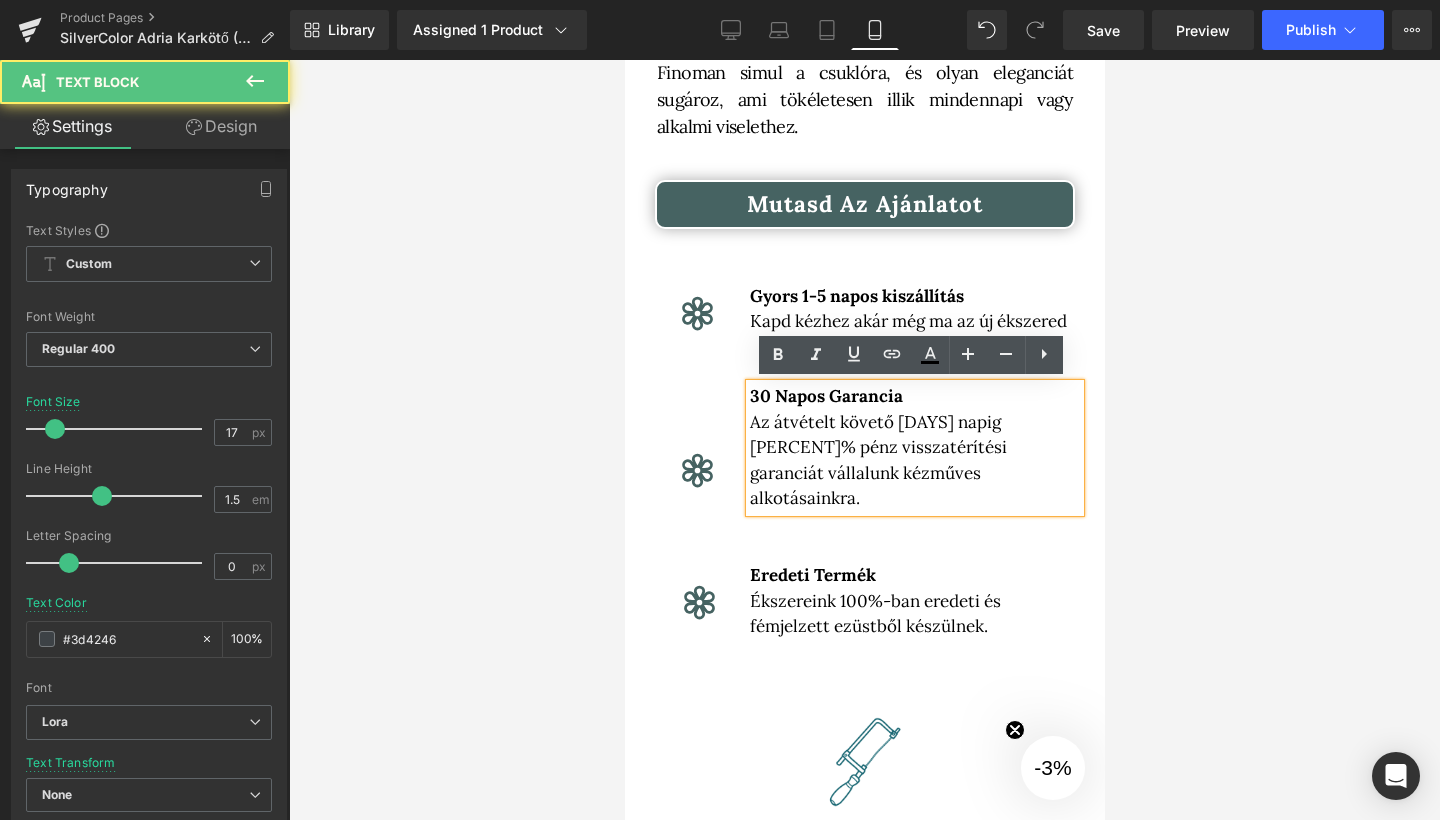 click on "Az átvételt követő [DAYS] napig [PERCENT]% pénz visszatérítési garanciát vállalunk kézműves alkotásainkra." at bounding box center (877, 460) 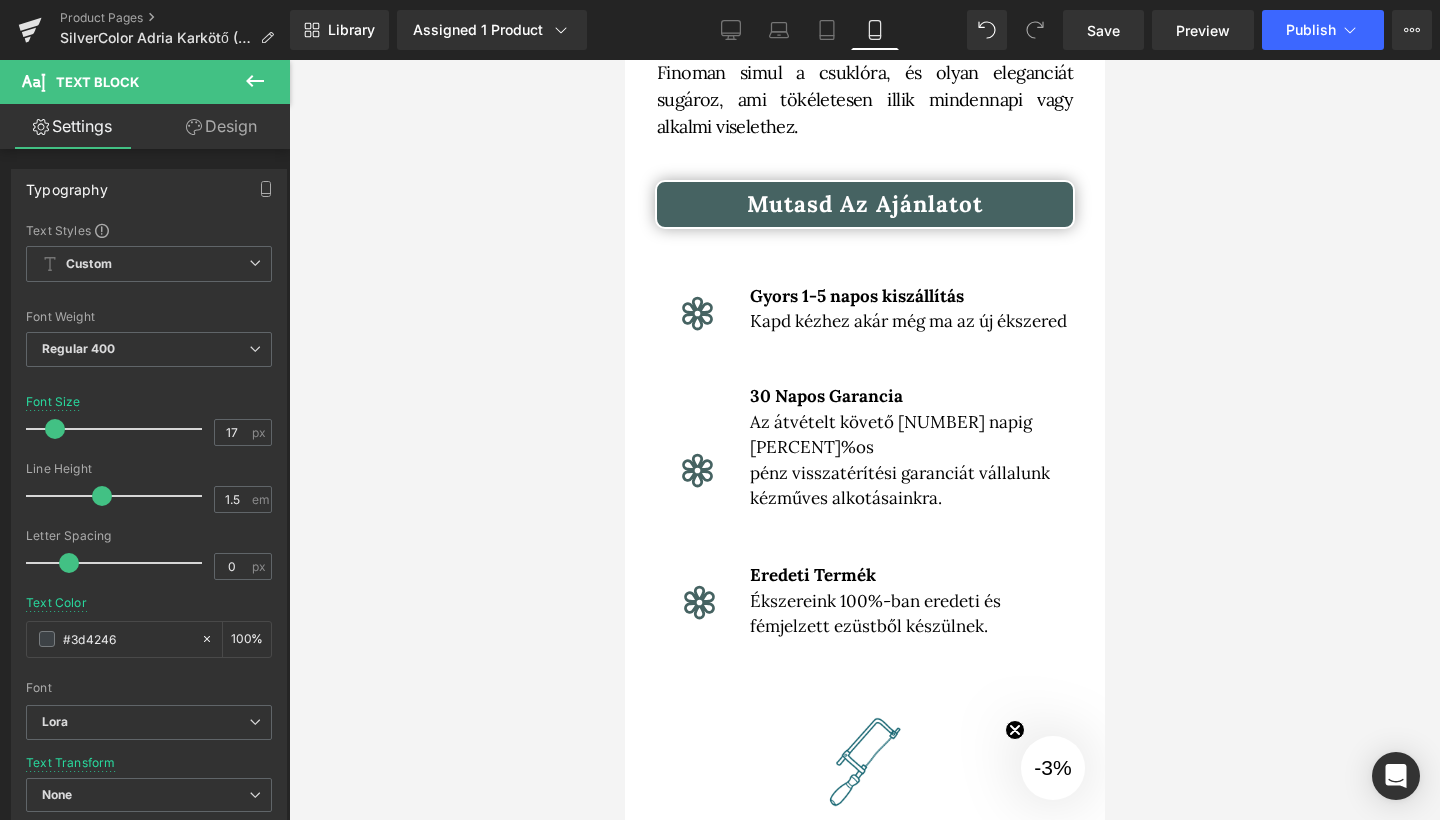 click at bounding box center [864, 440] 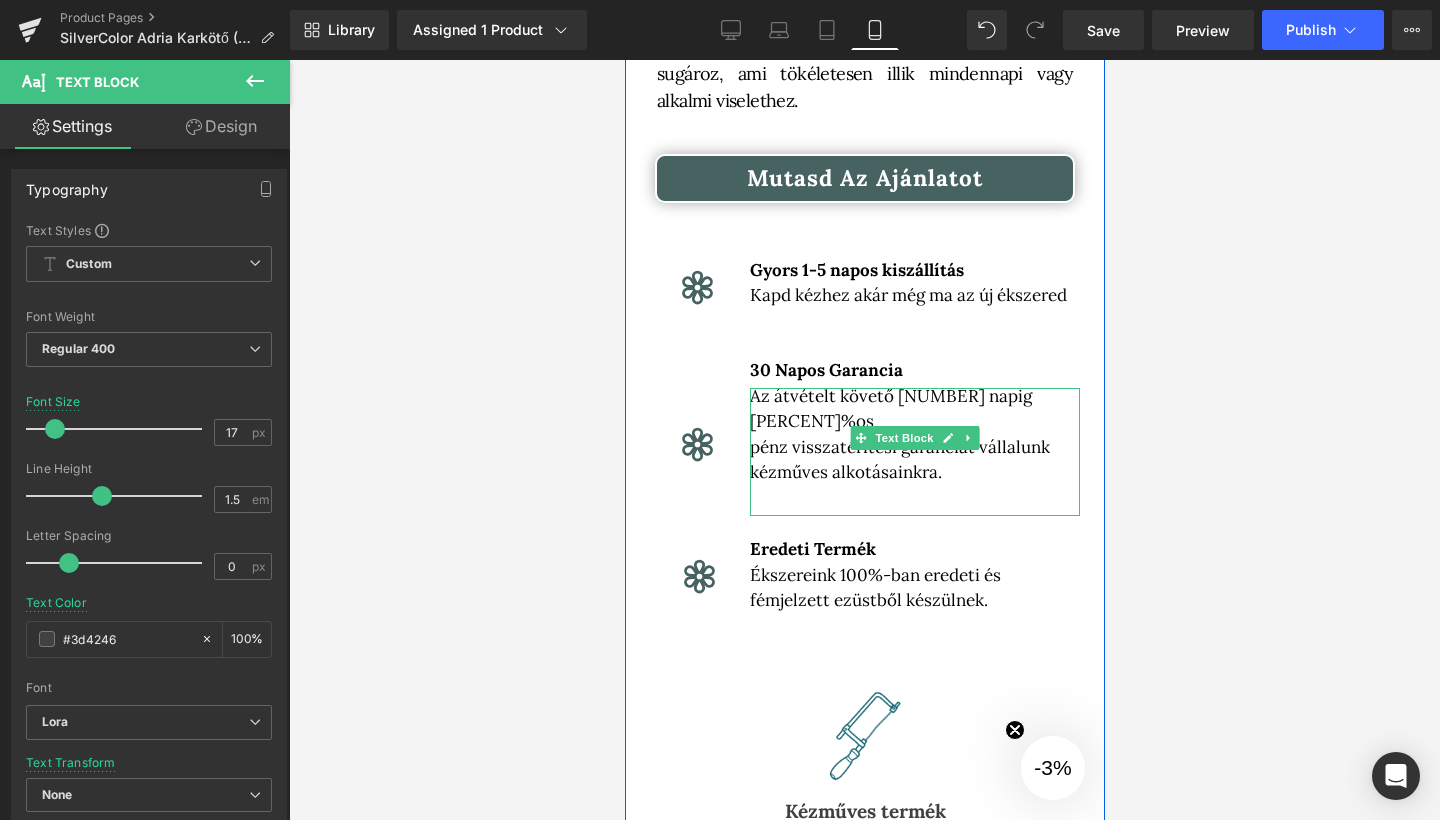 scroll, scrollTop: 861, scrollLeft: 0, axis: vertical 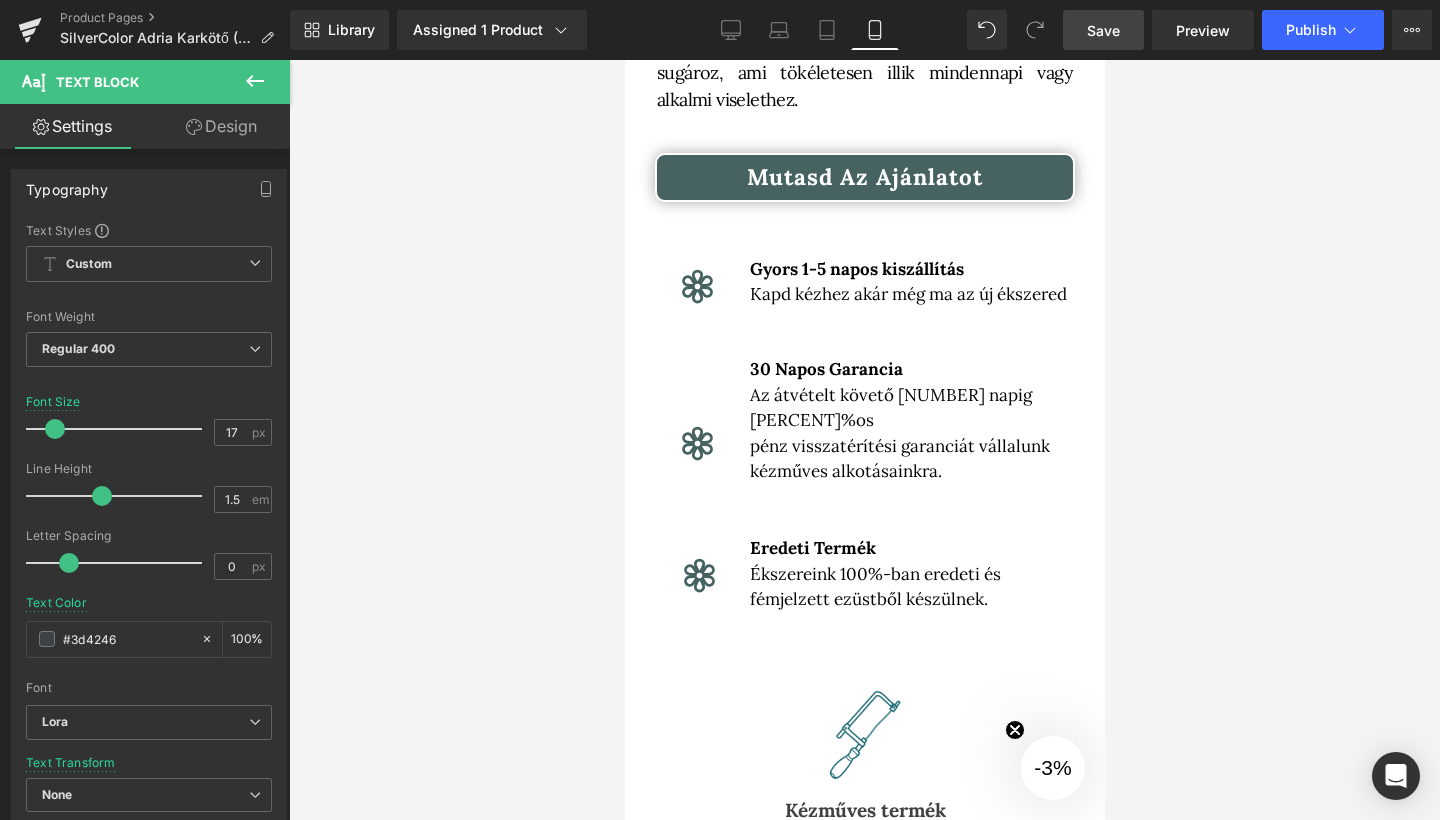 click on "Save" at bounding box center (1103, 30) 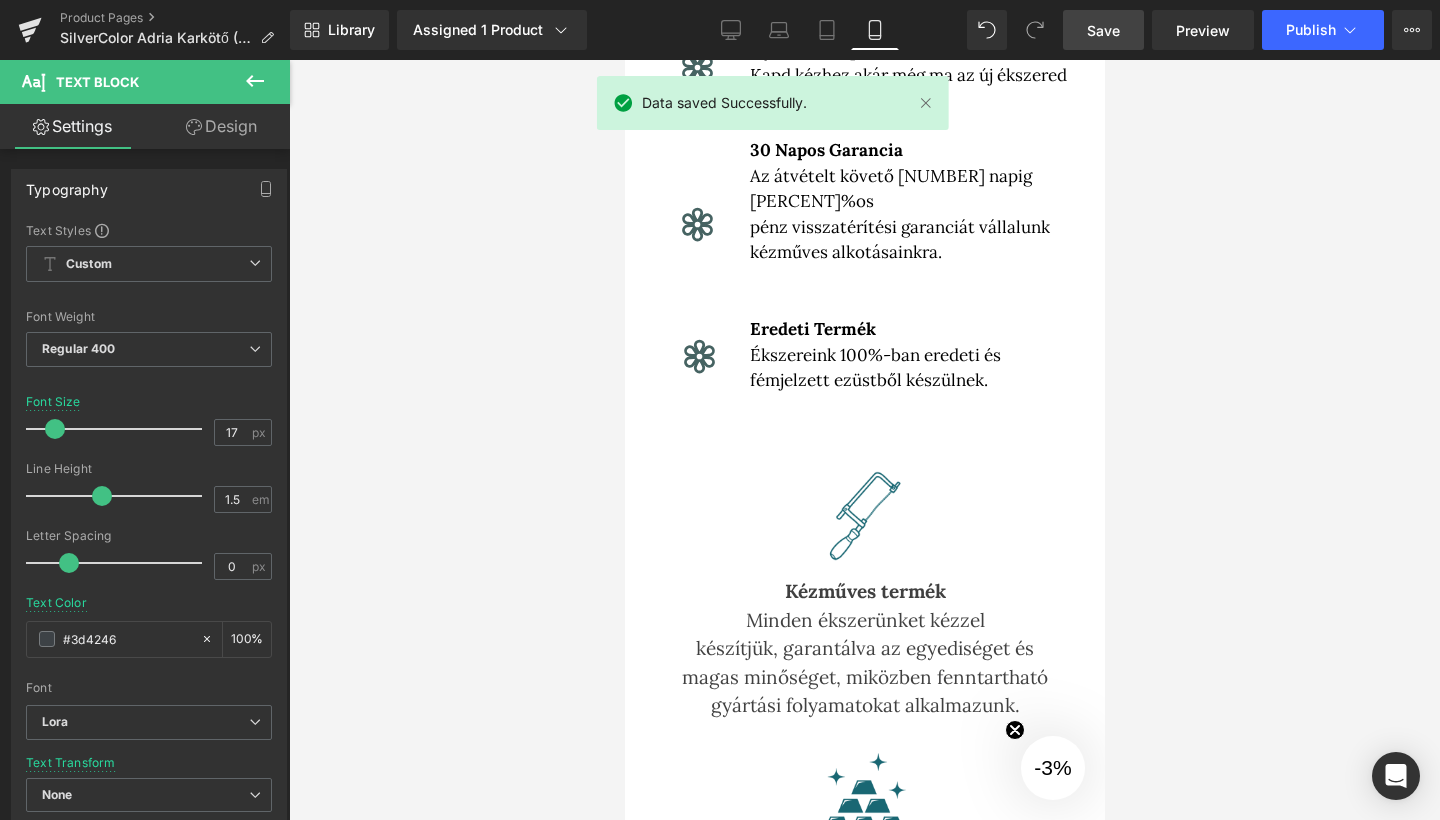 scroll, scrollTop: 978, scrollLeft: 0, axis: vertical 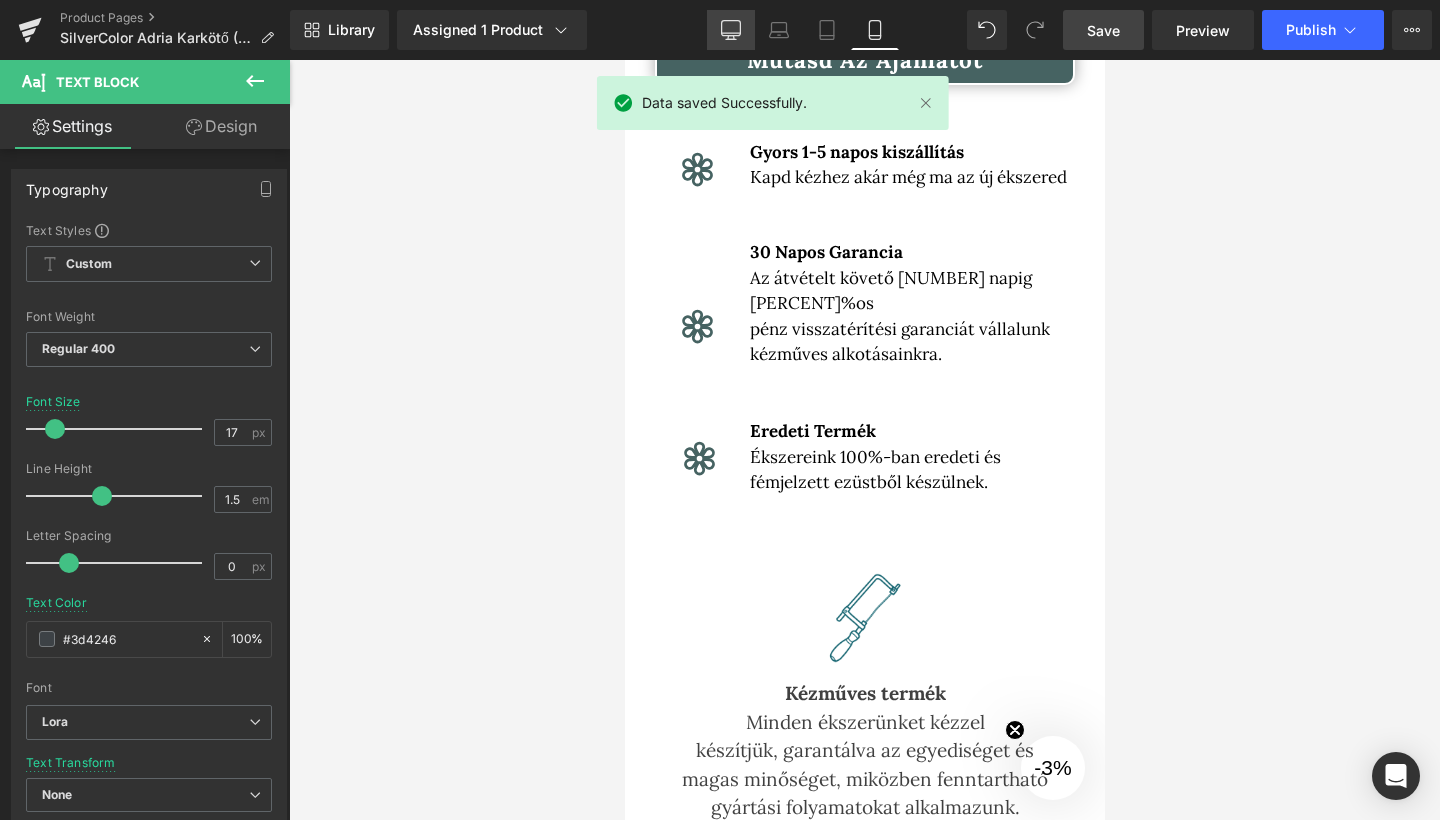 click on "Desktop" at bounding box center [731, 30] 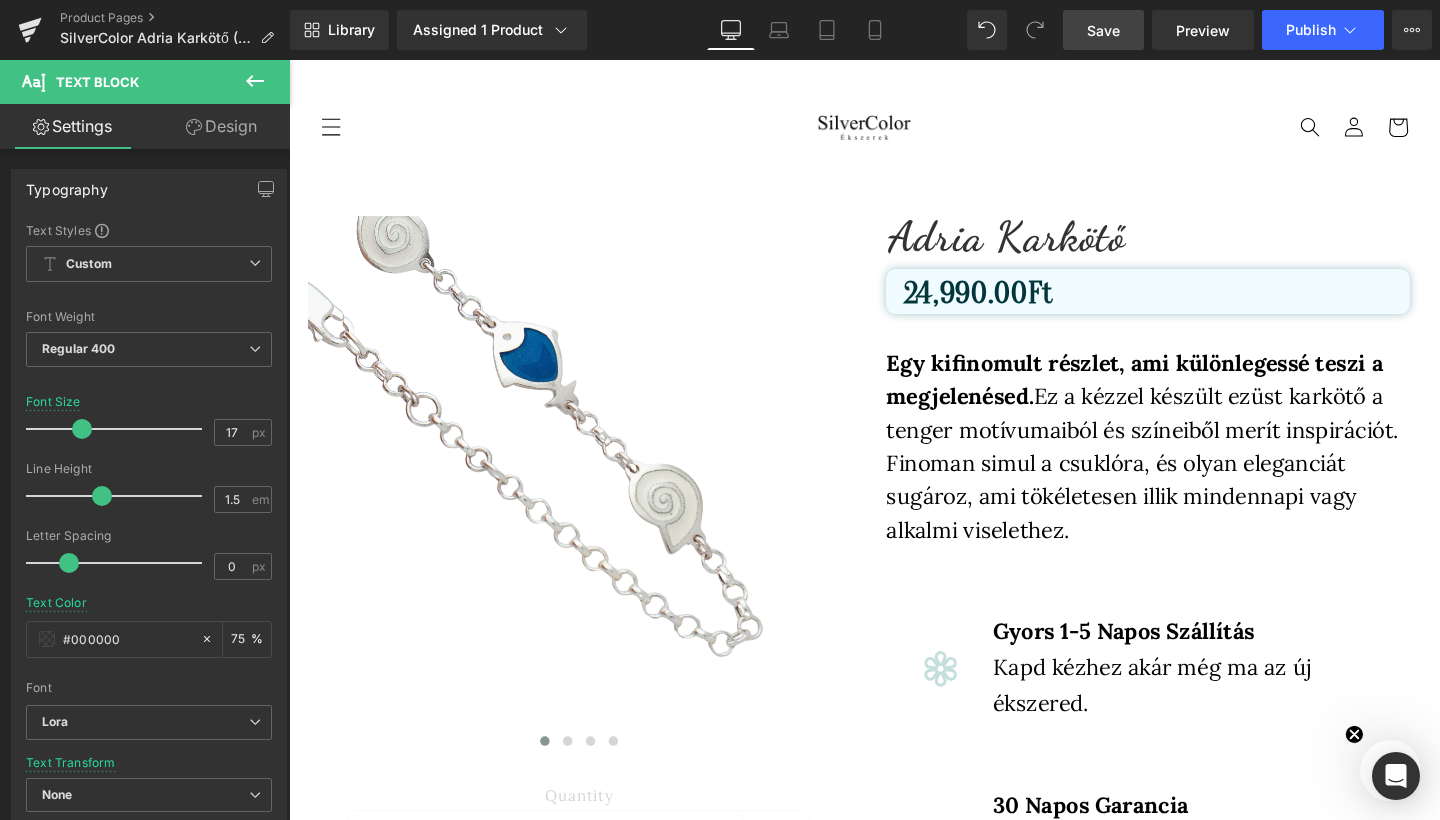 scroll, scrollTop: 0, scrollLeft: 0, axis: both 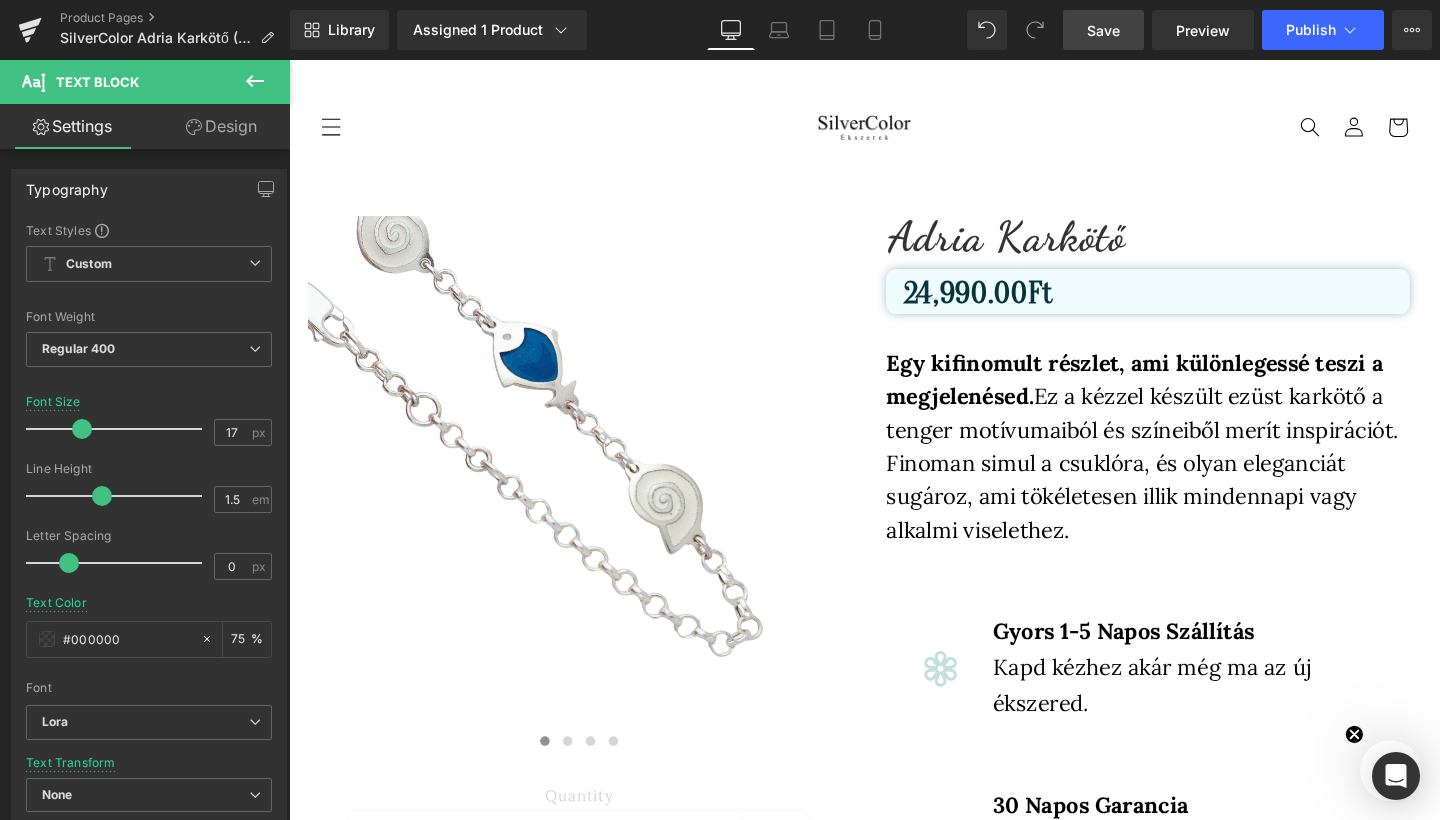 click on "Save" at bounding box center (1103, 30) 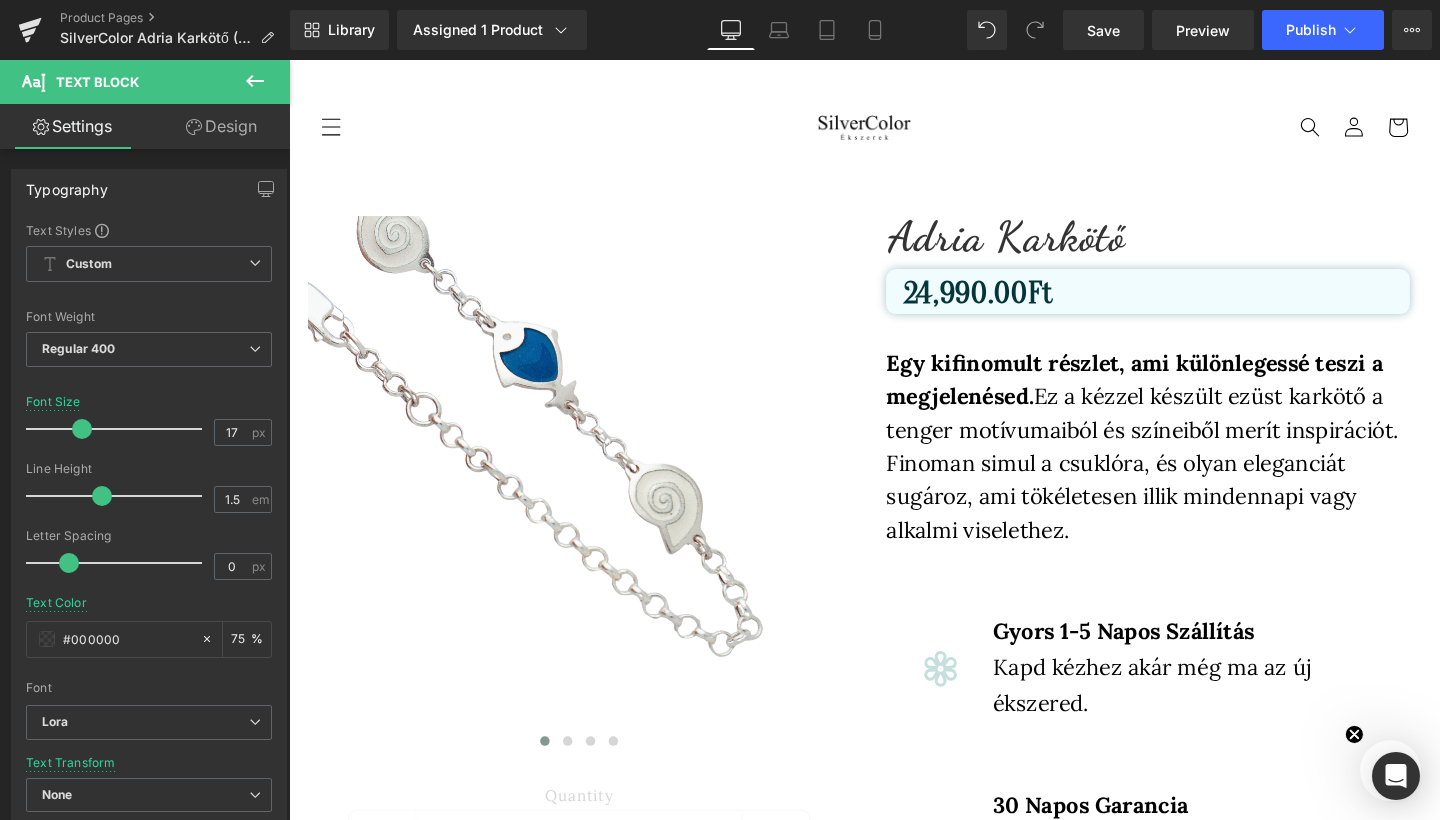 drag, startPoint x: 786, startPoint y: 53, endPoint x: 525, endPoint y: 1, distance: 266.12967 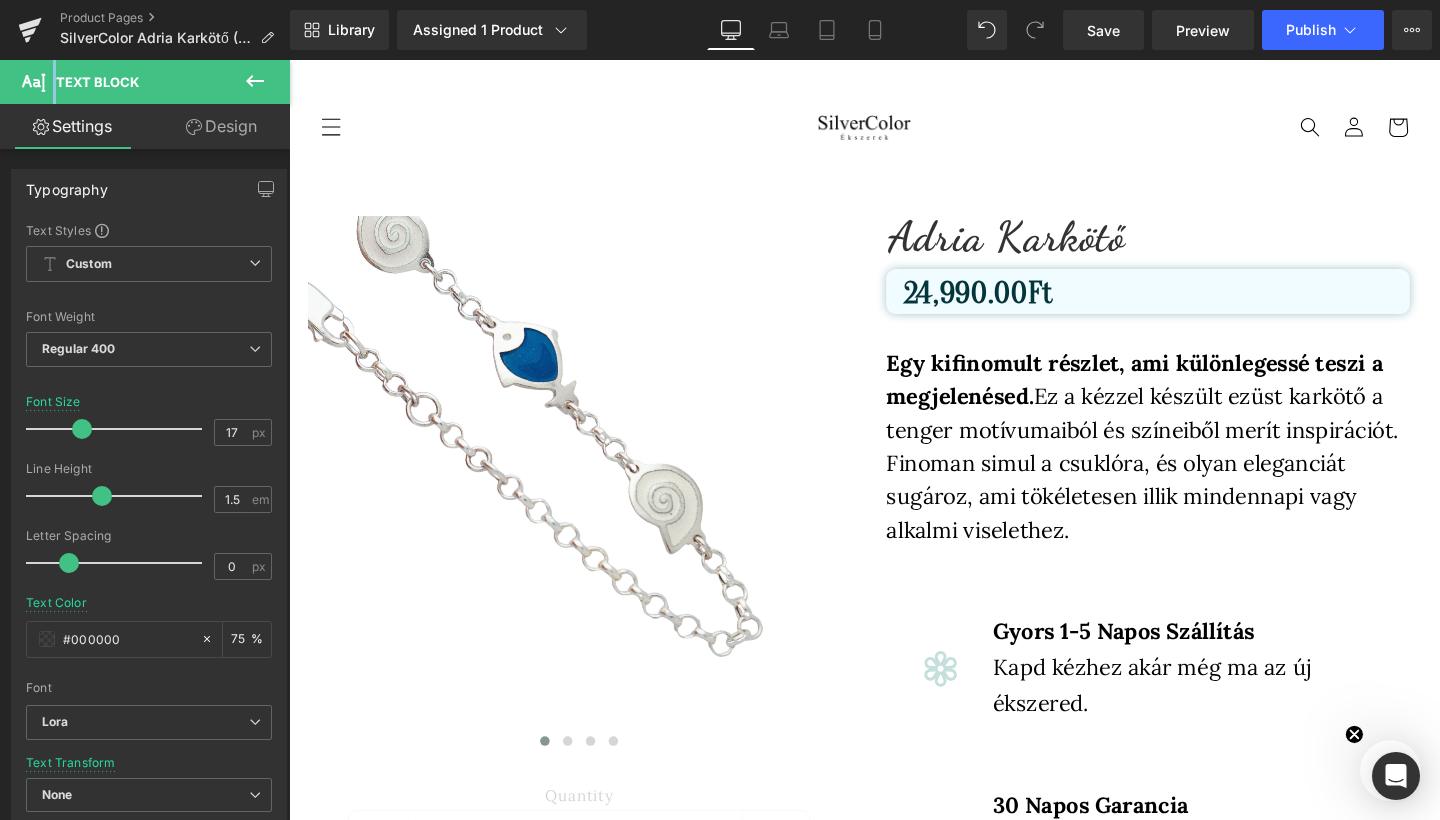 click on "Library Assigned 1 Product  Product Preview
Adria Karkötő Manage assigned products Desktop Desktop Laptop Tablet Mobile Save Preview Publish Scheduled View Live Page View with current Template Save Template to Library Schedule Publish  Optimize  Publish Settings Shortcuts  Your page can’t be published   You've reached the maximum number of published pages on your plan  ([NUMBER]/[NUMBER]).  You need to upgrade your plan or unpublish all your pages to get 1 publish slot.   Unpublish pages   Upgrade plan" at bounding box center [865, 30] 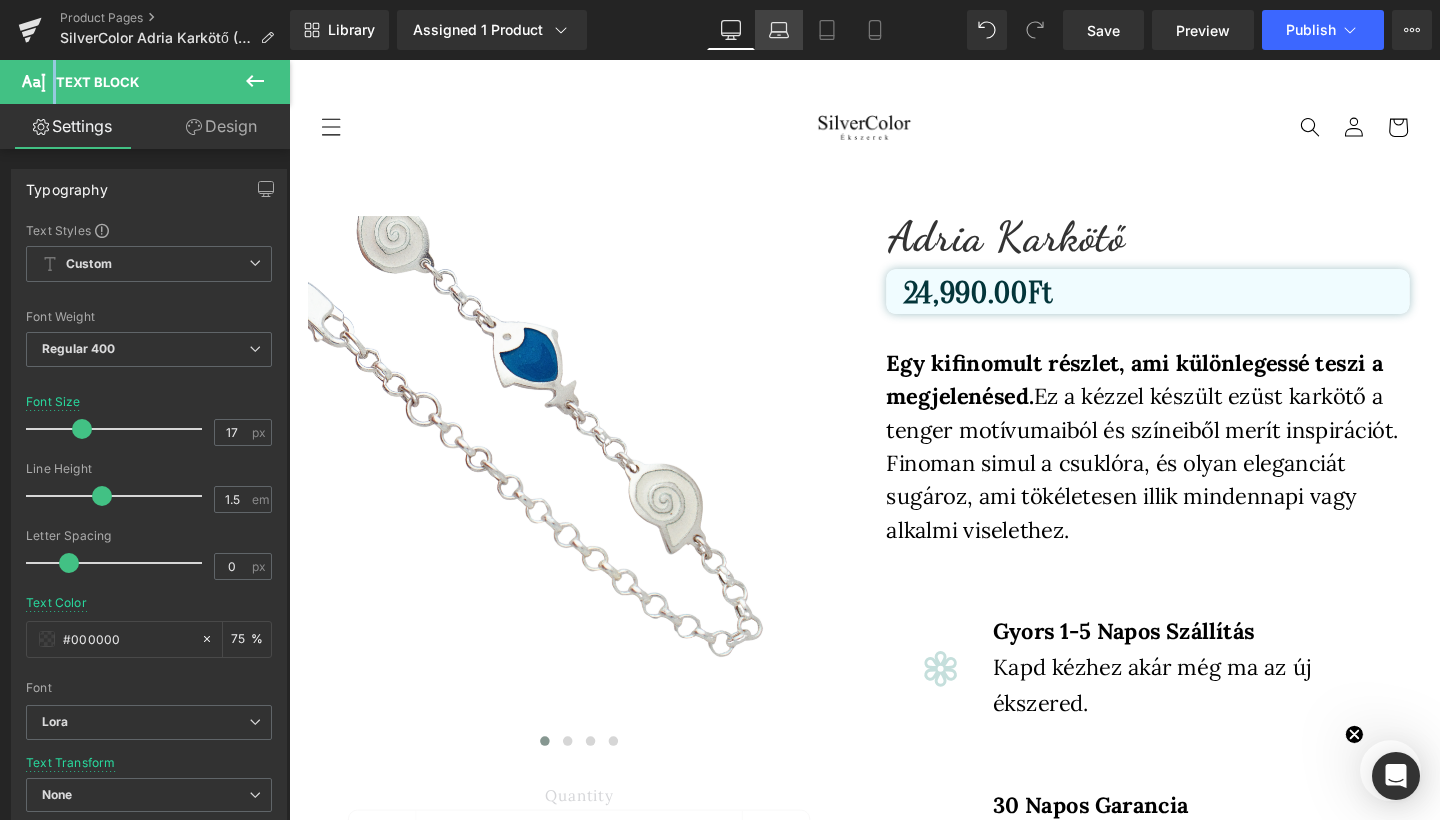 click 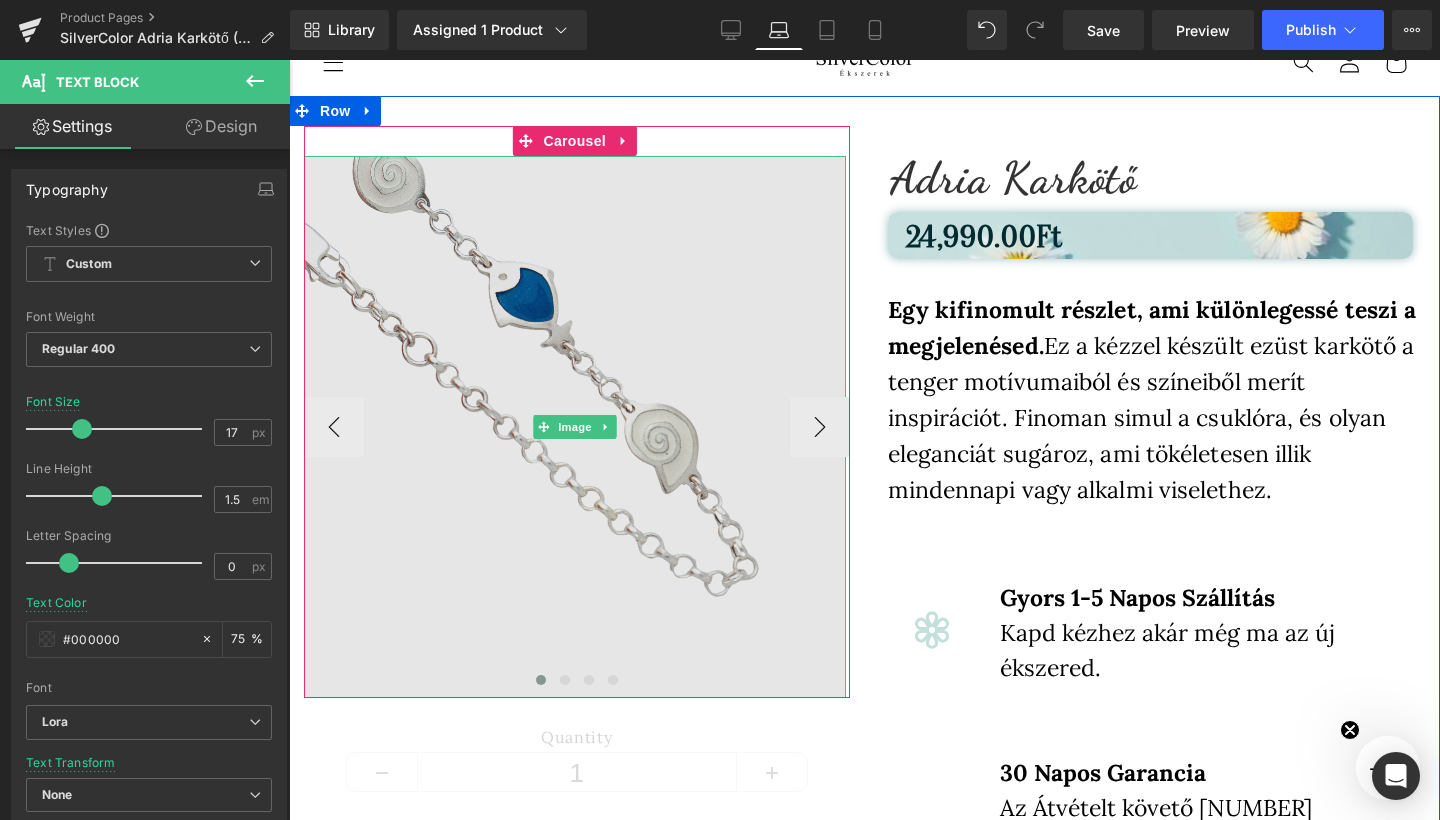 scroll, scrollTop: 102, scrollLeft: 0, axis: vertical 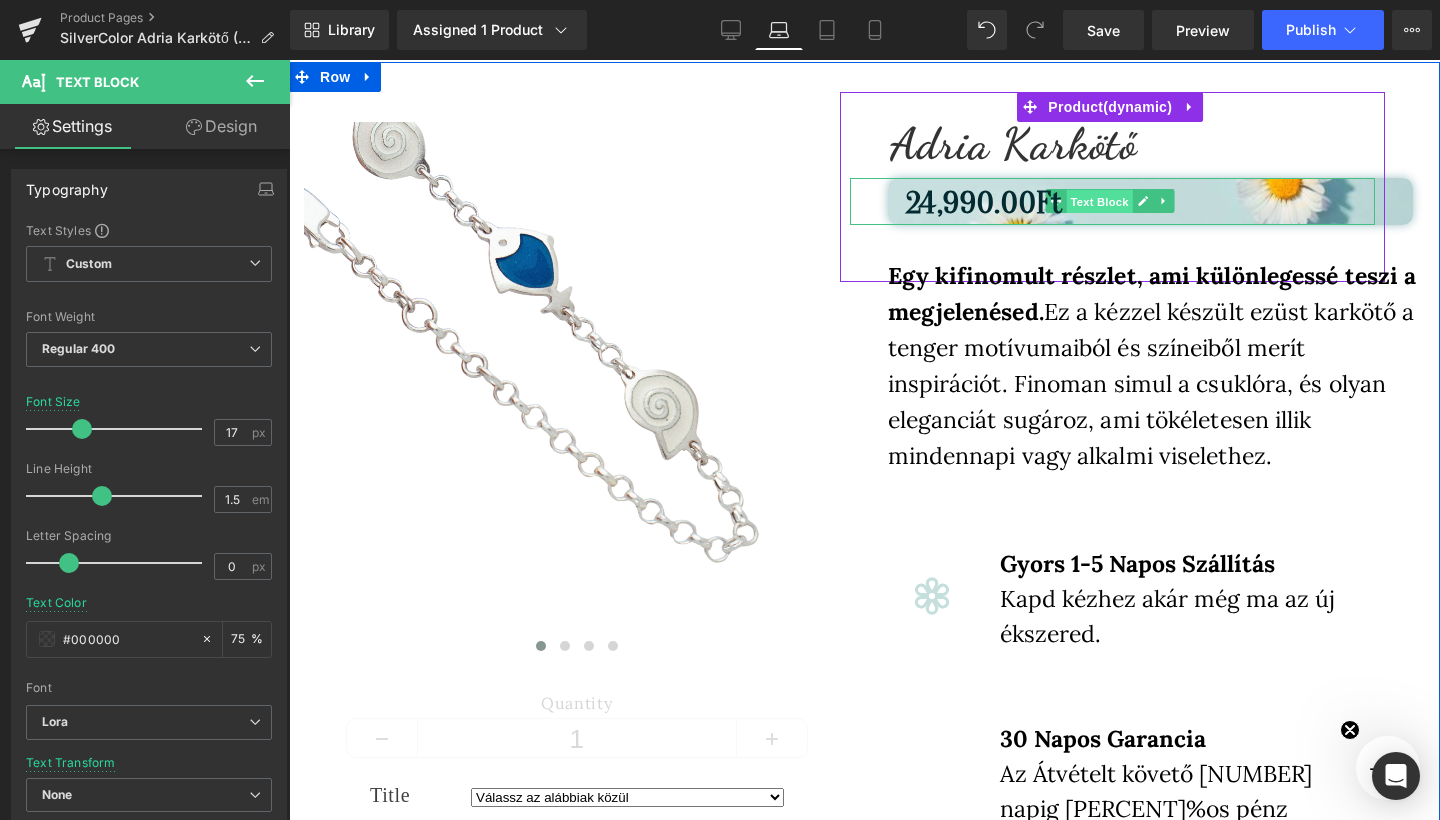 click on "Text Block" at bounding box center [1100, 202] 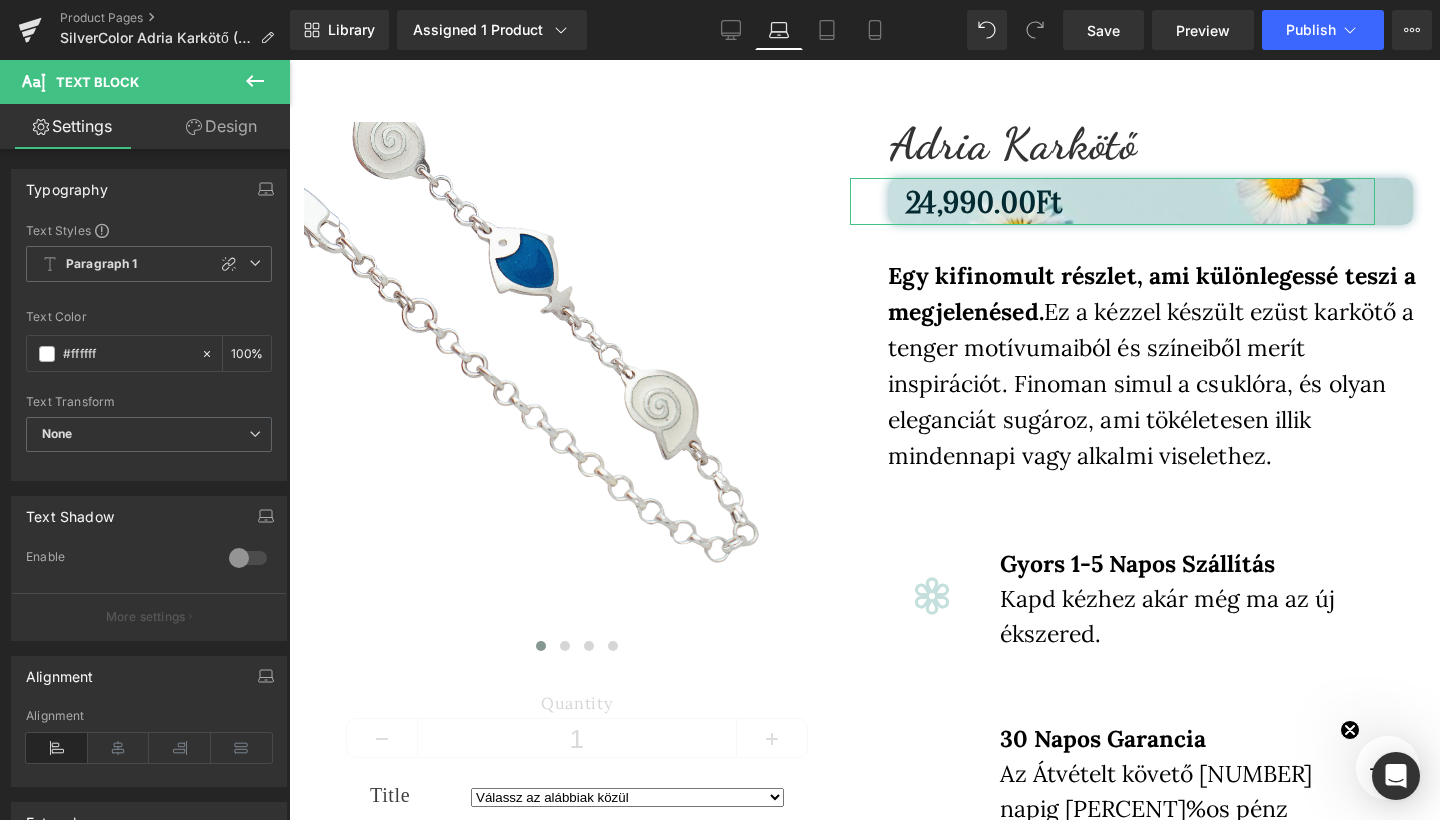 click on "Design" at bounding box center (221, 126) 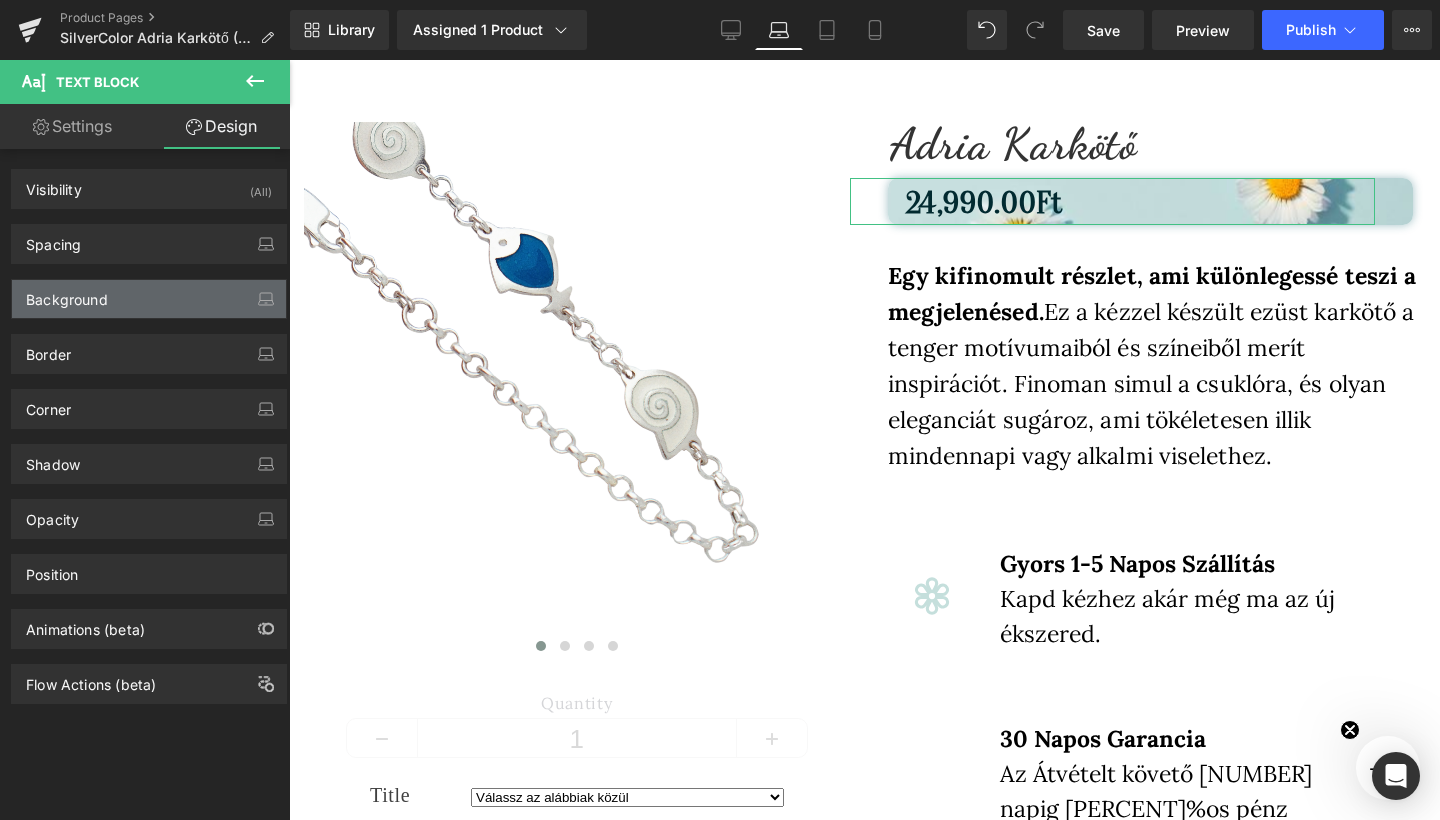 click on "Background" at bounding box center (149, 299) 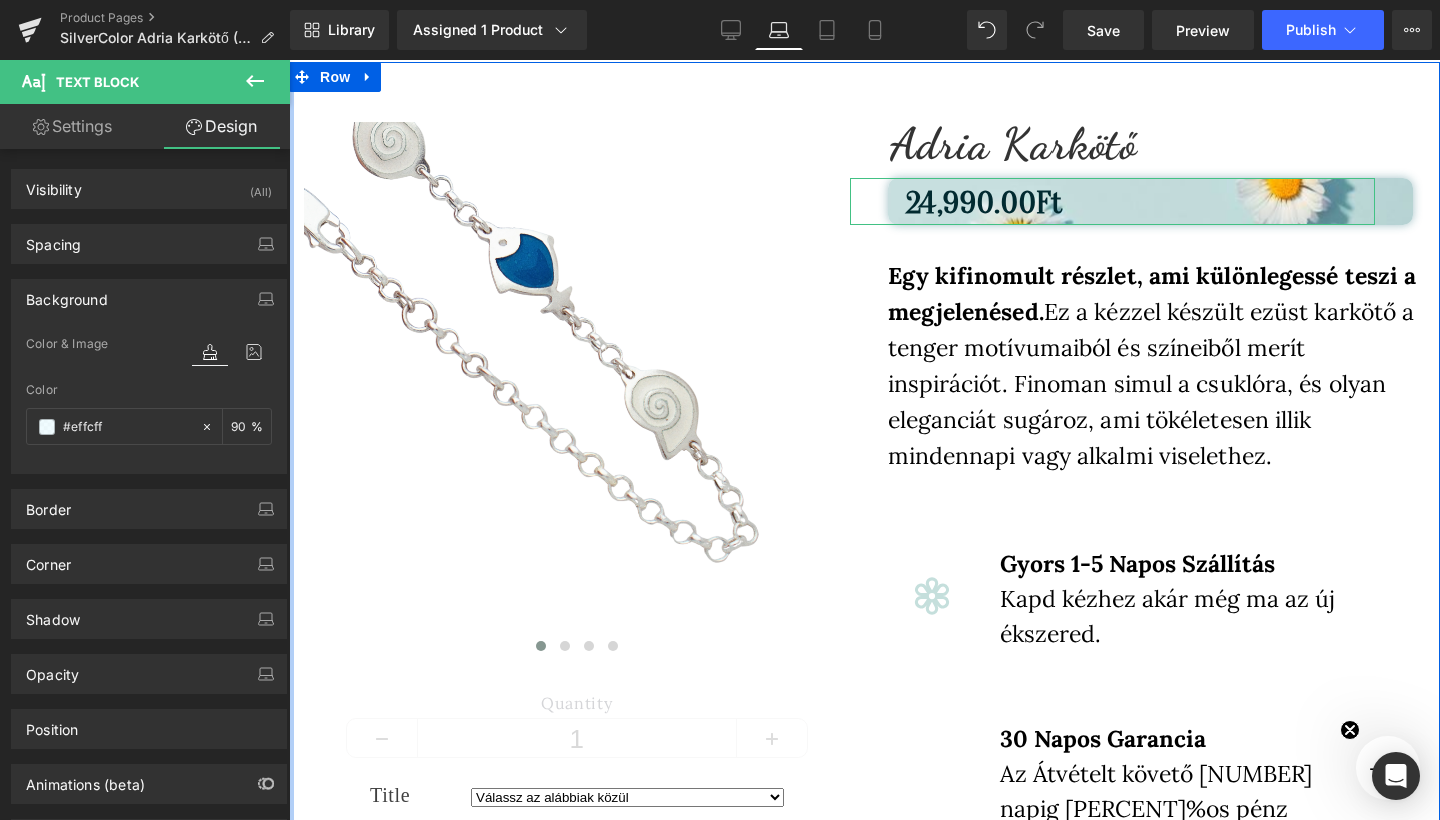 click at bounding box center [232, 371] 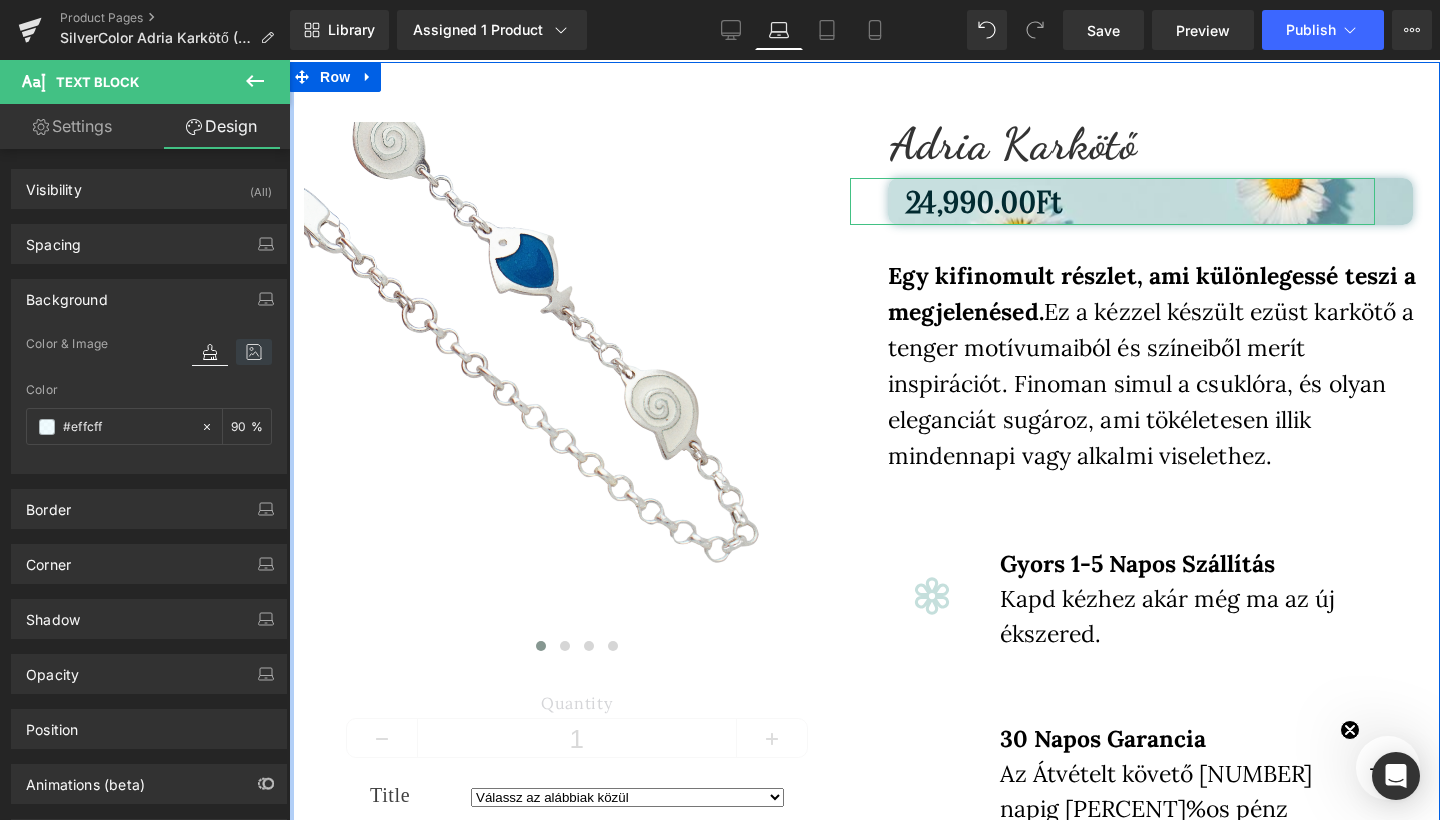 click at bounding box center (254, 352) 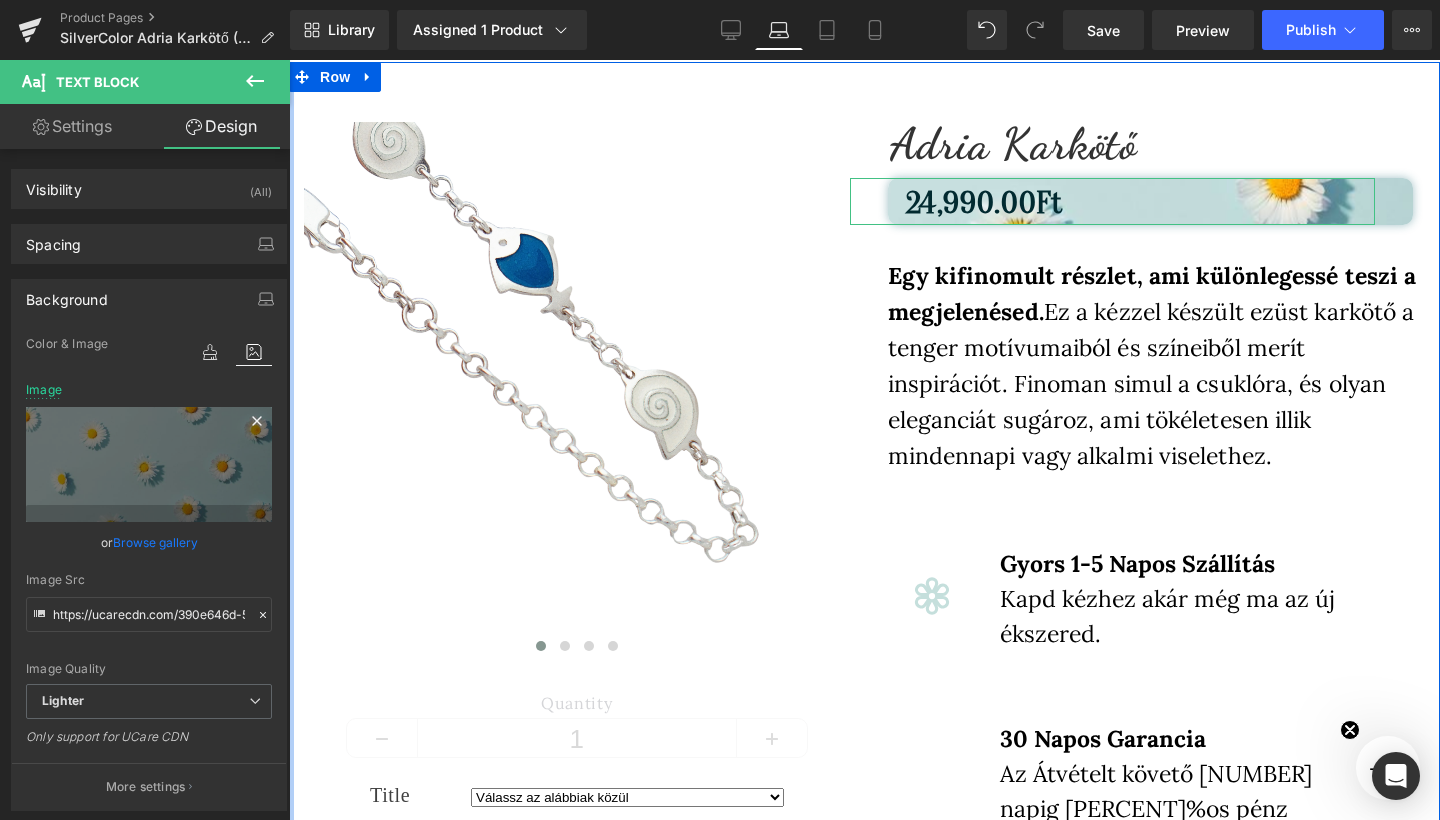 click 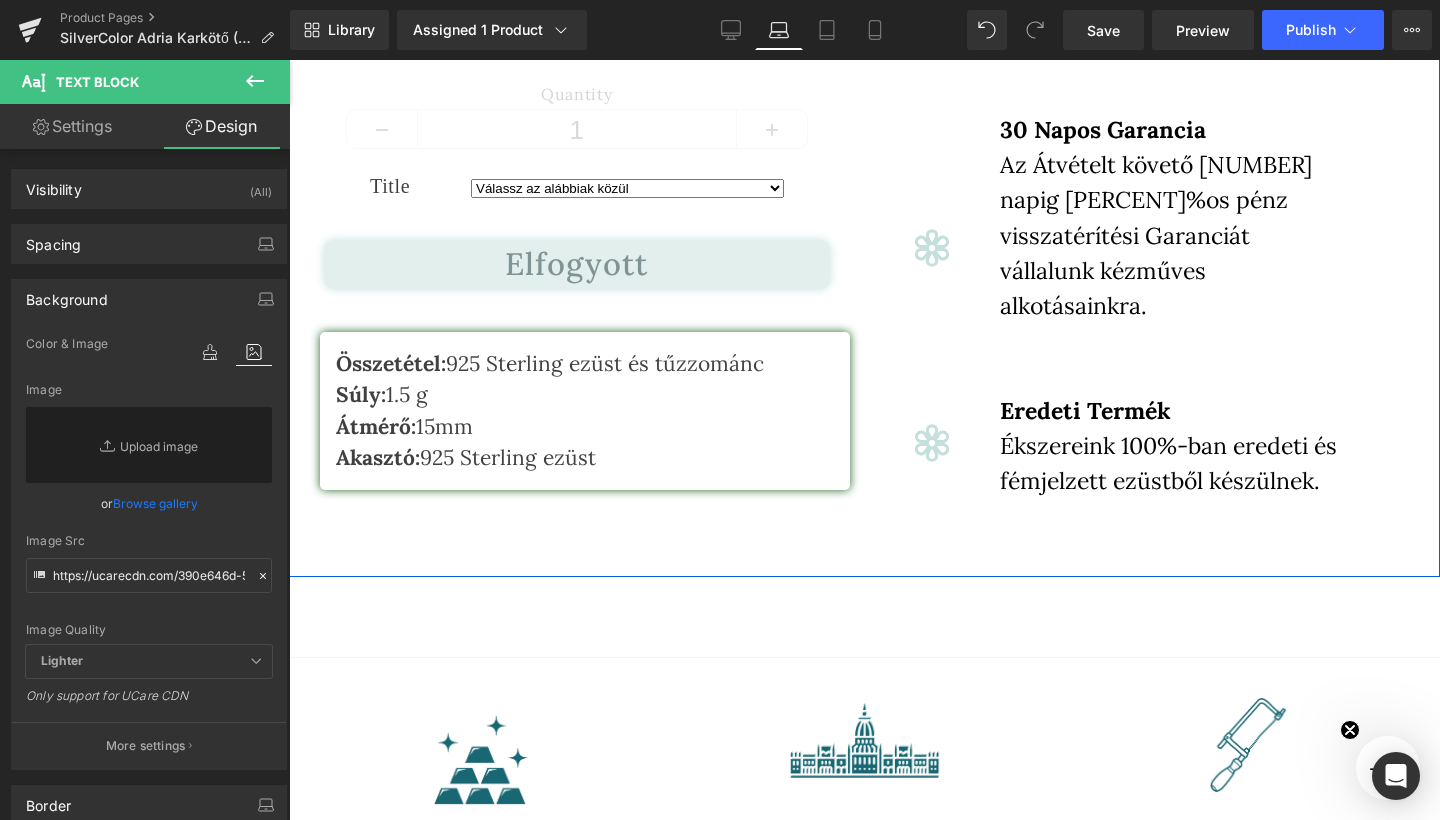 scroll, scrollTop: 713, scrollLeft: 0, axis: vertical 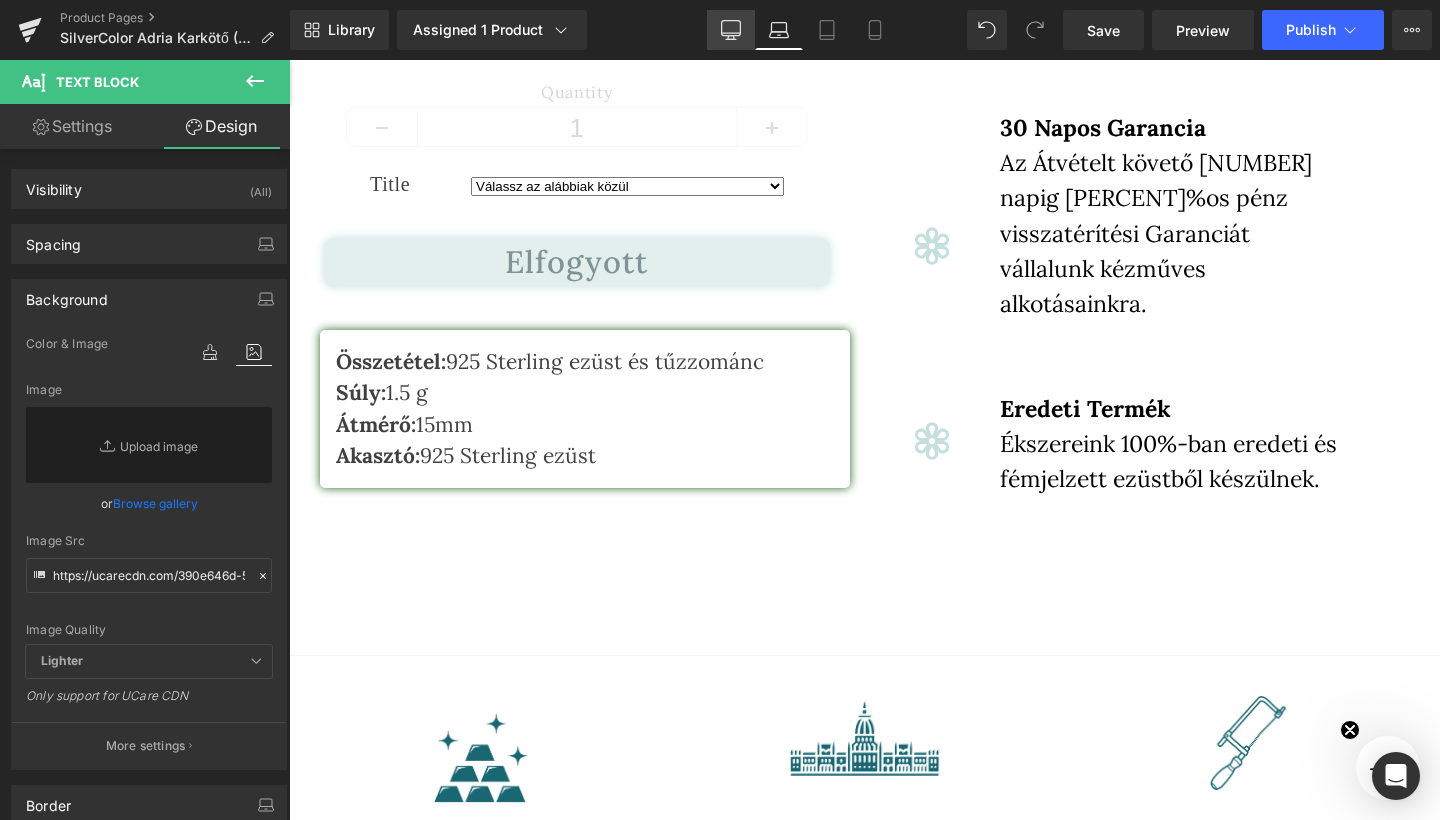 click on "Desktop" at bounding box center (731, 30) 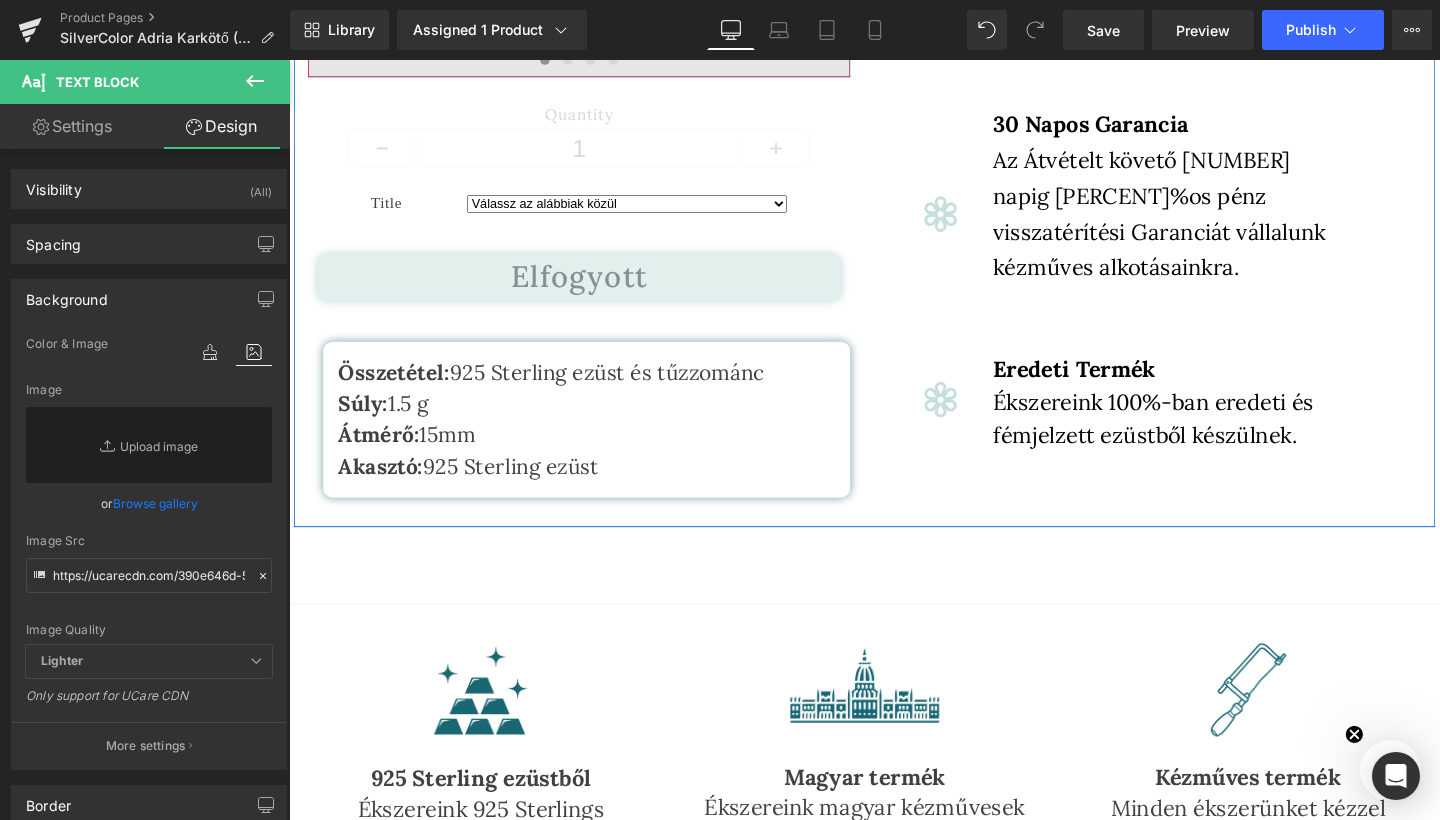 scroll, scrollTop: 717, scrollLeft: 0, axis: vertical 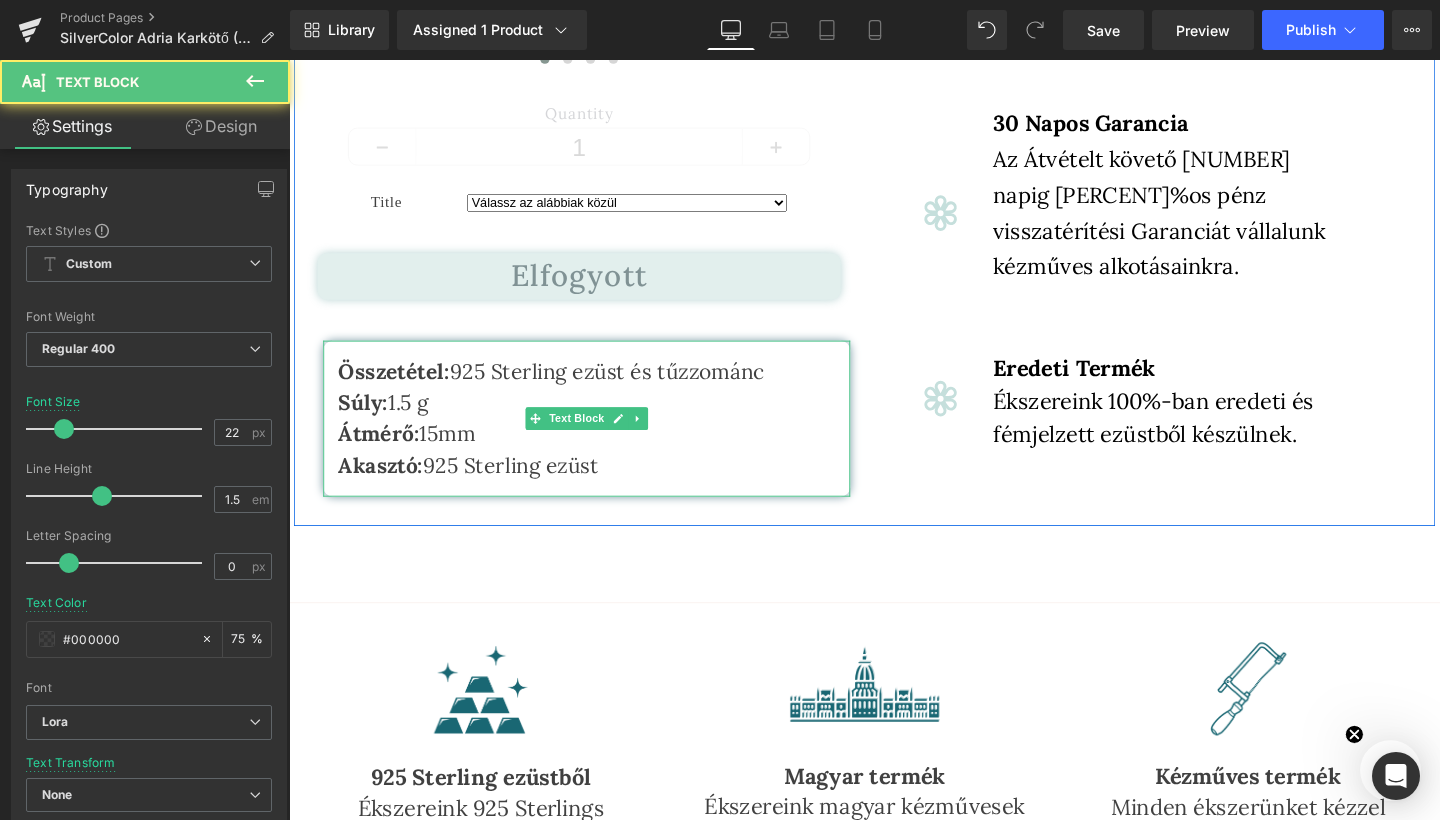 click on "1.5 g" at bounding box center [414, 420] 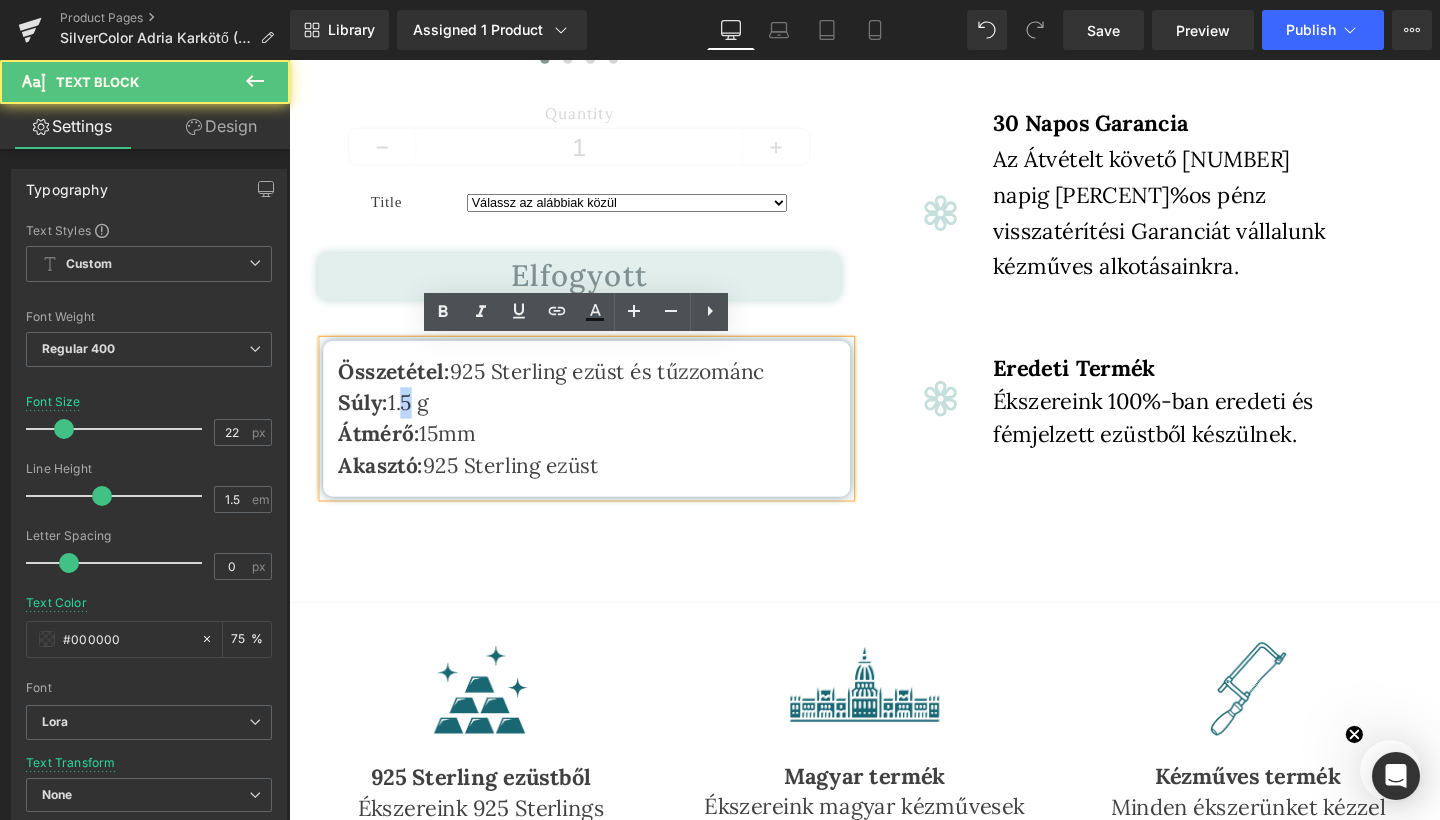 click on "1.5 g" at bounding box center [414, 420] 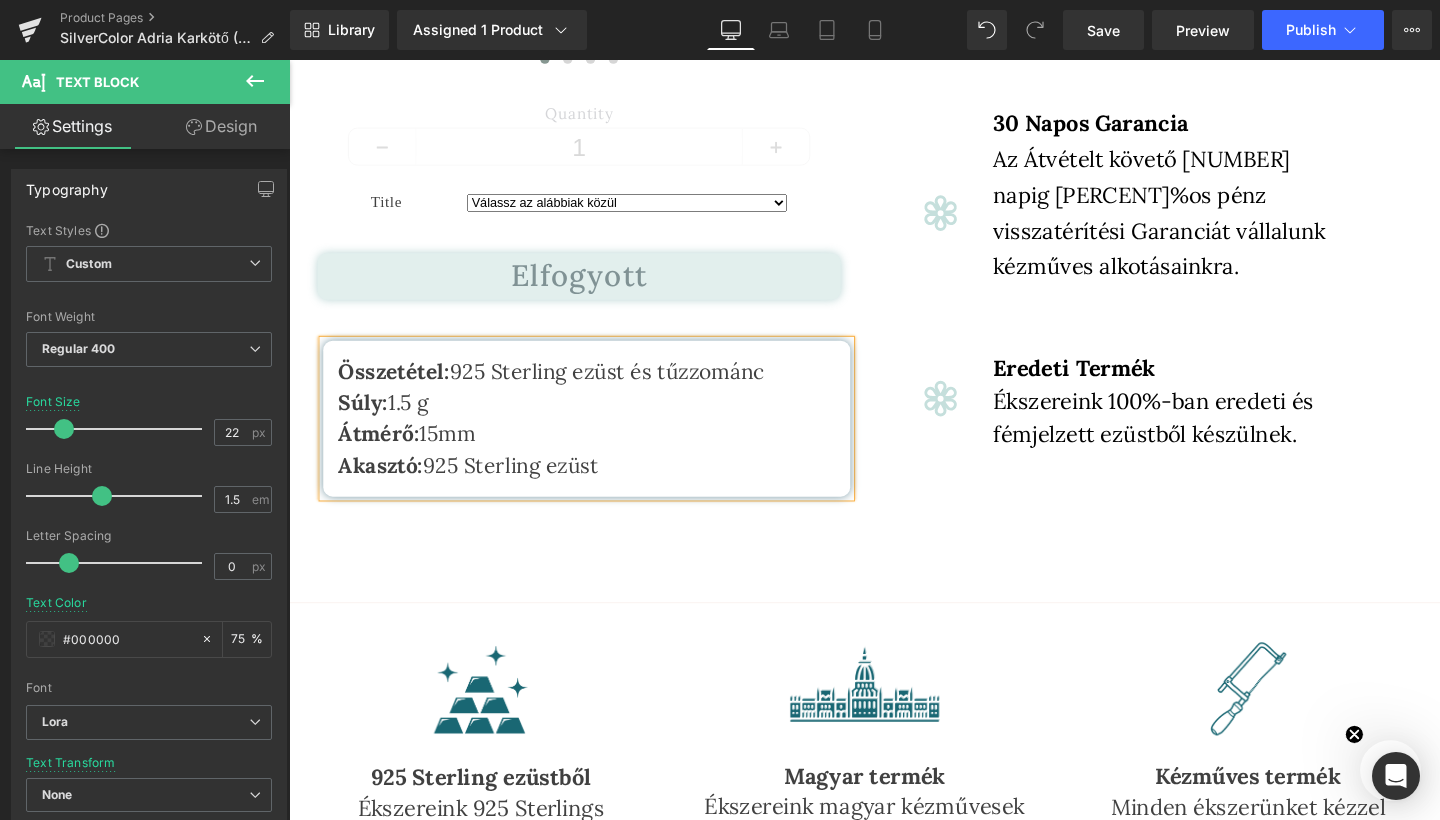 type 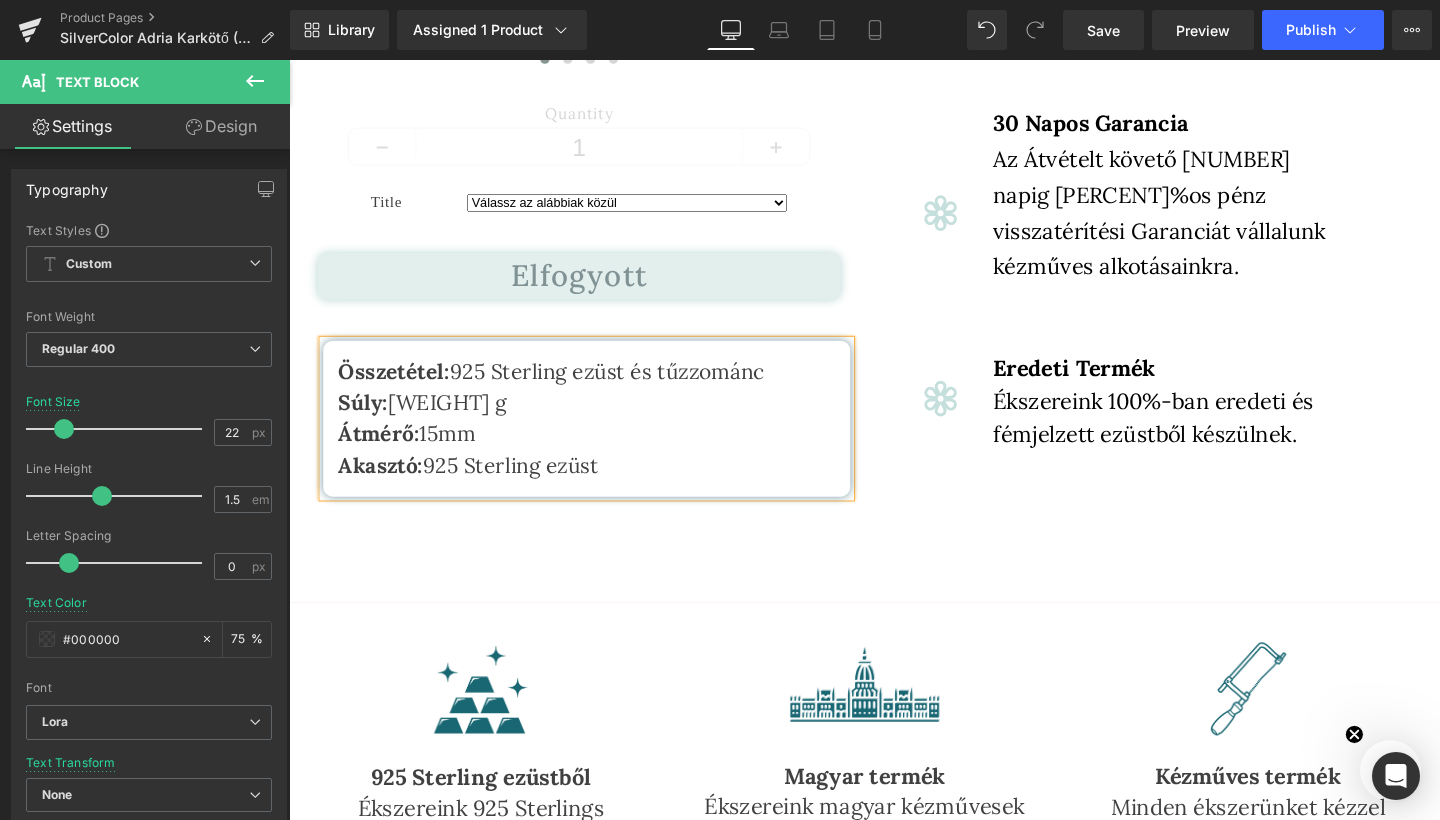 click on "Akasztó:" at bounding box center [385, 486] 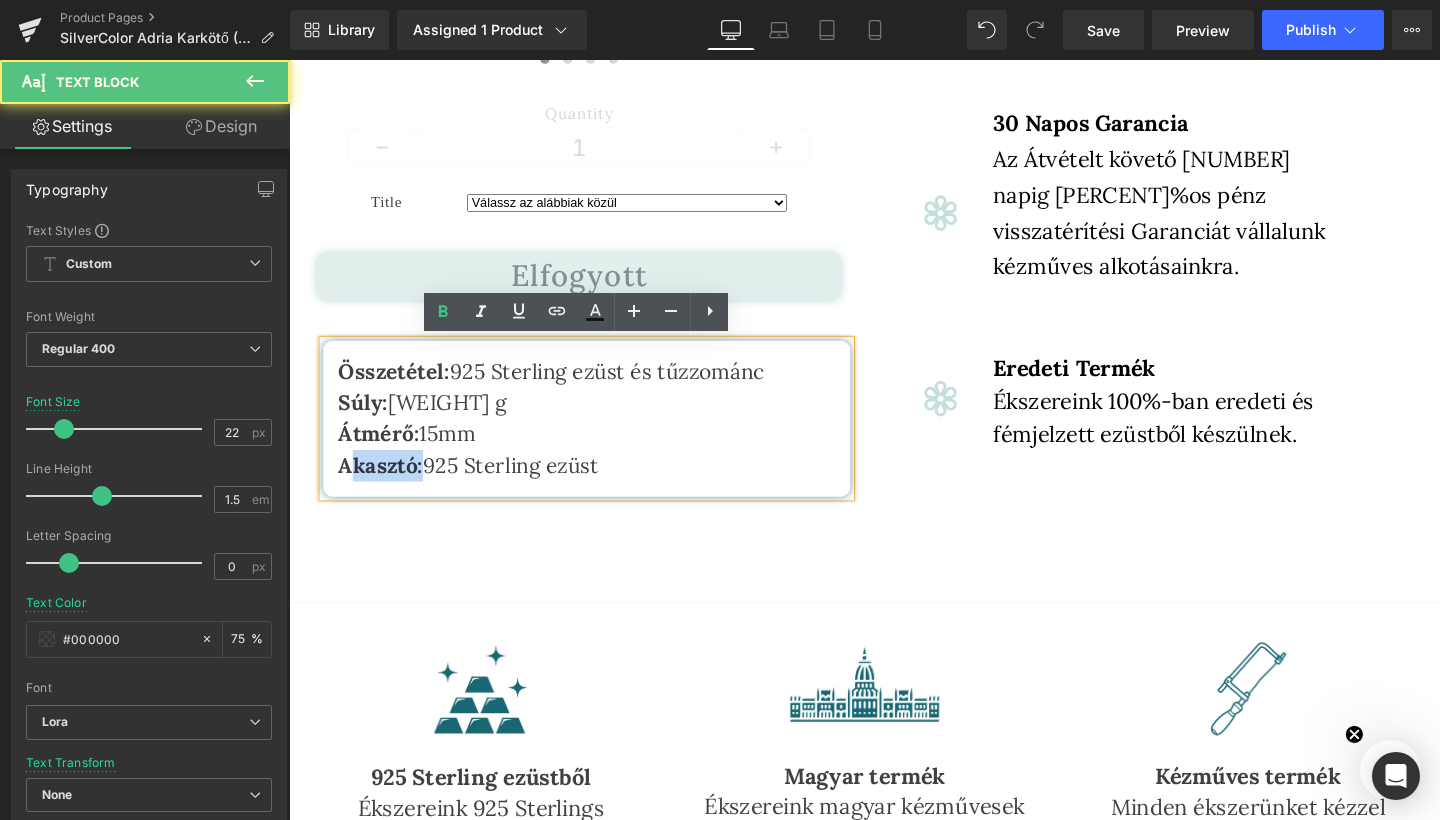 click on "Akasztó:" at bounding box center [385, 486] 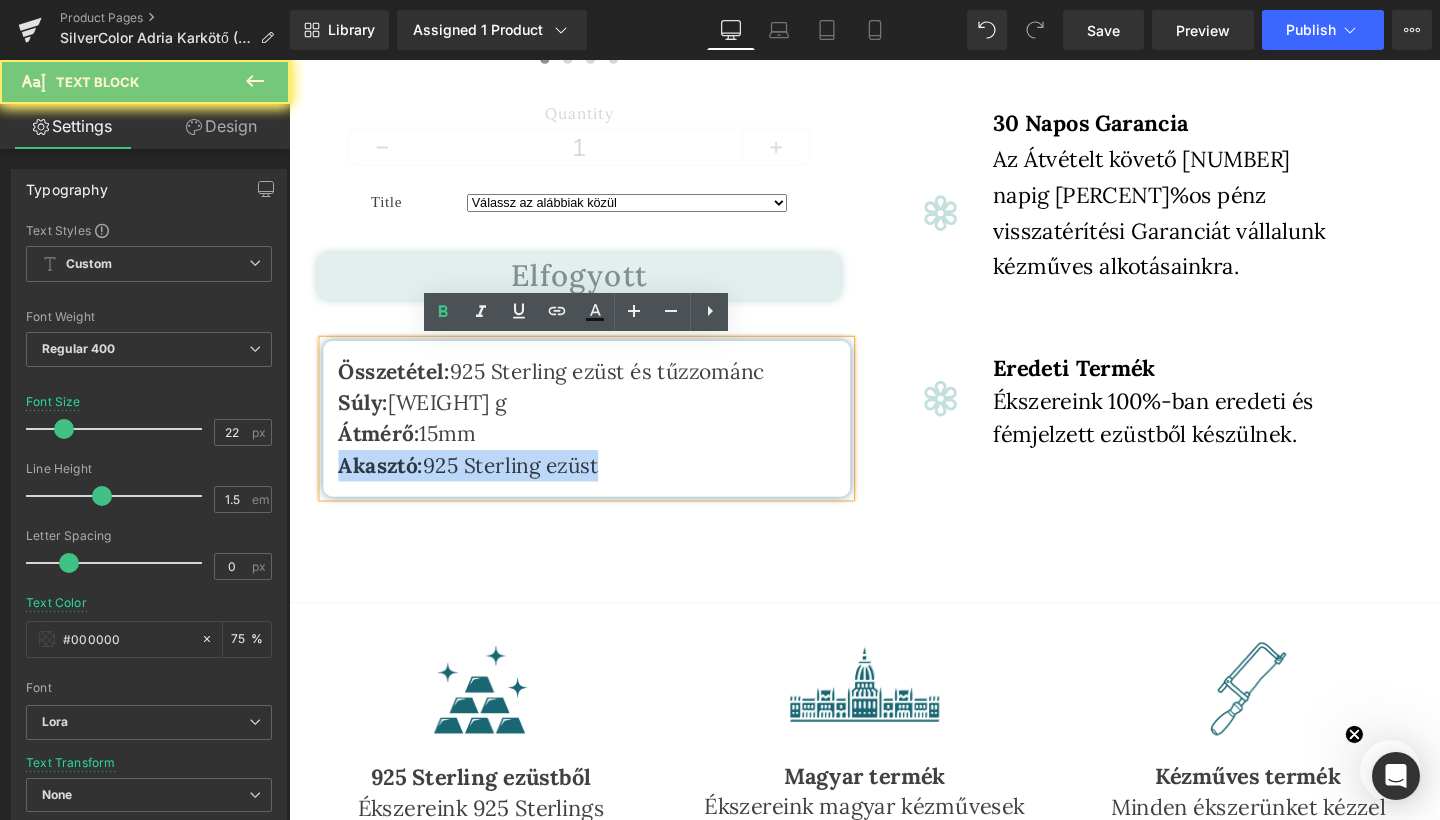 click on "Akasztó:" at bounding box center (385, 486) 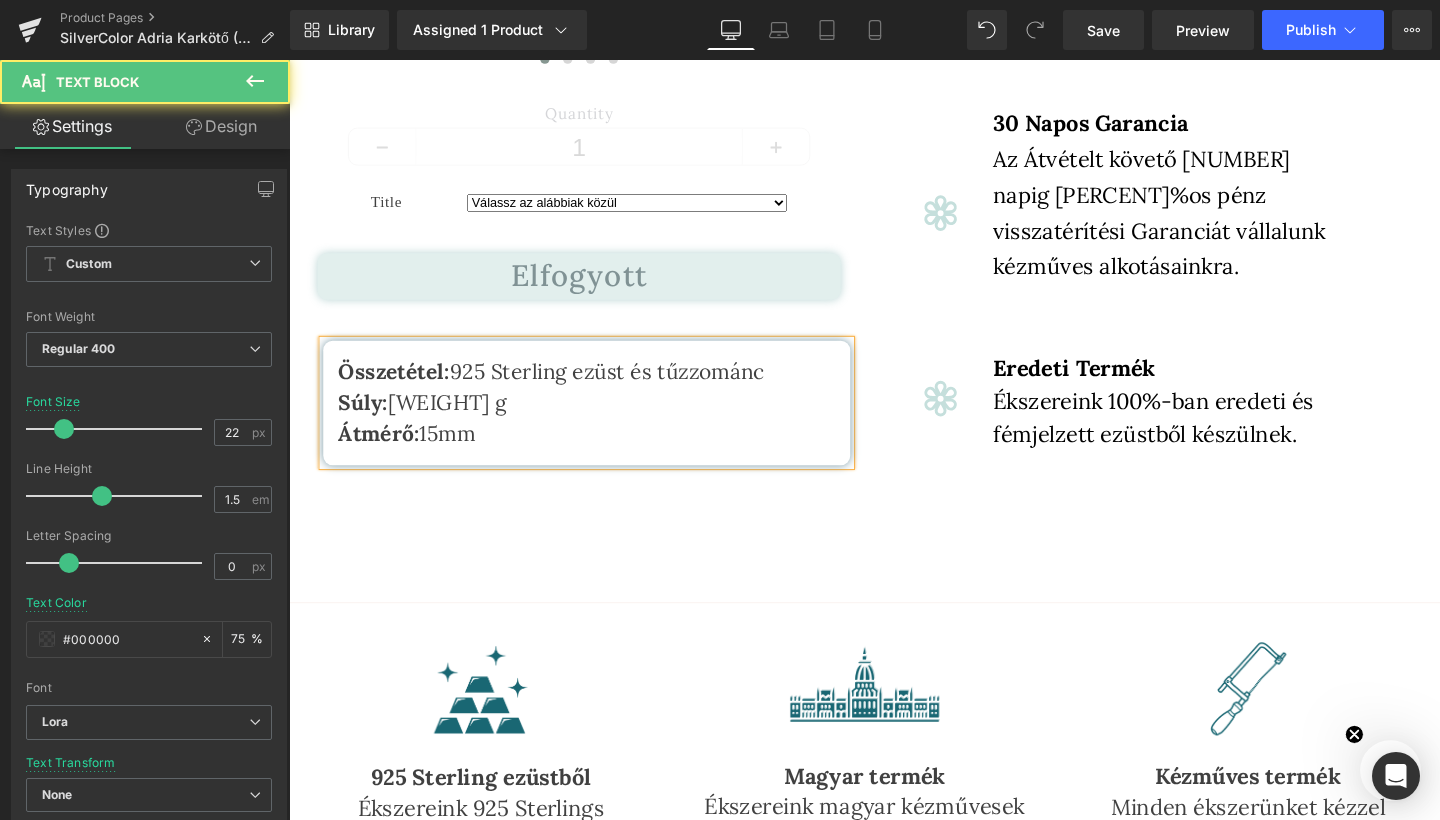 click on "Átmérő:" at bounding box center [383, 453] 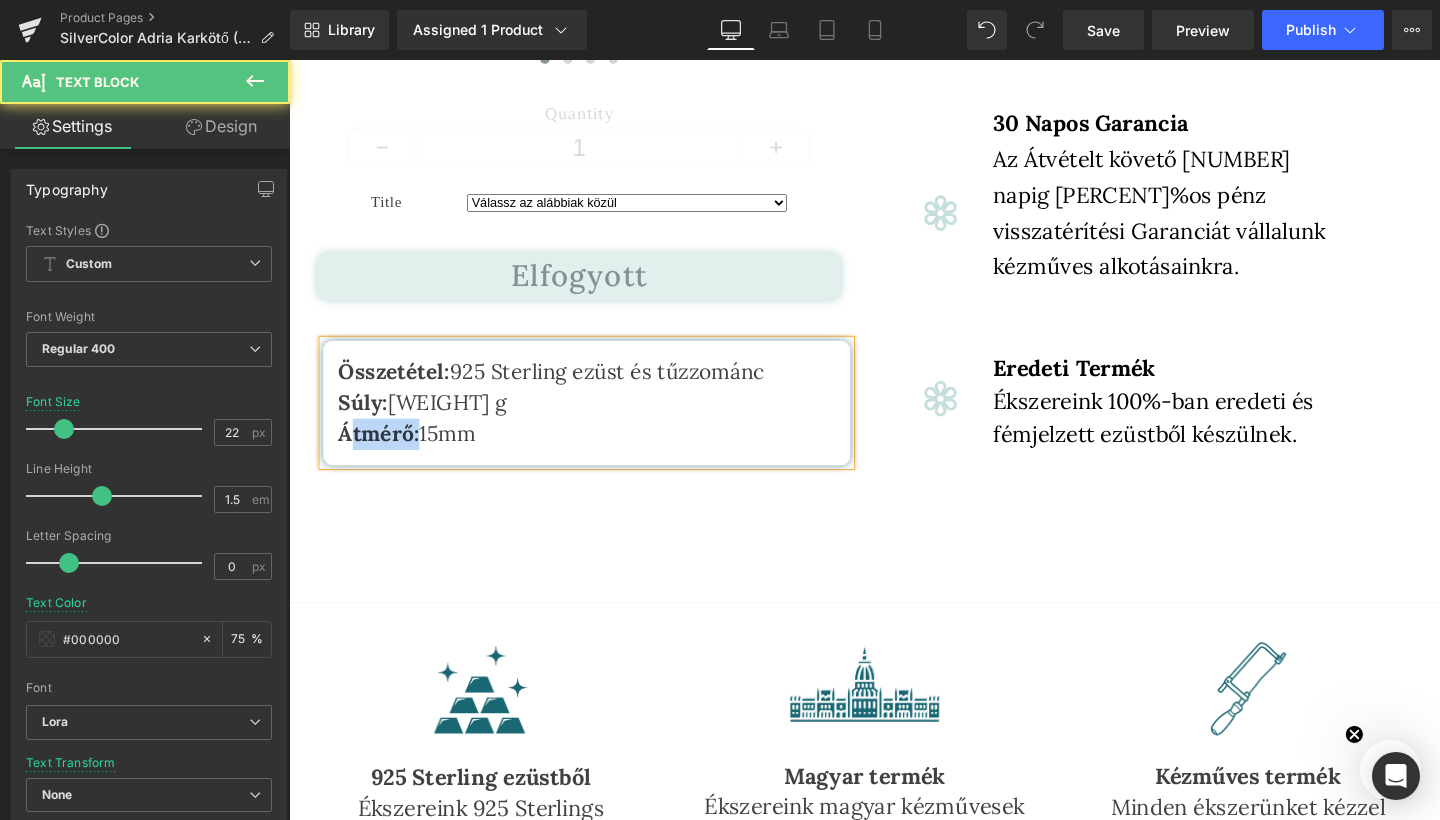click on "Átmérő:" at bounding box center [383, 453] 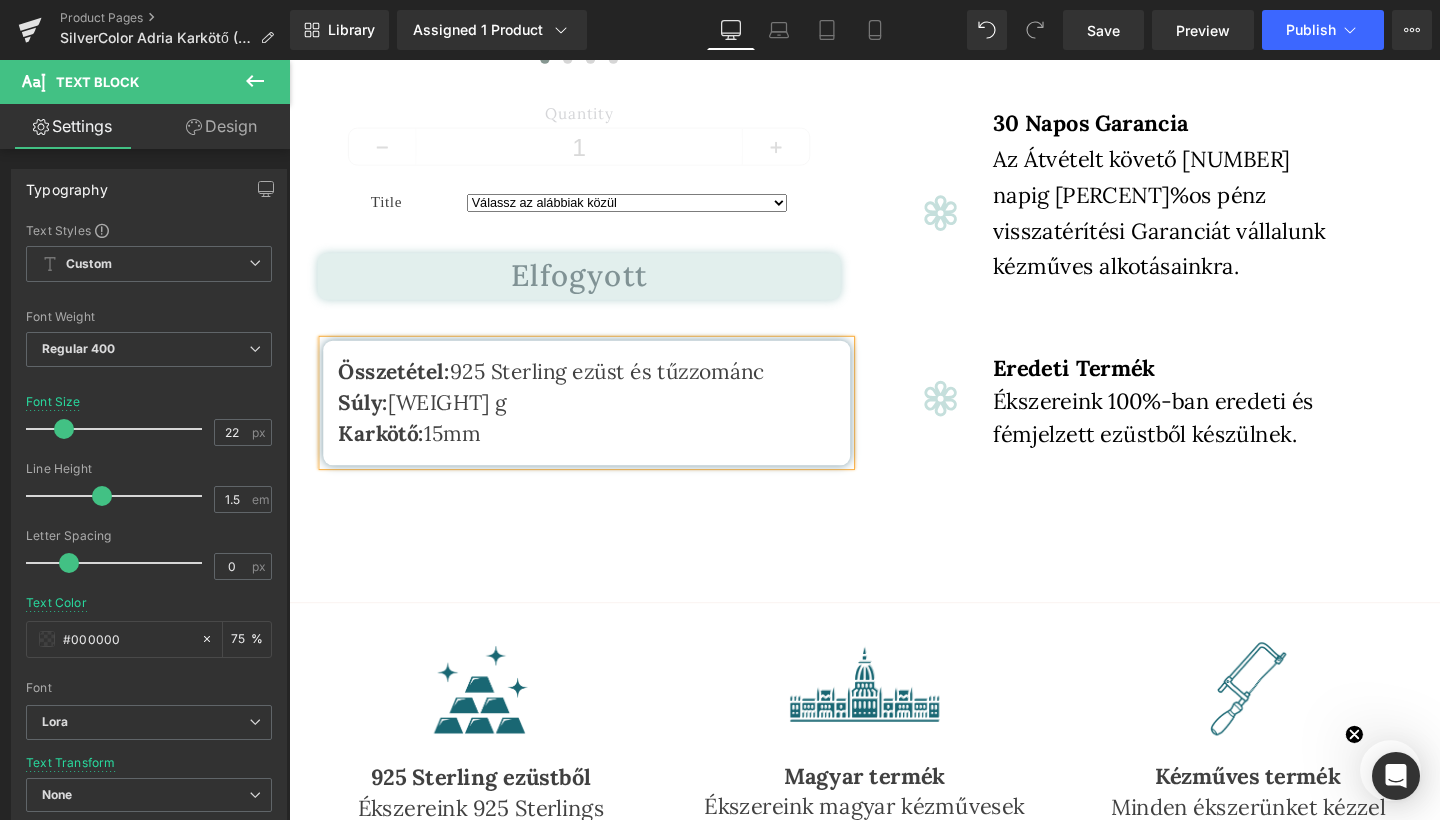 click on "Karkötő:  [NUMBER]mm" at bounding box center [416, 453] 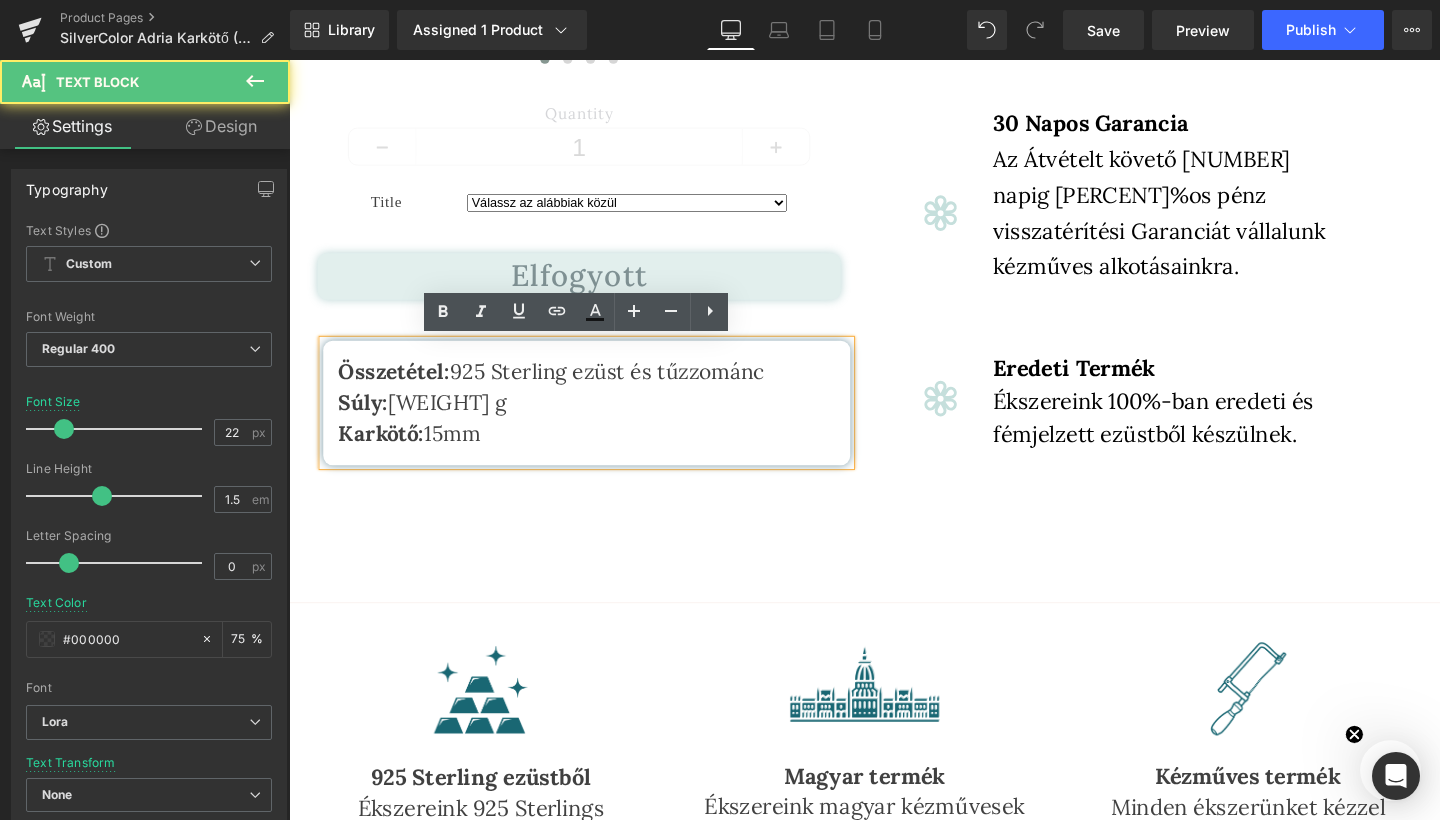 click on "Karkötő:  [NUMBER]mm" at bounding box center [416, 453] 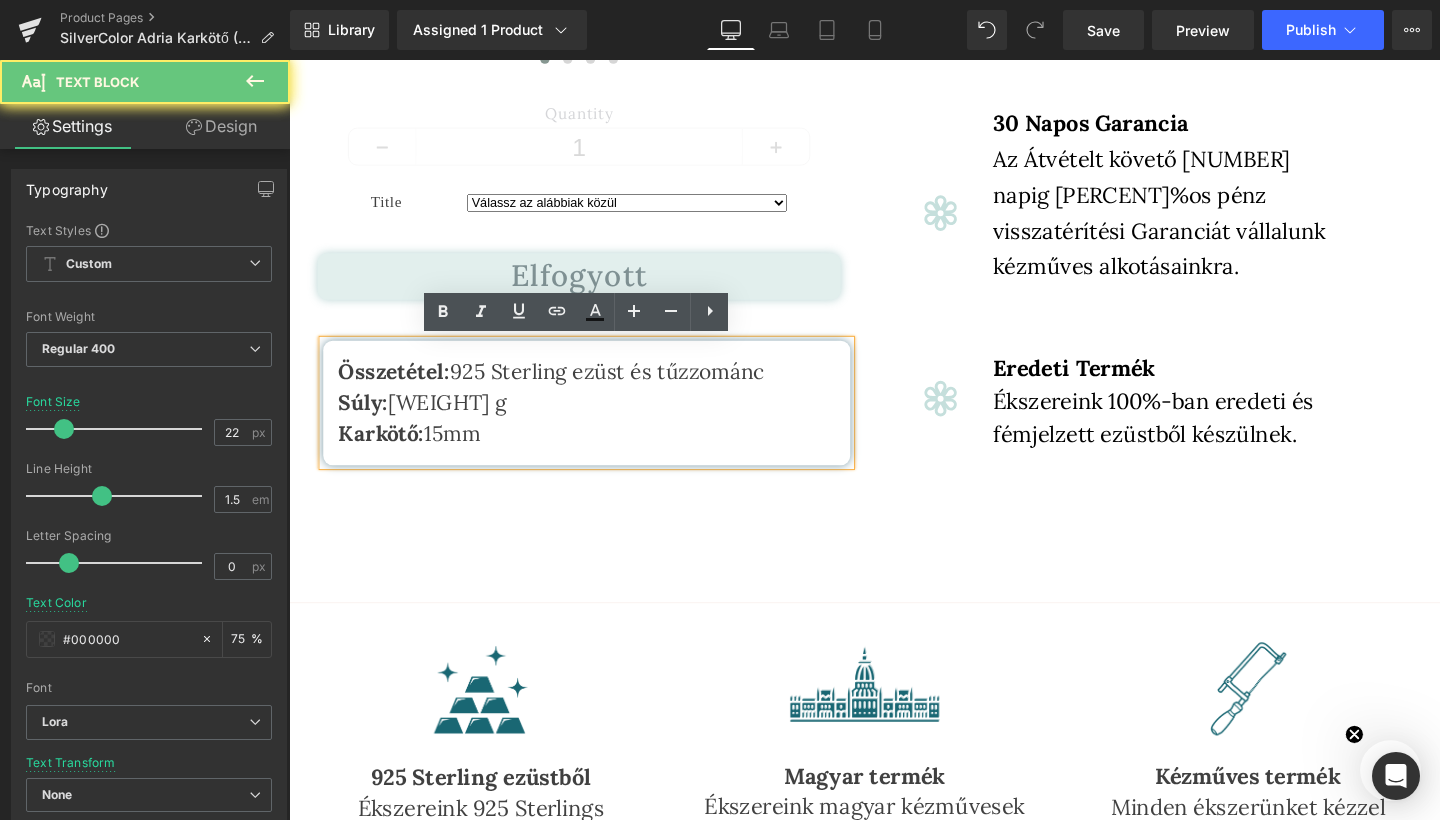 click on "Karkötő:  [NUMBER]mm" at bounding box center (416, 453) 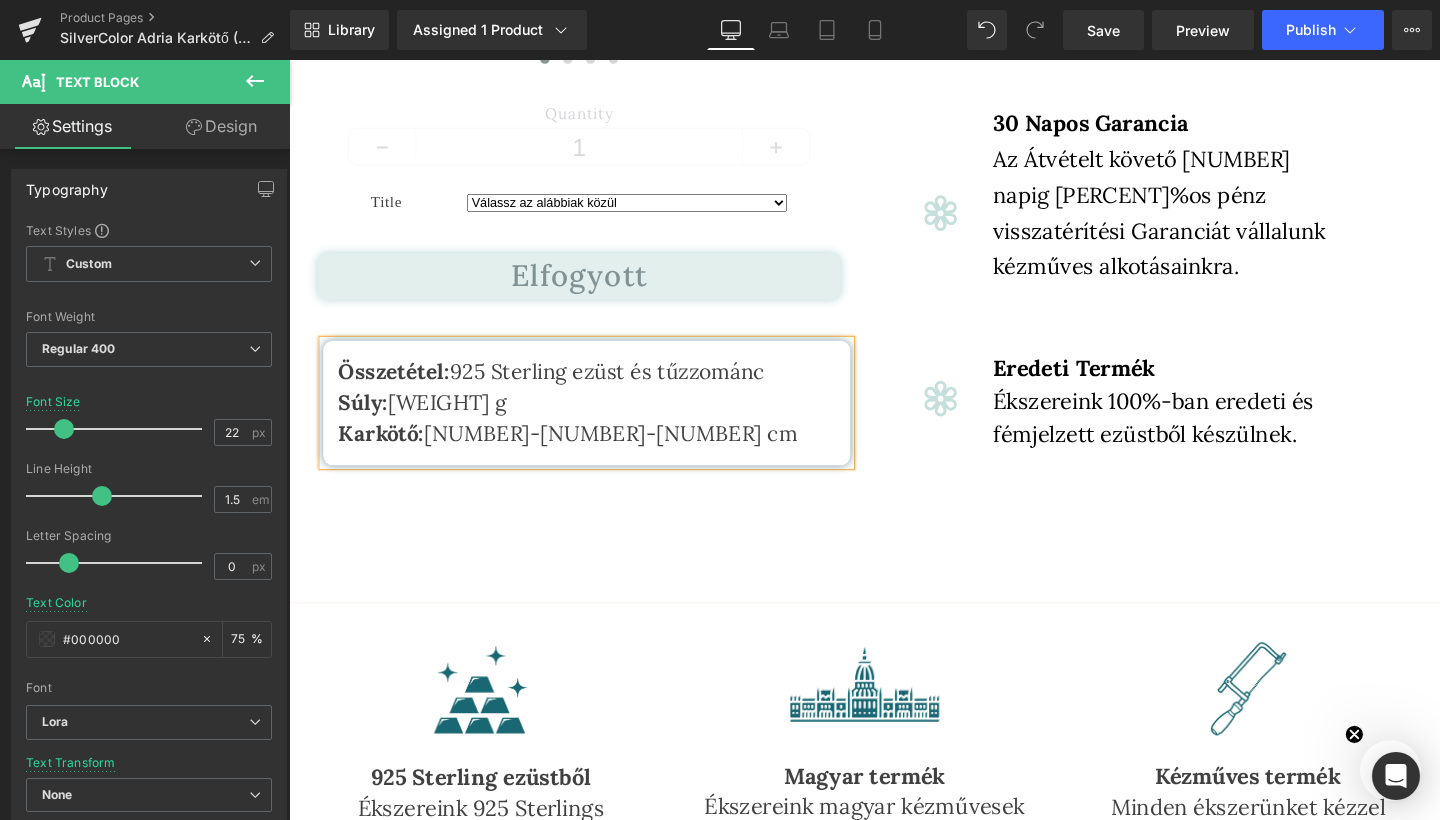 click on "Karkötő: [SIZE]-[SIZE]-[SIZE] cm" at bounding box center [582, 453] 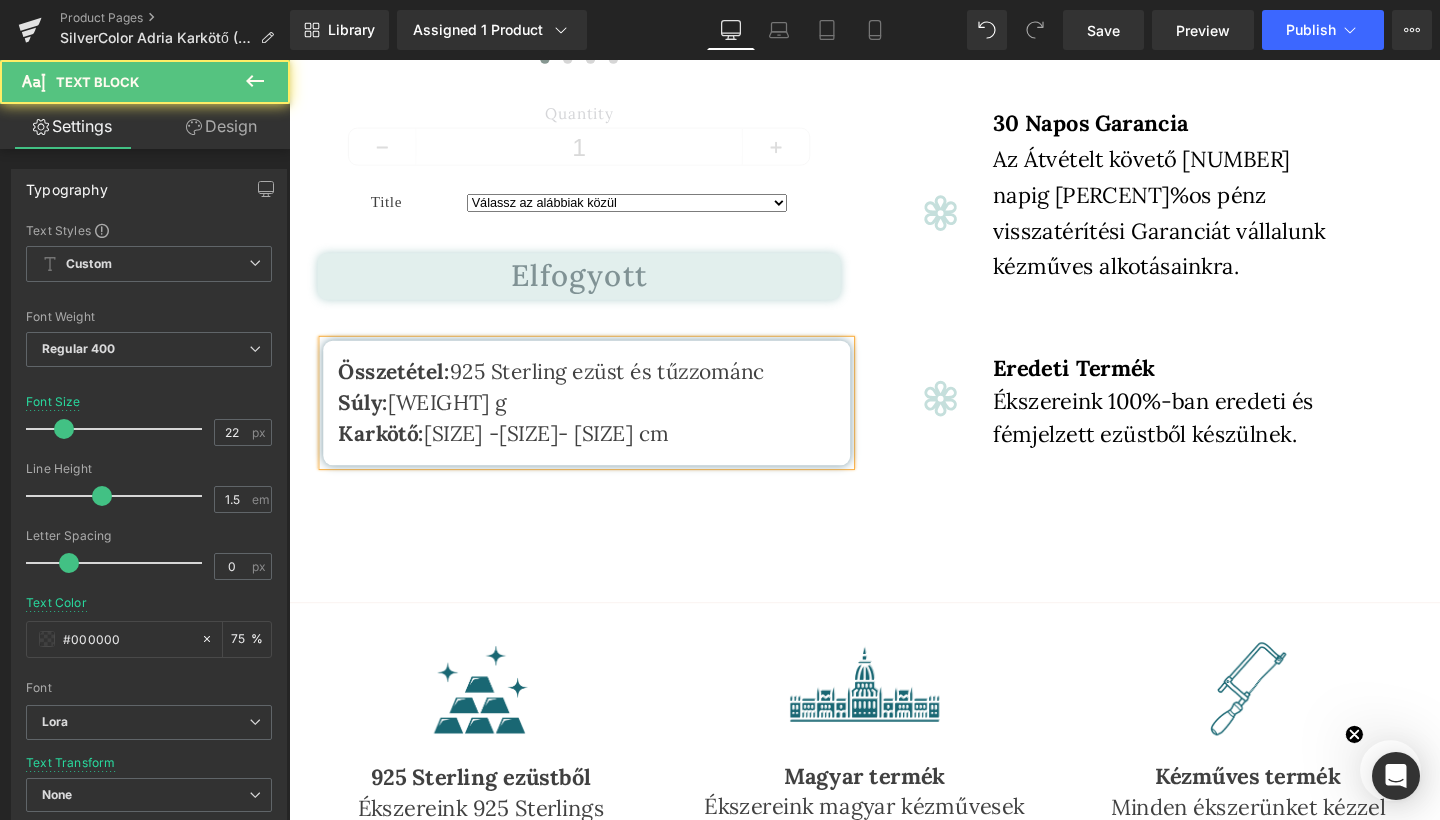 click on "Karkötő:  [NUMBER] -[NUMBER]-[NUMBER] cm" at bounding box center (515, 453) 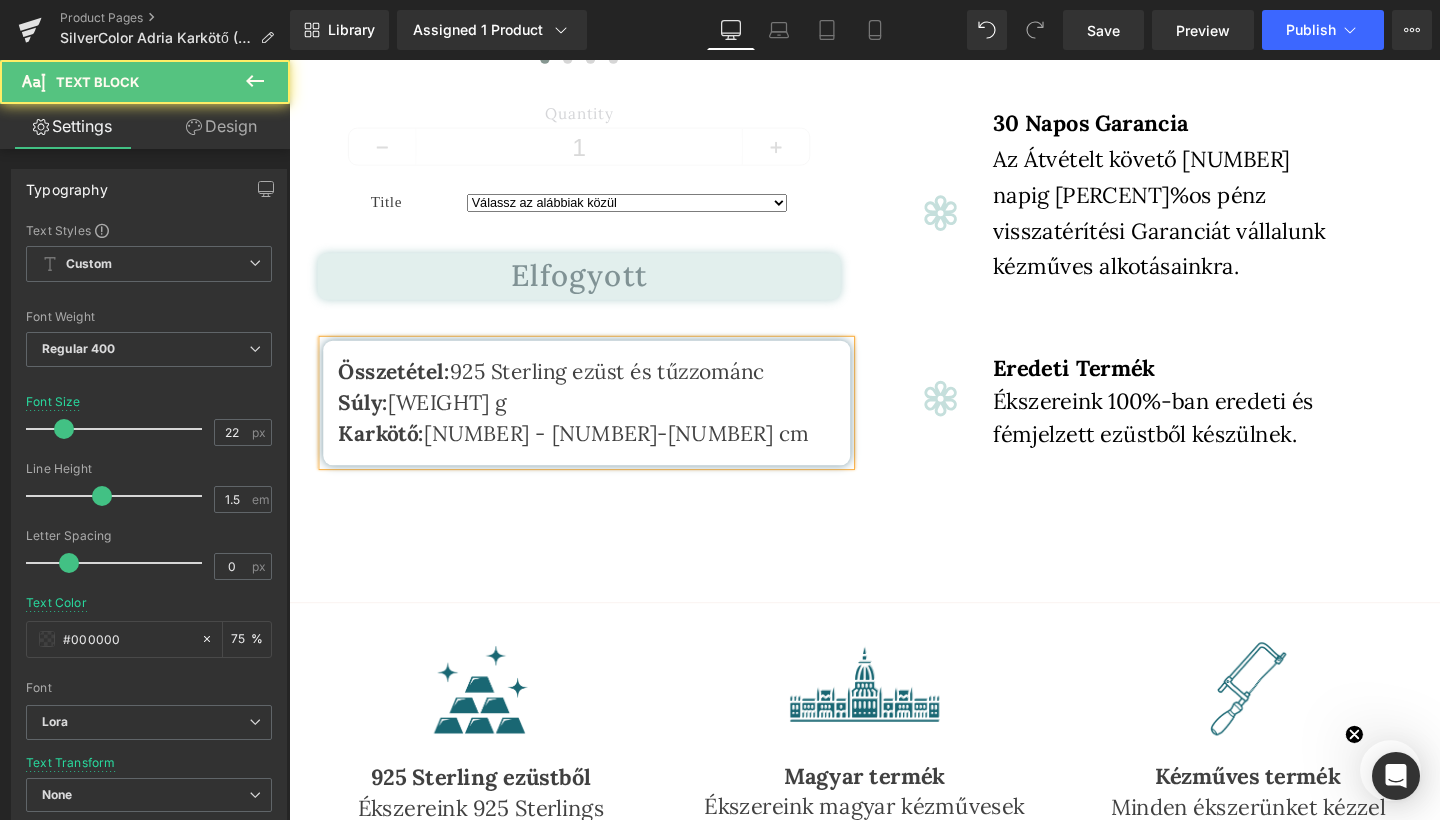 click on "Karkötő:  [NUMBER] - [NUMBER]-[NUMBER] cm" at bounding box center [588, 453] 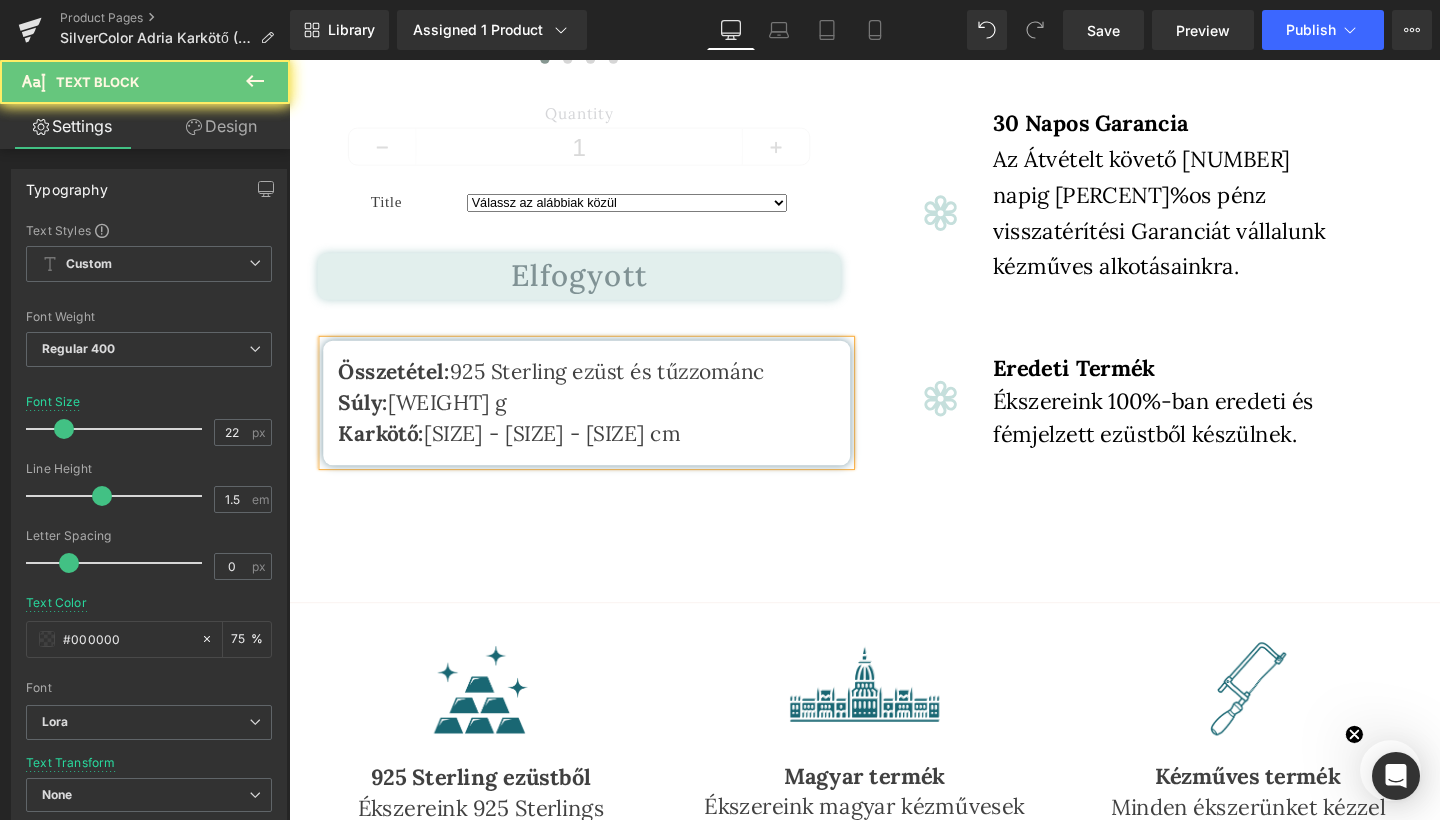 click on "Karkötő:  [NUMBER] - [NUMBER] -[NUMBER] cm" at bounding box center (521, 453) 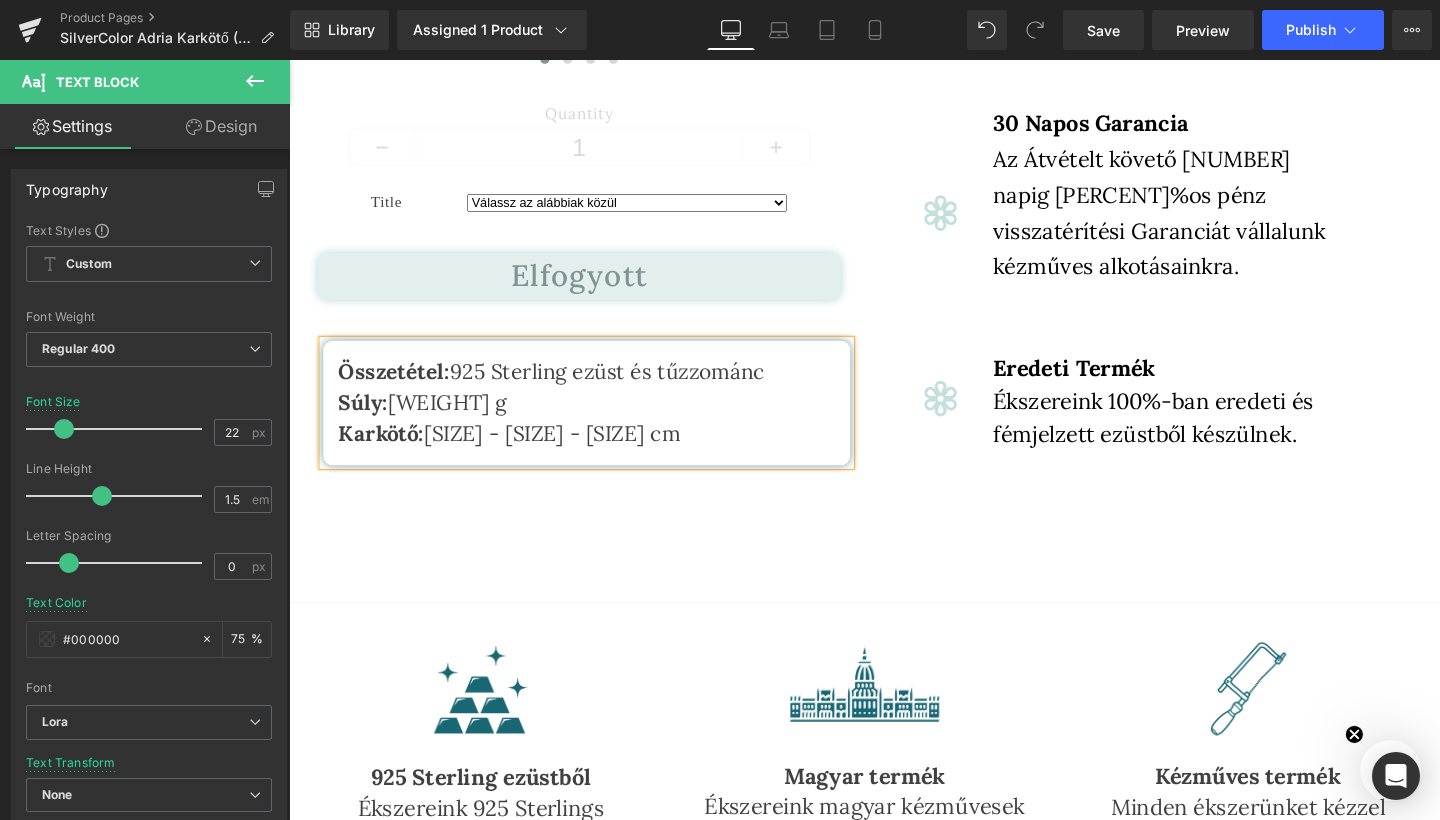 click on "Összetétel:  [NUMBER] Sterling ez üst és tűzzománc Súly: [NUMBER] g Karkötő:  [NUMBER] - [NUMBER] - [NUMBER] cm" at bounding box center [602, 420] 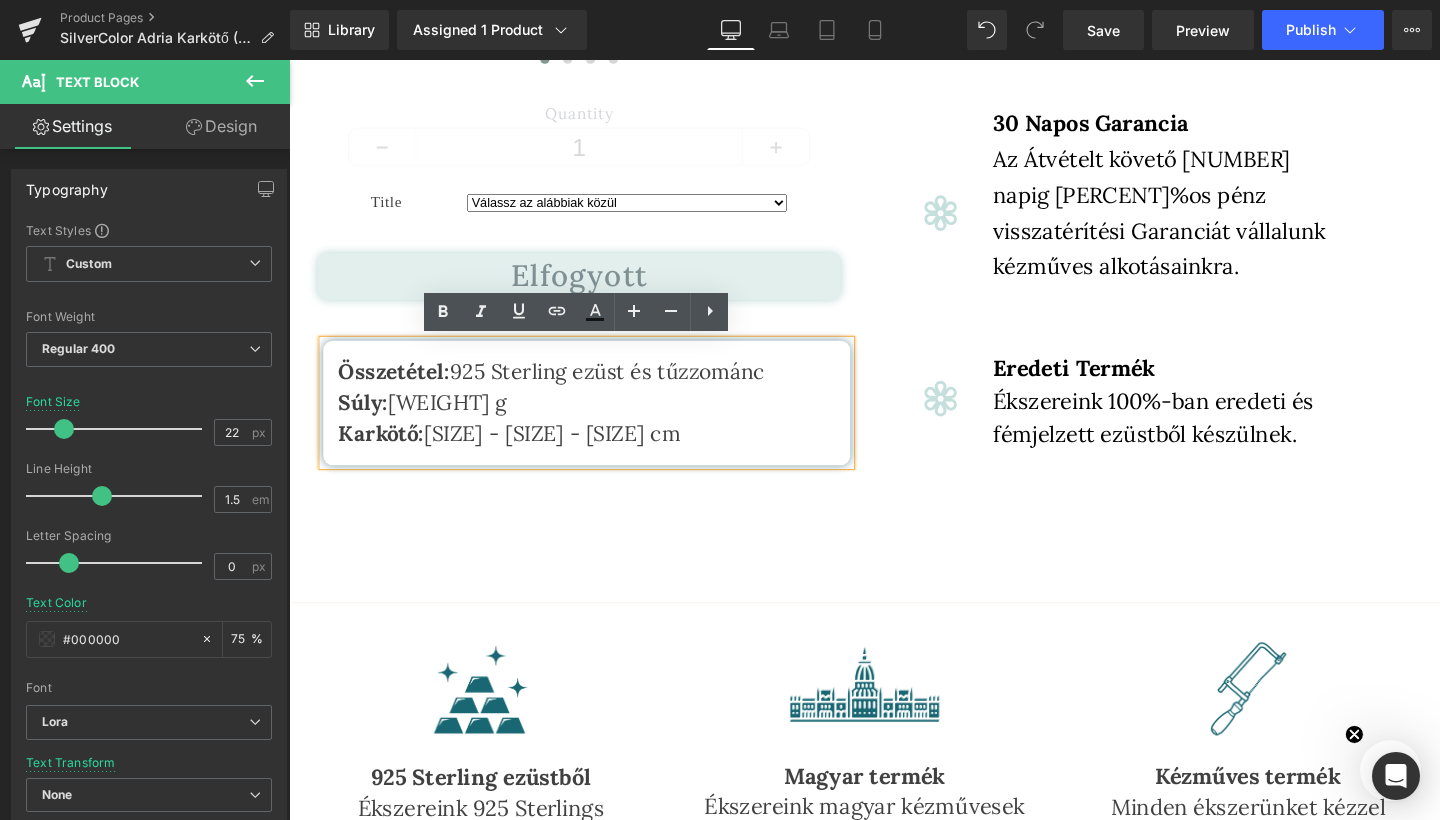 click on "Karkötő:  [NUMBER] - [NUMBER] - [NUMBER] cm" at bounding box center [521, 453] 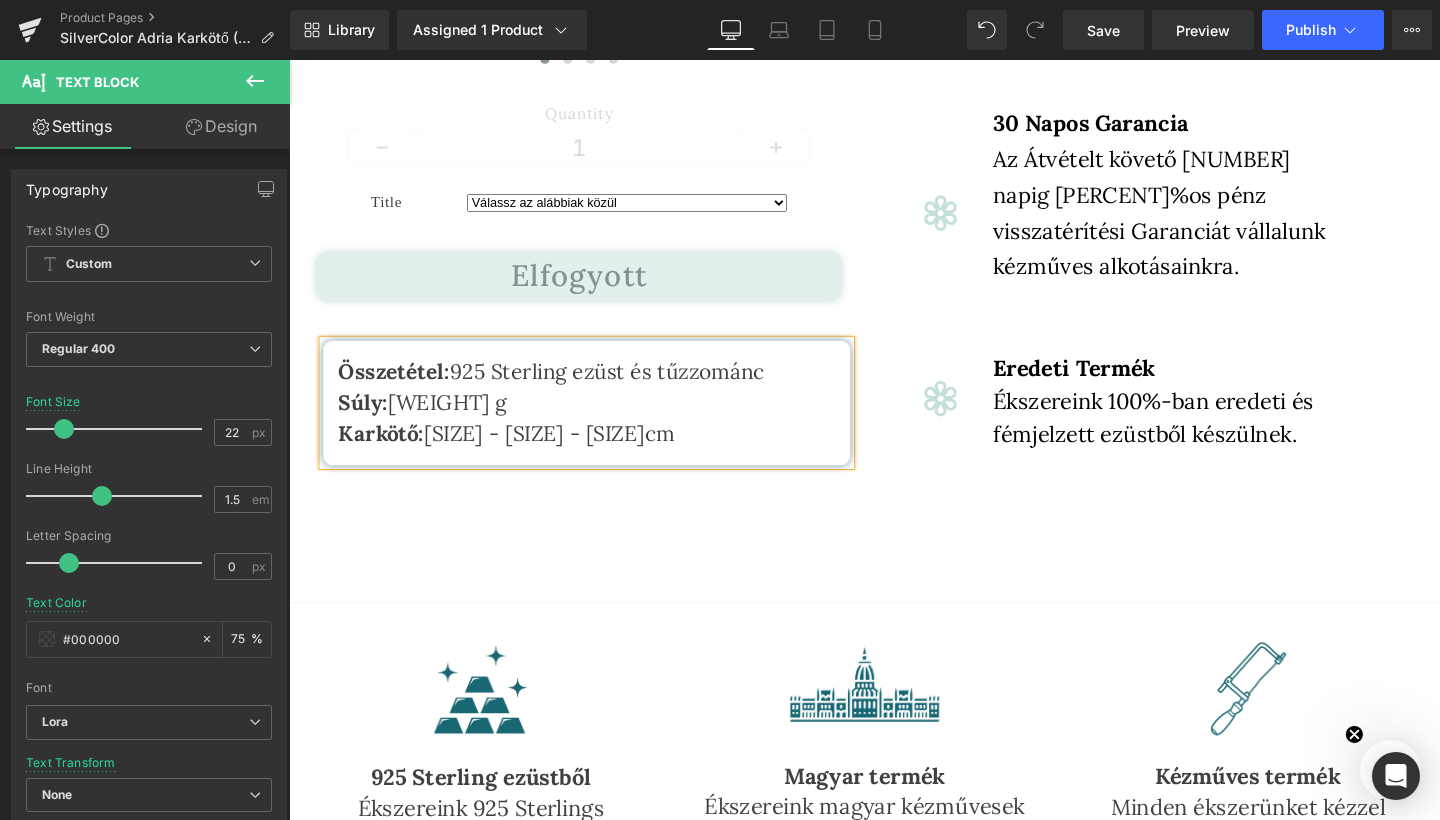 click on "Karkötő:  [NUMBER] - [NUMBER] - [NUMBER]cm" at bounding box center (602, 453) 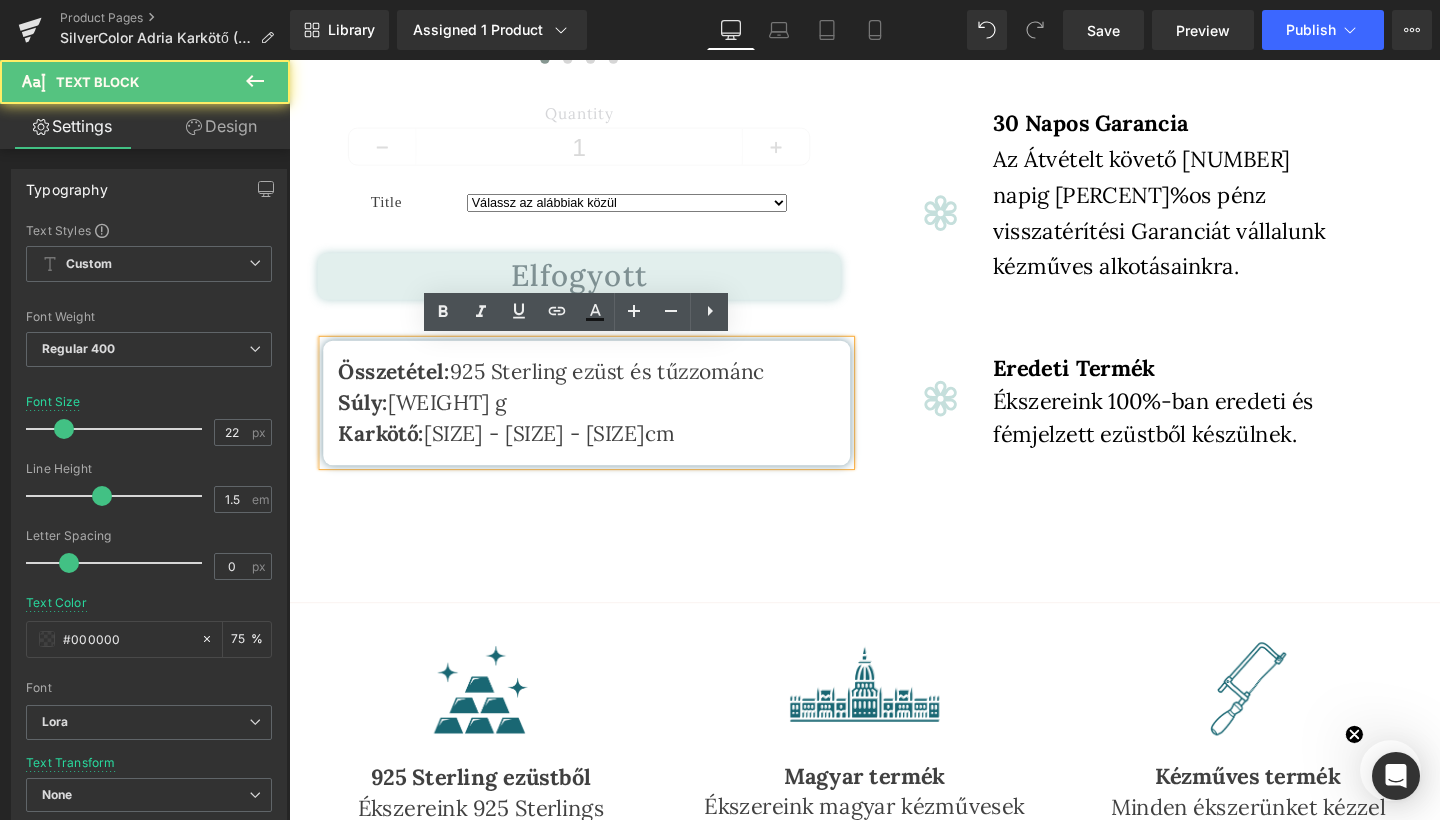click on "Karkötő:  [NUMBER] - [NUMBER] - [NUMBER]cm" at bounding box center (518, 453) 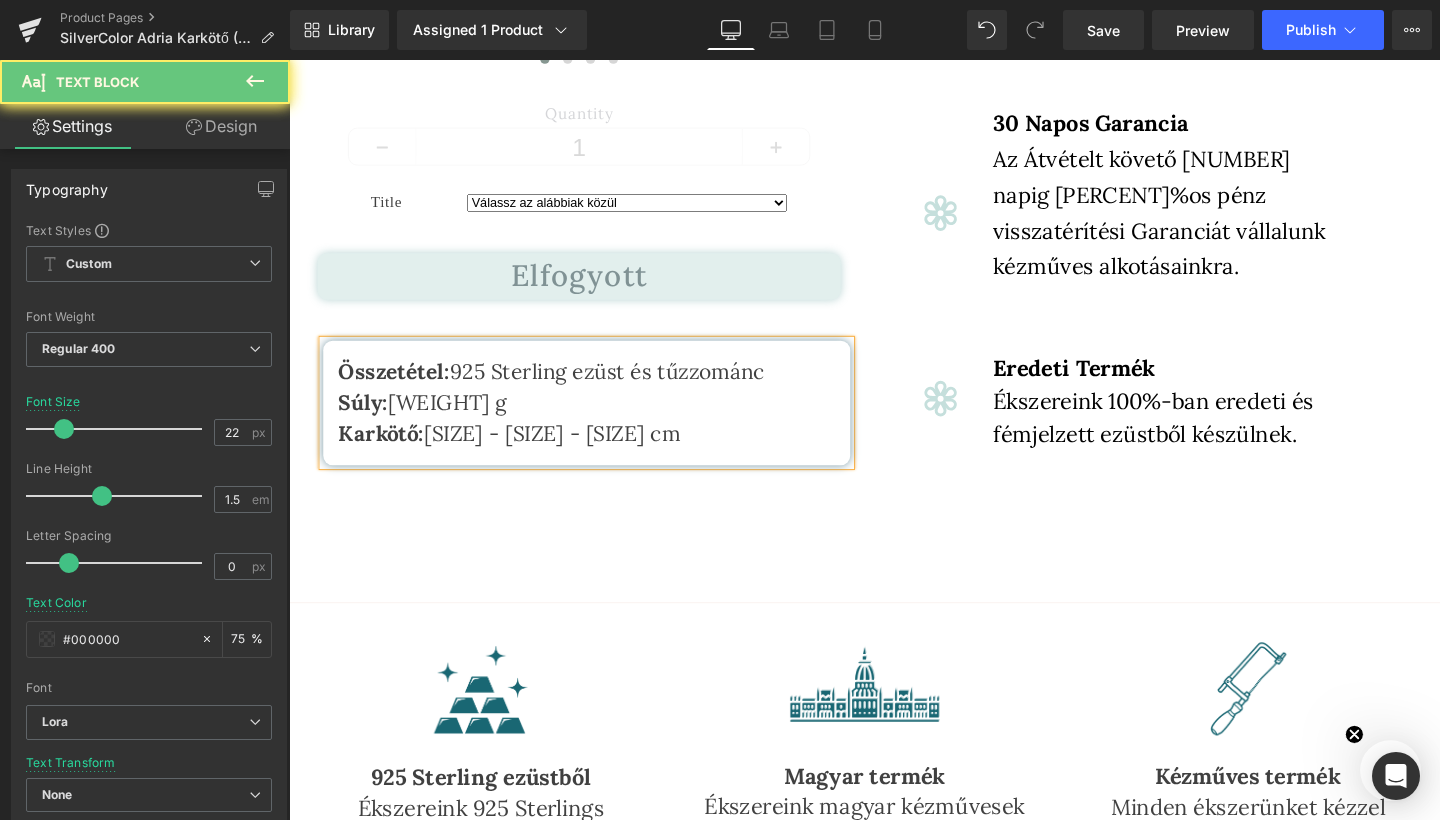 click on "Karkötő:  [NUMBER] - [NUMBER] - [NUMBER] cm" at bounding box center (602, 453) 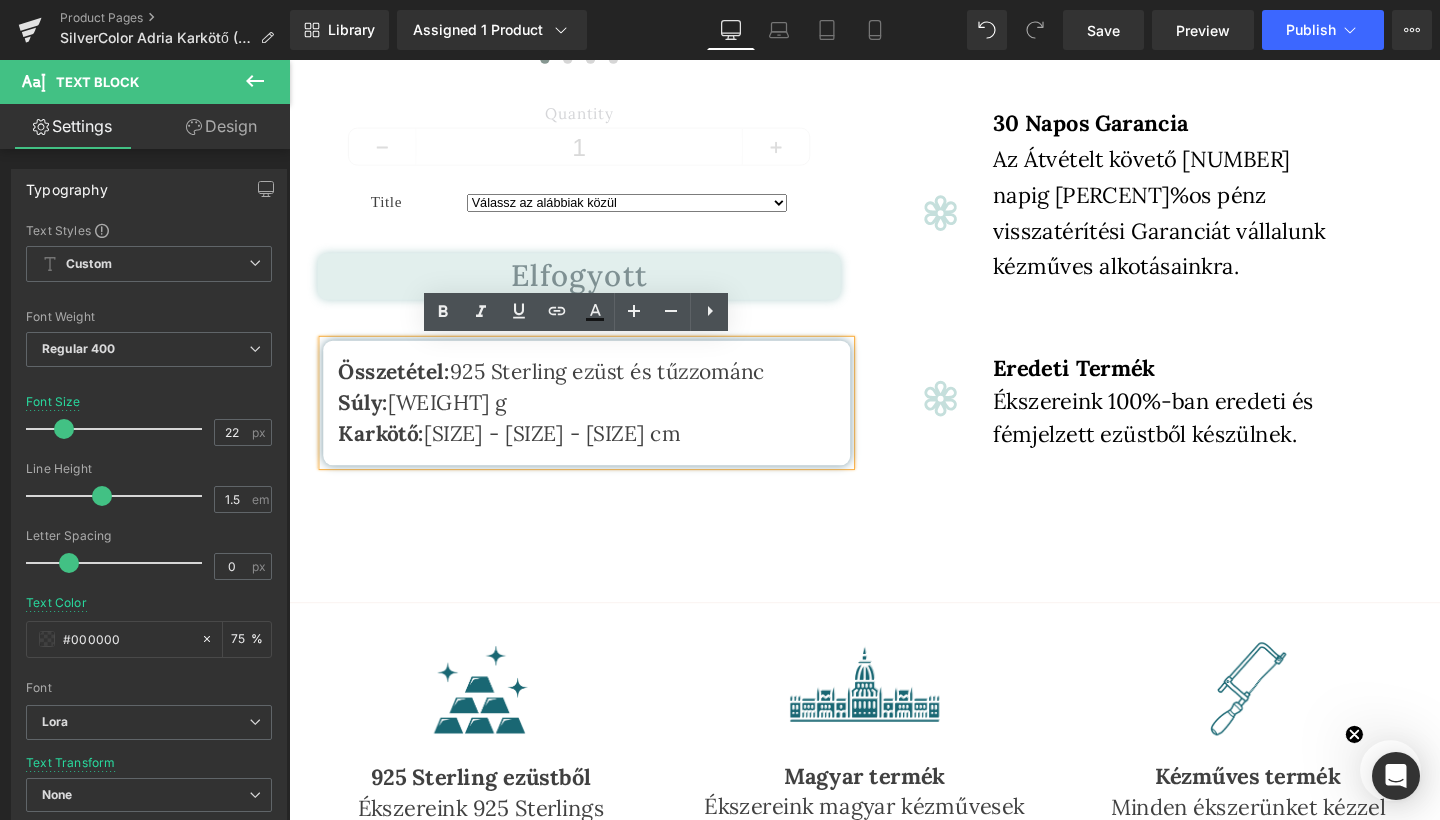 click on "Karkötő:  [NUMBER] - [NUMBER] - [NUMBER] cm" at bounding box center [521, 453] 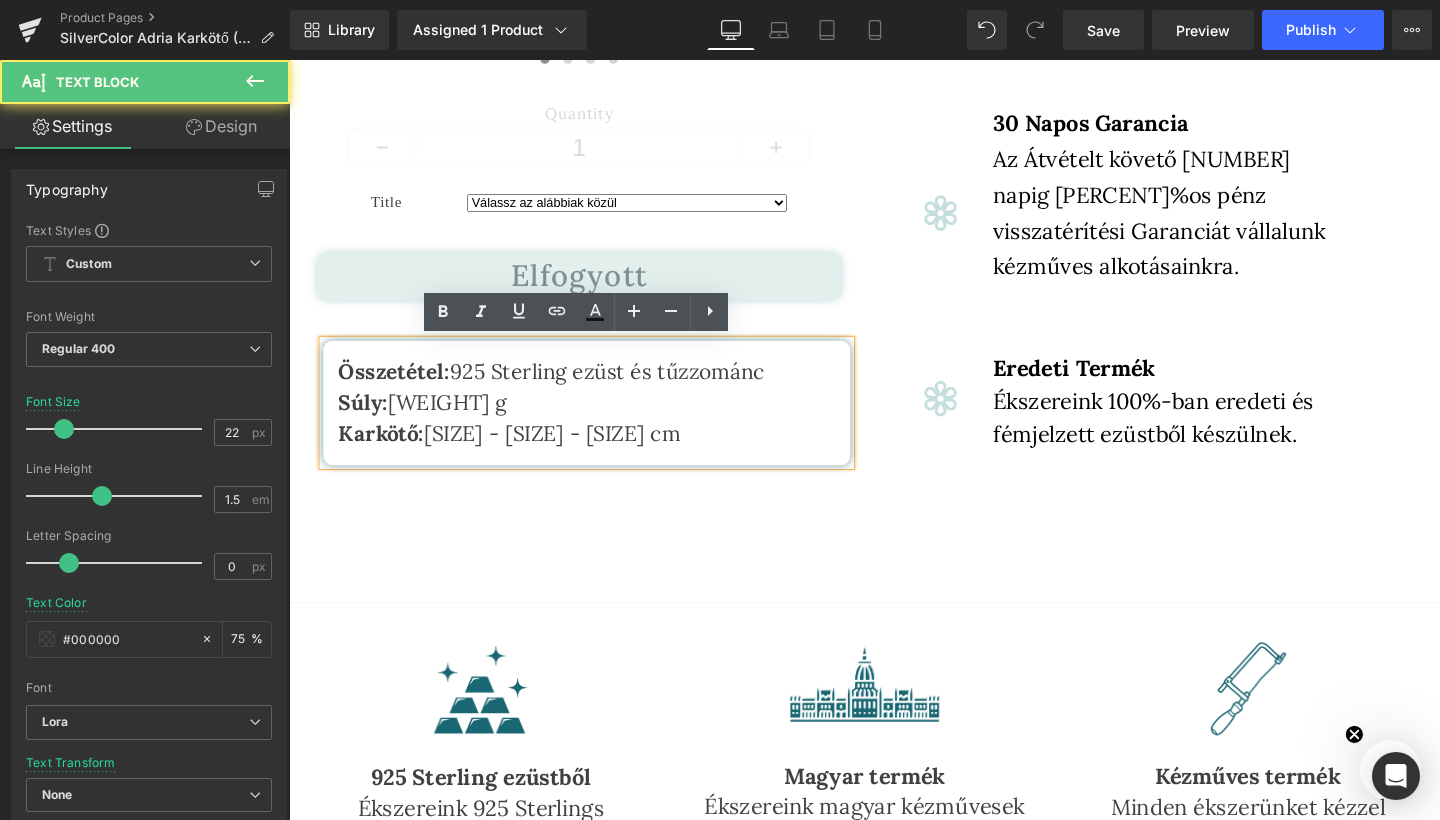 click on "Karkötő:  [NUMBER] - [NUMBER] - [NUMBER] cm" at bounding box center [521, 453] 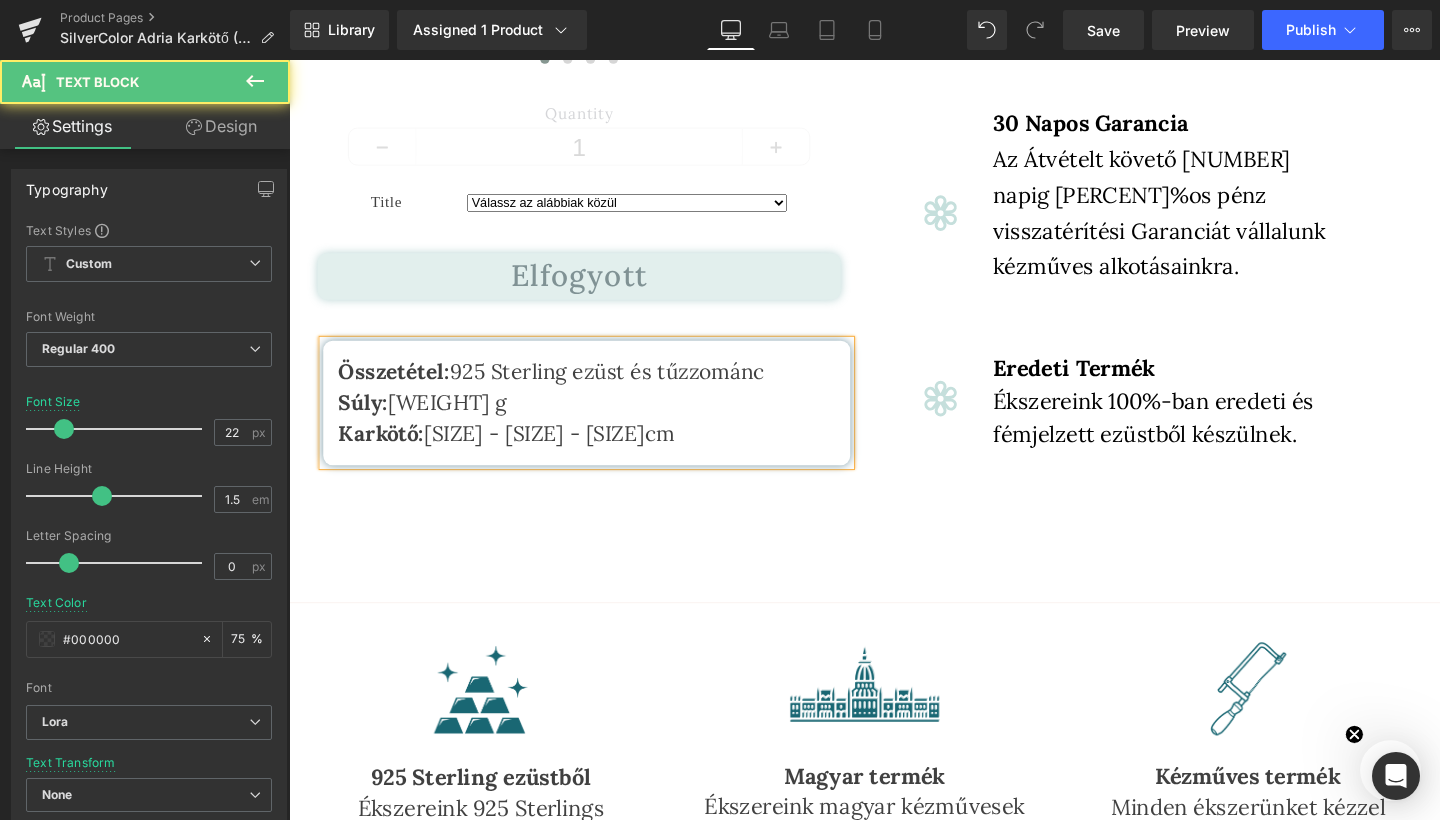 click on "Karkötő:  [NUMBER] - [NUMBER] - [NUMBER]cm" at bounding box center [602, 453] 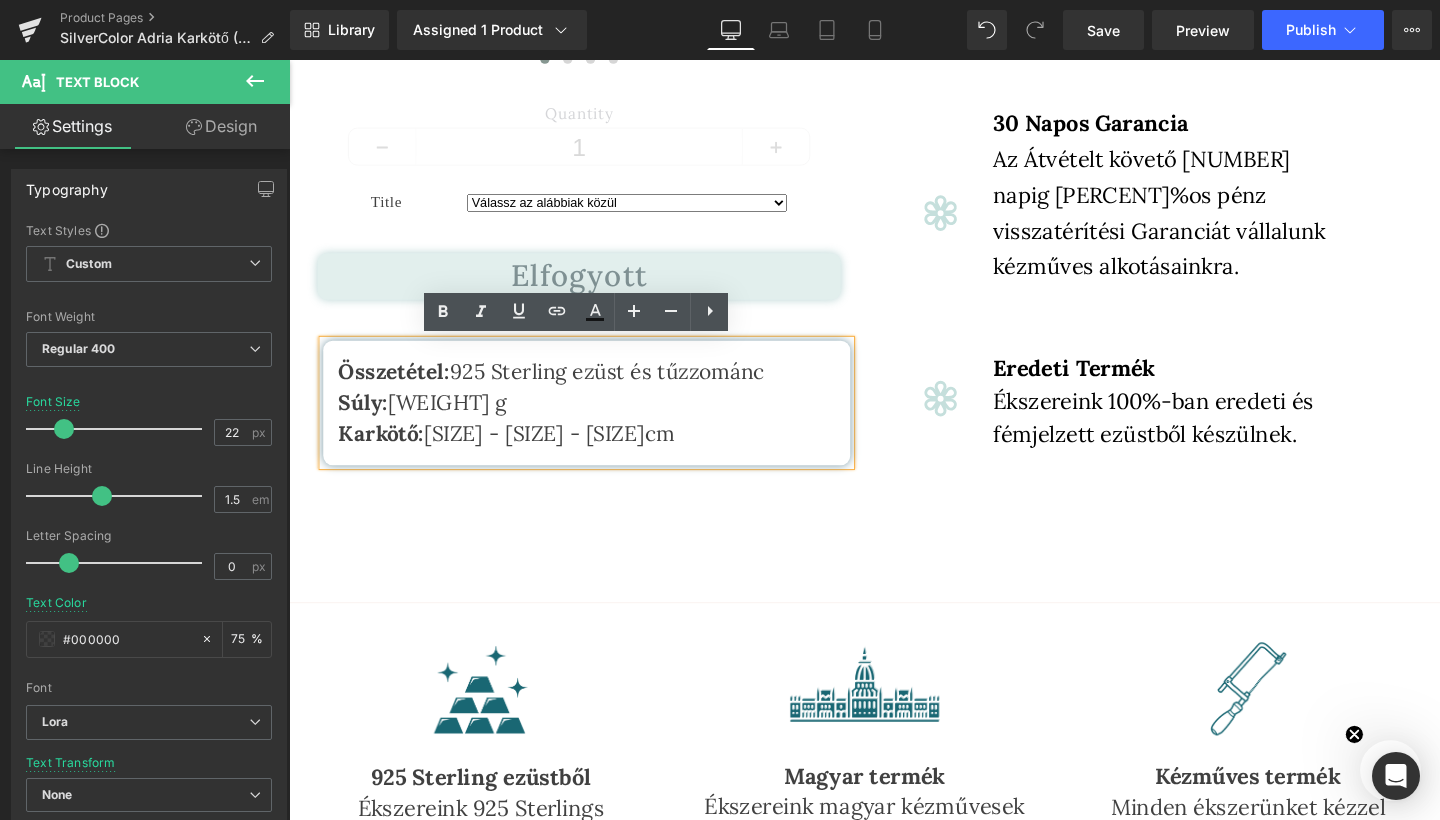 click on "[WEIGHT] g" at bounding box center [455, 420] 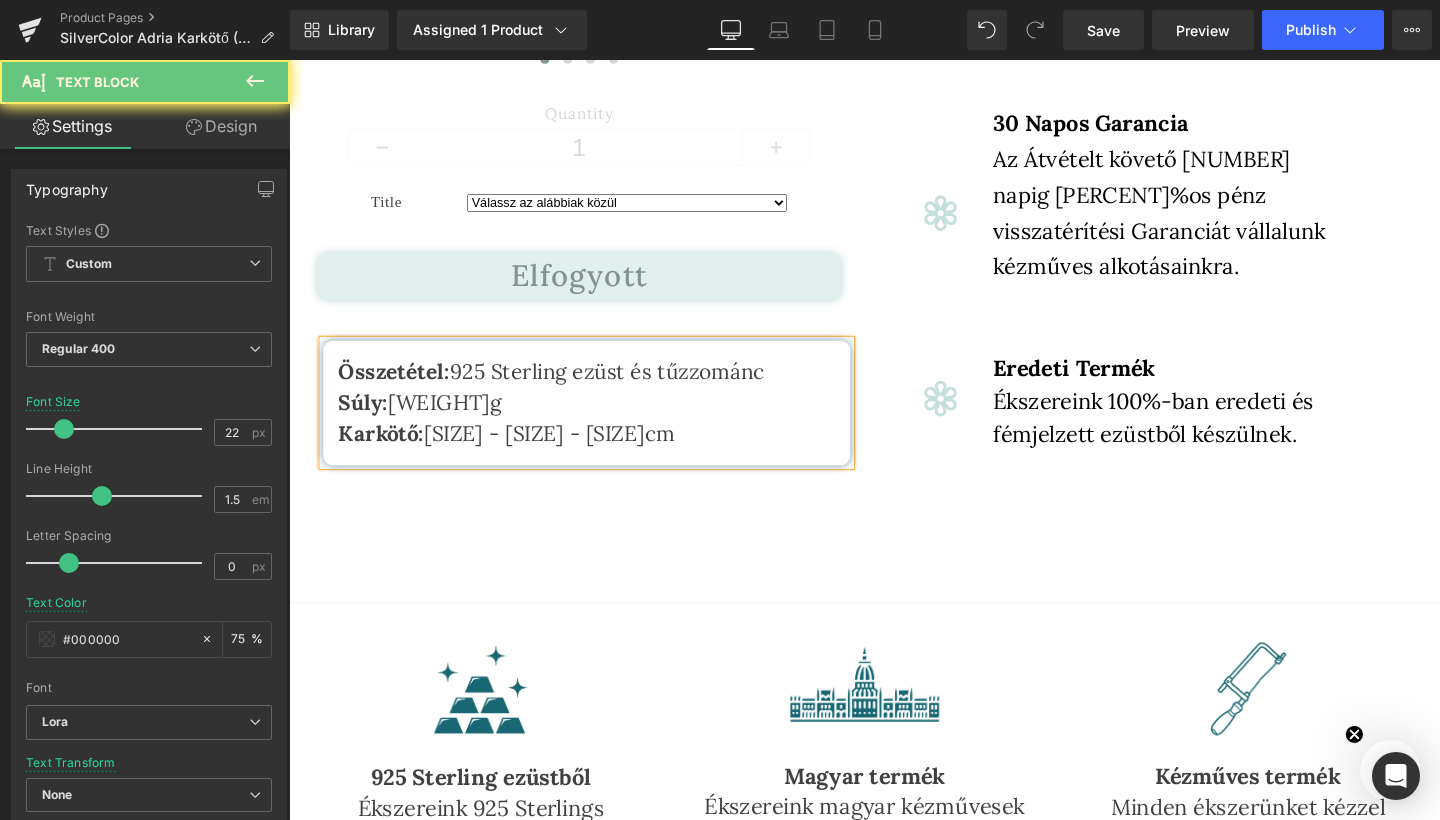 click on "Súly:  [WEIGHT]g" at bounding box center [602, 420] 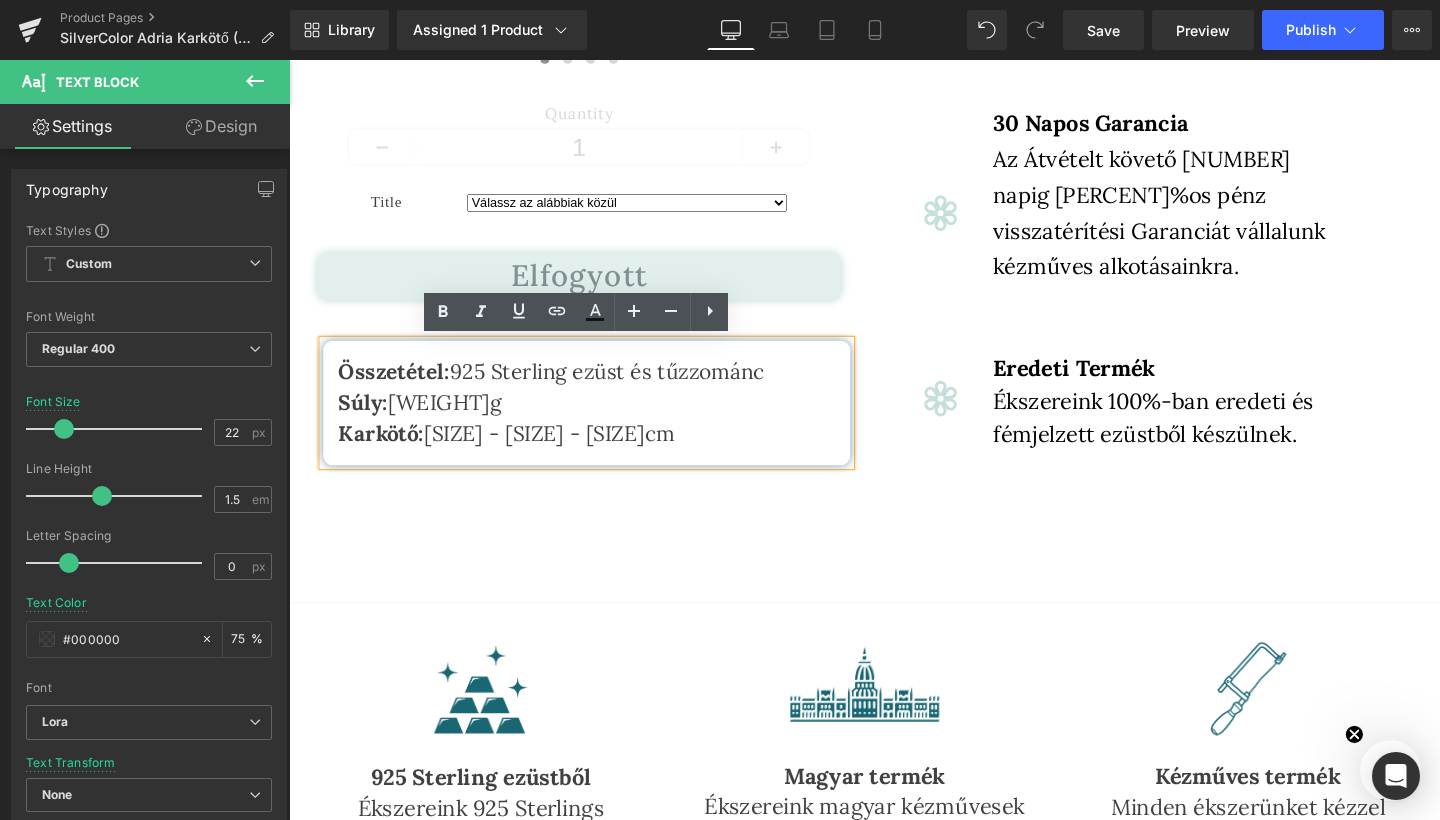 click on "Karkötő:  [NUMBER] - [NUMBER] - [NUMBER]cm" at bounding box center (518, 453) 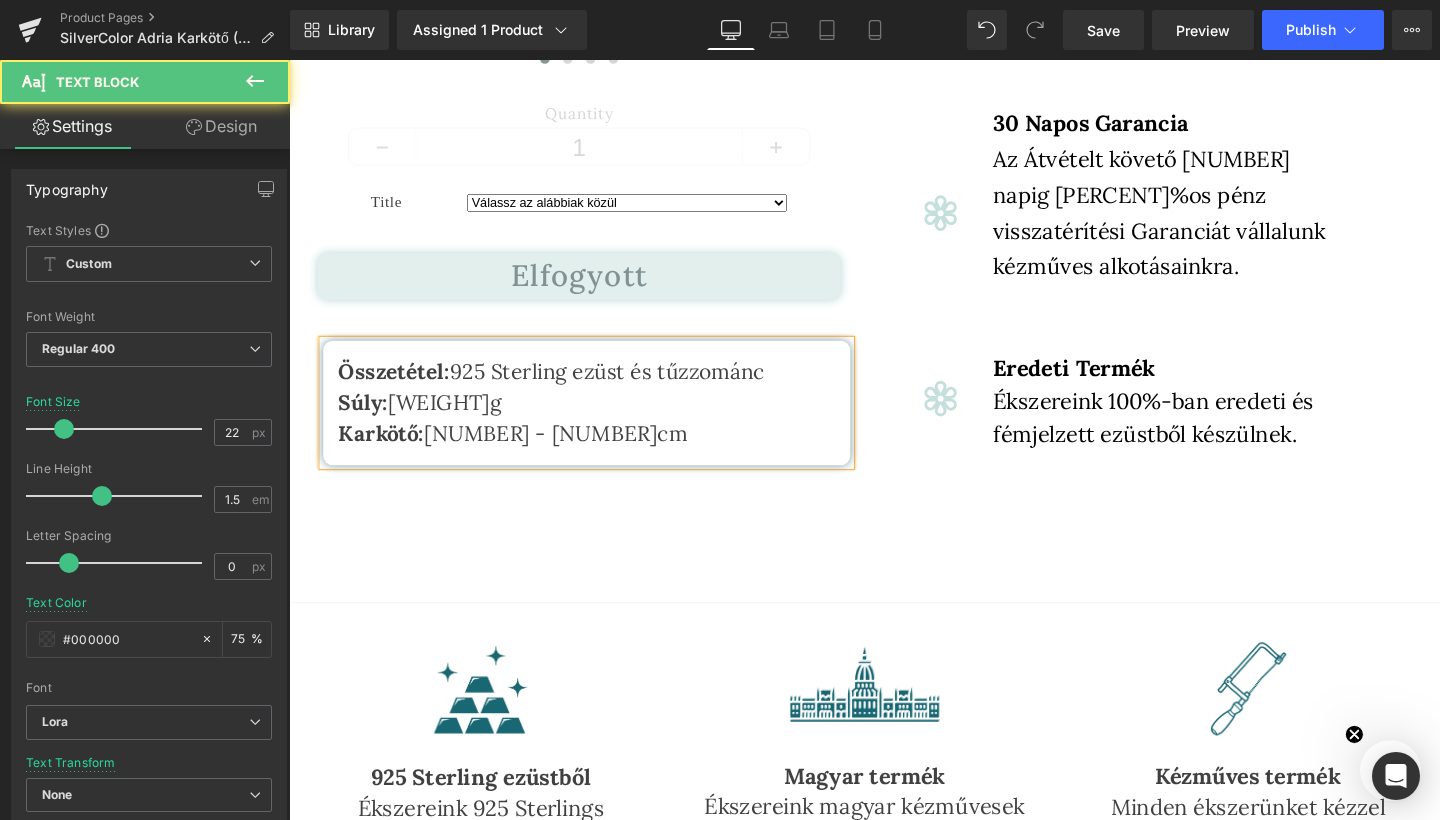 click on "Karkötő: [SIZE] - [SIZE]cm" at bounding box center [602, 453] 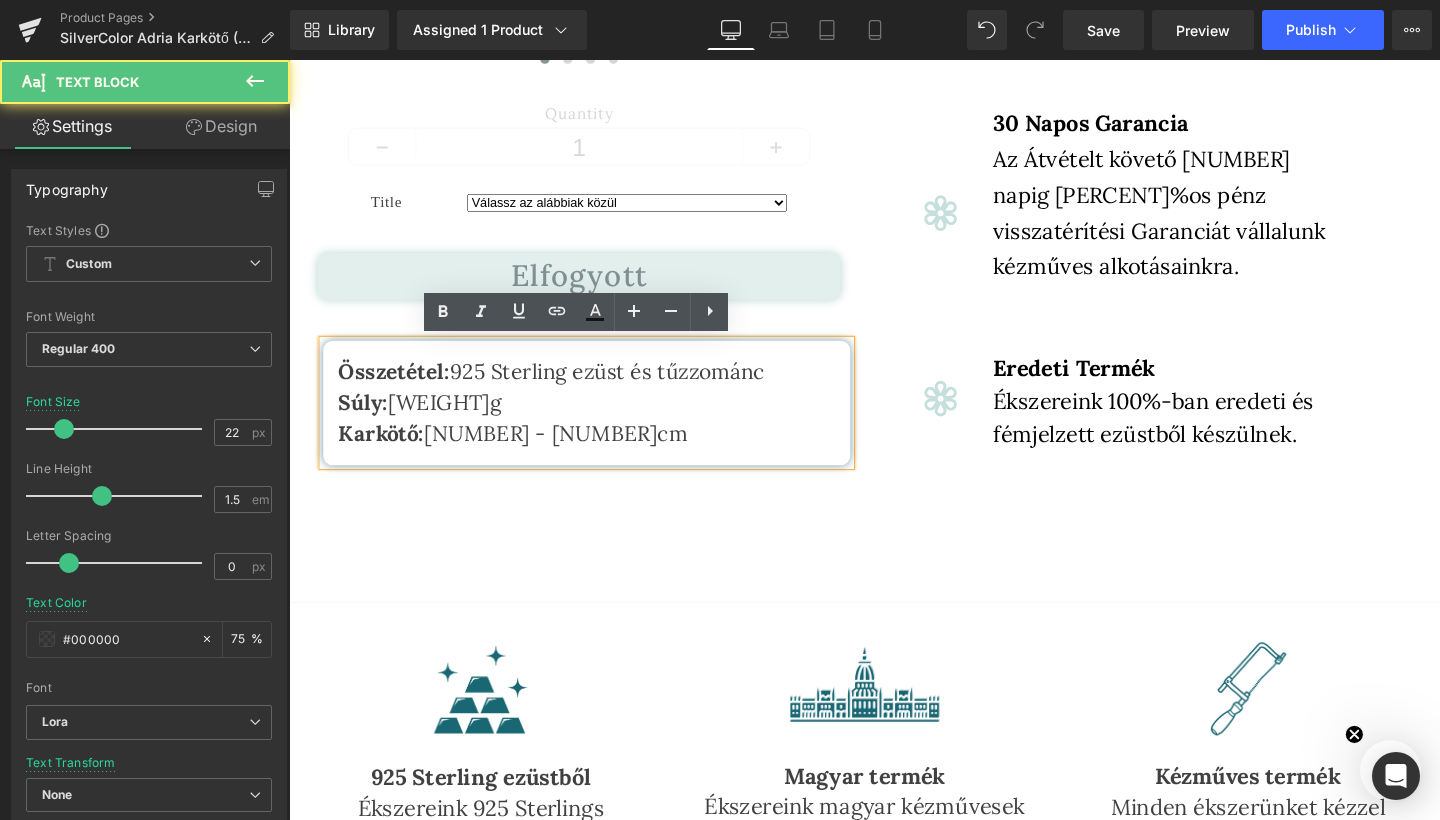 click on "‹ ›" at bounding box center [894, 1438] 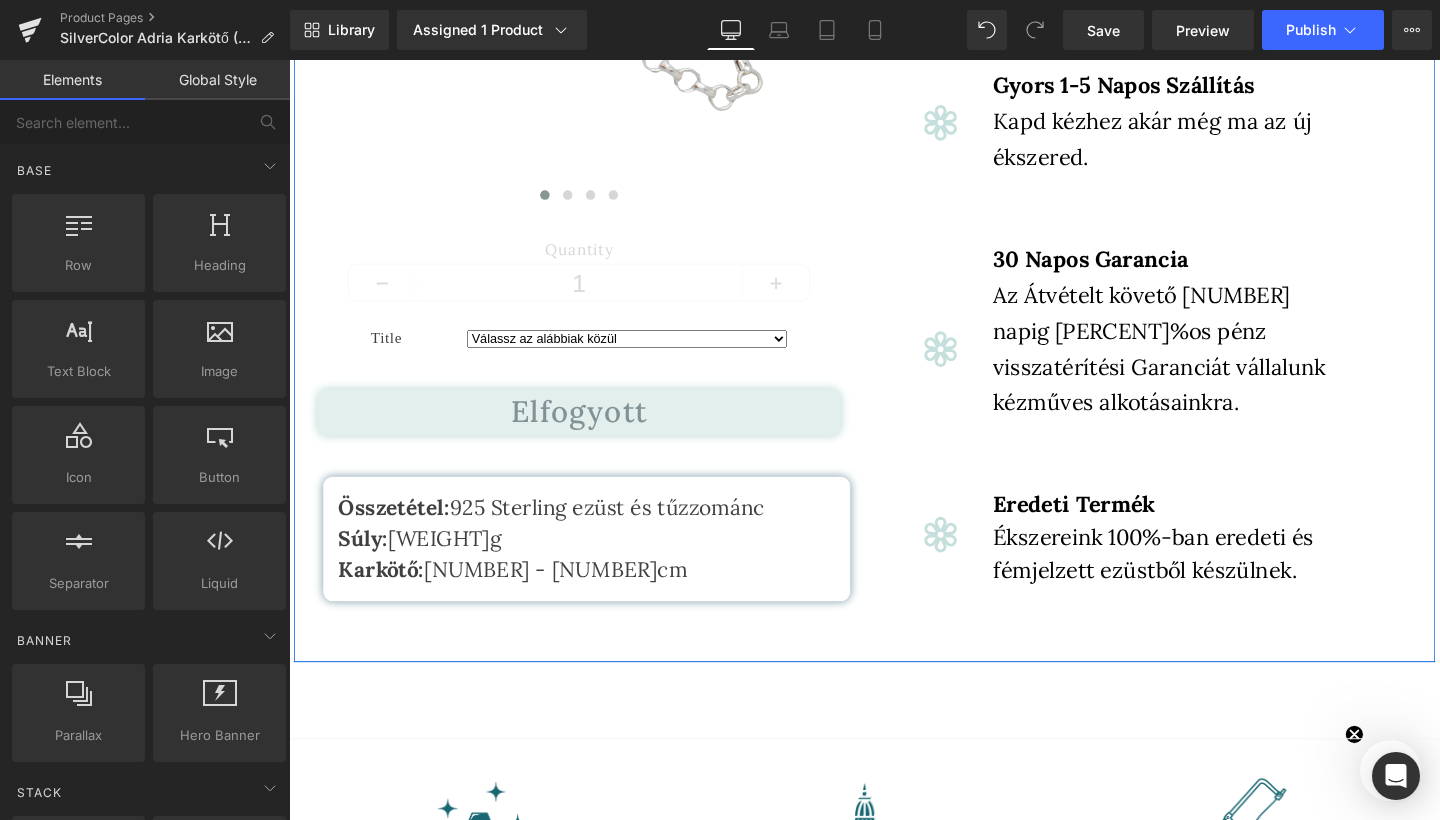 scroll, scrollTop: 564, scrollLeft: 0, axis: vertical 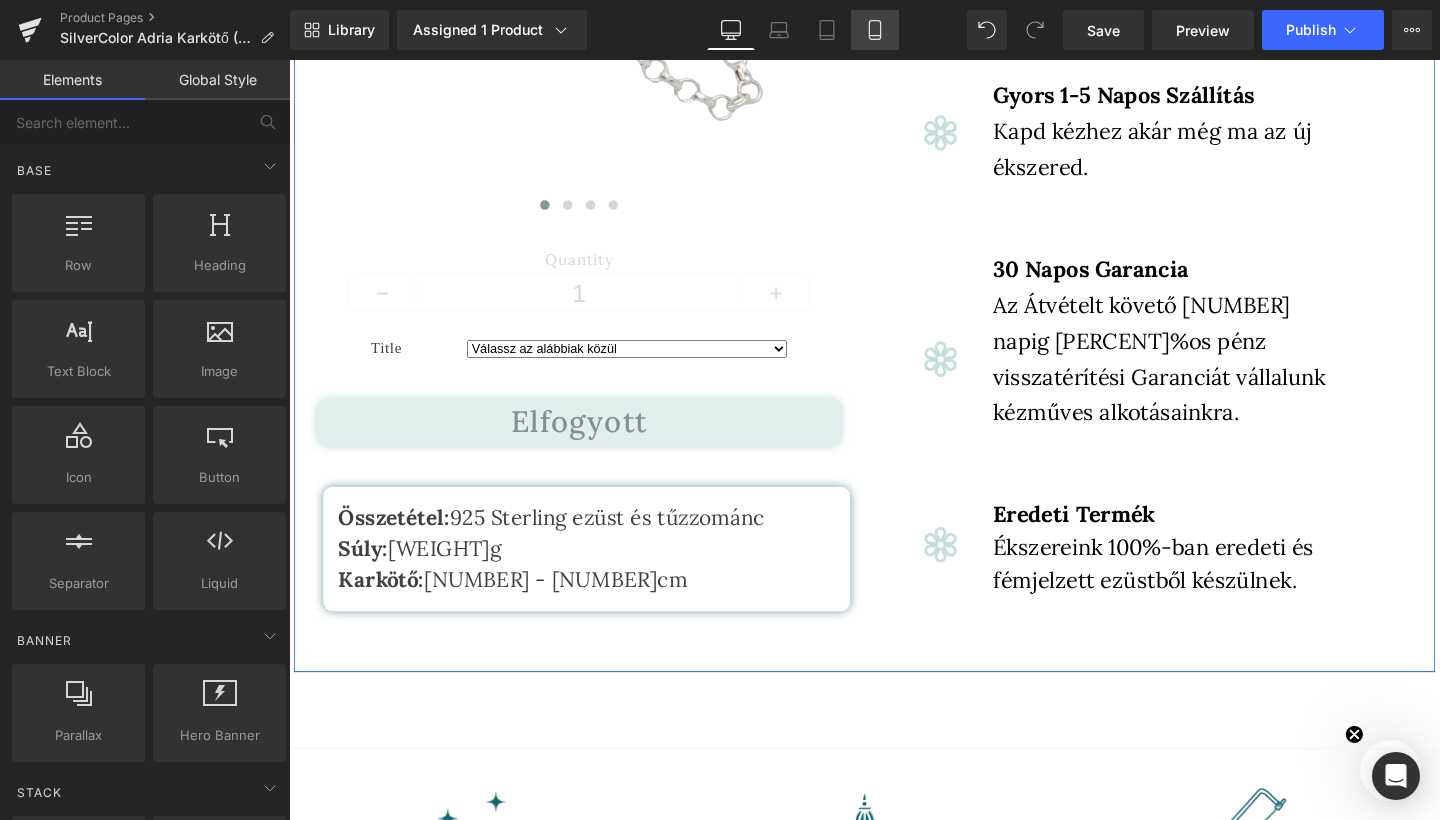 click 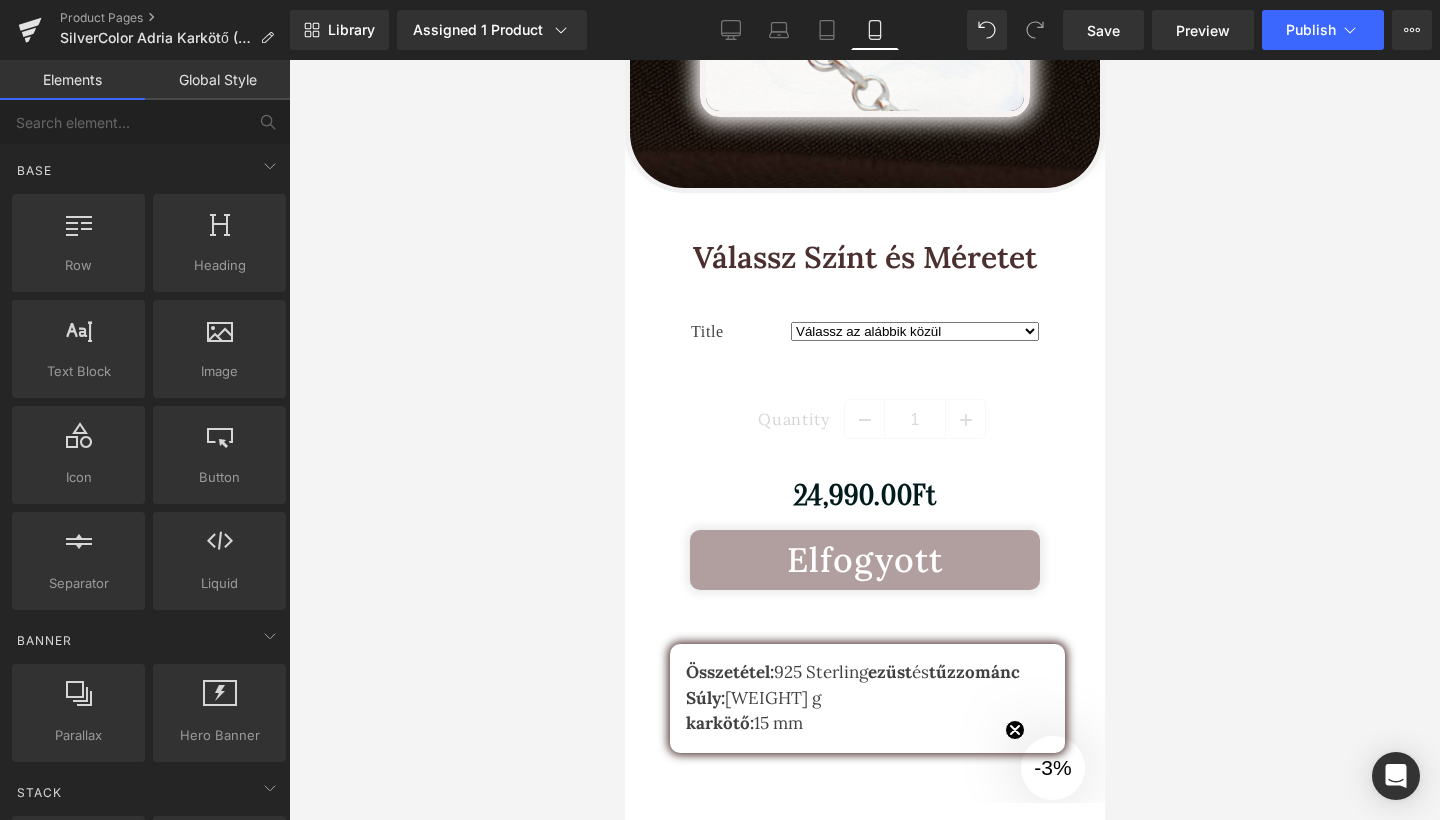 scroll, scrollTop: 4397, scrollLeft: 0, axis: vertical 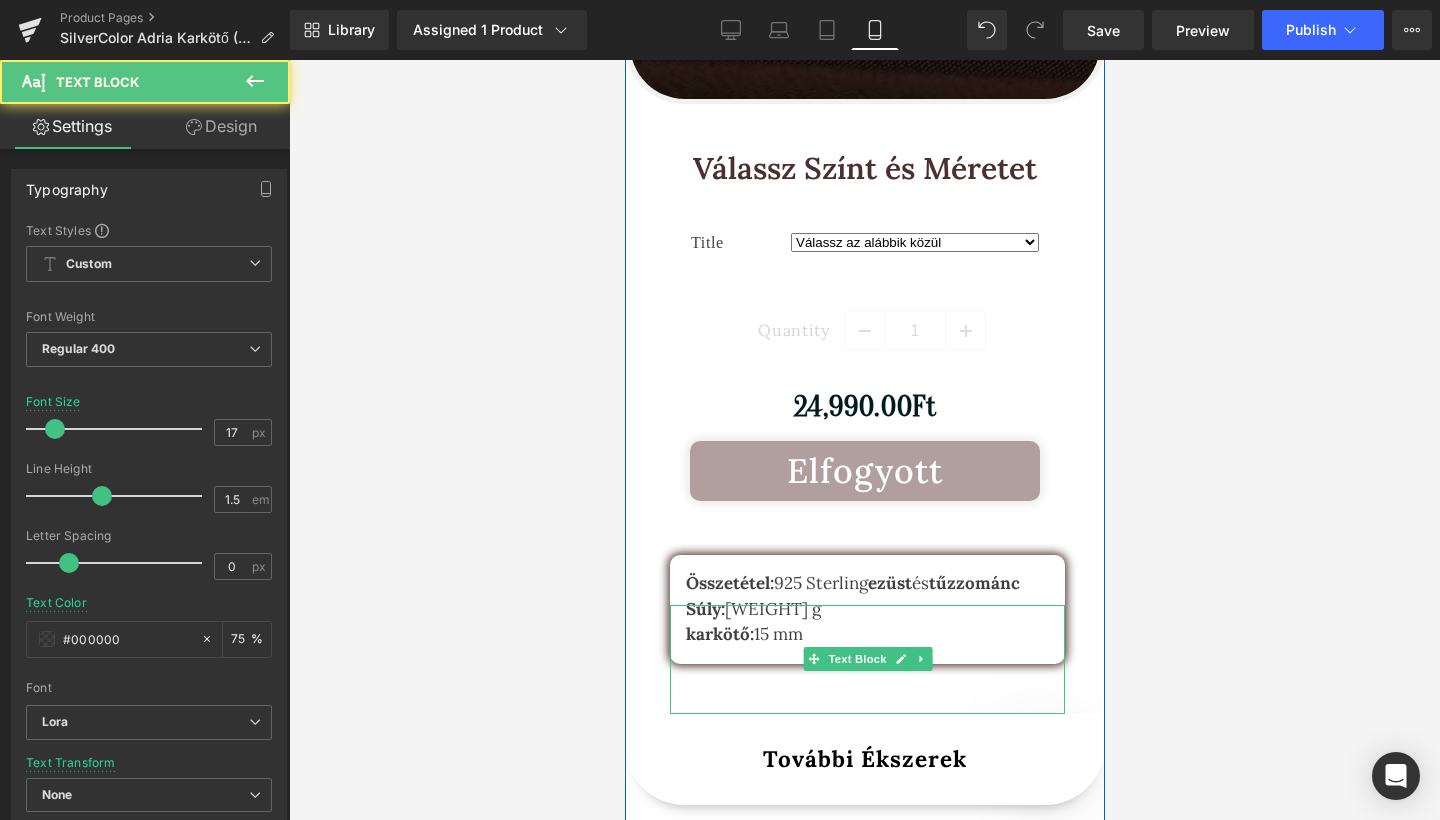drag, startPoint x: 748, startPoint y: 593, endPoint x: 764, endPoint y: 593, distance: 16 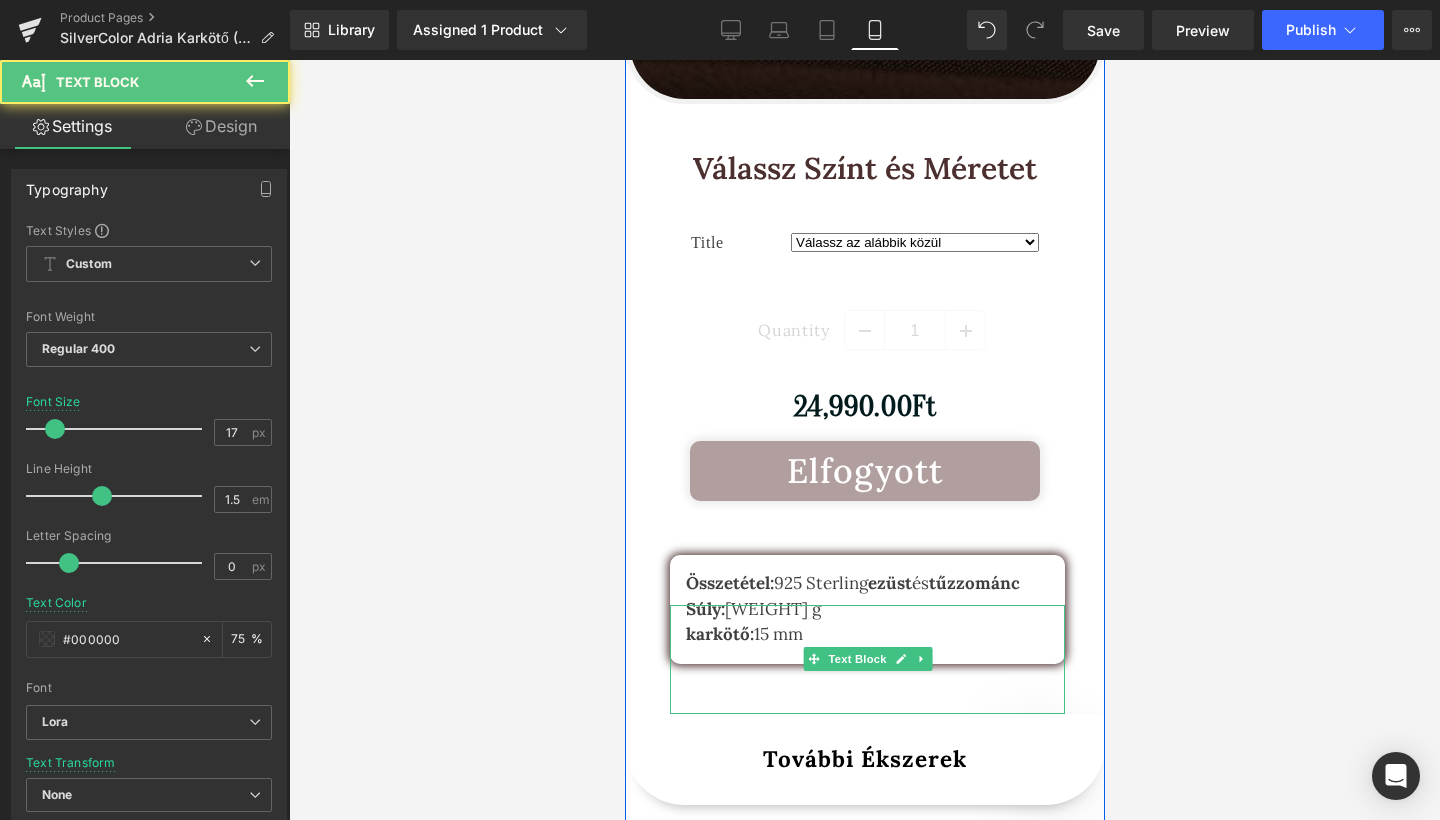 click on "karkötő:" at bounding box center (719, 634) 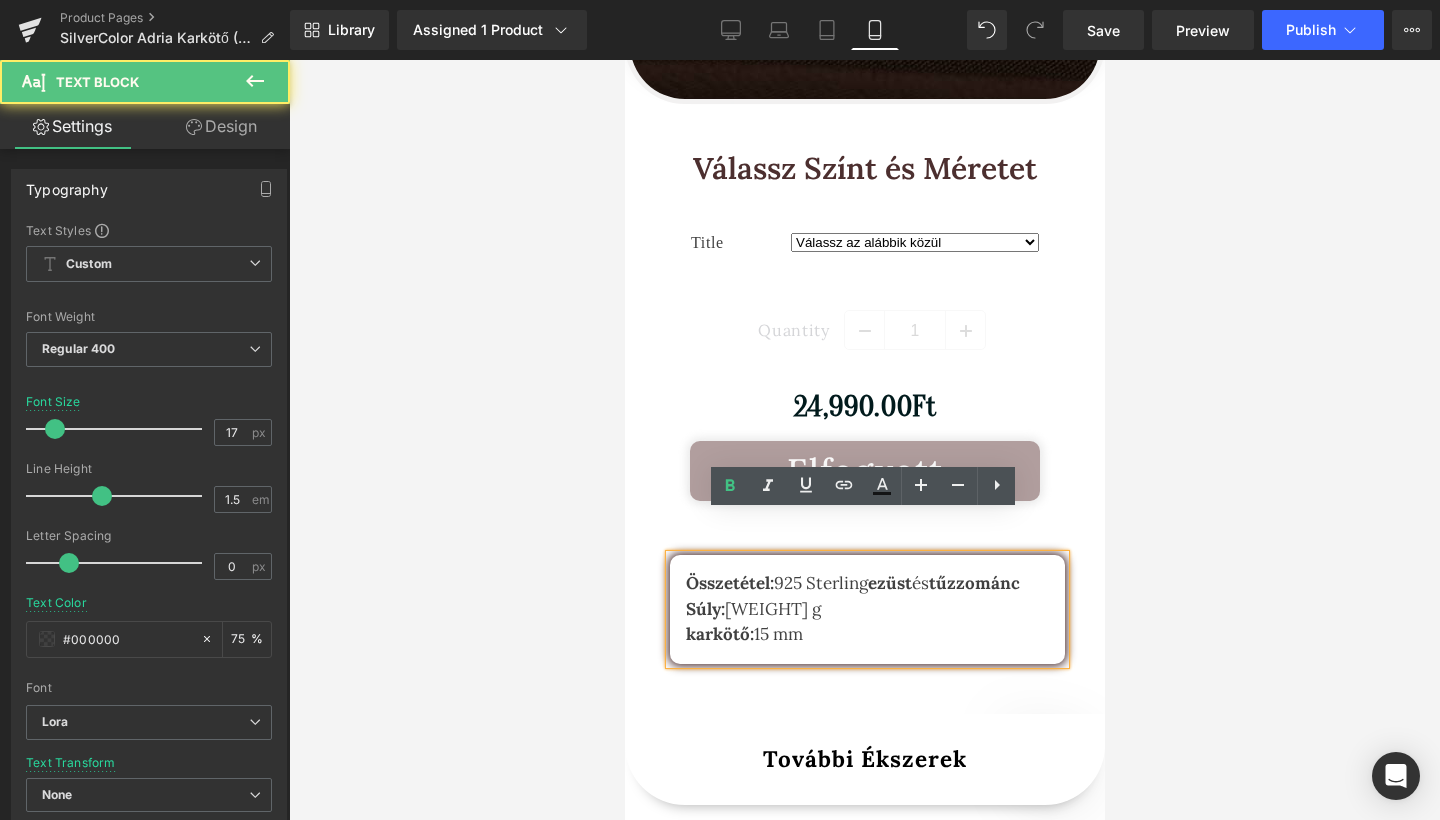 click on "15 mm" at bounding box center [777, 634] 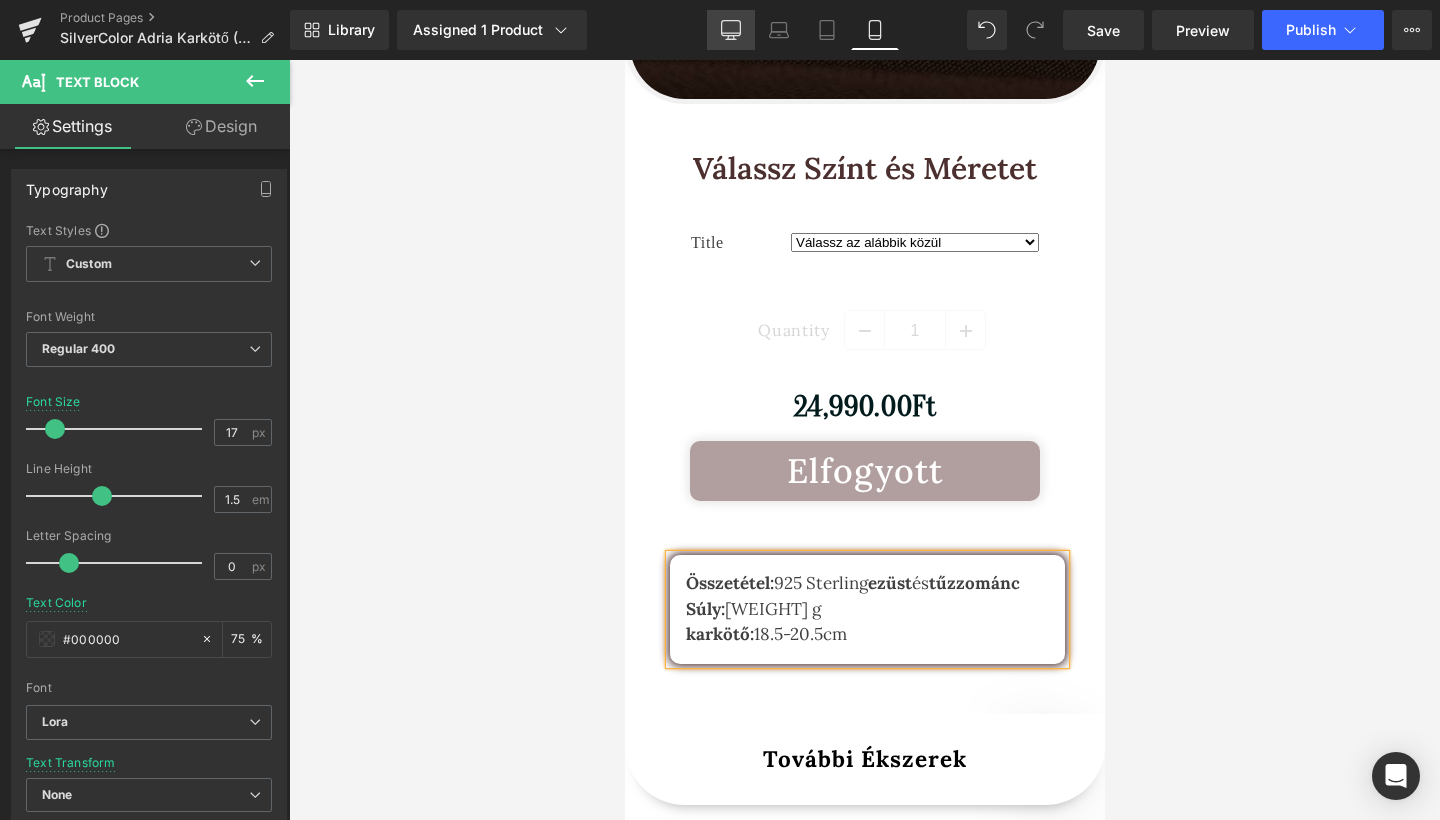 click on "Desktop" at bounding box center (731, 30) 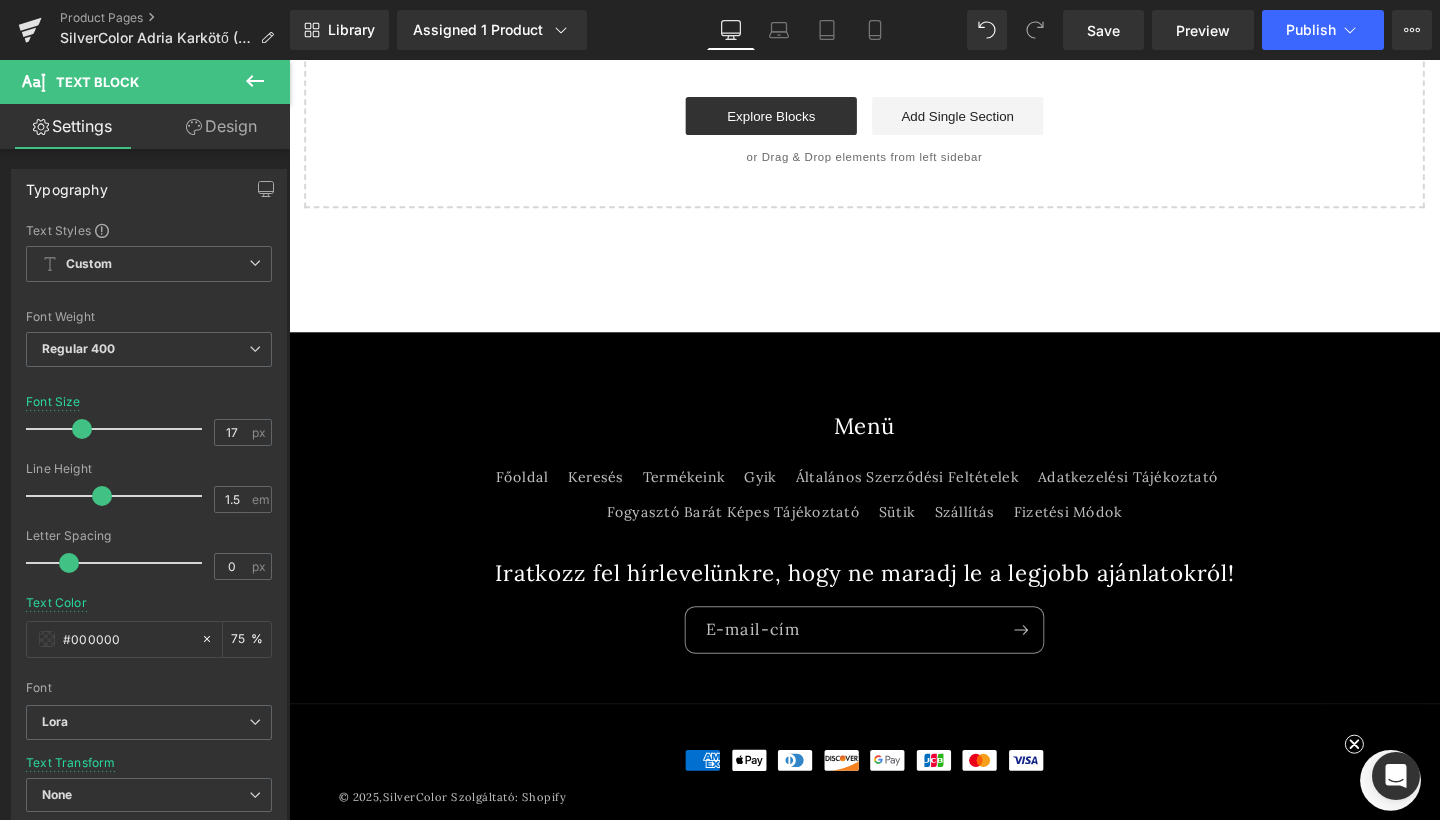 scroll, scrollTop: 0, scrollLeft: 0, axis: both 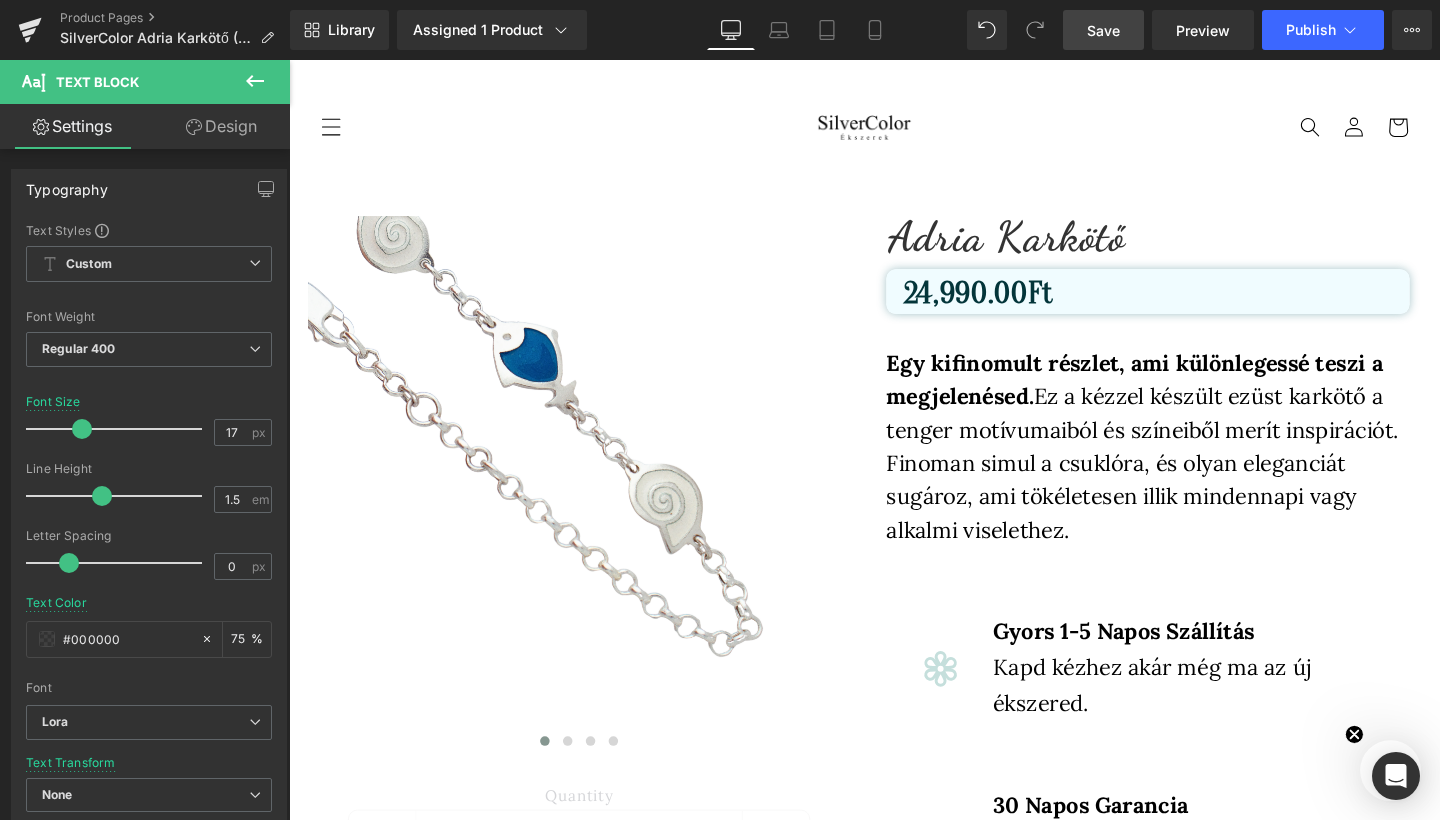 click on "Save" at bounding box center (1103, 30) 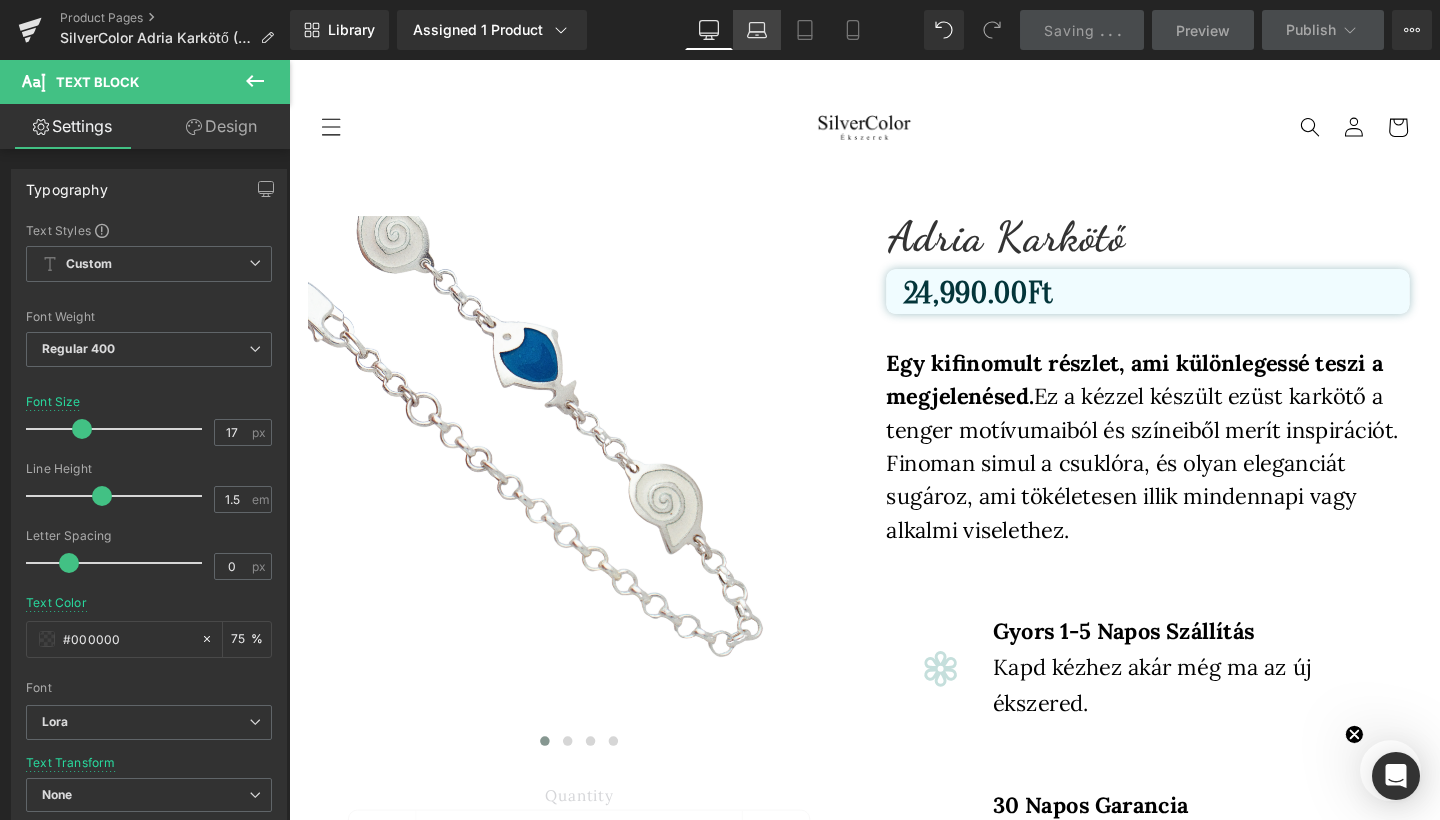 click 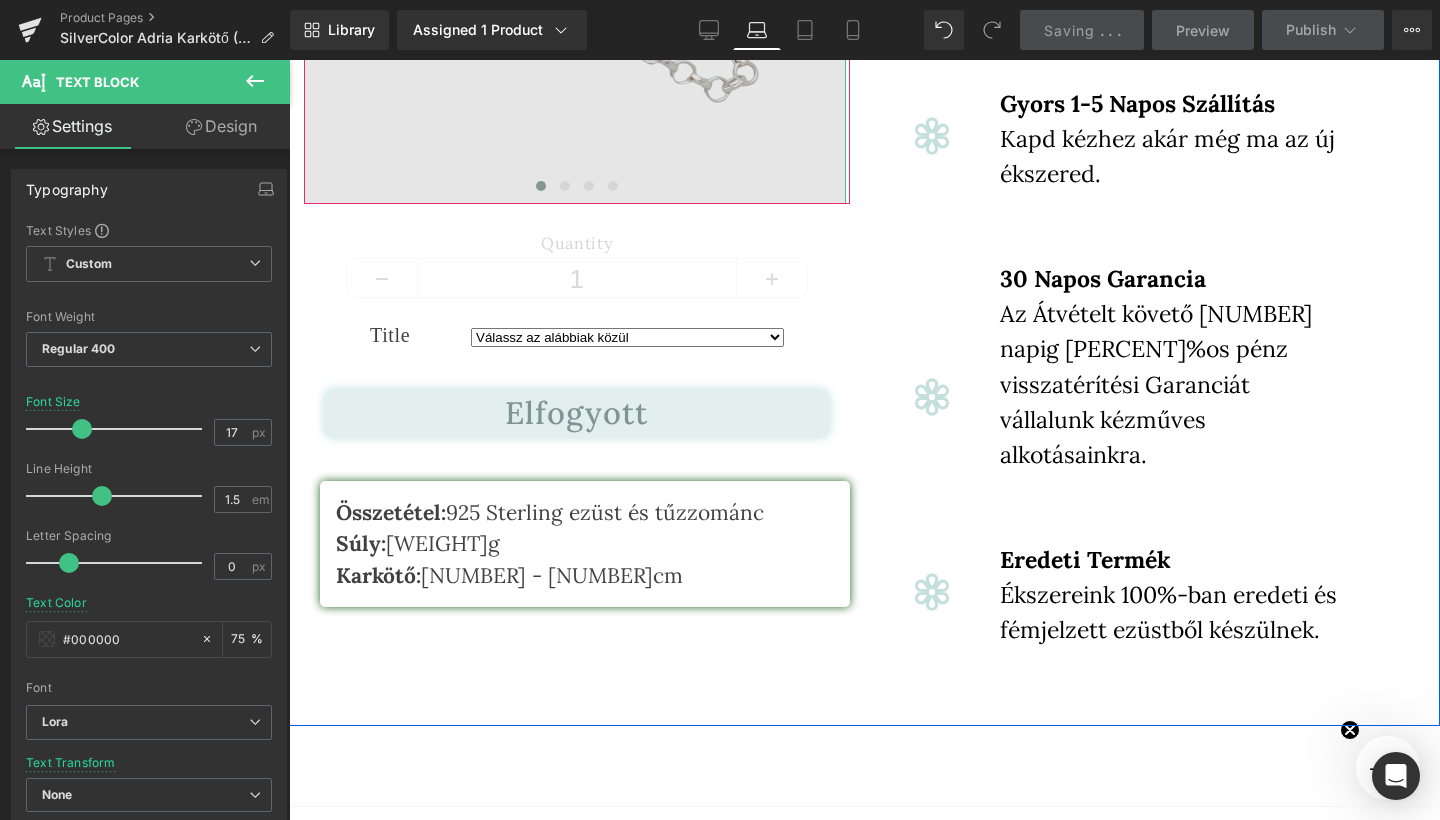 scroll, scrollTop: 583, scrollLeft: 0, axis: vertical 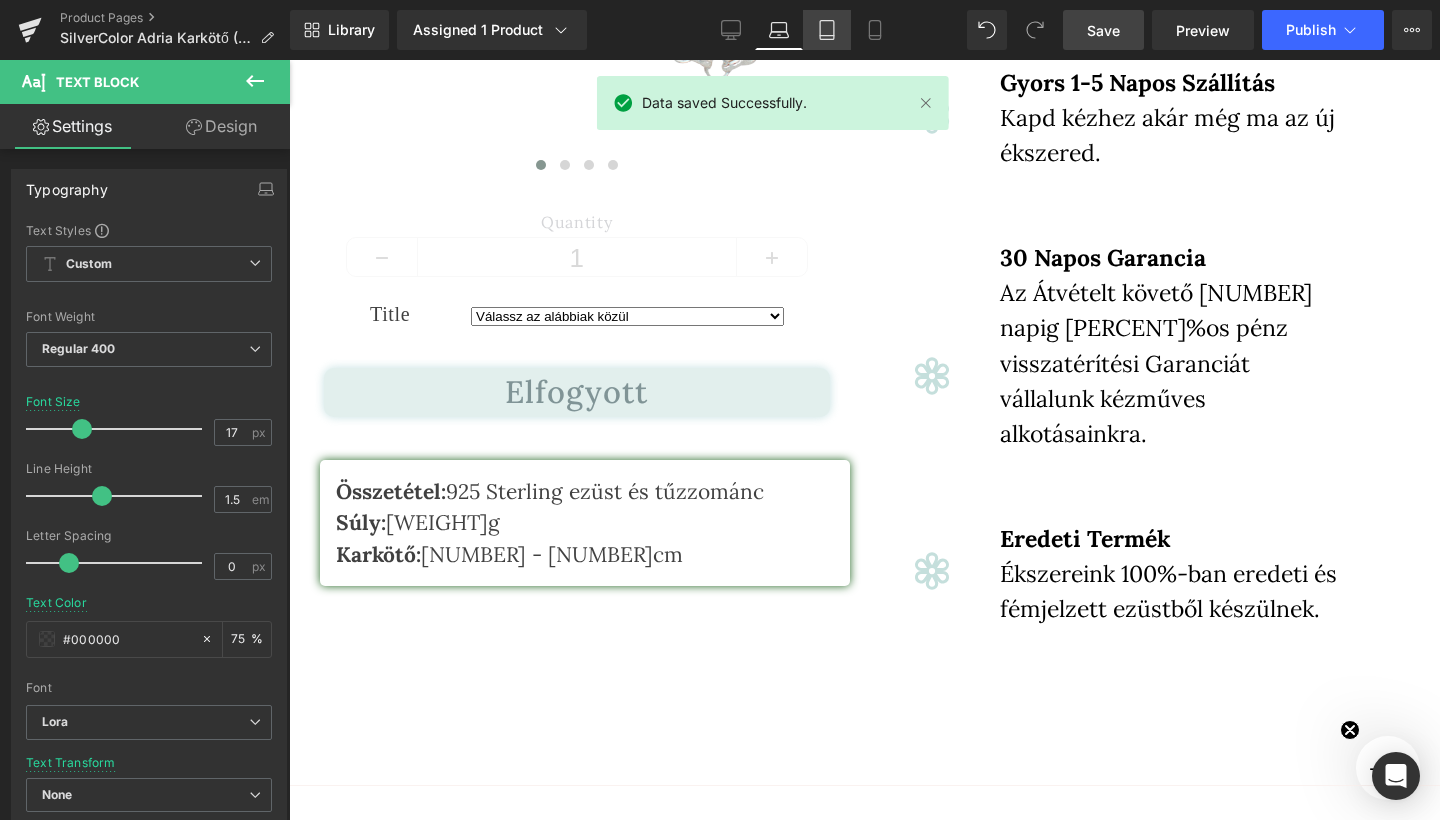 click on "Tablet" at bounding box center [827, 30] 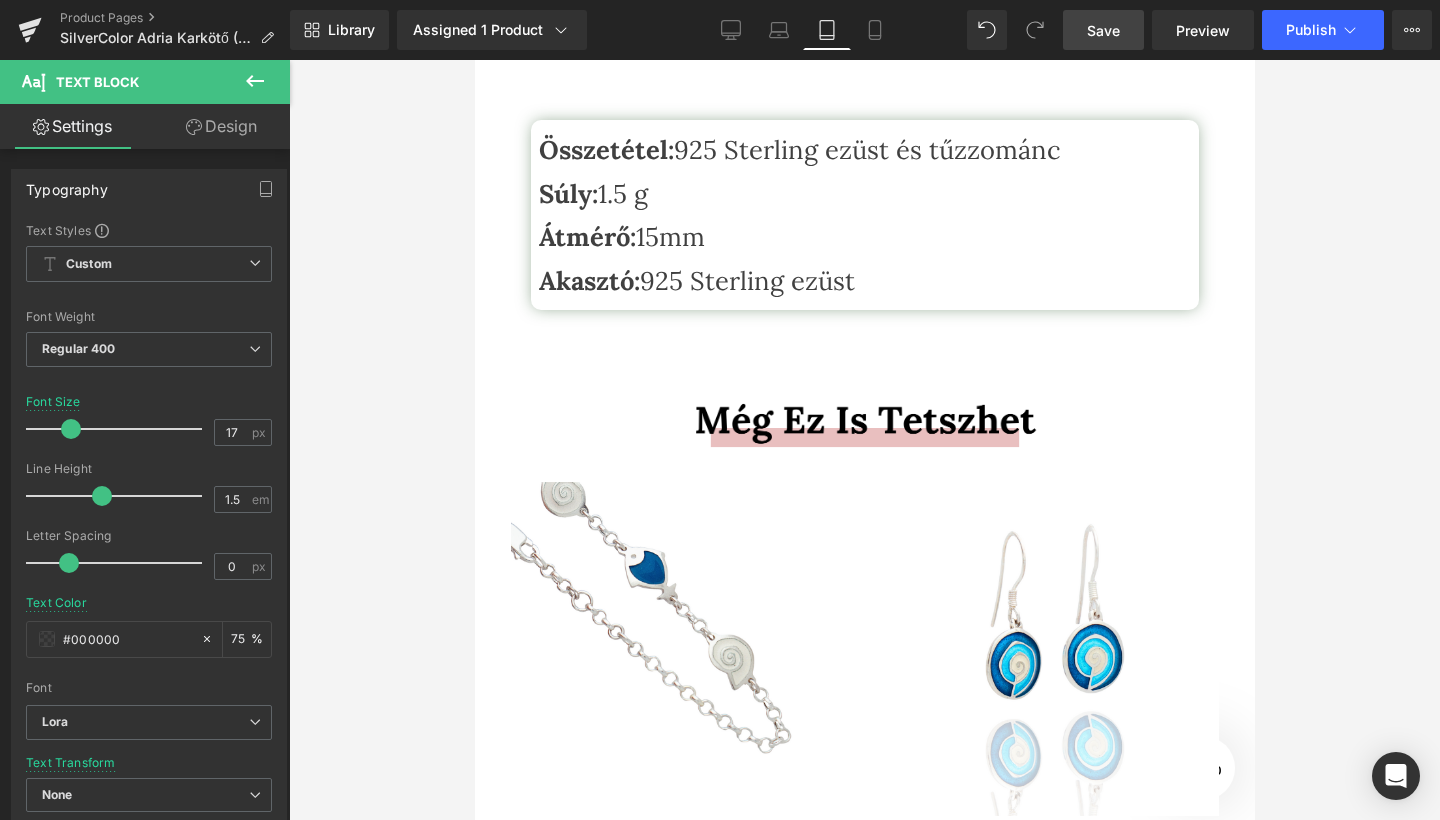 scroll, scrollTop: 2551, scrollLeft: 0, axis: vertical 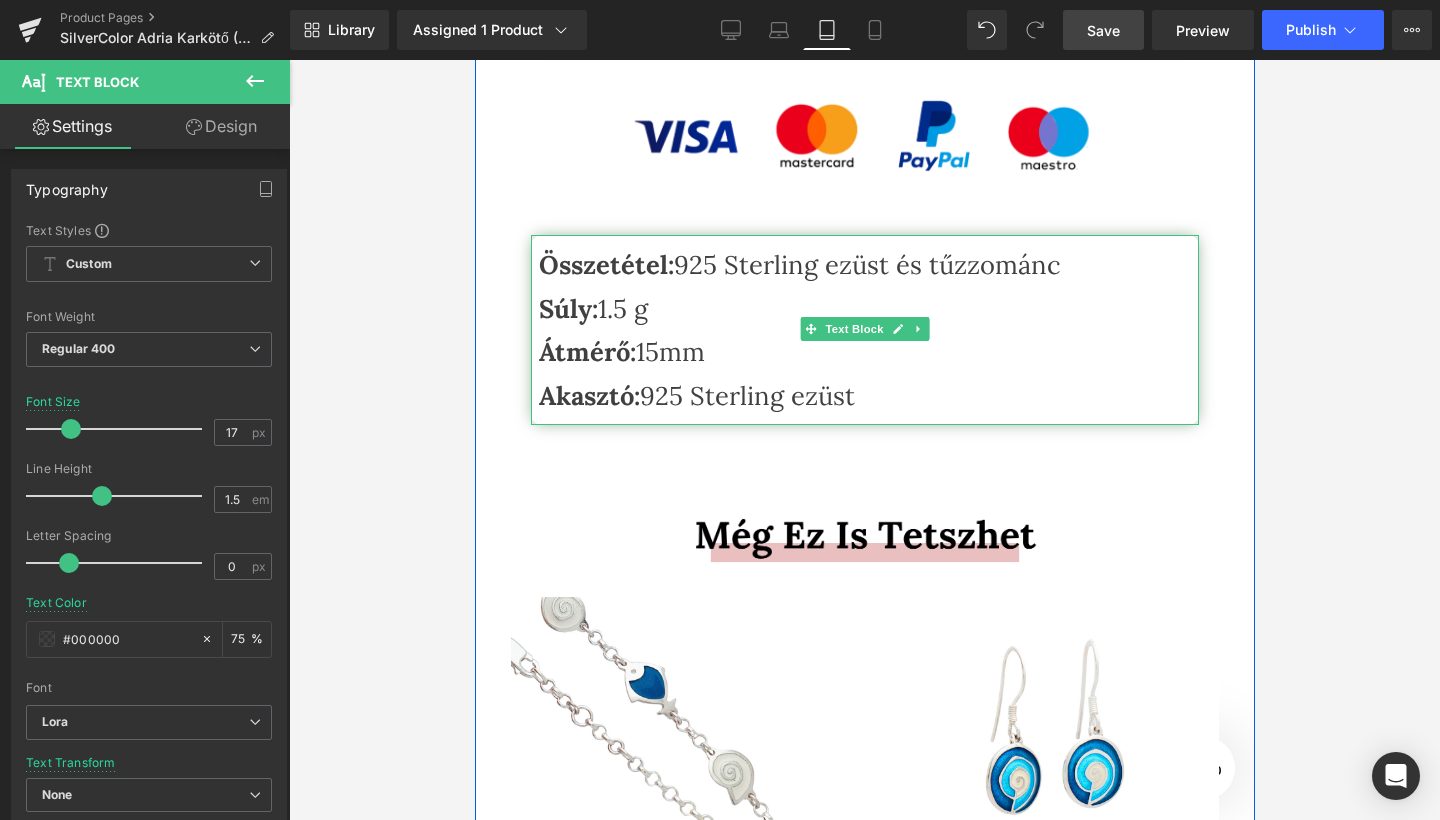 click on "Akasztó:" at bounding box center [588, 395] 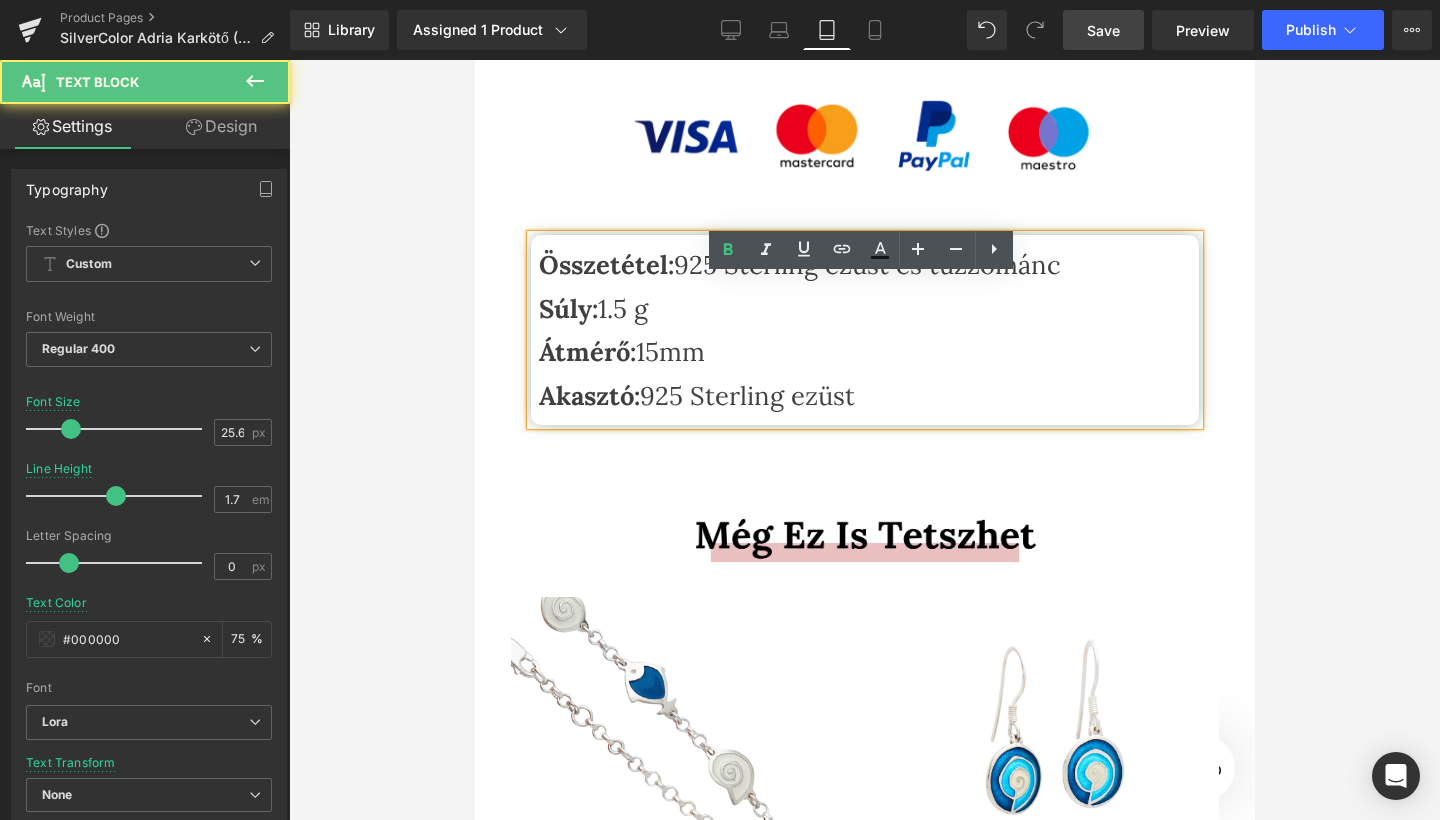 click on "Akasztó:" at bounding box center (588, 395) 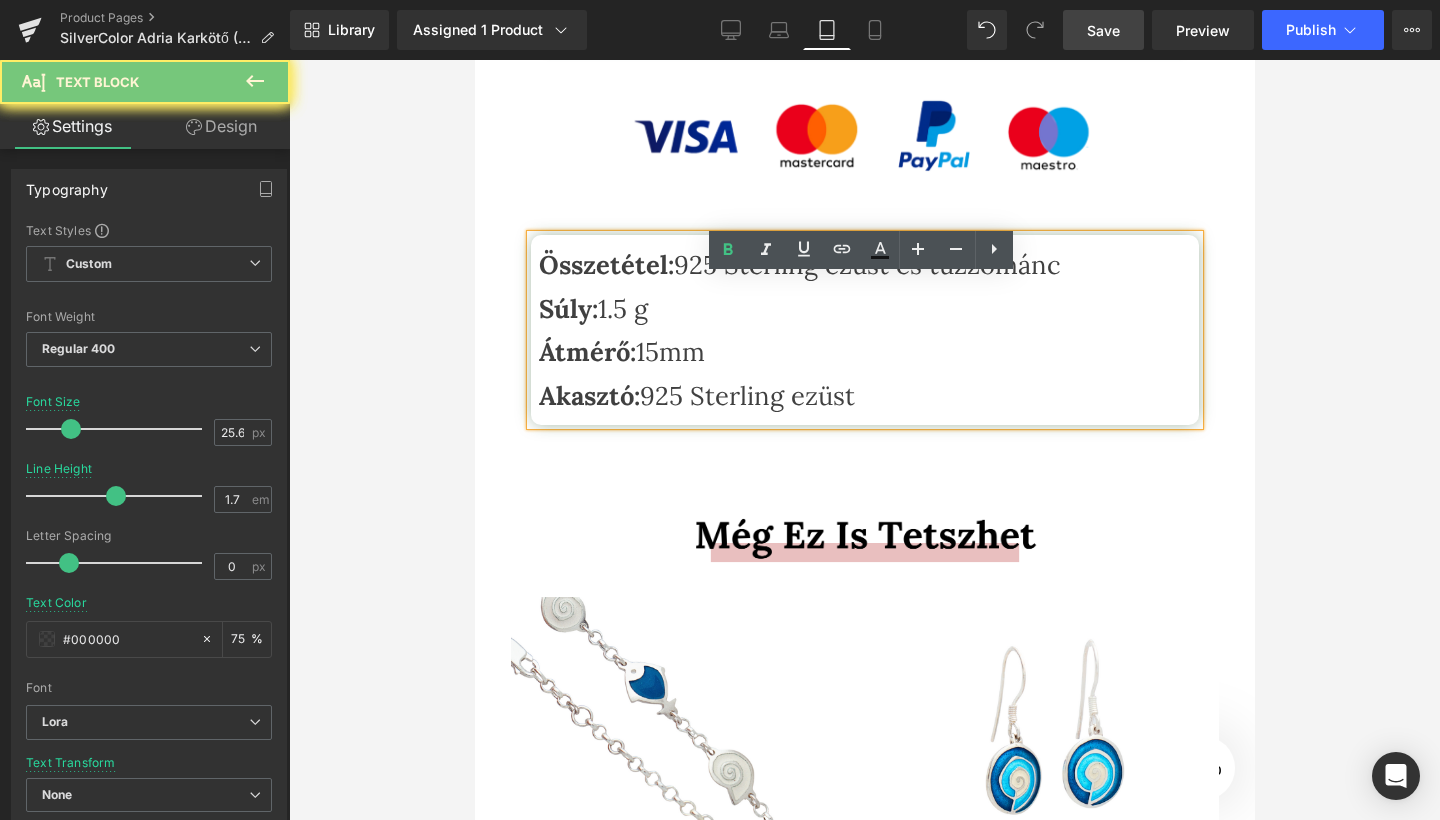 click on "Akasztó:" at bounding box center (588, 395) 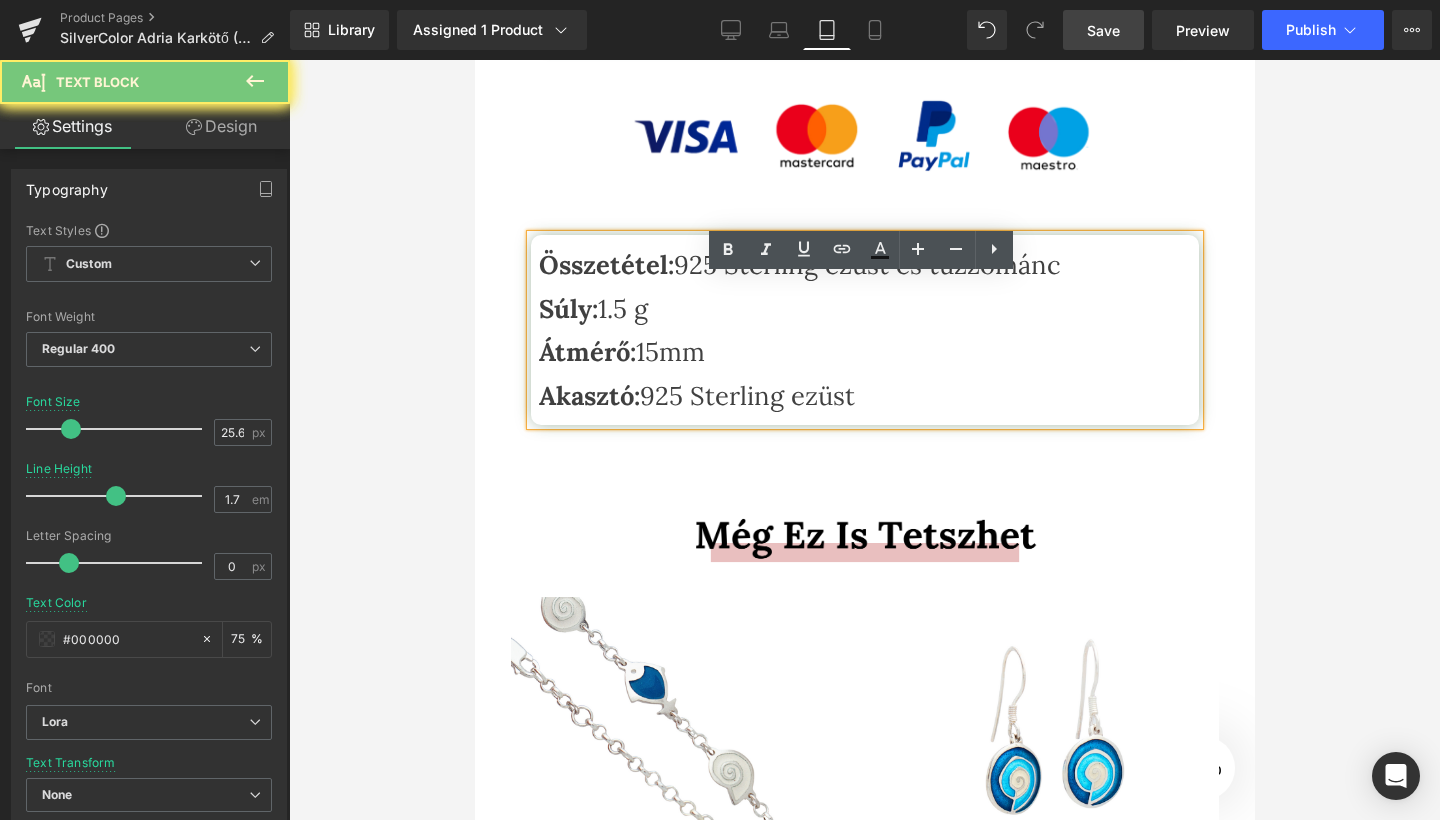 type 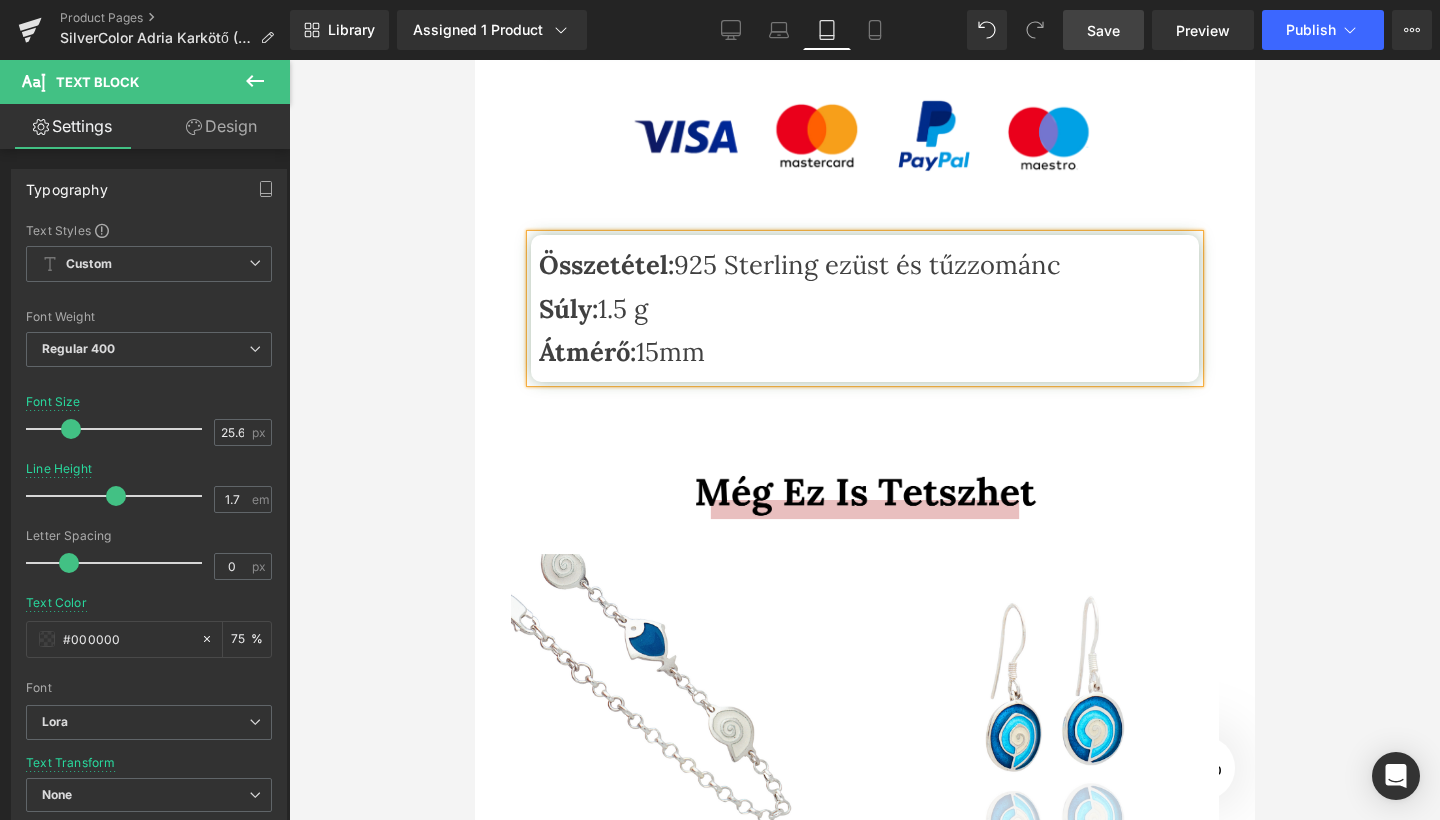 click on "Átmérő:" at bounding box center [586, 351] 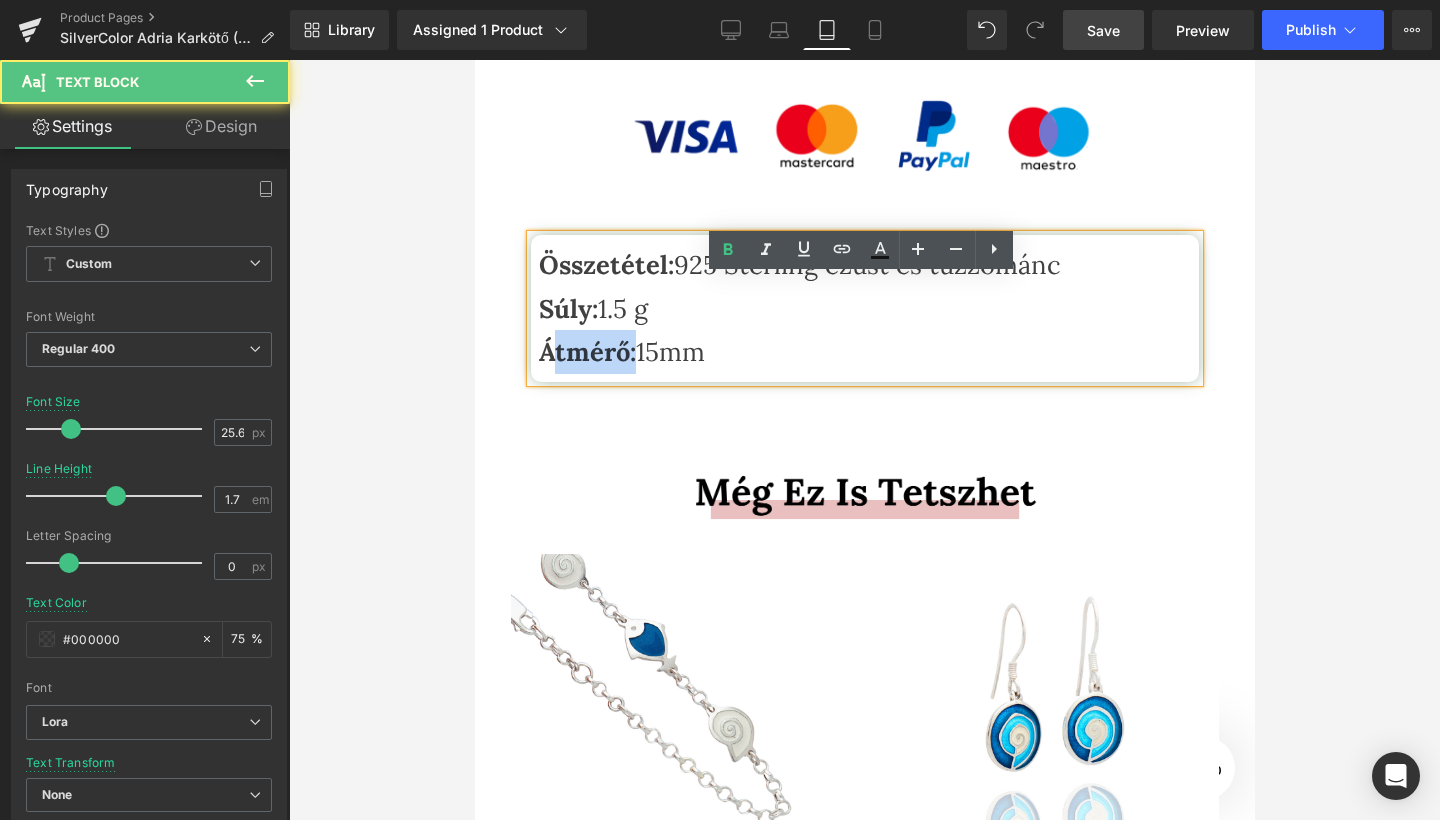 click on "Átmérő:" at bounding box center [586, 351] 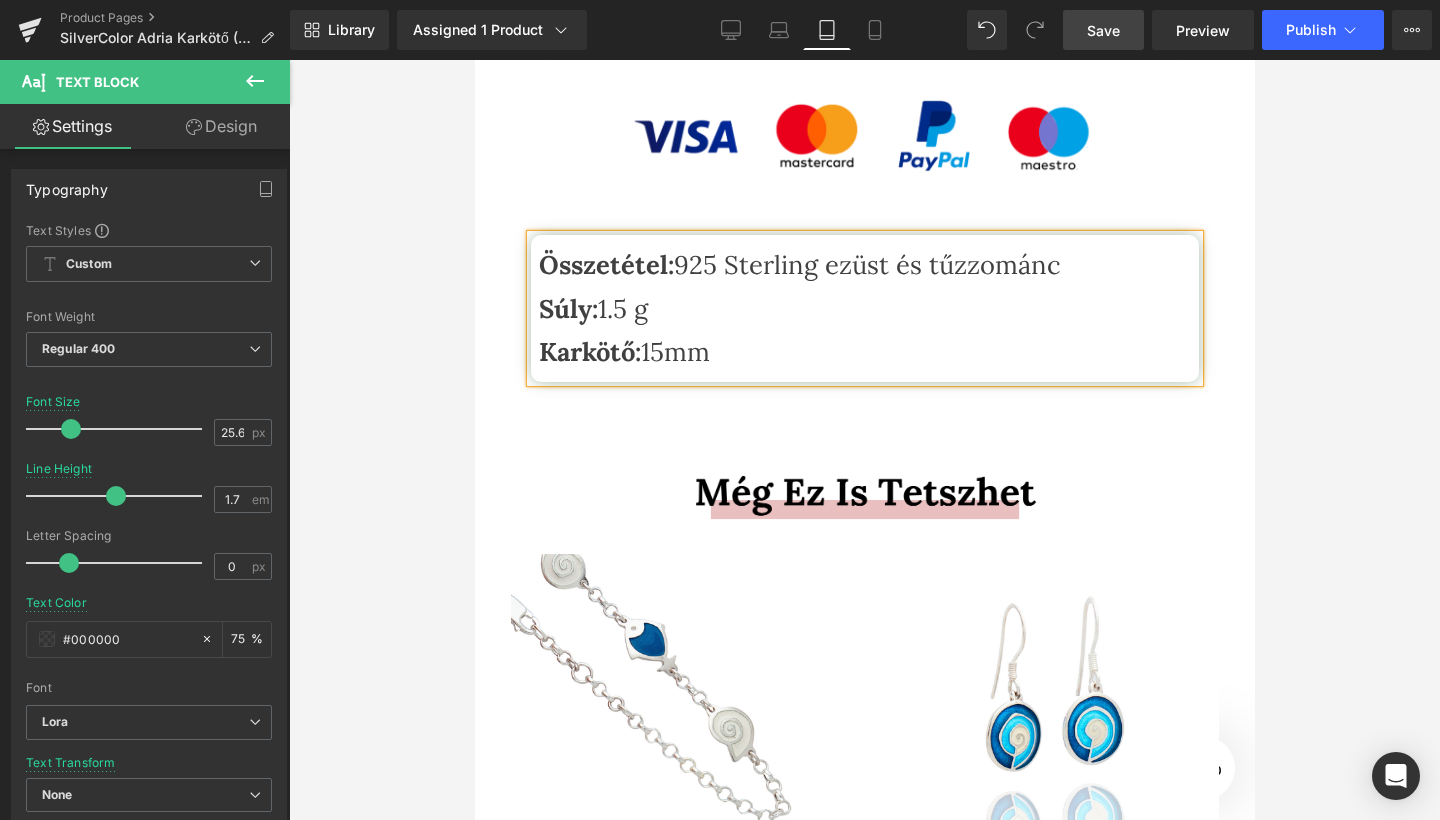 click on "Karkötő:  [NUMBER]mm" at bounding box center [623, 351] 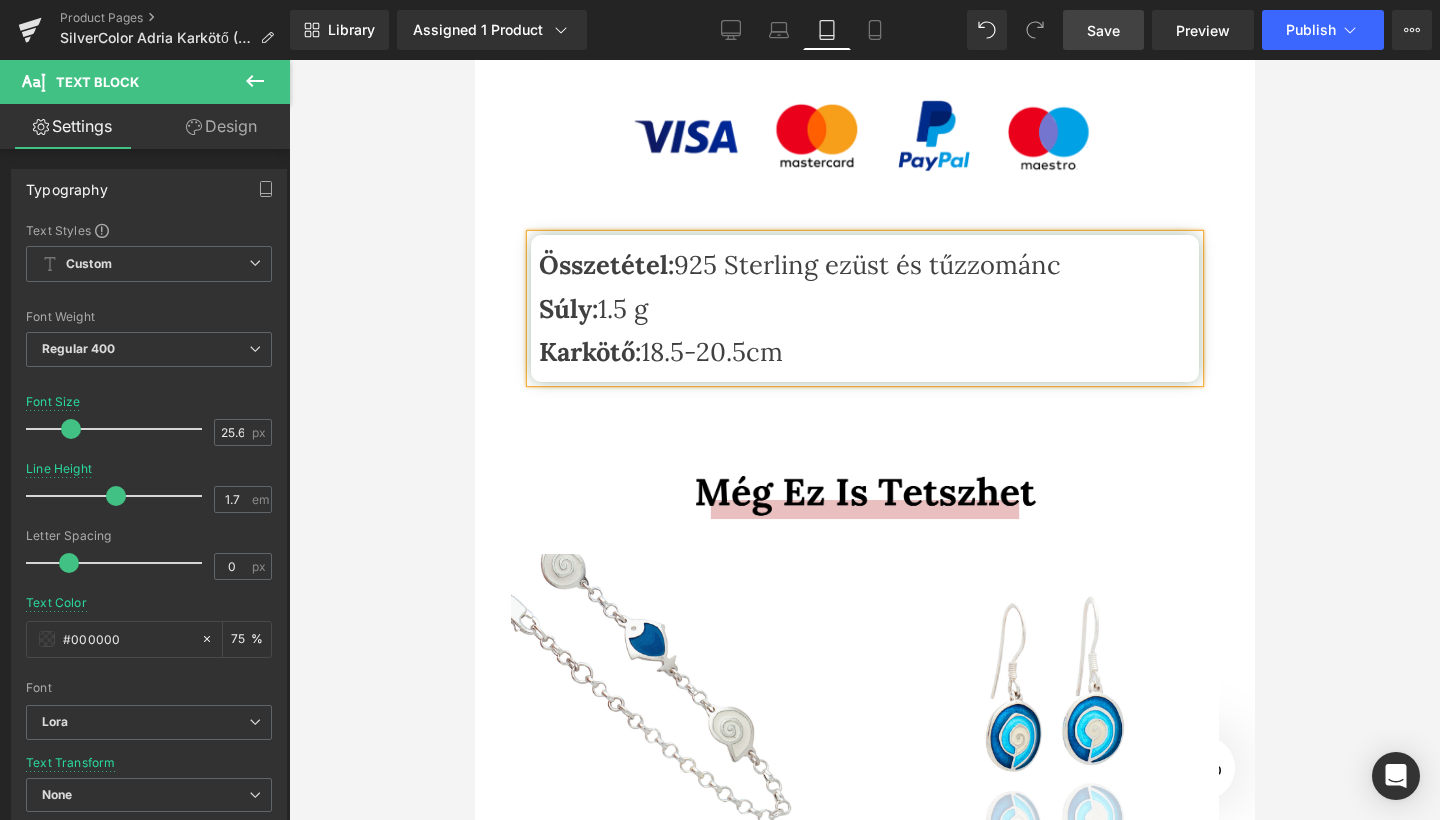 click on "1.5 g" at bounding box center [622, 308] 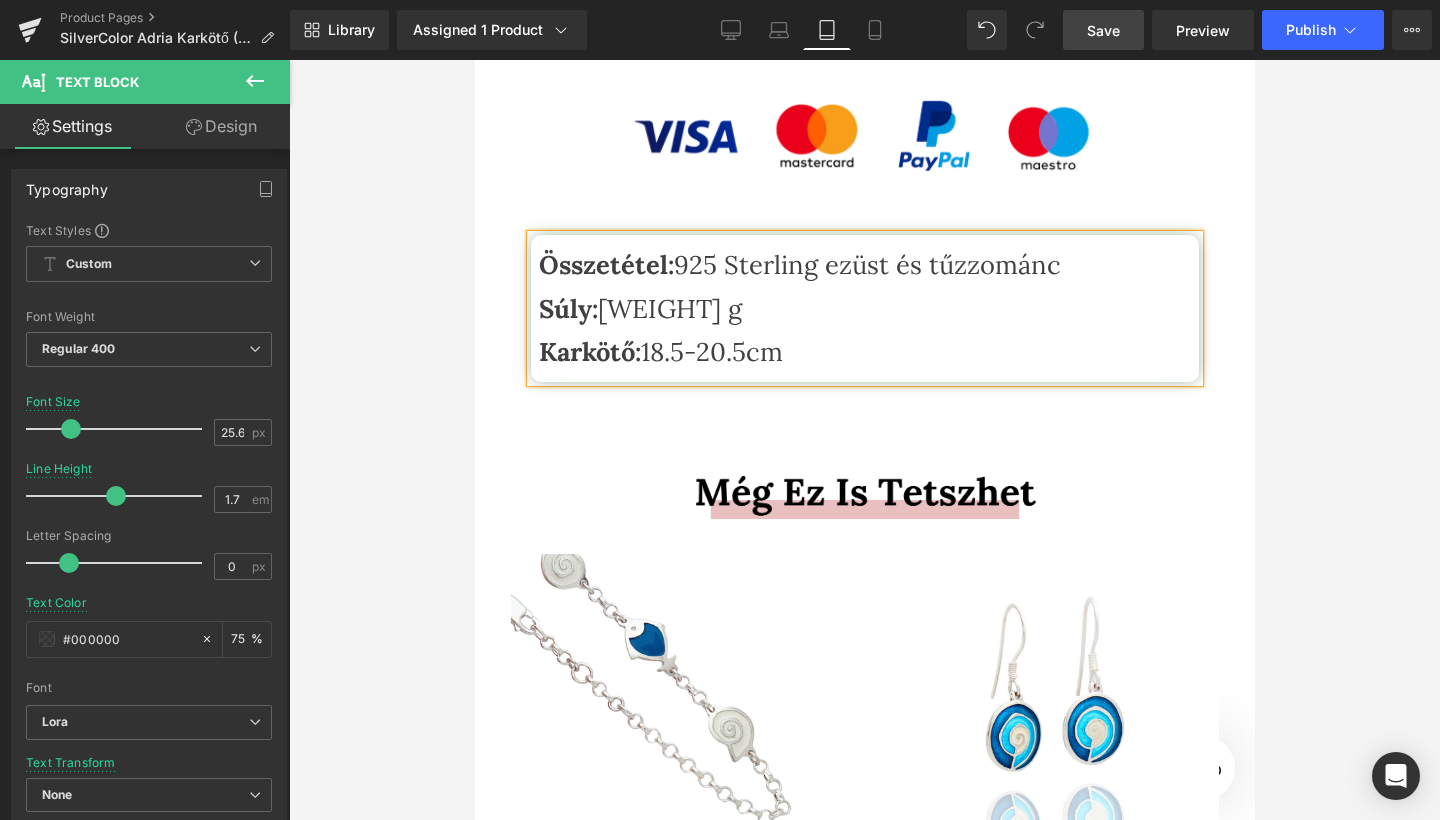 click on "Súly:  [WEIGHT] g" at bounding box center (864, 309) 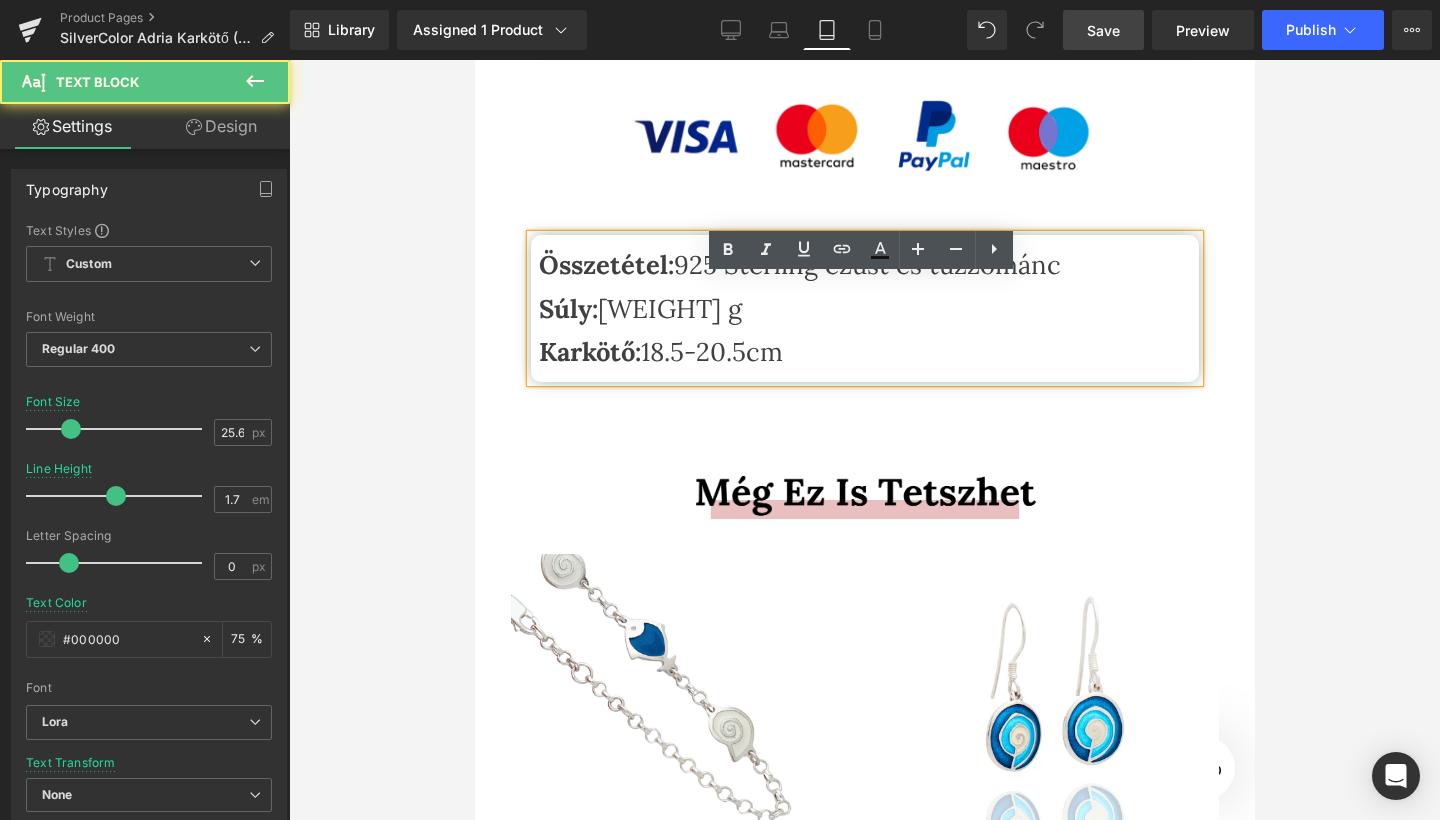 click on "[WEIGHT] g" at bounding box center [669, 308] 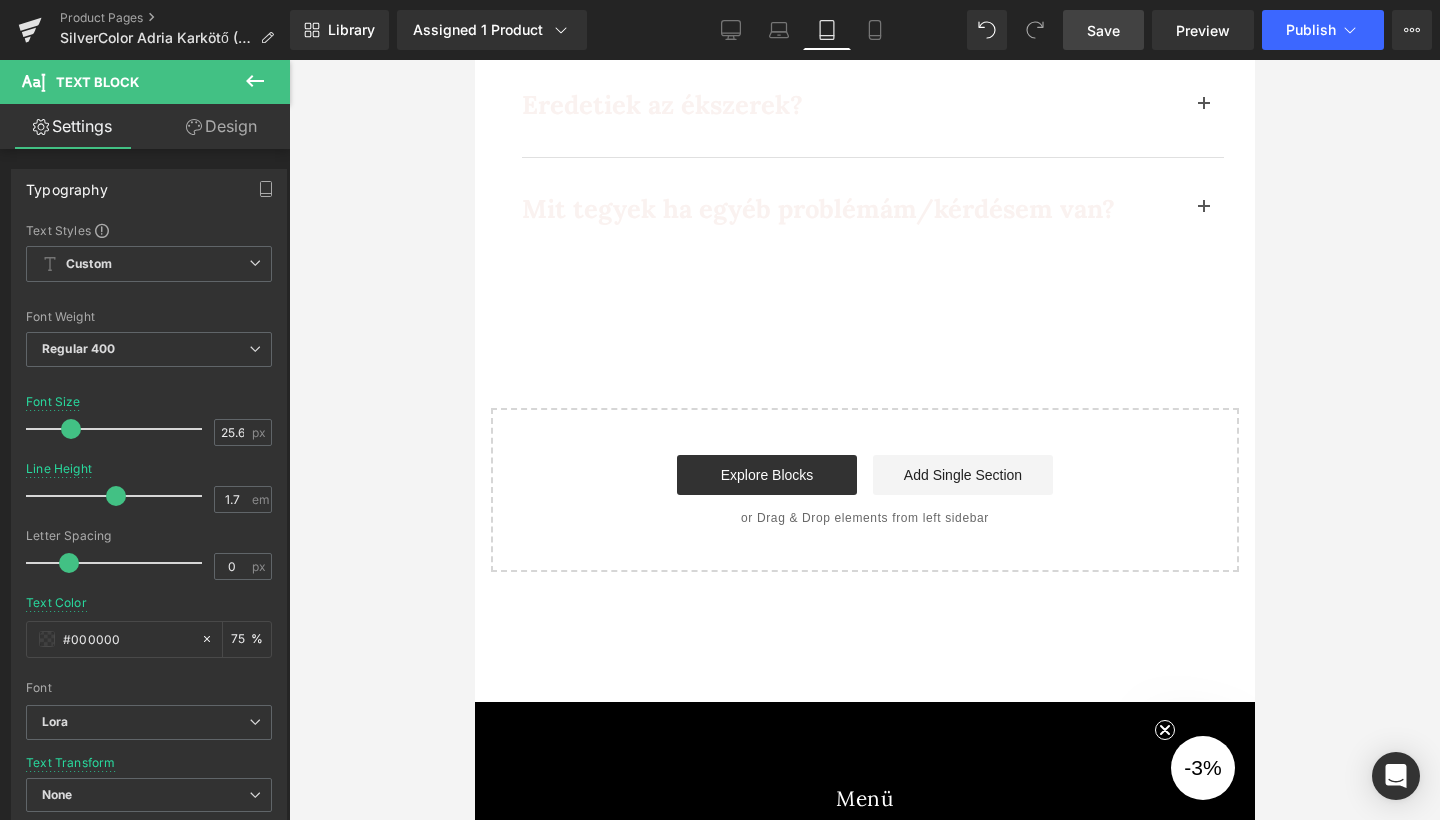 scroll, scrollTop: 6021, scrollLeft: 0, axis: vertical 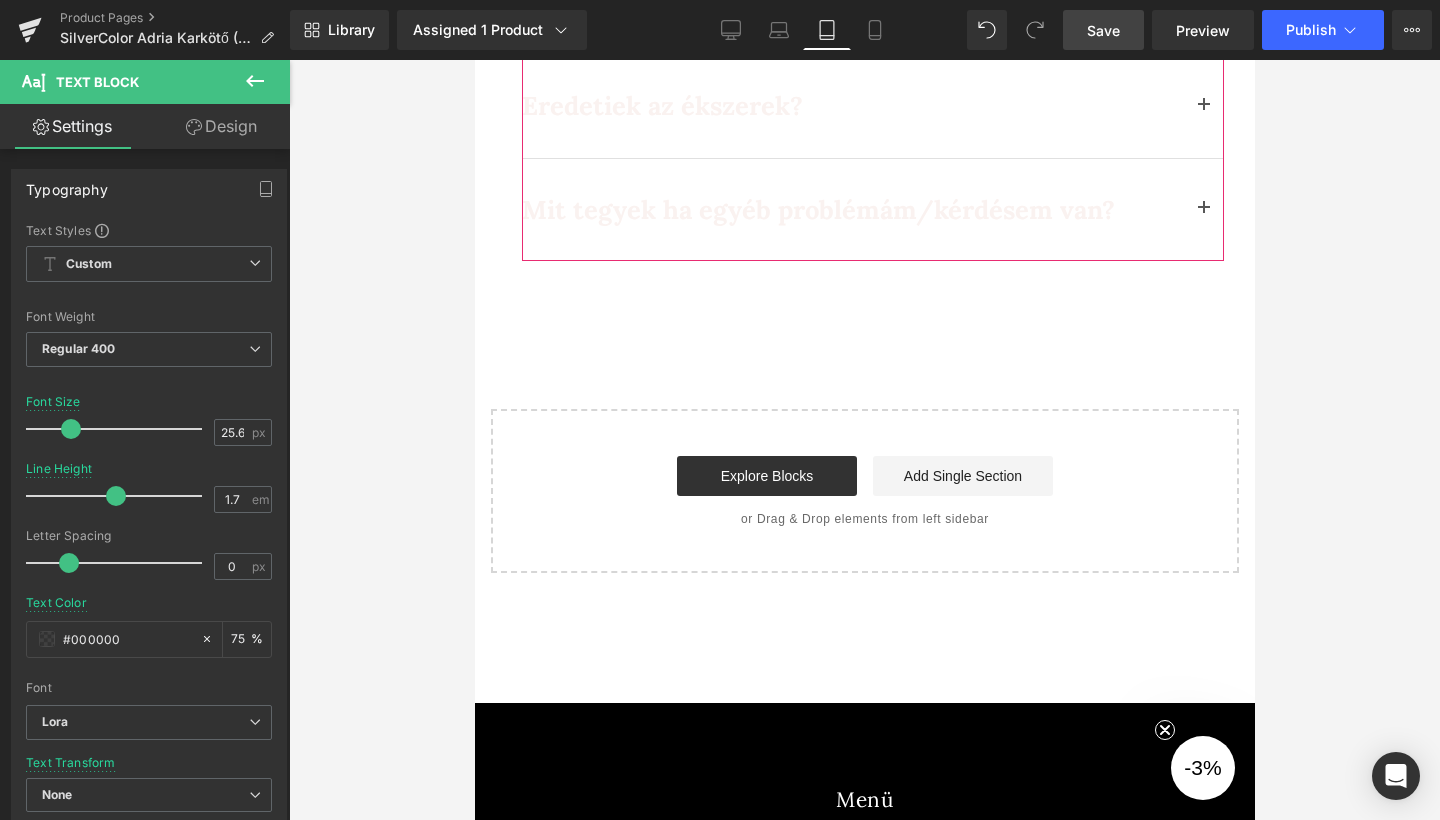 click on "Mit tegyek ha egyéb problémám/kérdésem van? Heading" at bounding box center [872, 210] 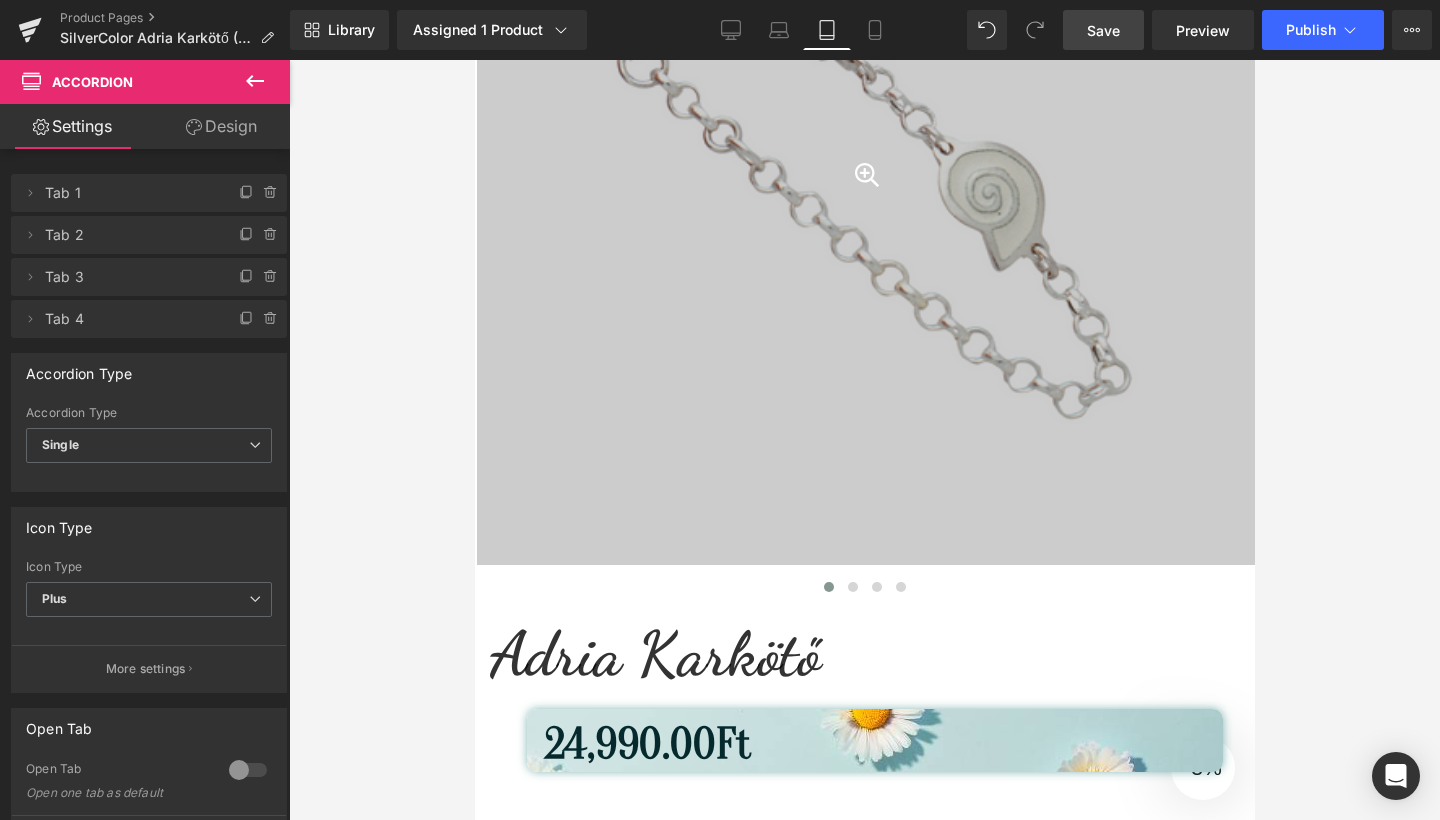 scroll, scrollTop: 576, scrollLeft: 0, axis: vertical 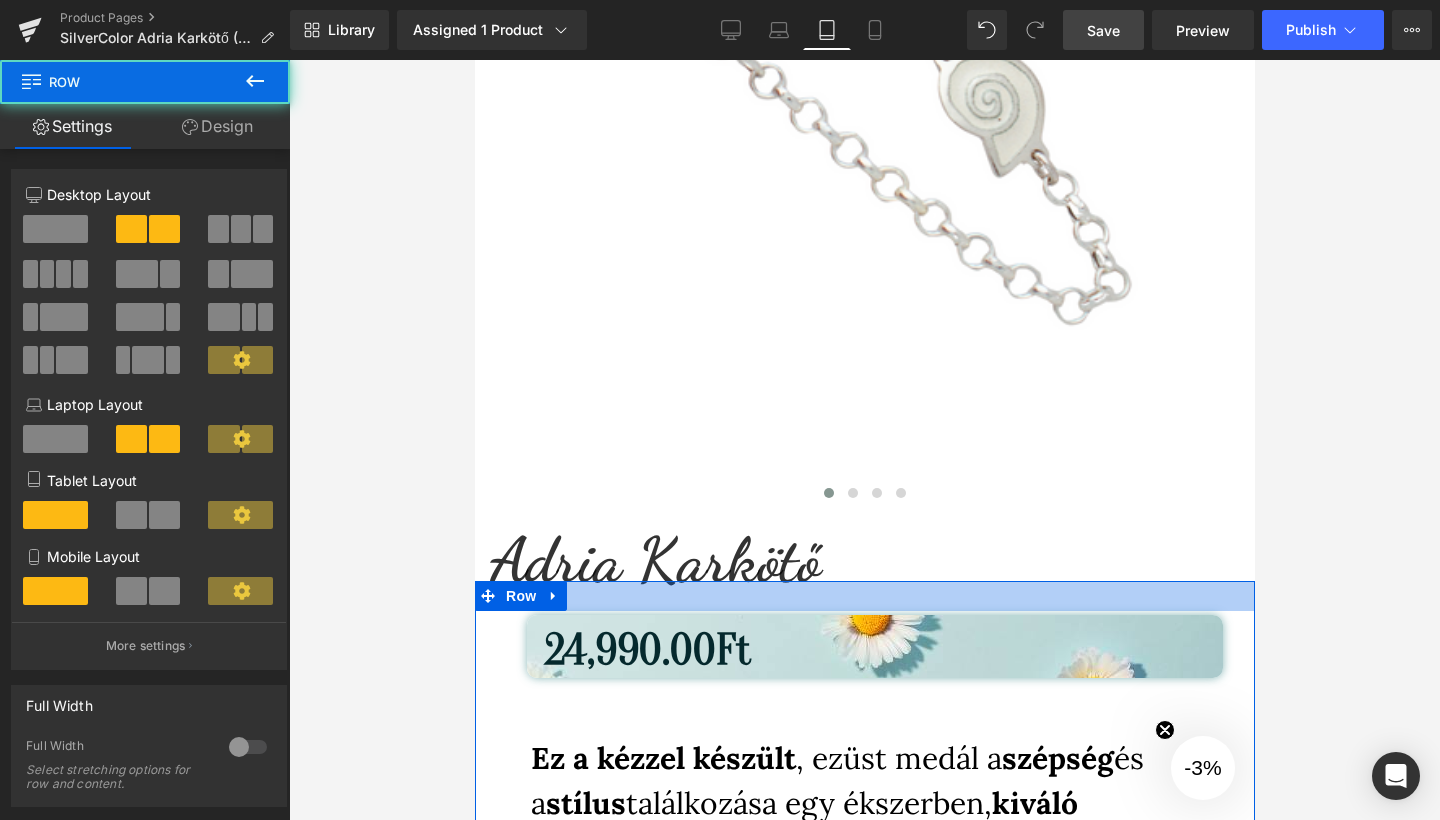 click at bounding box center (864, 596) 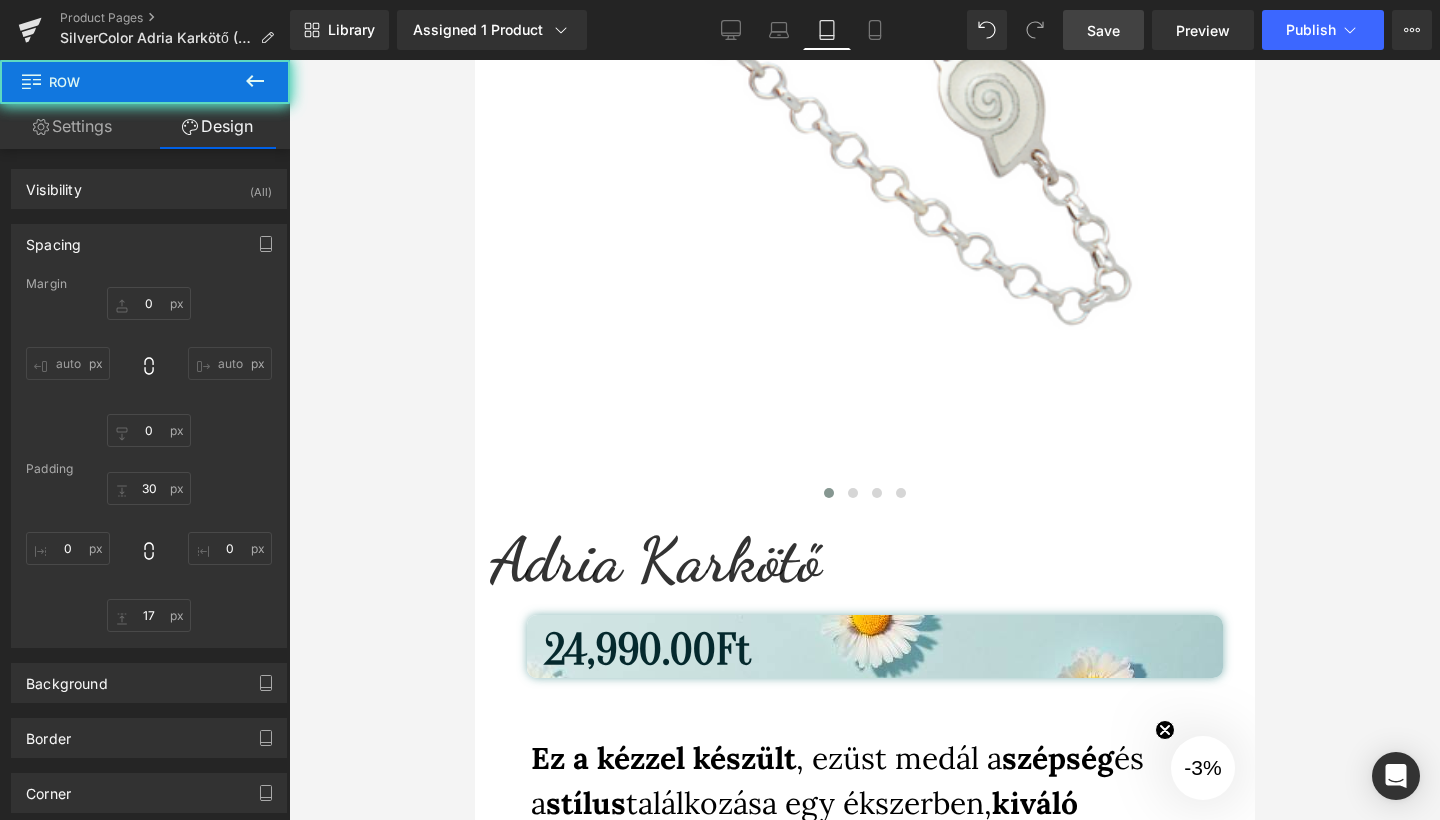 click on "Adria Karkötő" at bounding box center [654, 560] 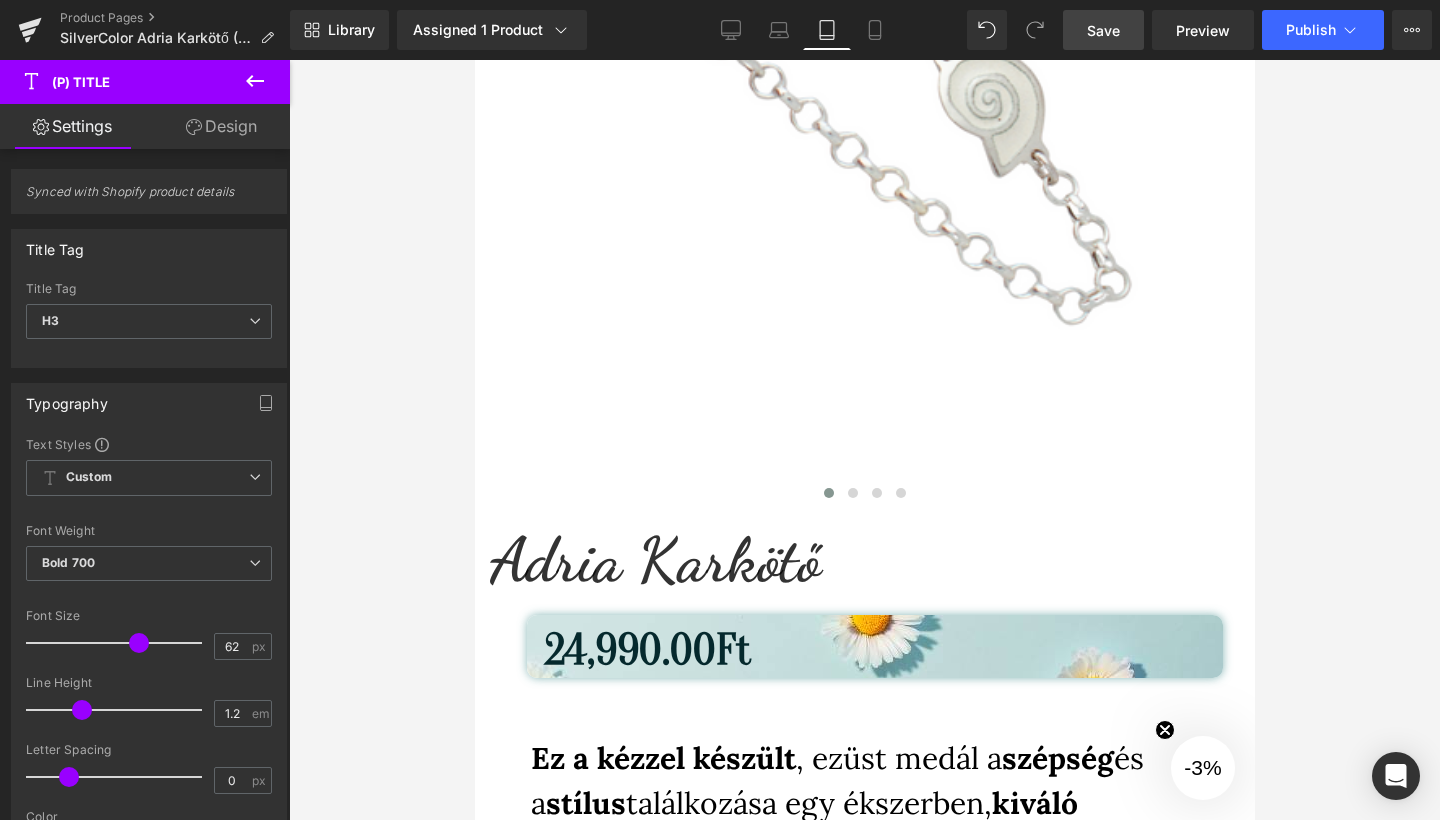 click on "(P) Title" at bounding box center [120, 82] 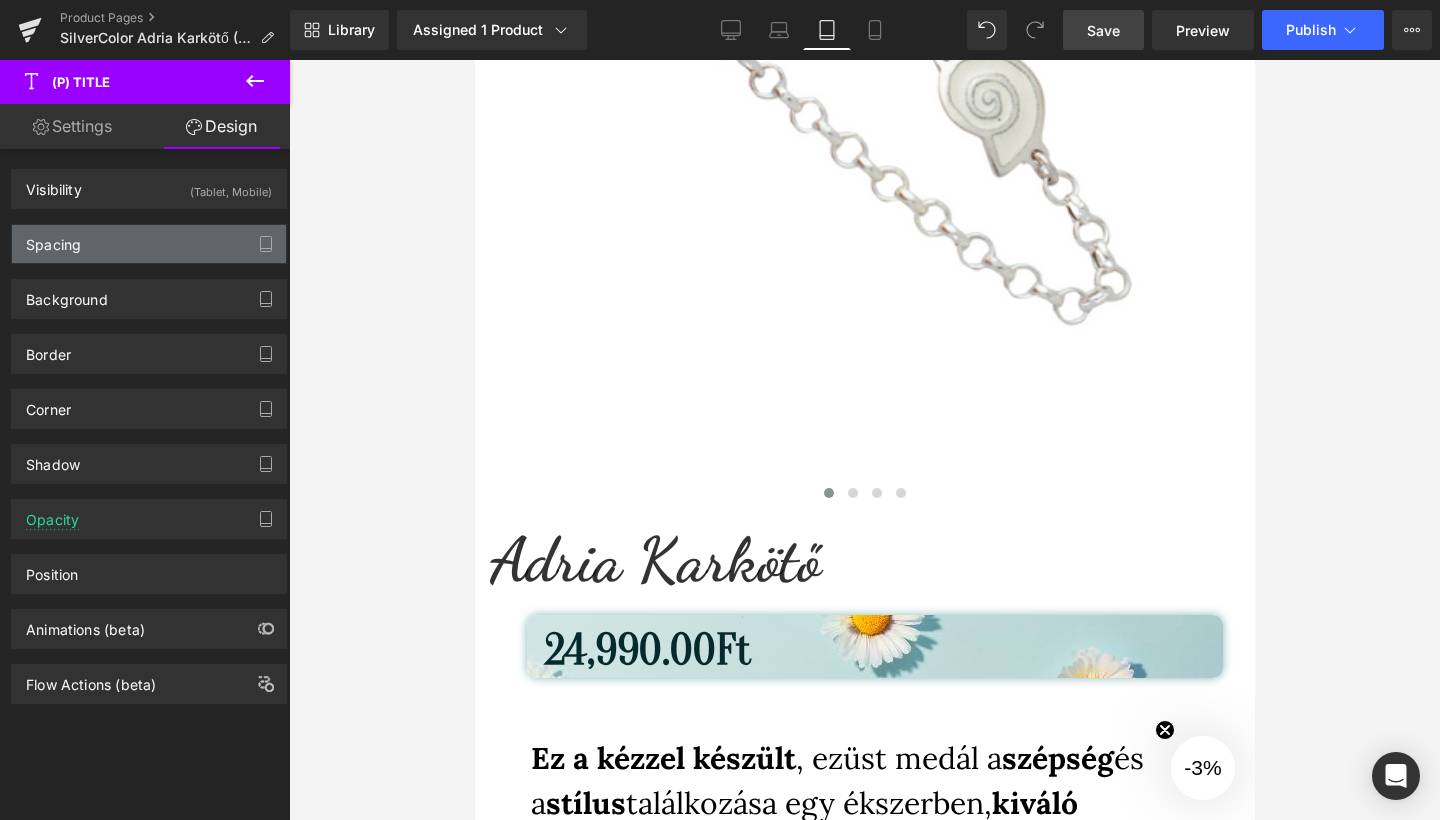 click on "Spacing" at bounding box center (53, 239) 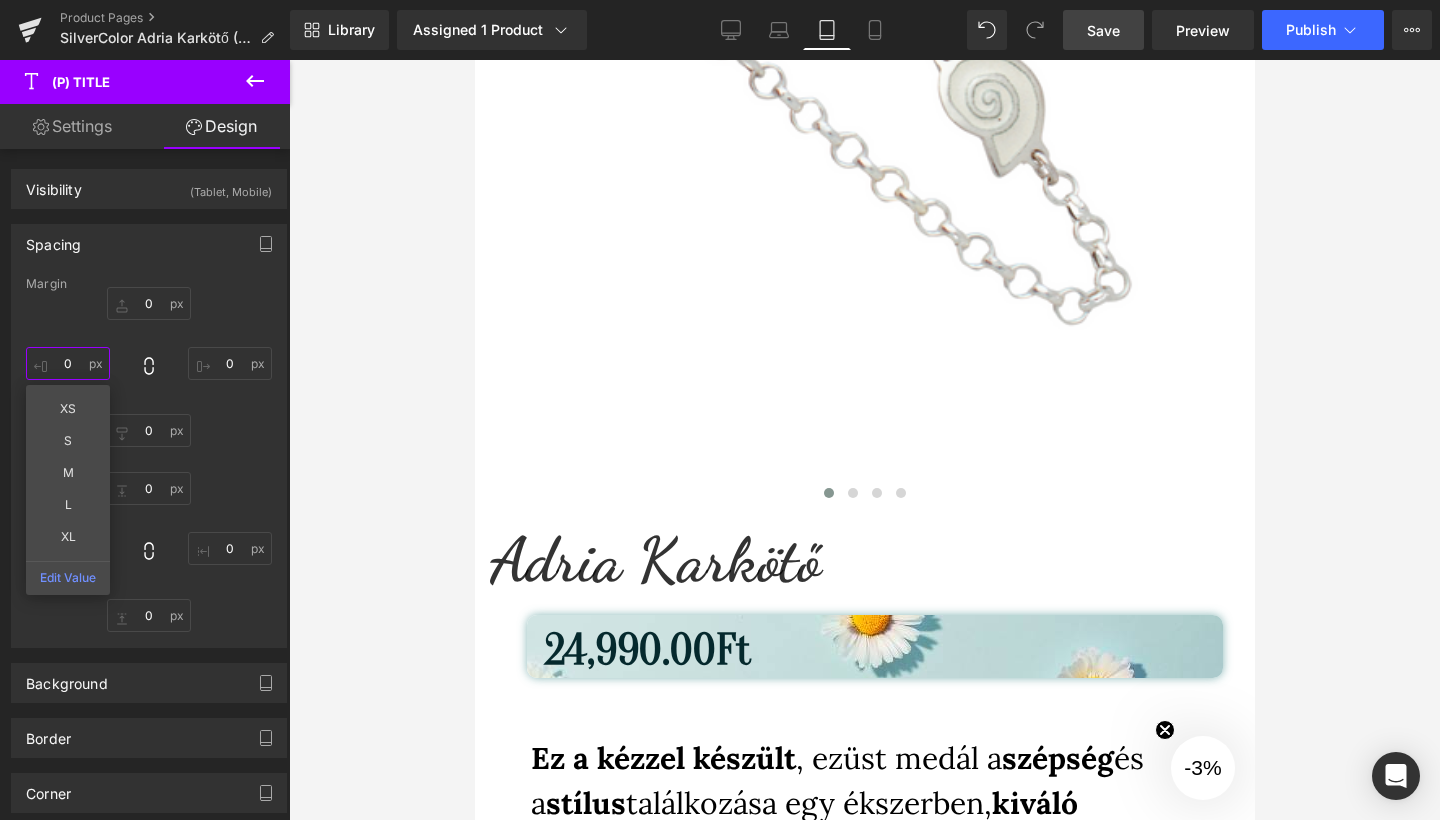 click on "0" at bounding box center (68, 363) 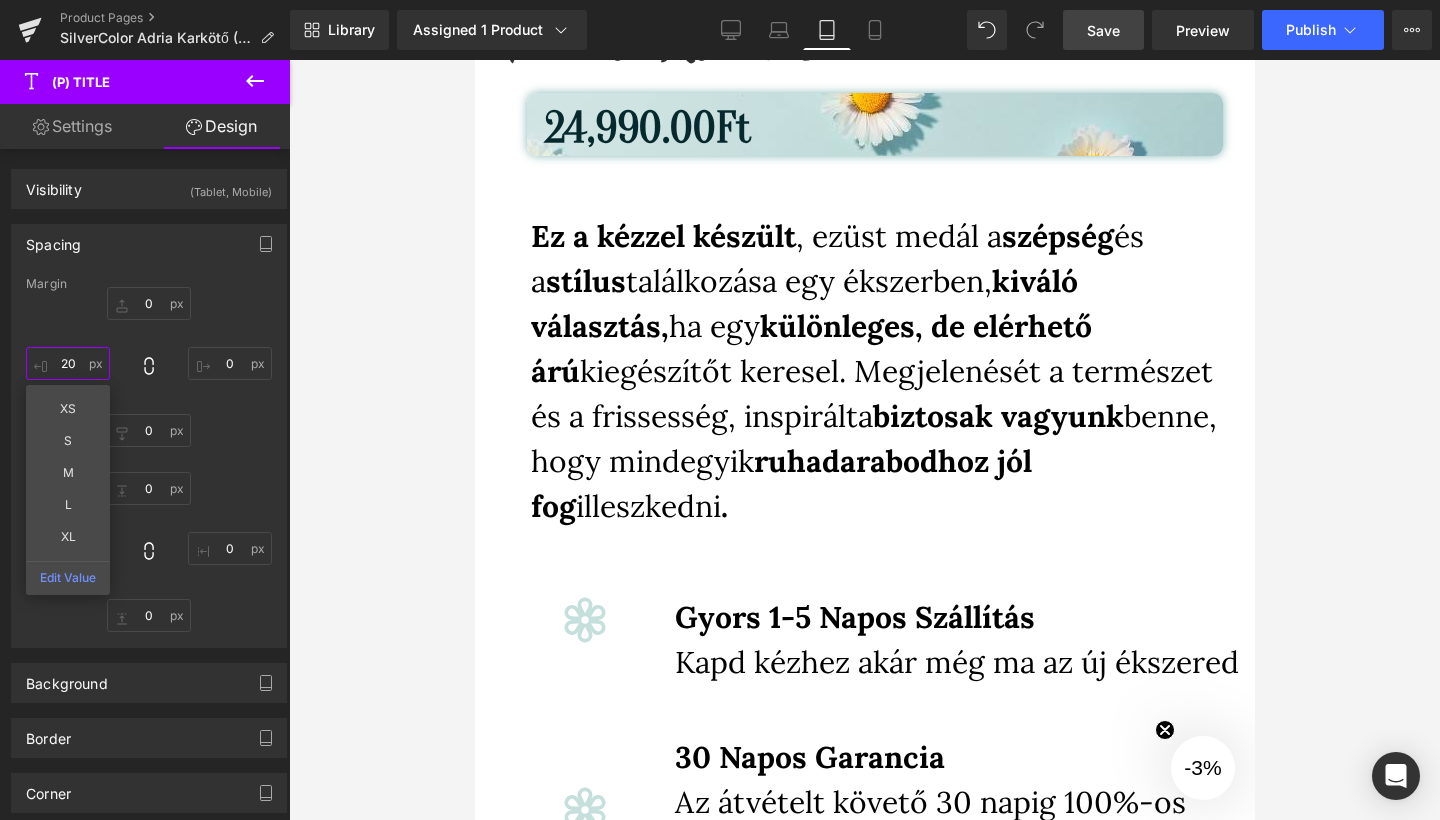 scroll, scrollTop: 1103, scrollLeft: 0, axis: vertical 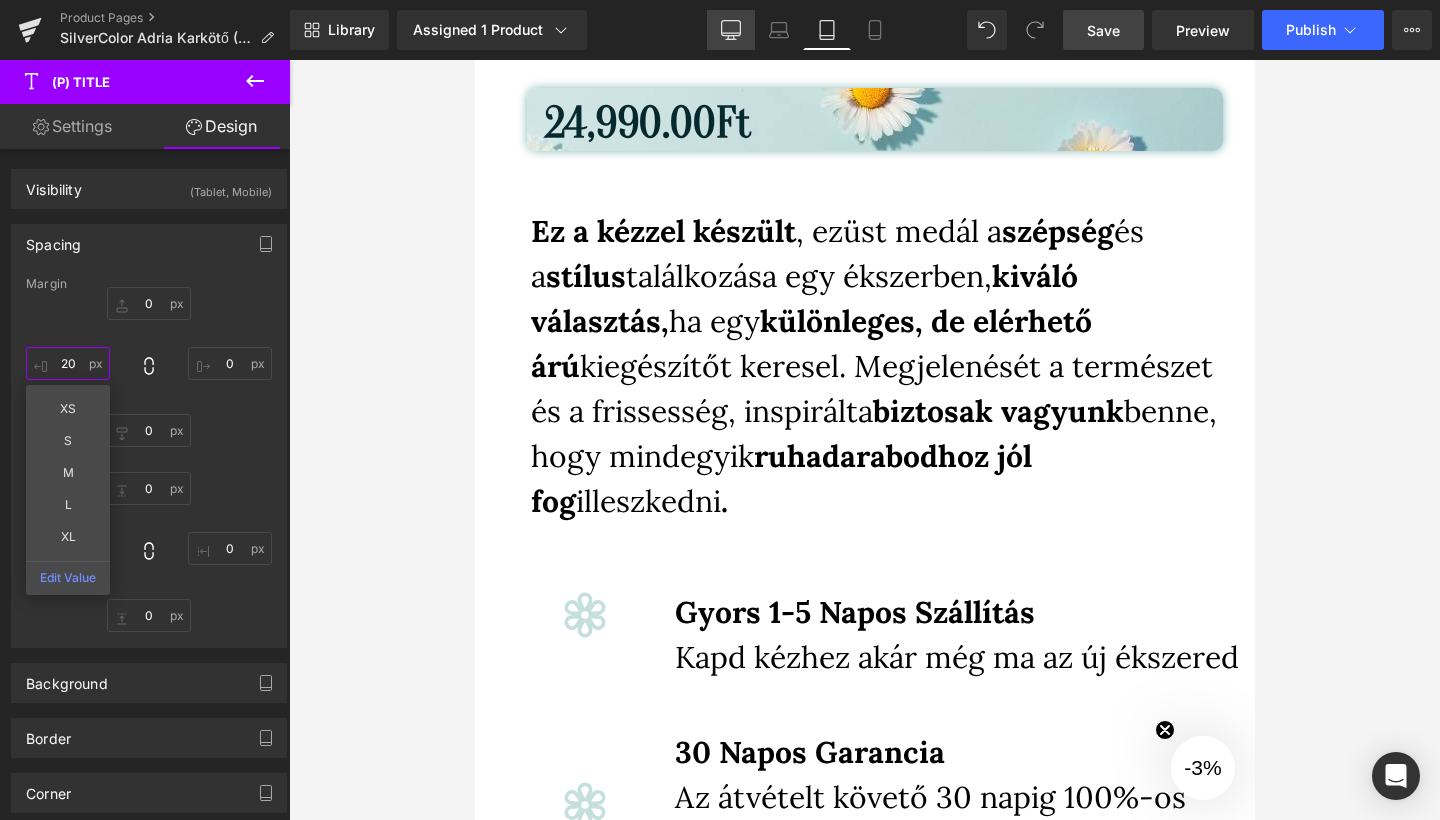 type on "20" 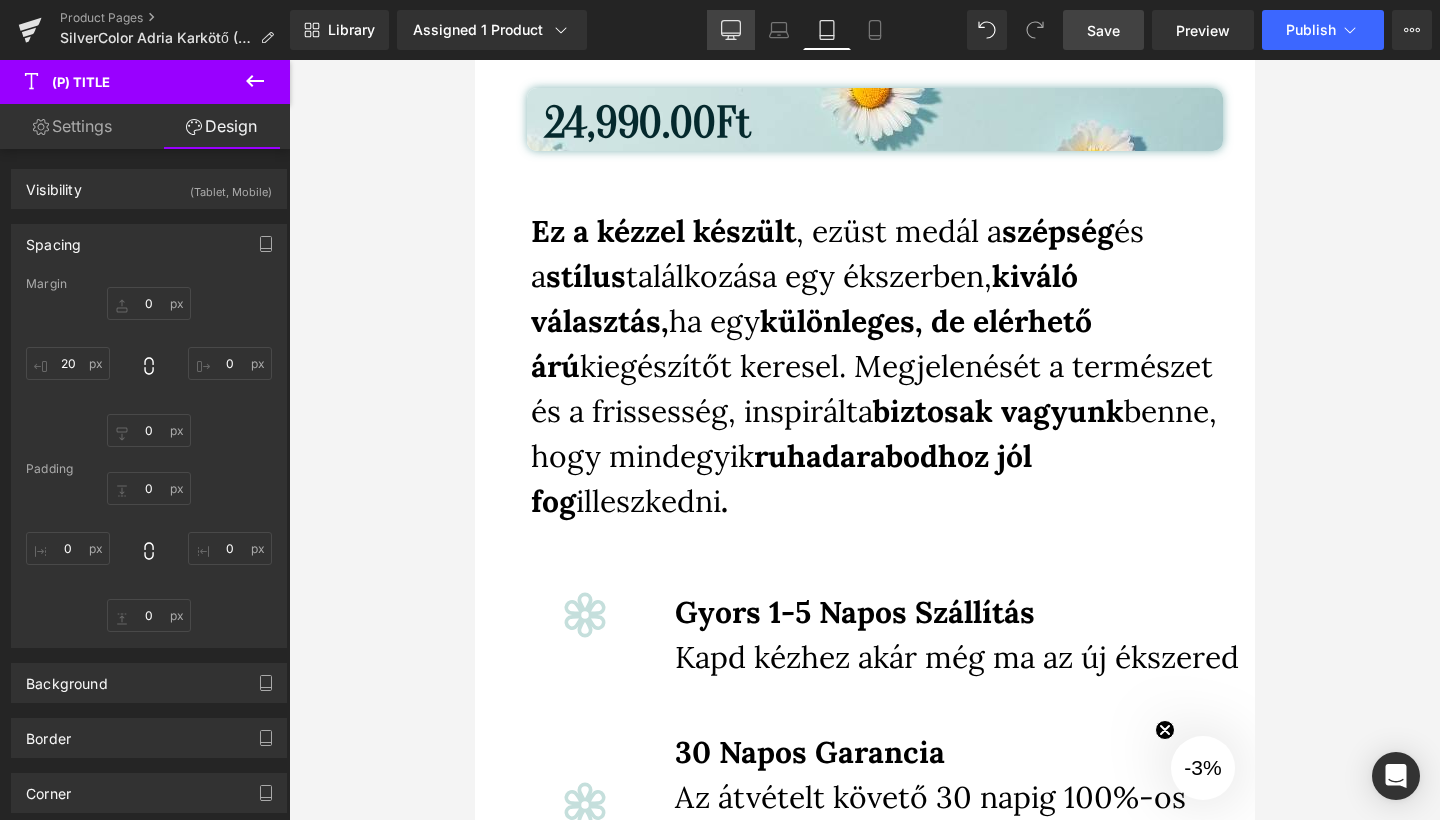 click 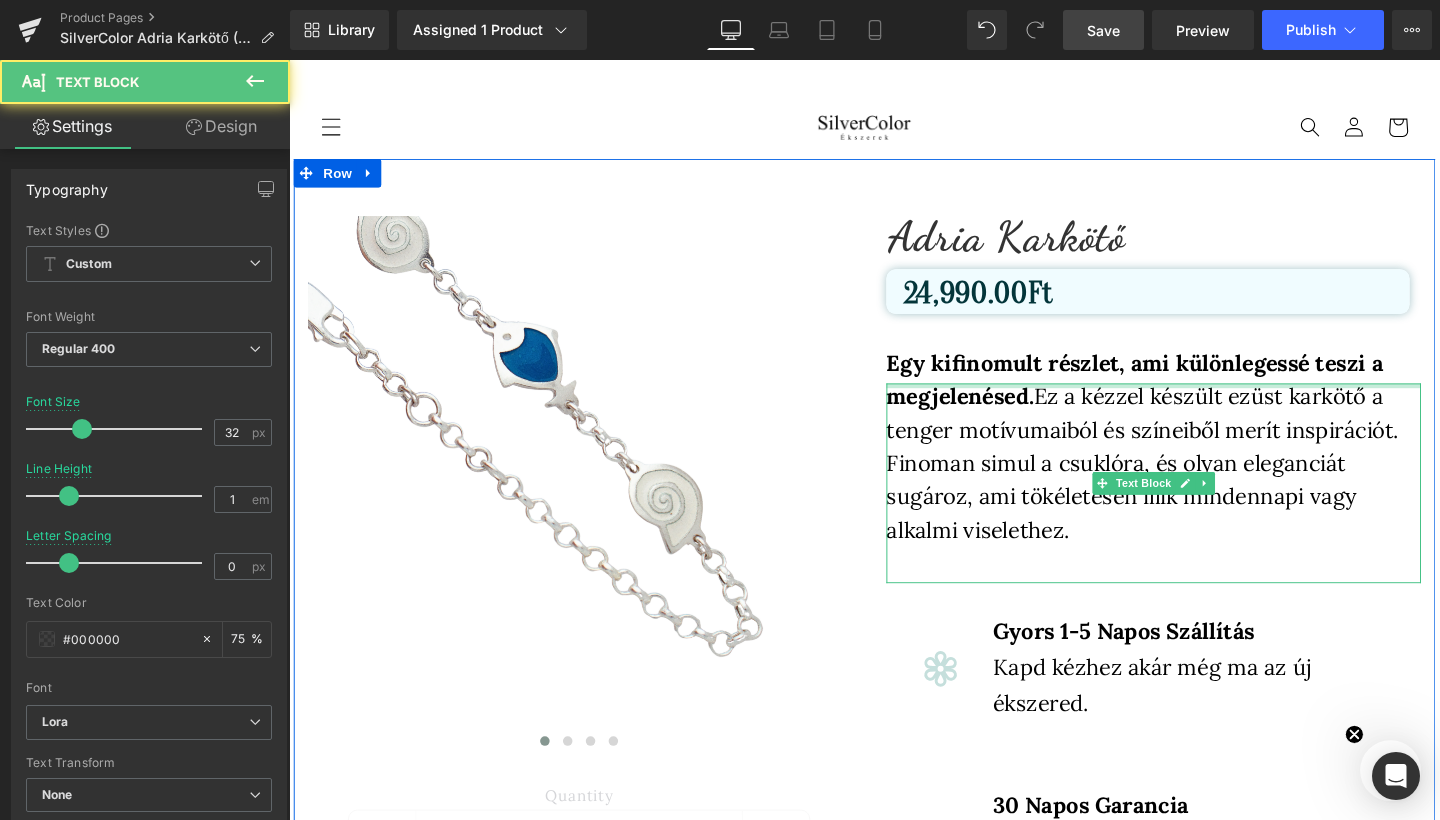 click on "Egy kifinomult részlet, ami különlegessé teszi a megjelenésed.  Ez a kézzel készült ezüst karkötő a tenger motívumaiból és színeiből merít inspirációt. Finoman simul a csuklóra, és olyan eleganciát sugároz, ami tökéletesen illik mindennapi vagy alkalmi viselethez. Text Block" at bounding box center (1198, 505) 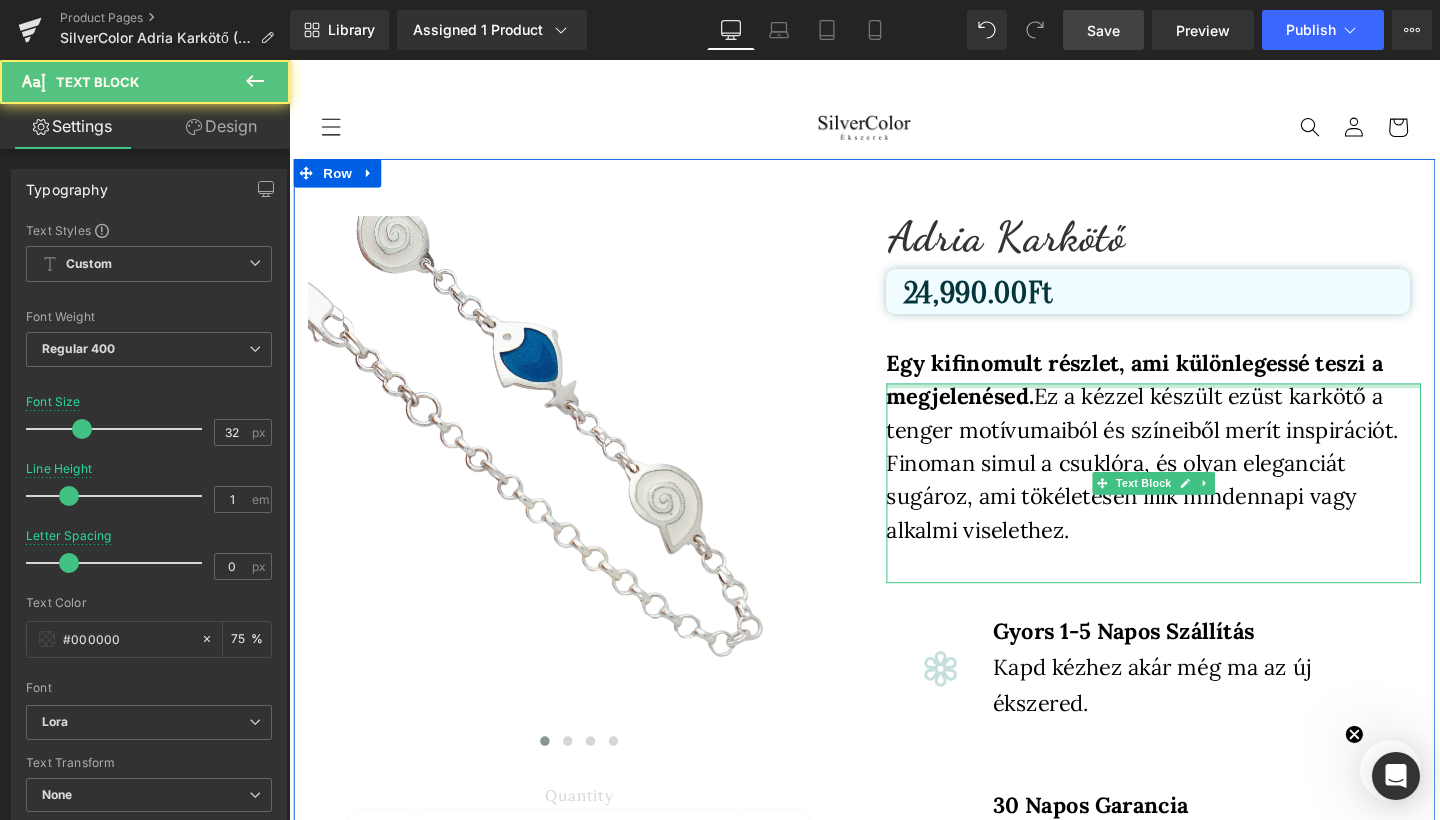 click on "Egy kifinomult részlet, ami különlegessé teszi a megjelenésed." at bounding box center [1178, 396] 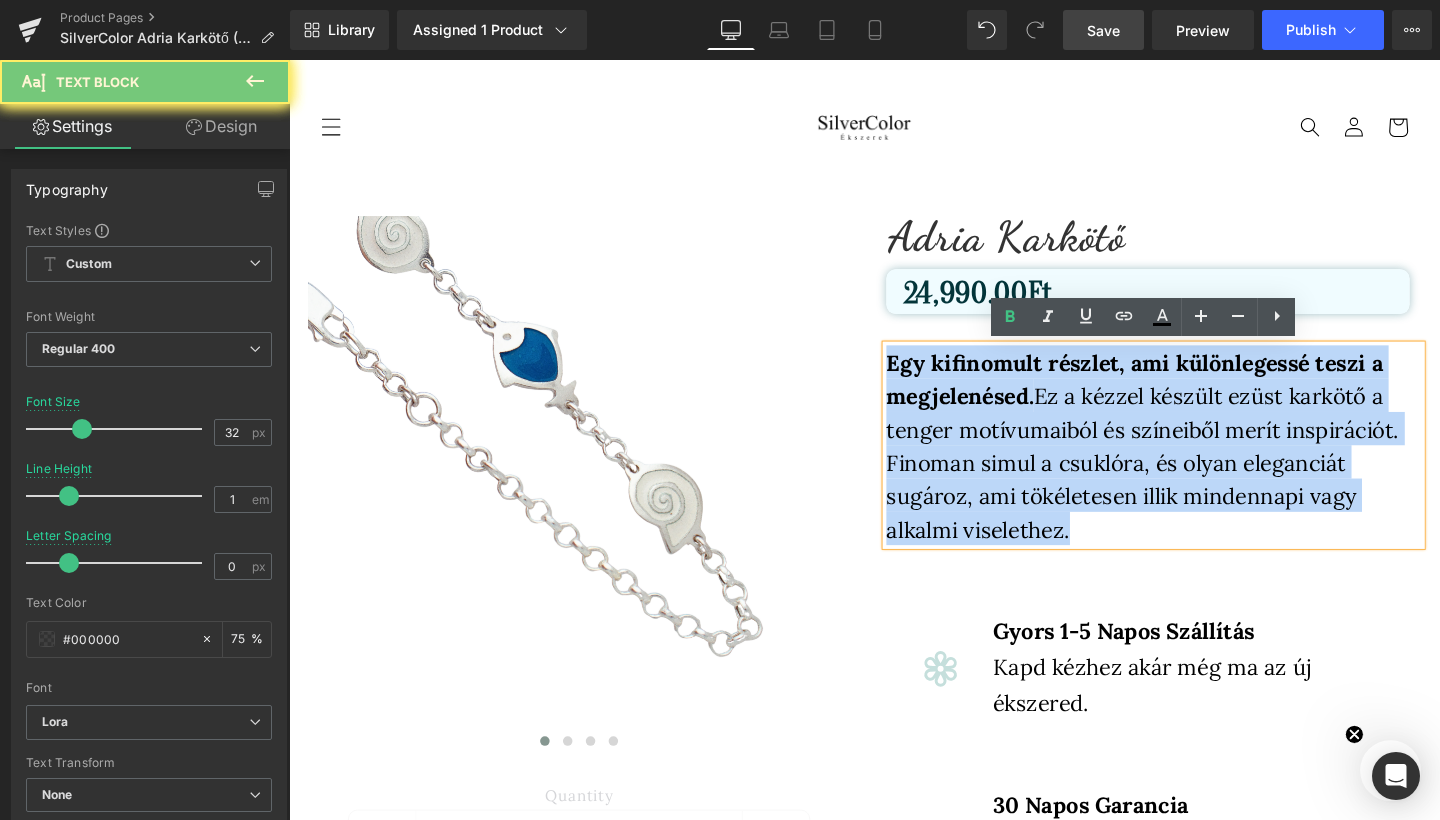 click on "Egy kifinomult részlet, ami különlegessé teszi a megjelenésed." at bounding box center (1178, 396) 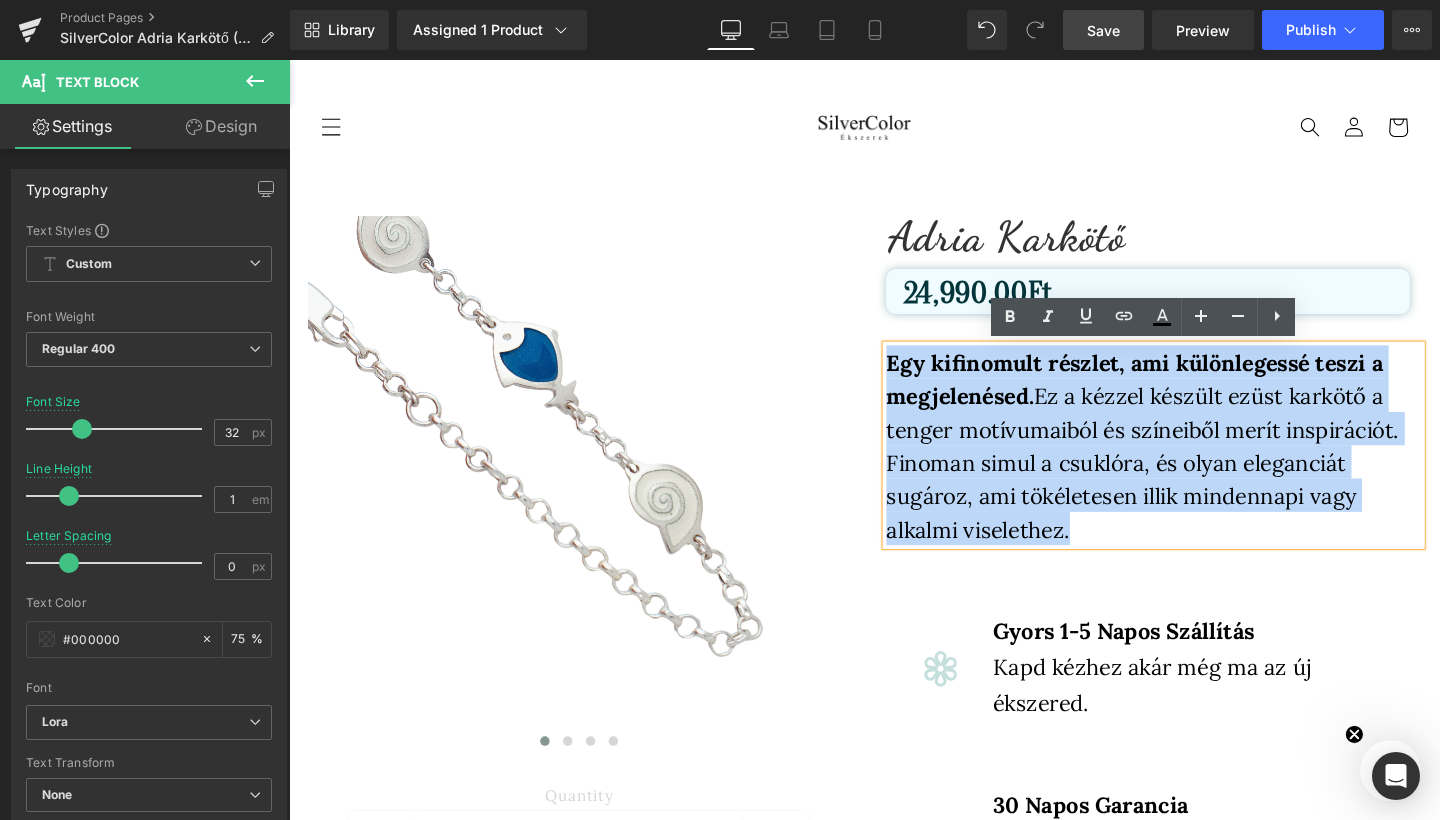 copy on "Egy kifinomult részlet, ami különlegessé teszi a megjelenésed. Ez a kézzel készült ezüst karkötő a tenger motívumaiból és színeiből merít inspirációt. Finoman simul a csuklóra, és olyan eleganciát sugároz, ami tökéletesen illik mindennapi vagy alkalmi viselethez." 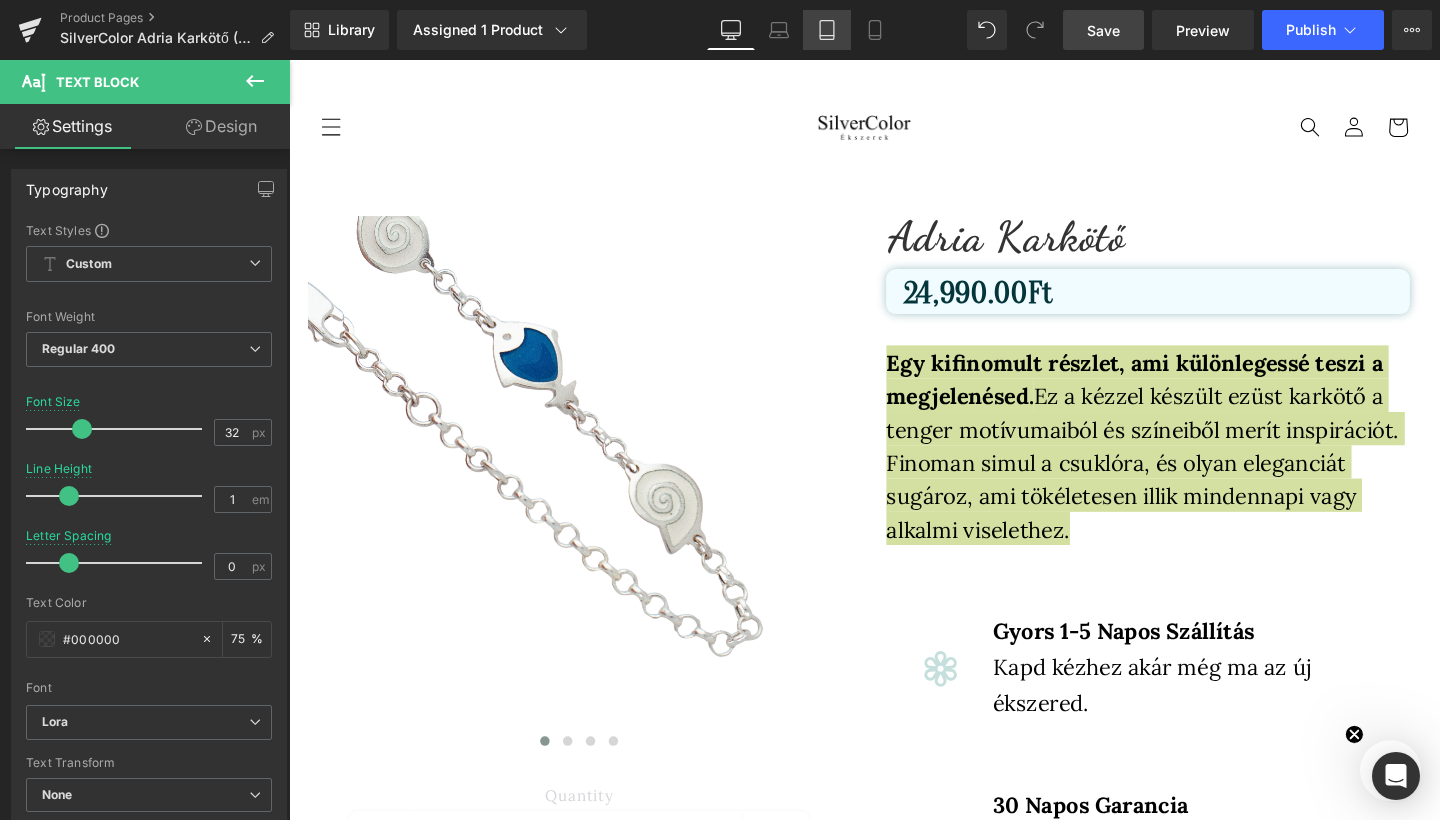 click 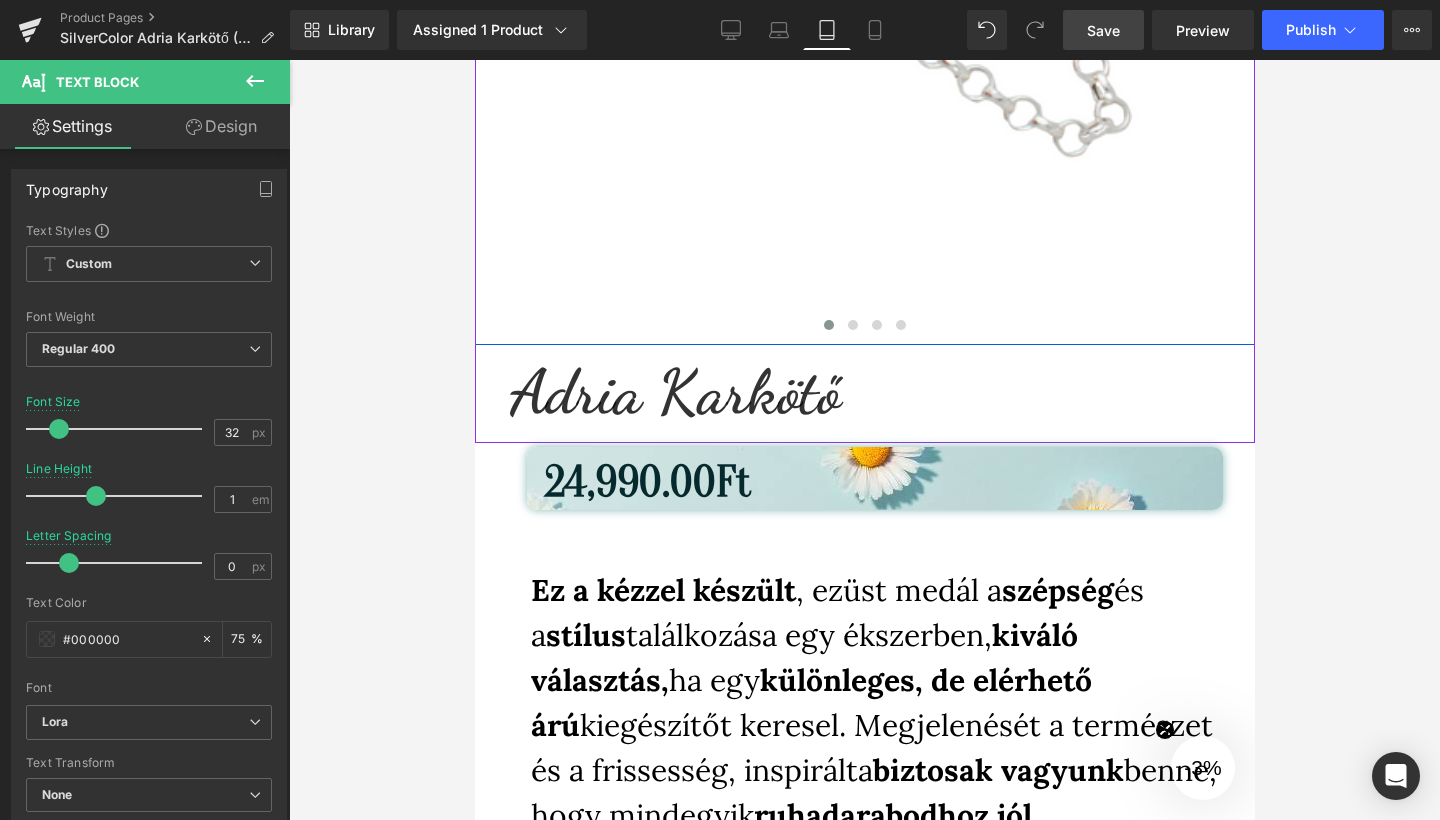 scroll, scrollTop: 757, scrollLeft: 0, axis: vertical 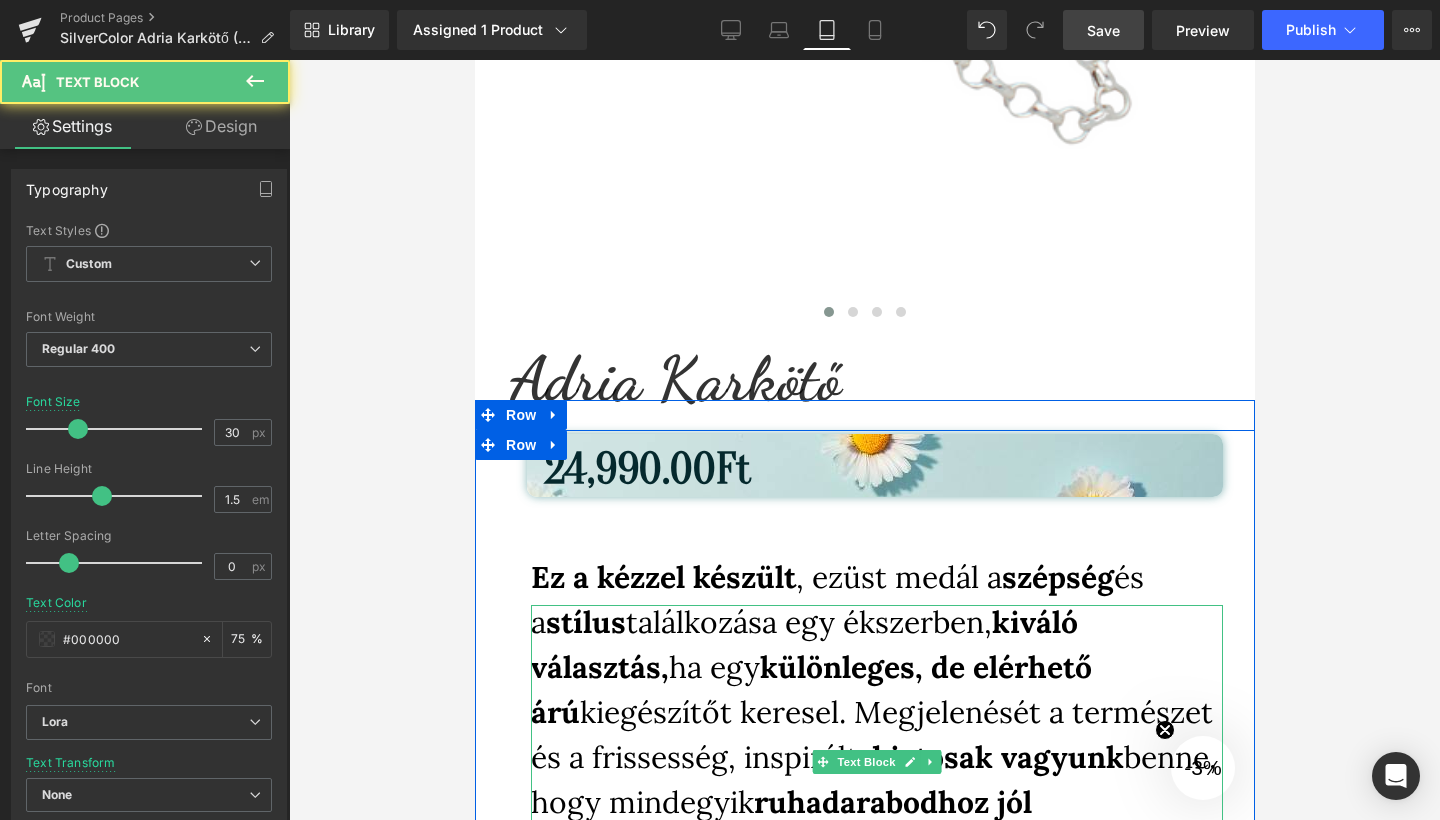 click on "Ez a kézzel készült , ezüst medál a szépség és a stílus találkozása egy ékszerben, kiváló választás, ha egy különleges, de elérhető árú kiegészítőt keresel. Megjelenését a természet és a frissesség, inspirálta biztosak vagyunk benne, hogy mindegyik ruhadarabodhoz jól fog illeszkedni." at bounding box center [873, 712] 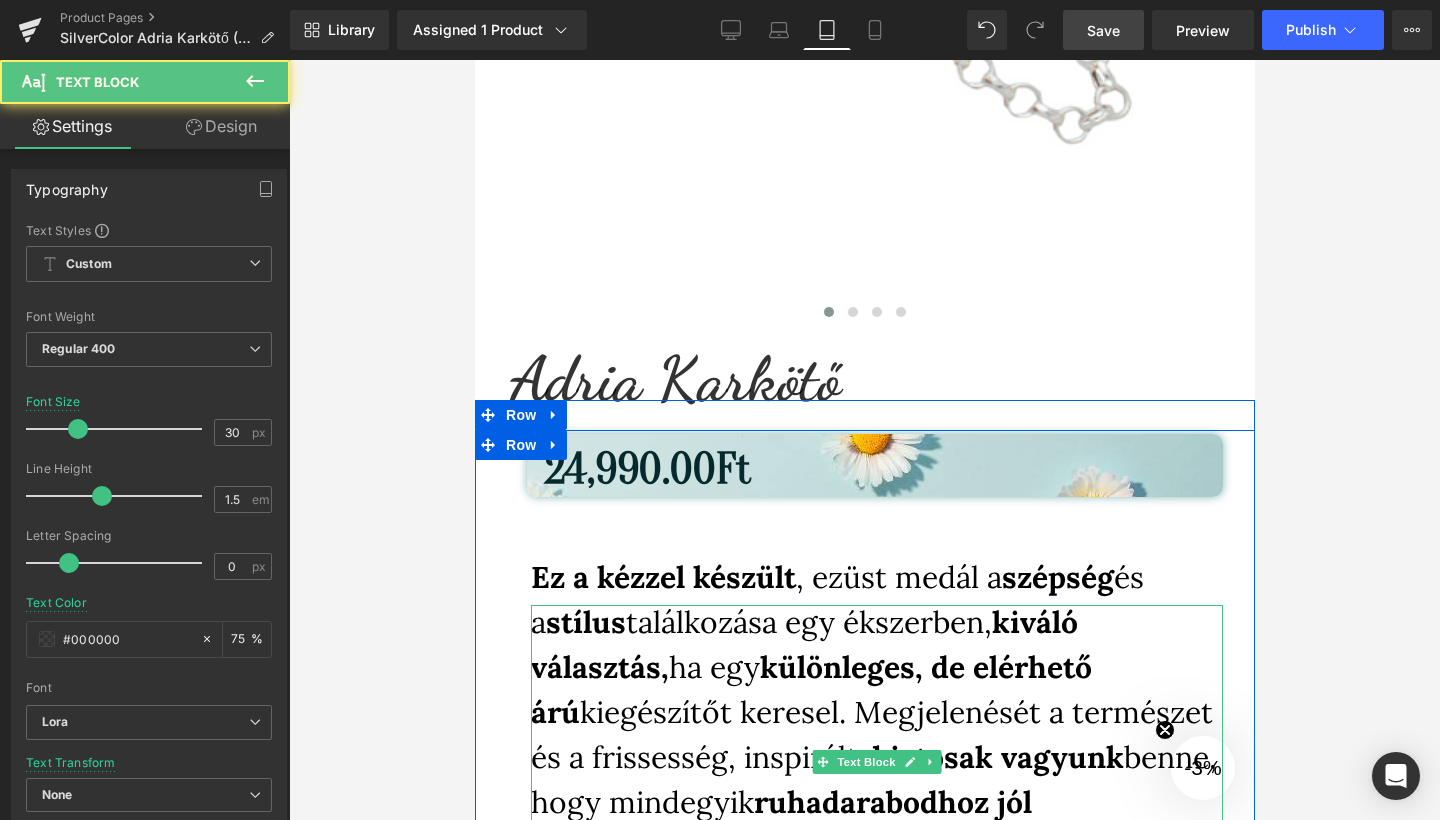 click on "Ez a kézzel készült , ezüst medál a szépség és a stílus találkozása egy ékszerben, kiváló választás, ha egy különleges, de elérhető árú kiegészítőt keresel. Megjelenését a természet és a frissesség, inspirálta biztosak vagyunk benne, hogy mindegyik ruhadarabodhoz jól fog illeszkedni." at bounding box center [873, 712] 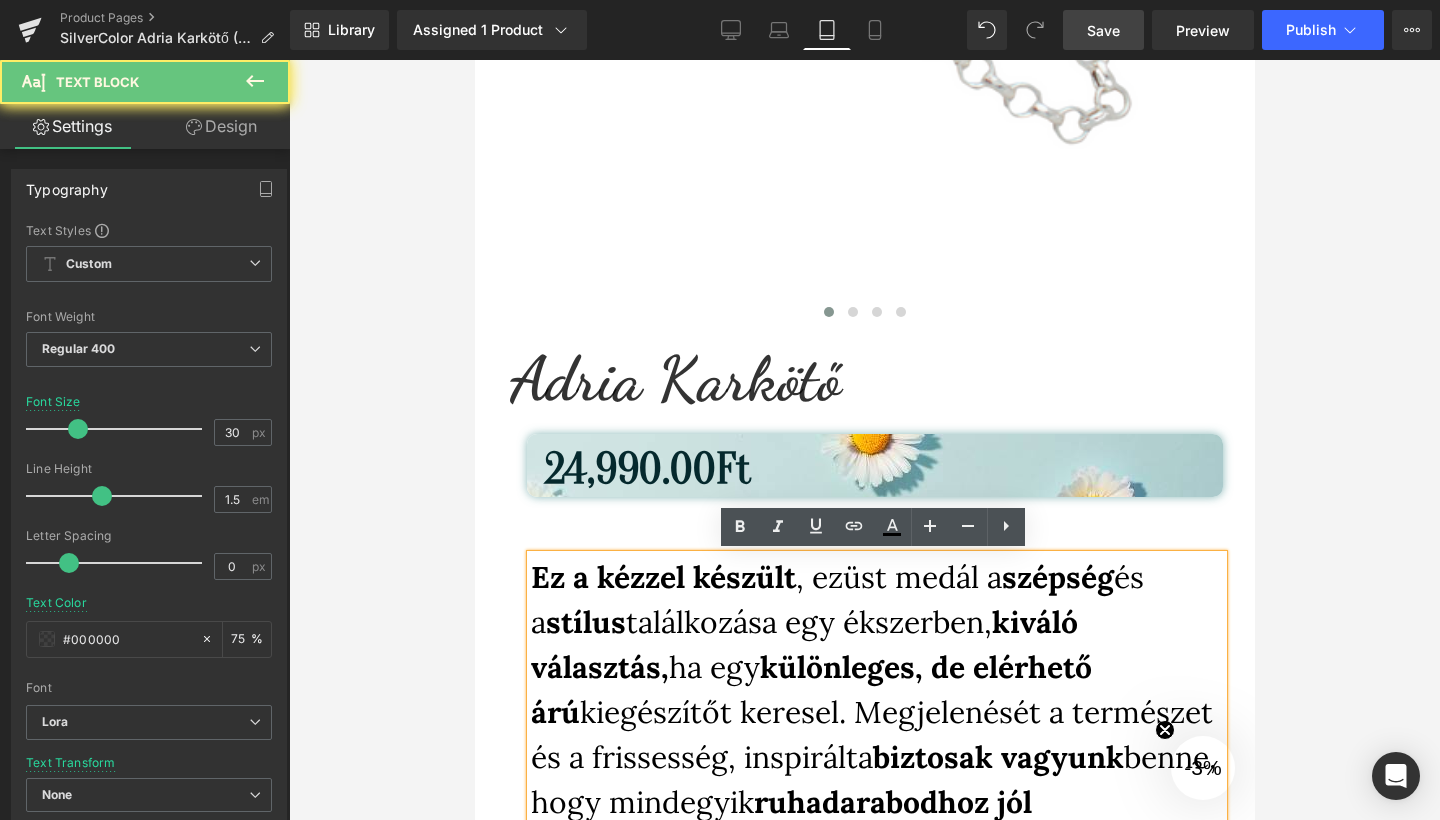 drag, startPoint x: 1134, startPoint y: 811, endPoint x: 665, endPoint y: 689, distance: 484.6081 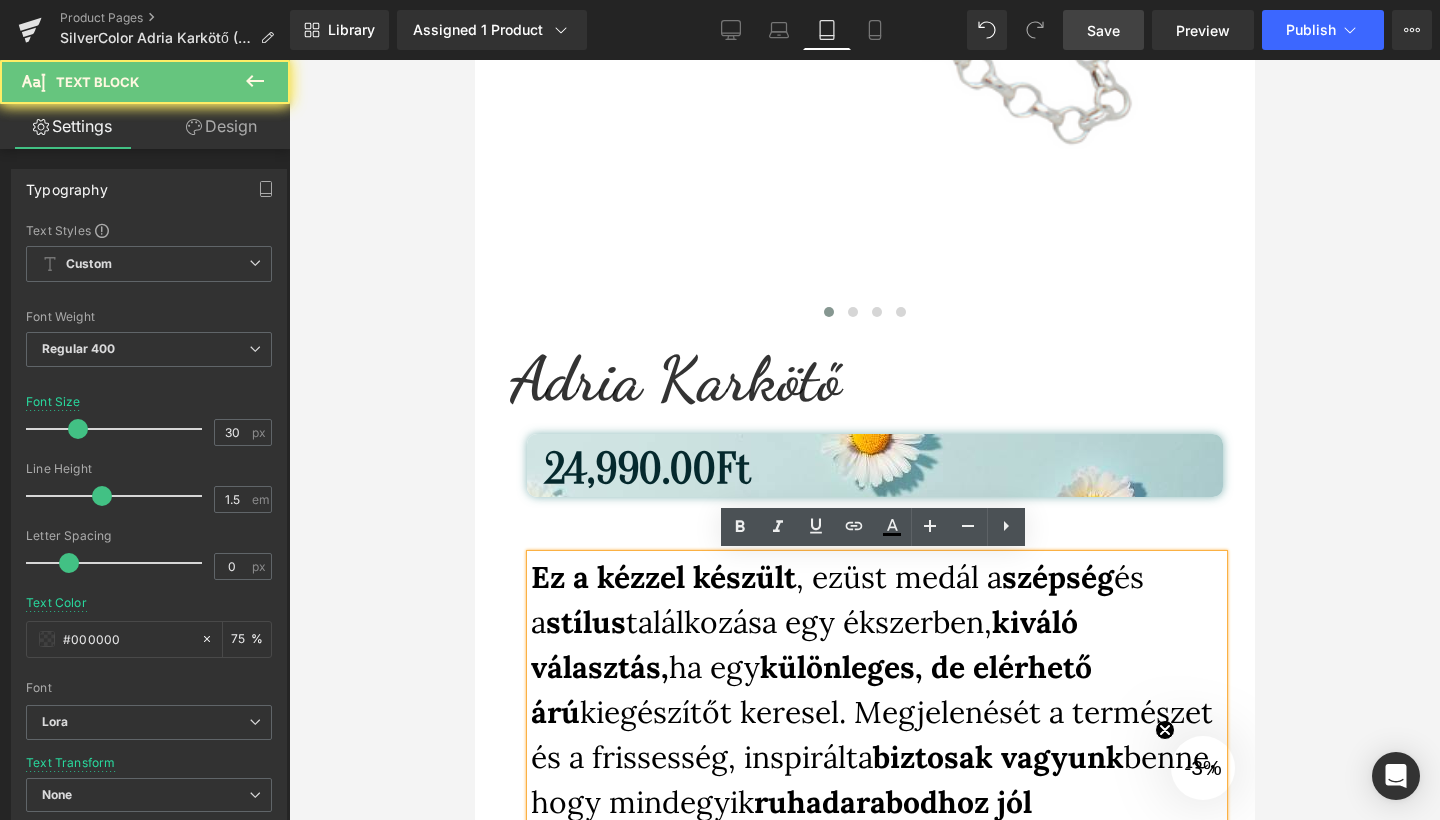 click on "Ez a kézzel készült , ezüst medál a szépség és a stílus találkozása egy ékszerben, kiváló választás, ha egy különleges, de elérhető árú kiegészítőt keresel. Megjelenését a természet és a frissesség, inspirálta biztosak vagyunk benne, hogy mindegyik ruhadarabodhoz jól fog illeszkedni." at bounding box center [876, 712] 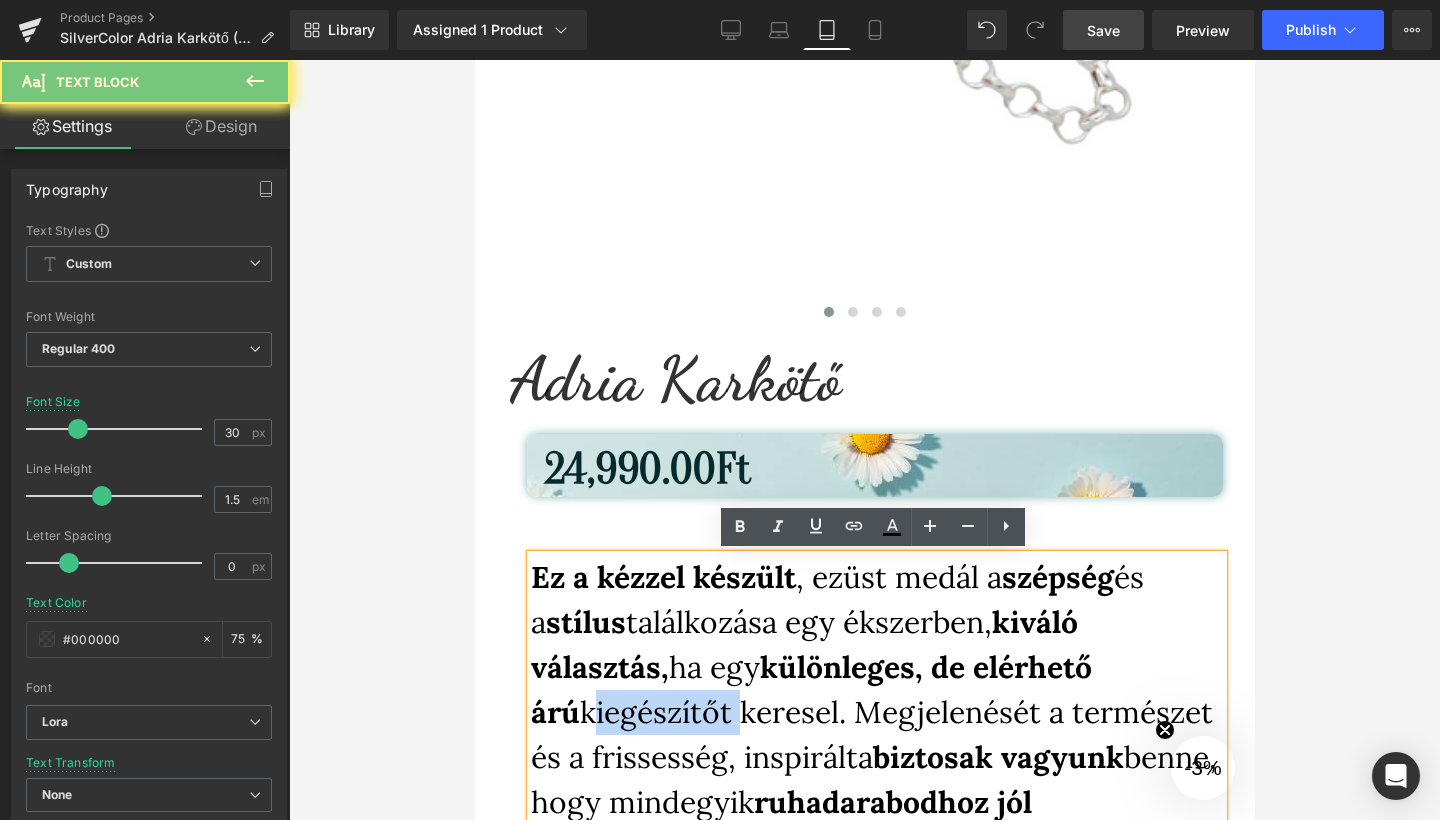 click on "Ez a kézzel készült , ezüst medál a szépség és a stílus találkozása egy ékszerben, kiváló választás, ha egy különleges, de elérhető árú kiegészítőt keresel. Megjelenését a természet és a frissesség, inspirálta biztosak vagyunk benne, hogy mindegyik ruhadarabodhoz jól fog illeszkedni." at bounding box center [876, 712] 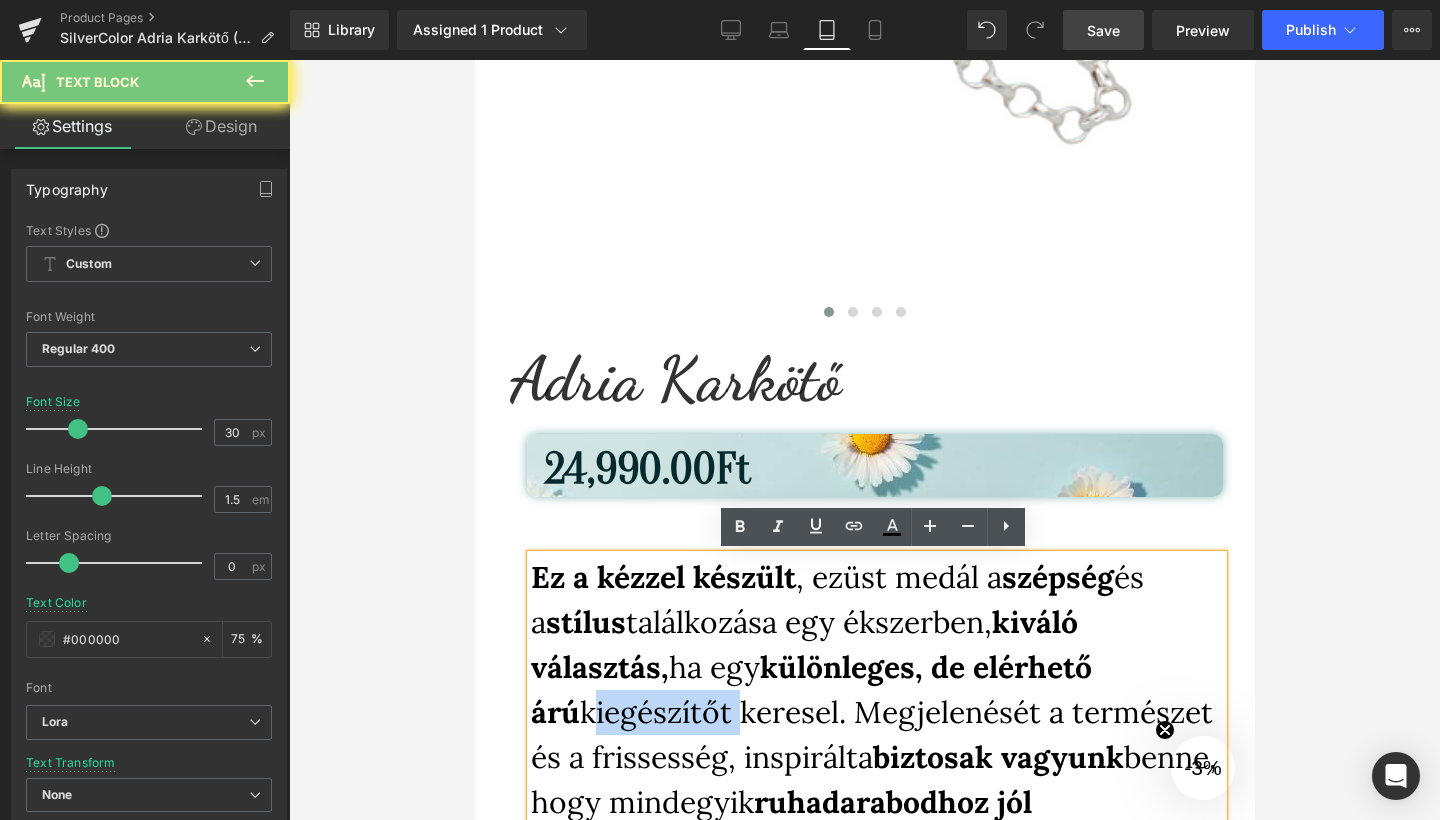 click on "Ez a kézzel készült , ezüst medál a szépség és a stílus találkozása egy ékszerben, kiváló választás, ha egy különleges, de elérhető árú kiegészítőt keresel. Megjelenését a természet és a frissesség, inspirálta biztosak vagyunk benne, hogy mindegyik ruhadarabodhoz jól fog illeszkedni." at bounding box center (876, 712) 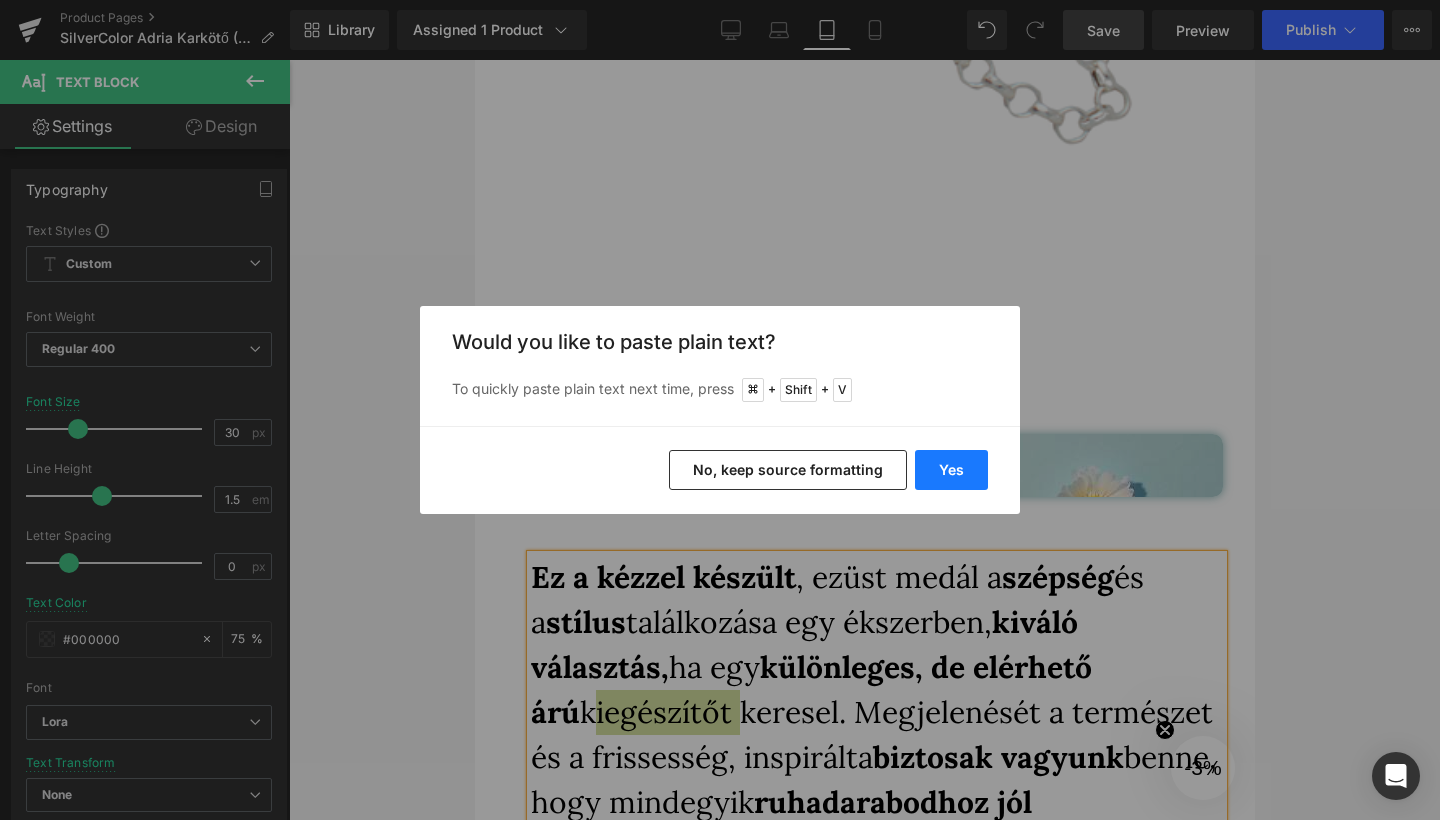 click on "Yes" at bounding box center (951, 470) 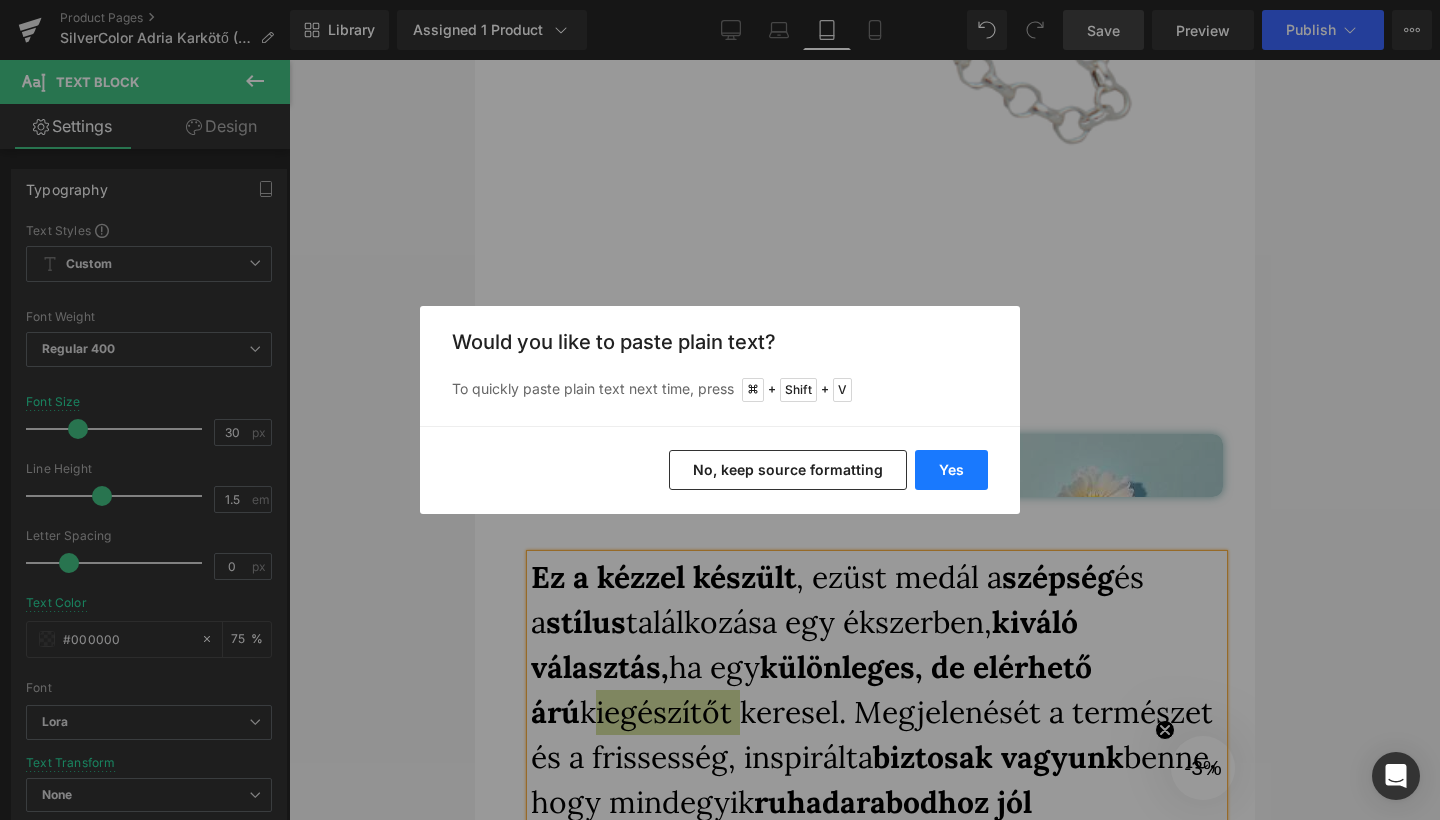 type 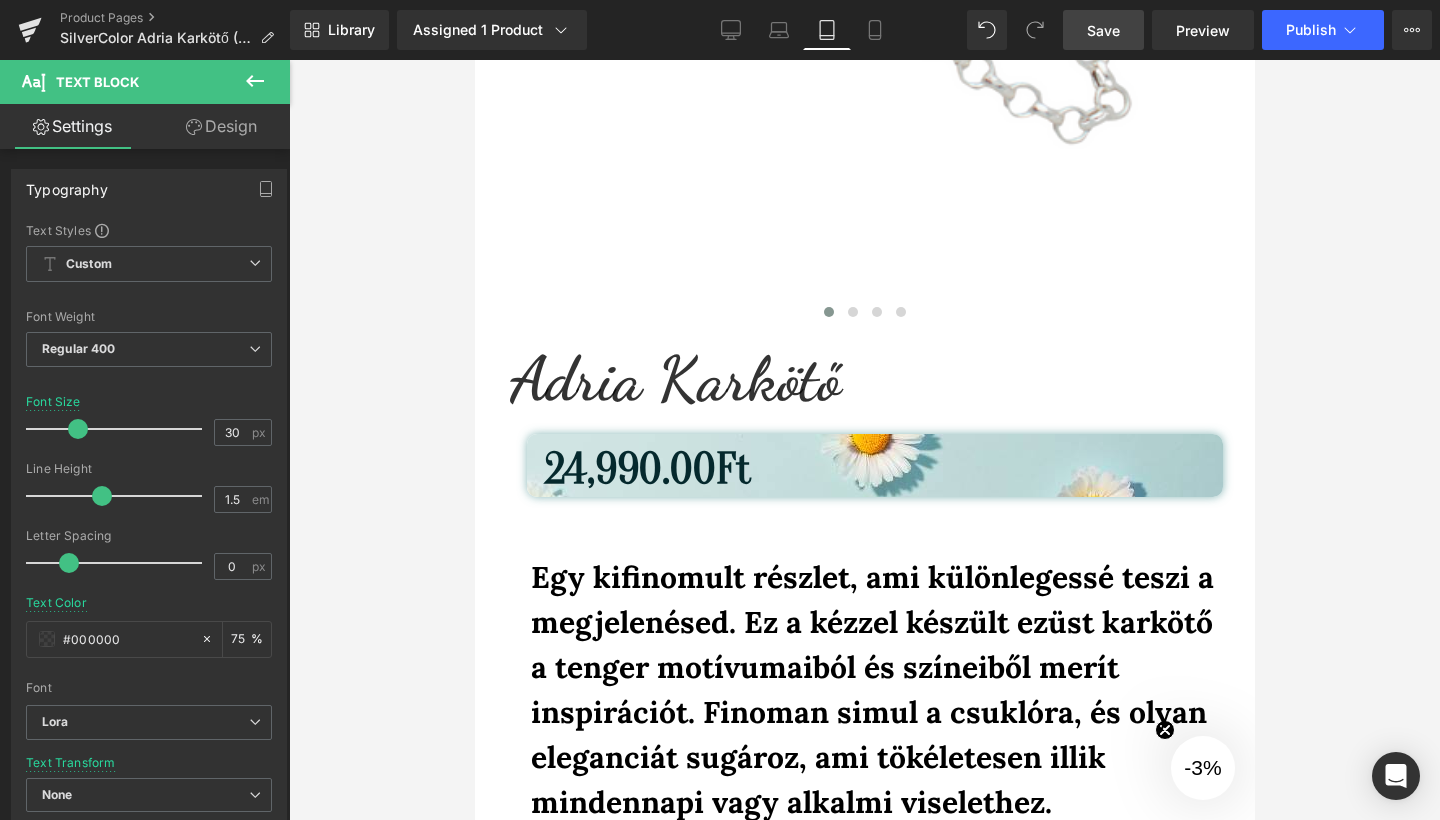 scroll, scrollTop: 855, scrollLeft: 0, axis: vertical 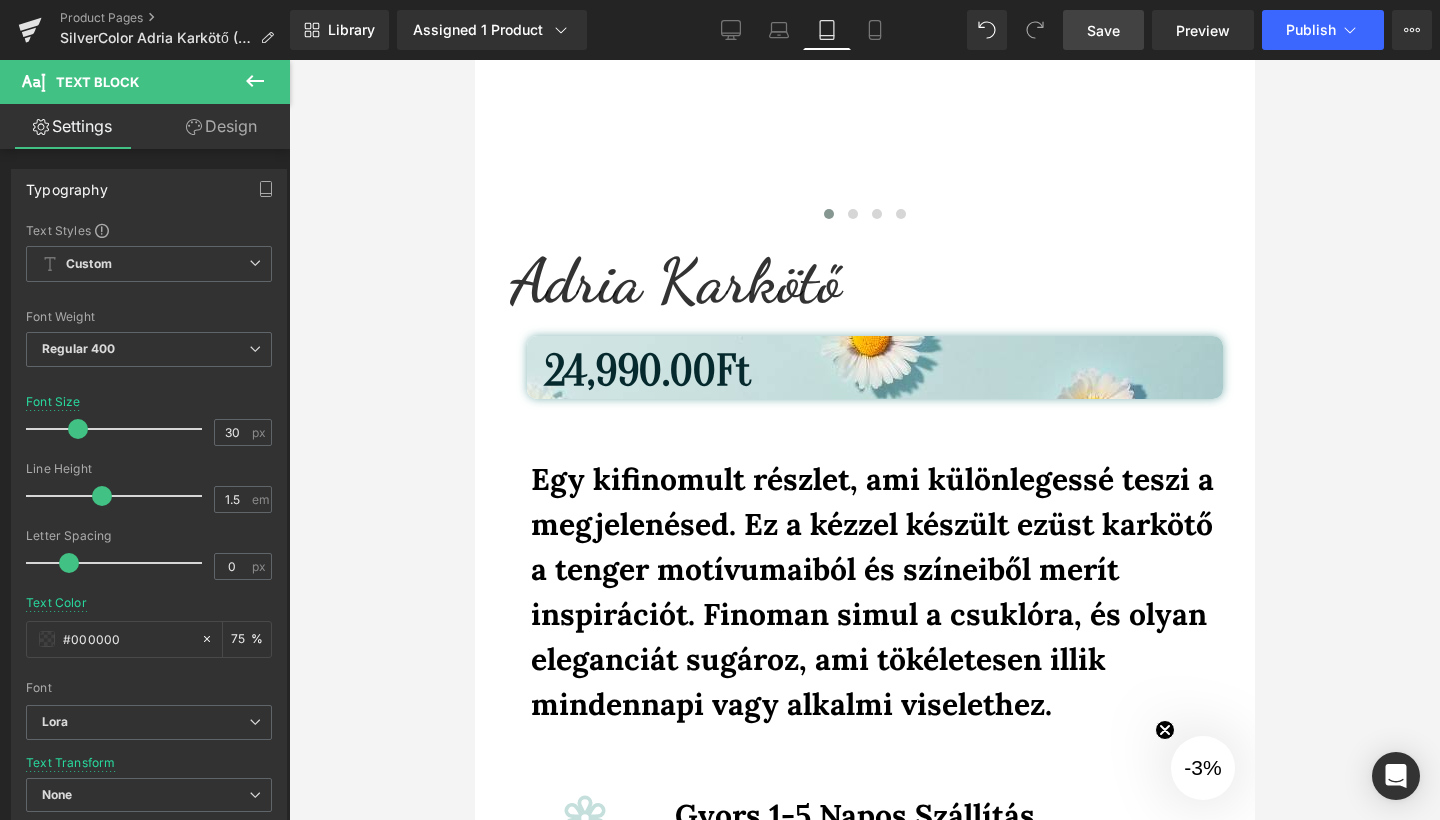 click on "Egy kifinomult részlet, ami különlegessé teszi a megjelenésed. Ez a kézzel készült ezüst karkötő a tenger motívumaiból és színeiből merít inspirációt. Finoman simul a csuklóra, és olyan eleganciát sugároz, ami tökéletesen illik mindennapi vagy alkalmi viselethez." at bounding box center [871, 591] 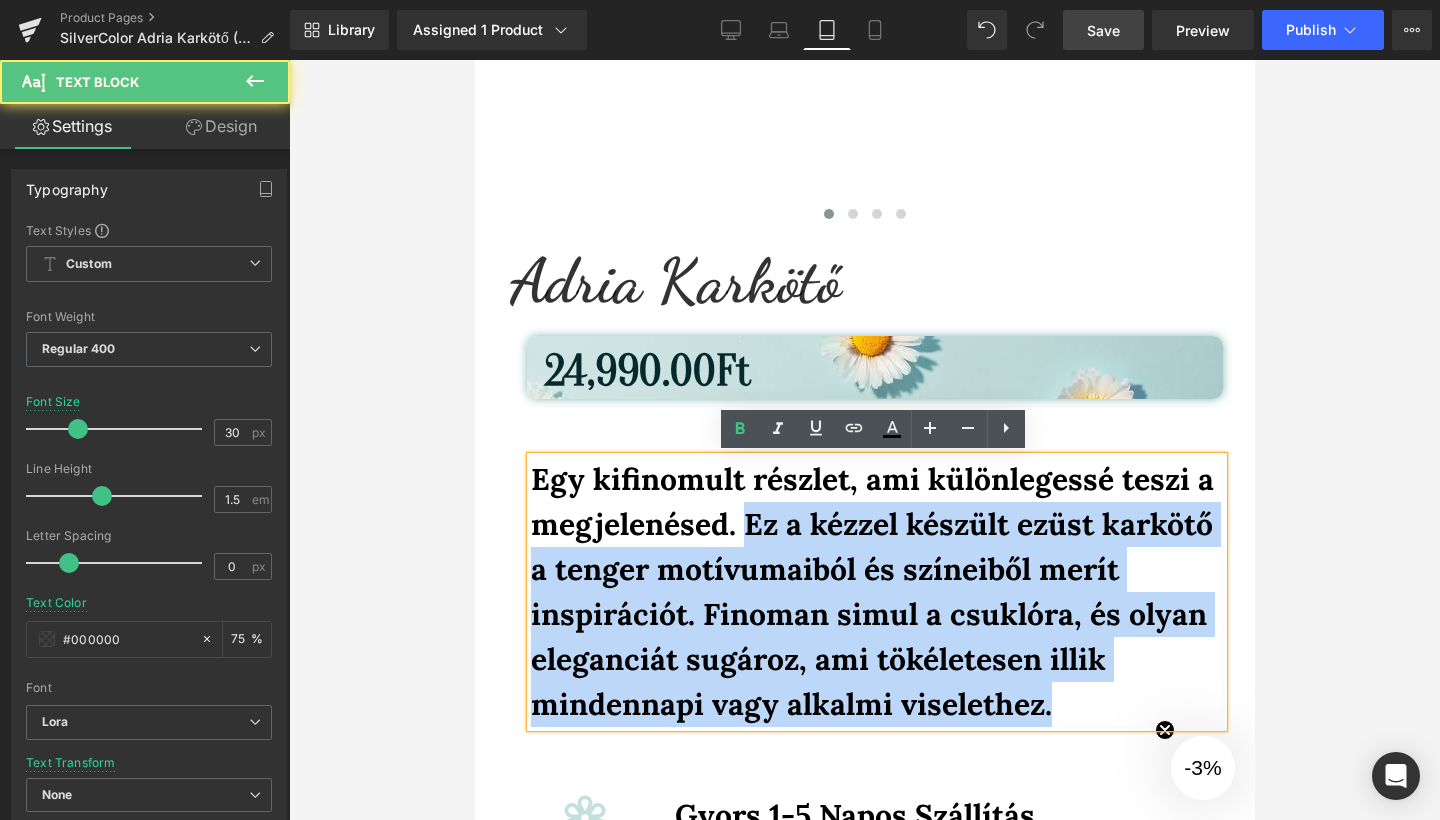drag, startPoint x: 741, startPoint y: 526, endPoint x: 1069, endPoint y: 697, distance: 369.89862 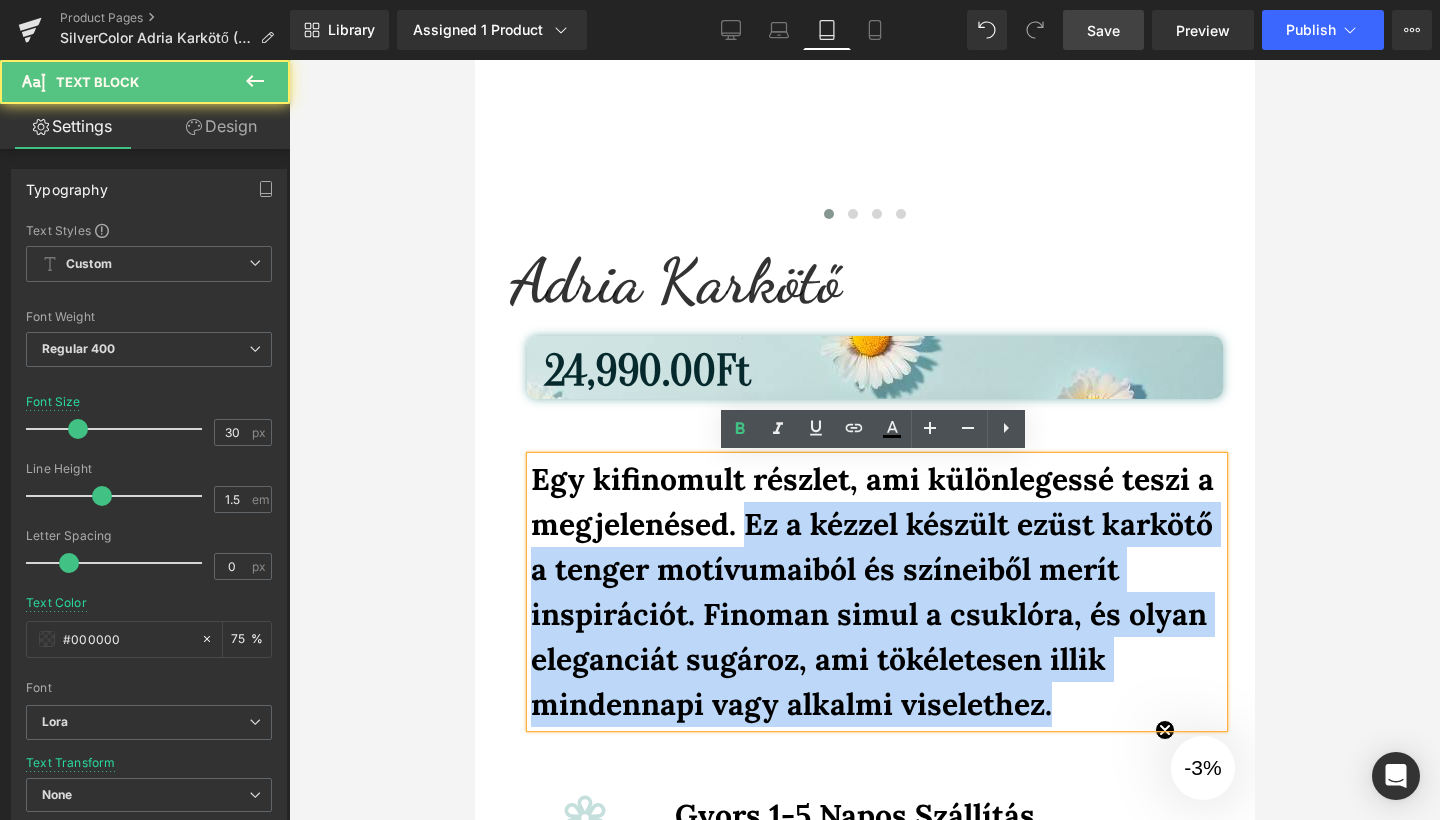 click on "Egy kifinomult részlet, ami különlegessé teszi a megjelenésed. Ez a kézzel készült ezüst karkötő a tenger motívumaiból és színeiből merít inspirációt. Finoman simul a csuklóra, és olyan eleganciát sugároz, ami tökéletesen illik mindennapi vagy alkalmi viselethez." at bounding box center [876, 592] 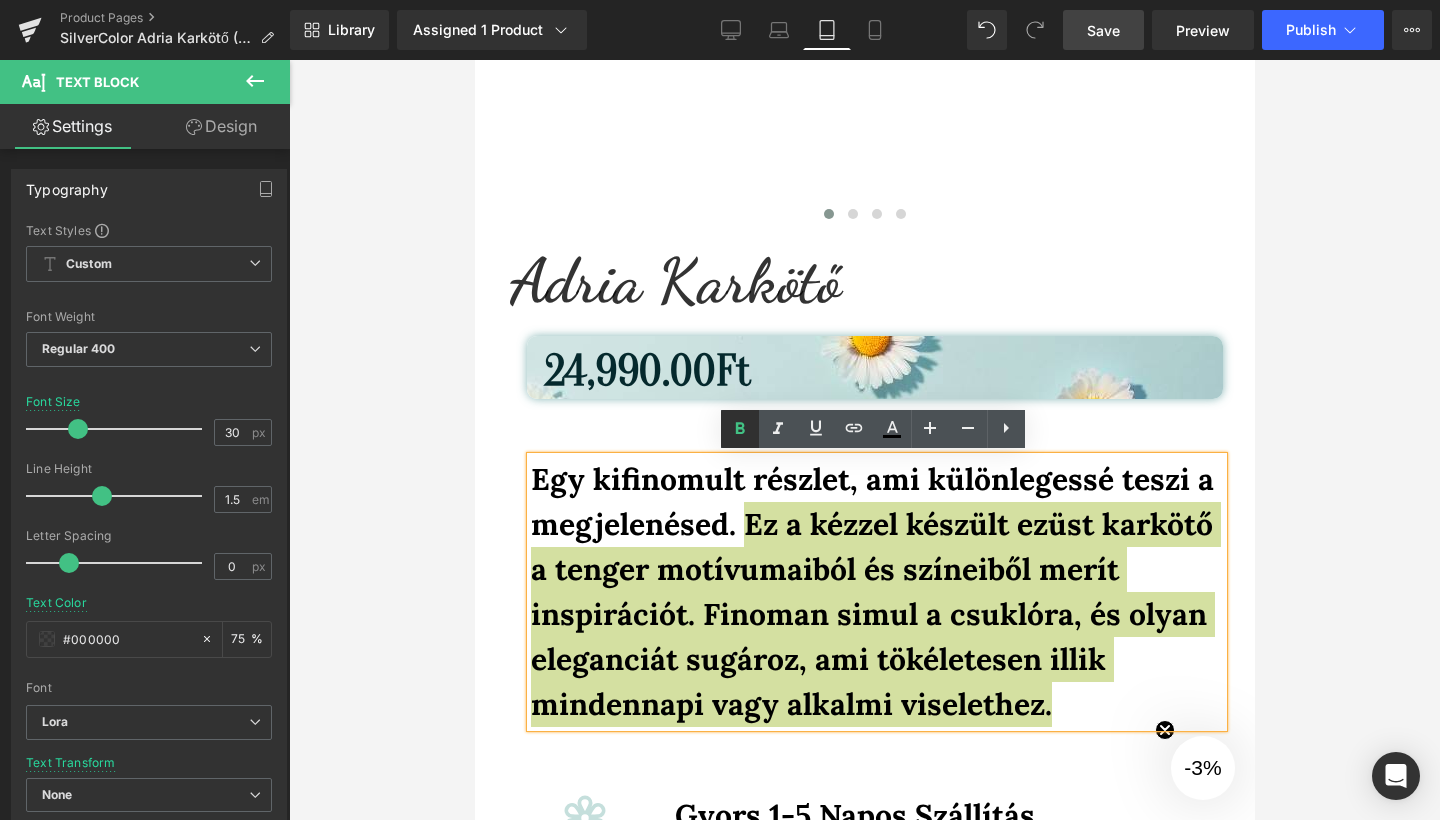 click at bounding box center [740, 429] 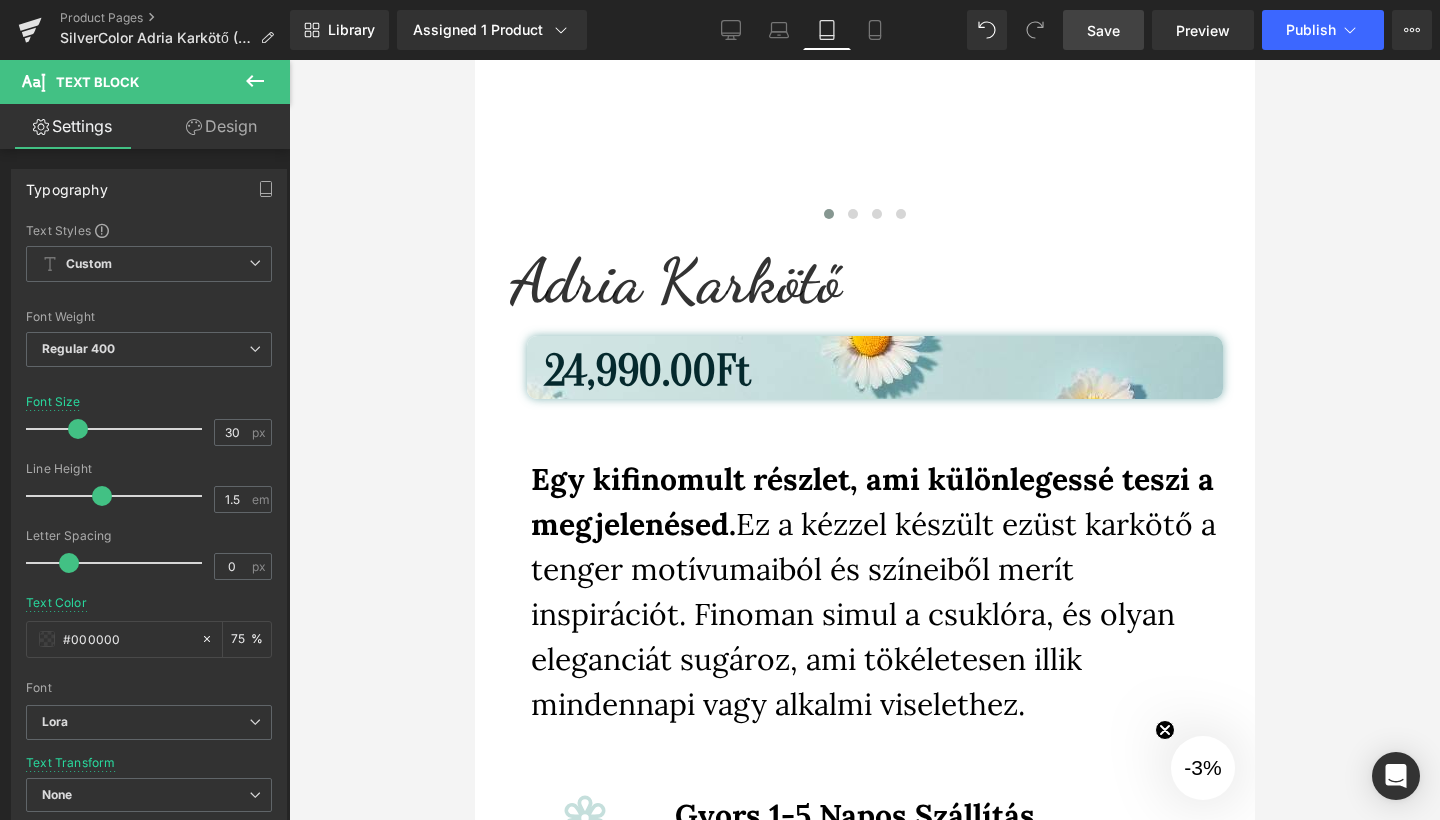 click on "Save" at bounding box center [1103, 30] 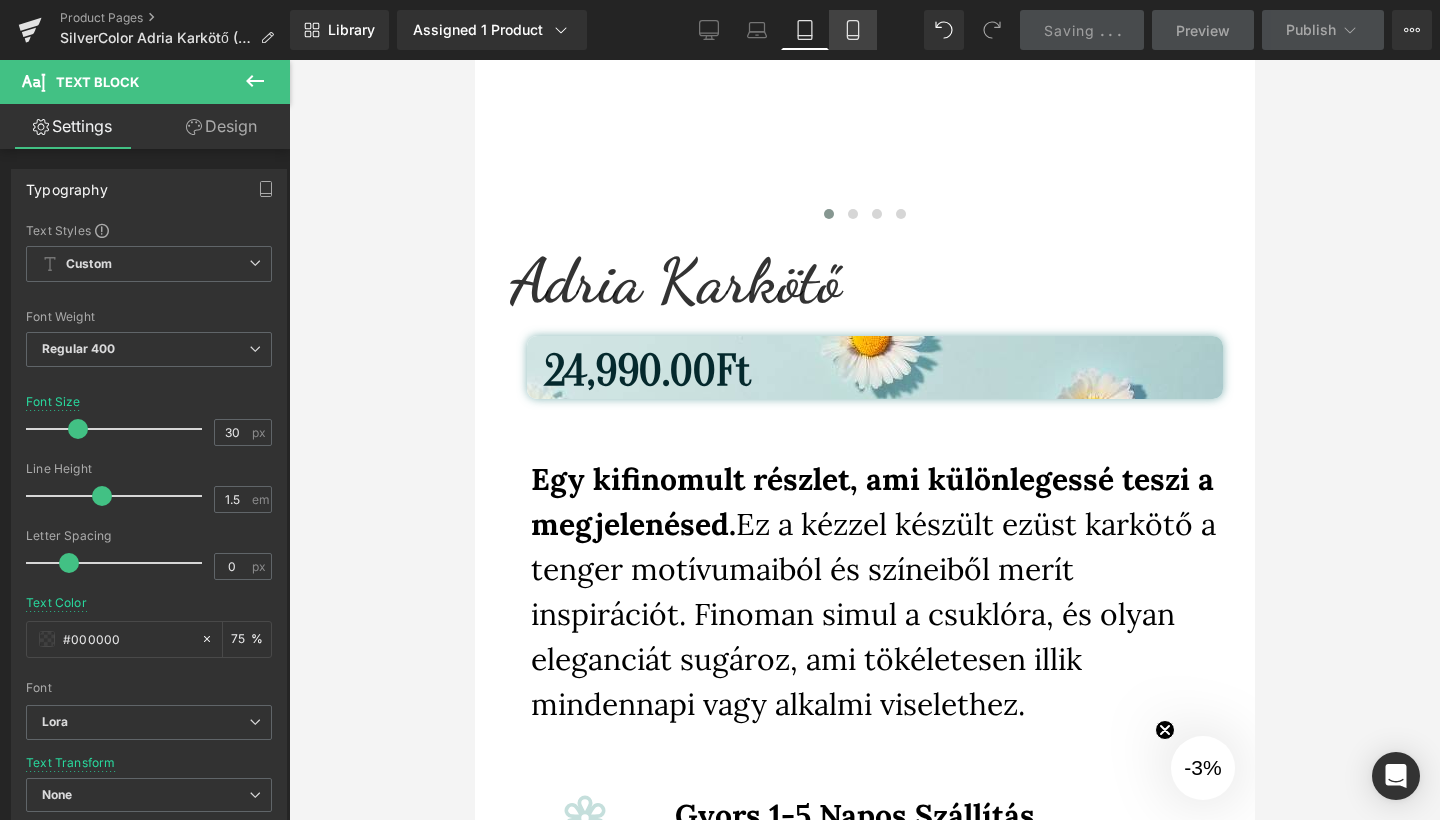 click on "Mobile" at bounding box center [853, 30] 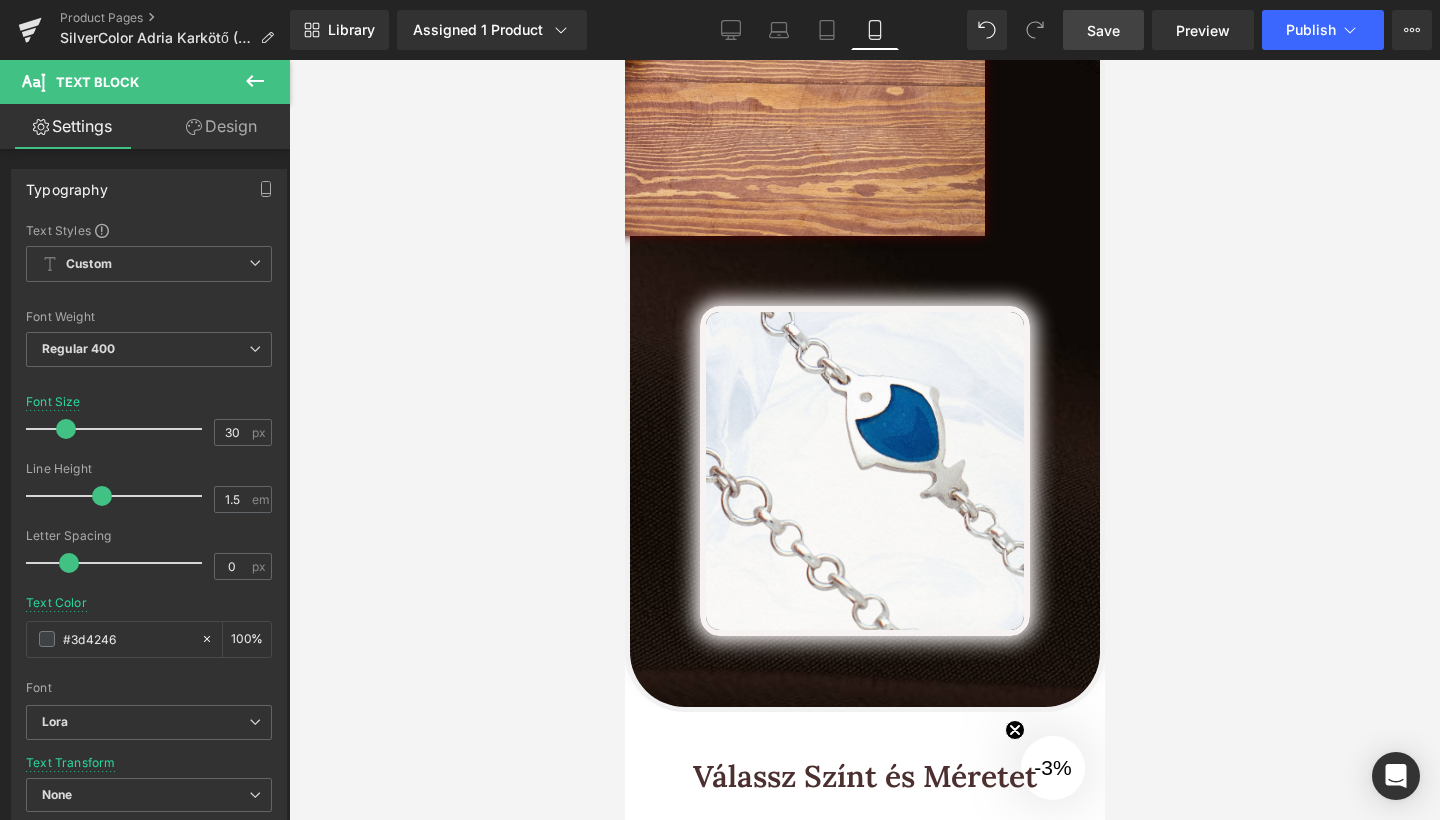 scroll, scrollTop: 3791, scrollLeft: 0, axis: vertical 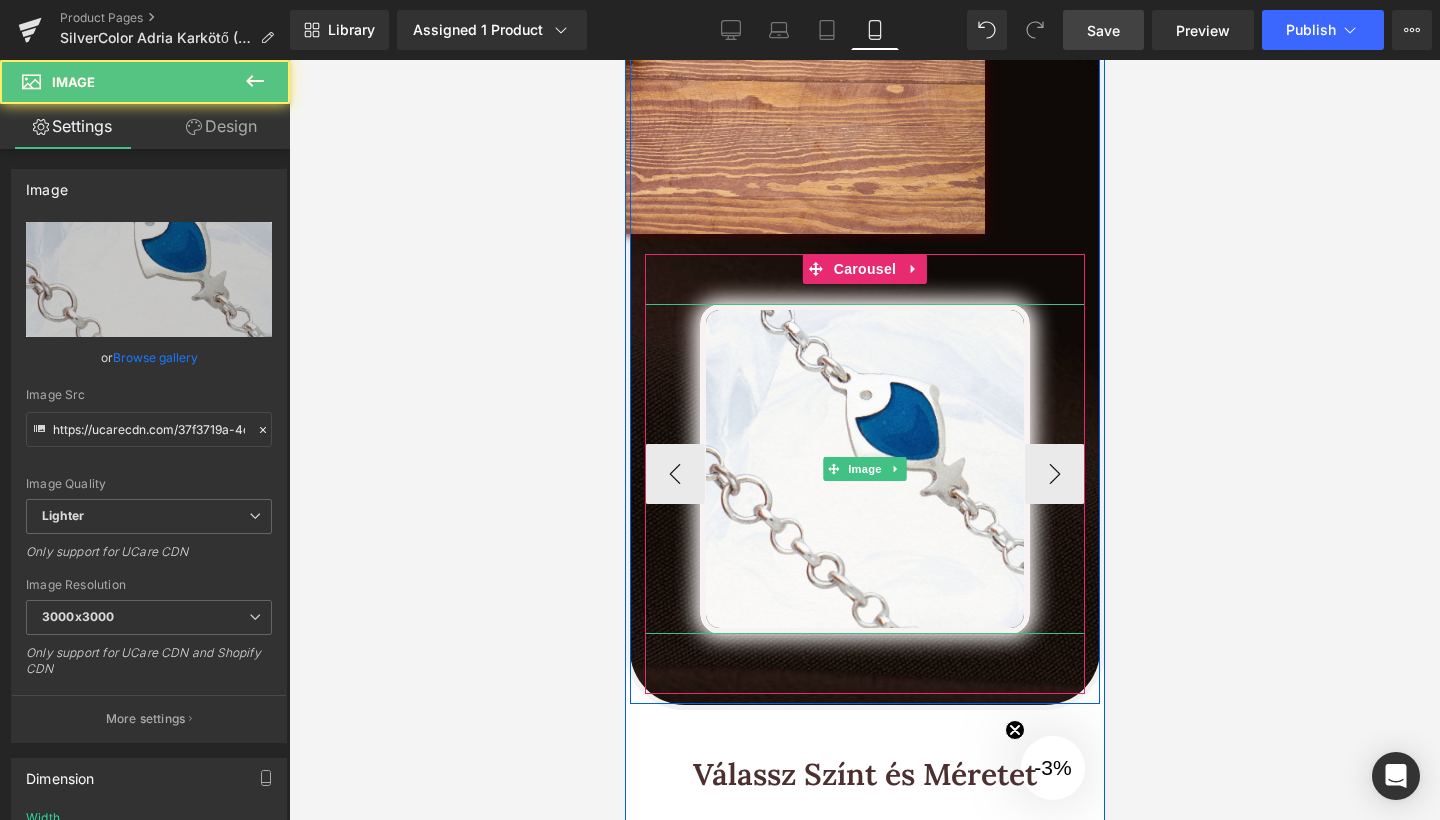 click at bounding box center [864, 469] 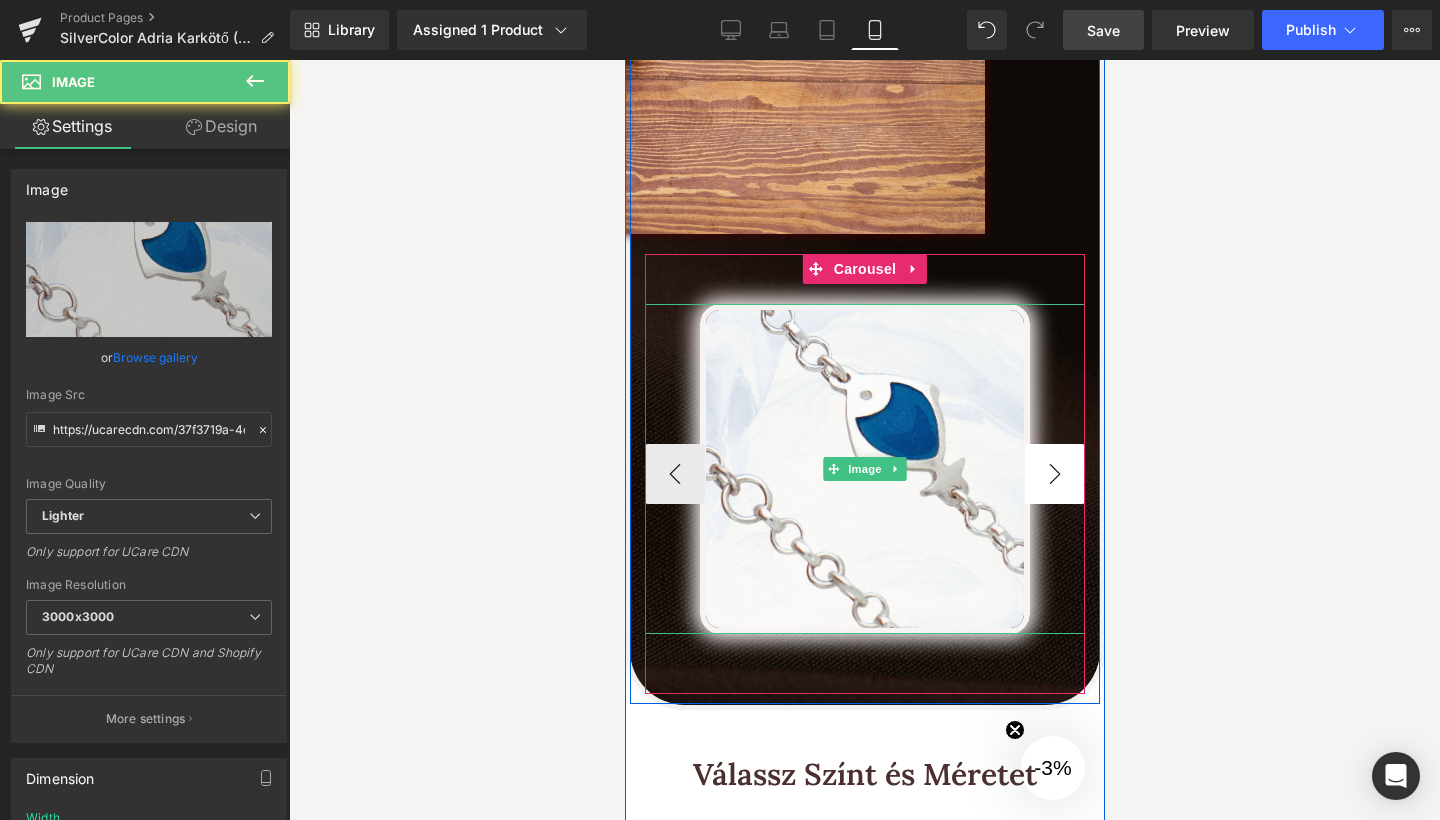 click on "›" at bounding box center [1054, 474] 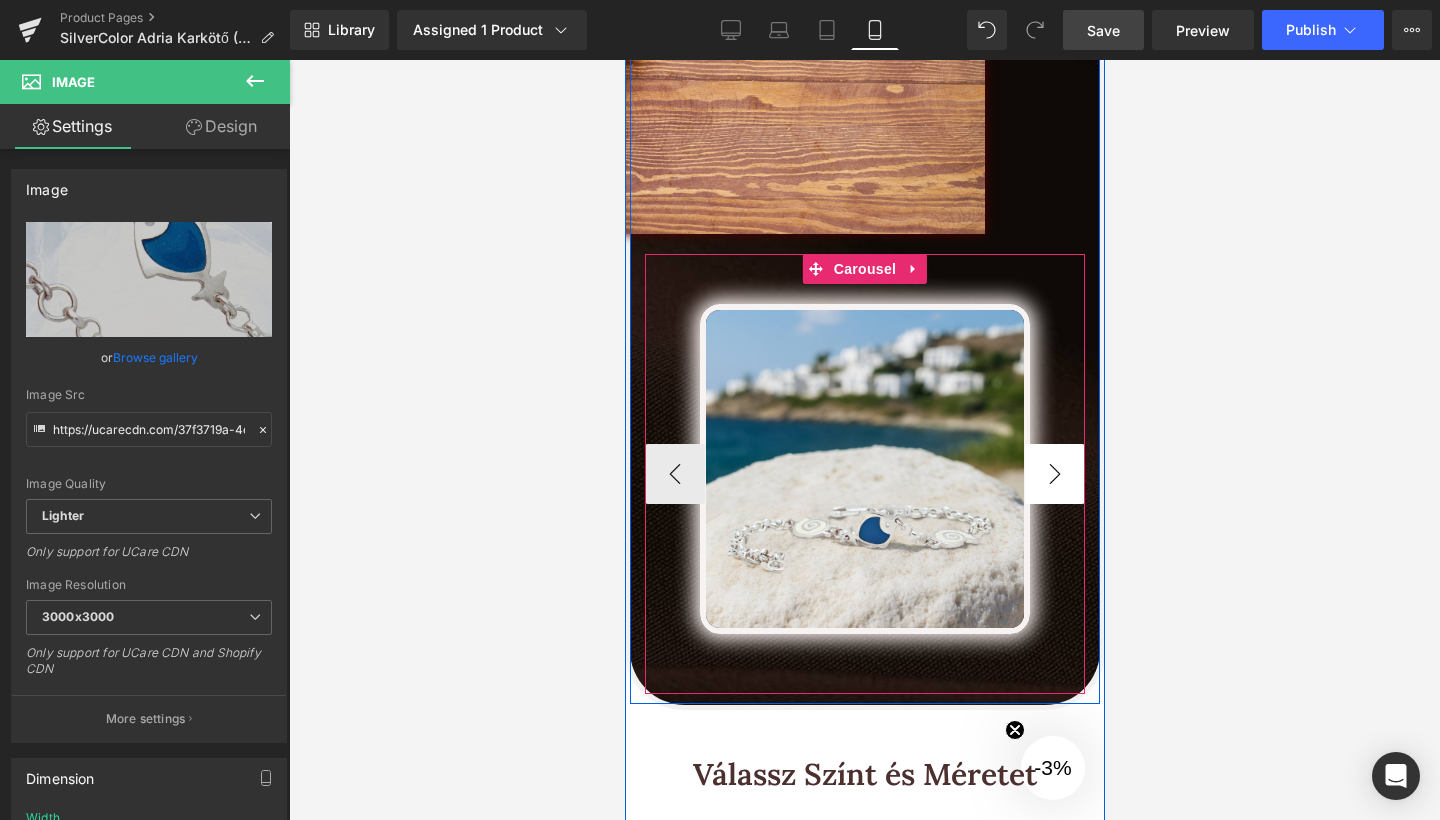 click on "›" at bounding box center [1054, 474] 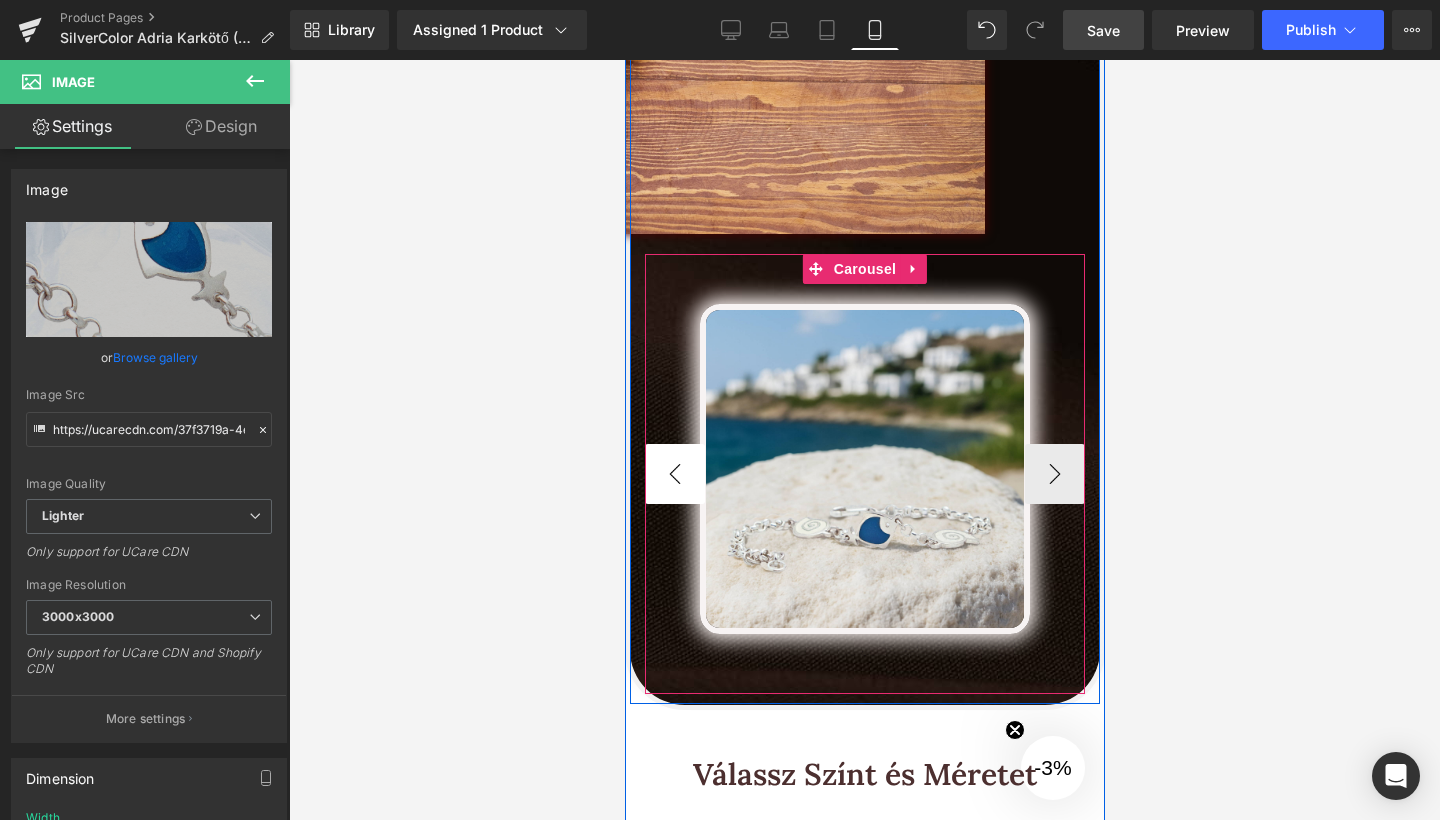 click on "‹" at bounding box center [674, 474] 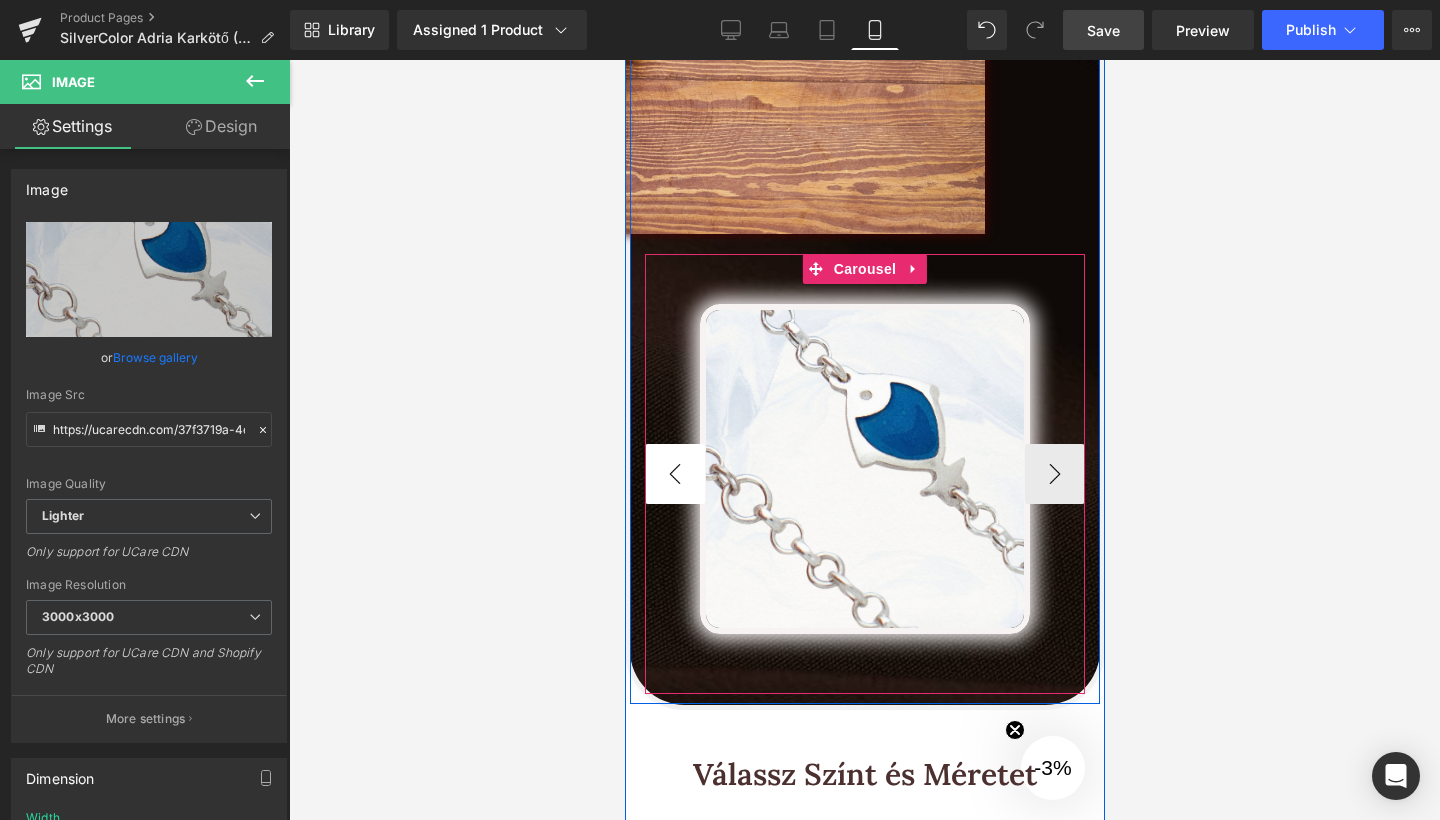 click on "‹" at bounding box center (674, 474) 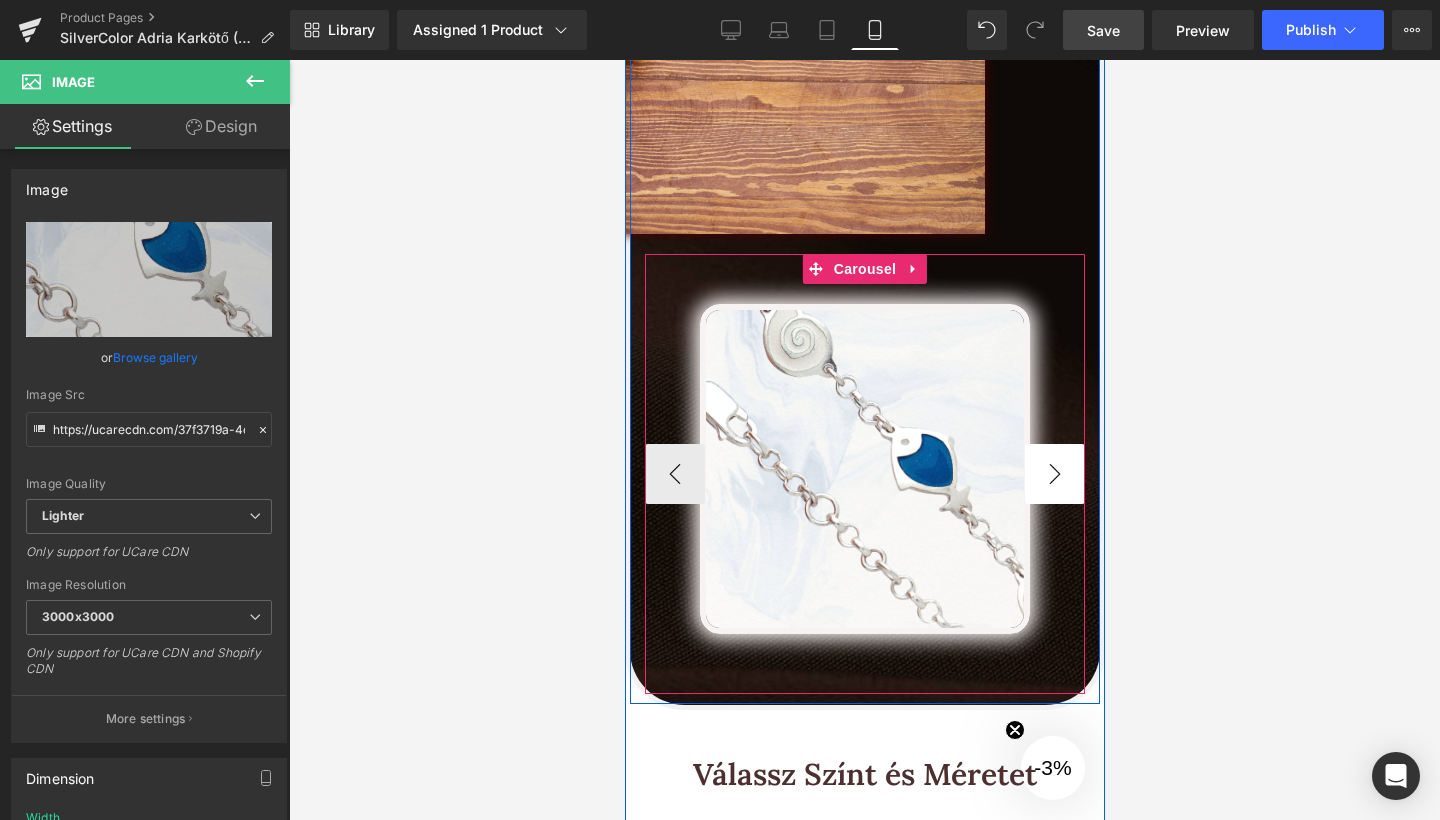click on "›" at bounding box center (1054, 474) 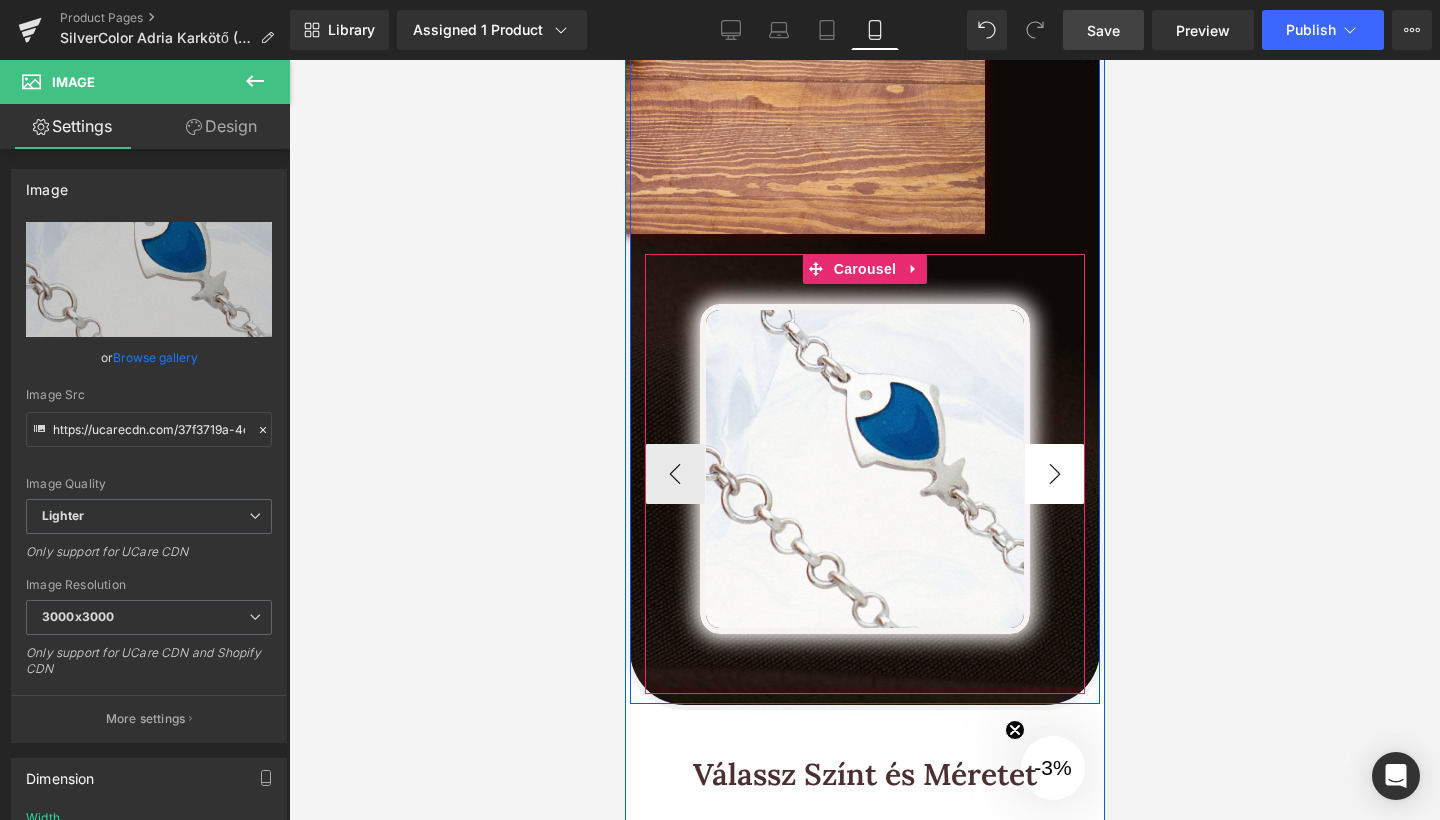 click on "›" at bounding box center [1054, 474] 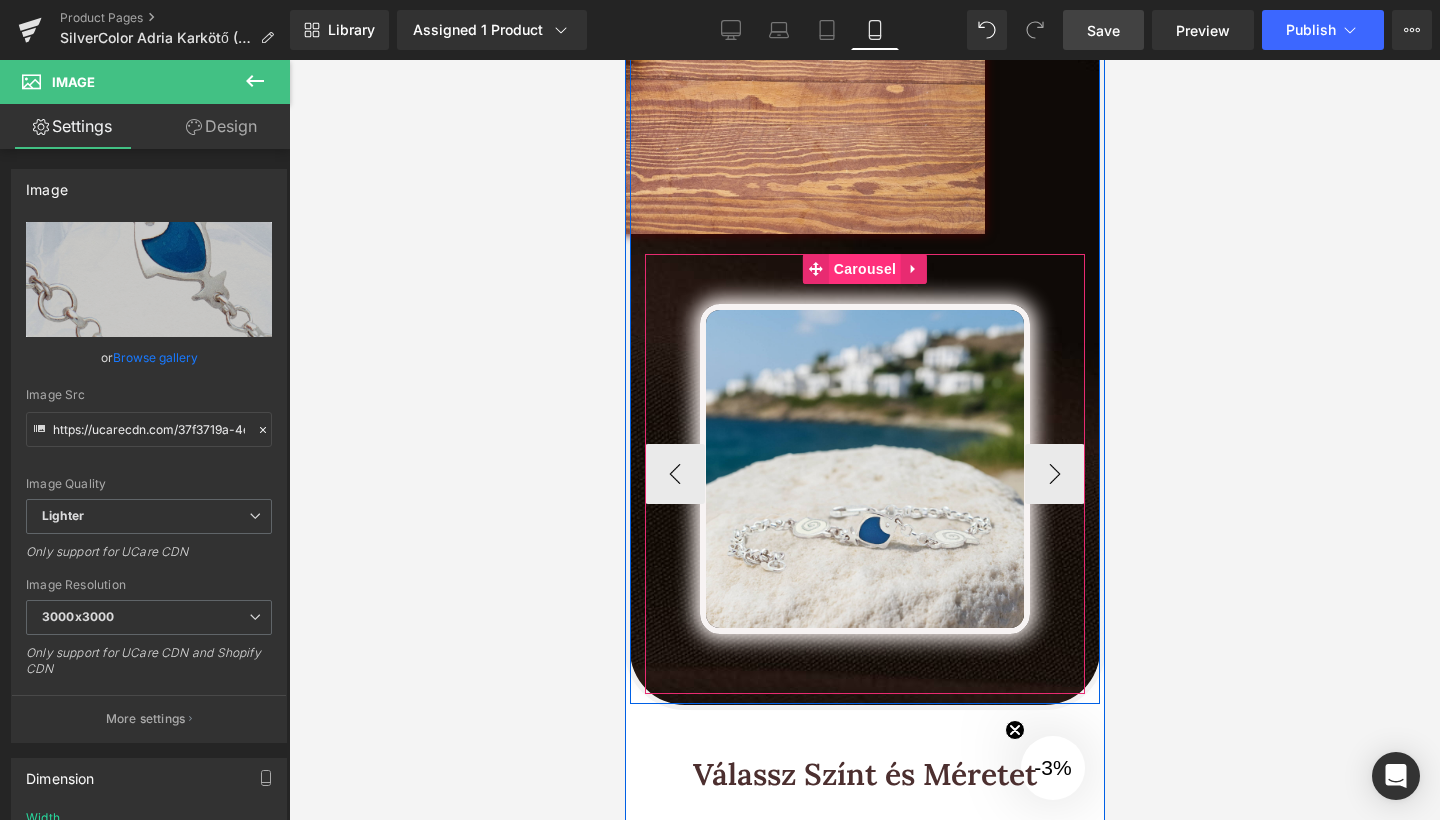 click on "Carousel" at bounding box center [864, 269] 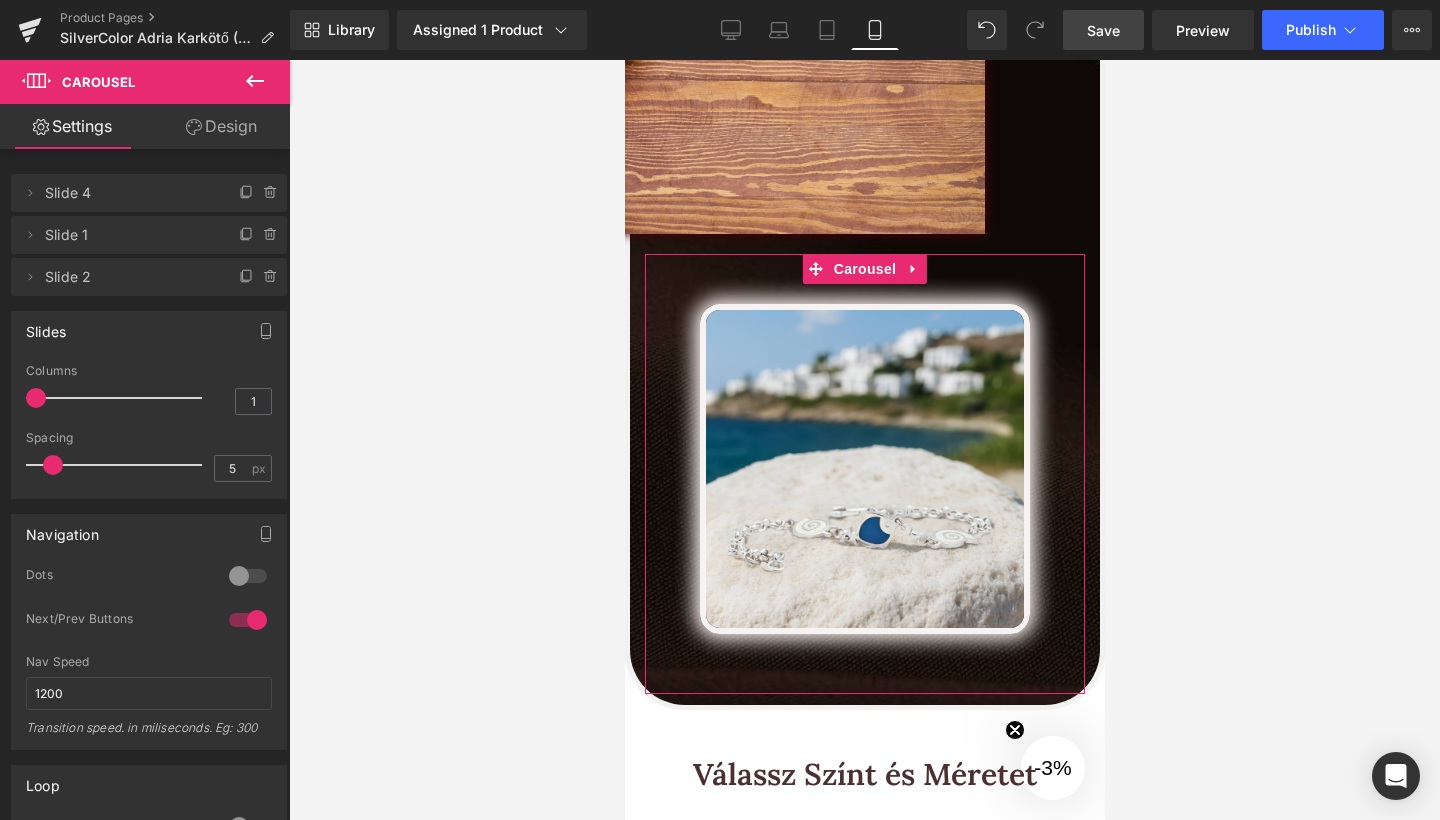 click at bounding box center [261, 228] 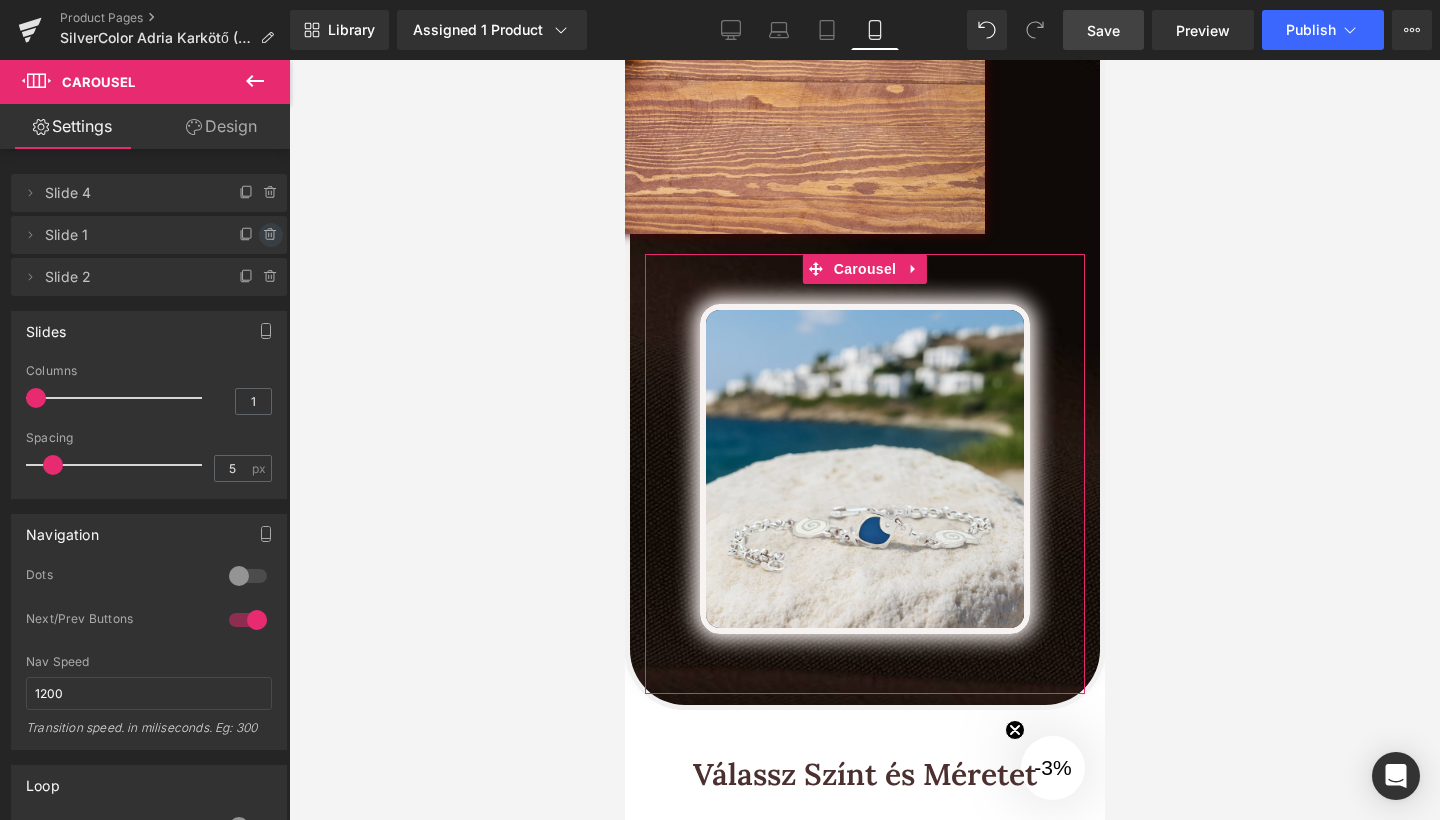 click 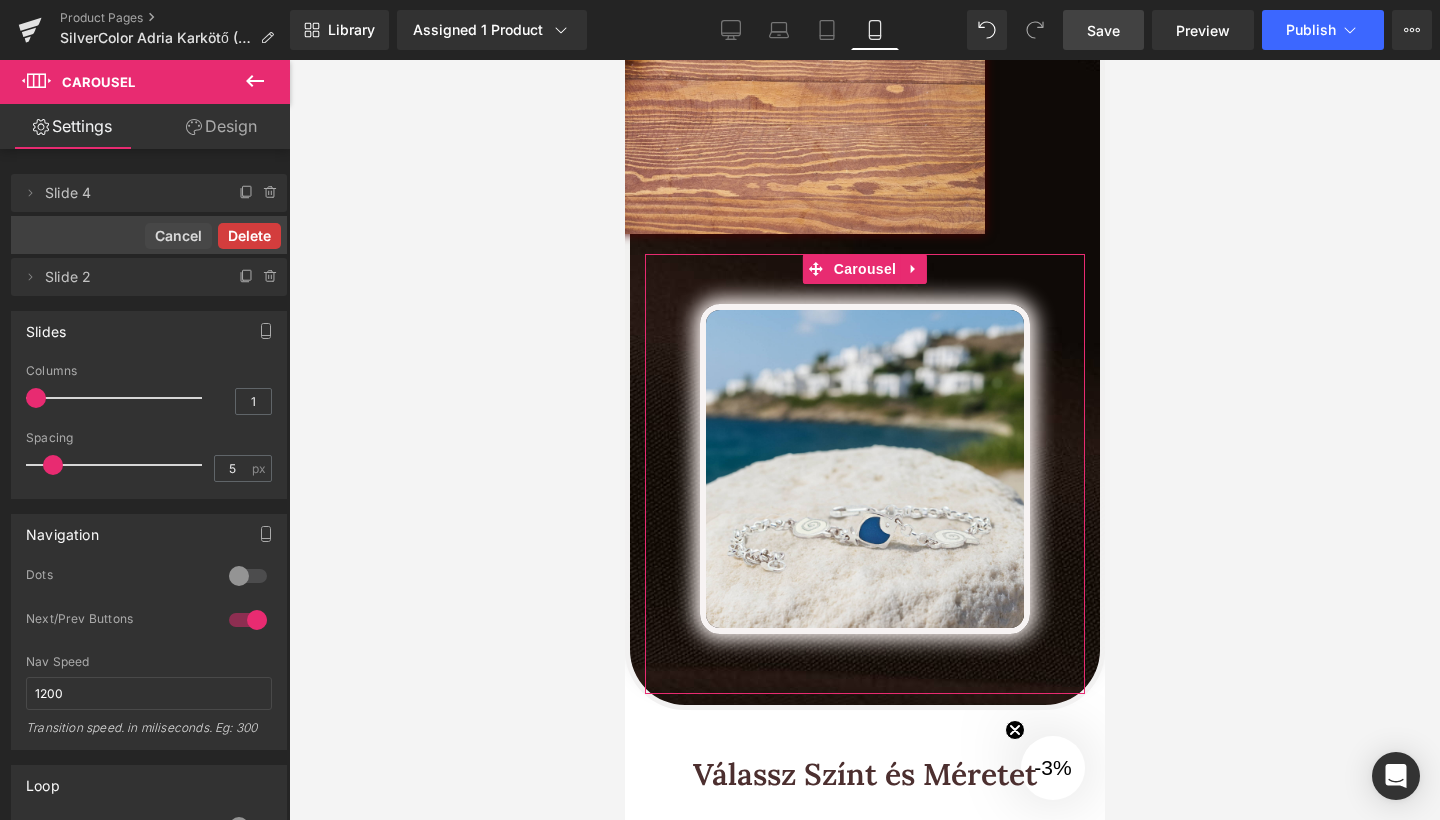 click on "Delete" at bounding box center [249, 236] 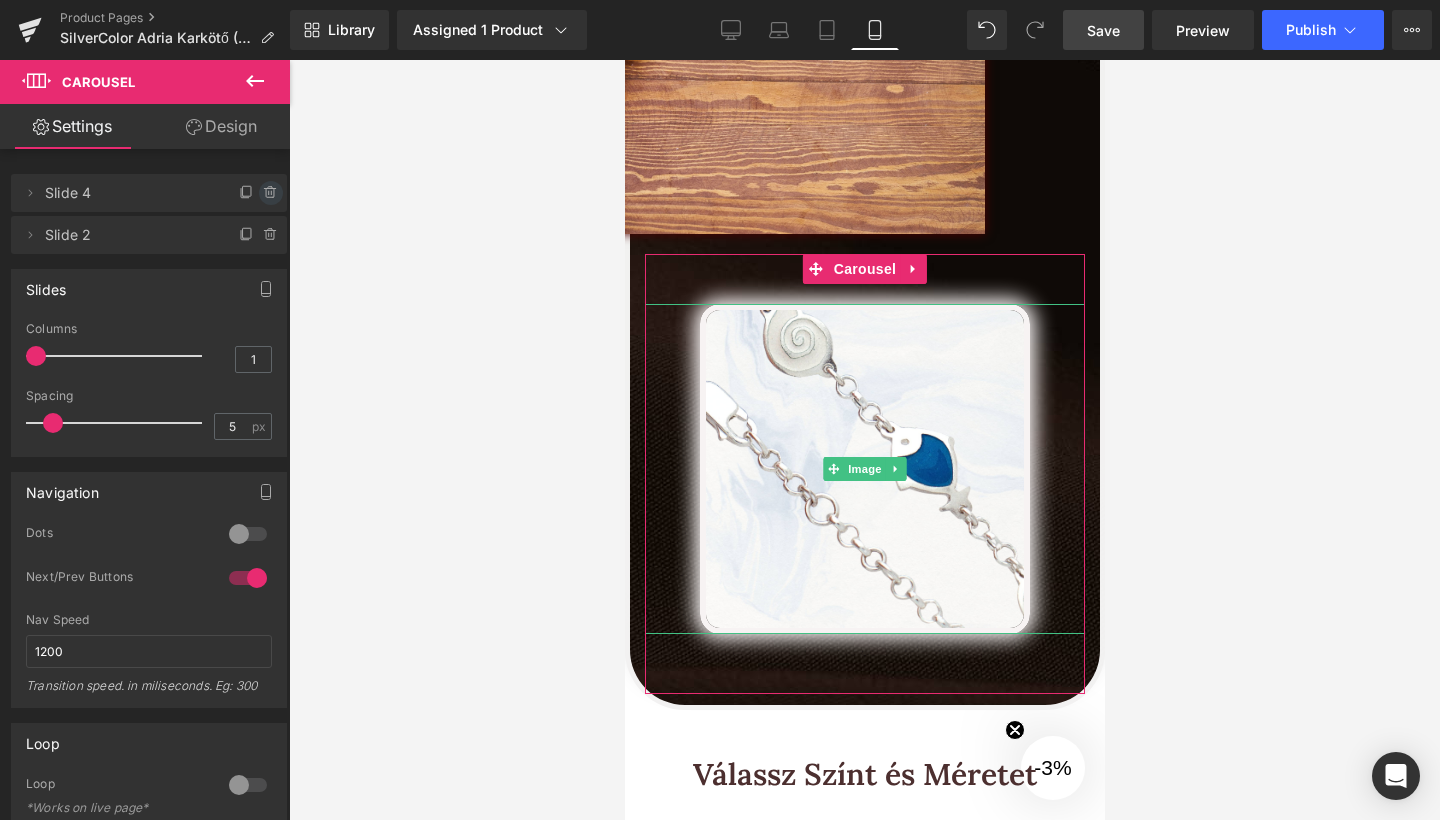 click 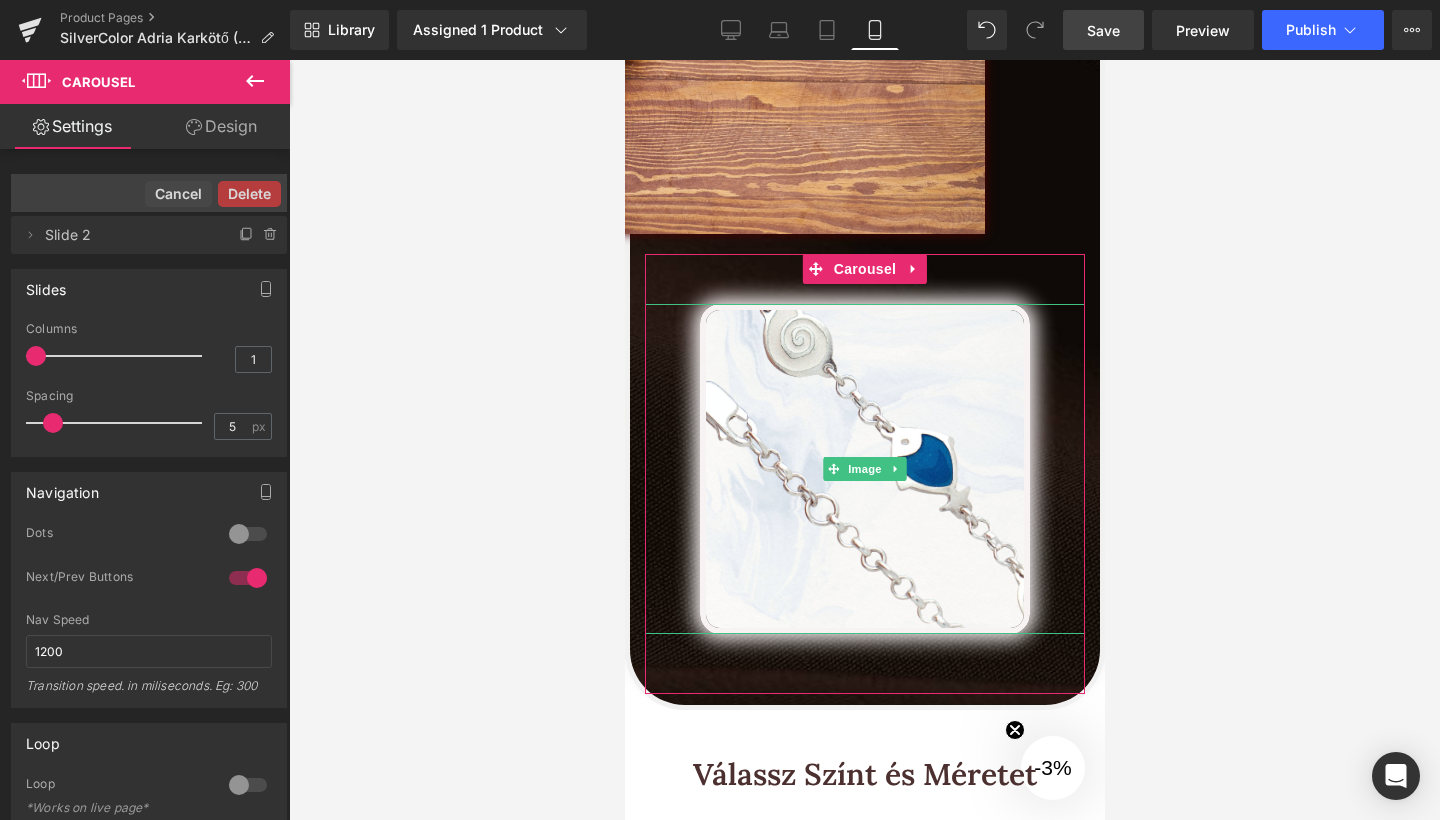 click on "Delete" at bounding box center (249, 194) 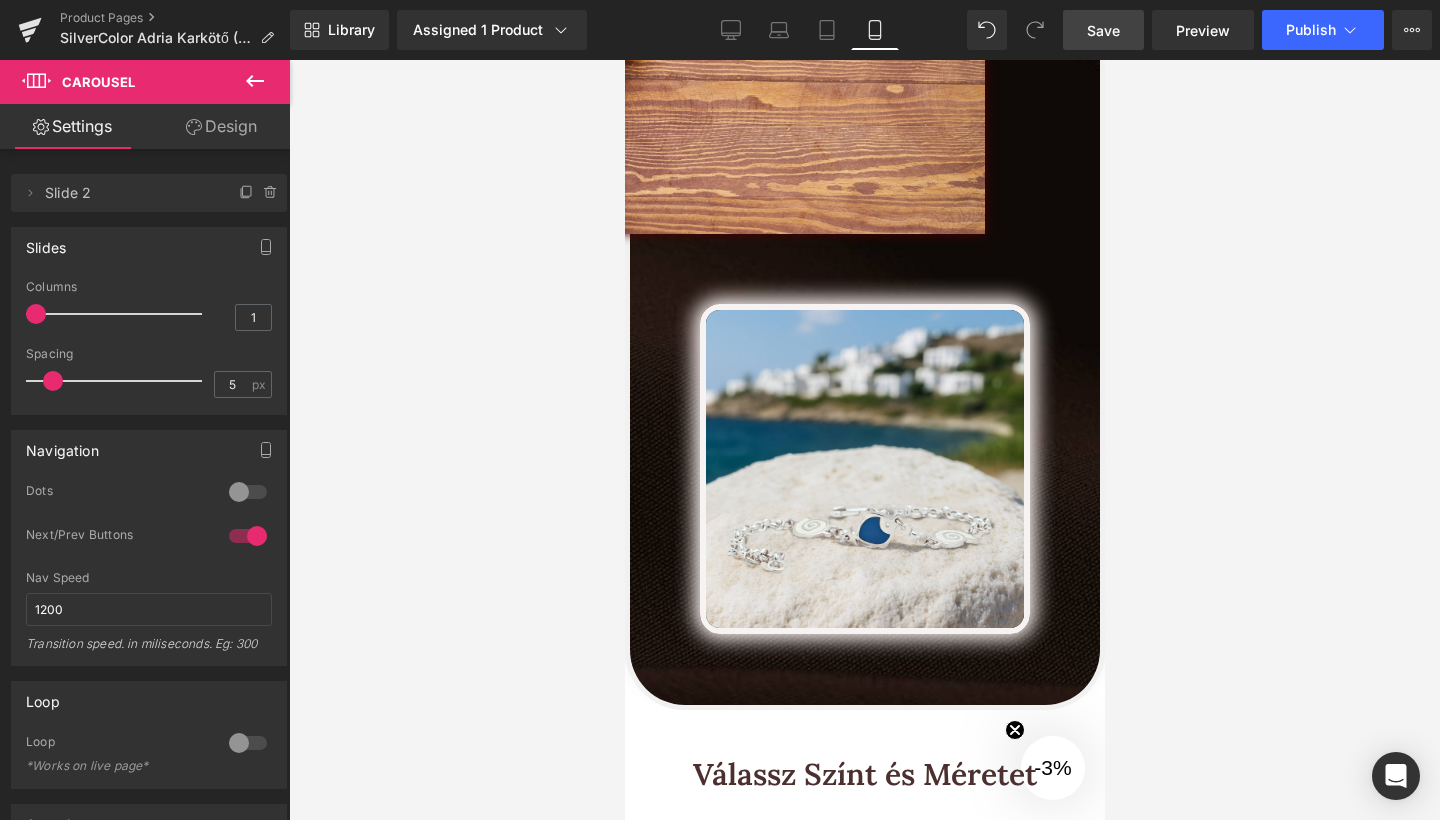 click on "Save" at bounding box center (1103, 30) 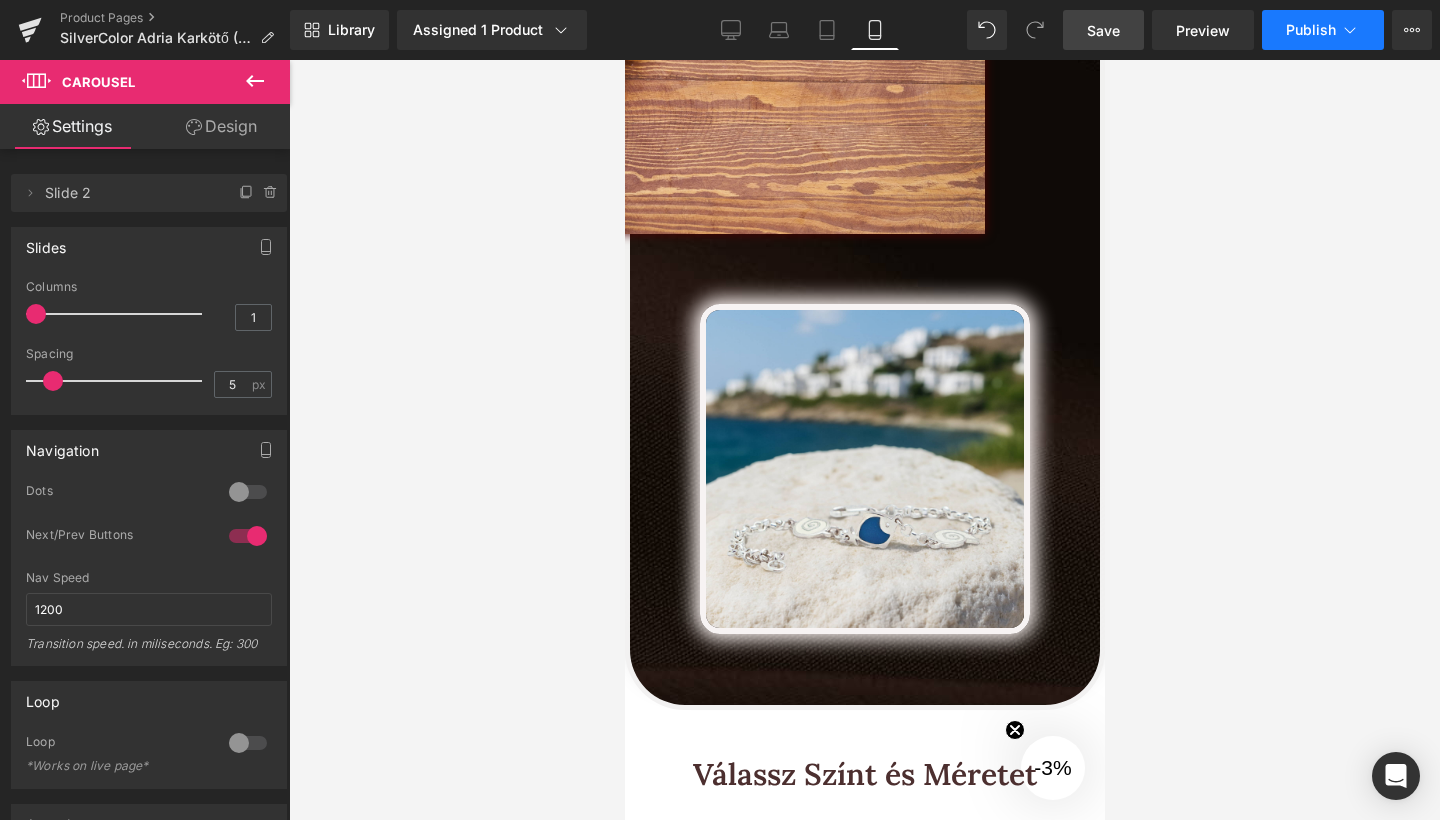 click on "Publish" at bounding box center [1311, 30] 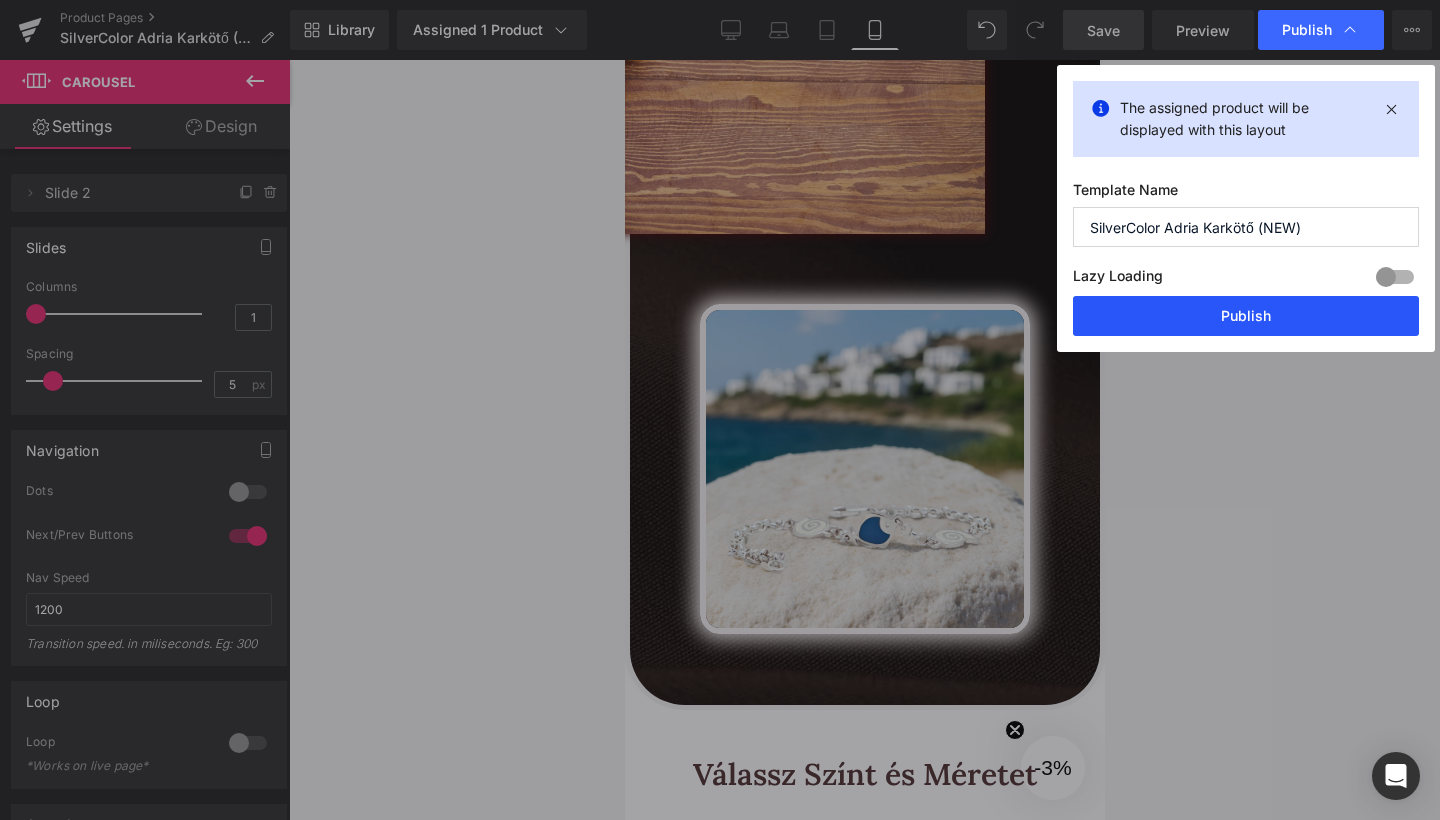 click on "Publish" at bounding box center [1246, 316] 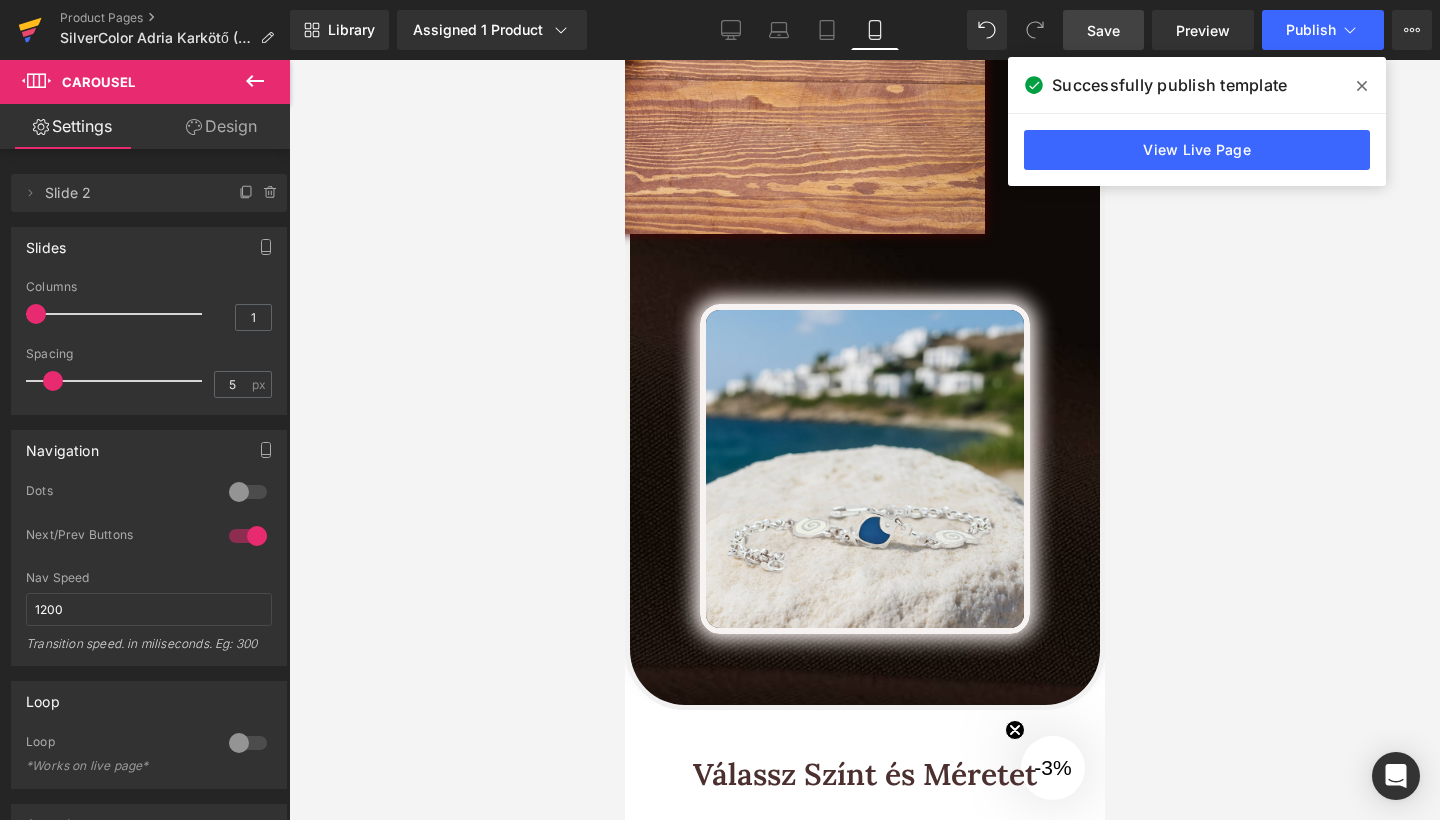click at bounding box center (30, 30) 